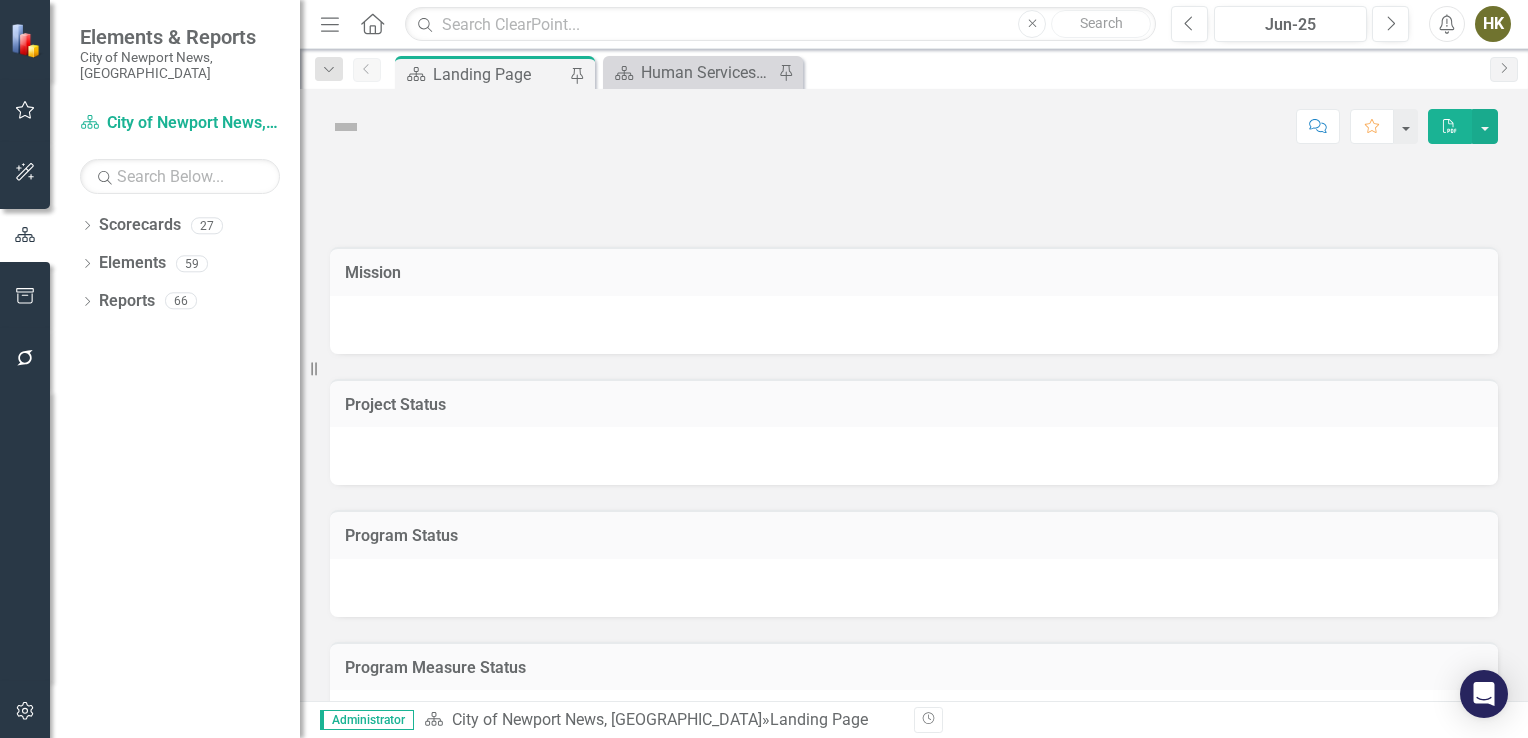 scroll, scrollTop: 0, scrollLeft: 0, axis: both 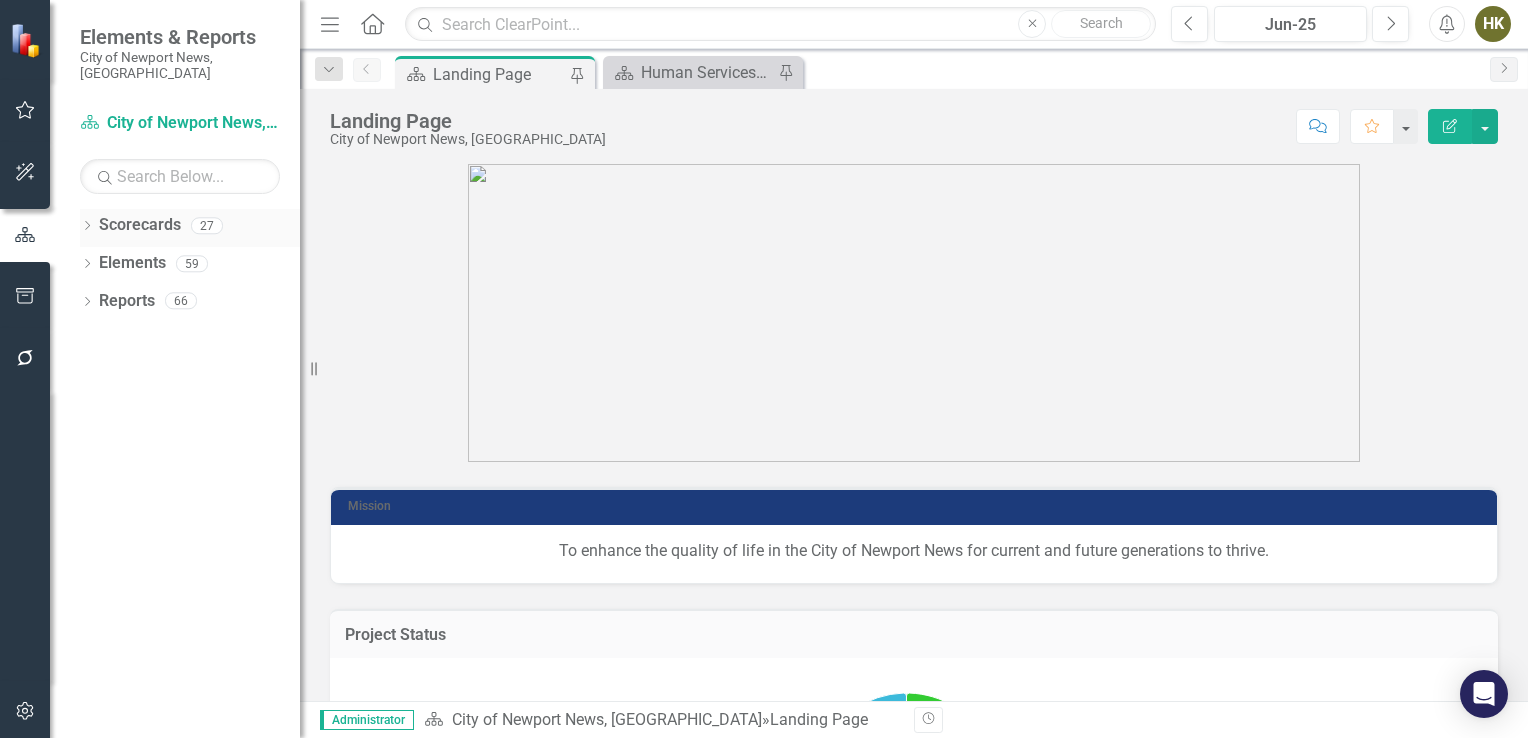 click on "Dropdown" 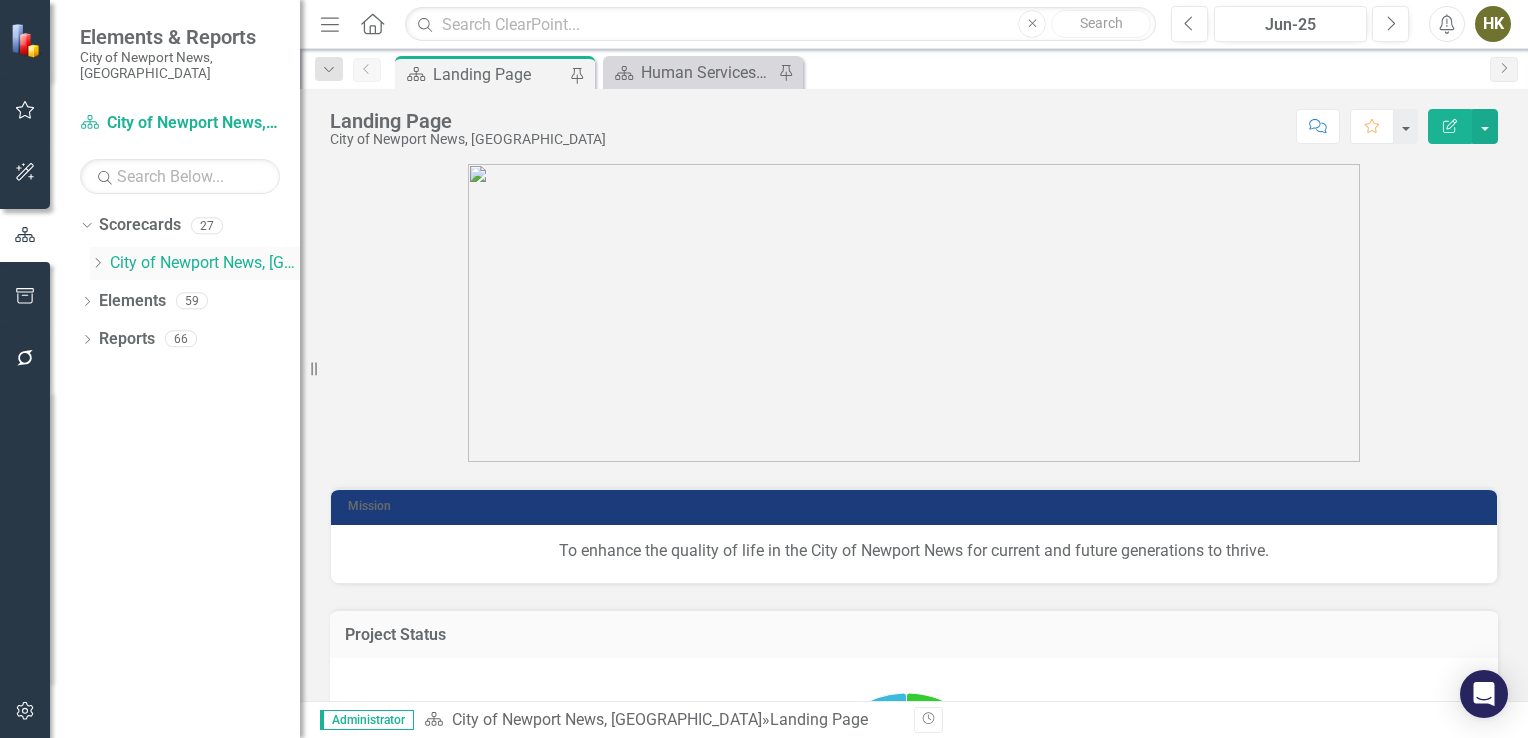 click on "Dropdown" 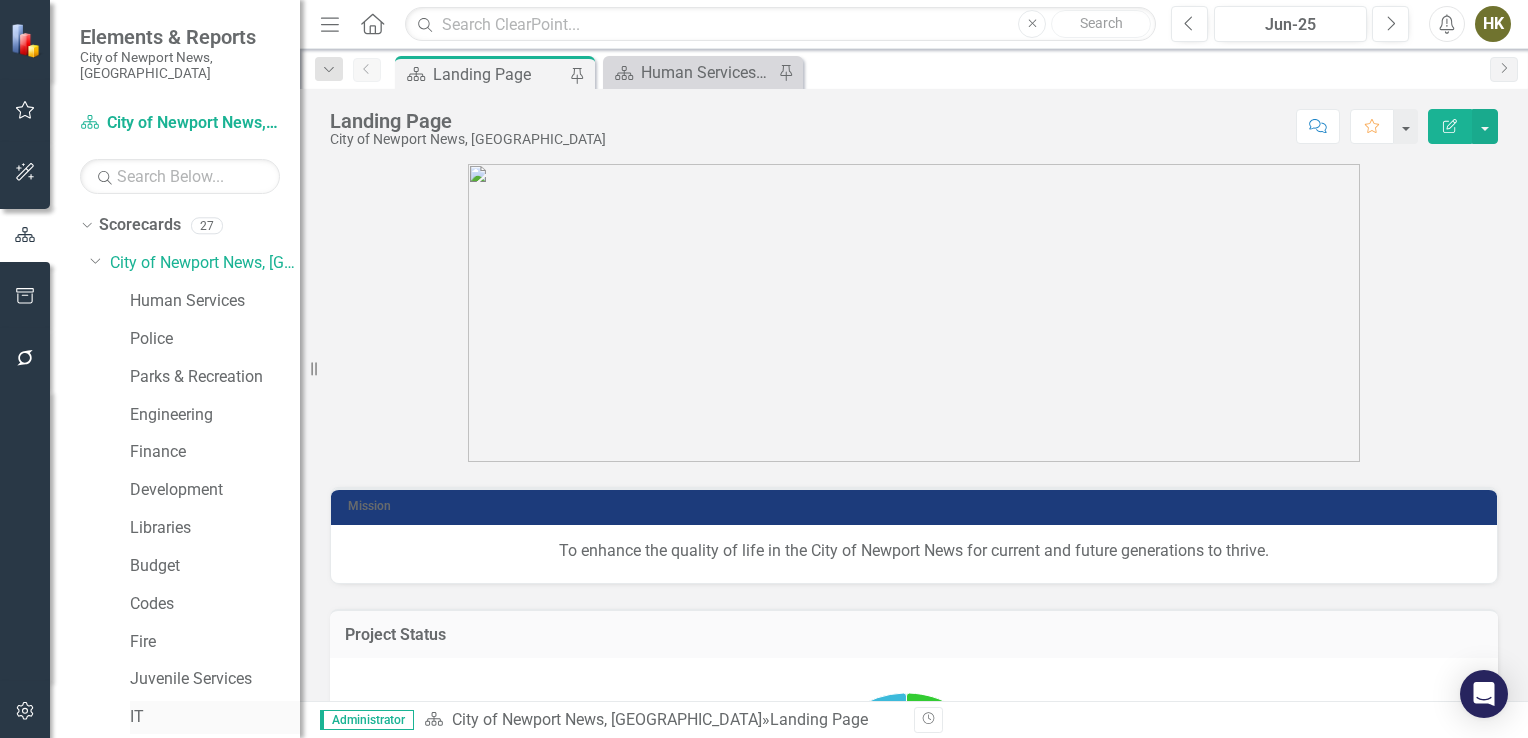 click on "IT" at bounding box center (215, 717) 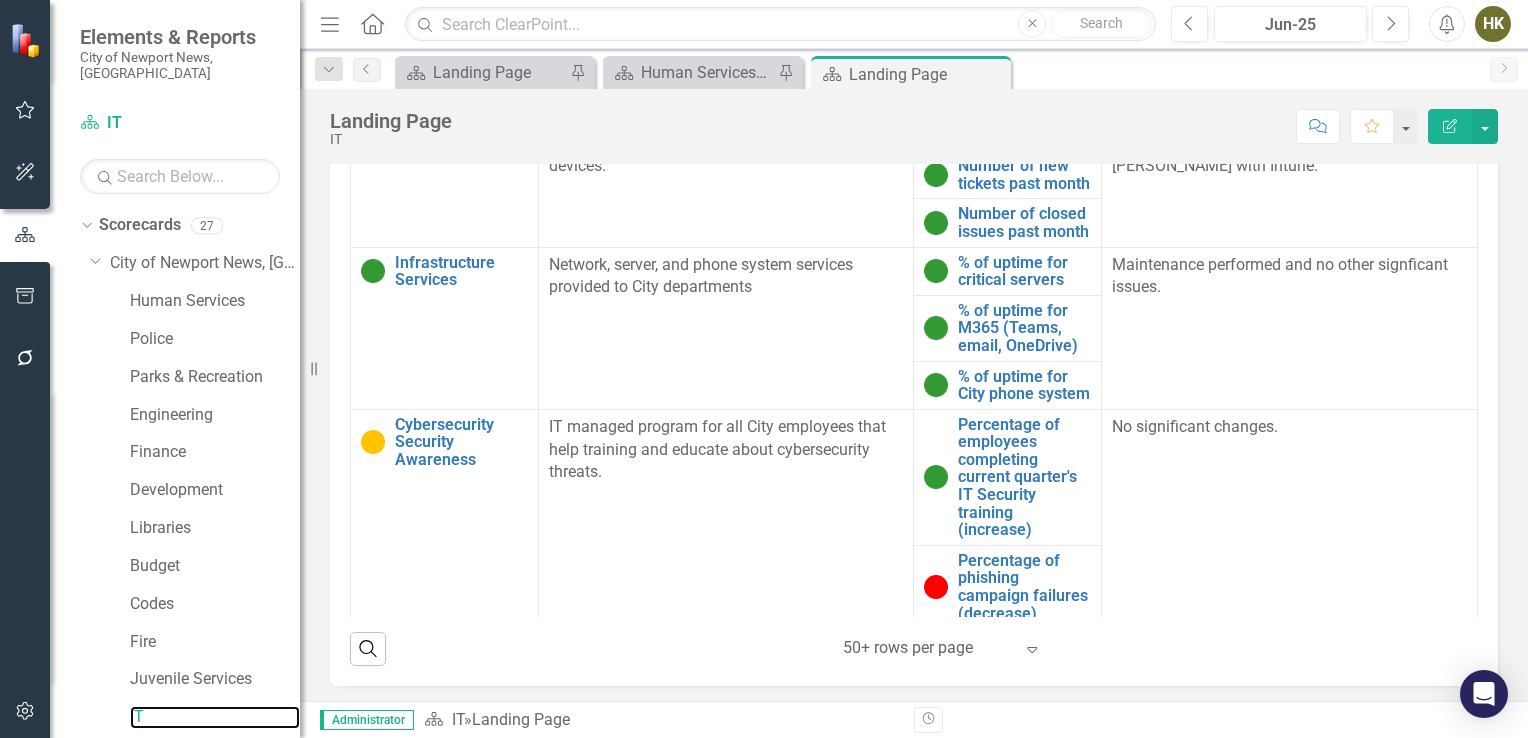 scroll, scrollTop: 1328, scrollLeft: 0, axis: vertical 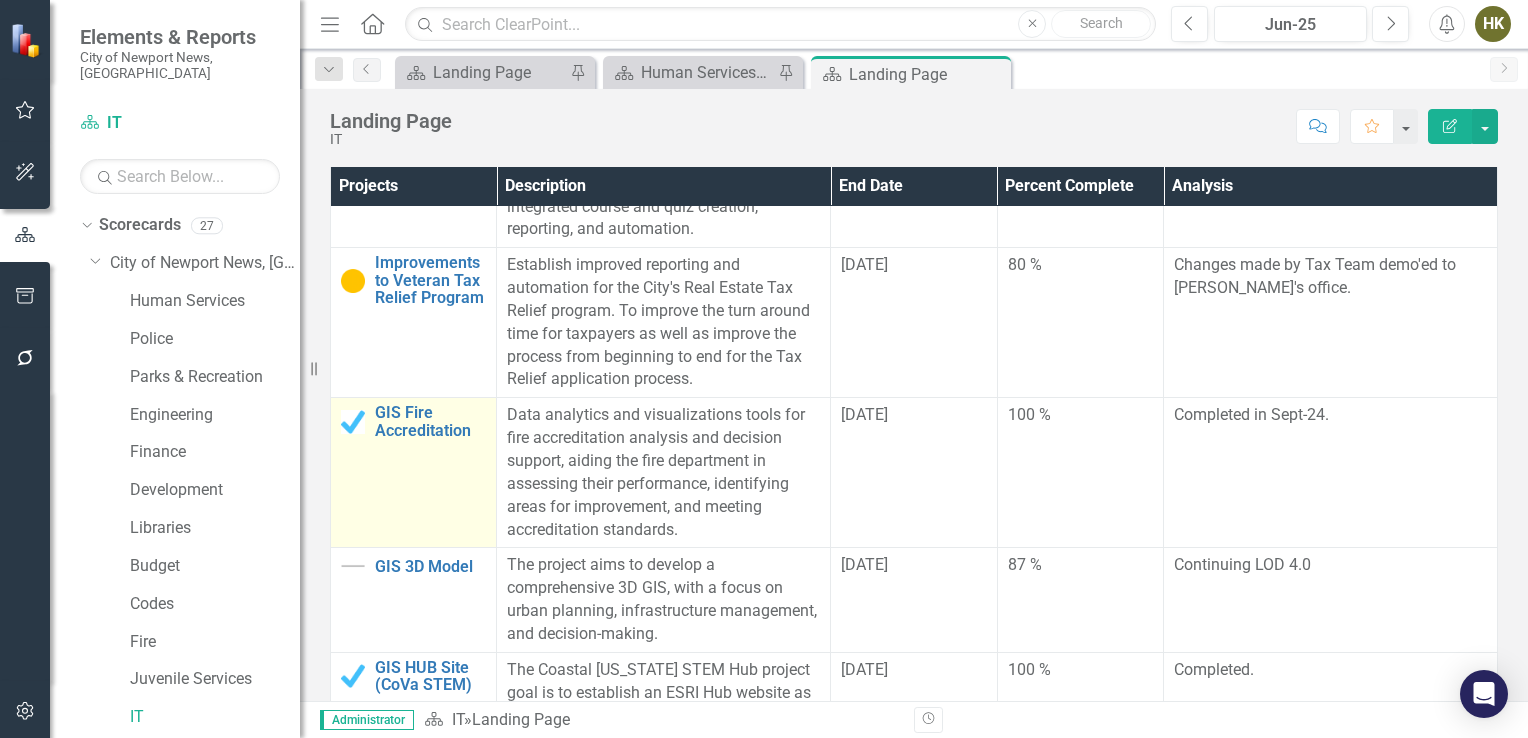 click on "GIS Fire Accreditation Link Map View Link Map Edit Edit Project Link Open Element" at bounding box center [414, 473] 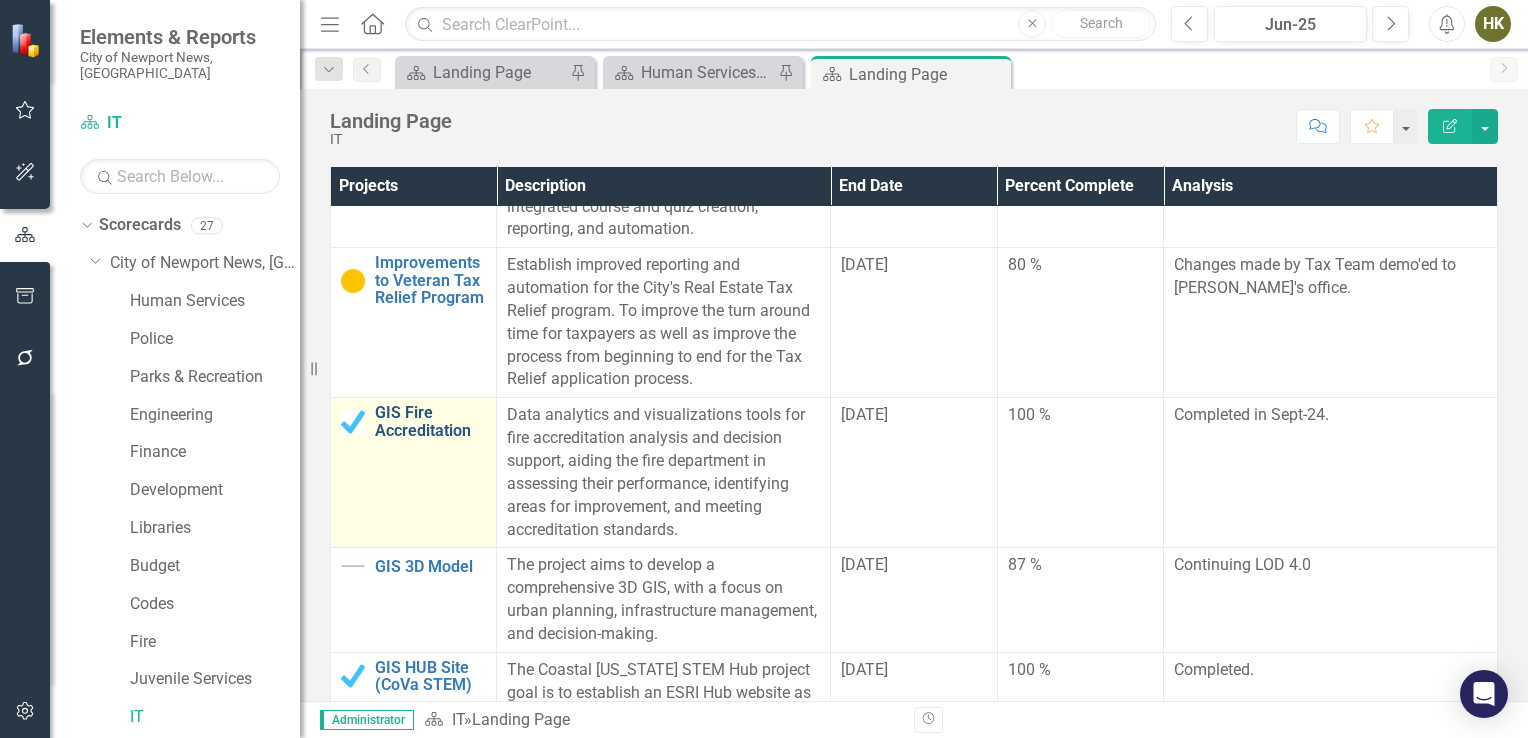 click on "GIS Fire Accreditation" at bounding box center (430, 421) 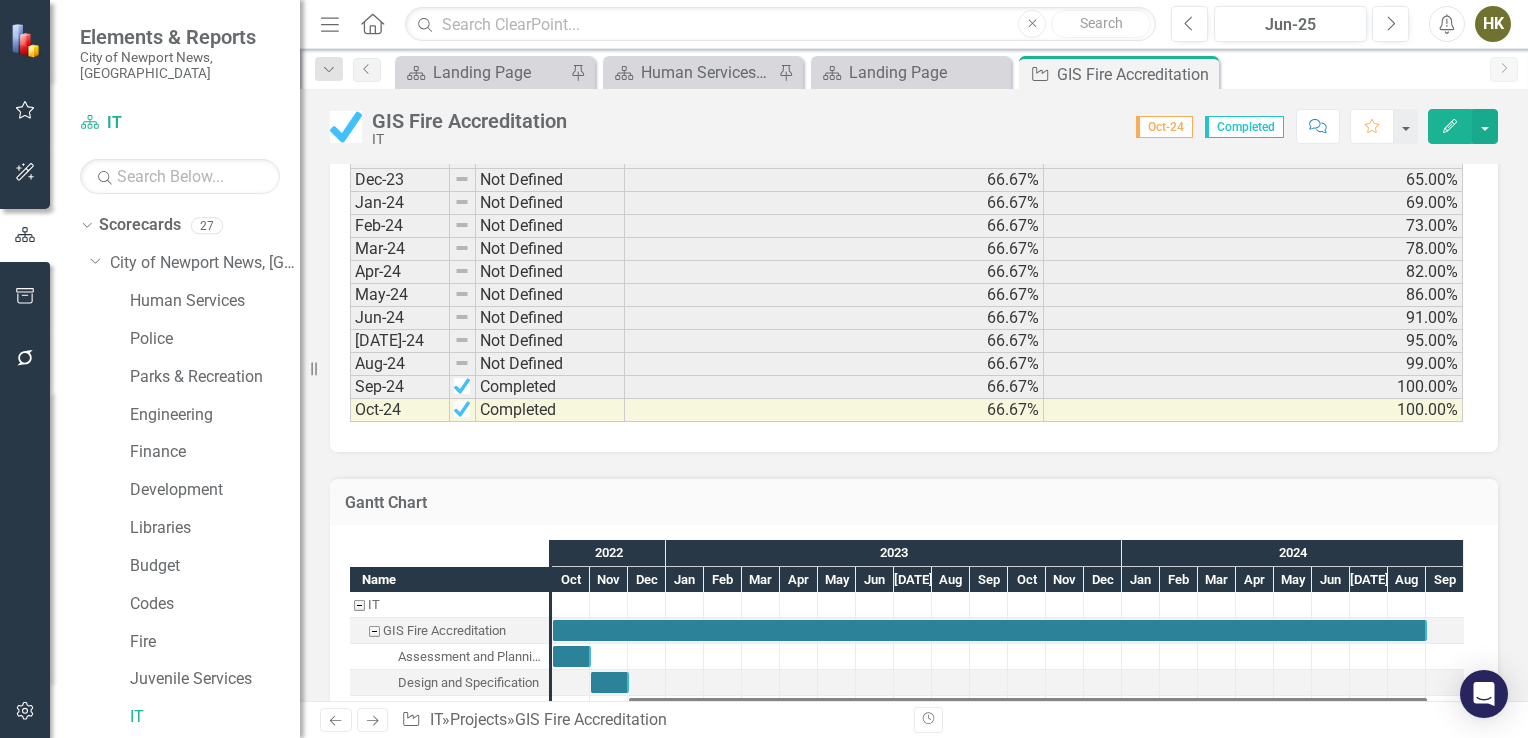 scroll, scrollTop: 1218, scrollLeft: 0, axis: vertical 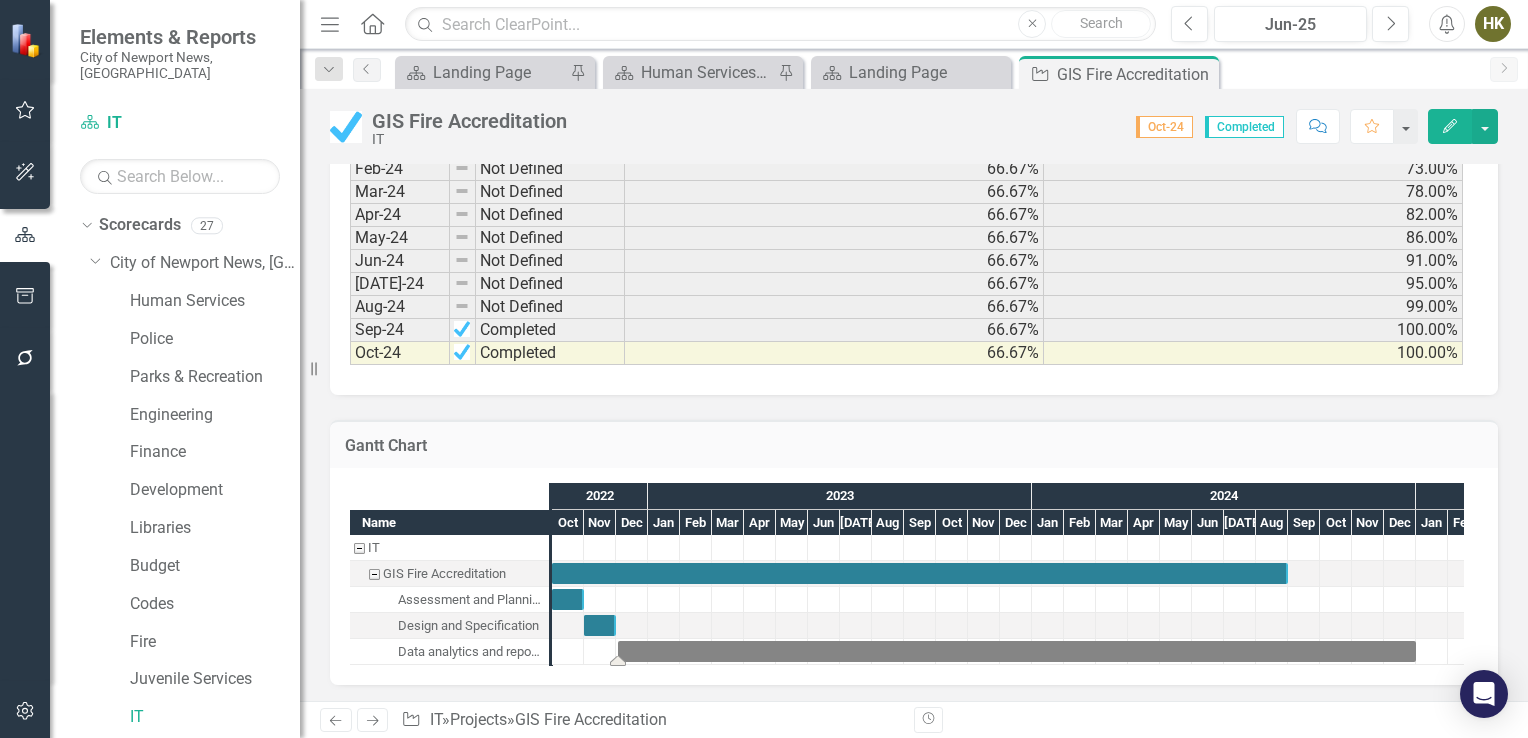 drag, startPoint x: 640, startPoint y: 643, endPoint x: 629, endPoint y: 626, distance: 20.248457 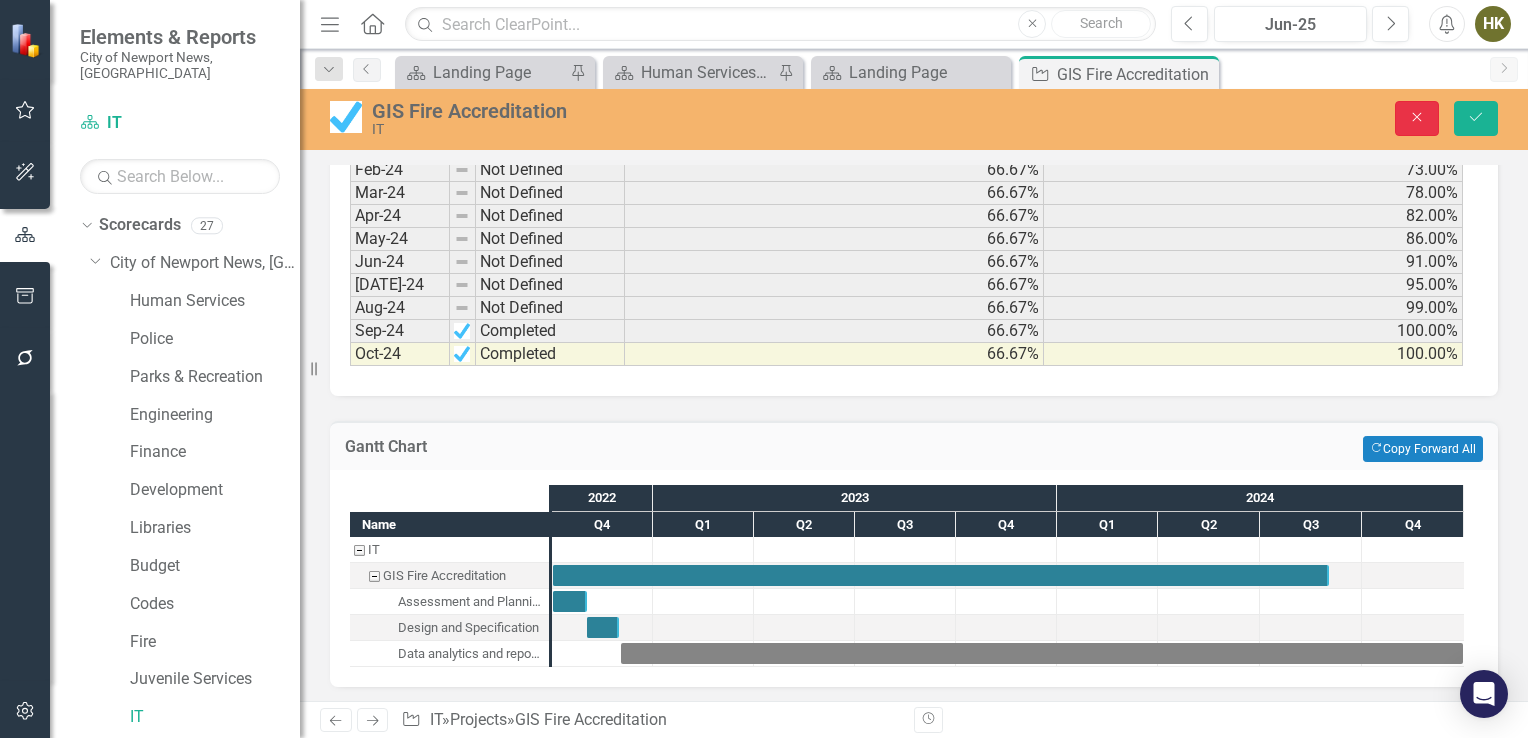 click on "Close" 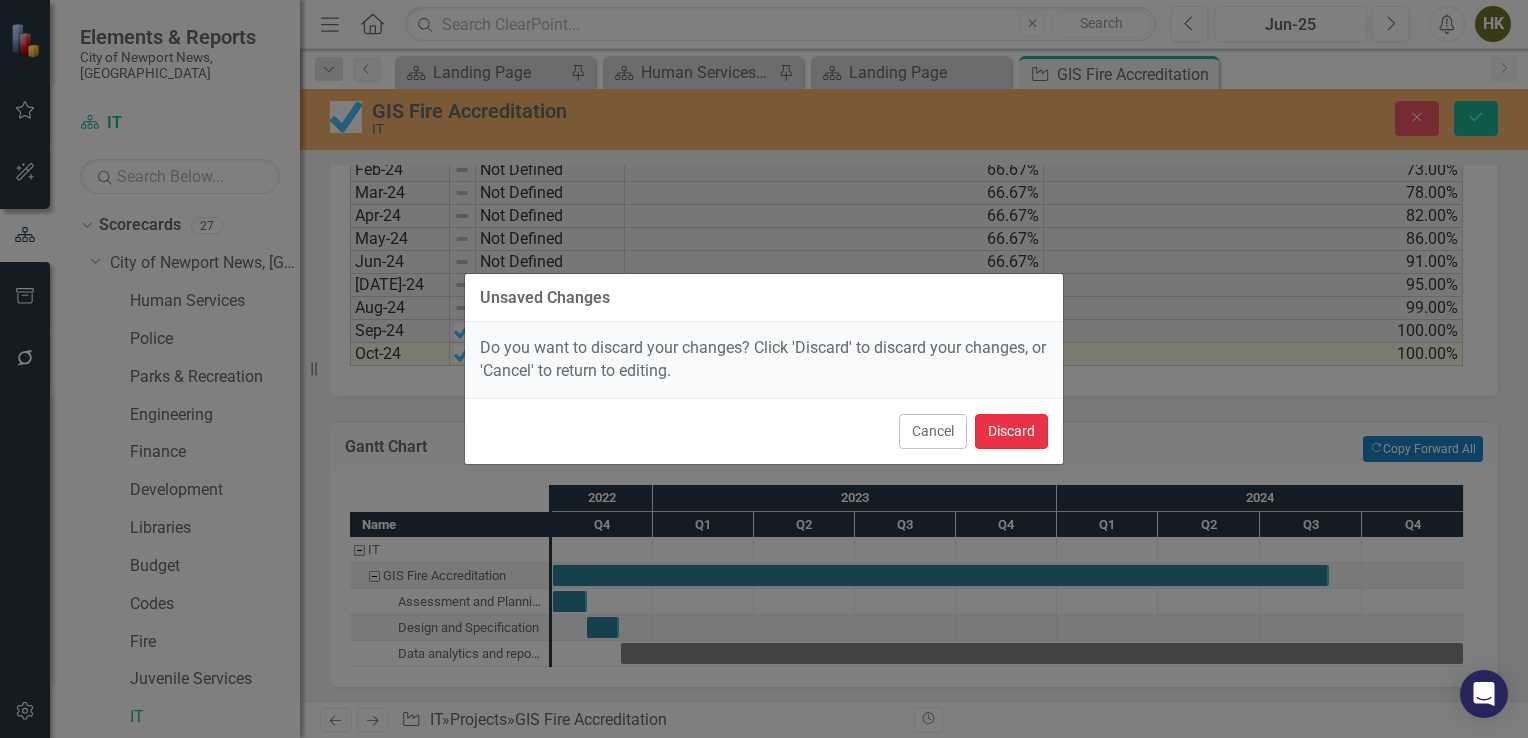 click on "Discard" at bounding box center [1011, 431] 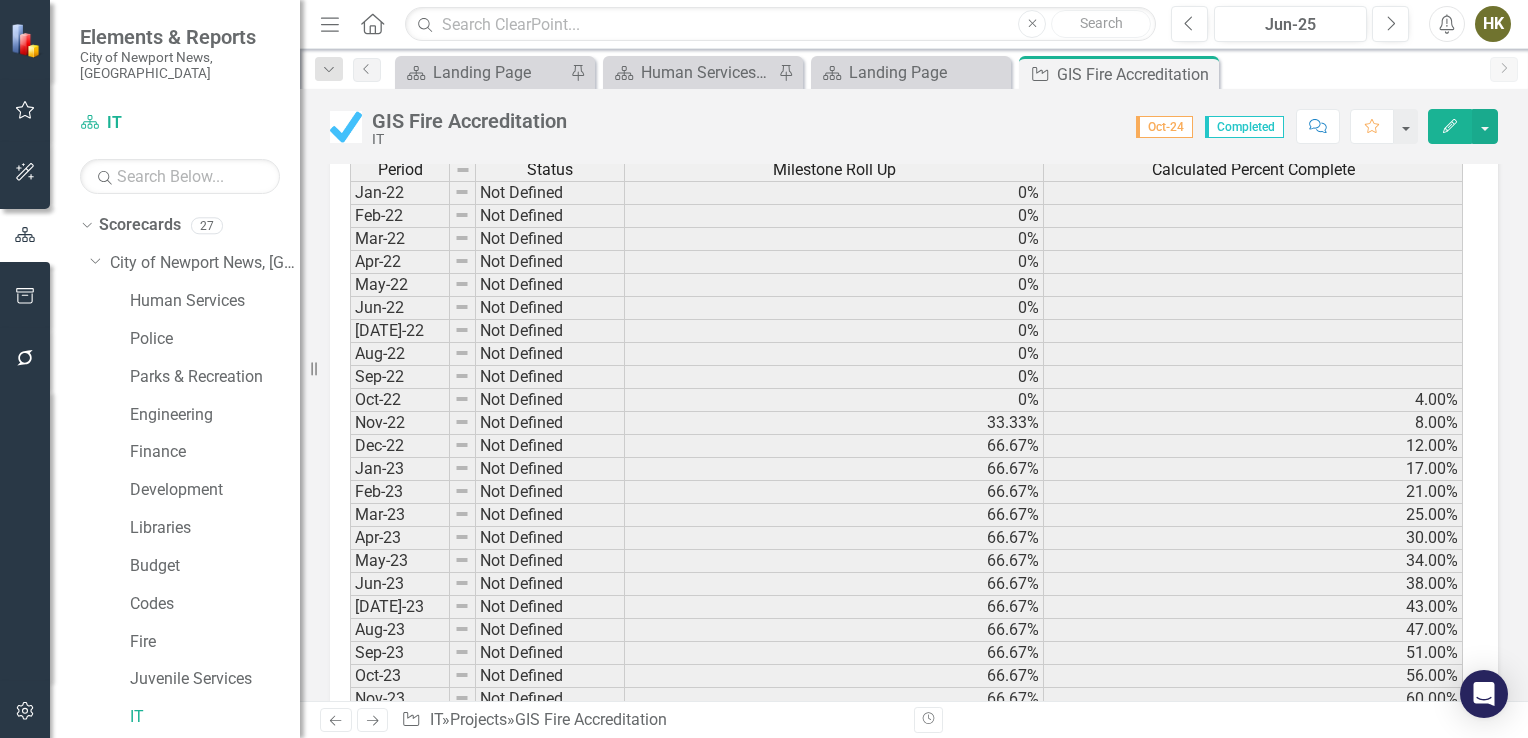scroll, scrollTop: 519, scrollLeft: 0, axis: vertical 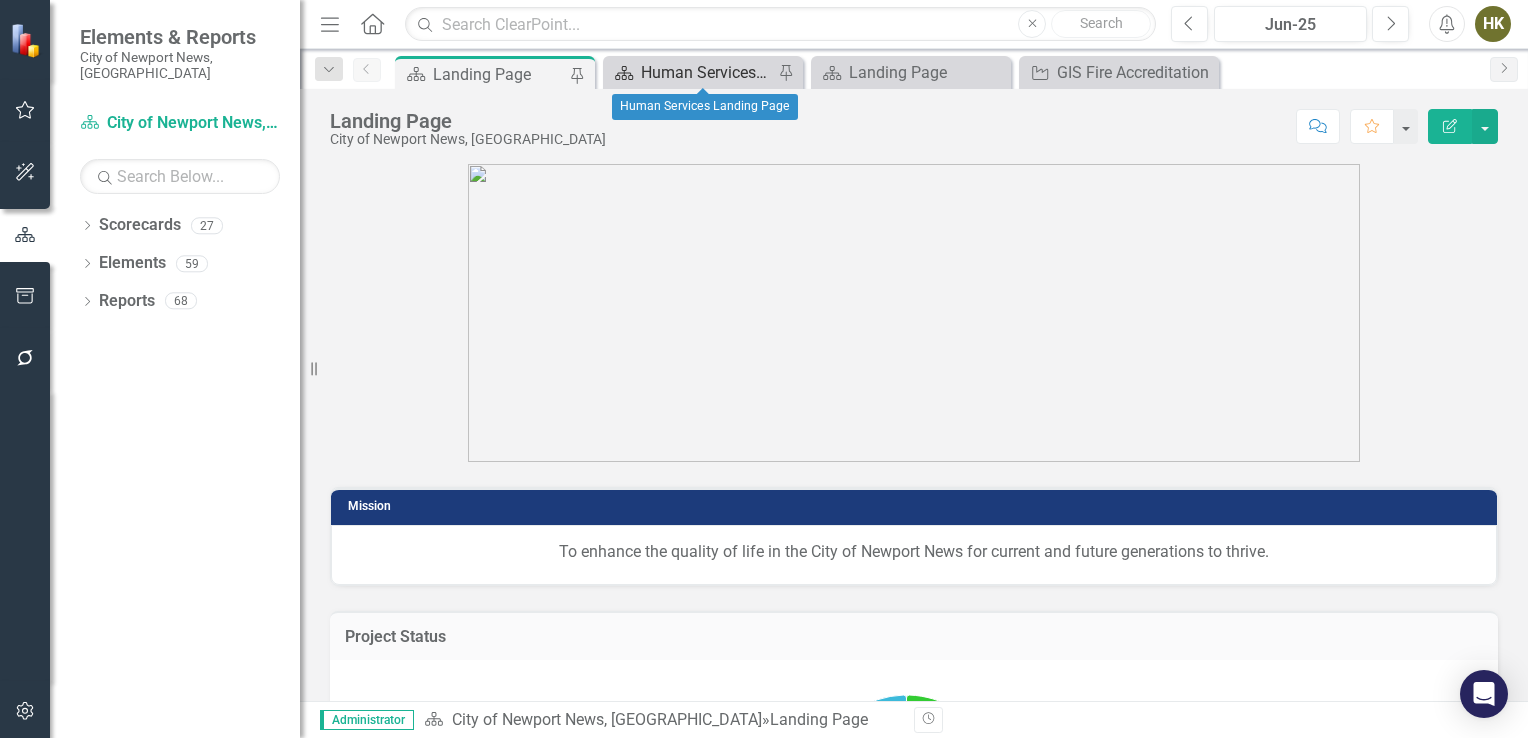click on "Scorecard" 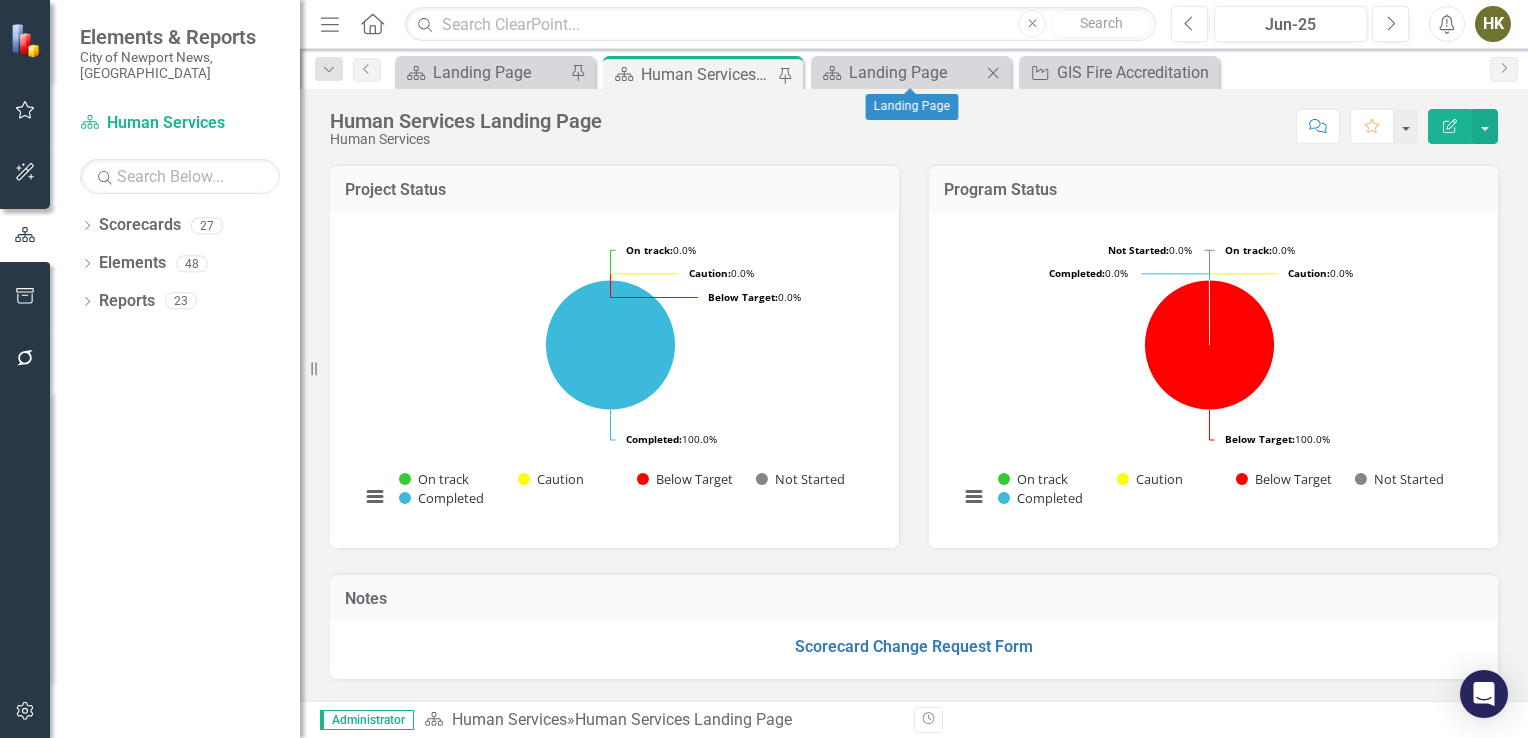click 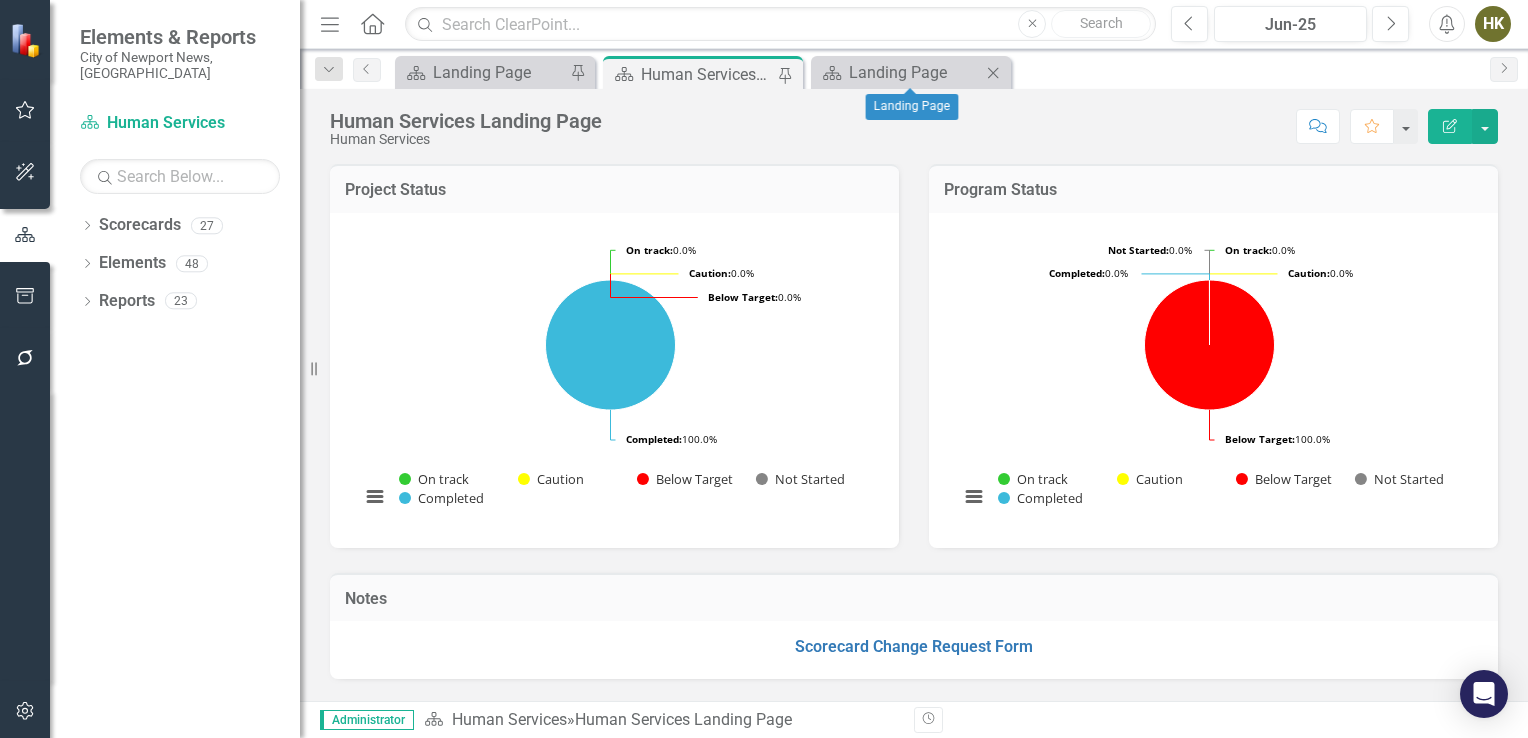 click 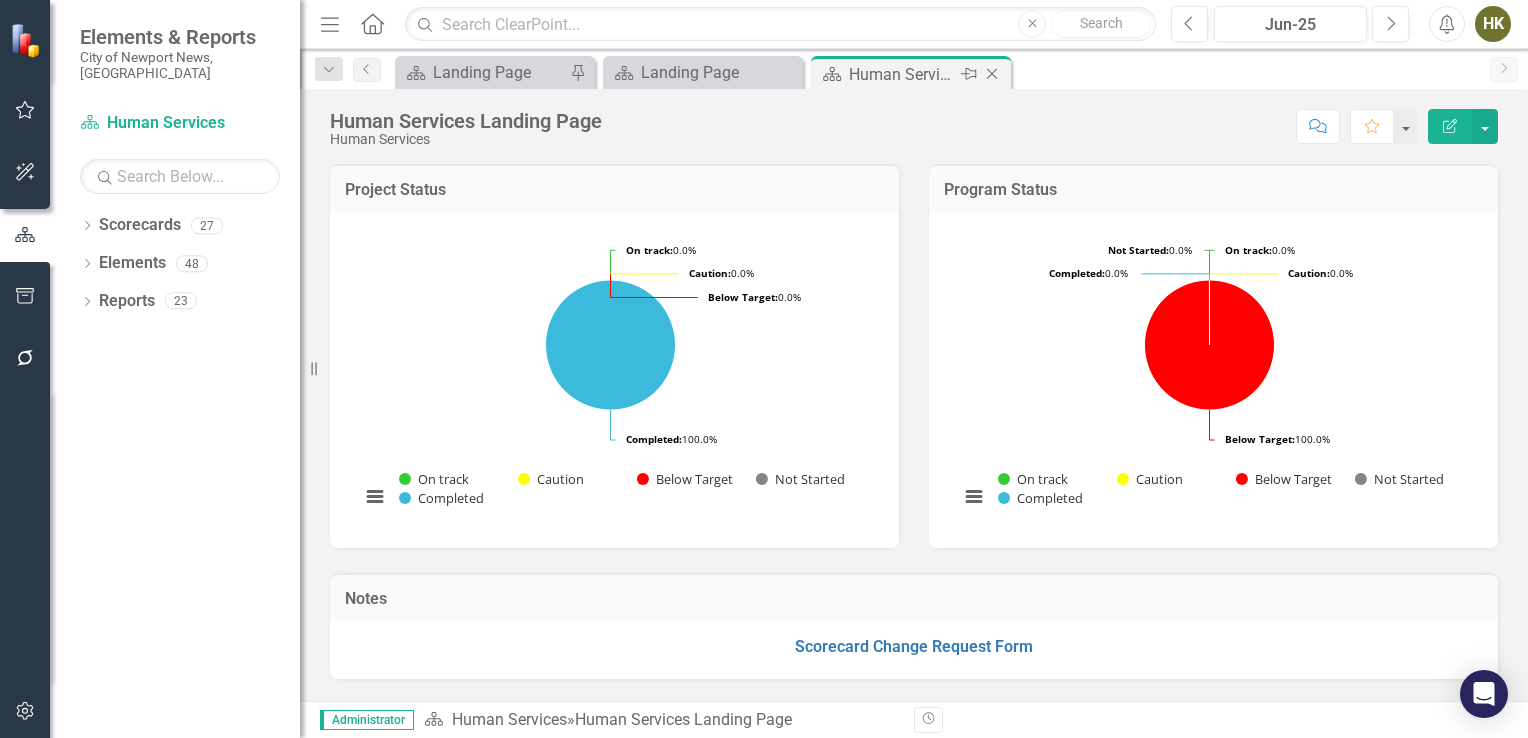 click on "Close" 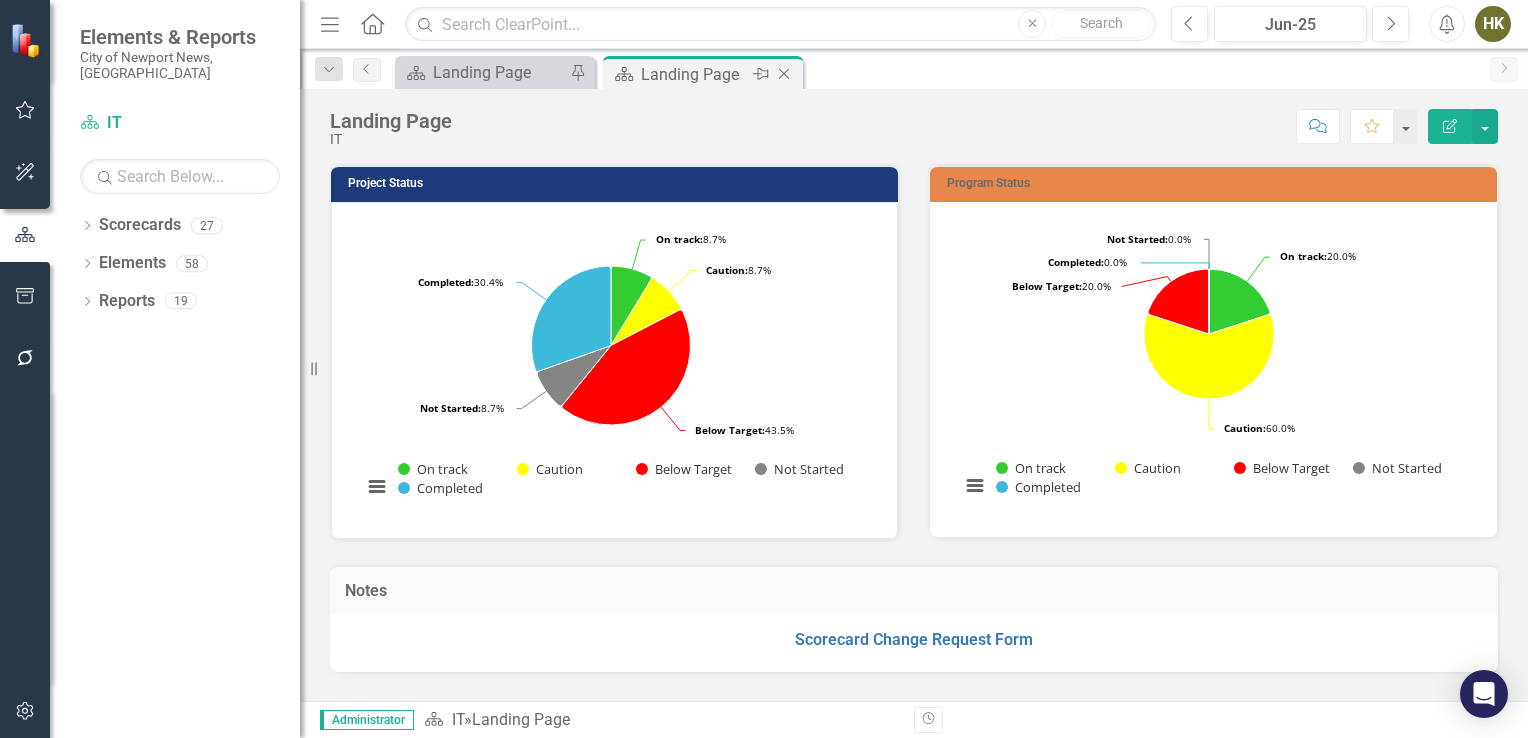 click on "Close" 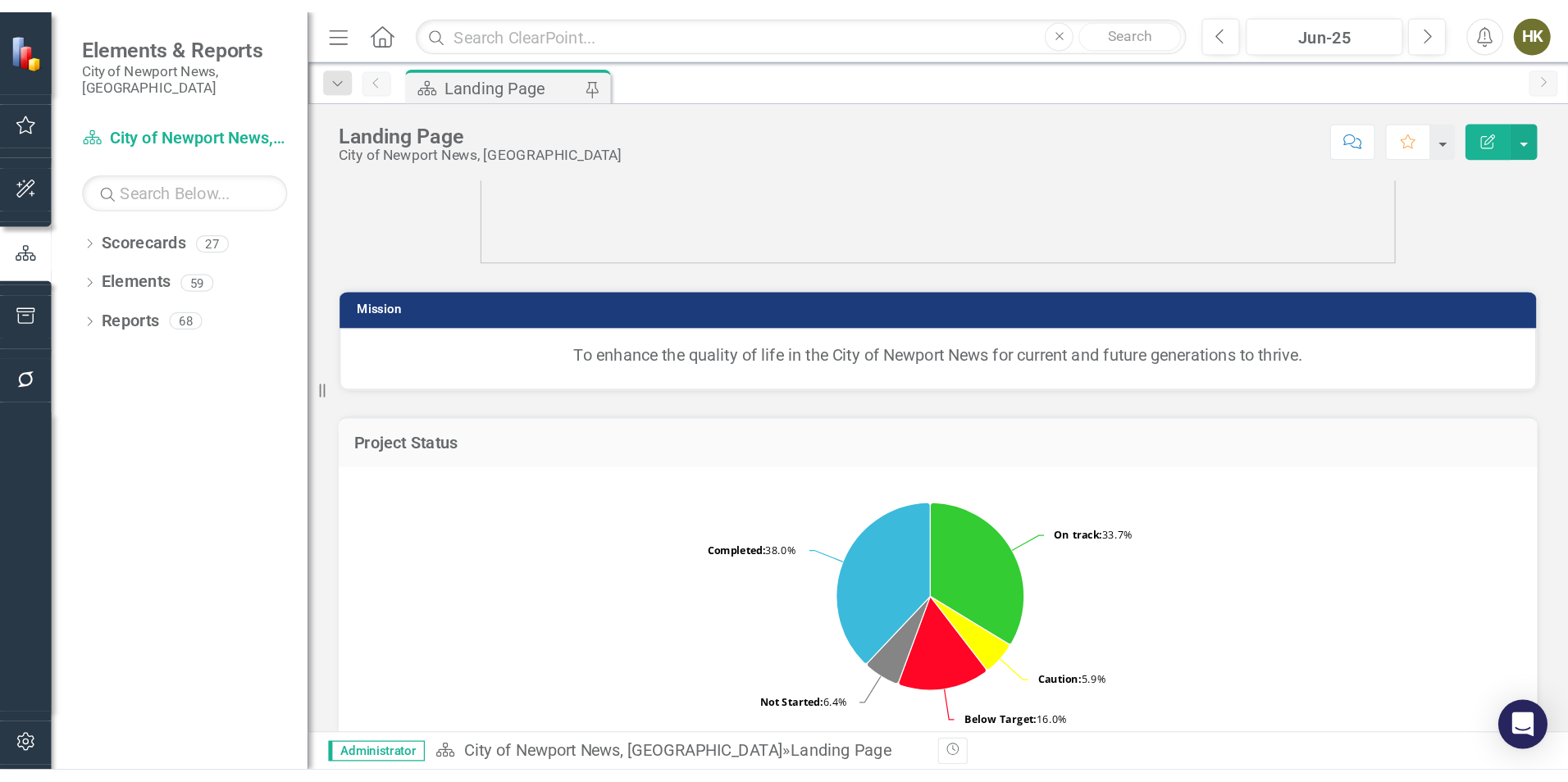 scroll, scrollTop: 0, scrollLeft: 0, axis: both 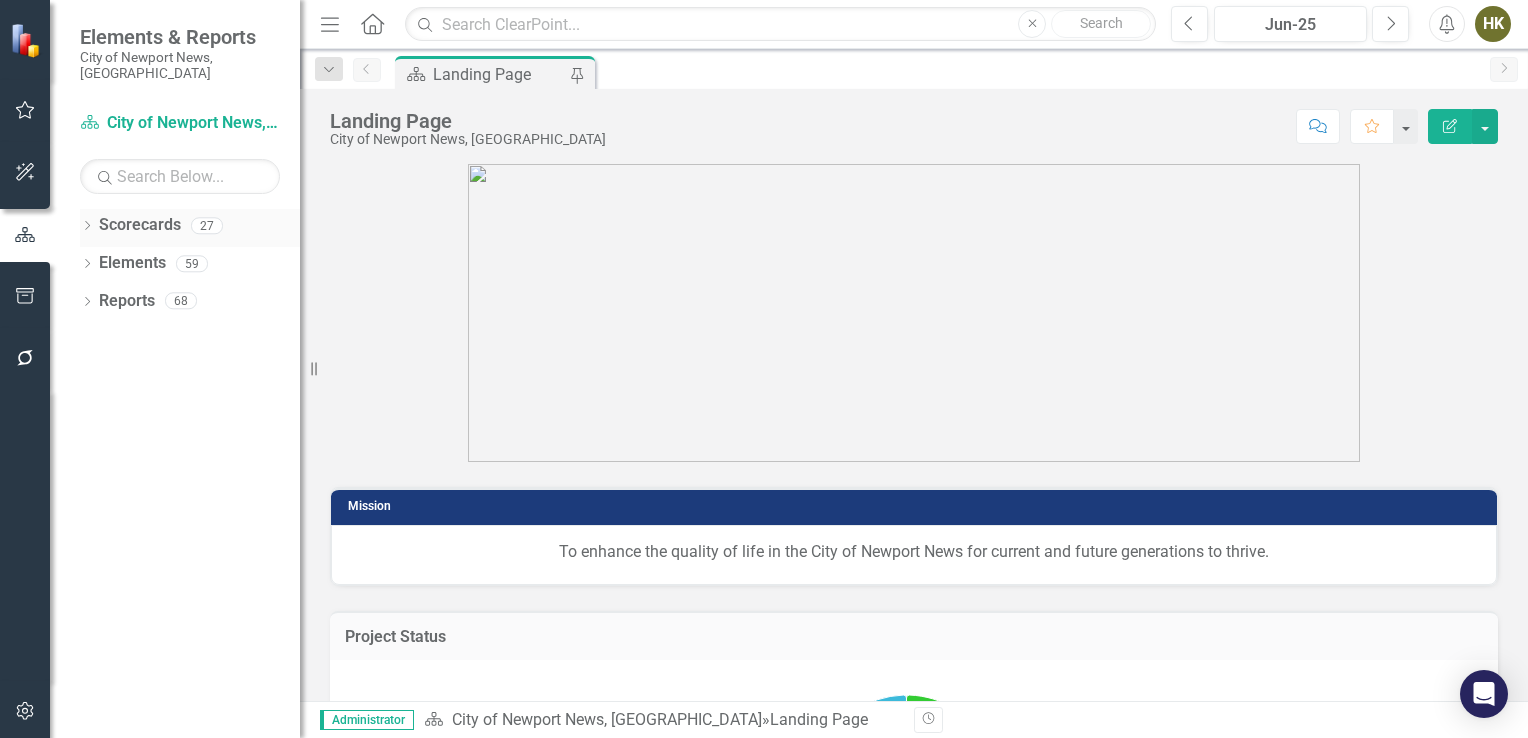 click on "Dropdown" 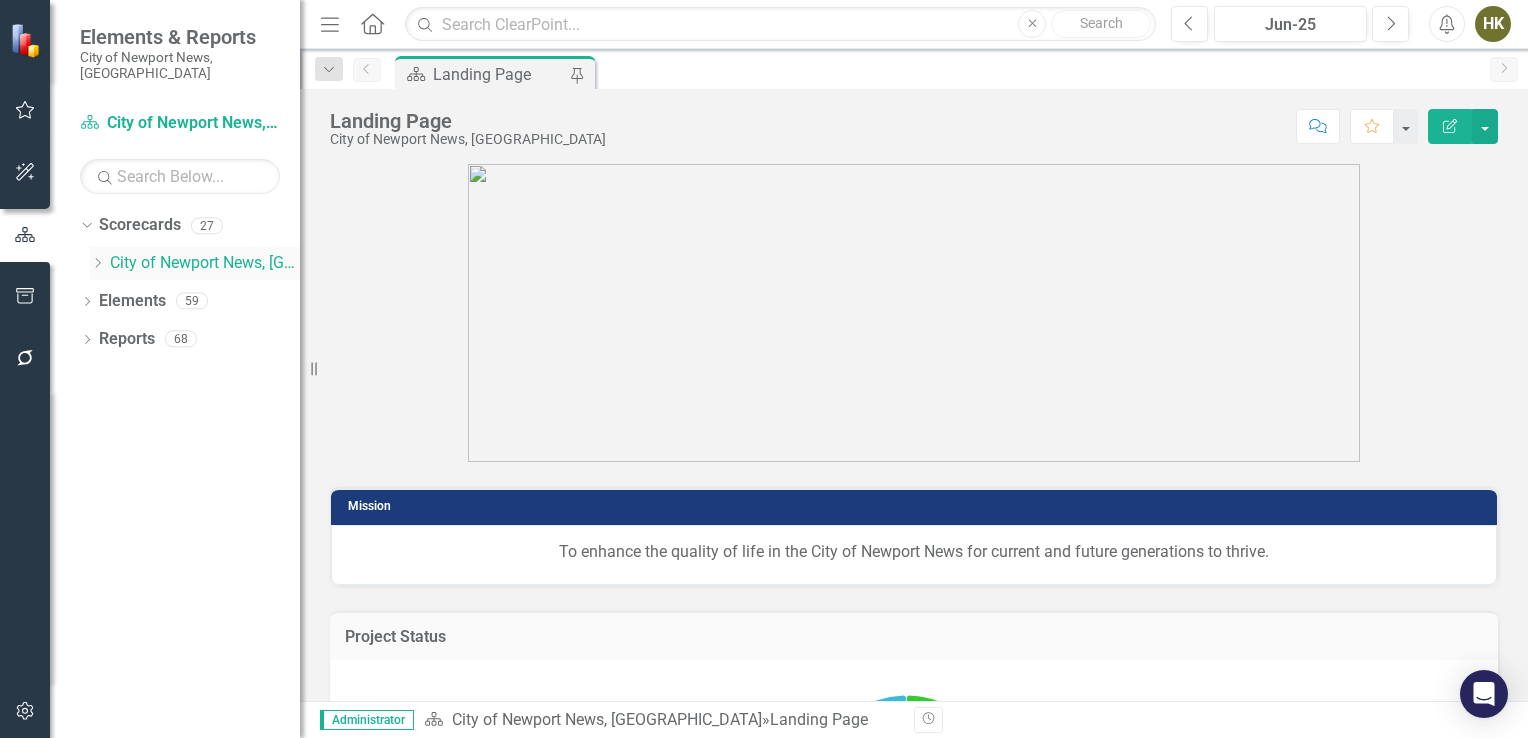 click on "Dropdown City of Newport News, VA" at bounding box center (195, 263) 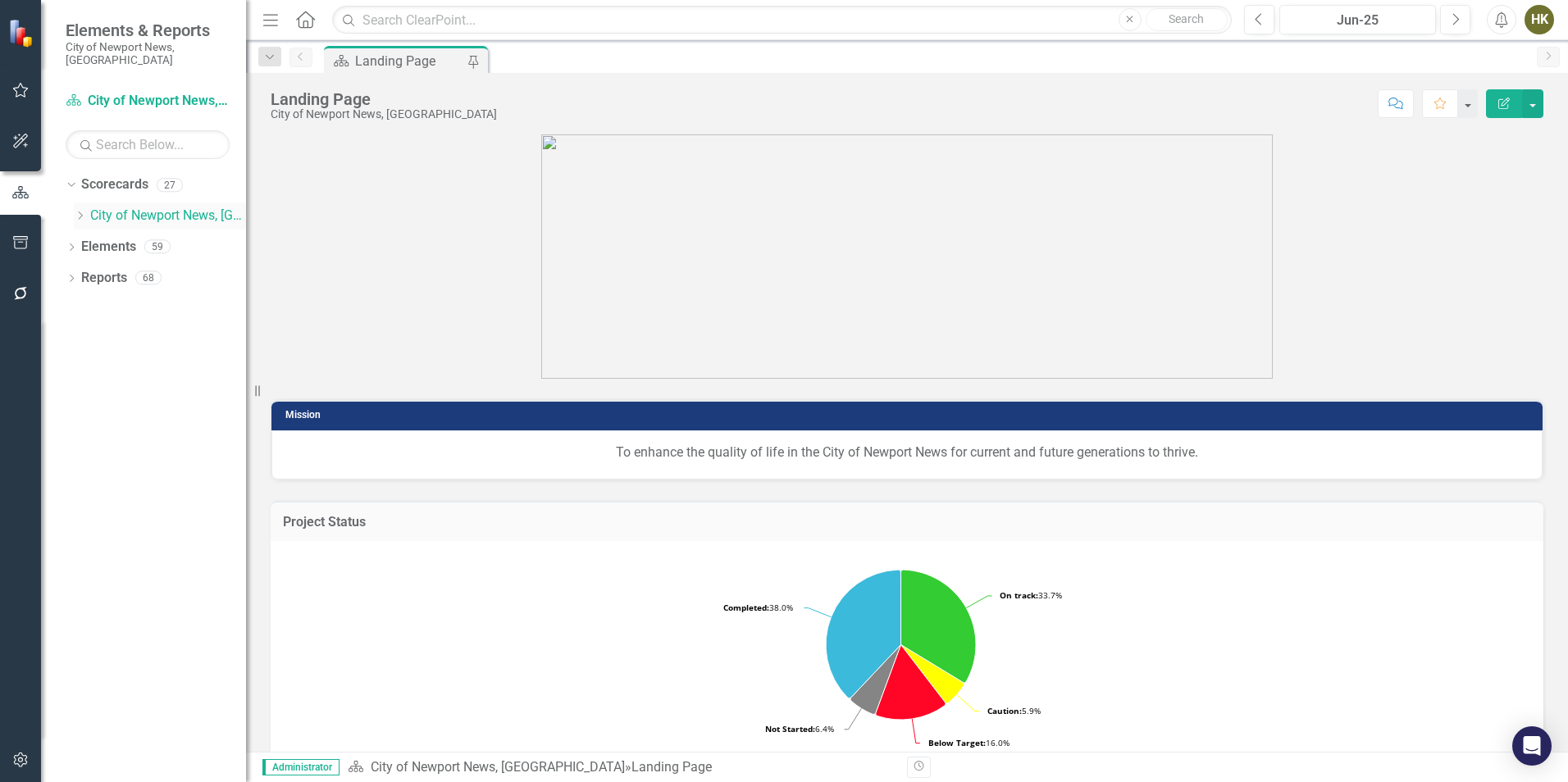 click on "Dropdown" 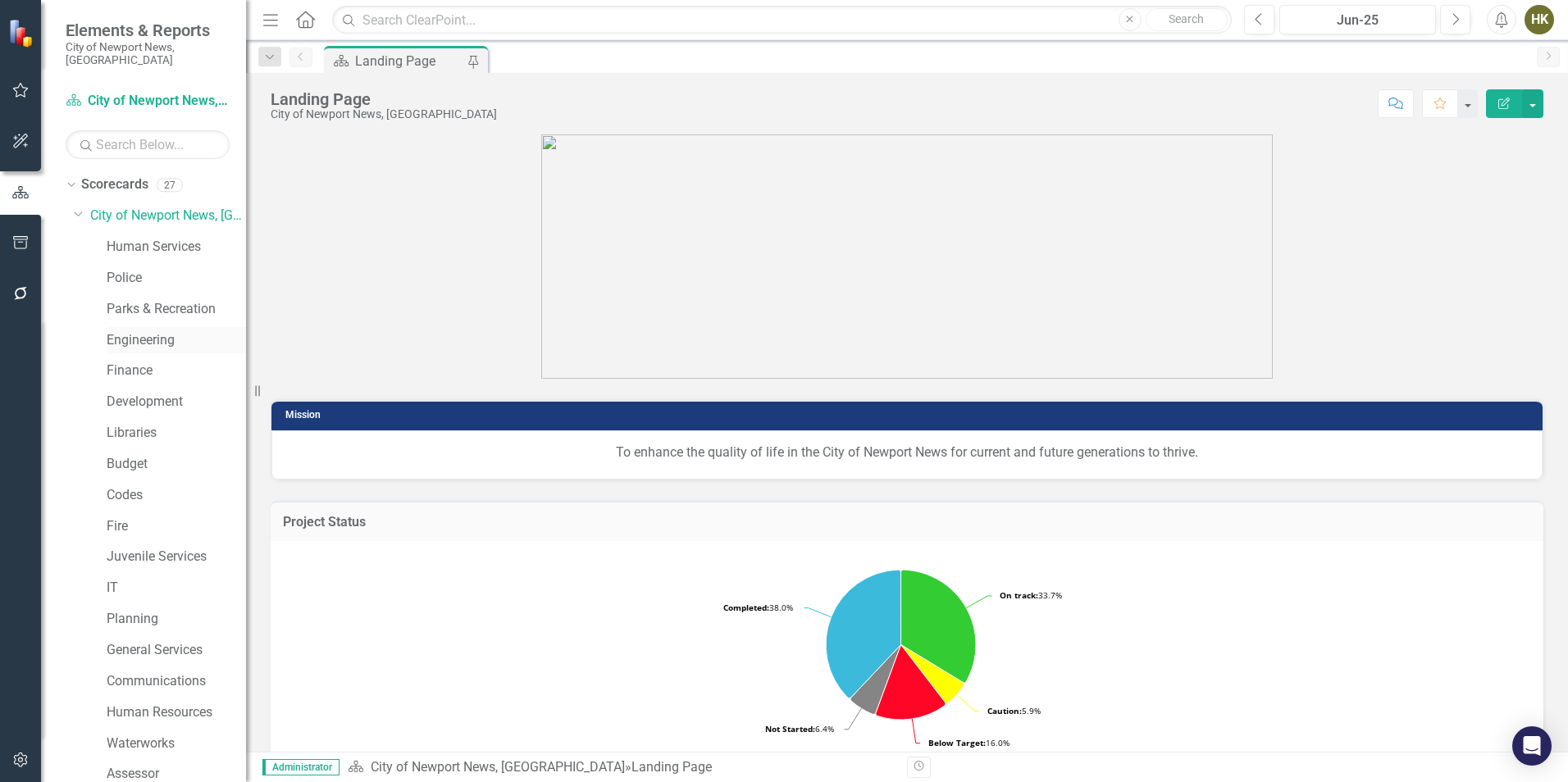 click on "Engineering" at bounding box center [176, 340] 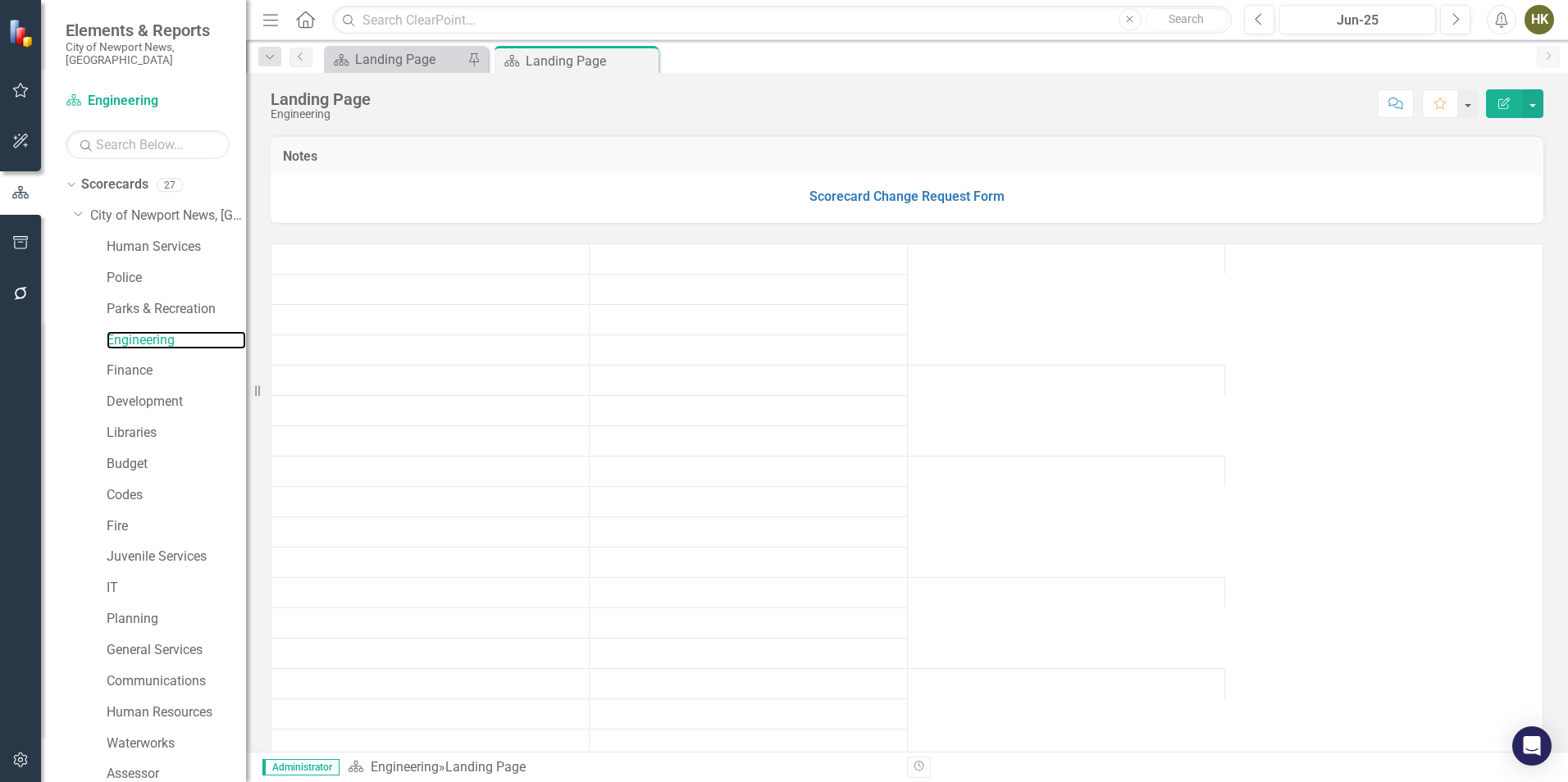 scroll, scrollTop: 410, scrollLeft: 0, axis: vertical 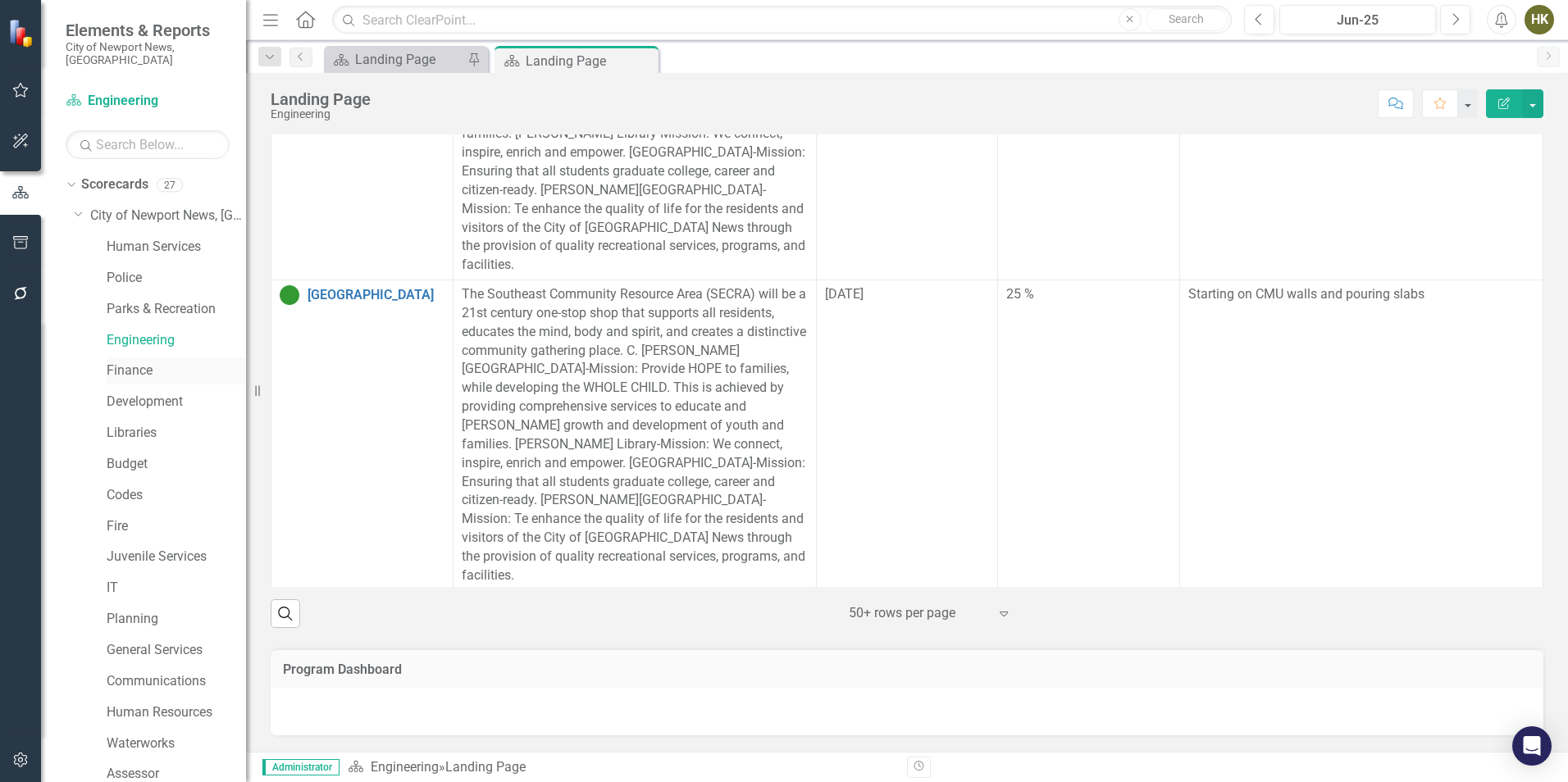 click on "Finance" at bounding box center (176, 371) 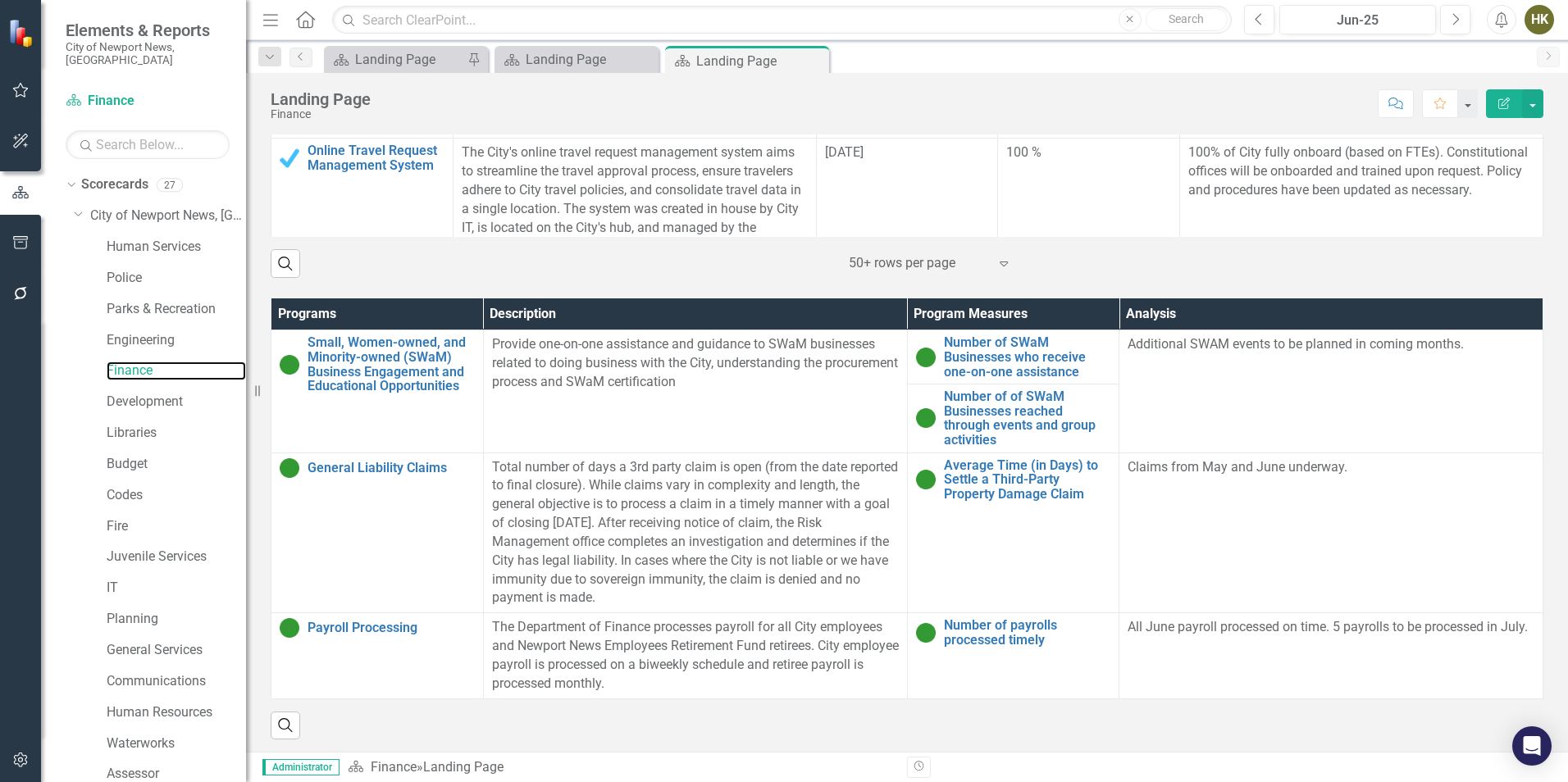 scroll, scrollTop: 926, scrollLeft: 0, axis: vertical 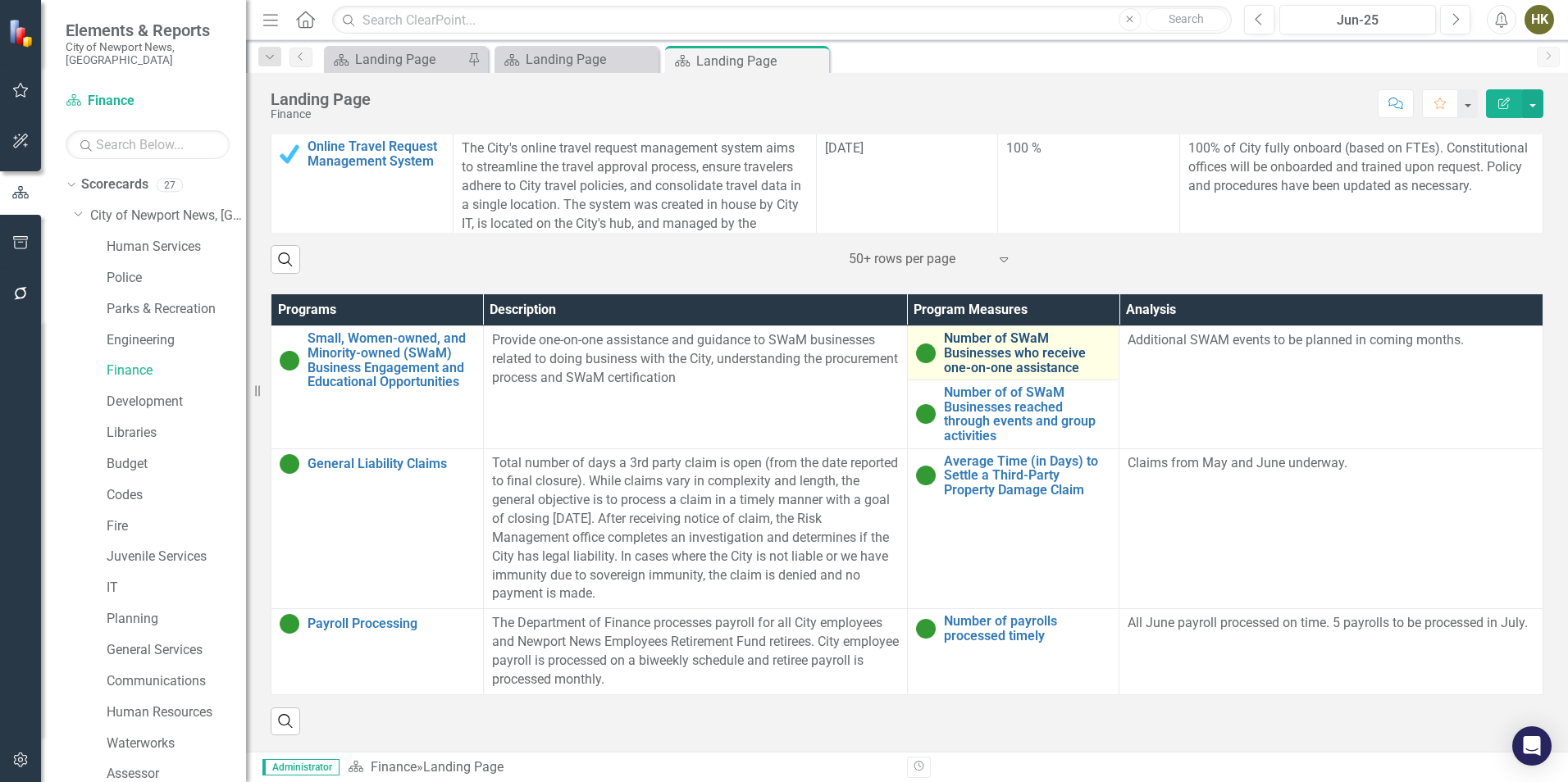 click on "Number of SWaM Businesses who receive one-on-one assistance" at bounding box center (1028, 352) 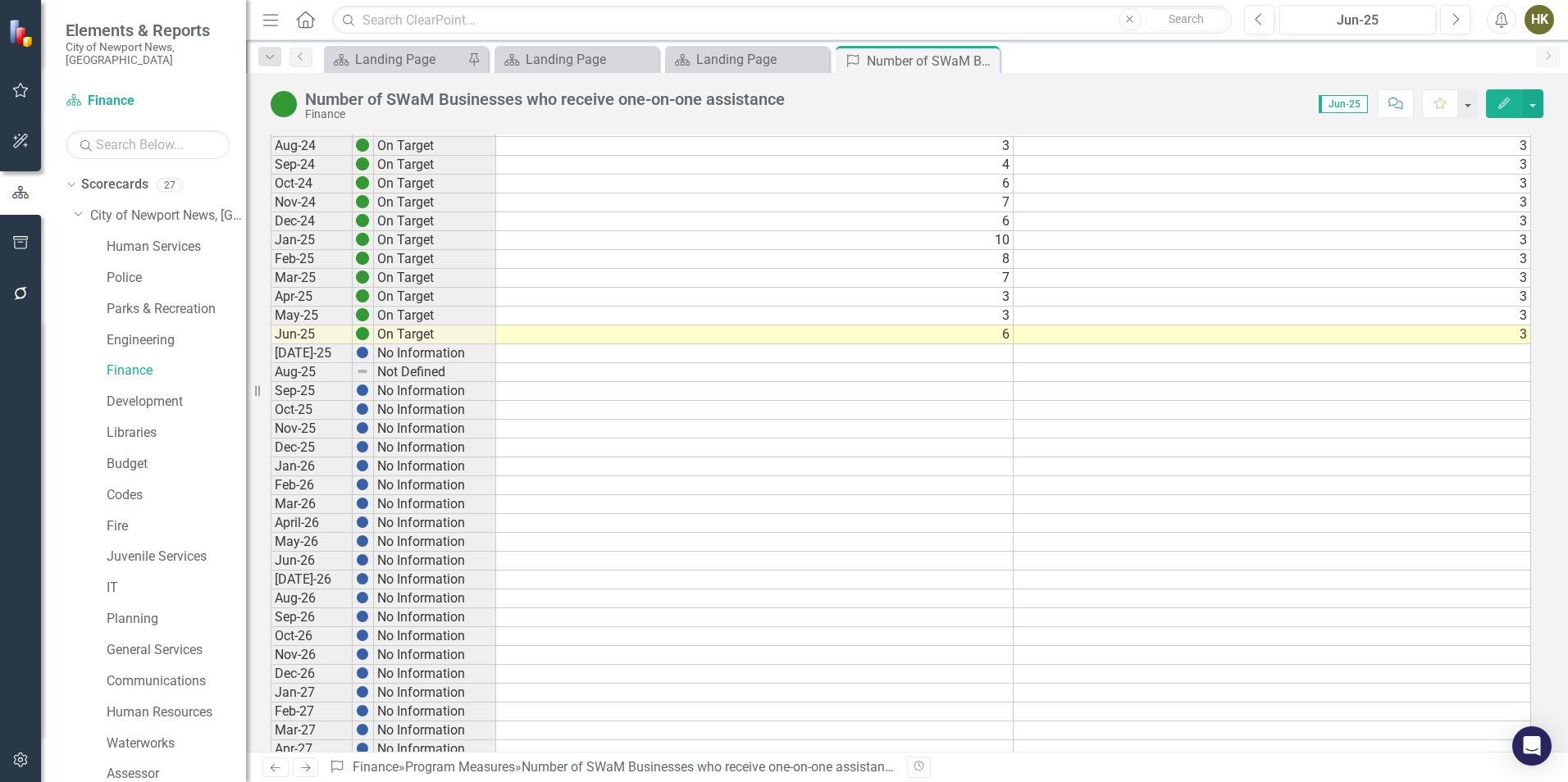 scroll, scrollTop: 164, scrollLeft: 0, axis: vertical 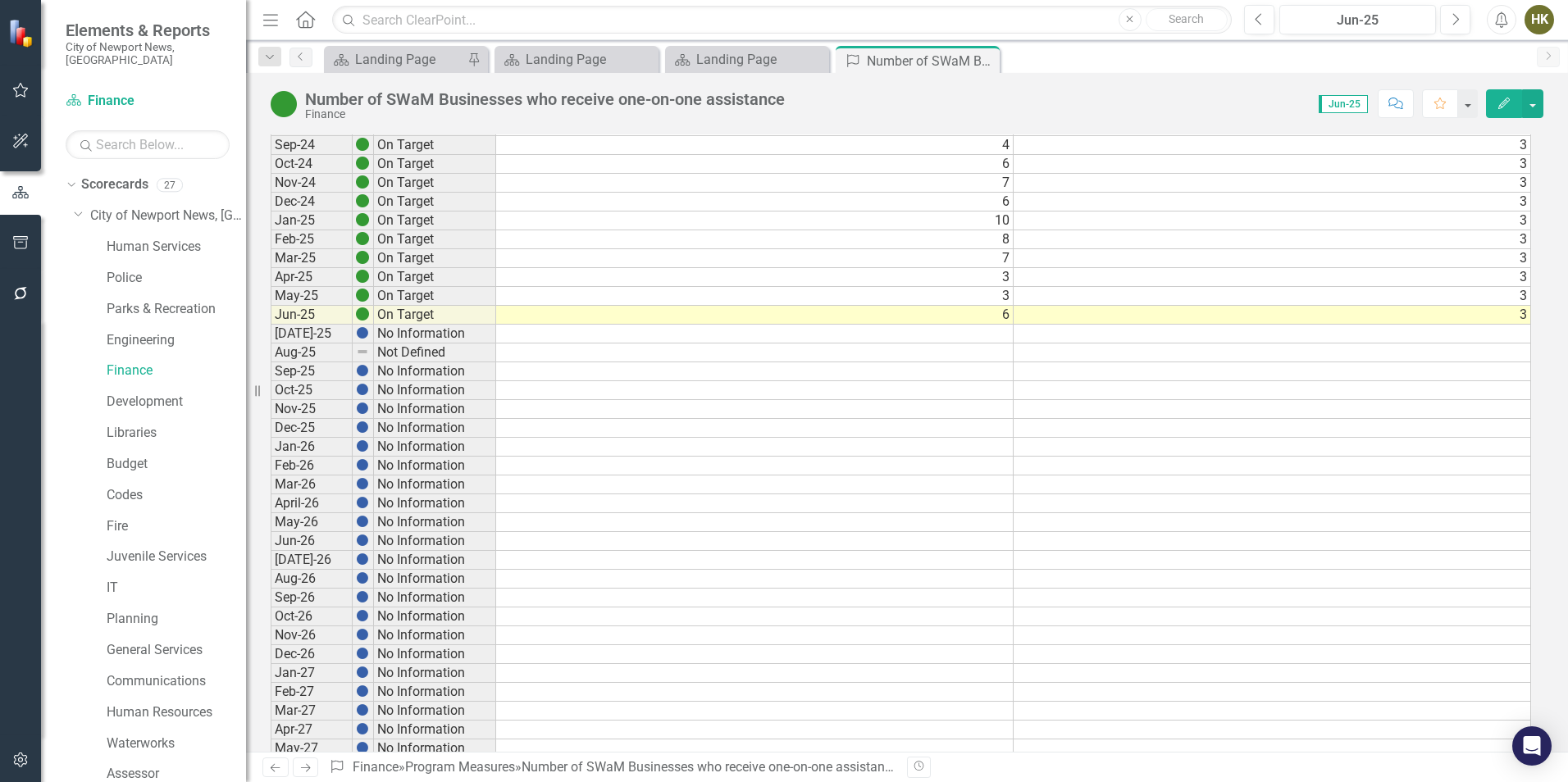 click on "3" at bounding box center (1272, 315) 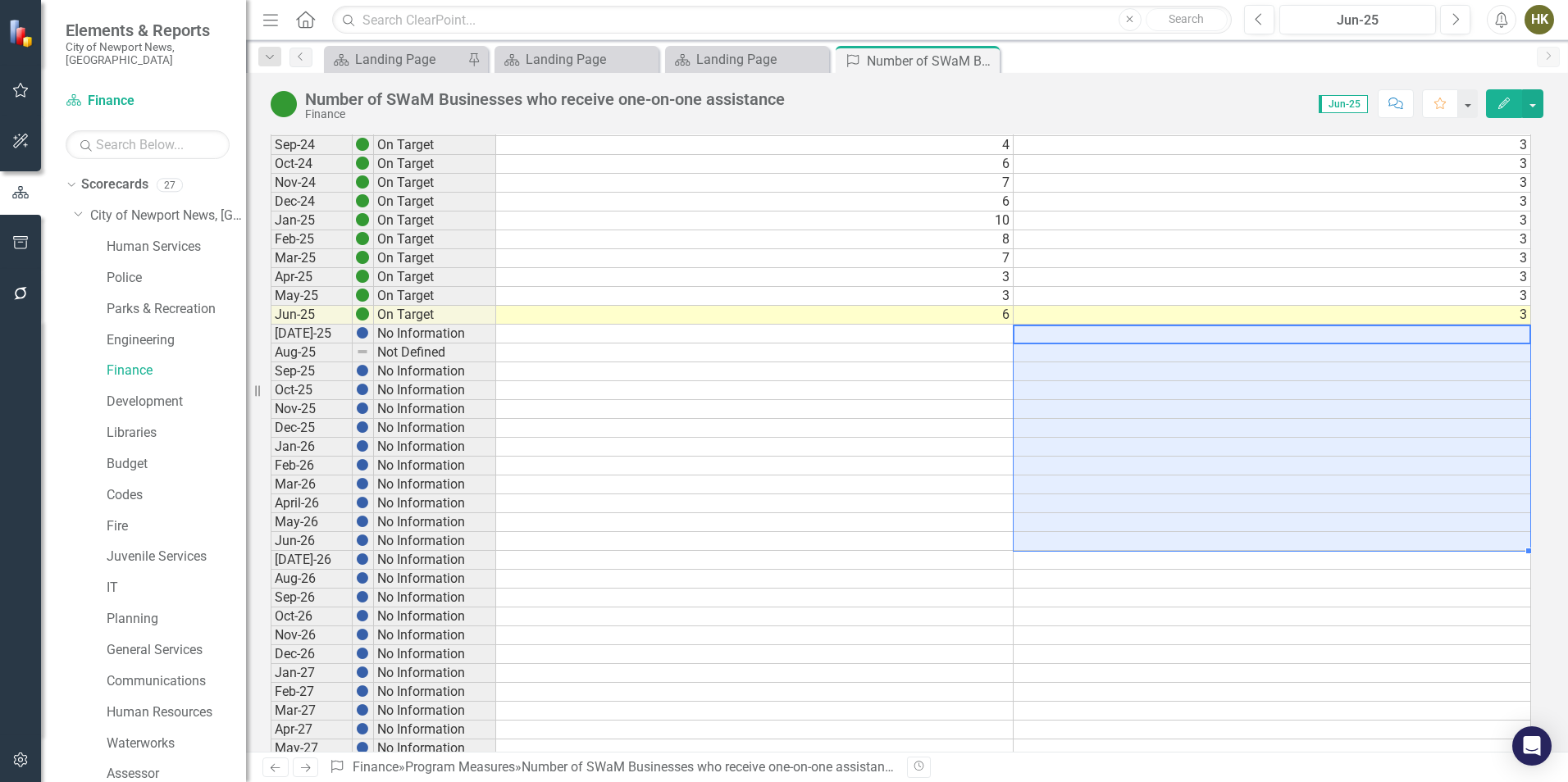 drag, startPoint x: 1085, startPoint y: 333, endPoint x: 1037, endPoint y: 539, distance: 211.51832 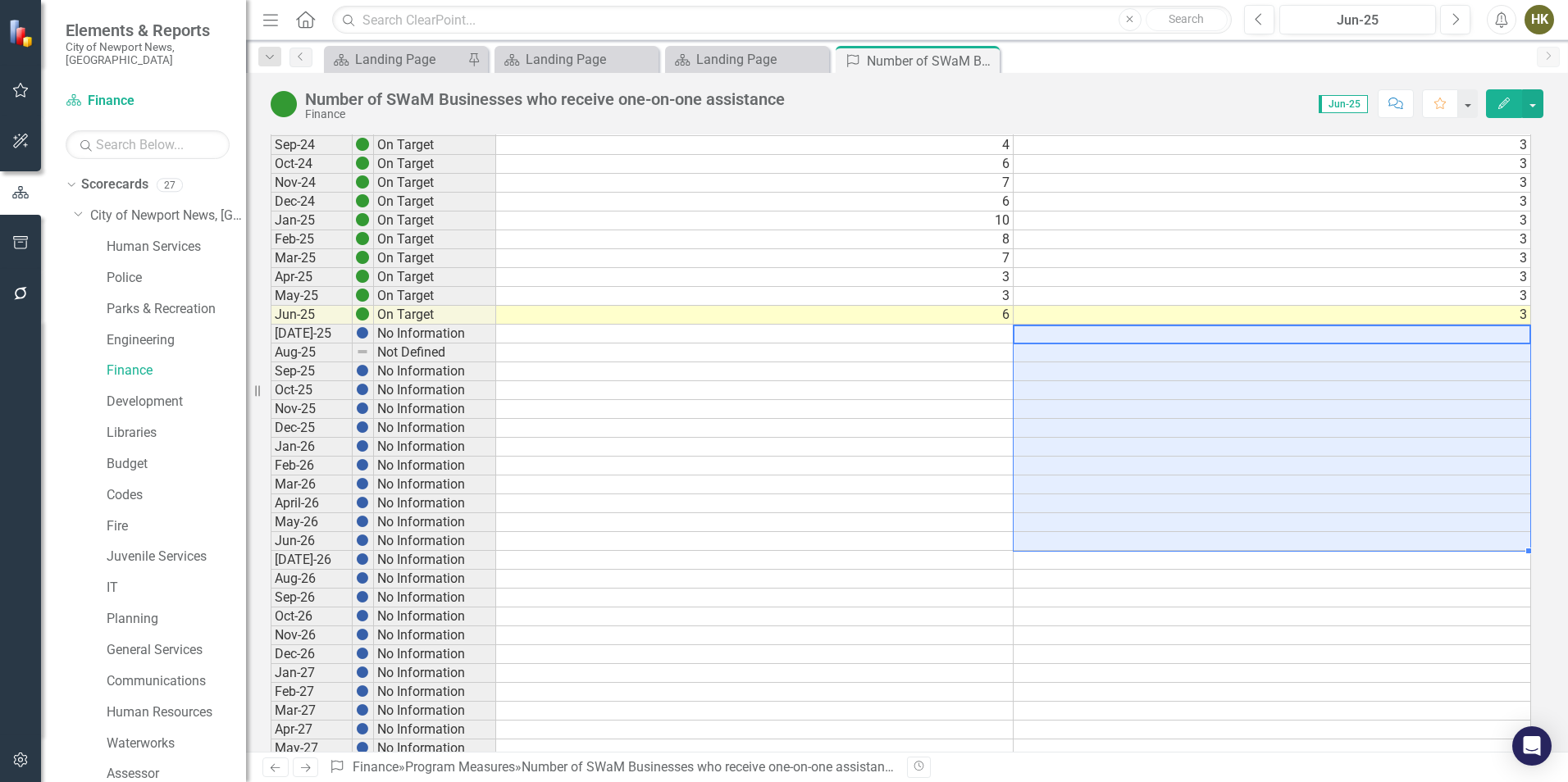 click on "Jul-24 On Target 3 3 Aug-24 On Target 3 3 Sep-24 On Target 4 3 Oct-24 On Target 6 3 Nov-24 On Target 7 3 Dec-24 On Target 6 3 Jan-25 On Target 10 3 Feb-25 On Target 8 3 Mar-25 On Target 7 3 Apr-25 On Target 3 3 May-25 On Target 3 3 Jun-25 On Target 6 3 Jul-25 No Information Aug-25 Not Defined Sep-25 No Information Oct-25 No Information Nov-25 No Information Dec-25 No Information Jan-26 No Information Feb-26 No Information Mar-26 No Information April-26 No Information May-26 No Information Jun-26 No Information Jul-26 No Information Aug-26 No Information Sep-26 No Information Oct-26 No Information Nov-26 No Information Dec-26 No Information Jan-27 No Information Feb-27 No Information Mar-27 No Information Apr-27 No Information May-27 No Information Jun-27 No Information Jul-27 No Information Aug-27 No Information Sep-27 No Information Oct-27 No Information Nov-27 No Information Dec-27 No Information" at bounding box center [900, 493] 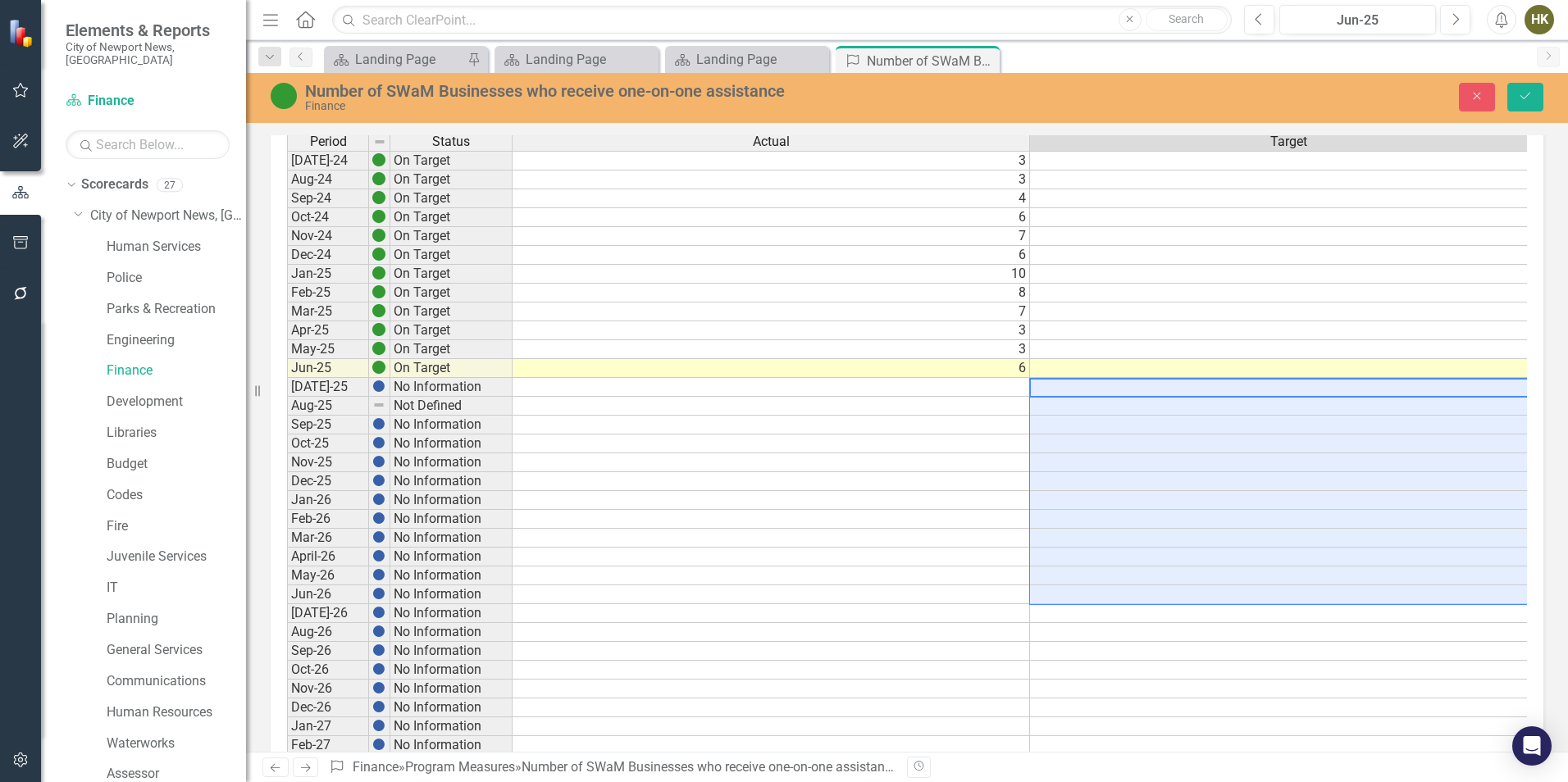 type on "3" 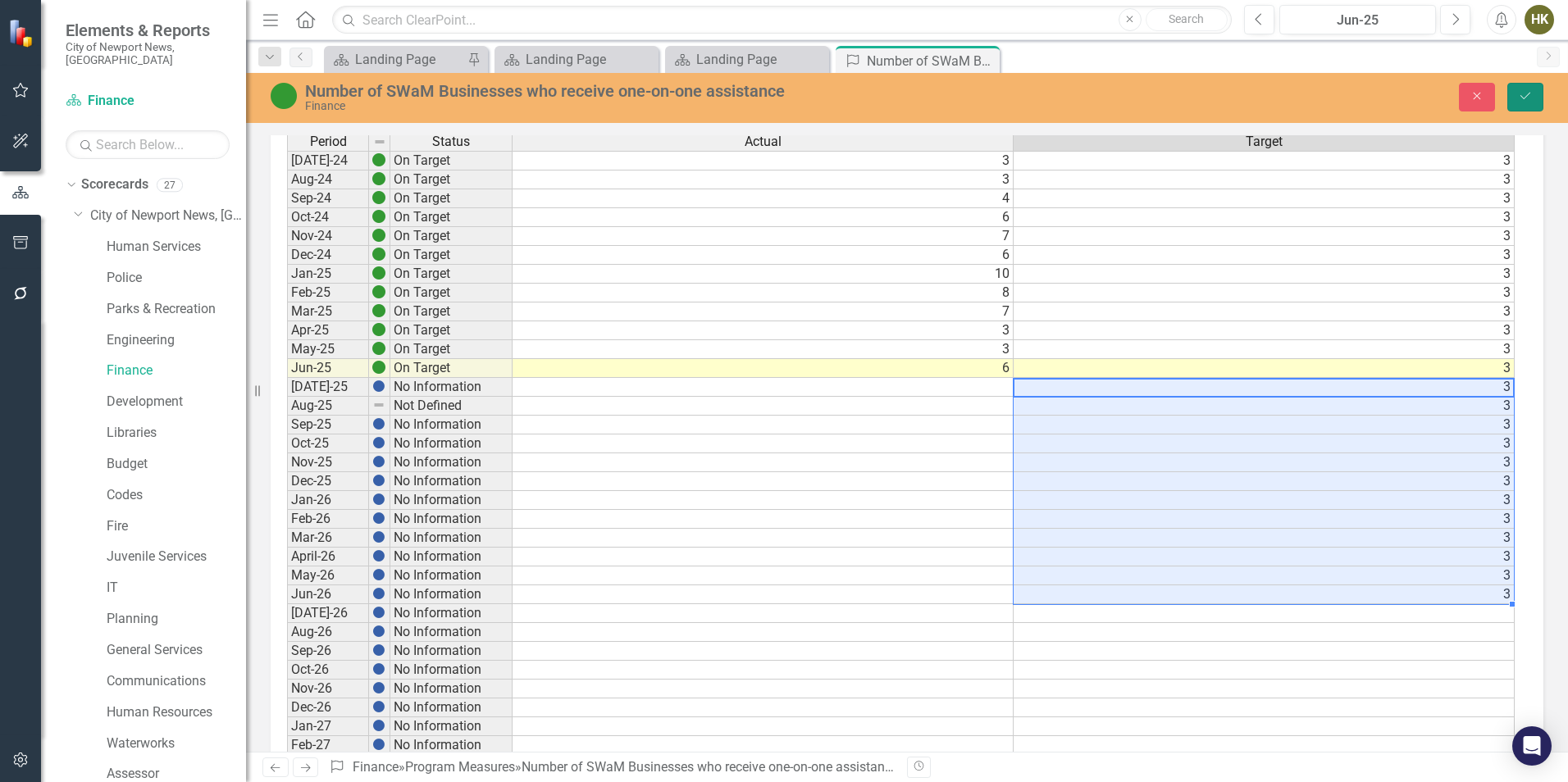 click on "Save" at bounding box center (1525, 97) 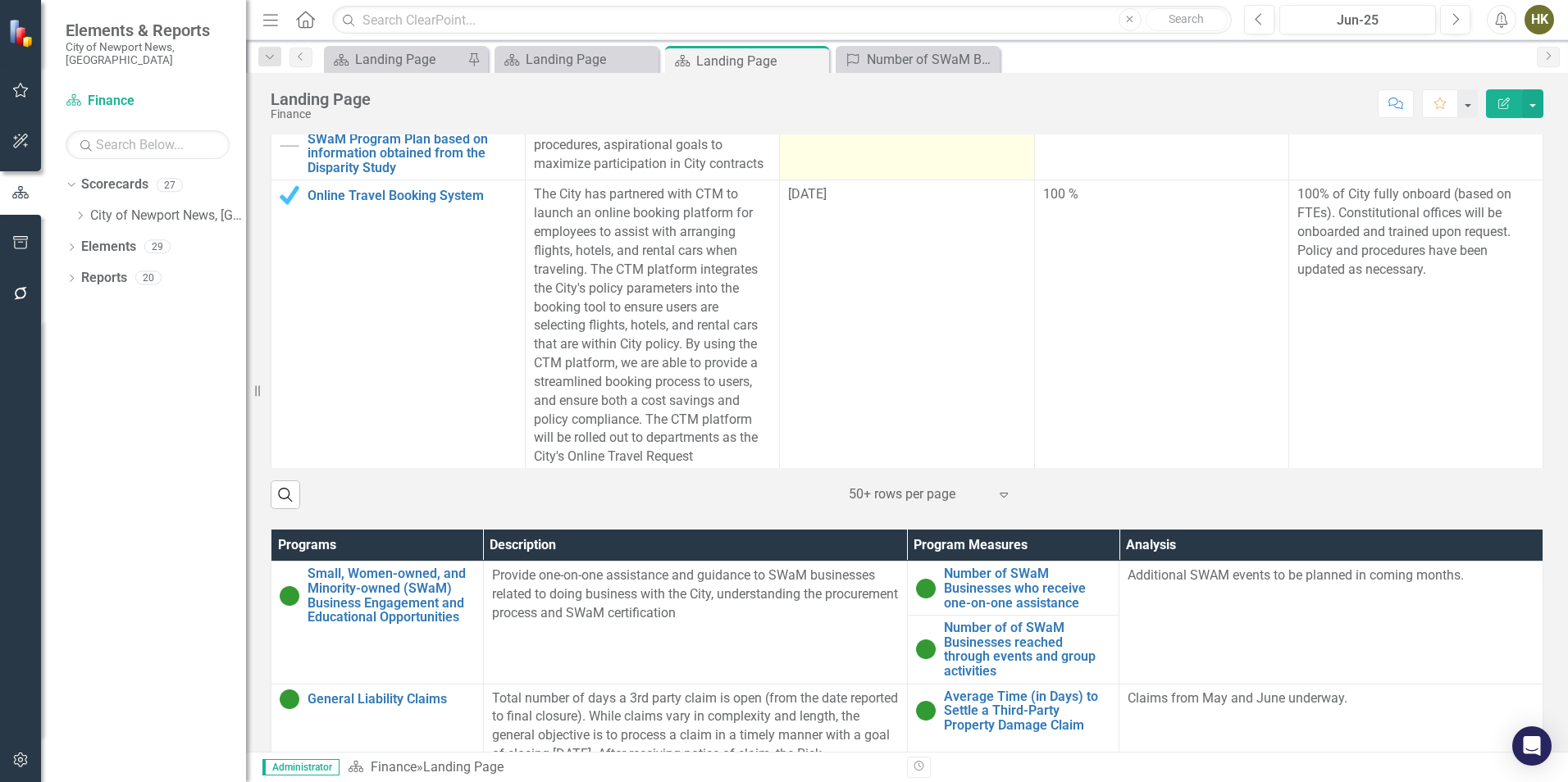 scroll, scrollTop: 902, scrollLeft: 0, axis: vertical 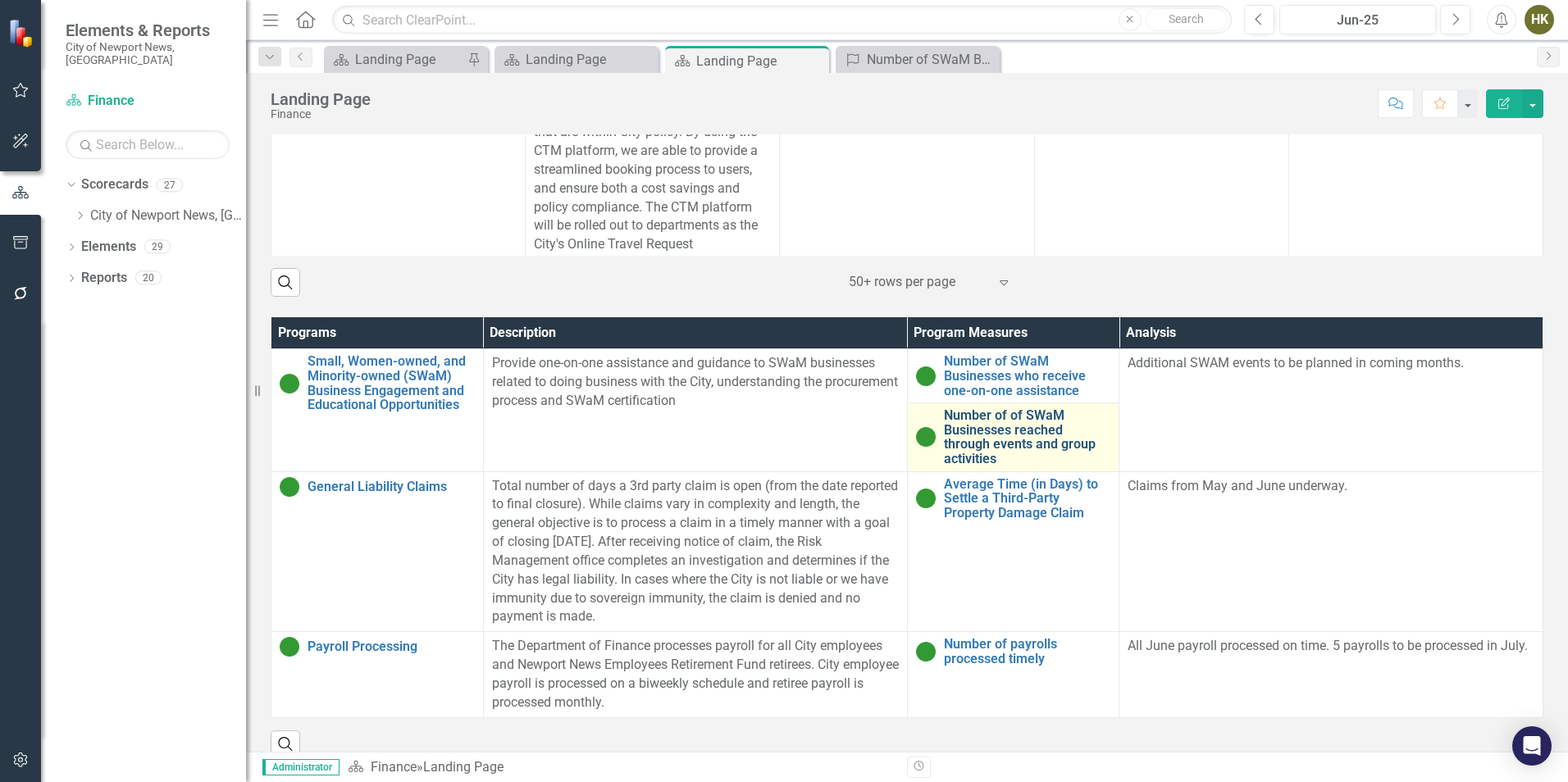 click on "Number of of SWaM Businesses reached through events and group activities" at bounding box center (1028, 437) 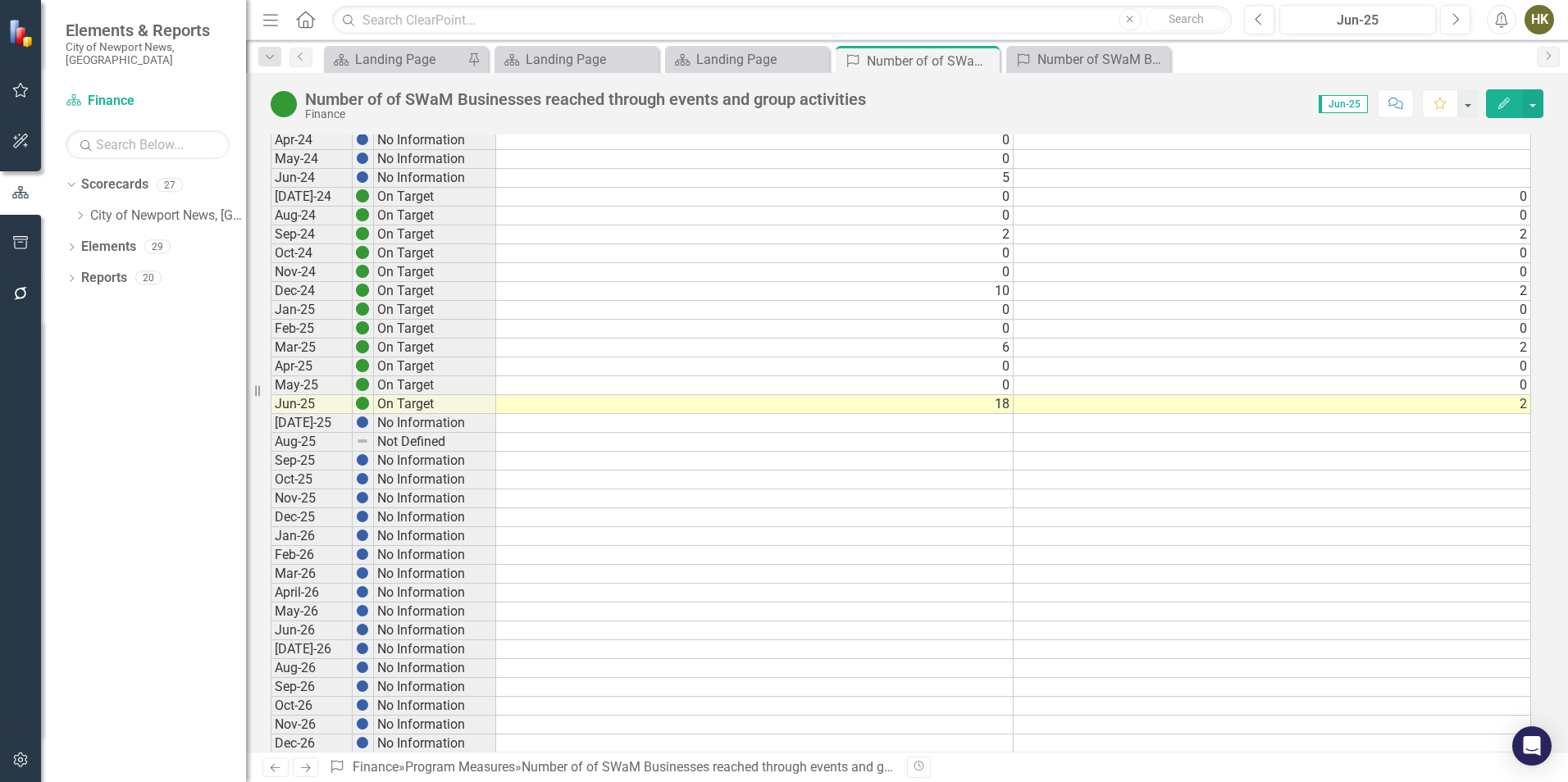 scroll, scrollTop: 328, scrollLeft: 0, axis: vertical 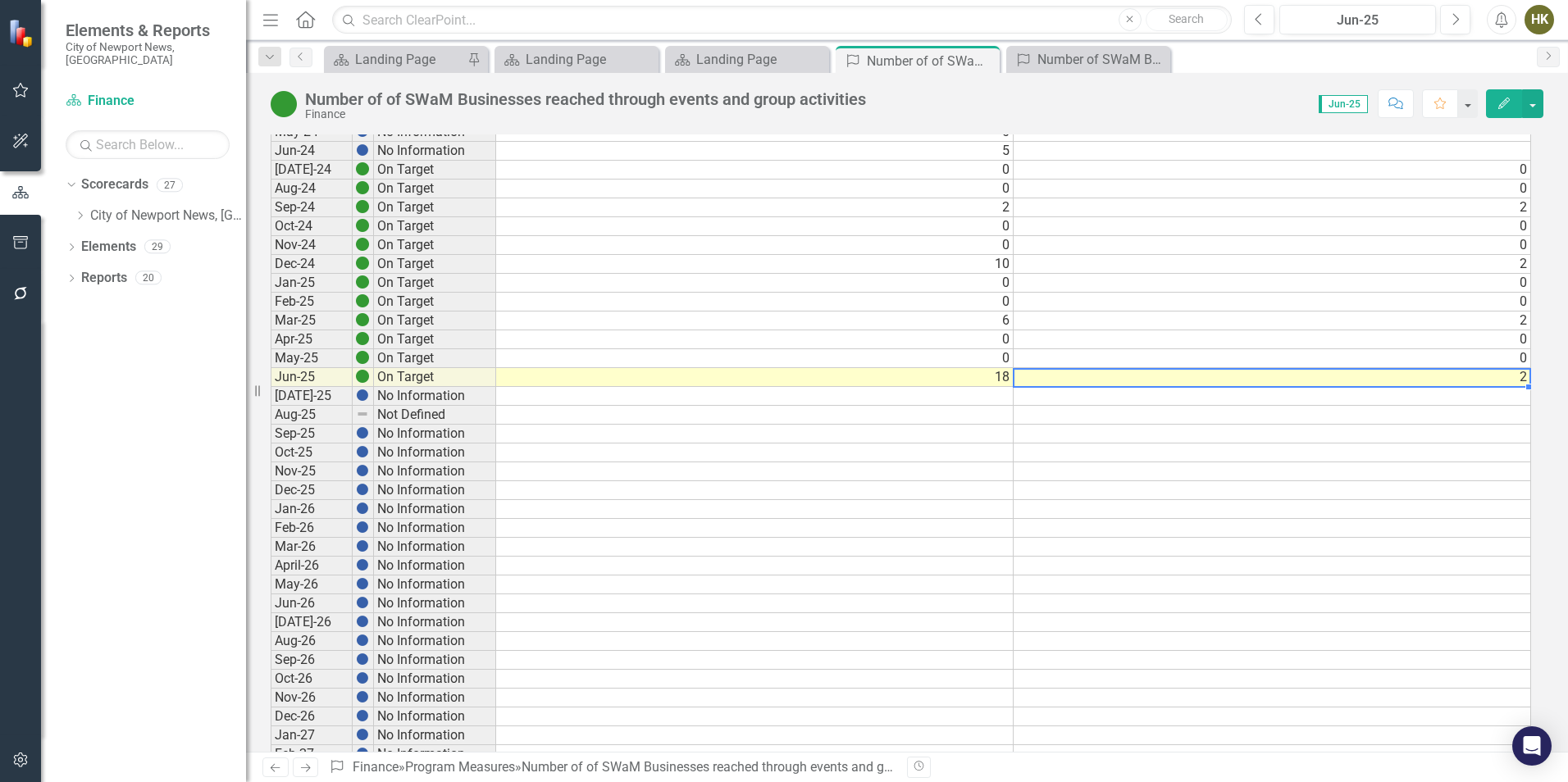 click on "2" at bounding box center [1272, 377] 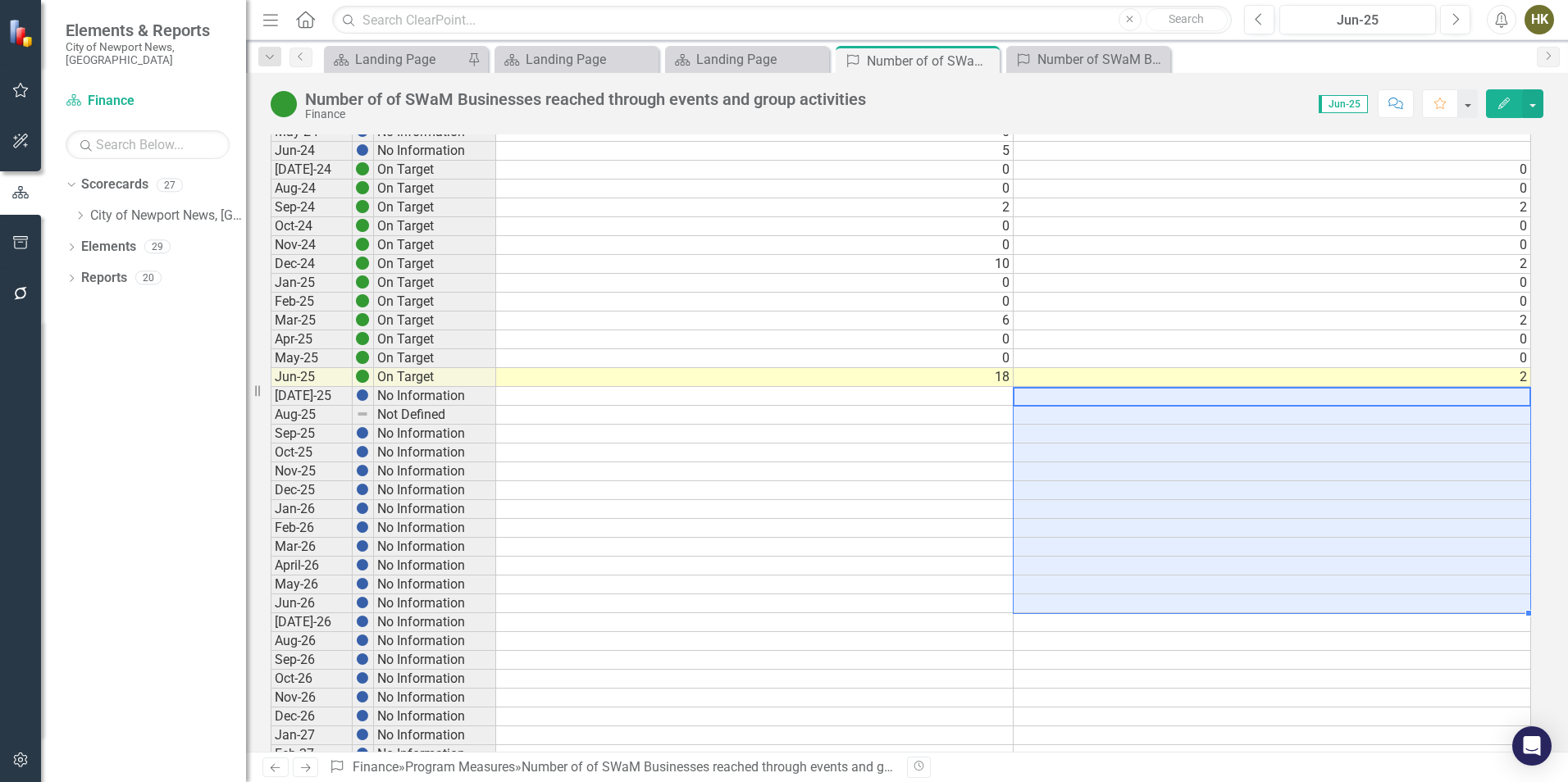 drag, startPoint x: 1311, startPoint y: 399, endPoint x: 1028, endPoint y: 607, distance: 351.21646 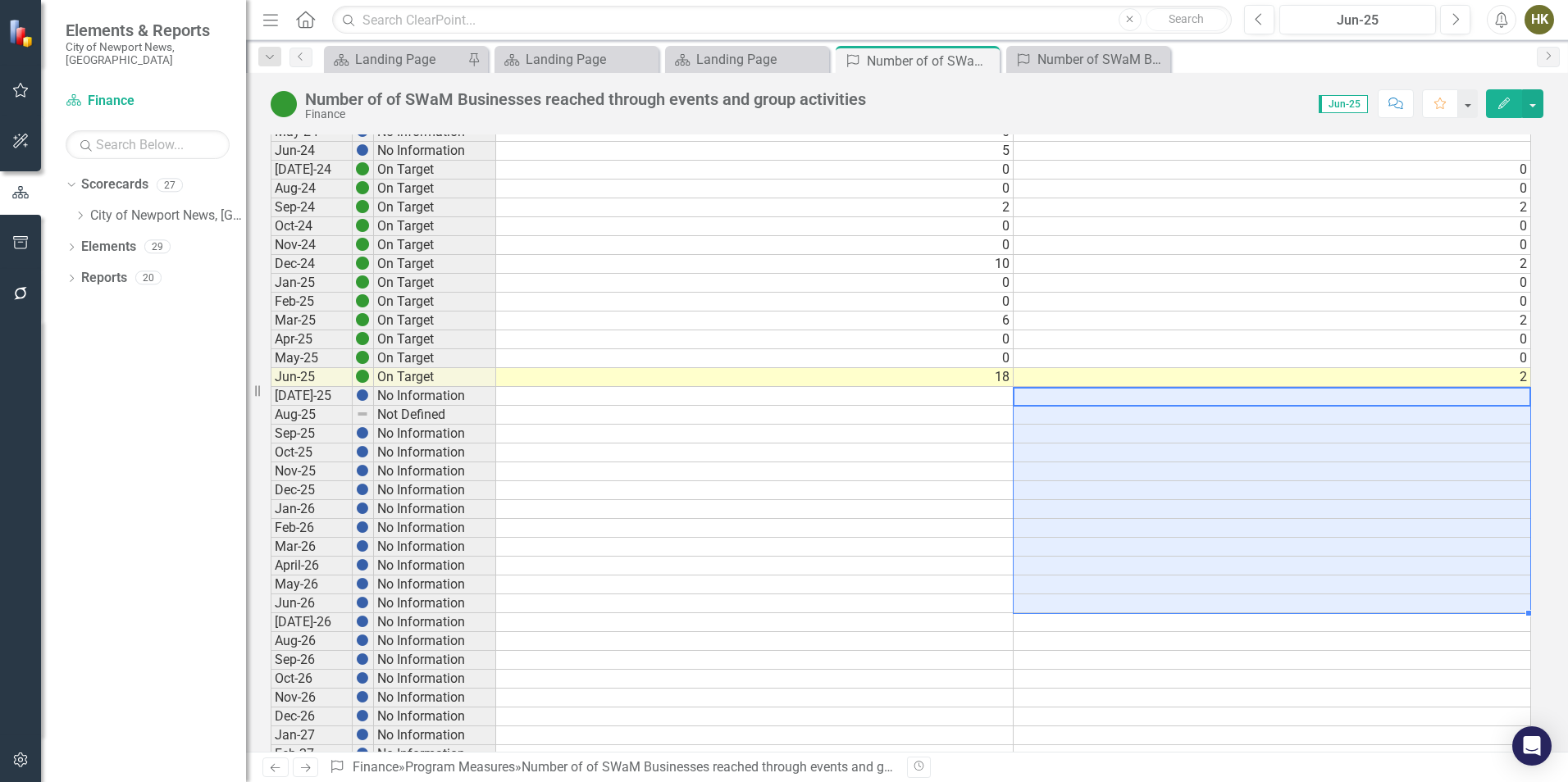 click on "Jul-23 No Information 0 Aug-23 No Information 0 Sep-23 No Information 9 Oct-23 No Information 0 Nov-23 No Information 0 Dec-23 No Information 5 Jan-24 No Information 0 Feb-24 No Information 0 Mar-24 No Information 7 Apr-24 No Information 0 May-24 No Information 0 Jun-24 No Information 5 Jul-24 On Target 0 0 Aug-24 On Target 0 0 Sep-24 On Target 2 2 Oct-24 On Target 0 0 Nov-24 On Target 0 0 Dec-24 On Target 10 2 Jan-25 On Target 0 0 Feb-25 On Target 0 0 Mar-25 On Target 6 2 Apr-25 On Target 0 0 May-25 On Target 0 0 Jun-25 On Target 18 2 Jul-25 No Information Aug-25 Not Defined Sep-25 No Information Oct-25 No Information Nov-25 No Information Dec-25 No Information Jan-26 No Information Feb-26 No Information Mar-26 No Information April-26 No Information May-26 No Information Jun-26 No Information Jul-26 No Information Aug-26 No Information Sep-26 No Information Oct-26 No Information Nov-26 No Information Dec-26 No Information Jan-27 No Information Feb-27 No Information Mar-27 No Information Apr-27 No Information" at bounding box center (900, 443) 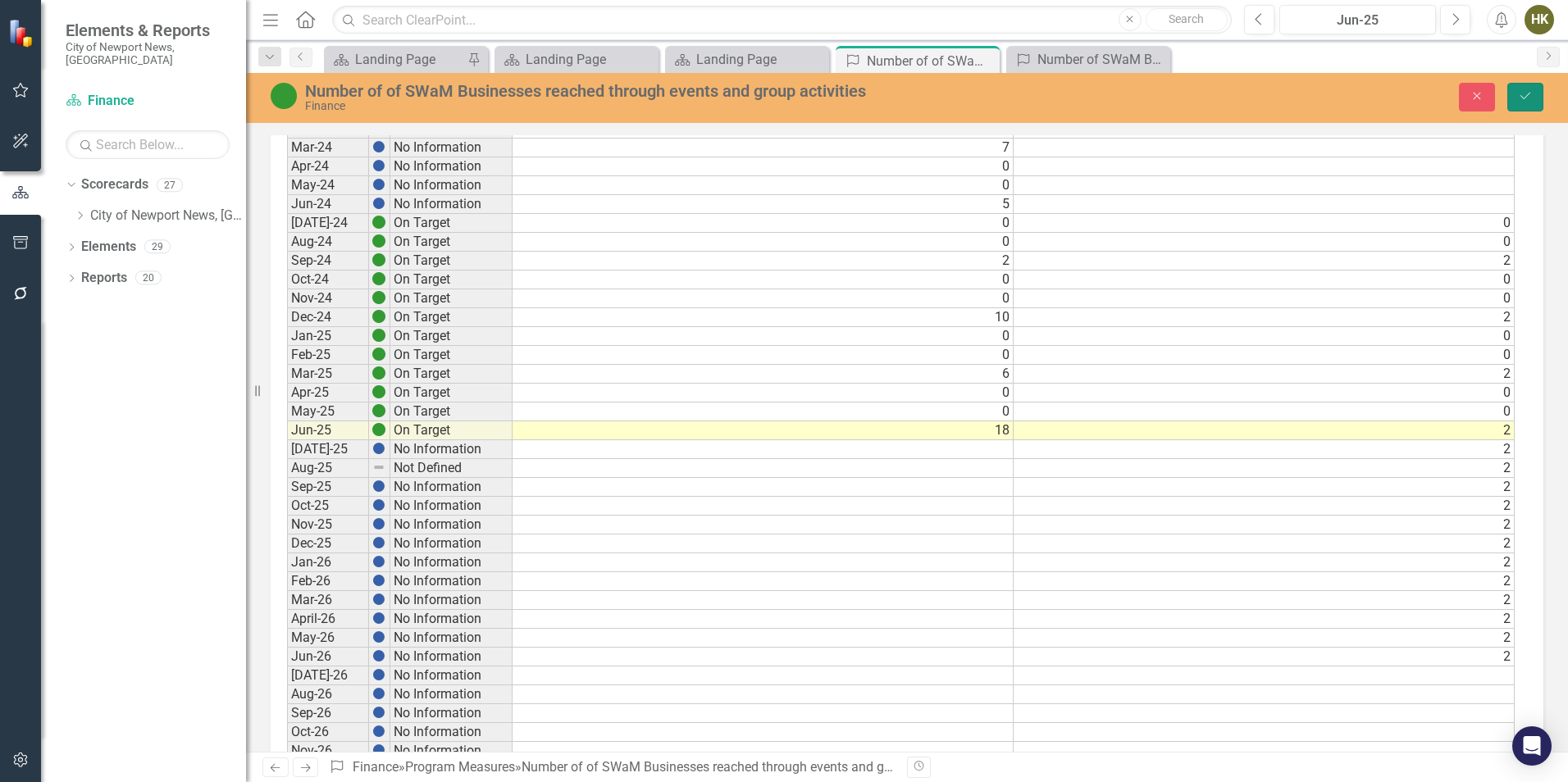 click on "Save" at bounding box center [1525, 97] 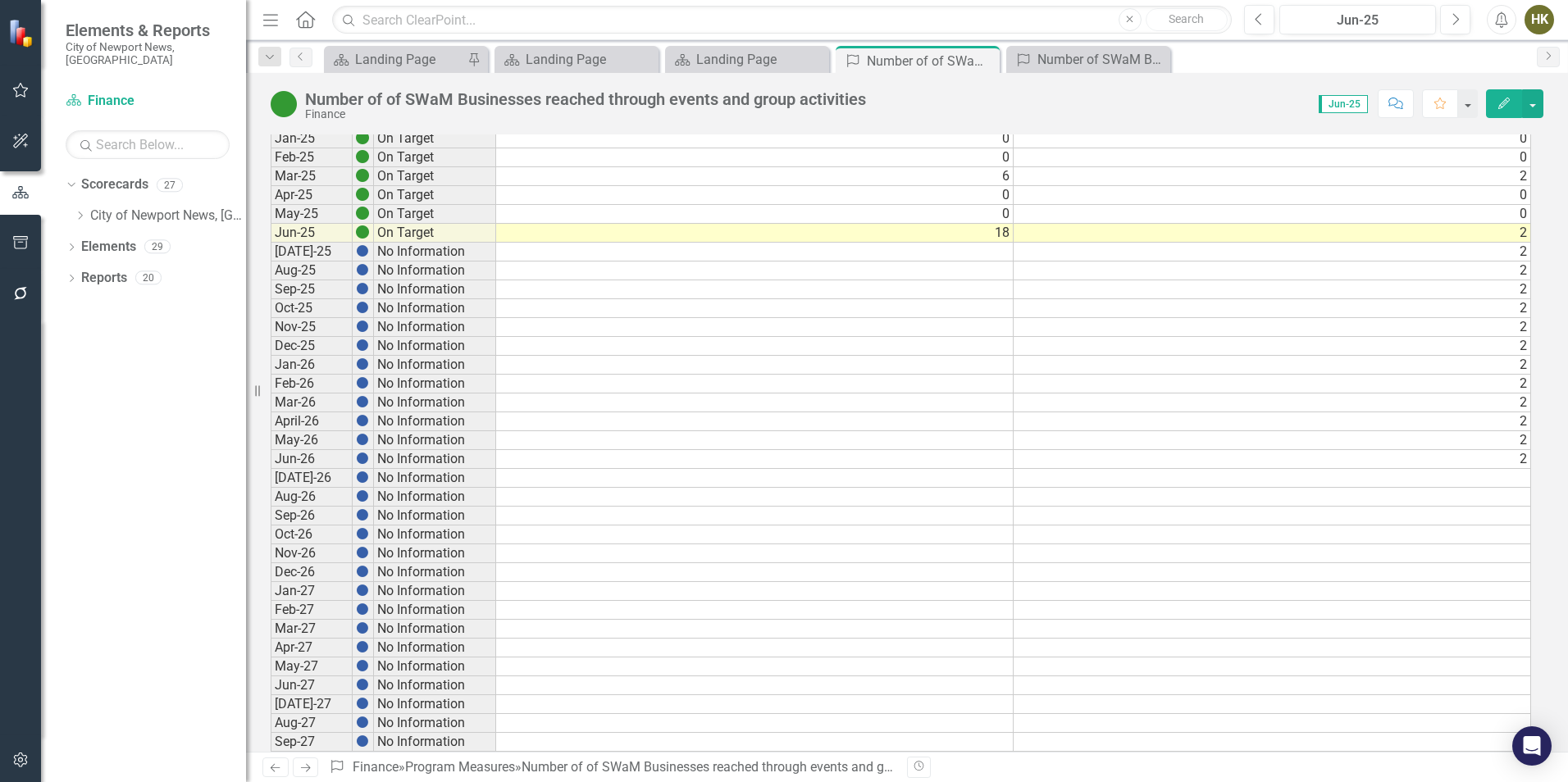 scroll, scrollTop: 553, scrollLeft: 0, axis: vertical 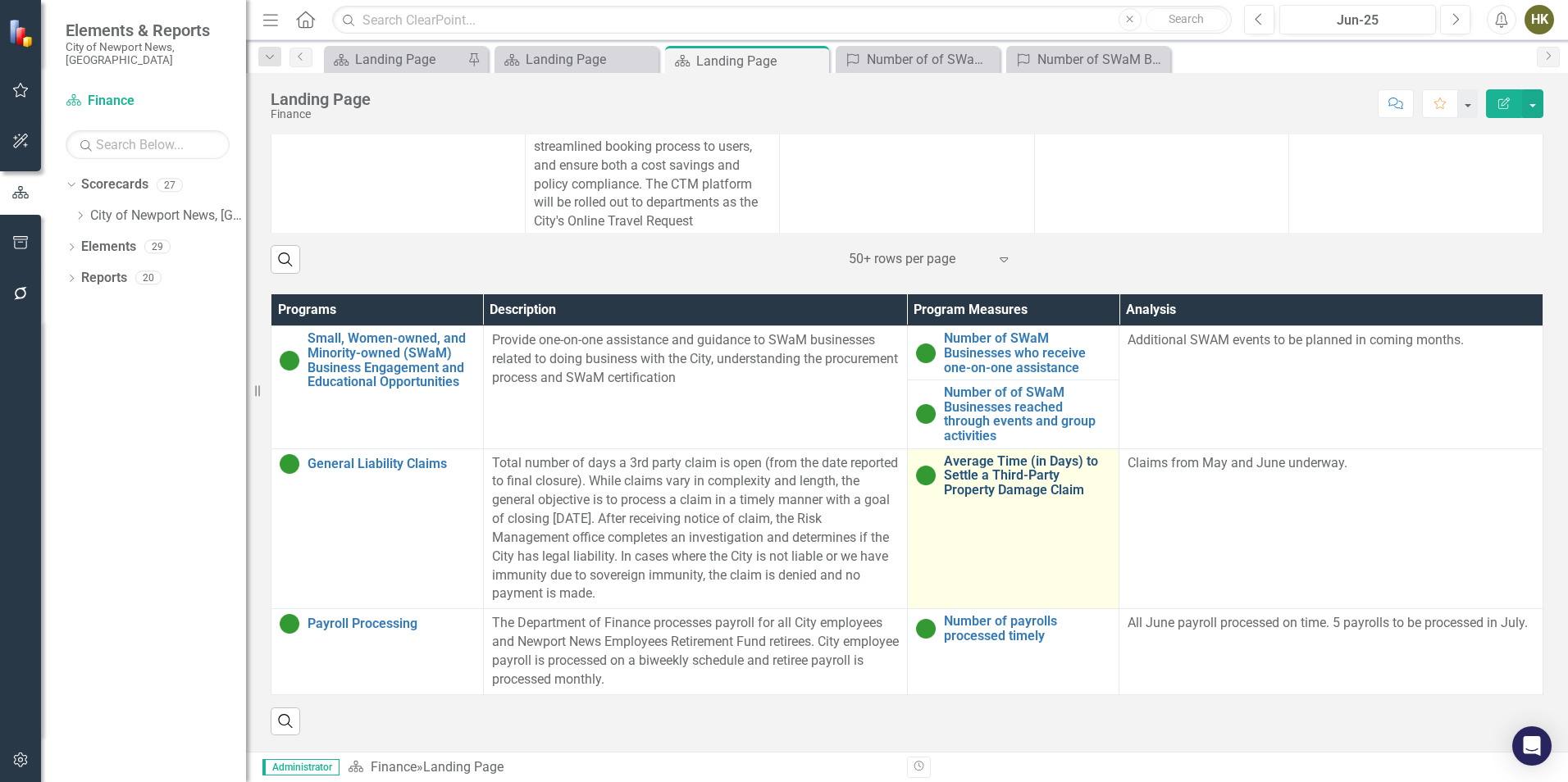 click on "Average Time (in Days) to Settle a Third-Party Property Damage Claim" at bounding box center (1028, 475) 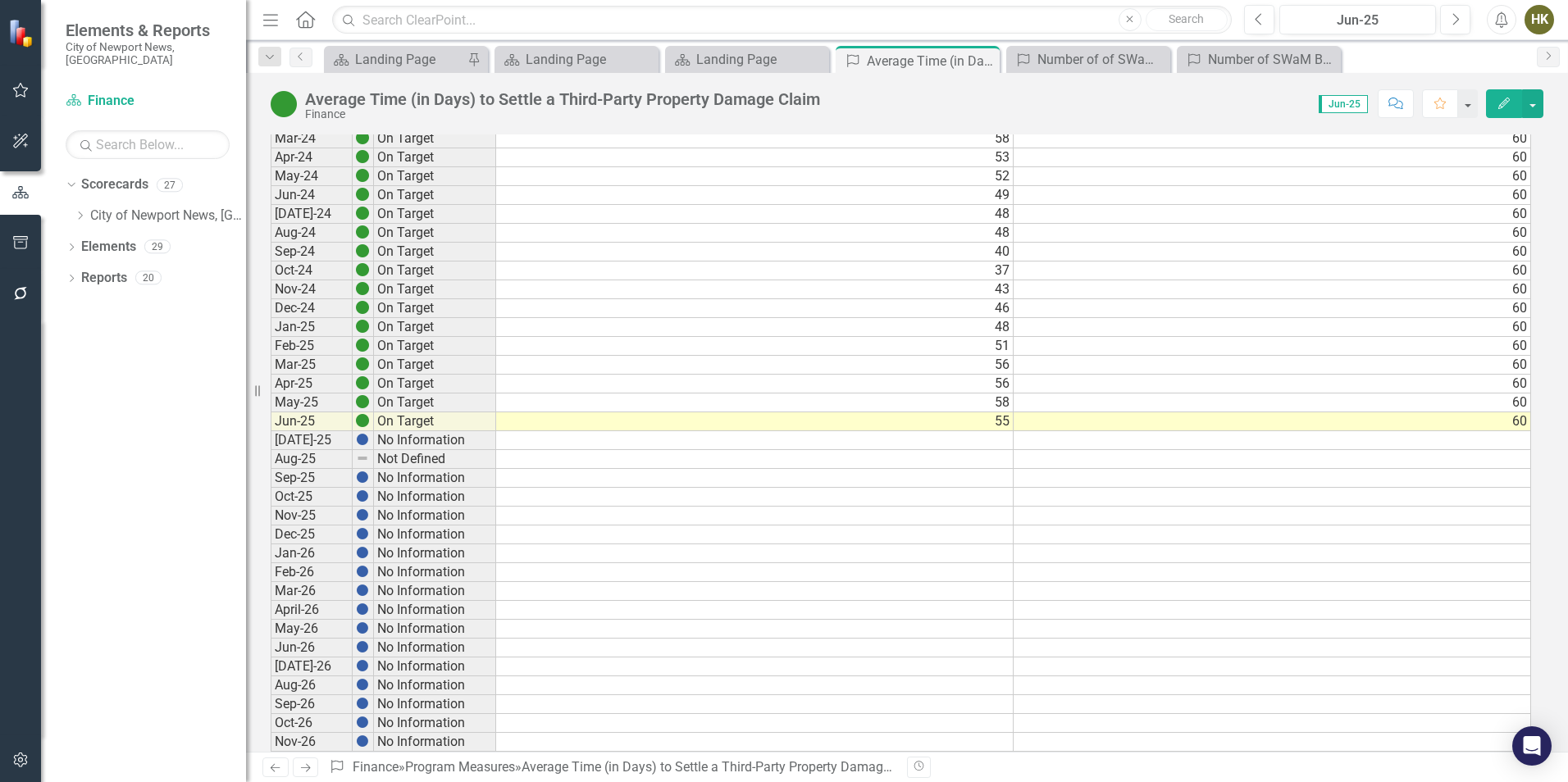 scroll, scrollTop: 246, scrollLeft: 0, axis: vertical 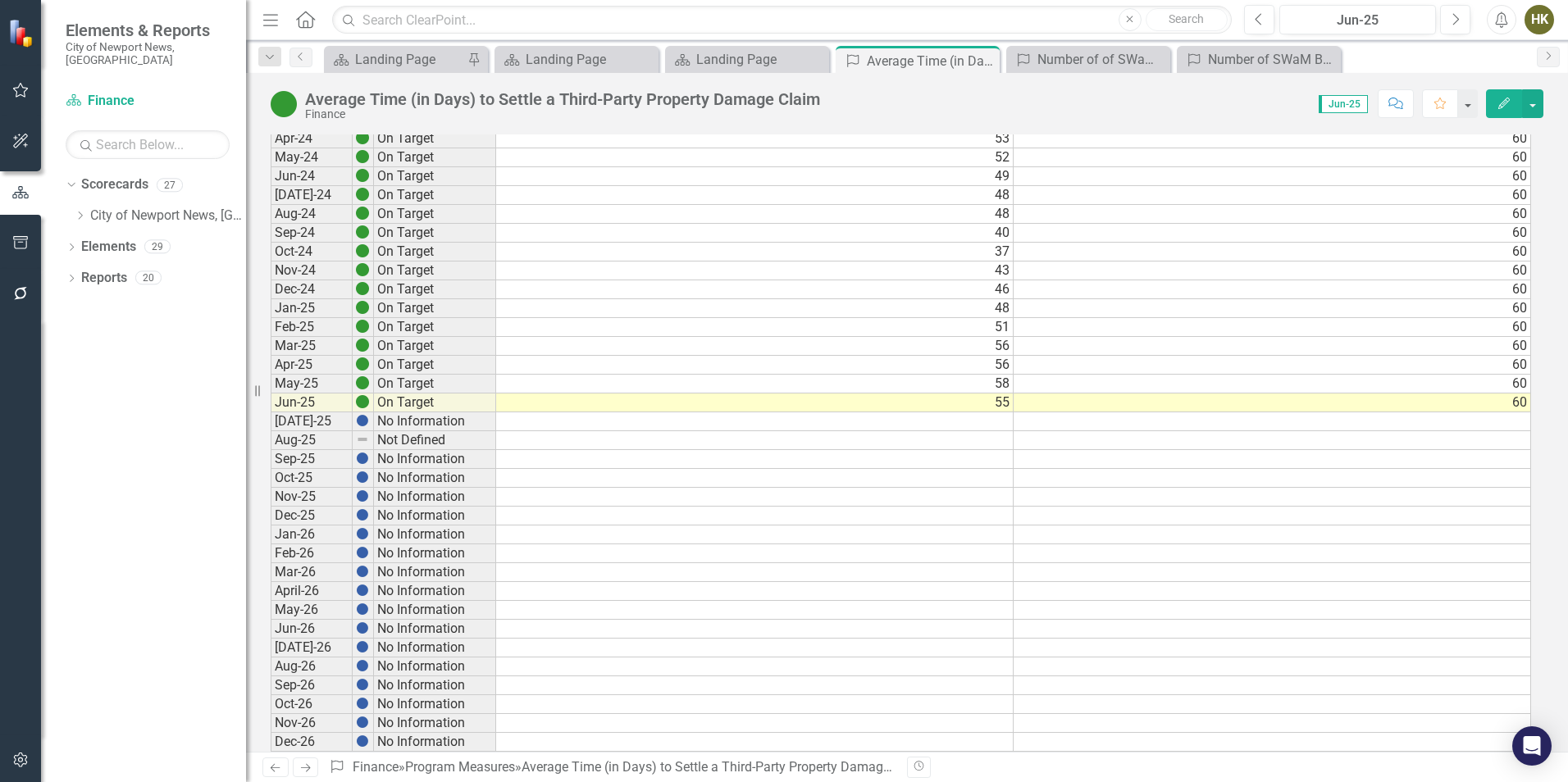 click on "60" at bounding box center [1272, 402] 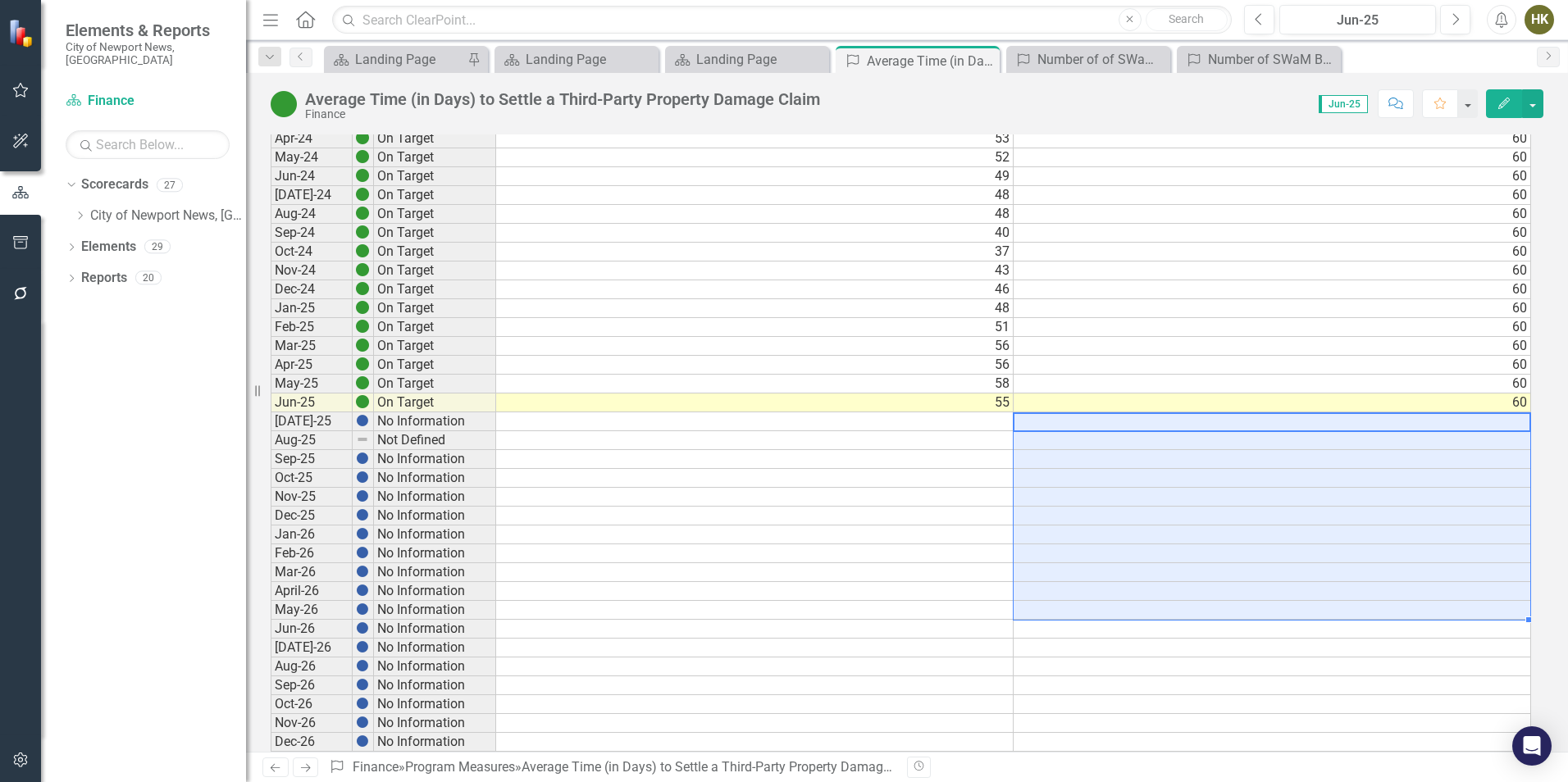 drag, startPoint x: 1229, startPoint y: 423, endPoint x: 1032, endPoint y: 606, distance: 268.88287 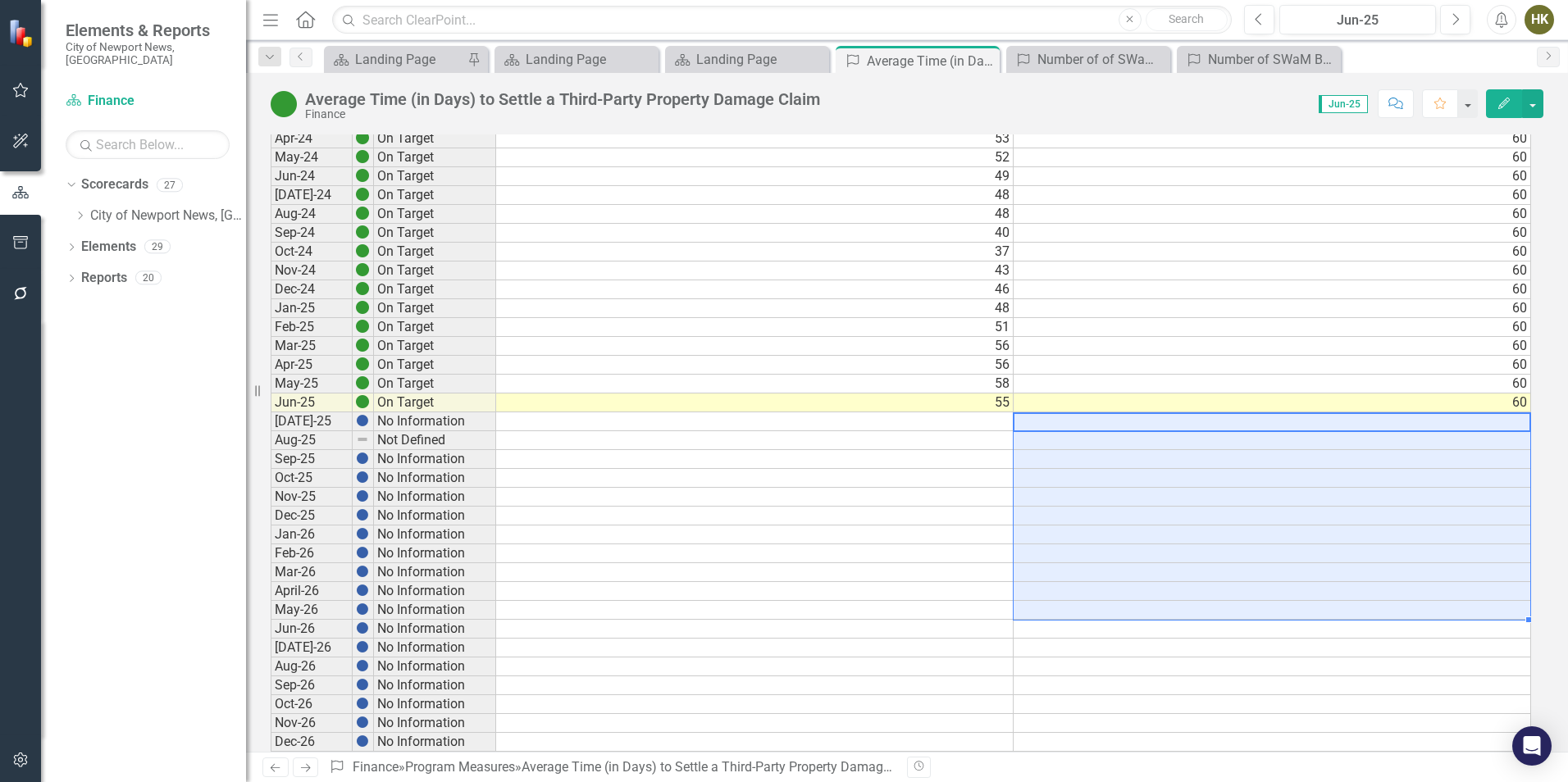 click on "Oct-23 On Target 60 60 Nov-23 On Target 56 60 Dec-23 On Target 61 60 Jan-24 On Target 57 60 Feb-24 On Target 57 60 Mar-24 On Target 58 60 Apr-24 On Target 53 60 May-24 On Target 52 60 Jun-24 On Target 49 60 Jul-24 On Target 48 60 Aug-24 On Target 48 60 Sep-24 On Target 40 60 Oct-24 On Target 37 60 Nov-24 On Target 43 60 Dec-24 On Target 46 60 Jan-25 On Target 48 60 Feb-25 On Target 51 60 Mar-25 On Target 56 60 Apr-25 On Target 56 60 May-25 On Target 58 60 Jun-25 On Target 55 60 Jul-25 No Information Aug-25 Not Defined Sep-25 No Information Oct-25 No Information Nov-25 No Information Dec-25 No Information Jan-26 No Information Feb-26 No Information Mar-26 No Information April-26 No Information May-26 No Information Jun-26 No Information Jul-26 No Information Aug-26 No Information Sep-26 No Information Oct-26 No Information Nov-26 No Information Dec-26 No Information Jan-27 No Information Feb-27 No Information Mar-27 No Information Apr-27 No Information May-27 No Information Jun-27 No Information Jul-27 Aug-27" at bounding box center [900, 497] 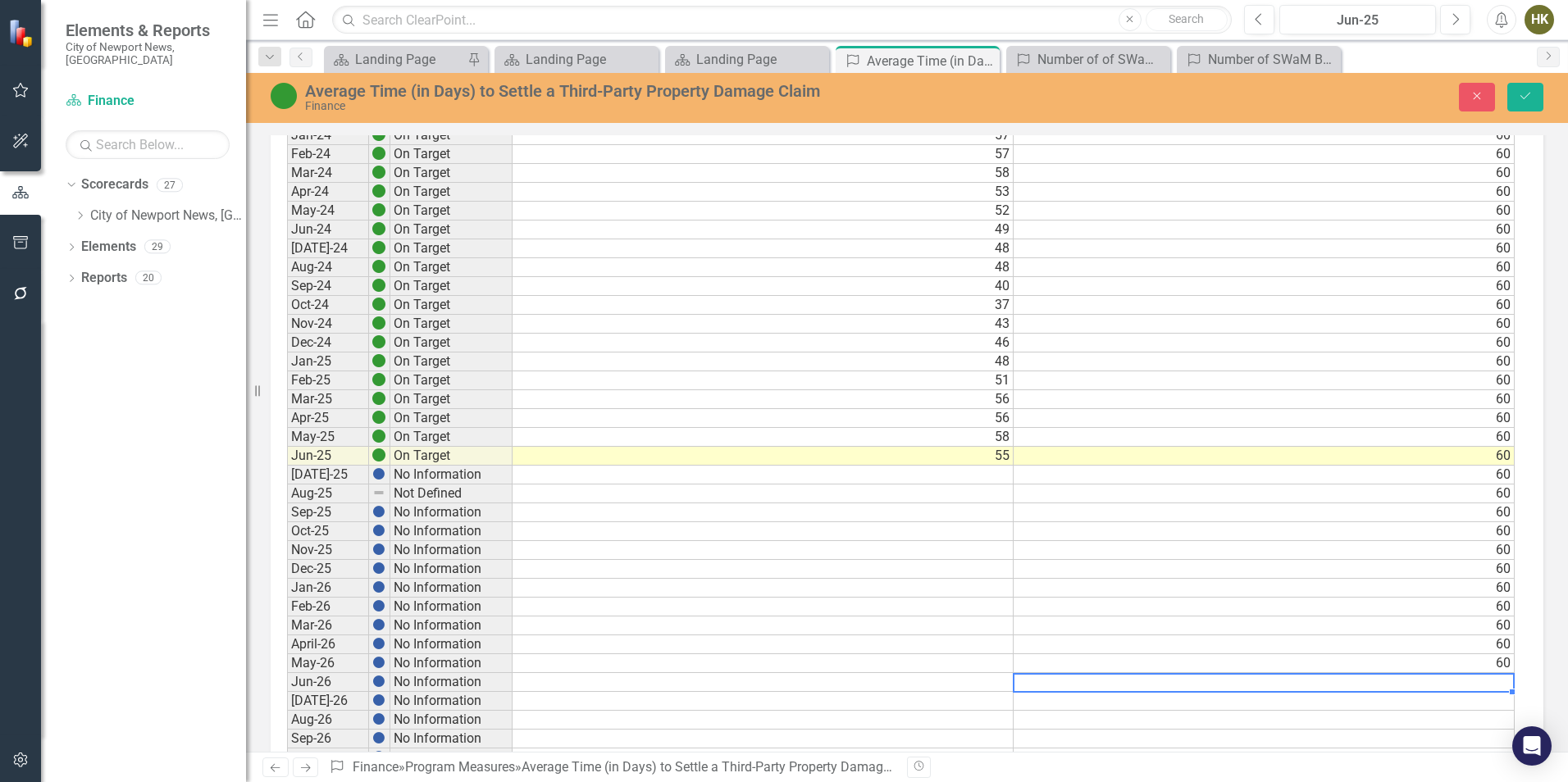 click at bounding box center [1264, 682] 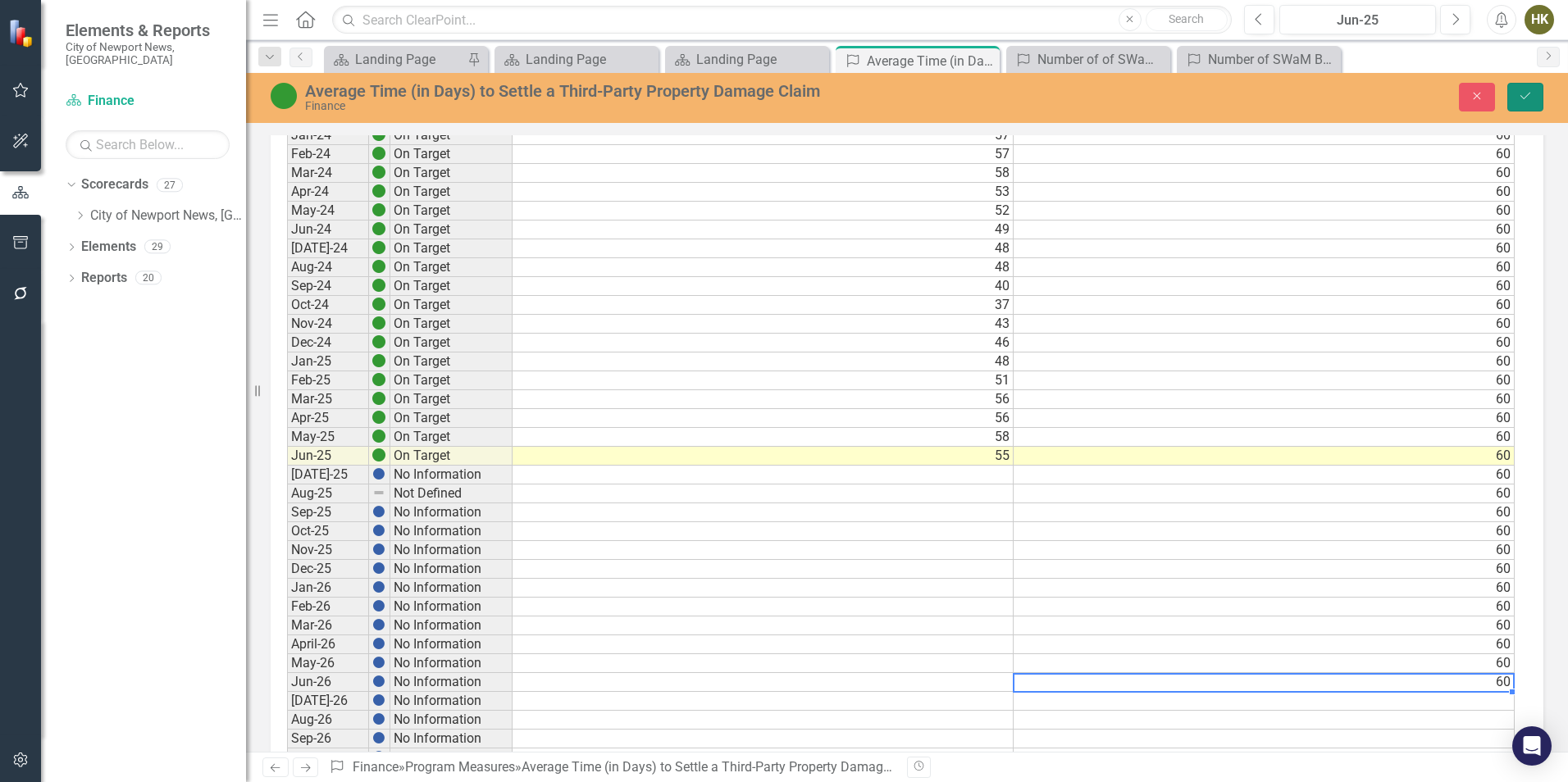 click on "Save" at bounding box center [1525, 97] 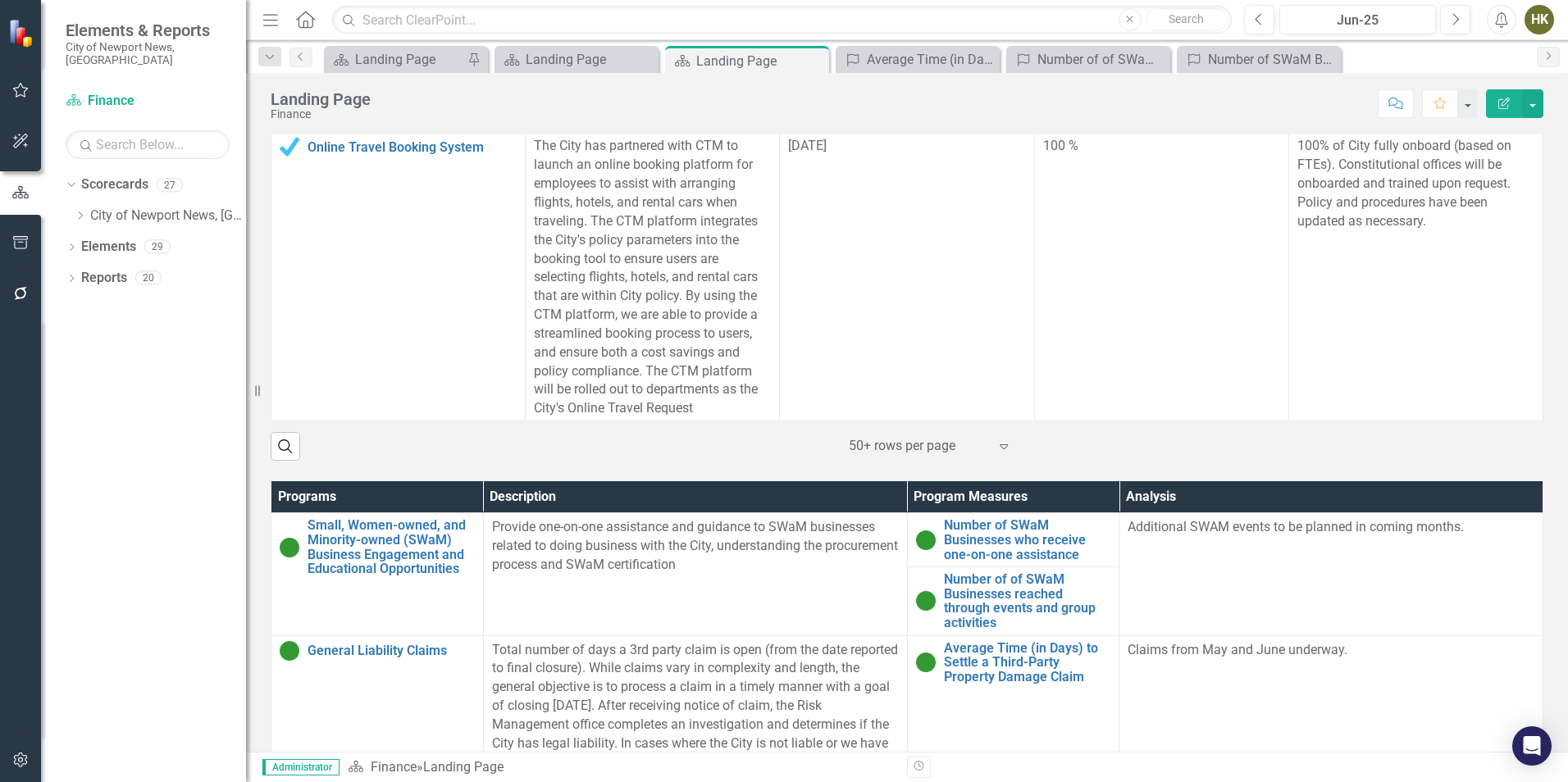 scroll, scrollTop: 926, scrollLeft: 0, axis: vertical 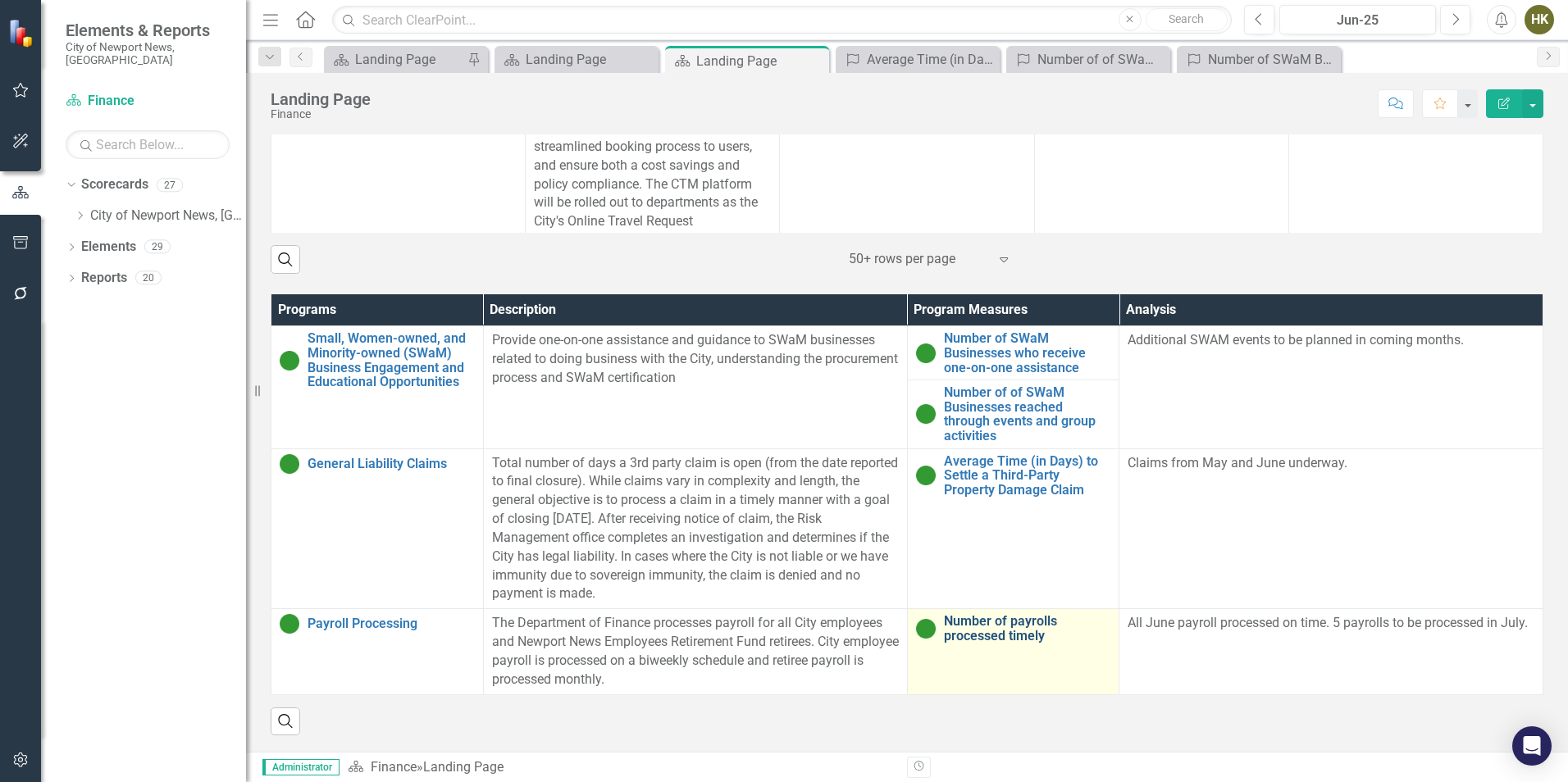 click on "Number of payrolls processed timely" at bounding box center (1028, 628) 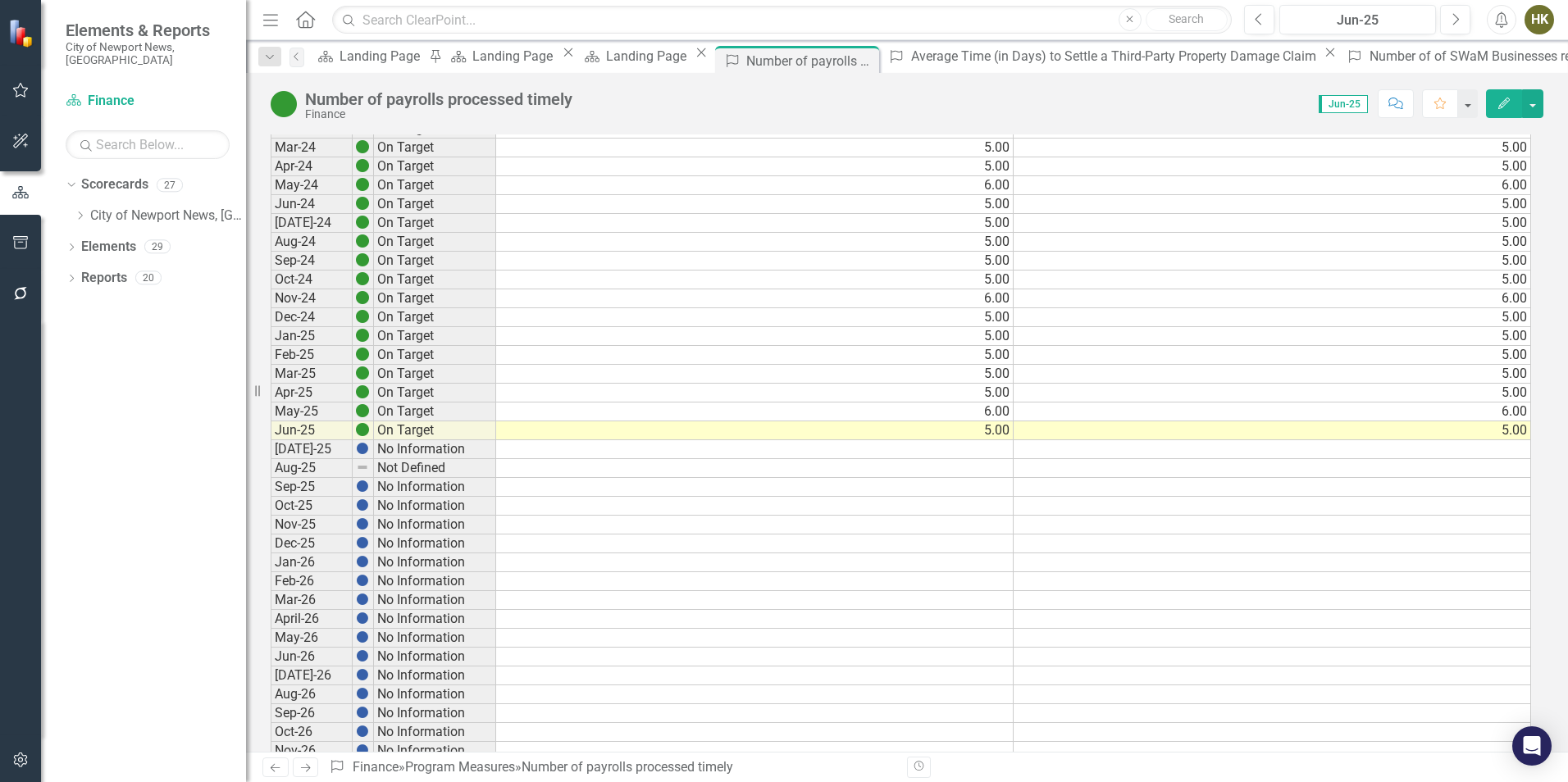 scroll, scrollTop: 246, scrollLeft: 0, axis: vertical 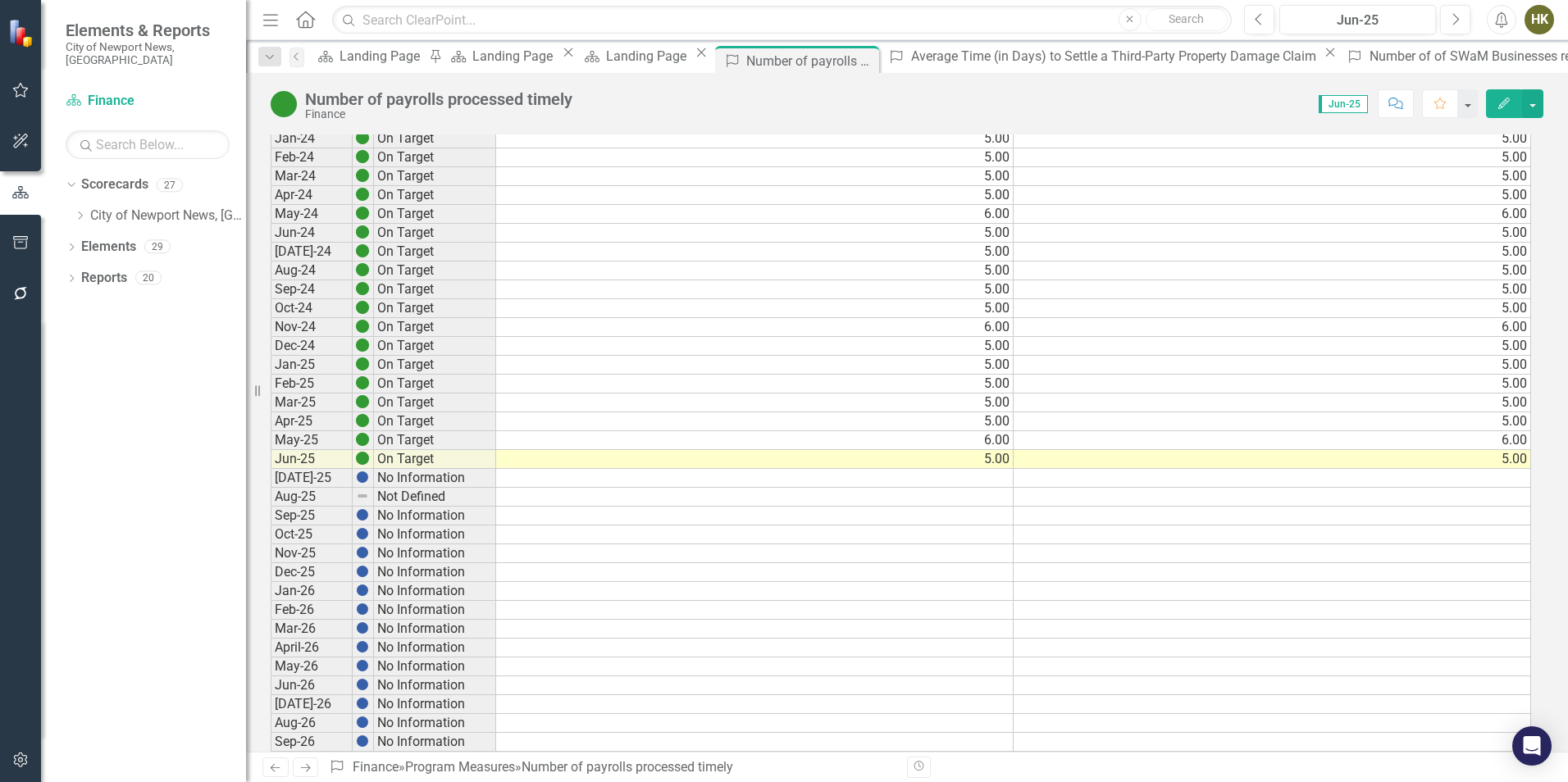 click on "5.00" at bounding box center (1272, 459) 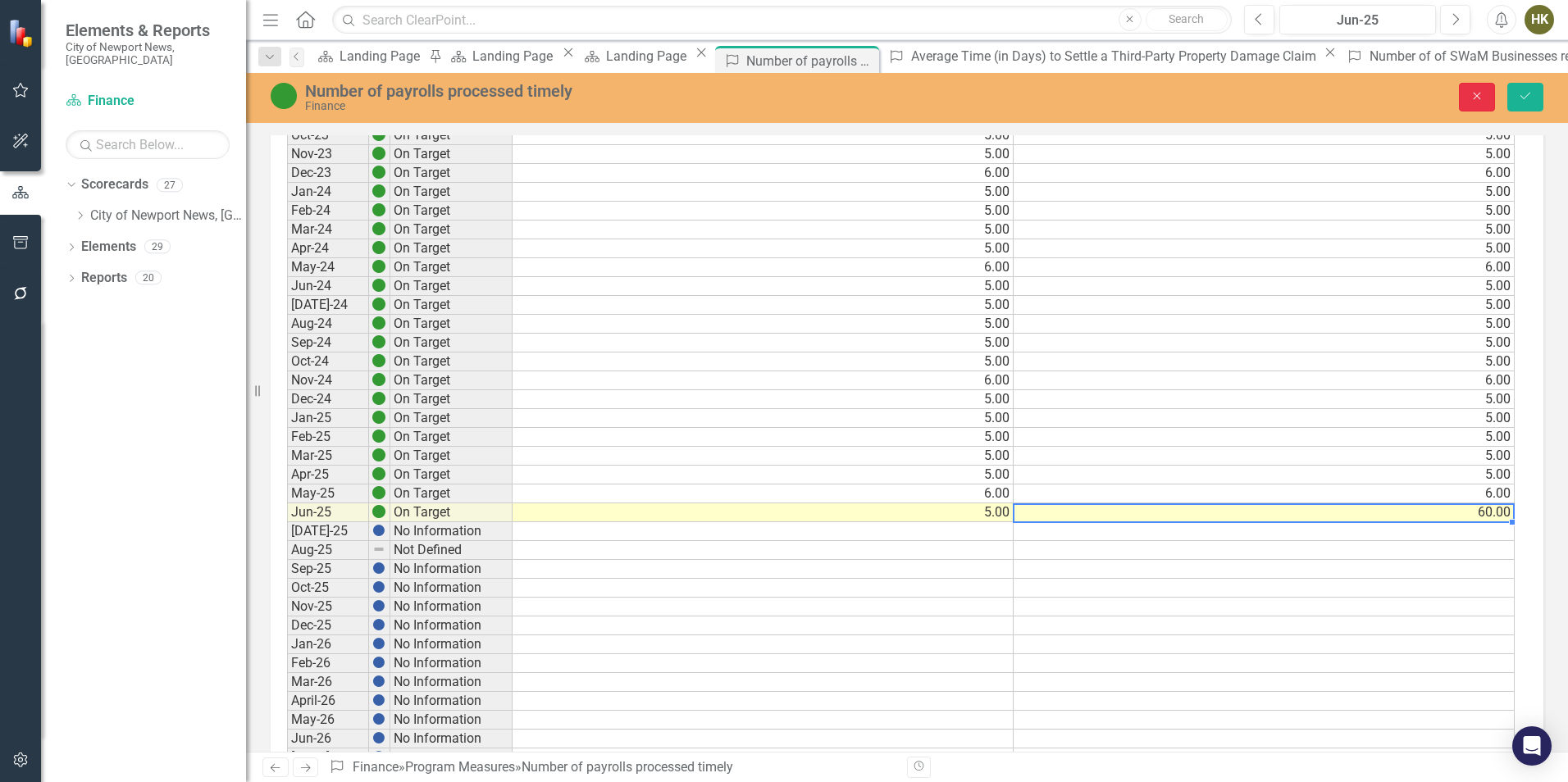 click on "Close" at bounding box center (1477, 97) 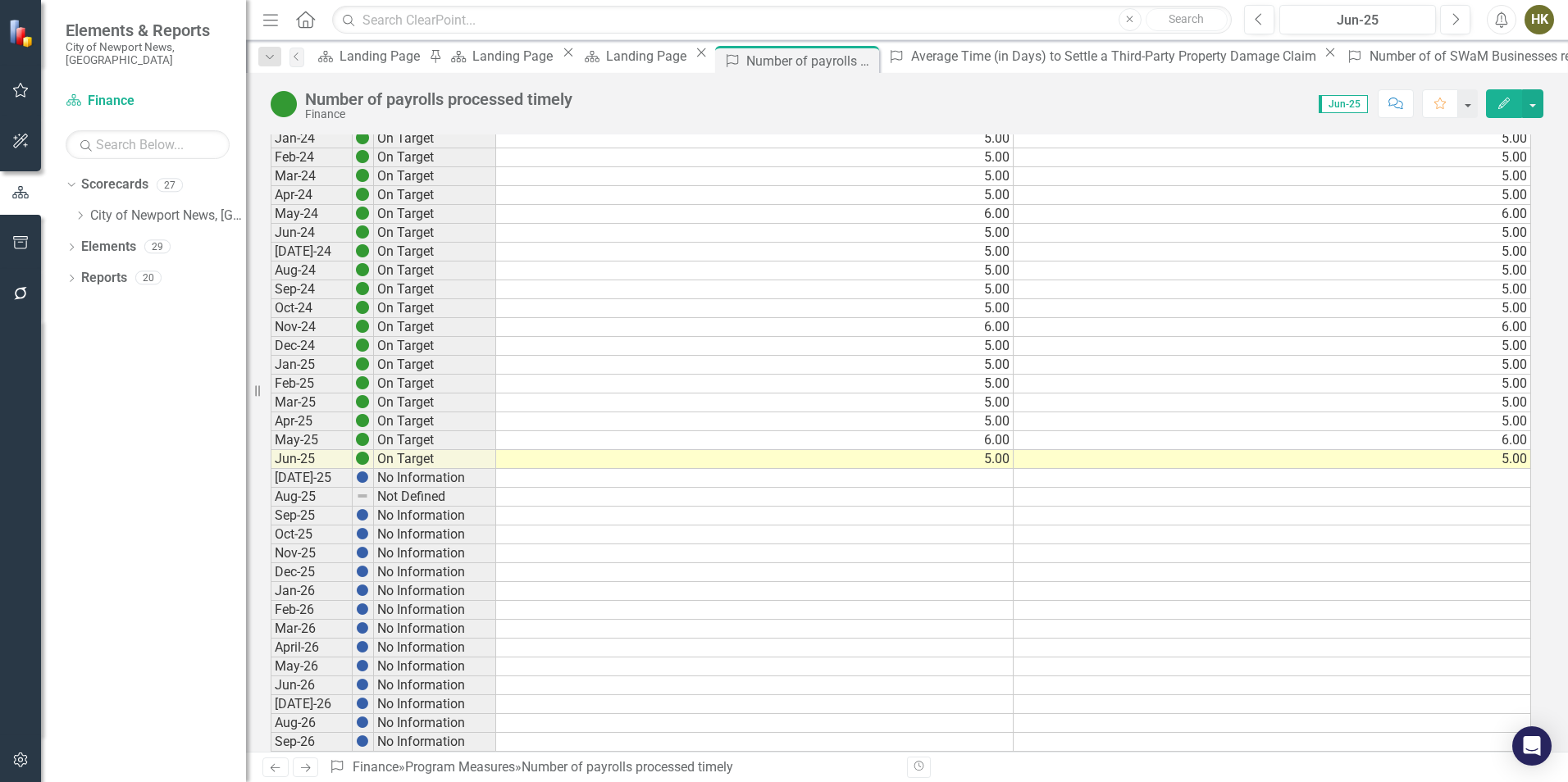 click on "5.00" at bounding box center [1272, 459] 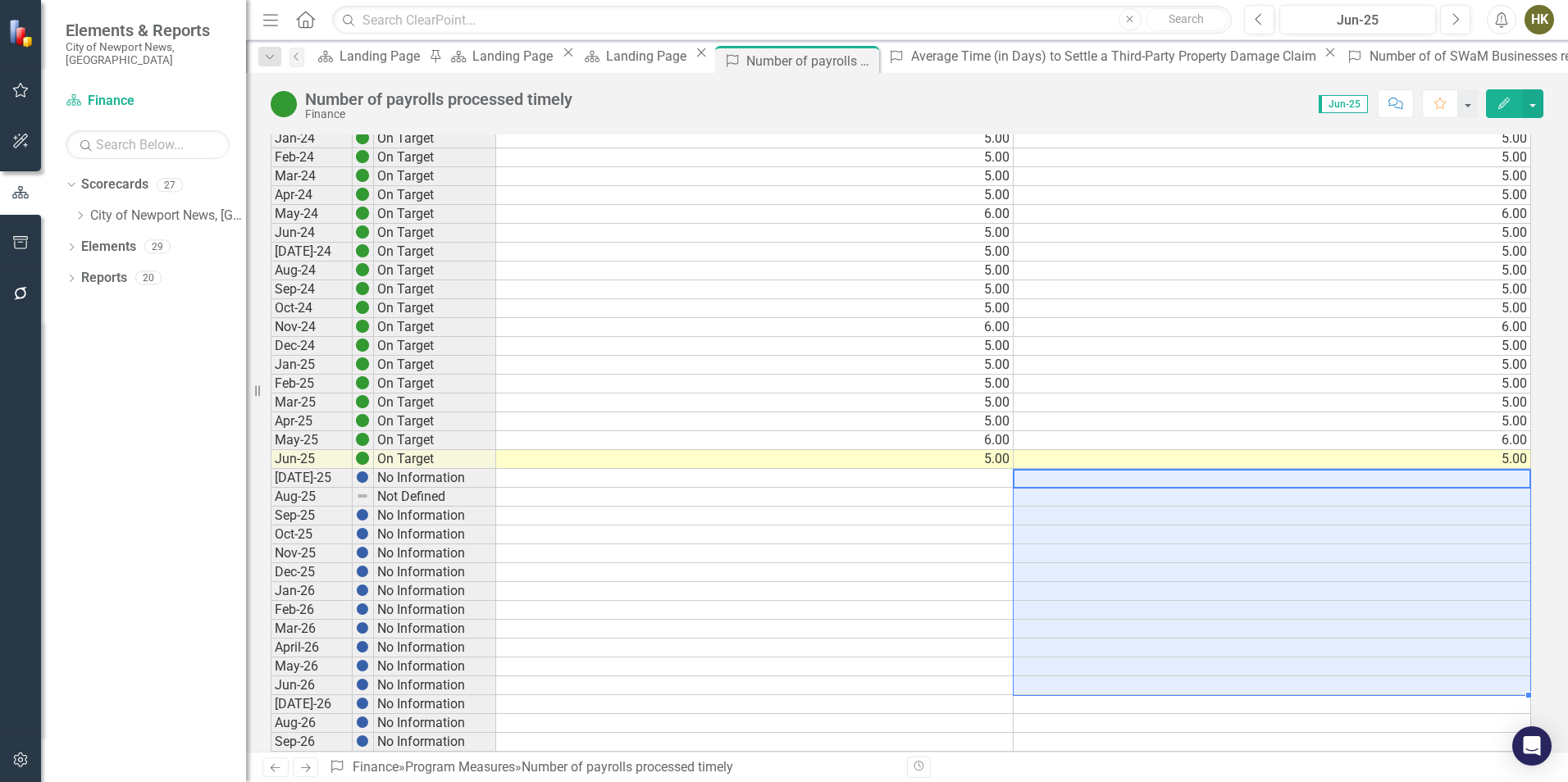 drag, startPoint x: 1429, startPoint y: 479, endPoint x: 1042, endPoint y: 677, distance: 434.7102 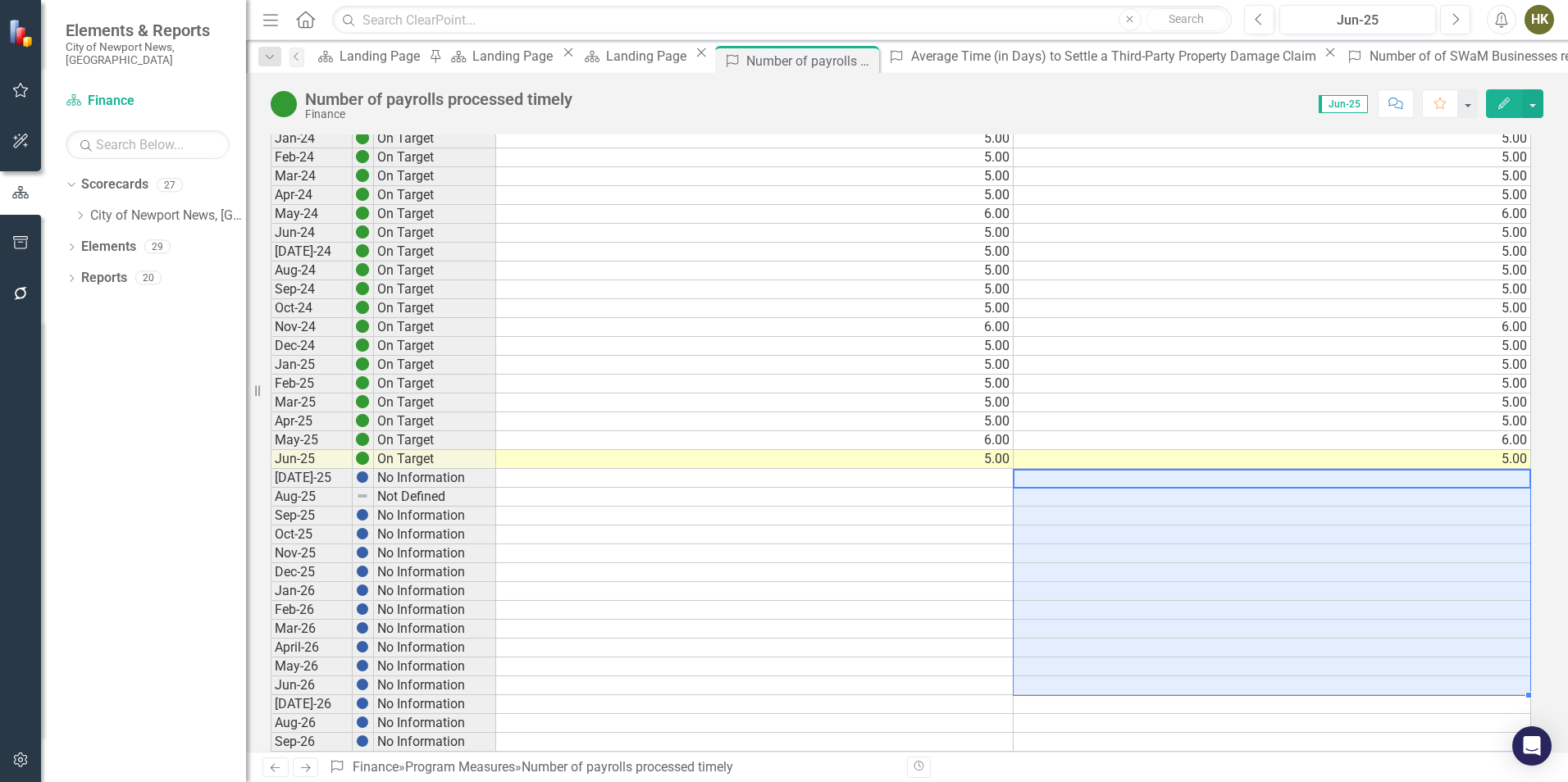 click on "Jul-23 On Target 5.00 5.00 Aug-23 On Target 5.00 5.00 Sep-23 On Target 5.00 5.00 Oct-23 On Target 5.00 5.00 Nov-23 On Target 5.00 5.00 Dec-23 On Target 6.00 6.00 Jan-24 On Target 5.00 5.00 Feb-24 On Target 5.00 5.00 Mar-24 On Target 5.00 5.00 Apr-24 On Target 5.00 5.00 May-24 On Target 6.00 6.00 Jun-24 On Target 5.00 5.00 Jul-24 On Target 5.00 5.00 Aug-24 On Target 5.00 5.00 Sep-24 On Target 5.00 5.00 Oct-24 On Target 5.00 5.00 Nov-24 On Target 6.00 6.00 Dec-24 On Target 5.00 5.00 Jan-25 On Target 5.00 5.00 Feb-25 On Target 5.00 5.00 Mar-25 On Target 5.00 5.00 Apr-25 On Target 5.00 5.00 May-25 On Target 6.00 6.00 Jun-25 On Target 5.00 5.00 Jul-25 No Information Aug-25 Not Defined Sep-25 No Information Oct-25 No Information Nov-25 No Information Dec-25 No Information Jan-26 No Information Feb-26 No Information Mar-26 No Information April-26 No Information May-26 No Information Jun-26 No Information Jul-26 No Information Aug-26 No Information Sep-26 No Information Oct-26 No Information Nov-26 No Information" at bounding box center (900, 525) 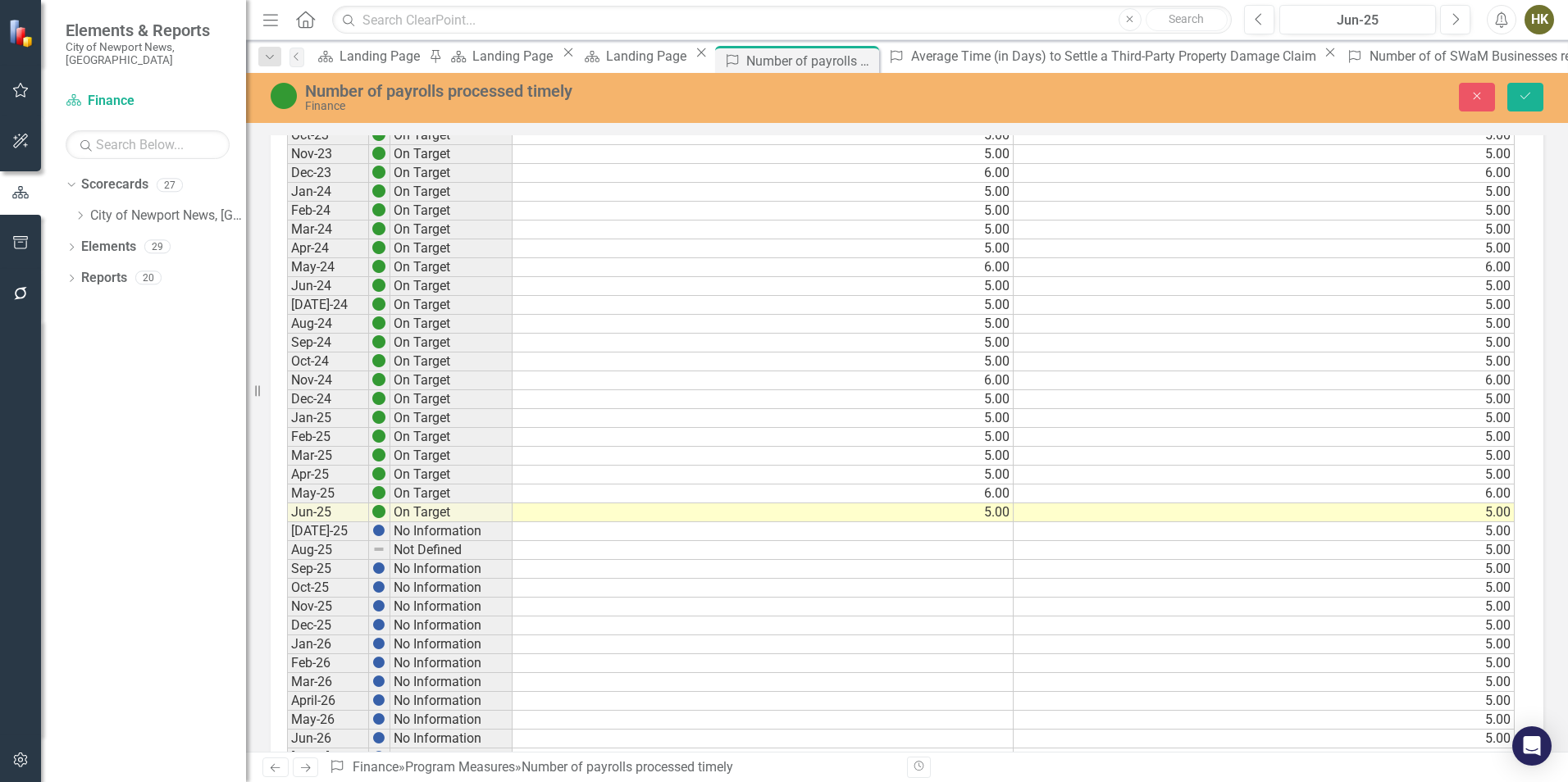 click on "Scorecard Landing Page Pin Scorecard Landing Page Close Scorecard Landing Page Close Program Measures Number of payrolls processed timely Pin Close Program Measures Average Time (in Days) to Settle a Third-Party Property Damage Claim Close Program Measures Number of of SWaM Businesses reached through events and group activities Close Program Measures Number of SWaM Businesses who receive one-on-one assistance Close" at bounding box center (1289, 59) 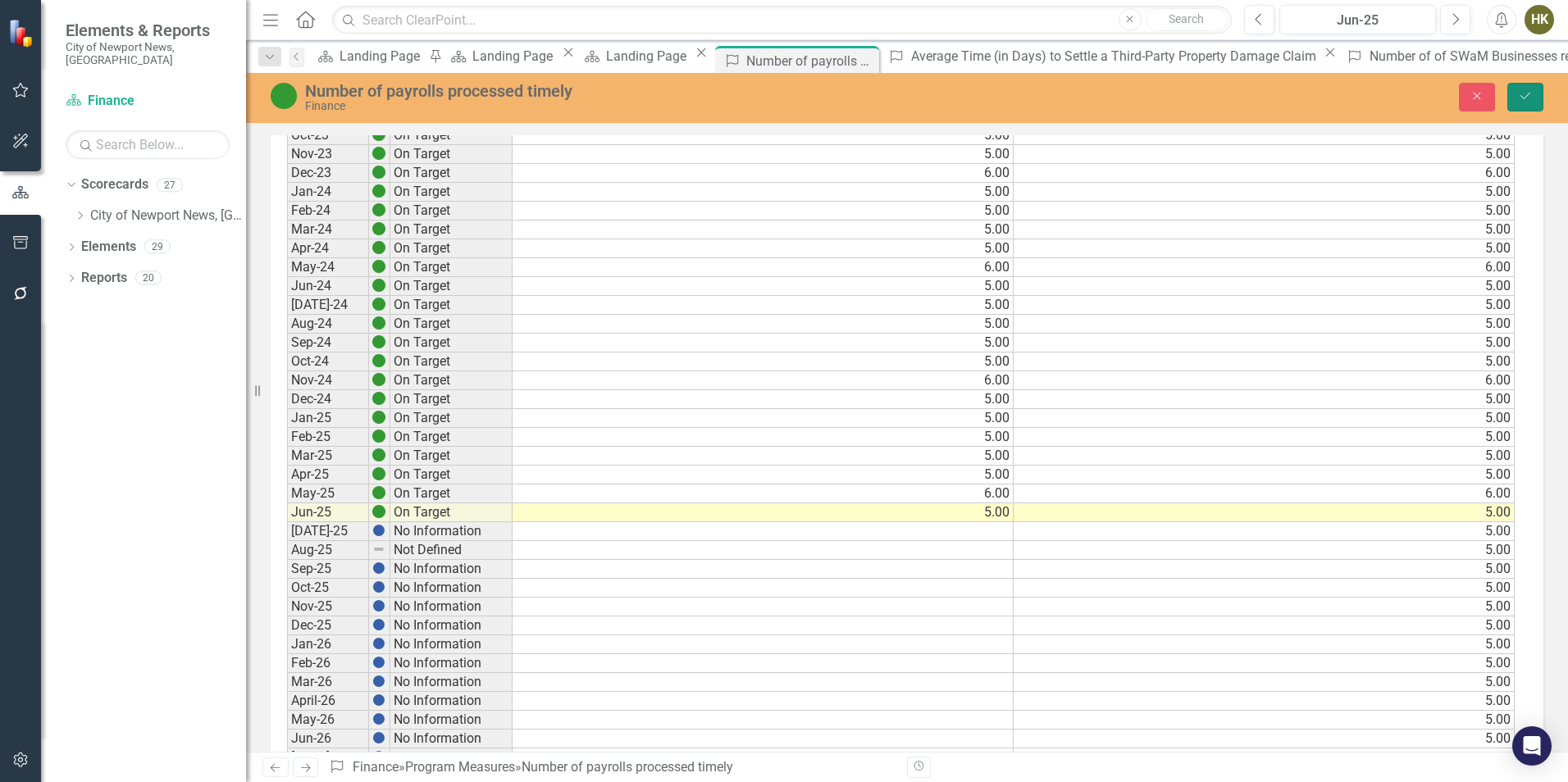 click on "Save" at bounding box center (1525, 97) 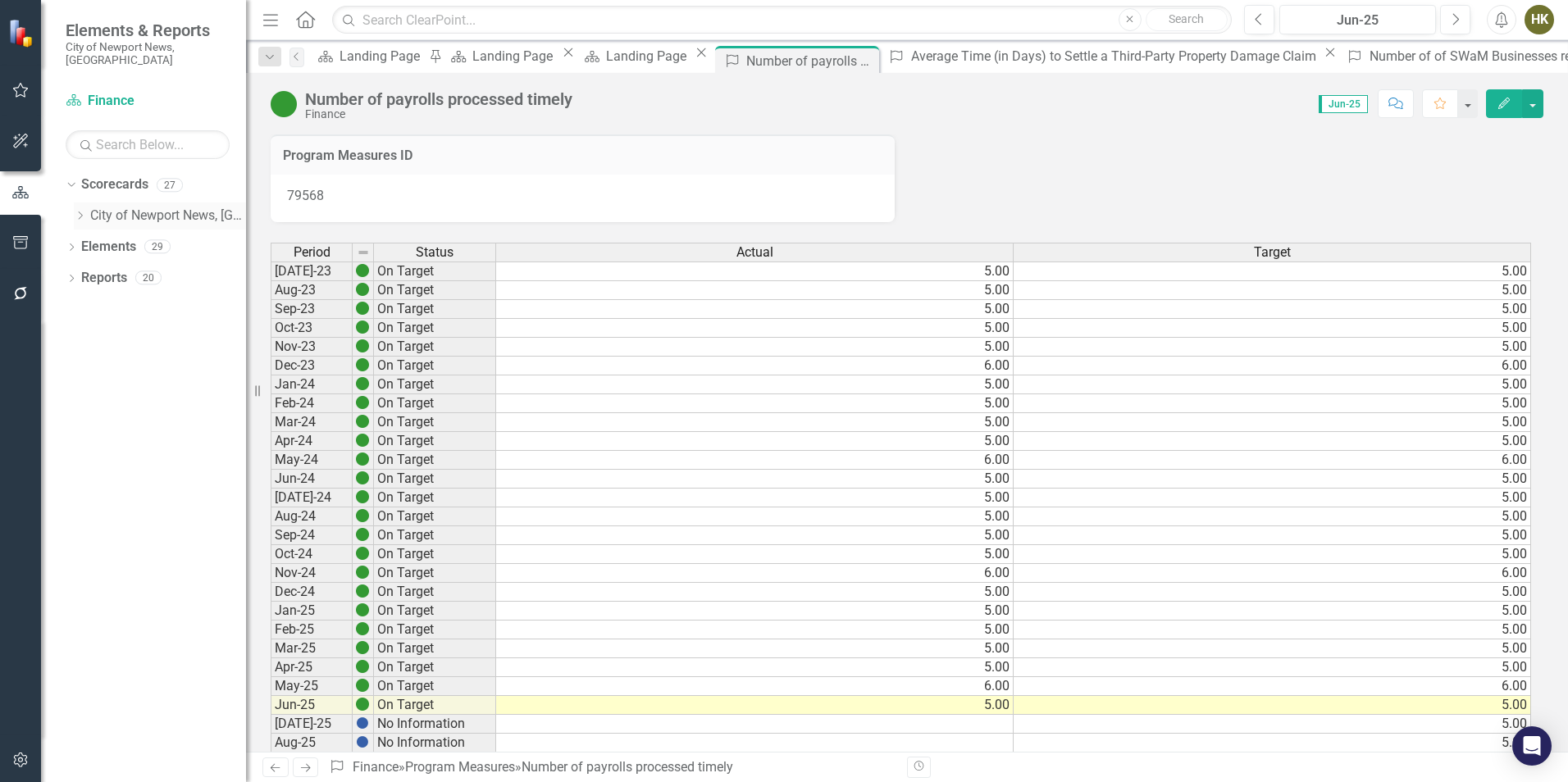 click on "Dropdown" at bounding box center [80, 216] 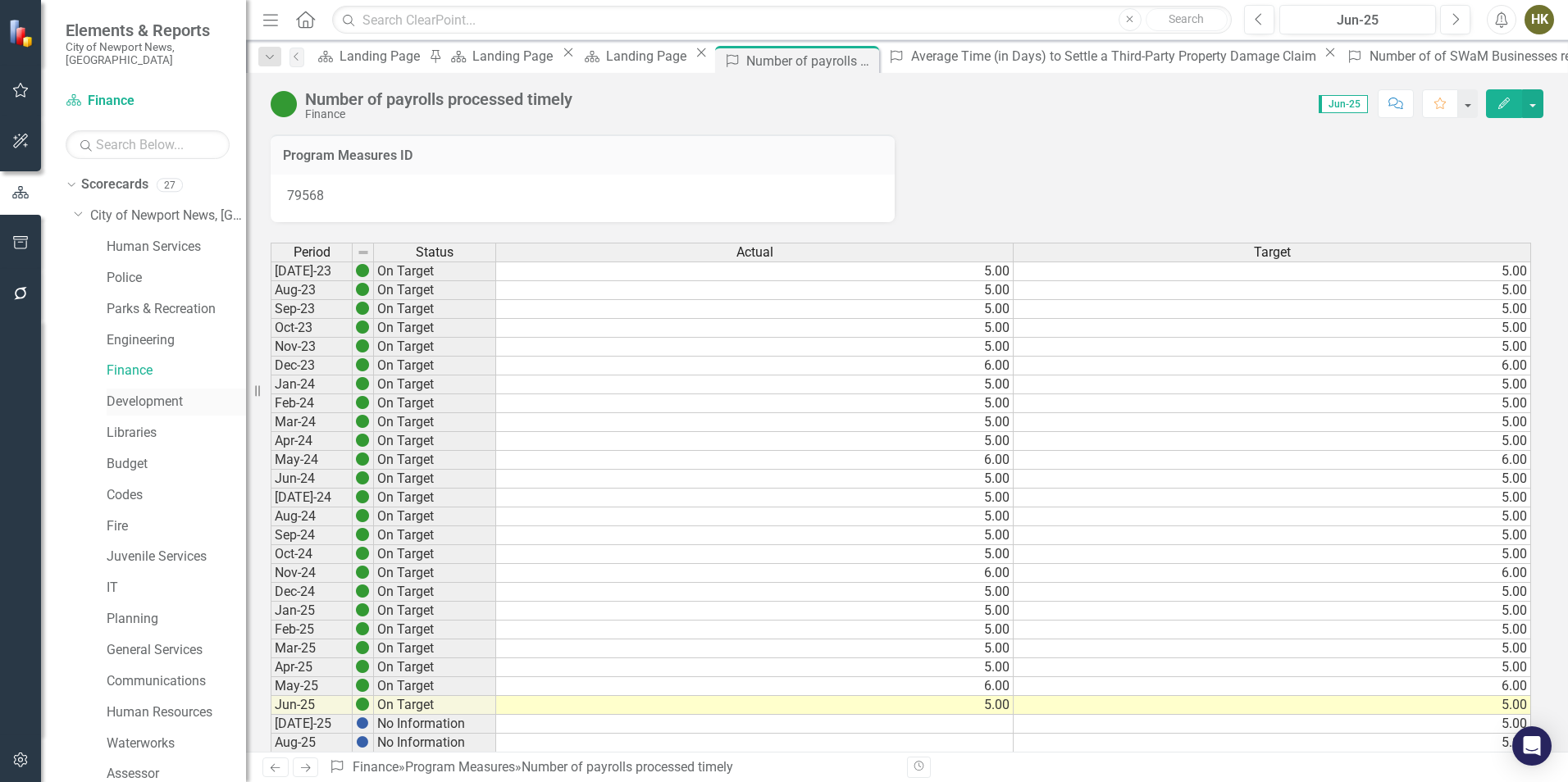 click on "Development" at bounding box center [176, 402] 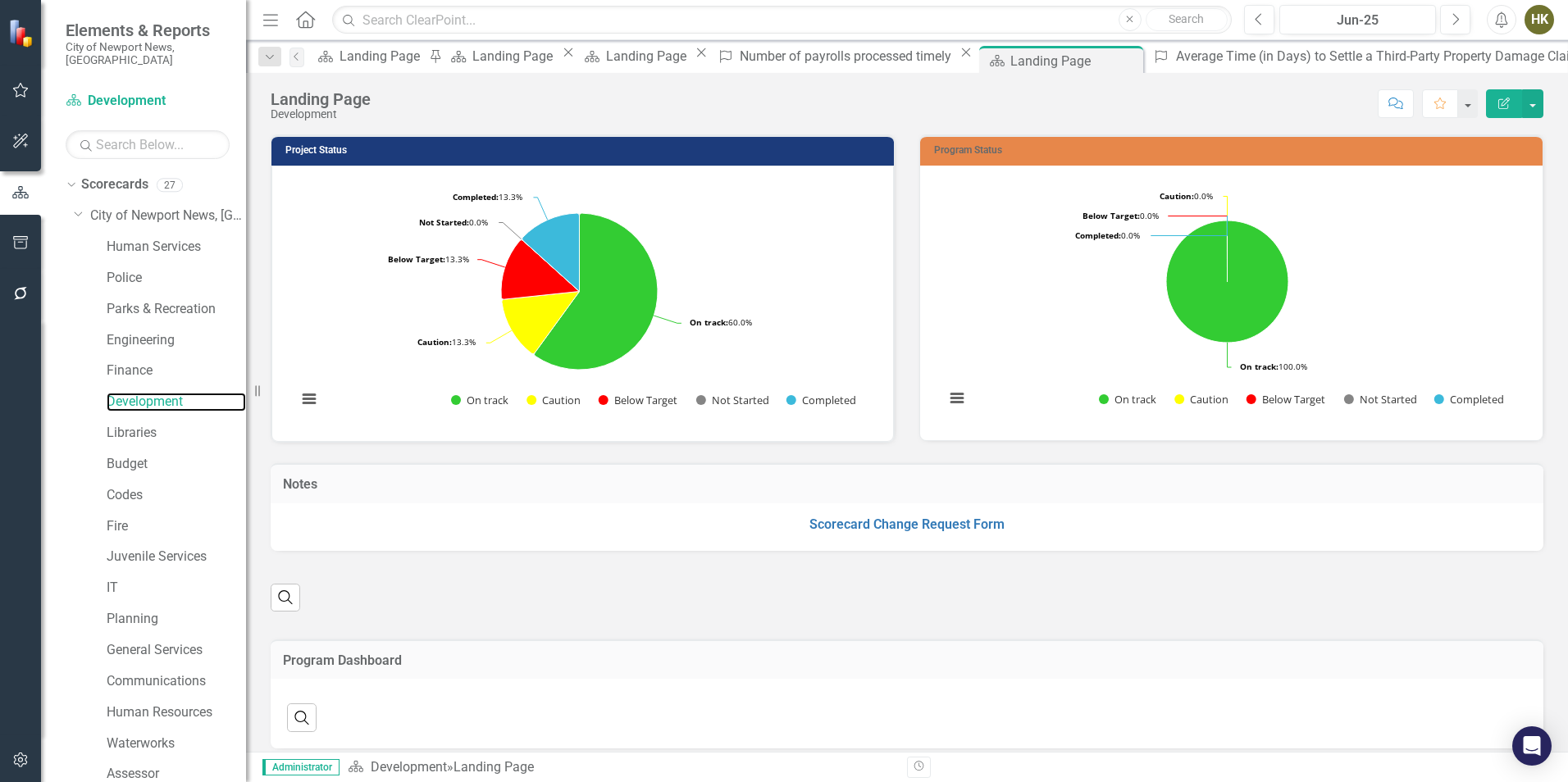 scroll, scrollTop: 0, scrollLeft: 0, axis: both 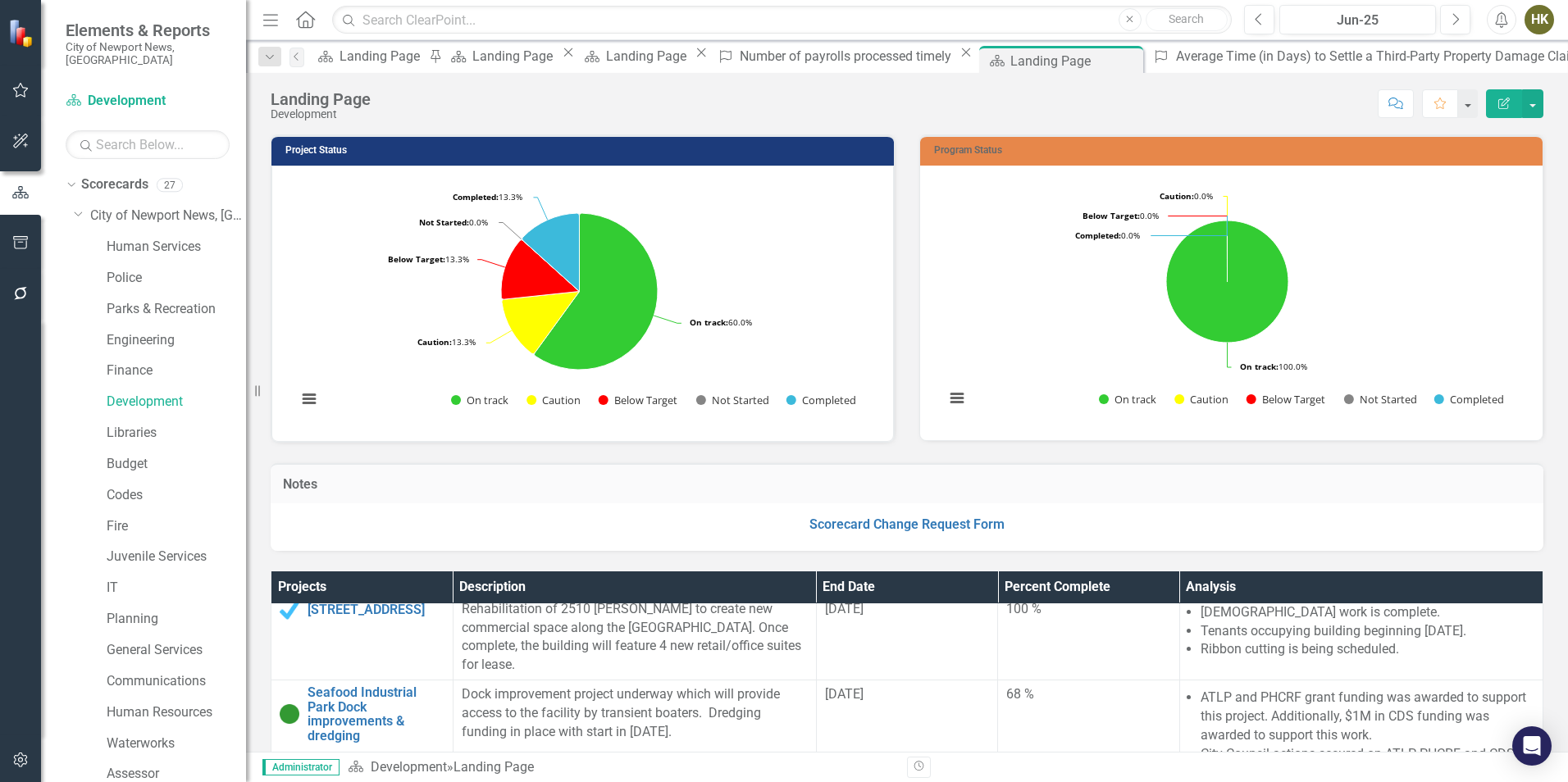 click on "Projects Description End Date Percent Complete Analysis Downtown Revitalization and Public-Private Partnership Opportunities Link Map View Link Map Edit Edit Project Link Open Element Downtown Newport News is seeing a resurgence in new interest, driven by new activity by the Navy and NNS, as well as the historic district designation completed in summer 2023. Connected activities include coordination with developers engaged in adaptive reuse projects, coordination on events, as well as existing businesses and residents Downtown. 12/31/30 21 %
Staff is coordinating with Developer for CNI Downtown Housing Phase. Closing is projected for late Summer.
NNRHA is working with IncuHub on the purchase of a building Downtown.
Saint Vincent's Apartments (Provost) and Shipyard Flats (Monument) (new residential projects) are leasing now.
NAVFAC is in exclusive negotiations with Hunt for new development of the Huntington Hall property. Site plan review is scheduled for July.
Link Map View Link Map Edit Link" at bounding box center [907, 875] 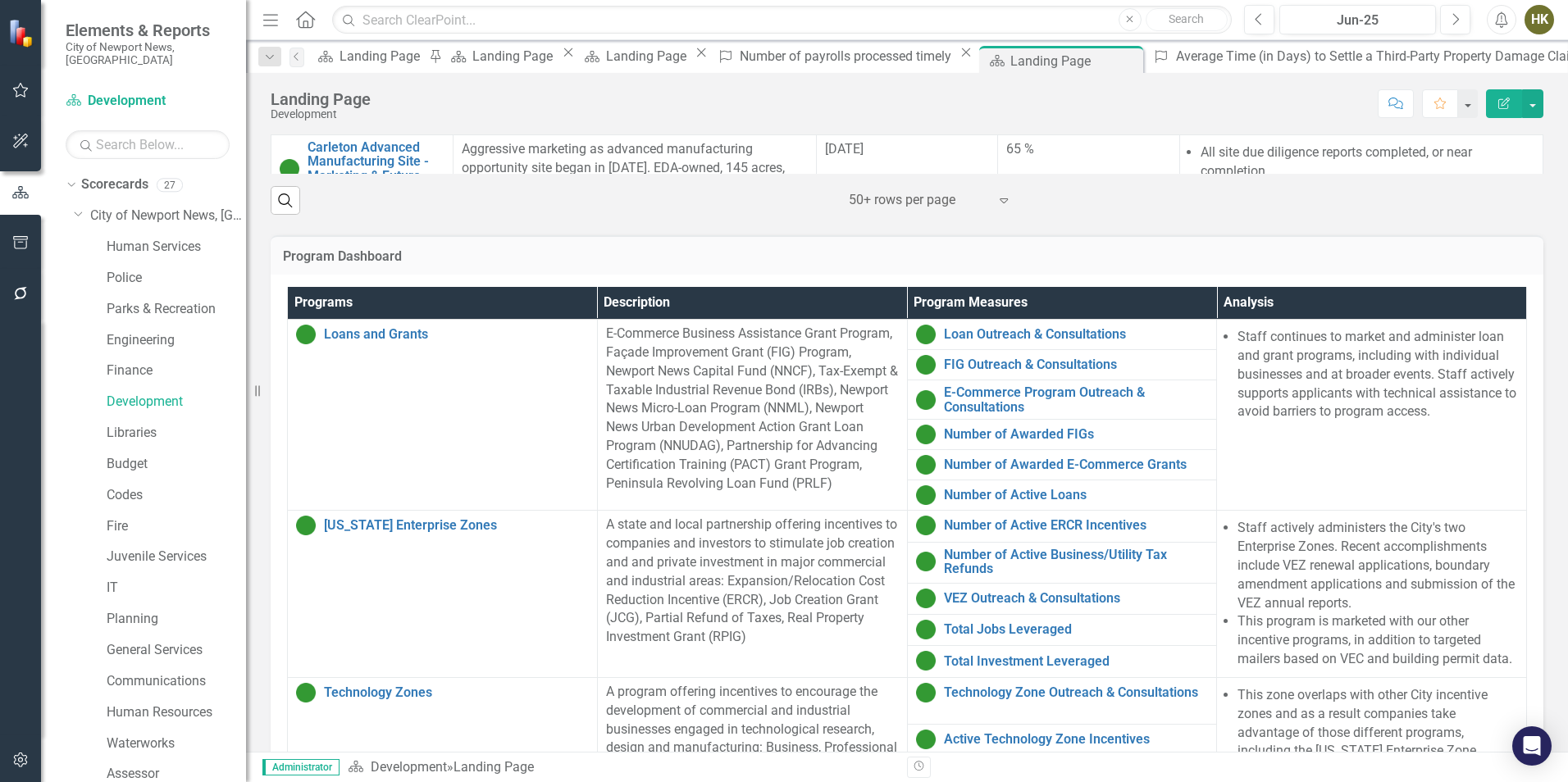 scroll, scrollTop: 1180, scrollLeft: 0, axis: vertical 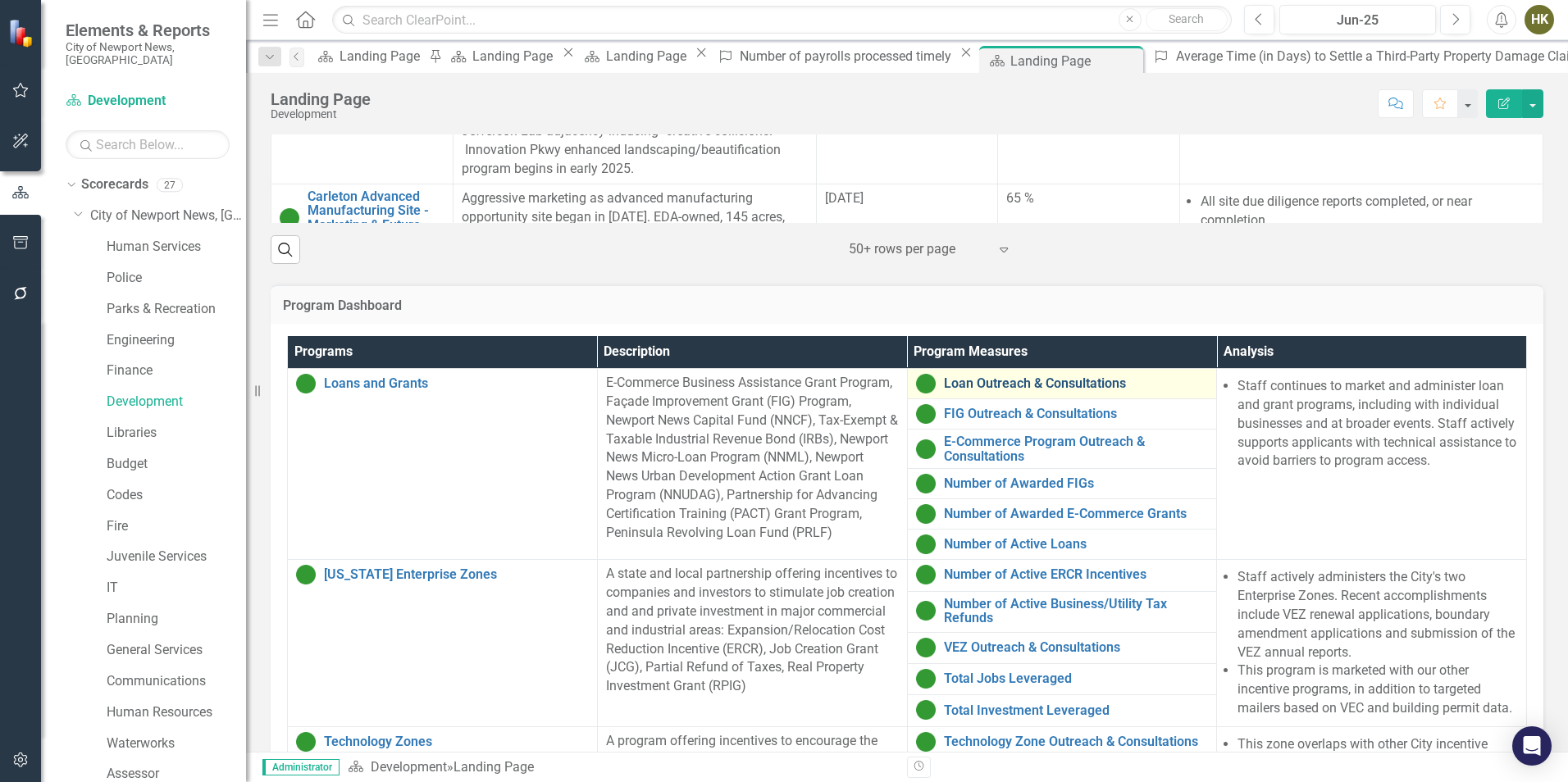 click on "Loan Outreach & Consultations" at bounding box center [1076, 384] 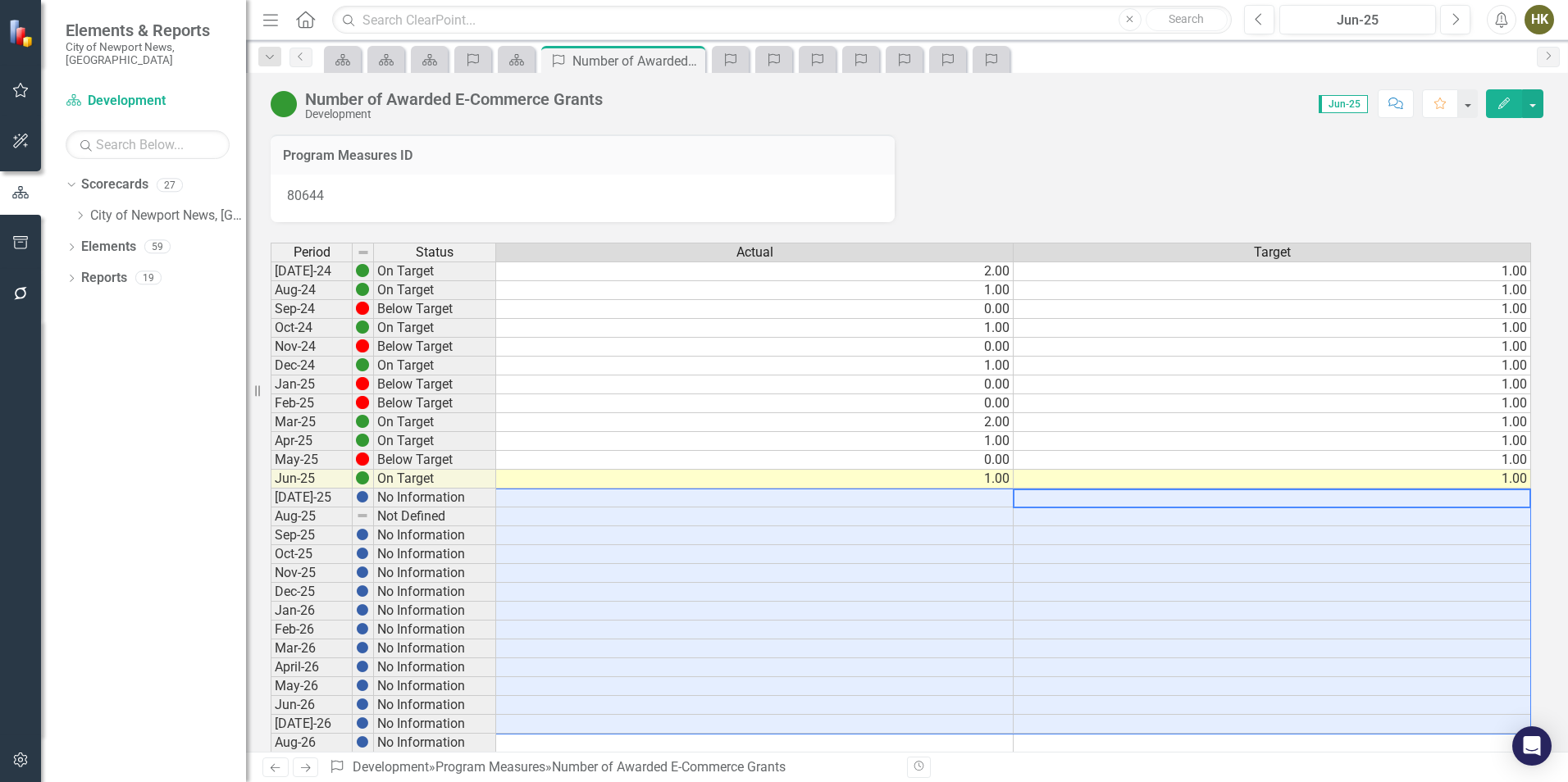 scroll, scrollTop: 0, scrollLeft: 0, axis: both 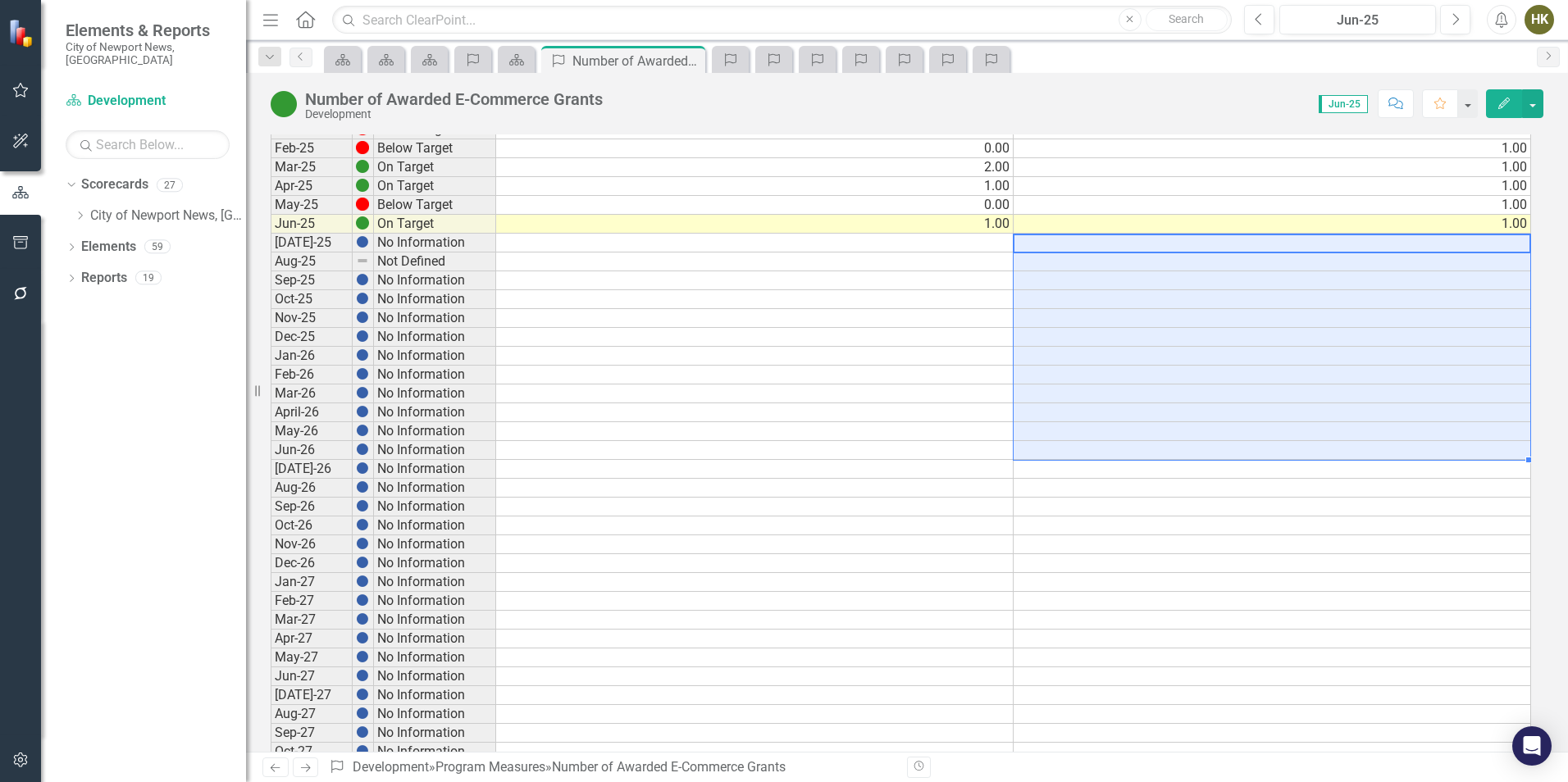 click on "[DATE]-24 On Target 2.00 1.00 Aug-24 On Target 1.00 1.00 Sep-24 Below Target 0.00 1.00 Oct-24 On Target 1.00 1.00 Nov-24 Below Target 0.00 1.00 Dec-24 On Target 1.00 1.00 Jan-25 Below Target 0.00 1.00 Feb-25 Below Target 0.00 1.00 Mar-25 On Target 2.00 1.00 Apr-25 On Target 1.00 1.00 May-25 Below Target 0.00 1.00 Jun-25 On Target 1.00 1.00 [DATE]-25 No Information Aug-25 Not Defined Sep-25 No Information Oct-25 No Information Nov-25 No Information Dec-25 No Information Jan-26 No Information Feb-26 No Information Mar-26 No Information April-26 No Information May-26 No Information Jun-26 No Information [DATE]-26 No Information Aug-26 No Information Sep-26 No Information Oct-26 No Information Nov-26 No Information Dec-26 No Information Jan-27 No Information Feb-27 No Information Mar-27 No Information Apr-27 No Information May-27 No Information Jun-27 No Information [DATE]-27 No Information Aug-27 No Information Sep-27 No Information Oct-27 No Information Nov-27 No Information Dec-27 No Information" at bounding box center (900, 402) 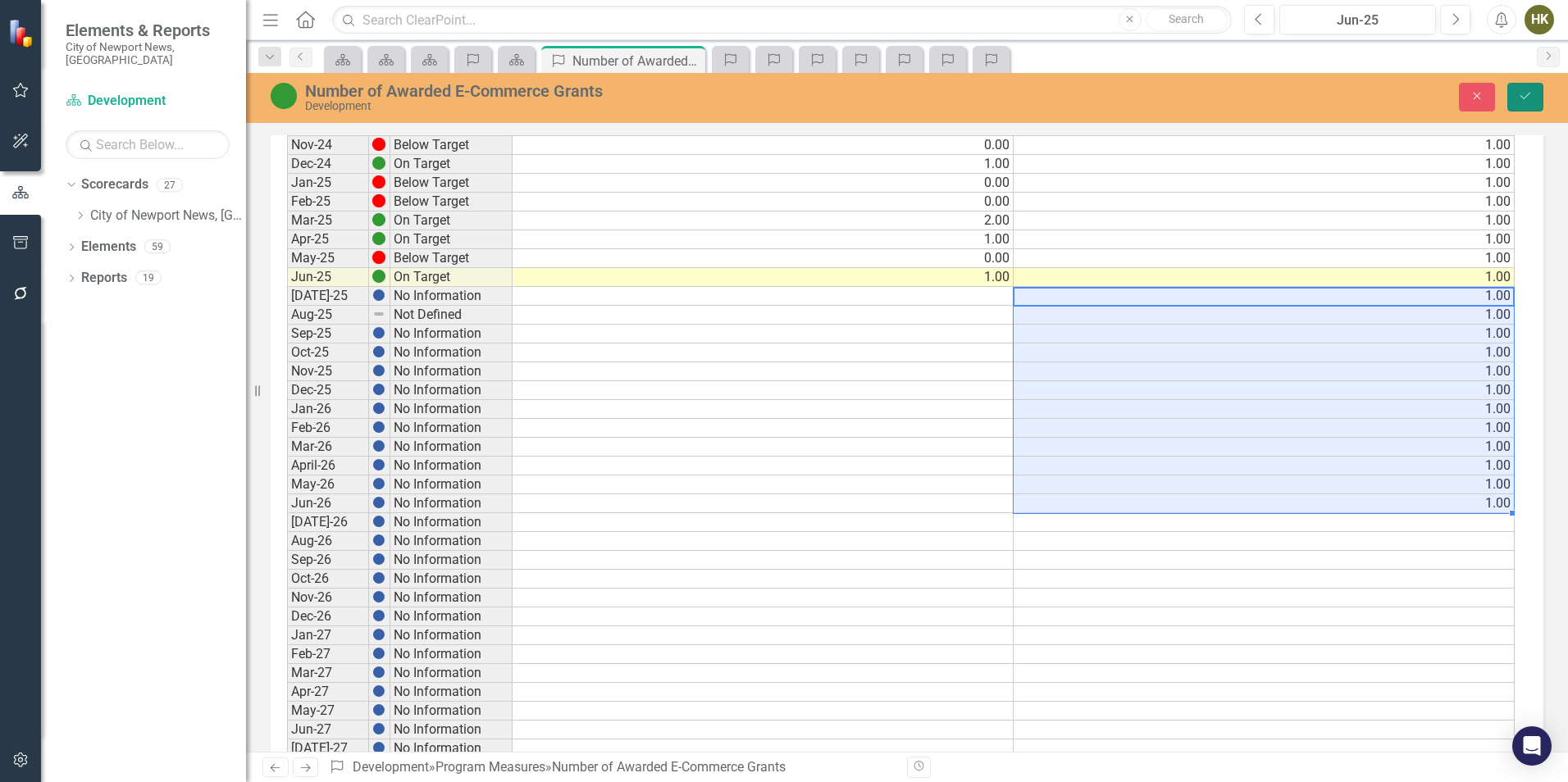 click on "Save" at bounding box center [1525, 97] 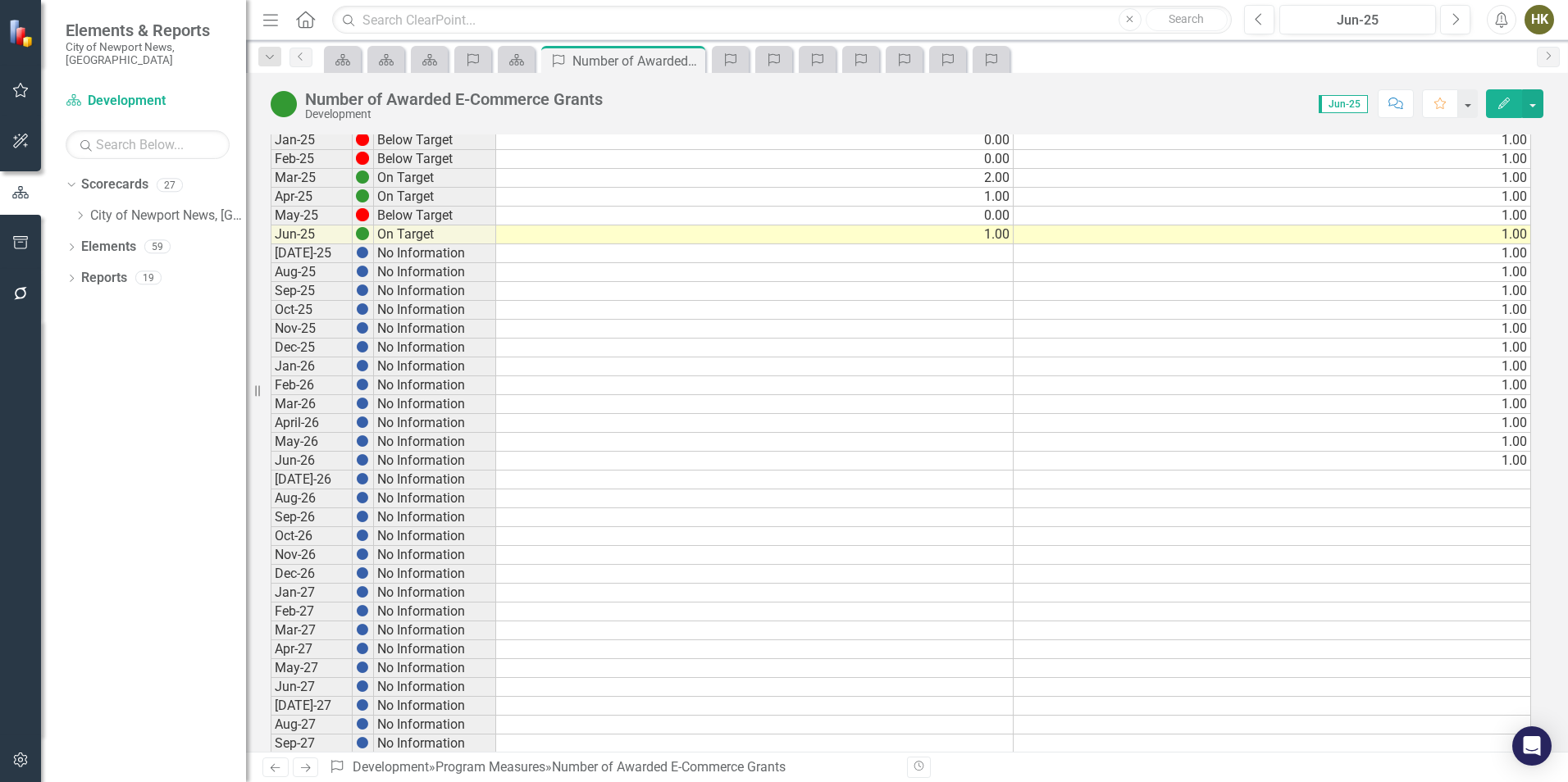 scroll, scrollTop: 246, scrollLeft: 0, axis: vertical 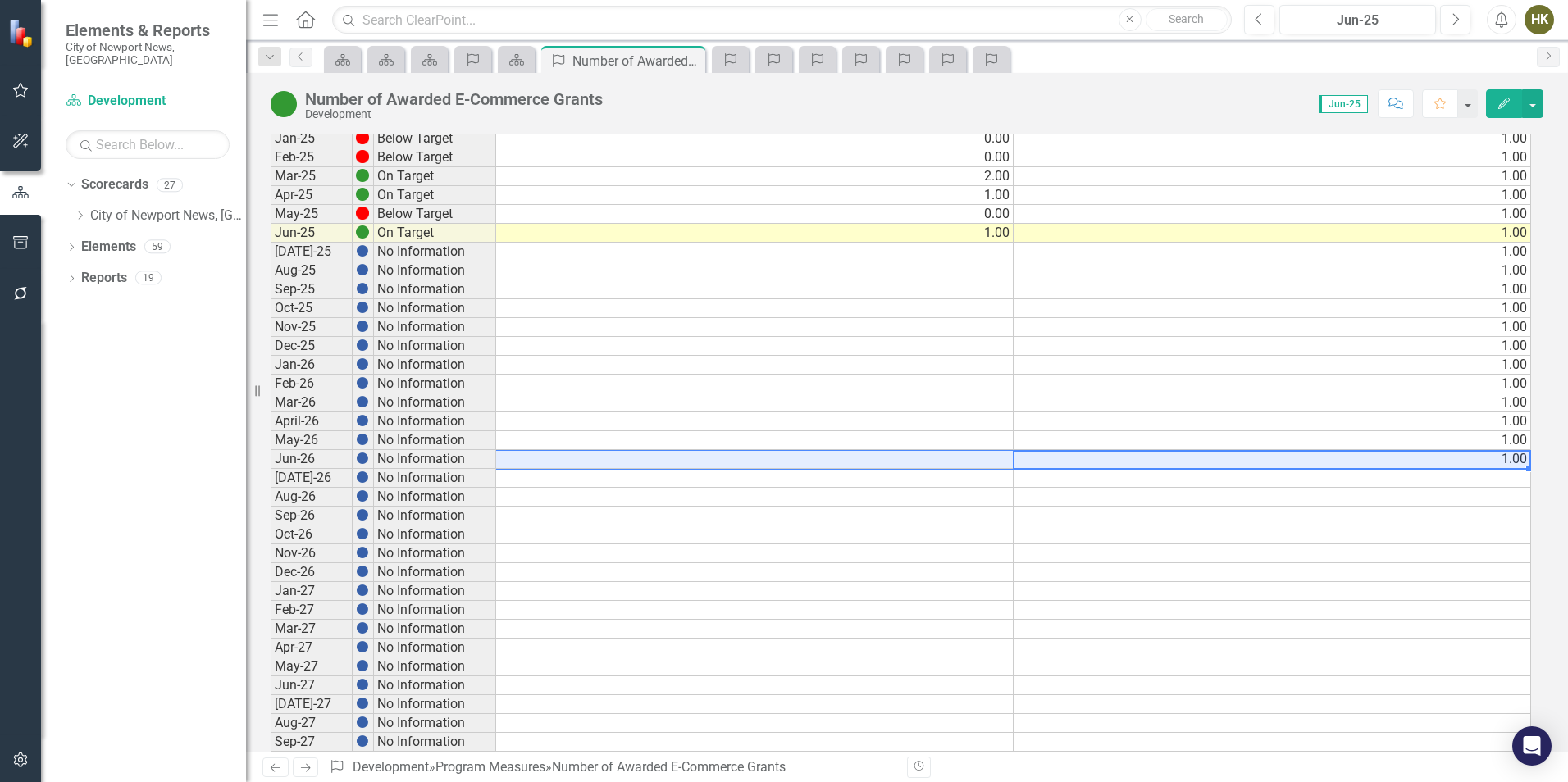 drag, startPoint x: 1152, startPoint y: 461, endPoint x: 551, endPoint y: 450, distance: 601.10066 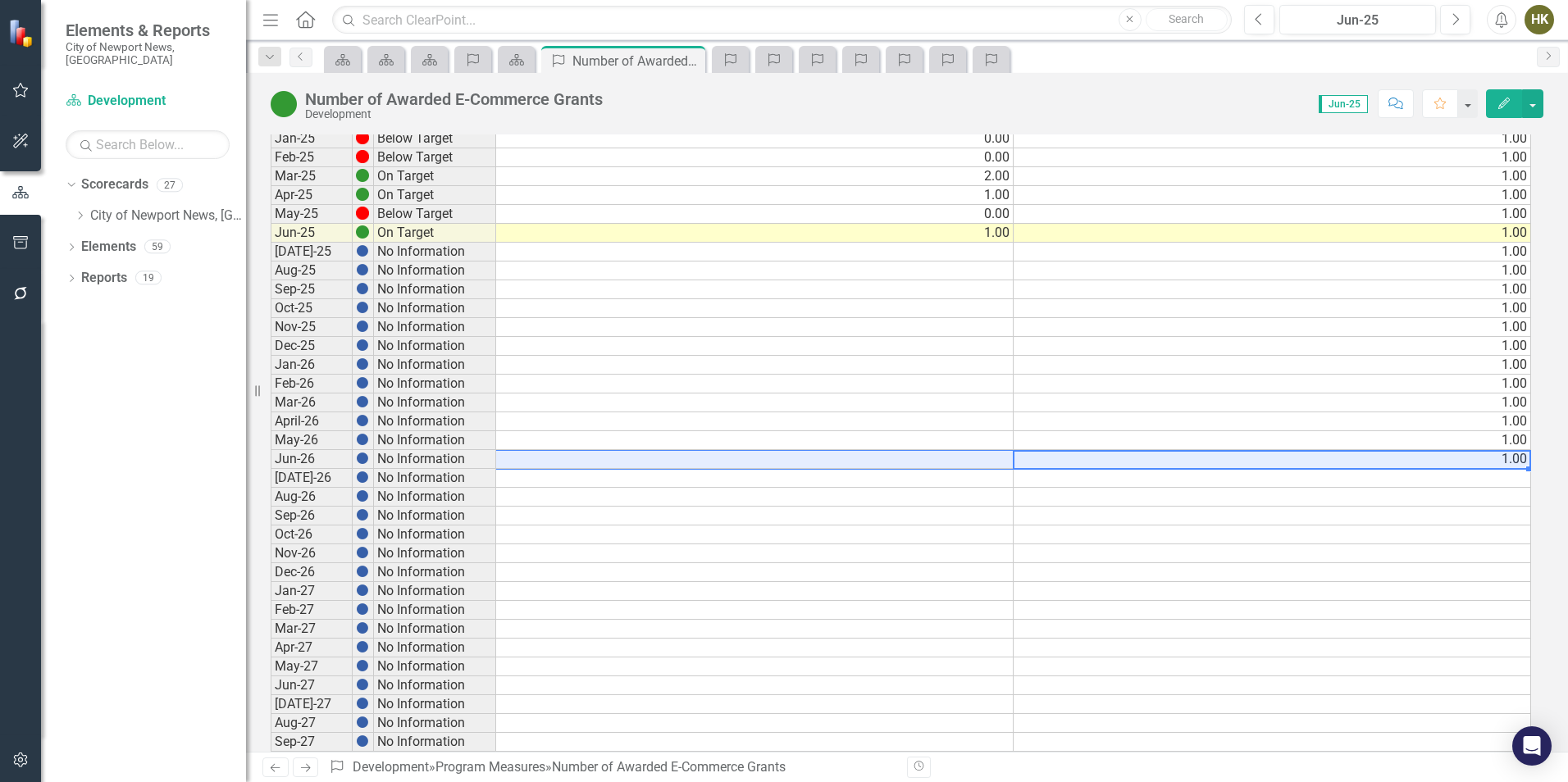 click on "Period Status Actual Target [DATE]-24 On Target 2.00 1.00 Aug-24 On Target 1.00 1.00 Sep-24 Below Target 0.00 1.00 Oct-24 On Target 1.00 1.00 Nov-24 Below Target 0.00 1.00 Dec-24 On Target 1.00 1.00 Jan-25 Below Target 0.00 1.00 Feb-25 Below Target 0.00 1.00 Mar-25 On Target 2.00 1.00 Apr-25 On Target 1.00 1.00 May-25 Below Target 0.00 1.00 Jun-25 On Target 1.00 1.00 [DATE]-25 No Information 1.00 Aug-25 No Information 1.00 Sep-25 No Information 1.00 Oct-25 No Information 1.00 Nov-25 No Information 1.00 Dec-25 No Information 1.00 Jan-26 No Information 1.00 Feb-26 No Information 1.00 Mar-26 No Information 1.00 April-26 No Information 1.00 May-26 No Information 1.00 Jun-26 No Information 1.00 [DATE]-26 No Information Aug-26 No Information Sep-26 No Information Oct-26 No Information Nov-26 No Information Dec-26 No Information Jan-27 No Information Feb-27 No Information Mar-27 No Information Apr-27 No Information May-27 No Information Jun-27 No Information [DATE]-27 No Information Aug-27 No Information Sep-27 No Information" at bounding box center [271, 402] 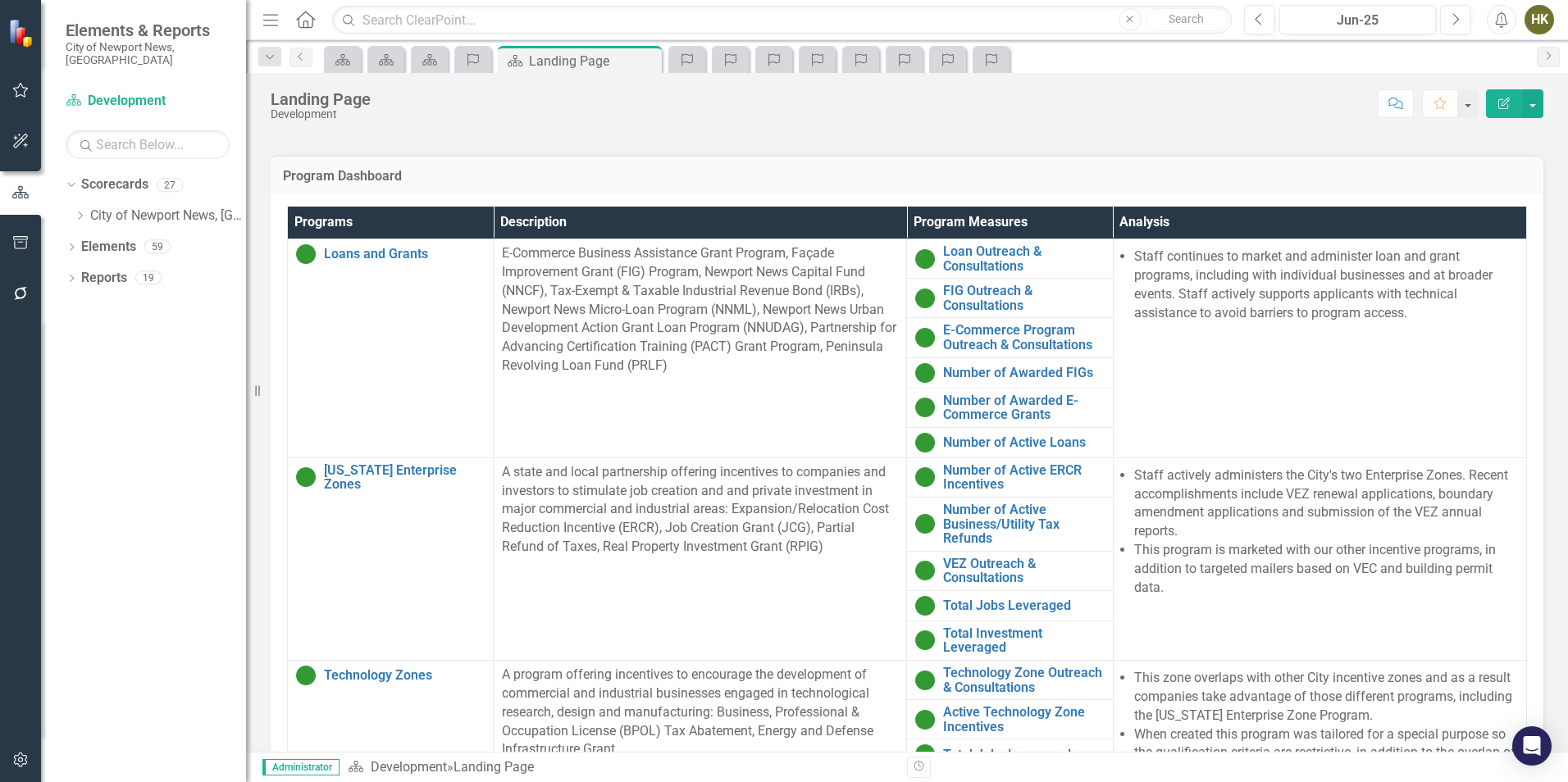 scroll, scrollTop: 1180, scrollLeft: 0, axis: vertical 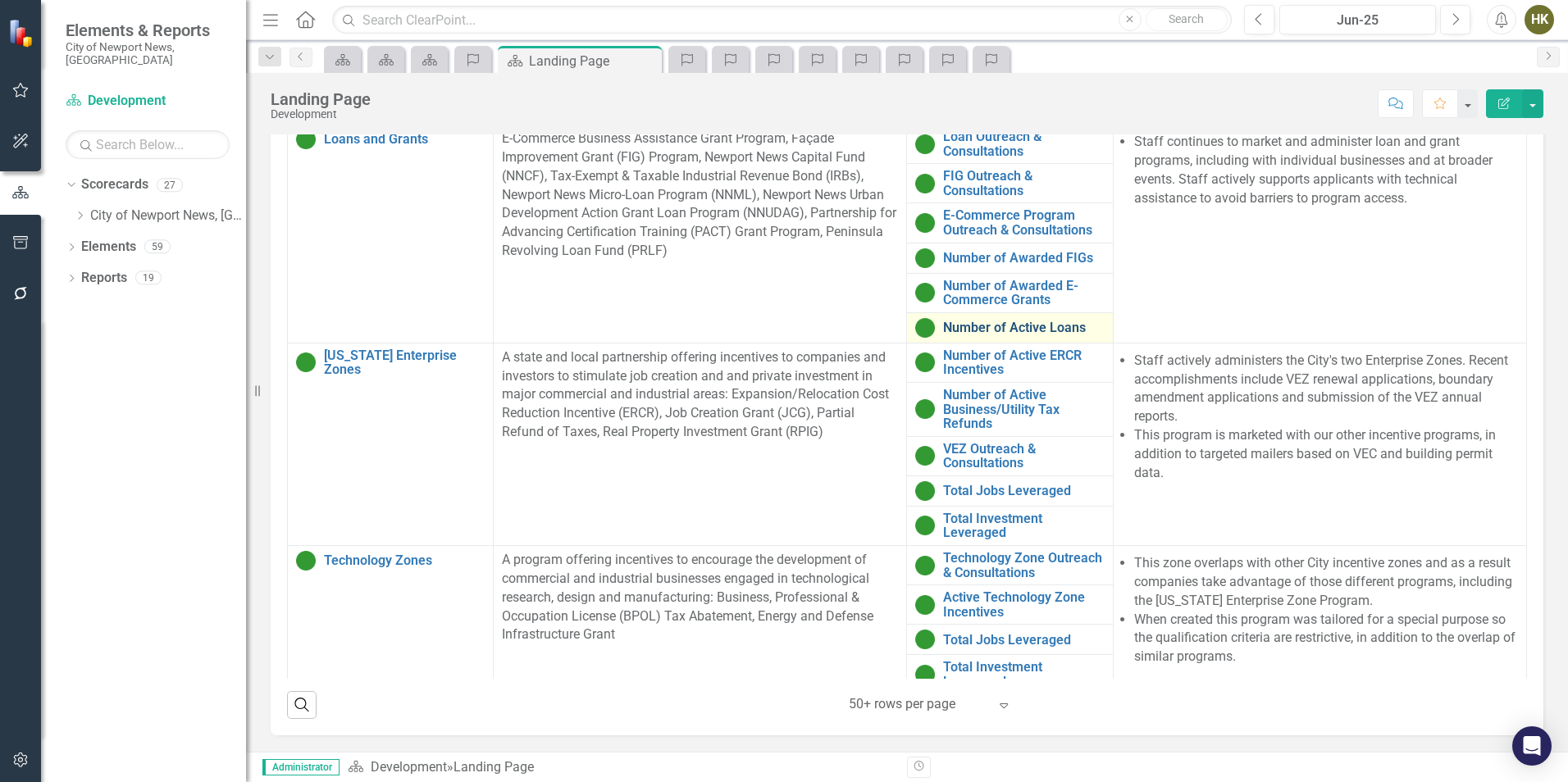 click on "Number of Active Loans" at bounding box center [1023, 328] 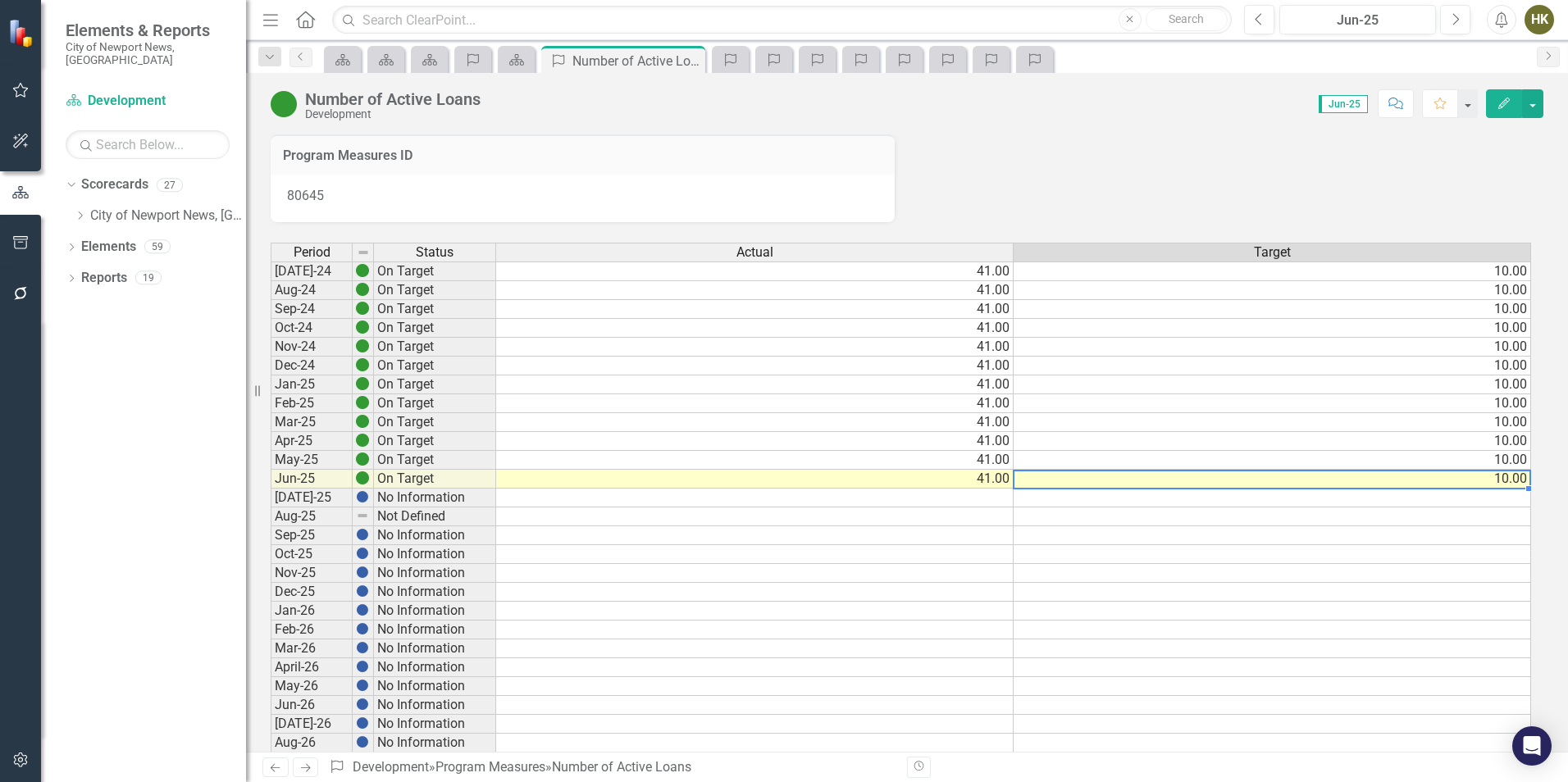 click on "Period Status Actual Target Jul-24 On Target 41.00 10.00 Aug-24 On Target 41.00 10.00 Sep-24 On Target 41.00 10.00 Oct-24 On Target 41.00 10.00 Nov-24 On Target 41.00 10.00 Dec-24 On Target 41.00 10.00 Jan-25 On Target 41.00 10.00 Feb-25 On Target 41.00 10.00 Mar-25 On Target 41.00 10.00 Apr-25 On Target 41.00 10.00 May-25 On Target 41.00 10.00 Jun-25 On Target 41.00 10.00 Jul-25 No Information Aug-25 Not Defined Sep-25 No Information Oct-25 No Information Nov-25 No Information Dec-25 No Information Jan-26 No Information Feb-26 No Information Mar-26 No Information April-26 No Information May-26 No Information Jun-26 No Information Jul-26 No Information Aug-26 No Information Sep-26 No Information Oct-26 No Information Nov-26 No Information Dec-26 No Information Jan-27 No Information Feb-27 No Information Mar-27 No Information Apr-27 No Information May-27 No Information Jun-27 No Information Jul-27 No Information Aug-27 No Information Sep-27 No Information Oct-27 No Information Nov-27 No Information Dec-27" at bounding box center (271, 648) 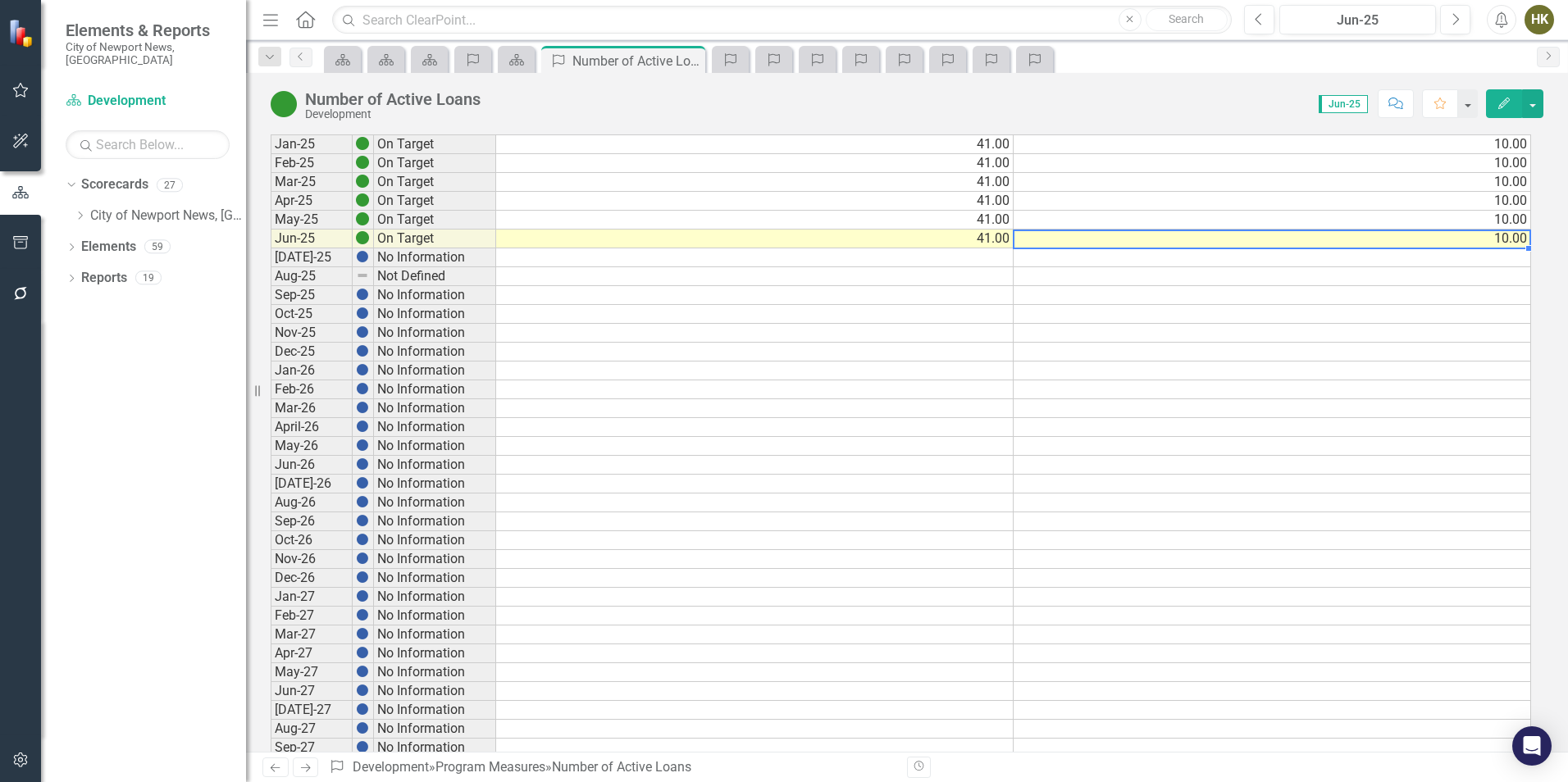 scroll, scrollTop: 246, scrollLeft: 0, axis: vertical 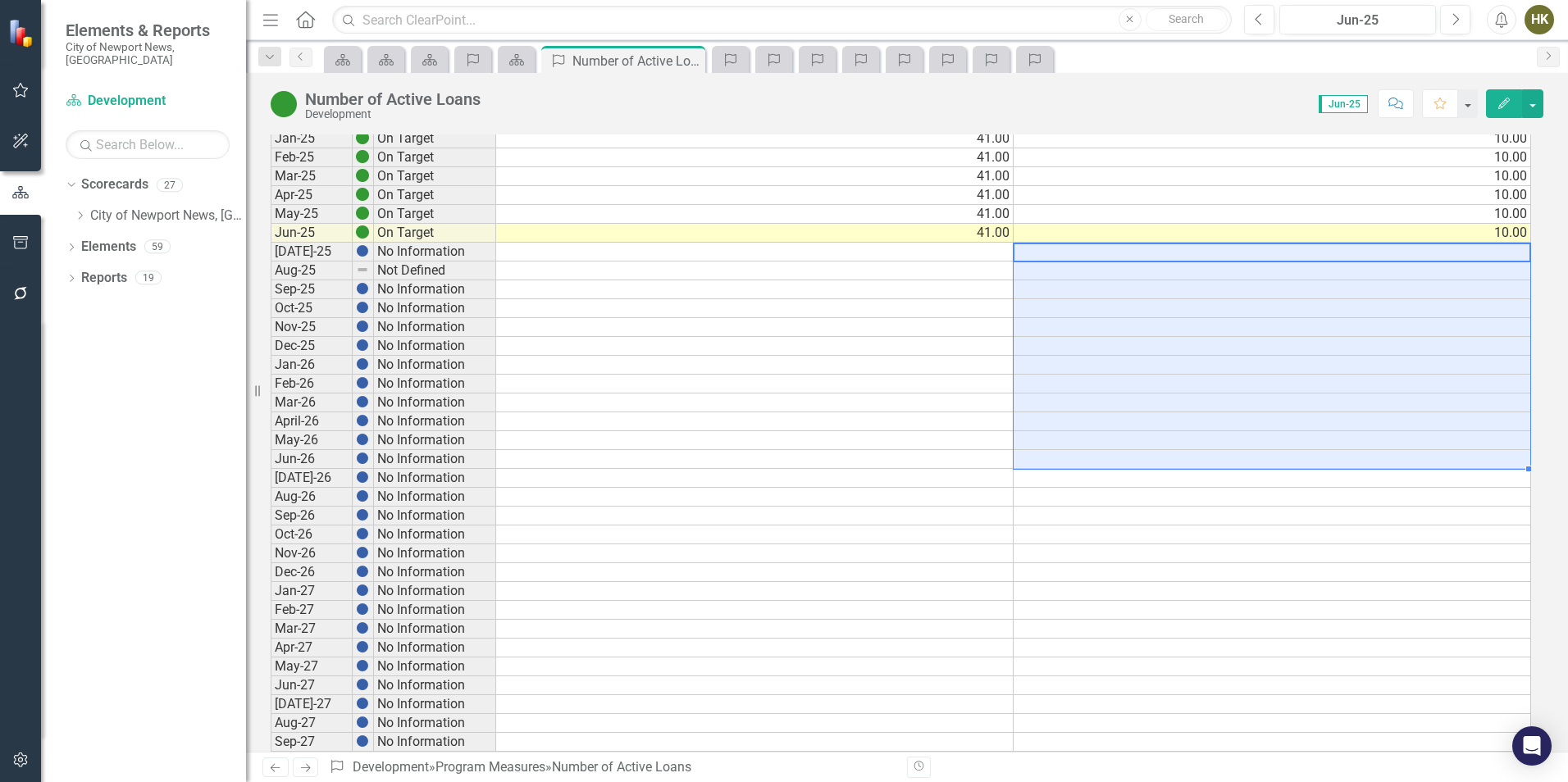 drag, startPoint x: 1381, startPoint y: 248, endPoint x: 1020, endPoint y: 461, distance: 419.15391 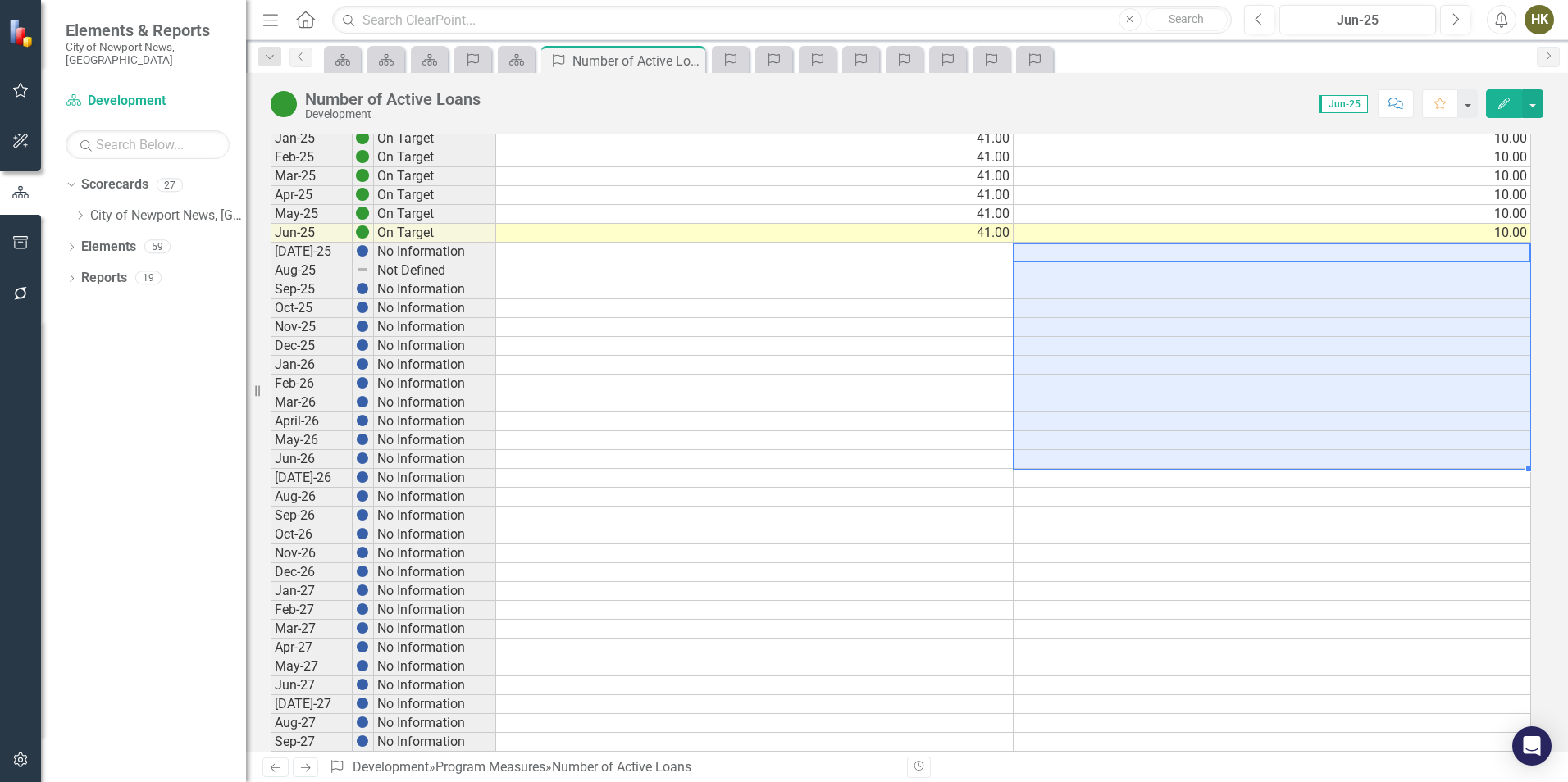click on "Jul-24 On Target 41.00 10.00 Aug-24 On Target 41.00 10.00 Sep-24 On Target 41.00 10.00 Oct-24 On Target 41.00 10.00 Nov-24 On Target 41.00 10.00 Dec-24 On Target 41.00 10.00 Jan-25 On Target 41.00 10.00 Feb-25 On Target 41.00 10.00 Mar-25 On Target 41.00 10.00 Apr-25 On Target 41.00 10.00 May-25 On Target 41.00 10.00 Jun-25 On Target 41.00 10.00 Jul-25 No Information Aug-25 Not Defined Sep-25 No Information Oct-25 No Information Nov-25 No Information Dec-25 No Information Jan-26 No Information Feb-26 No Information Mar-26 No Information April-26 No Information May-26 No Information Jun-26 No Information Jul-26 No Information Aug-26 No Information Sep-26 No Information Oct-26 No Information Nov-26 No Information Dec-26 No Information Jan-27 No Information Feb-27 No Information Mar-27 No Information Apr-27 No Information May-27 No Information Jun-27 No Information Jul-27 No Information Aug-27 No Information Sep-27 No Information Oct-27 No Information Nov-27 No Information Dec-27 No Information" at bounding box center [900, 411] 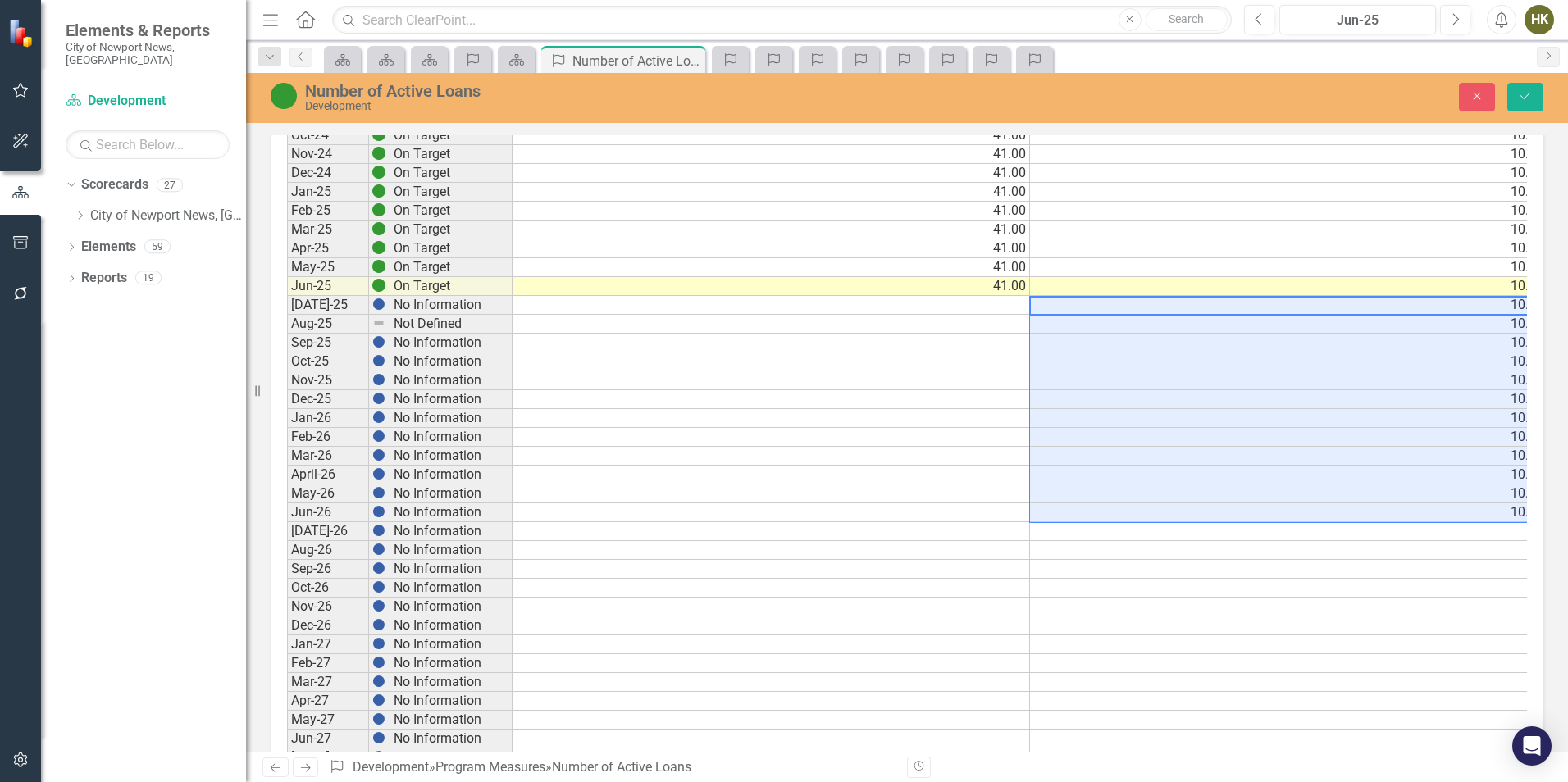 type on "10" 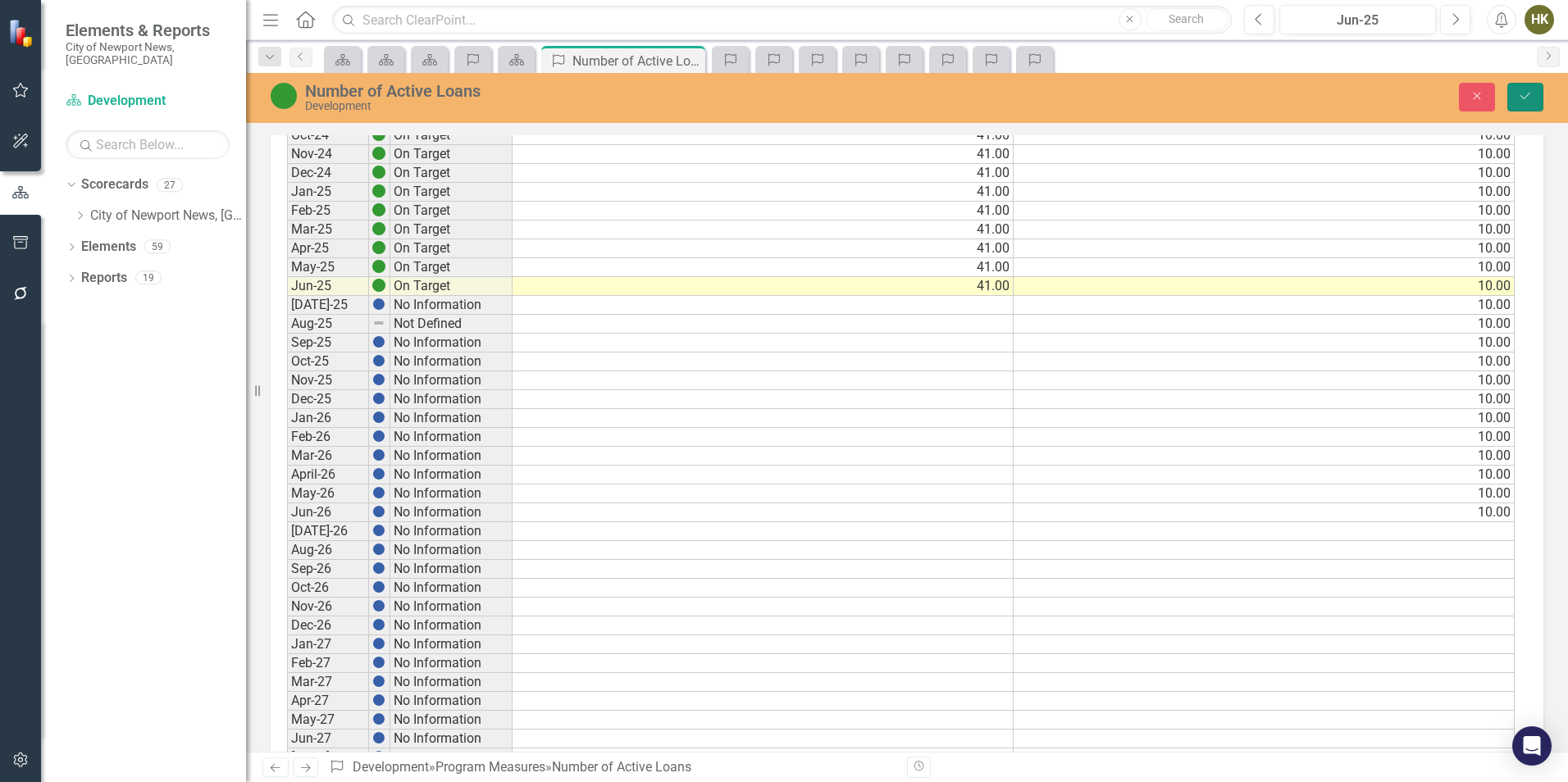 click on "Save" 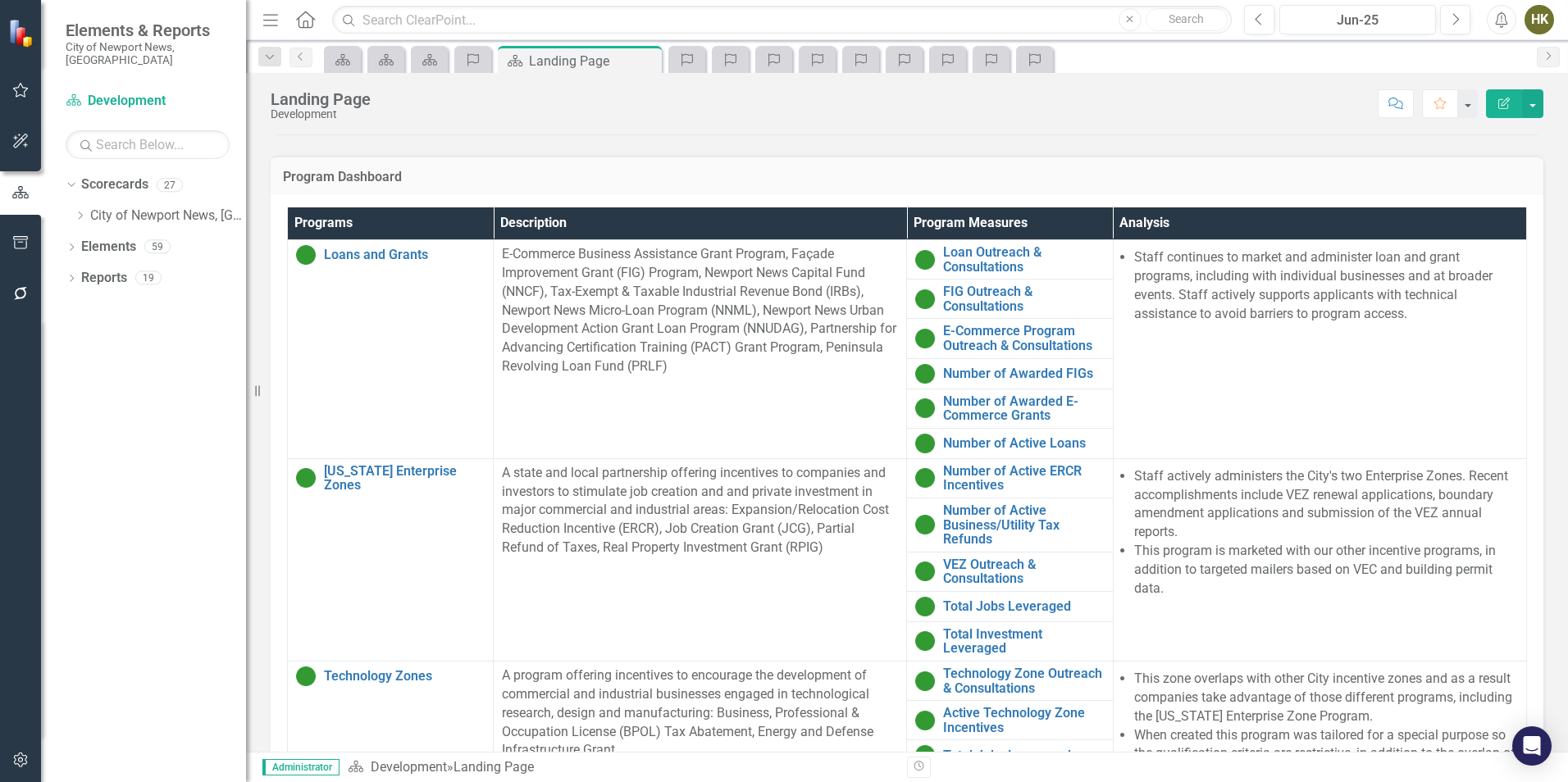 scroll, scrollTop: 1180, scrollLeft: 0, axis: vertical 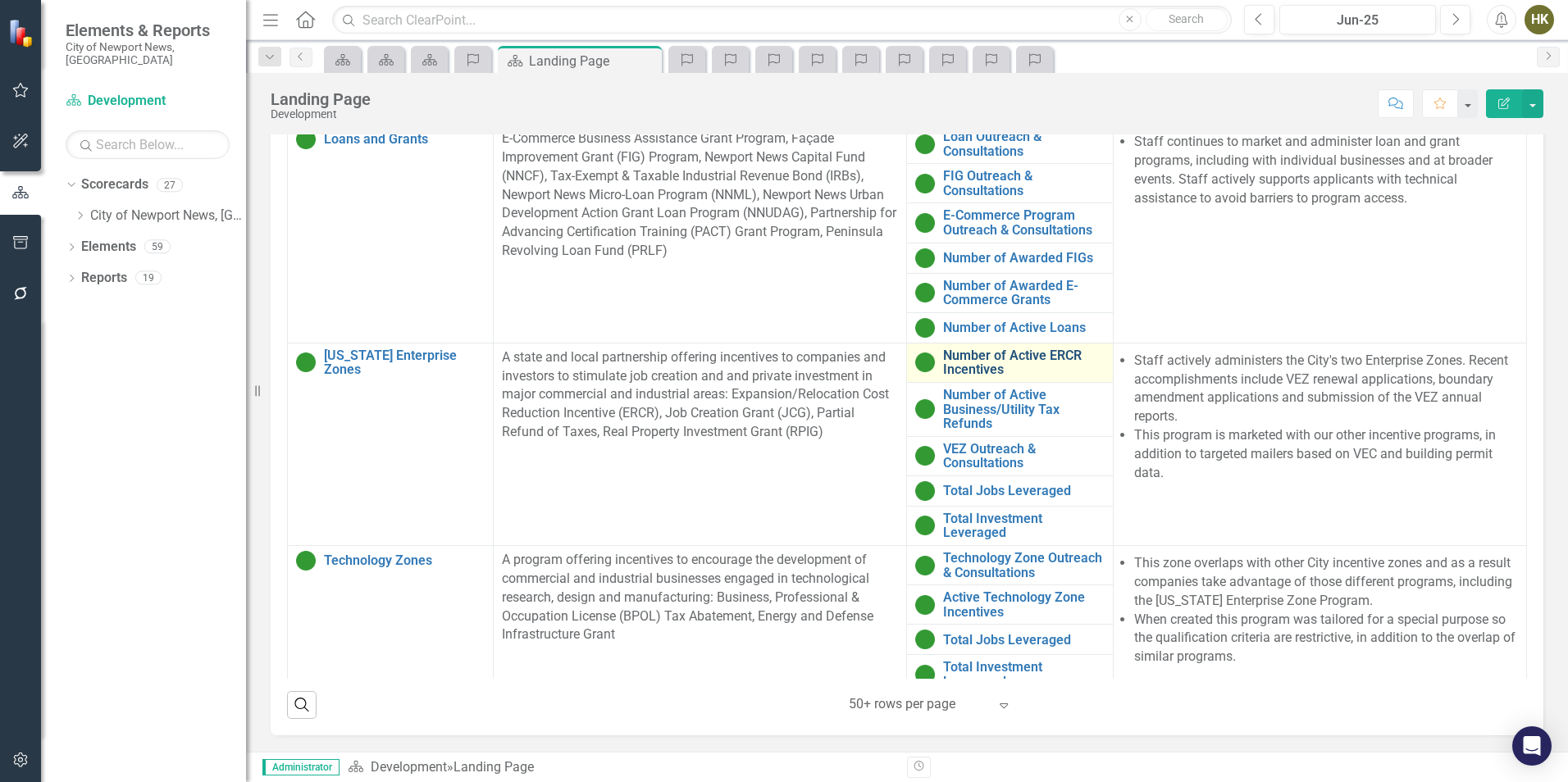 click on "Number of Active ERCR Incentives" at bounding box center (1023, 362) 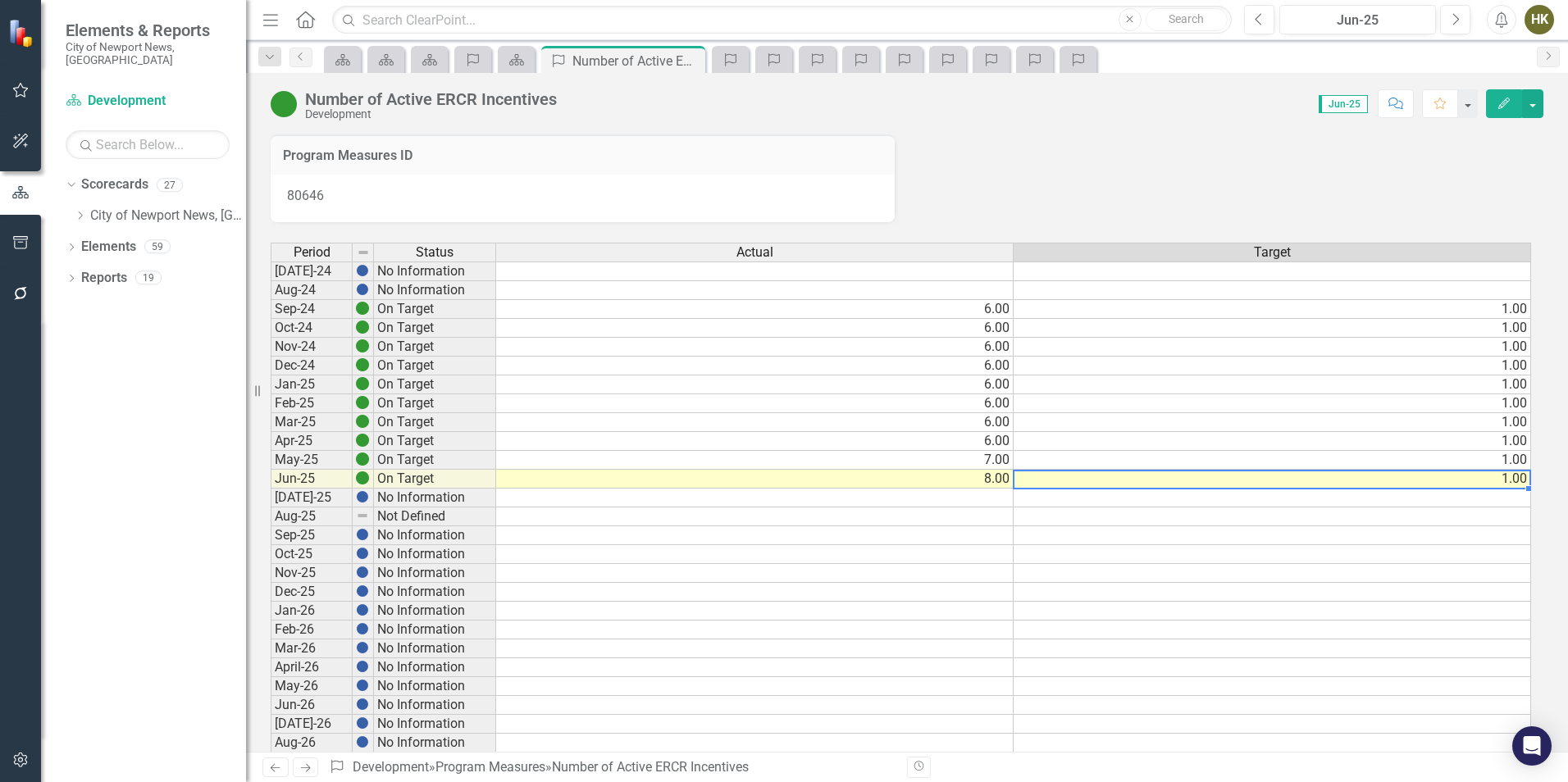 click on "1.00" at bounding box center (1272, 479) 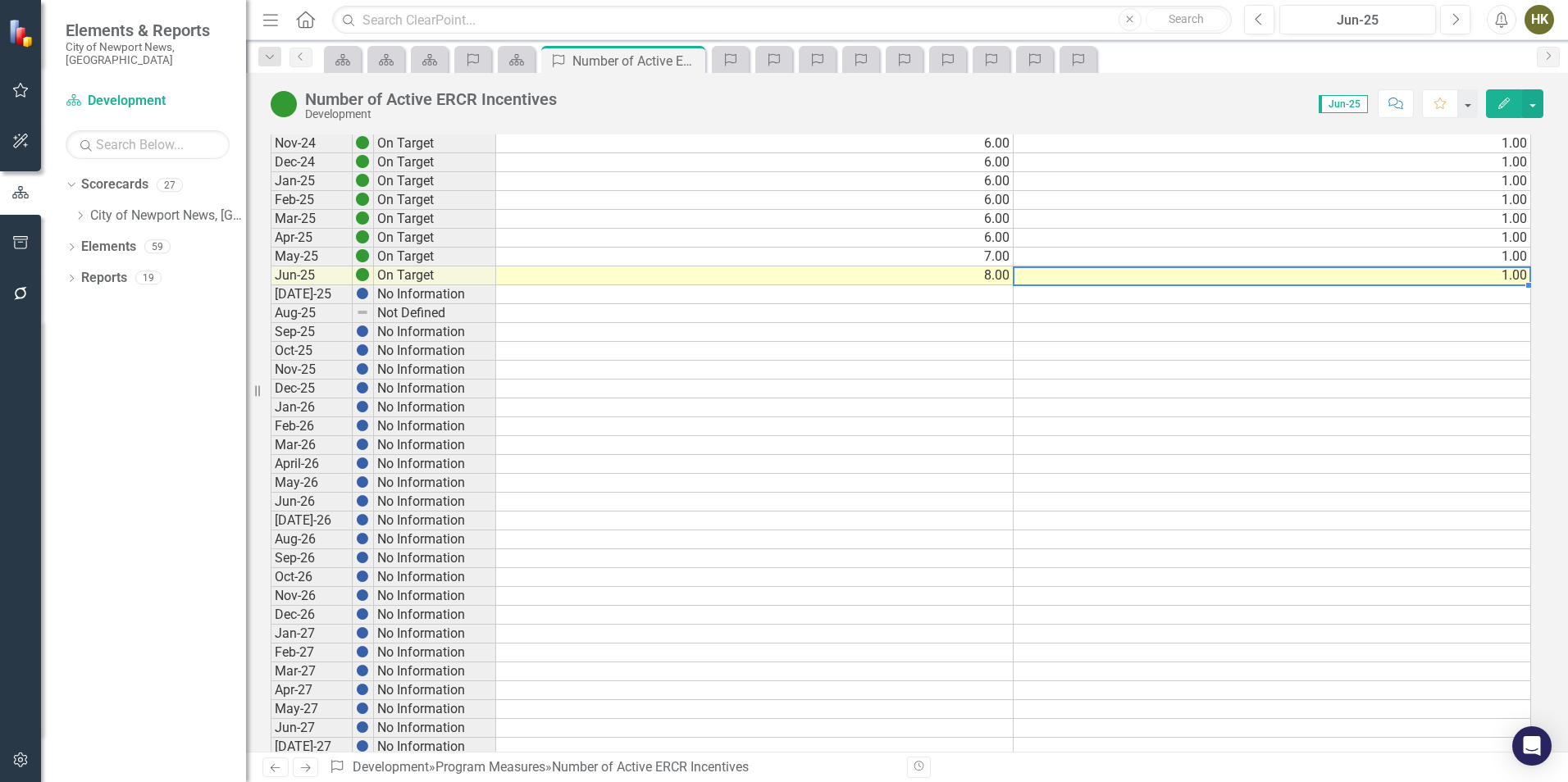 scroll, scrollTop: 246, scrollLeft: 0, axis: vertical 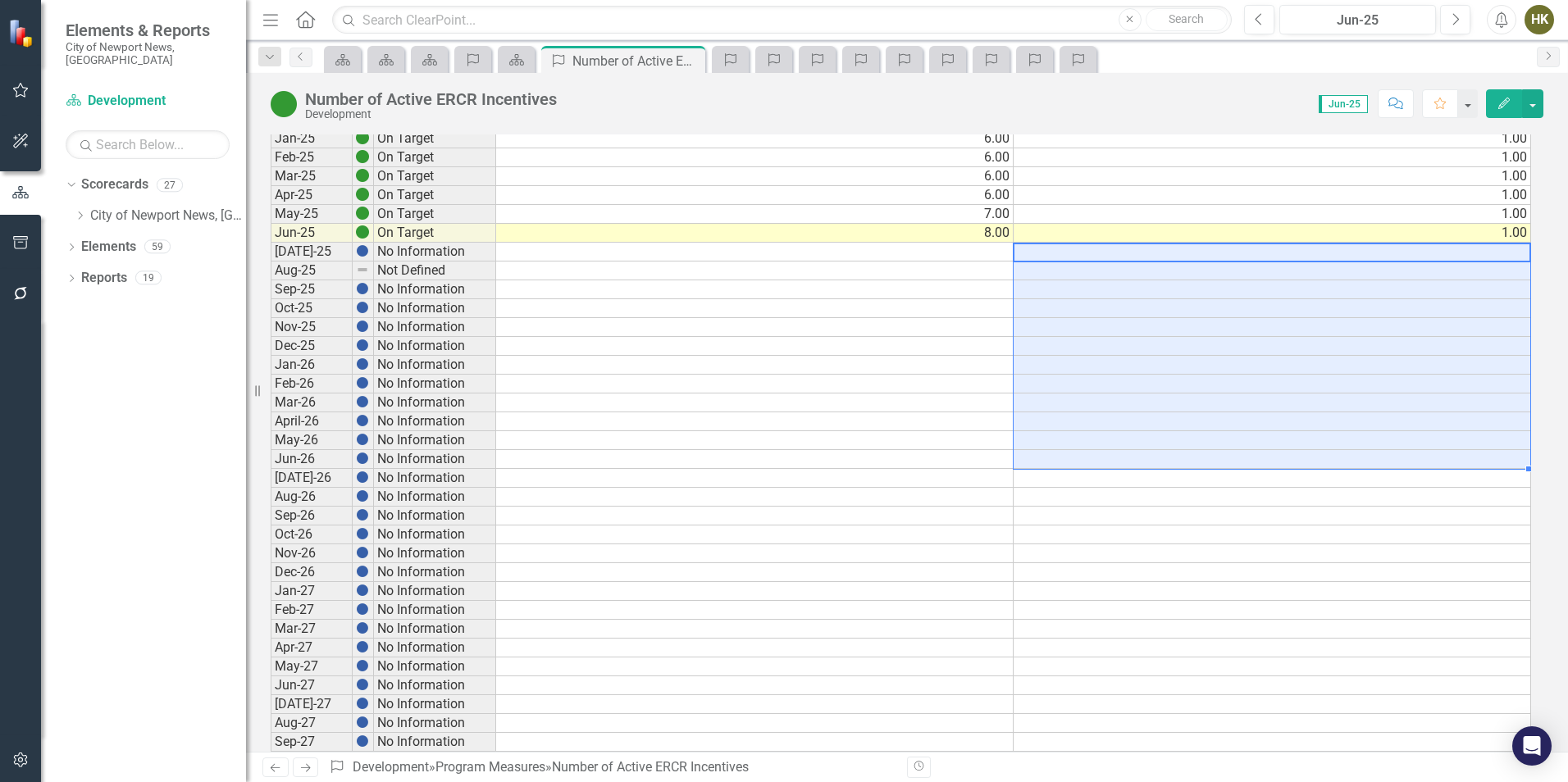 drag, startPoint x: 1252, startPoint y: 248, endPoint x: 1023, endPoint y: 457, distance: 310.03548 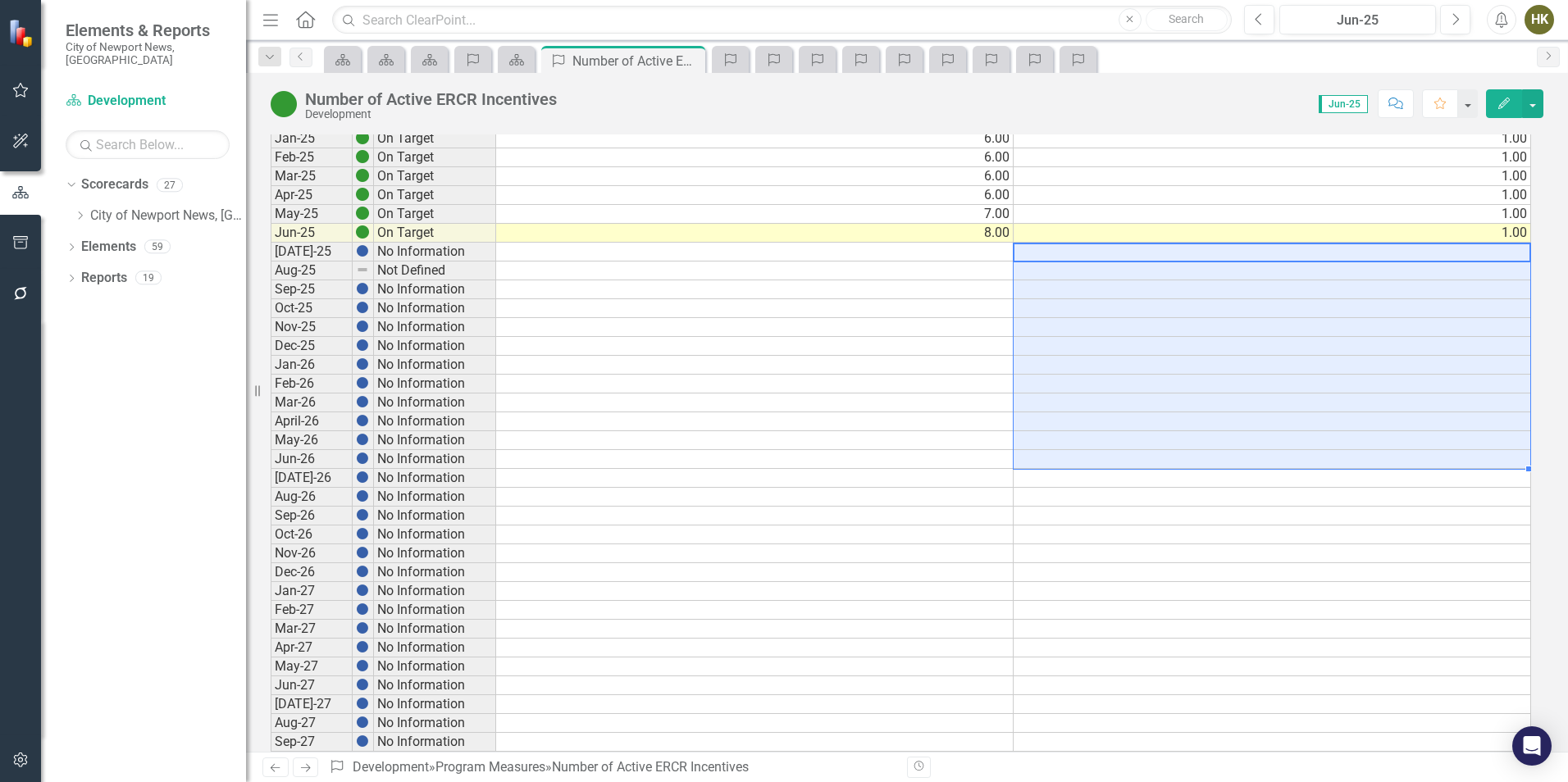 click on "Jul-24 No Information Aug-24 No Information Sep-24 On Target 6.00 1.00 Oct-24 On Target 6.00 1.00 Nov-24 On Target 6.00 1.00 Dec-24 On Target 6.00 1.00 Jan-25 On Target 6.00 1.00 Feb-25 On Target 6.00 1.00 Mar-25 On Target 6.00 1.00 Apr-25 On Target 6.00 1.00 May-25 On Target 7.00 1.00 Jun-25 On Target 8.00 1.00 Jul-25 No Information Aug-25 Not Defined Sep-25 No Information Oct-25 No Information Nov-25 No Information Dec-25 No Information Jan-26 No Information Feb-26 No Information Mar-26 No Information April-26 No Information May-26 No Information Jun-26 No Information Jul-26 No Information Aug-26 No Information Sep-26 No Information Oct-26 No Information Nov-26 No Information Dec-26 No Information Jan-27 No Information Feb-27 No Information Mar-27 No Information Apr-27 No Information May-27 No Information Jun-27 No Information Jul-27 No Information Aug-27 No Information Sep-27 No Information Oct-27 No Information Nov-27 No Information Dec-27 No Information" at bounding box center (900, 411) 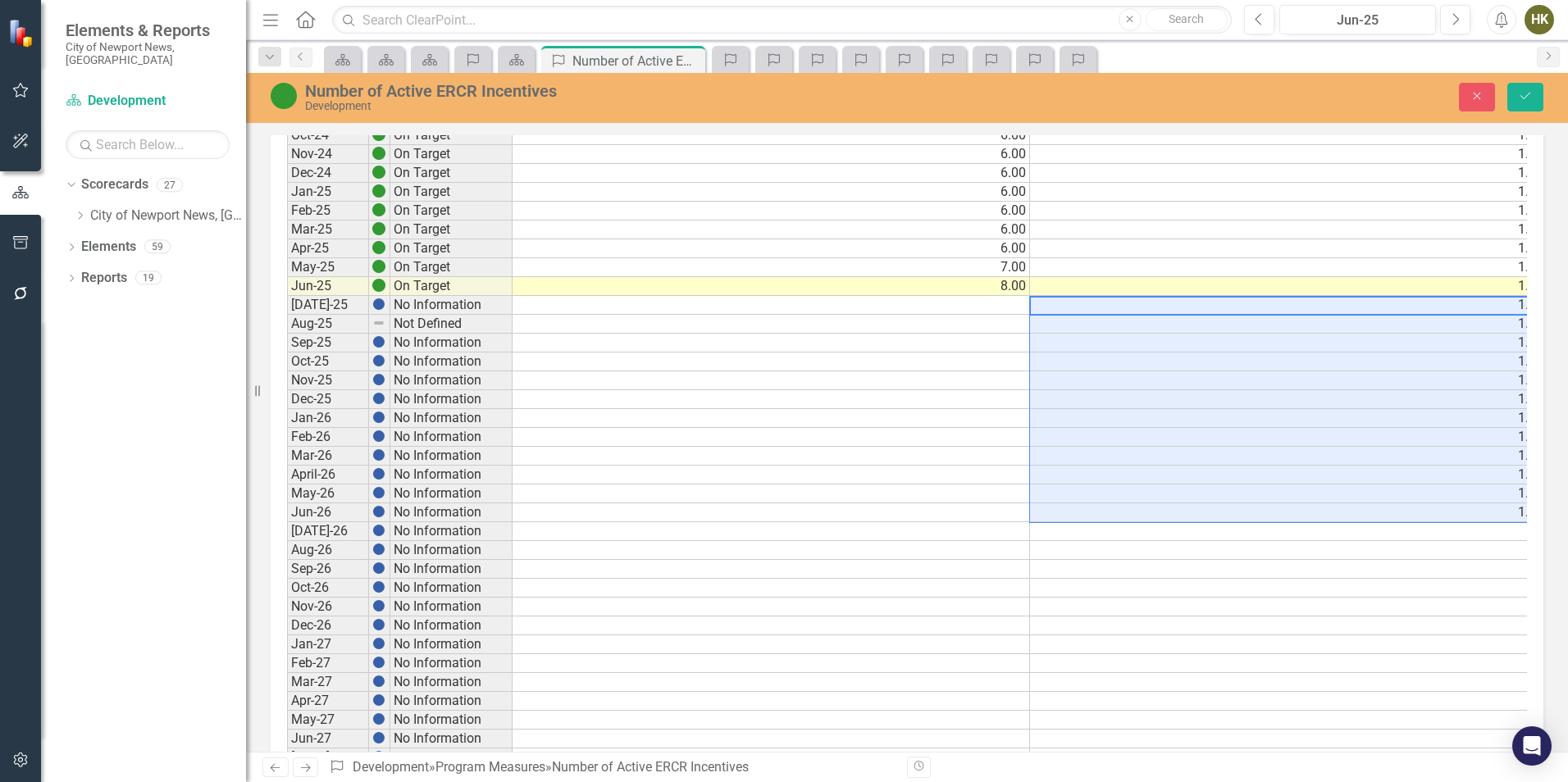 type on "1" 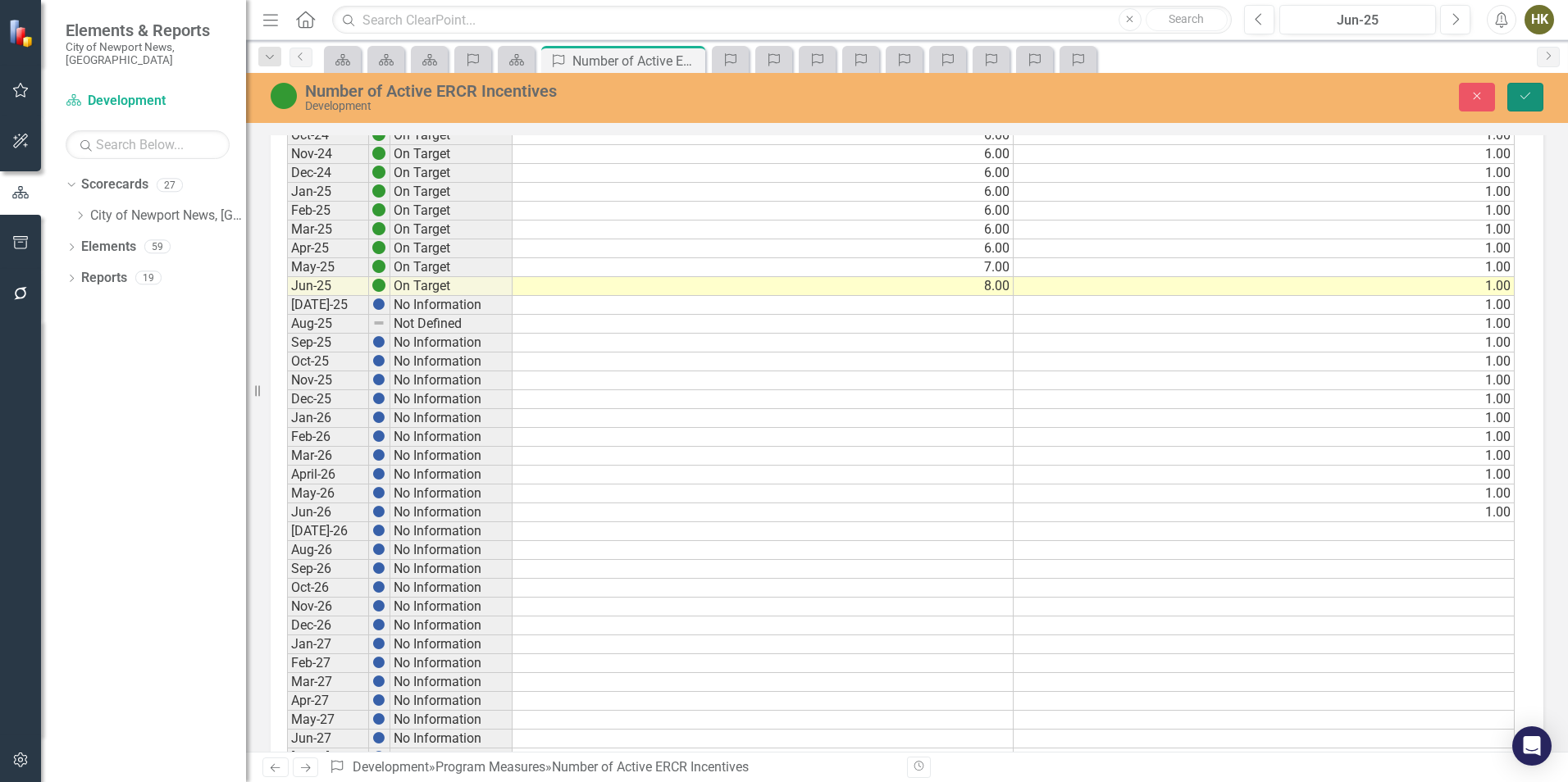click on "Save" at bounding box center [1525, 97] 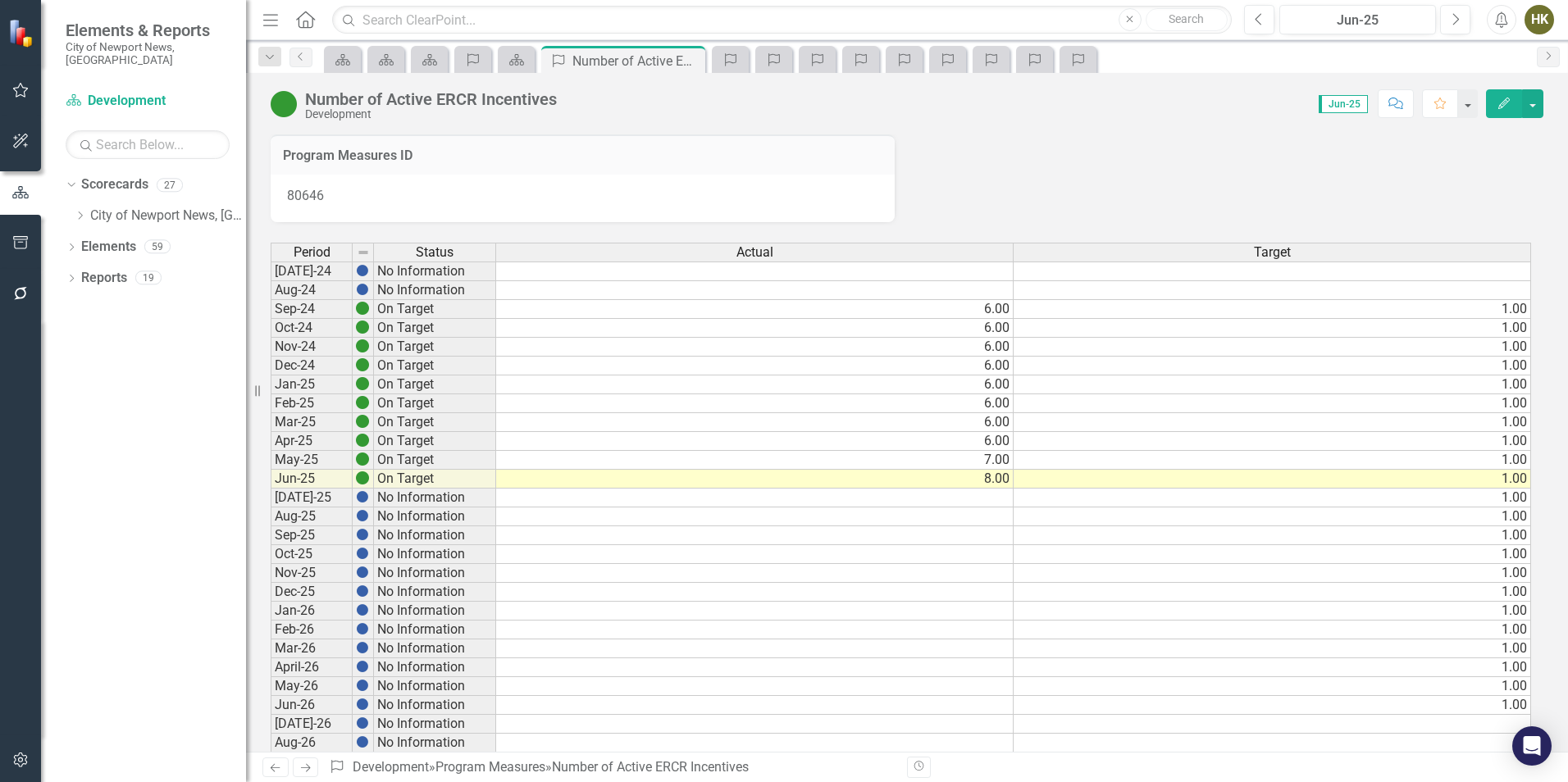 scroll, scrollTop: 246, scrollLeft: 0, axis: vertical 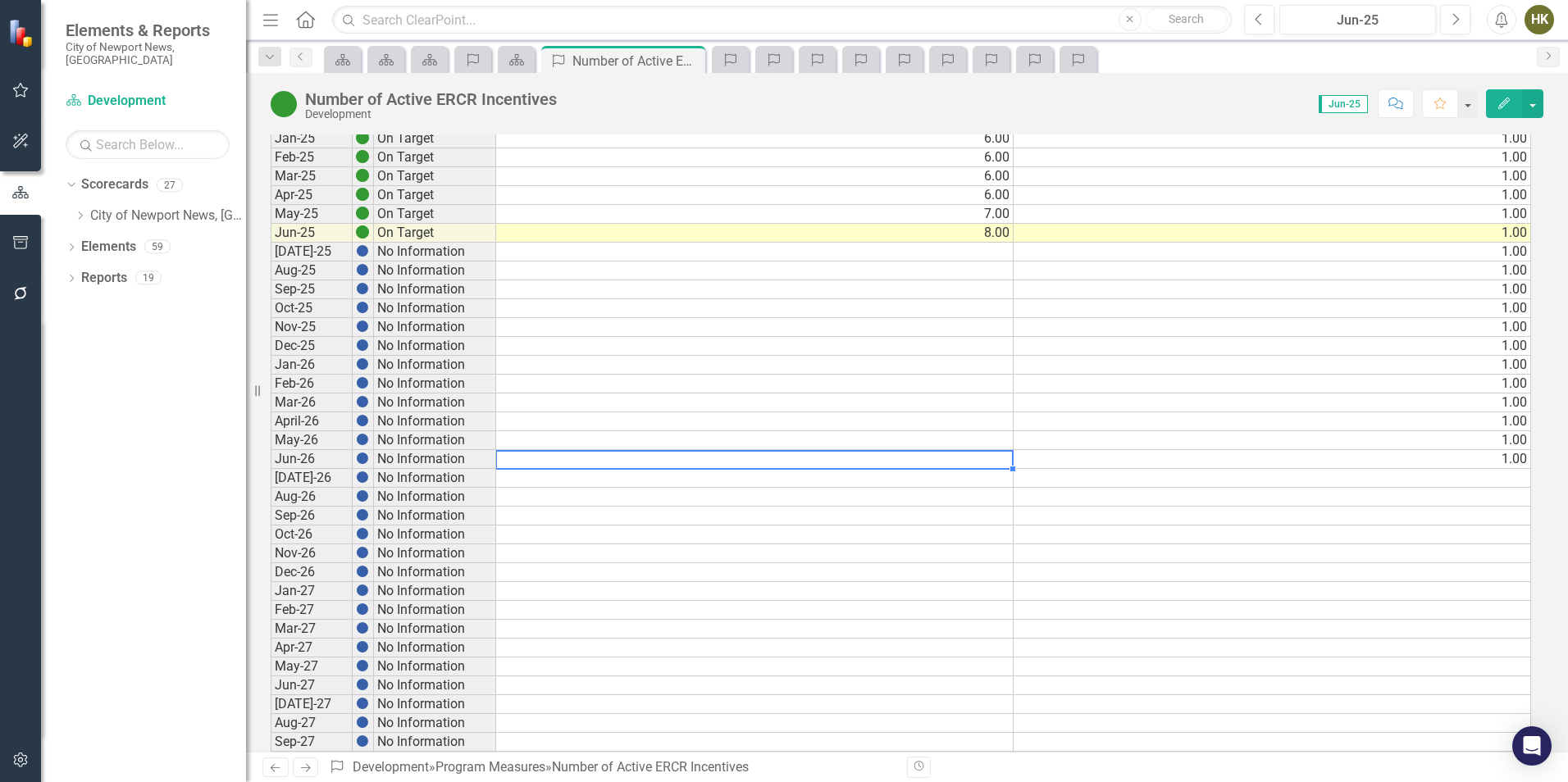 click at bounding box center (754, 459) 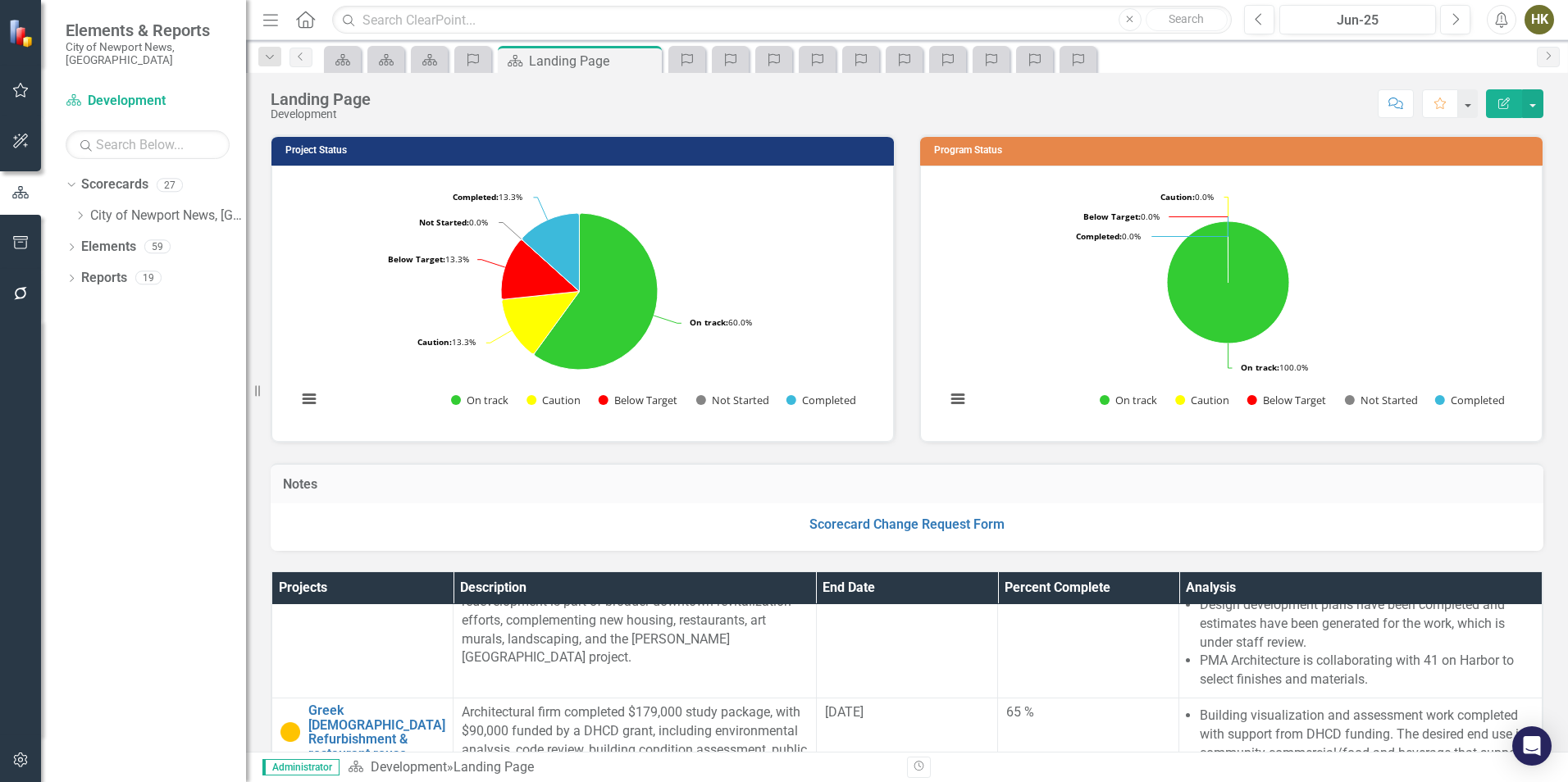 scroll, scrollTop: 410, scrollLeft: 0, axis: vertical 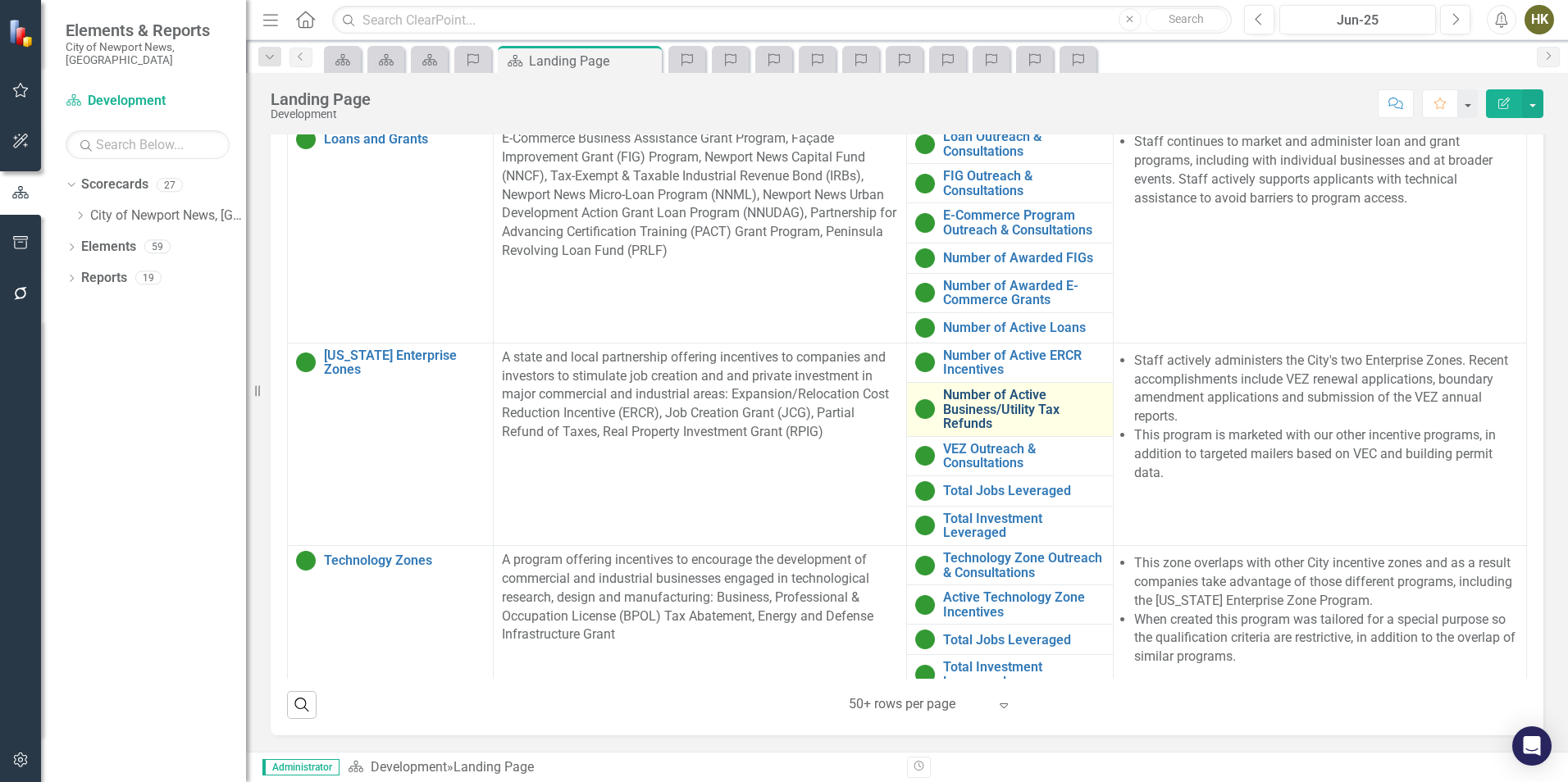click on "Number of Active Business/Utility Tax Refunds" at bounding box center (1023, 409) 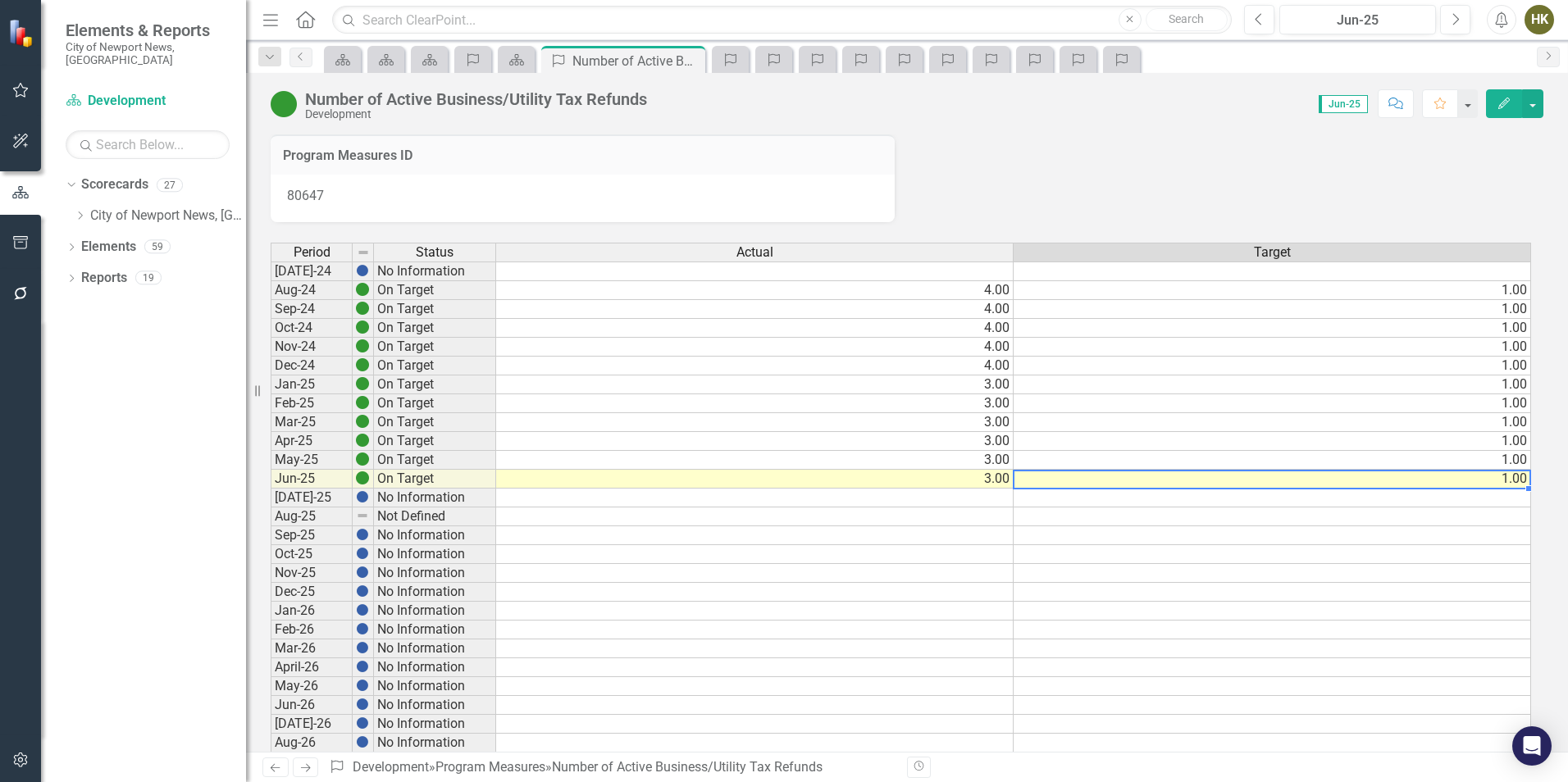 click on "1.00" at bounding box center [1272, 479] 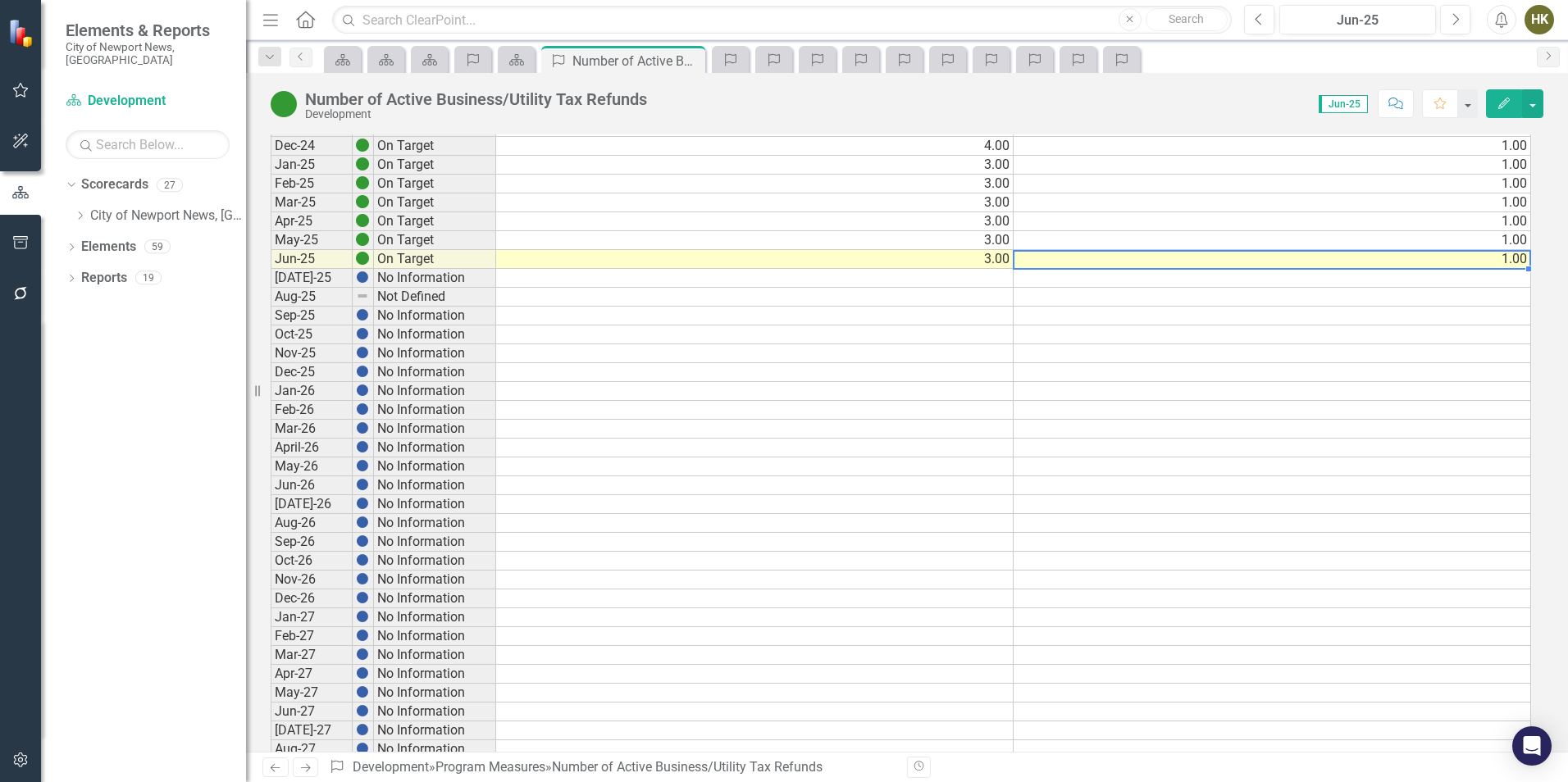 scroll, scrollTop: 246, scrollLeft: 0, axis: vertical 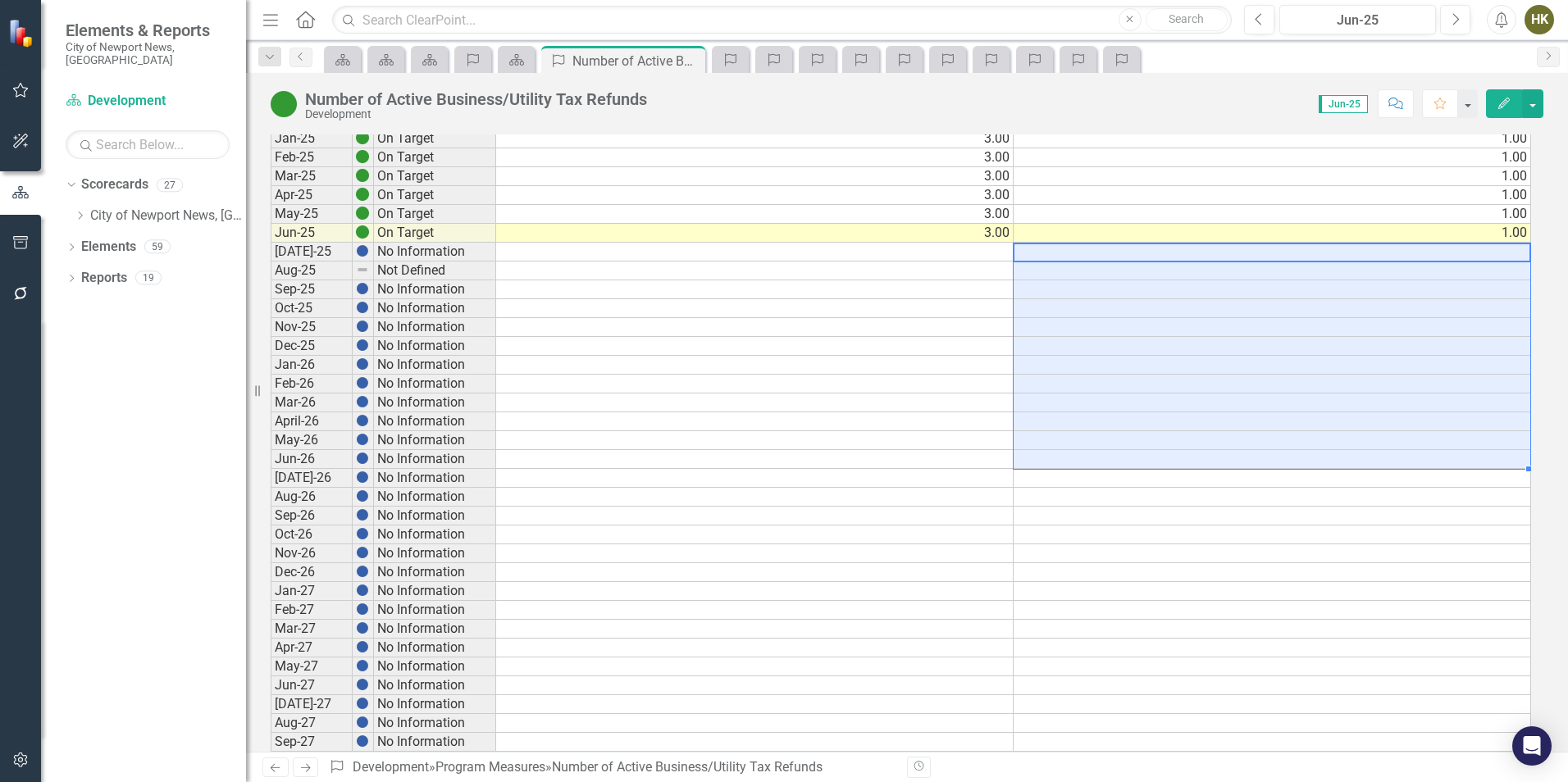 drag, startPoint x: 1197, startPoint y: 252, endPoint x: 1034, endPoint y: 453, distance: 258.78563 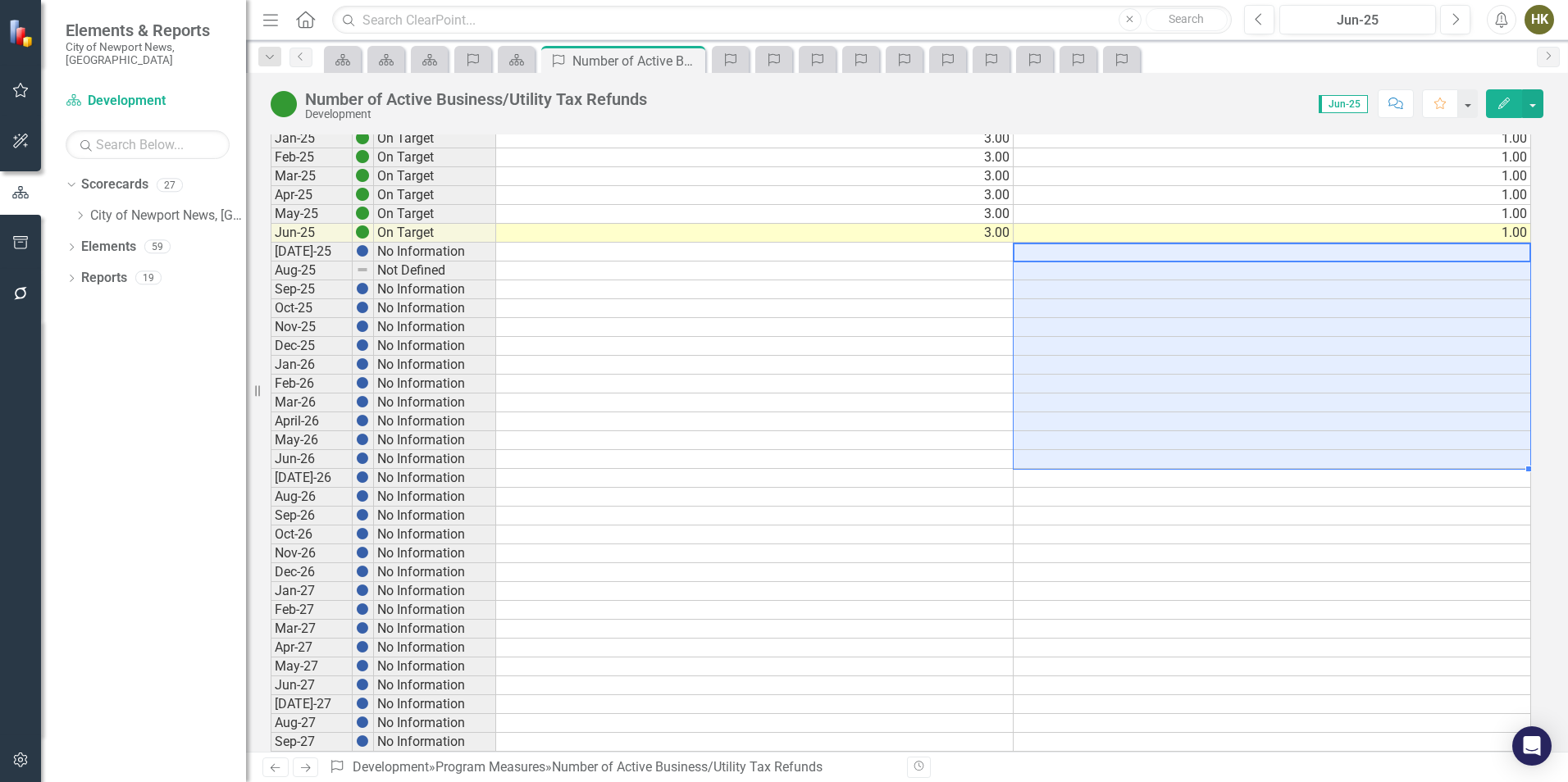 click on "Jul-24 No Information Aug-24 On Target 4.00 1.00 Sep-24 On Target 4.00 1.00 Oct-24 On Target 4.00 1.00 Nov-24 On Target 4.00 1.00 Dec-24 On Target 4.00 1.00 Jan-25 On Target 3.00 1.00 Feb-25 On Target 3.00 1.00 Mar-25 On Target 3.00 1.00 Apr-25 On Target 3.00 1.00 May-25 On Target 3.00 1.00 Jun-25 On Target 3.00 1.00 Jul-25 No Information Aug-25 Not Defined Sep-25 No Information Oct-25 No Information Nov-25 No Information Dec-25 No Information Jan-26 No Information Feb-26 No Information Mar-26 No Information April-26 No Information May-26 No Information Jun-26 No Information Jul-26 No Information Aug-26 No Information Sep-26 No Information Oct-26 No Information Nov-26 No Information Dec-26 No Information Jan-27 No Information Feb-27 No Information Mar-27 No Information Apr-27 No Information May-27 No Information Jun-27 No Information Jul-27 No Information Aug-27 No Information Sep-27 No Information Oct-27 No Information Nov-27 No Information Dec-27 No Information" at bounding box center [900, 411] 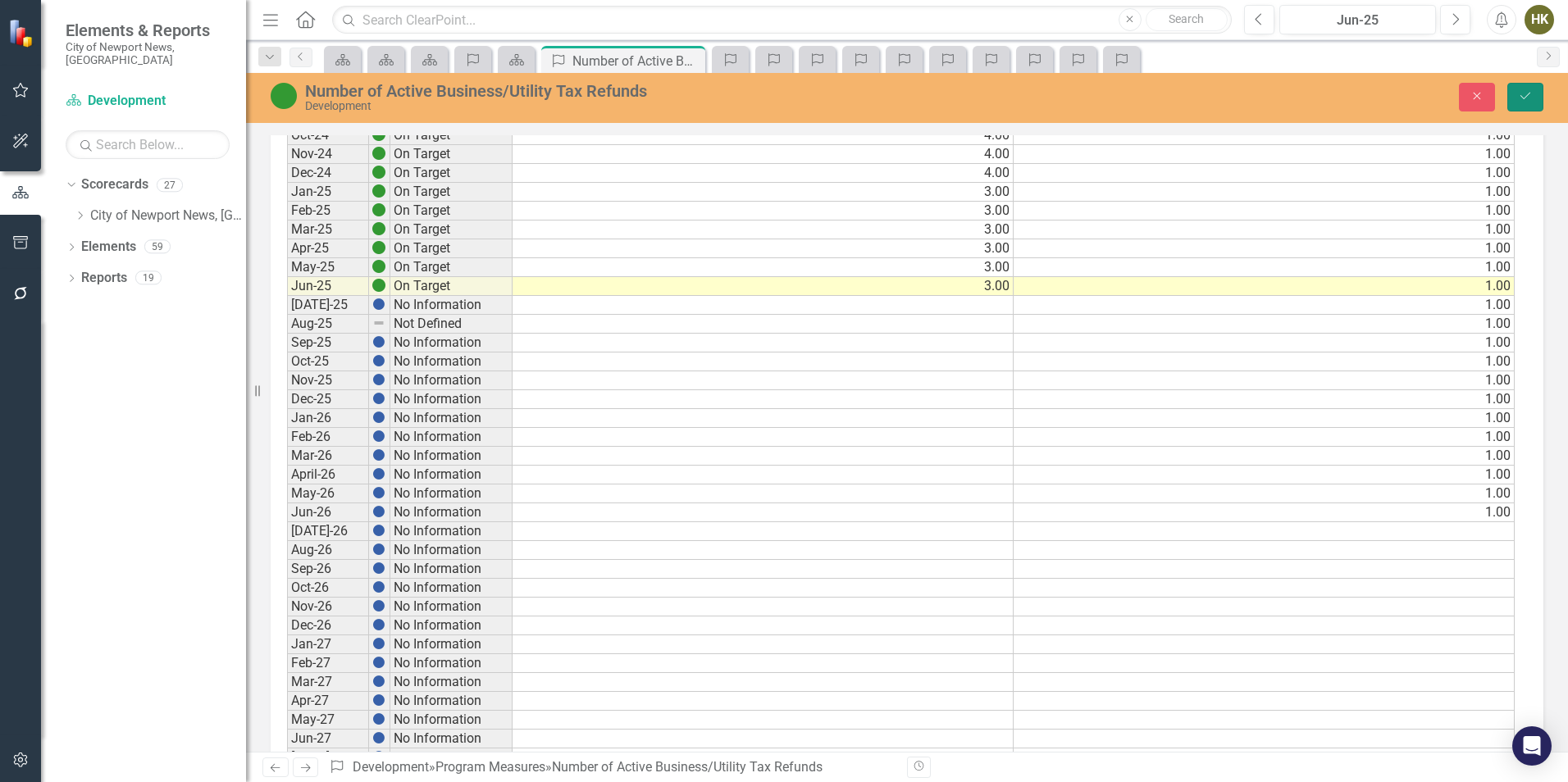 click on "Save" 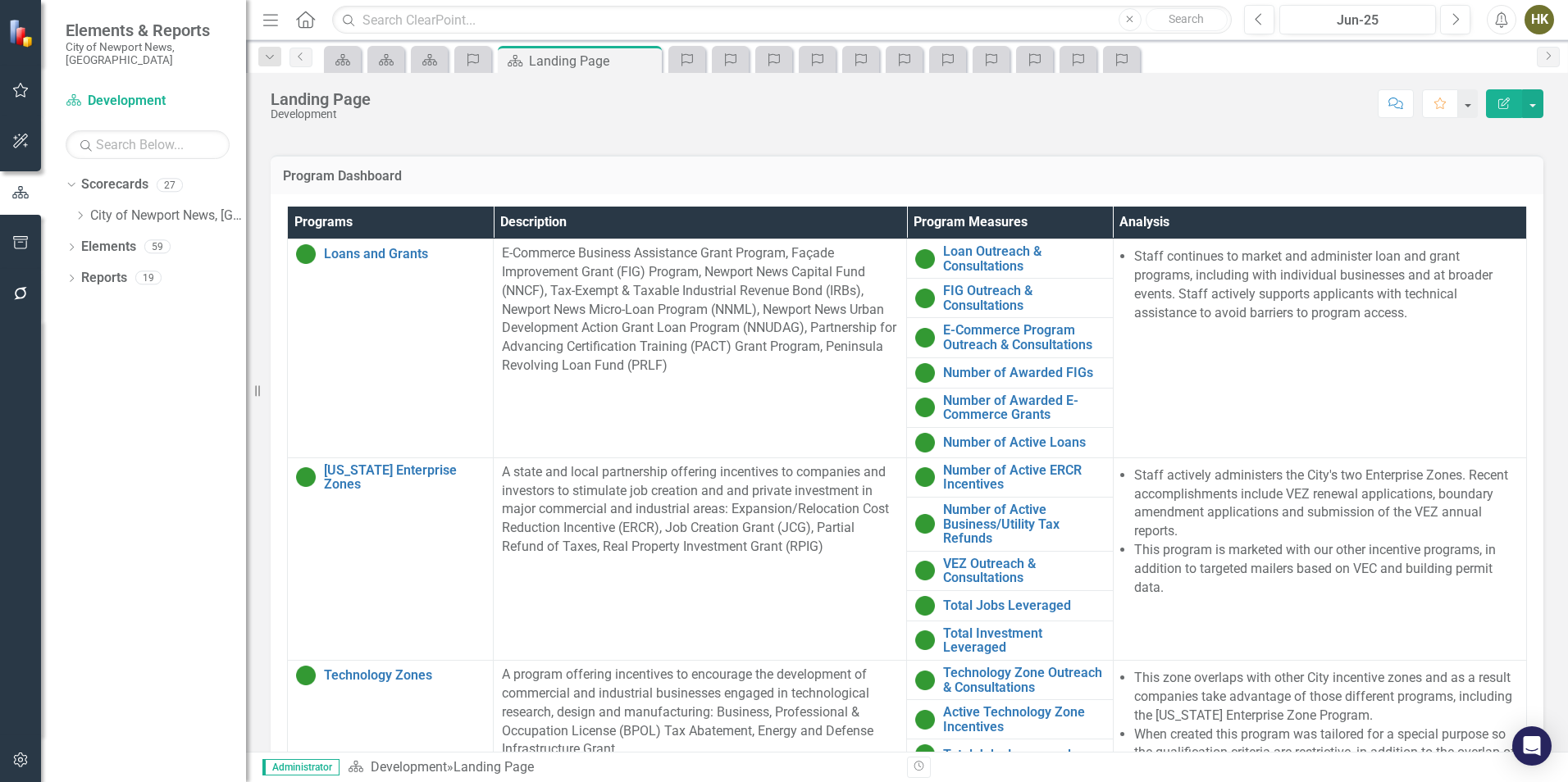 scroll, scrollTop: 1180, scrollLeft: 0, axis: vertical 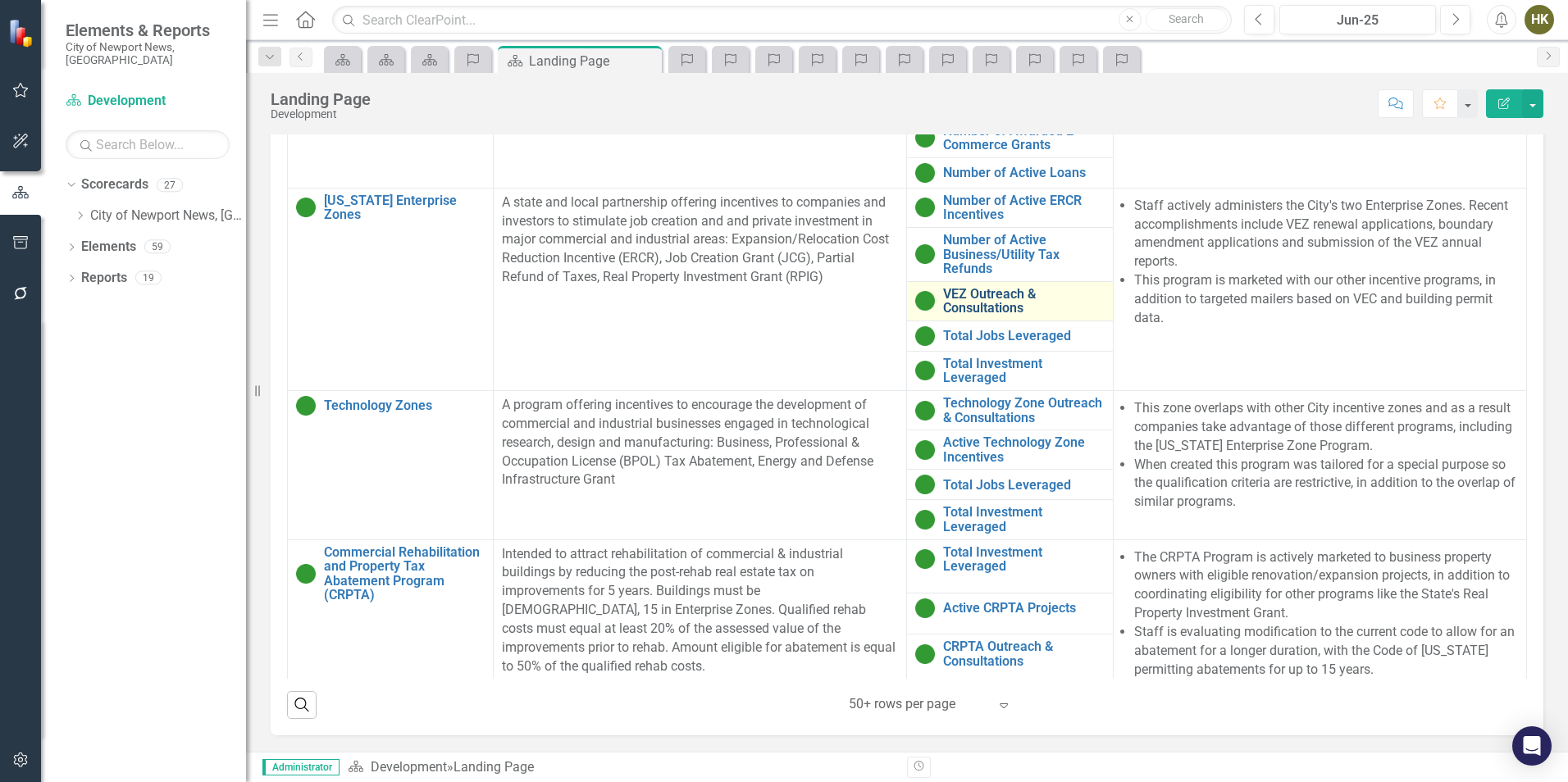 click on "VEZ Outreach & Consultations" at bounding box center [1023, 301] 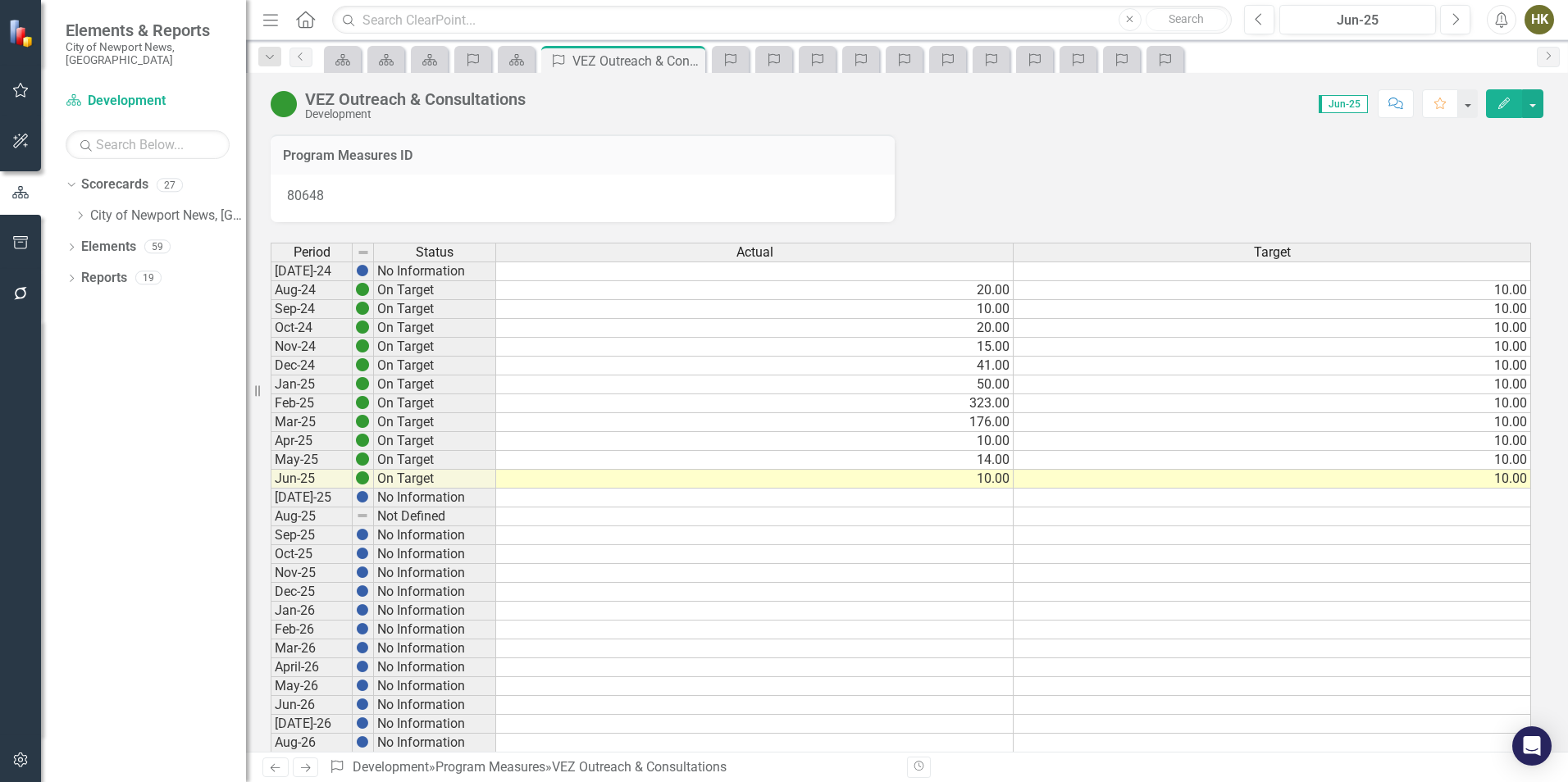 click on "10.00" at bounding box center [1272, 479] 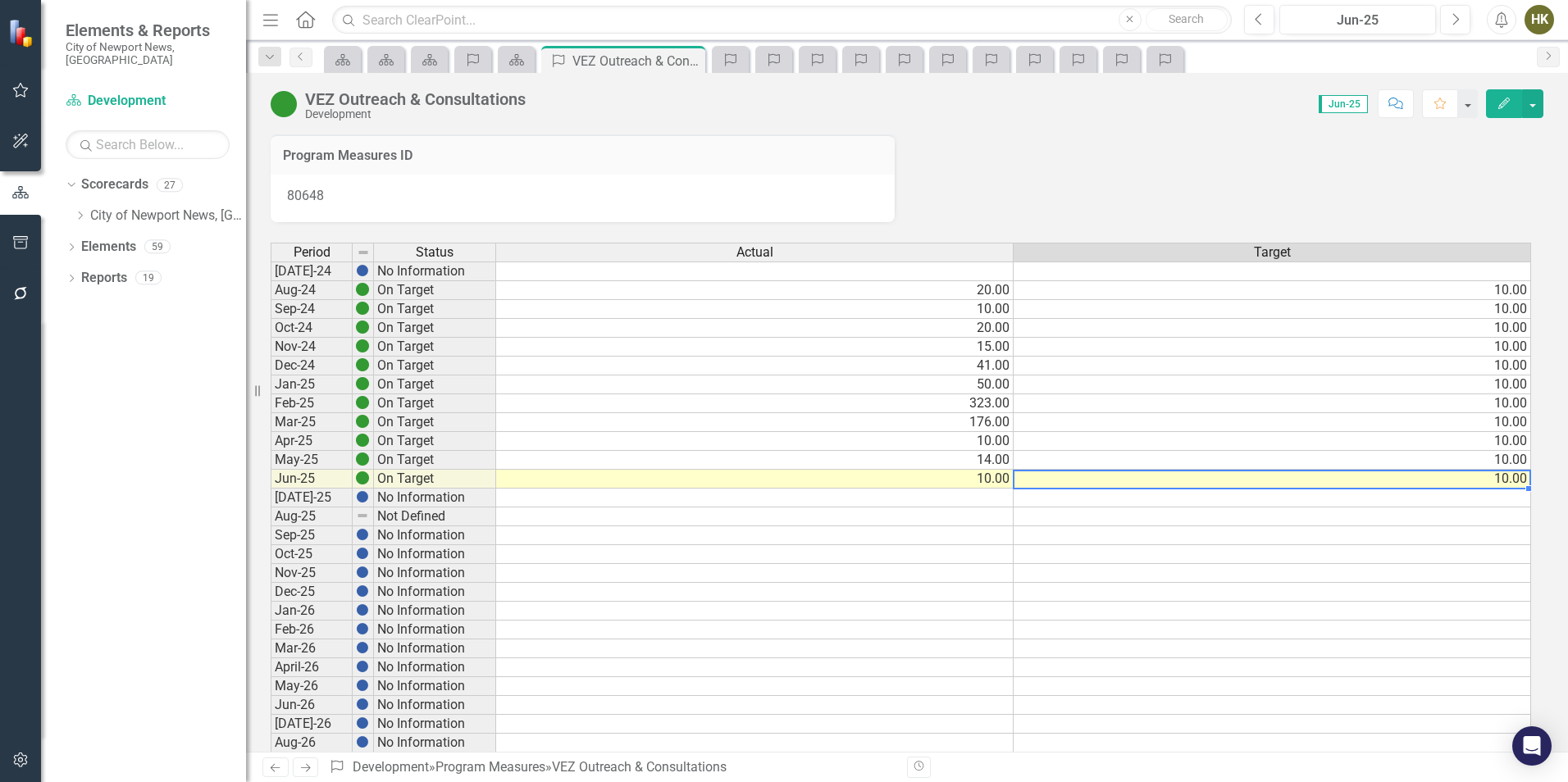 scroll, scrollTop: 164, scrollLeft: 0, axis: vertical 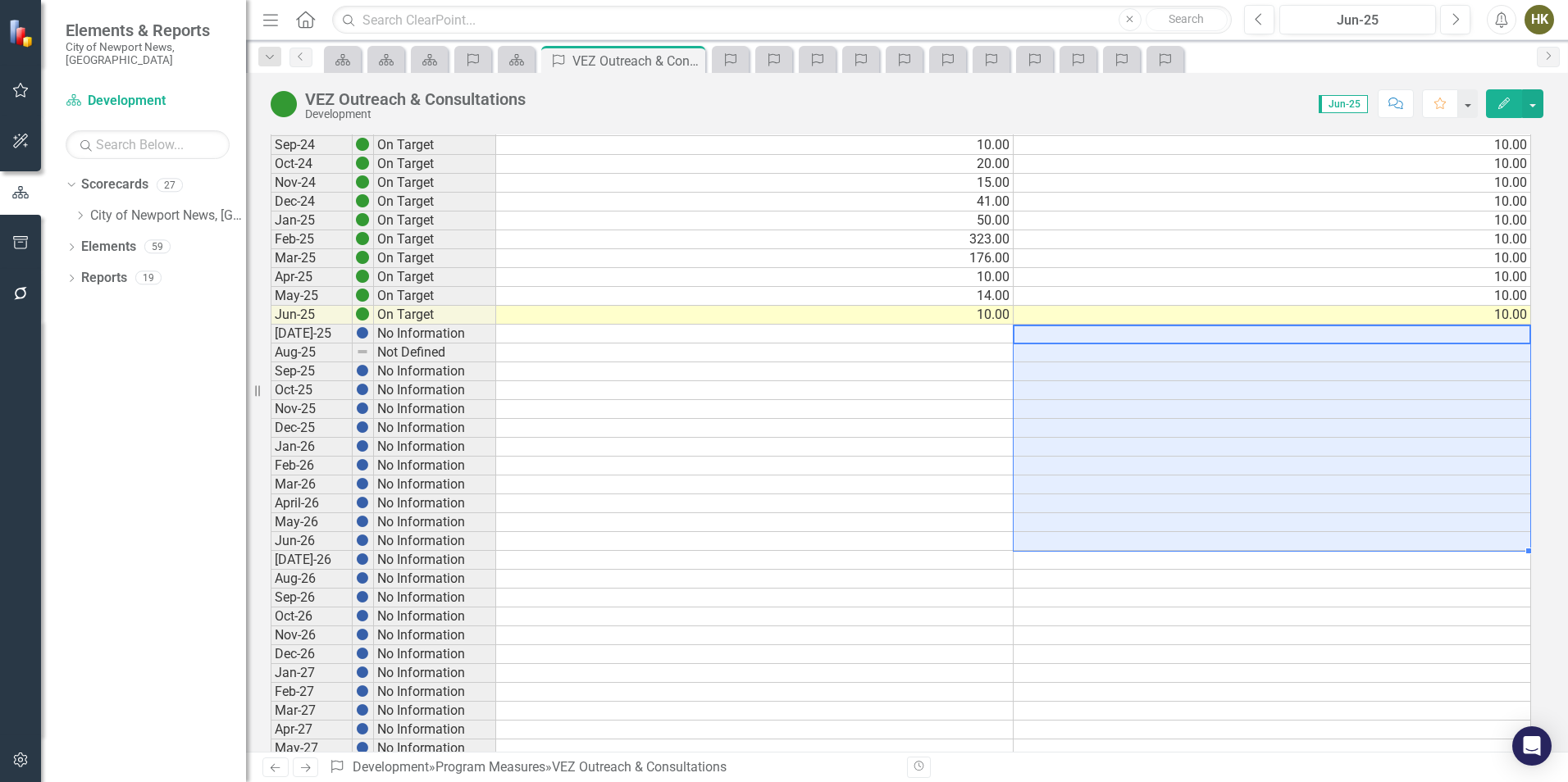 drag, startPoint x: 1193, startPoint y: 340, endPoint x: 1029, endPoint y: 545, distance: 262.52809 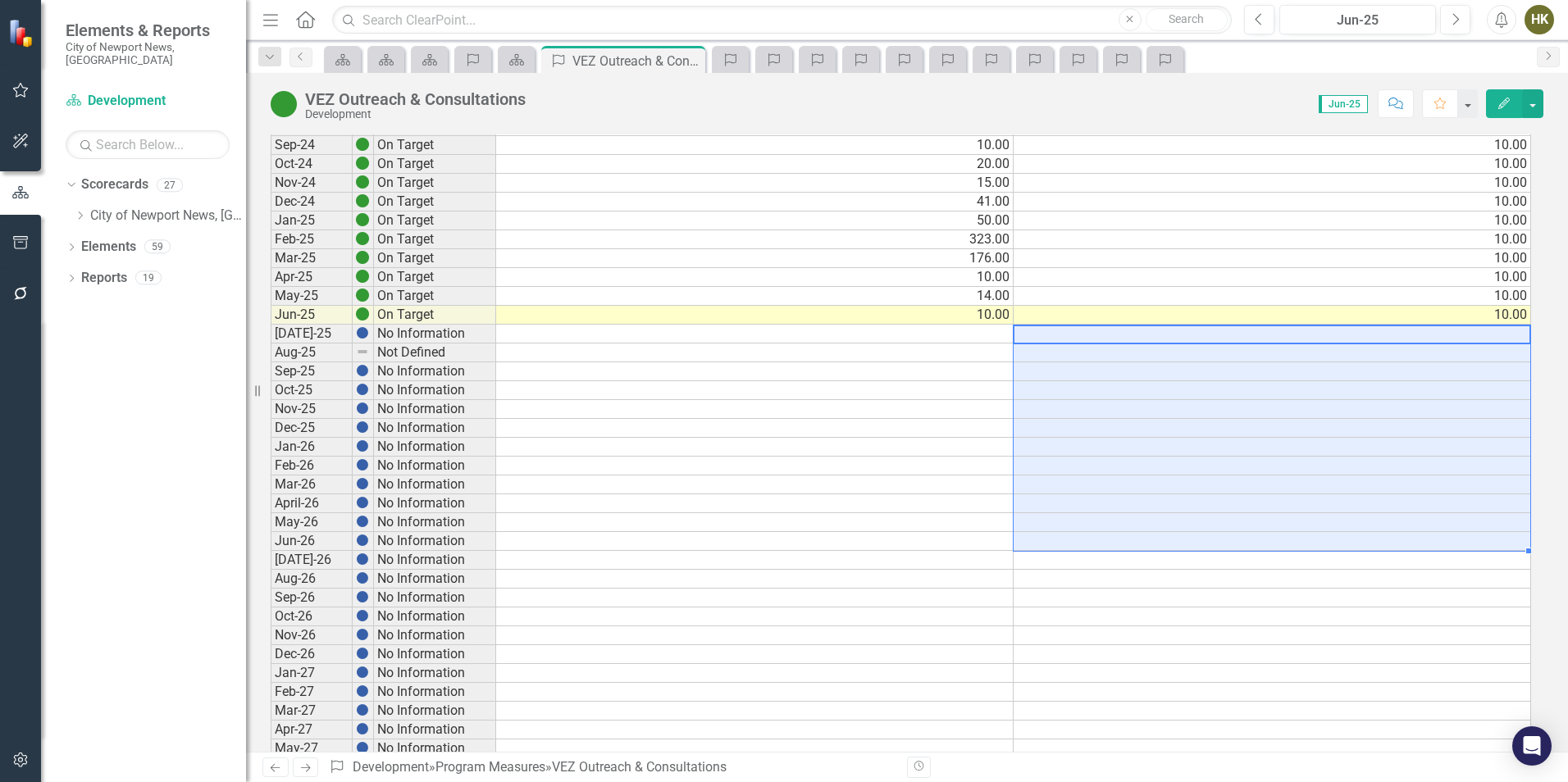 click on "Jul-24 No Information Aug-24 On Target 20.00 10.00 Sep-24 On Target 10.00 10.00 Oct-24 On Target 20.00 10.00 Nov-24 On Target 15.00 10.00 Dec-24 On Target 41.00 10.00 Jan-25 On Target 50.00 10.00 Feb-25 On Target 323.00 10.00 Mar-25 On Target 176.00 10.00 Apr-25 On Target 10.00 10.00 May-25 On Target 14.00 10.00 Jun-25 On Target 10.00 10.00 Jul-25 No Information Aug-25 Not Defined Sep-25 No Information Oct-25 No Information Nov-25 No Information Dec-25 No Information Jan-26 No Information Feb-26 No Information Mar-26 No Information April-26 No Information May-26 No Information Jun-26 No Information Jul-26 No Information Aug-26 No Information Sep-26 No Information Oct-26 No Information Nov-26 No Information Dec-26 No Information Jan-27 No Information Feb-27 No Information Mar-27 No Information Apr-27 No Information May-27 No Information Jun-27 No Information Jul-27 No Information Aug-27 No Information Sep-27 No Information Oct-27 No Information Nov-27 No Information Dec-27 No Information" at bounding box center [900, 493] 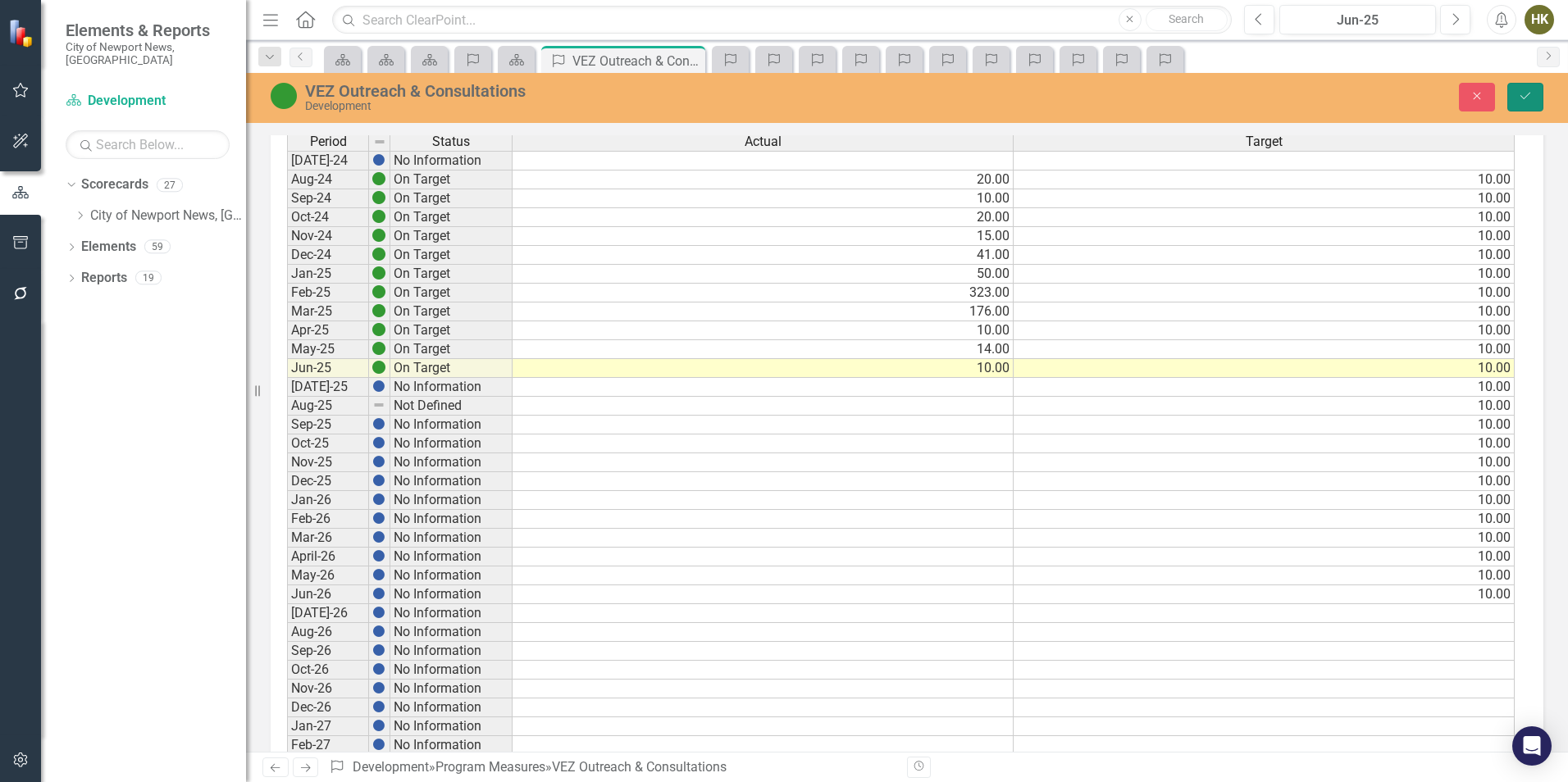 click on "Save" at bounding box center [1525, 97] 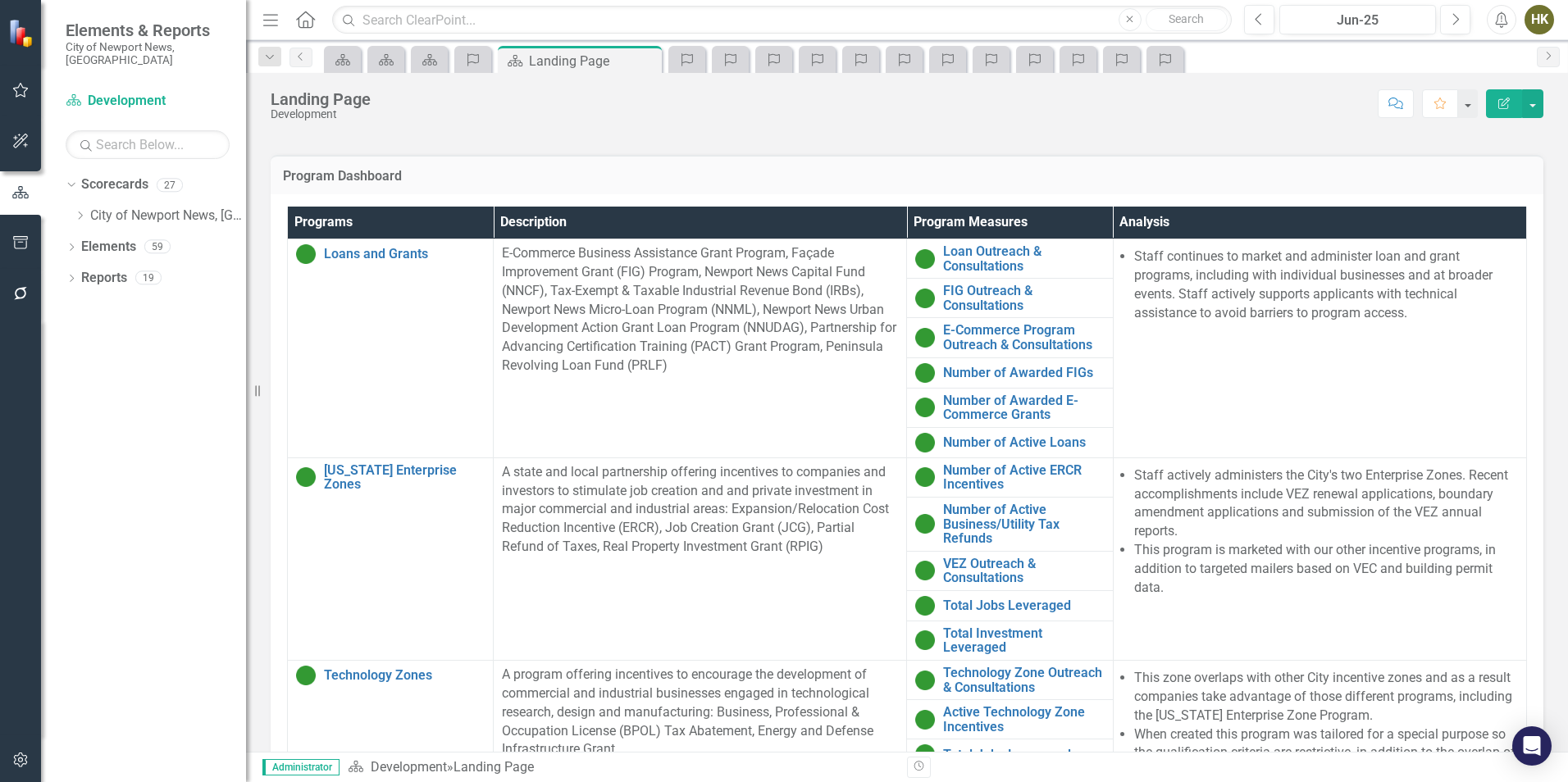 scroll, scrollTop: 1180, scrollLeft: 0, axis: vertical 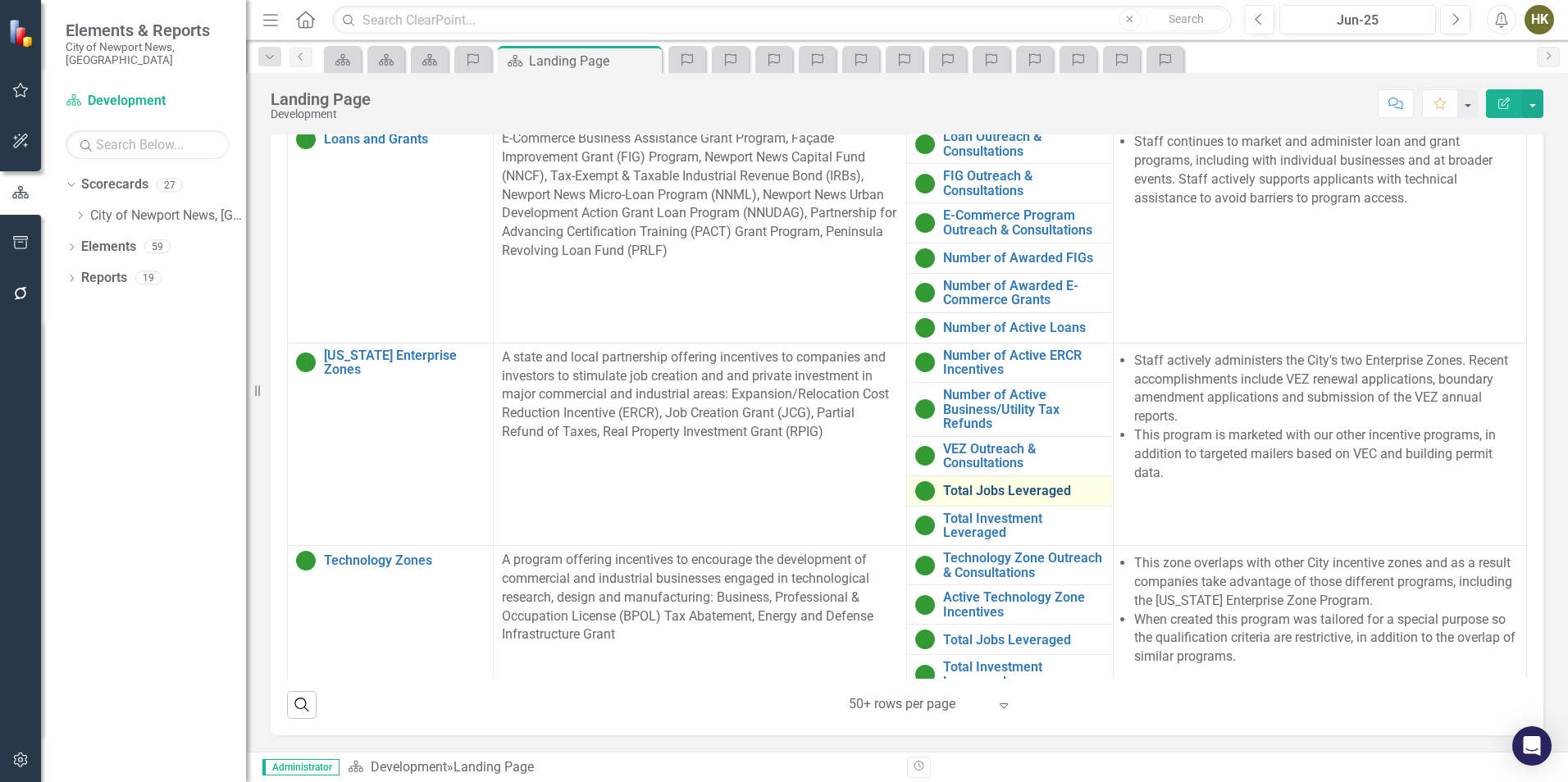 click on "Total Jobs Leveraged" at bounding box center (1023, 491) 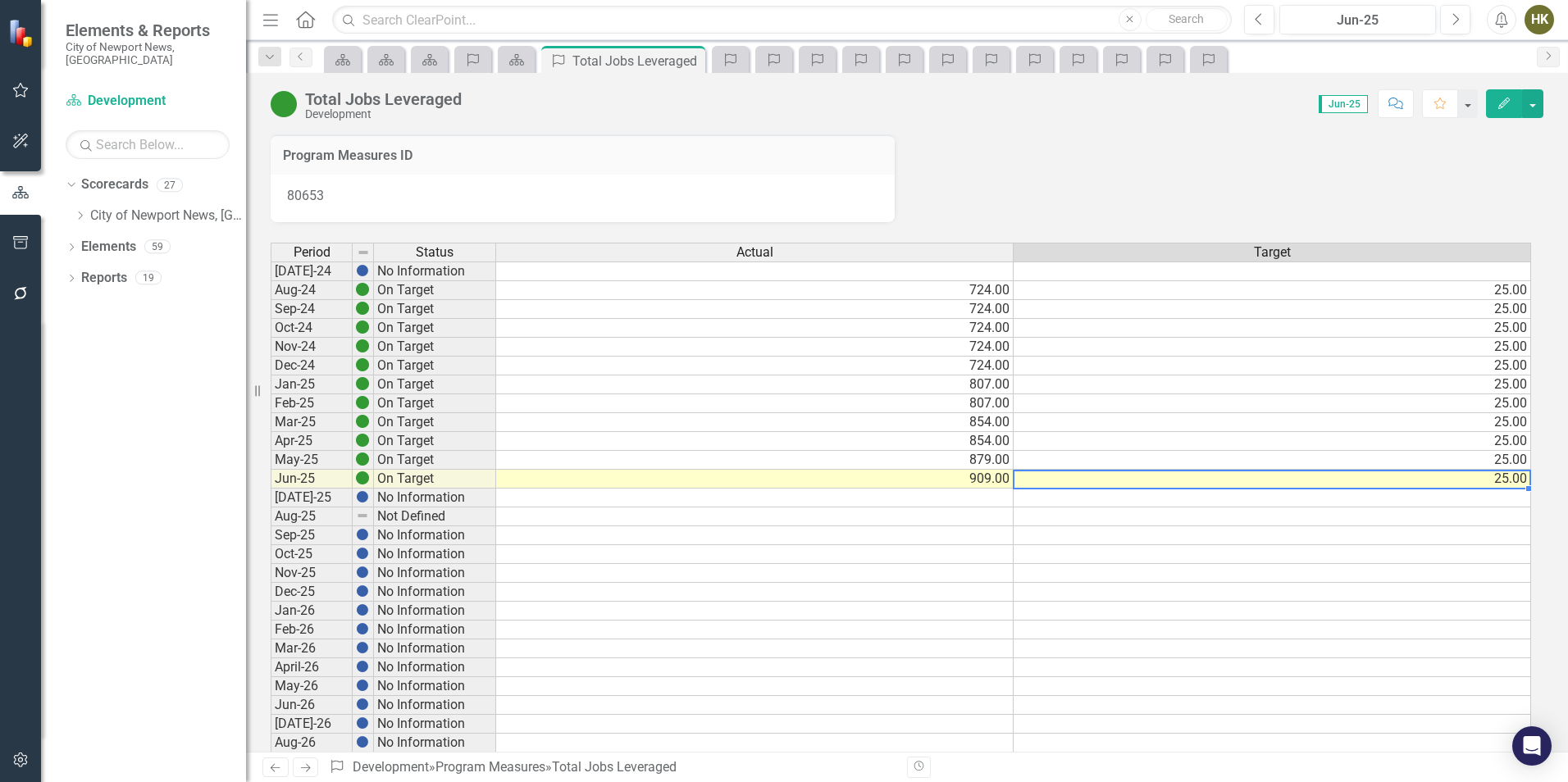 click on "25.00" at bounding box center (1272, 479) 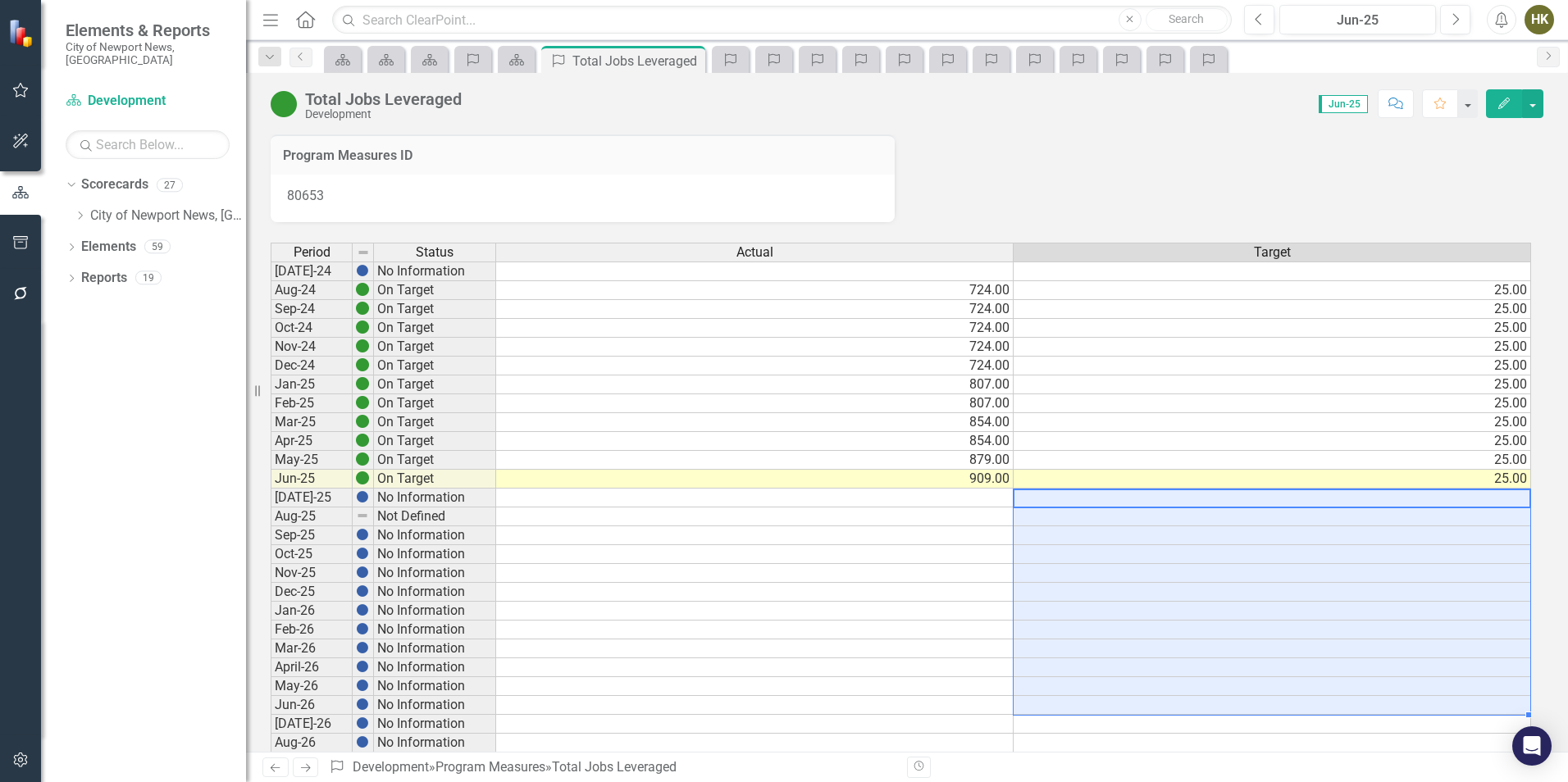 drag, startPoint x: 1270, startPoint y: 497, endPoint x: 1046, endPoint y: 703, distance: 304.3222 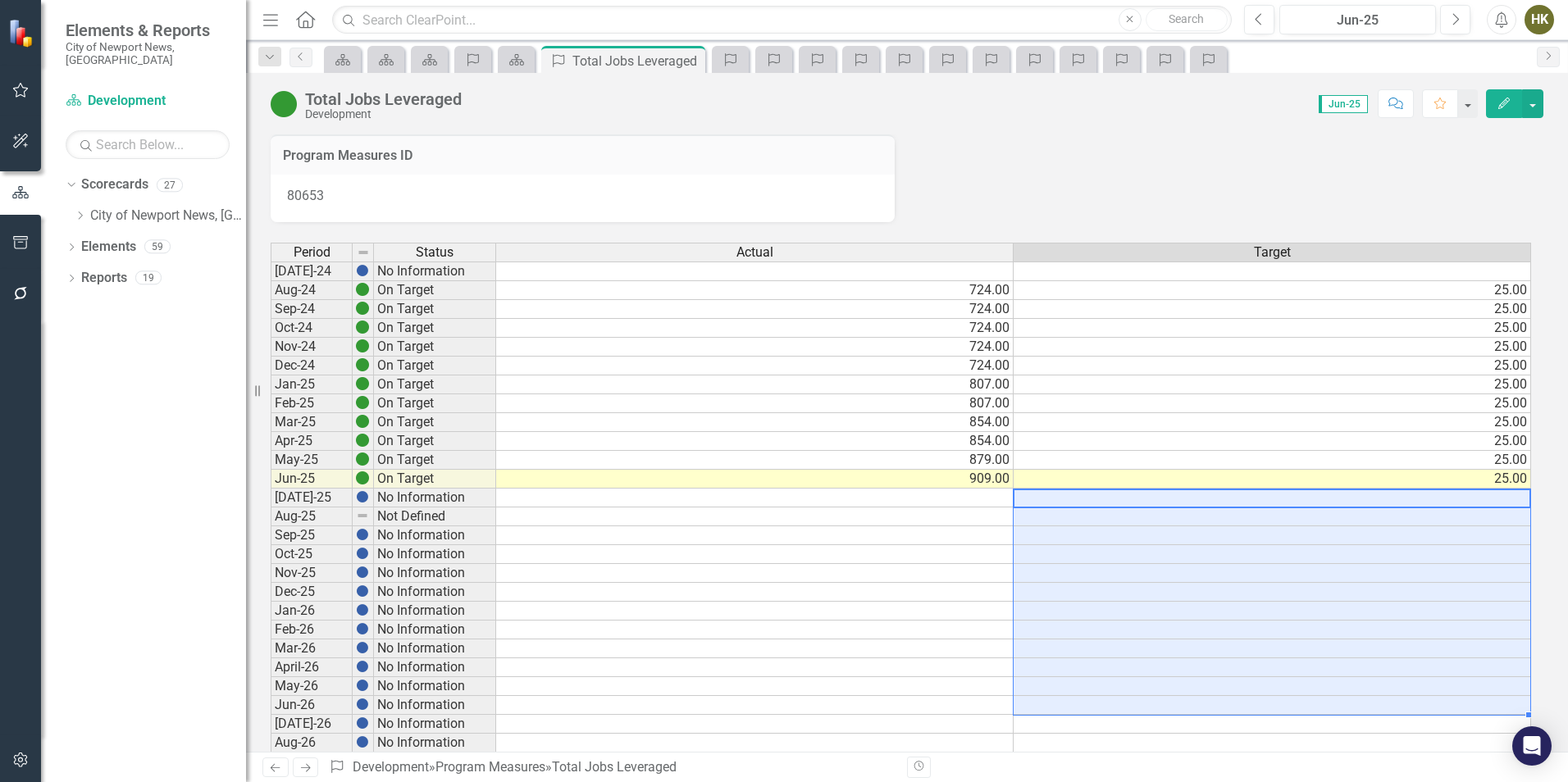 click on "Jul-24 No Information Aug-24 On Target 724.00 25.00 Sep-24 On Target 724.00 25.00 Oct-24 On Target 724.00 25.00 Nov-24 On Target 724.00 25.00 Dec-24 On Target 724.00 25.00 Jan-25 On Target 807.00 25.00 Feb-25 On Target 807.00 25.00 Mar-25 On Target 854.00 25.00 Apr-25 On Target 854.00 25.00 May-25 On Target 879.00 25.00 Jun-25 On Target 909.00 25.00 Jul-25 No Information Aug-25 Not Defined Sep-25 No Information Oct-25 No Information Nov-25 No Information Dec-25 No Information Jan-26 No Information Feb-26 No Information Mar-26 No Information April-26 No Information May-26 No Information Jun-26 No Information Jul-26 No Information Aug-26 No Information Sep-26 No Information Oct-26 No Information Nov-26 No Information Dec-26 No Information Jan-27 No Information Feb-27 No Information Mar-27 No Information Apr-27 No Information May-27 No Information Jun-27 No Information Jul-27 No Information Aug-27 No Information Sep-27 No Information Oct-27 No Information Nov-27 No Information Dec-27 No Information" at bounding box center [900, 657] 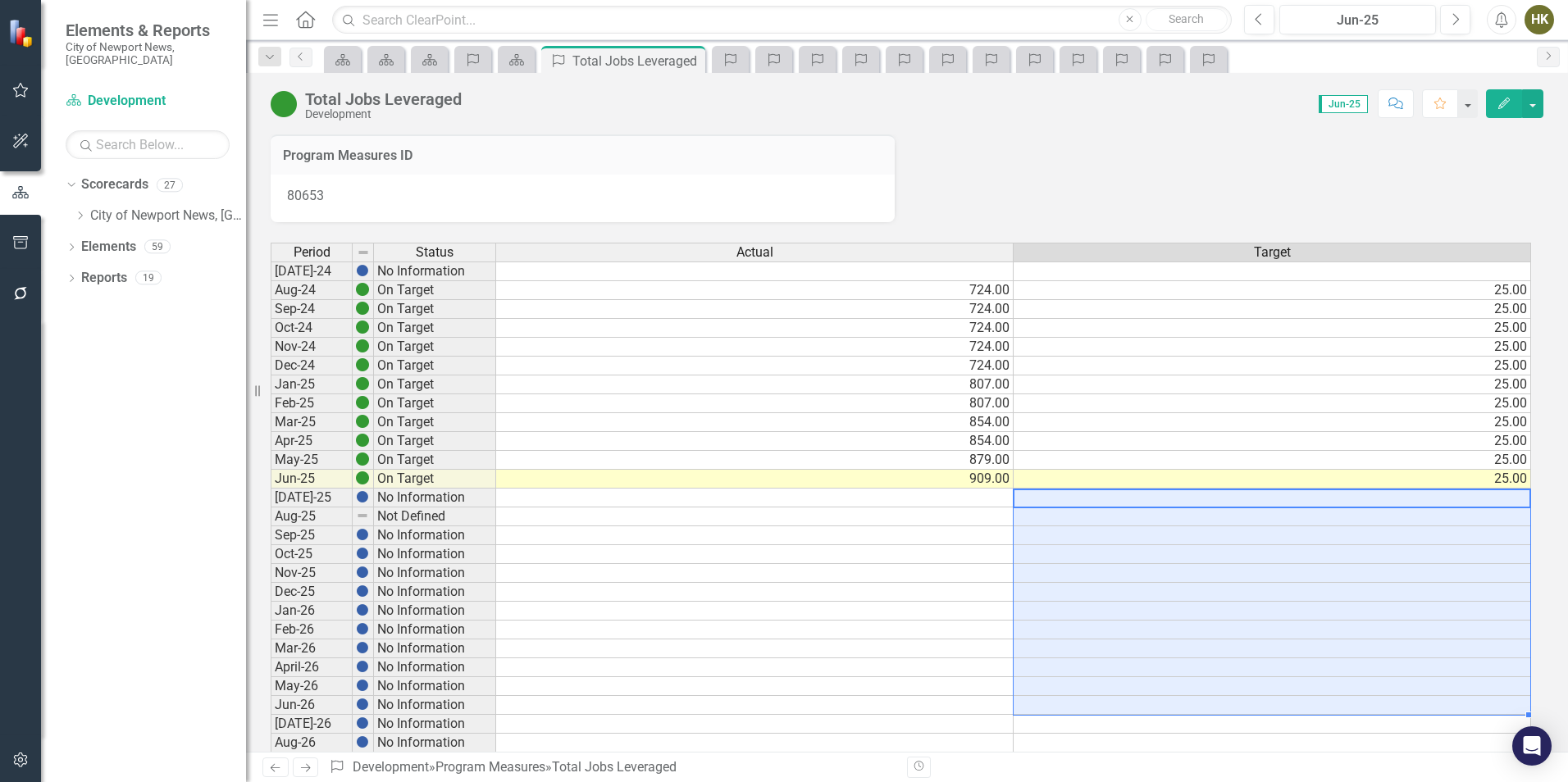 type on "25" 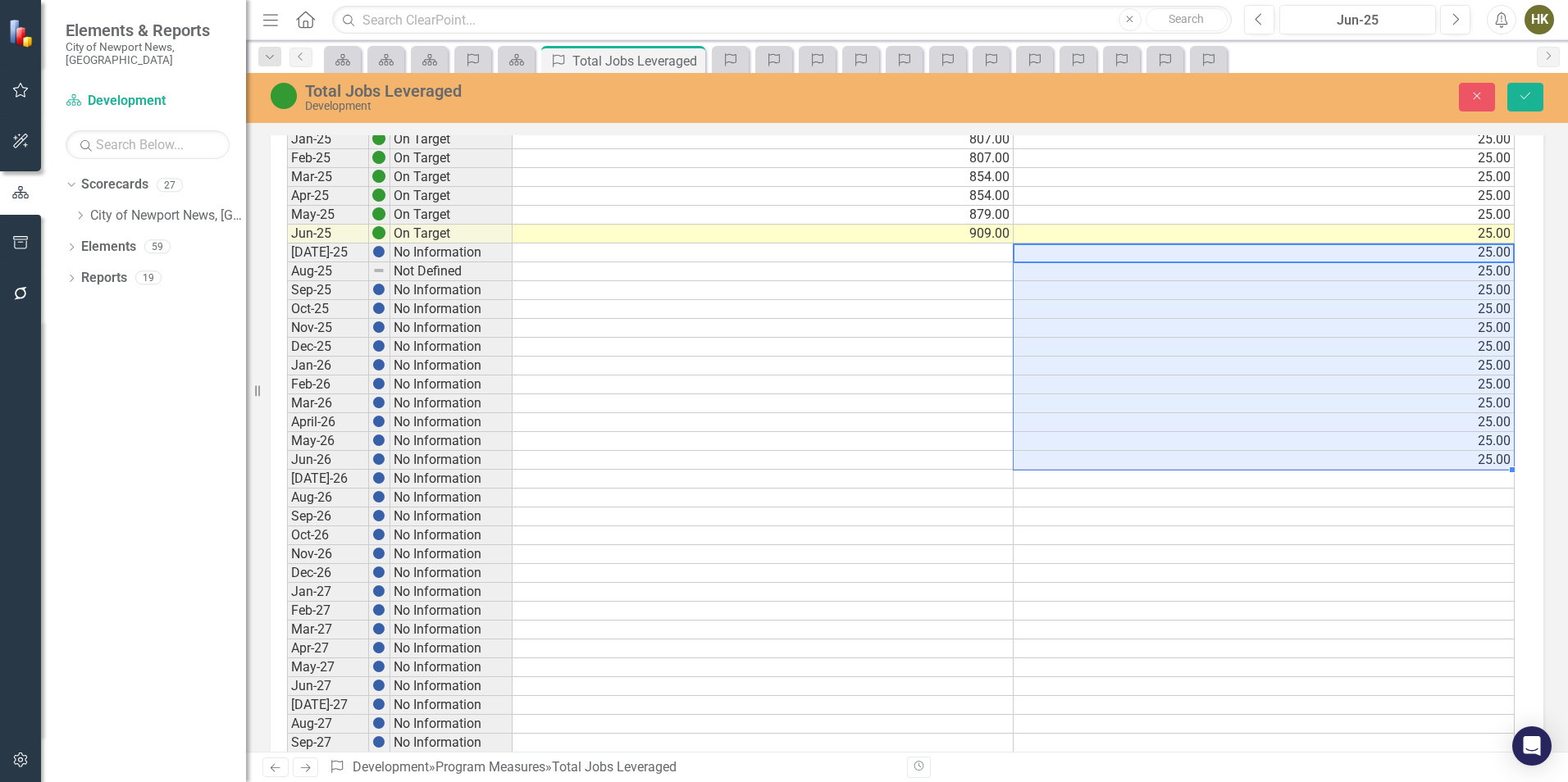 scroll, scrollTop: 328, scrollLeft: 0, axis: vertical 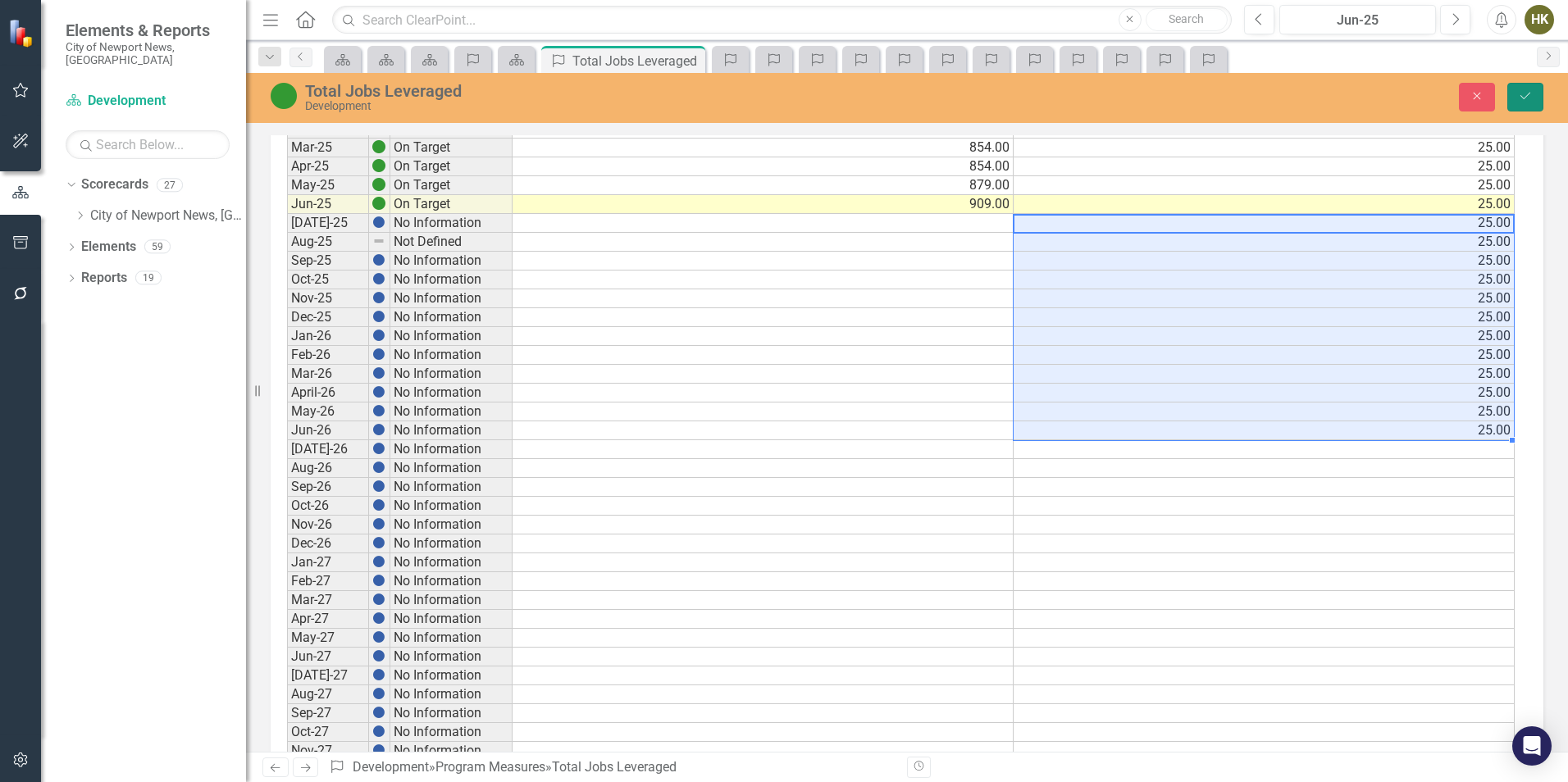 click on "Save" at bounding box center (1525, 97) 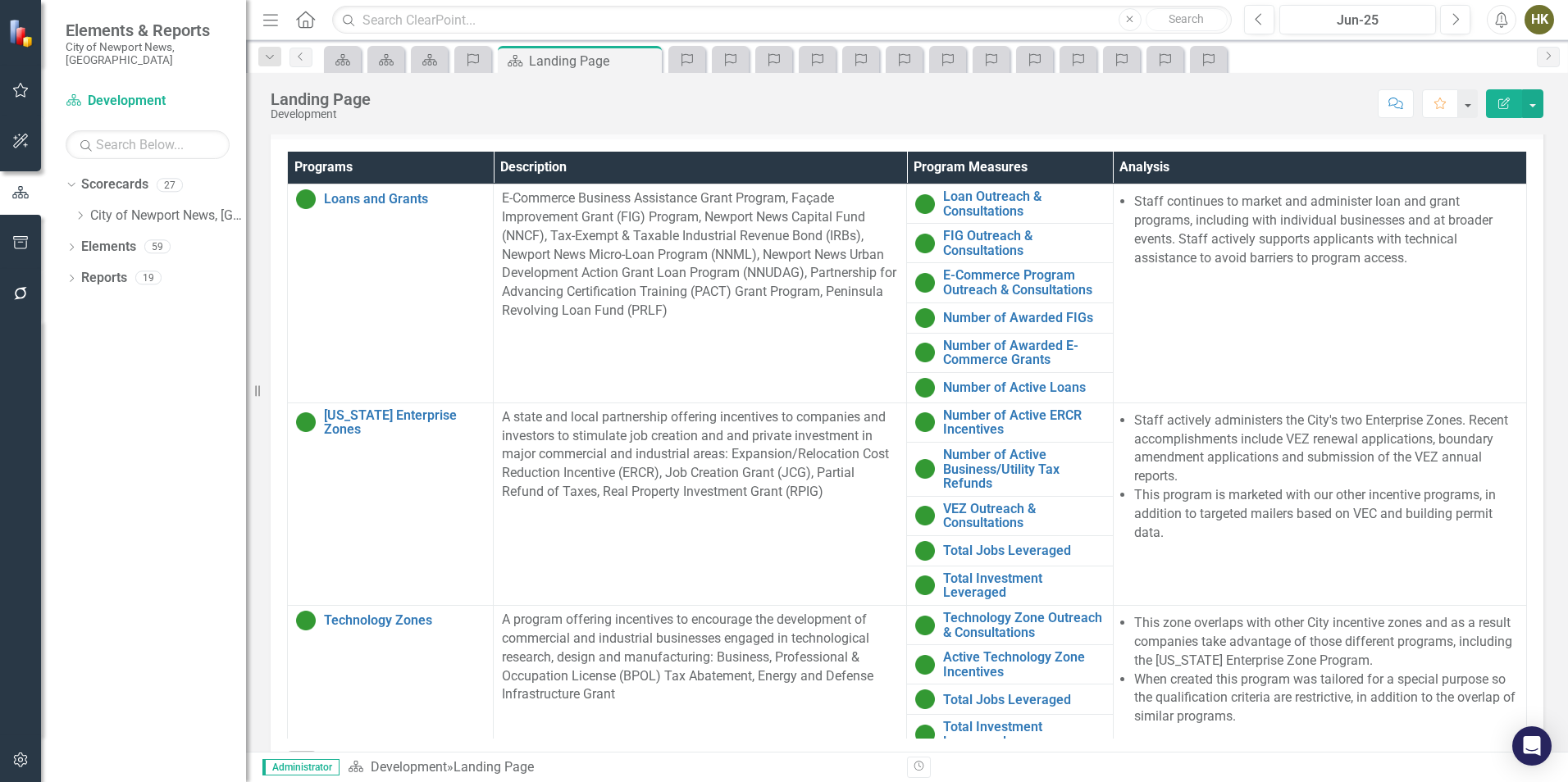 scroll, scrollTop: 1180, scrollLeft: 0, axis: vertical 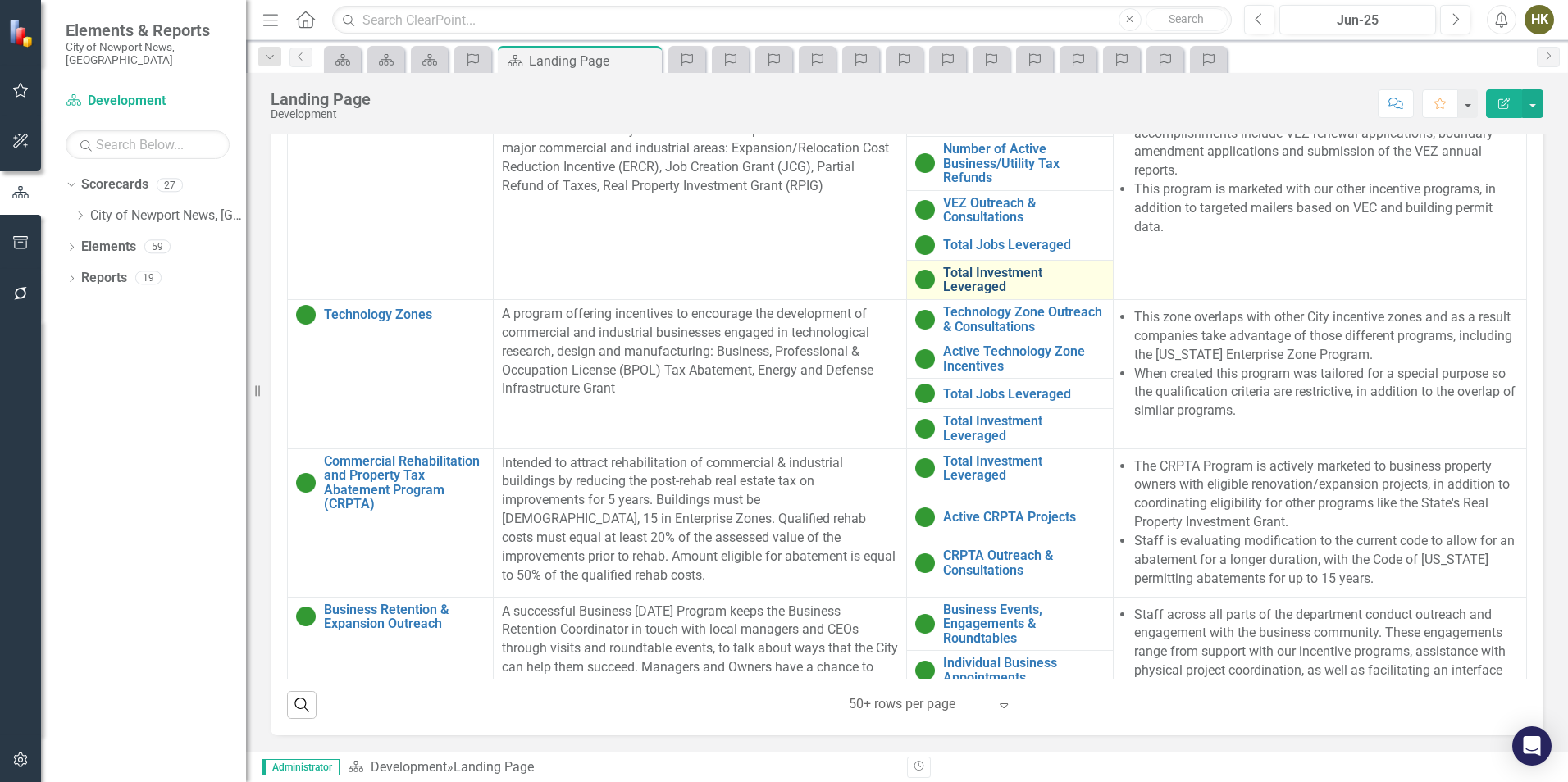 click on "Total Investment Leveraged" at bounding box center (1023, 280) 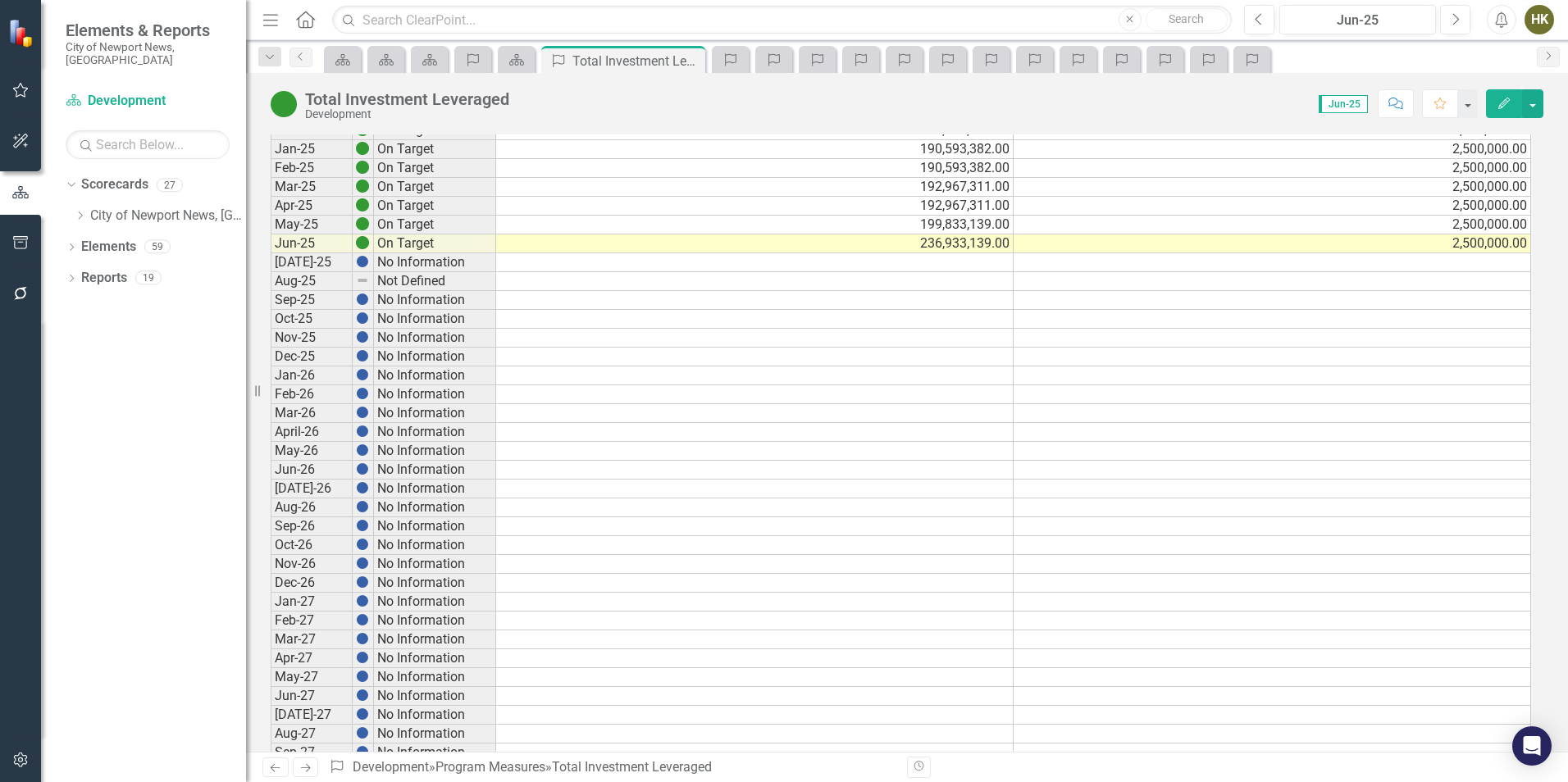 scroll, scrollTop: 246, scrollLeft: 0, axis: vertical 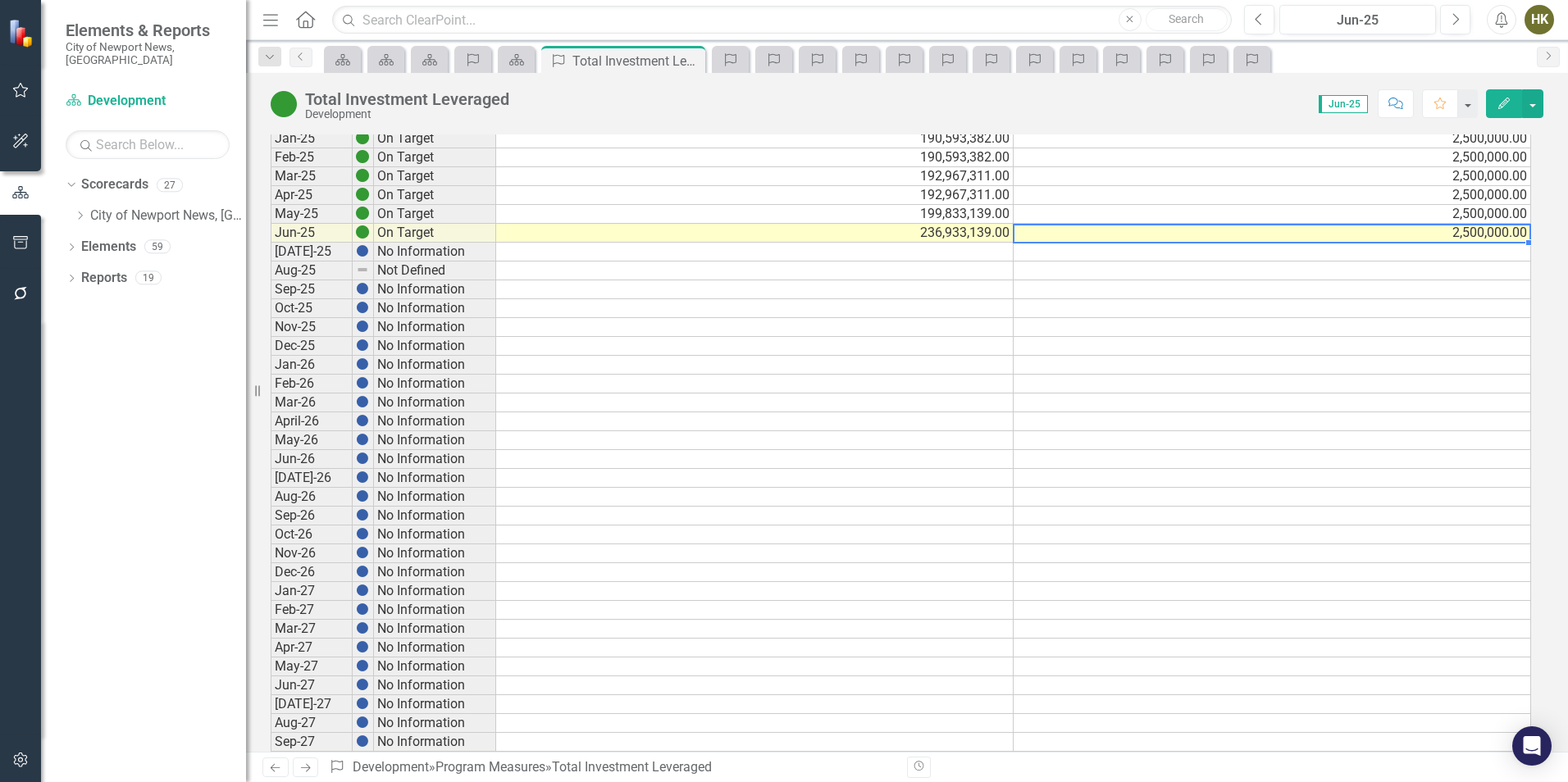 click on "2,500,000.00" at bounding box center [1272, 233] 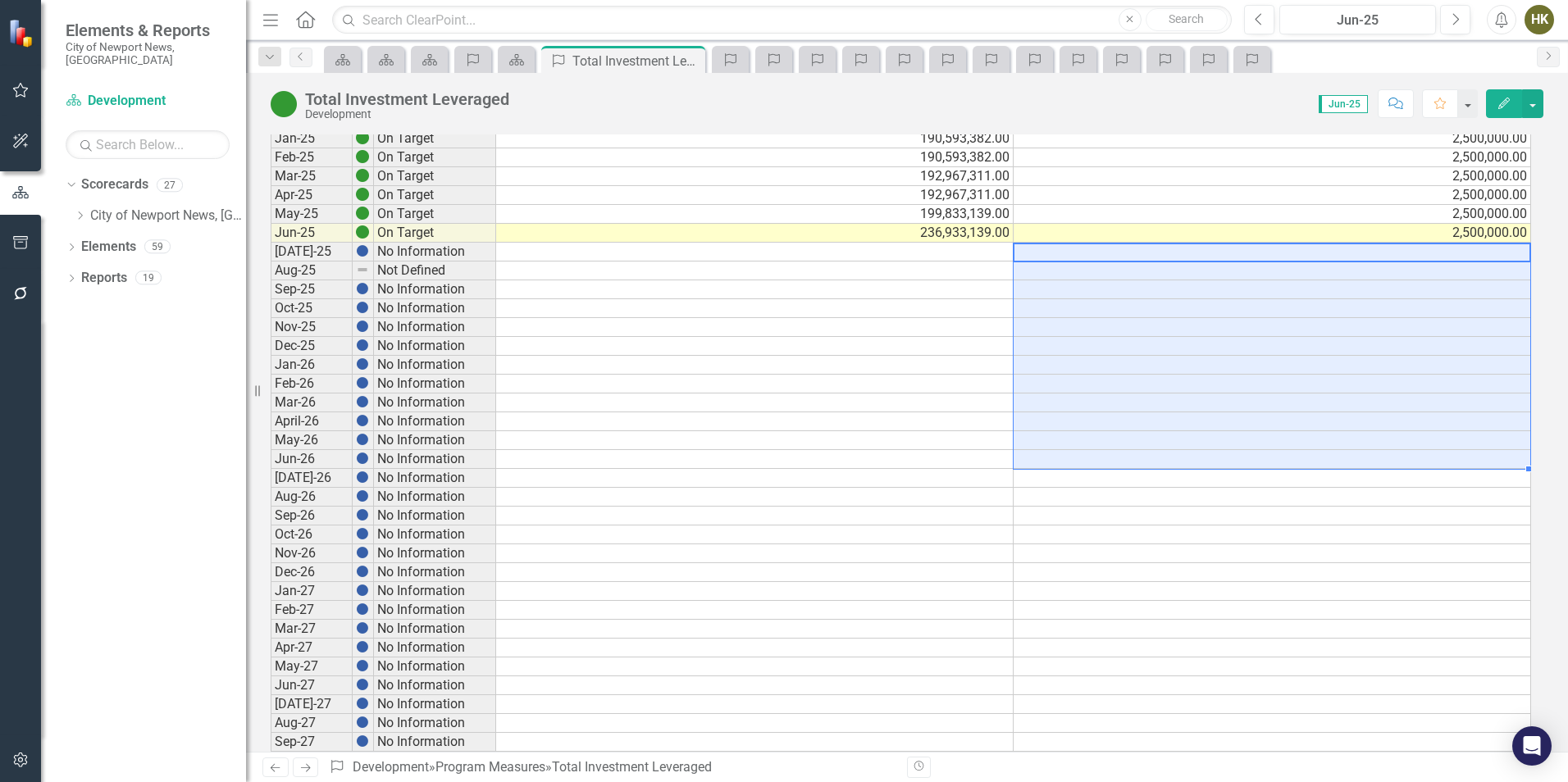 drag, startPoint x: 1151, startPoint y: 252, endPoint x: 1022, endPoint y: 459, distance: 243.9057 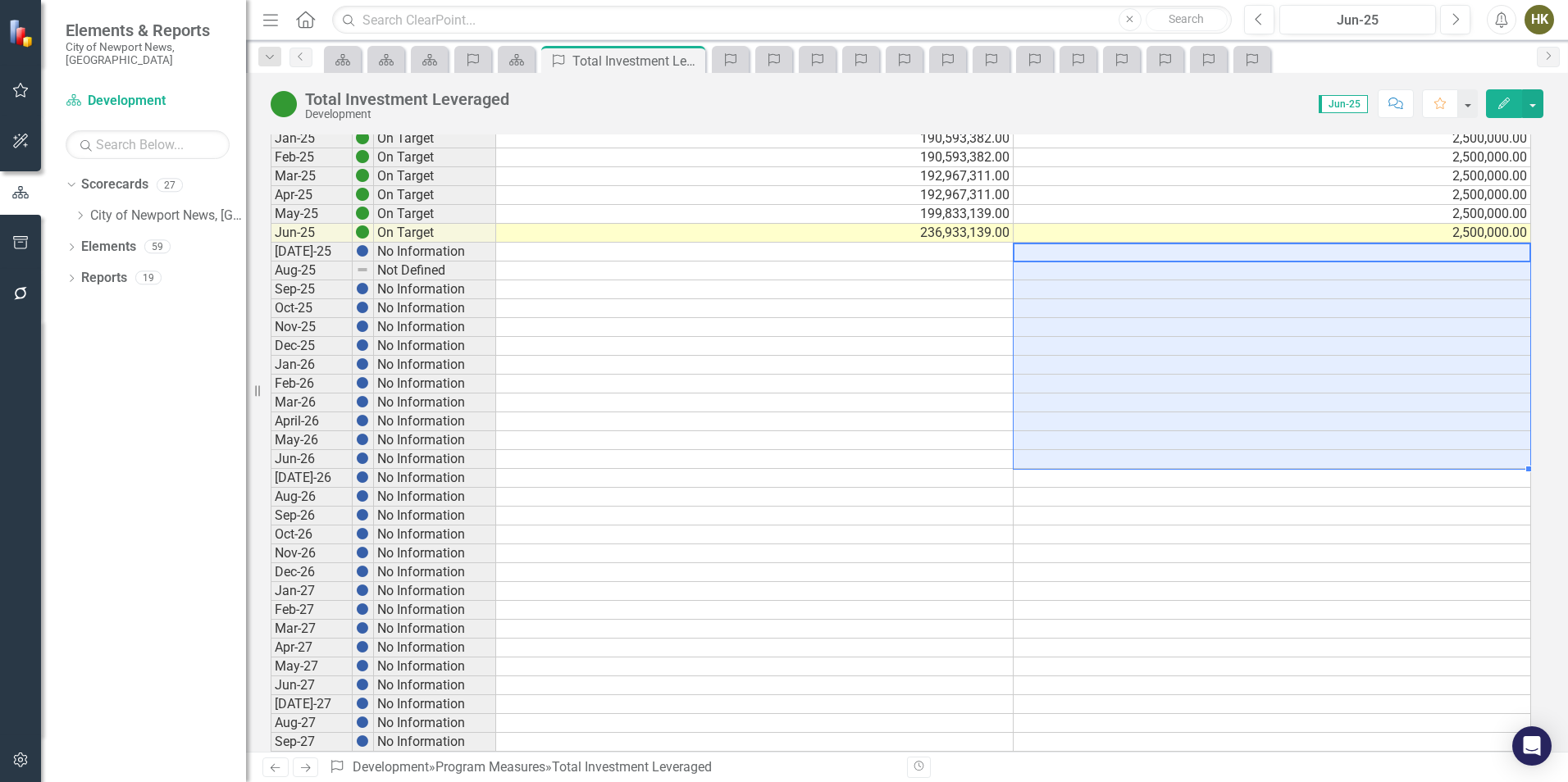 click on "Jul-24 No Information Aug-24 On Target 122,273,383.00 2,500,000.00 Sep-24 On Target 122,273,383.00 2,500,000.00 Oct-24 On Target 122,273,383.00 2,500,000.00 Nov-24 On Target 122,273,383.00 2,500,000.00 Dec-24 On Target 122,273,383.00 2,500,000.00 Jan-25 On Target 190,593,382.00 2,500,000.00 Feb-25 On Target 190,593,382.00 2,500,000.00 Mar-25 On Target 192,967,311.00 2,500,000.00 Apr-25 On Target 192,967,311.00 2,500,000.00 May-25 On Target 199,833,139.00 2,500,000.00 Jun-25 On Target 236,933,139.00 2,500,000.00 Jul-25 No Information Aug-25 Not Defined Sep-25 No Information Oct-25 No Information Nov-25 No Information Dec-25 No Information Jan-26 No Information Feb-26 No Information Mar-26 No Information April-26 No Information May-26 No Information Jun-26 No Information Jul-26 No Information Aug-26 No Information Sep-26 No Information Oct-26 No Information Nov-26 No Information Dec-26 No Information Jan-27 No Information Feb-27 No Information Mar-27 No Information Apr-27 No Information May-27 No Information" at bounding box center [900, 411] 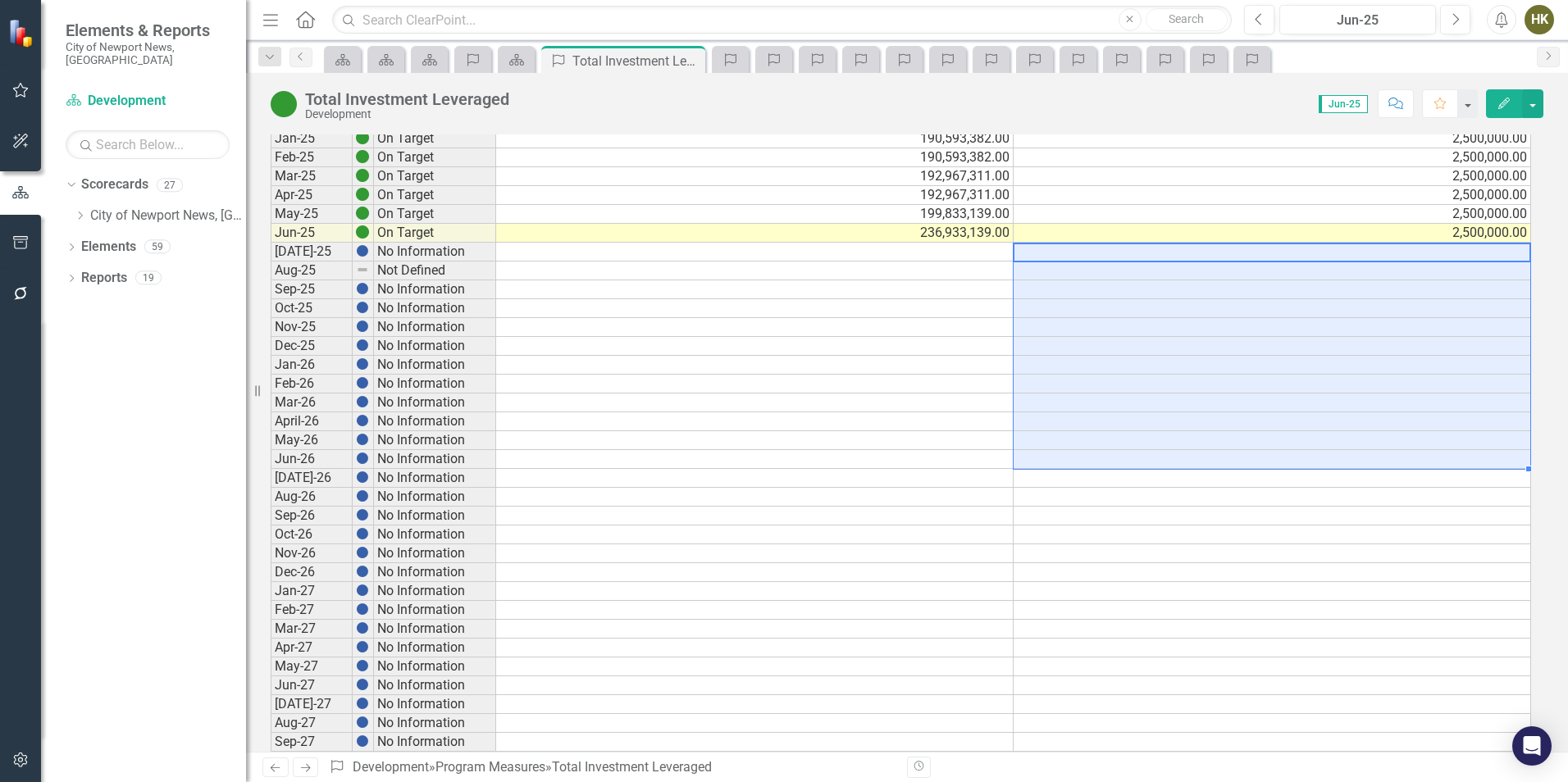 type on "2500000" 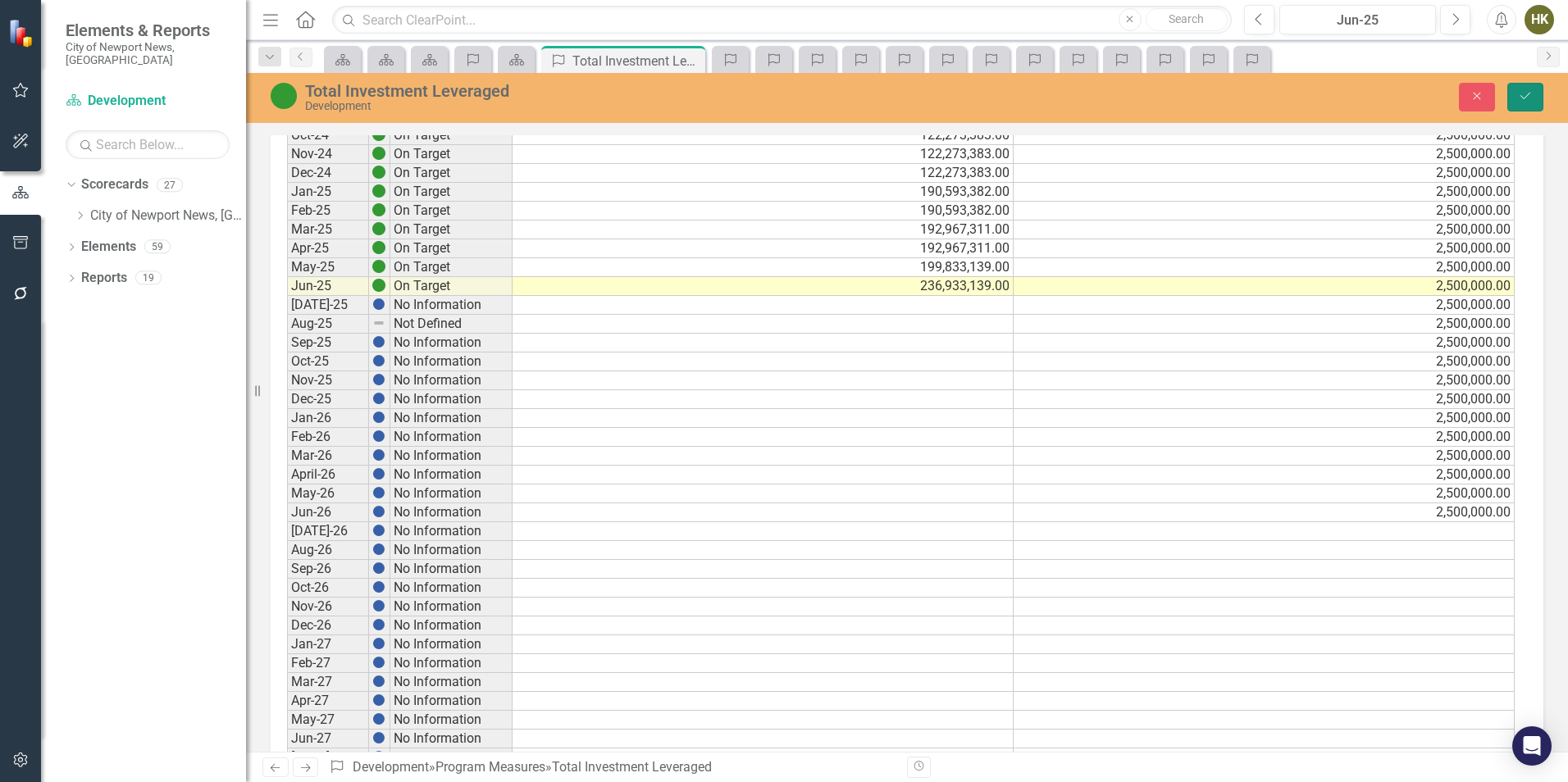 click 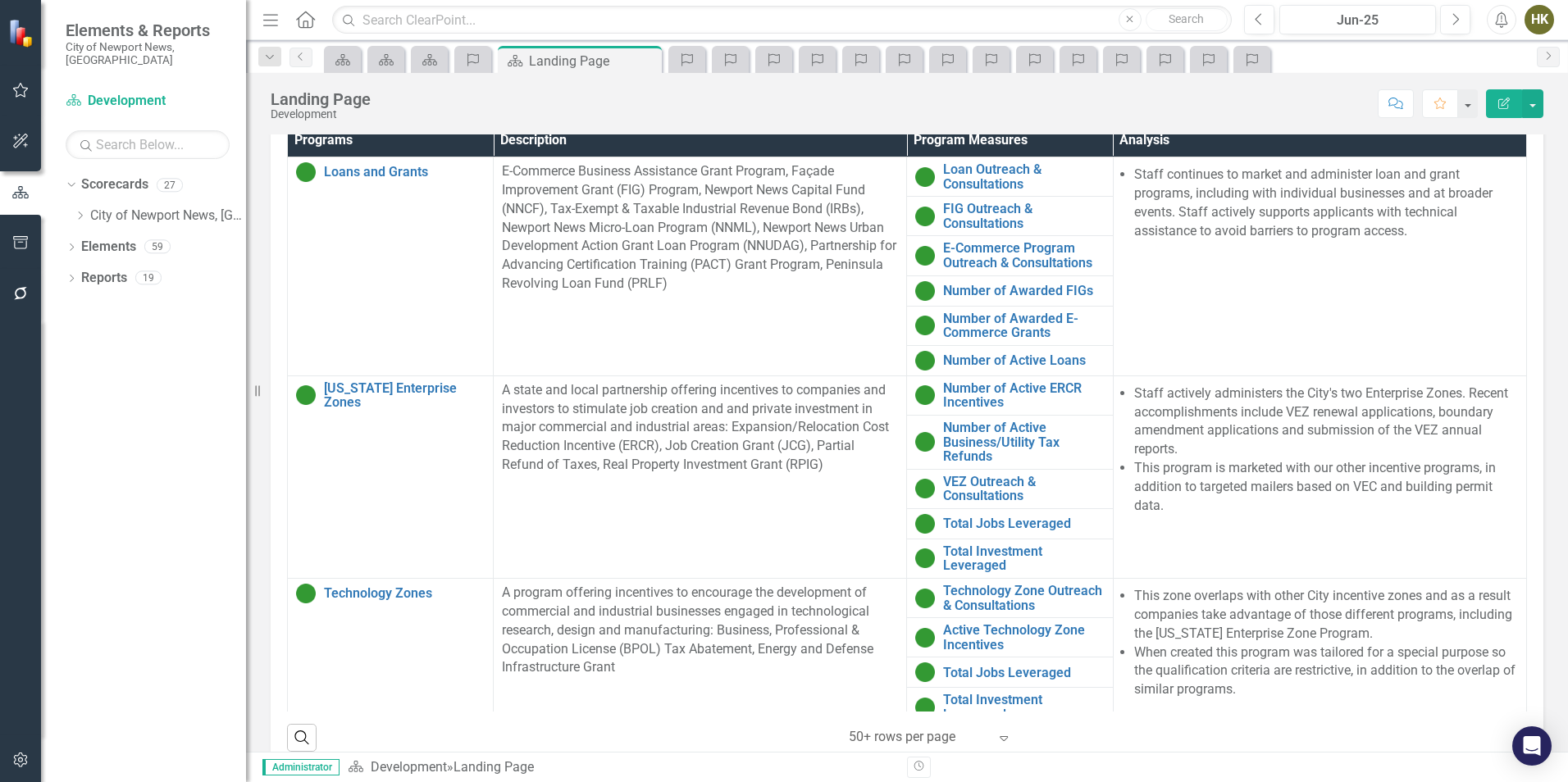 scroll, scrollTop: 1180, scrollLeft: 0, axis: vertical 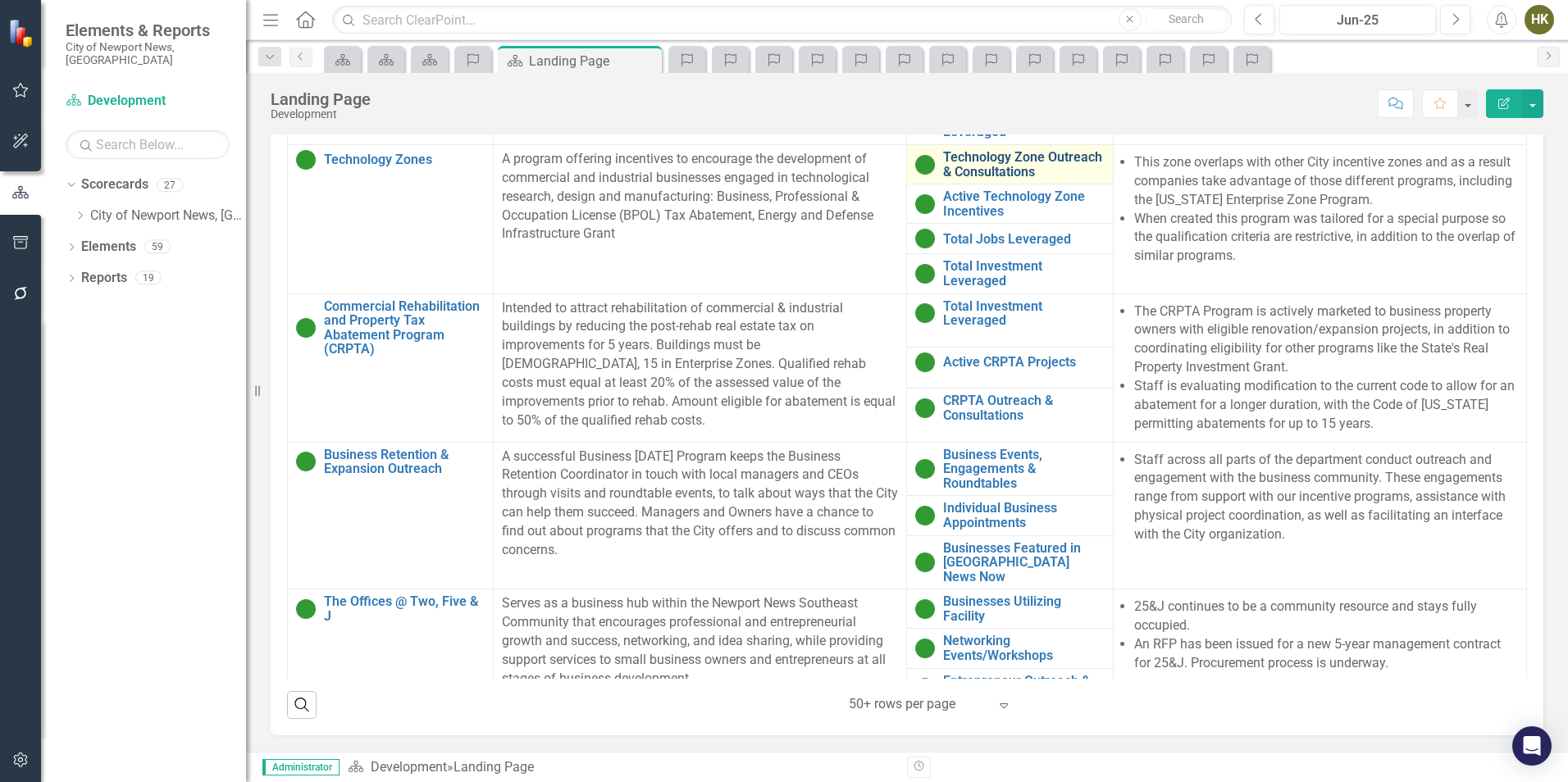 click on "Technology Zone Outreach & Consultations" at bounding box center [1023, 164] 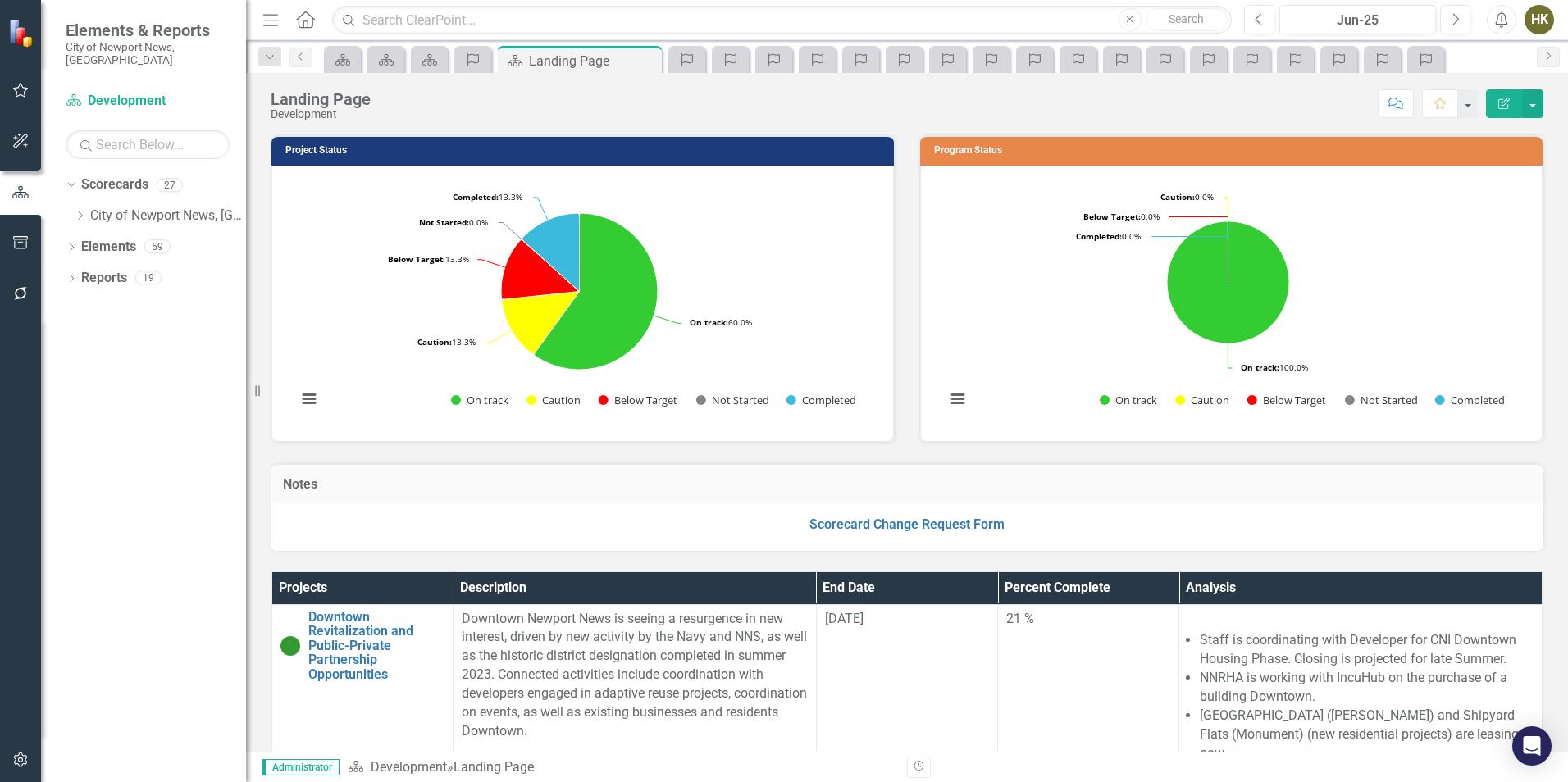 scroll, scrollTop: 0, scrollLeft: 0, axis: both 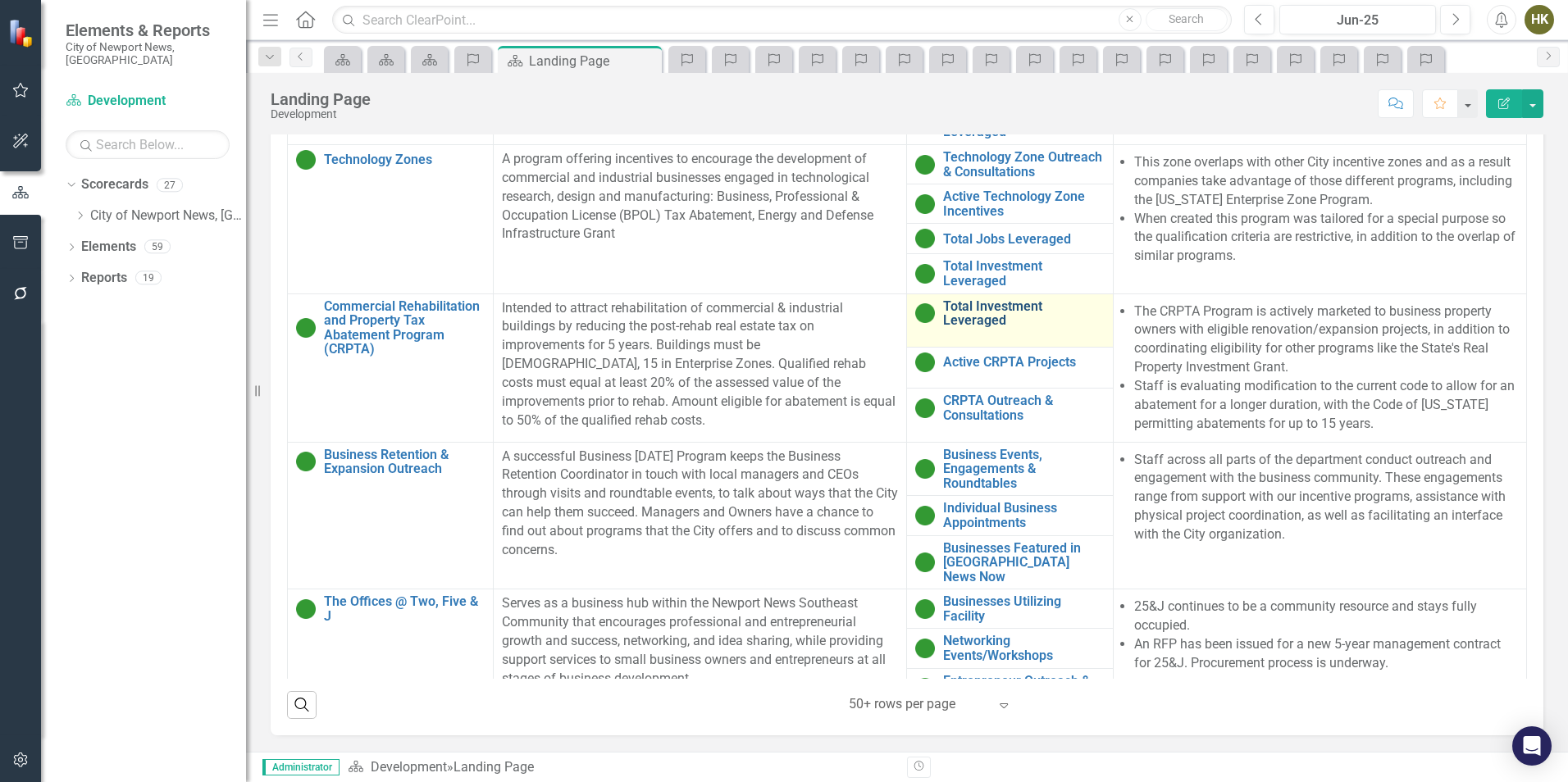 click on "Total Investment Leveraged" at bounding box center (1023, 313) 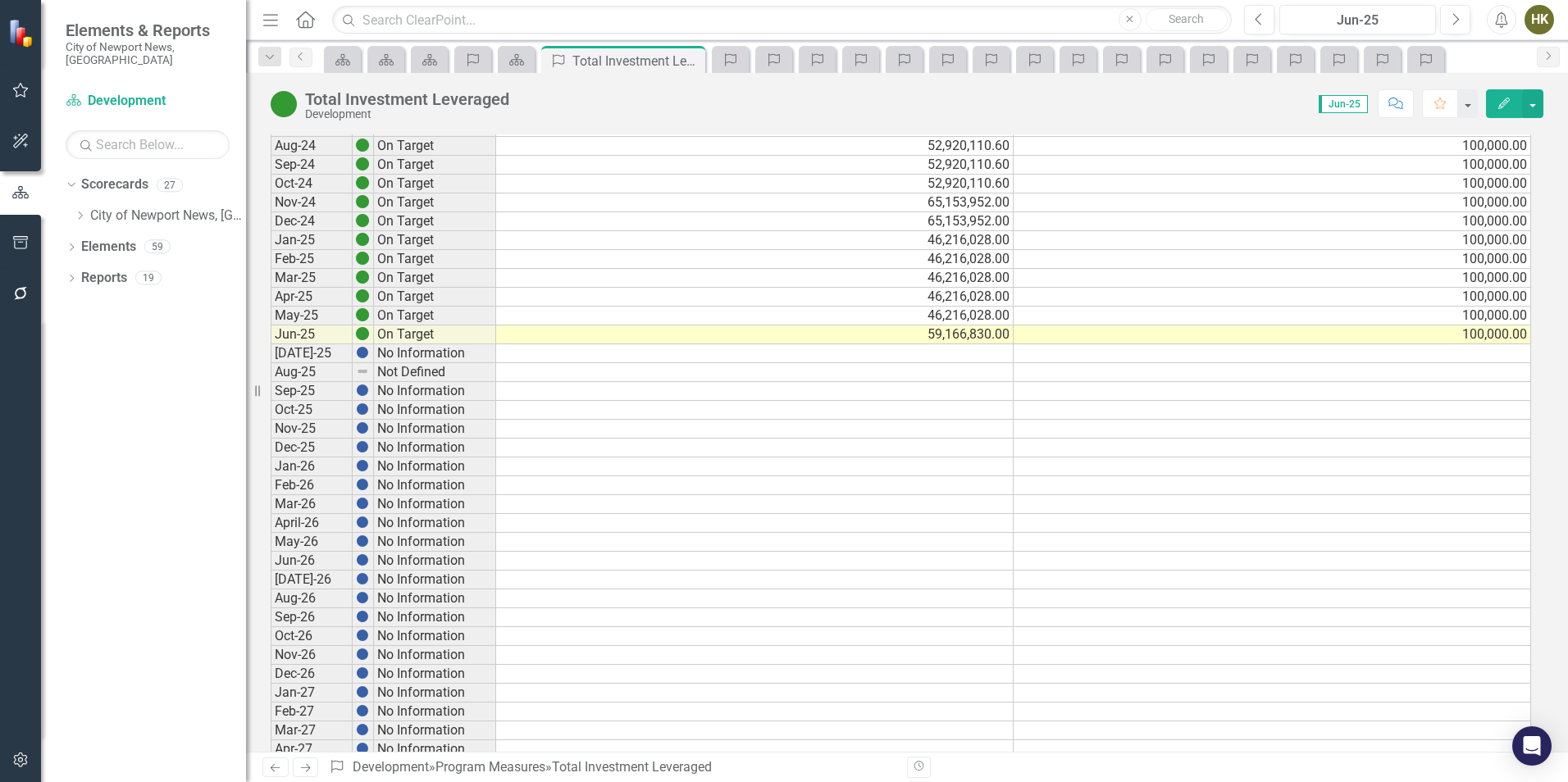 scroll, scrollTop: 164, scrollLeft: 0, axis: vertical 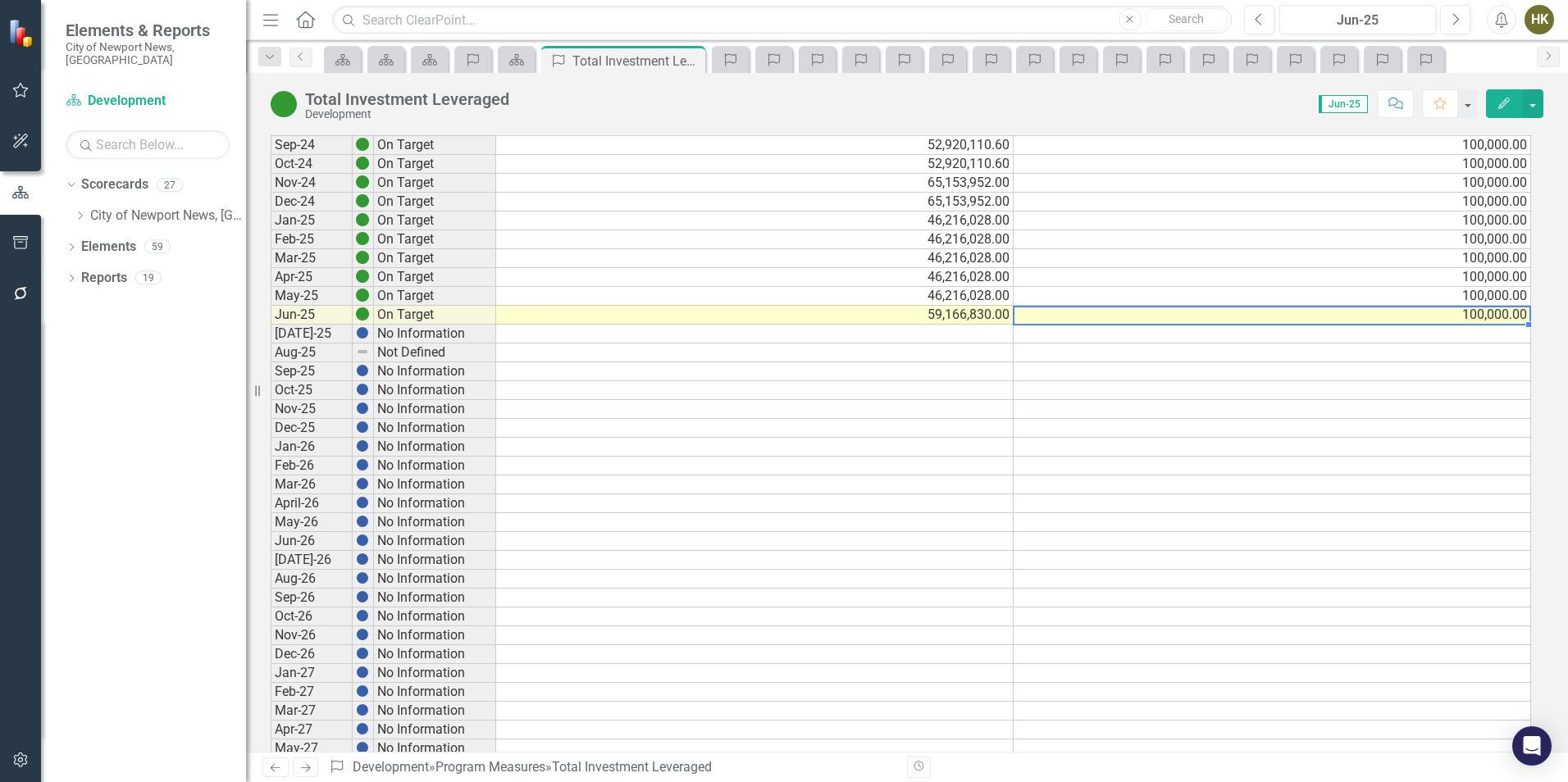 click on "100,000.00" at bounding box center (1272, 315) 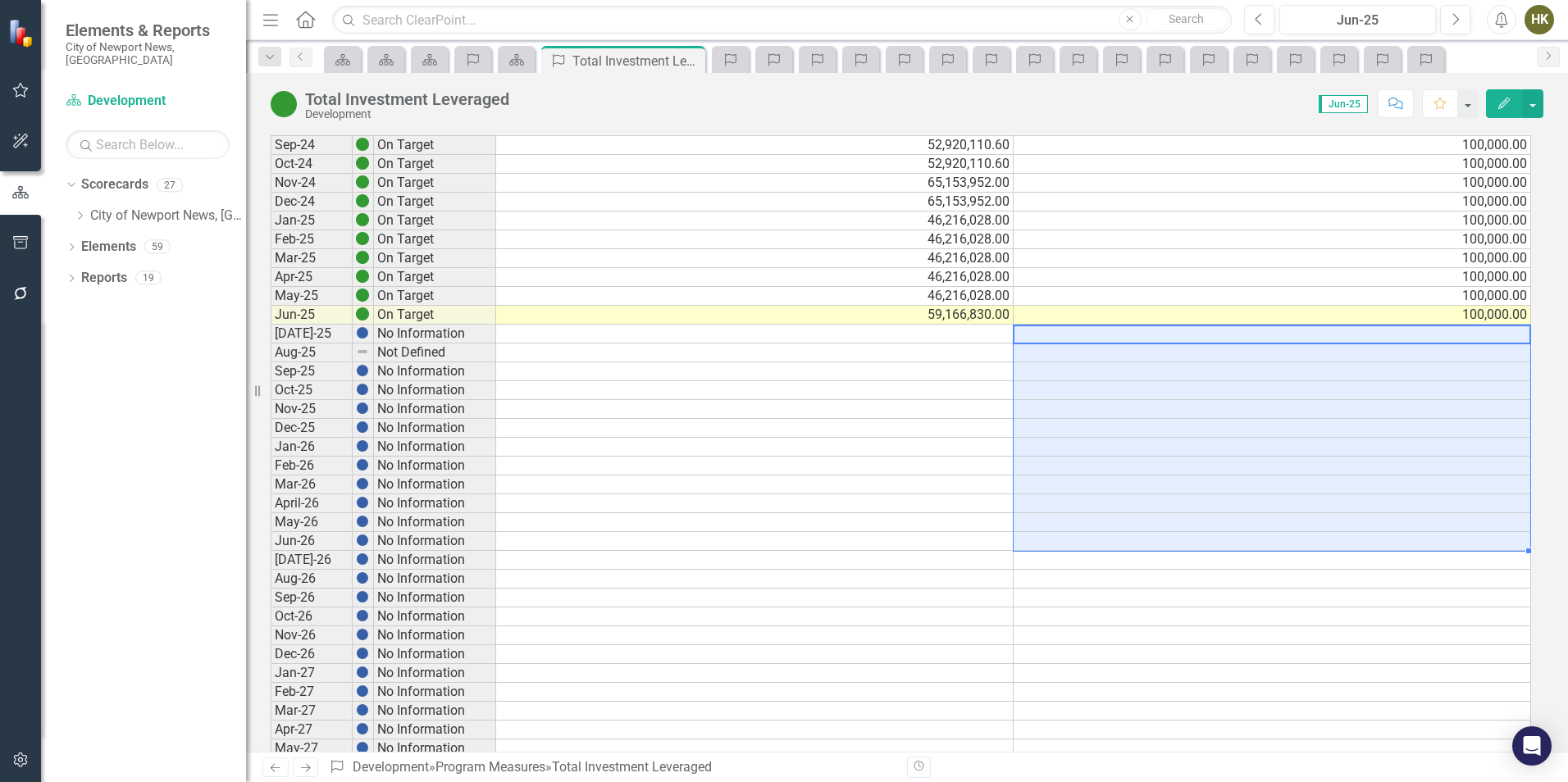 drag, startPoint x: 1269, startPoint y: 340, endPoint x: 1046, endPoint y: 543, distance: 301.5593 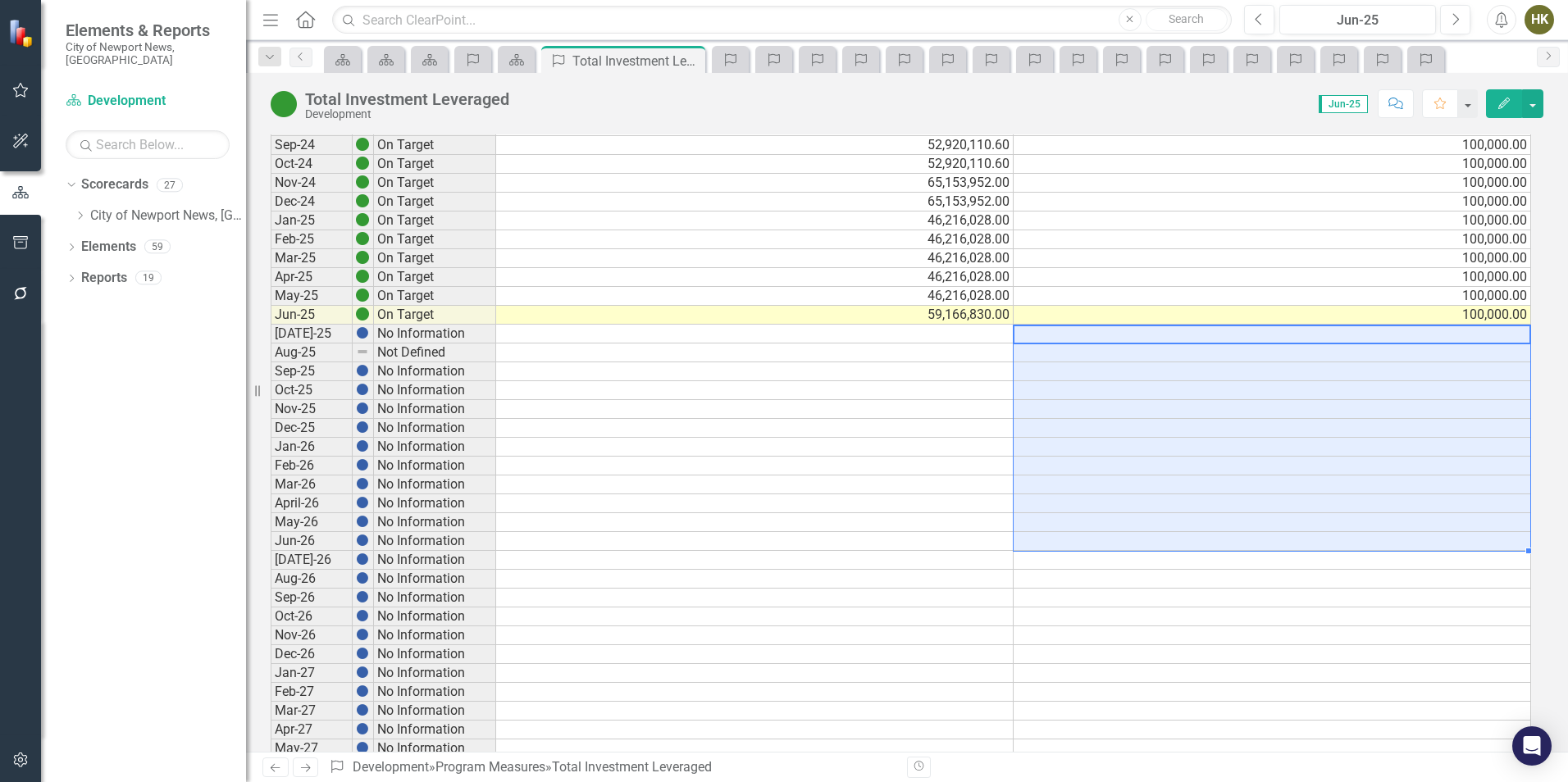 click on "Jul-24 No Information Aug-24 On Target 52,920,110.60 100,000.00 Sep-24 On Target 52,920,110.60 100,000.00 Oct-24 On Target 52,920,110.60 100,000.00 Nov-24 On Target 65,153,952.00 100,000.00 Dec-24 On Target 65,153,952.00 100,000.00 Jan-25 On Target 46,216,028.00 100,000.00 Feb-25 On Target 46,216,028.00 100,000.00 Mar-25 On Target 46,216,028.00 100,000.00 Apr-25 On Target 46,216,028.00 100,000.00 May-25 On Target 46,216,028.00 100,000.00 Jun-25 On Target 59,166,830.00 100,000.00 Jul-25 No Information Aug-25 Not Defined Sep-25 No Information Oct-25 No Information Nov-25 No Information Dec-25 No Information Jan-26 No Information Feb-26 No Information Mar-26 No Information April-26 No Information May-26 No Information Jun-26 No Information Jul-26 No Information Aug-26 No Information Sep-26 No Information Oct-26 No Information Nov-26 No Information Dec-26 No Information Jan-27 No Information Feb-27 No Information Mar-27 No Information Apr-27 No Information May-27 No Information Jun-27 No Information Jul-27 Aug-27" at bounding box center [900, 493] 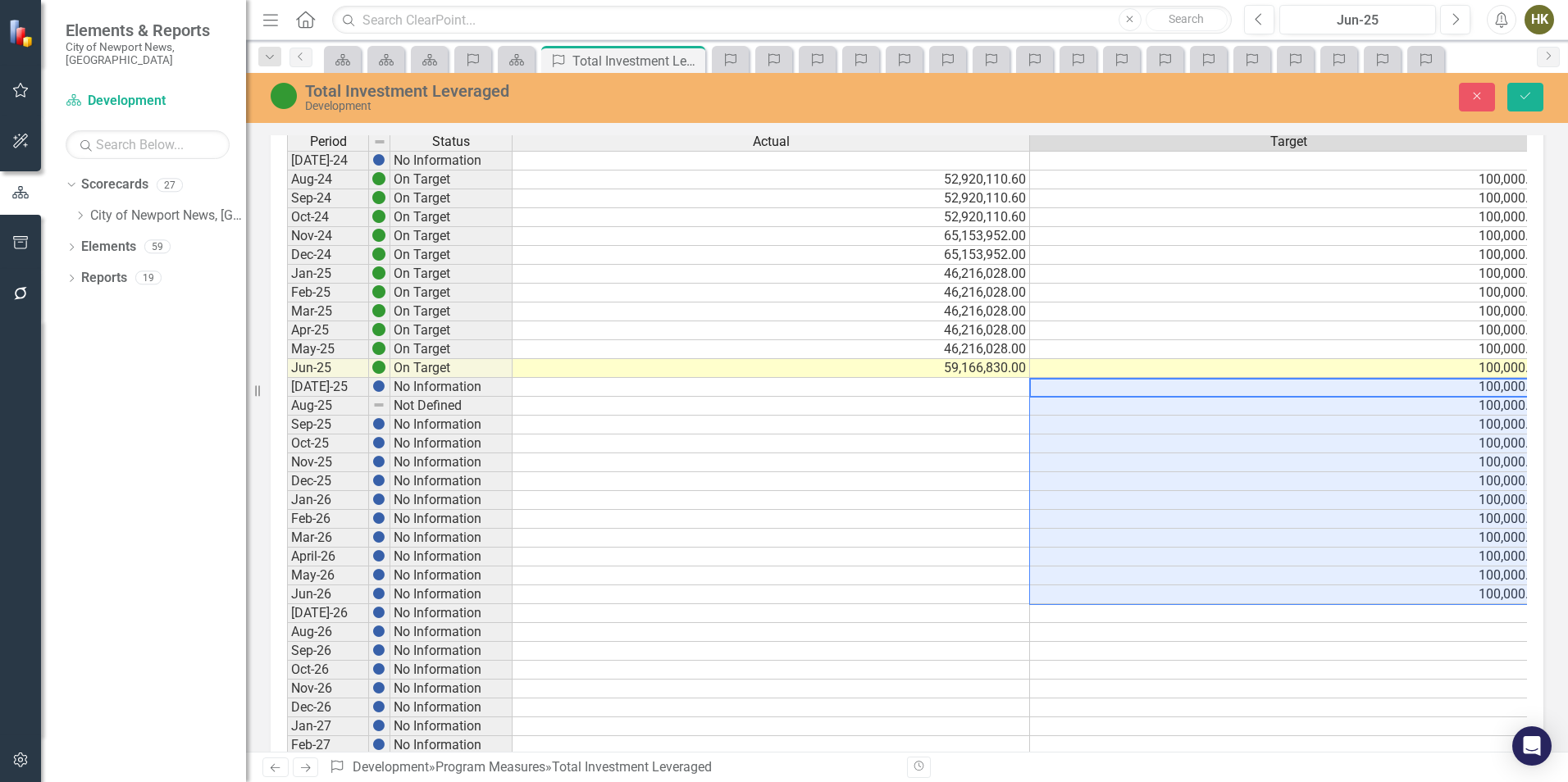 type on "100000" 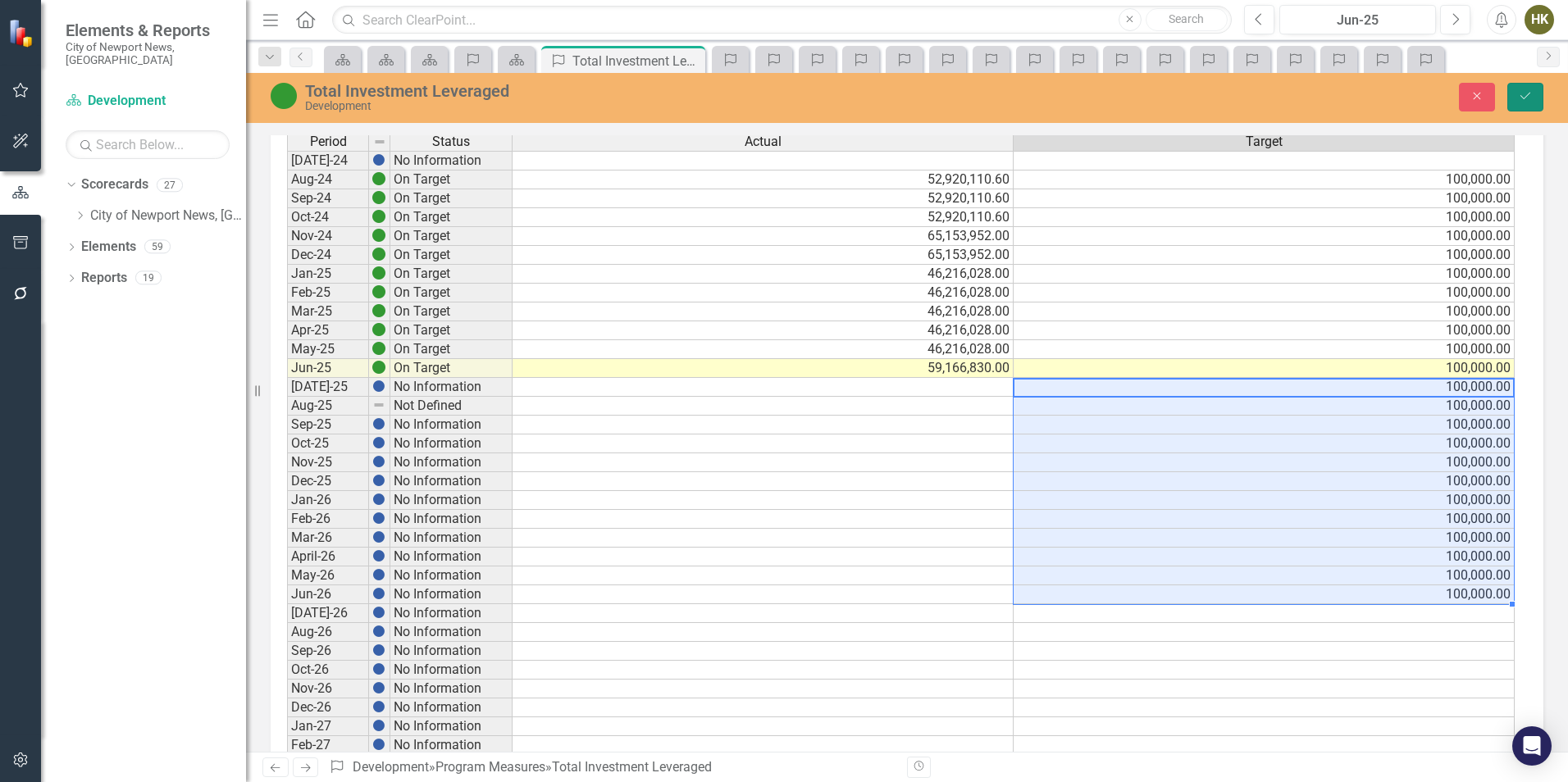 click on "Save" at bounding box center [1525, 97] 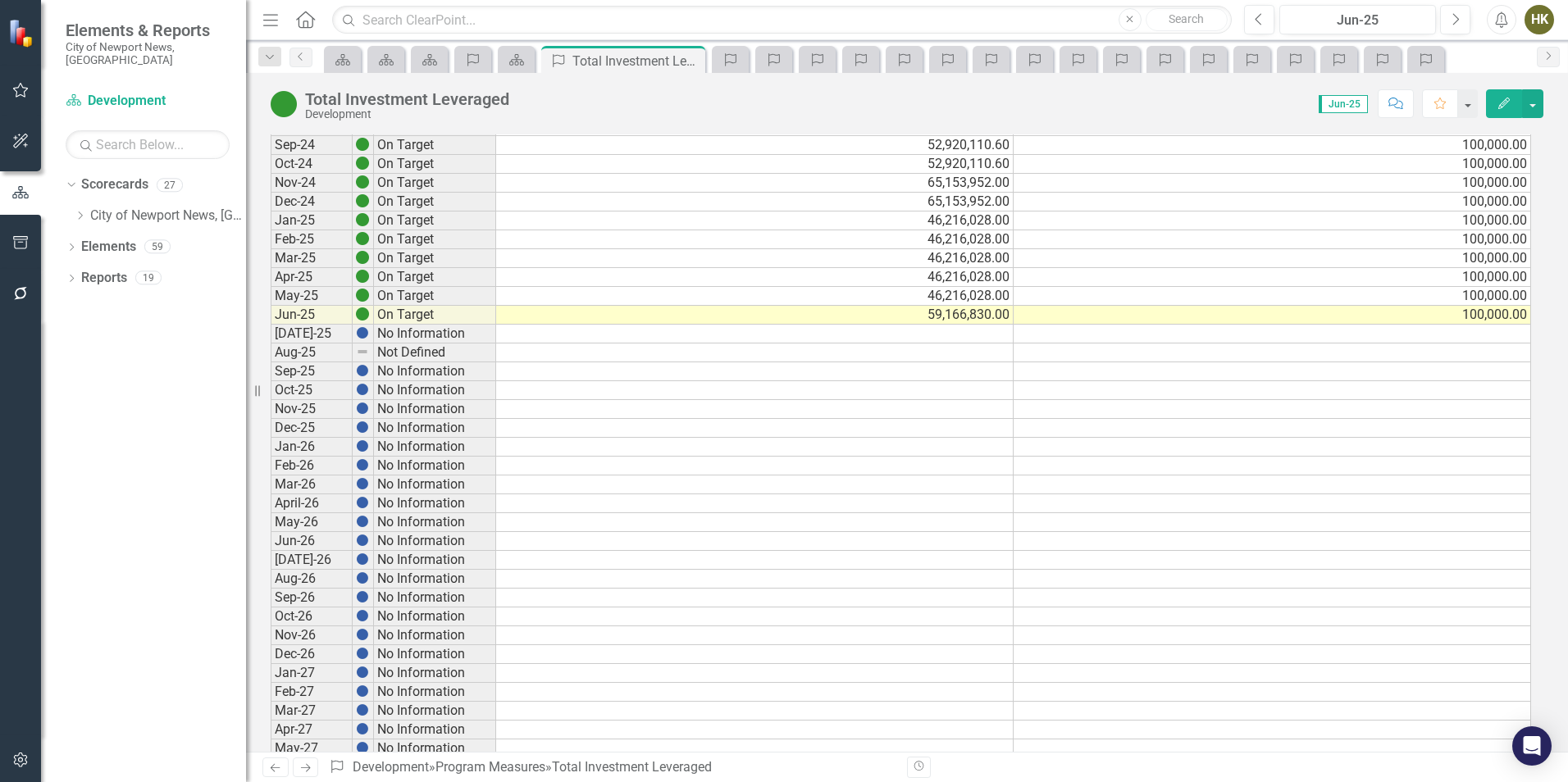 scroll, scrollTop: 246, scrollLeft: 0, axis: vertical 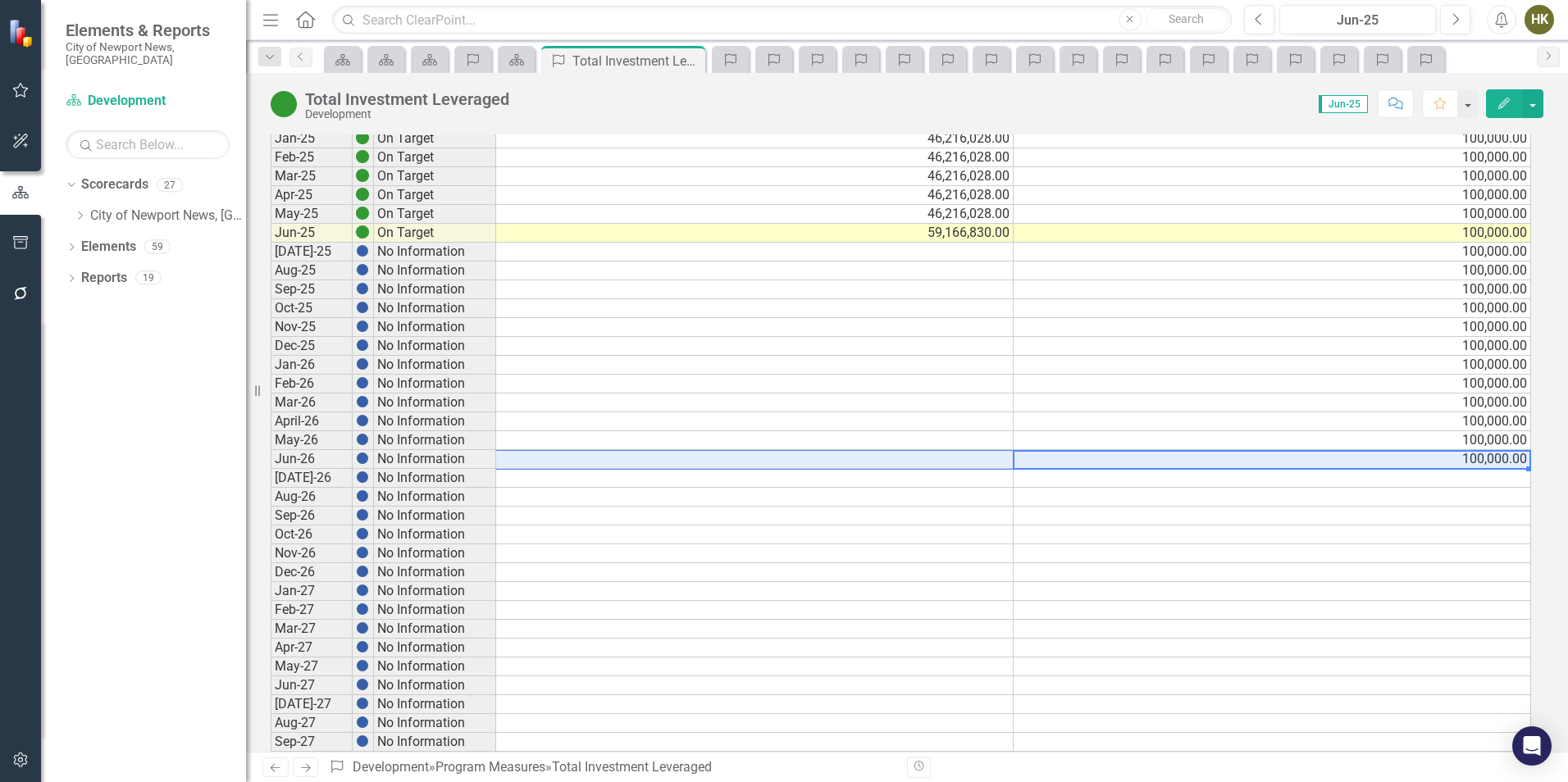drag, startPoint x: 1160, startPoint y: 461, endPoint x: 903, endPoint y: 462, distance: 257.00195 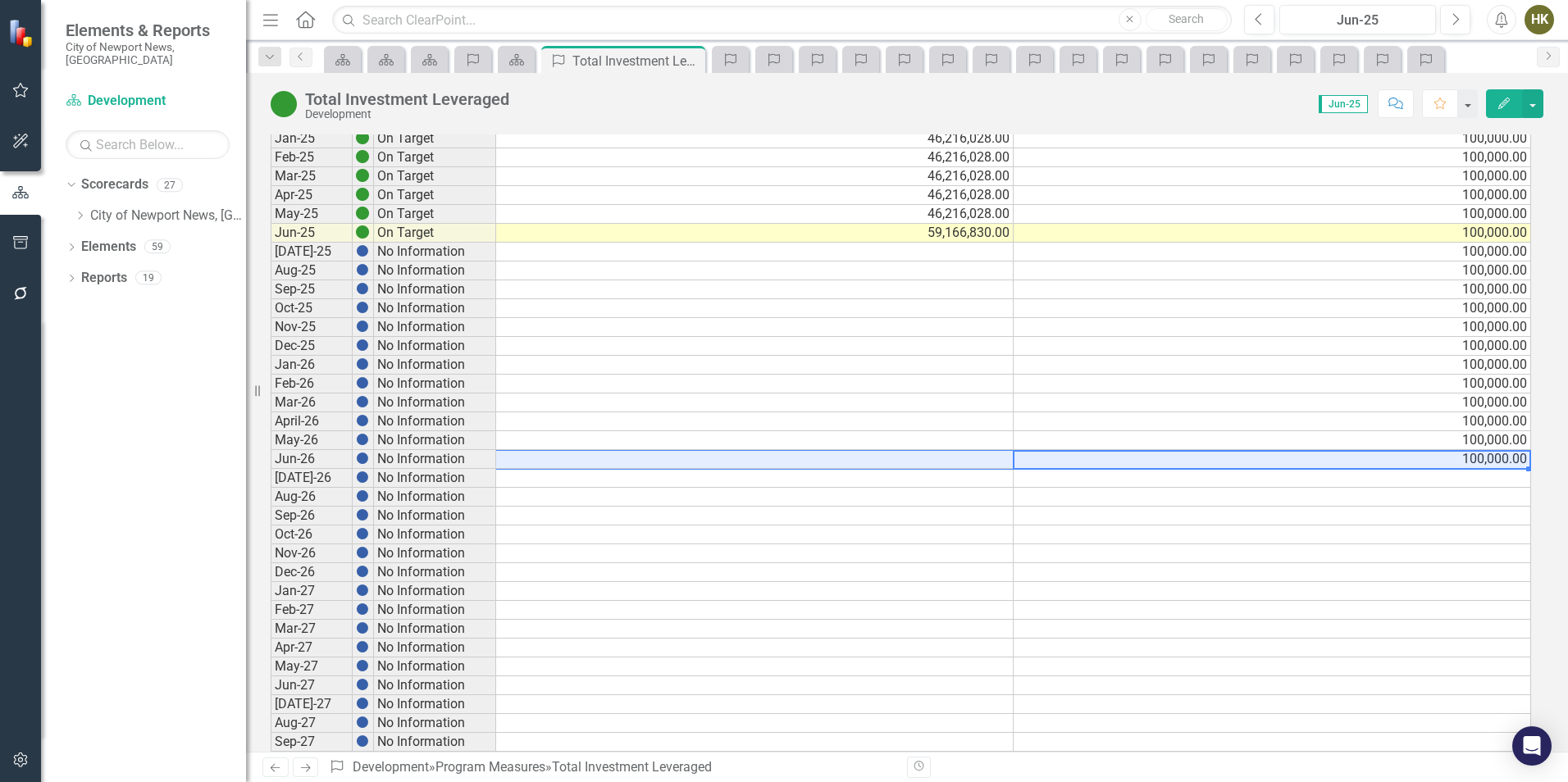 click on "Jun-26 No Information 100,000.00" at bounding box center (900, 459) 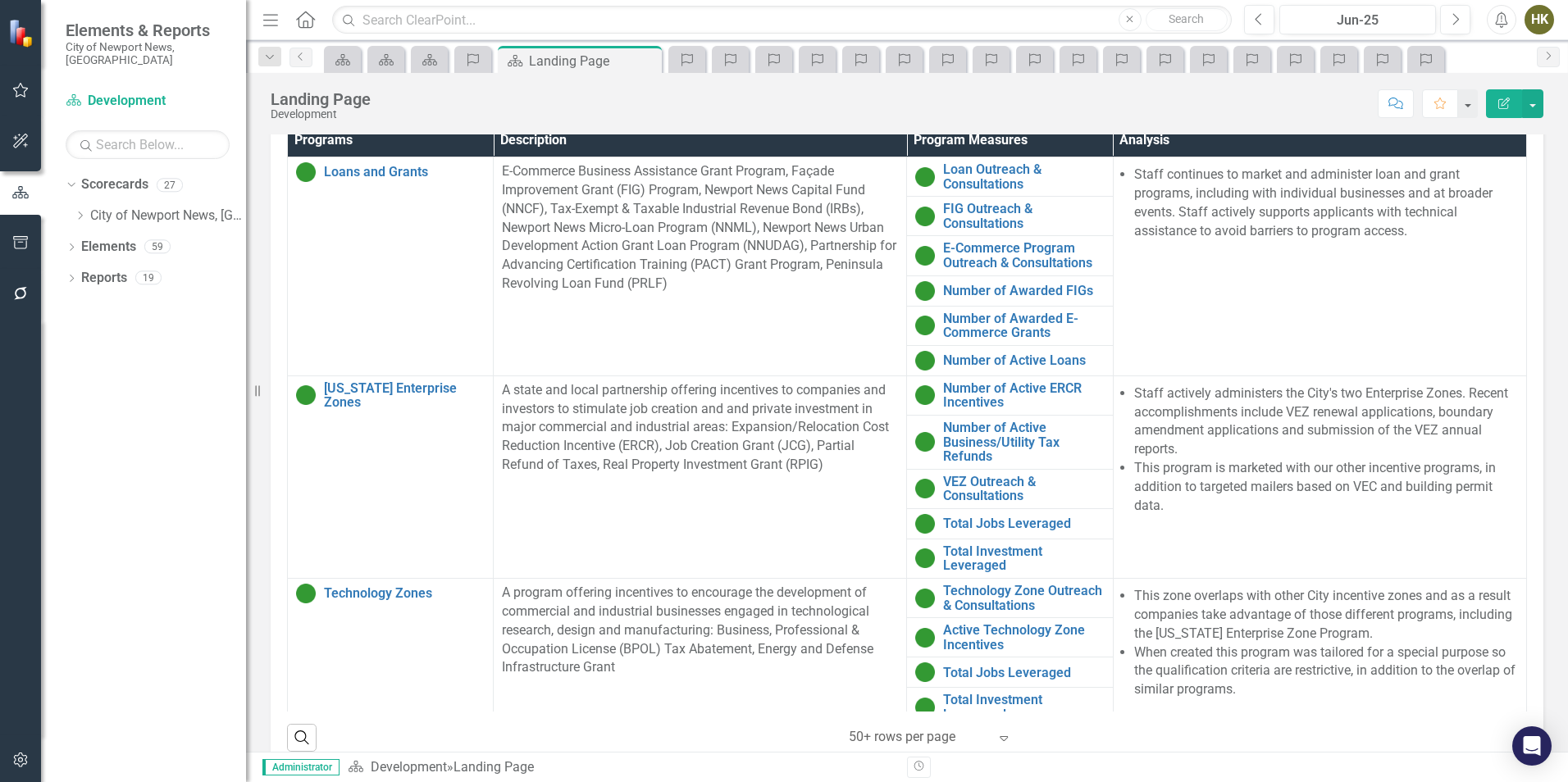 scroll, scrollTop: 1180, scrollLeft: 0, axis: vertical 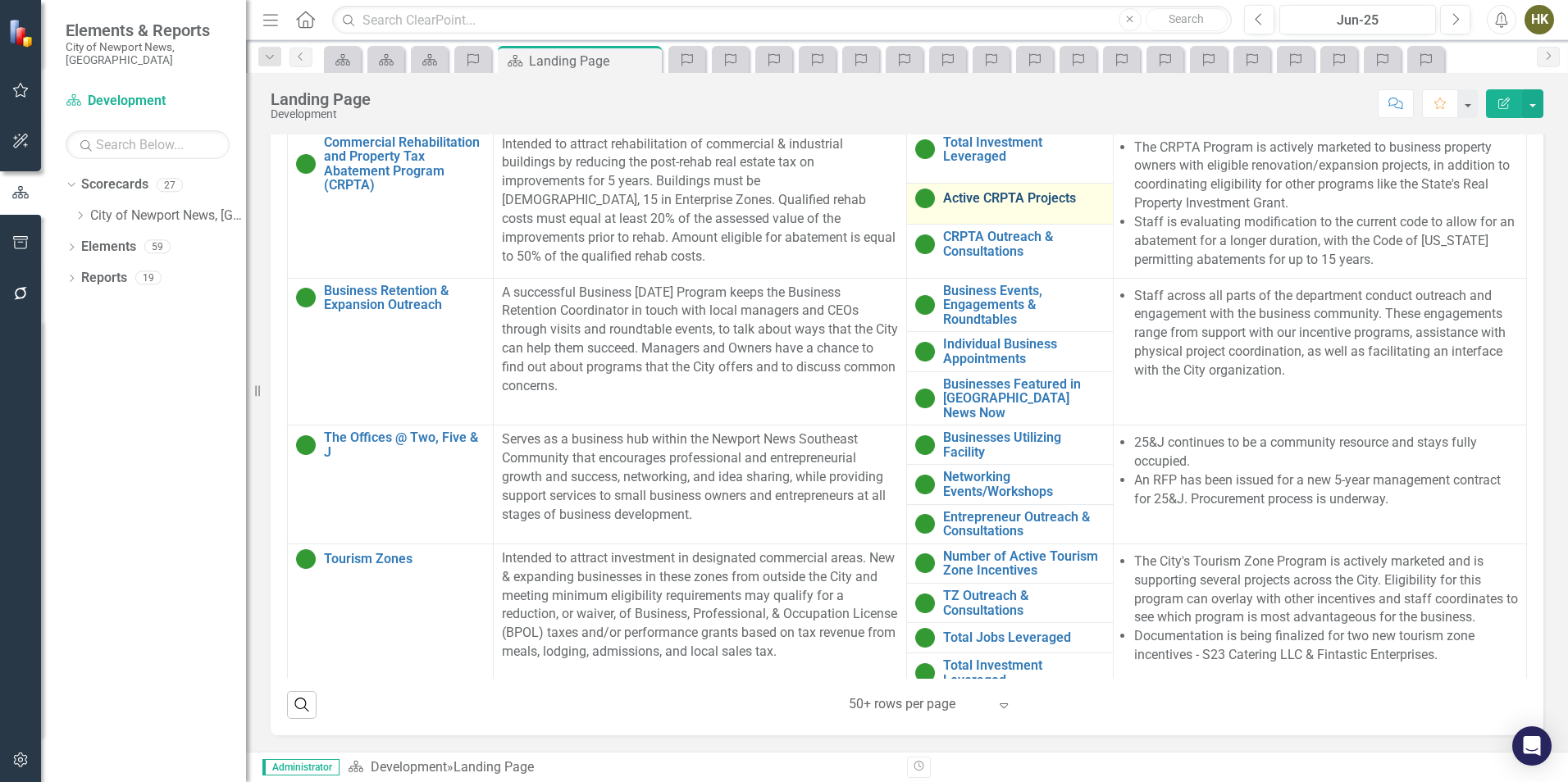 click on "Active CRPTA Projects" at bounding box center (1023, 198) 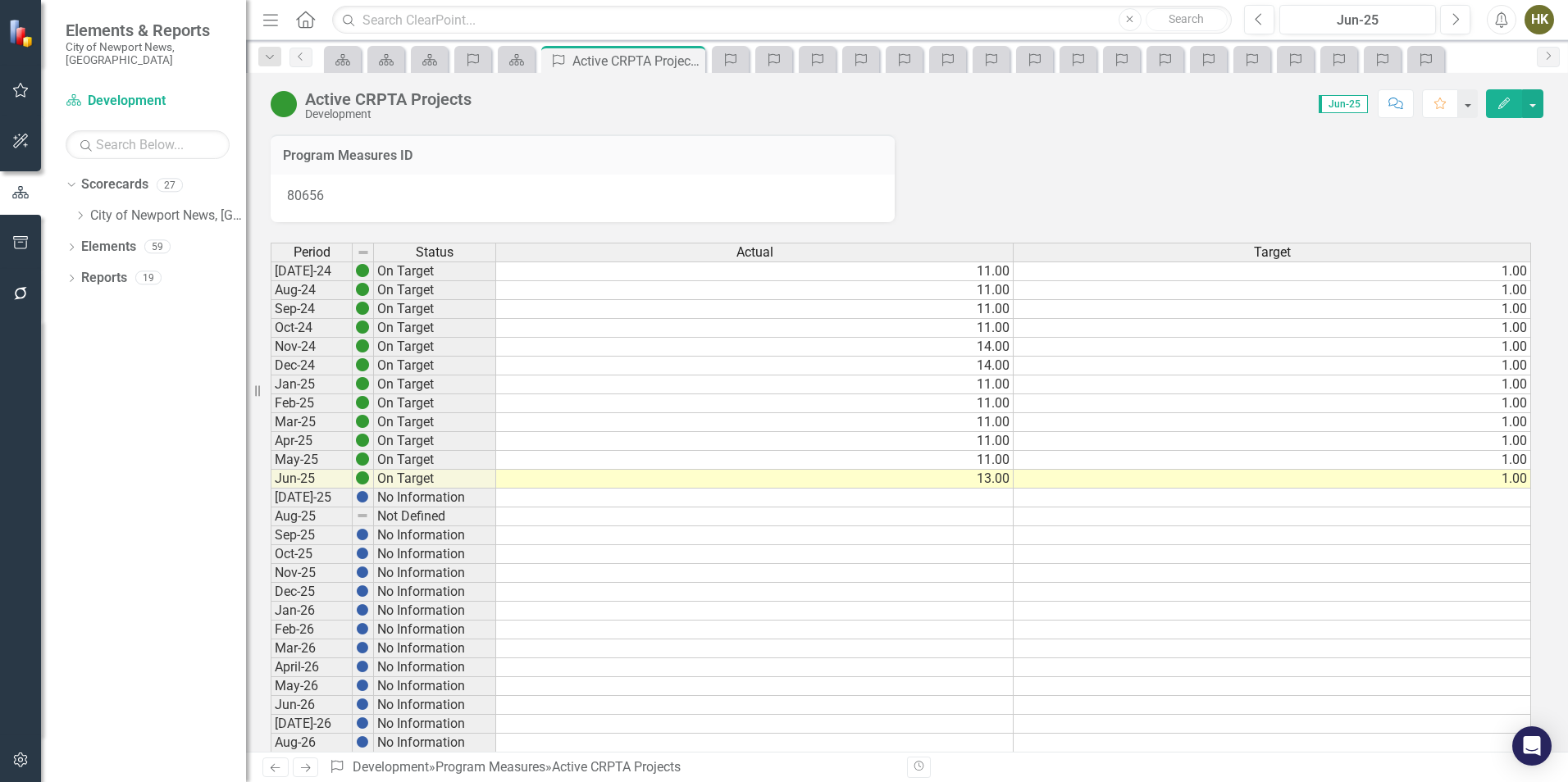 scroll, scrollTop: 164, scrollLeft: 0, axis: vertical 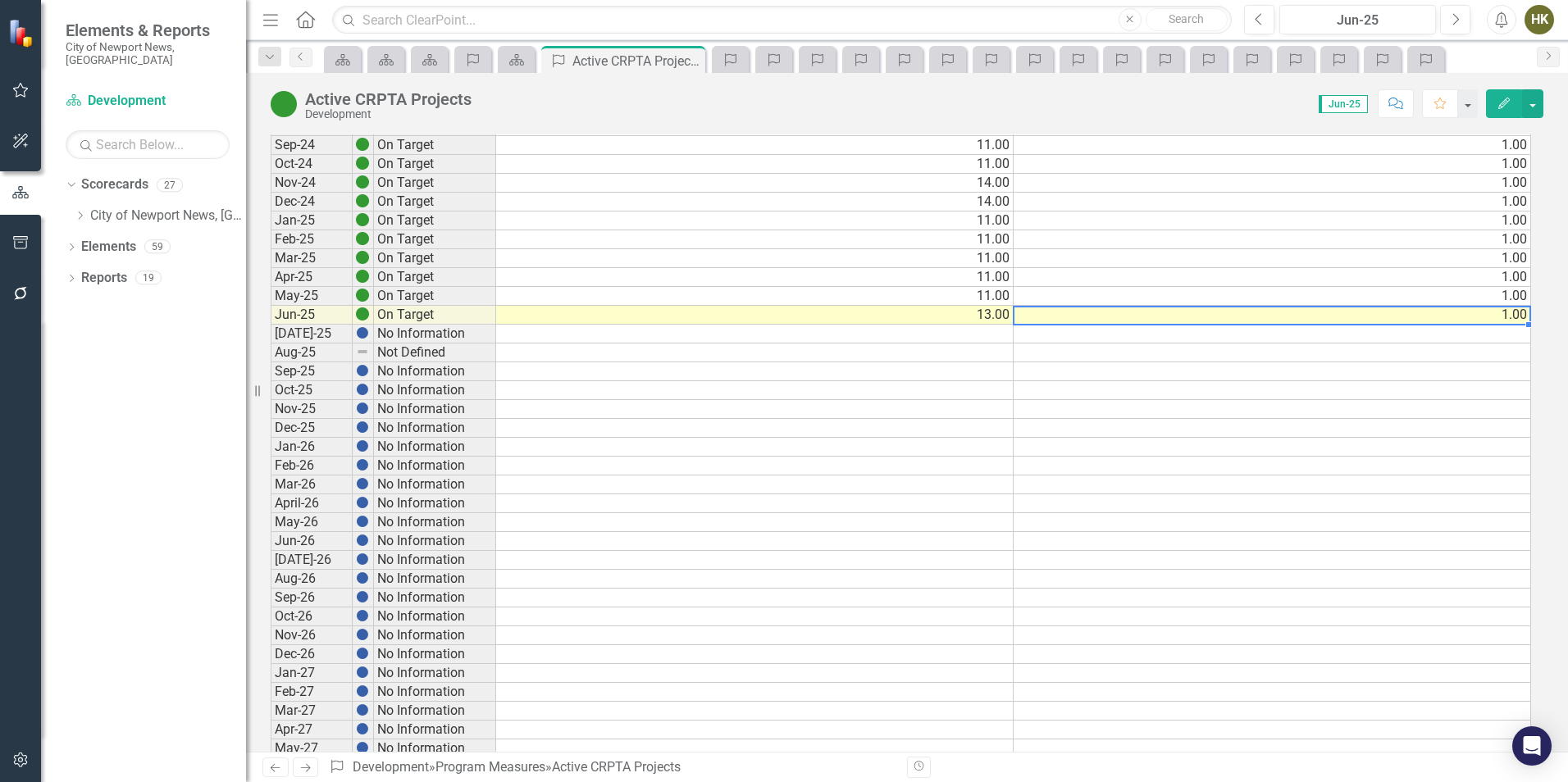 click on "1.00" at bounding box center (1272, 315) 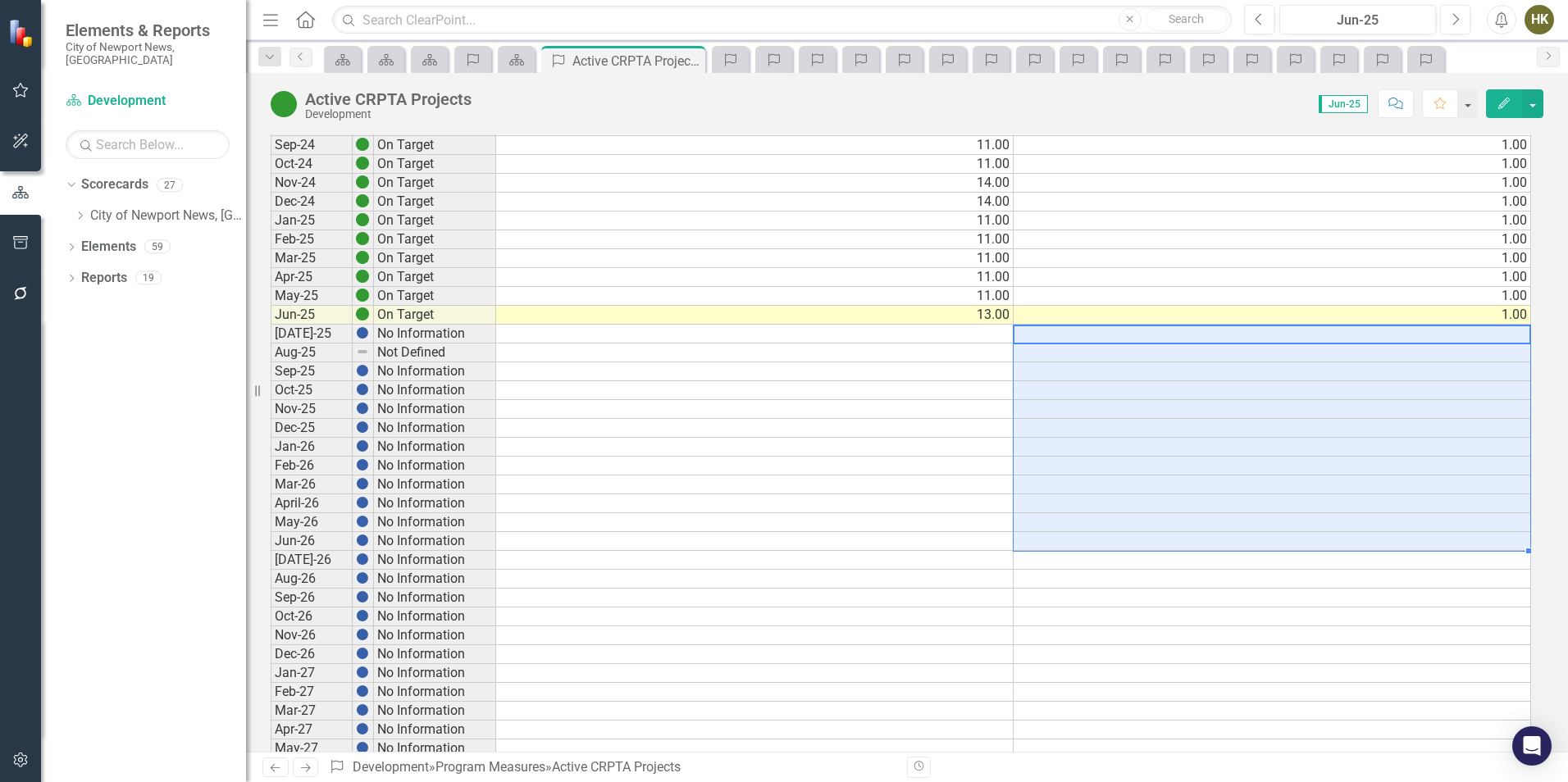 drag, startPoint x: 1069, startPoint y: 334, endPoint x: 1024, endPoint y: 546, distance: 216.7233 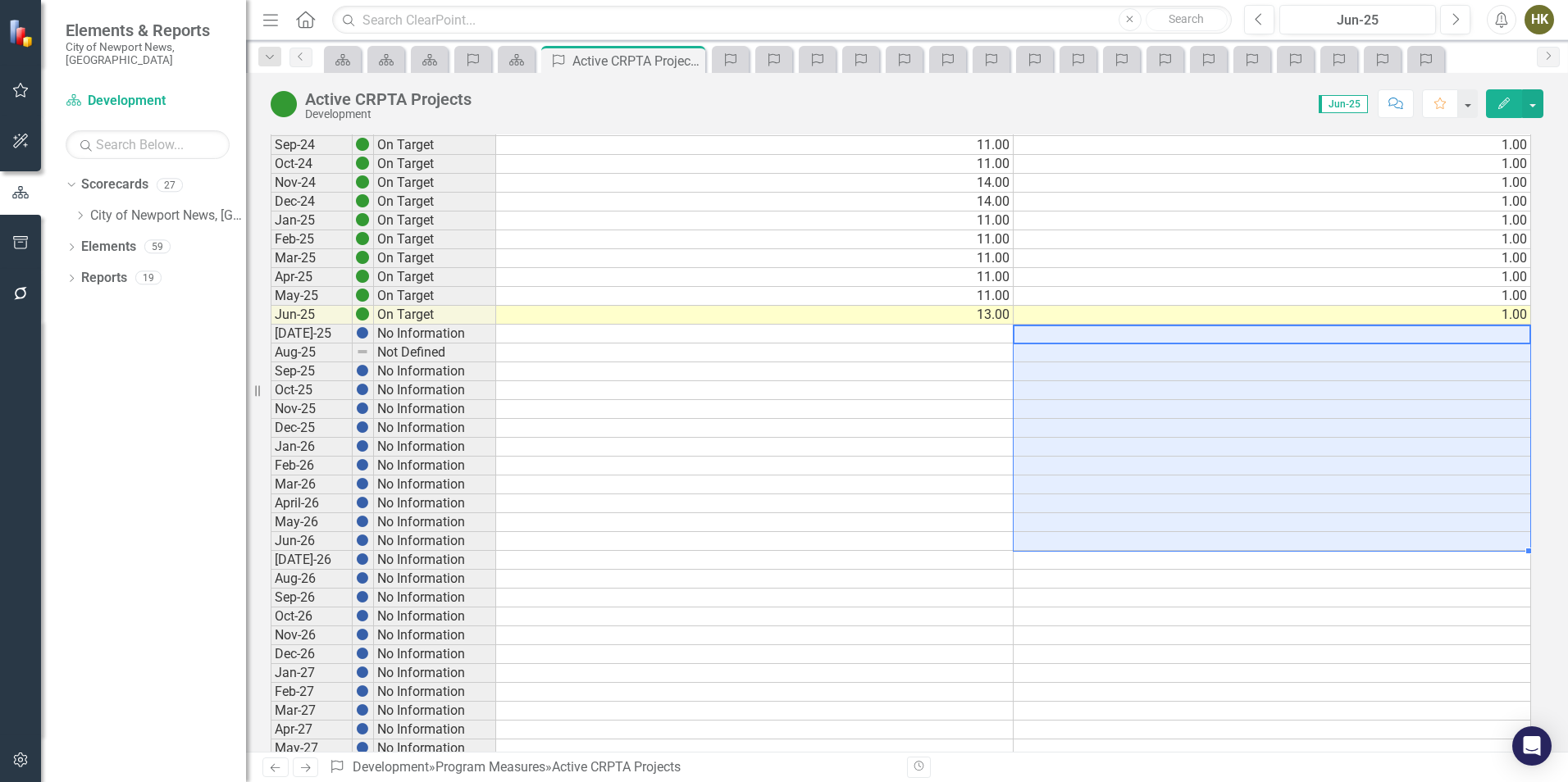 click on "Jul-24 On Target 11.00 1.00 Aug-24 On Target 11.00 1.00 Sep-24 On Target 11.00 1.00 Oct-24 On Target 11.00 1.00 Nov-24 On Target 14.00 1.00 Dec-24 On Target 14.00 1.00 Jan-25 On Target 11.00 1.00 Feb-25 On Target 11.00 1.00 Mar-25 On Target 11.00 1.00 Apr-25 On Target 11.00 1.00 May-25 On Target 11.00 1.00 Jun-25 On Target 13.00 1.00 Jul-25 No Information Aug-25 Not Defined Sep-25 No Information Oct-25 No Information Nov-25 No Information Dec-25 No Information Jan-26 No Information Feb-26 No Information Mar-26 No Information April-26 No Information May-26 No Information Jun-26 No Information Jul-26 No Information Aug-26 No Information Sep-26 No Information Oct-26 No Information Nov-26 No Information Dec-26 No Information Jan-27 No Information Feb-27 No Information Mar-27 No Information Apr-27 No Information May-27 No Information Jun-27 No Information Jul-27 No Information Aug-27 No Information Sep-27 No Information Oct-27 No Information Nov-27 No Information Dec-27 No Information" at bounding box center [900, 493] 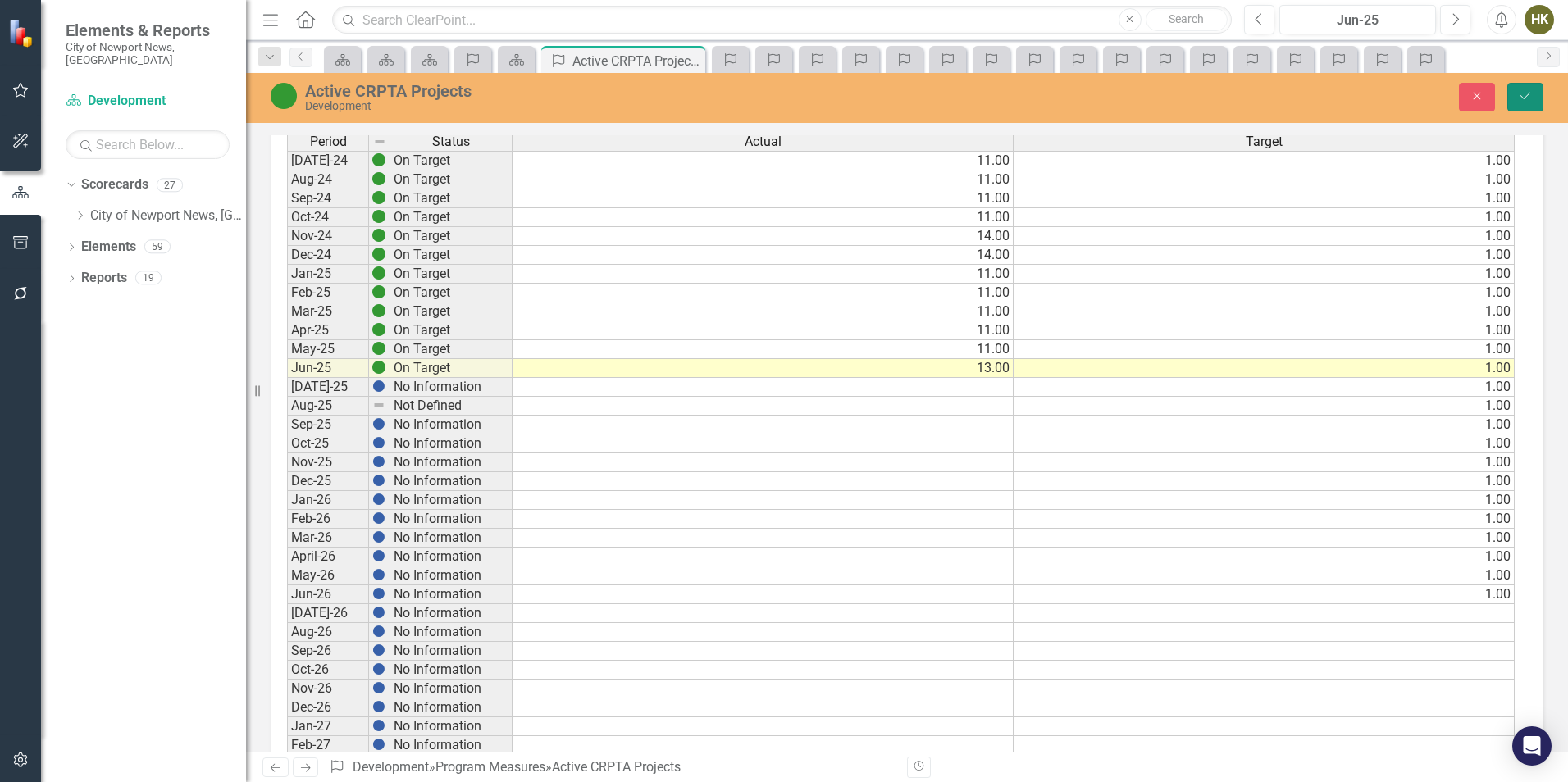 click on "Save" at bounding box center (1525, 97) 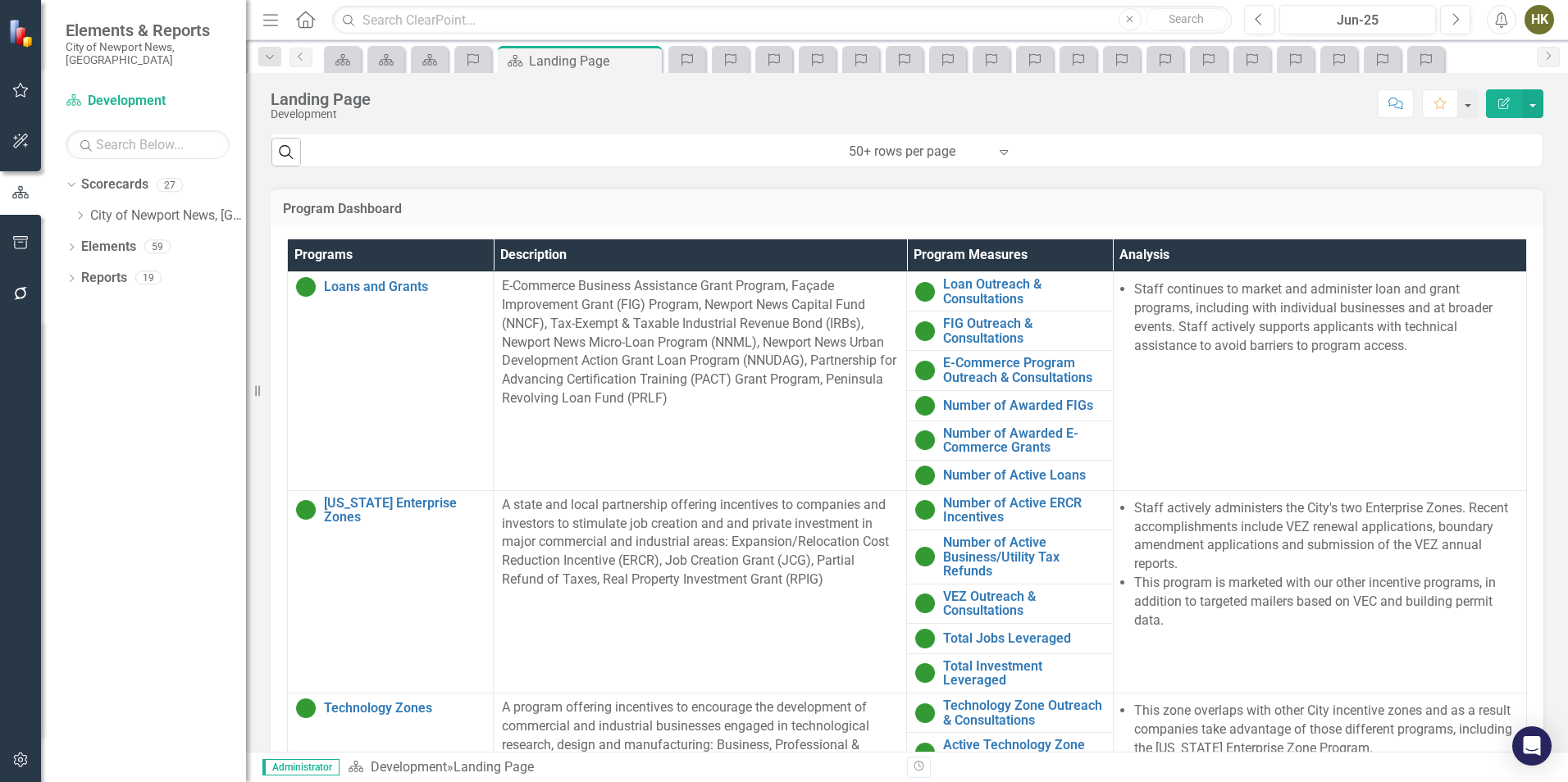 scroll, scrollTop: 1180, scrollLeft: 0, axis: vertical 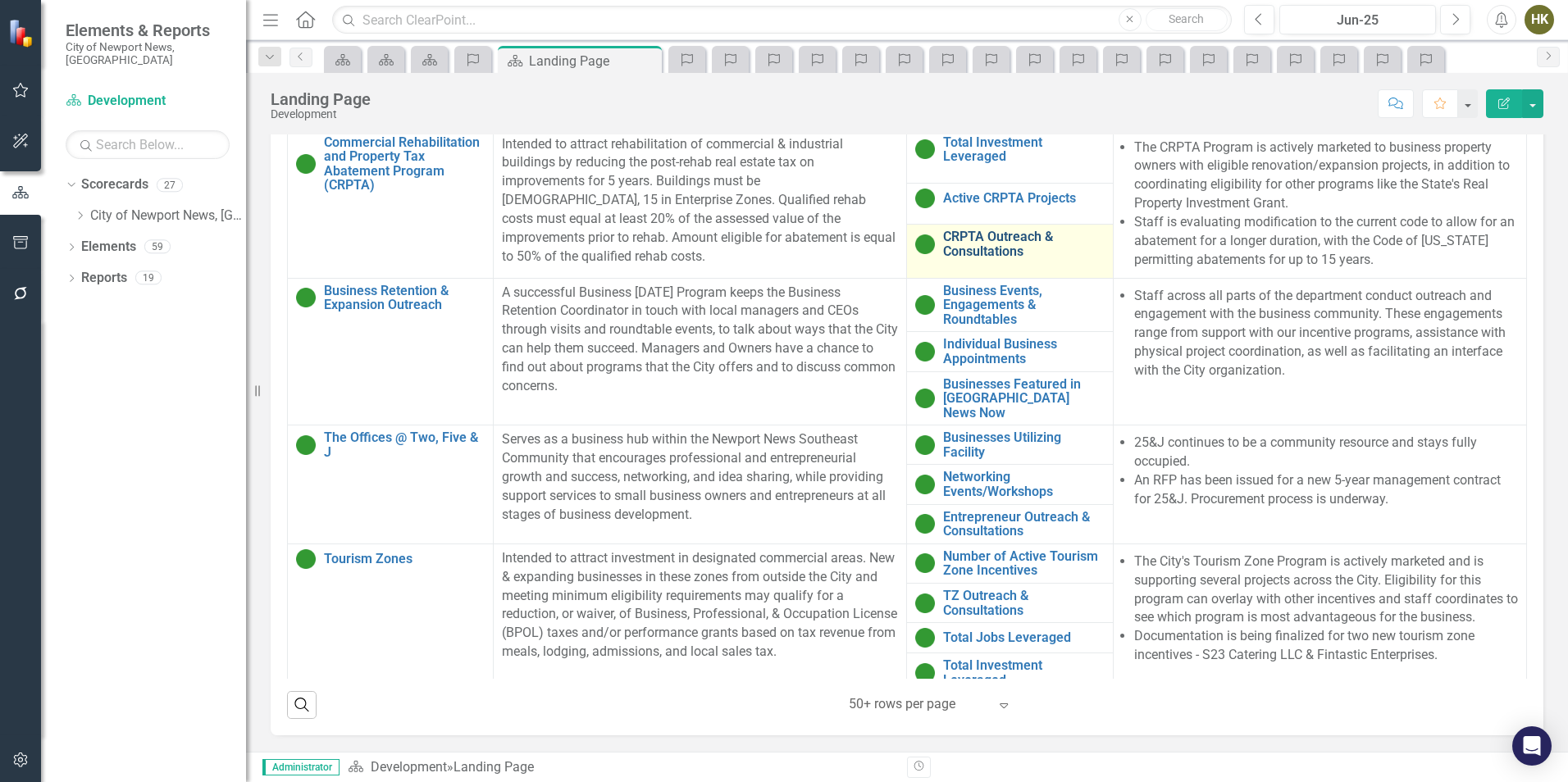 click on "CRPTA Outreach & Consultations" at bounding box center [1023, 243] 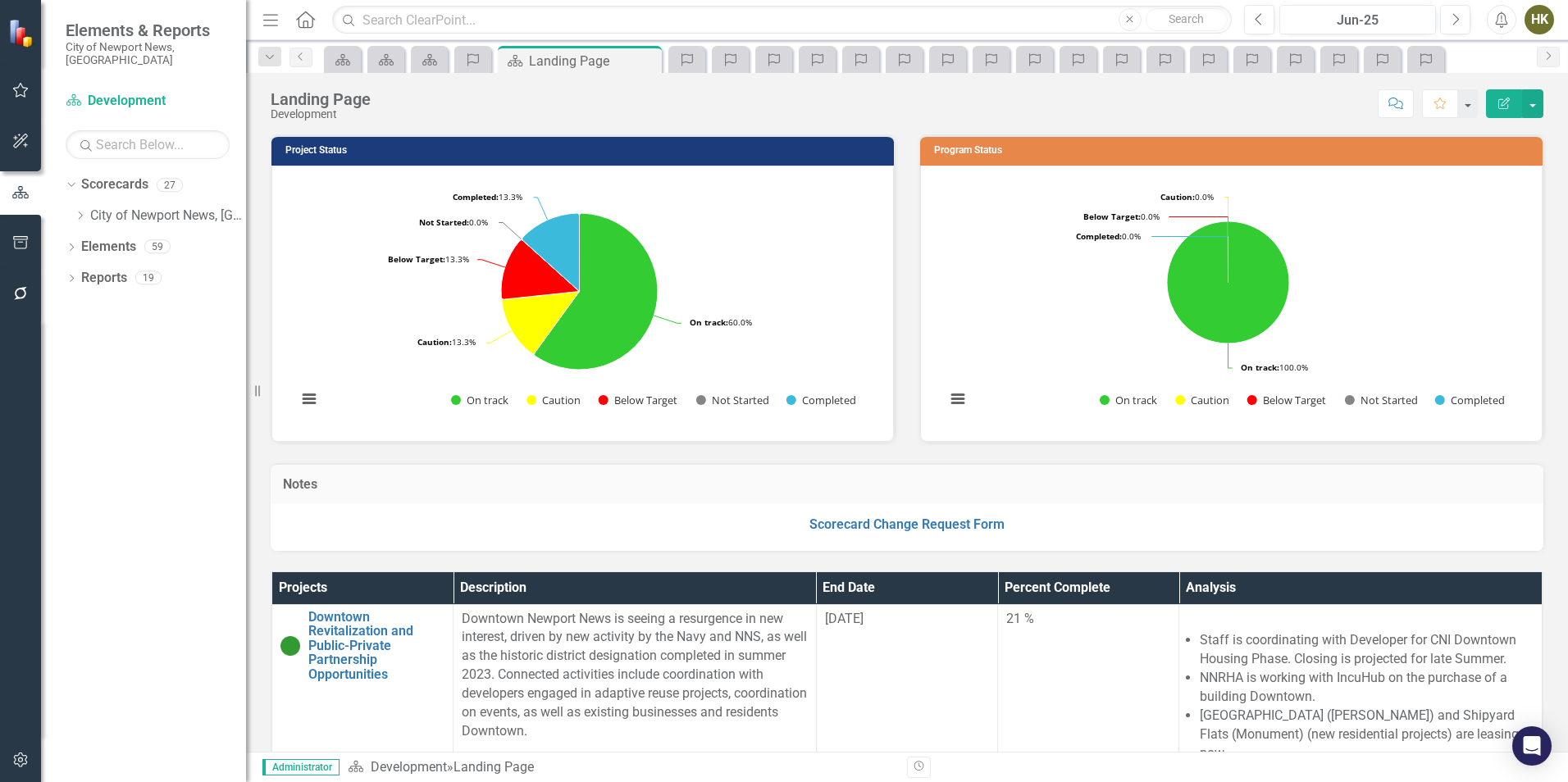 scroll, scrollTop: 0, scrollLeft: 0, axis: both 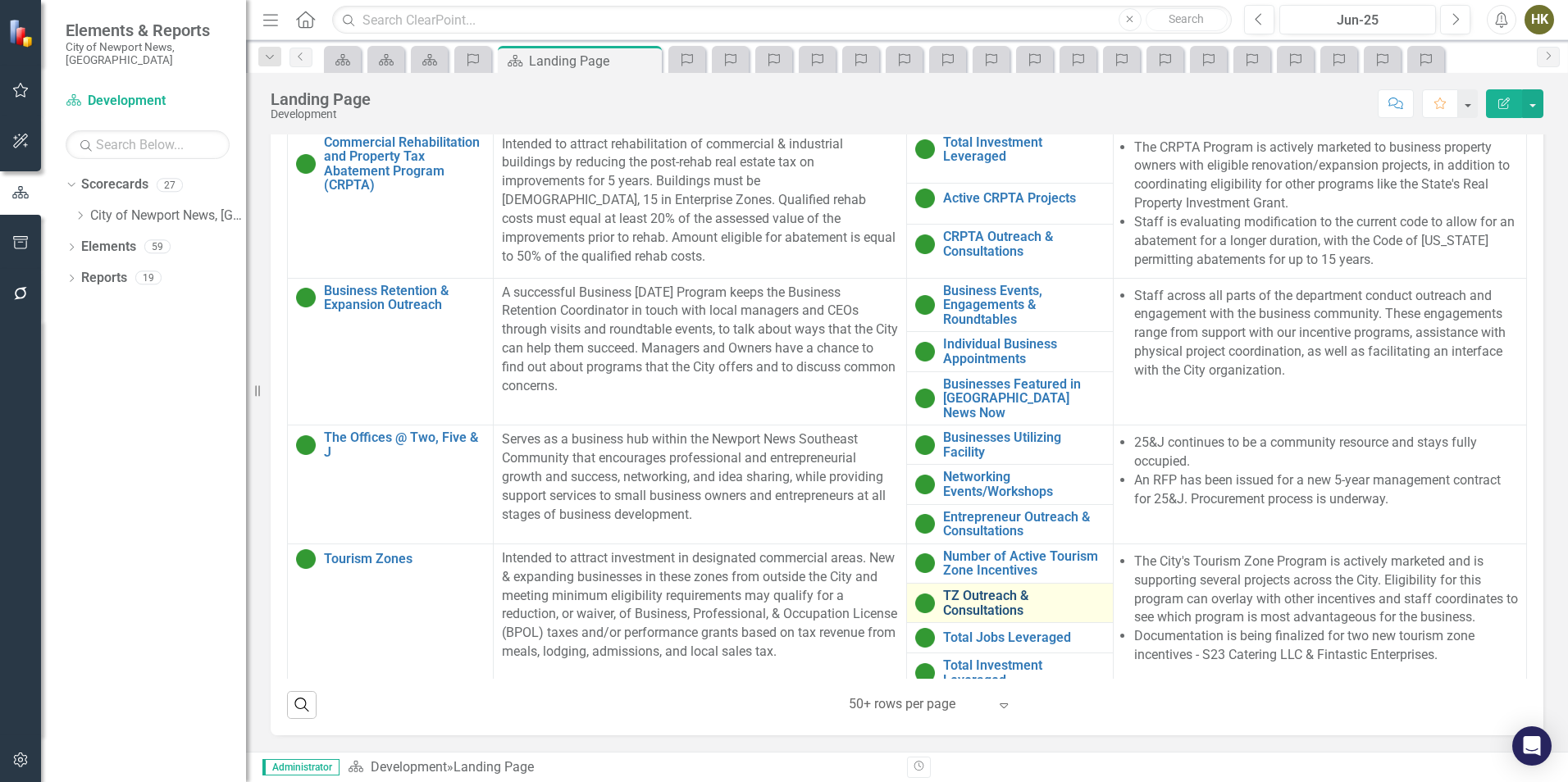 drag, startPoint x: 0, startPoint y: 0, endPoint x: 934, endPoint y: 588, distance: 1103.6757 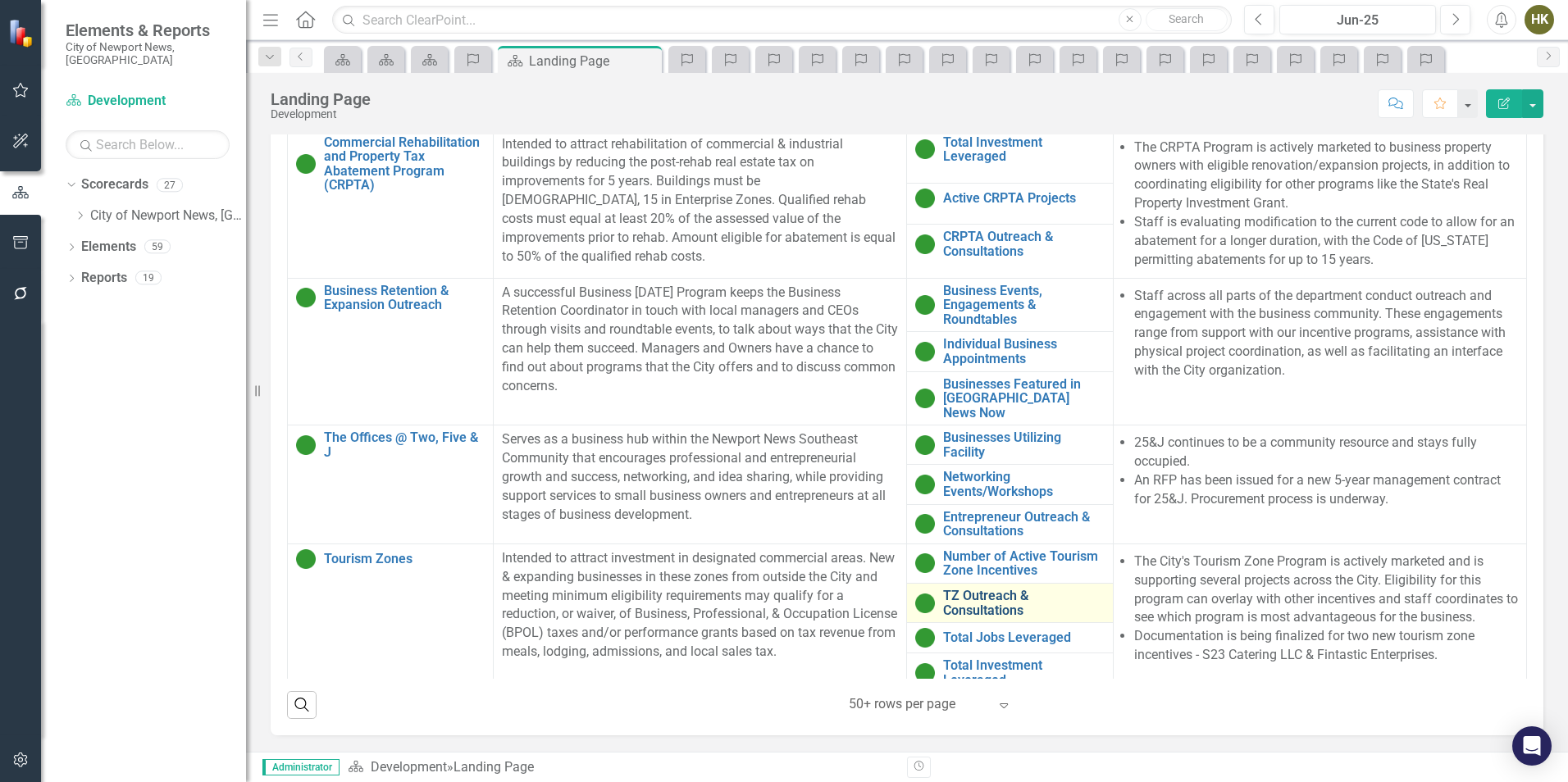 click on "TZ Outreach & Consultations" at bounding box center (1023, 602) 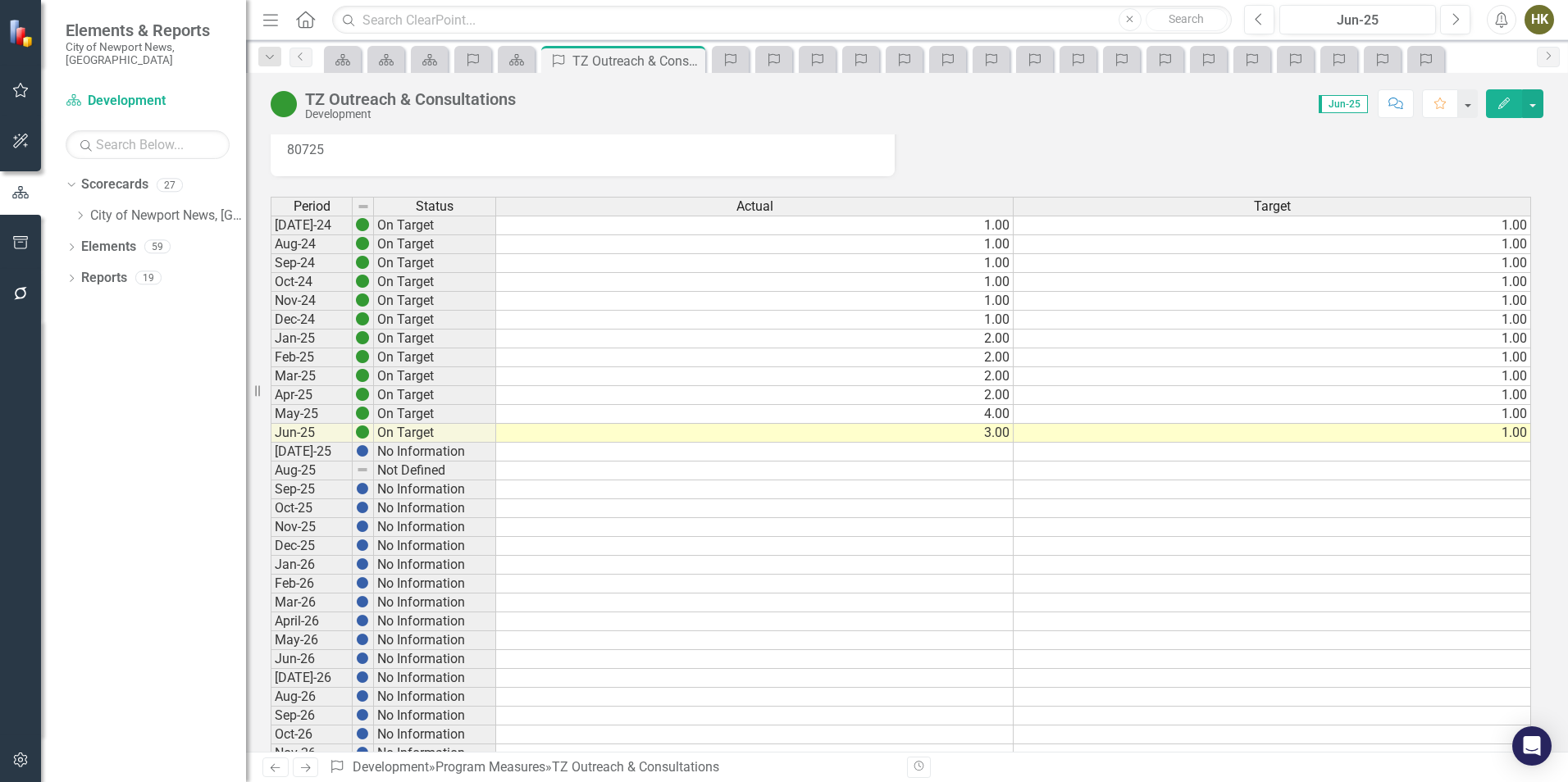 scroll, scrollTop: 82, scrollLeft: 0, axis: vertical 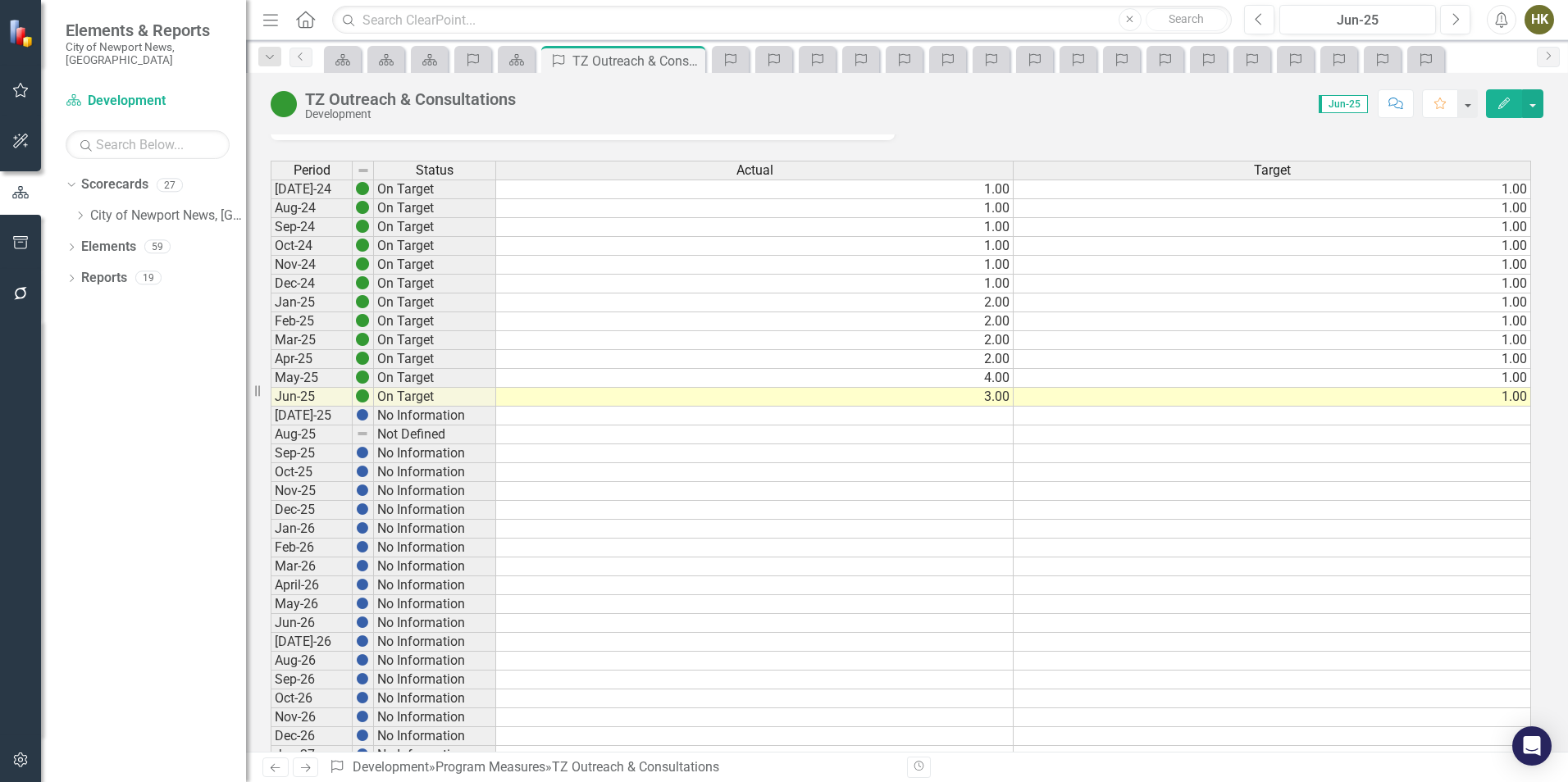click on "1.00" at bounding box center [1272, 397] 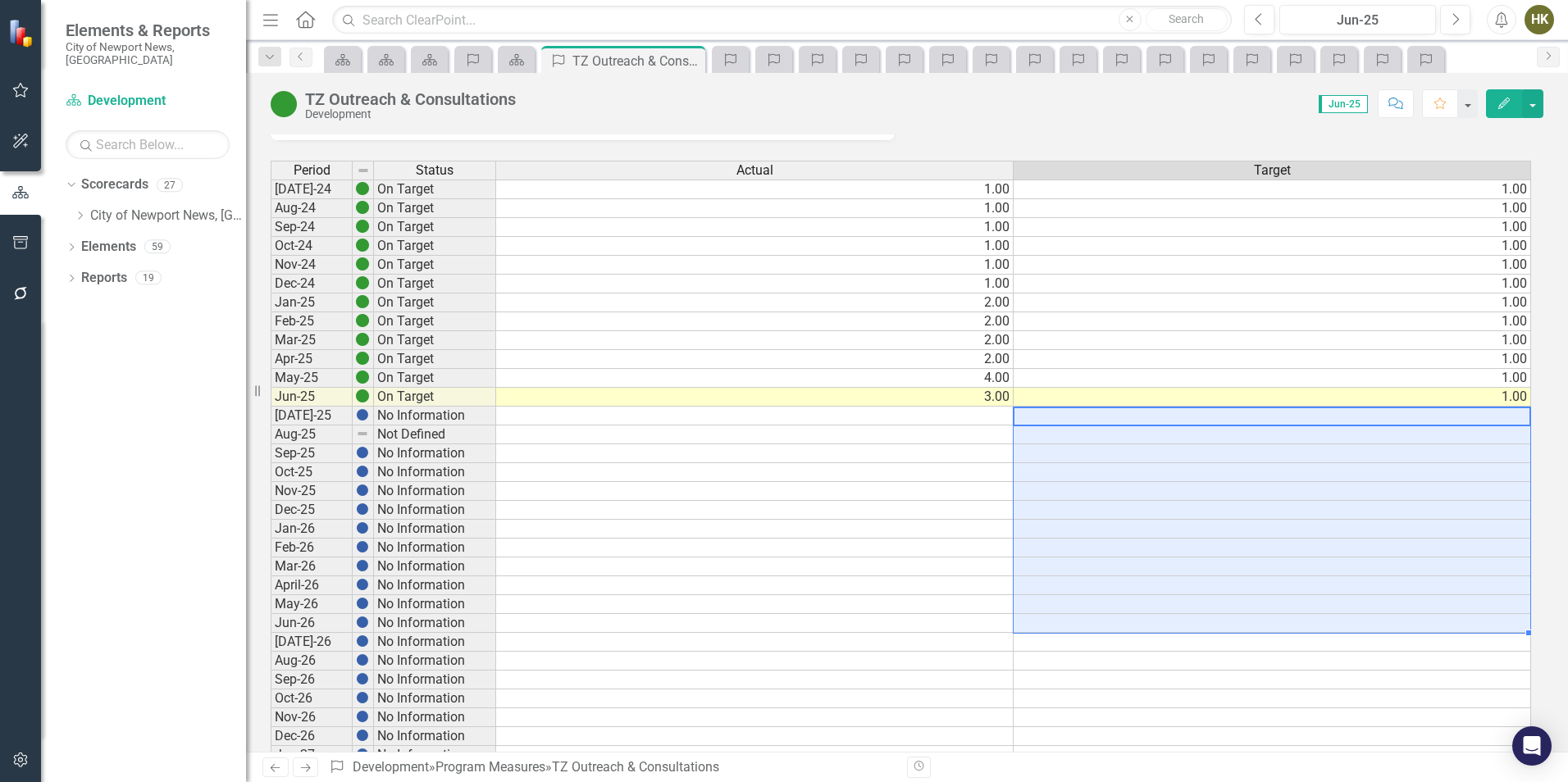 drag, startPoint x: 1207, startPoint y: 412, endPoint x: 1022, endPoint y: 626, distance: 282.87983 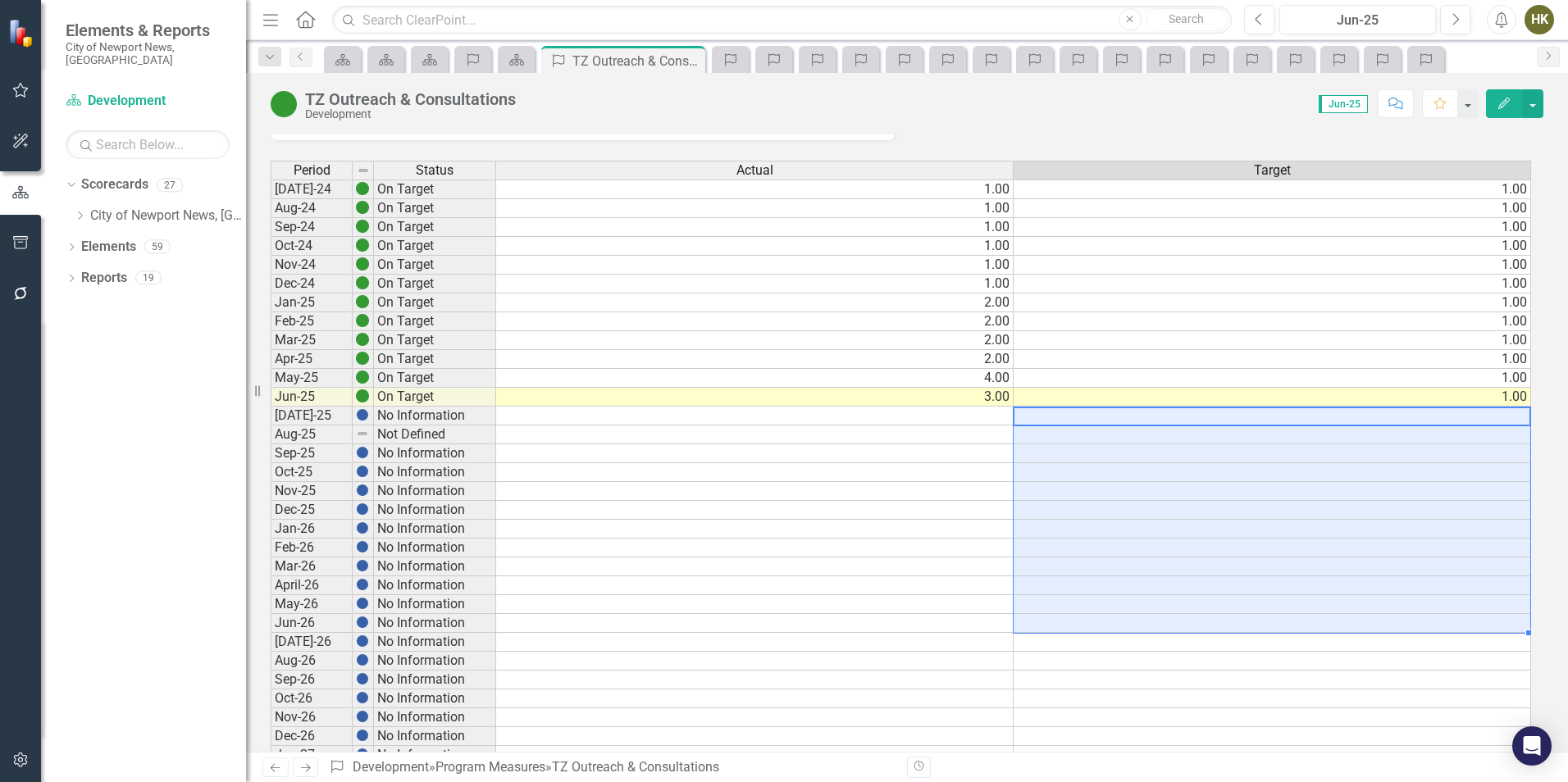click on "[DATE]-24 On Target 1.00 1.00 Aug-24 On Target 1.00 1.00 Sep-24 On Target 1.00 1.00 Oct-24 On Target 1.00 1.00 Nov-24 On Target 1.00 1.00 Dec-24 On Target 1.00 1.00 Jan-25 On Target 2.00 1.00 Feb-25 On Target 2.00 1.00 Mar-25 On Target 2.00 1.00 Apr-25 On Target 2.00 1.00 May-25 On Target 4.00 1.00 Jun-25 On Target 3.00 1.00 [DATE]-25 No Information Aug-25 Not Defined Sep-25 No Information Oct-25 No Information Nov-25 No Information Dec-25 No Information Jan-26 No Information Feb-26 No Information Mar-26 No Information April-26 No Information May-26 No Information Jun-26 No Information [DATE]-26 No Information Aug-26 No Information Sep-26 No Information Oct-26 No Information Nov-26 No Information Dec-26 No Information Jan-27 No Information Feb-27 No Information Mar-27 No Information Apr-27 No Information May-27 No Information Jun-27 No Information [DATE]-27 No Information Aug-27 No Information Sep-27 No Information Oct-27 No Information Nov-27 No Information Dec-27 No Information" at bounding box center (900, 575) 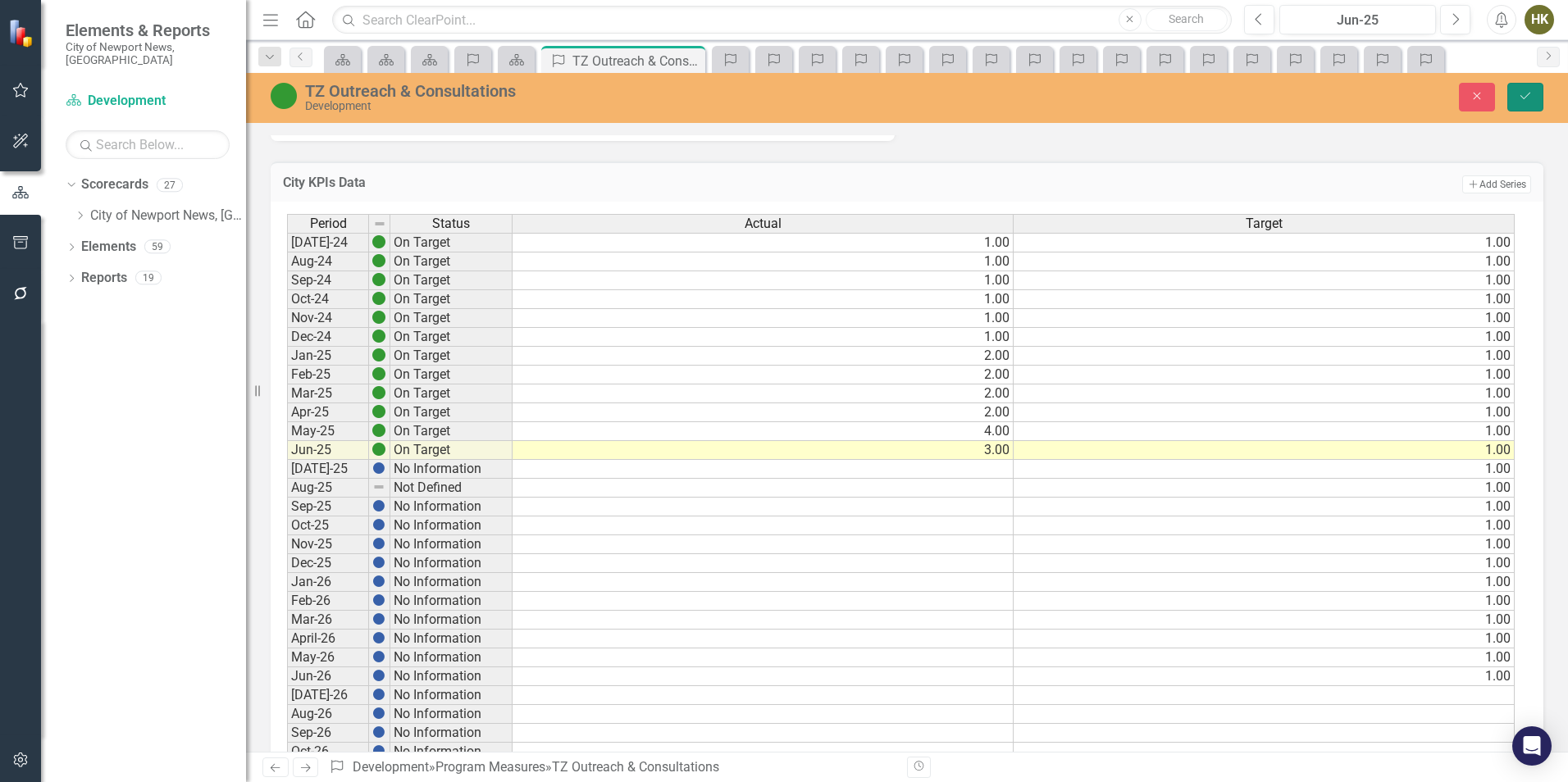 click on "Save" at bounding box center (1525, 97) 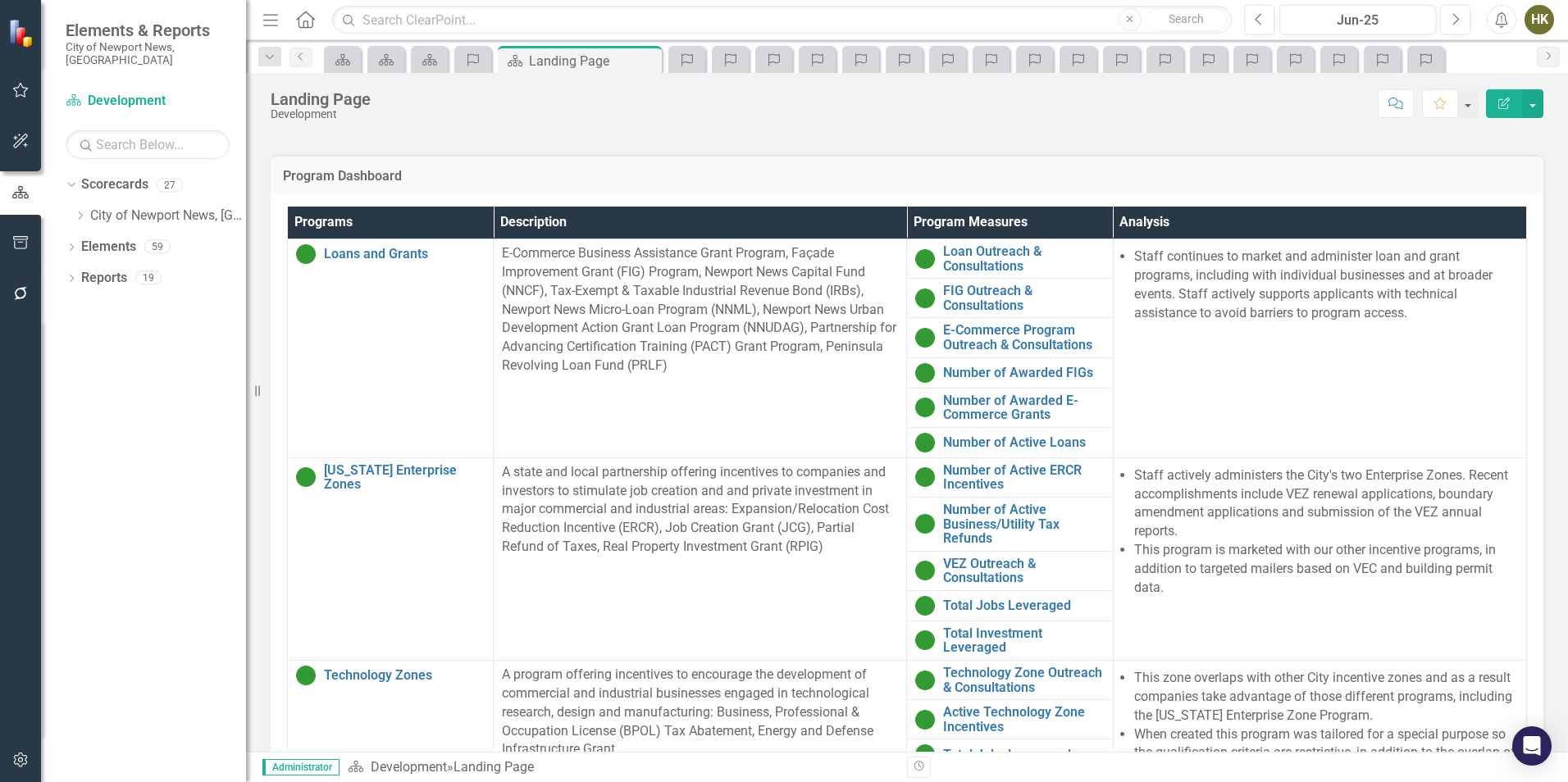 scroll, scrollTop: 1180, scrollLeft: 0, axis: vertical 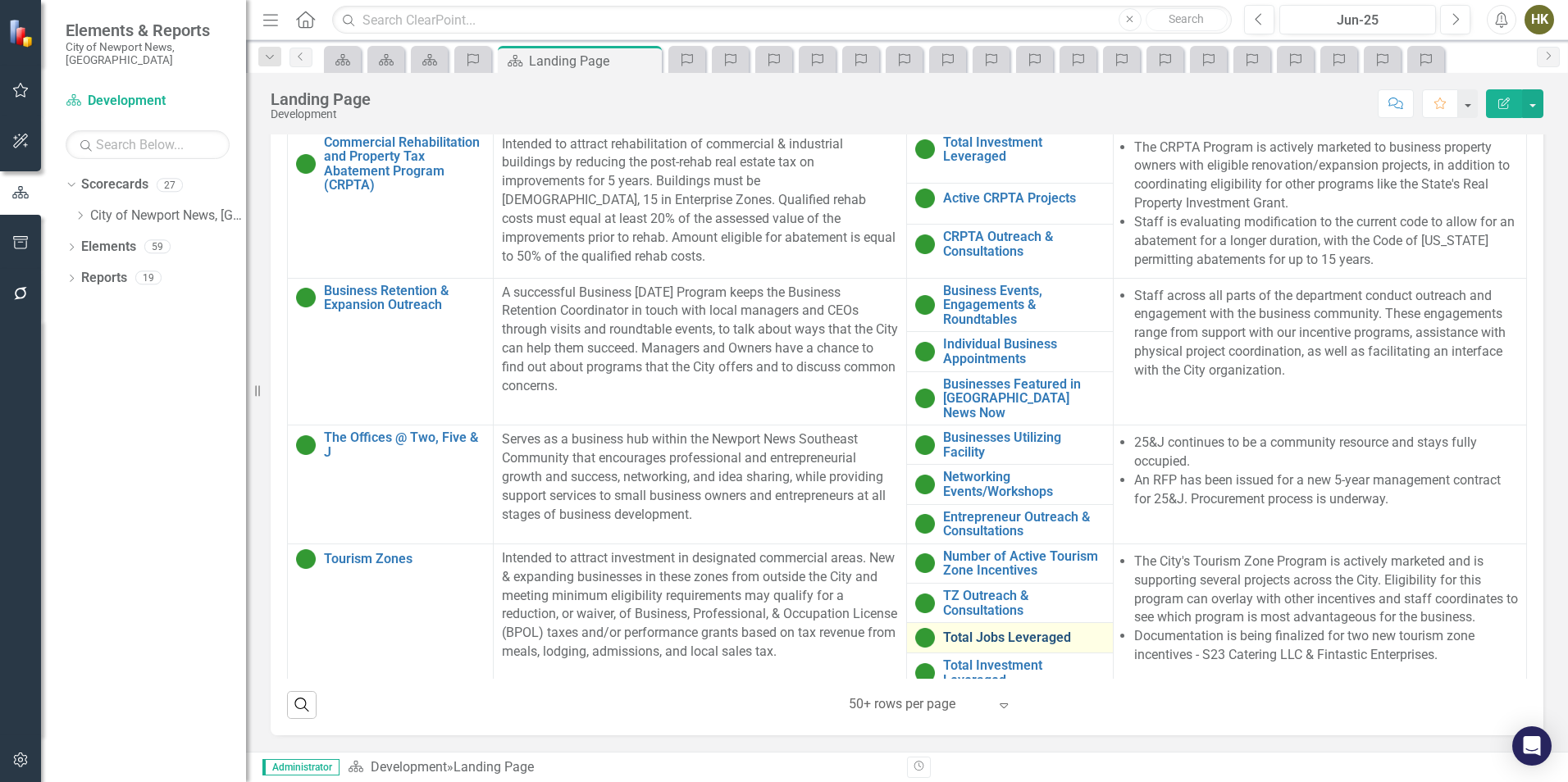 click on "Total Jobs Leveraged" at bounding box center (1023, 638) 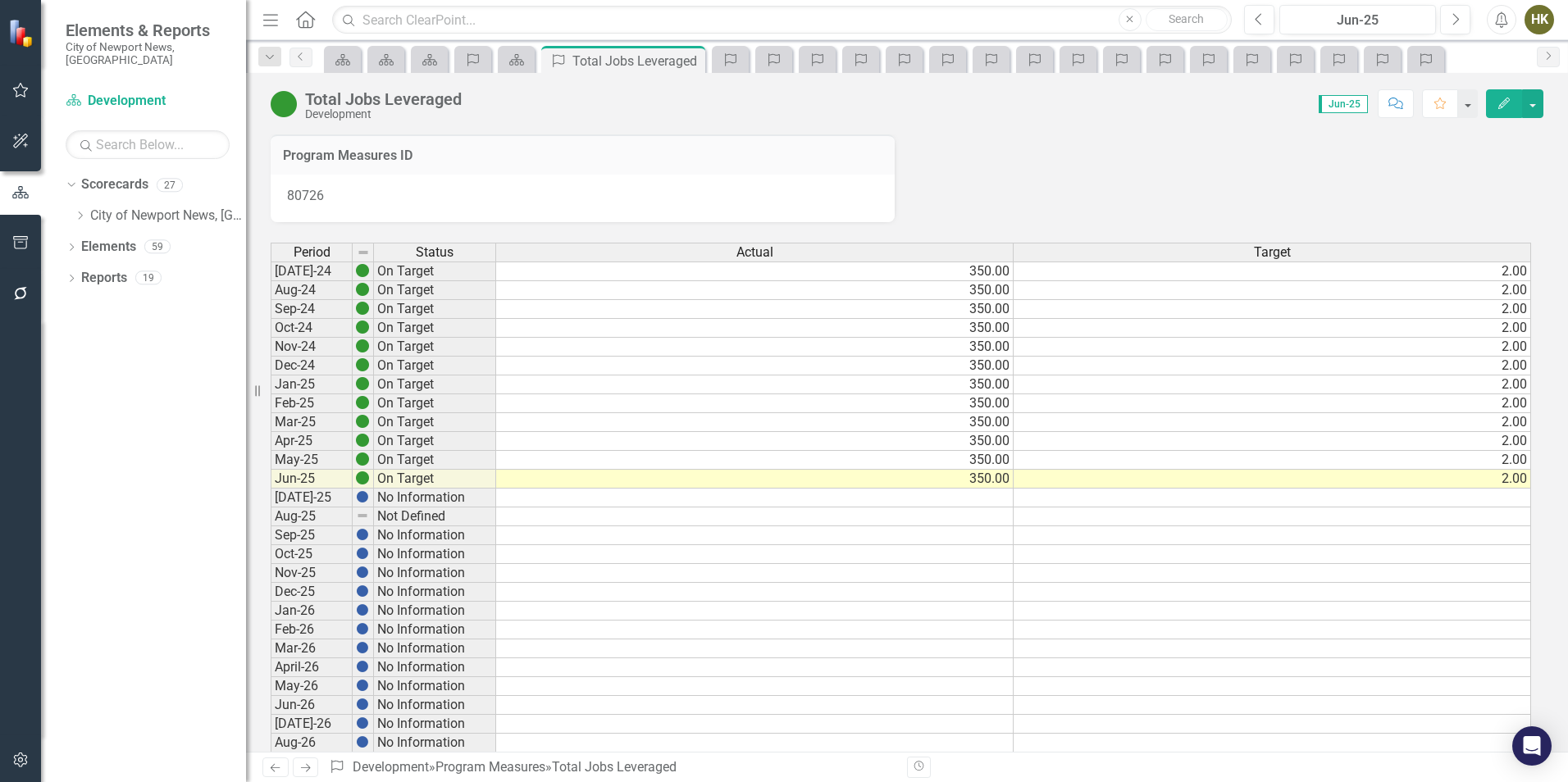 click on "2.00" at bounding box center [1272, 479] 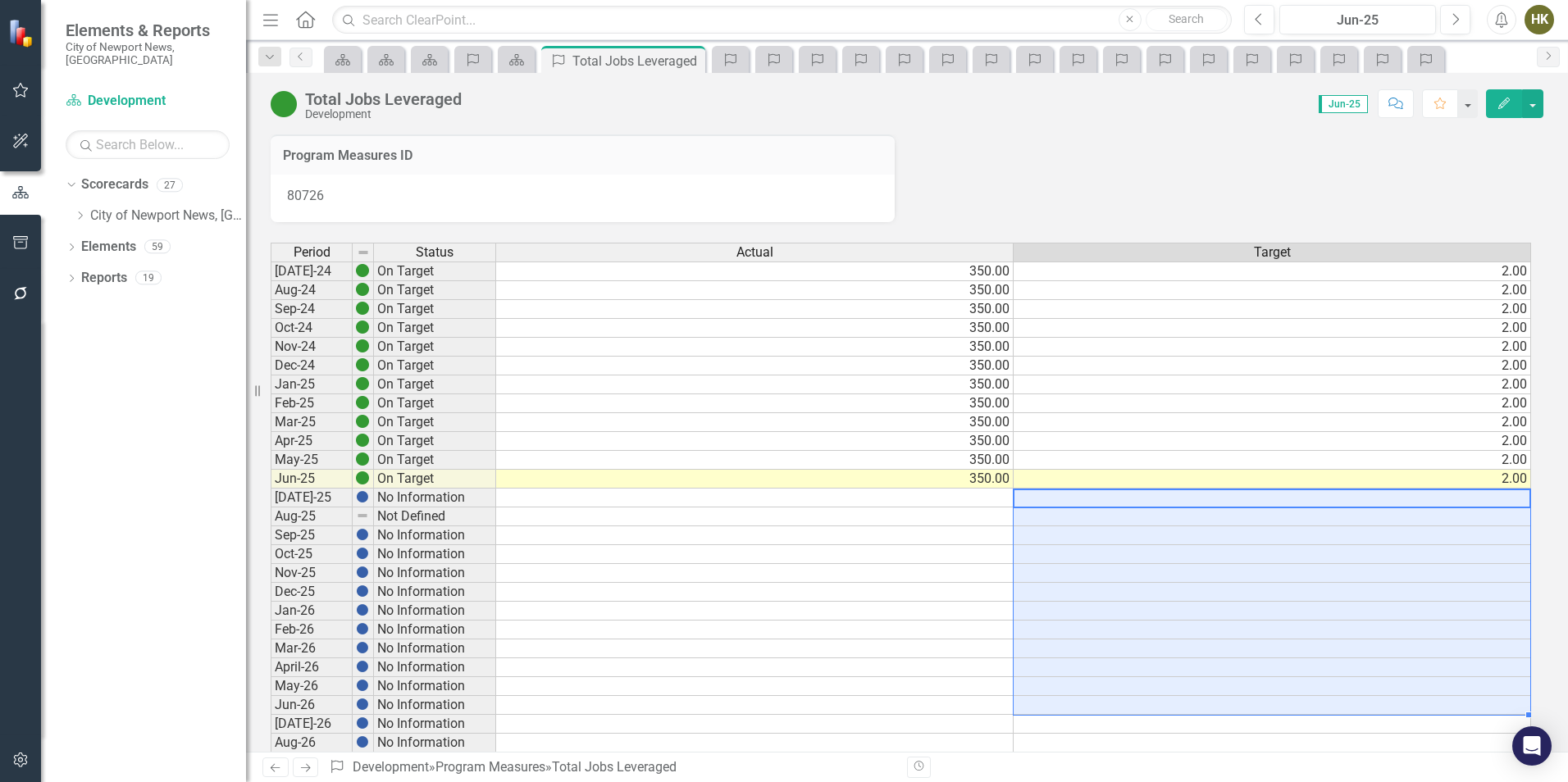 drag, startPoint x: 1155, startPoint y: 503, endPoint x: 1024, endPoint y: 708, distance: 243.28173 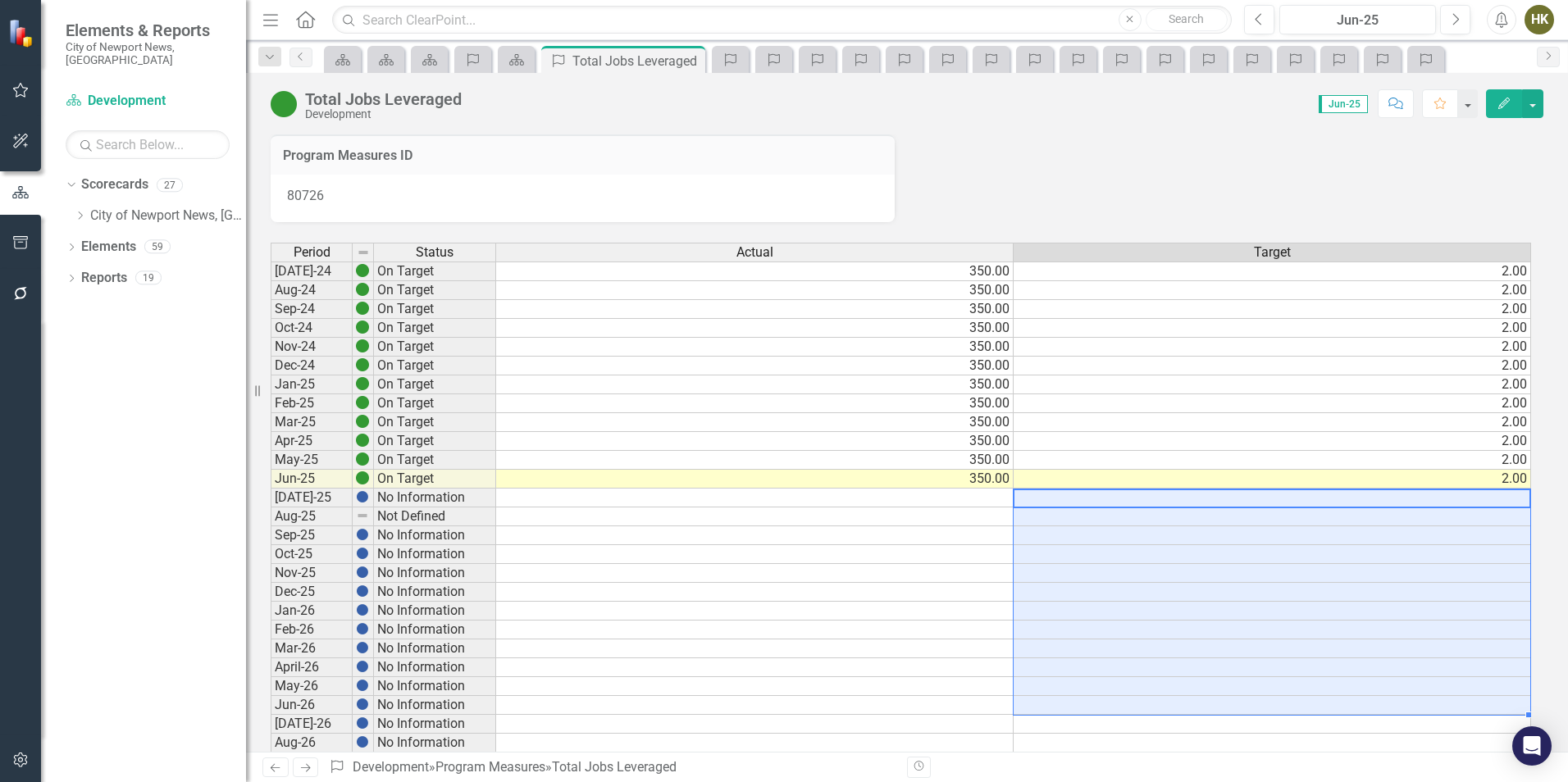 click on "[DATE]-24 On Target 350.00 2.00 Aug-24 On Target 350.00 2.00 Sep-24 On Target 350.00 2.00 Oct-24 On Target 350.00 2.00 Nov-24 On Target 350.00 2.00 Dec-24 On Target 350.00 2.00 Jan-25 On Target 350.00 2.00 Feb-25 On Target 350.00 2.00 Mar-25 On Target 350.00 2.00 Apr-25 On Target 350.00 2.00 May-25 On Target 350.00 2.00 Jun-25 On Target 350.00 2.00 [DATE]-25 No Information Aug-25 Not Defined Sep-25 No Information Oct-25 No Information Nov-25 No Information Dec-25 No Information Jan-26 No Information Feb-26 No Information Mar-26 No Information April-26 No Information May-26 No Information Jun-26 No Information [DATE]-26 No Information Aug-26 No Information Sep-26 No Information Oct-26 No Information Nov-26 No Information Dec-26 No Information Jan-27 No Information Feb-27 No Information Mar-27 No Information Apr-27 No Information May-27 No Information Jun-27 No Information [DATE]-27 No Information Aug-27 No Information Sep-27 No Information Oct-27 No Information Nov-27 No Information Dec-27 No Information" at bounding box center (900, 657) 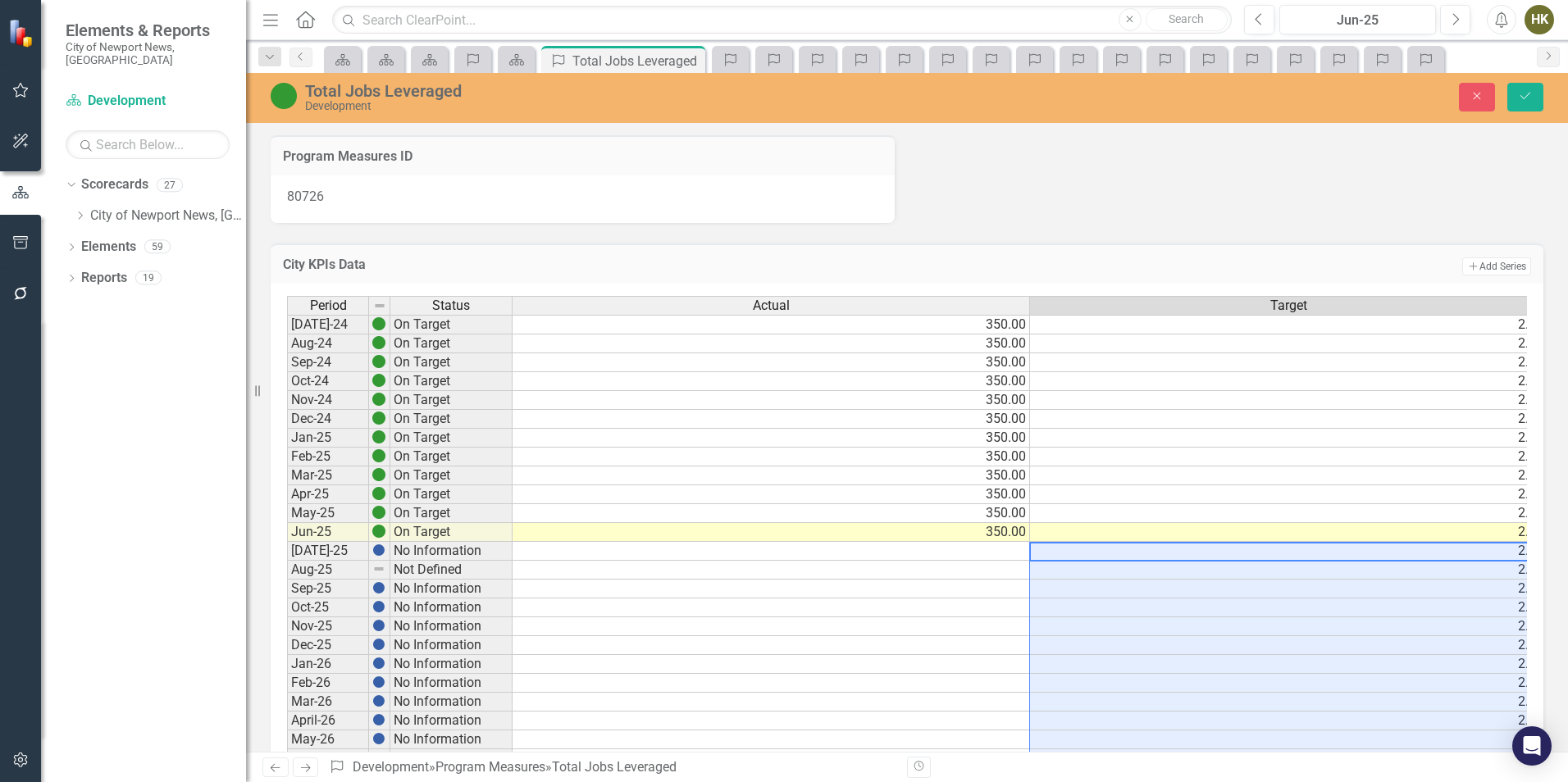 type on "2" 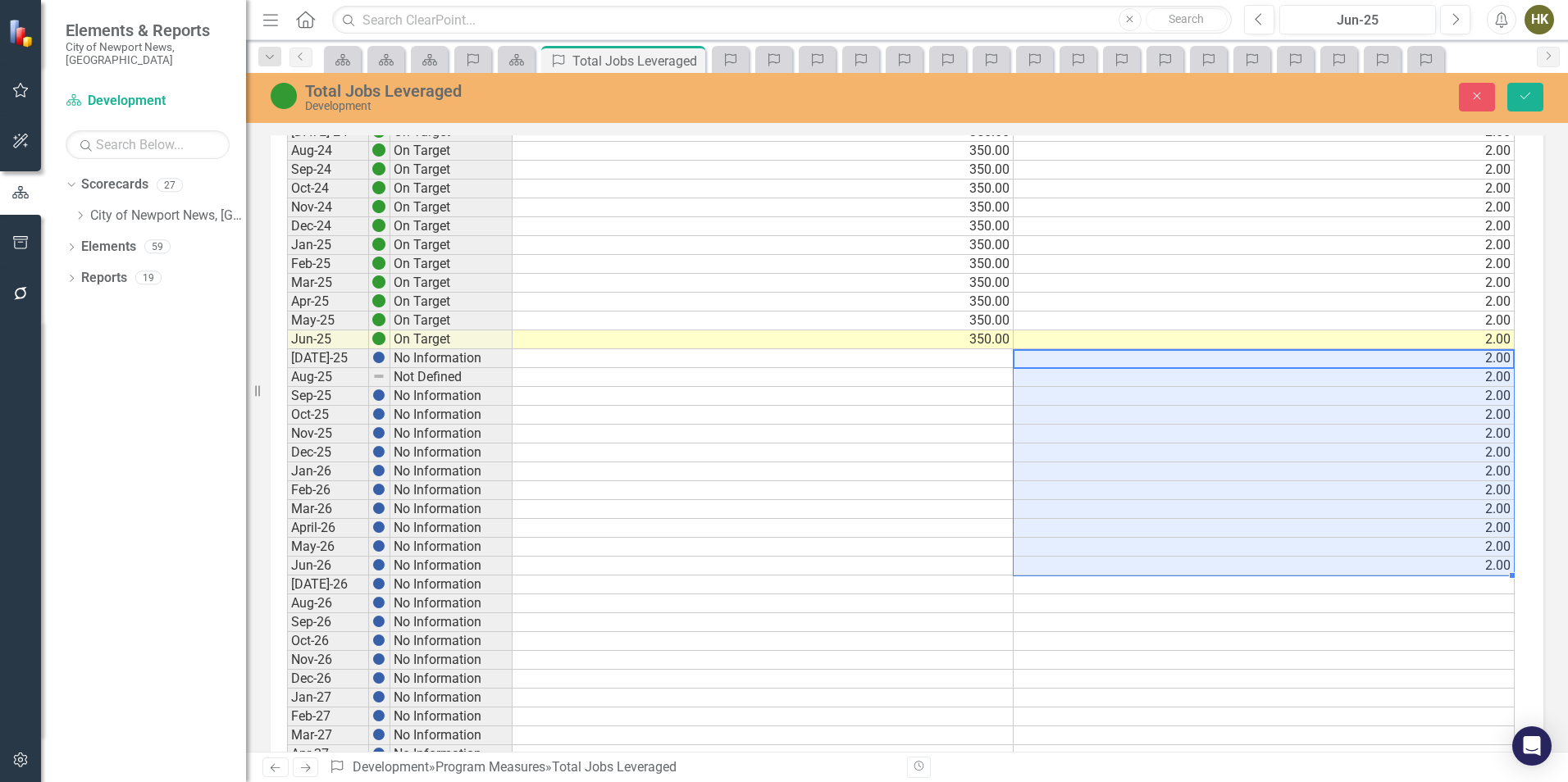scroll, scrollTop: 246, scrollLeft: 0, axis: vertical 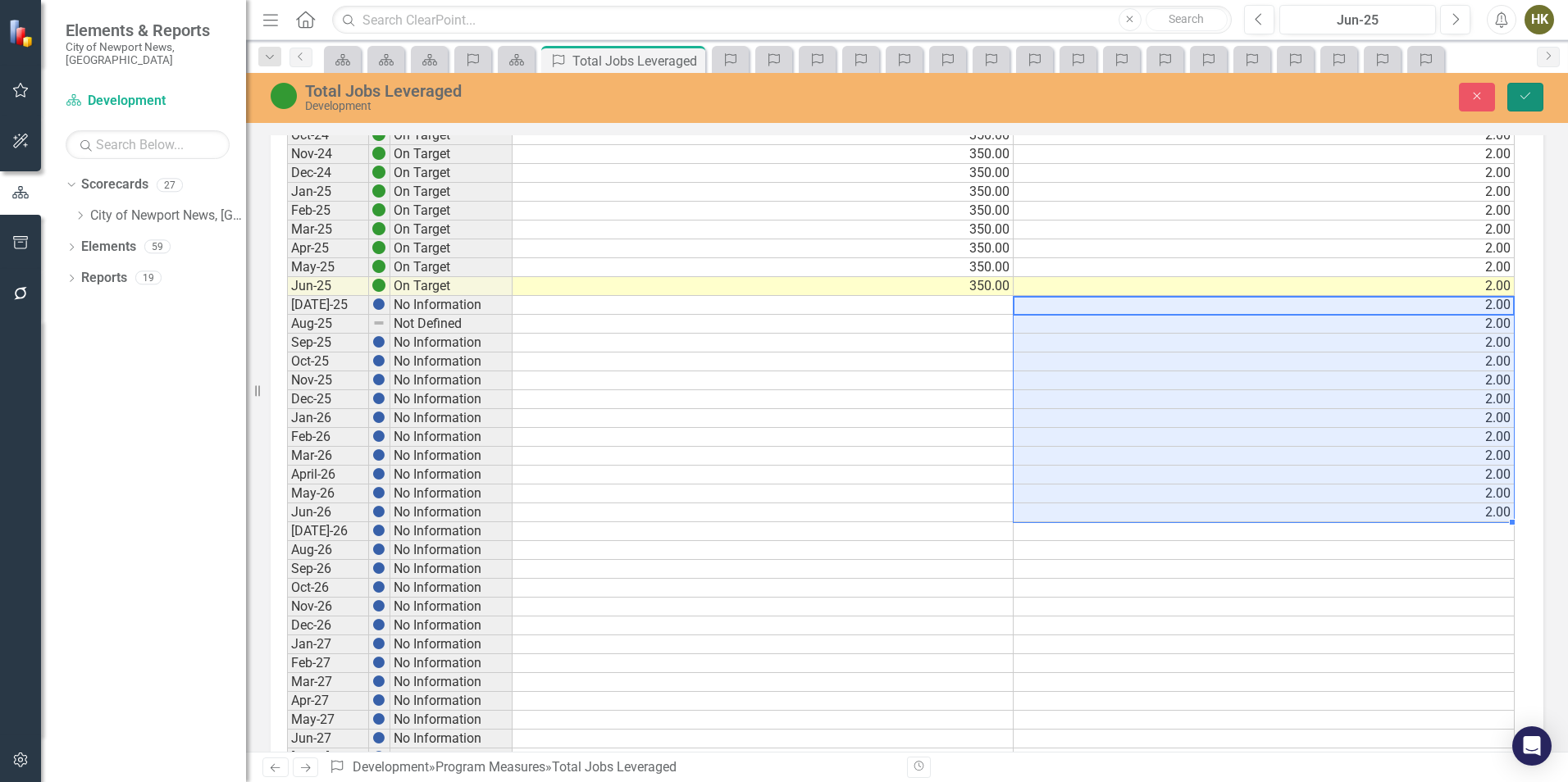 click on "Save" at bounding box center (1525, 97) 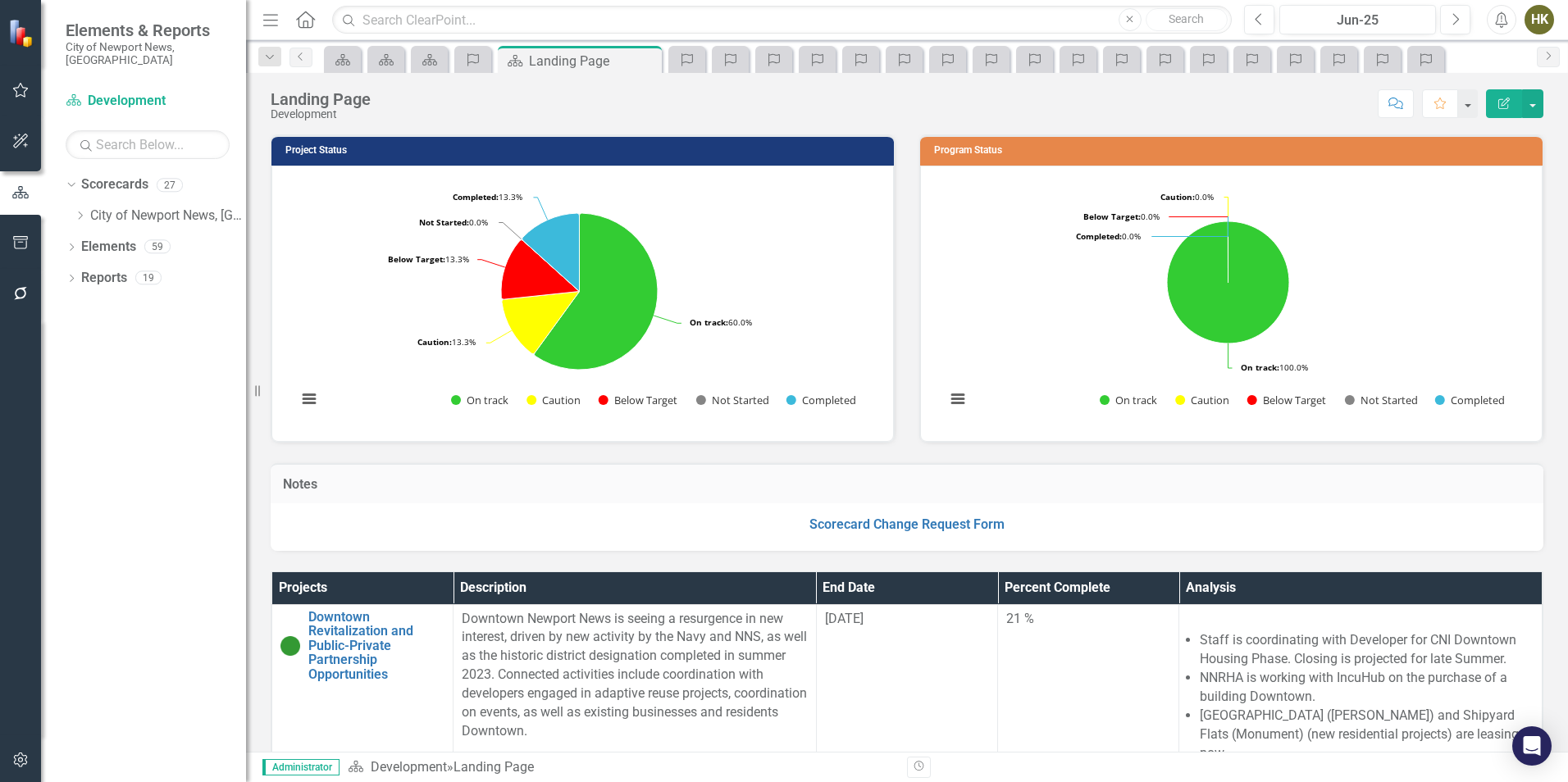 scroll, scrollTop: 246, scrollLeft: 0, axis: vertical 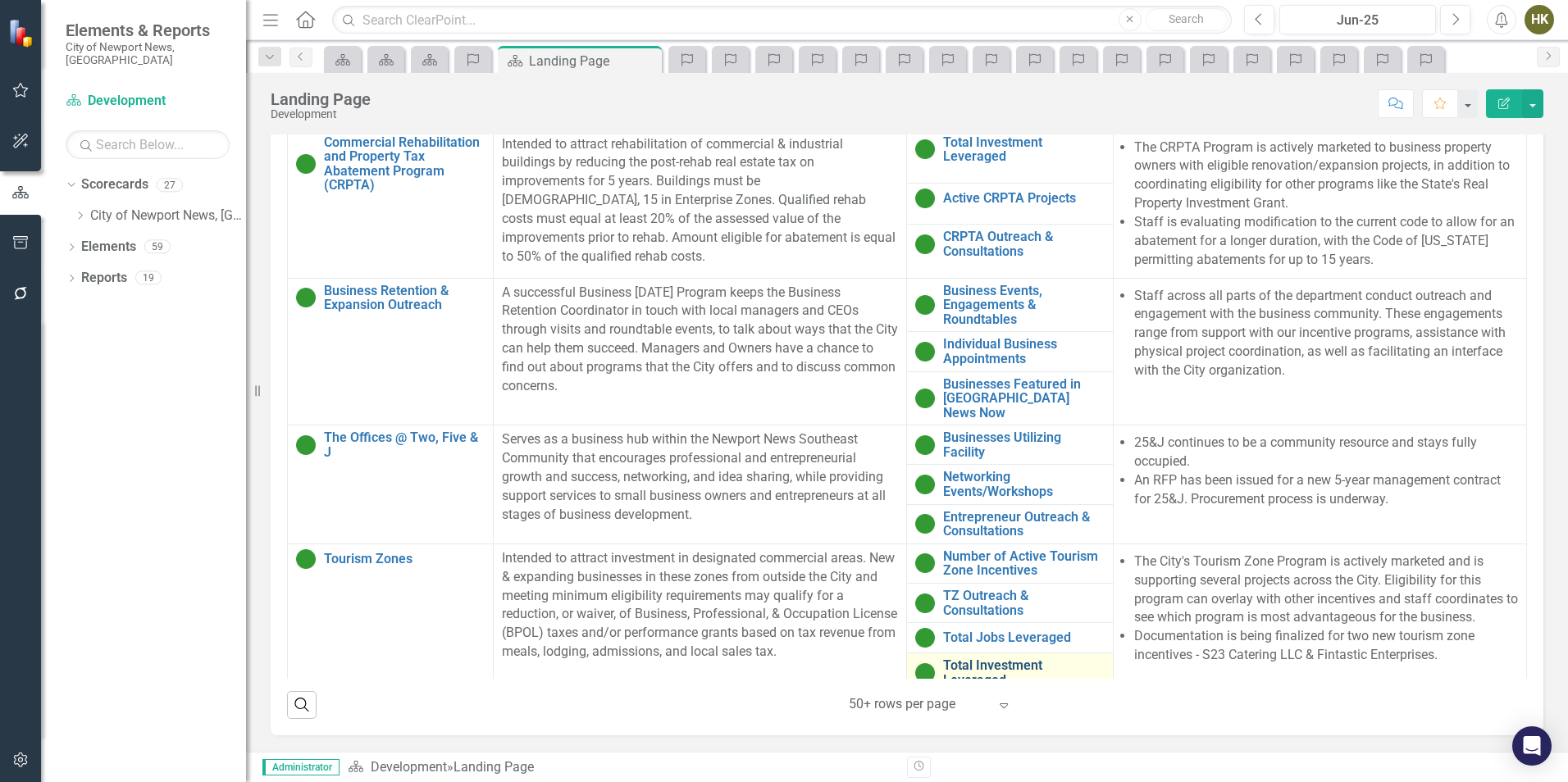 click on "Total Investment Leveraged" at bounding box center (1023, 672) 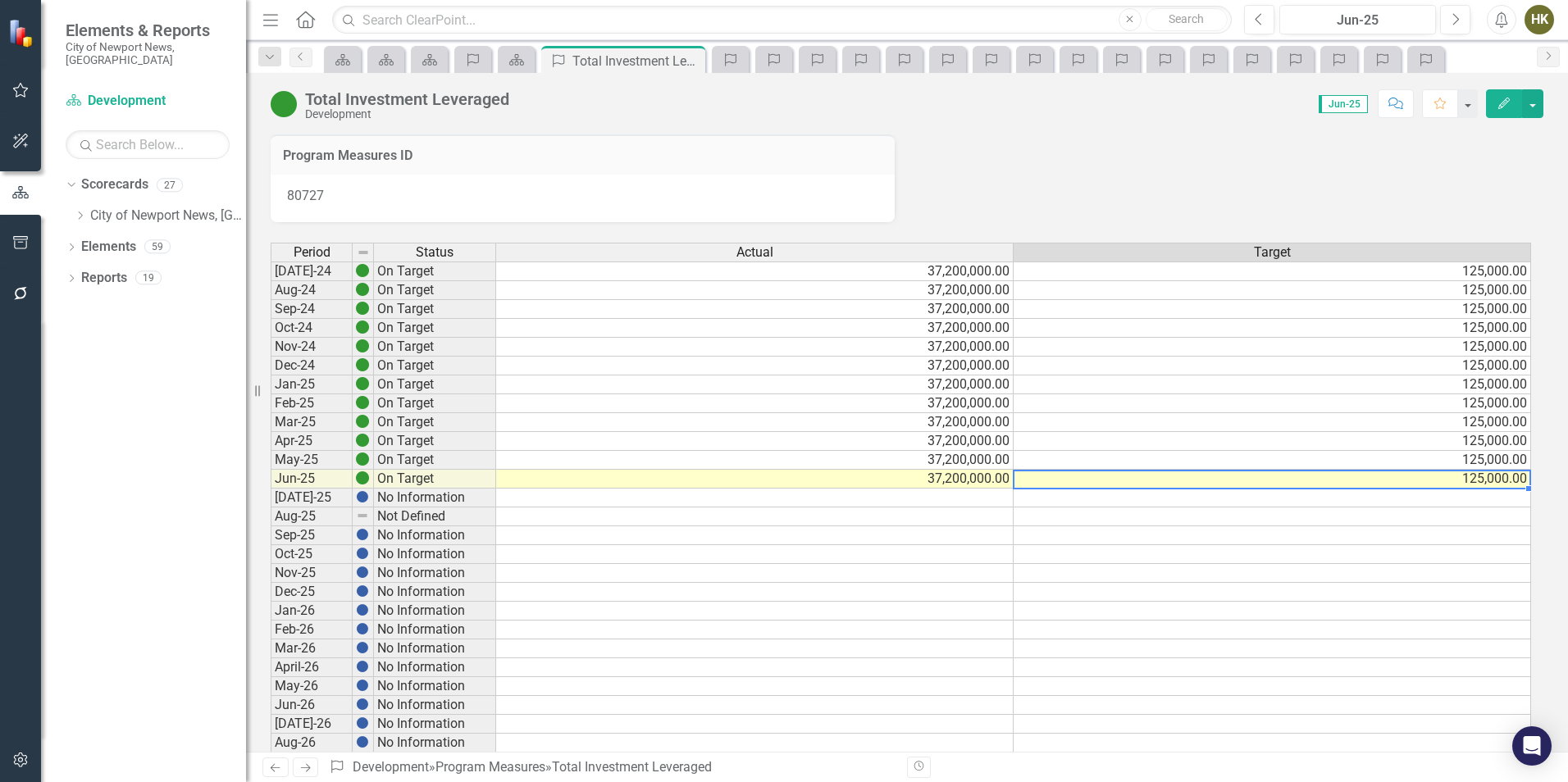 click on "125,000.00" at bounding box center (1272, 479) 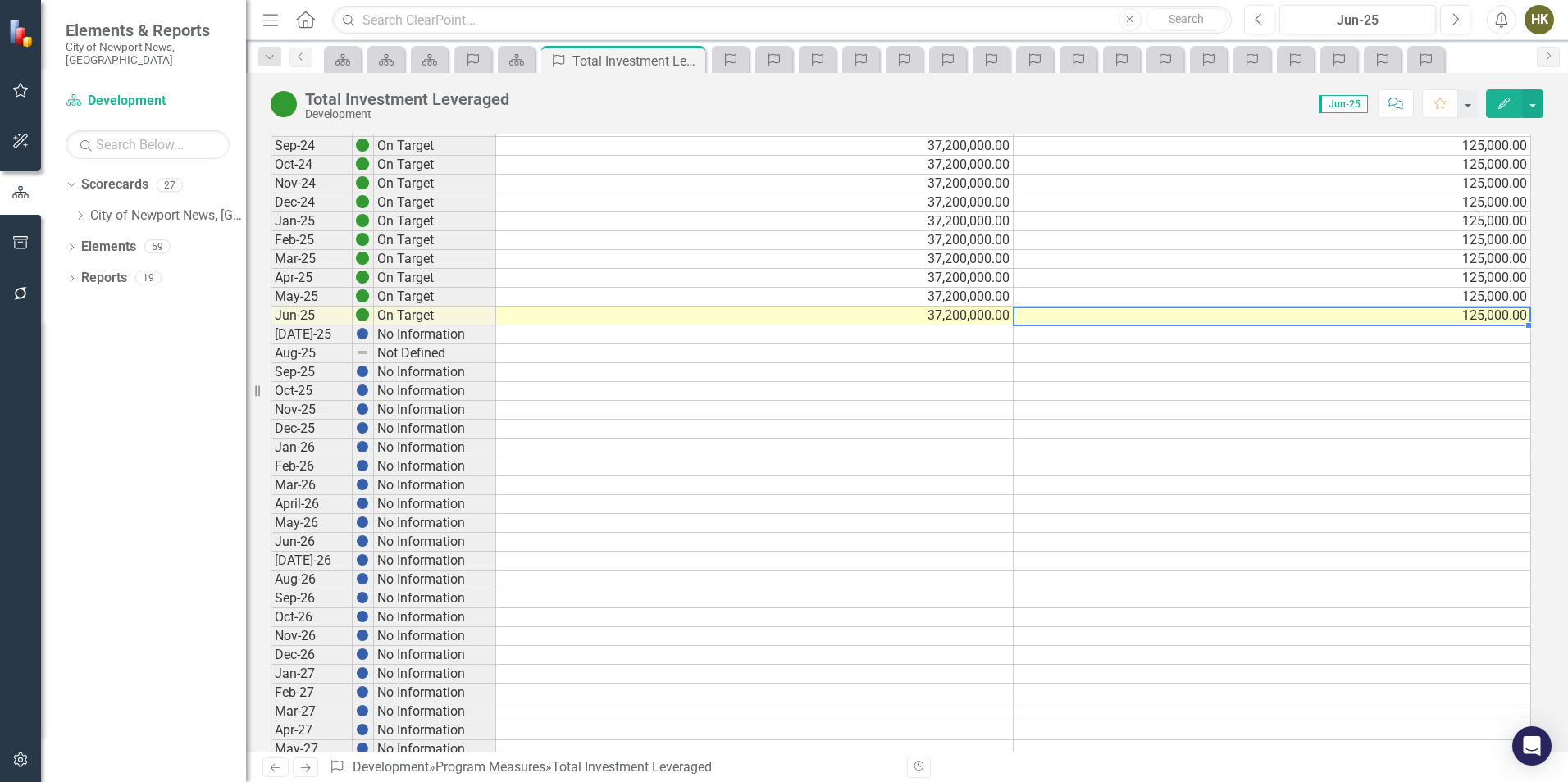 scroll, scrollTop: 164, scrollLeft: 0, axis: vertical 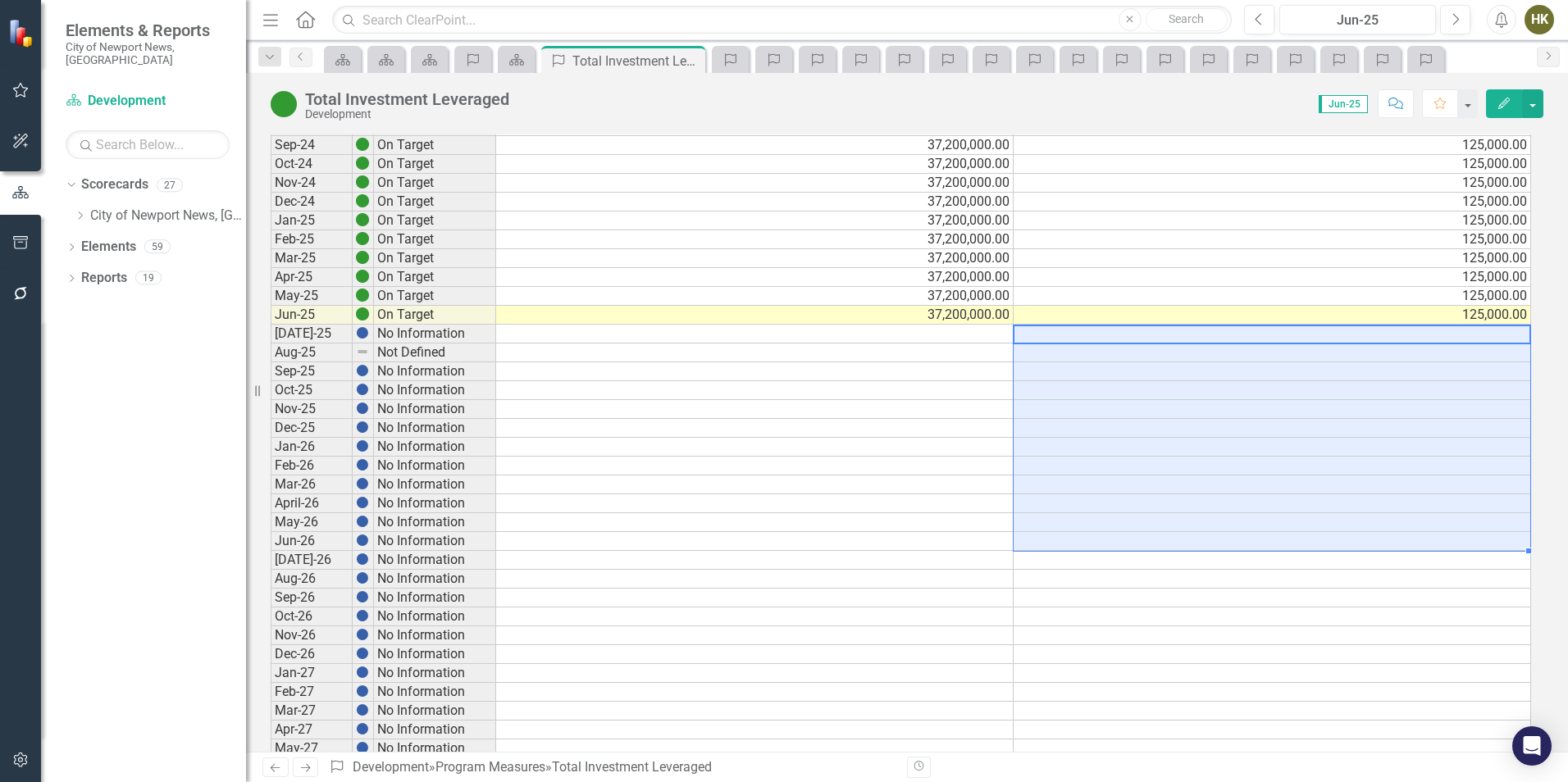 drag, startPoint x: 1070, startPoint y: 331, endPoint x: 1034, endPoint y: 539, distance: 211.0924 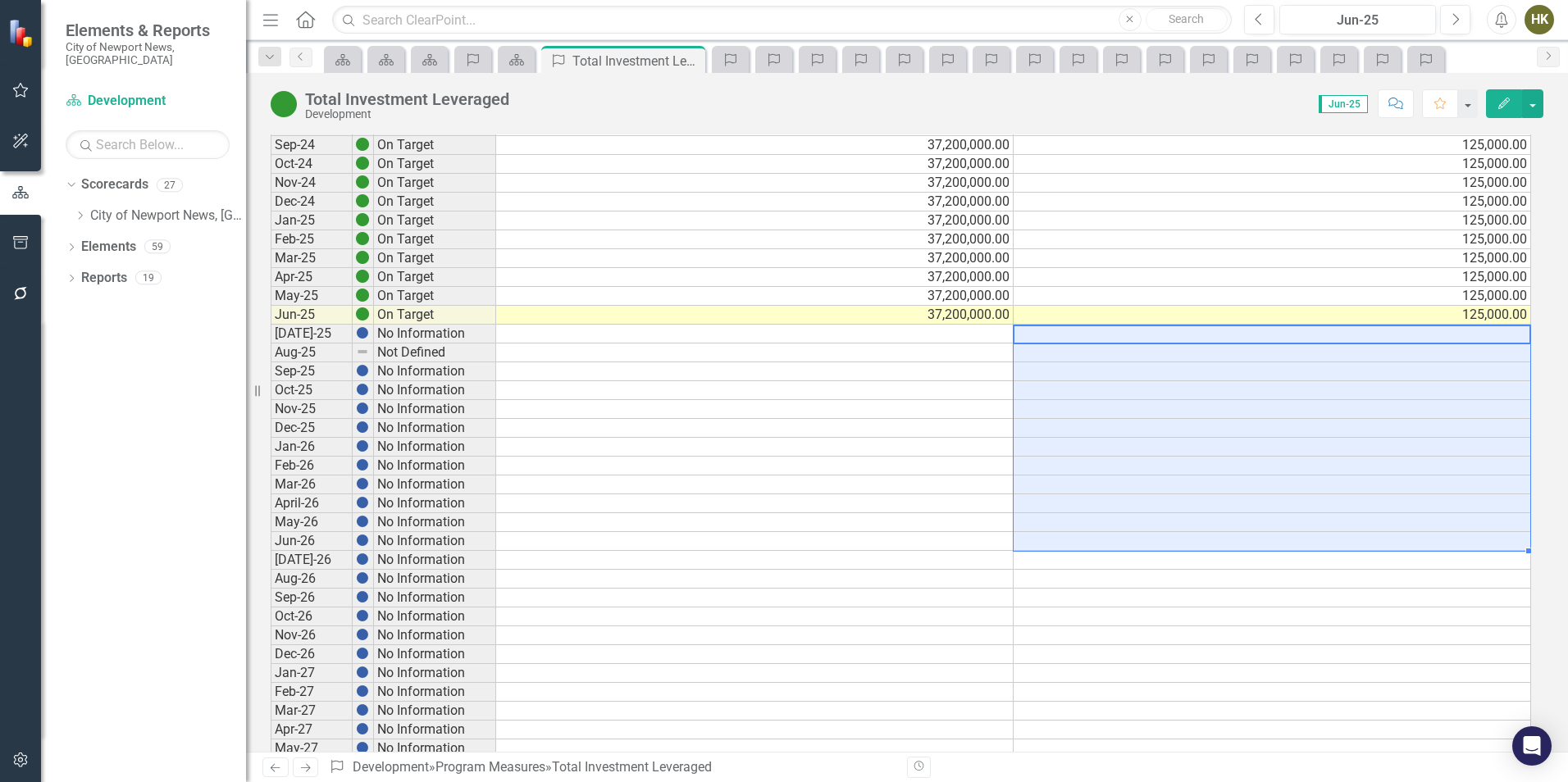 click on "Jul-24 On Target 37,200,000.00 125,000.00 Aug-24 On Target 37,200,000.00 125,000.00 Sep-24 On Target 37,200,000.00 125,000.00 Oct-24 On Target 37,200,000.00 125,000.00 Nov-24 On Target 37,200,000.00 125,000.00 Dec-24 On Target 37,200,000.00 125,000.00 Jan-25 On Target 37,200,000.00 125,000.00 Feb-25 On Target 37,200,000.00 125,000.00 Mar-25 On Target 37,200,000.00 125,000.00 Apr-25 On Target 37,200,000.00 125,000.00 May-25 On Target 37,200,000.00 125,000.00 Jun-25 On Target 37,200,000.00 125,000.00 Jul-25 No Information Aug-25 Not Defined Sep-25 No Information Oct-25 No Information Nov-25 No Information Dec-25 No Information Jan-26 No Information Feb-26 No Information Mar-26 No Information April-26 No Information May-26 No Information Jun-26 No Information Jul-26 No Information Aug-26 No Information Sep-26 No Information Oct-26 No Information Nov-26 No Information Dec-26 No Information Jan-27 No Information Feb-27 No Information Mar-27 No Information Apr-27 No Information May-27 No Information Jun-27 Jul-27" at bounding box center (900, 493) 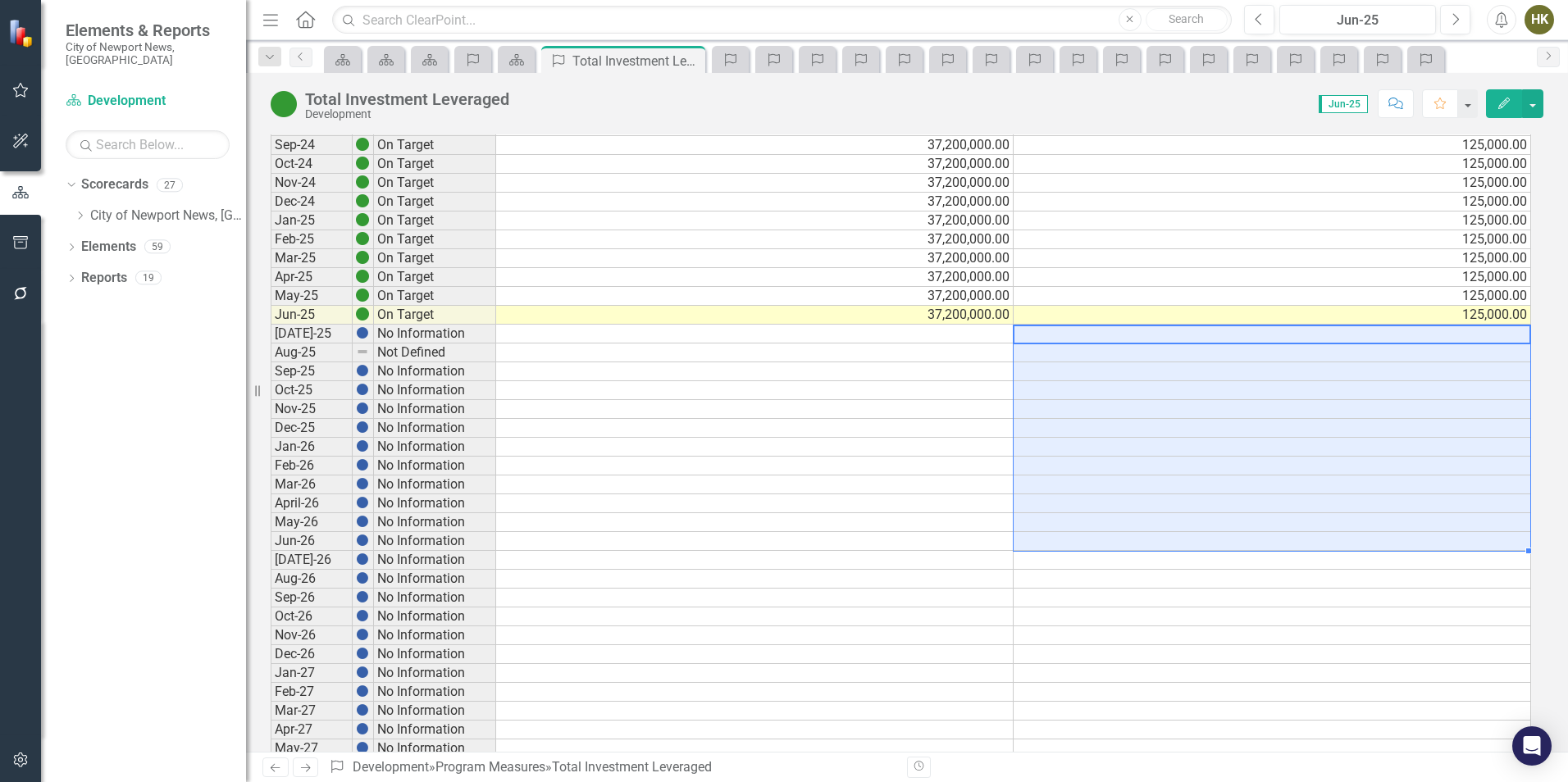 type on "125000" 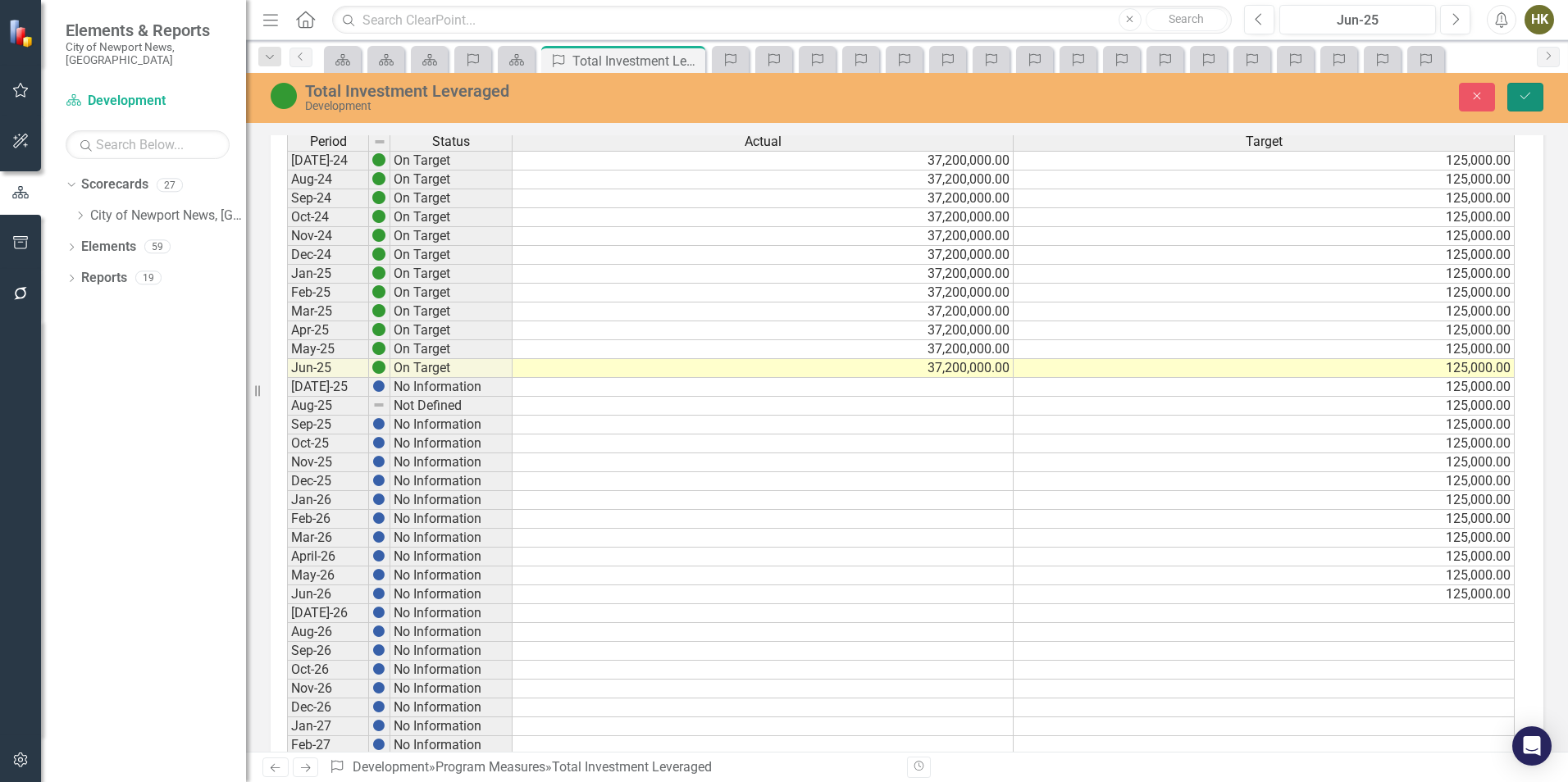 click on "Save" at bounding box center (1525, 97) 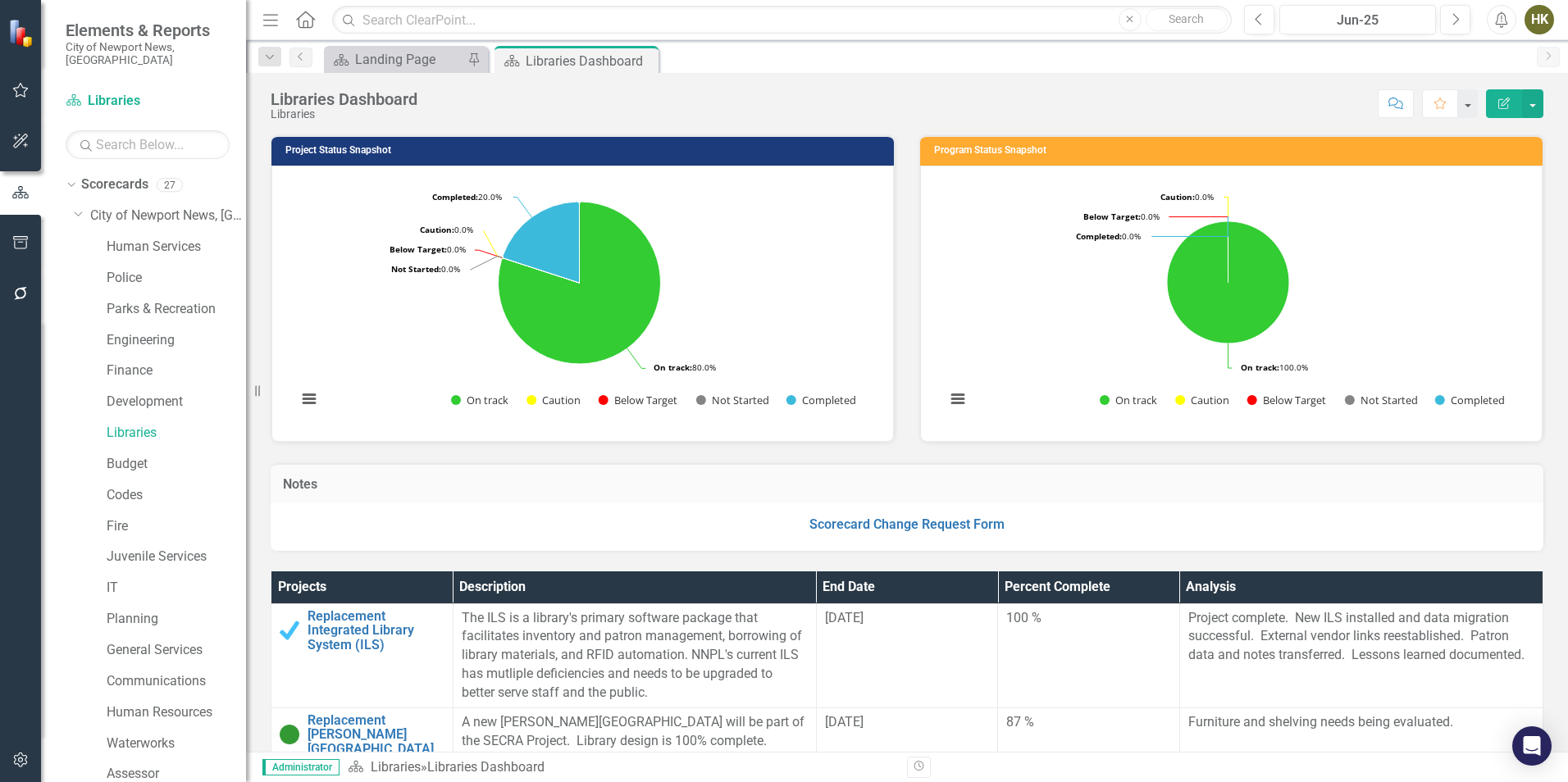 scroll, scrollTop: 0, scrollLeft: 0, axis: both 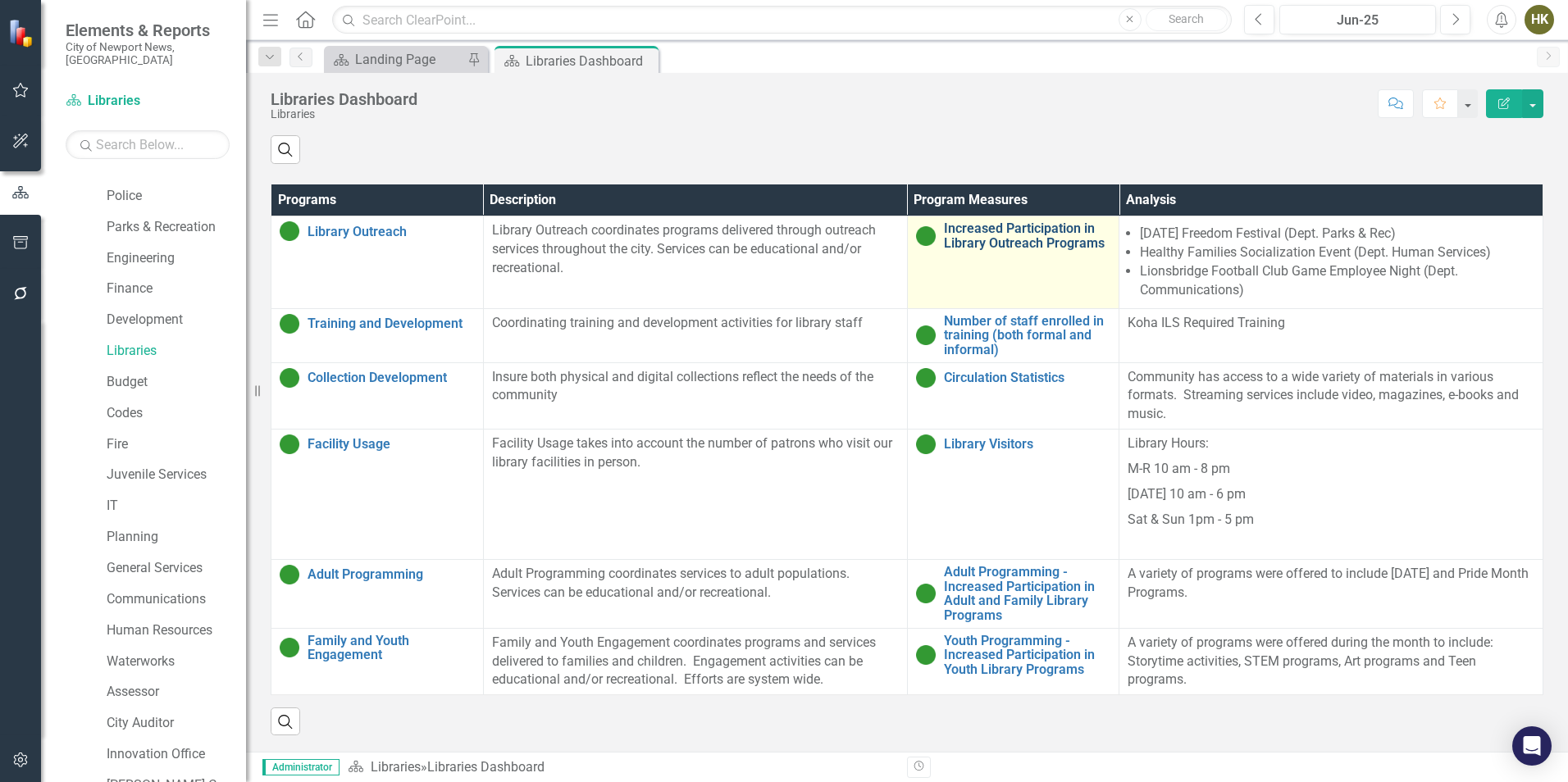 click on "Increased Participation in Library Outreach Programs" at bounding box center (1028, 235) 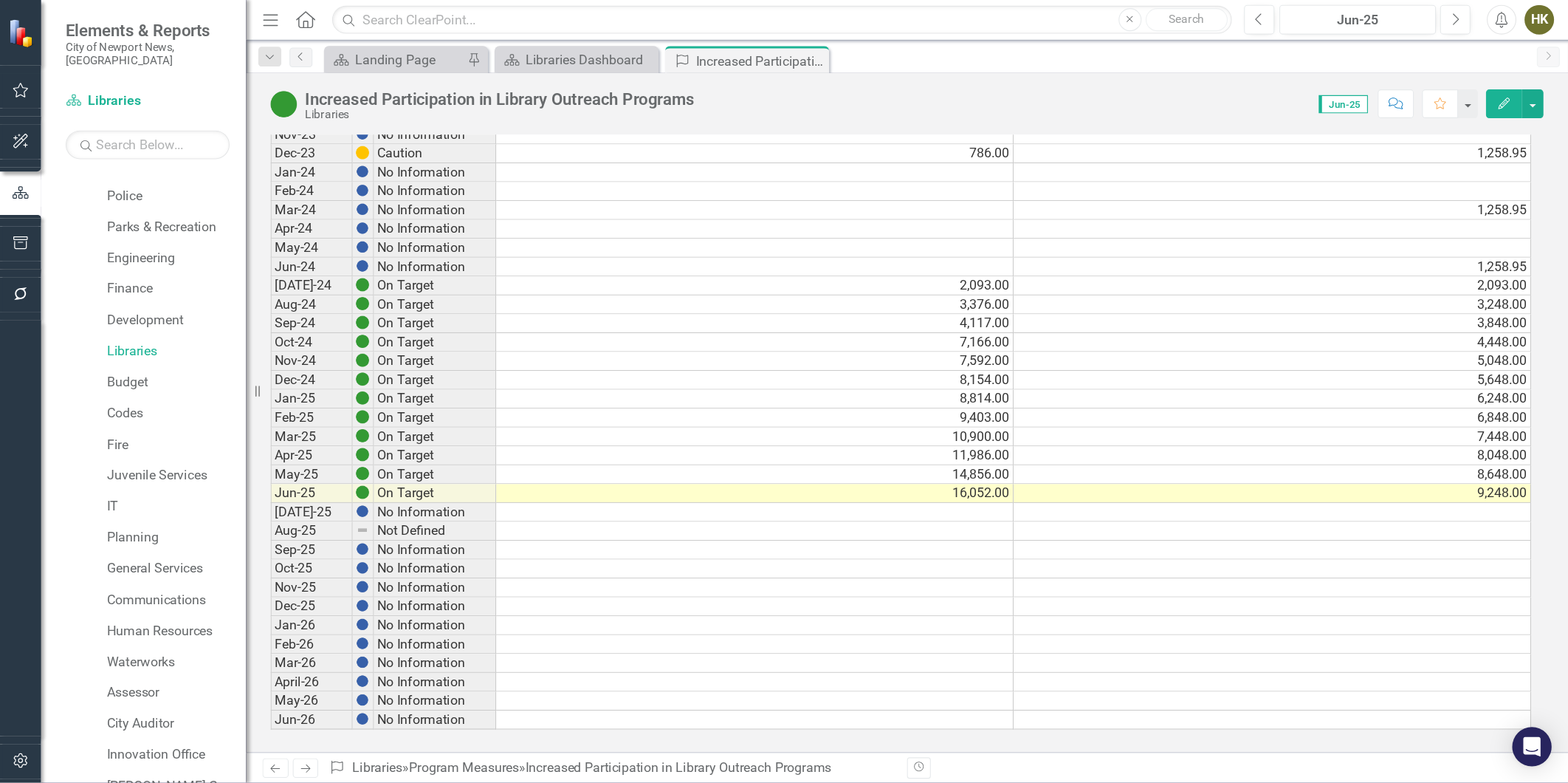 scroll, scrollTop: 719, scrollLeft: 0, axis: vertical 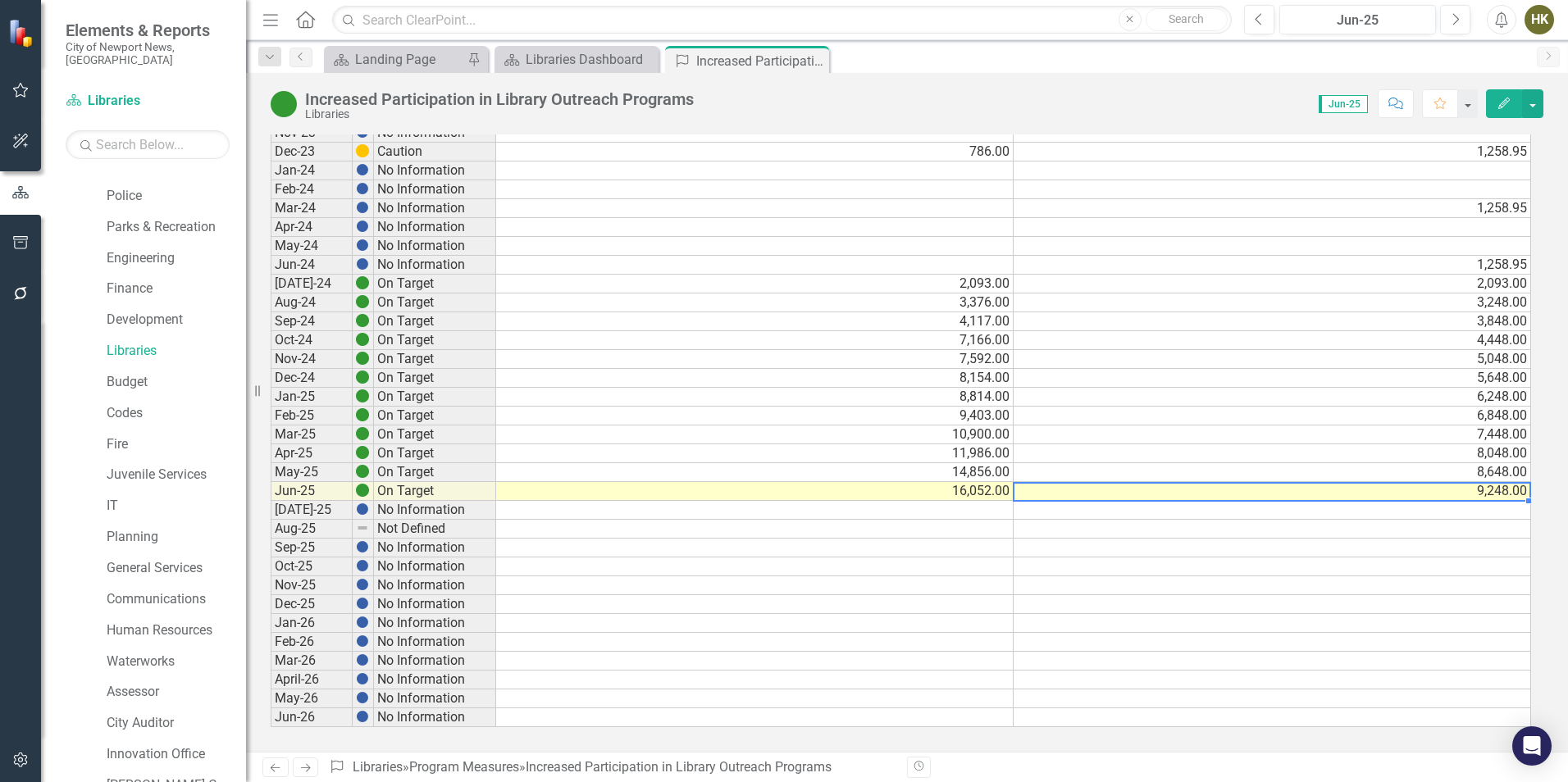 click on "9,248.00" at bounding box center [1272, 491] 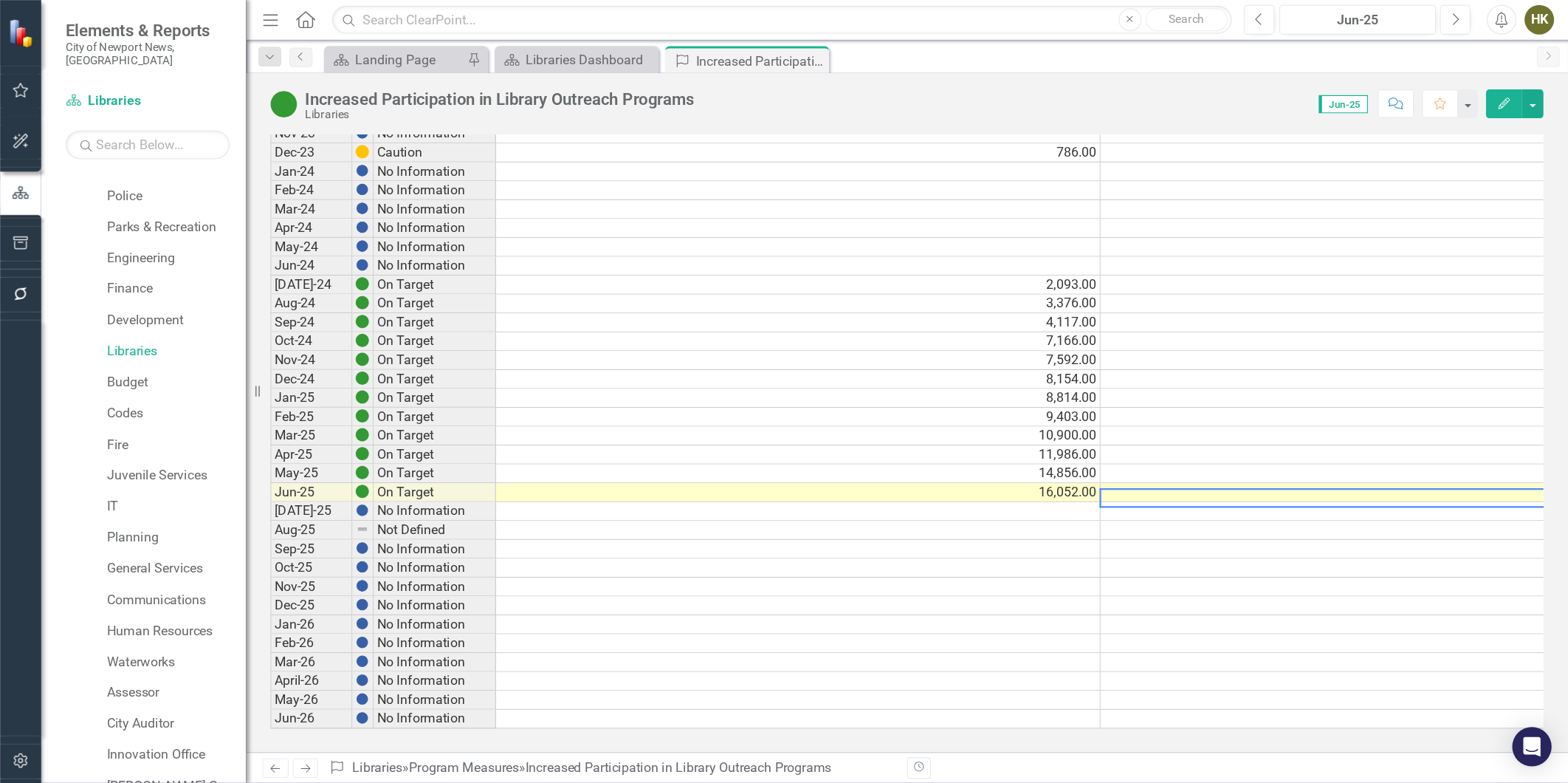 scroll, scrollTop: 74, scrollLeft: 0, axis: vertical 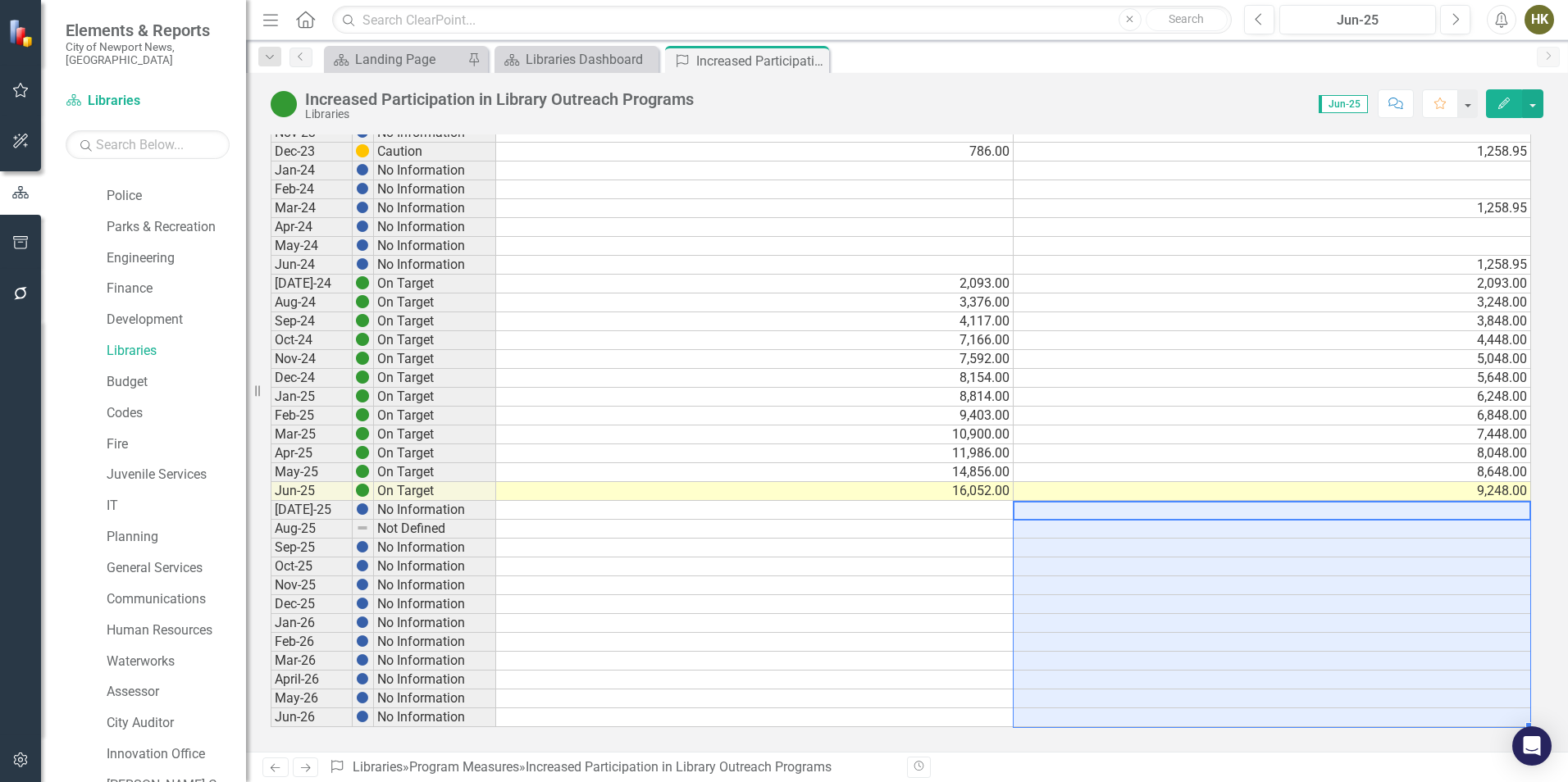 drag, startPoint x: 1305, startPoint y: 514, endPoint x: 1114, endPoint y: 717, distance: 278.7293 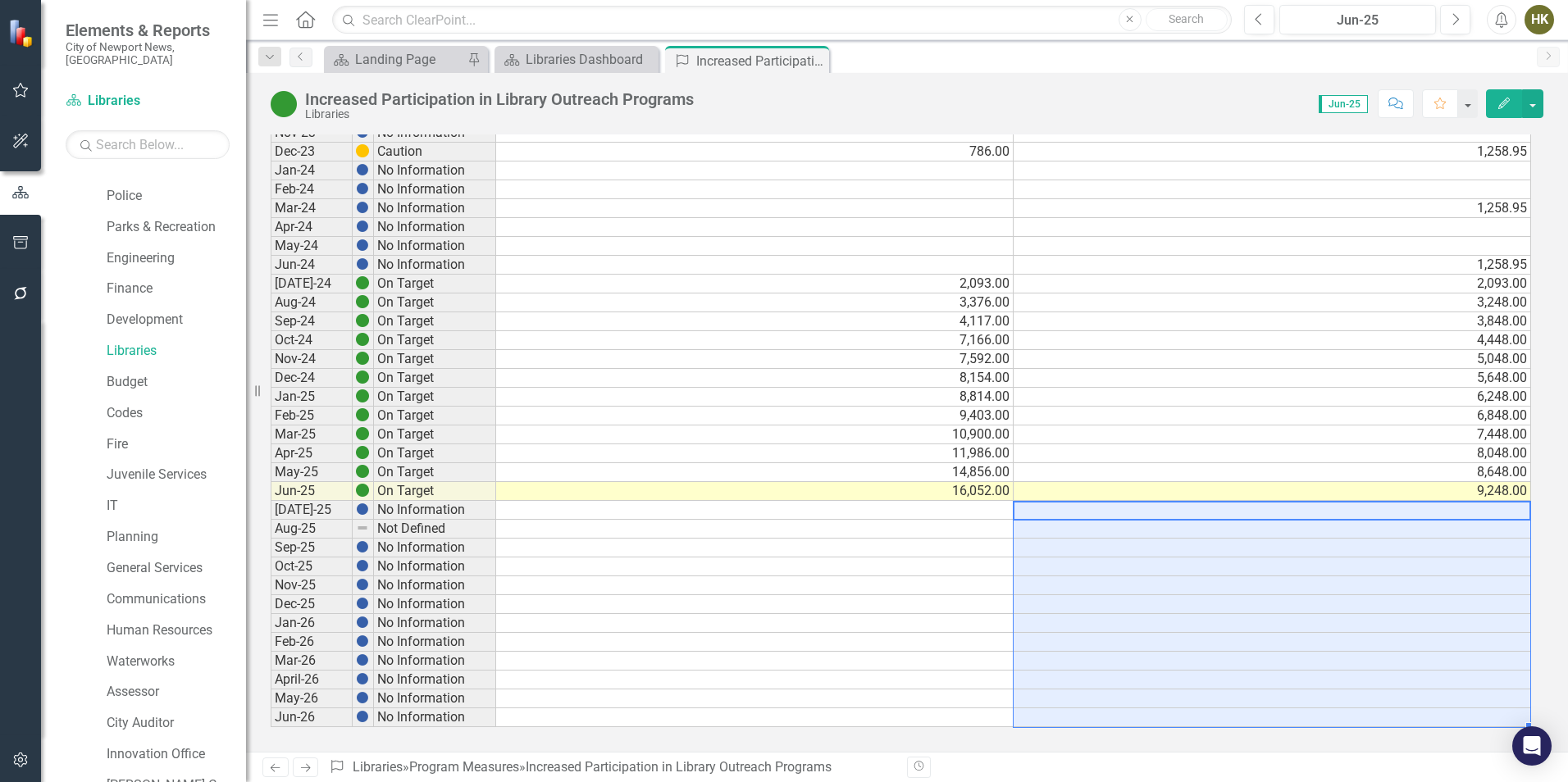 click on "Dec-20 No Information Jan-21 No Information Feb-21 No Information Mar-21 No Information Apr-21 No Information May-21 No Information Jun-21 No Information [DATE]-21 No Information Aug-21 No Information Sep-21 On Target 5,318.25 5,584.16 Oct-21 No Information Nov-21 No Information Dec-21 On Target 5,318.25 5,584.16 Jan-22 No Information Feb-22 No Information Mar-22 On Target 5,318.25 5,584.16 Apr-22 No Information May-22 No Information Jun-22 On Target 5,318.25 5,584.16 [DATE]-22 No Information Aug-22 No Information Sep-22 On Target 5,623.75 5,904.94 Oct-22 No Information Nov-22 No Information Dec-22 On Target 5,623.75 5,904.94 Jan-23 No Information Feb-23 No Information Mar-23 On Target 5,623.75 5,904.94 Apr-23 No Information May-23 No Information Jun-23 On Target 5,623.75 5,904.94 [DATE]-23 No Information Aug-23 No Information Sep-23 On Target 1,612.00 1,692.60 Oct-23 No Information Nov-23 No Information Dec-23 Caution 786.00 1,258.95 Jan-24 No Information Feb-24 No Information Mar-24 No Information 1,258.95 Apr-24" at bounding box center [900, 95] 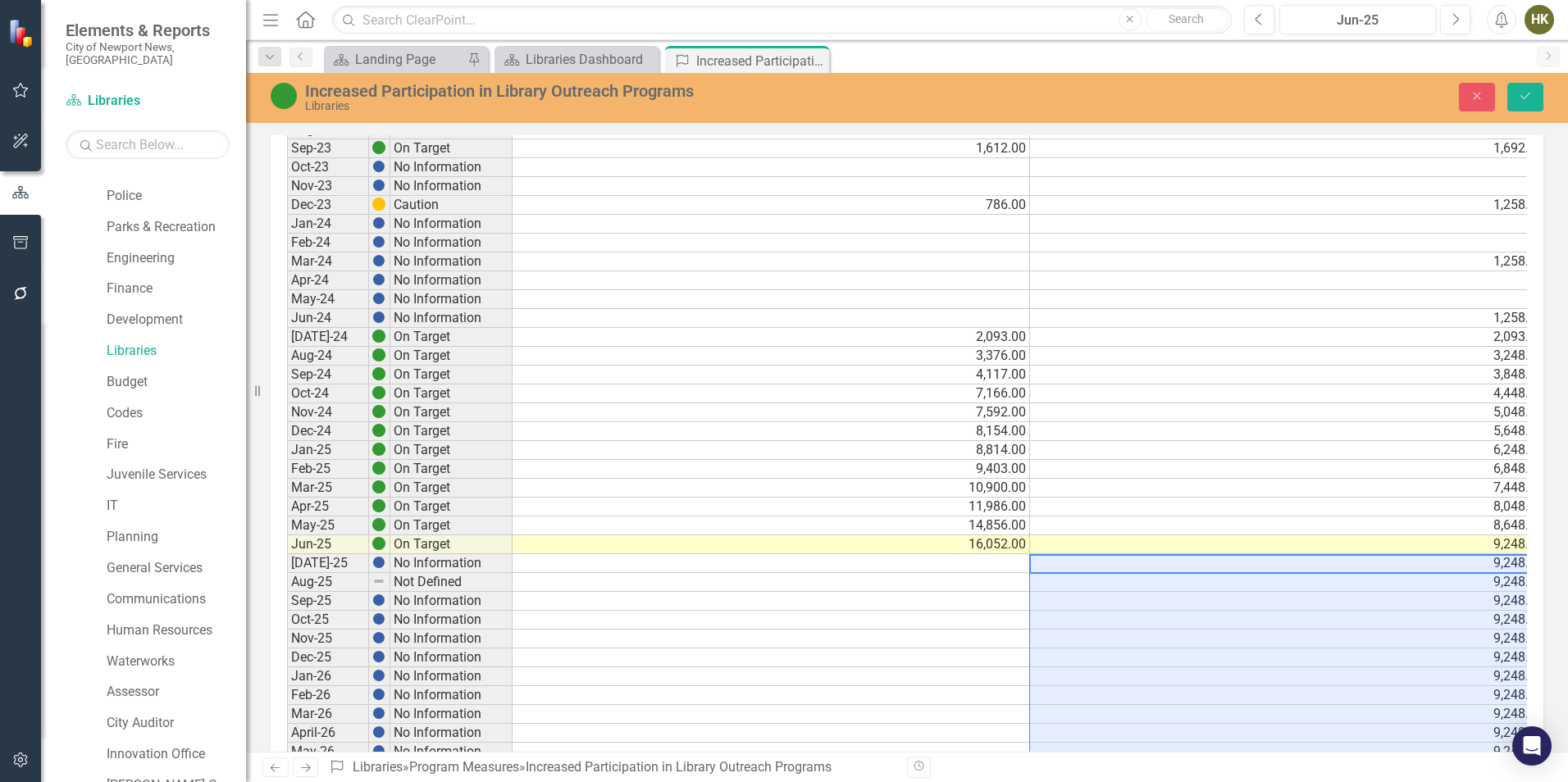 type on "9248" 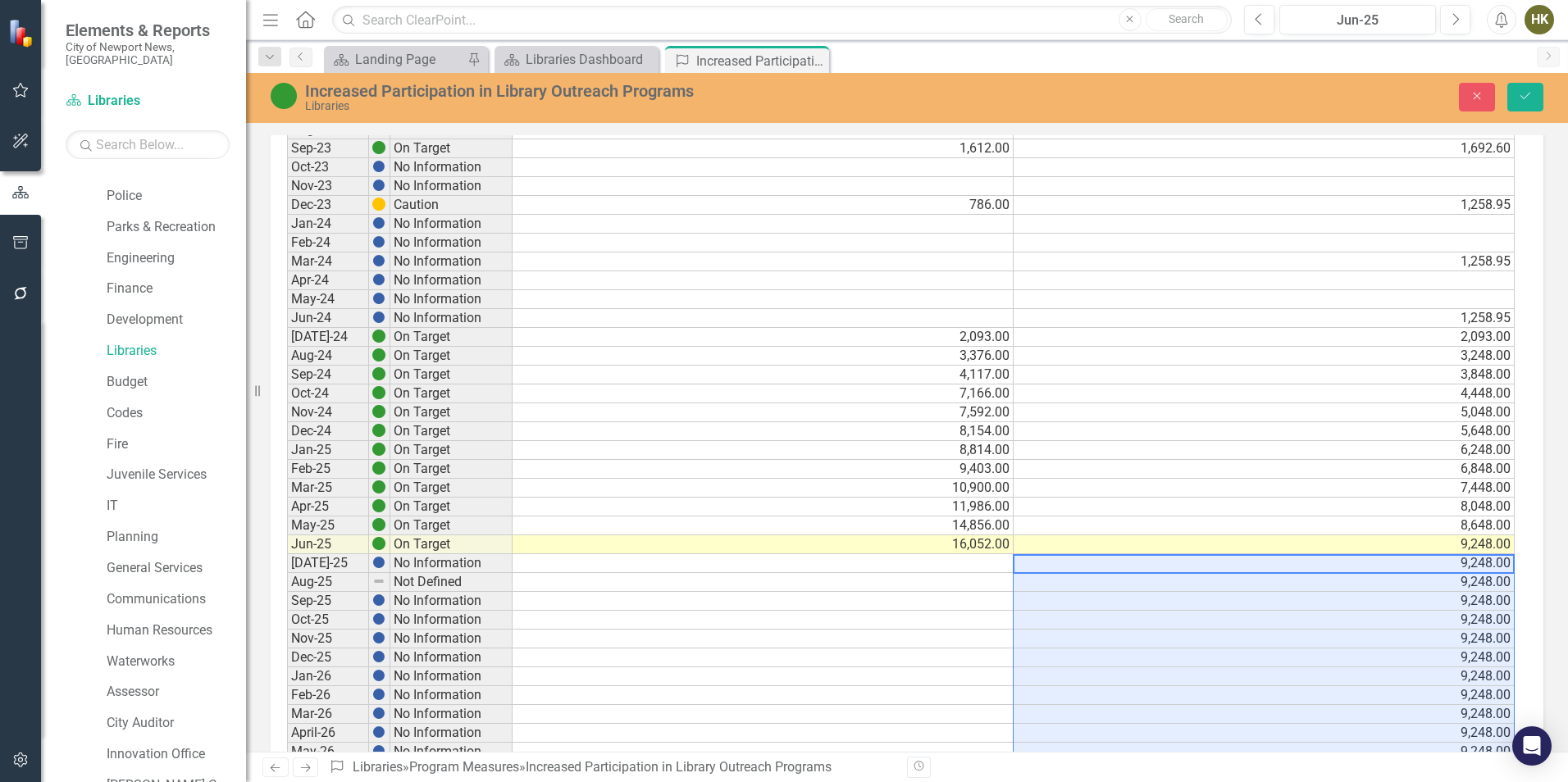 scroll, scrollTop: 867, scrollLeft: 0, axis: vertical 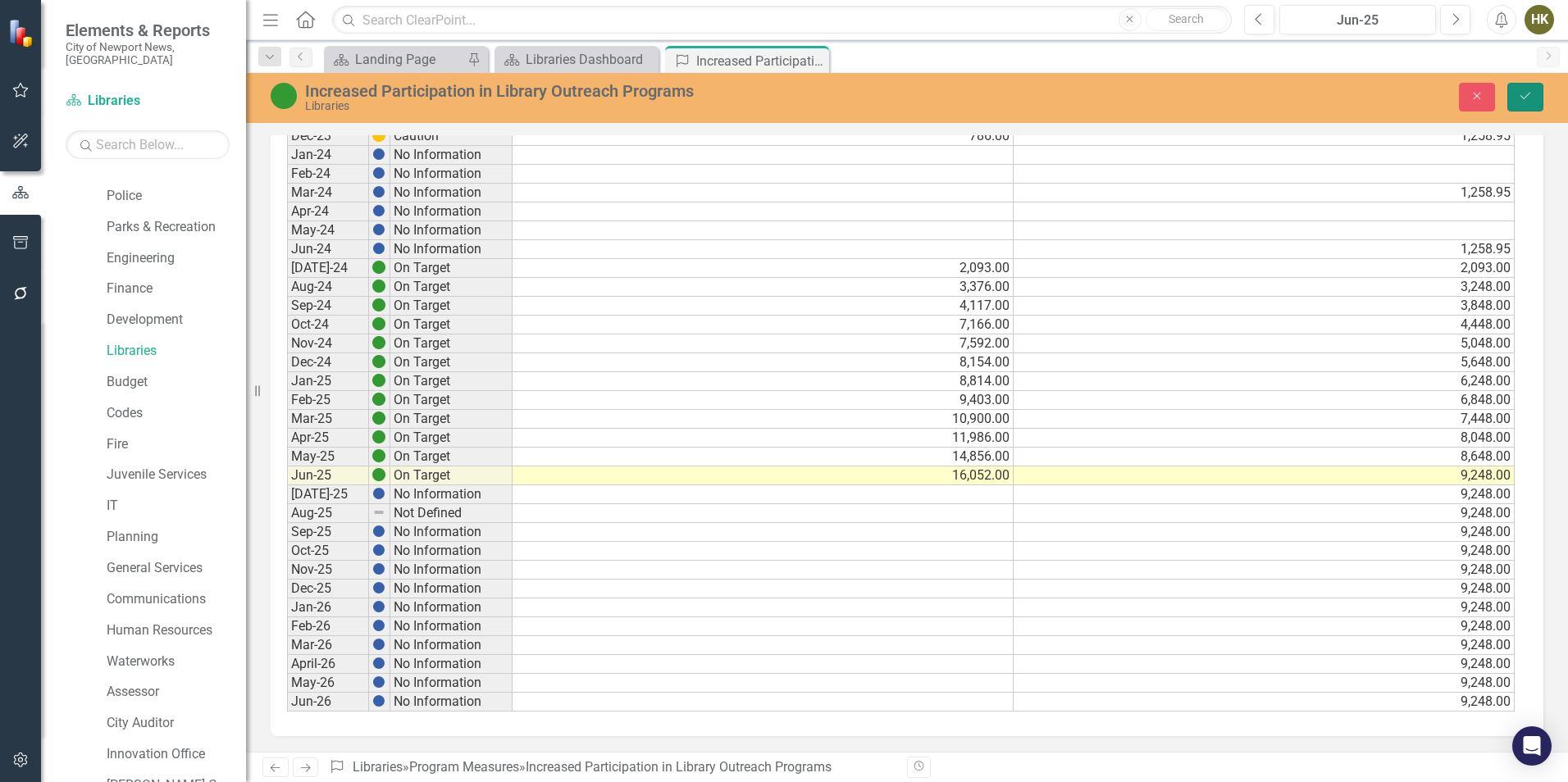 click on "Save" 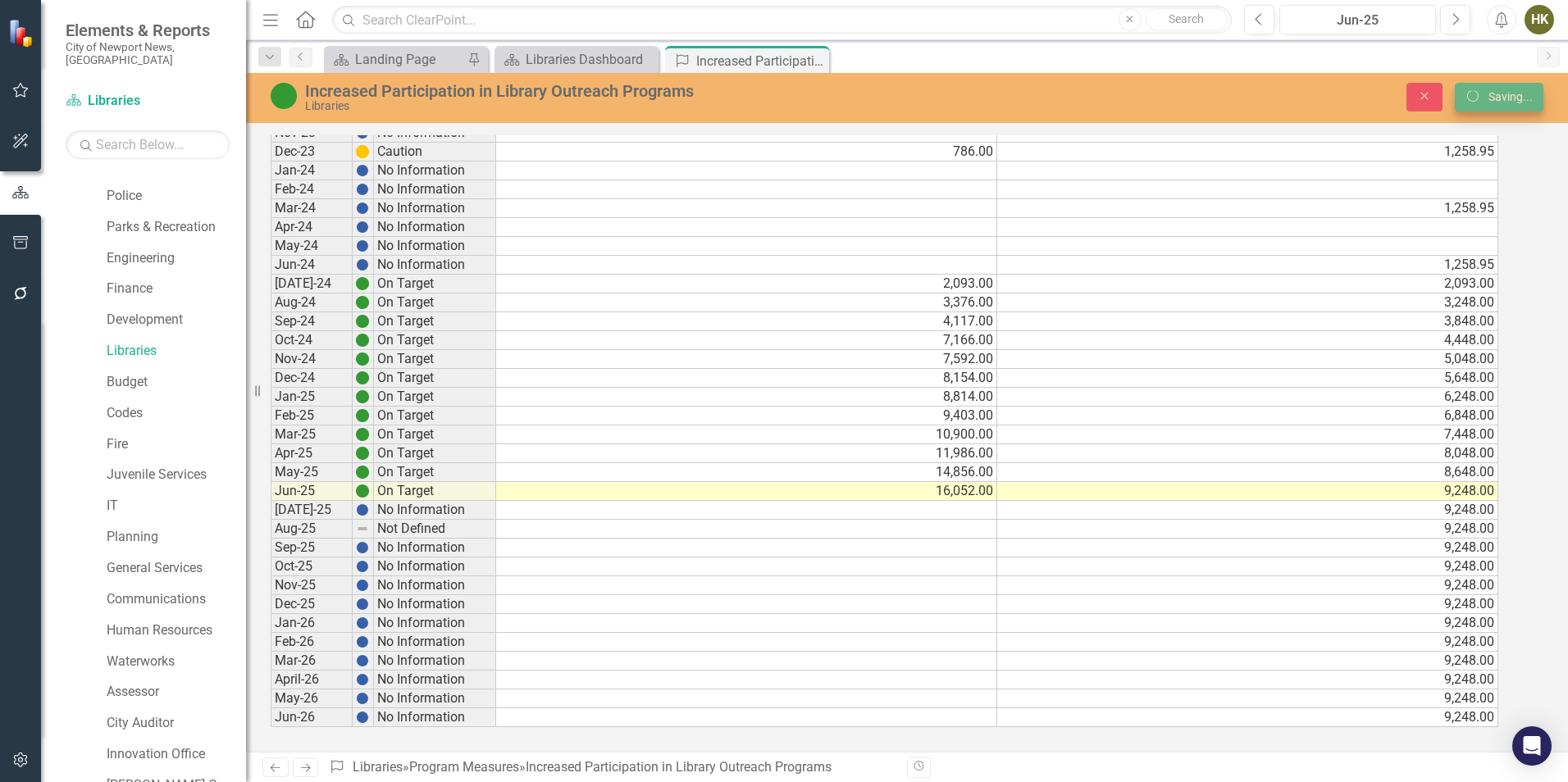 scroll, scrollTop: 799, scrollLeft: 0, axis: vertical 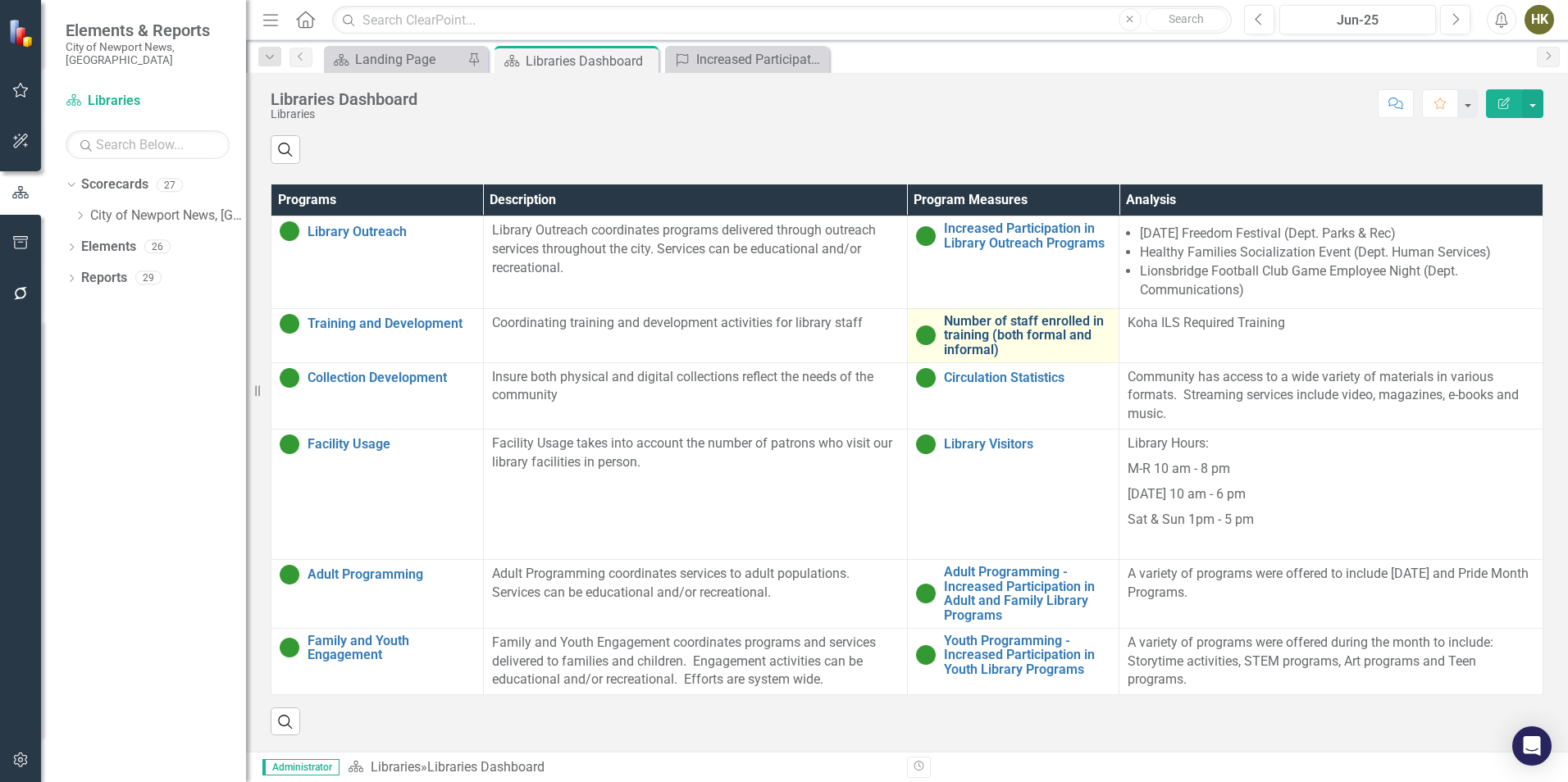 click on "Number of staff enrolled in training (both formal and informal)" at bounding box center (1028, 335) 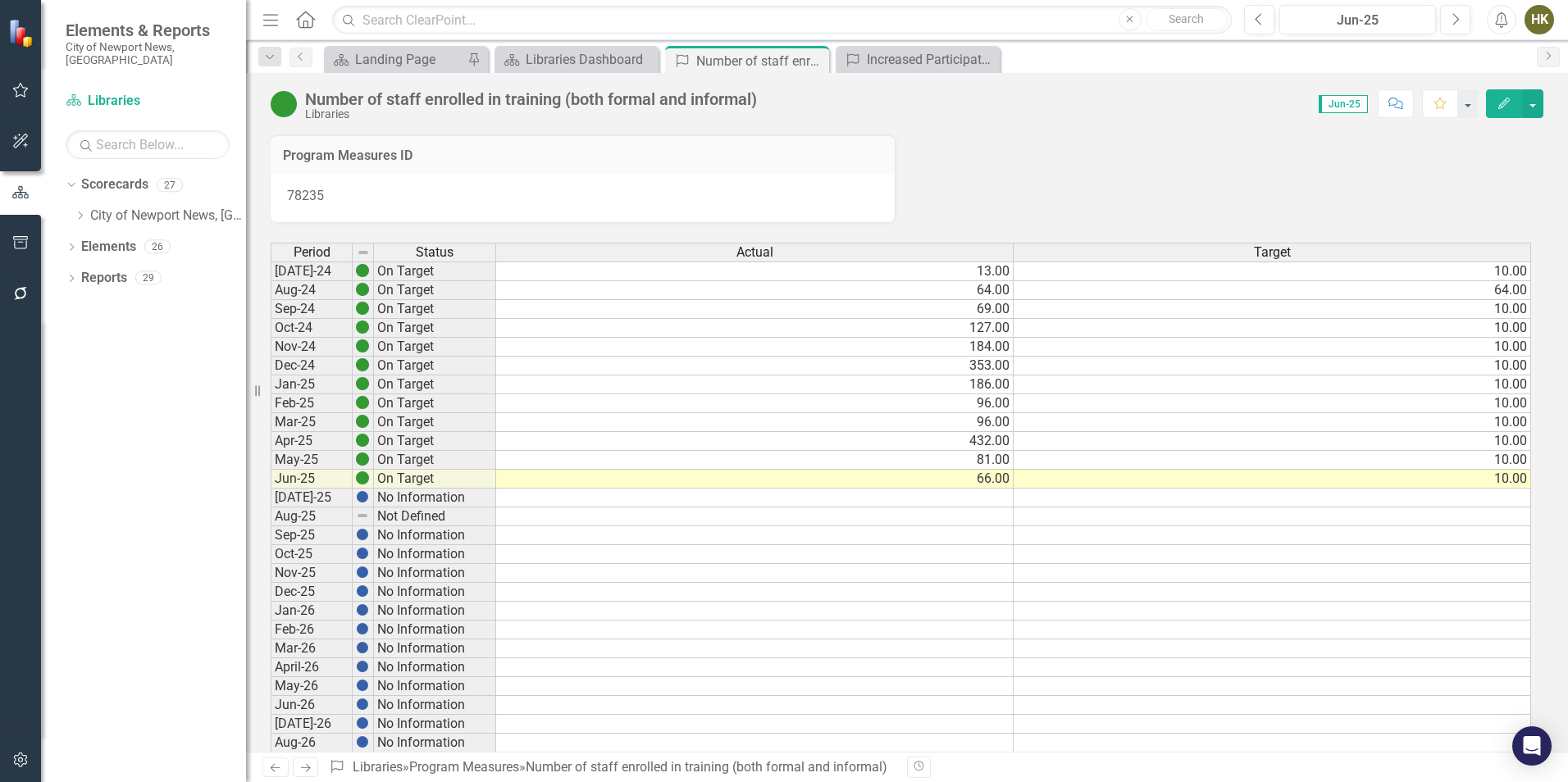 scroll, scrollTop: 164, scrollLeft: 0, axis: vertical 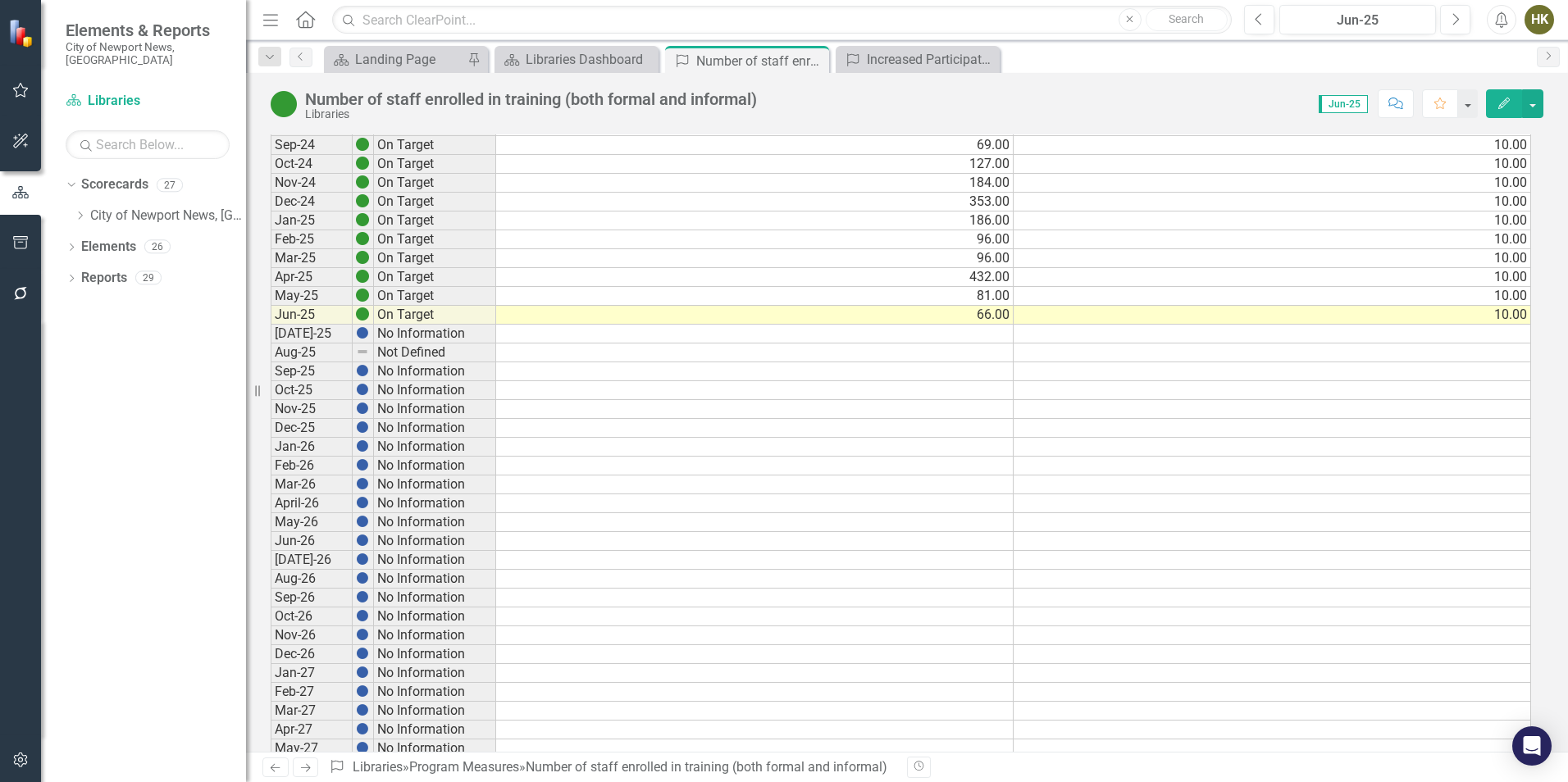 click on "10.00" at bounding box center (1272, 315) 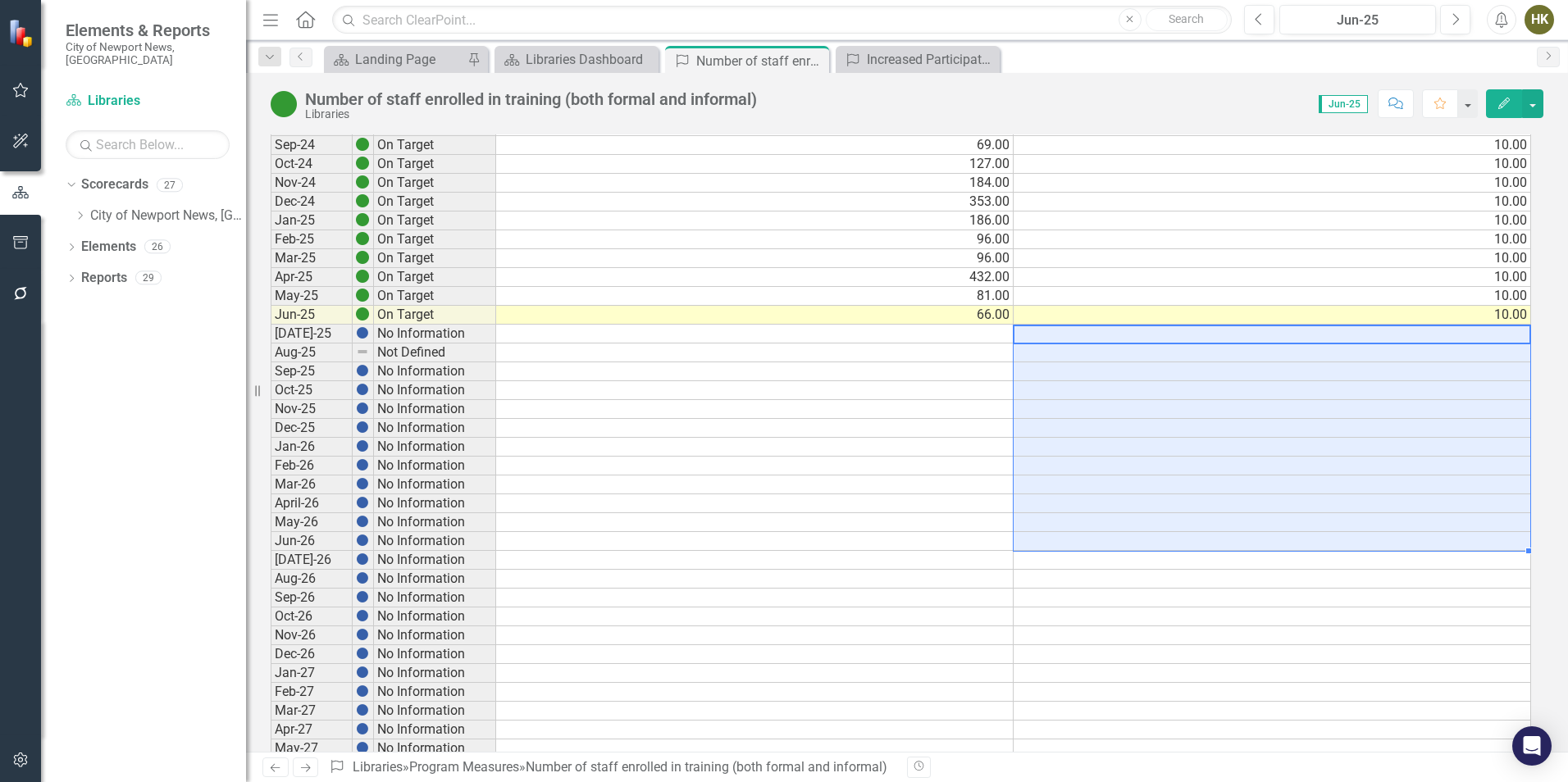 drag, startPoint x: 1141, startPoint y: 331, endPoint x: 1065, endPoint y: 542, distance: 224.2699 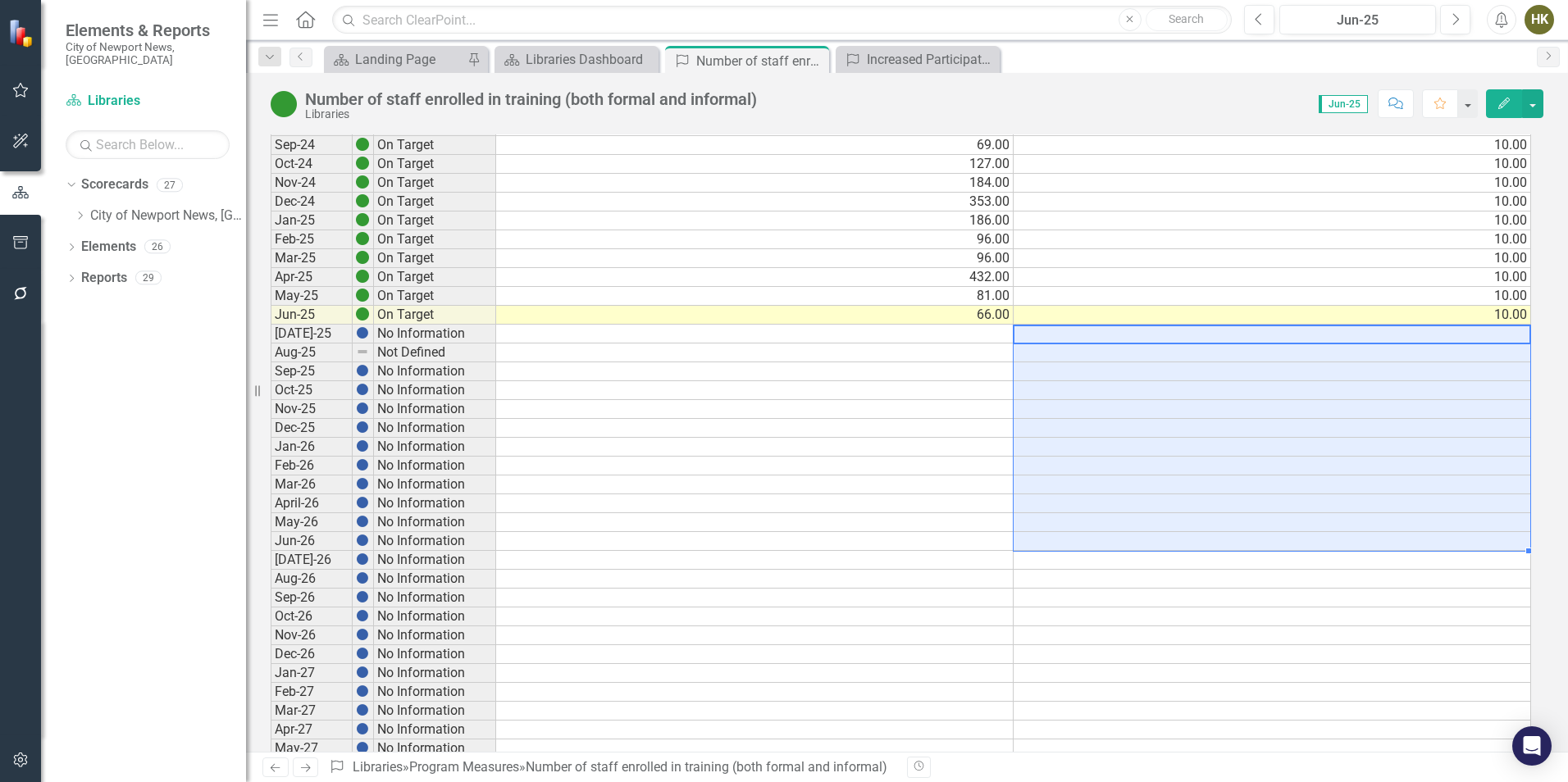 click on "Jul-24 On Target 13.00 10.00 Aug-24 On Target 64.00 64.00 Sep-24 On Target 69.00 10.00 Oct-24 On Target 127.00 10.00 Nov-24 On Target 184.00 10.00 Dec-24 On Target 353.00 10.00 Jan-25 On Target 186.00 10.00 Feb-25 On Target 96.00 10.00 Mar-25 On Target 96.00 10.00 Apr-25 On Target 432.00 10.00 May-25 On Target 81.00 10.00 Jun-25 On Target 66.00 10.00 Jul-25 No Information Aug-25 Not Defined Sep-25 No Information Oct-25 No Information Nov-25 No Information Dec-25 No Information Jan-26 No Information Feb-26 No Information Mar-26 No Information April-26 No Information May-26 No Information Jun-26 No Information Jul-26 No Information Aug-26 No Information Sep-26 No Information Oct-26 No Information Nov-26 No Information Dec-26 No Information Jan-27 No Information Feb-27 No Information Mar-27 No Information Apr-27 No Information May-27 No Information Jun-27 No Information Jul-27 No Information Aug-27 No Information Sep-27 No Information Oct-27 No Information Nov-27 No Information Dec-27 No Information" at bounding box center [900, 493] 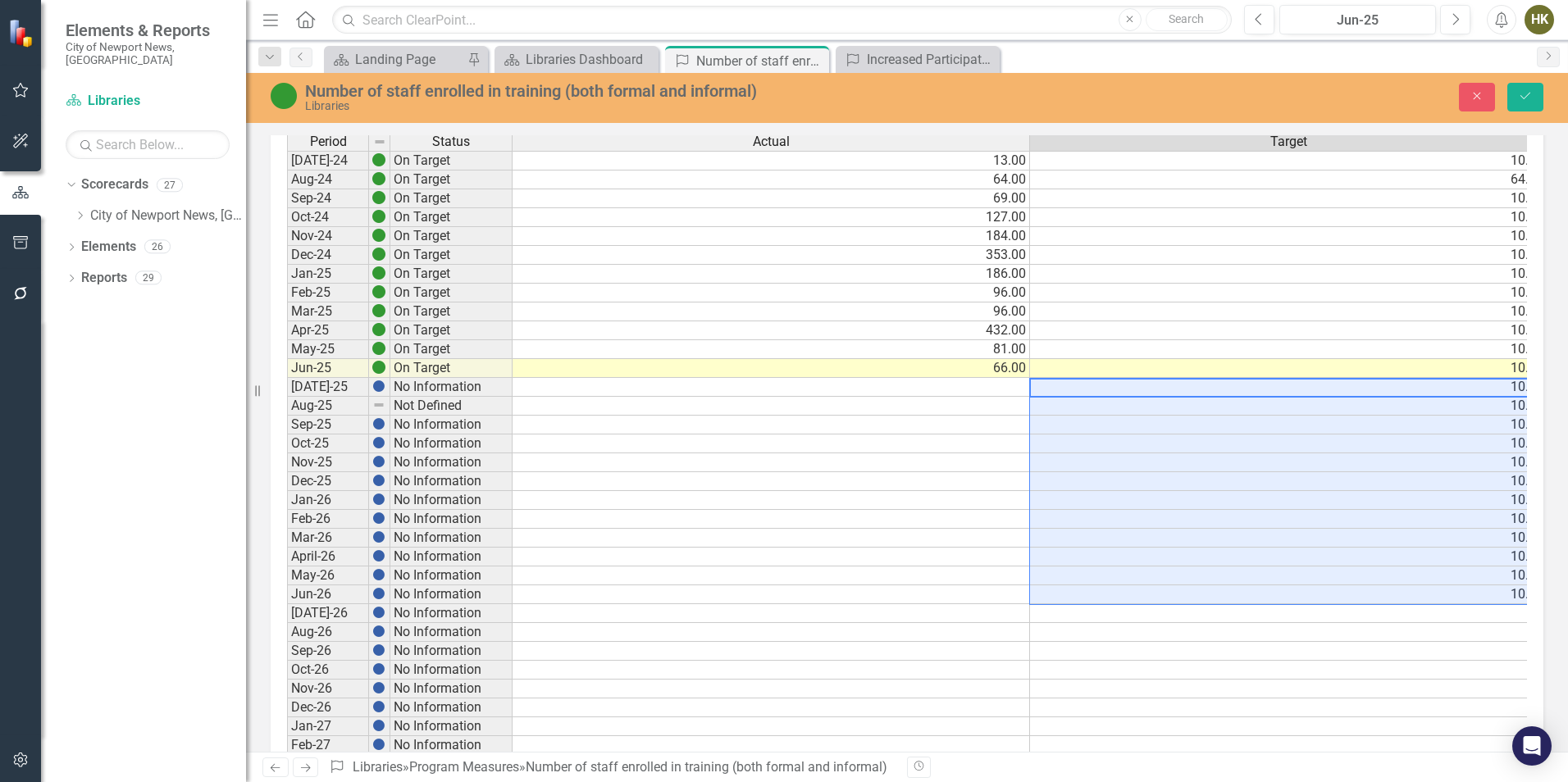 type on "10" 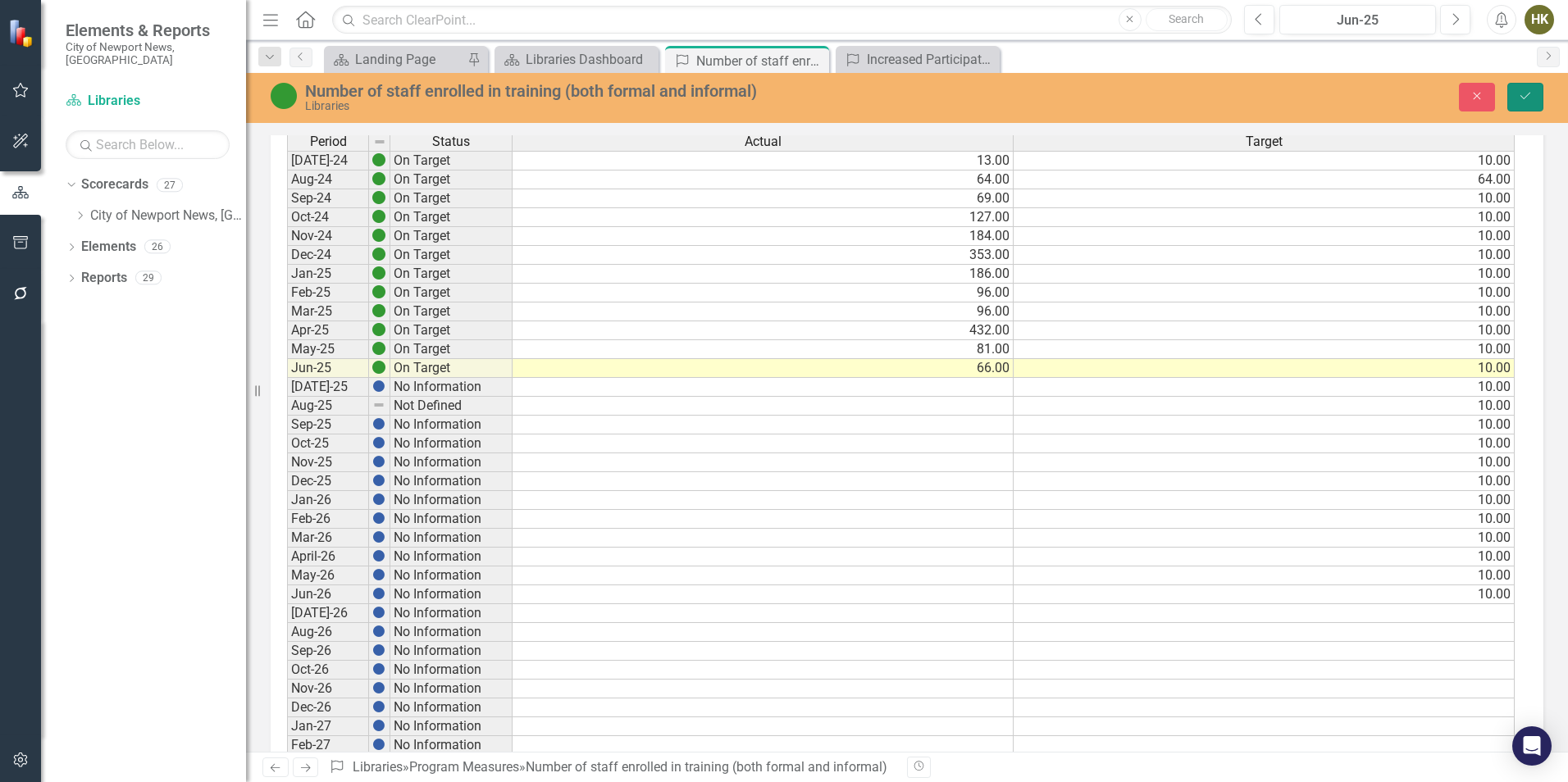 click on "Save" at bounding box center [1525, 97] 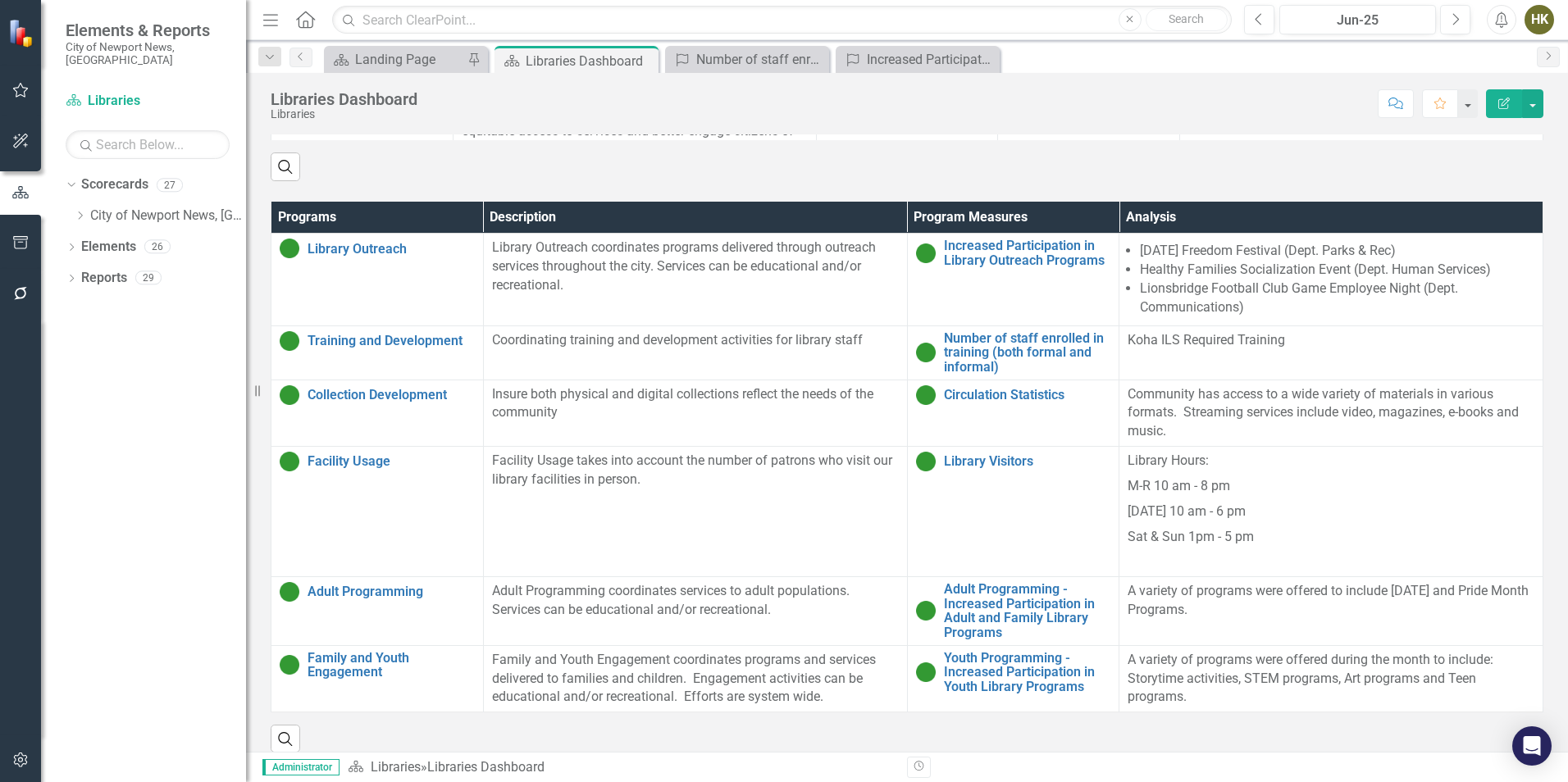 scroll, scrollTop: 1034, scrollLeft: 0, axis: vertical 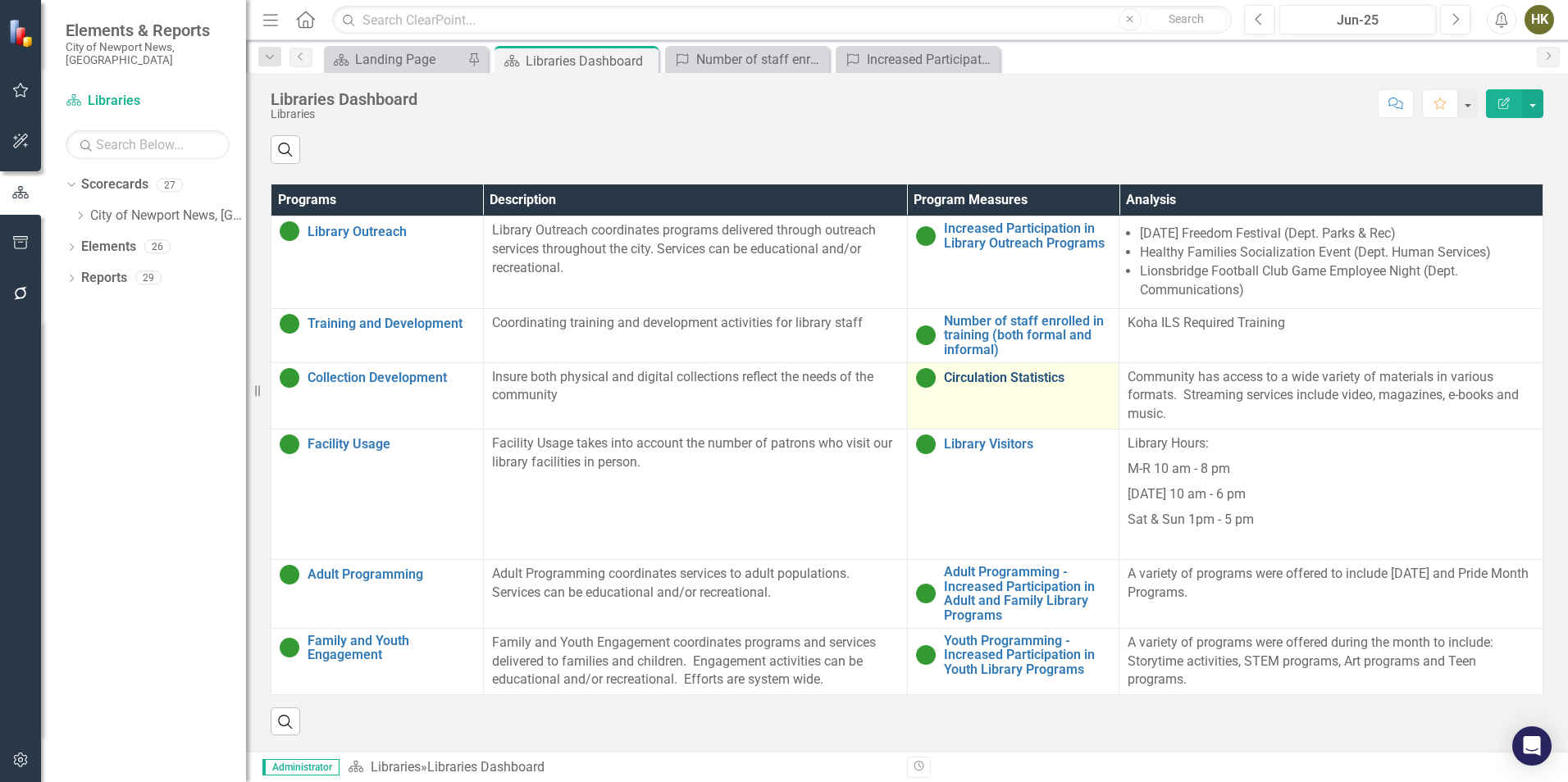 click on "Circulation Statistics" at bounding box center [1028, 378] 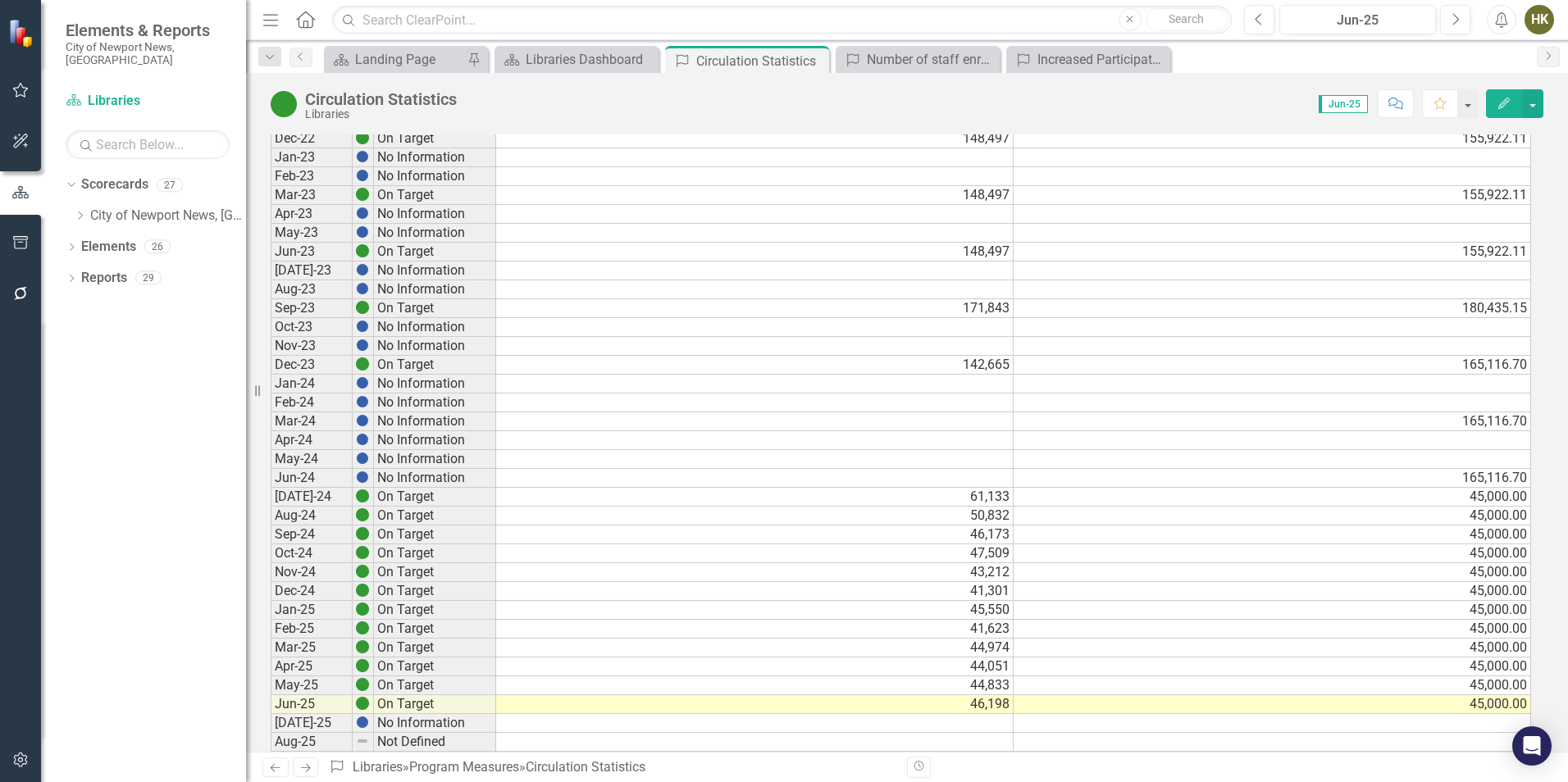 scroll, scrollTop: 798, scrollLeft: 0, axis: vertical 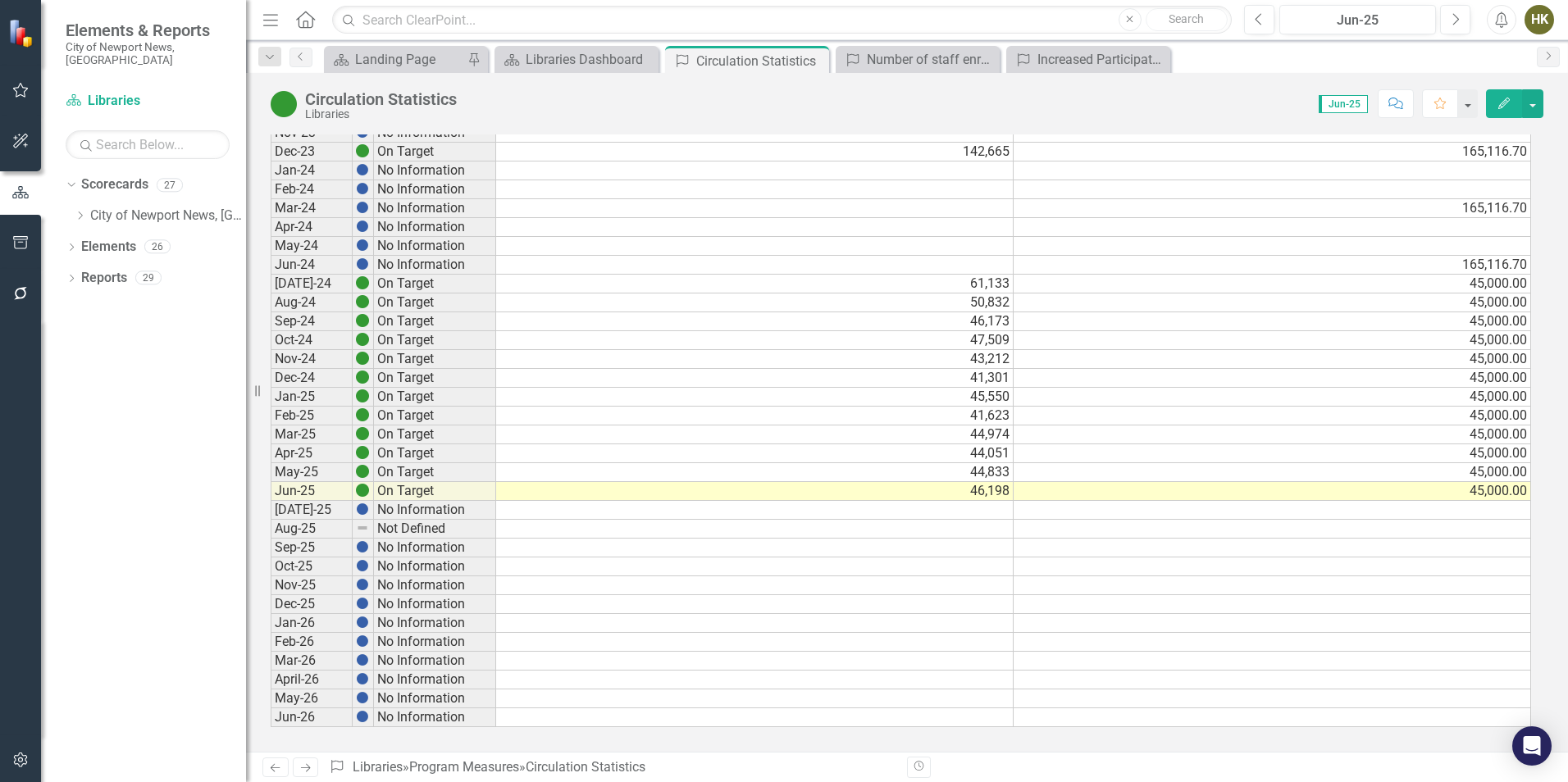 click on "45,000.00" at bounding box center [1272, 491] 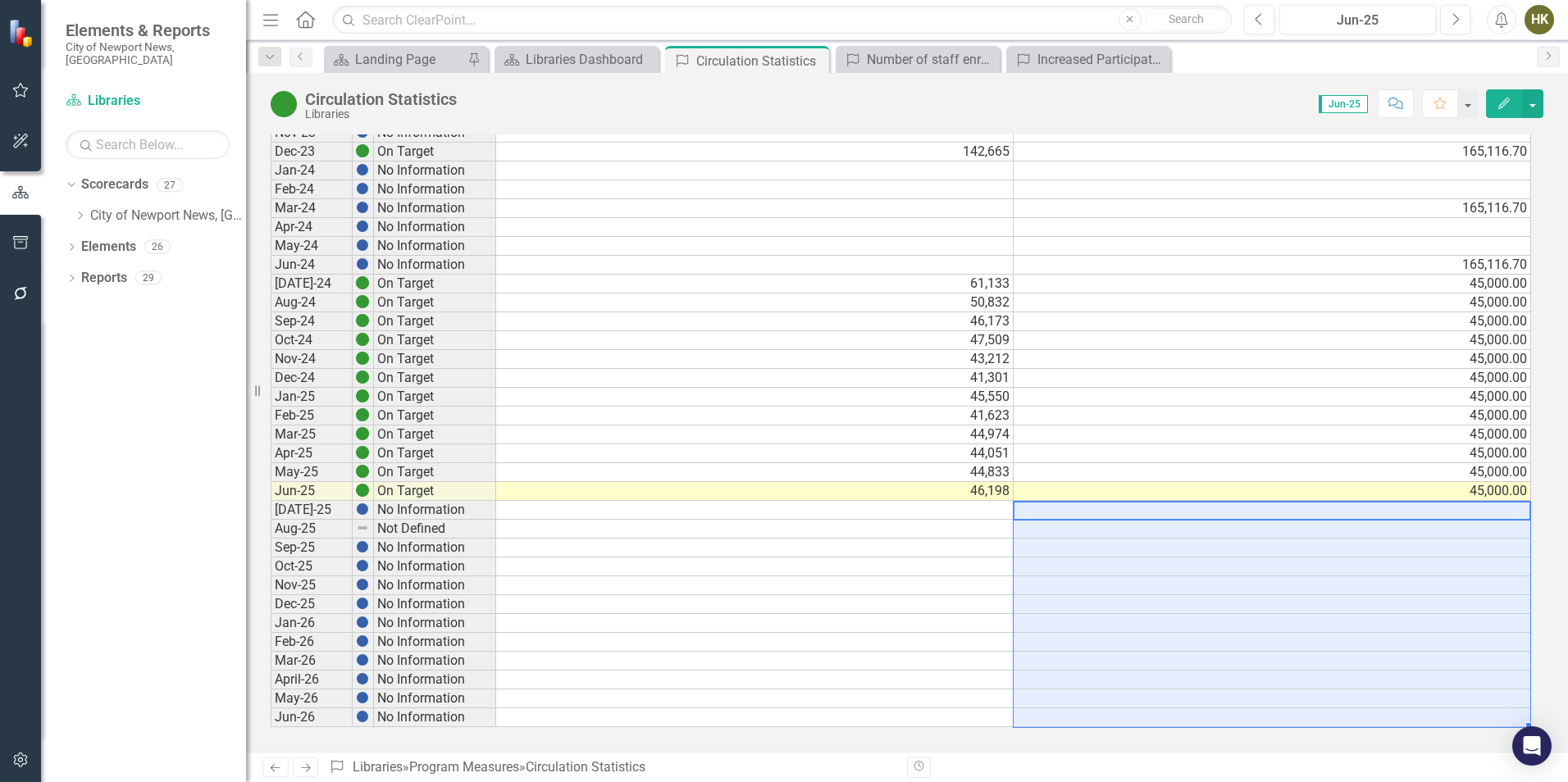 drag, startPoint x: 1106, startPoint y: 511, endPoint x: 1025, endPoint y: 719, distance: 223.21514 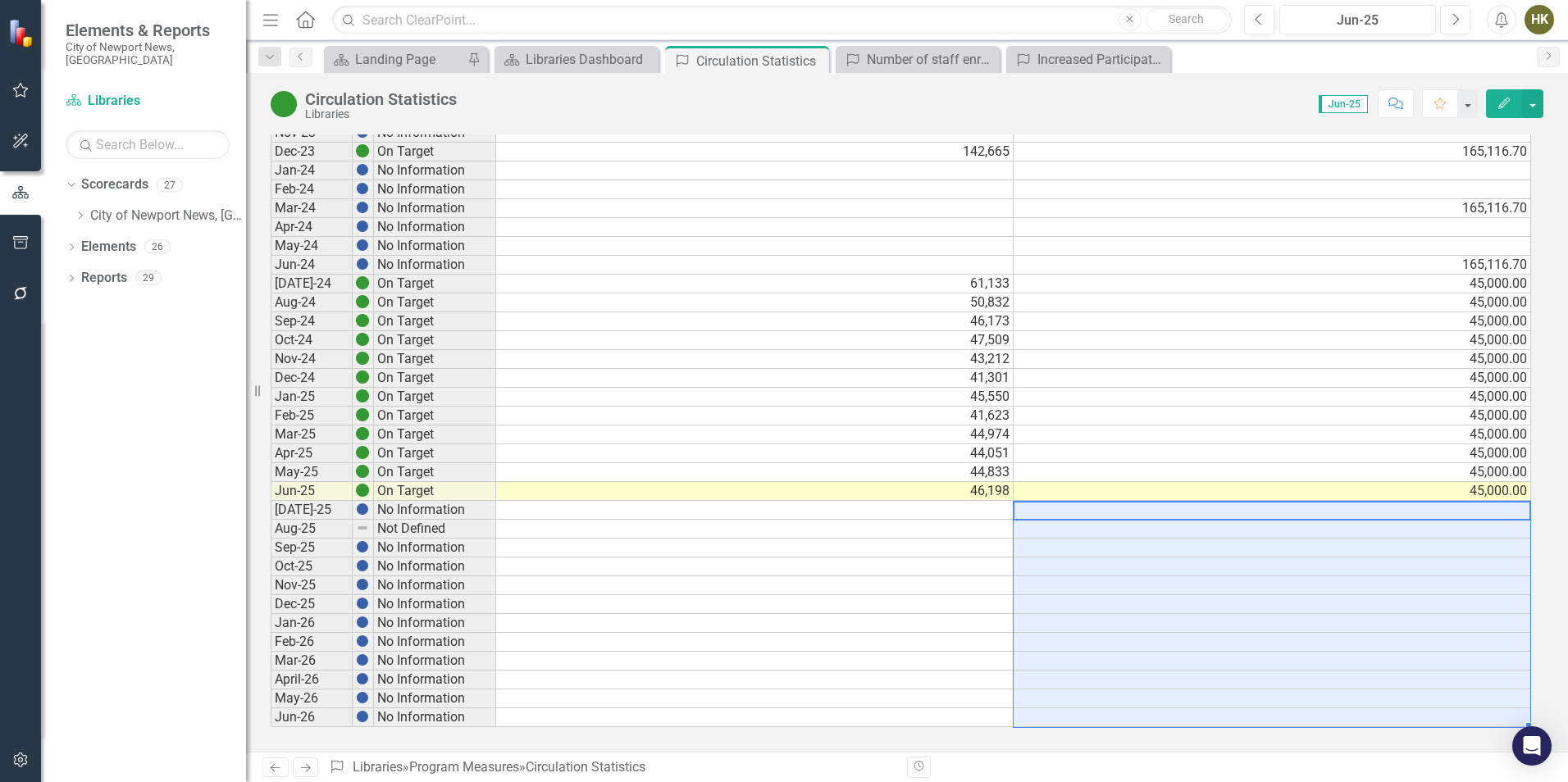 click on "Dec-20 No Information Jan-21 No Information Feb-21 No Information Mar-21 No Information Apr-21 No Information May-21 No Information Jun-21 No Information Jul-21 No Information Aug-21 No Information Sep-21 On Target 139,159 146,116.69 Oct-21 No Information Nov-21 No Information Dec-21 On Target 139,159 146,116.69 Jan-22 No Information Feb-22 No Information Mar-22 On Target 139,159 146,116.69 Apr-22 No Information May-22 No Information Jun-22 On Target 139,159 146,116.69 Jul-22 No Information Aug-22 No Information Sep-22 On Target 148,497 155,922.11 Oct-22 No Information Nov-22 No Information Dec-22 On Target 148,497 155,922.11 Jan-23 No Information Feb-23 No Information Mar-23 On Target 148,497 155,922.11 Apr-23 No Information May-23 No Information Jun-23 On Target 148,497 155,922.11 Jul-23 No Information Aug-23 No Information Sep-23 On Target 171,843 180,435.15 Oct-23 No Information Nov-23 No Information Dec-23 On Target 142,665 165,116.70 Jan-24 No Information Feb-24 No Information Mar-24 No Information" at bounding box center [900, 95] 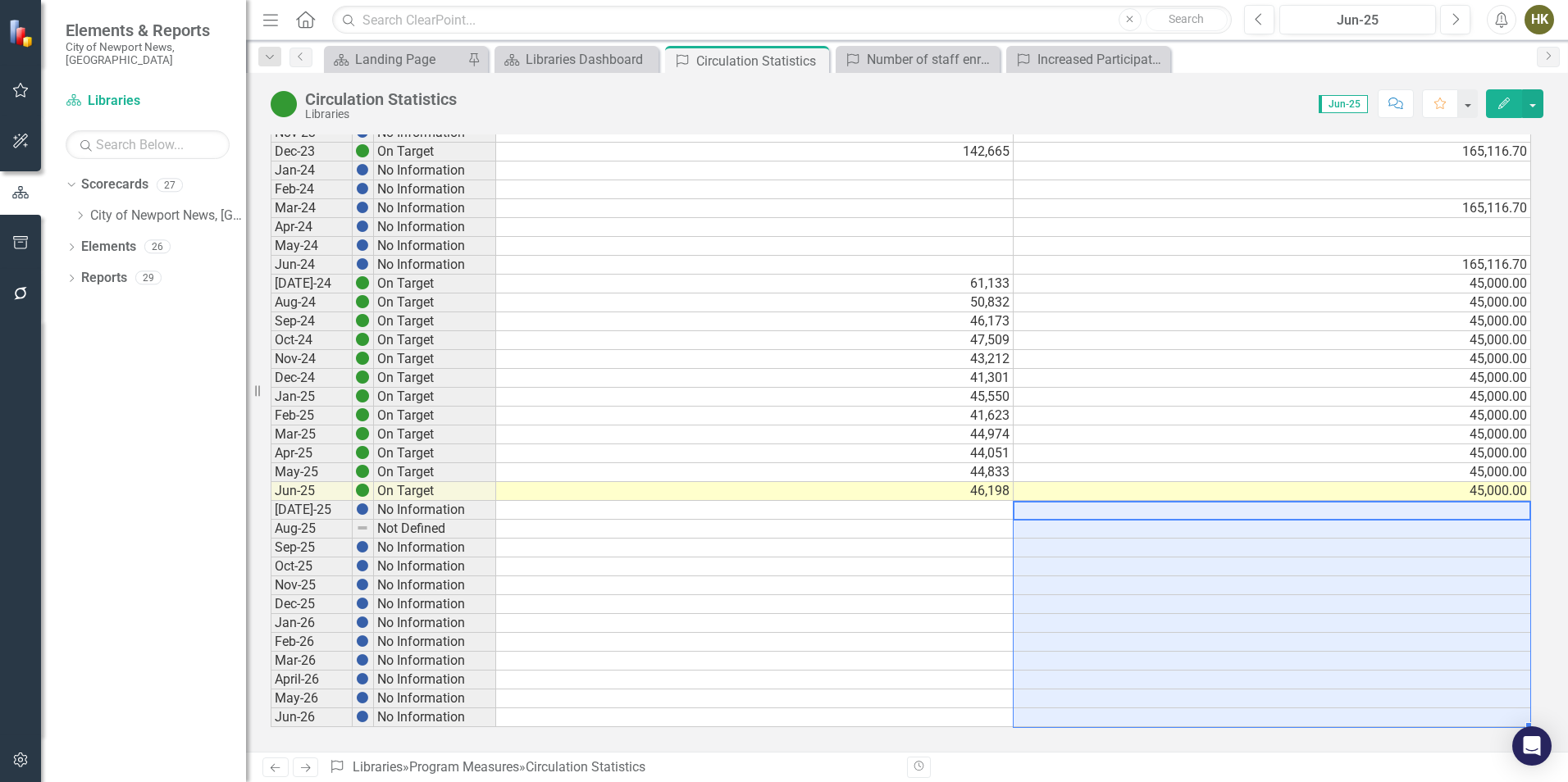 type on "45000" 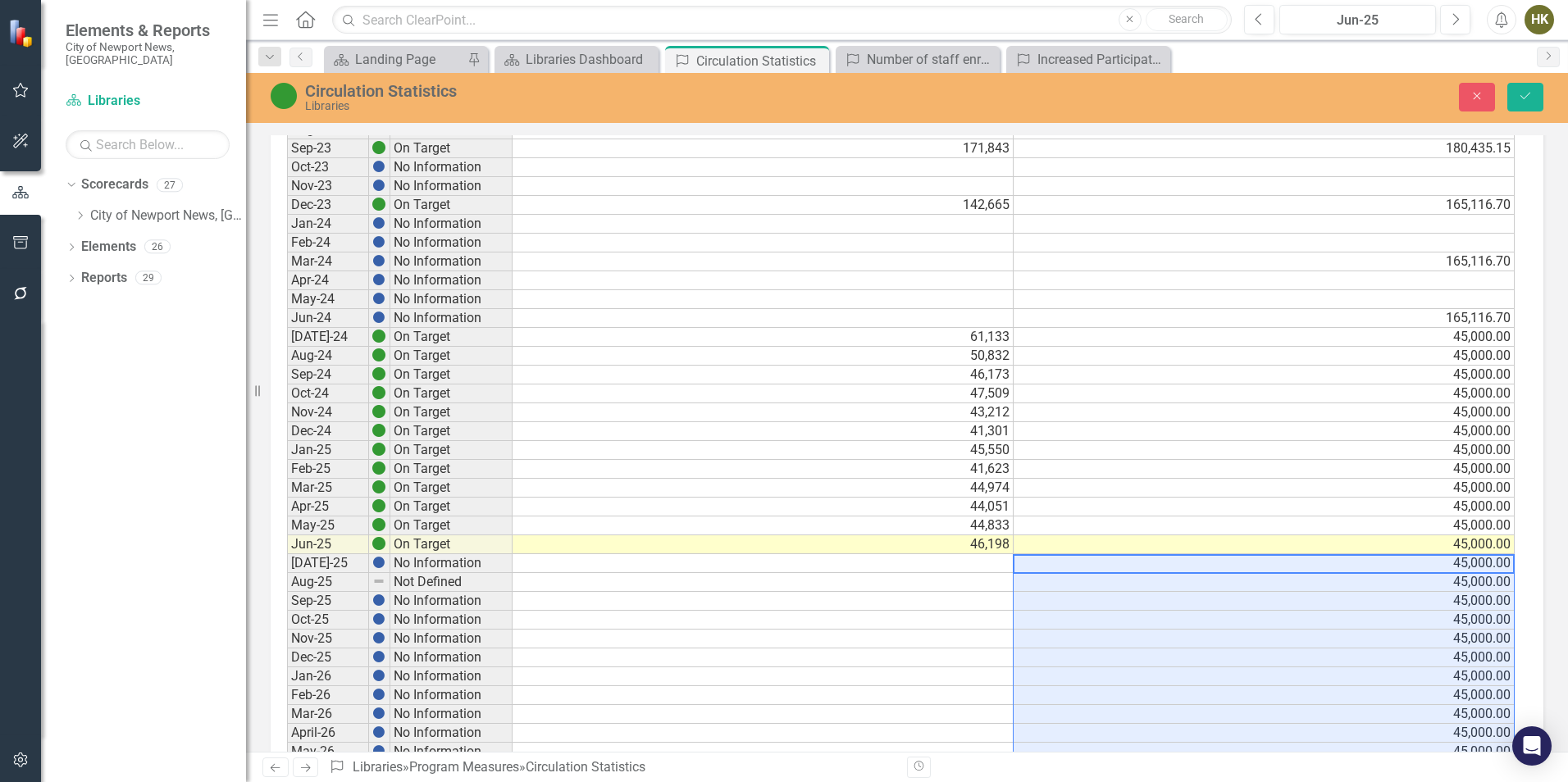 scroll, scrollTop: 867, scrollLeft: 0, axis: vertical 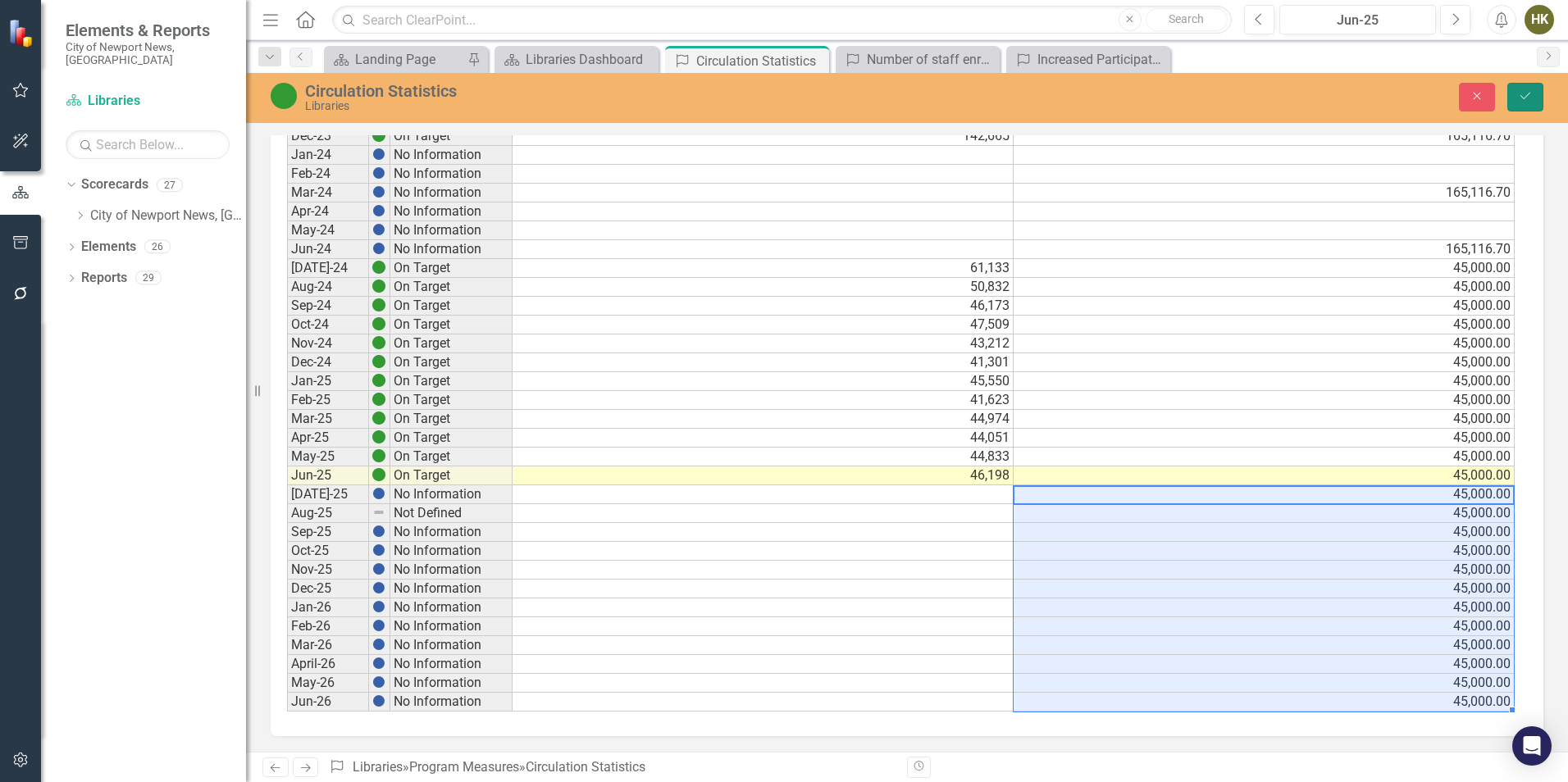 click on "Save" 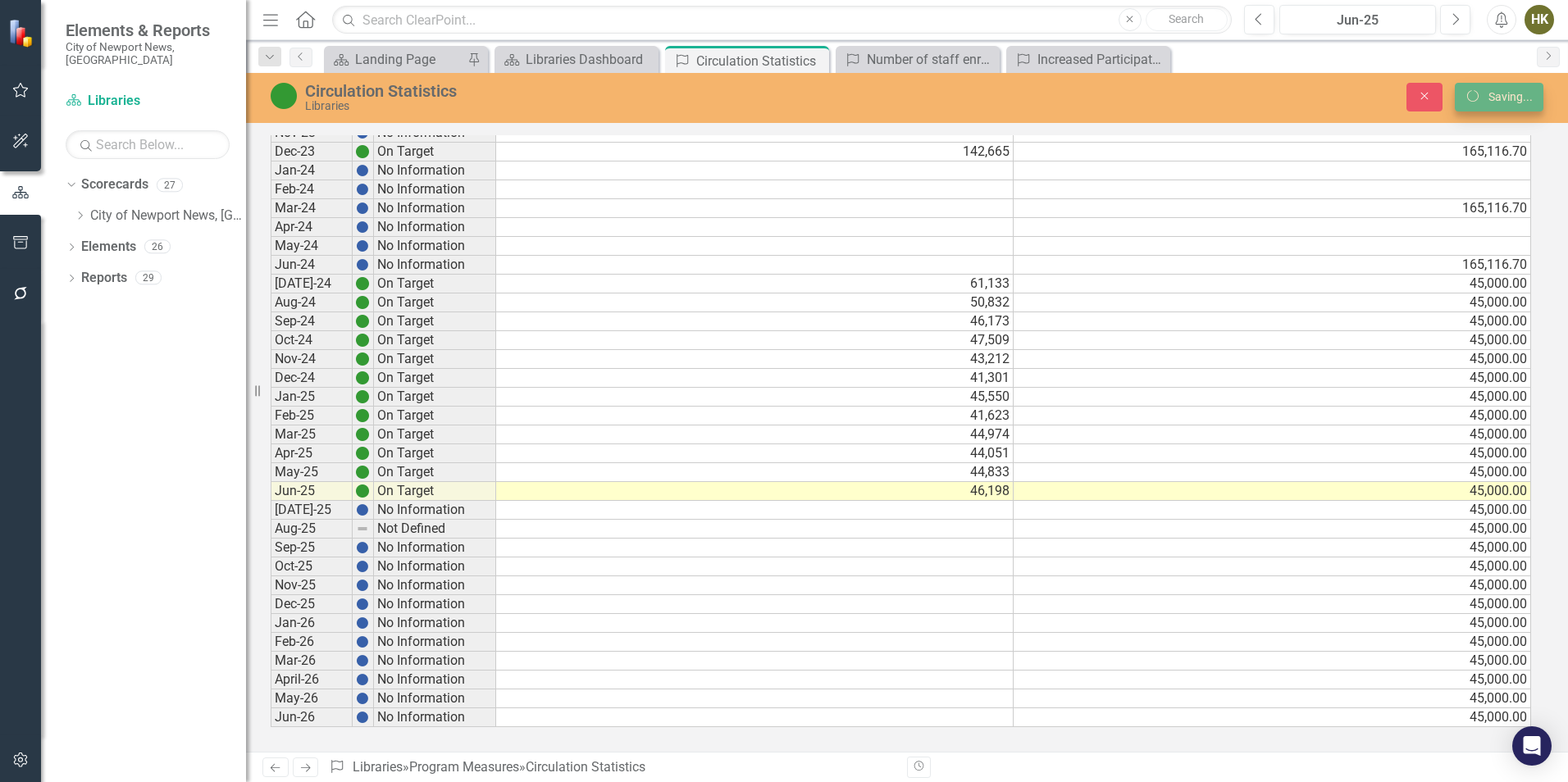 scroll, scrollTop: 799, scrollLeft: 0, axis: vertical 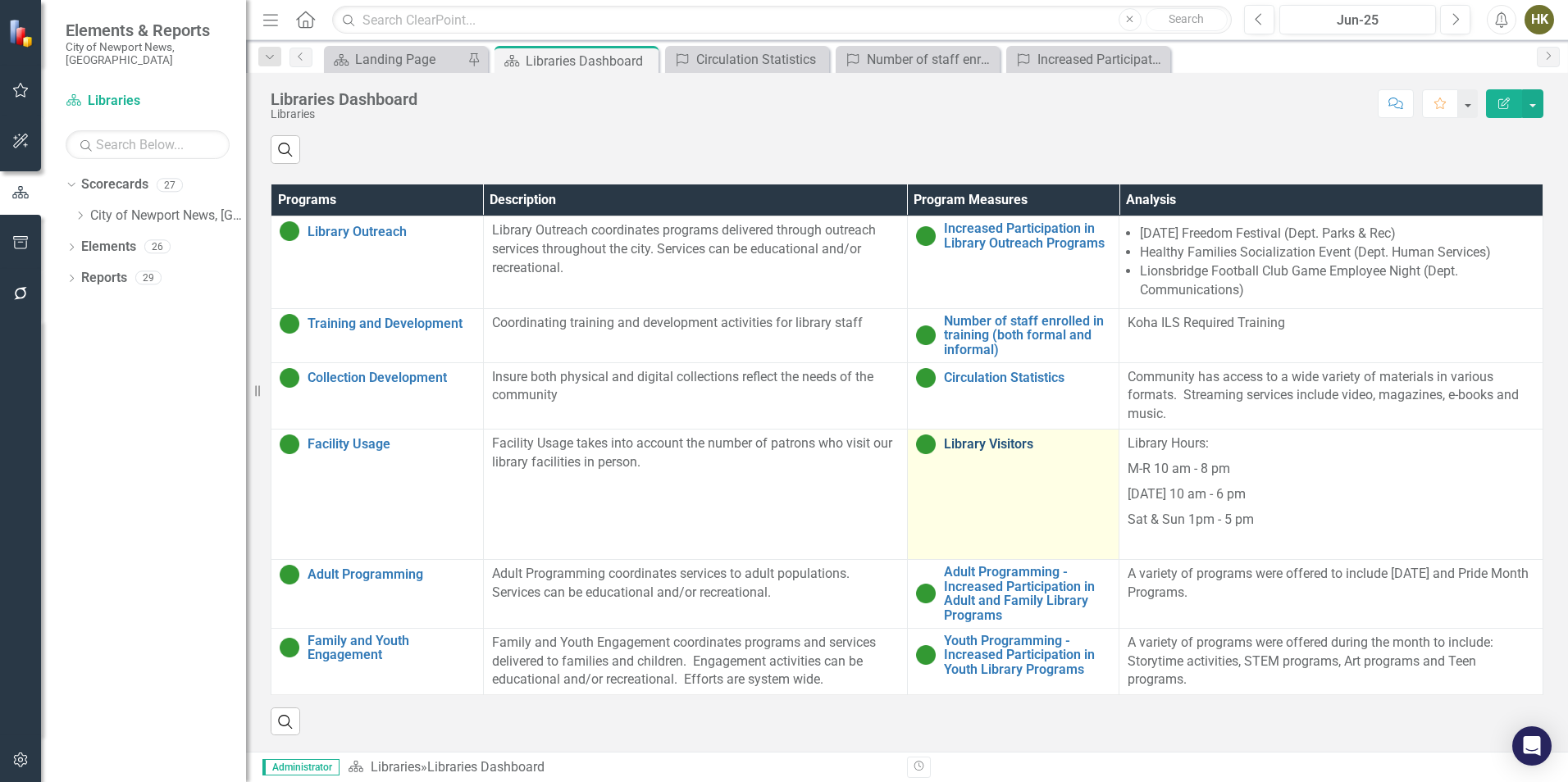 click on "Library Visitors" at bounding box center [1028, 444] 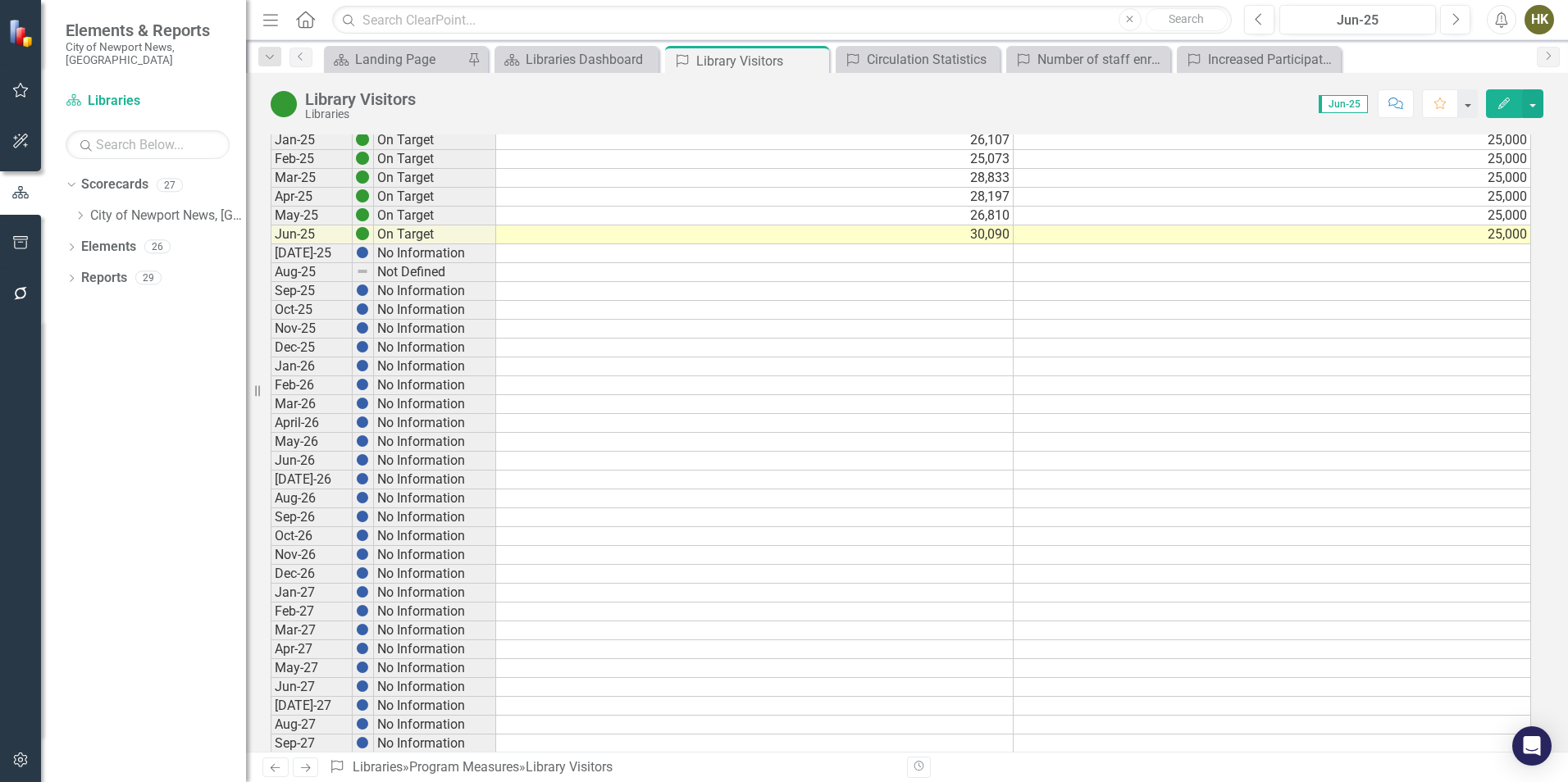 scroll, scrollTop: 246, scrollLeft: 0, axis: vertical 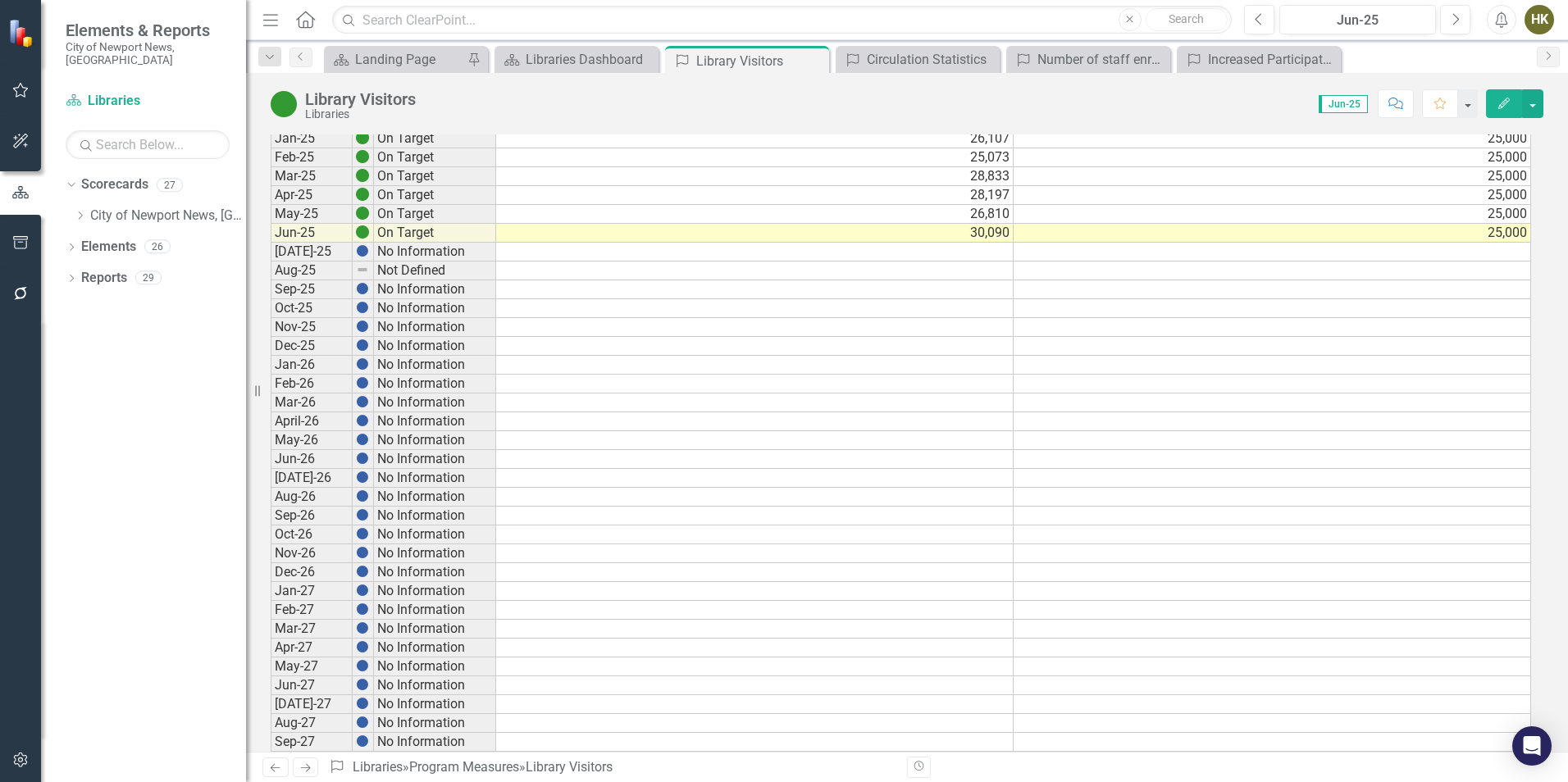 click on "25,000" at bounding box center (1272, 233) 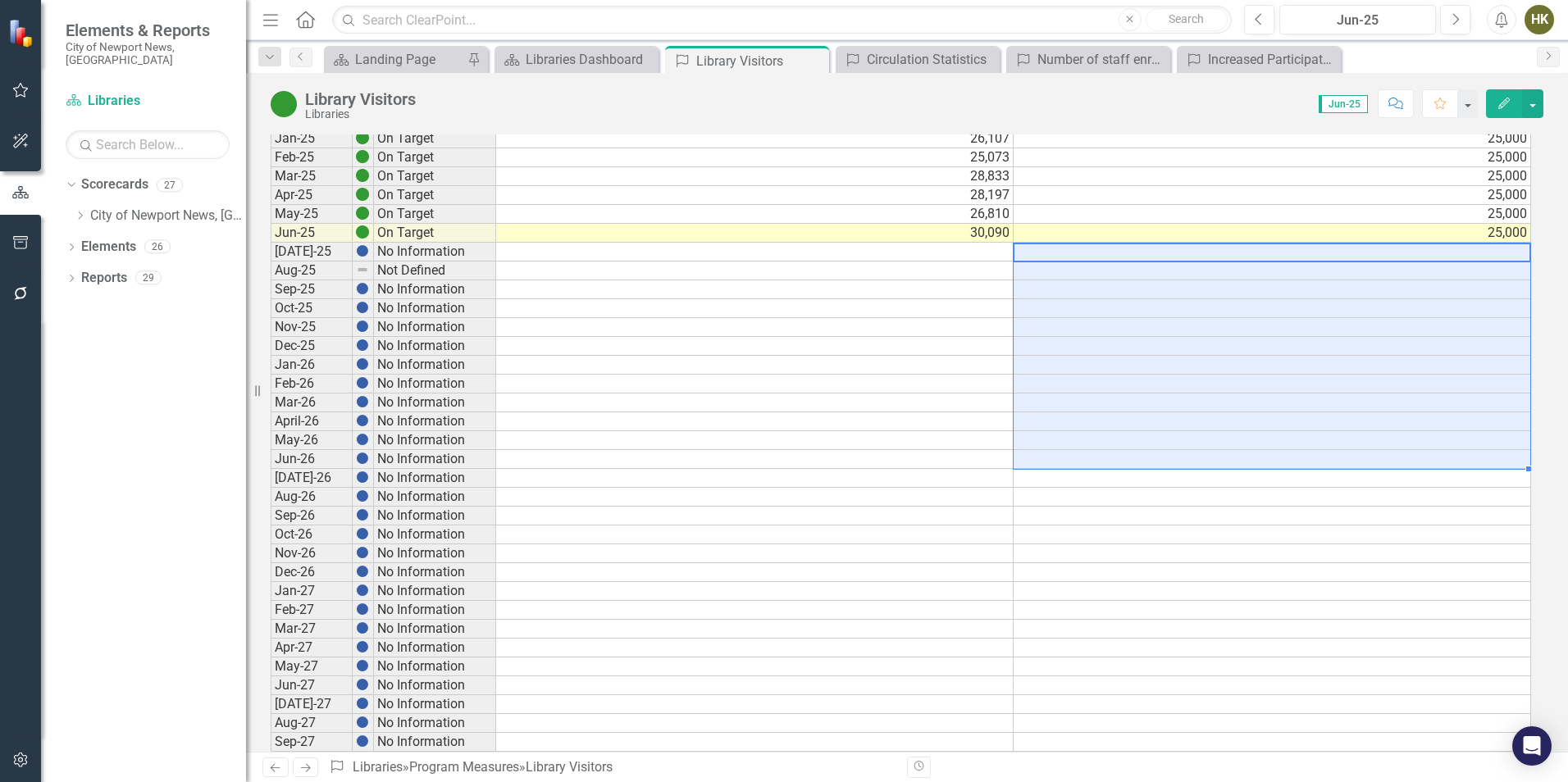 drag, startPoint x: 1266, startPoint y: 257, endPoint x: 1034, endPoint y: 461, distance: 308.9336 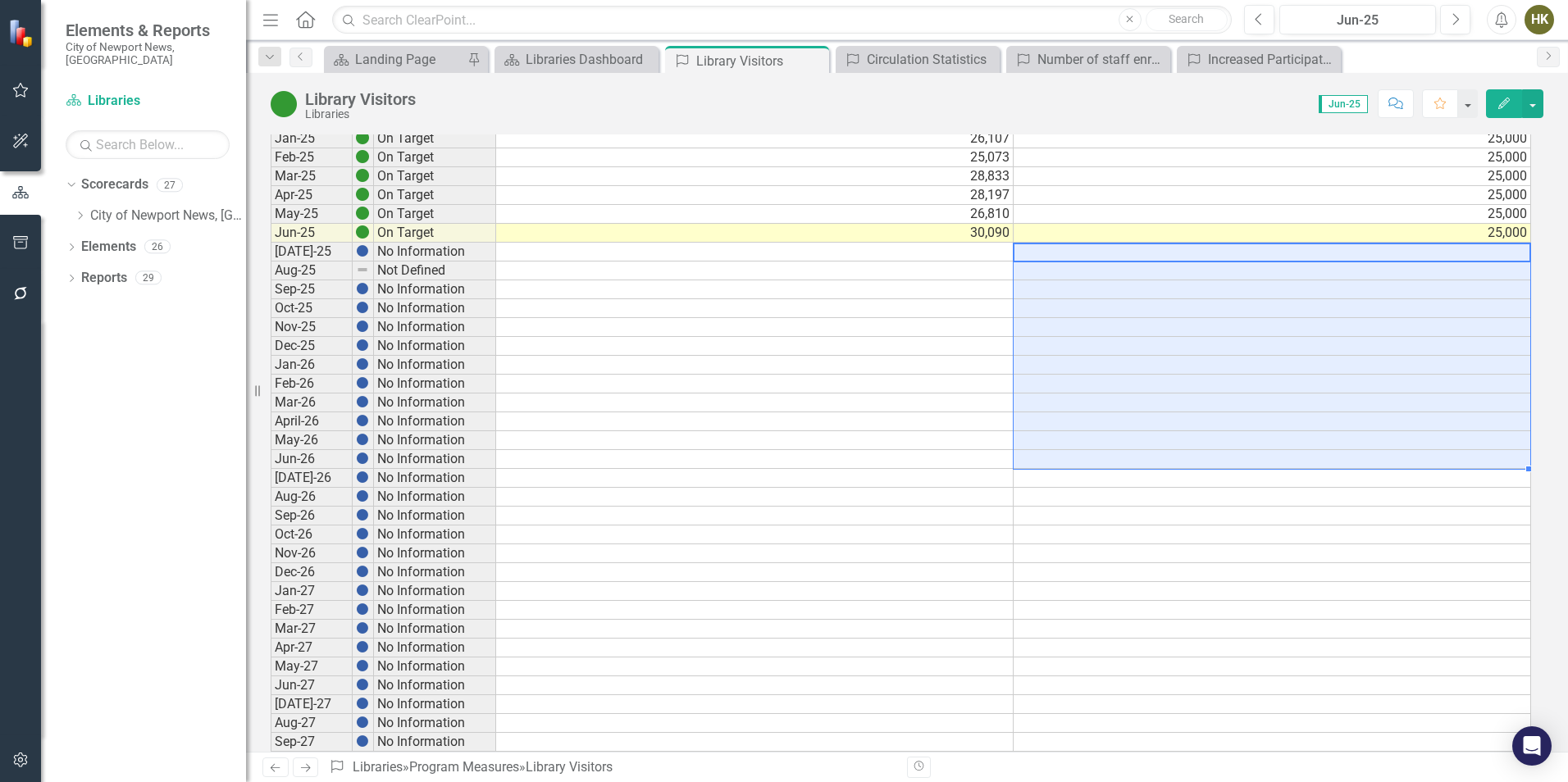 click on "Jul-24 On Target 33,328 25,000 Aug-24 On Target 32,412 25,000 Sep-24 On Target 28,506 25,000 Oct-24 On Target 29,223 25,000 Nov-24 On Target 24,737 25,000 Dec-24 On Target 25,304 25,000 Jan-25 On Target 26,107 25,000 Feb-25 On Target 25,073 25,000 Mar-25 On Target 28,833 25,000 Apr-25 On Target 28,197 25,000 May-25 On Target 26,810 25,000 Jun-25 On Target 30,090 25,000 Jul-25 No Information Aug-25 Not Defined Sep-25 No Information Oct-25 No Information Nov-25 No Information Dec-25 No Information Jan-26 No Information Feb-26 No Information Mar-26 No Information April-26 No Information May-26 No Information Jun-26 No Information Jul-26 No Information Aug-26 No Information Sep-26 No Information Oct-26 No Information Nov-26 No Information Dec-26 No Information Jan-27 No Information Feb-27 No Information Mar-27 No Information Apr-27 No Information May-27 No Information Jun-27 No Information Jul-27 No Information Aug-27 No Information Sep-27 No Information Oct-27 No Information Nov-27 No Information Dec-27" at bounding box center [900, 411] 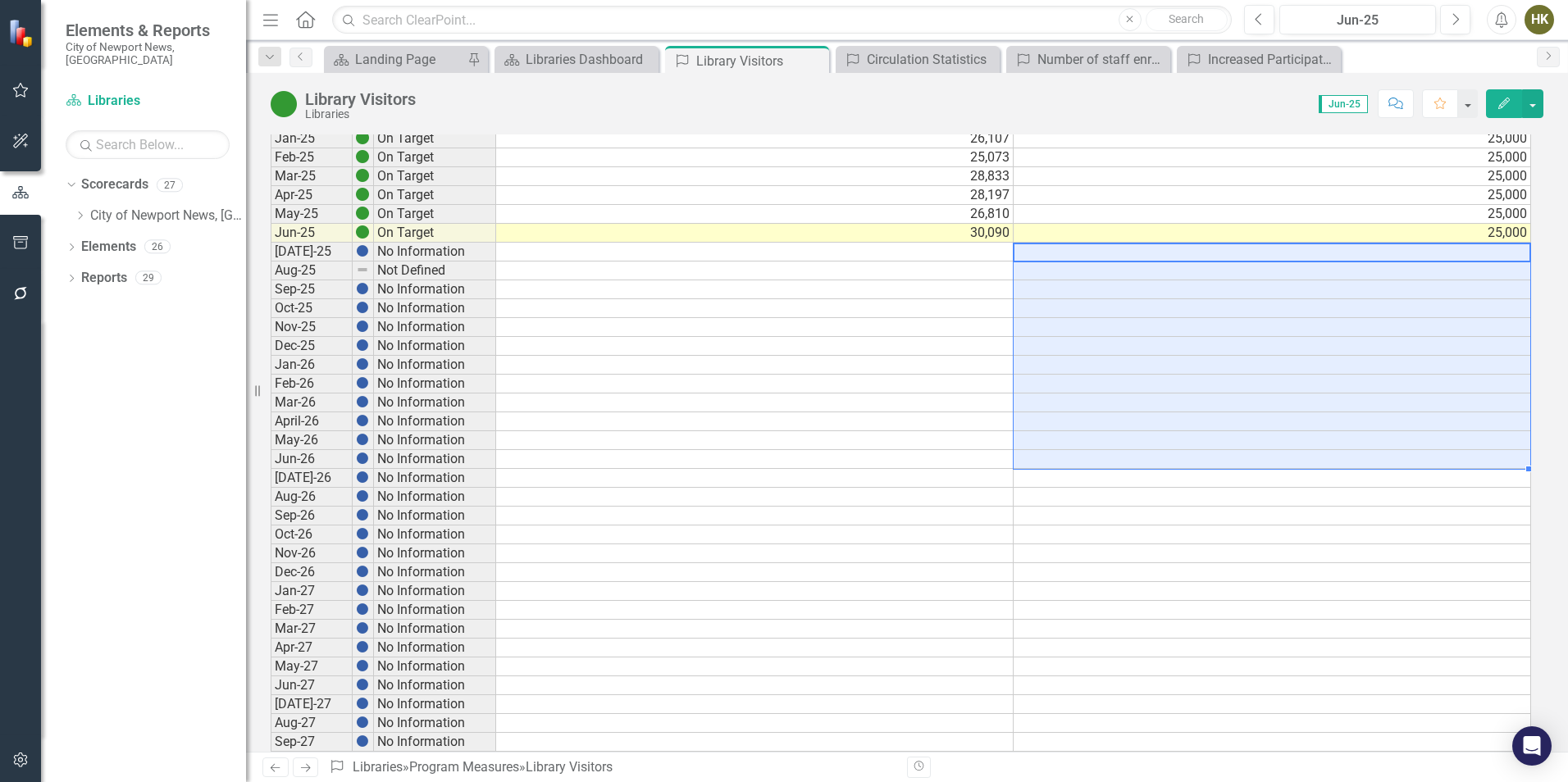 type on "25000" 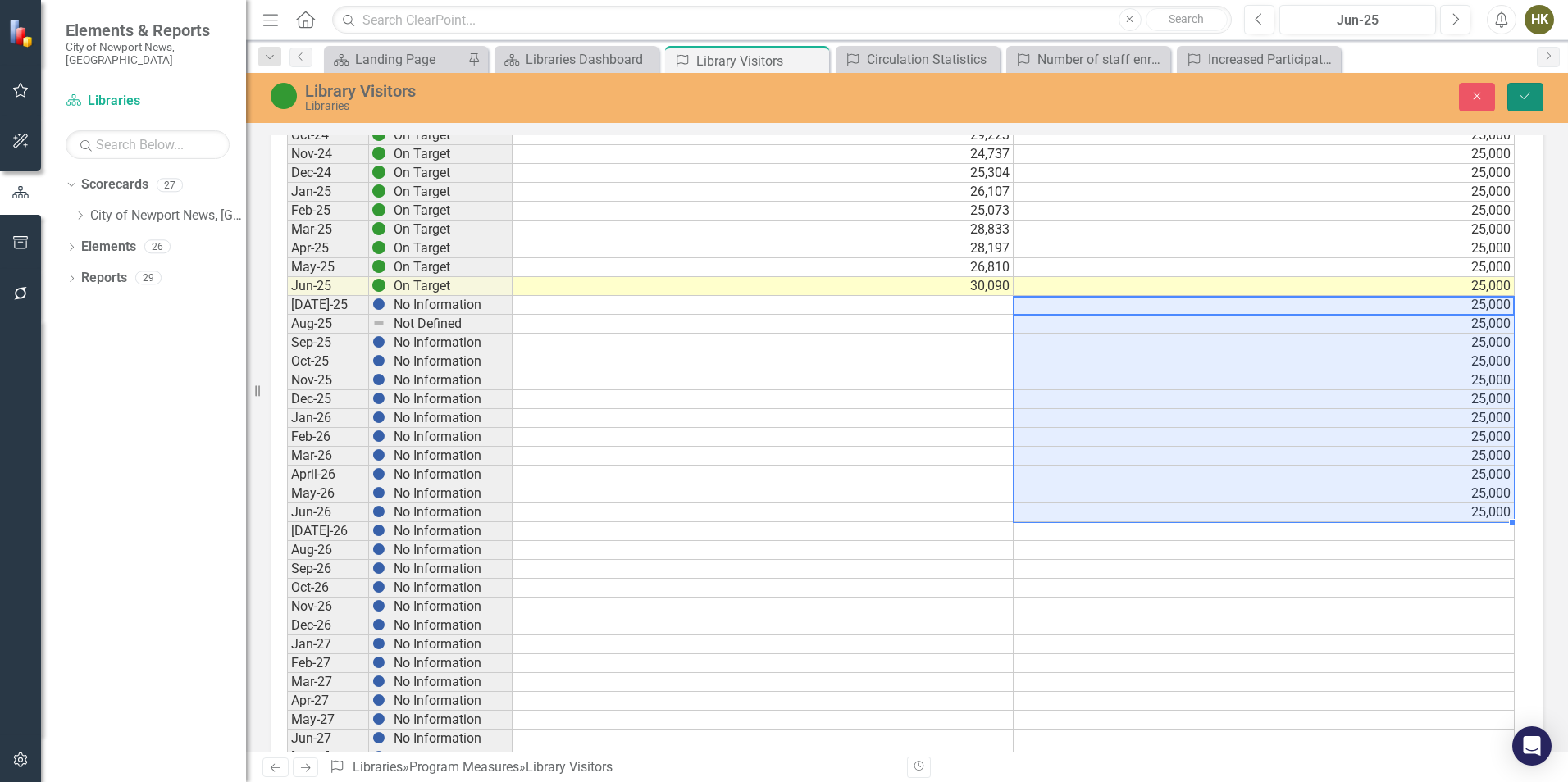 click on "Save" at bounding box center [1525, 97] 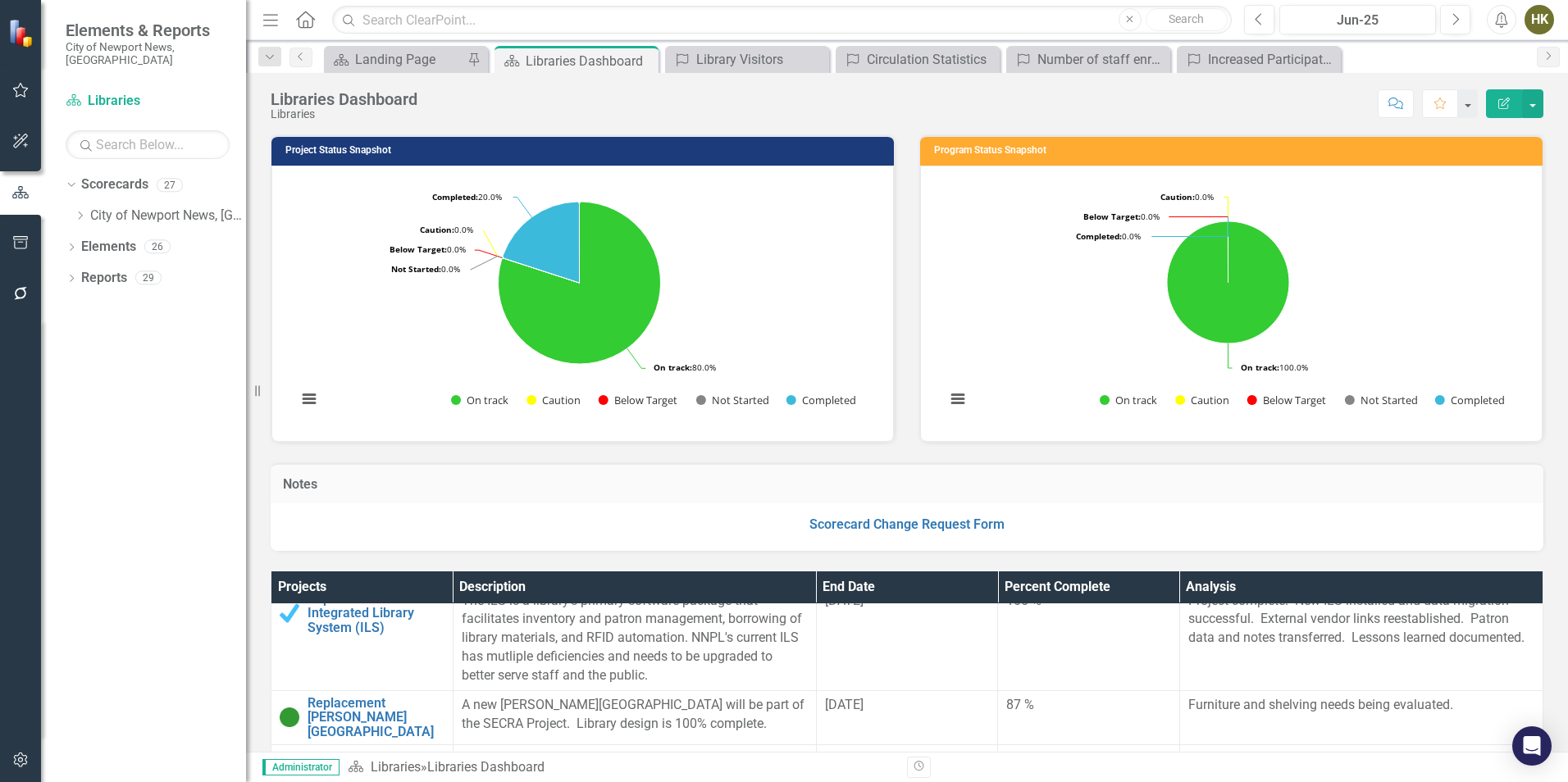 scroll, scrollTop: 31, scrollLeft: 0, axis: vertical 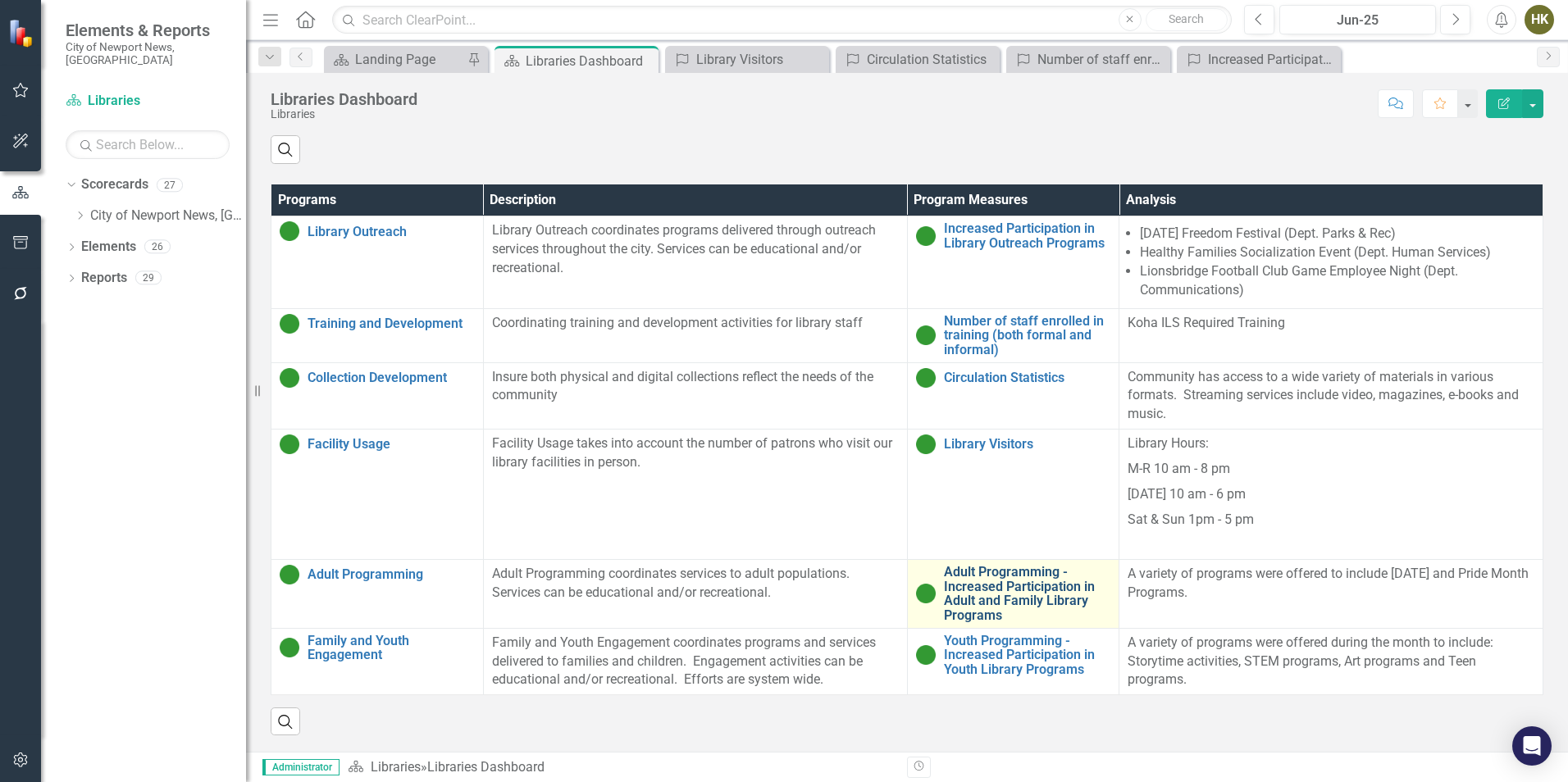 click on "Adult Programming - Increased Participation in Adult and Family Library Programs" at bounding box center [1028, 593] 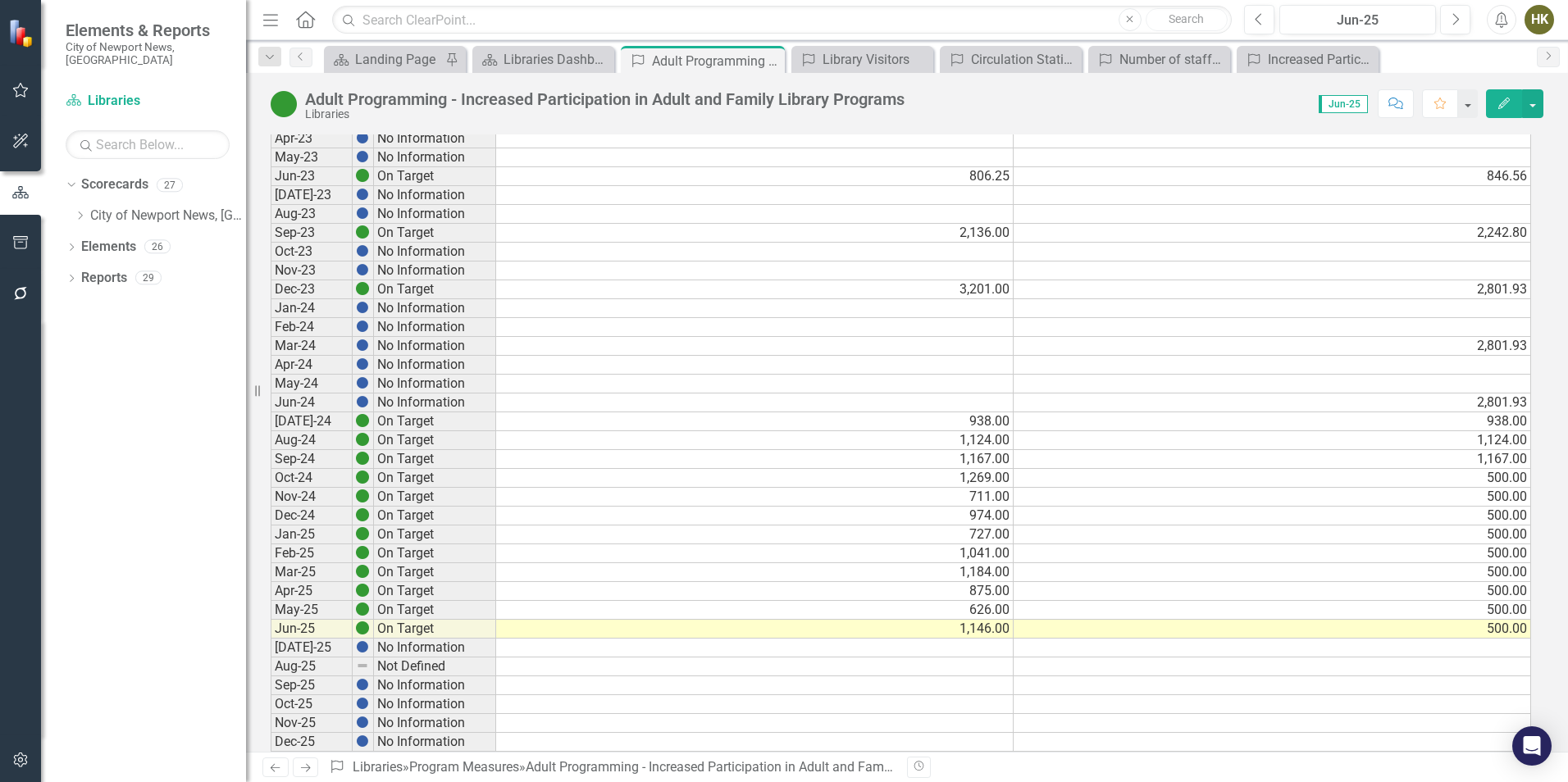 scroll, scrollTop: 798, scrollLeft: 0, axis: vertical 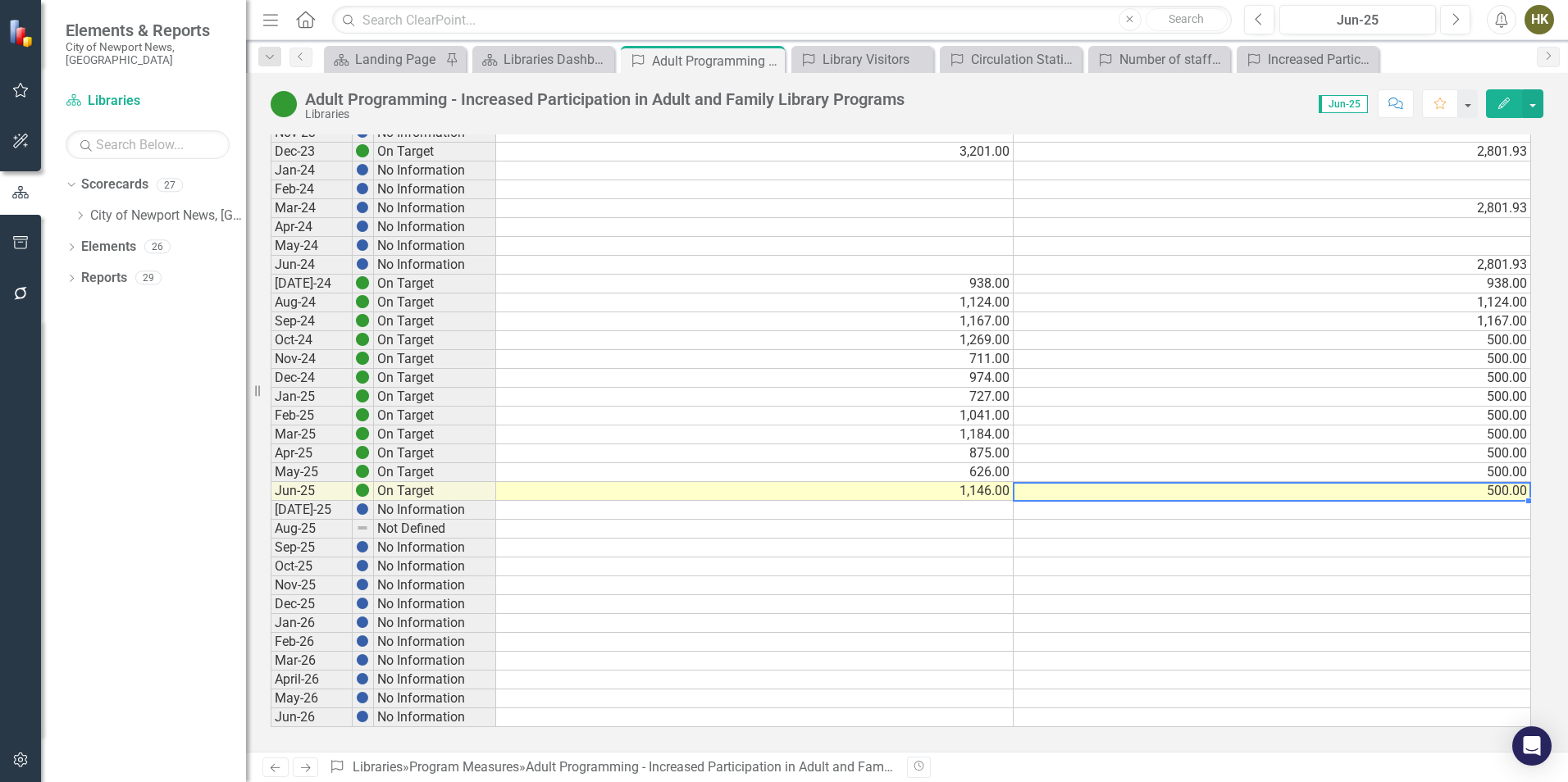 click on "500.00" at bounding box center (1272, 491) 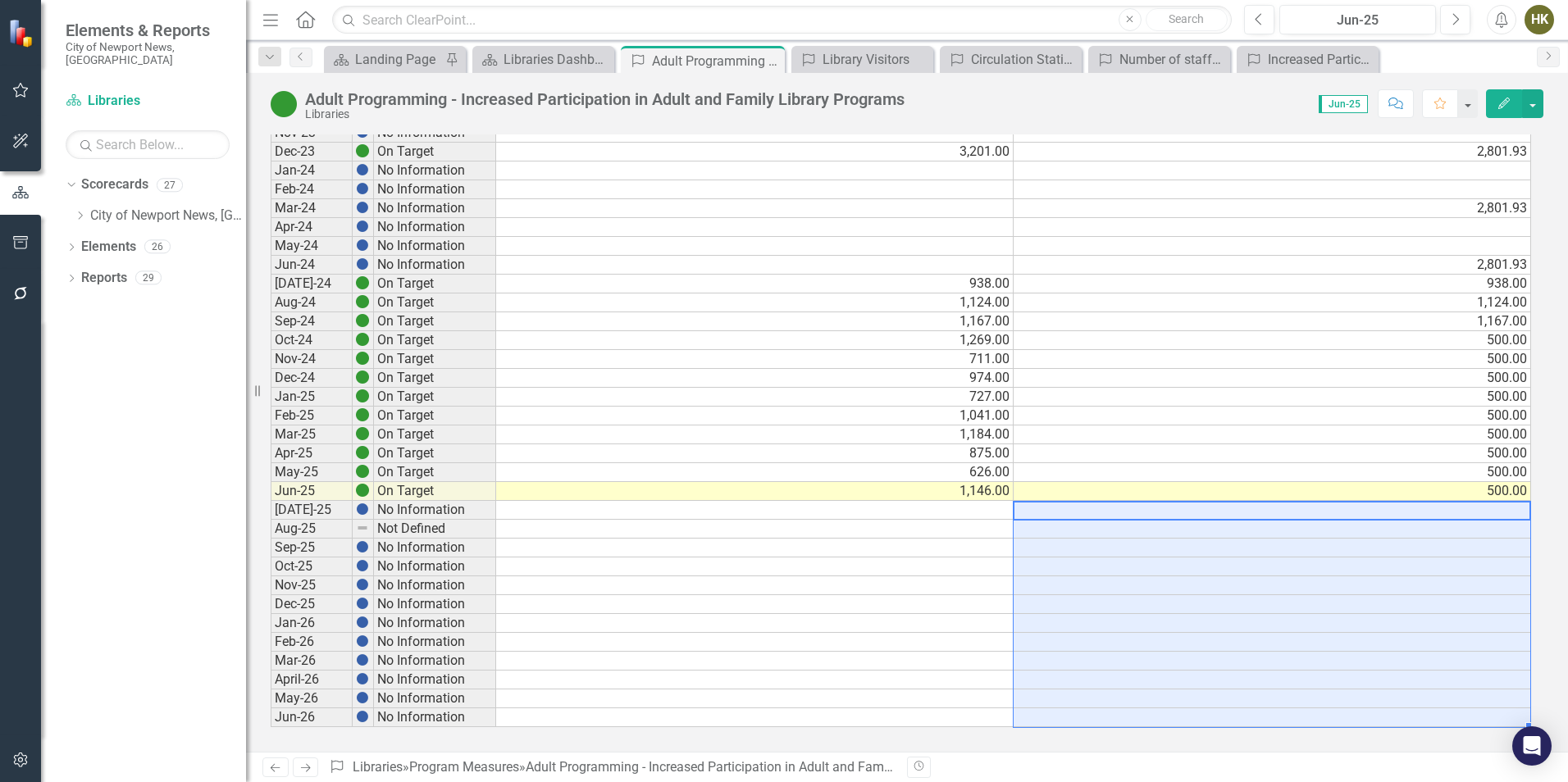 drag, startPoint x: 1042, startPoint y: 510, endPoint x: 1044, endPoint y: 716, distance: 206.00971 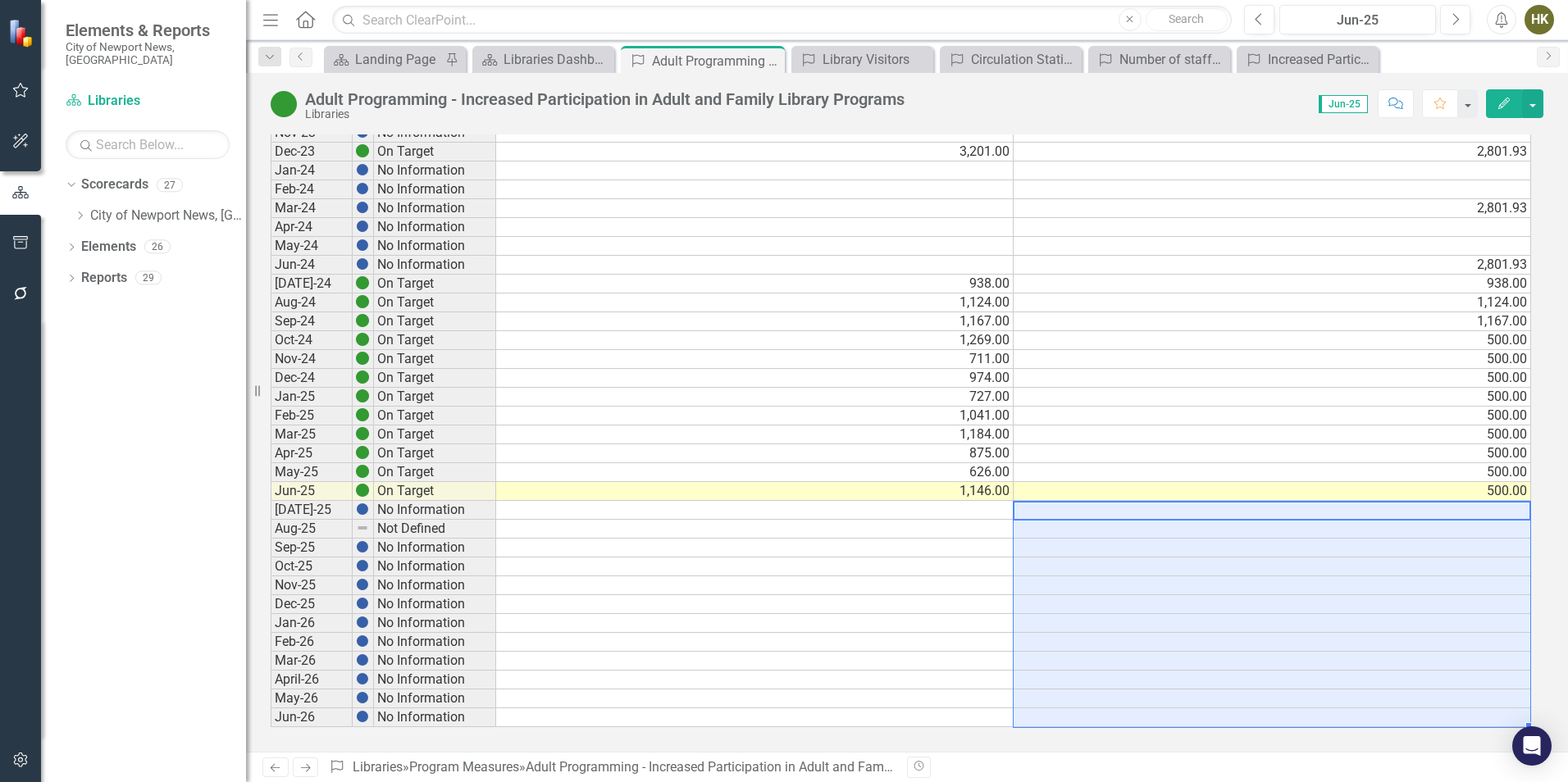 click on "Dec-20 No Information Jan-21 No Information Feb-21 No Information Mar-21 No Information Apr-21 No Information May-21 No Information Jun-21 No Information Jul-21 No Information Aug-21 No Information Sep-21 On Target 739.00 775.95 Oct-21 No Information Nov-21 No Information Dec-21 On Target 739.00 775.95 Jan-22 No Information Feb-22 No Information Mar-22 On Target 739.00 775.95 Apr-22 No Information May-22 No Information Jun-22 On Target 739.00 775.95 Jul-22 No Information Aug-22 No Information Sep-22 On Target 806.25 846.56 Oct-22 No Information Nov-22 No Information Dec-22 On Target 806.25 846.56 Jan-23 No Information Feb-23 No Information Mar-23 On Target 806.25 846.56 Apr-23 No Information May-23 No Information Jun-23 On Target 806.25 846.56 Jul-23 No Information Aug-23 No Information Sep-23 On Target 2,136.00 2,242.80 Oct-23 No Information Nov-23 No Information Dec-23 On Target 3,201.00 2,801.93 Jan-24 No Information Feb-24 No Information Mar-24 No Information 2,801.93 Apr-24 No Information May-24 Jun-24" at bounding box center [900, 95] 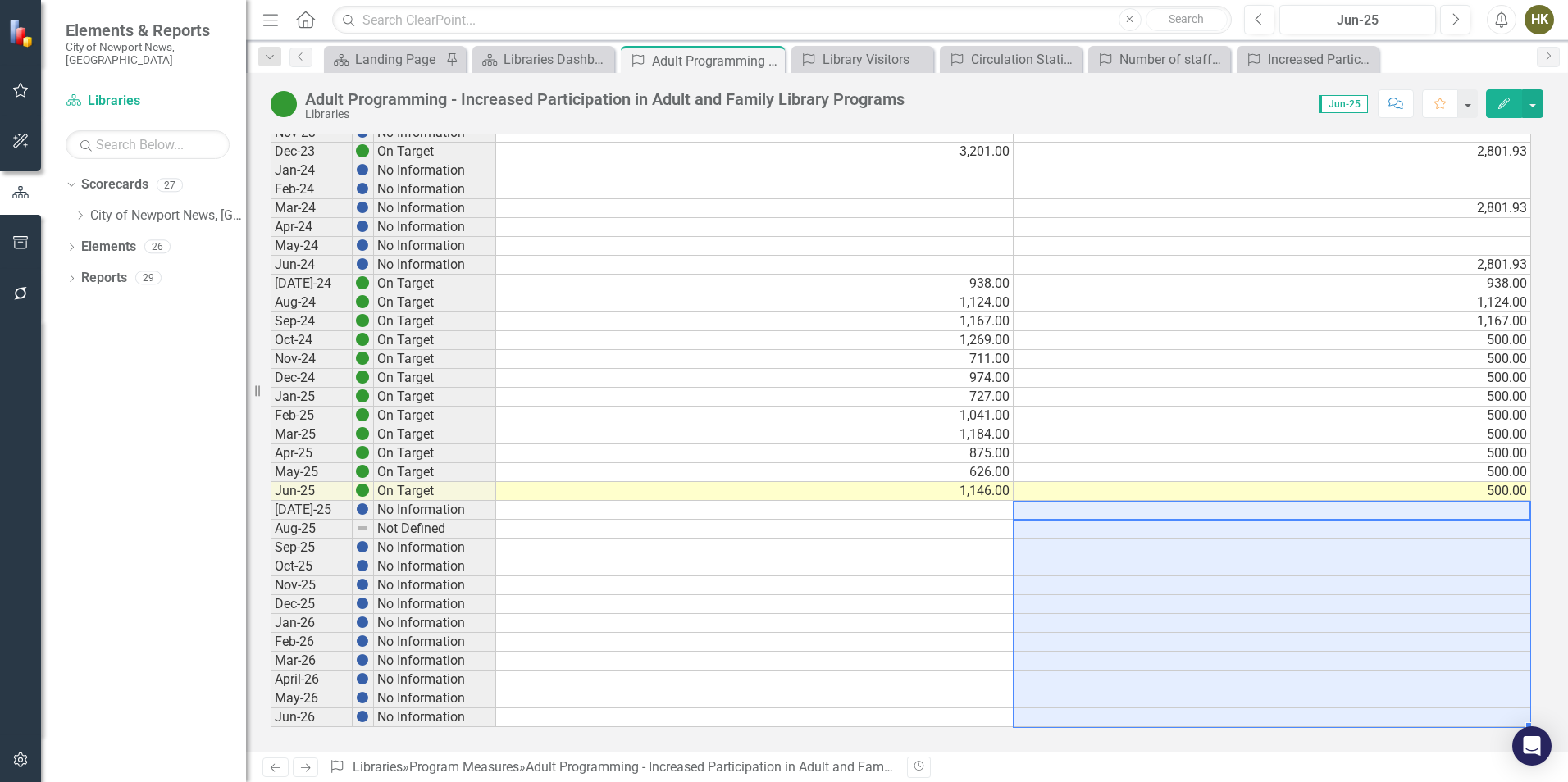 type on "500" 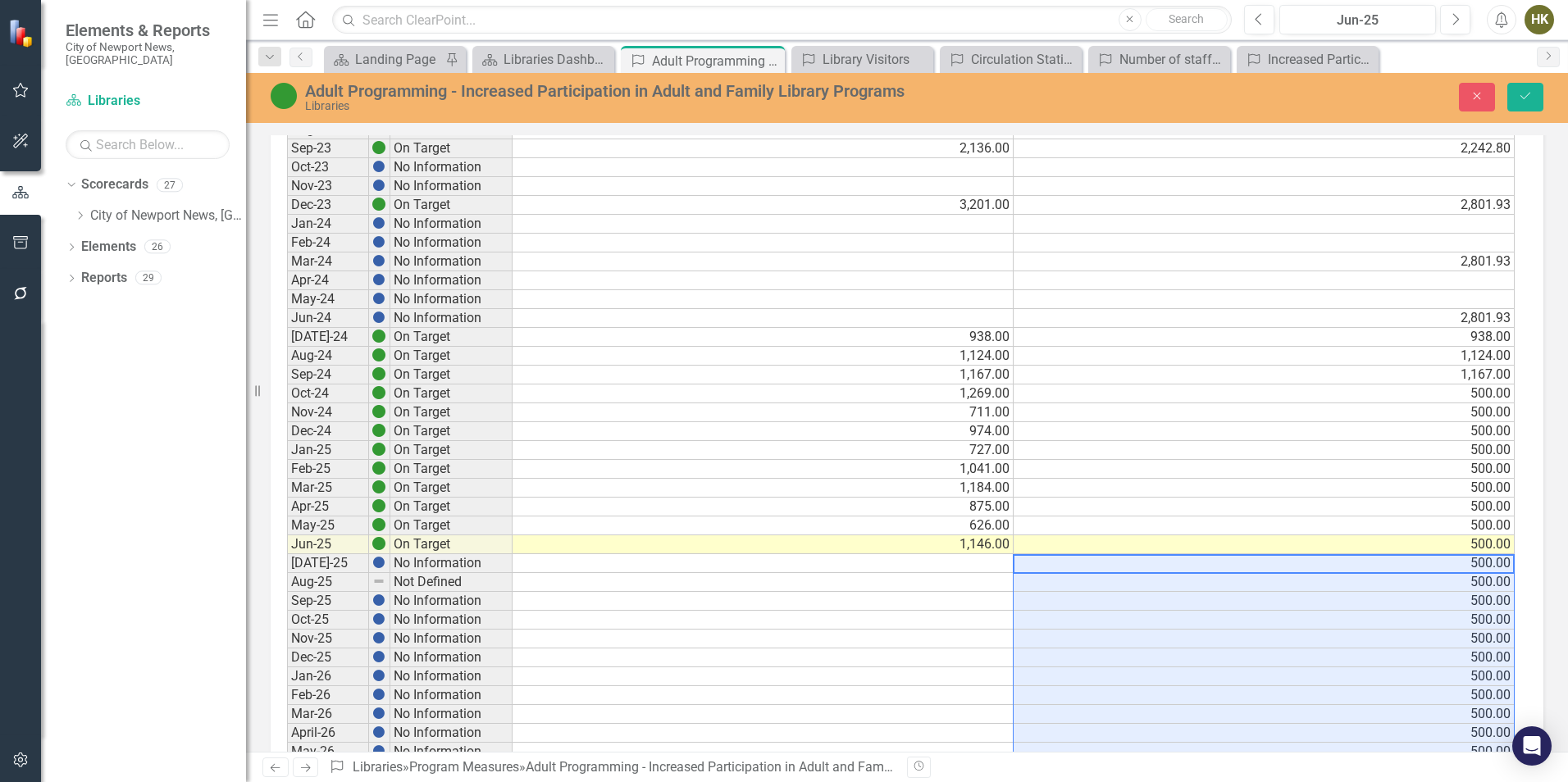 scroll, scrollTop: 867, scrollLeft: 0, axis: vertical 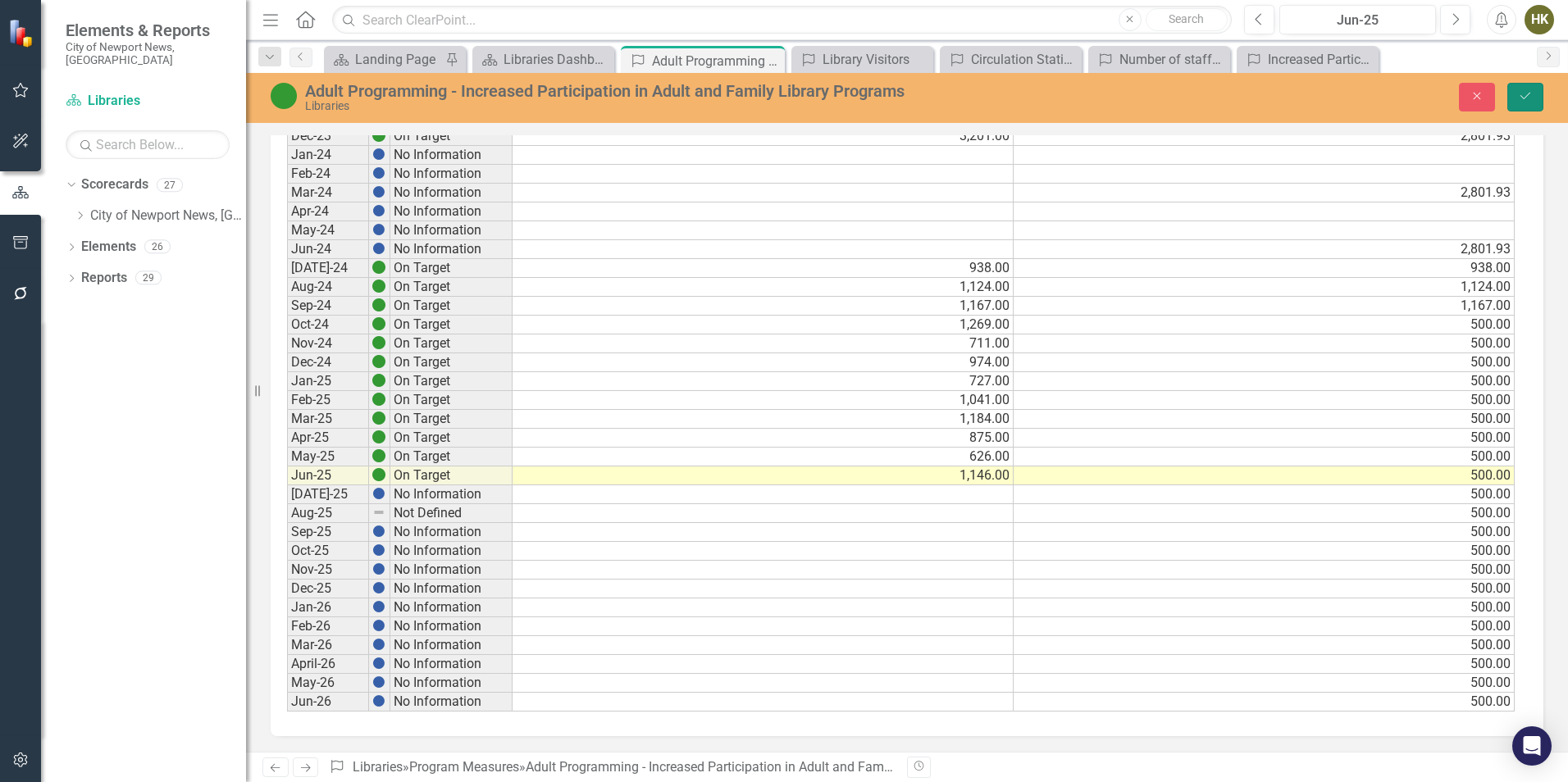click on "Save" 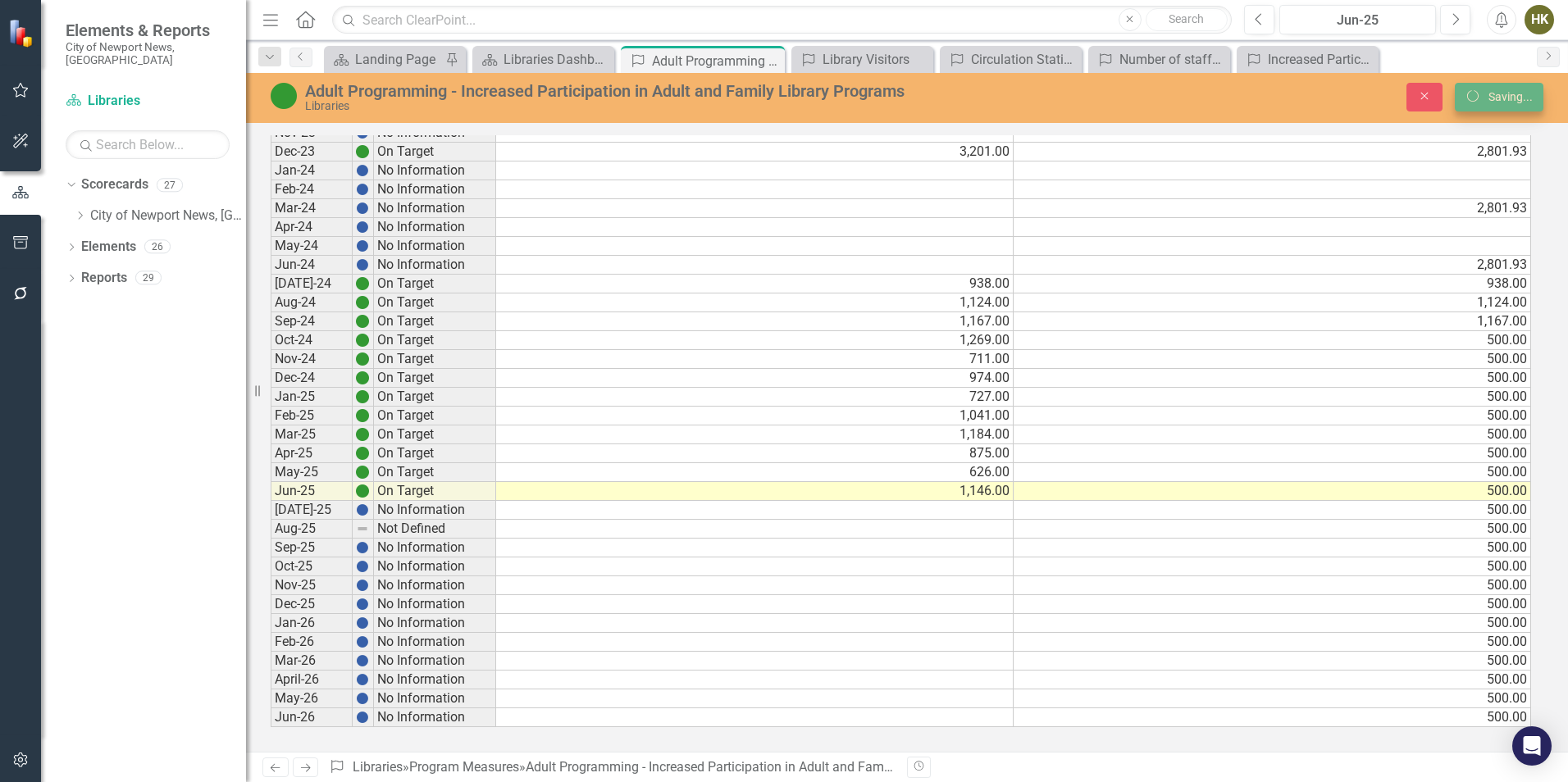 scroll, scrollTop: 799, scrollLeft: 0, axis: vertical 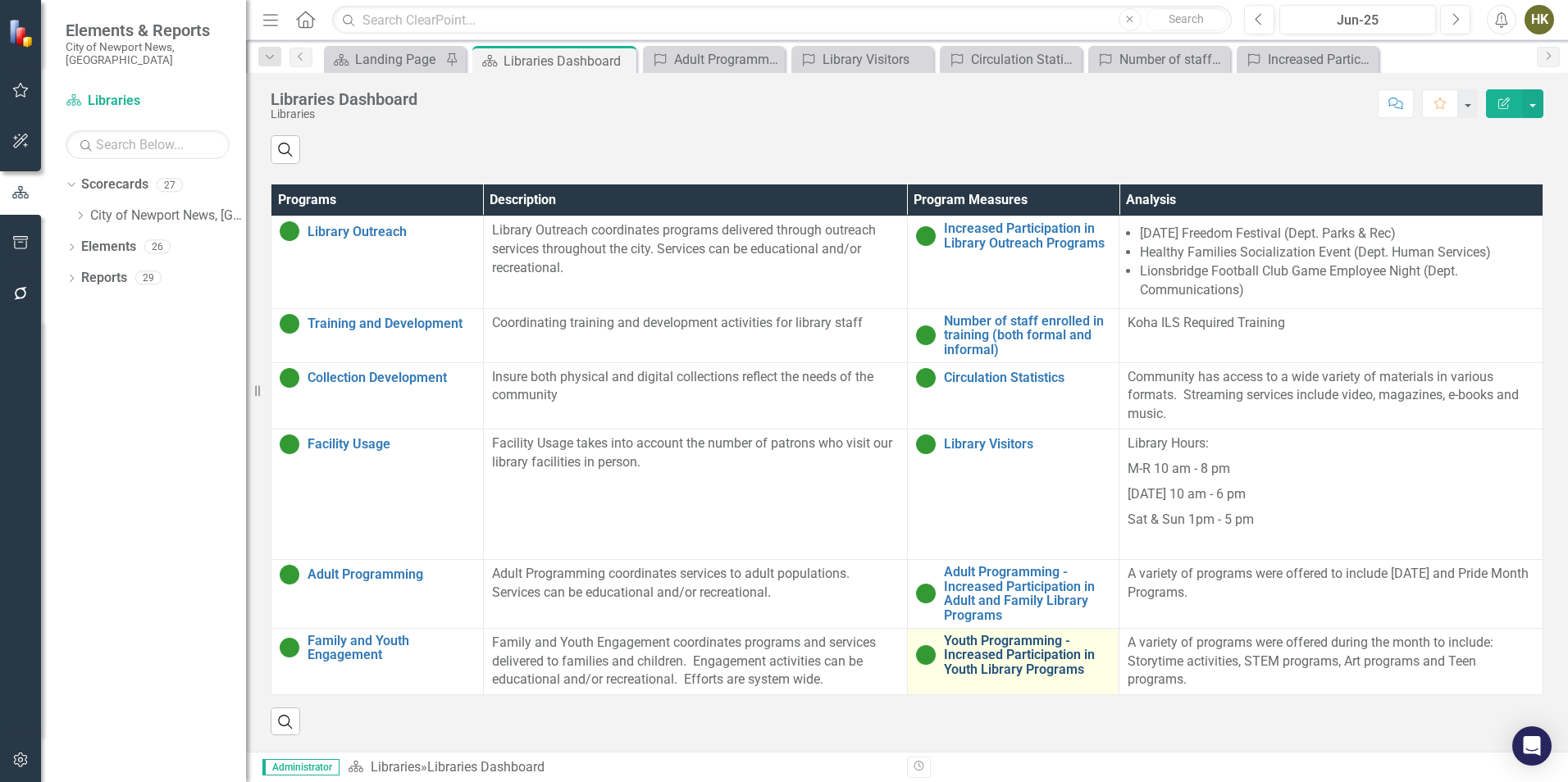 click on "Youth Programming - Increased Participation in Youth Library Programs" at bounding box center [1028, 655] 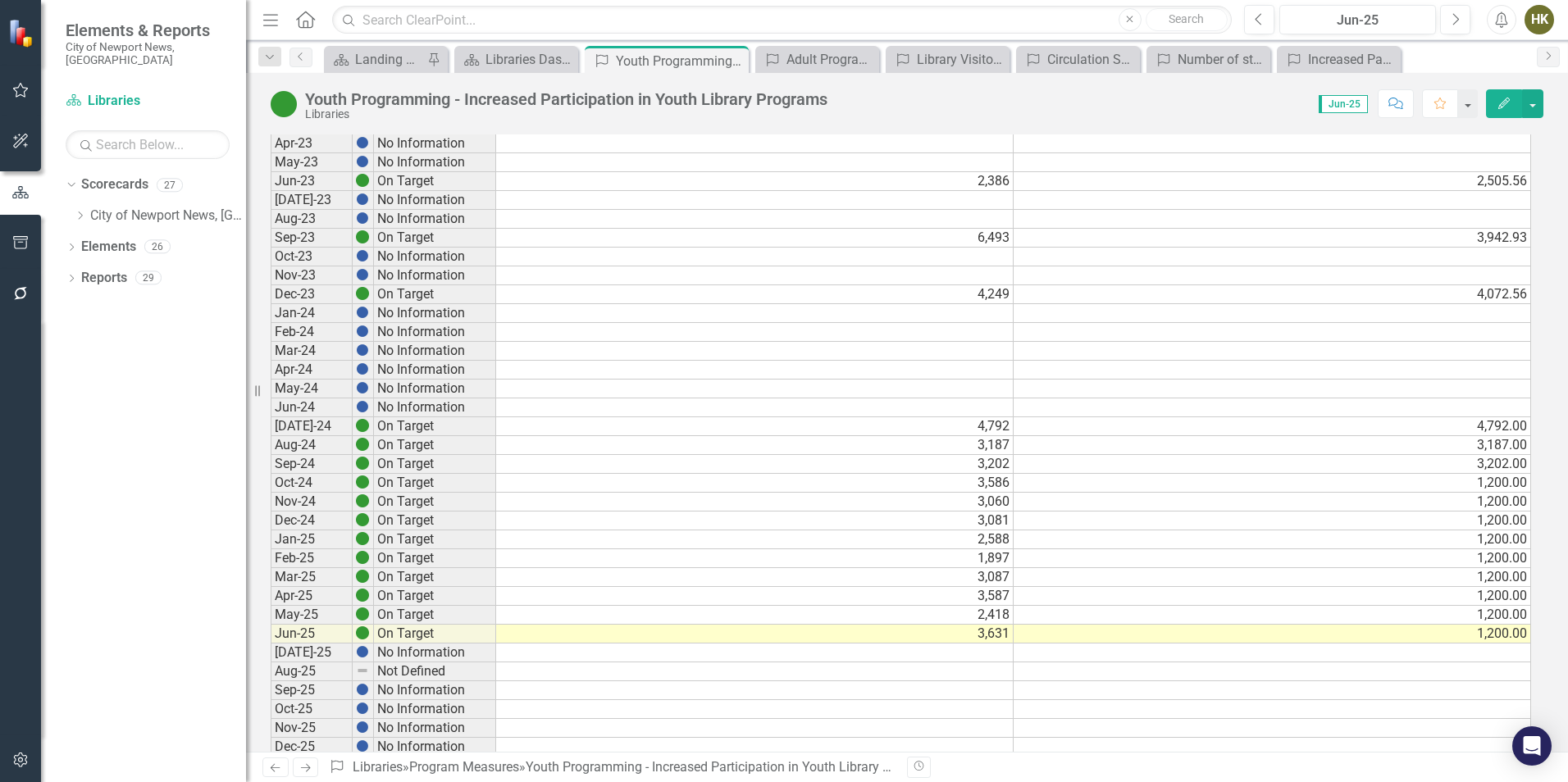 scroll, scrollTop: 798, scrollLeft: 0, axis: vertical 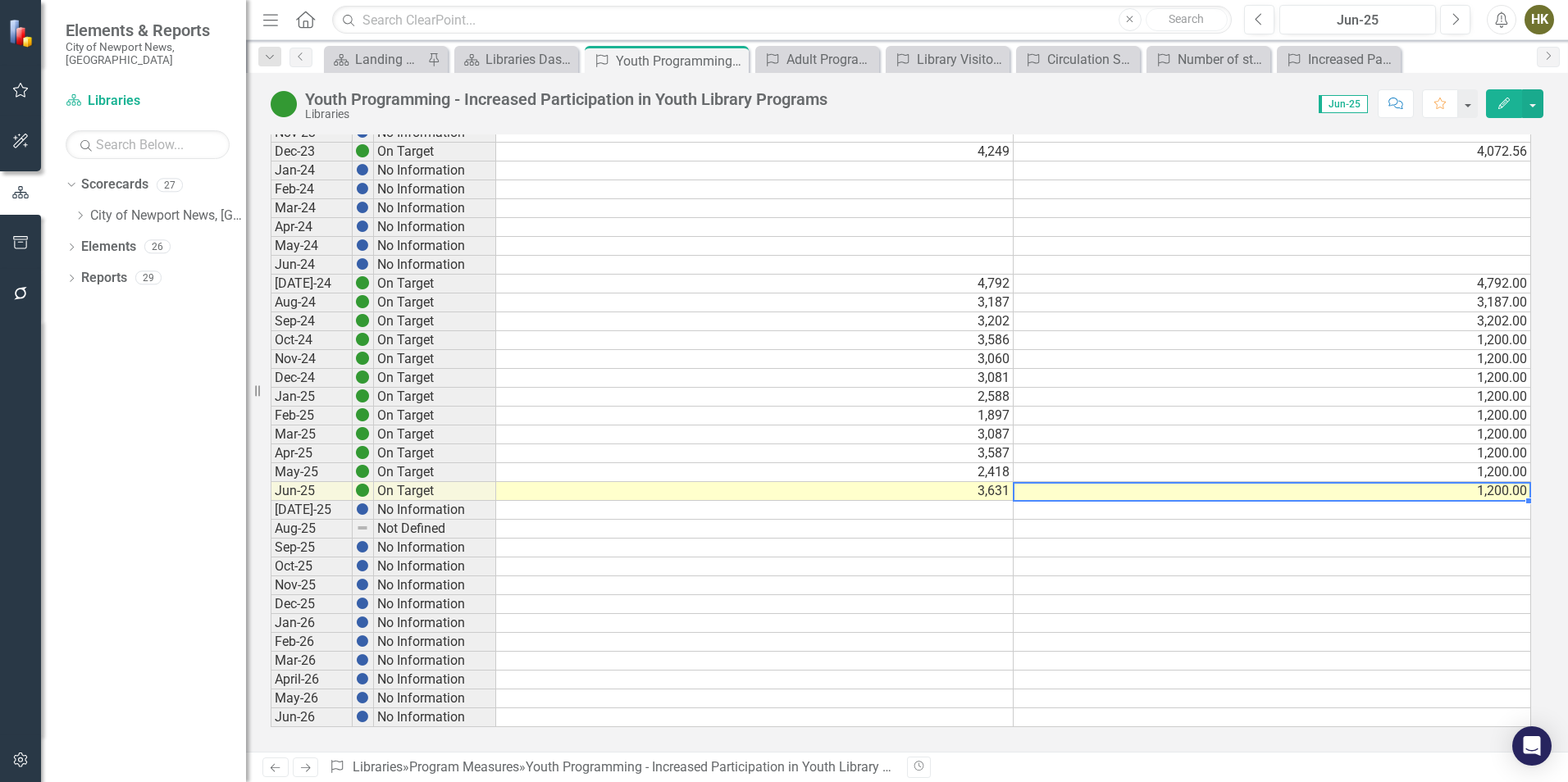 click on "1,200.00" at bounding box center (1272, 491) 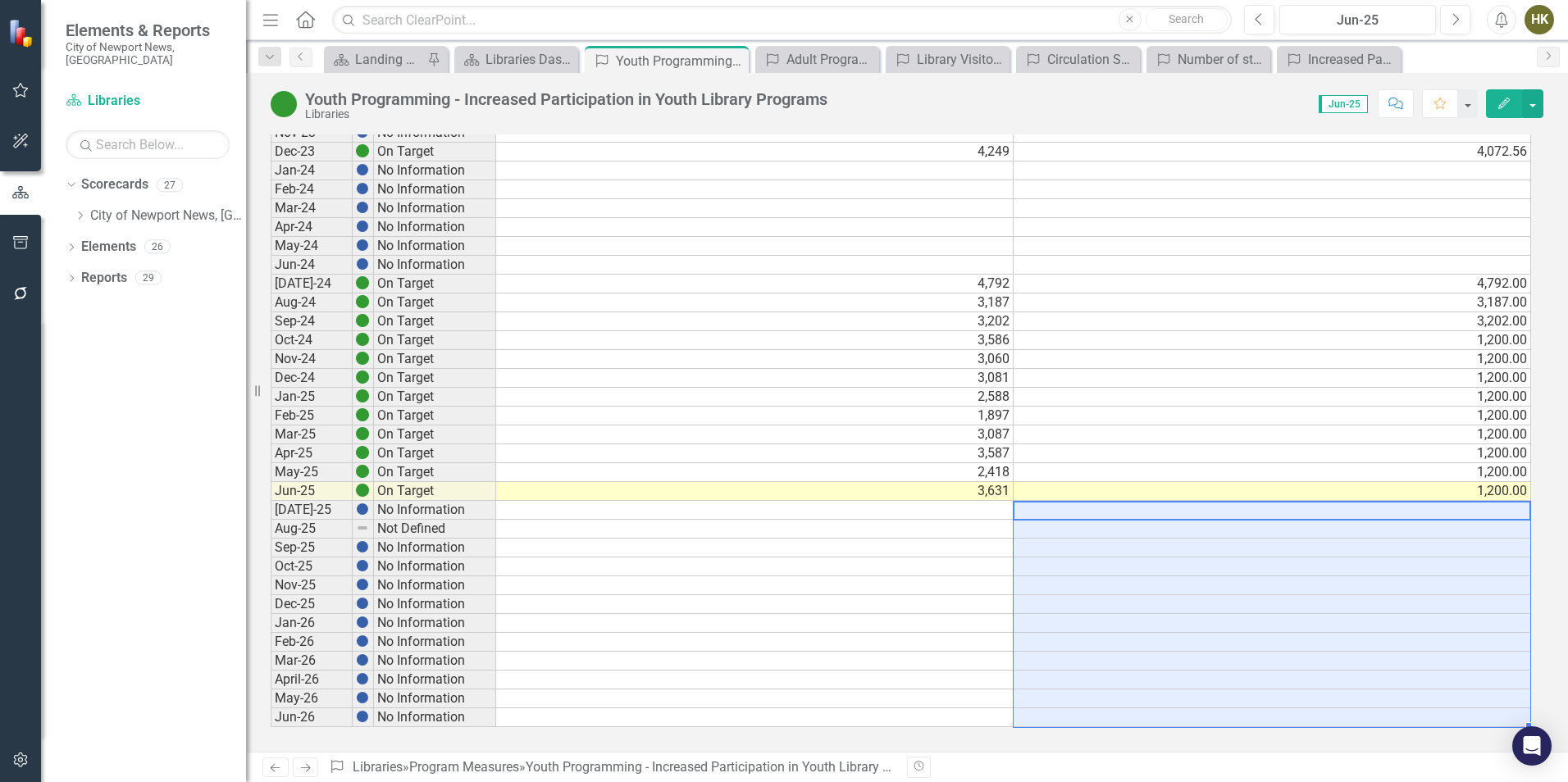 drag, startPoint x: 1081, startPoint y: 510, endPoint x: 1020, endPoint y: 717, distance: 215.80083 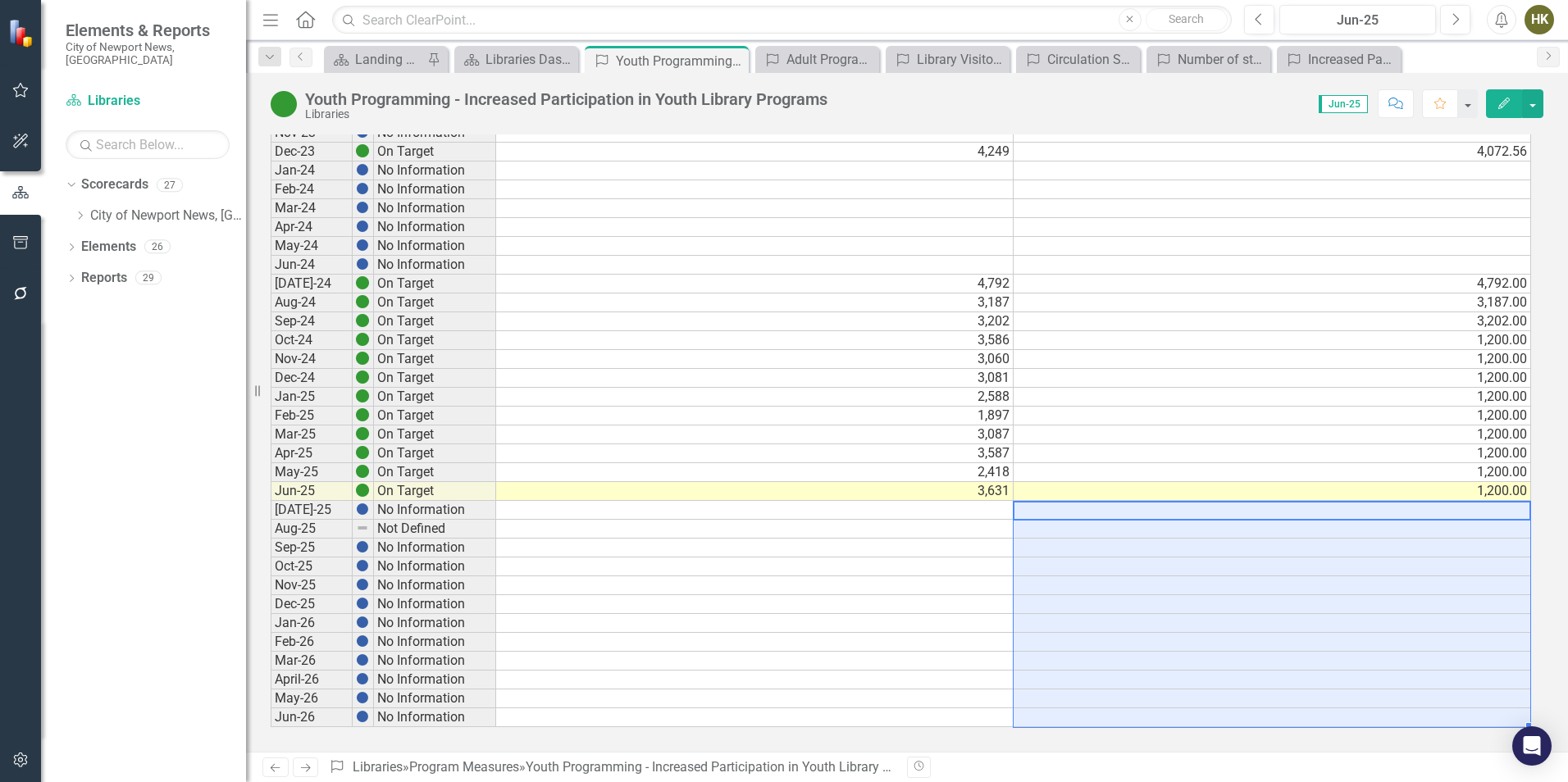 type on "1200" 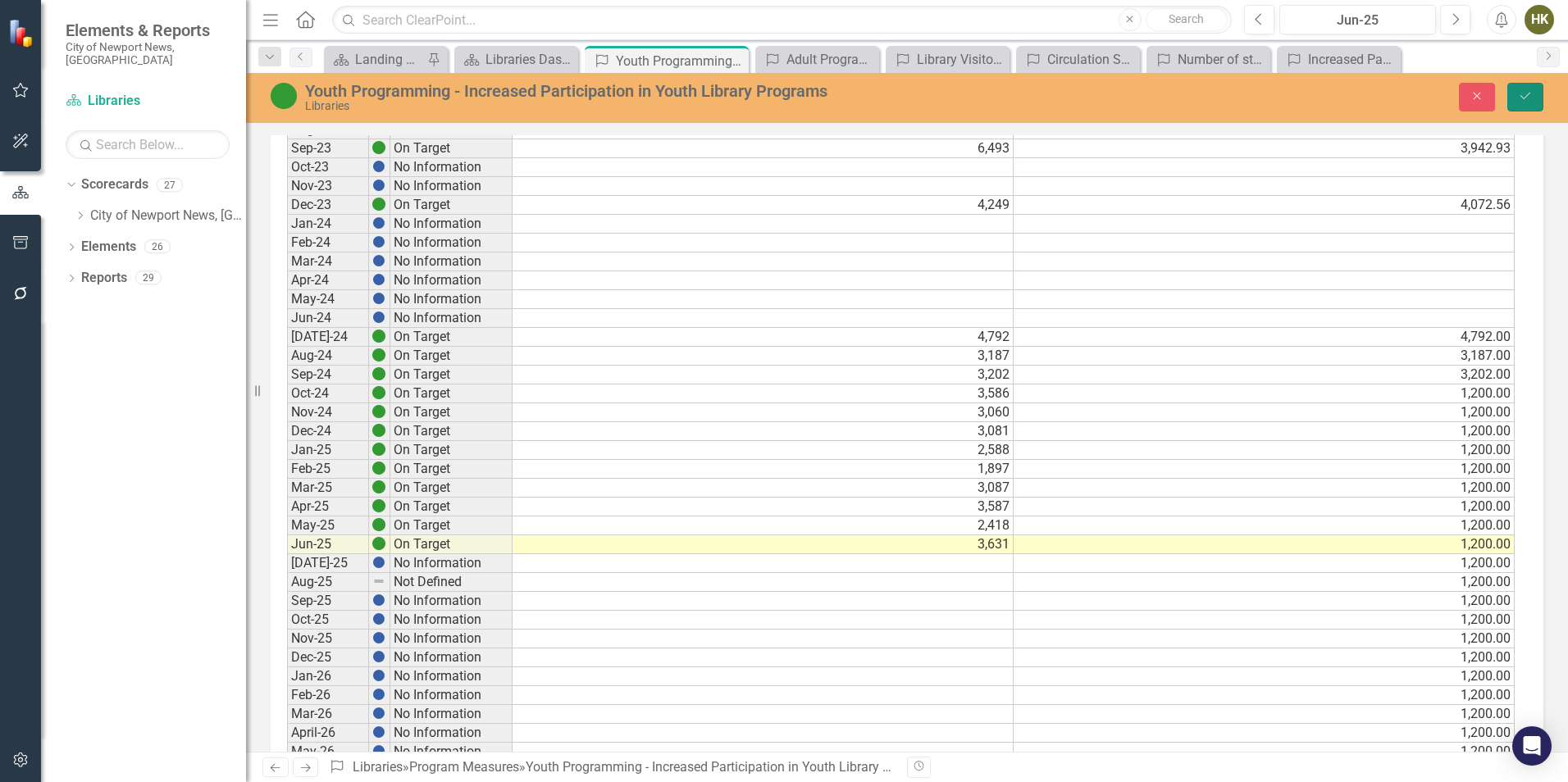 click on "Save" at bounding box center (1525, 97) 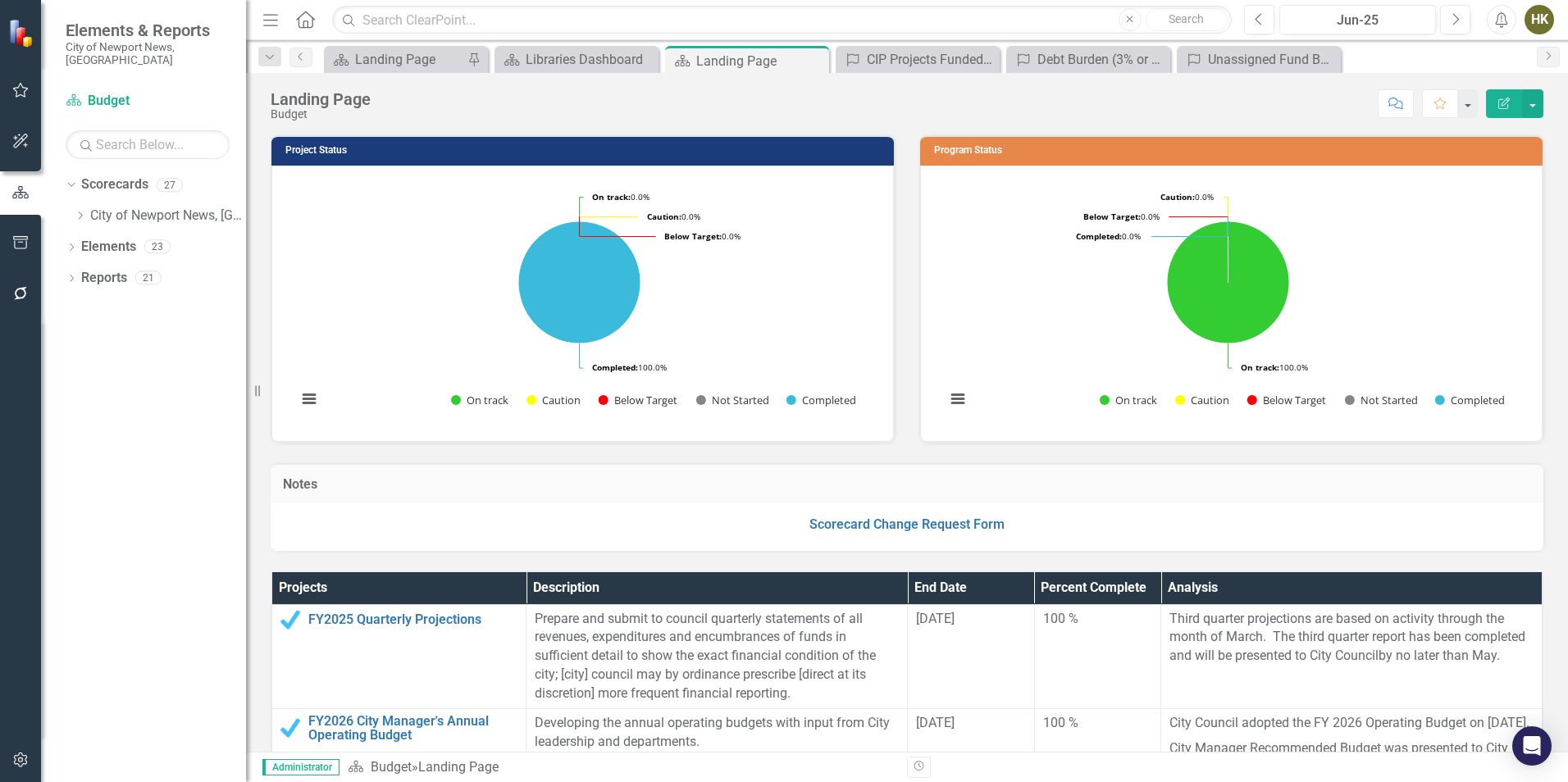 scroll, scrollTop: 0, scrollLeft: 0, axis: both 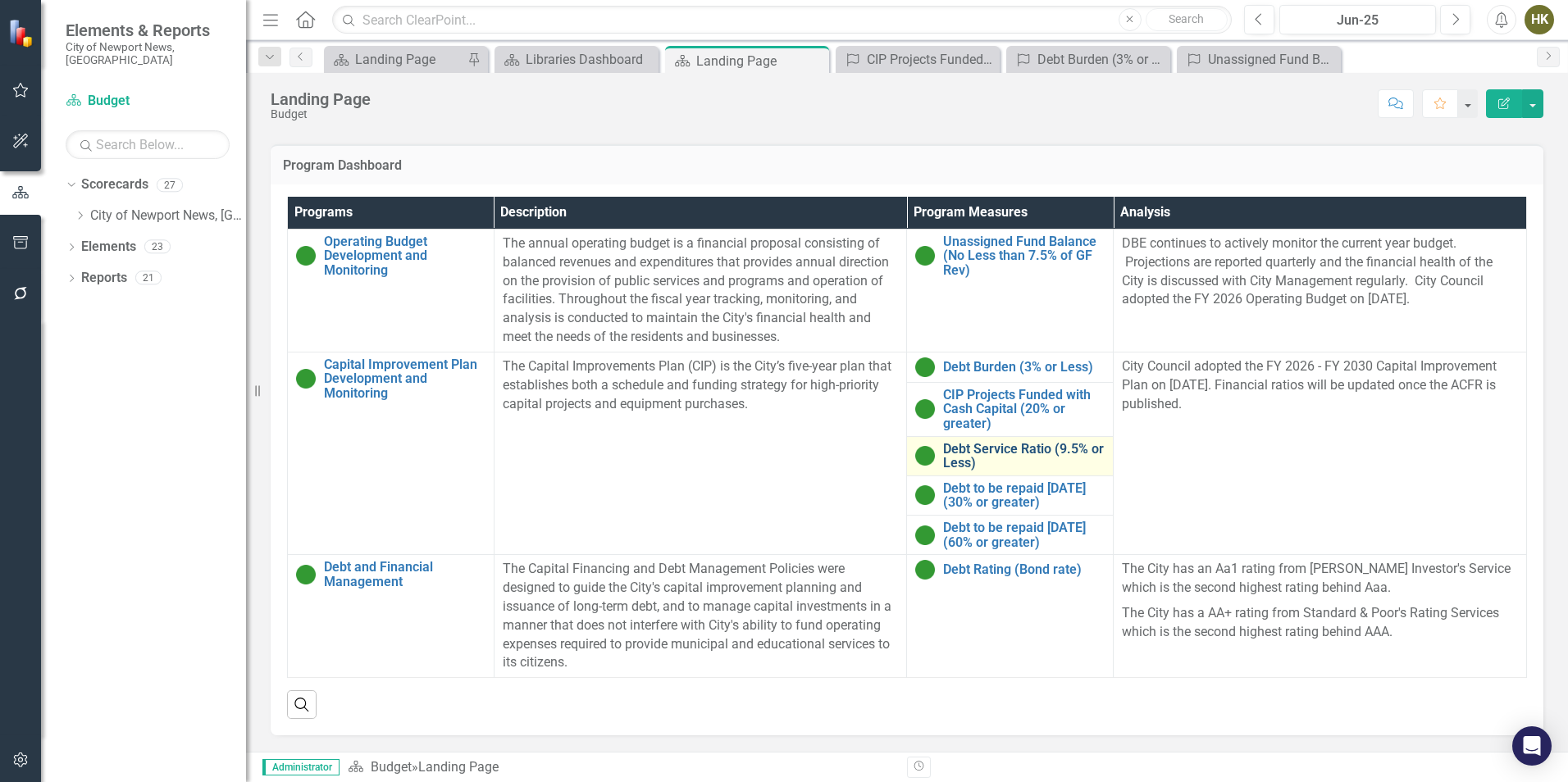 click on "Debt Service Ratio (9.5% or Less)" at bounding box center (1023, 456) 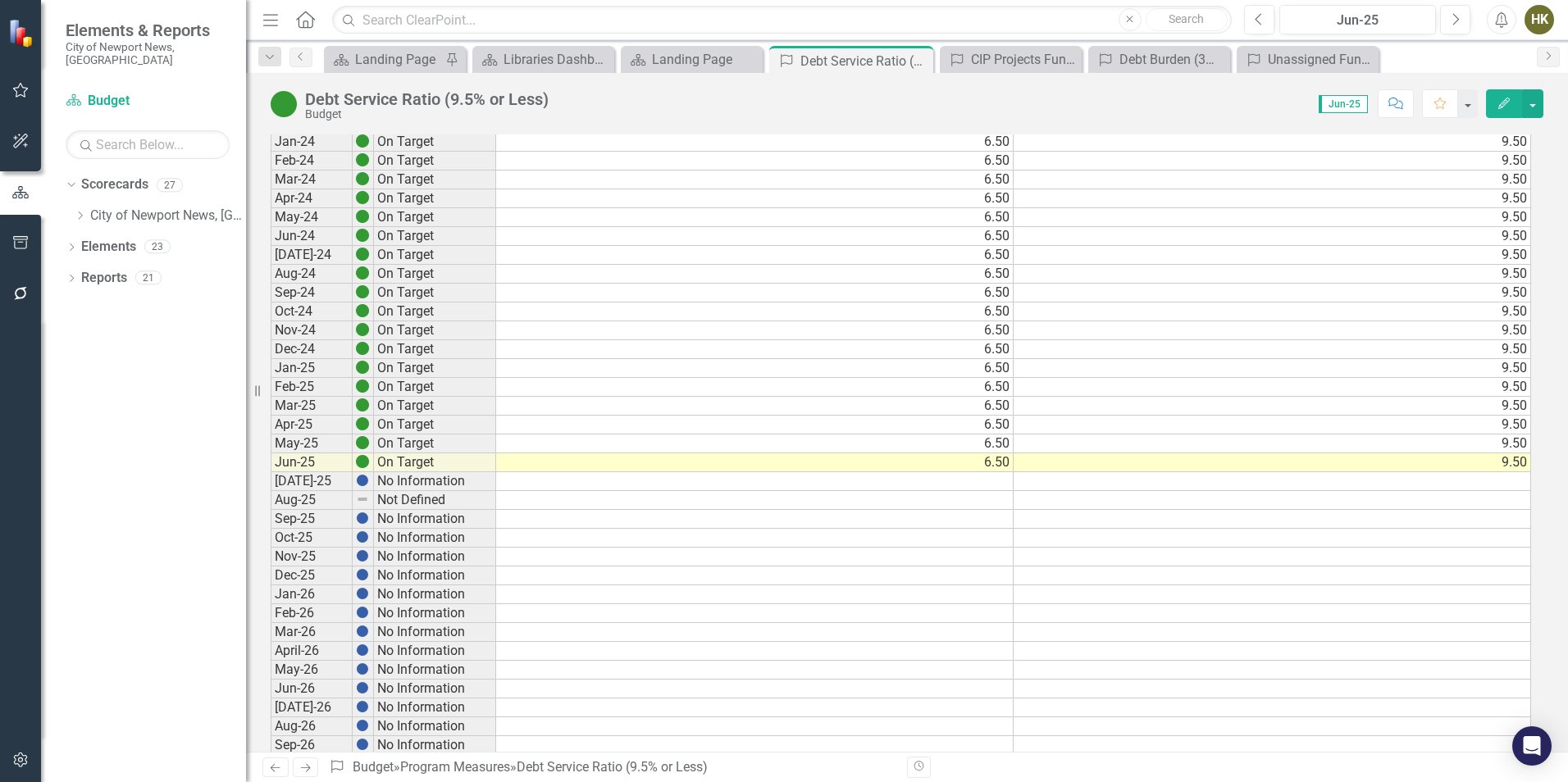 scroll, scrollTop: 246, scrollLeft: 0, axis: vertical 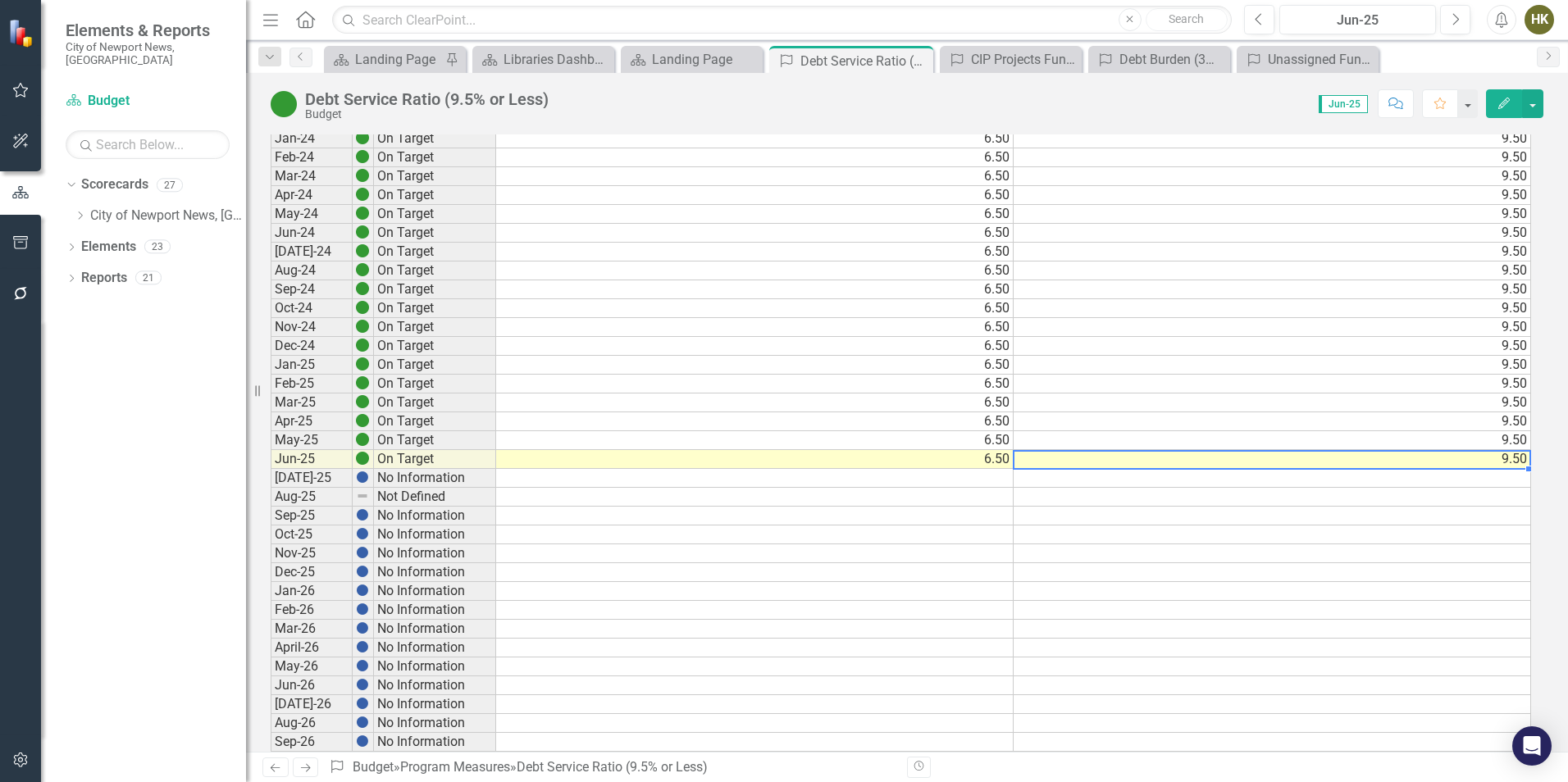 click on "9.50" at bounding box center [1272, 459] 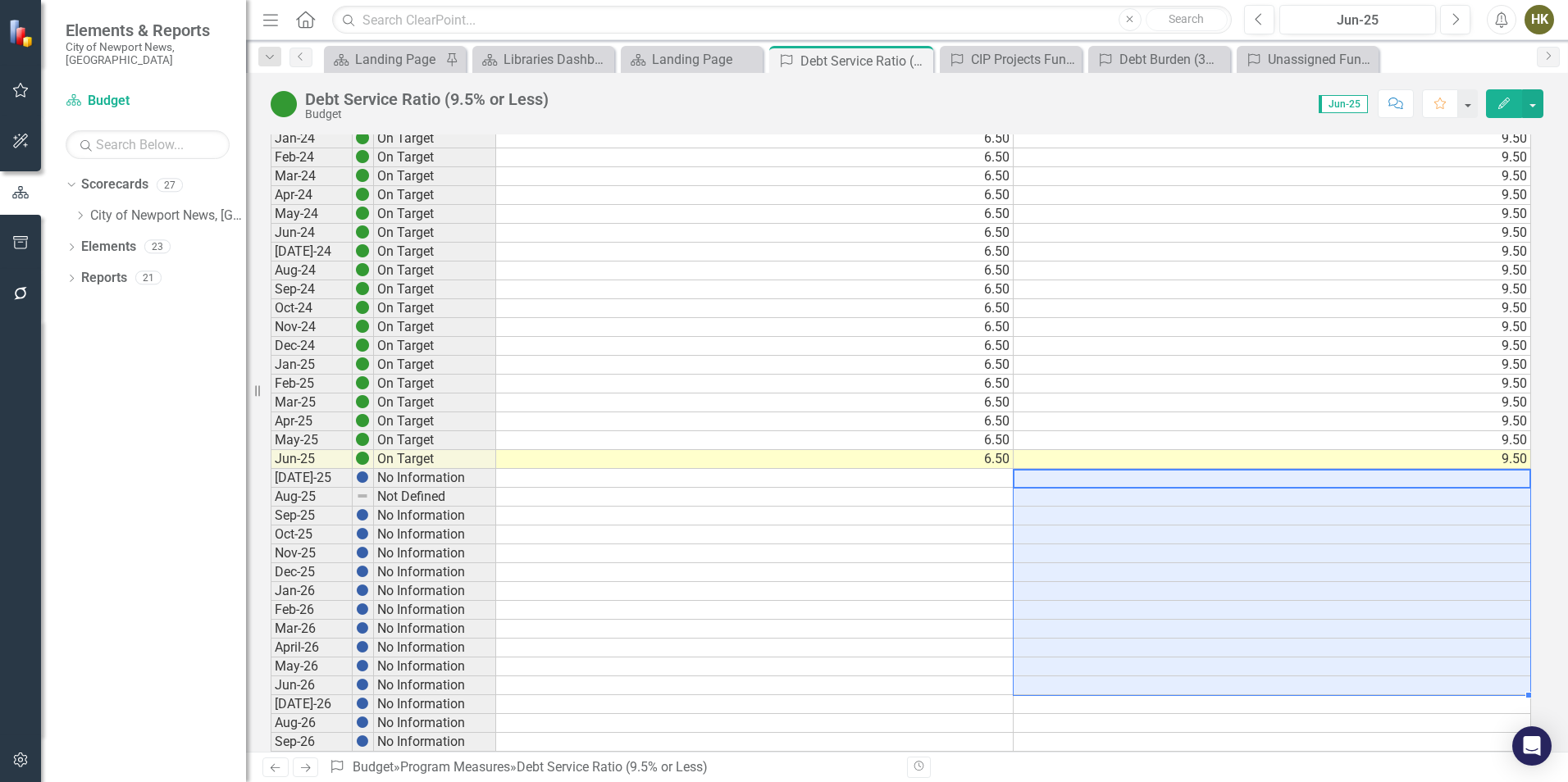 drag, startPoint x: 1137, startPoint y: 477, endPoint x: 1016, endPoint y: 682, distance: 238.0462 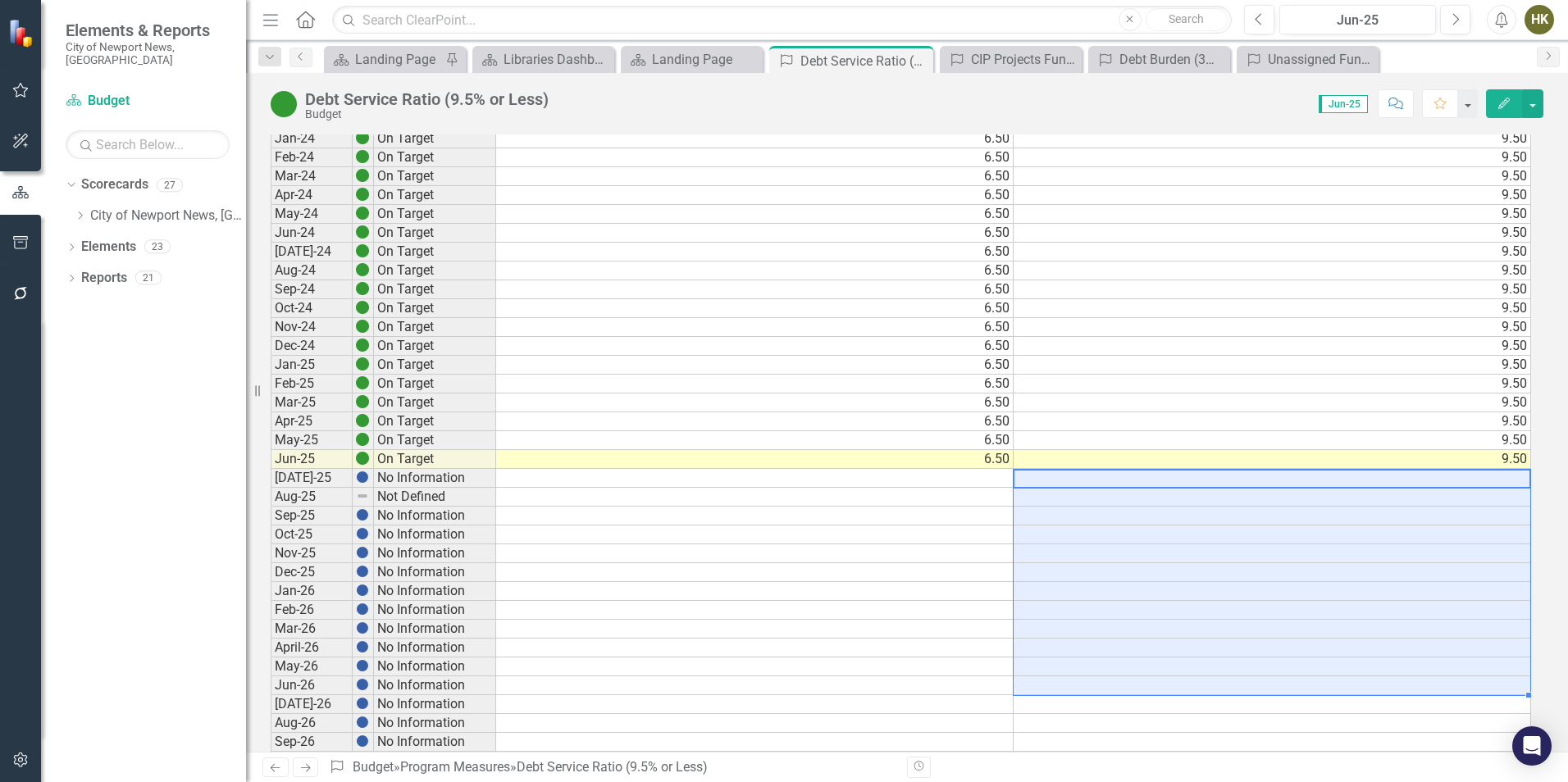 click on "Jul-23 On Target 6.50 9.50 Aug-23 On Target 6.50 9.50 Sep-23 On Target 6.50 9.50 Oct-23 On Target 6.50 9.50 Nov-23 On Target 6.50 9.50 Dec-23 On Target 6.50 9.50 Jan-24 On Target 6.50 9.50 Feb-24 On Target 6.50 9.50 Mar-24 On Target 6.50 9.50 Apr-24 On Target 6.50 9.50 May-24 On Target 6.50 9.50 Jun-24 On Target 6.50 9.50 Jul-24 On Target 6.50 9.50 Aug-24 On Target 6.50 9.50 Sep-24 On Target 6.50 9.50 Oct-24 On Target 6.50 9.50 Nov-24 On Target 6.50 9.50 Dec-24 On Target 6.50 9.50 Jan-25 On Target 6.50 9.50 Feb-25 On Target 6.50 9.50 Mar-25 On Target 6.50 9.50 Apr-25 On Target 6.50 9.50 May-25 On Target 6.50 9.50 Jun-25 On Target 6.50 9.50 Jul-25 No Information Aug-25 Not Defined Sep-25 No Information Oct-25 No Information Nov-25 No Information Dec-25 No Information Jan-26 No Information Feb-26 No Information Mar-26 No Information April-26 No Information May-26 No Information Jun-26 No Information Jul-26 No Information Aug-26 No Information Sep-26 No Information Oct-26 No Information Nov-26 No Information" at bounding box center (900, 525) 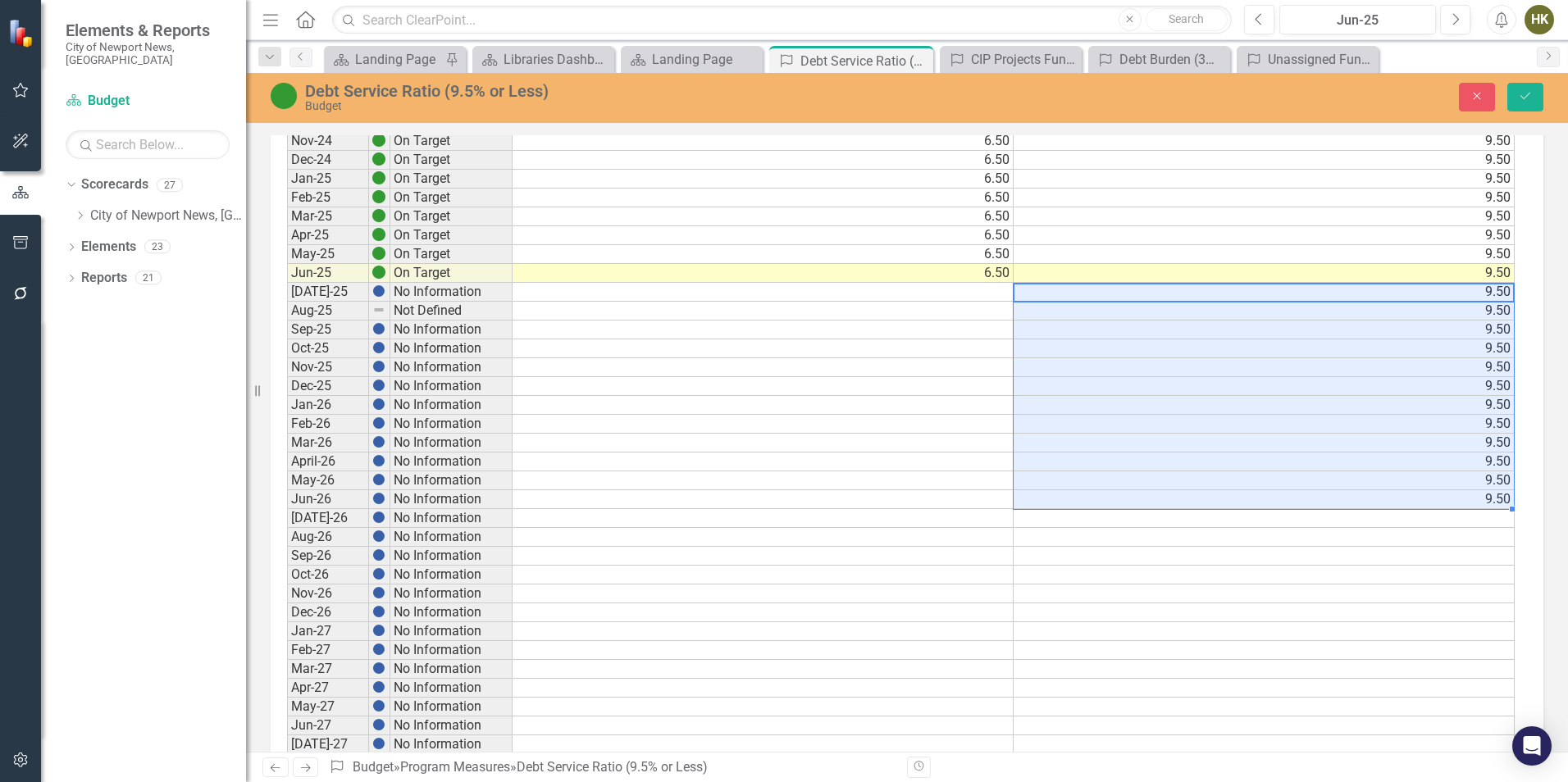 scroll, scrollTop: 492, scrollLeft: 0, axis: vertical 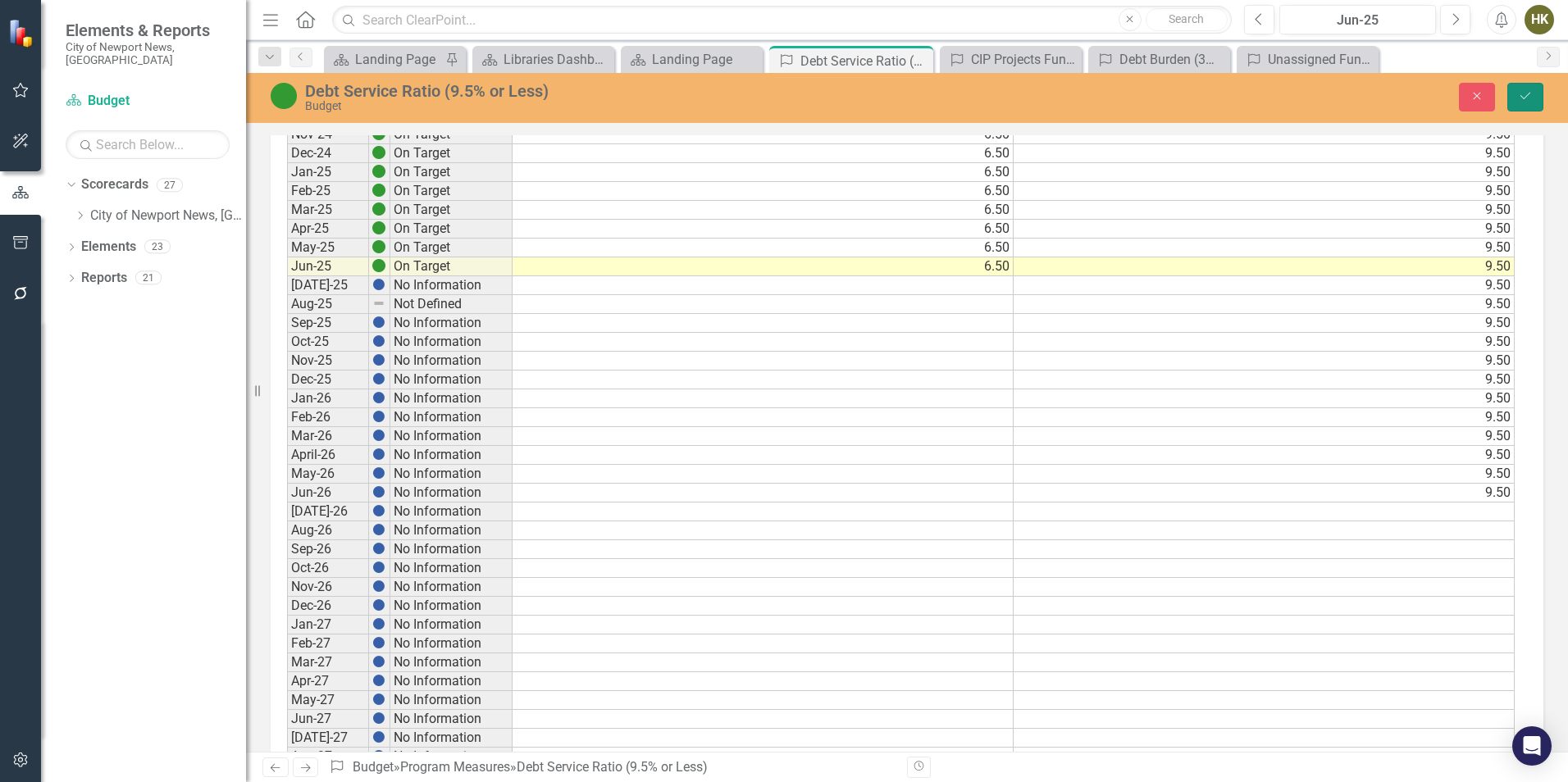 click on "Save" 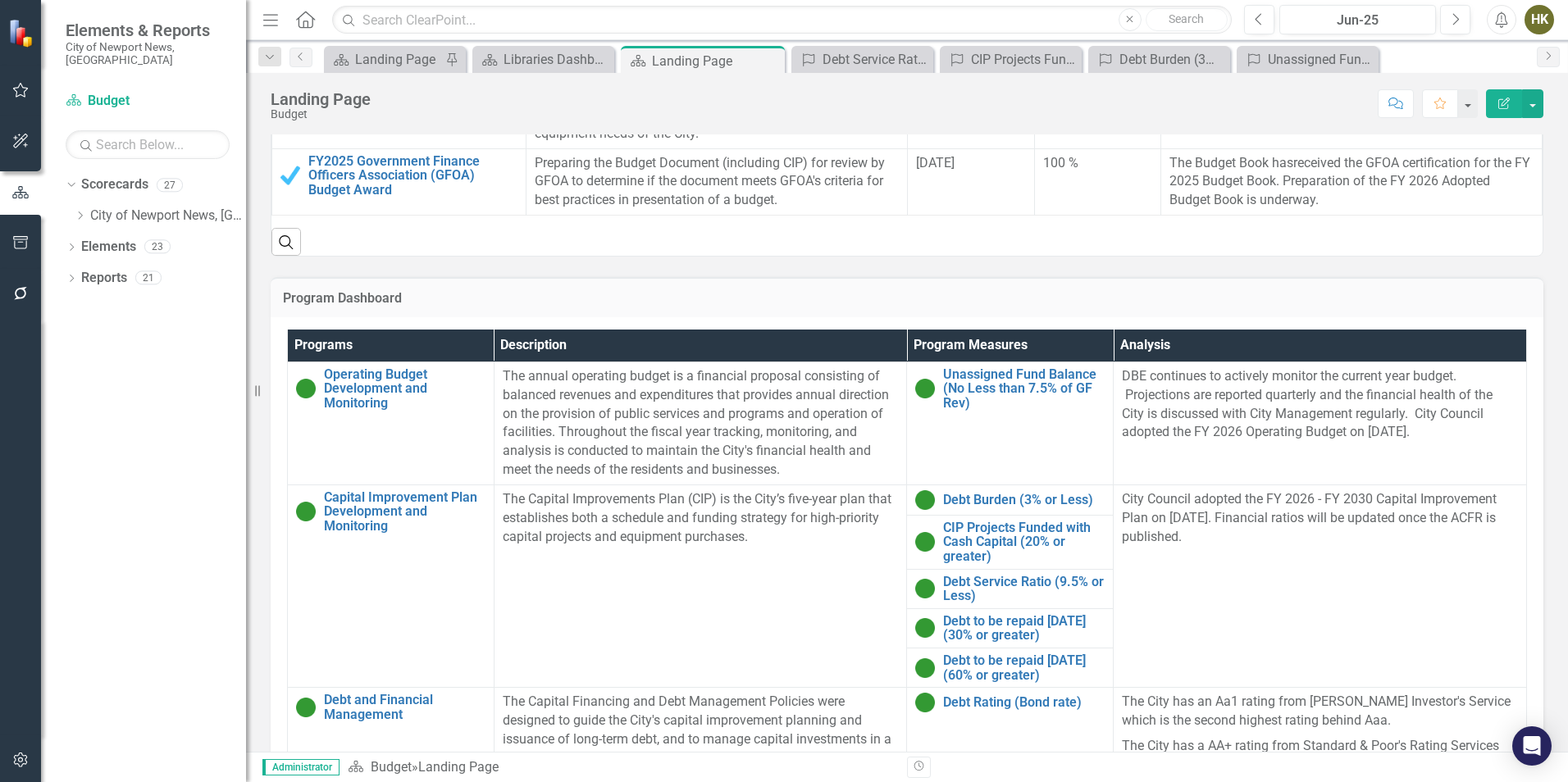 scroll, scrollTop: 889, scrollLeft: 0, axis: vertical 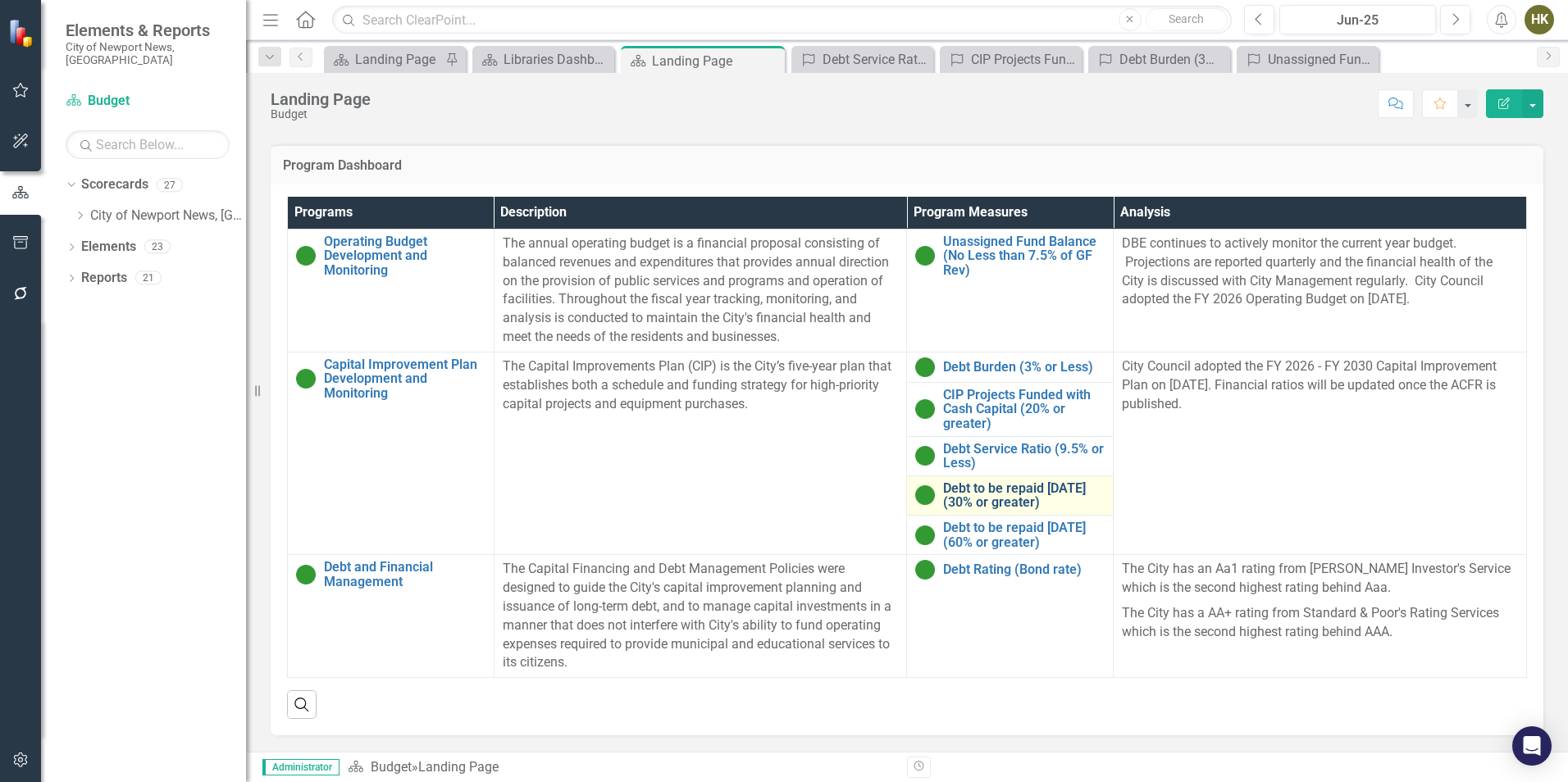 click on "Debt to be repaid in 5 years (30% or greater)" at bounding box center [1023, 495] 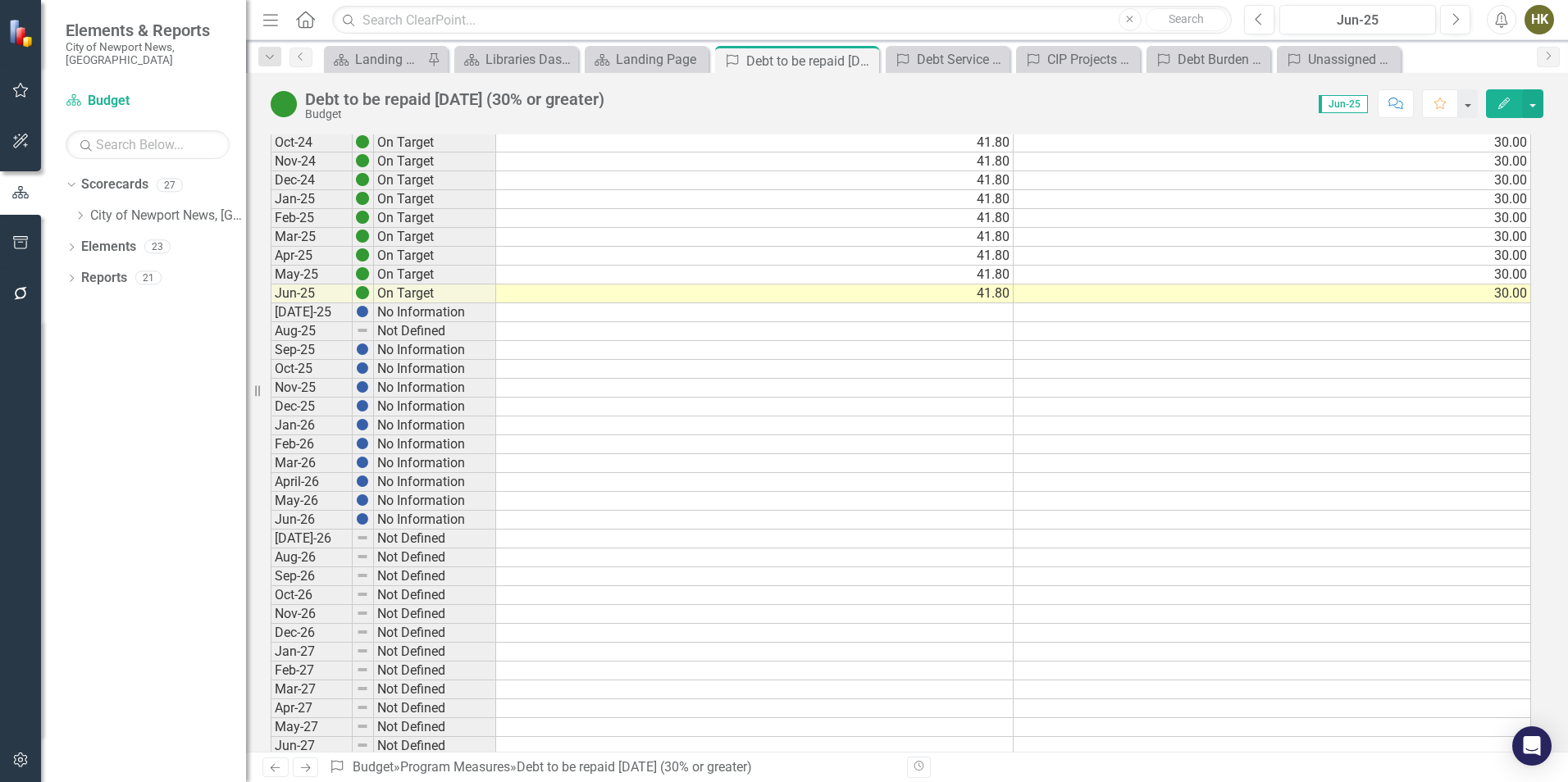scroll, scrollTop: 492, scrollLeft: 0, axis: vertical 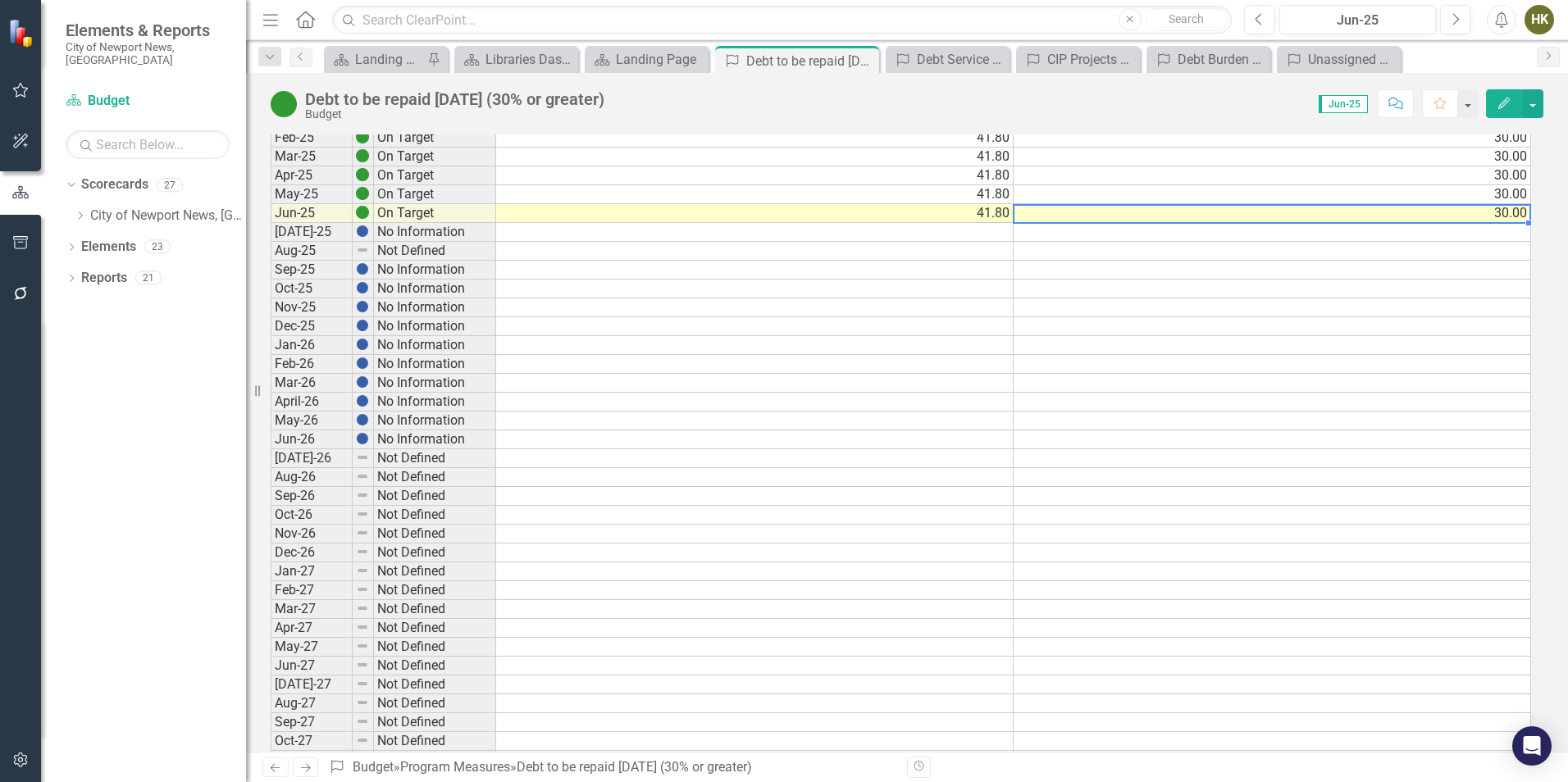 click on "30.00" at bounding box center (1272, 213) 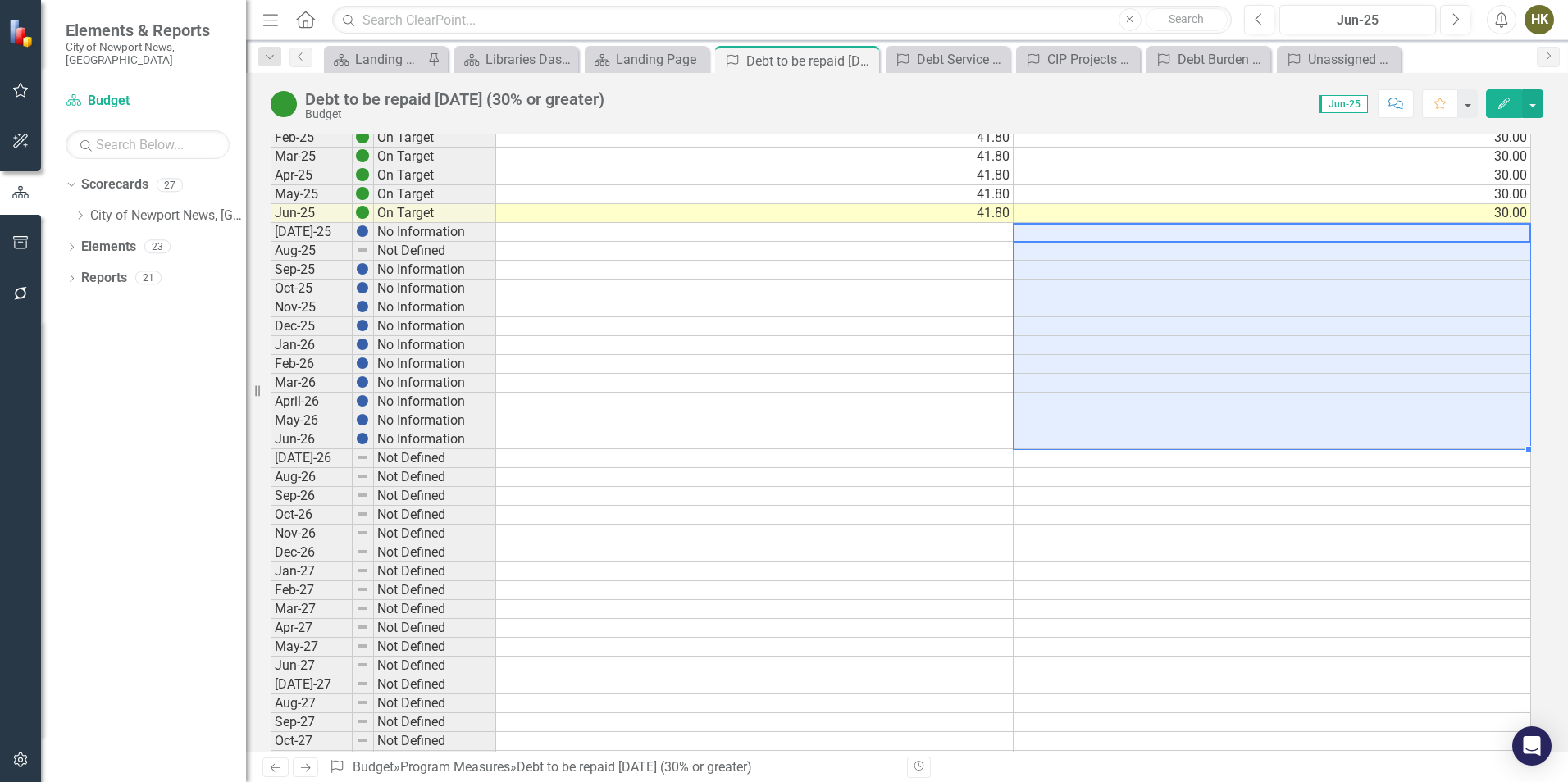 drag, startPoint x: 1098, startPoint y: 234, endPoint x: 1037, endPoint y: 438, distance: 212.92487 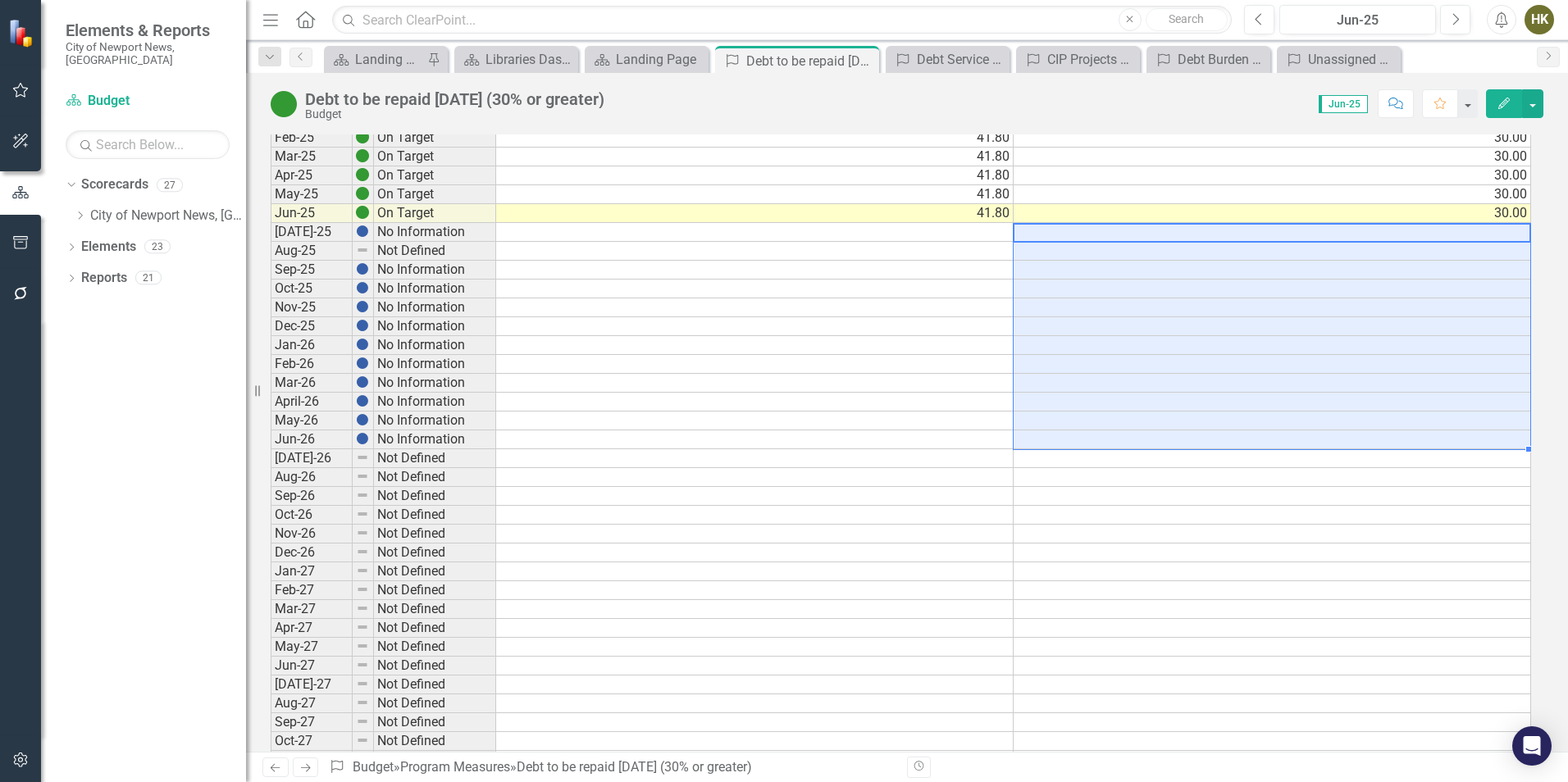 click on "Jul-23 On Target 38.70 30.00 Aug-23 On Target 38.70 30.00 Sep-23 On Target 38.70 30.00 Oct-23 On Target 38.70 30.00 Nov-23 On Target 38.70 30.00 Dec-23 On Target 38.70 30.00 Jan-24 On Target 38.70 30.00 Feb-24 On Target 38.70 30.00 Mar-24 On Target 38.70 30.00 Apr-24 On Target 38.70 30.00 May-24 On Target 38.70 30.00 Jun-24 On Target 41.80 30.00 Jul-24 On Target 41.80 30.00 Aug-24 On Target 41.80 30.00 Sep-24 On Target 41.80 30.00 Oct-24 On Target 41.80 30.00 Nov-24 On Target 41.80 30.00 Dec-24 On Target 41.80 30.00 Jan-25 On Target 41.80 30.00 Feb-25 On Target 41.80 30.00 Mar-25 On Target 41.80 30.00 Apr-25 On Target 41.80 30.00 May-25 On Target 41.80 30.00 Jun-25 On Target 41.80 30.00 Jul-25 No Information Aug-25 Not Defined Sep-25 No Information Oct-25 No Information Nov-25 No Information Dec-25 No Information Jan-26 No Information Feb-26 No Information Mar-26 No Information April-26 No Information May-26 No Information Jun-26 No Information Jul-26 Not Defined Aug-26 Not Defined Sep-26 Not Defined Oct-26" at bounding box center [900, 279] 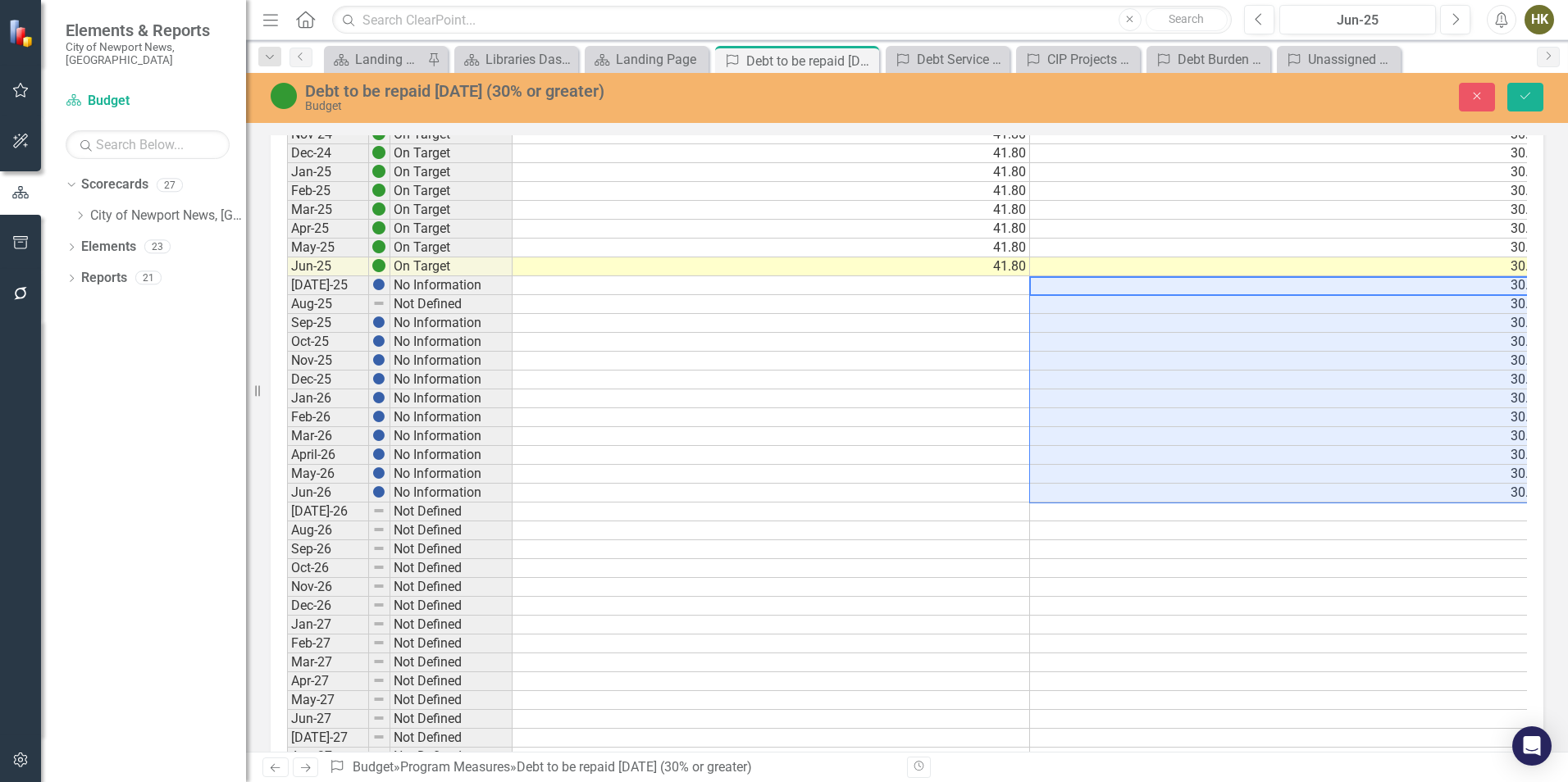type on "30" 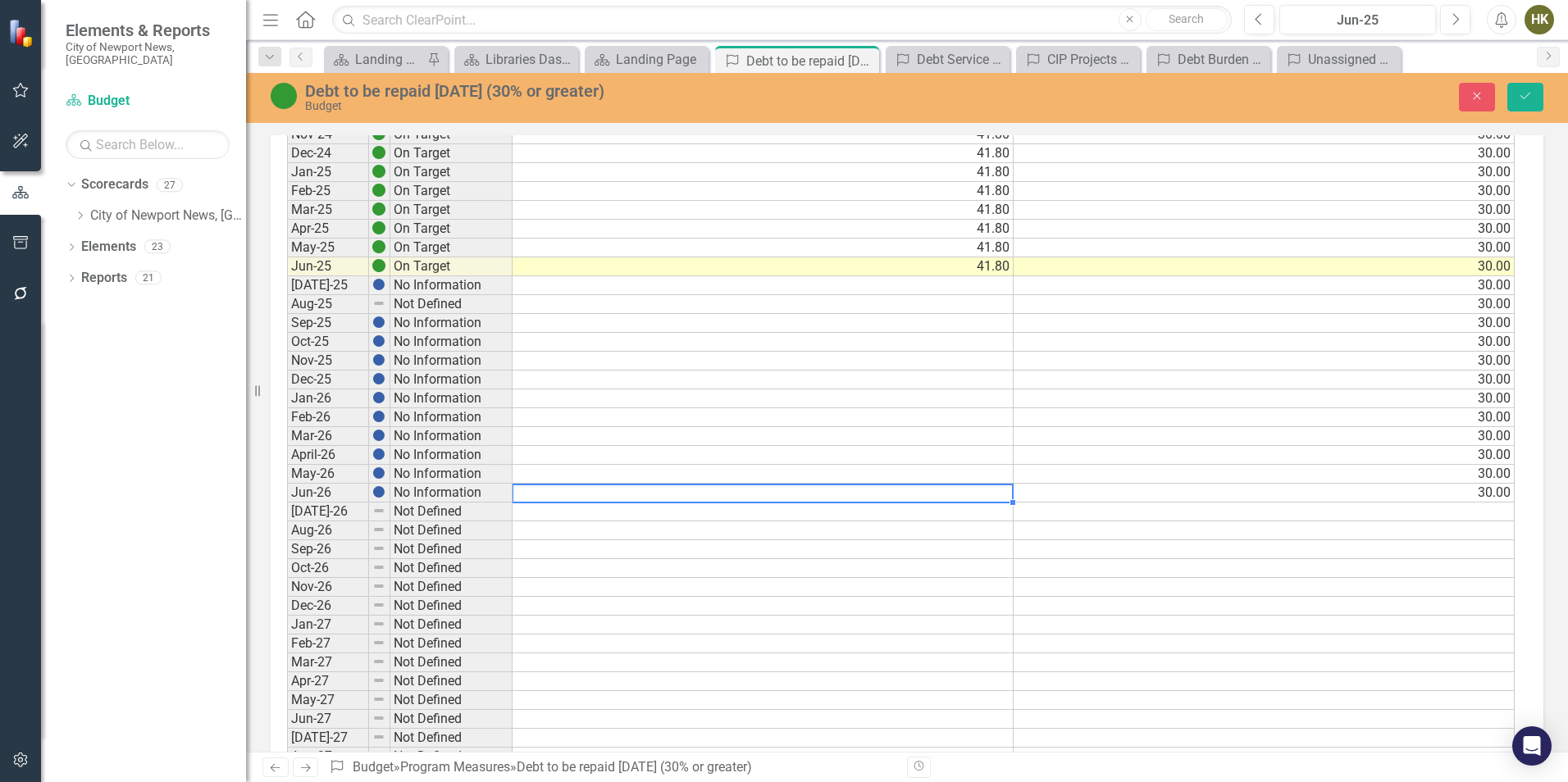 click at bounding box center (763, 493) 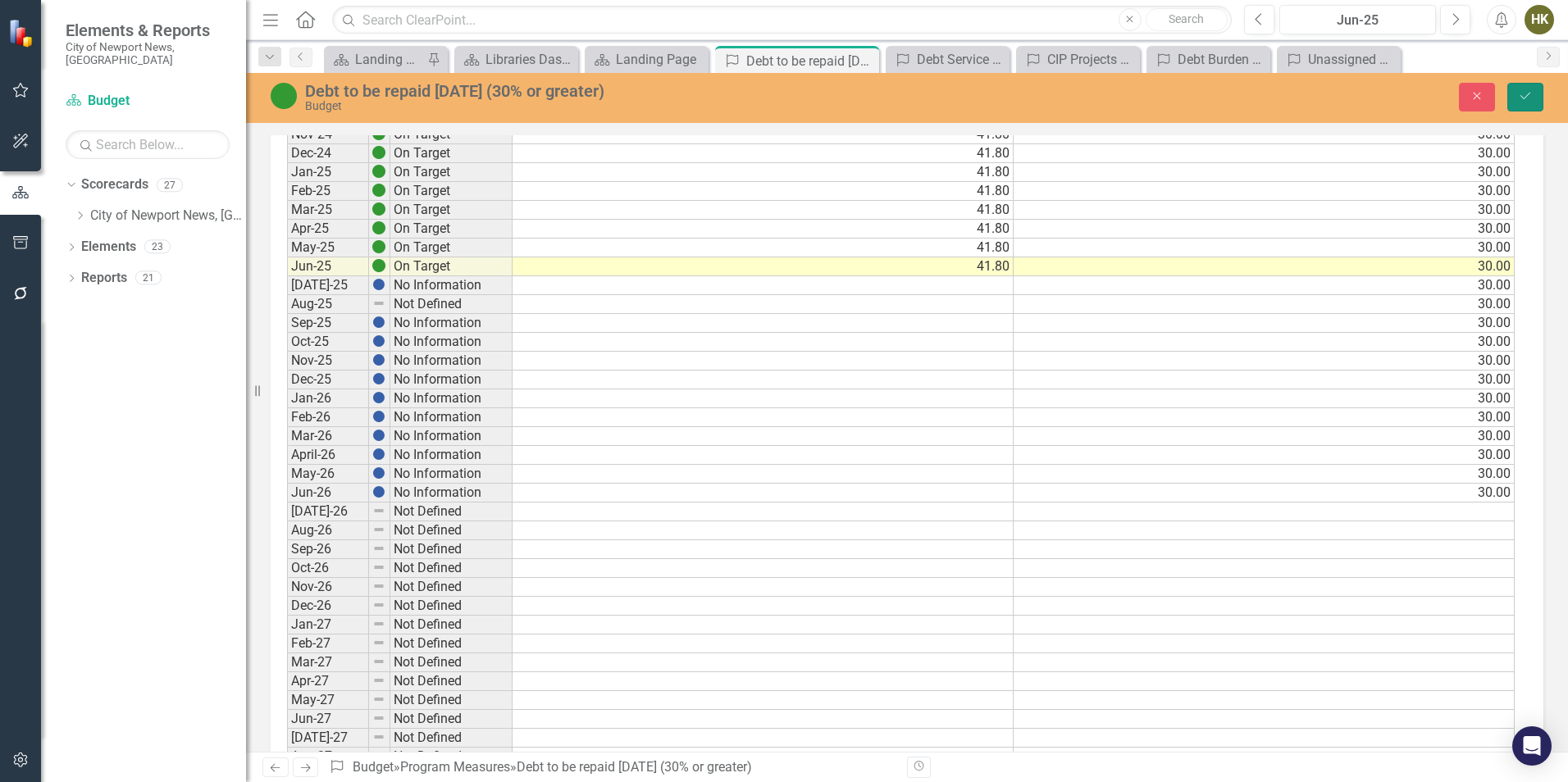 click on "Save" at bounding box center [1525, 97] 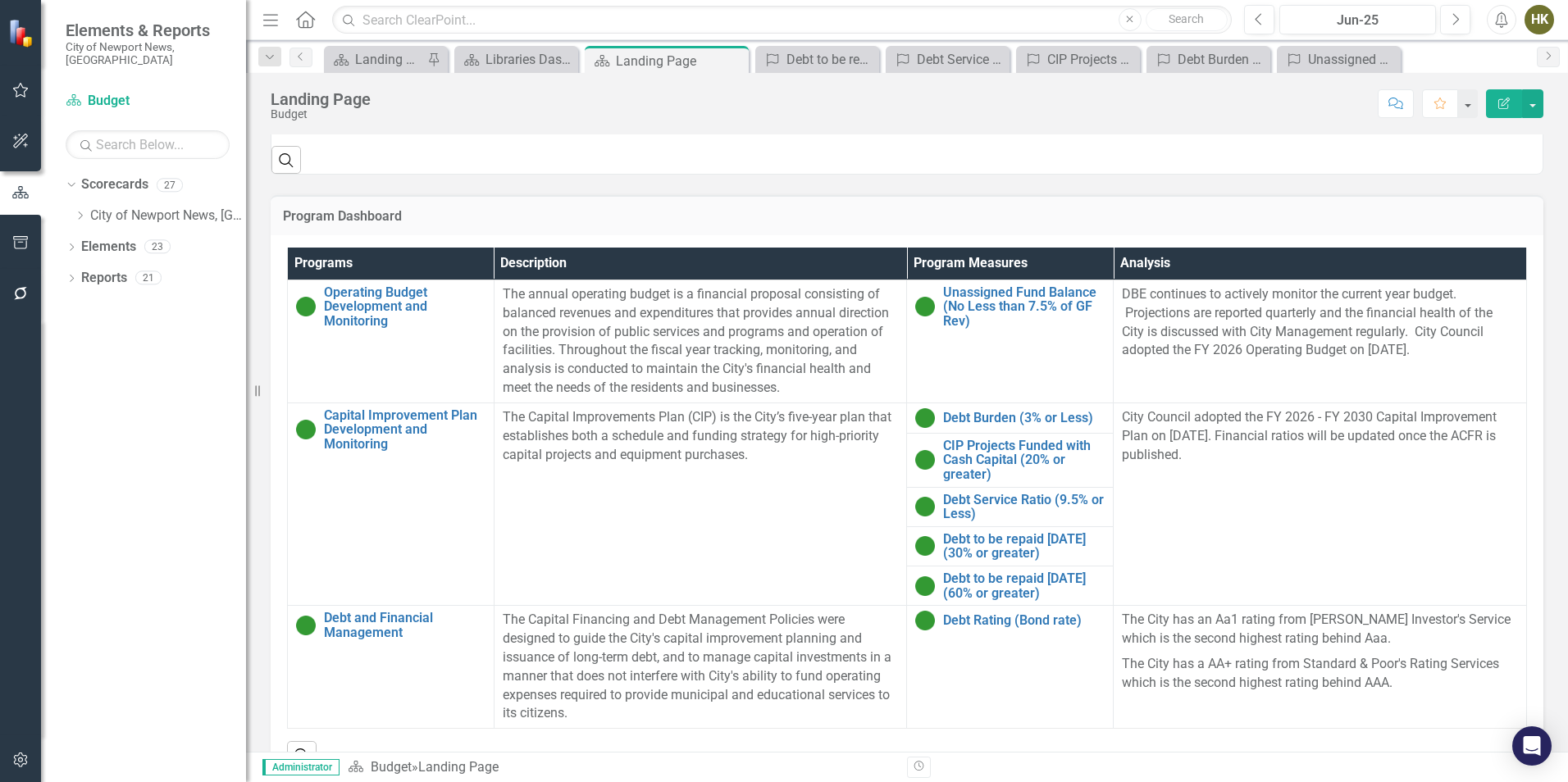 scroll, scrollTop: 889, scrollLeft: 0, axis: vertical 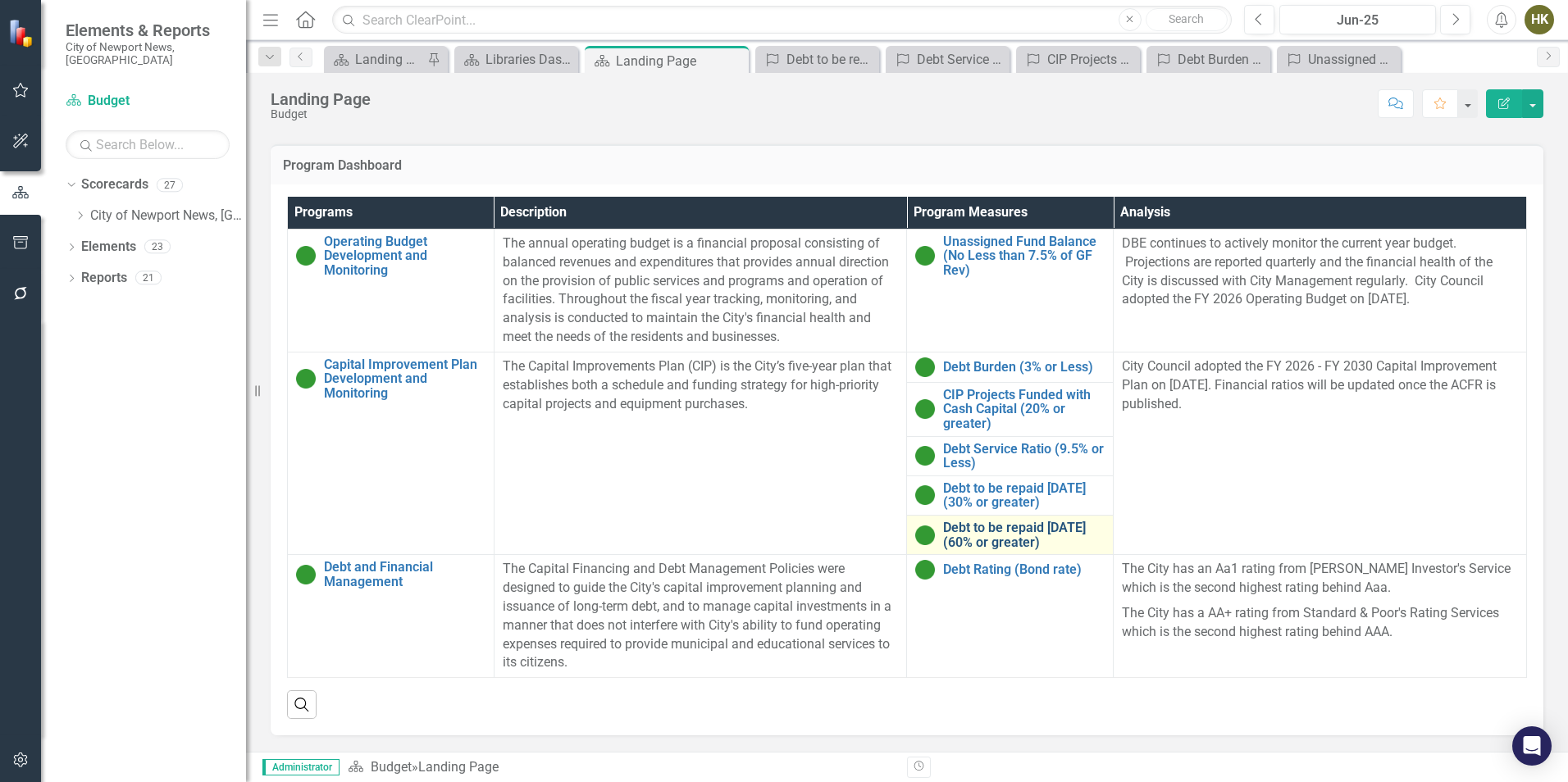 click on "Debt to be repaid in 10 years (60% or greater)" at bounding box center [1023, 534] 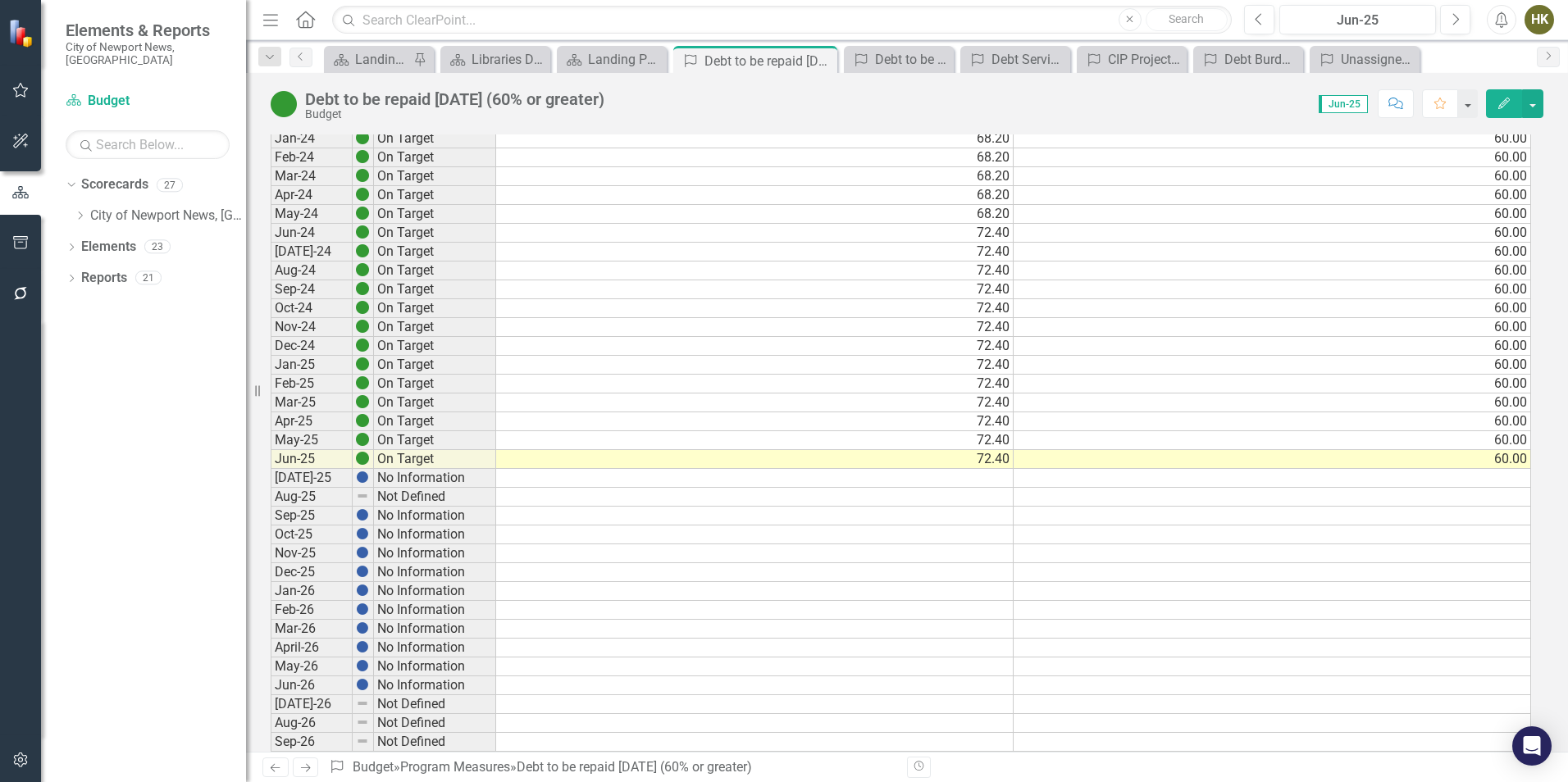 scroll, scrollTop: 410, scrollLeft: 0, axis: vertical 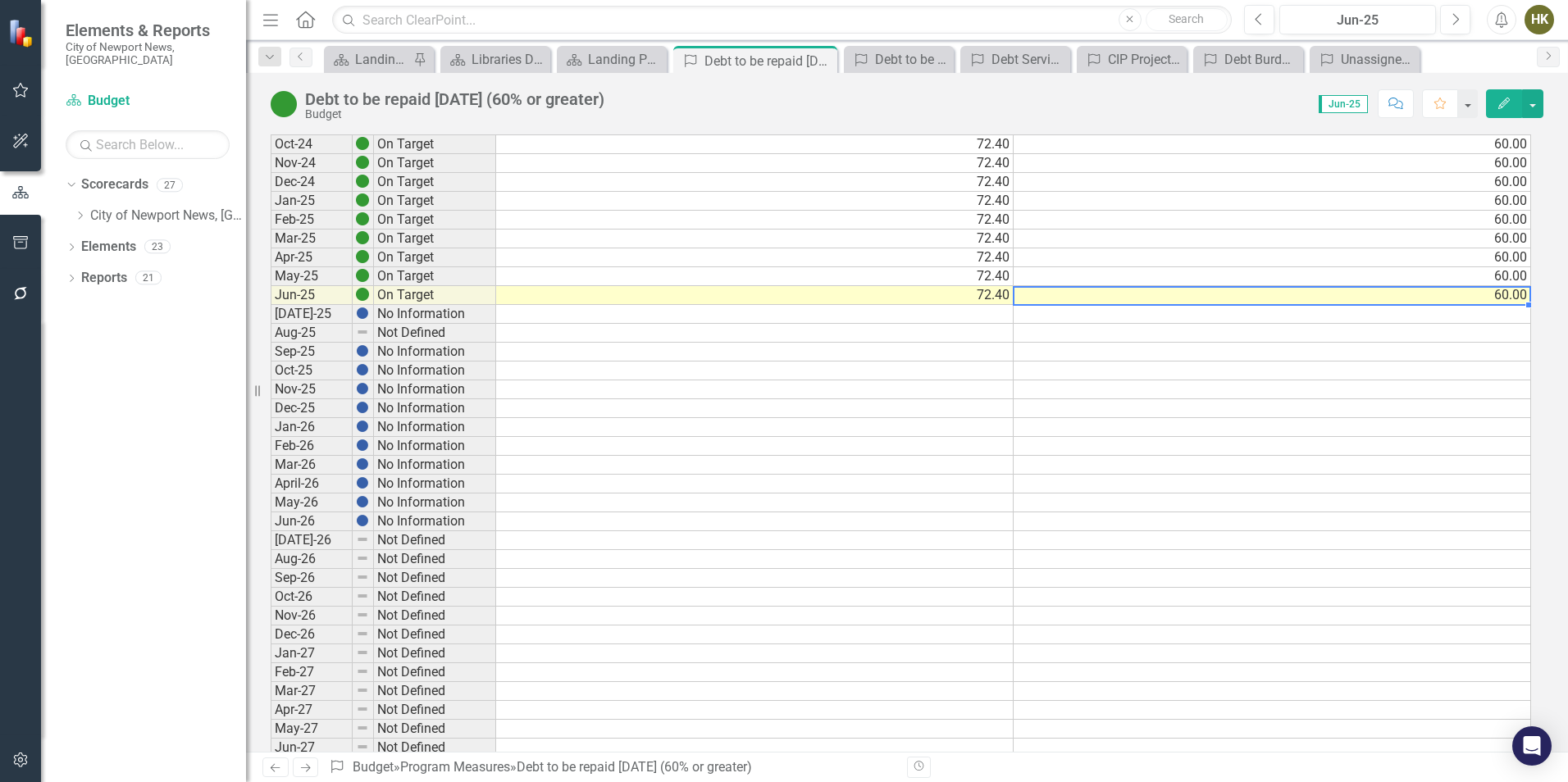click on "60.00" at bounding box center (1272, 295) 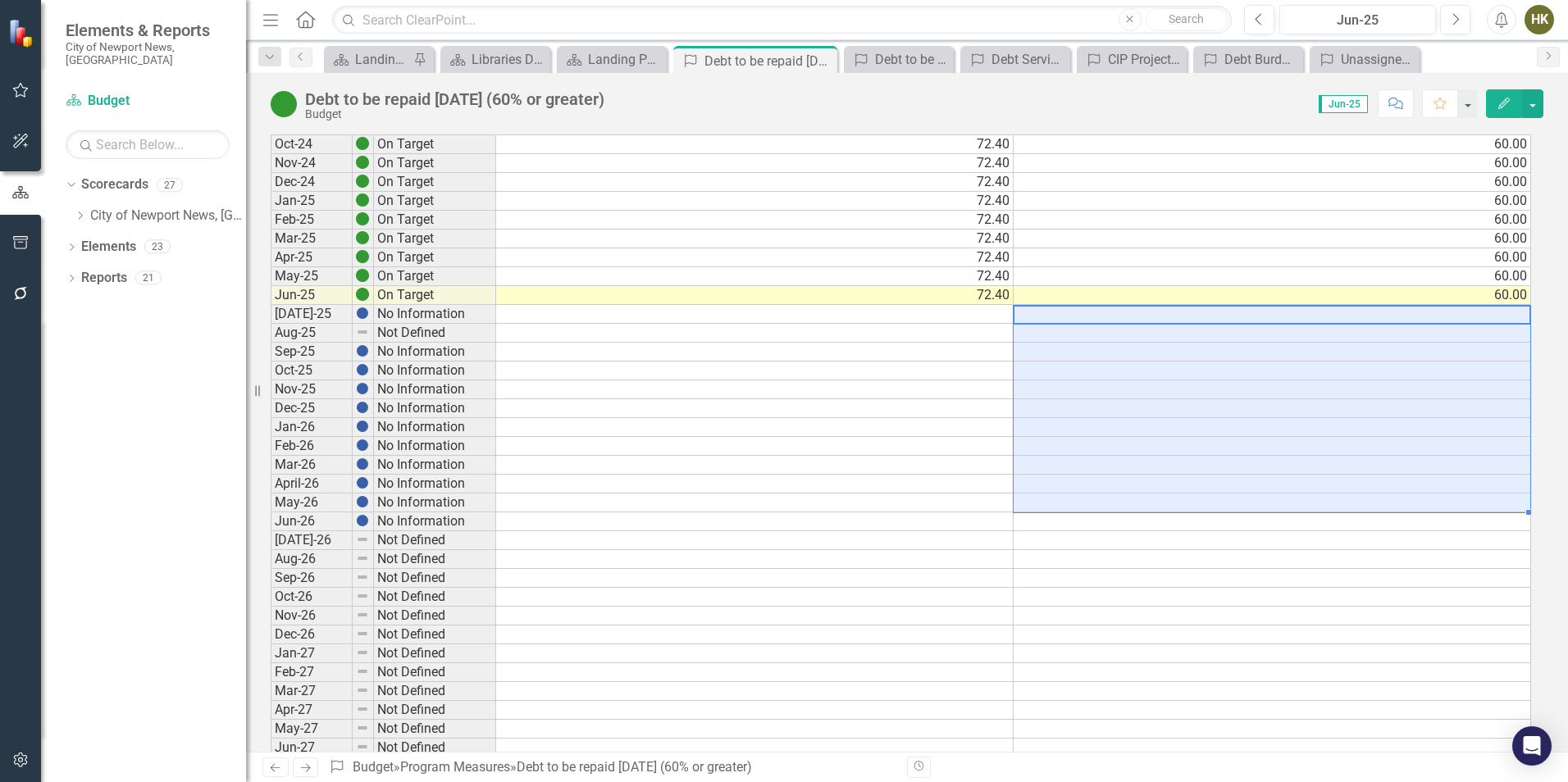 drag, startPoint x: 1020, startPoint y: 315, endPoint x: 1046, endPoint y: 508, distance: 194.7434 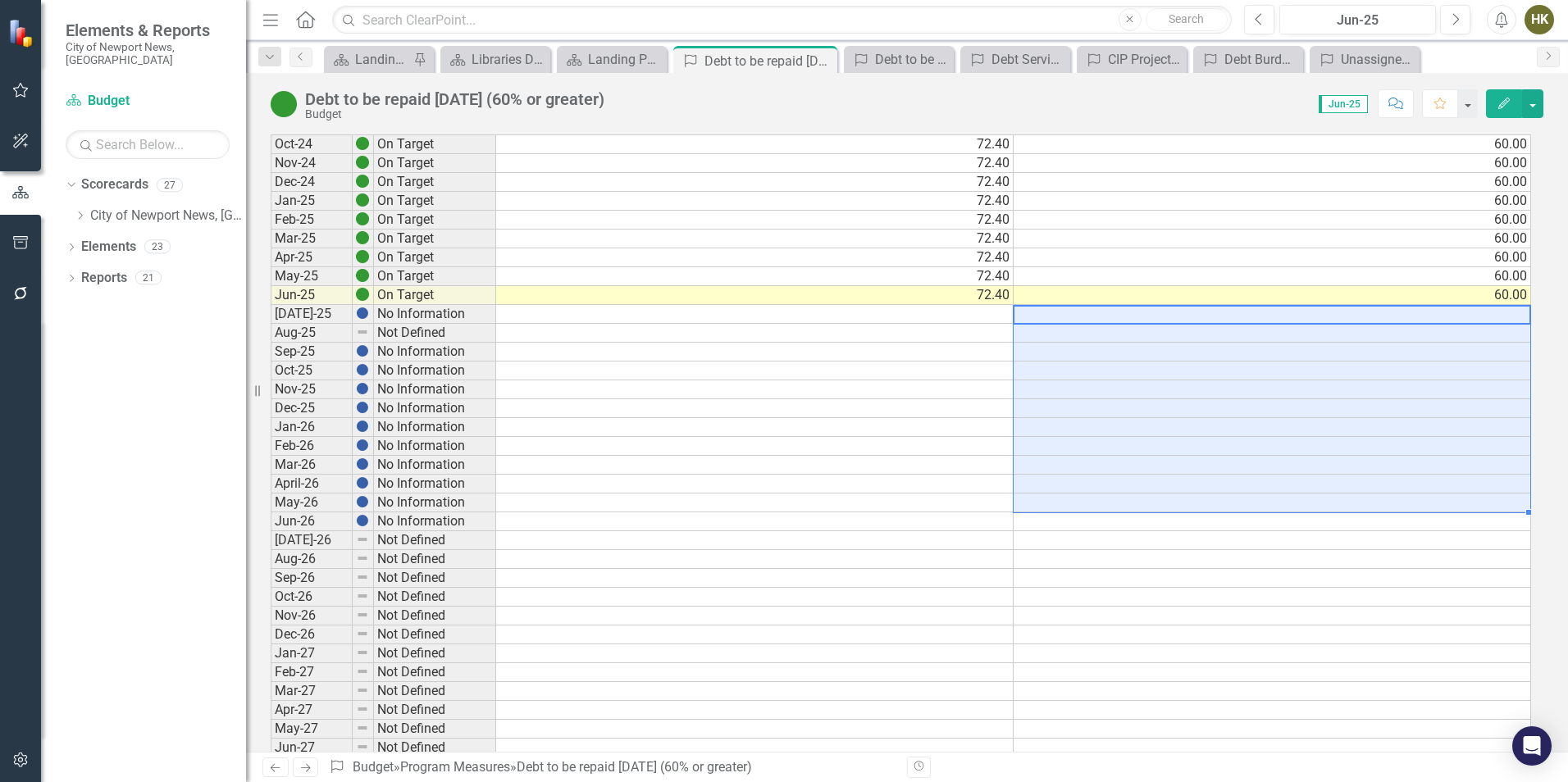 click on "Jul-23 On Target 68.20 60.00 Aug-23 On Target 68.20 60.00 Sep-23 On Target 68.20 60.00 Oct-23 On Target 68.20 60.00 Nov-23 On Target 68.20 60.00 Dec-23 On Target 68.20 60.00 Jan-24 On Target 68.20 60.00 Feb-24 On Target 68.20 60.00 Mar-24 On Target 68.20 60.00 Apr-24 On Target 68.20 60.00 May-24 On Target 68.20 60.00 Jun-24 On Target 72.40 60.00 Jul-24 On Target 72.40 60.00 Aug-24 On Target 72.40 60.00 Sep-24 On Target 72.40 60.00 Oct-24 On Target 72.40 60.00 Nov-24 On Target 72.40 60.00 Dec-24 On Target 72.40 60.00 Jan-25 On Target 72.40 60.00 Feb-25 On Target 72.40 60.00 Mar-25 On Target 72.40 60.00 Apr-25 On Target 72.40 60.00 May-25 On Target 72.40 60.00 Jun-25 On Target 72.40 60.00 Jul-25 No Information Aug-25 Not Defined Sep-25 No Information Oct-25 No Information Nov-25 No Information Dec-25 No Information Jan-26 No Information Feb-26 No Information Mar-26 No Information April-26 No Information May-26 No Information Jun-26 No Information Jul-26 Not Defined Aug-26 Not Defined Sep-26 Not Defined Oct-26" at bounding box center (900, 361) 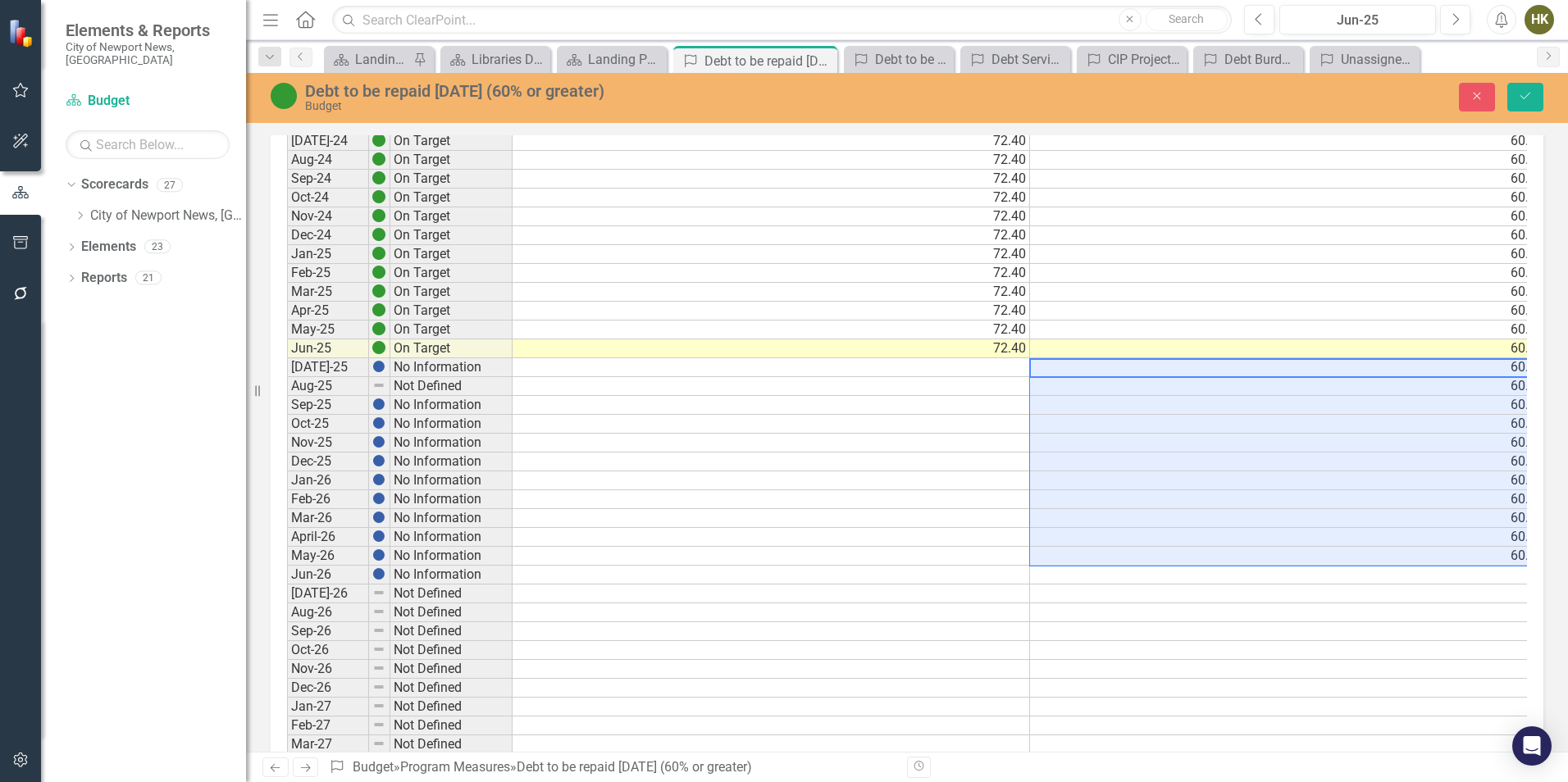 type on "60" 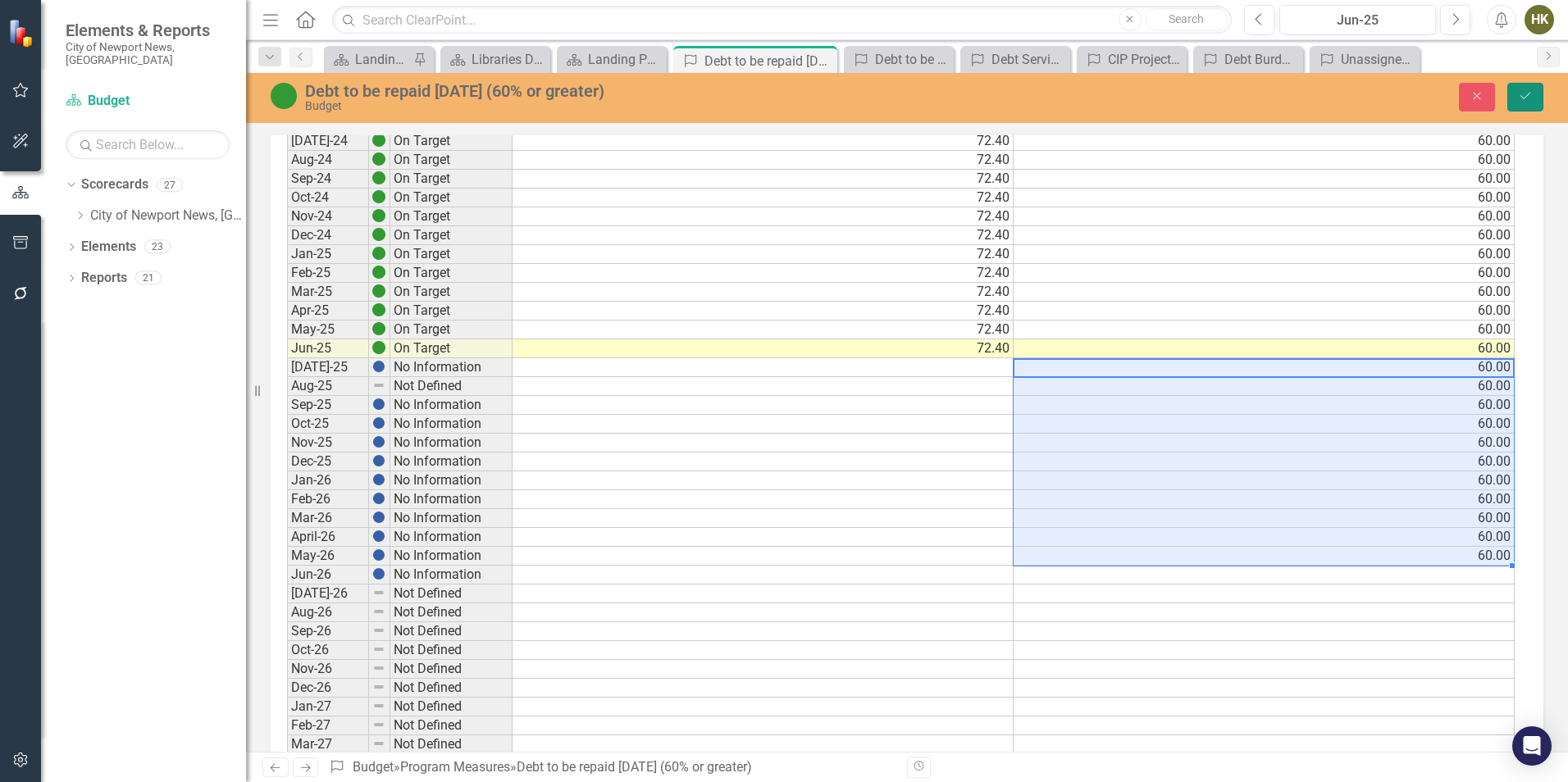click on "Save" at bounding box center [1525, 97] 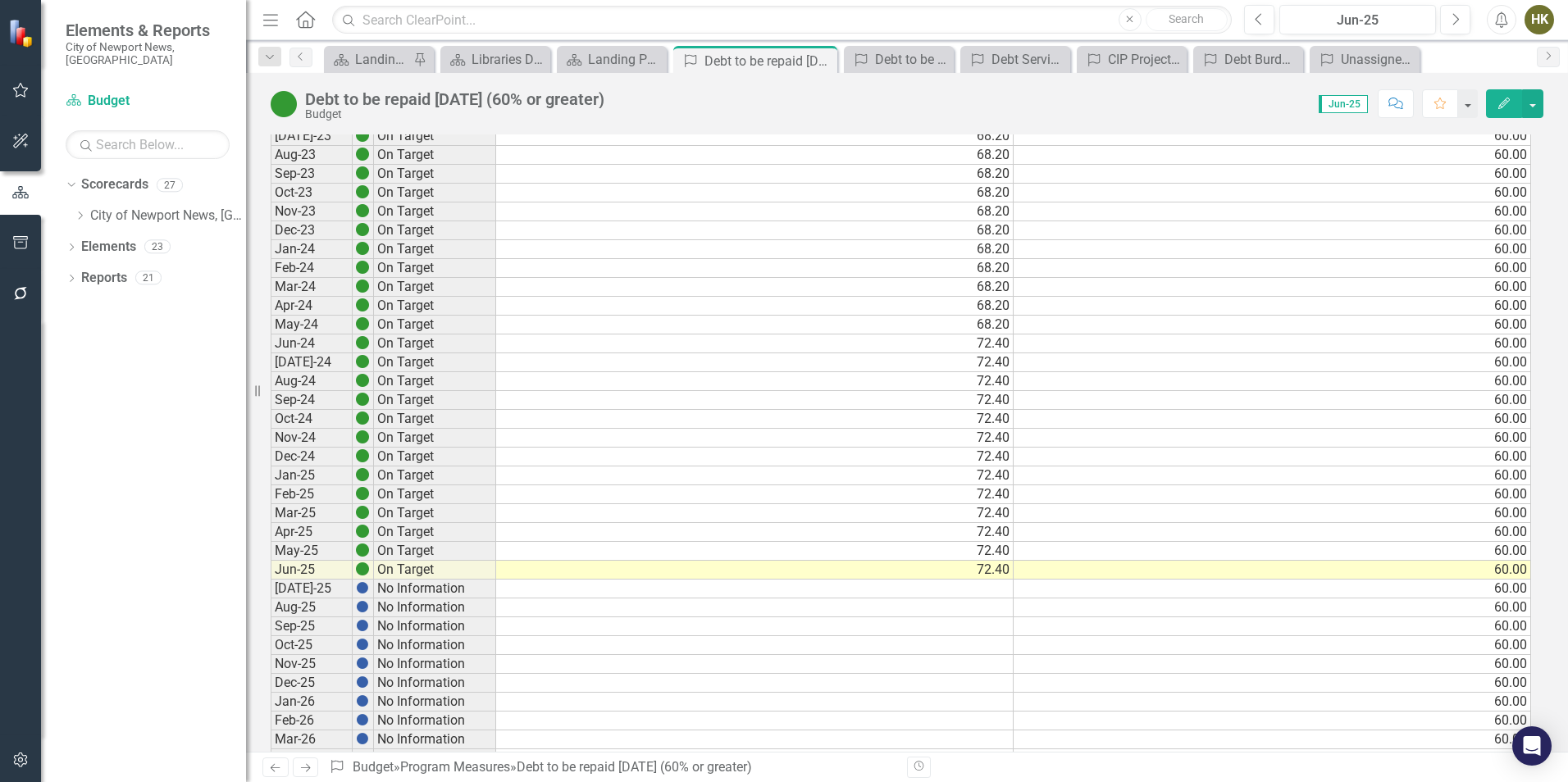 scroll, scrollTop: 164, scrollLeft: 0, axis: vertical 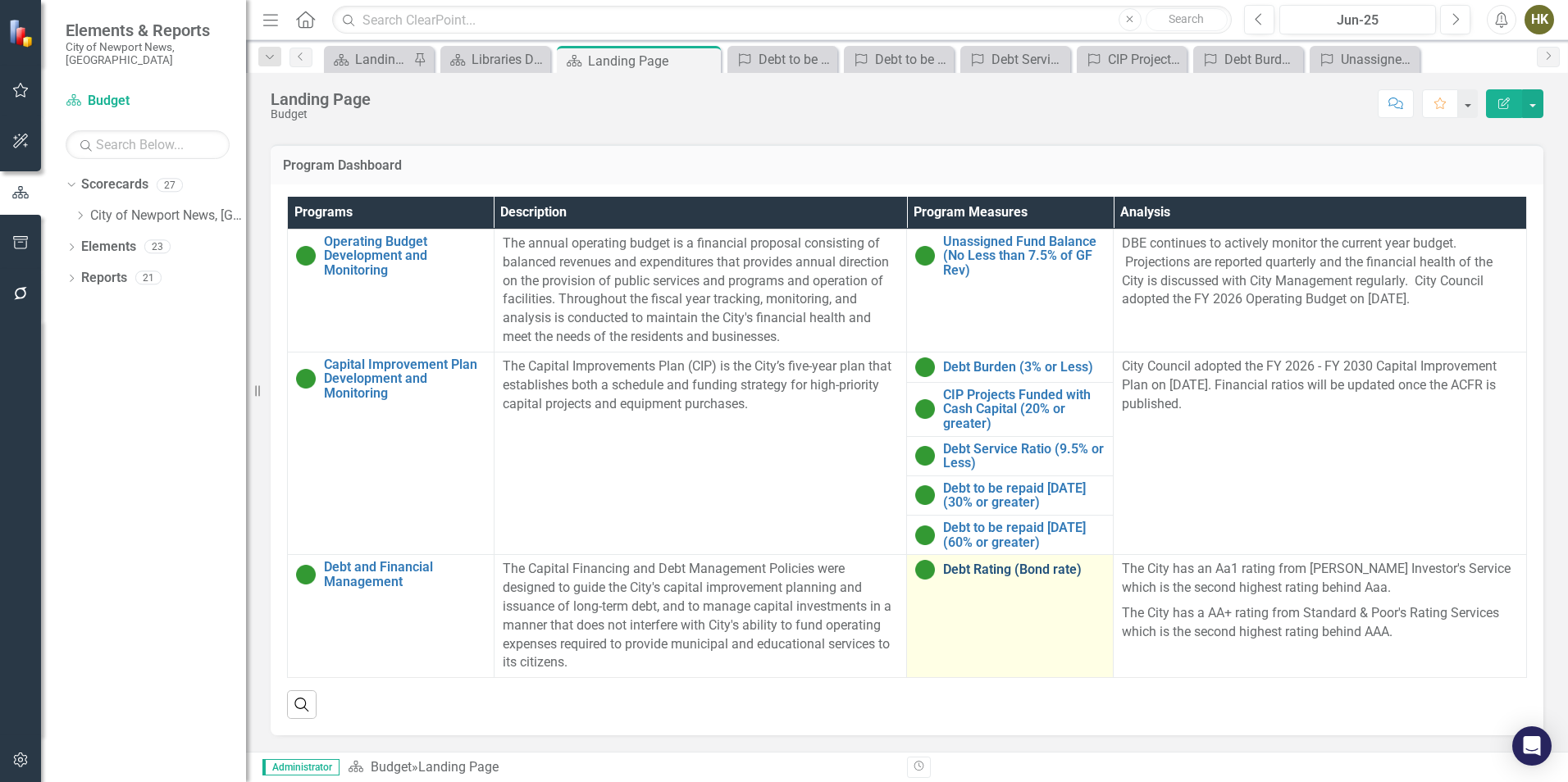 click on "Debt Rating (Bond rate)" at bounding box center (1023, 570) 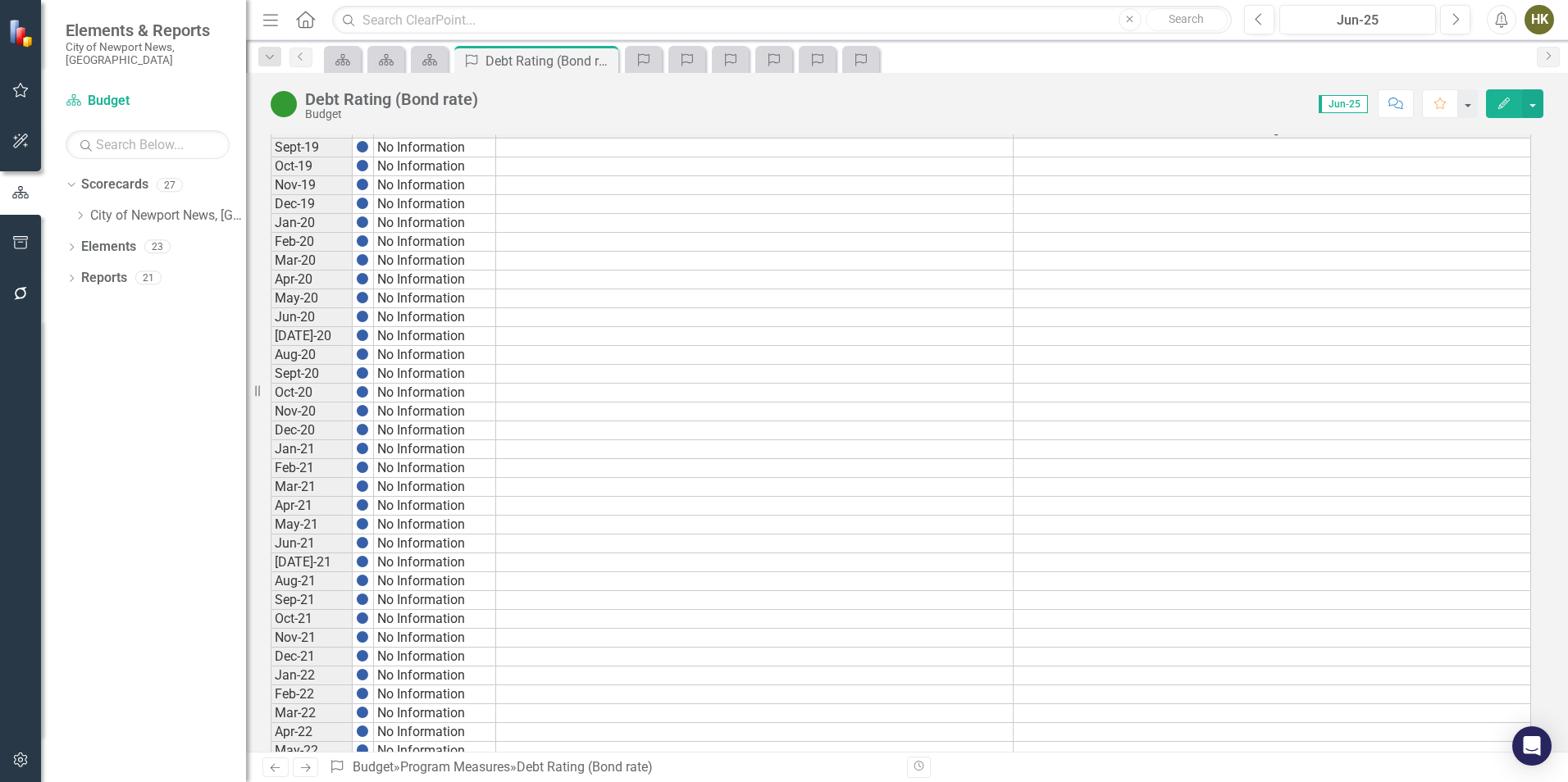 scroll, scrollTop: 0, scrollLeft: 0, axis: both 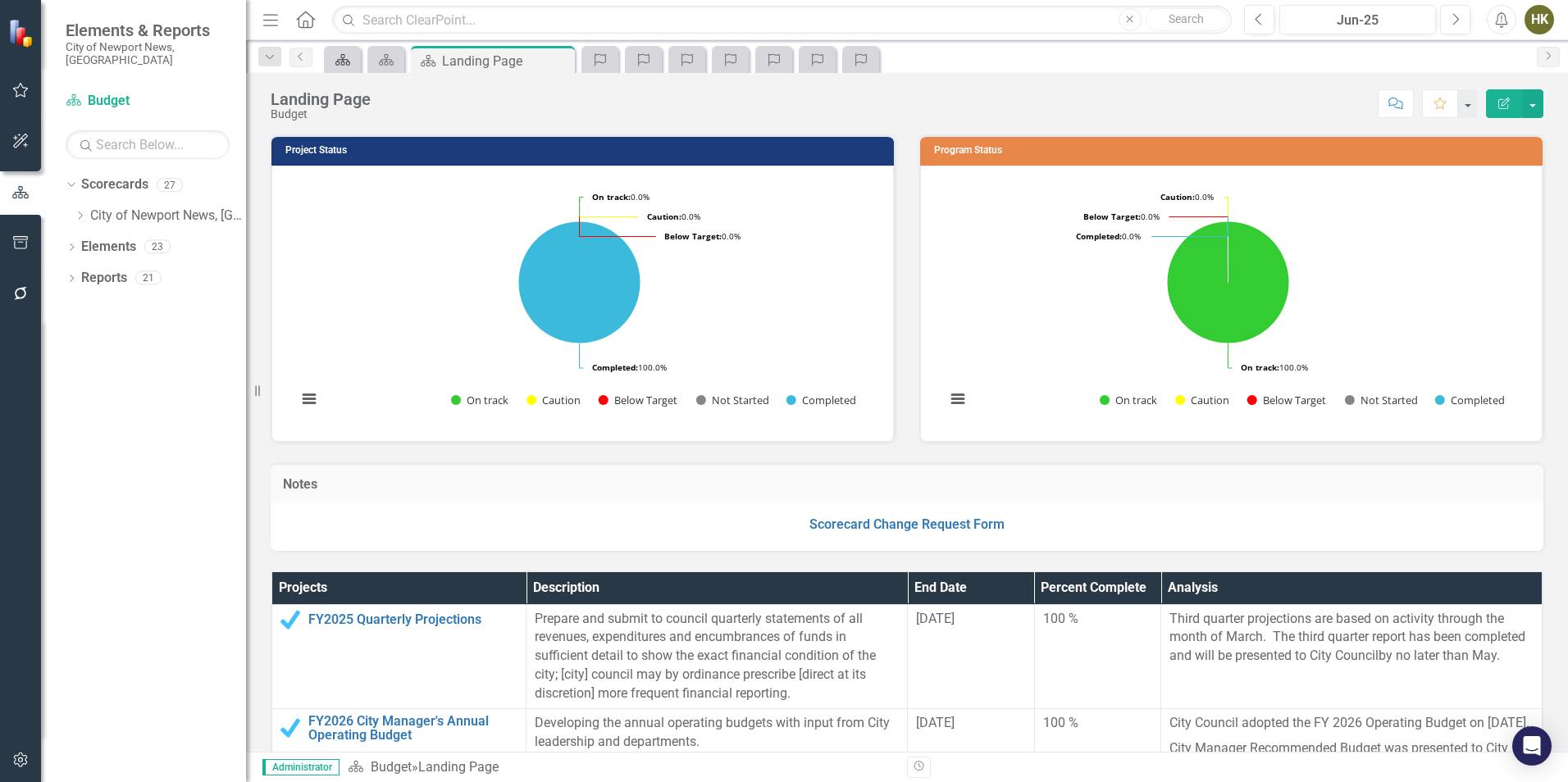 click on "Scorecard" at bounding box center [340, 59] 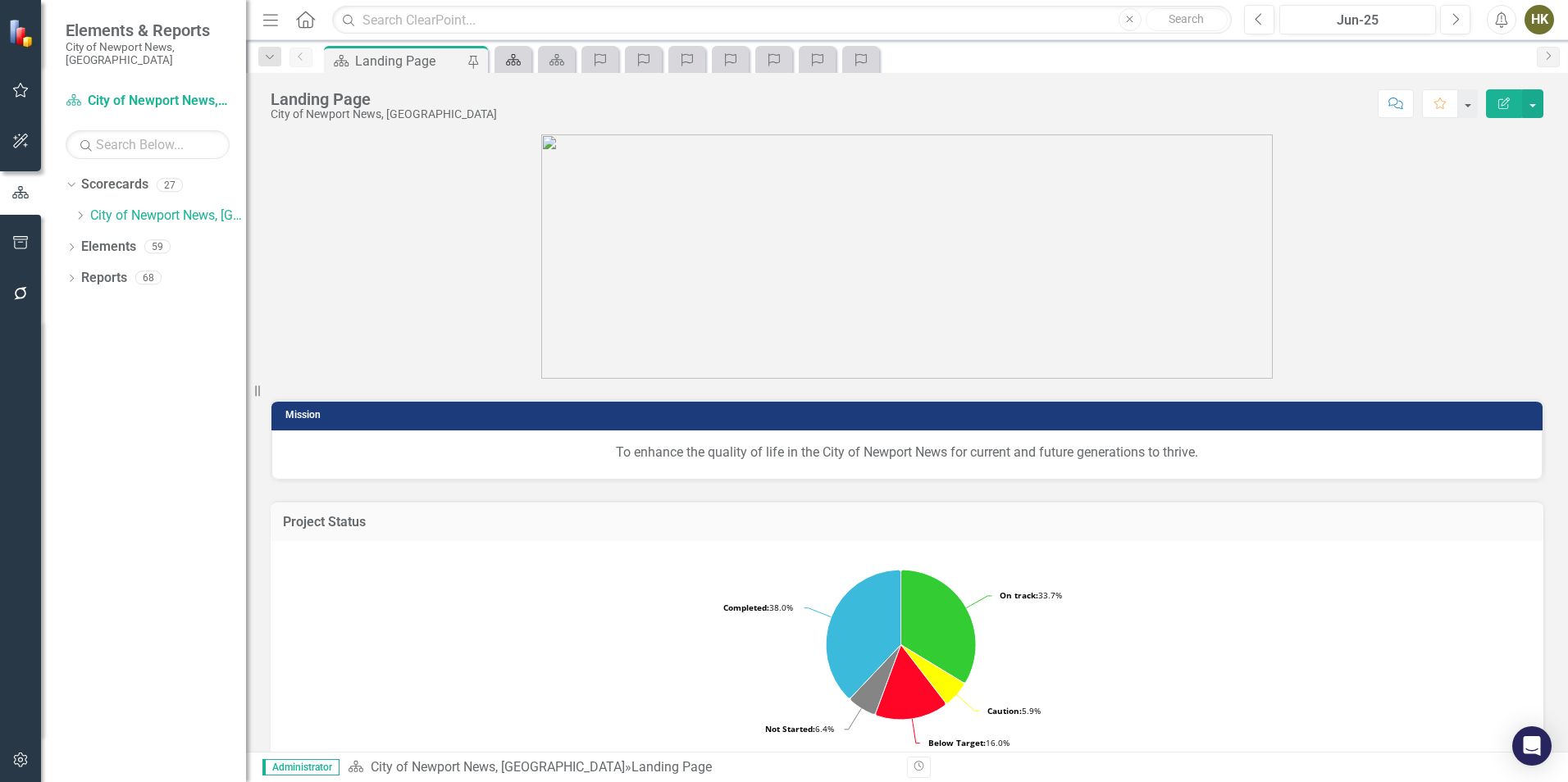 click 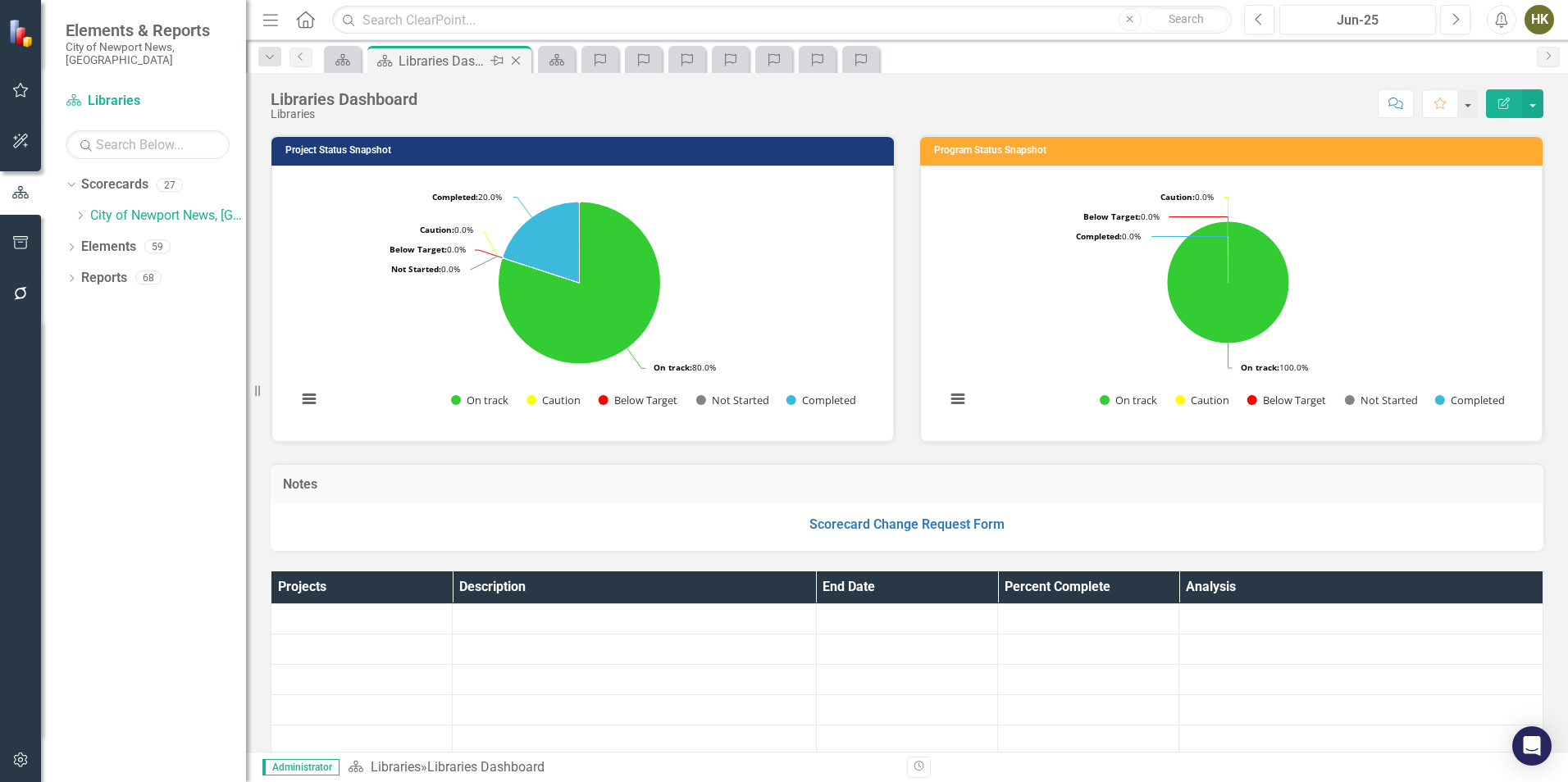 click 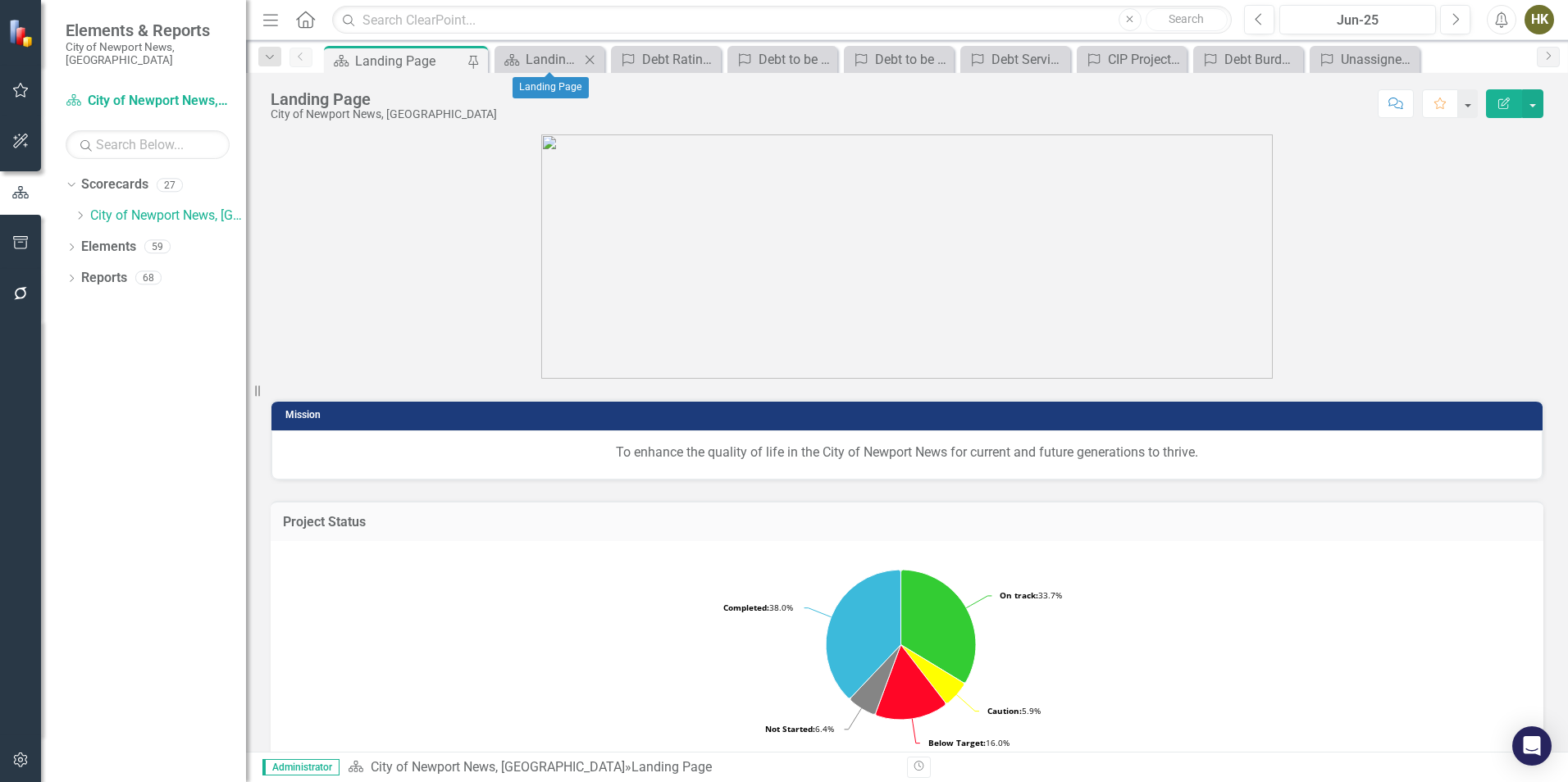 click on "Close" 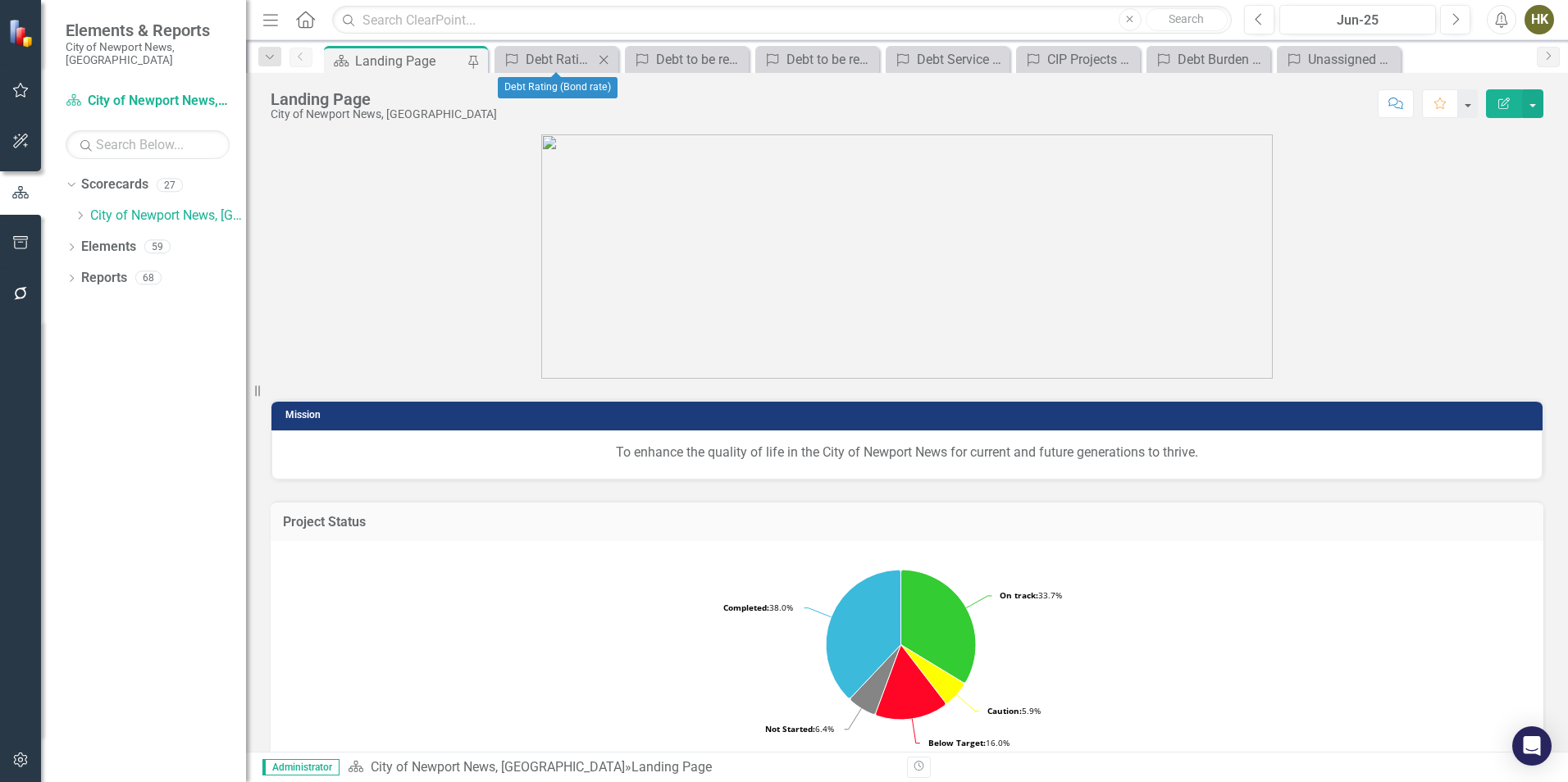 click on "Close" 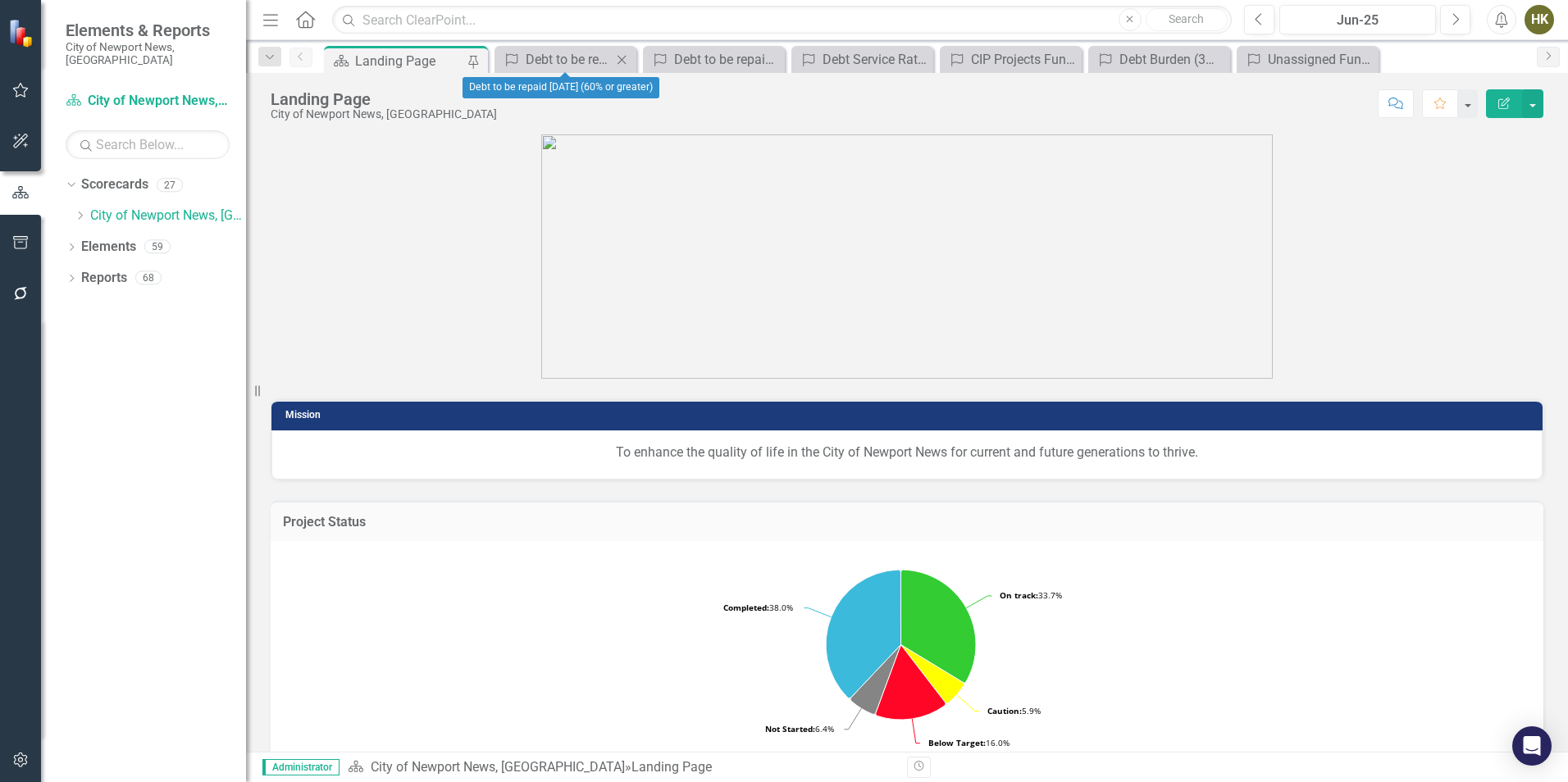 click on "Close" 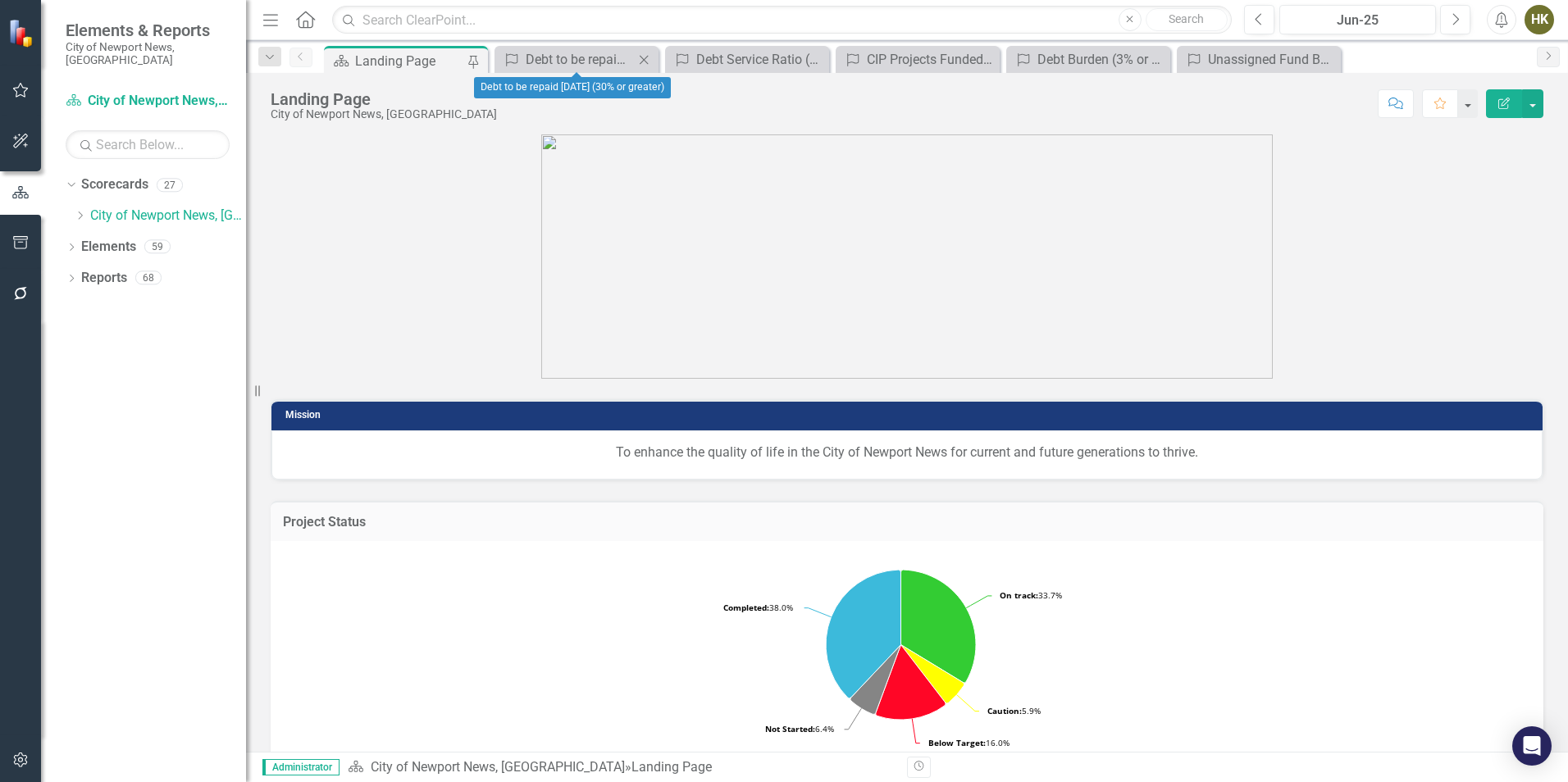 click 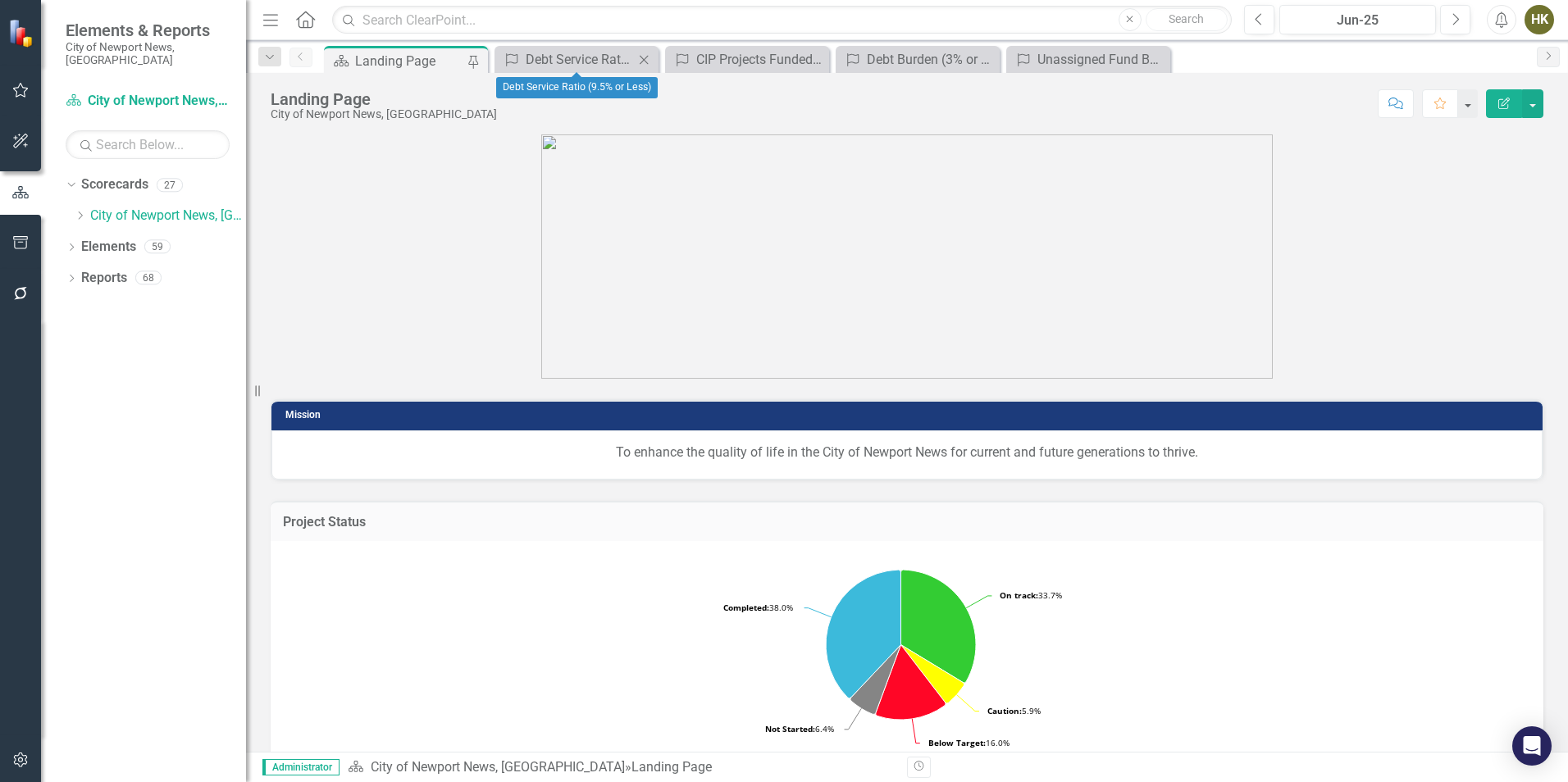click on "Close" 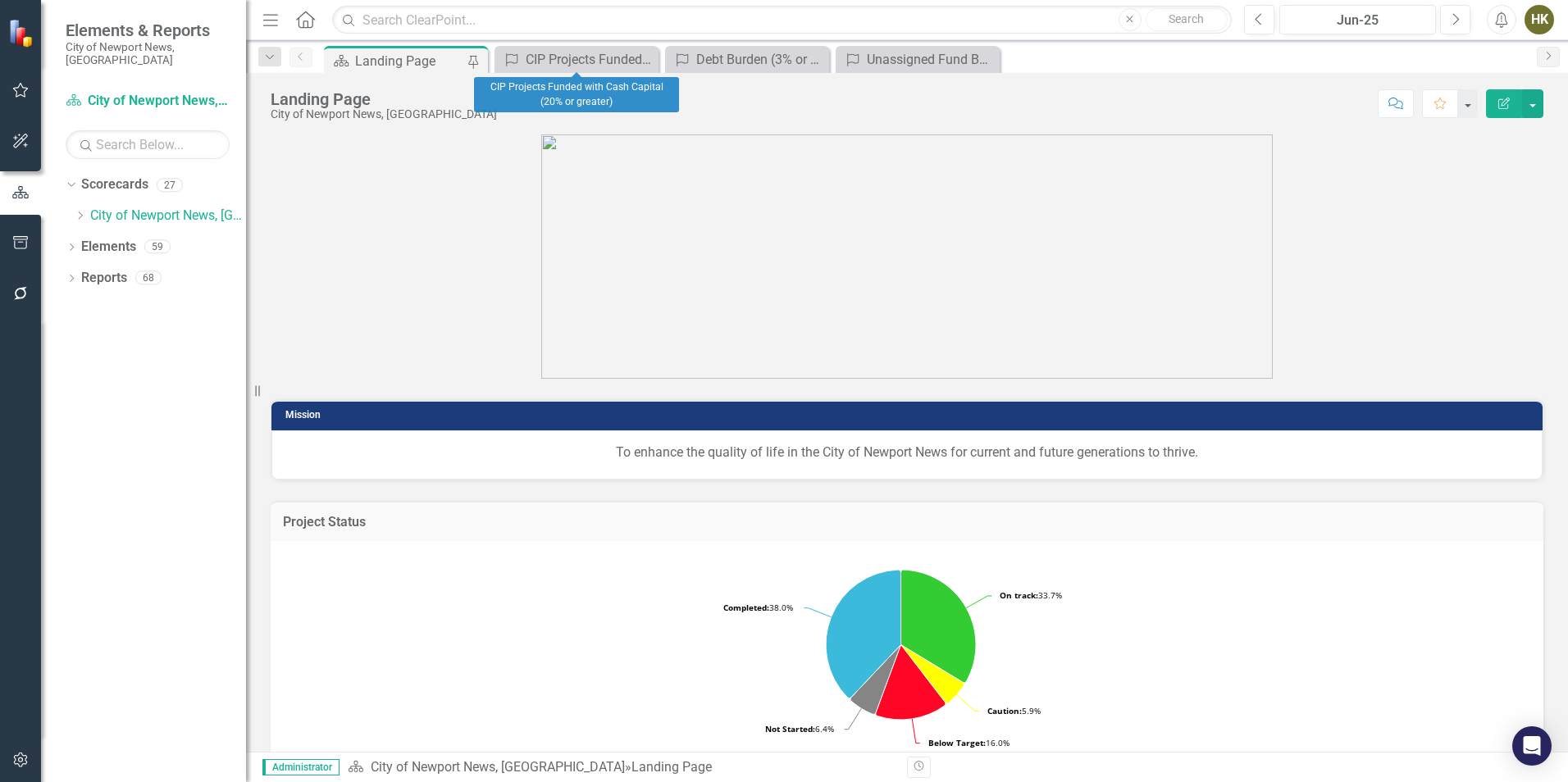 click on "Close" 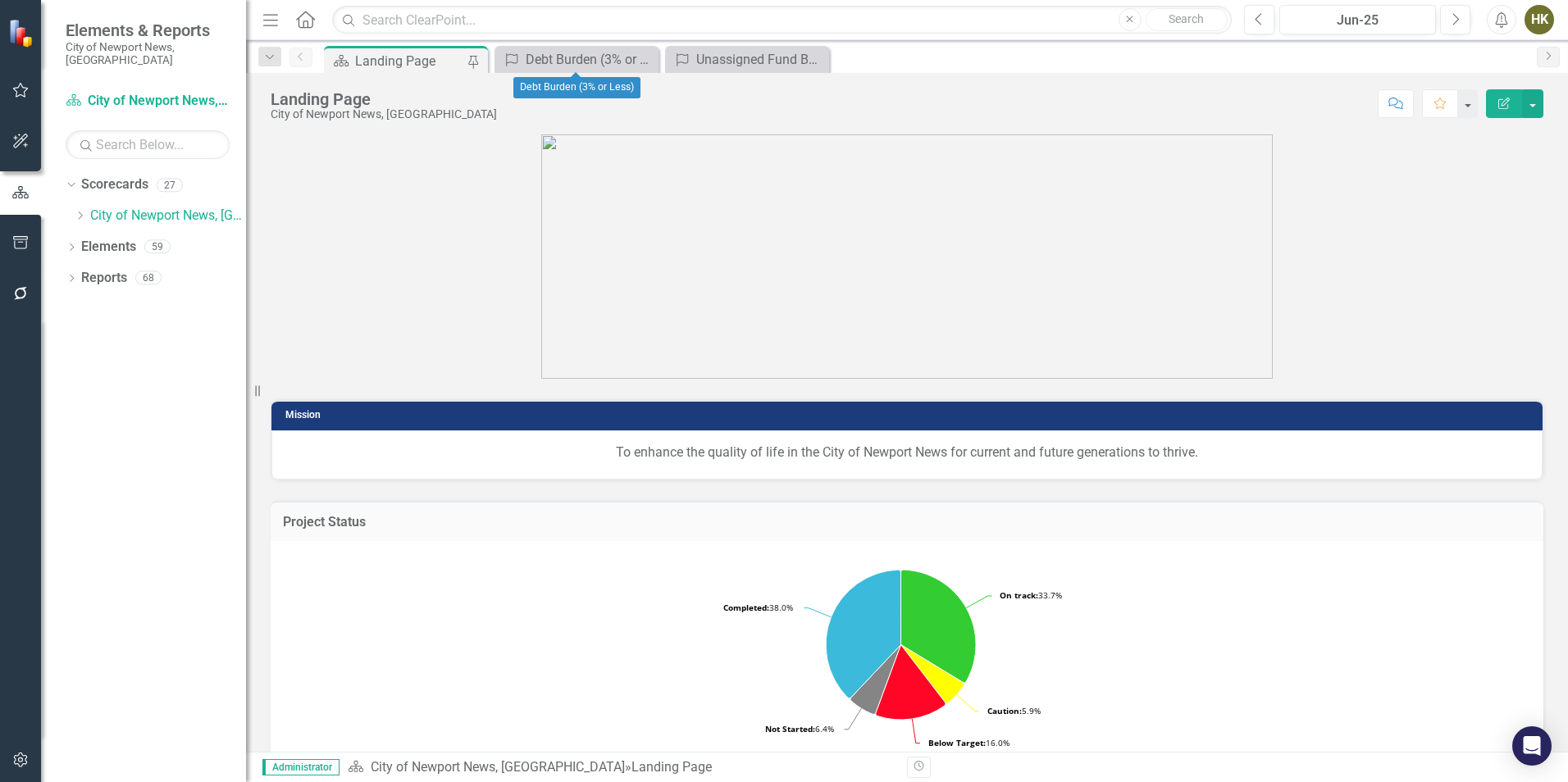 click on "Close" 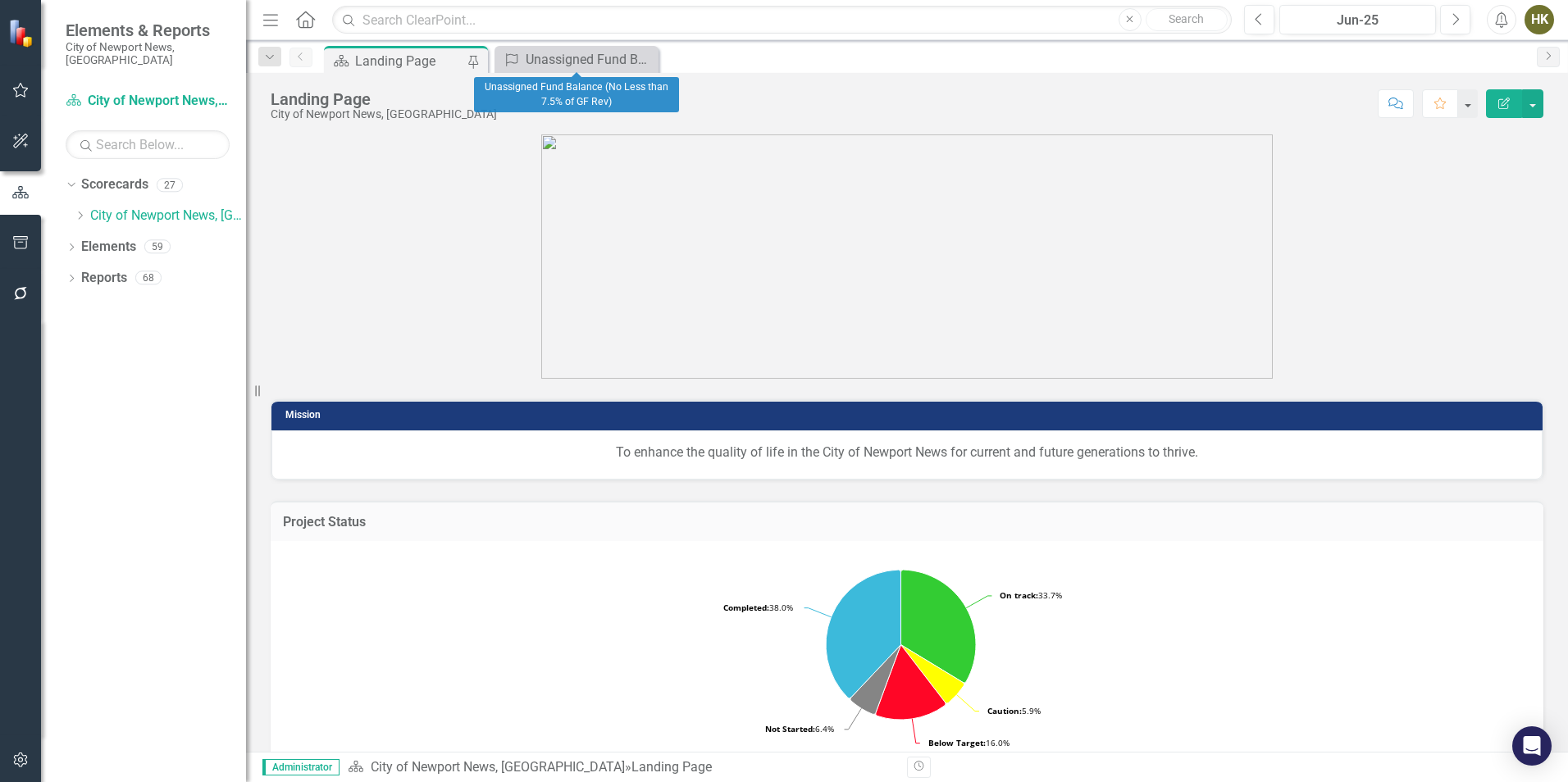 click on "Close" 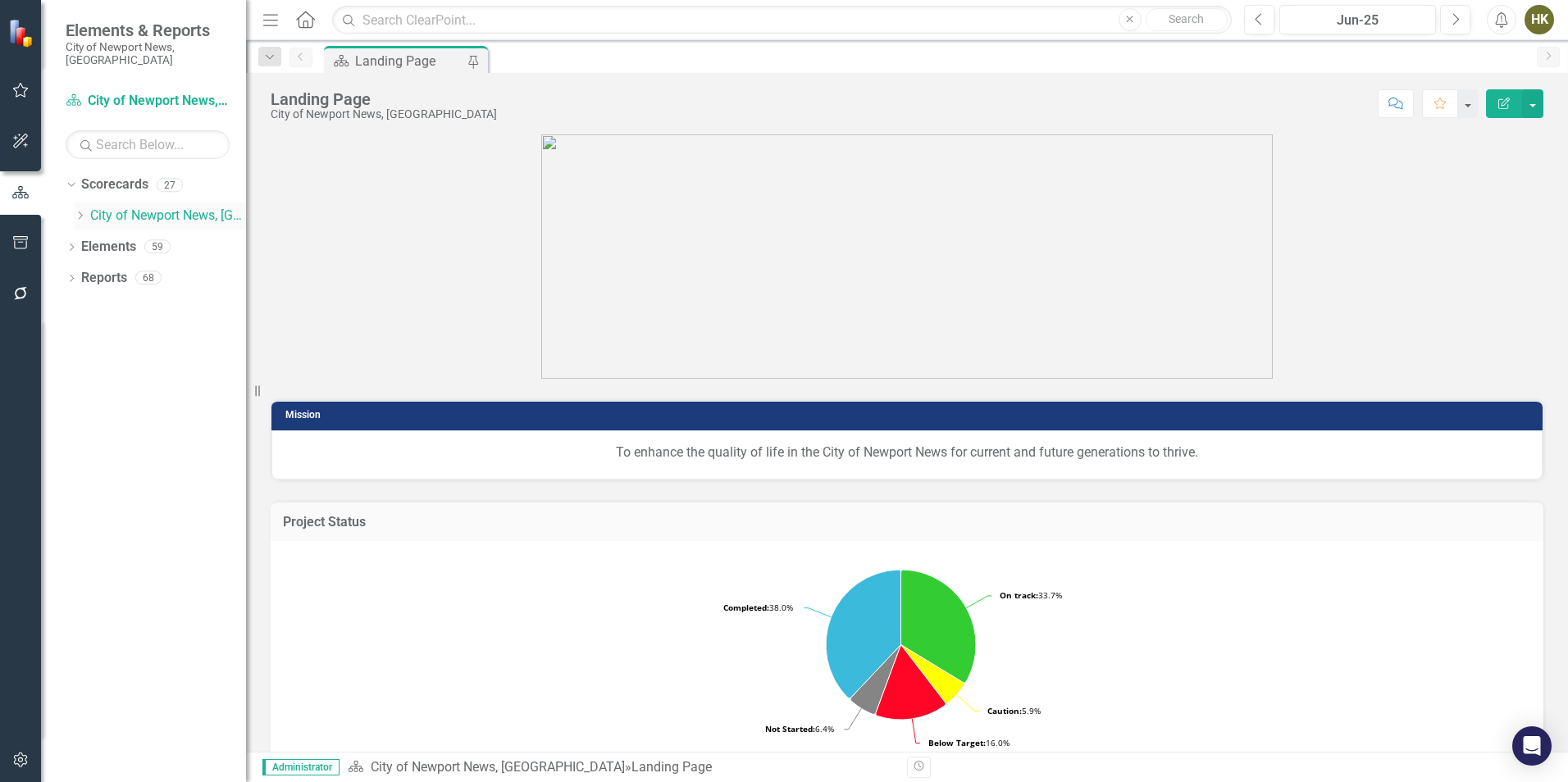 click 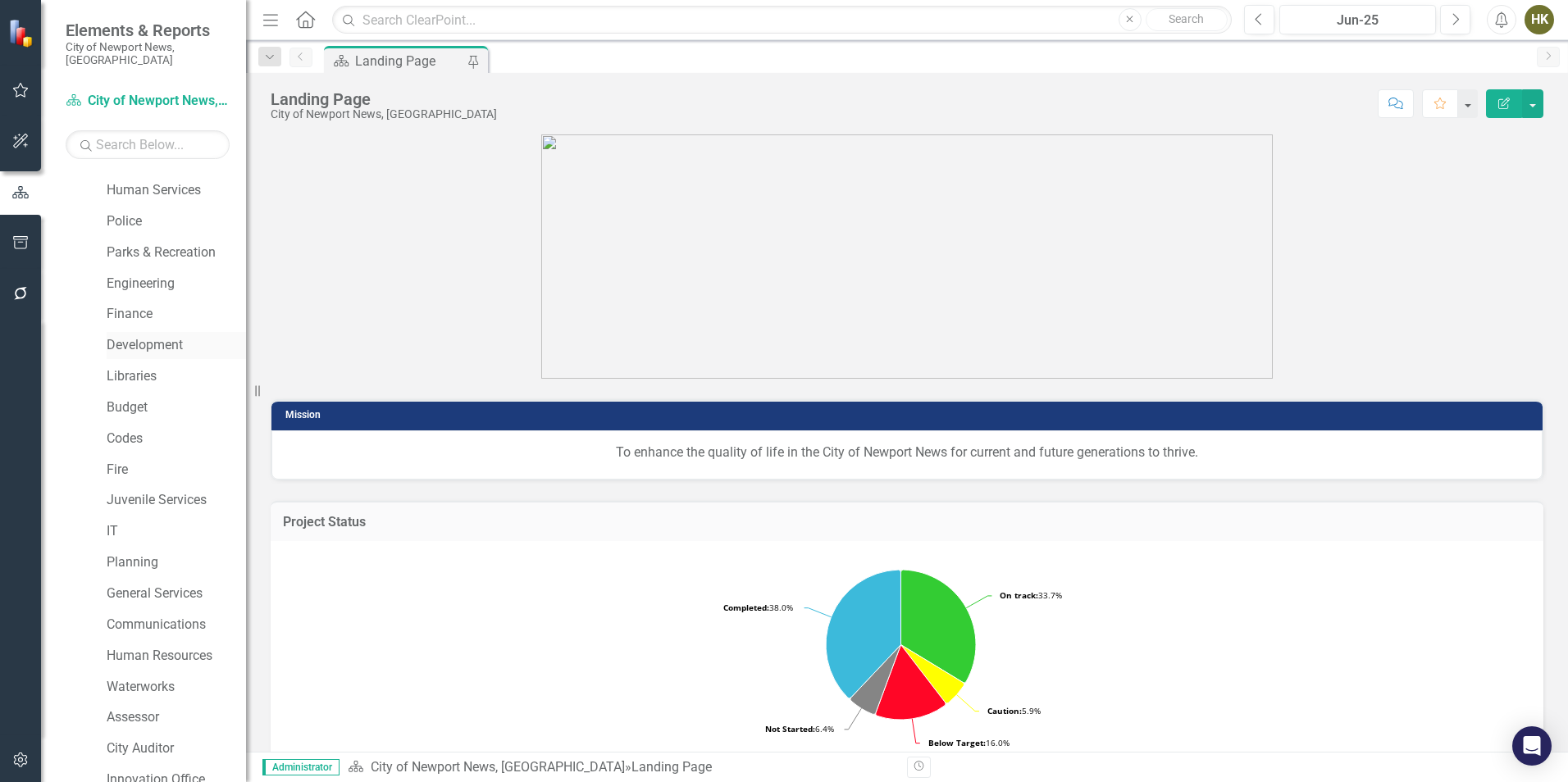 scroll, scrollTop: 82, scrollLeft: 0, axis: vertical 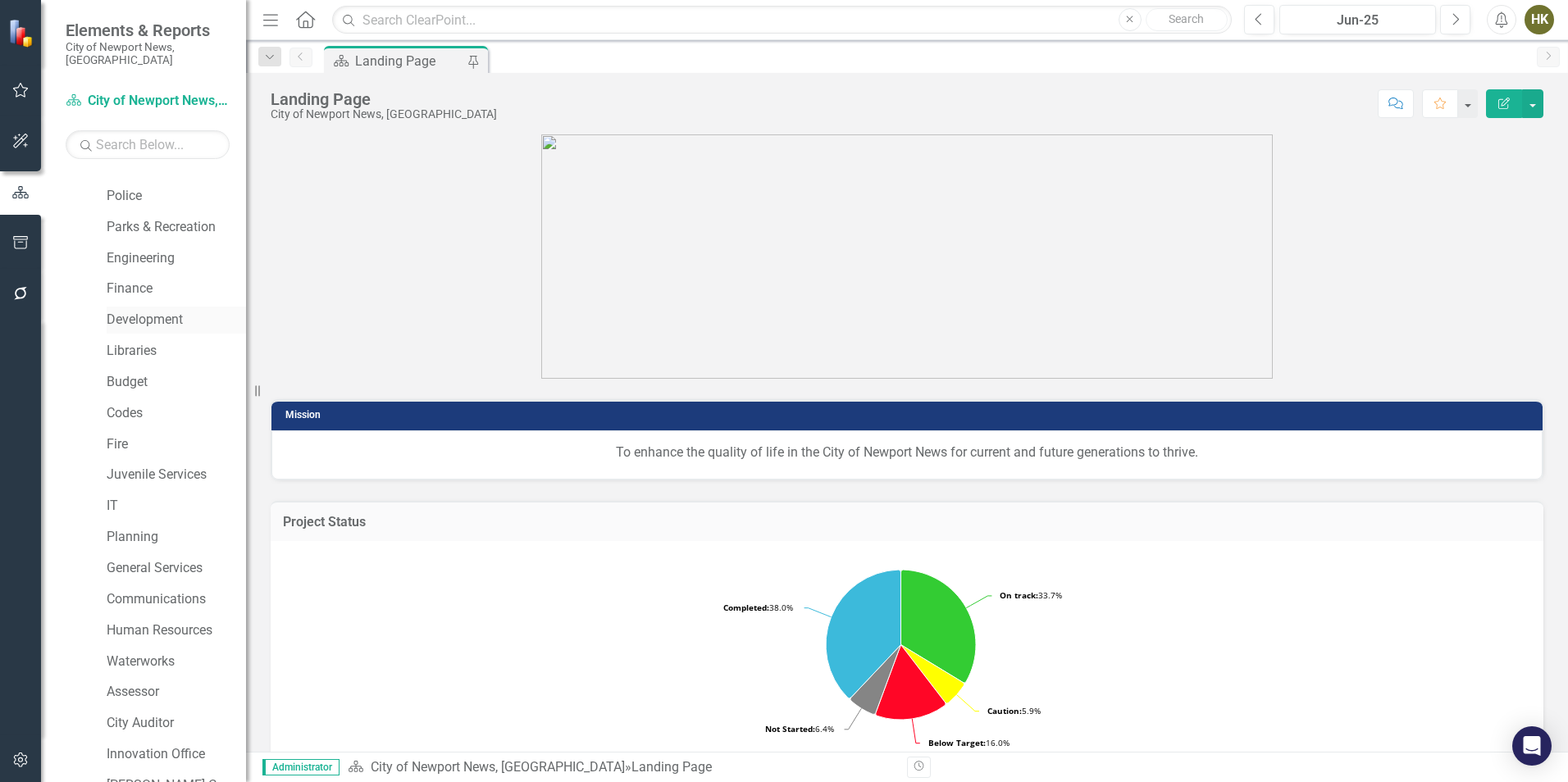 click on "Development" at bounding box center (176, 320) 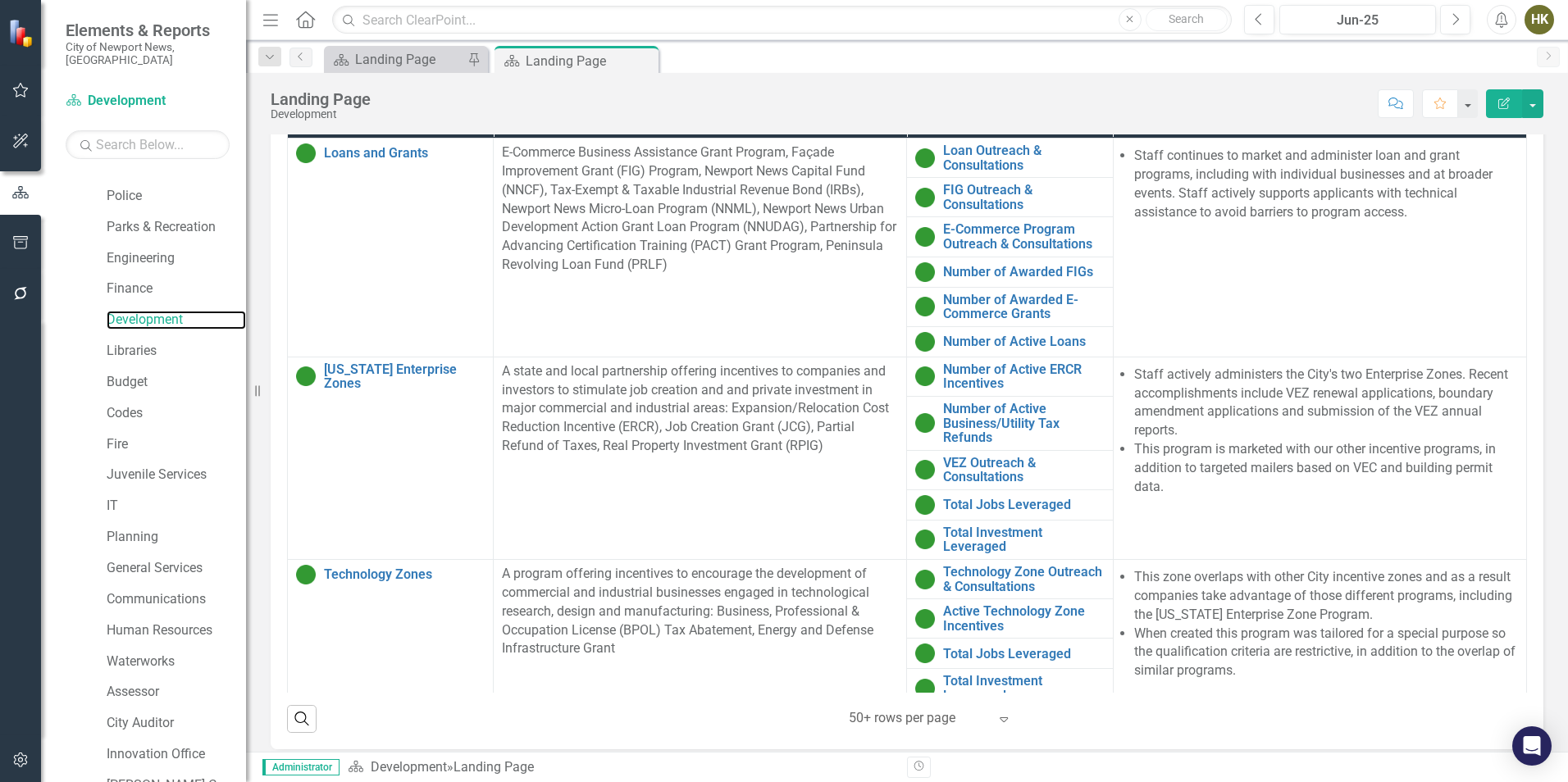 scroll, scrollTop: 1180, scrollLeft: 0, axis: vertical 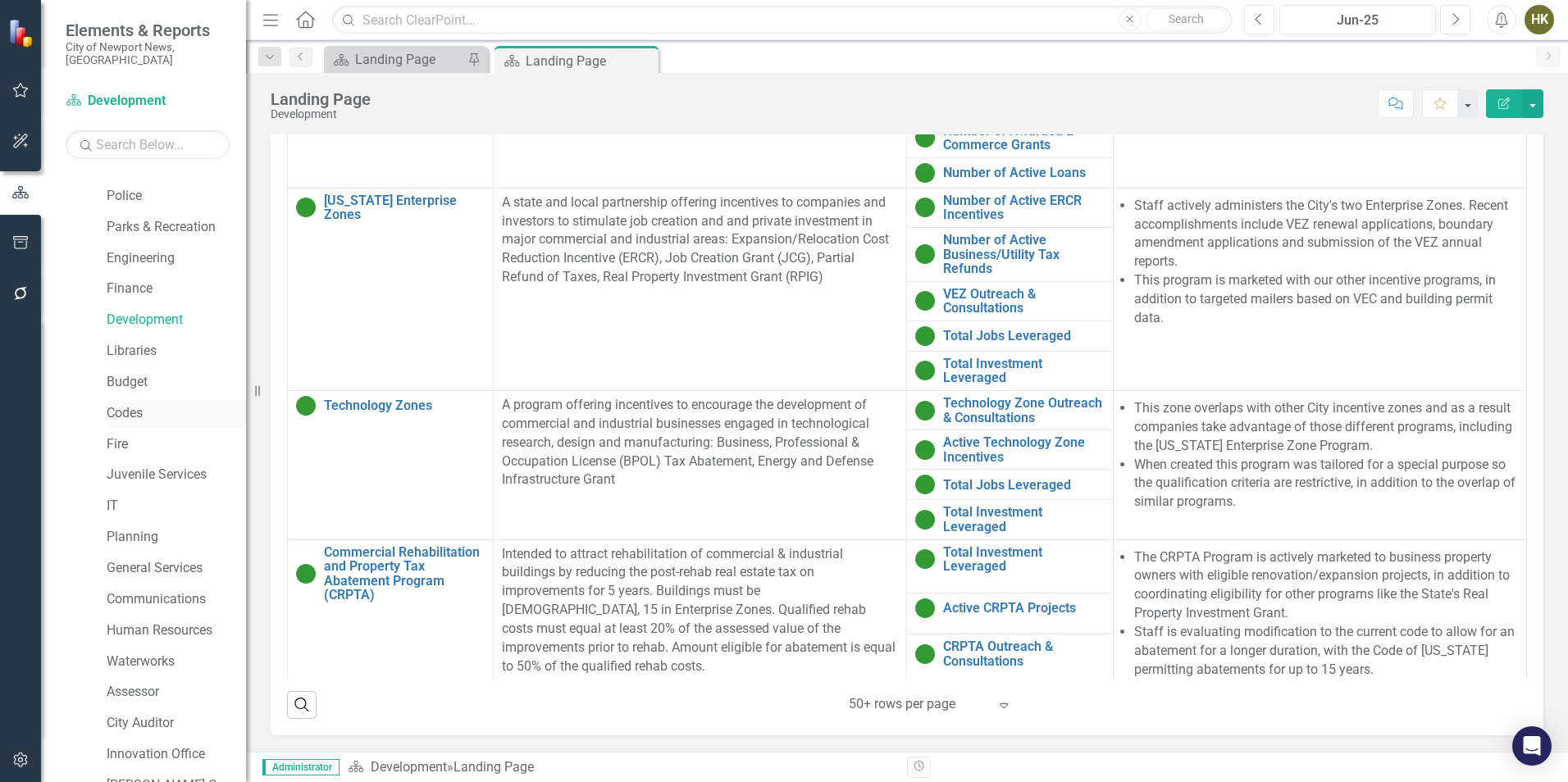 click on "Codes" at bounding box center [176, 413] 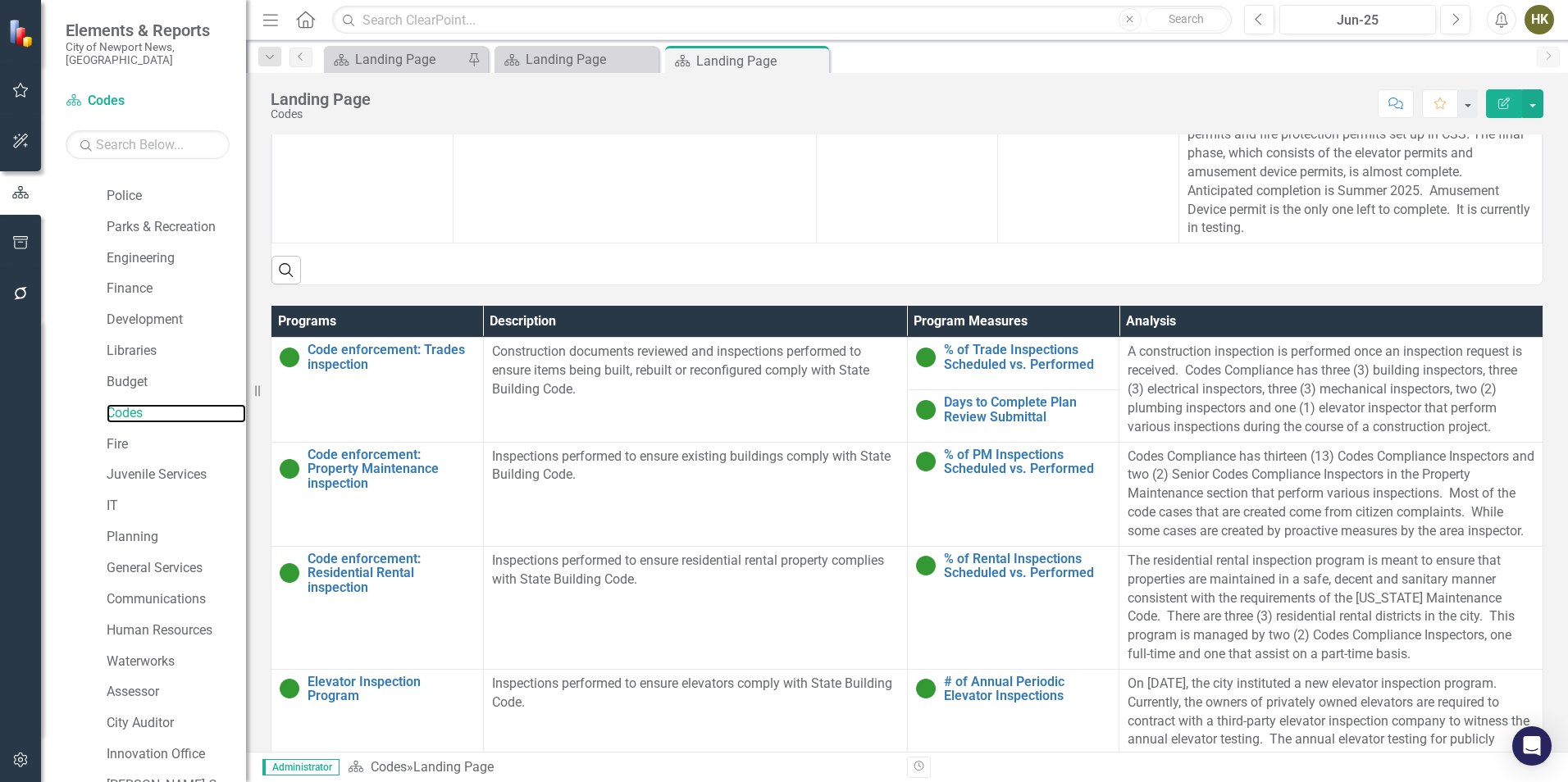 scroll, scrollTop: 750, scrollLeft: 0, axis: vertical 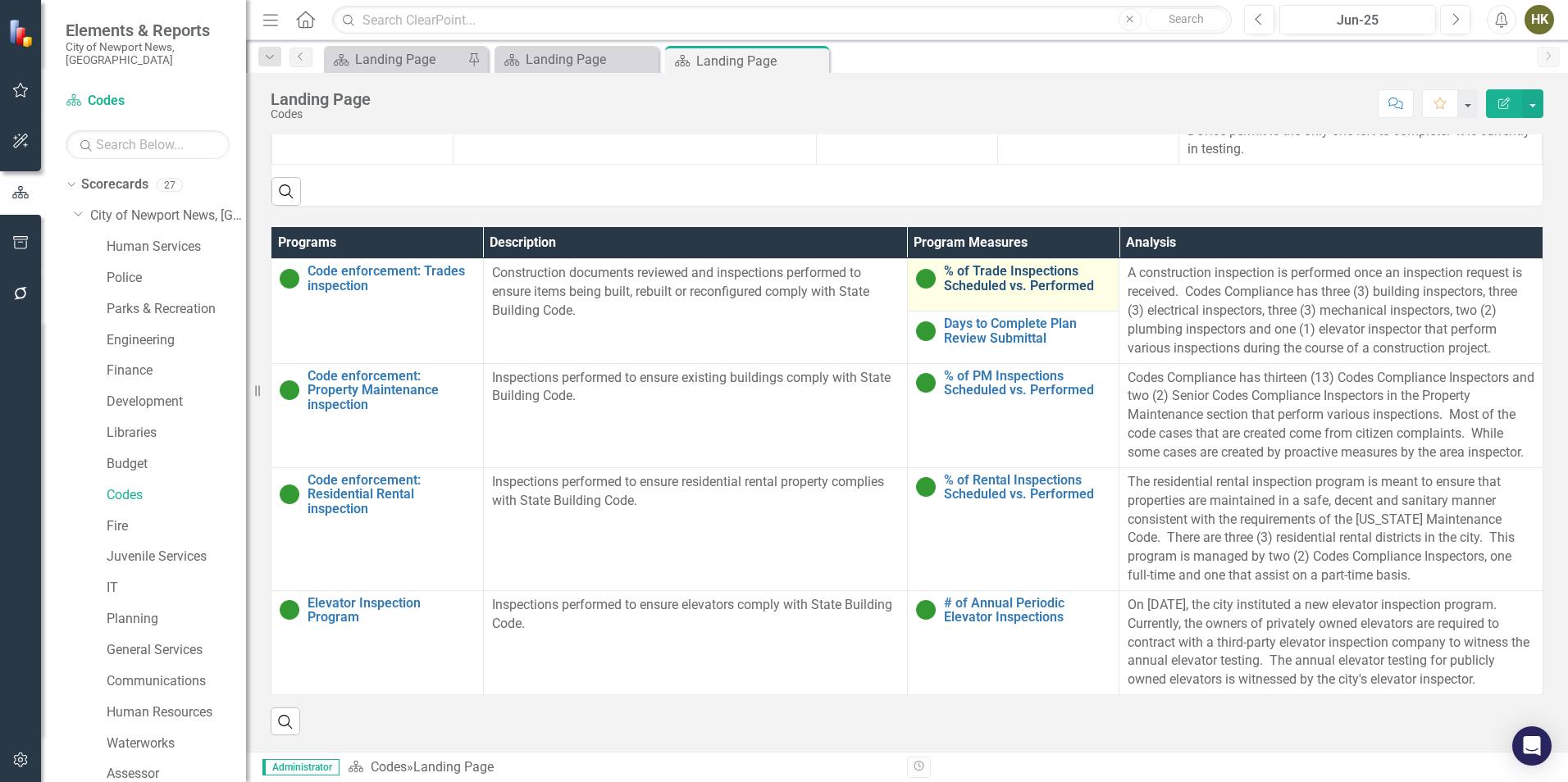 click on "% of Trade Inspections Scheduled vs. Performed" at bounding box center (1028, 278) 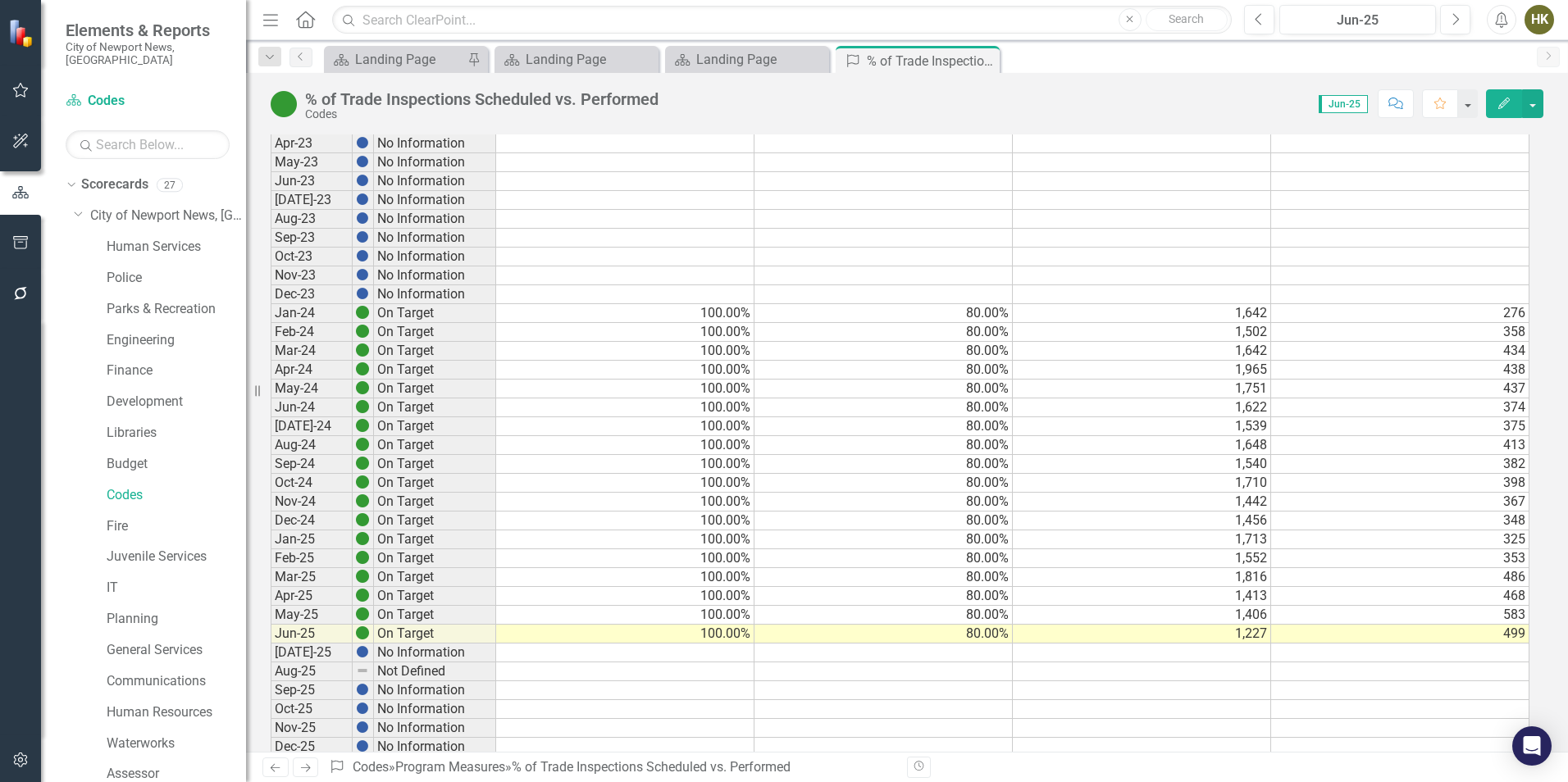 scroll, scrollTop: 798, scrollLeft: 0, axis: vertical 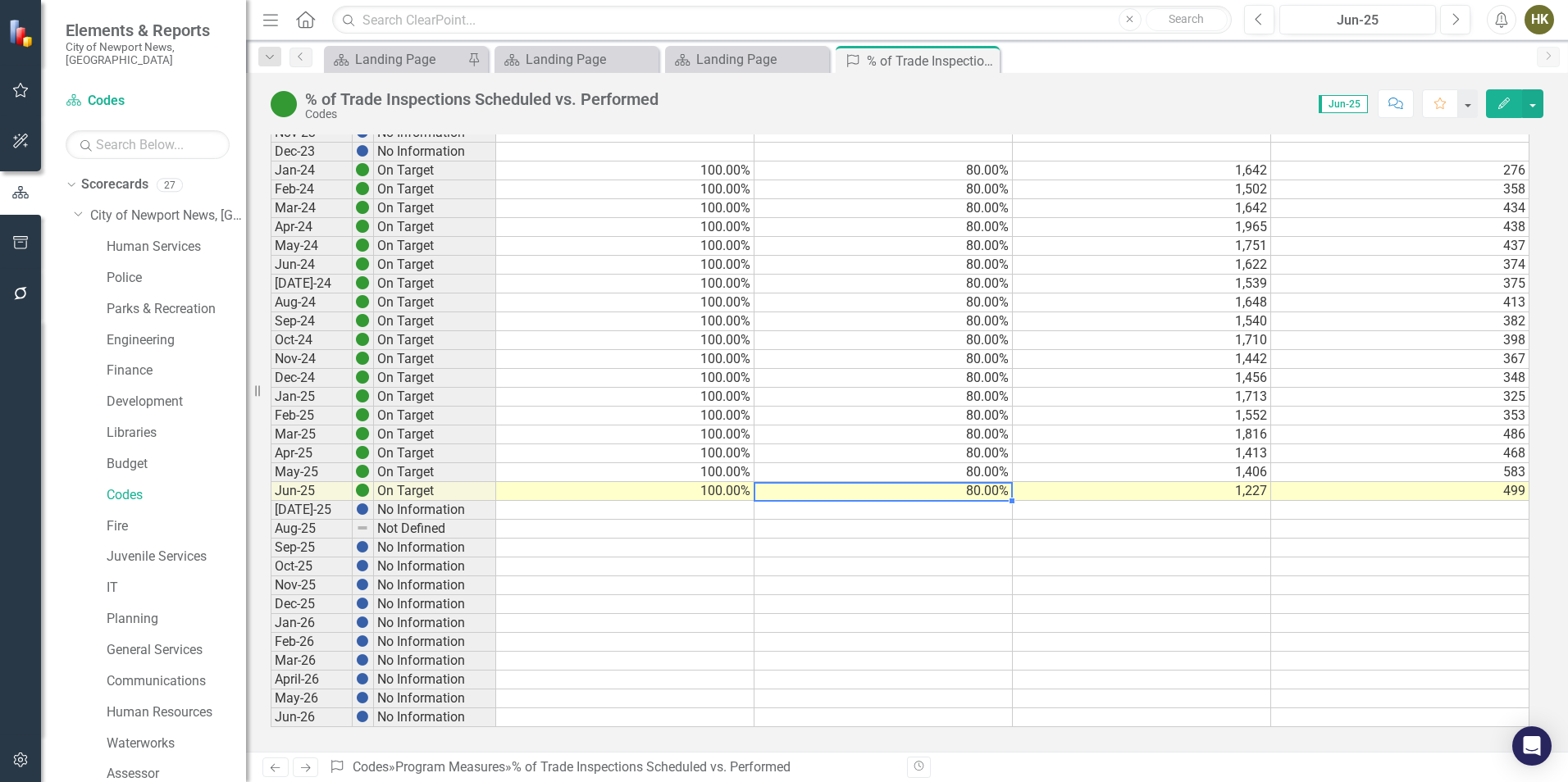 click on "80.00%" at bounding box center [883, 491] 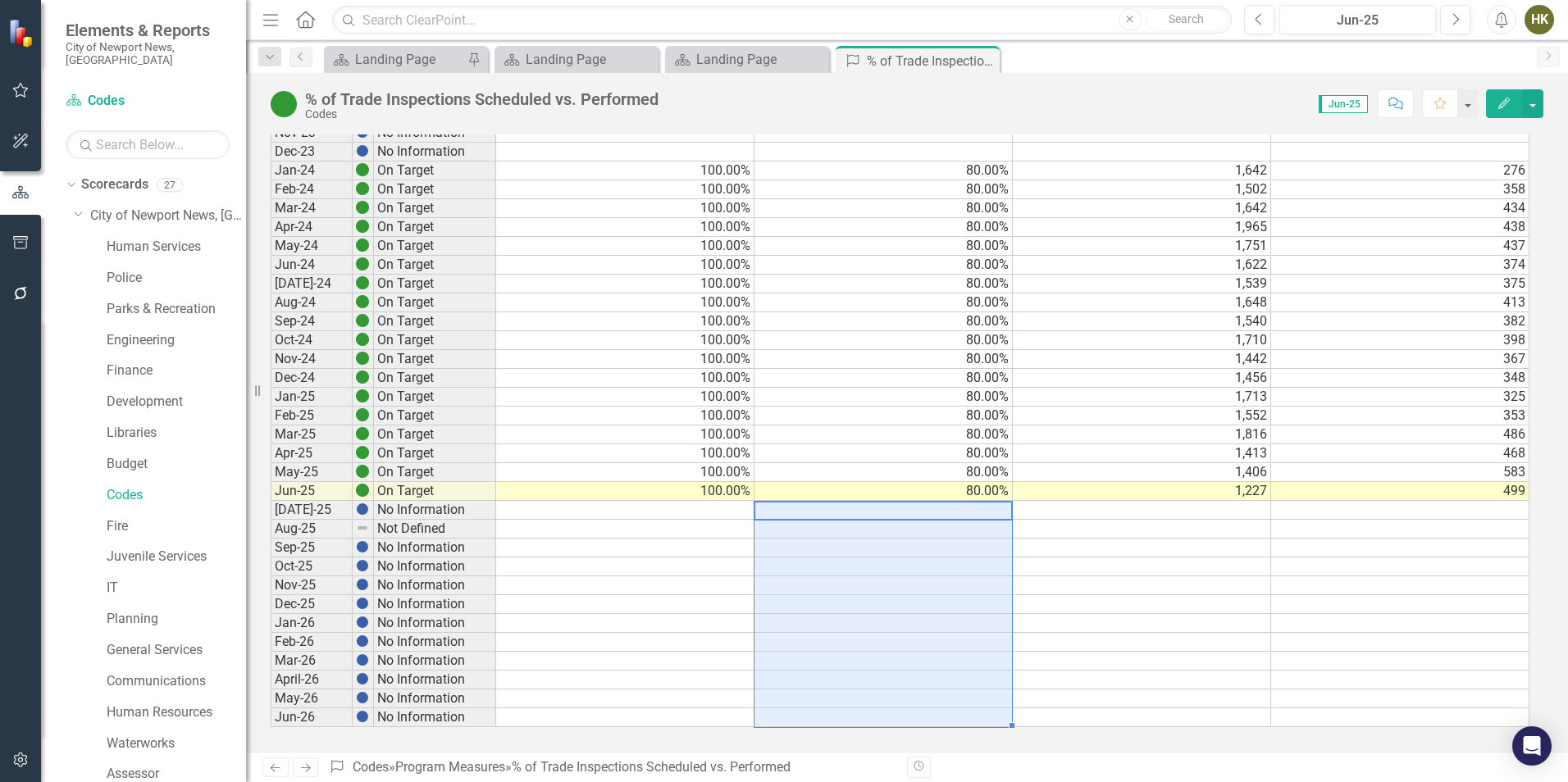 drag, startPoint x: 946, startPoint y: 510, endPoint x: 919, endPoint y: 716, distance: 207.76188 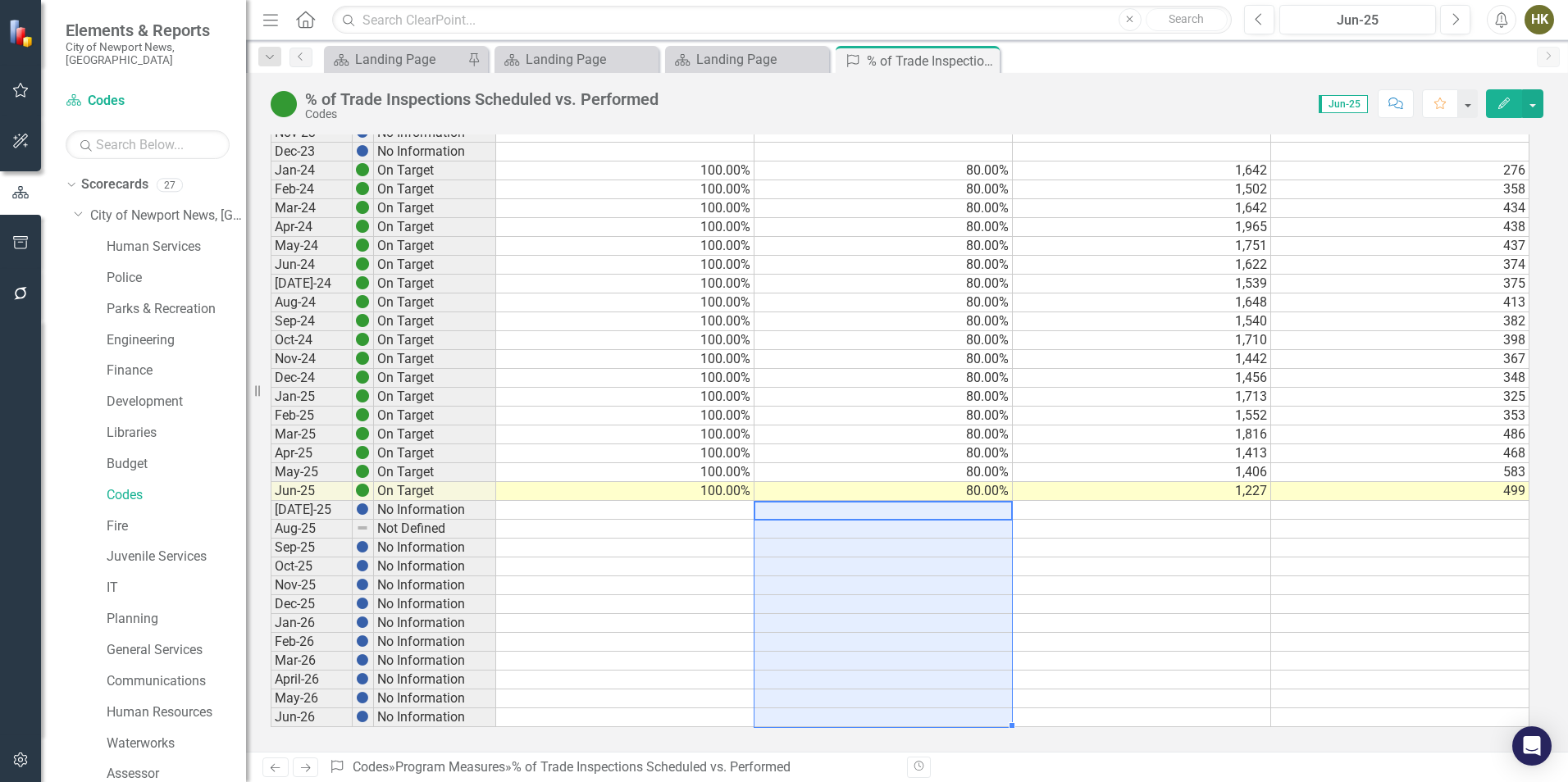 click on "Dec-20 No Information Jan-21 No Information Feb-21 No Information Mar-21 No Information Apr-21 No Information May-21 No Information Jun-21 No Information Jul-21 No Information Aug-21 No Information Sep-21 No Information Oct-21 No Information Nov-21 No Information Dec-21 No Information Jan-22 No Information Feb-22 No Information Mar-22 No Information Apr-22 No Information May-22 No Information Jun-22 No Information Jul-22 No Information Aug-22 No Information Sep-22 No Information Oct-22 No Information Nov-22 No Information Dec-22 No Information Jan-23 No Information Feb-23 No Information Mar-23 No Information Apr-23 No Information May-23 No Information Jun-23 No Information Jul-23 No Information Aug-23 No Information Sep-23 No Information Oct-23 No Information Nov-23 No Information Dec-23 No Information Jan-24 On Target 100.00% 80.00% 1,642 276 Feb-24 On Target 100.00% 80.00% 1,502 358 Mar-24 On Target 100.00% 80.00% 1,642 434 Apr-24 On Target 100.00% 80.00% 1,965 438 May-24 On Target 100.00% 80.00% 1,751 437" at bounding box center (900, 95) 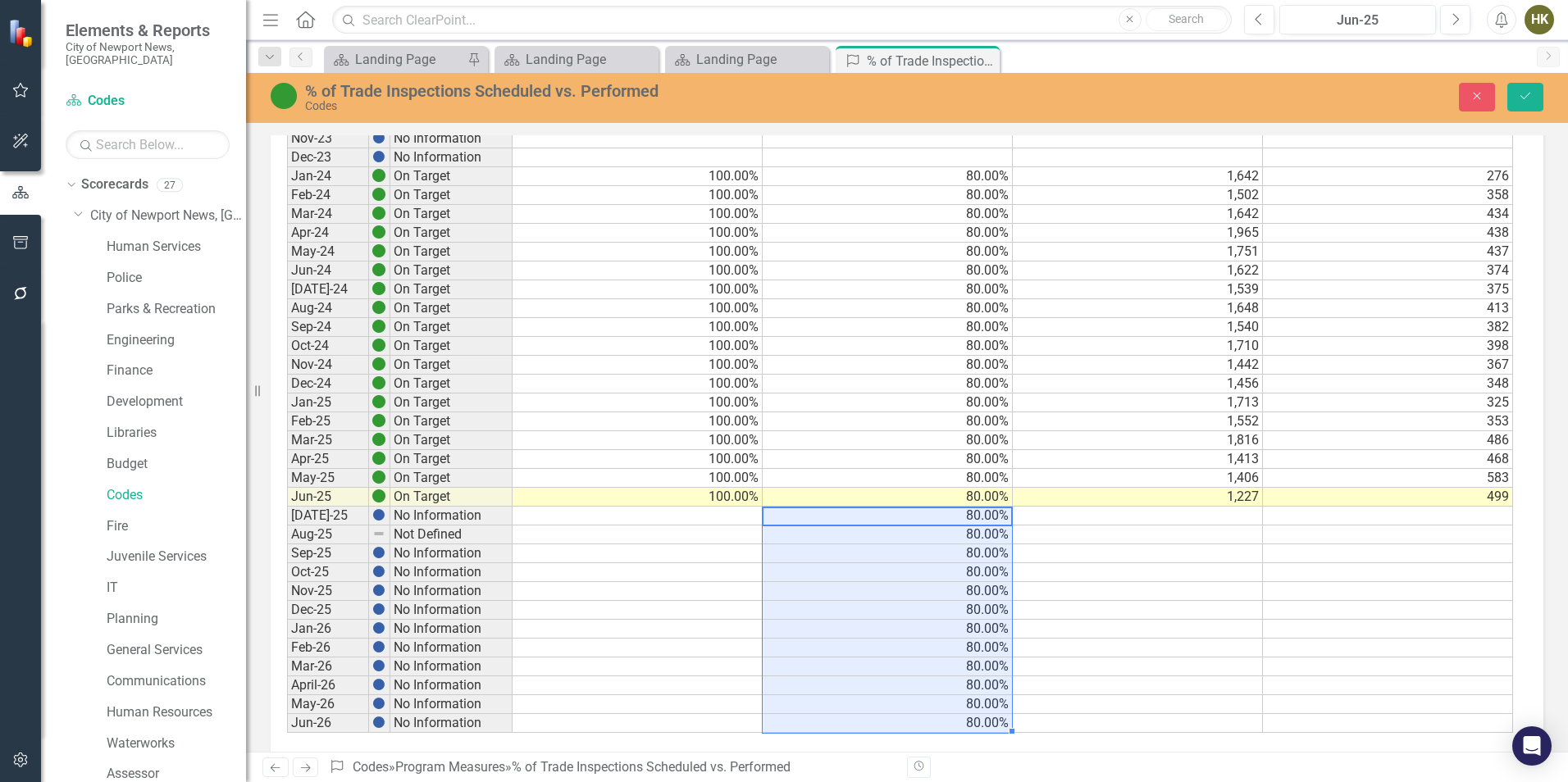 scroll, scrollTop: 867, scrollLeft: 0, axis: vertical 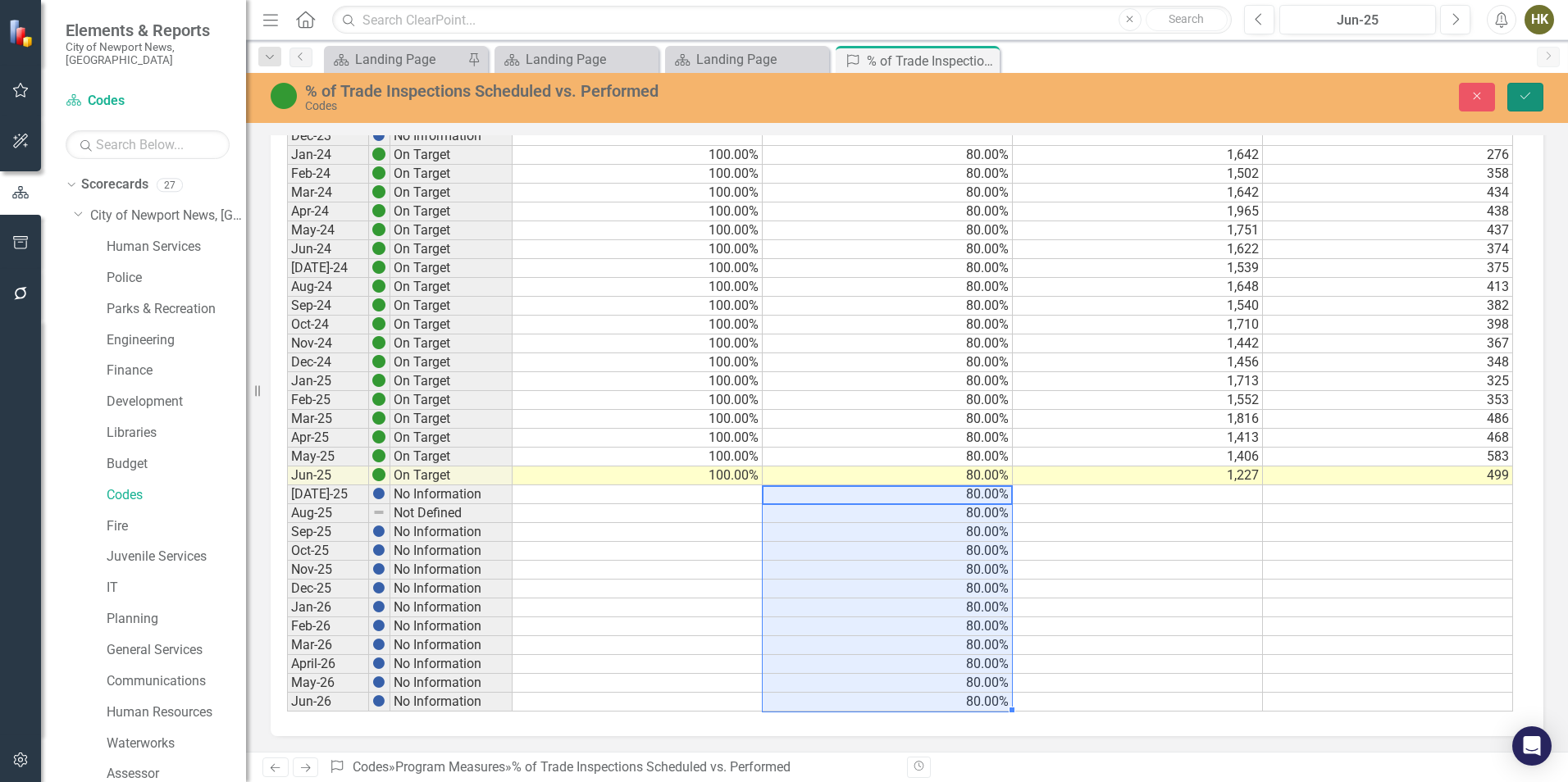 click on "Save" at bounding box center [1525, 97] 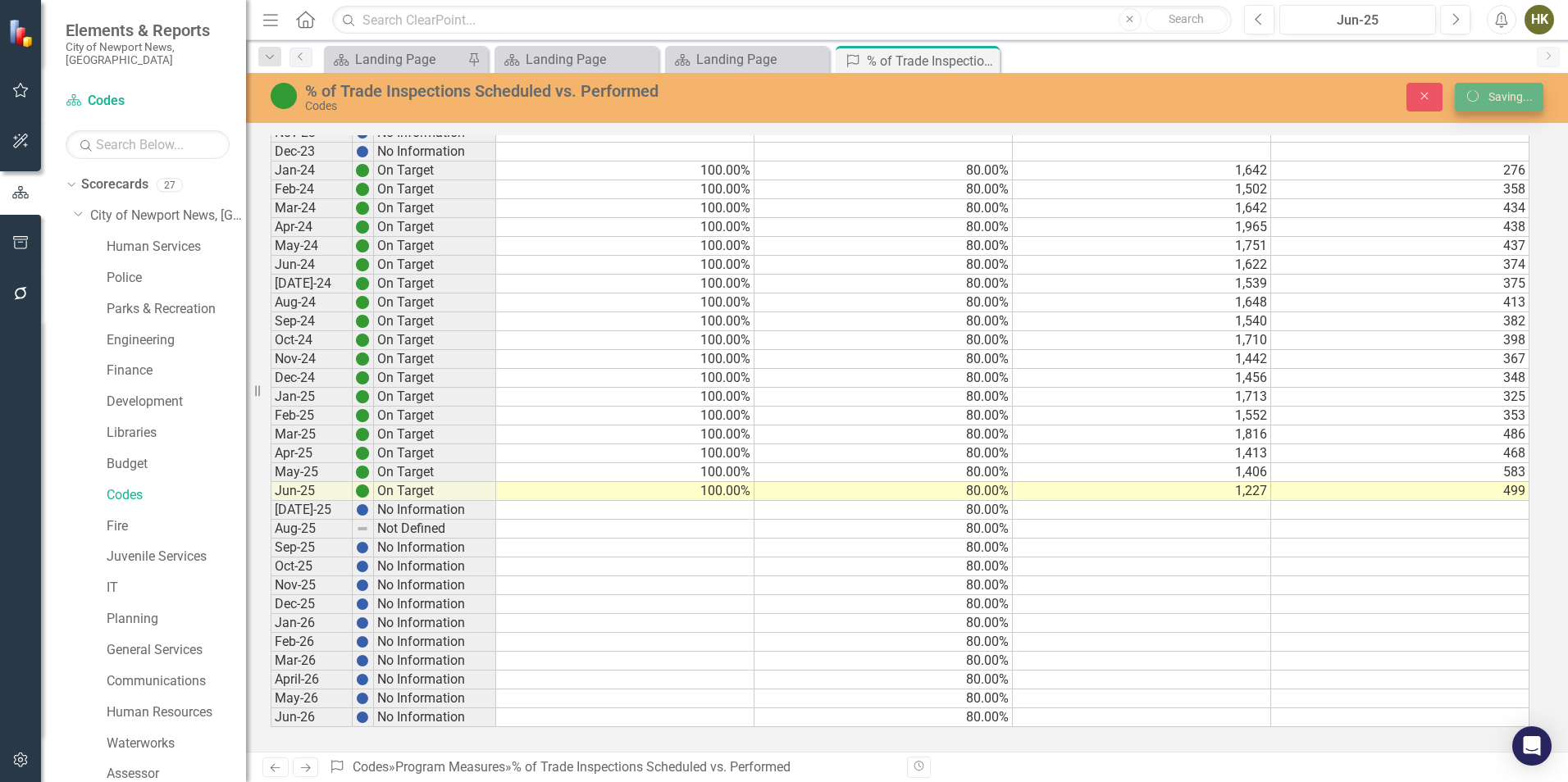 scroll, scrollTop: 799, scrollLeft: 0, axis: vertical 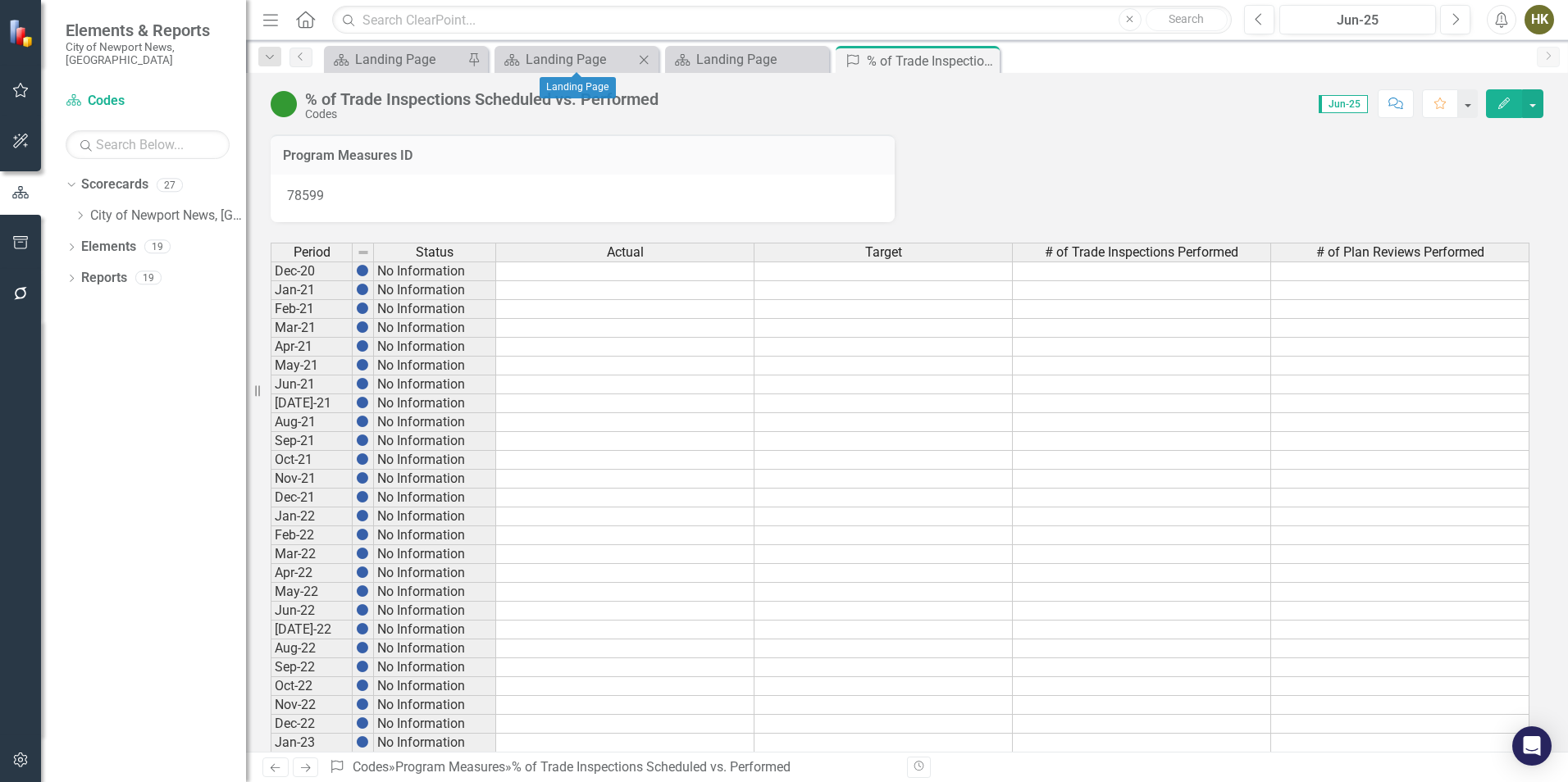 click 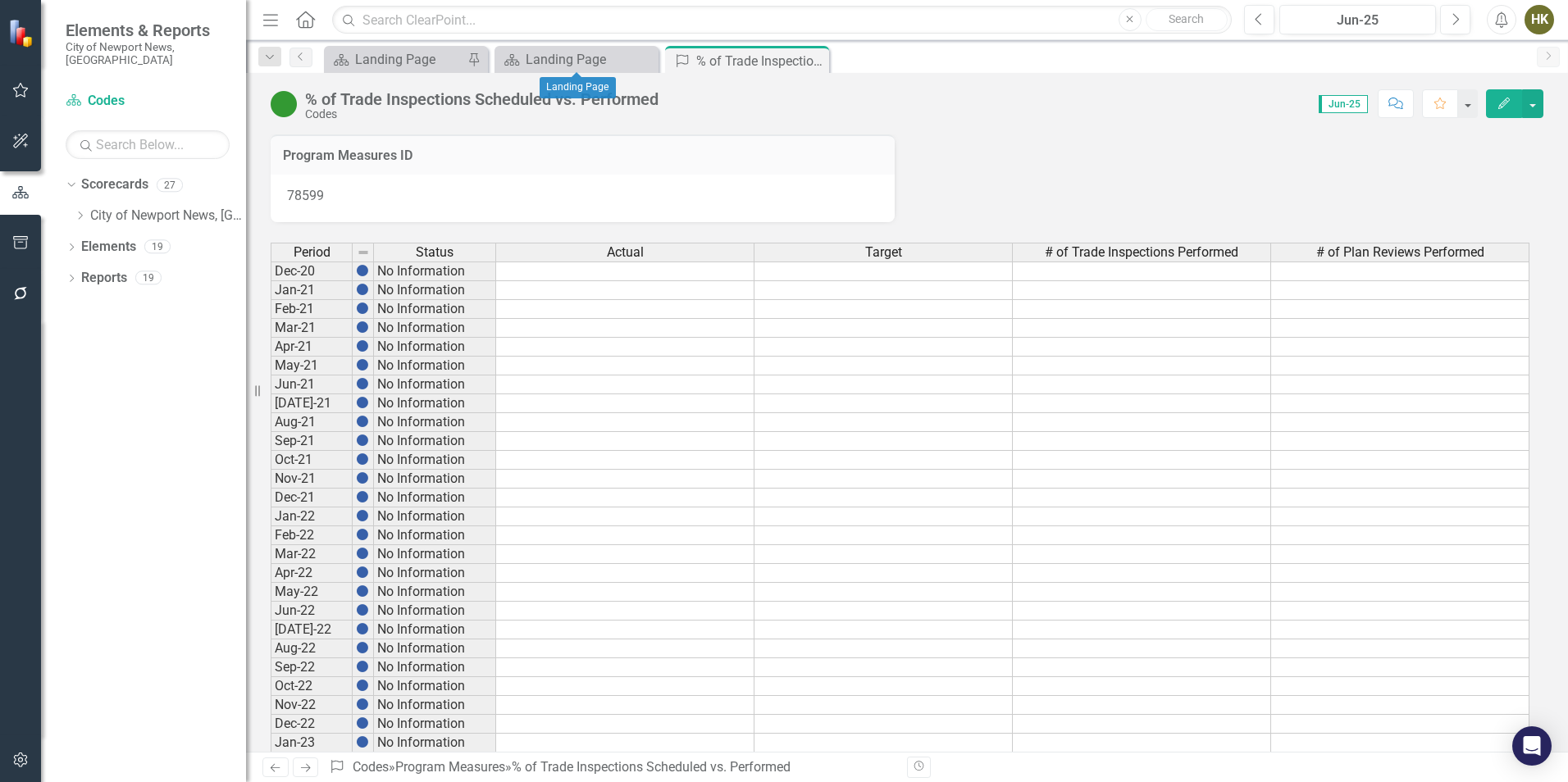 click 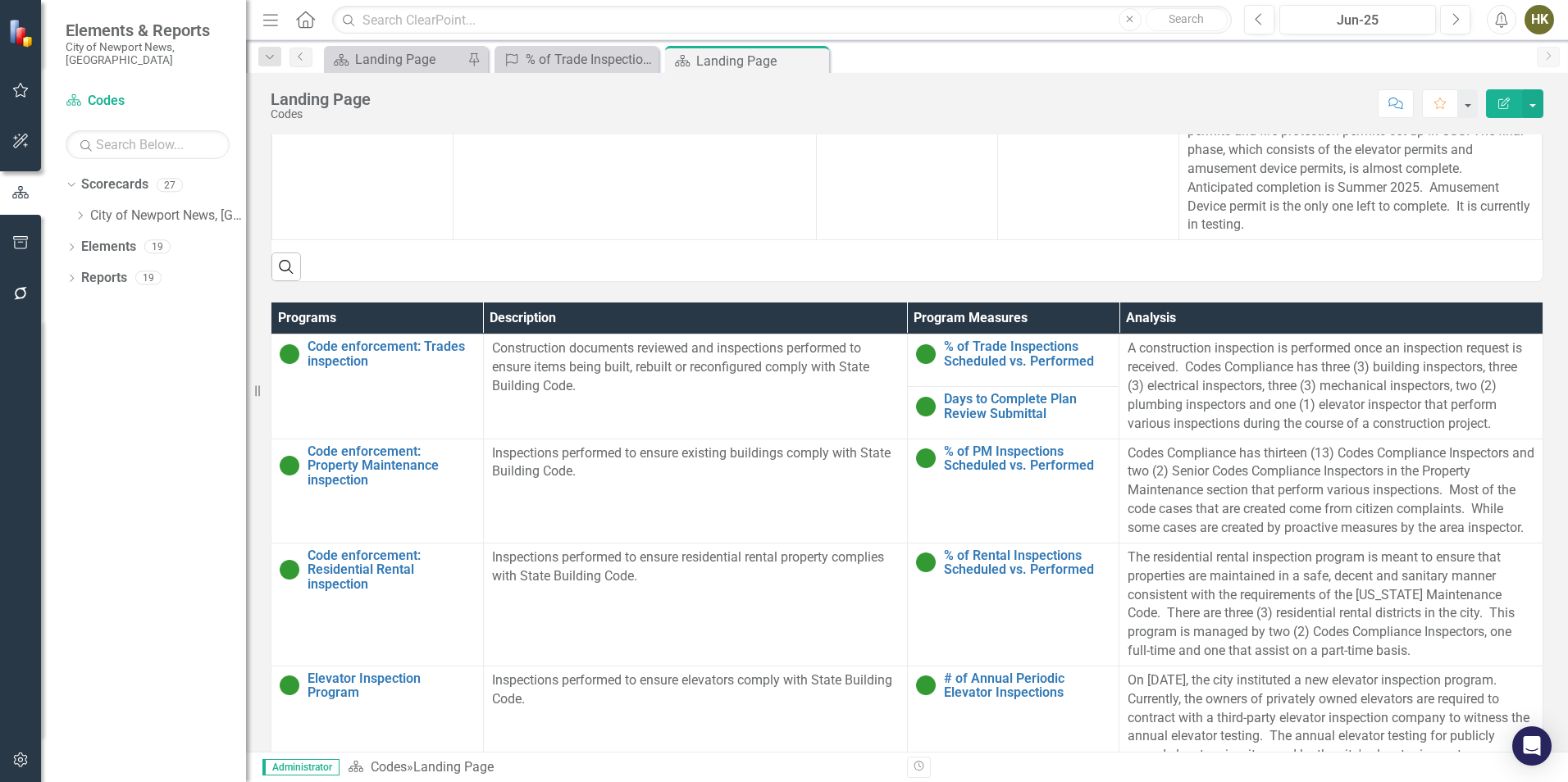 scroll, scrollTop: 750, scrollLeft: 0, axis: vertical 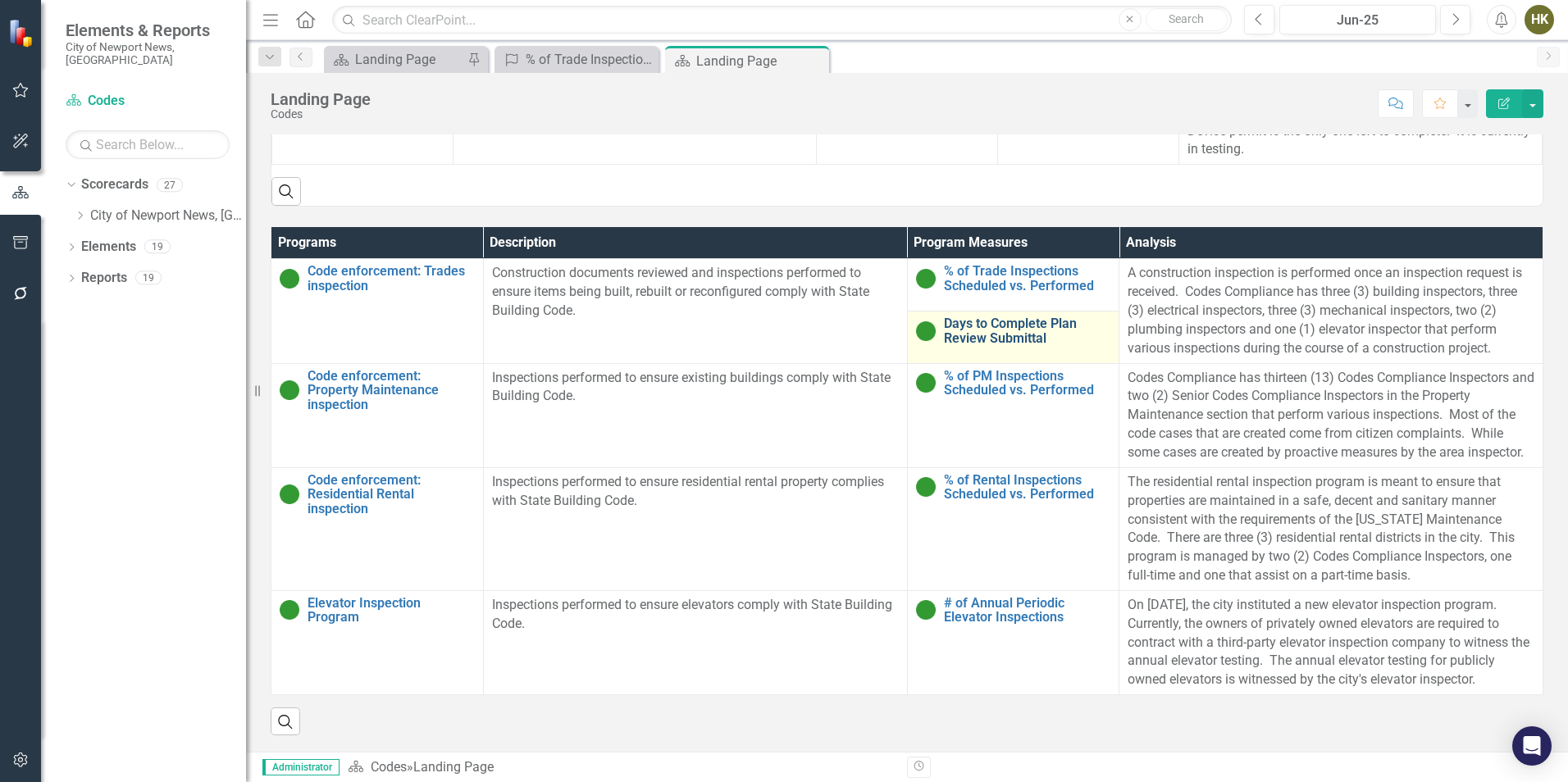 click on "Days to Complete Plan Review Submittal" at bounding box center [1028, 330] 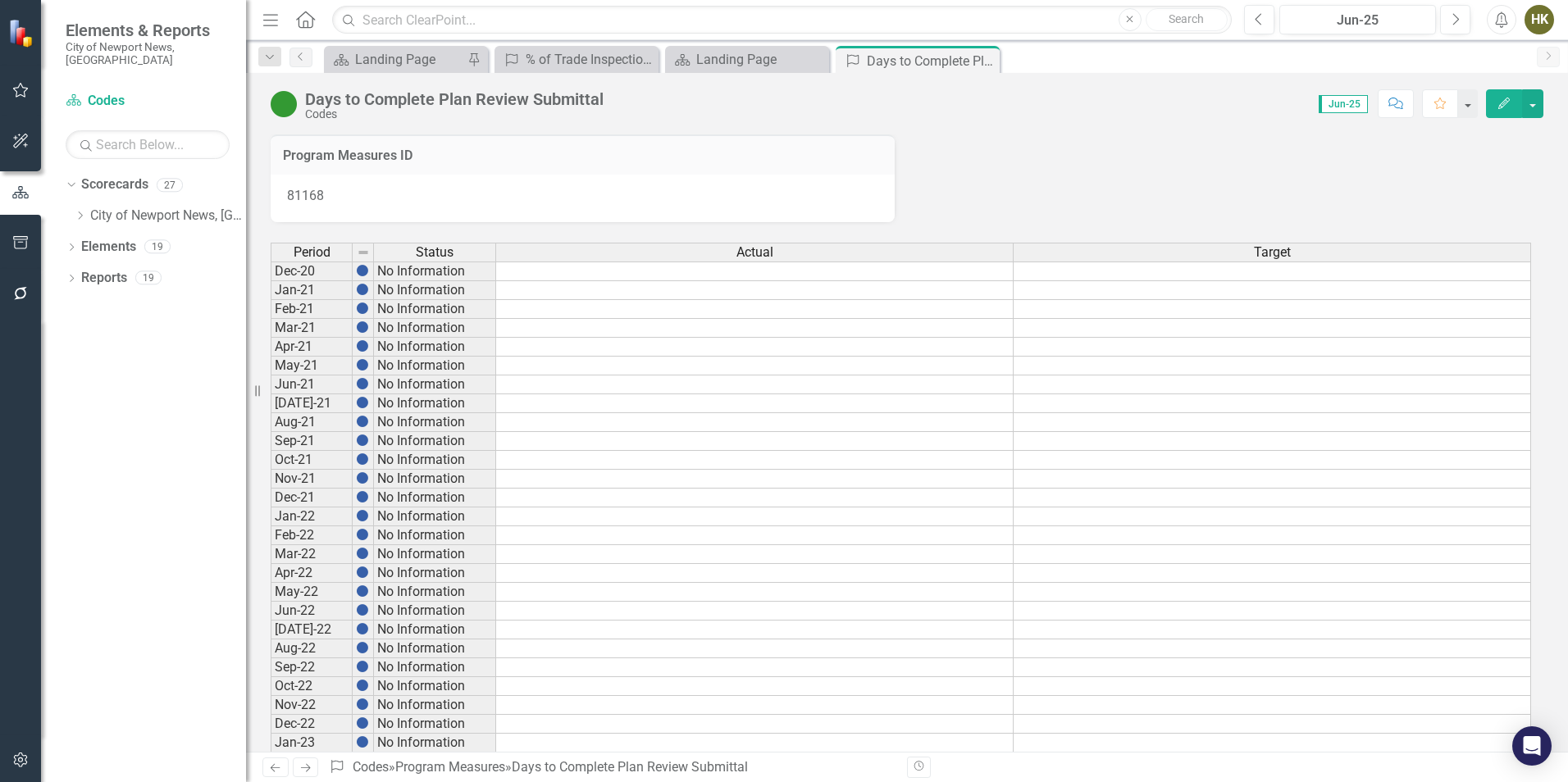 scroll, scrollTop: 68, scrollLeft: 0, axis: vertical 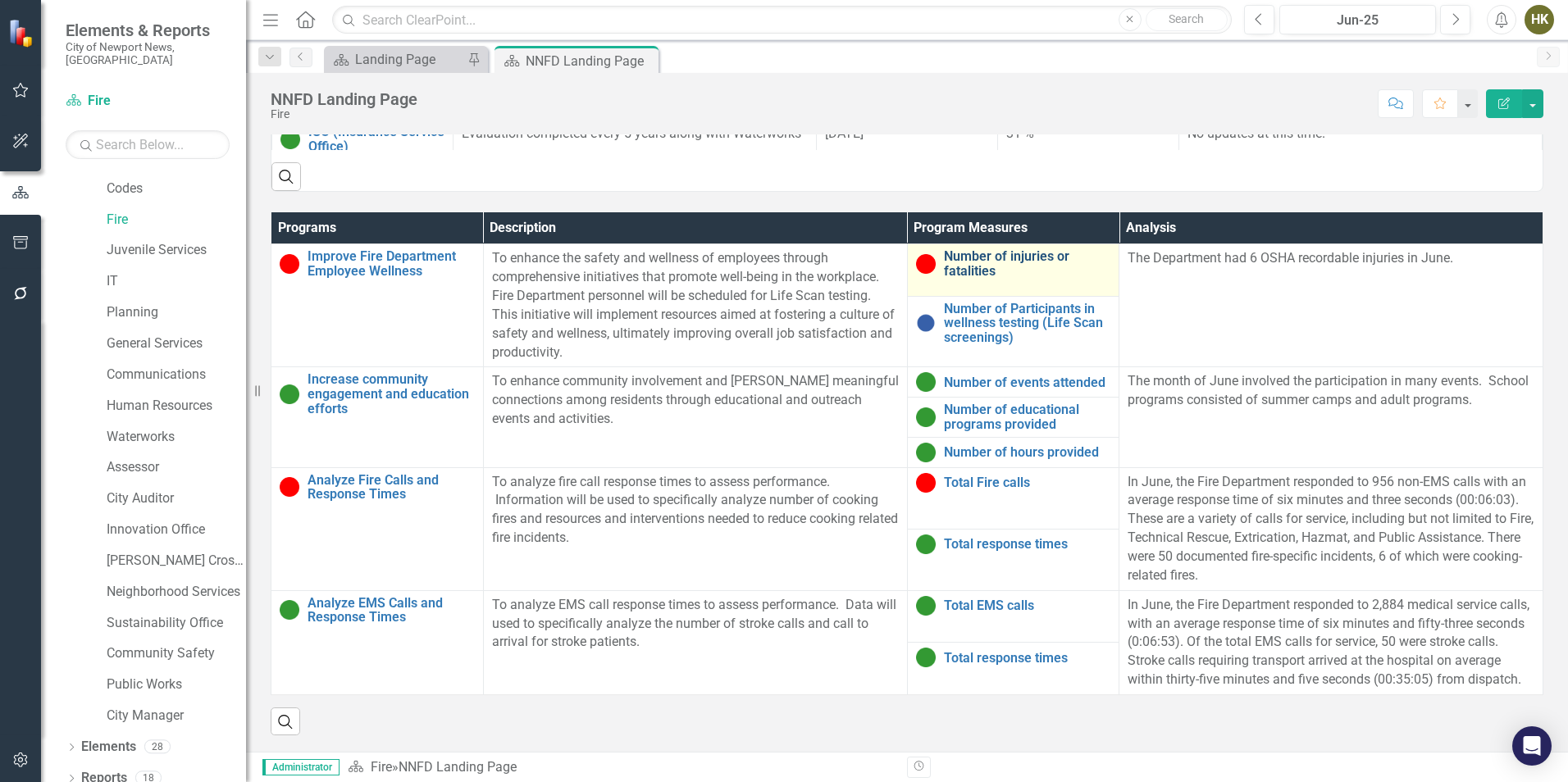 click on "Number of injuries or fatalities" at bounding box center [1028, 263] 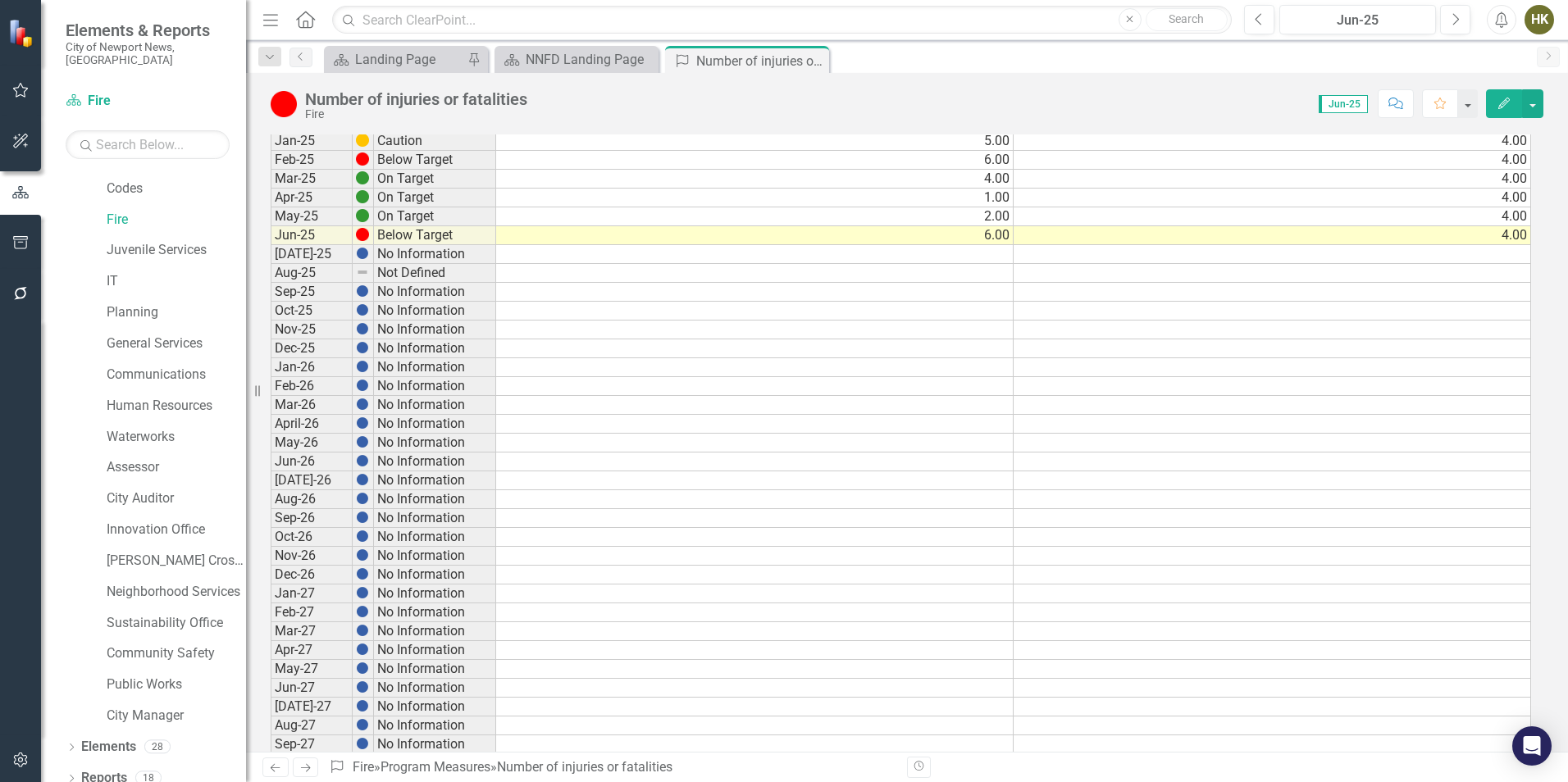 scroll, scrollTop: 492, scrollLeft: 0, axis: vertical 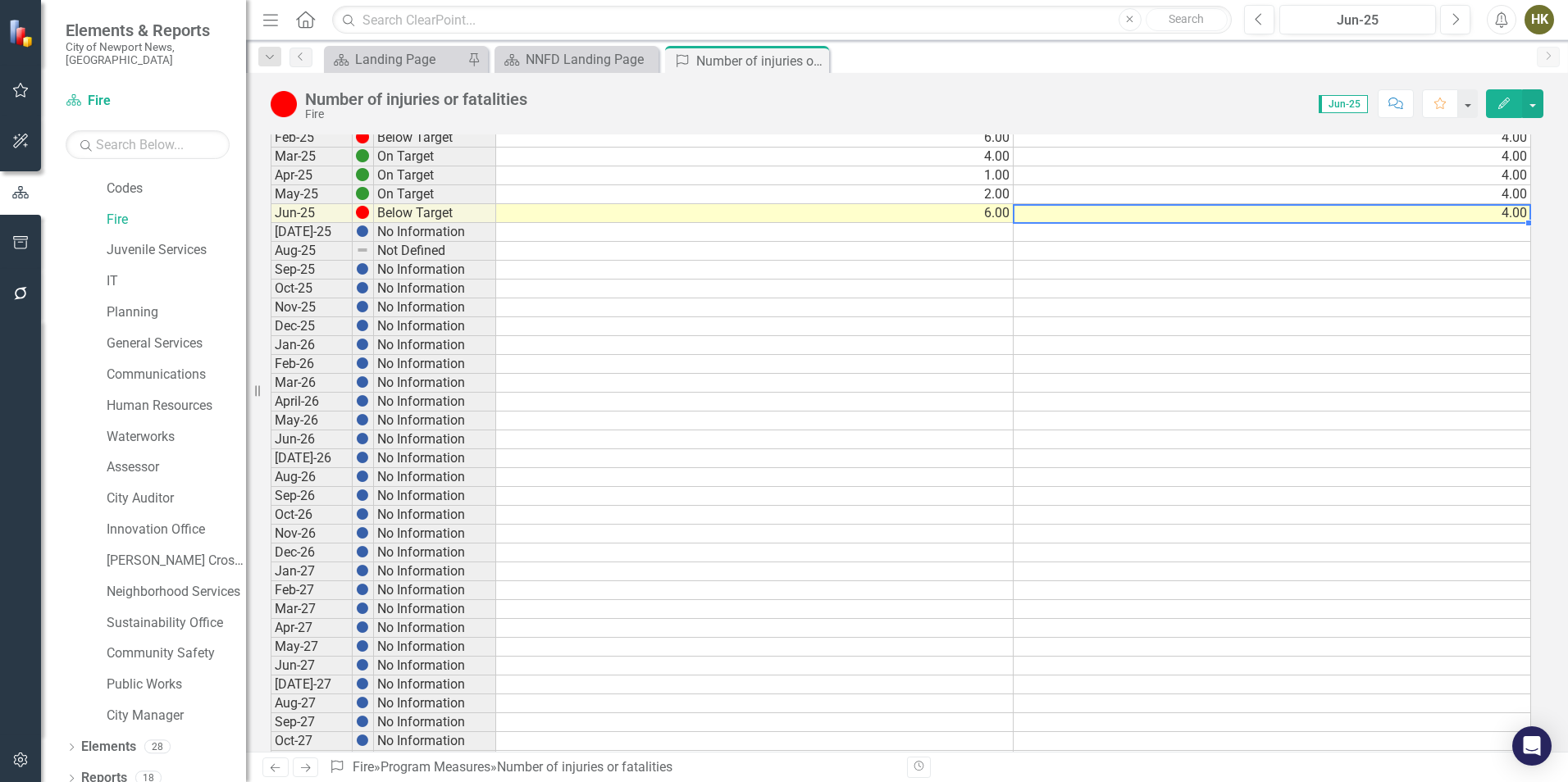 click on "4.00" at bounding box center [1272, 213] 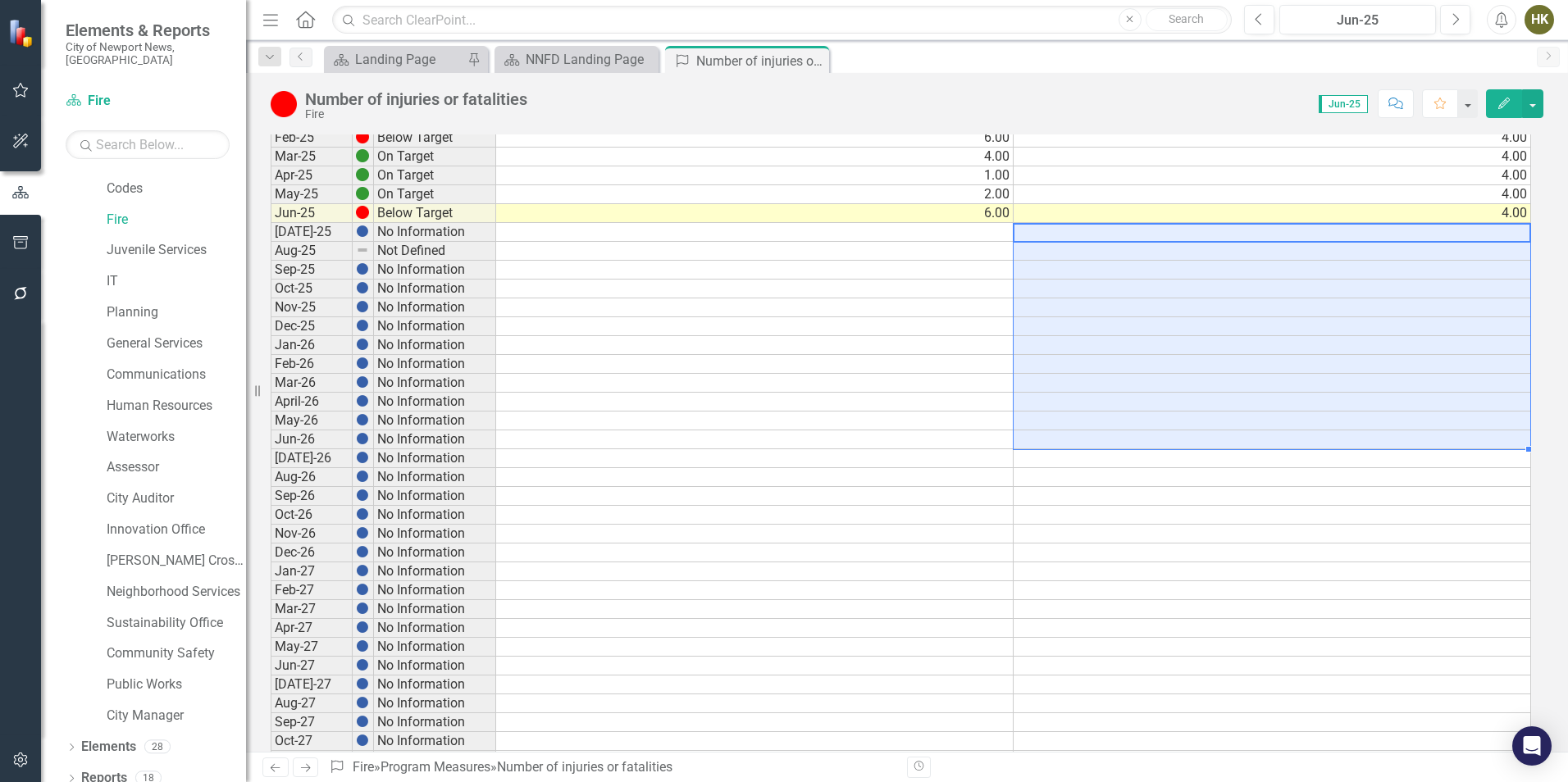 drag, startPoint x: 1059, startPoint y: 232, endPoint x: 1024, endPoint y: 438, distance: 208.95215 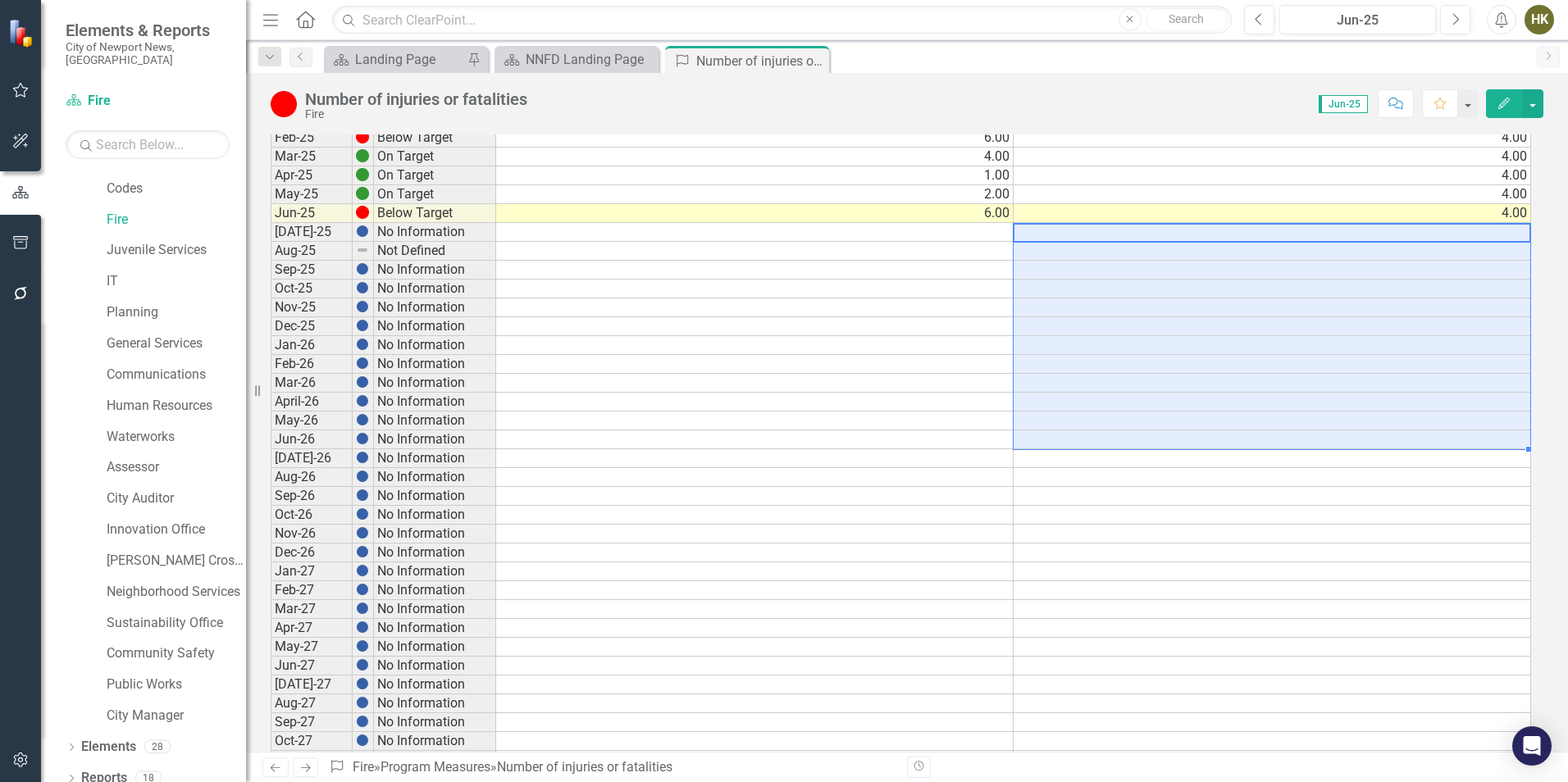 click on "[DATE]-23 No Information Aug-23 No Information Sep-23 No Information Oct-23 No Information Nov-23 No Information Dec-23 No Information Jan-24 No Information Feb-24 No Information Mar-24 No Information Apr-24 No Information May-24 No Information Jun-24 No Information [DATE]-24 No Information Aug-24 No Information Sep-24 On Target 2.00 4.00 Oct-24 Below Target 7.00 4.00 Nov-24 On Target 3.00 4.00 Dec-24 Below Target 6.00 4.00 Jan-25 Caution 5.00 4.00 Feb-25 Below Target 6.00 4.00 Mar-25 On Target 4.00 4.00 Apr-25 On Target 1.00 4.00 May-25 On Target 2.00 4.00 Jun-25 Below Target 6.00 4.00 [DATE]-25 No Information Aug-25 Not Defined Sep-25 No Information Oct-25 No Information Nov-25 No Information Dec-25 No Information Jan-26 No Information Feb-26 No Information Mar-26 No Information April-26 No Information May-26 No Information Jun-26 No Information [DATE]-26 No Information Aug-26 No Information Sep-26 No Information Oct-26 No Information Nov-26 No Information Dec-26 No Information Jan-27 No Information Feb-27 Mar-27" at bounding box center (900, 279) 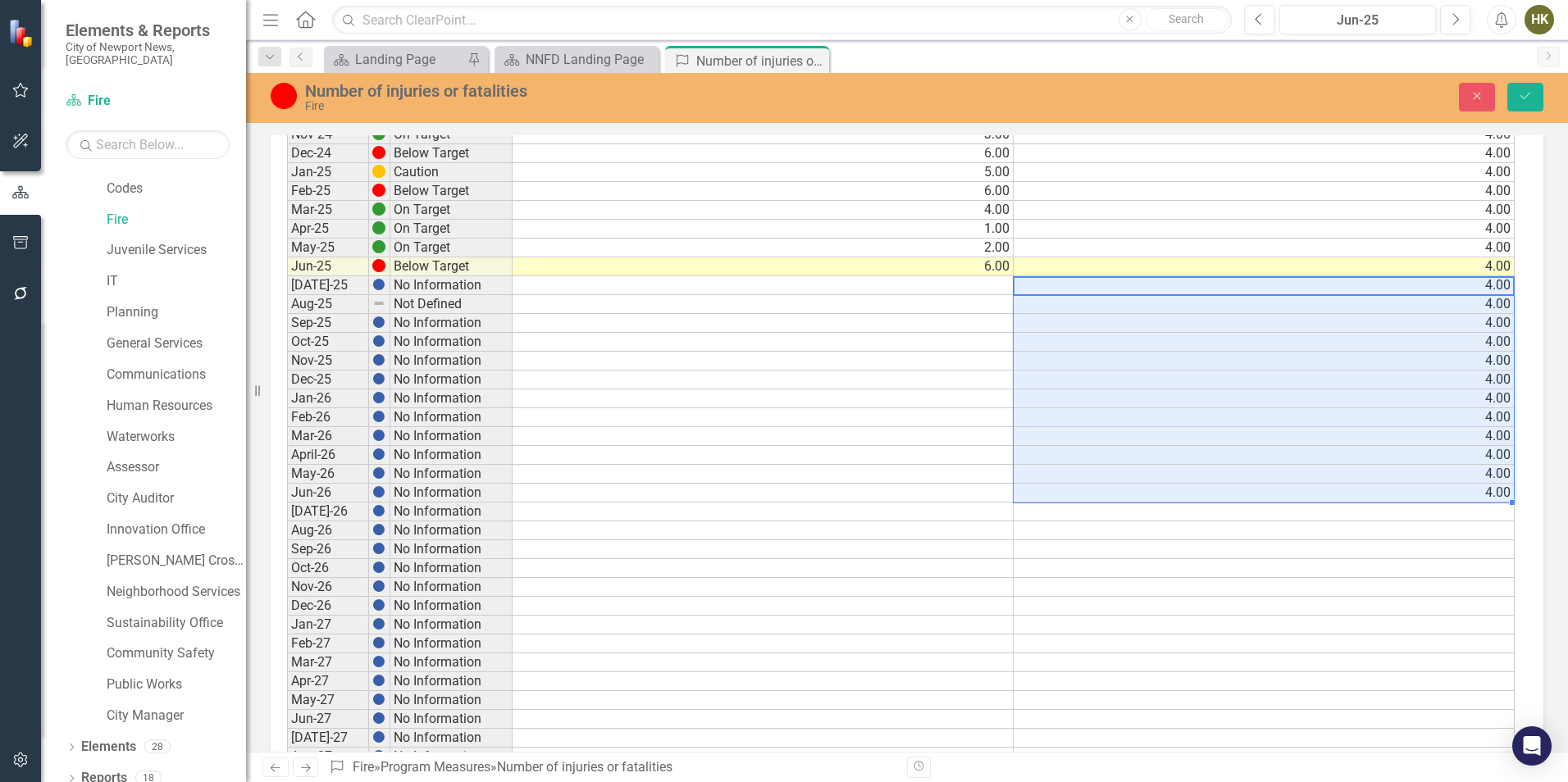 click at bounding box center [763, 493] 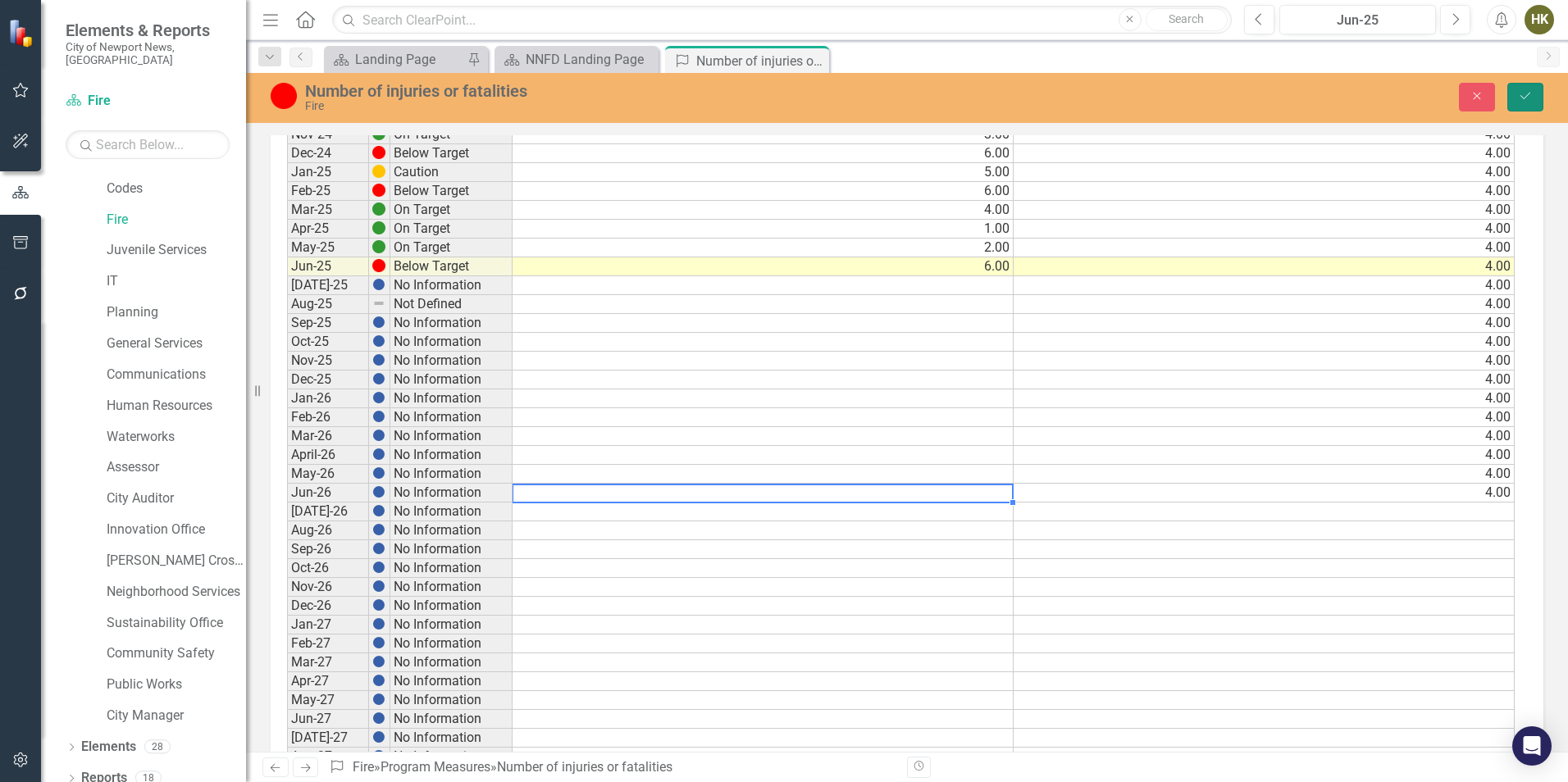 click on "Save" 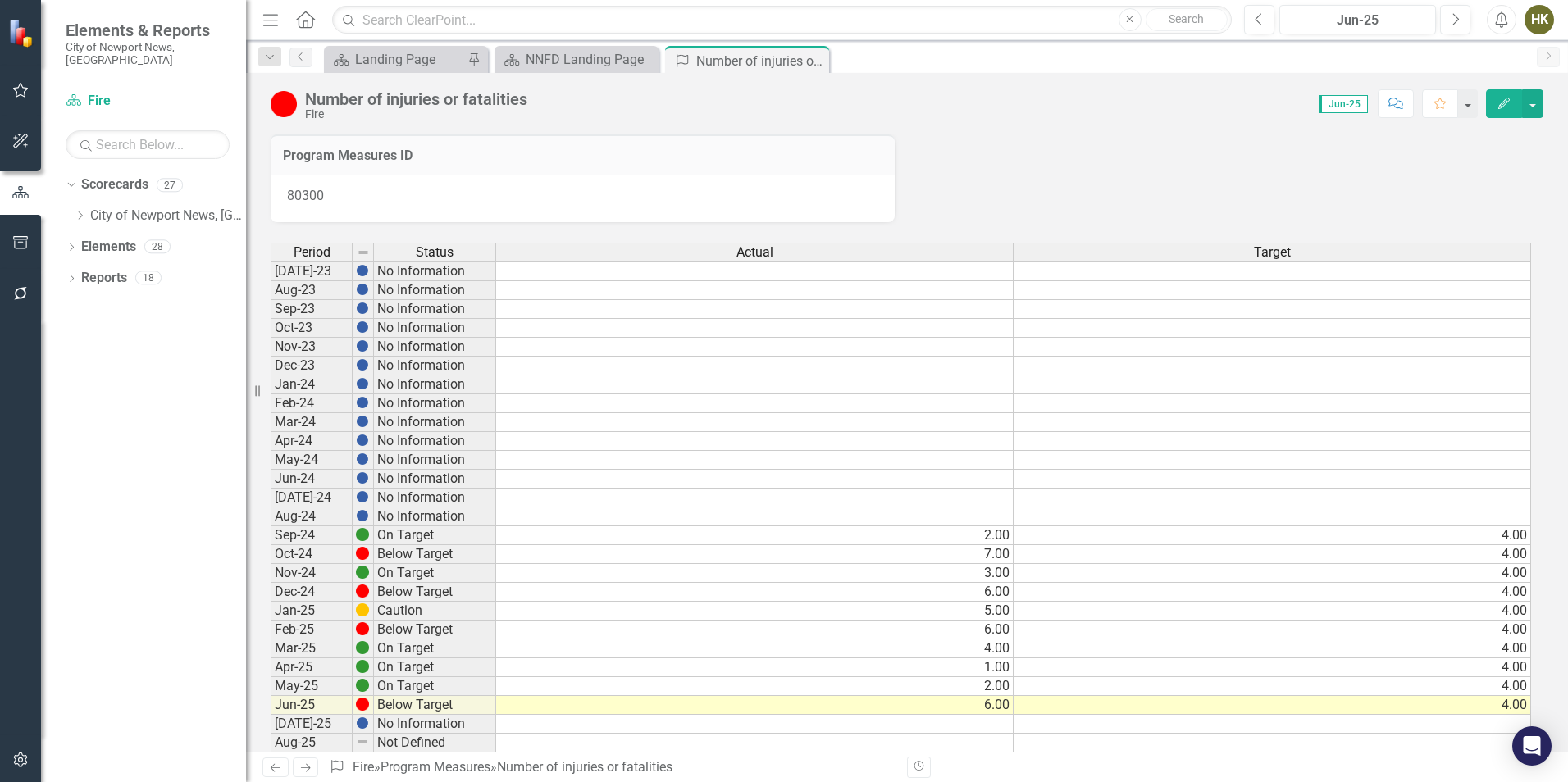 scroll, scrollTop: 0, scrollLeft: 0, axis: both 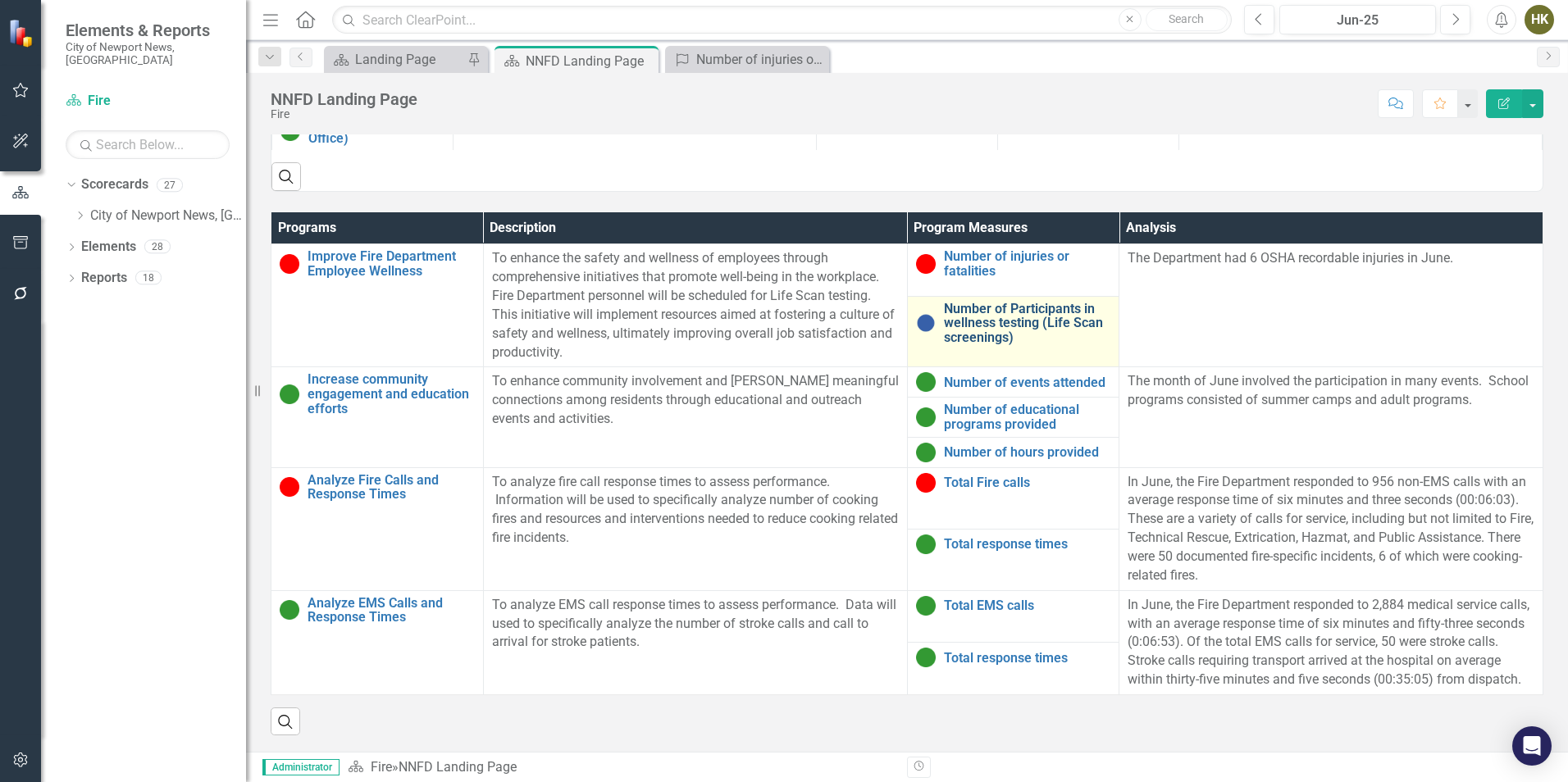 click on "Number of Participants in wellness testing (Life Scan screenings)" at bounding box center (1028, 323) 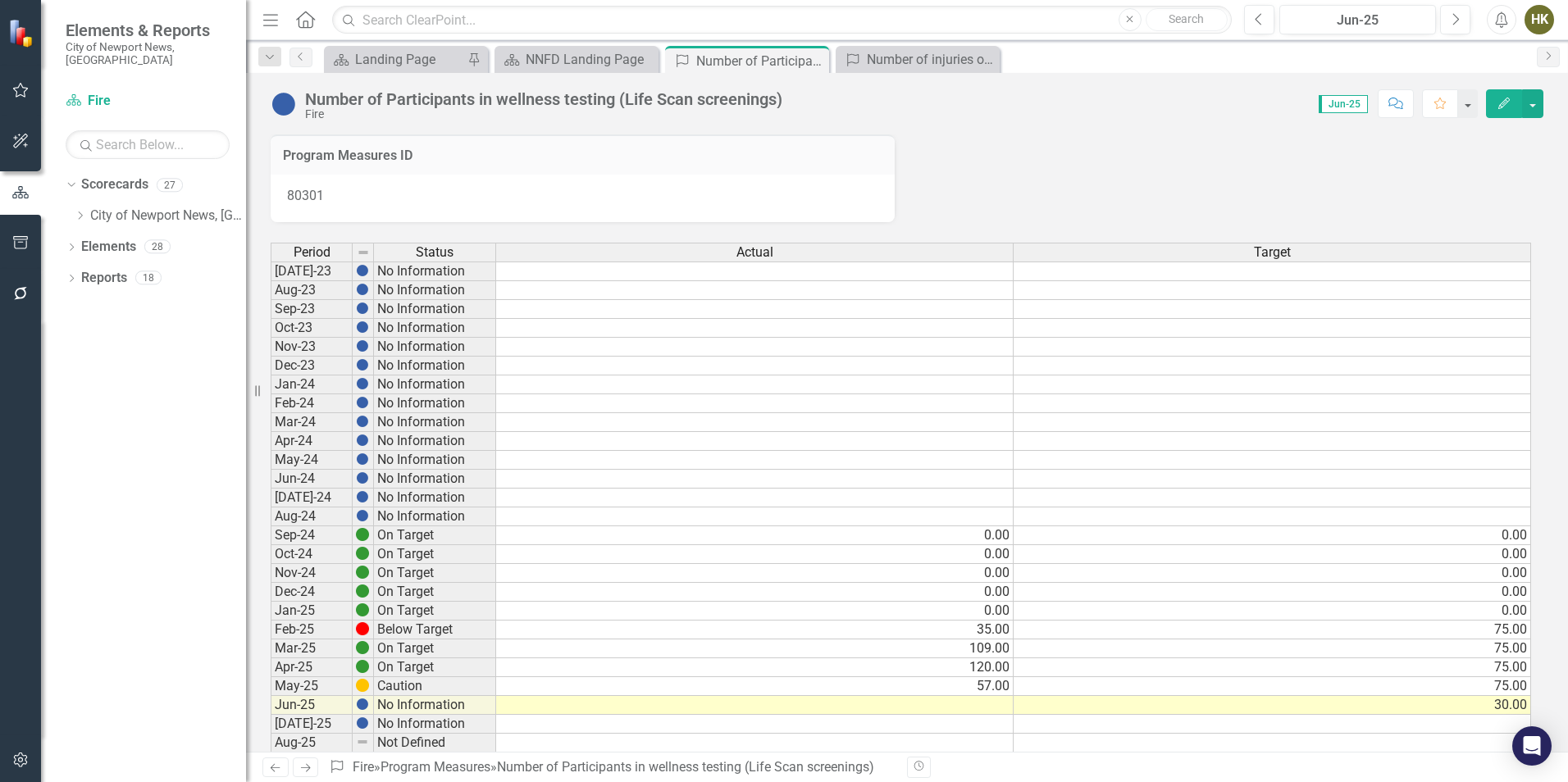 scroll, scrollTop: 246, scrollLeft: 0, axis: vertical 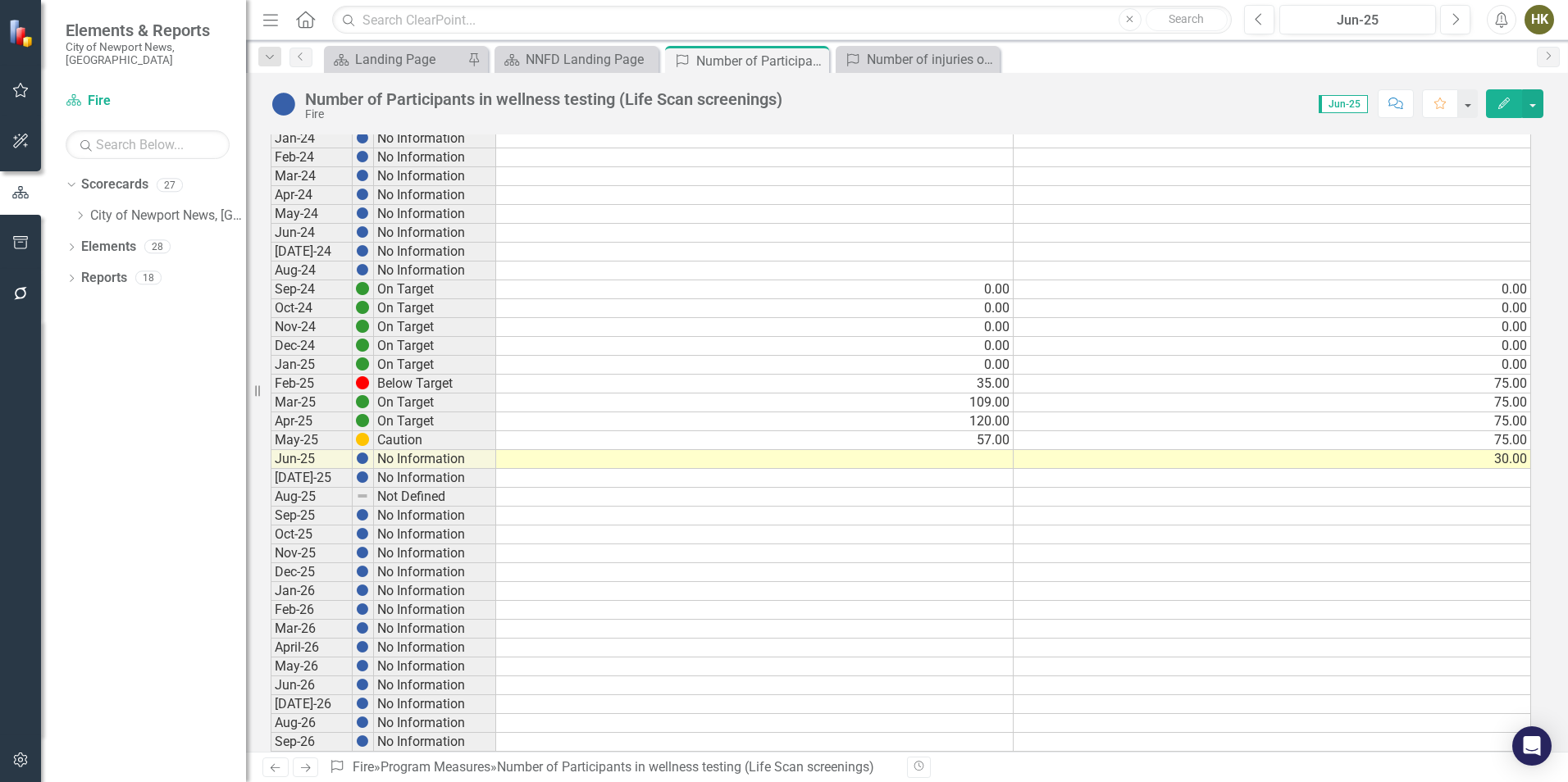 click on "30.00" at bounding box center [1272, 459] 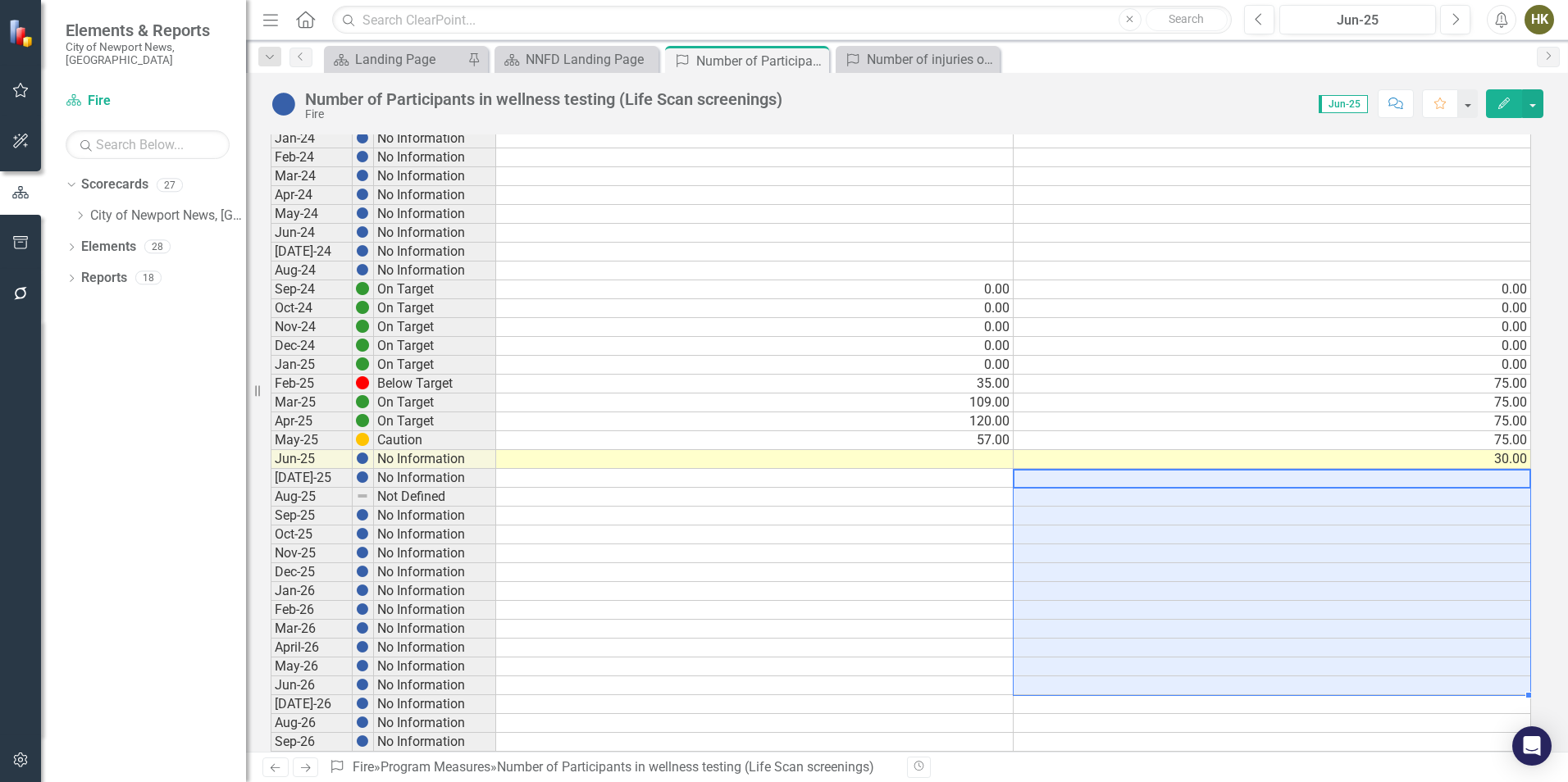 drag, startPoint x: 1206, startPoint y: 477, endPoint x: 1037, endPoint y: 684, distance: 267.2265 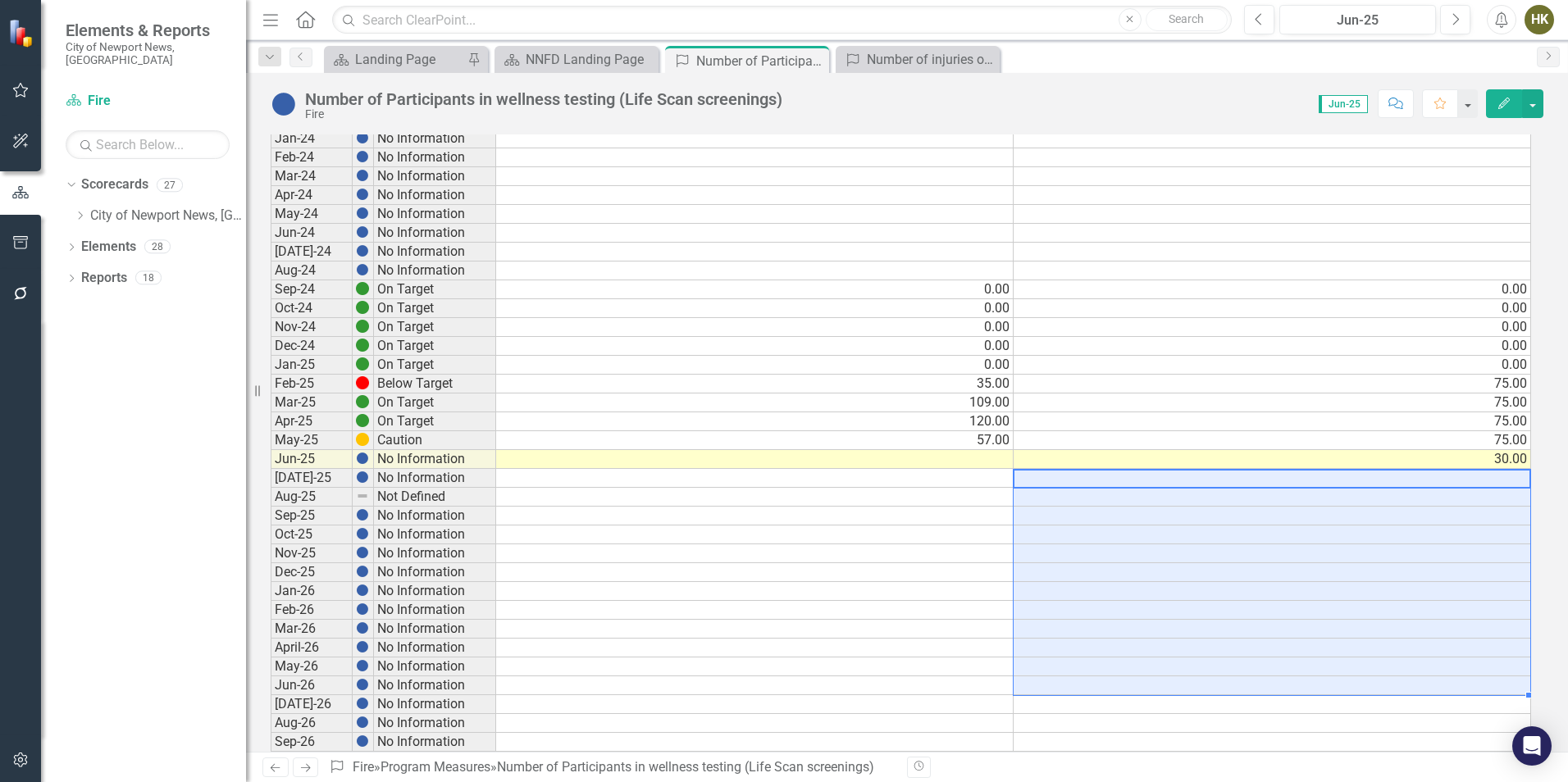 click on "[DATE]-23 No Information Aug-23 No Information Sep-23 No Information Oct-23 No Information Nov-23 No Information Dec-23 No Information Jan-24 No Information Feb-24 No Information Mar-24 No Information Apr-24 No Information May-24 No Information Jun-24 No Information [DATE]-24 No Information Aug-24 No Information Sep-24 On Target 0.00 0.00 Oct-24 On Target 0.00 0.00 Nov-24 On Target 0.00 0.00 Dec-24 On Target 0.00 0.00 Jan-25 On Target 0.00 0.00 Feb-25 Below Target 35.00 75.00 Mar-25 On Target 109.00 75.00 Apr-25 On Target 120.00 75.00 May-25 Caution 57.00 75.00 Jun-25 No Information 30.00 [DATE]-25 No Information Aug-25 Not Defined Sep-25 No Information Oct-25 No Information Nov-25 No Information Dec-25 No Information Jan-26 No Information Feb-26 No Information Mar-26 No Information April-26 No Information May-26 No Information Jun-26 No Information [DATE]-26 No Information Aug-26 No Information Sep-26 No Information Oct-26 No Information Nov-26 No Information Dec-26 No Information Jan-27 No Information Feb-27 Mar-27" at bounding box center [900, 525] 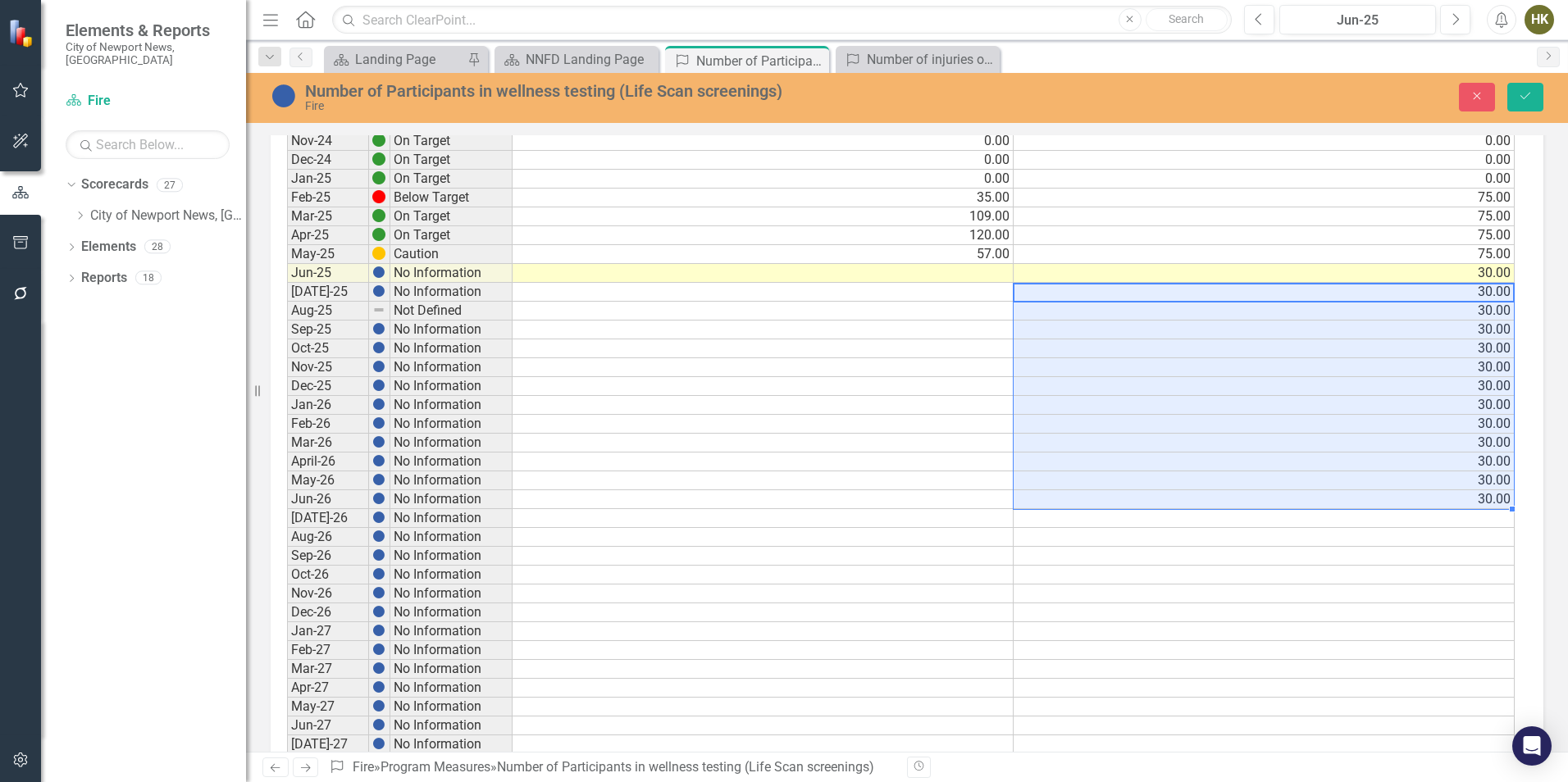 scroll, scrollTop: 492, scrollLeft: 0, axis: vertical 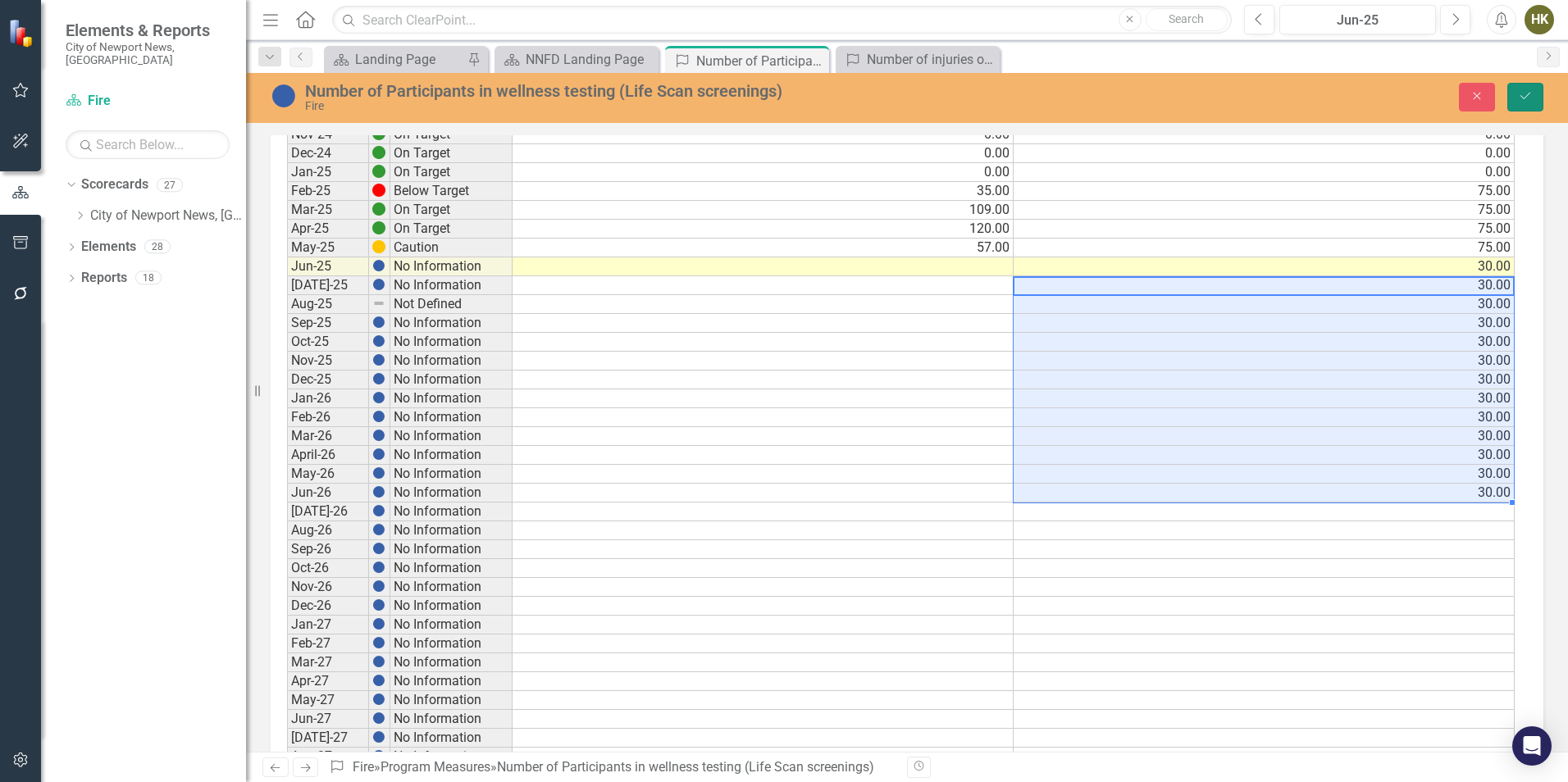 click on "Save" at bounding box center [1525, 97] 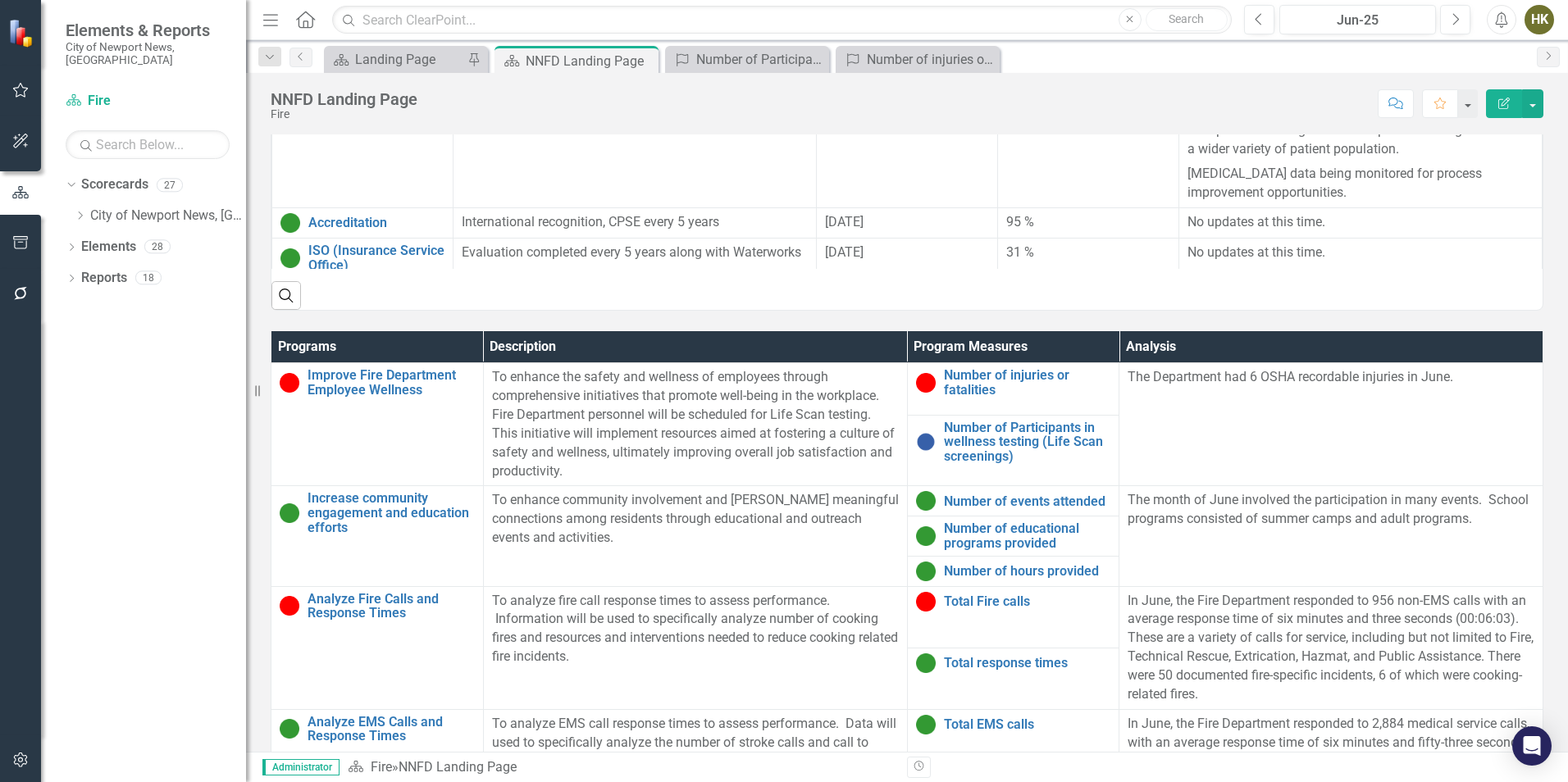 scroll, scrollTop: 1027, scrollLeft: 0, axis: vertical 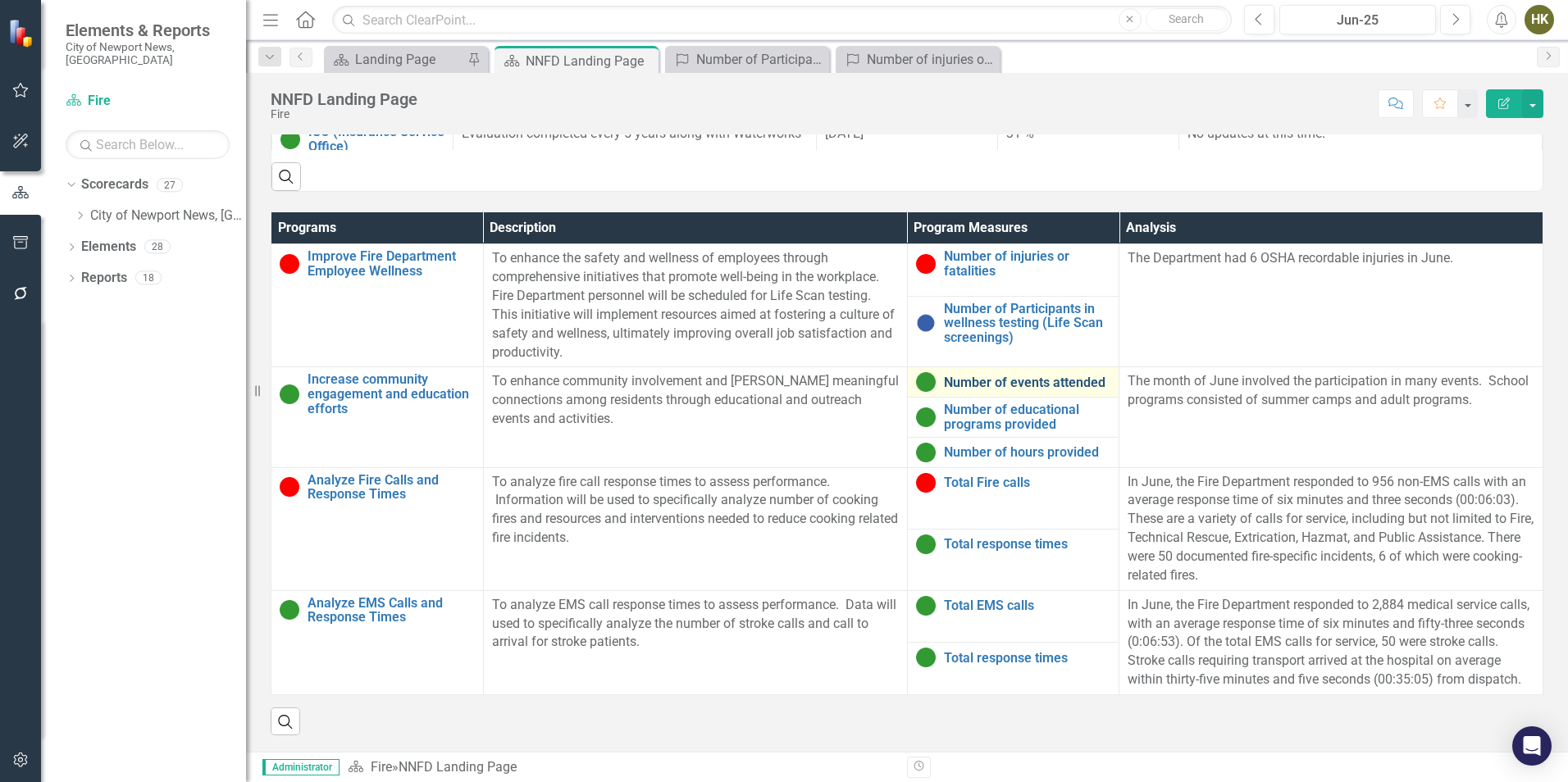 click on "Number of events attended" at bounding box center [1028, 383] 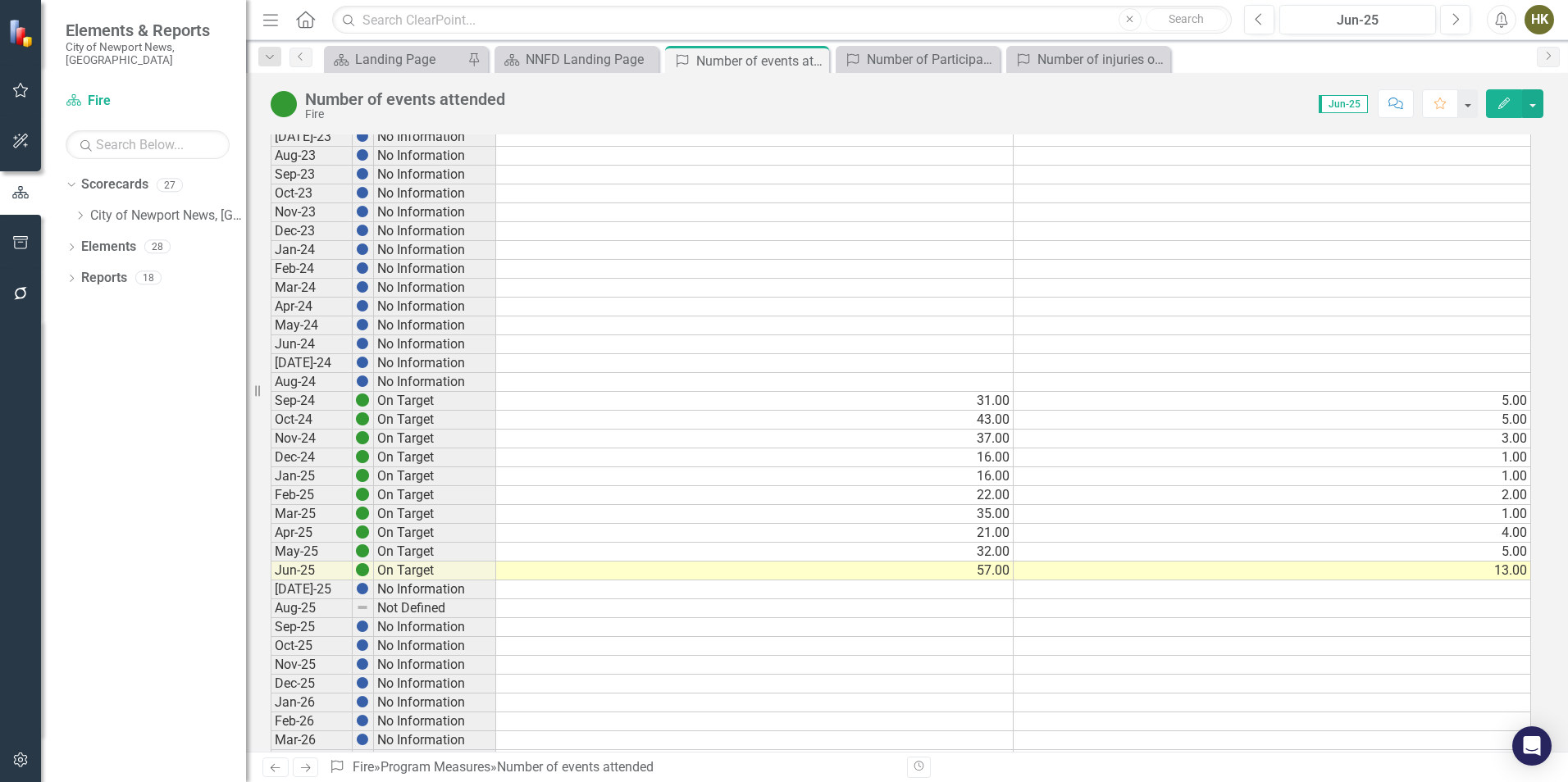 scroll, scrollTop: 246, scrollLeft: 0, axis: vertical 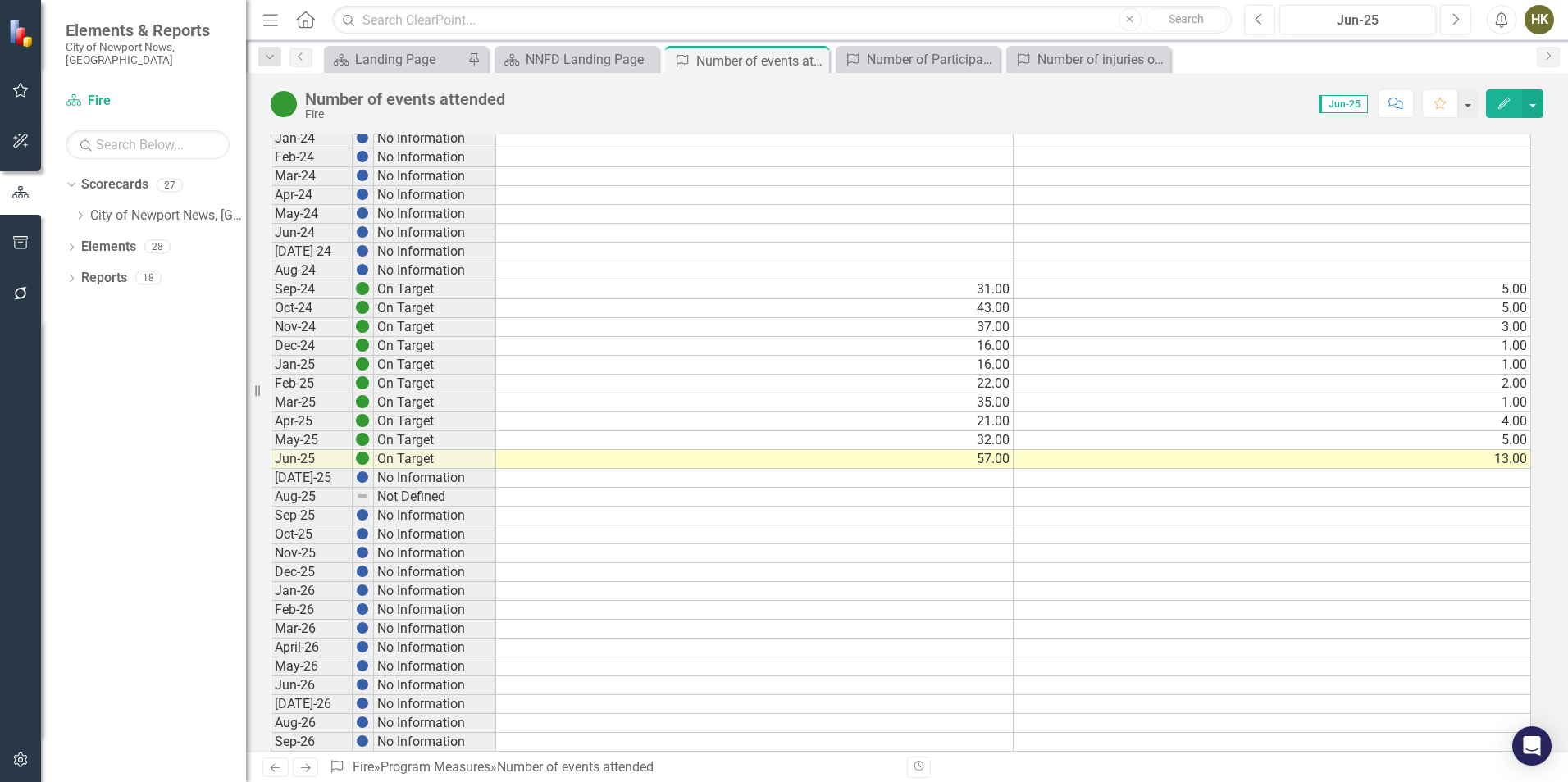 click on "13.00" at bounding box center (1272, 459) 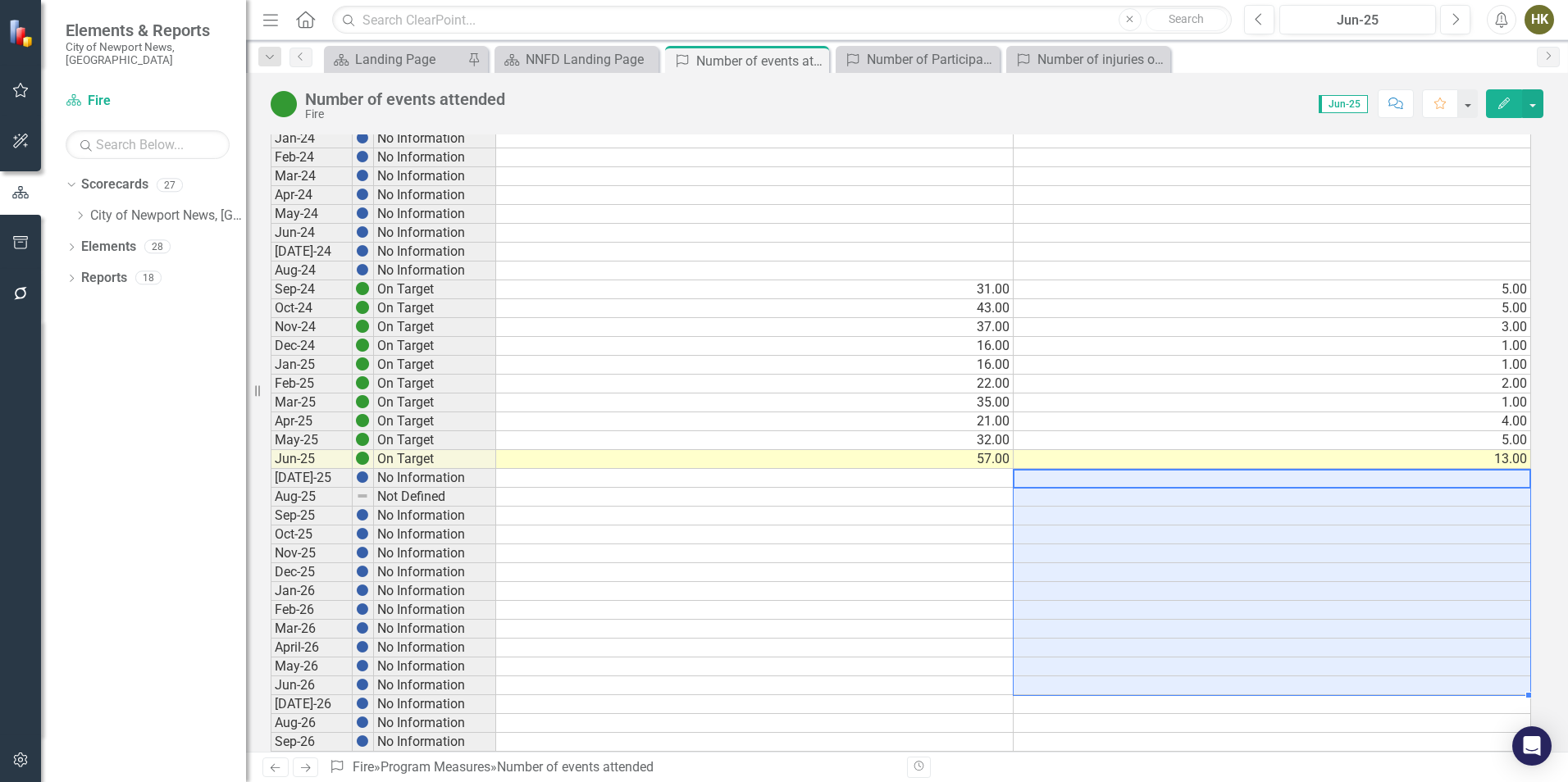 drag, startPoint x: 1242, startPoint y: 481, endPoint x: 1064, endPoint y: 691, distance: 275.2889 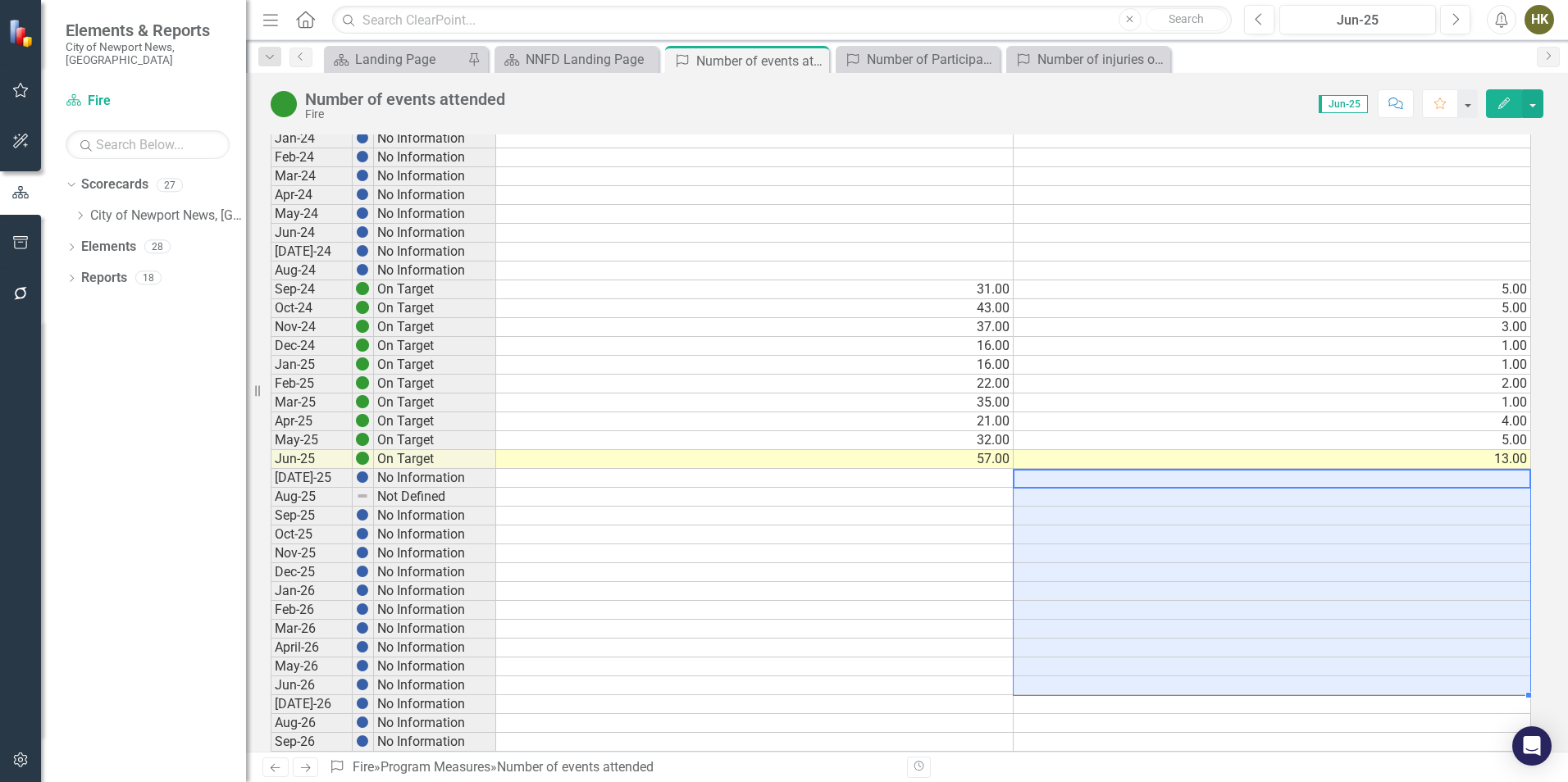 click on "[DATE]-23 No Information Aug-23 No Information Sep-23 No Information Oct-23 No Information Nov-23 No Information Dec-23 No Information Jan-24 No Information Feb-24 No Information Mar-24 No Information Apr-24 No Information May-24 No Information Jun-24 No Information [DATE]-24 No Information Aug-24 No Information Sep-24 On Target 31.00 5.00 Oct-24 On Target 43.00 5.00 Nov-24 On Target 37.00 3.00 Dec-24 On Target 16.00 1.00 Jan-25 On Target 16.00 1.00 Feb-25 On Target 22.00 2.00 Mar-25 On Target 35.00 1.00 Apr-25 On Target 21.00 4.00 May-25 On Target 32.00 5.00 Jun-25 On Target 57.00 13.00 [DATE]-25 No Information Aug-25 Not Defined Sep-25 No Information Oct-25 No Information Nov-25 No Information Dec-25 No Information Jan-26 No Information Feb-26 No Information Mar-26 No Information April-26 No Information May-26 No Information Jun-26 No Information [DATE]-26 No Information Aug-26 No Information Sep-26 No Information Oct-26 No Information Nov-26 No Information Dec-26 No Information Jan-27 No Information Feb-27 Mar-27" at bounding box center [900, 525] 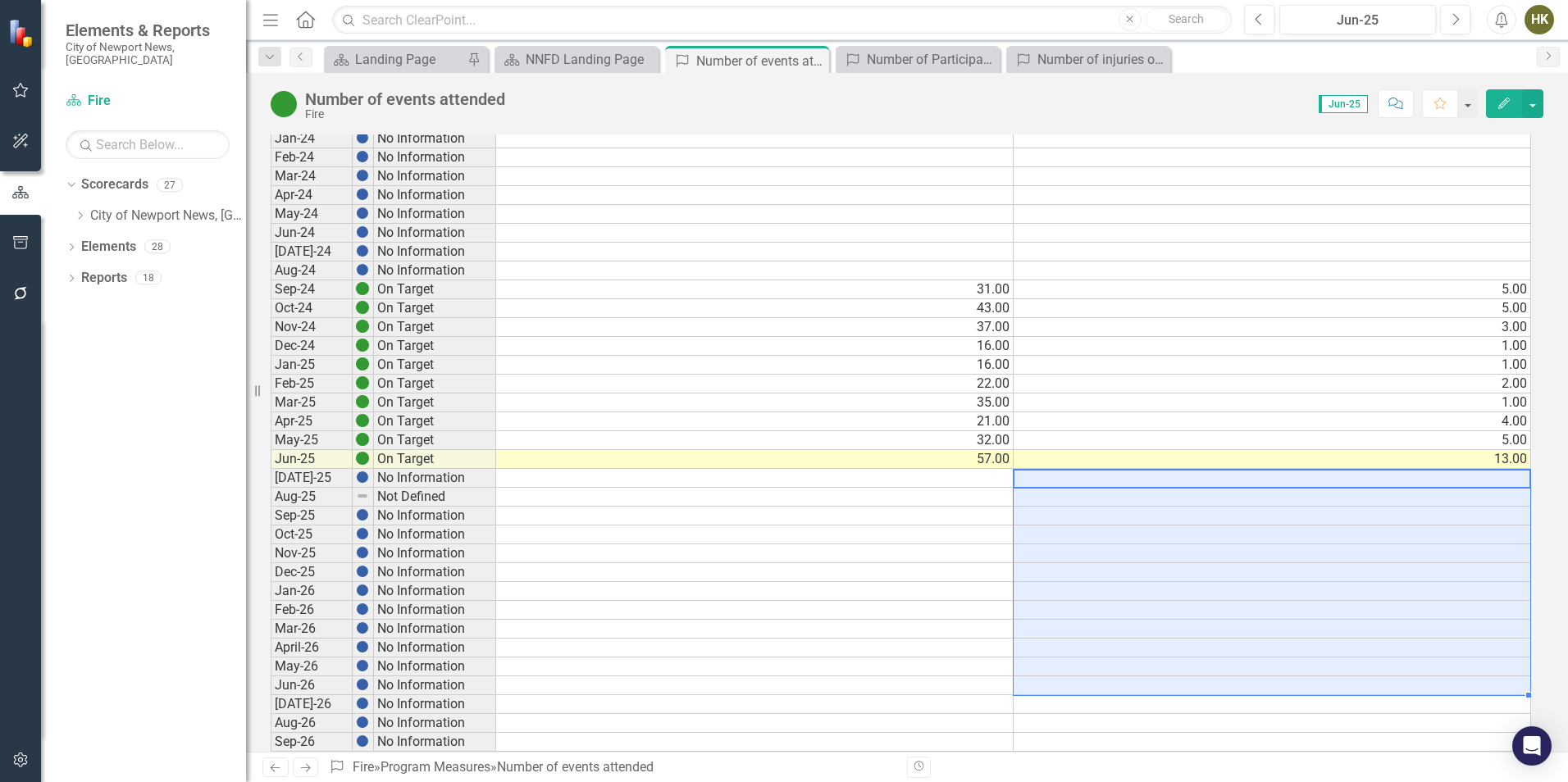 type on "13" 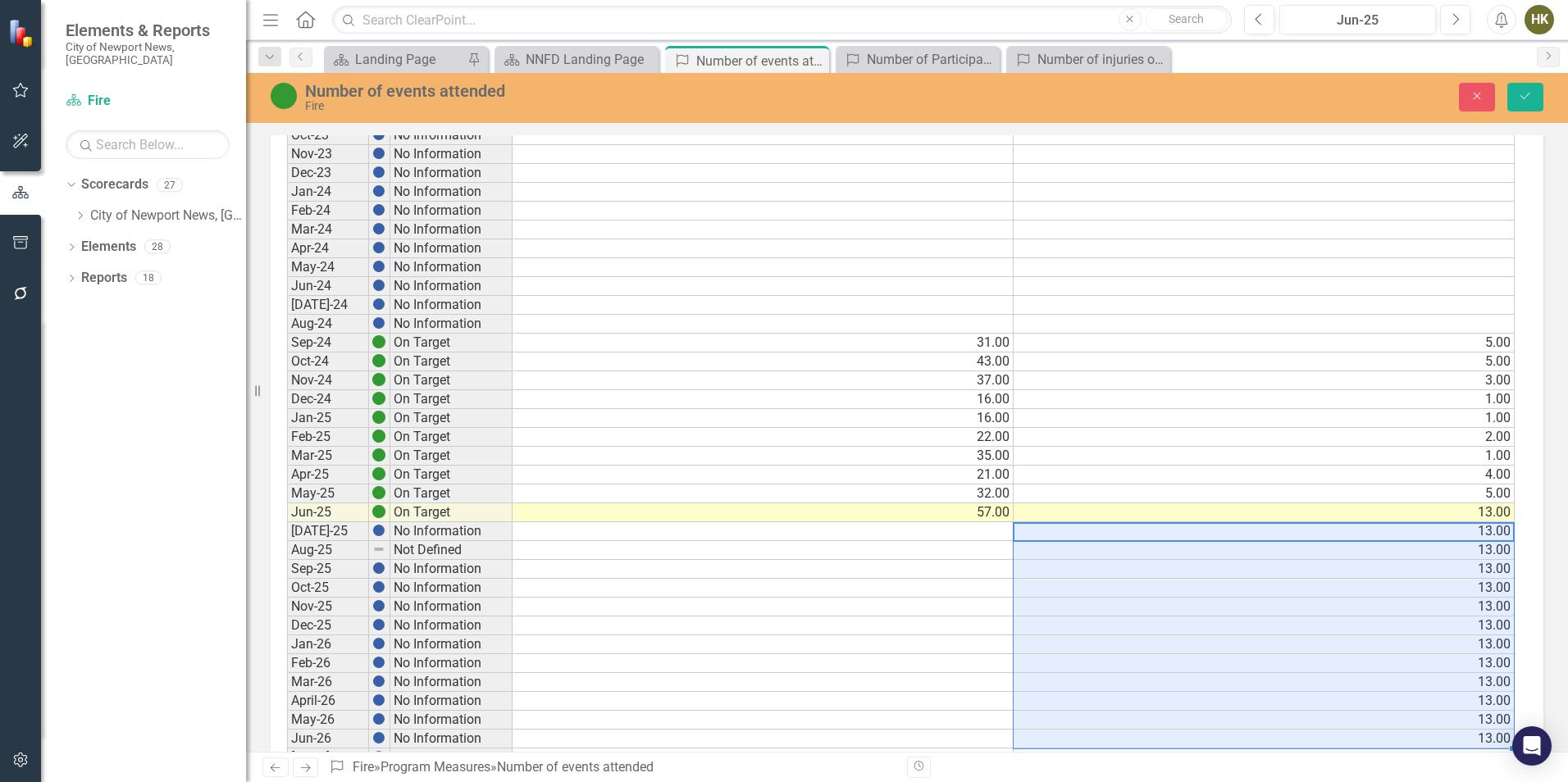 scroll, scrollTop: 492, scrollLeft: 0, axis: vertical 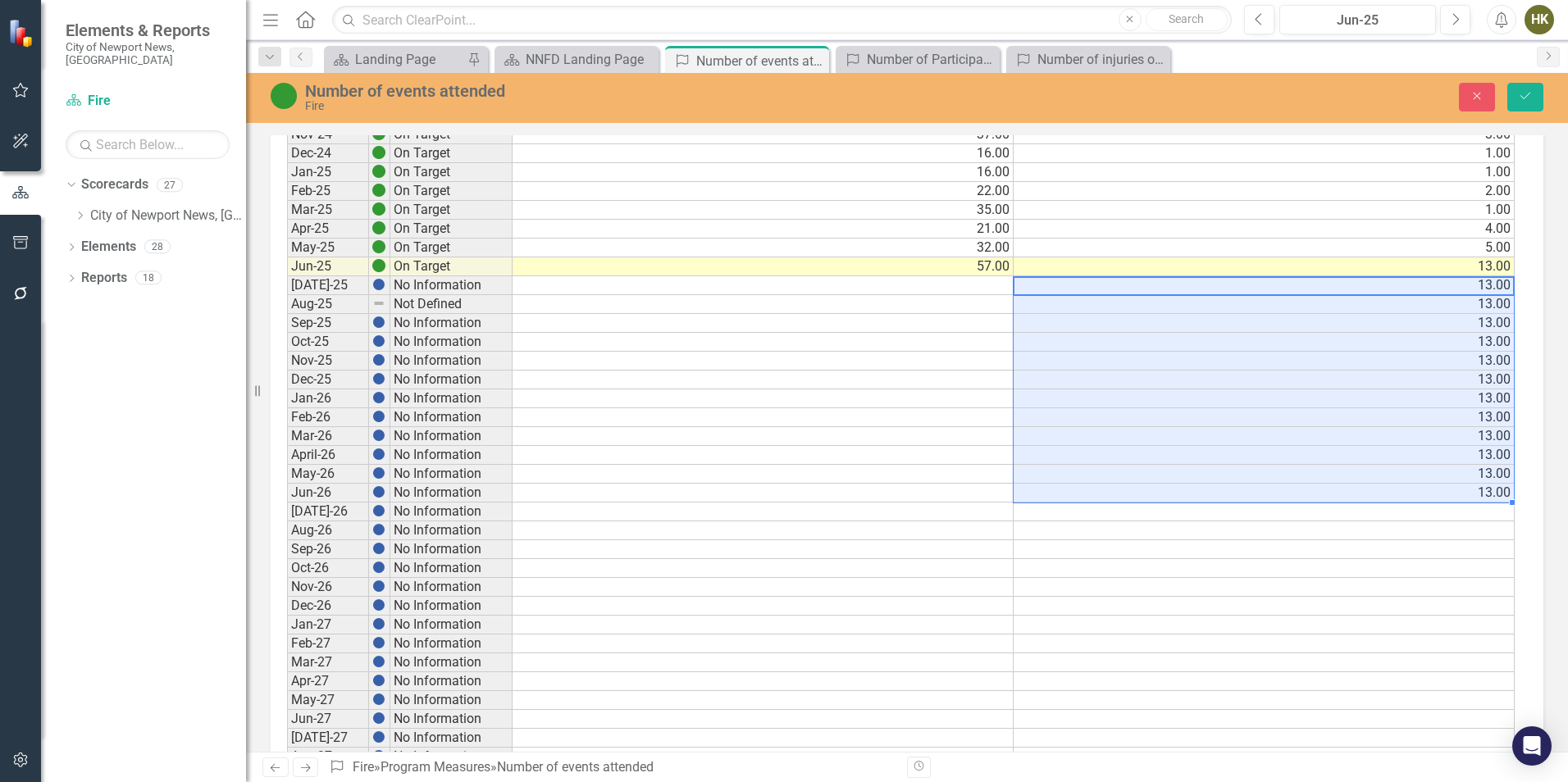 click at bounding box center (763, 493) 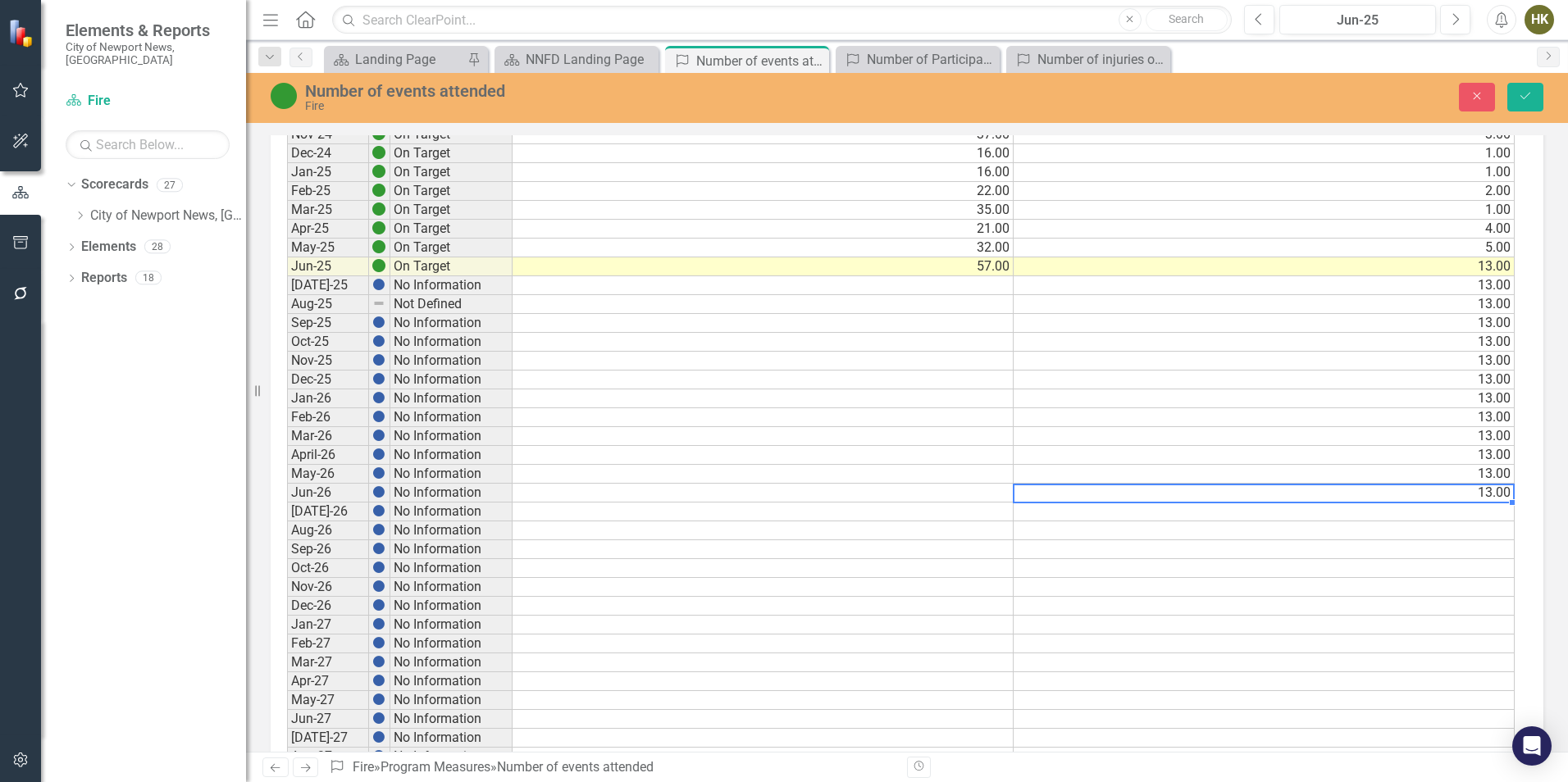 click on "13.00" at bounding box center (1264, 493) 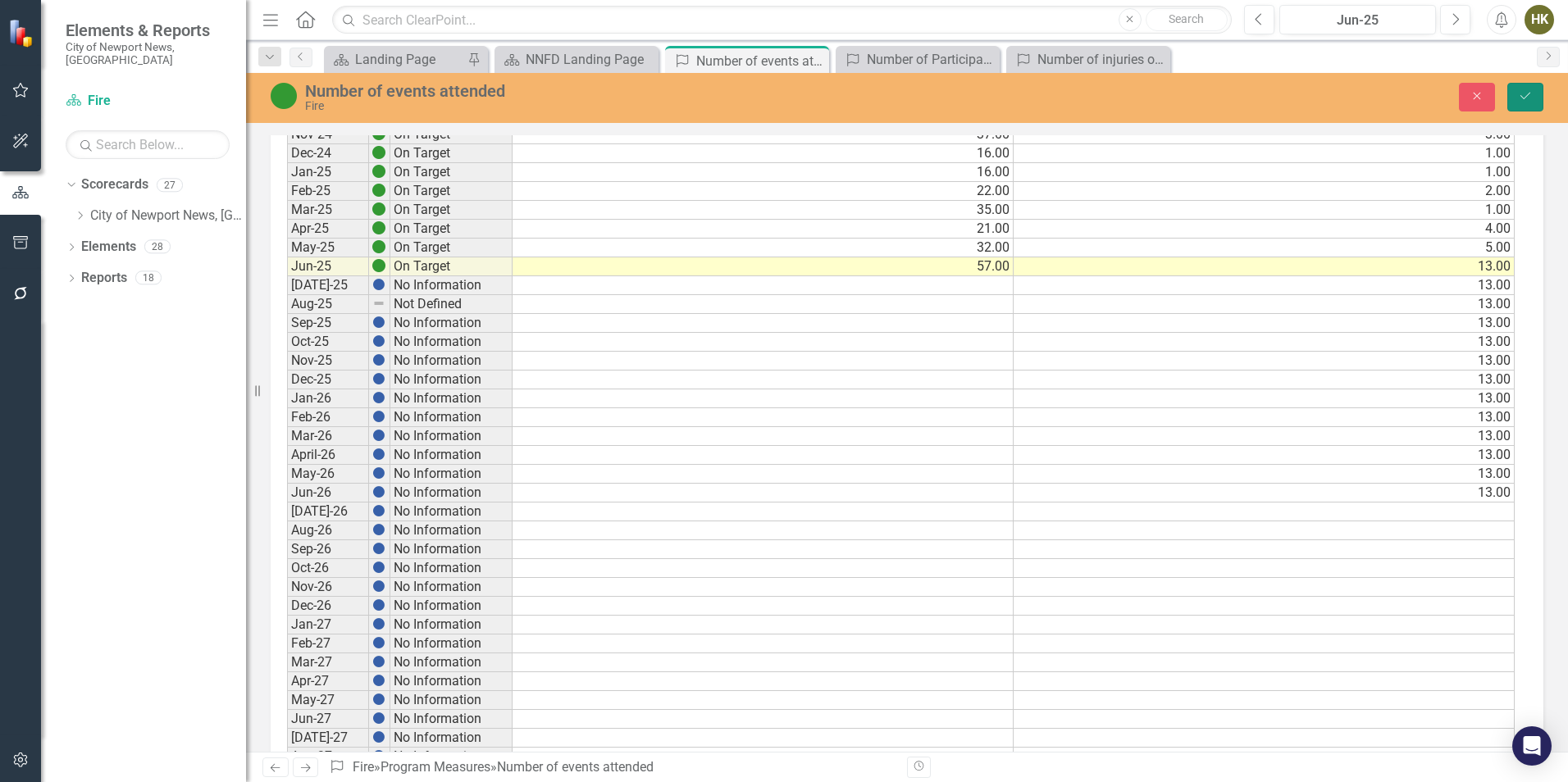 click on "Save" at bounding box center [1525, 97] 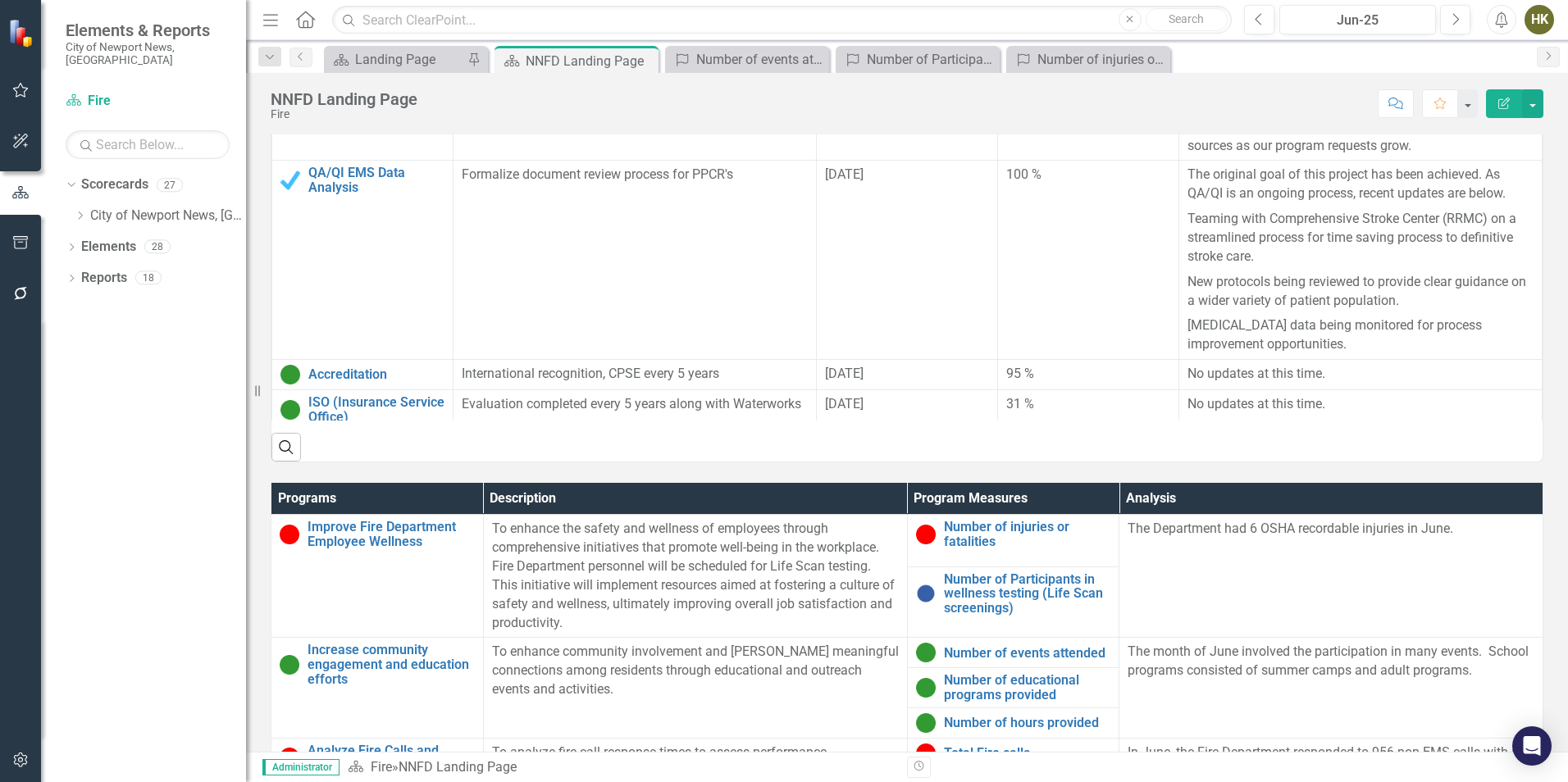 scroll, scrollTop: 1027, scrollLeft: 0, axis: vertical 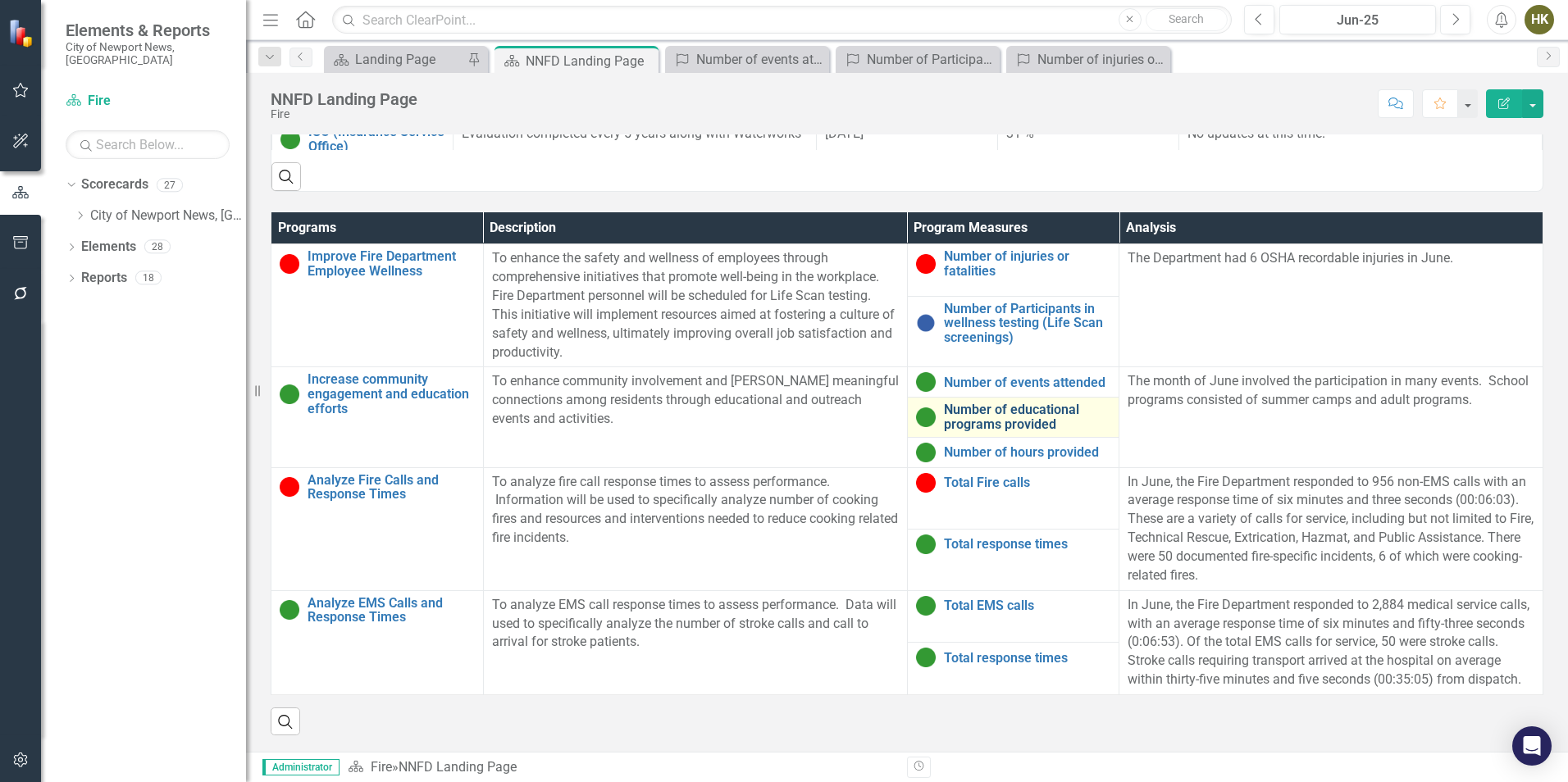 click on "Number of educational programs provided" at bounding box center (1028, 416) 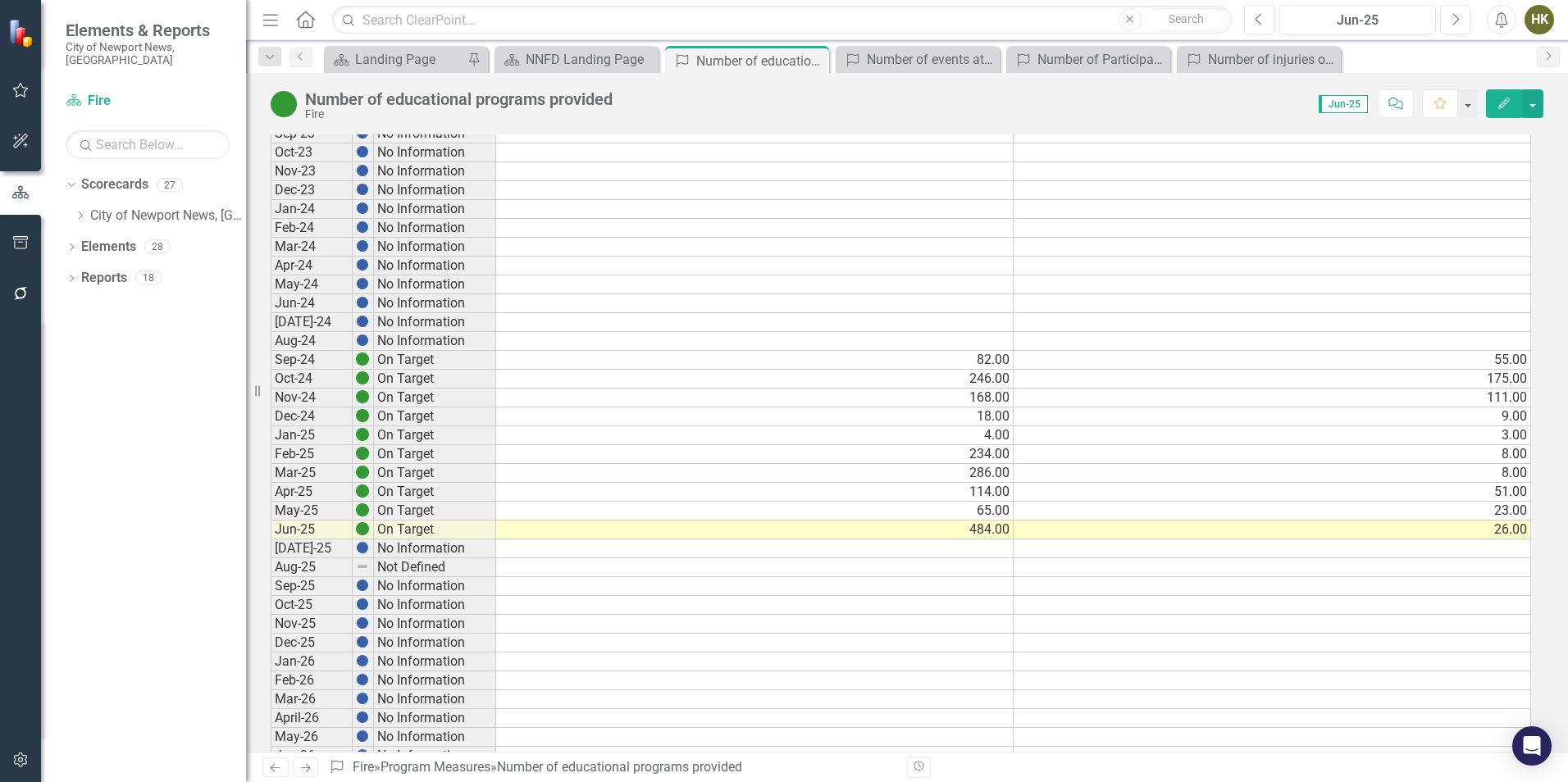 scroll, scrollTop: 410, scrollLeft: 0, axis: vertical 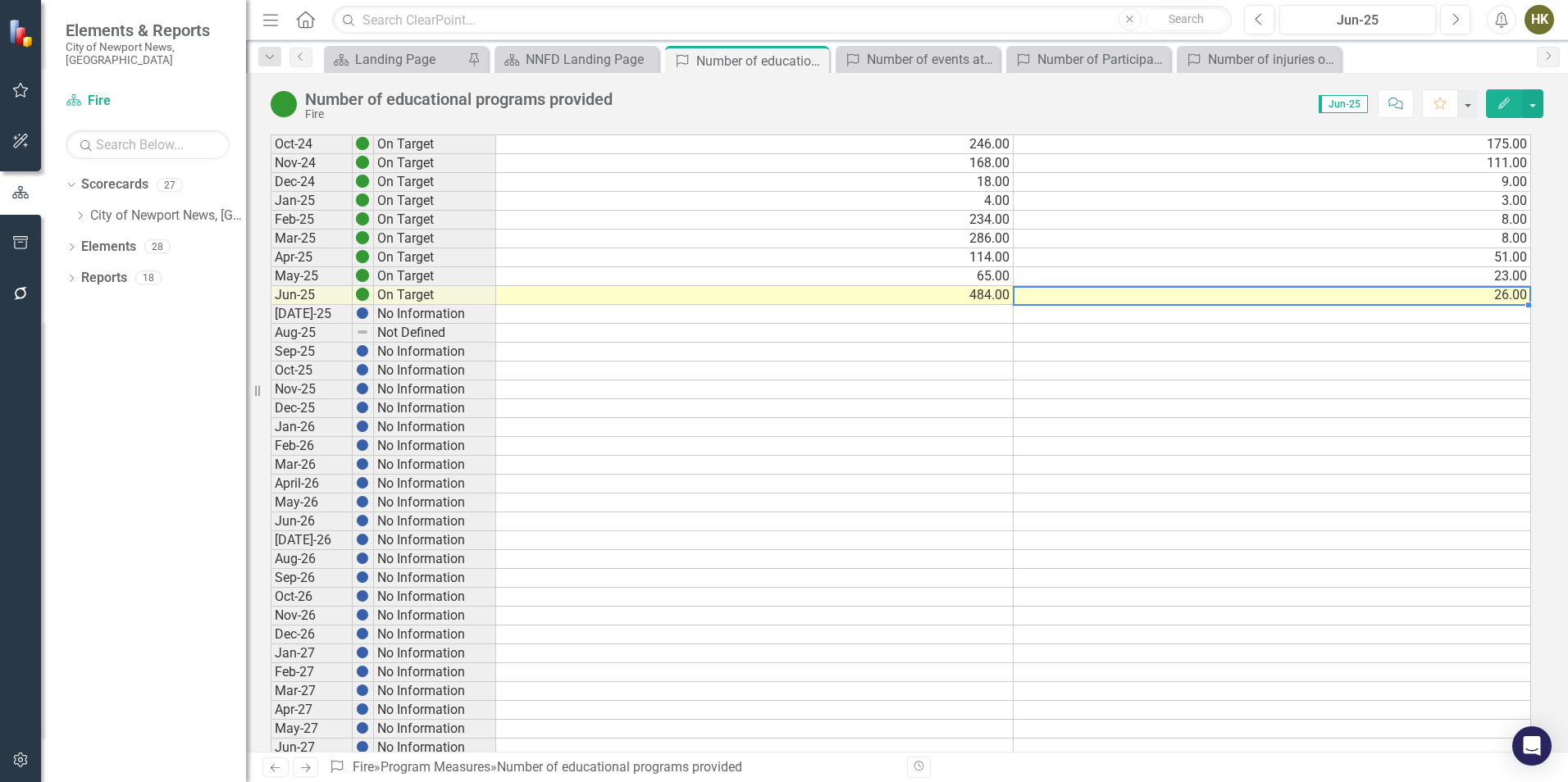 click on "26.00" at bounding box center (1272, 295) 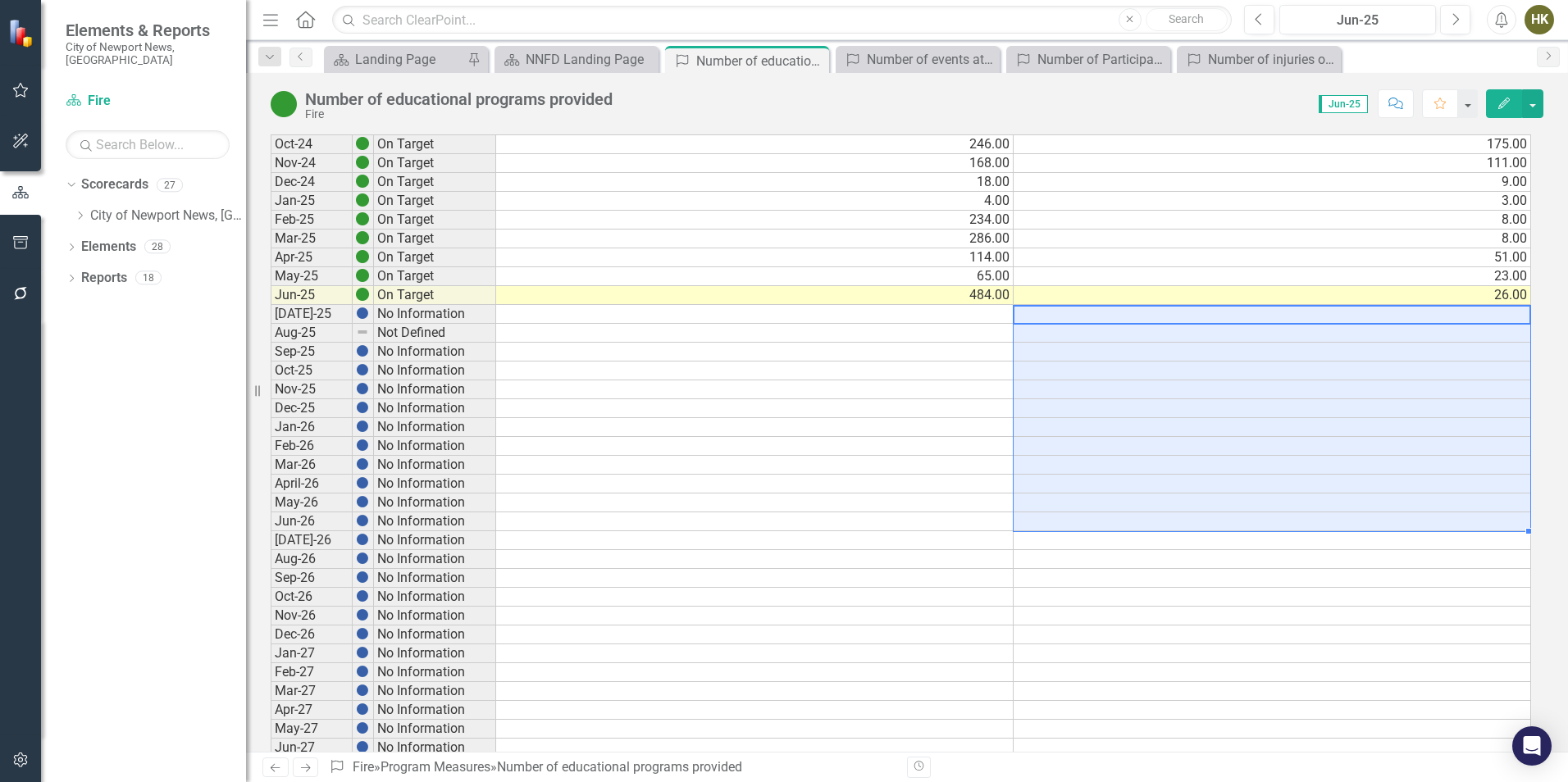 drag, startPoint x: 1289, startPoint y: 313, endPoint x: 1044, endPoint y: 521, distance: 321.38606 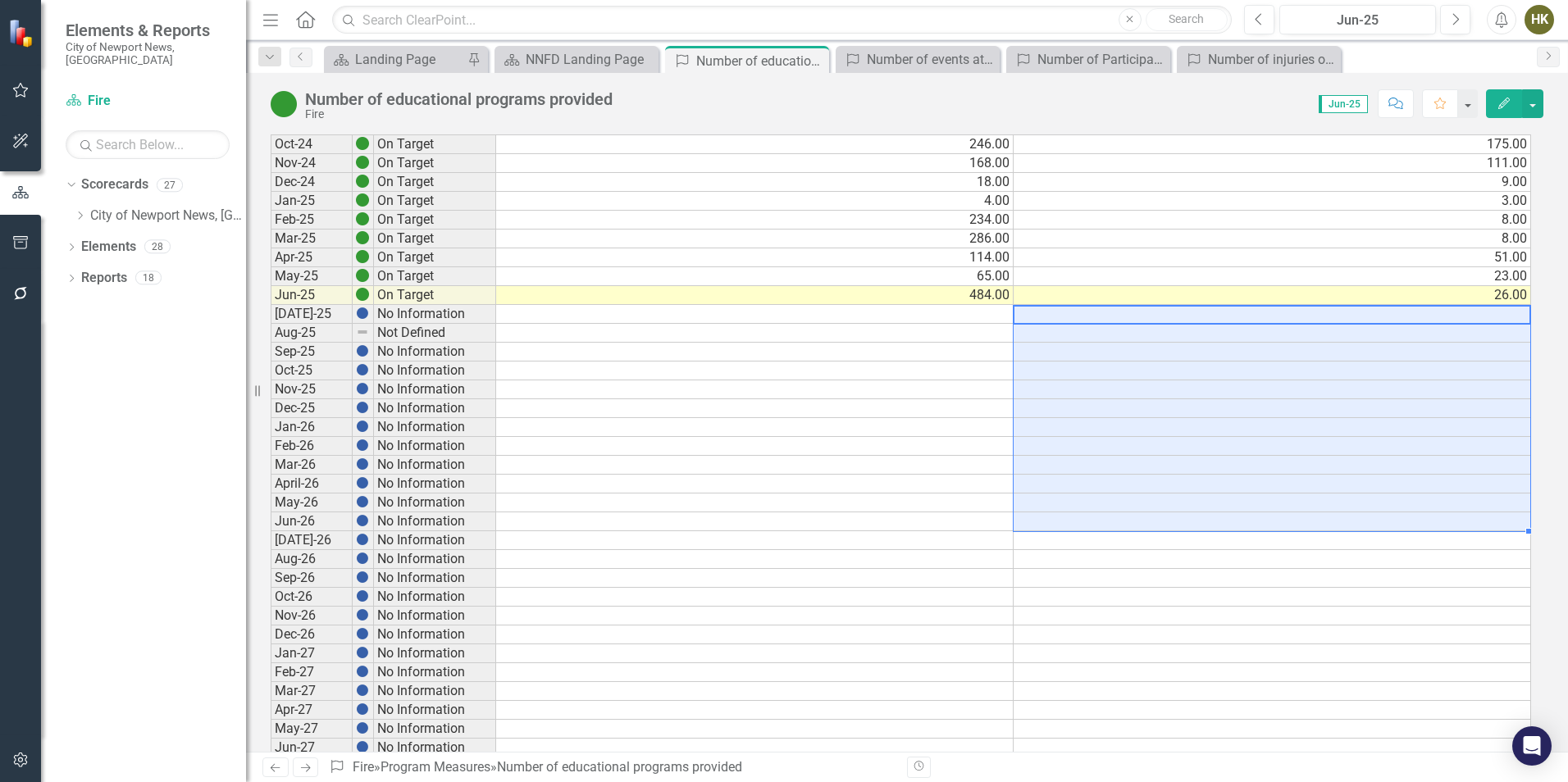 click on "[DATE]-23 No Information 97.00 Aug-23 No Information Sep-23 No Information Oct-23 No Information Nov-23 No Information Dec-23 No Information Jan-24 No Information Feb-24 No Information Mar-24 No Information Apr-24 No Information May-24 No Information Jun-24 No Information [DATE]-24 No Information Aug-24 No Information Sep-24 On Target 82.00 55.00 Oct-24 On Target 246.00 175.00 Nov-24 On Target 168.00 111.00 Dec-24 On Target 18.00 9.00 Jan-25 On Target 4.00 3.00 Feb-25 On Target 234.00 8.00 Mar-25 On Target 286.00 8.00 Apr-25 On Target 114.00 51.00 May-25 On Target 65.00 23.00 Jun-25 On Target 484.00 26.00 [DATE]-25 No Information Aug-25 Not Defined Sep-25 No Information Oct-25 No Information Nov-25 No Information Dec-25 No Information Jan-26 No Information Feb-26 No Information Mar-26 No Information April-26 No Information May-26 No Information Jun-26 No Information [DATE]-26 No Information Aug-26 No Information Sep-26 No Information Oct-26 No Information Nov-26 No Information Dec-26 No Information Jan-27 No Information" at bounding box center [900, 361] 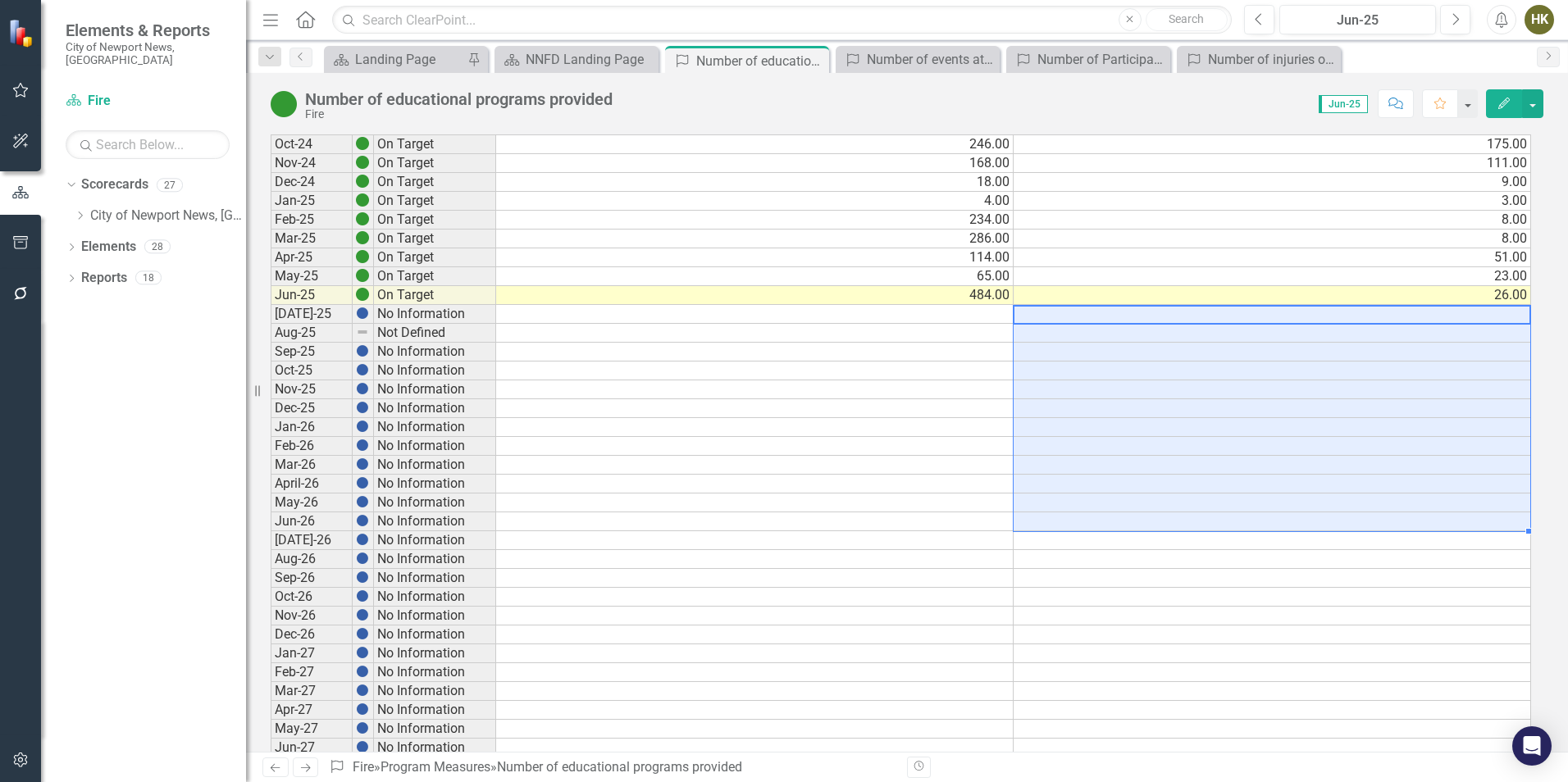 type on "26" 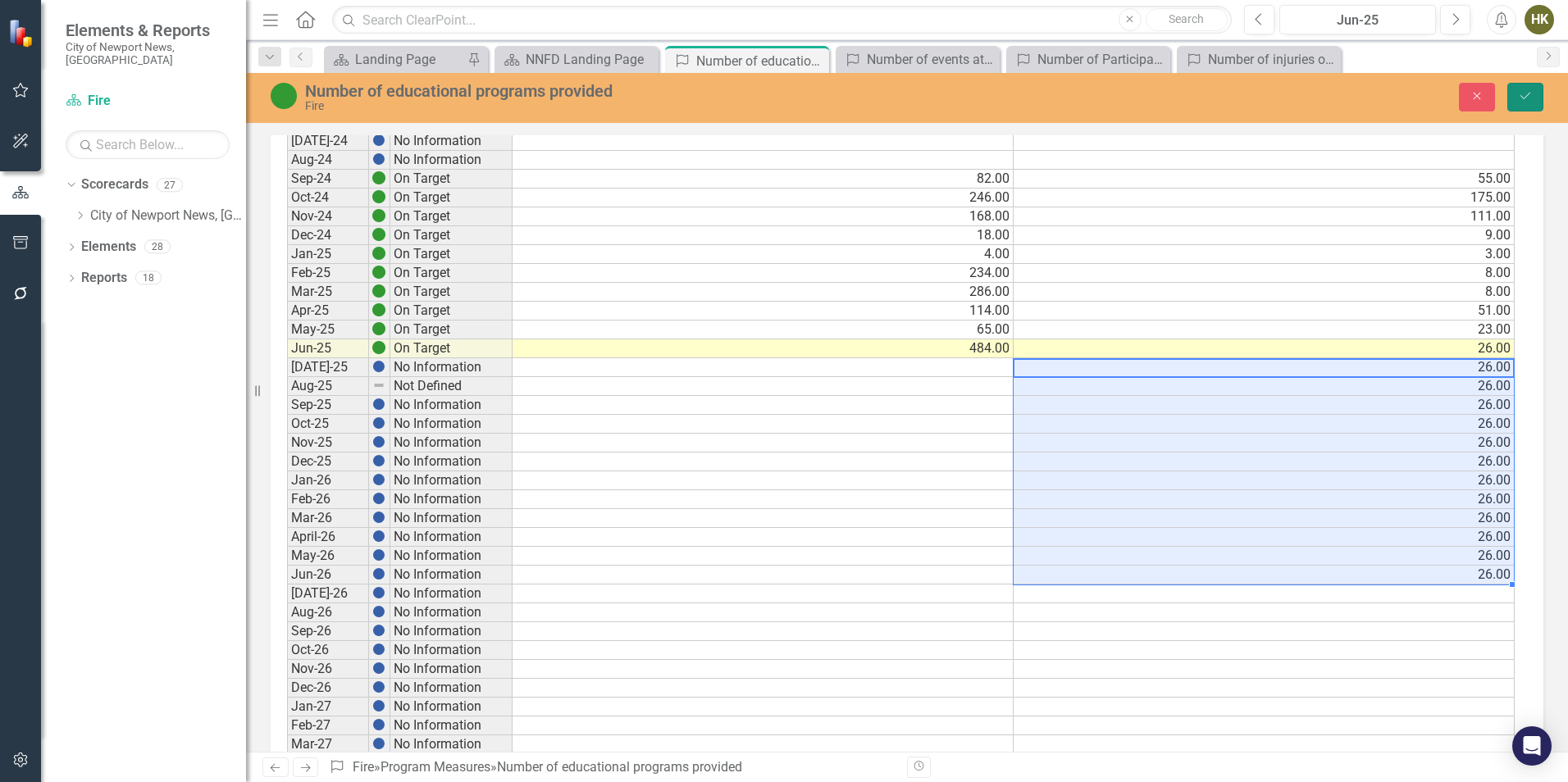 click on "Save" 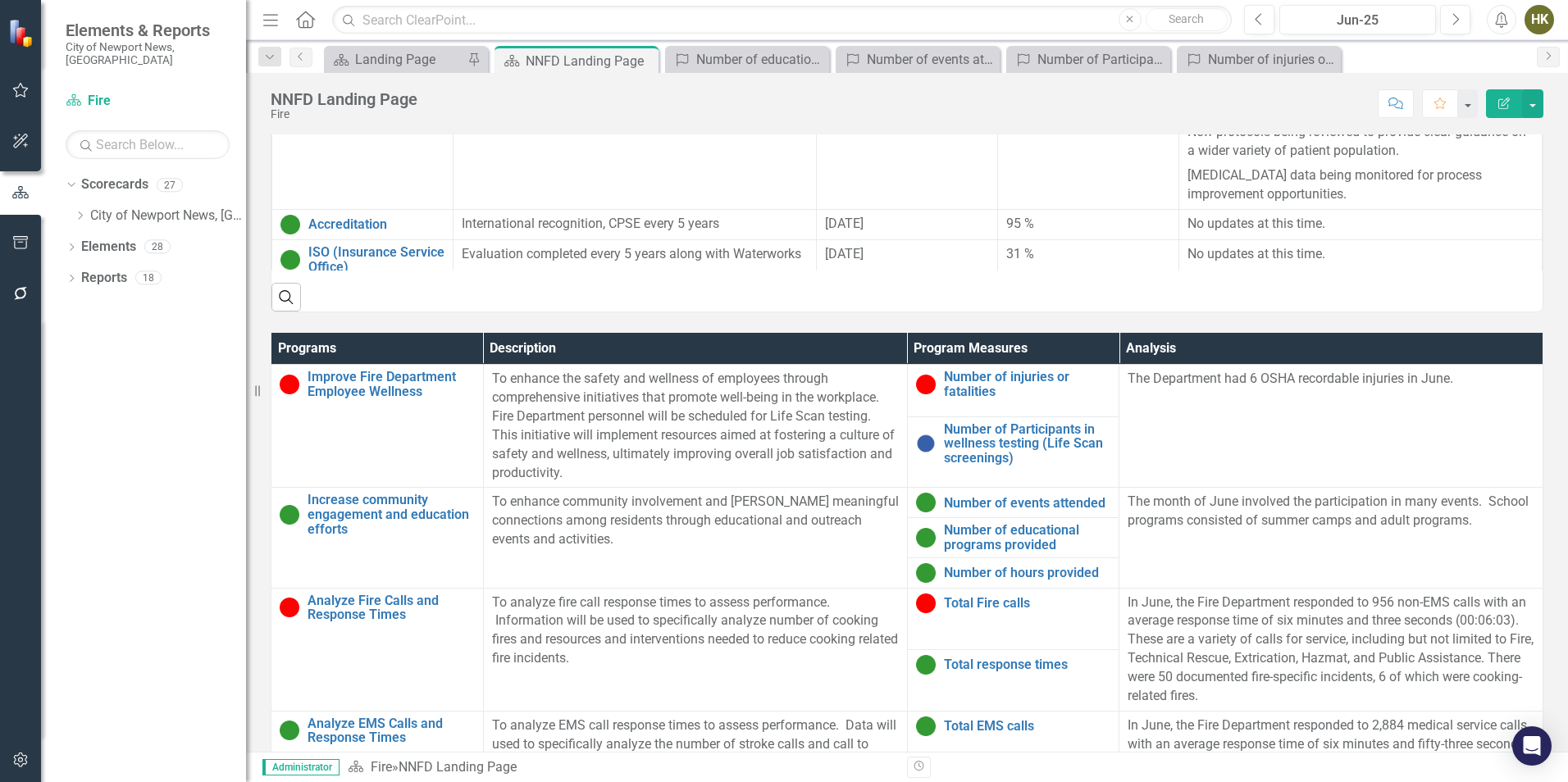 scroll, scrollTop: 1027, scrollLeft: 0, axis: vertical 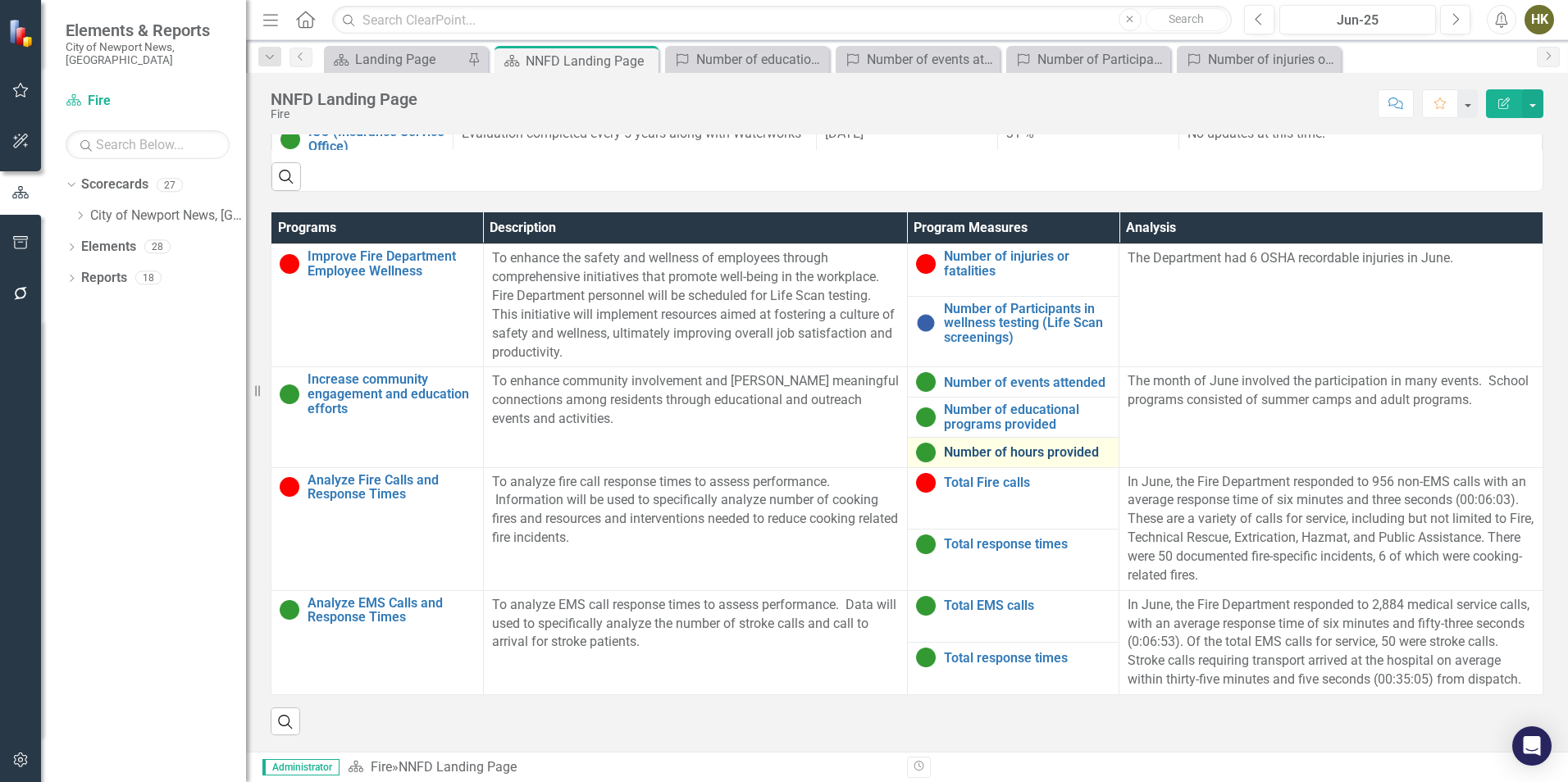 click on "Number of hours provided" at bounding box center [1028, 452] 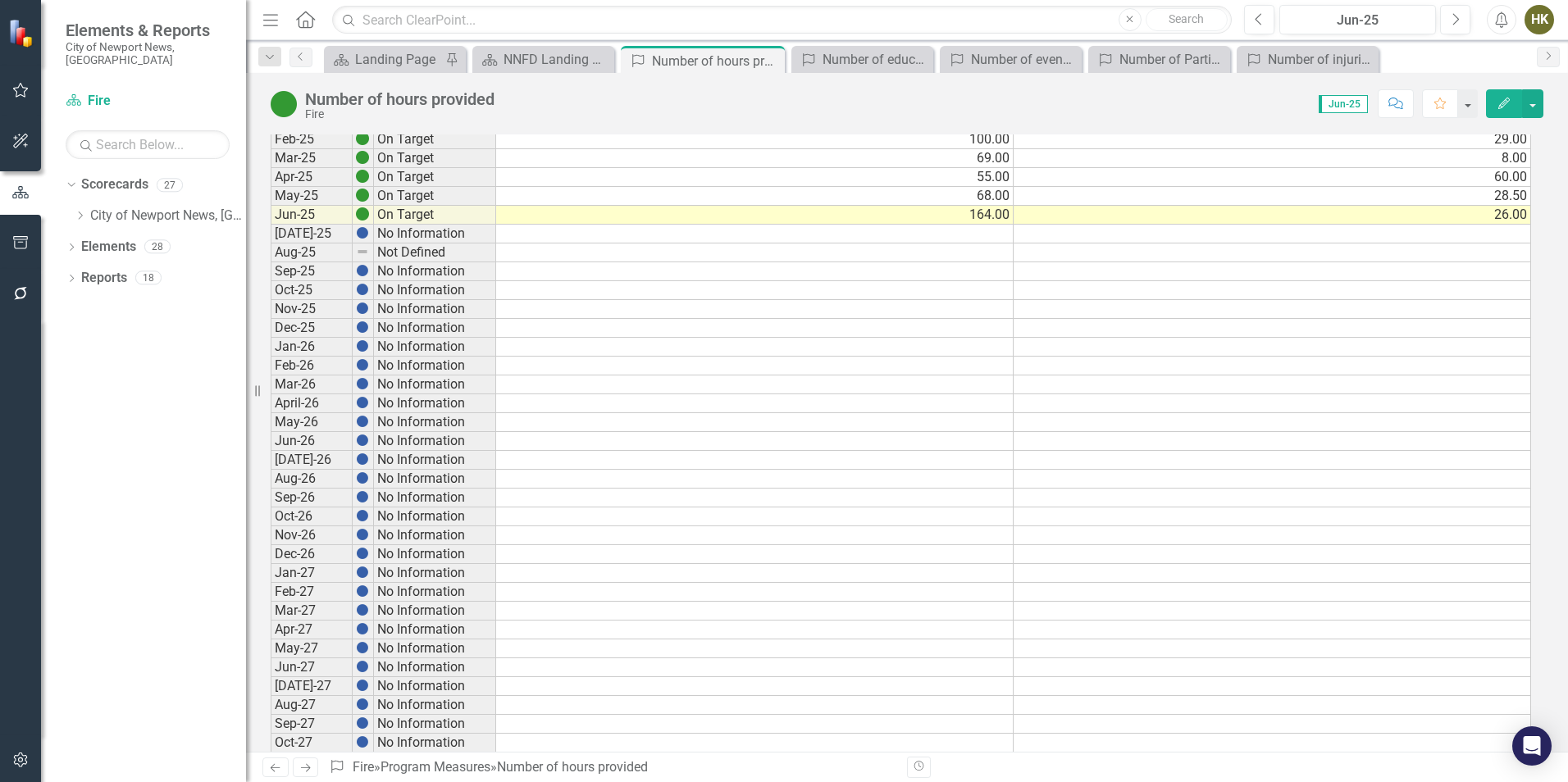 scroll, scrollTop: 492, scrollLeft: 0, axis: vertical 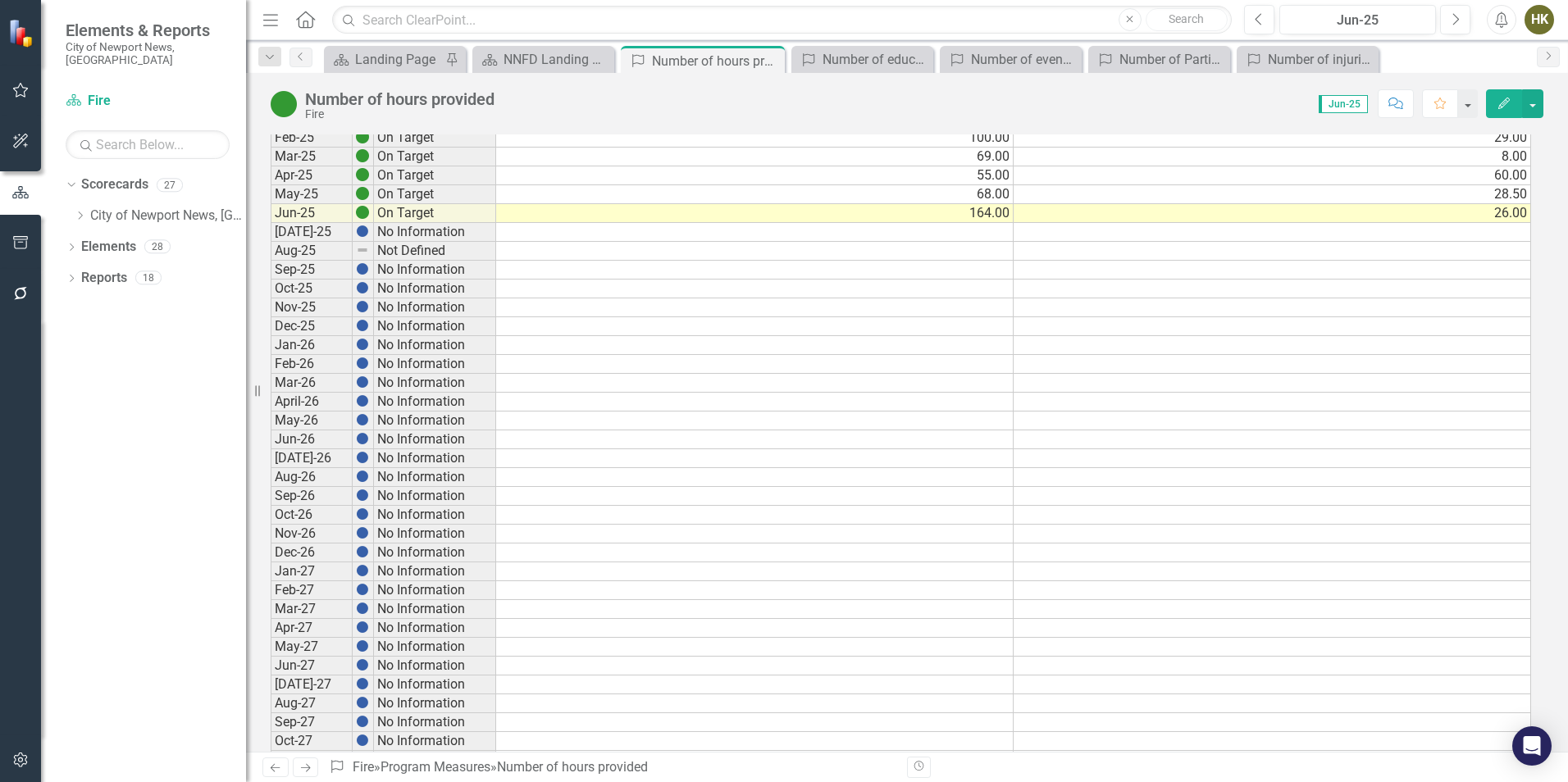 click on "26.00" at bounding box center (1272, 213) 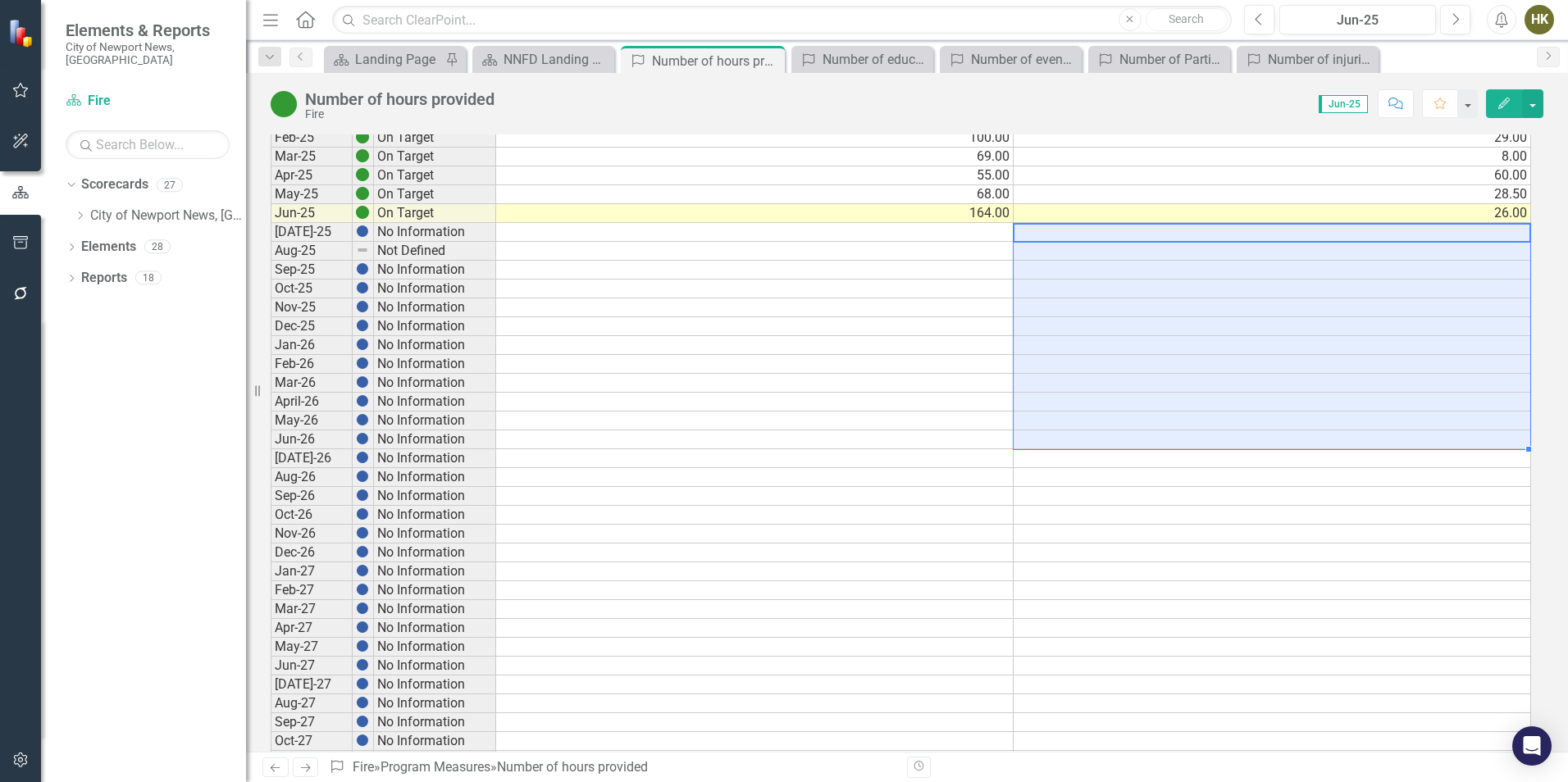drag, startPoint x: 1213, startPoint y: 236, endPoint x: 1038, endPoint y: 437, distance: 266.507 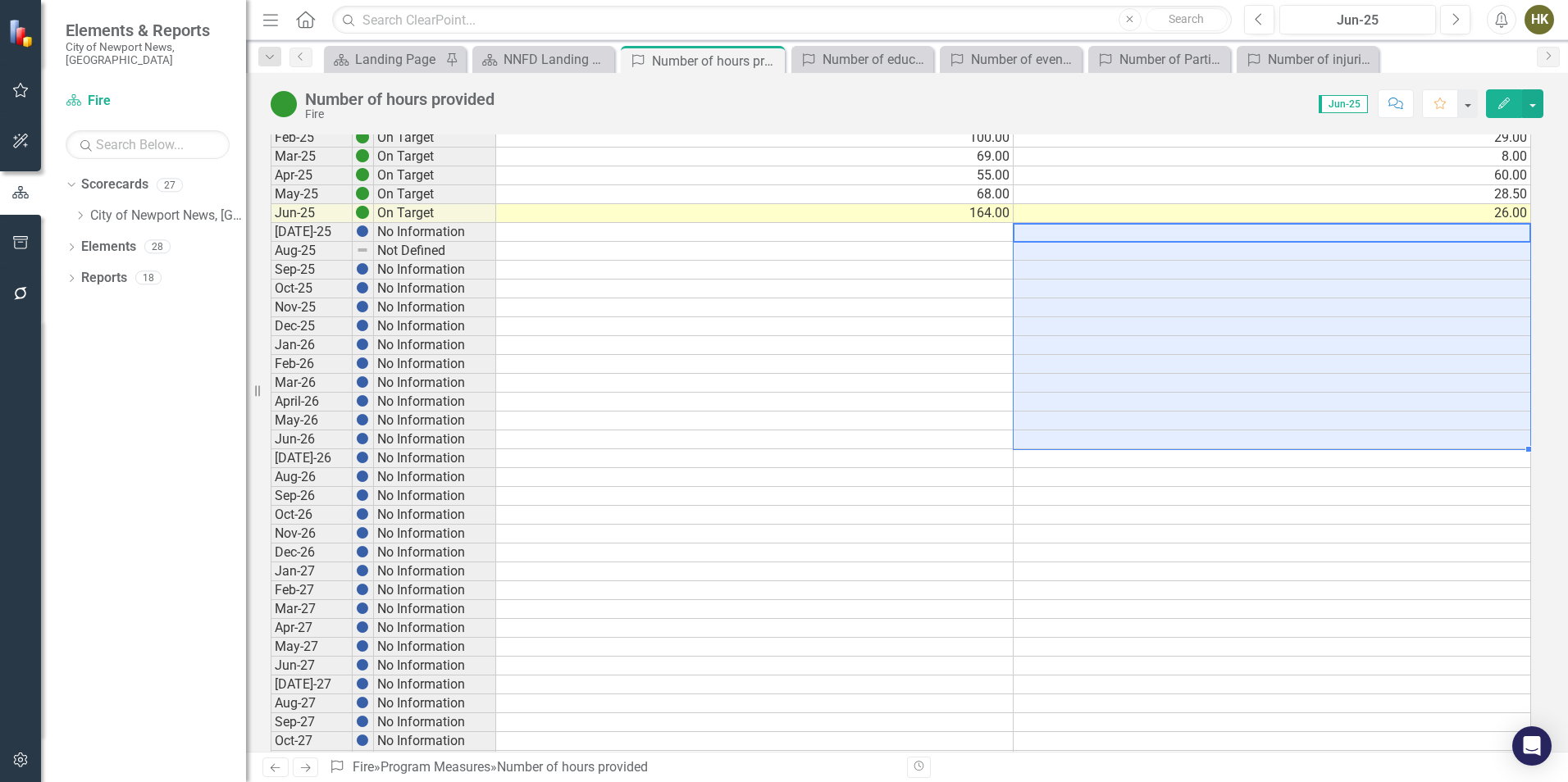 click on "[DATE]-23 No Information Aug-23 No Information Sep-23 No Information Oct-23 No Information Nov-23 No Information Dec-23 No Information Jan-24 No Information Feb-24 No Information Mar-24 No Information Apr-24 No Information May-24 No Information Jun-24 No Information [DATE]-24 No Information Aug-24 No Information Sep-24 On Target 39.00 25.00 Oct-24 On Target 195.00 85.00 Nov-24 On Target 131.00 39.00 Dec-24 On Target 161.00 16.00 Jan-25 On Target 24.00 3.00 Feb-25 On Target 100.00 29.00 Mar-25 On Target 69.00 8.00 Apr-25 On Target 55.00 60.00 May-25 On Target 68.00 28.50 Jun-25 On Target 164.00 26.00 [DATE]-25 No Information Aug-25 Not Defined Sep-25 No Information Oct-25 No Information Nov-25 No Information Dec-25 No Information Jan-26 No Information Feb-26 No Information Mar-26 No Information April-26 No Information May-26 No Information Jun-26 No Information [DATE]-26 No Information Aug-26 No Information Sep-26 No Information Oct-26 No Information Nov-26 No Information Dec-26 No Information Jan-27 No Information Feb-27" at bounding box center (900, 279) 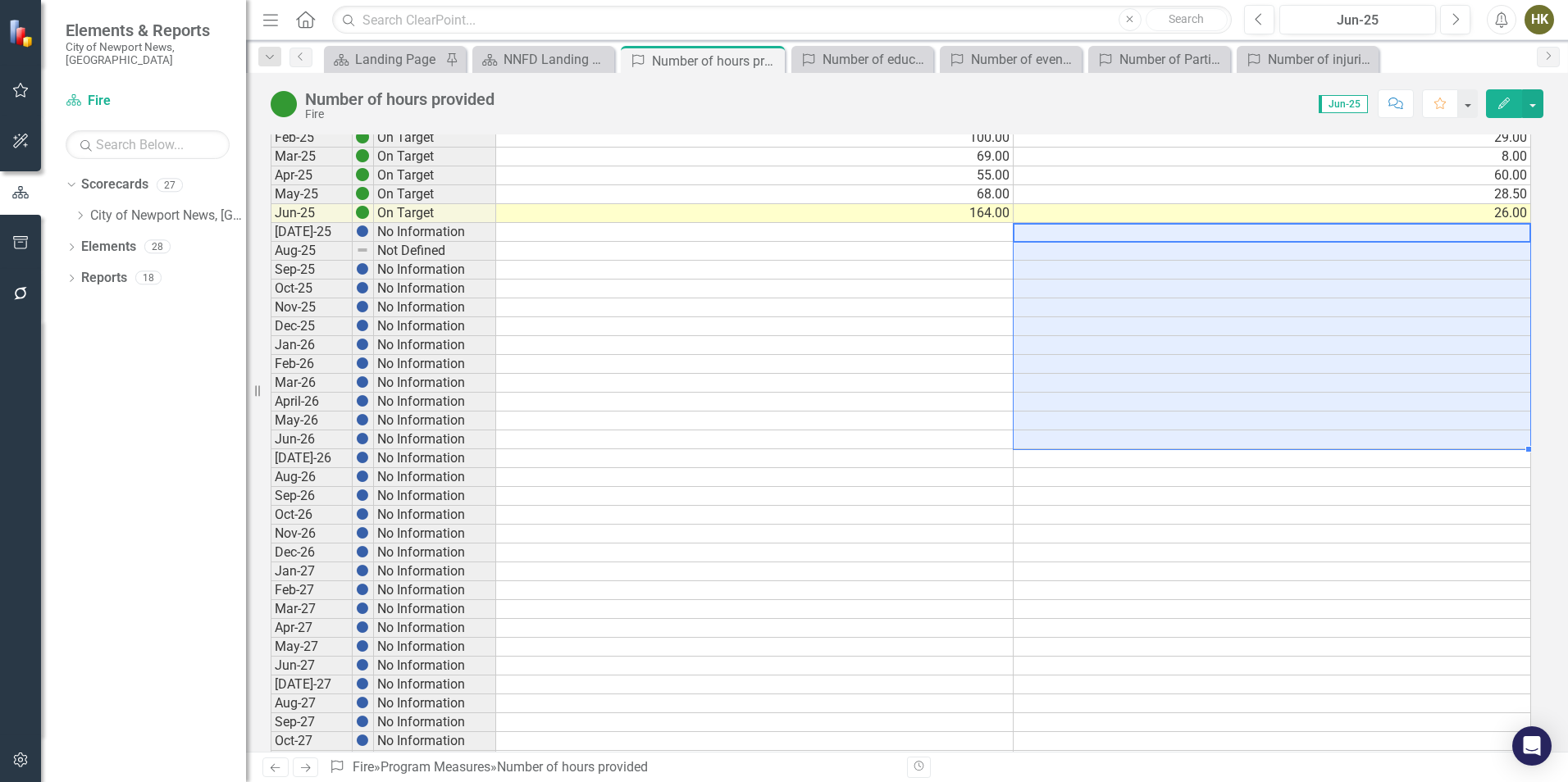 type on "26" 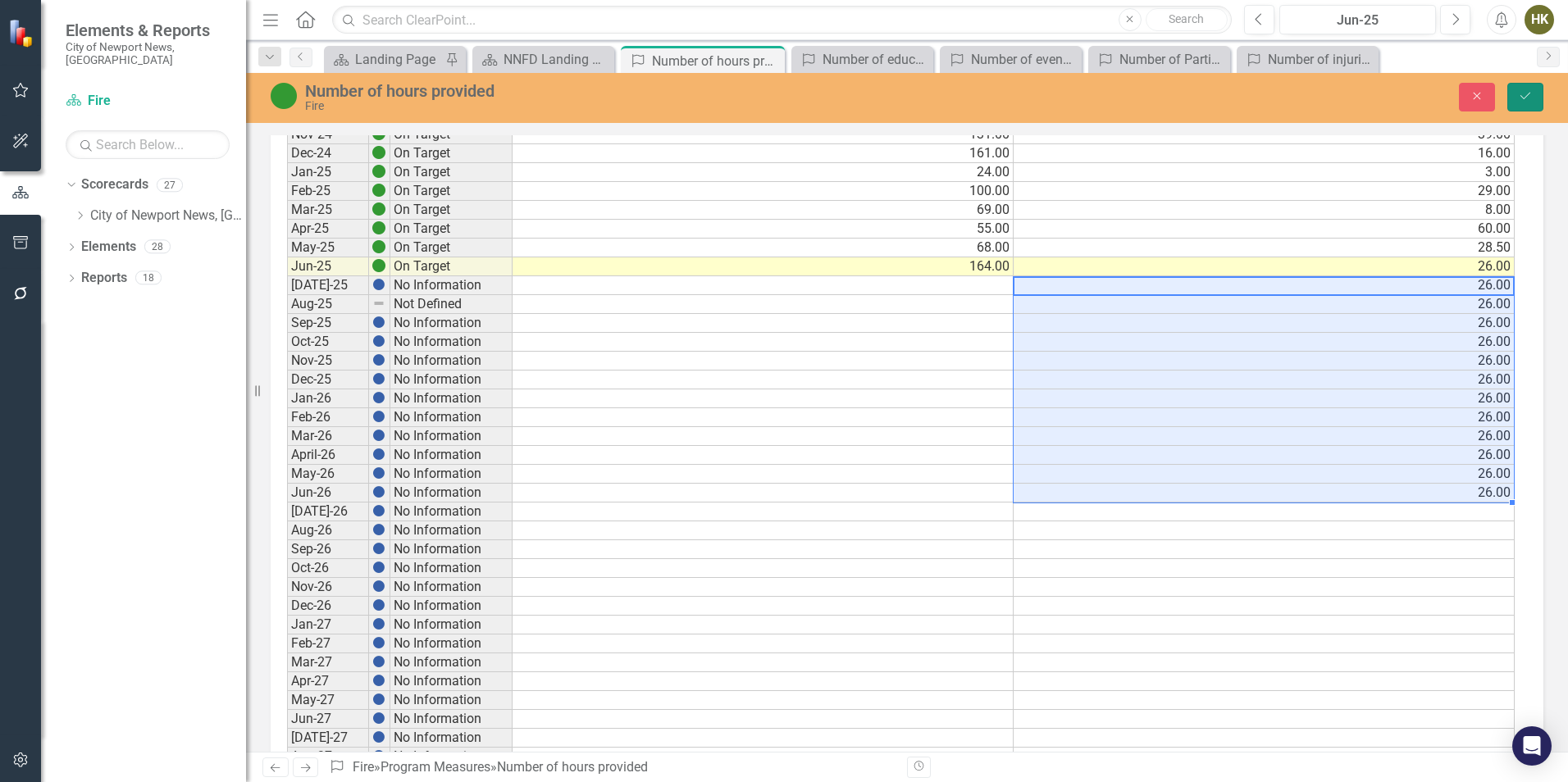 click on "Save" at bounding box center (1525, 97) 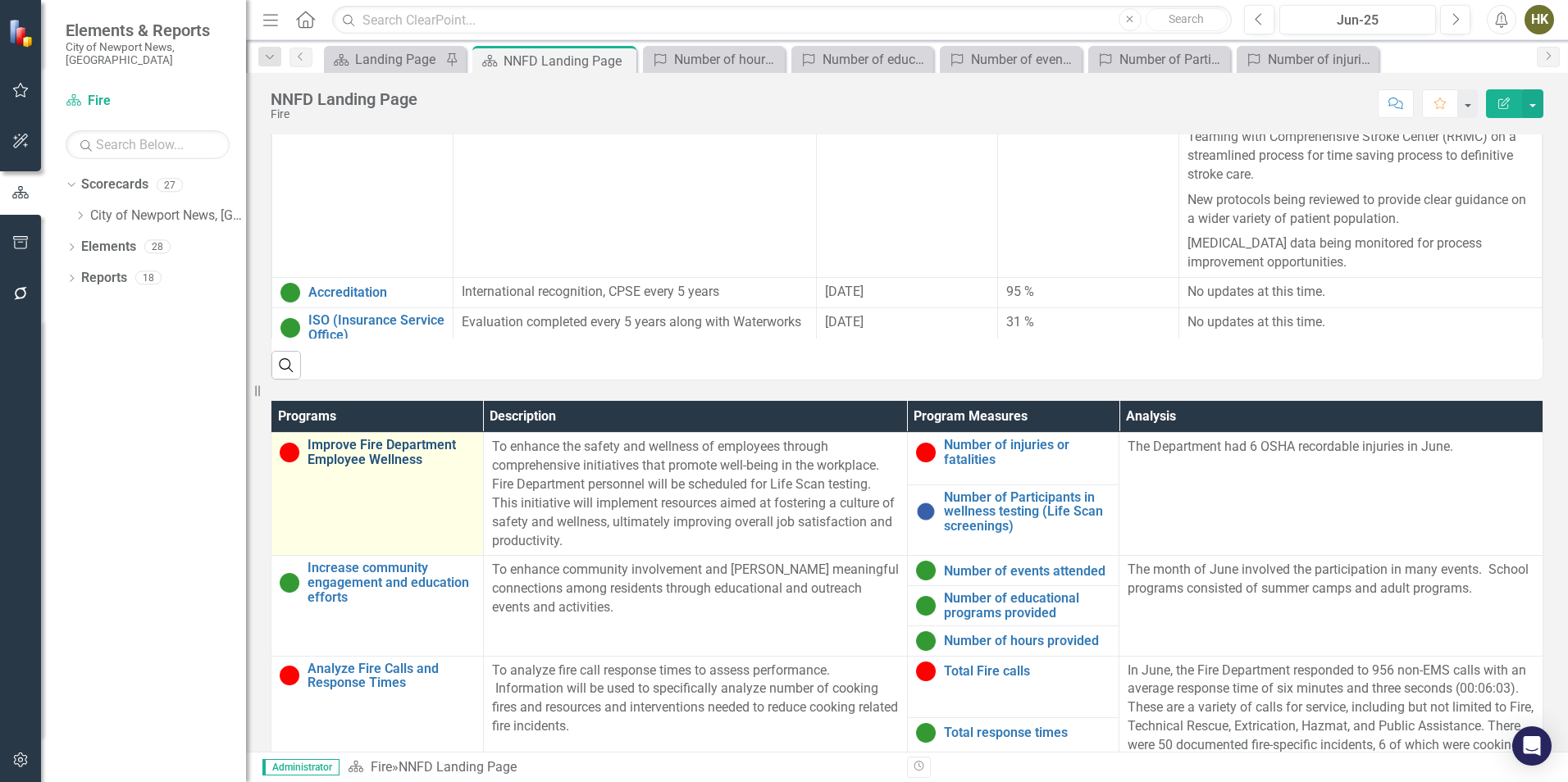 scroll, scrollTop: 1027, scrollLeft: 0, axis: vertical 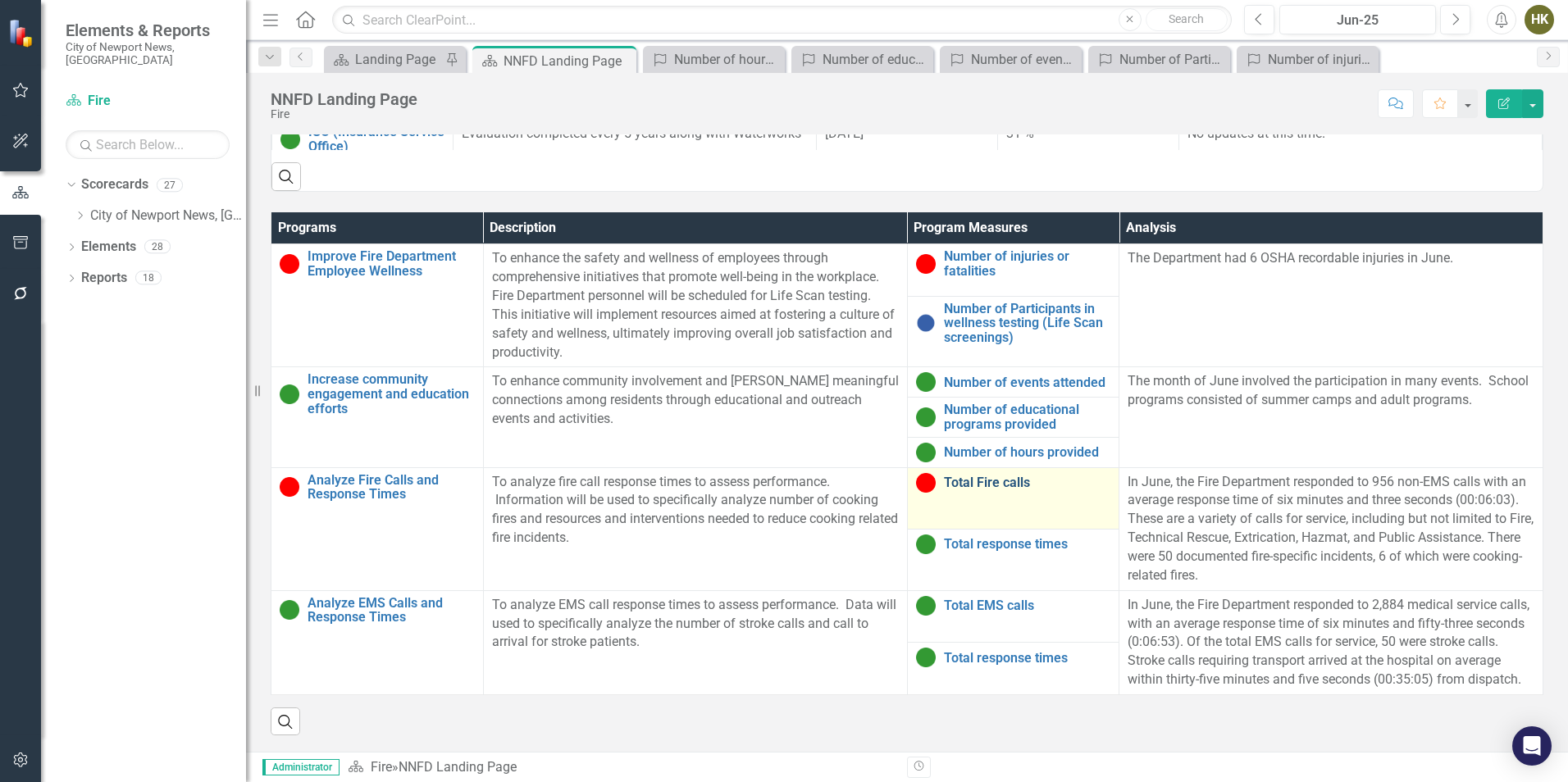 click on "Total Fire calls" at bounding box center [1028, 483] 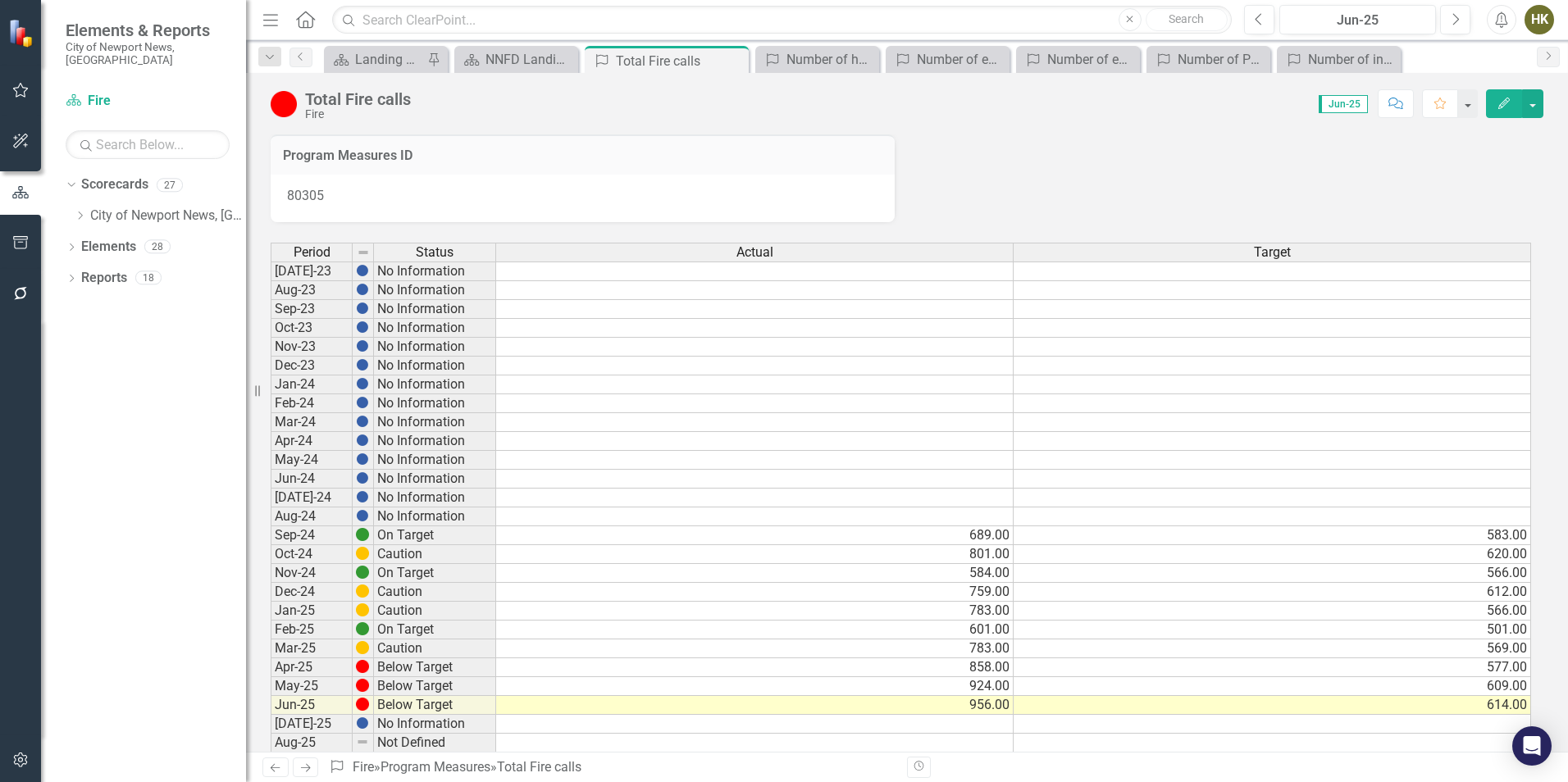 scroll, scrollTop: 328, scrollLeft: 0, axis: vertical 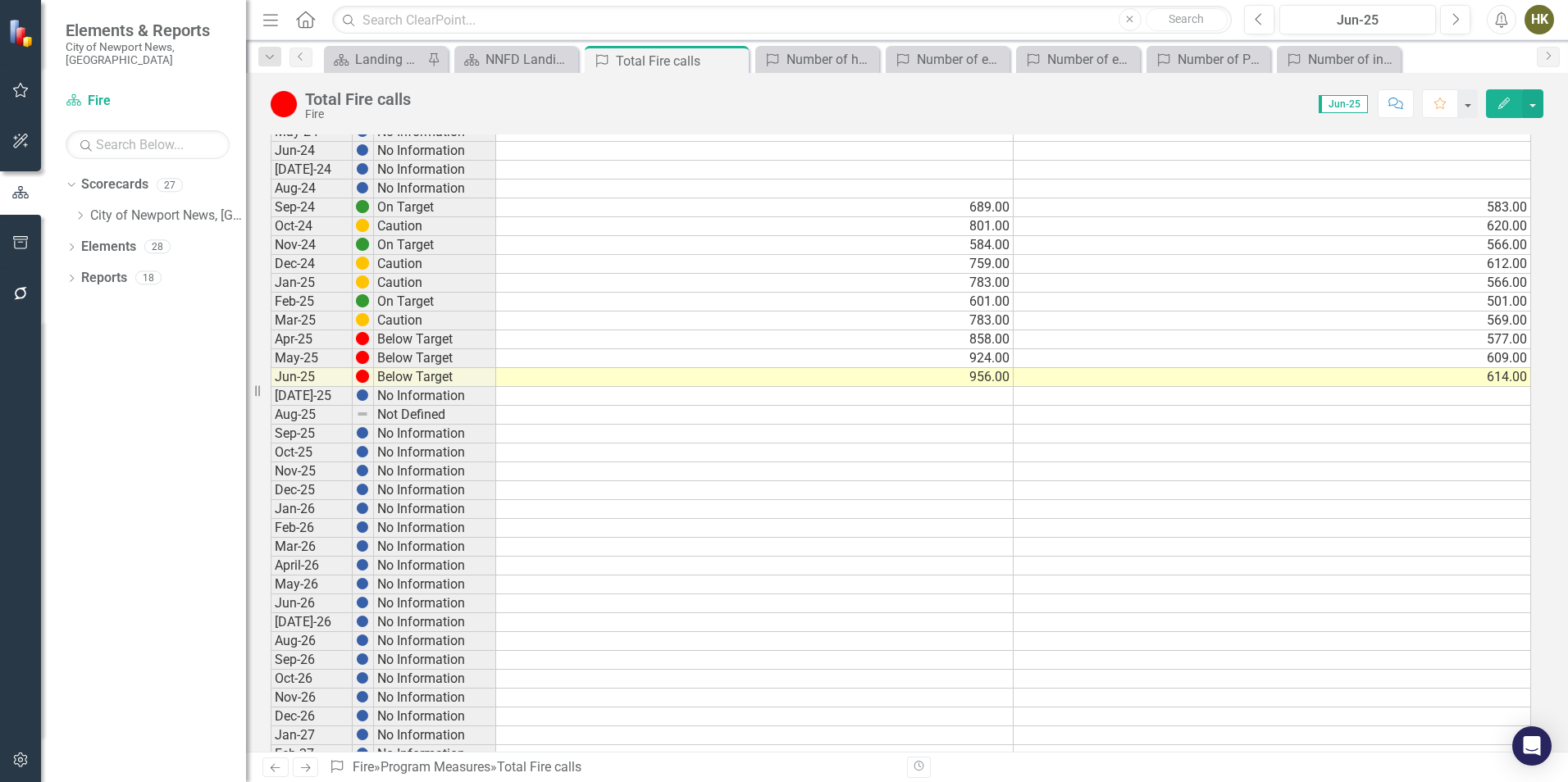 click on "614.00" at bounding box center [1272, 377] 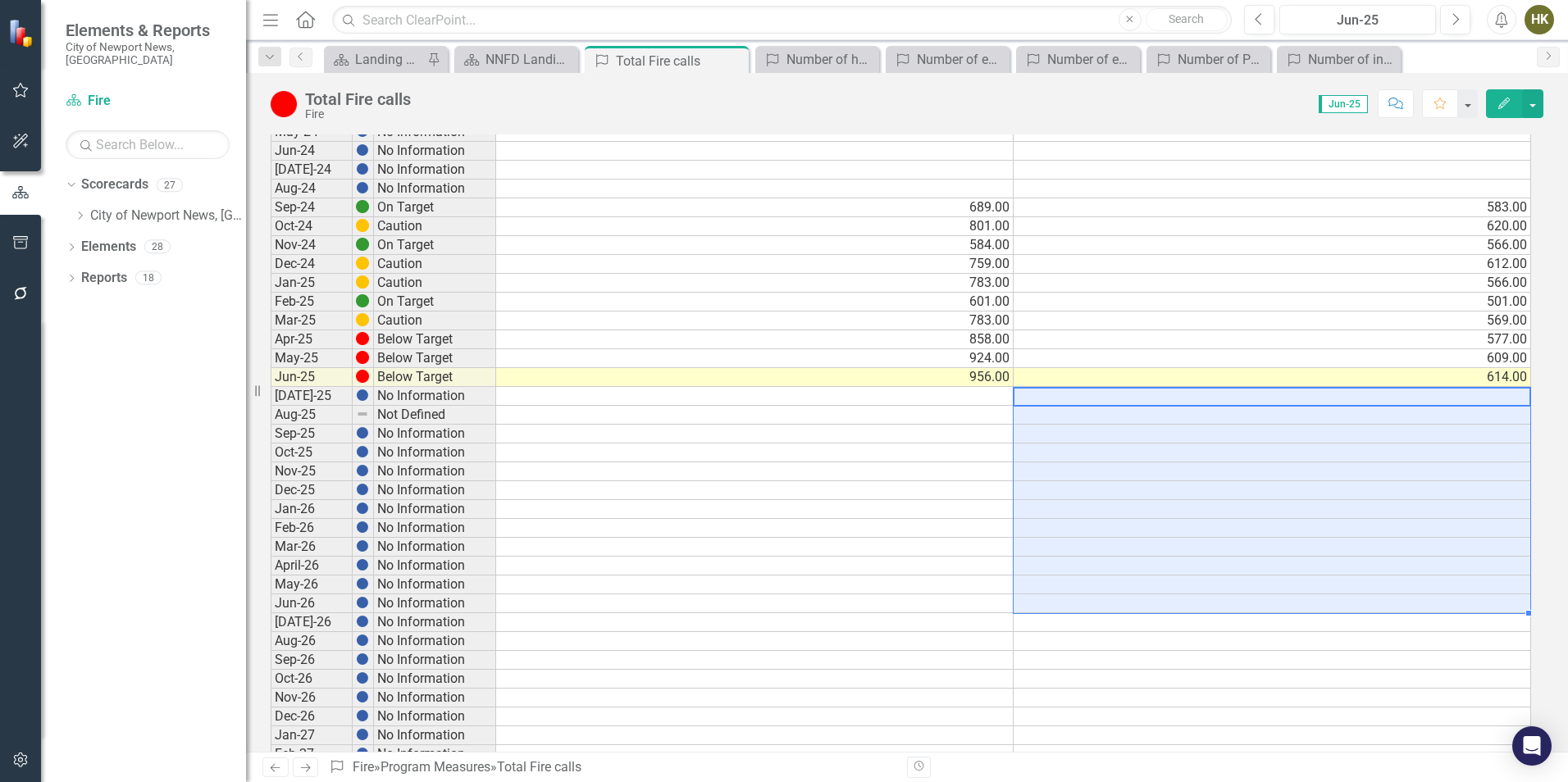 drag, startPoint x: 1242, startPoint y: 400, endPoint x: 1036, endPoint y: 594, distance: 282.96996 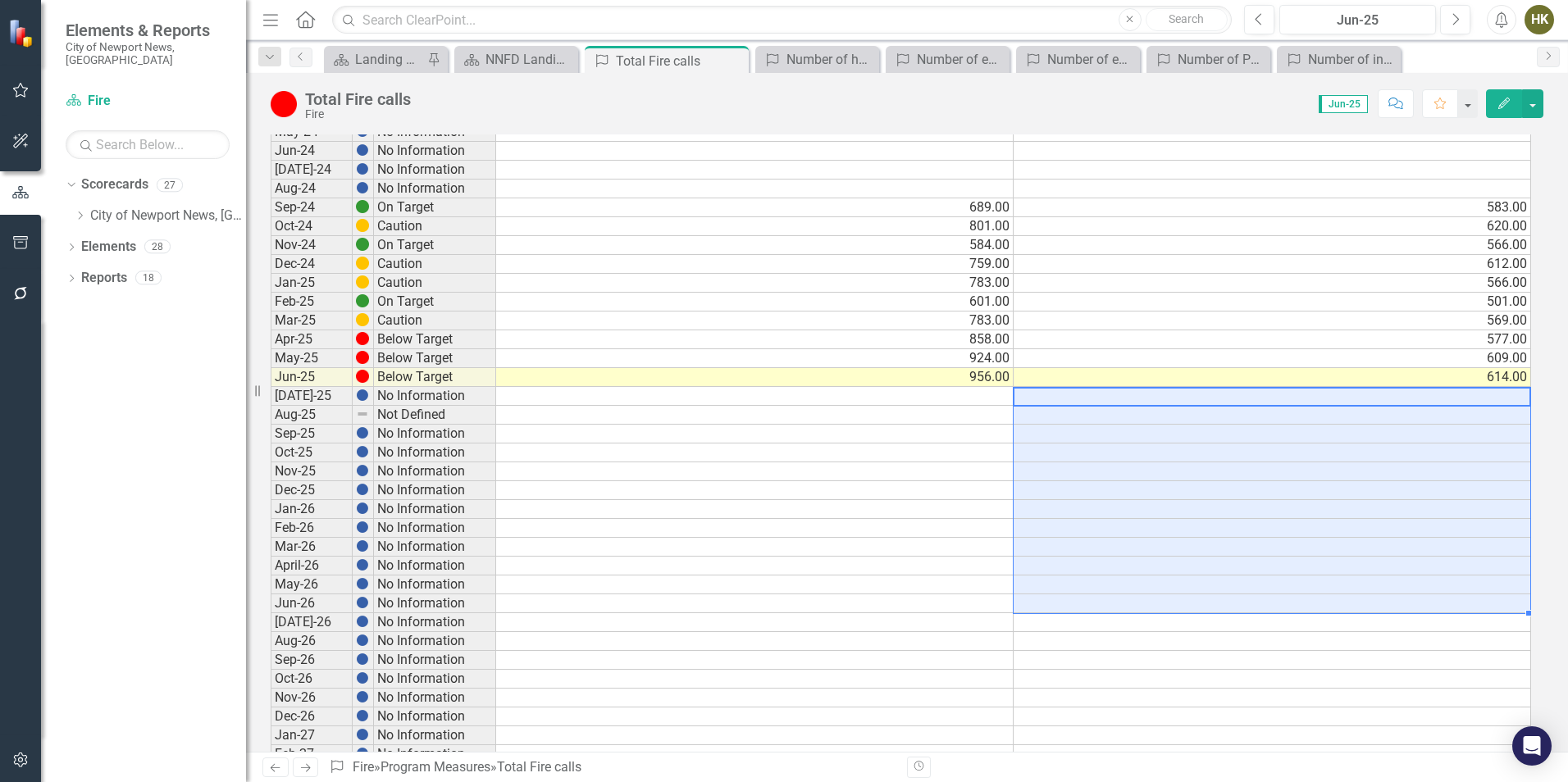 click on "[DATE]-23 No Information Aug-23 No Information Sep-23 No Information Oct-23 No Information Nov-23 No Information Dec-23 No Information Jan-24 No Information Feb-24 No Information Mar-24 No Information Apr-24 No Information May-24 No Information Jun-24 No Information [DATE]-24 No Information Aug-24 No Information Sep-24 On Target 689.00 583.00 Oct-24 Caution 801.00 620.00 Nov-24 On Target 584.00 566.00 Dec-24 Caution 759.00 612.00 Jan-25 Caution 783.00 566.00 Feb-25 On Target 601.00 501.00 Mar-25 Caution 783.00 569.00 Apr-25 Below Target 858.00 577.00 May-25 Below Target 924.00 609.00 Jun-25 Below Target 956.00 614.00 [DATE]-25 No Information Aug-25 Not Defined Sep-25 No Information Oct-25 No Information Nov-25 No Information Dec-25 No Information Jan-26 No Information Feb-26 No Information Mar-26 No Information April-26 No Information May-26 No Information Jun-26 No Information [DATE]-26 No Information Aug-26 No Information Sep-26 No Information Oct-26 No Information Nov-26 No Information Dec-26 No Information Jan-27" at bounding box center [900, 443] 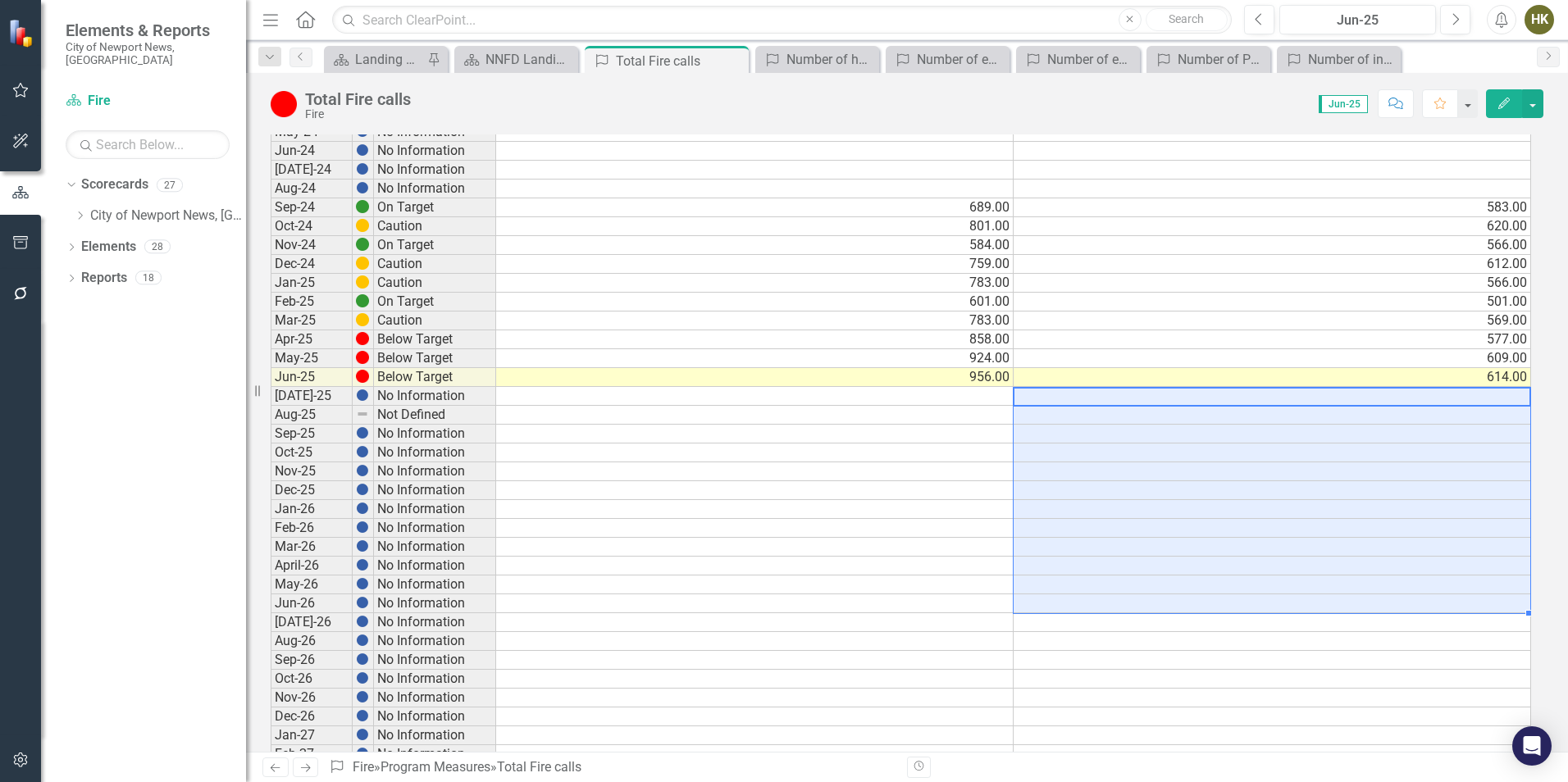 type on "614" 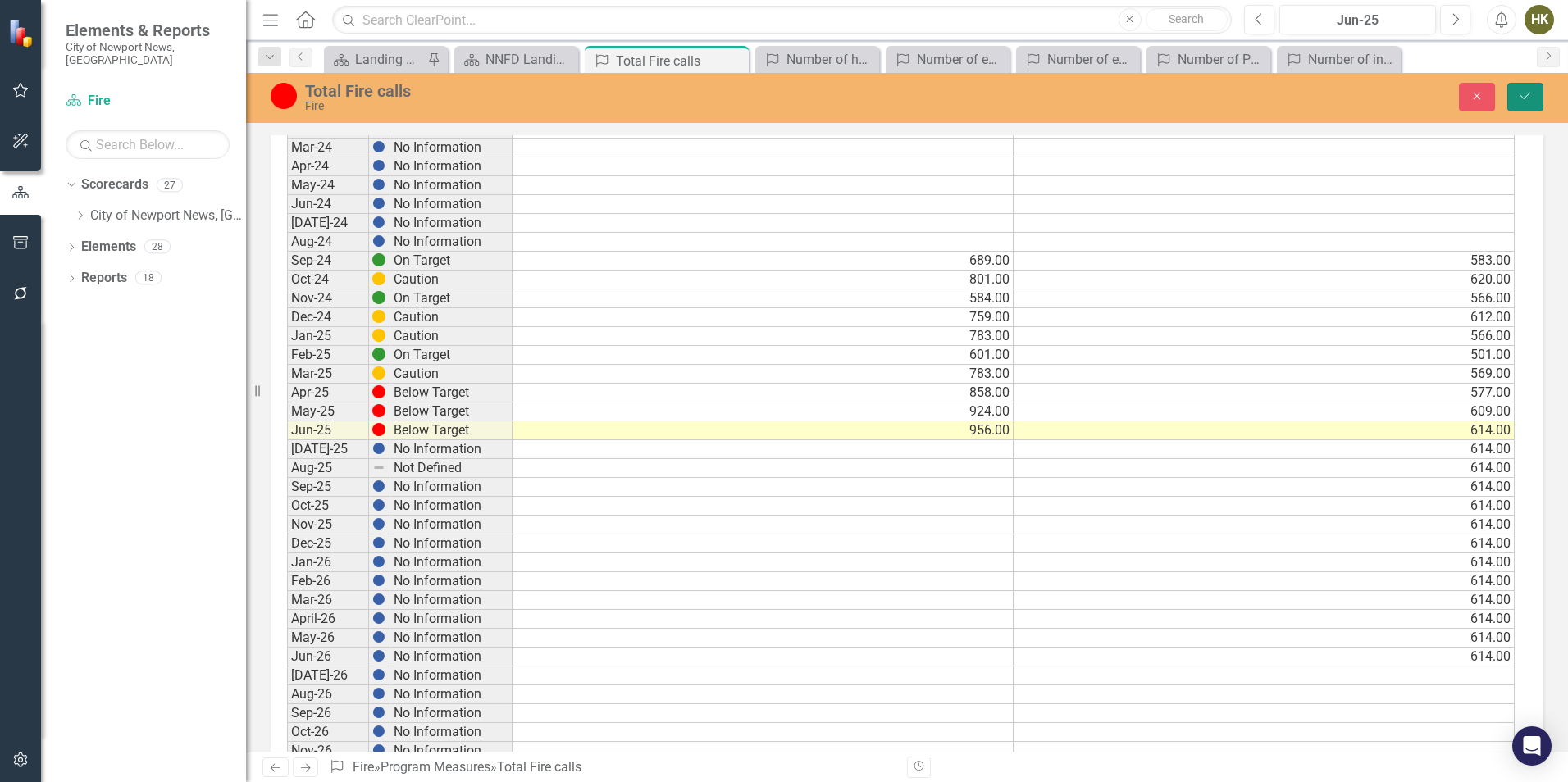 click on "Save" 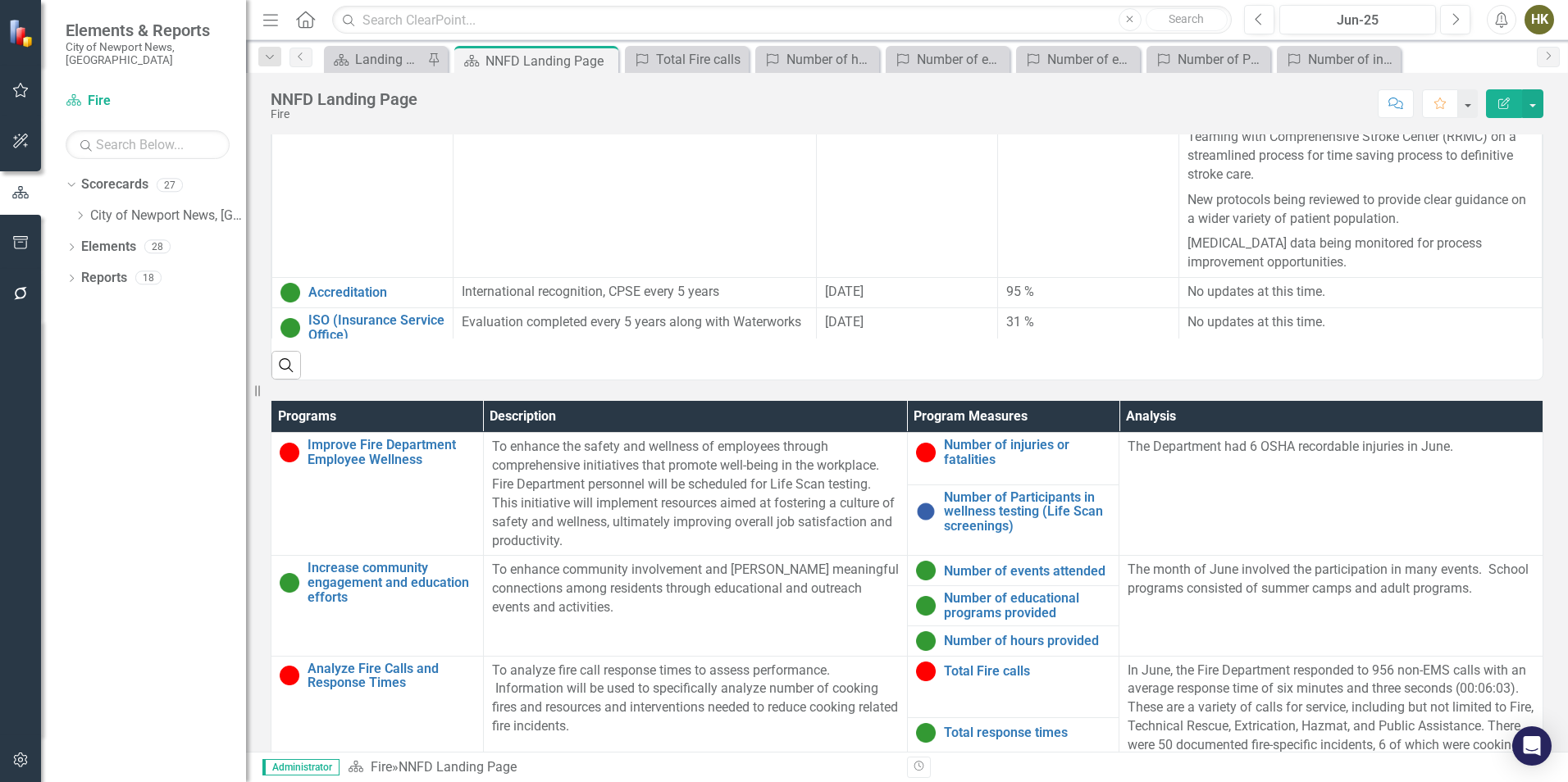 scroll, scrollTop: 1027, scrollLeft: 0, axis: vertical 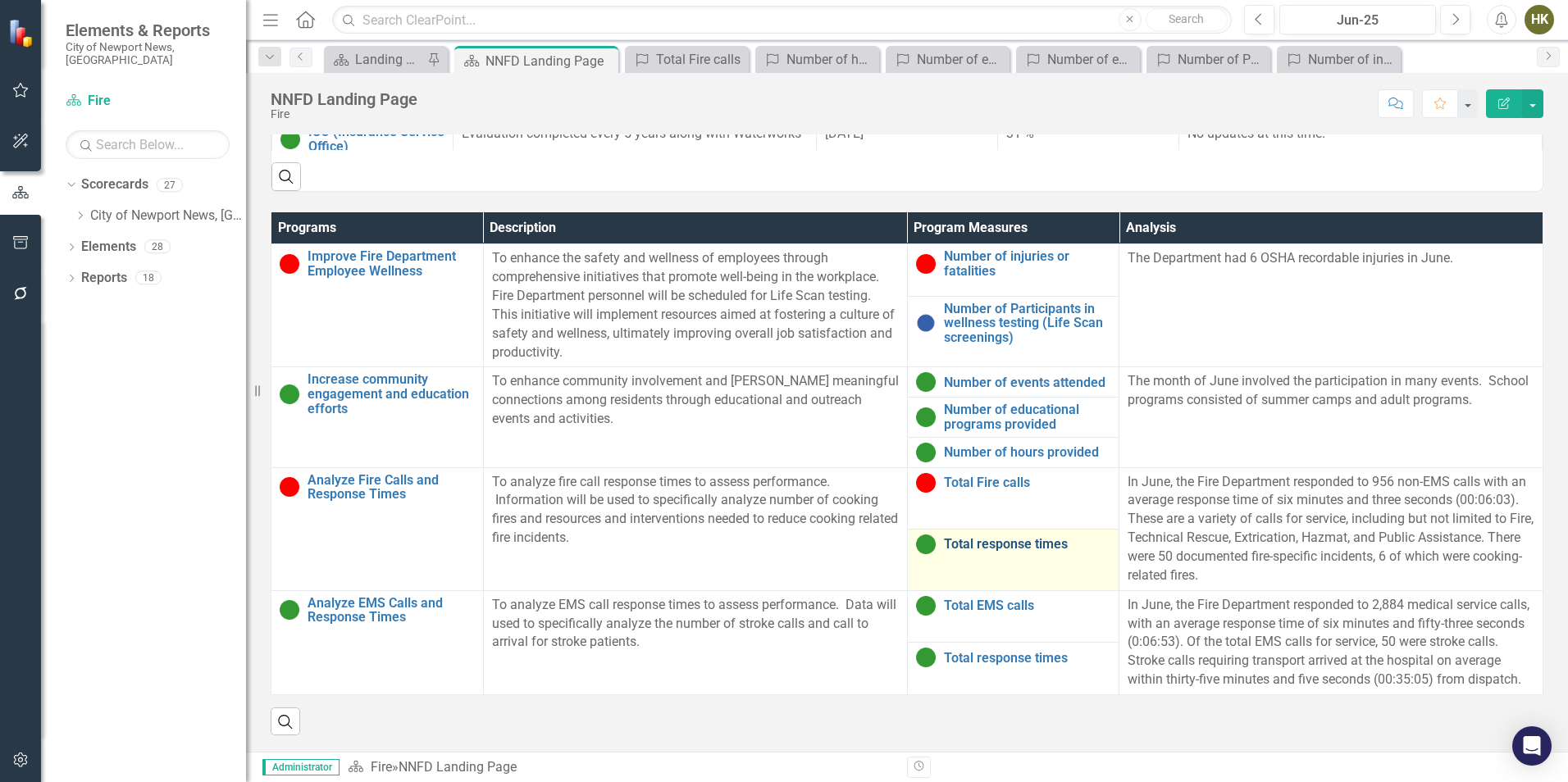click on "Total response times" at bounding box center (1028, 544) 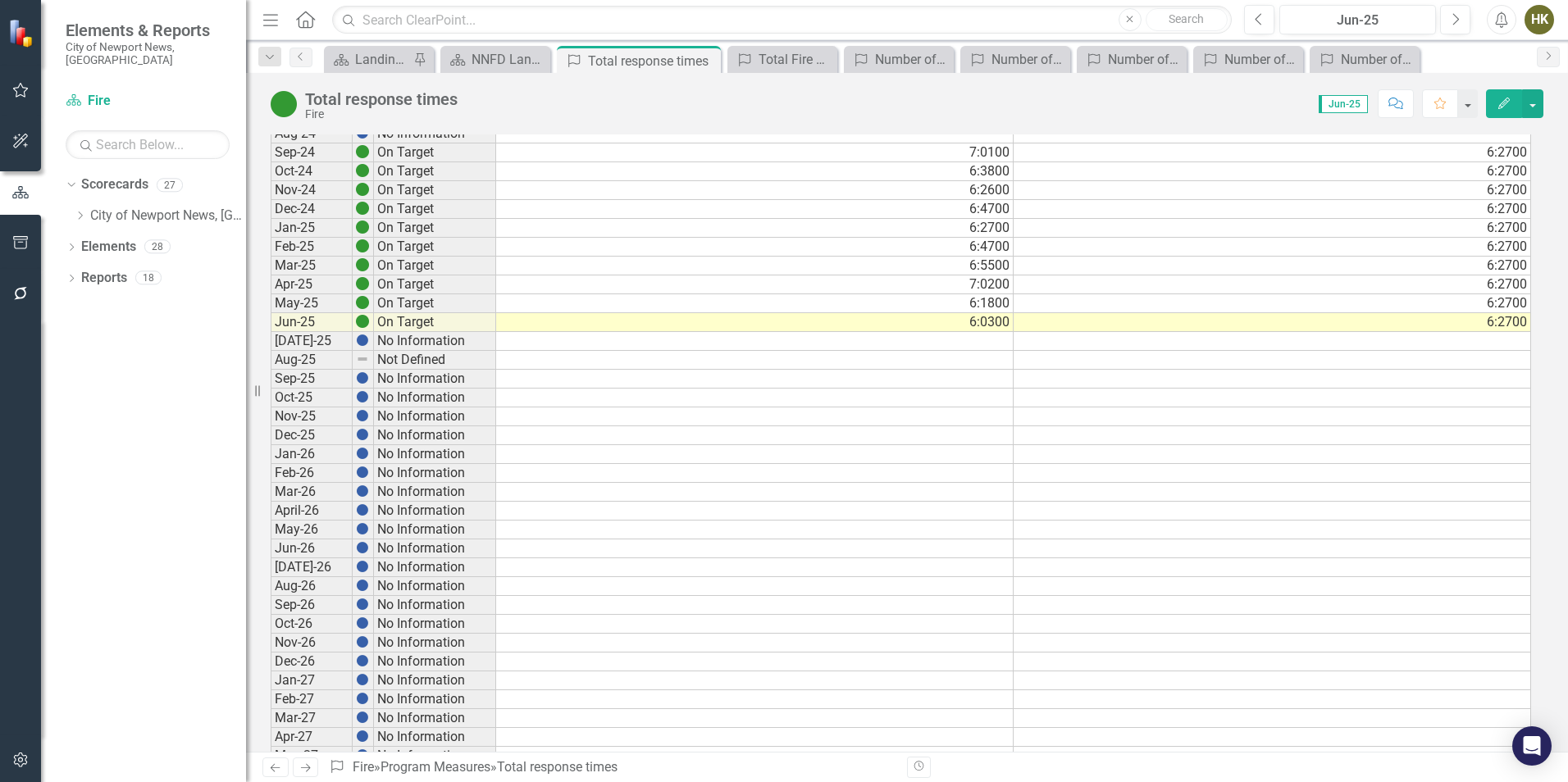 scroll, scrollTop: 410, scrollLeft: 0, axis: vertical 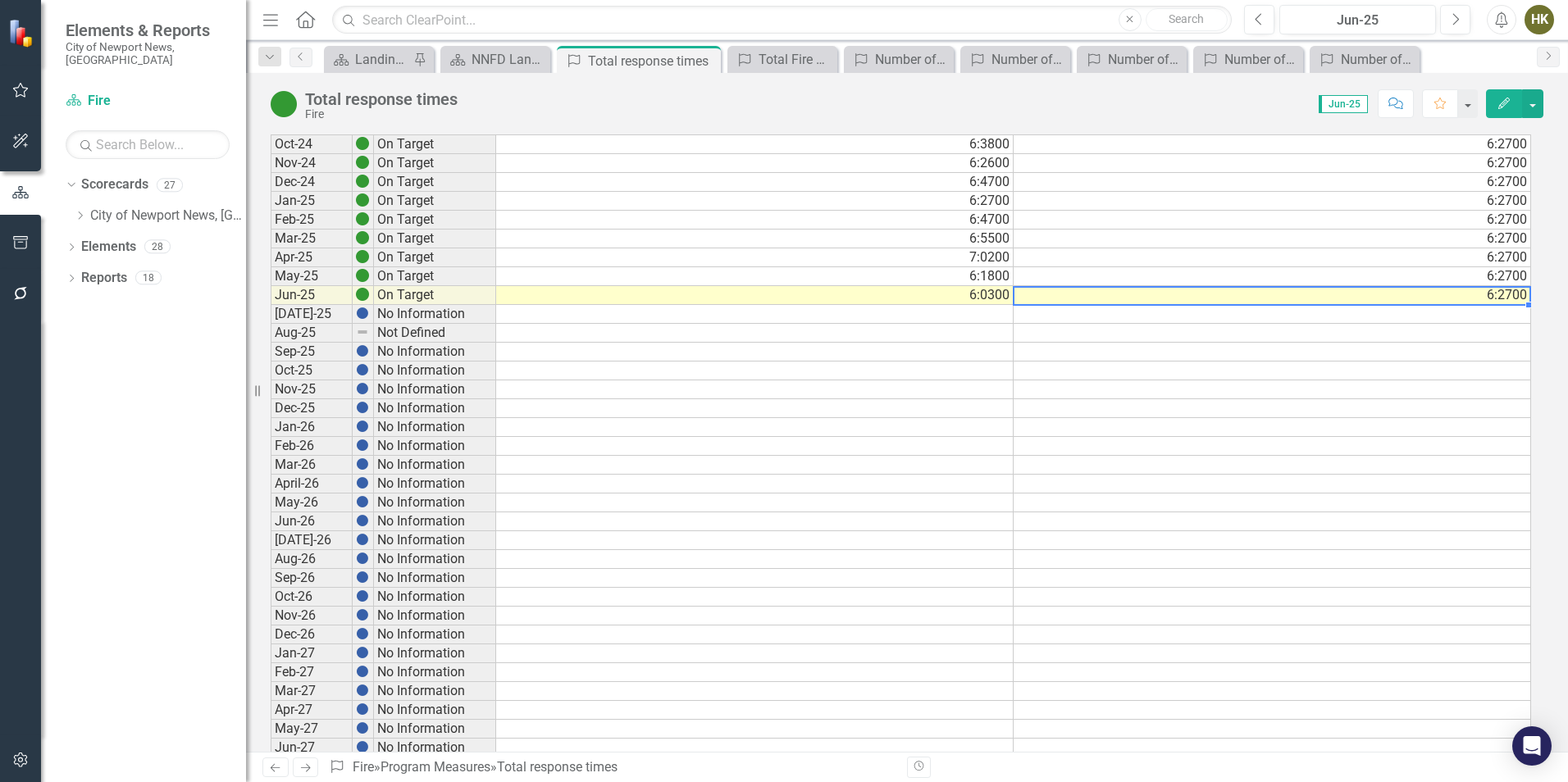 click on "6:2700" at bounding box center (1272, 295) 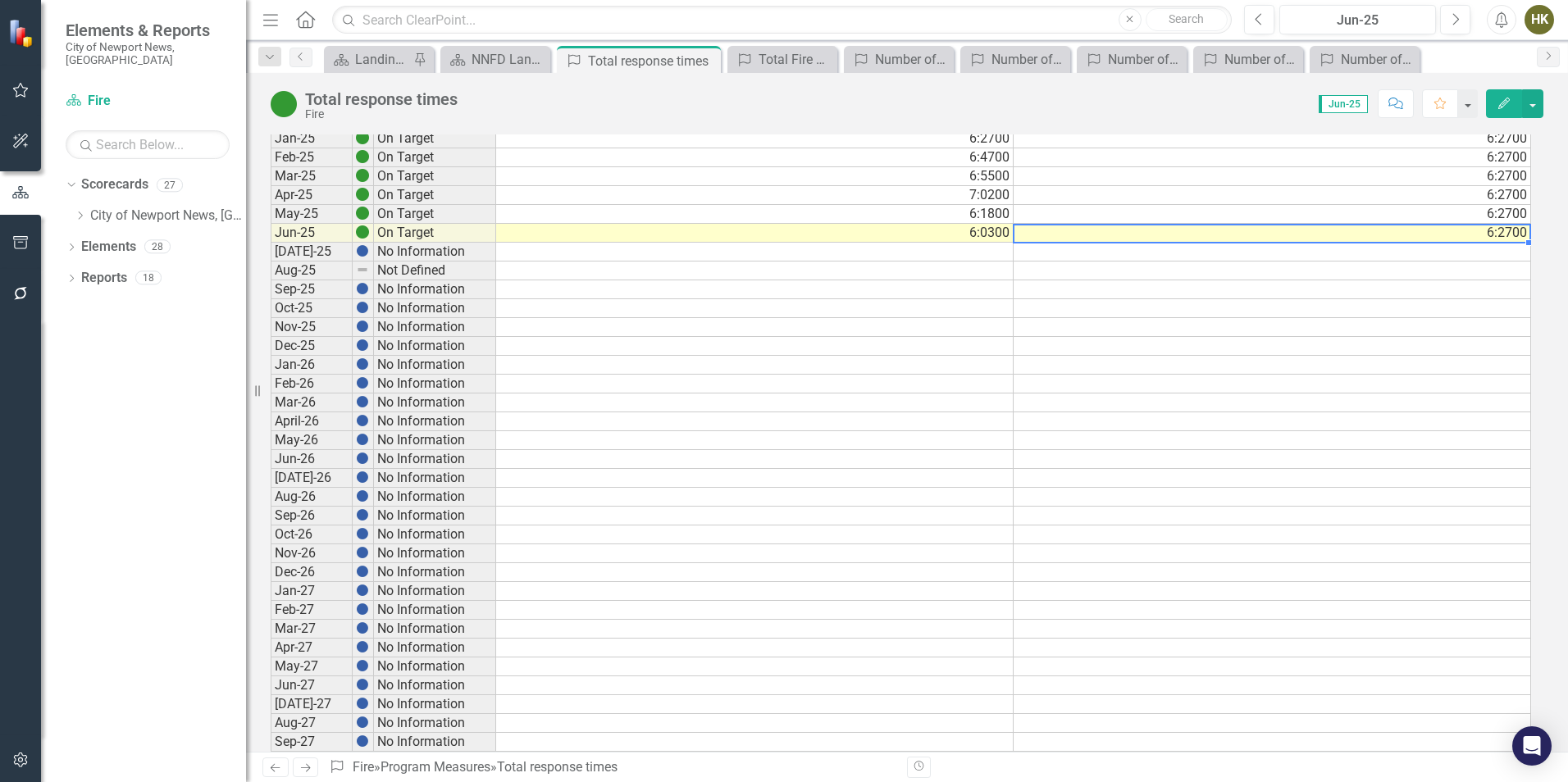 scroll, scrollTop: 492, scrollLeft: 0, axis: vertical 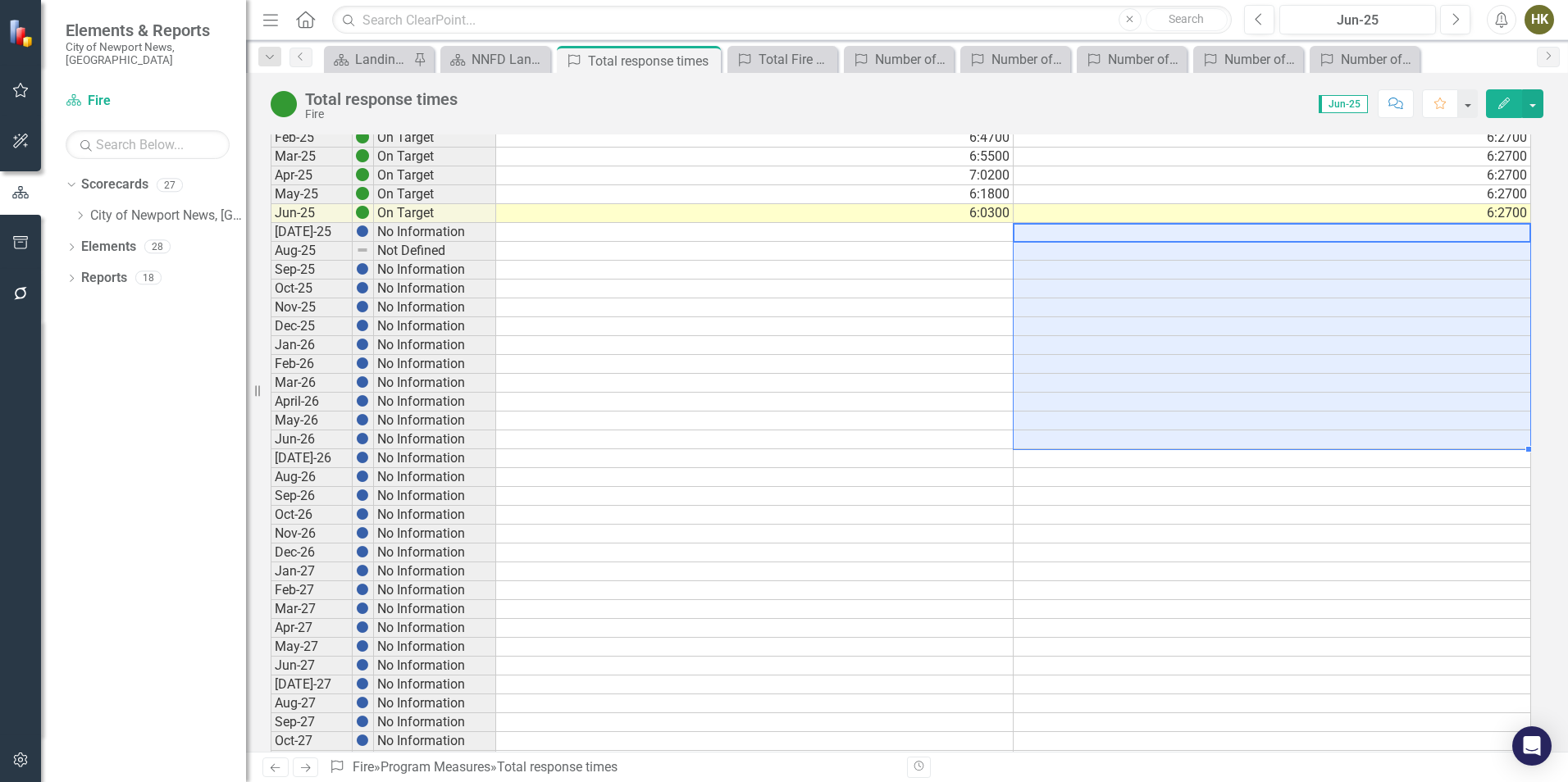 drag, startPoint x: 1201, startPoint y: 234, endPoint x: 1046, endPoint y: 443, distance: 260.20377 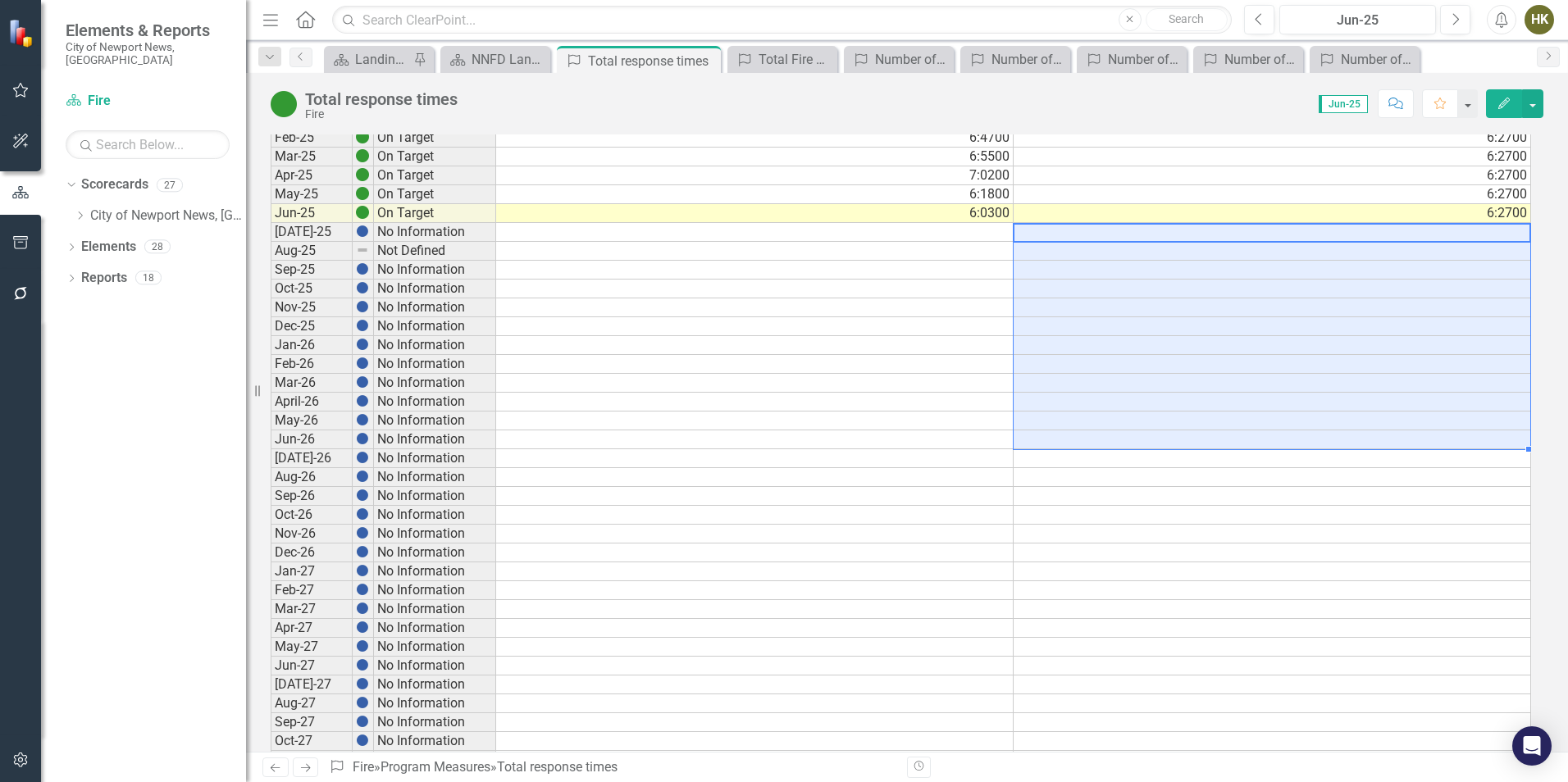 click on "[DATE]-23 No Information Aug-23 No Information Sep-23 No Information Oct-23 No Information Nov-23 No Information Dec-23 No Information Jan-24 No Information Feb-24 No Information Mar-24 No Information Apr-24 No Information May-24 No Information Jun-24 No Information [DATE]-24 No Information Aug-24 No Information Sep-24 On Target 7:0100 6:2700 Oct-24 On Target 6:3800 6:2700 Nov-24 On Target 6:2600 6:2700 Dec-24 On Target 6:4700 6:2700 Jan-25 On Target 6:2700 6:2700 Feb-25 On Target 6:4700 6:2700 Mar-25 On Target 6:5500 6:2700 Apr-25 On Target 7:0200 6:2700 May-25 On Target 6:1800 6:2700 Jun-25 On Target 6:0300 6:2700 [DATE]-25 No Information Aug-25 Not Defined Sep-25 No Information Oct-25 No Information Nov-25 No Information Dec-25 No Information Jan-26 No Information Feb-26 No Information Mar-26 No Information April-26 No Information May-26 No Information Jun-26 No Information [DATE]-26 No Information Aug-26 No Information Sep-26 No Information Oct-26 No Information Nov-26 No Information Dec-26 No Information Jan-27" at bounding box center [900, 279] 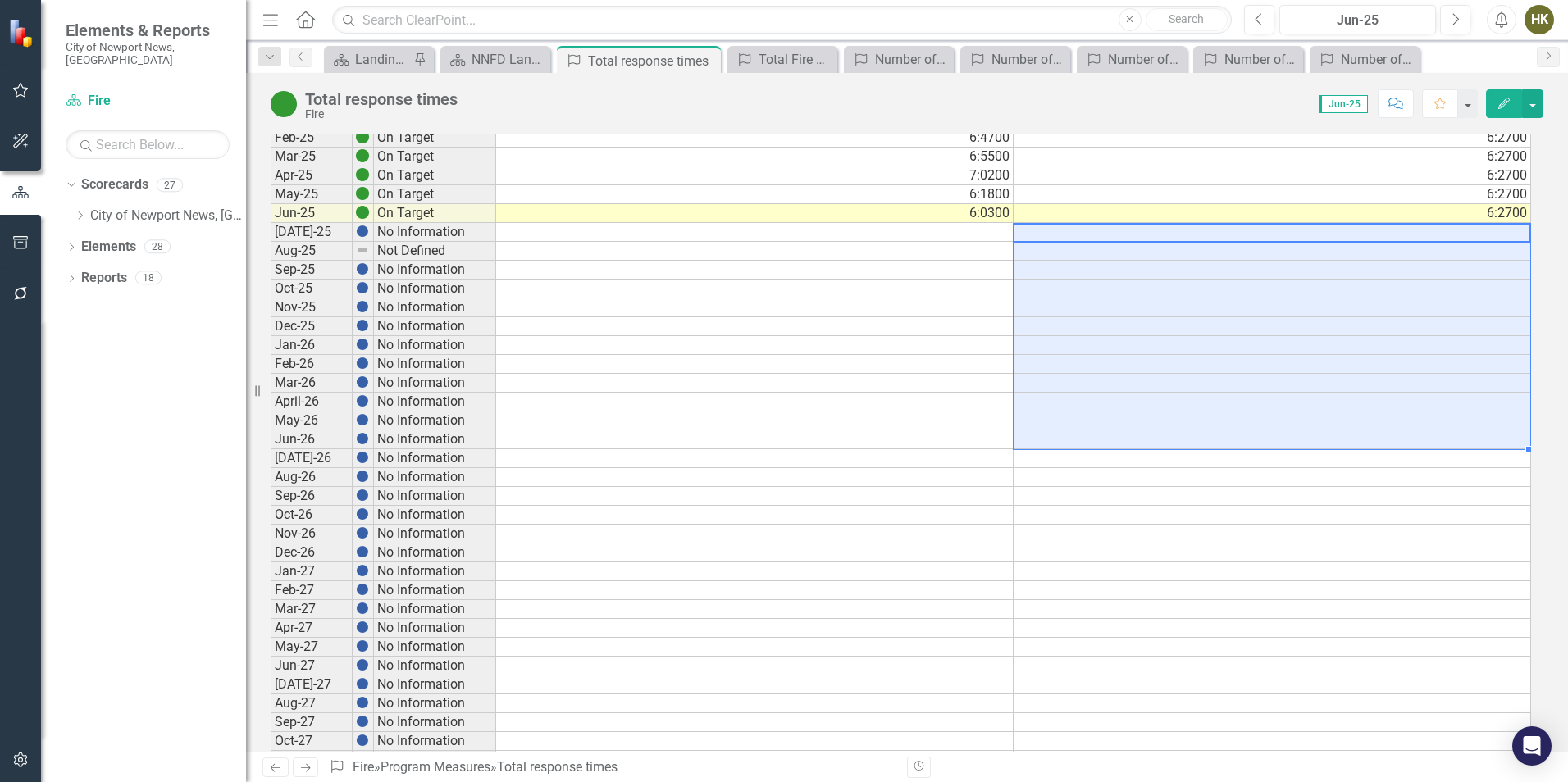 type on "6.27" 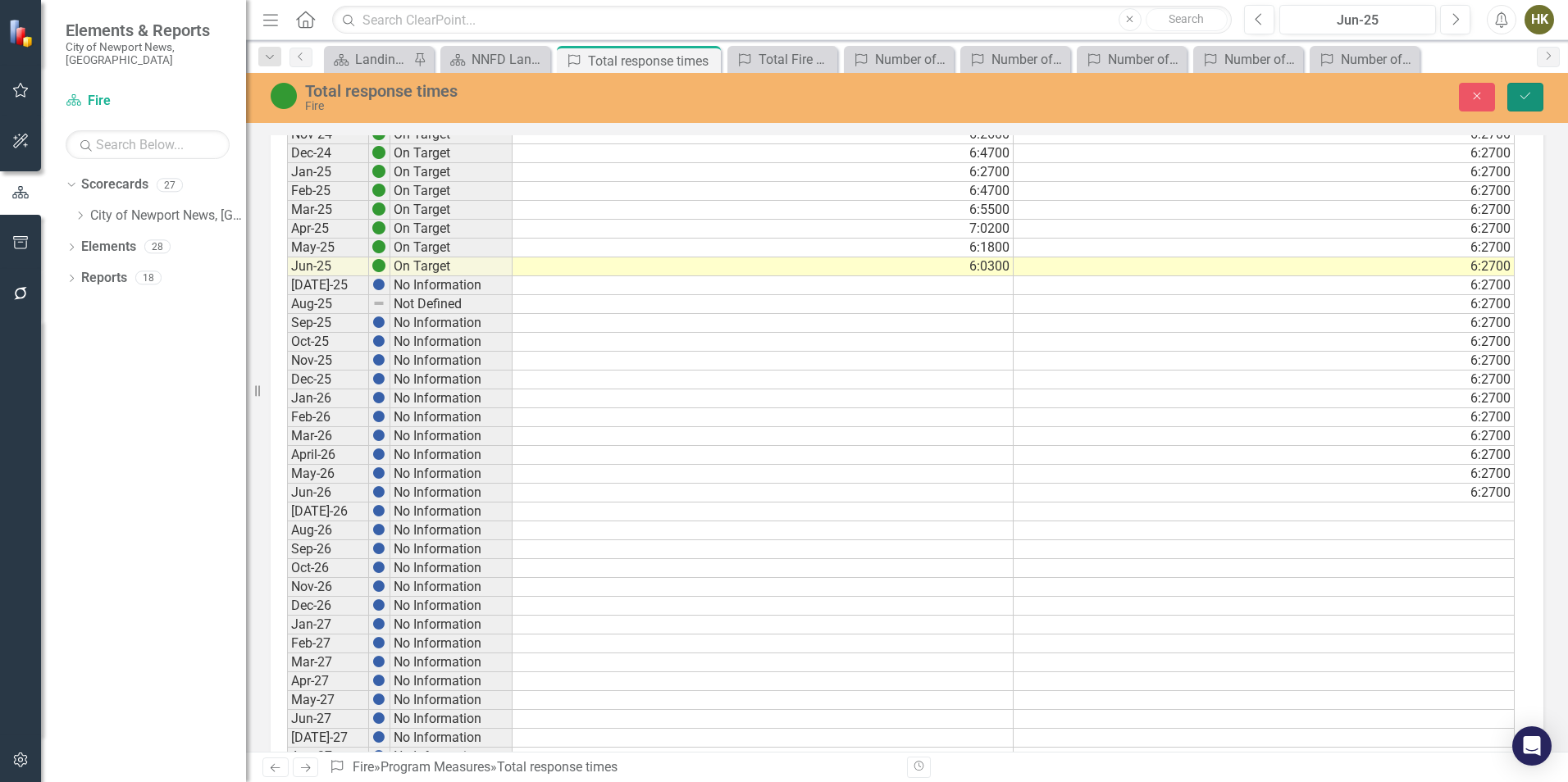 click on "Save" 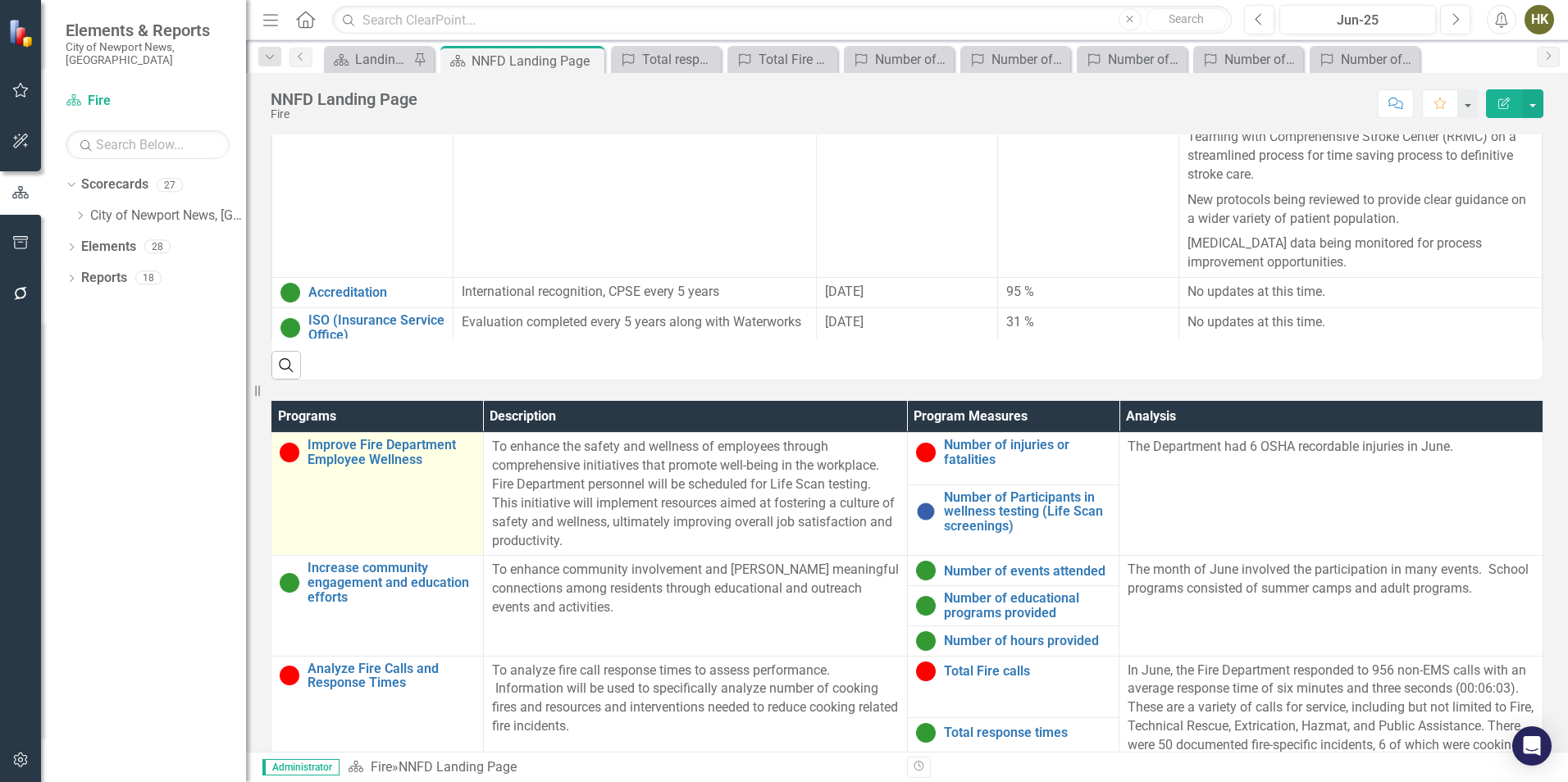 scroll, scrollTop: 1027, scrollLeft: 0, axis: vertical 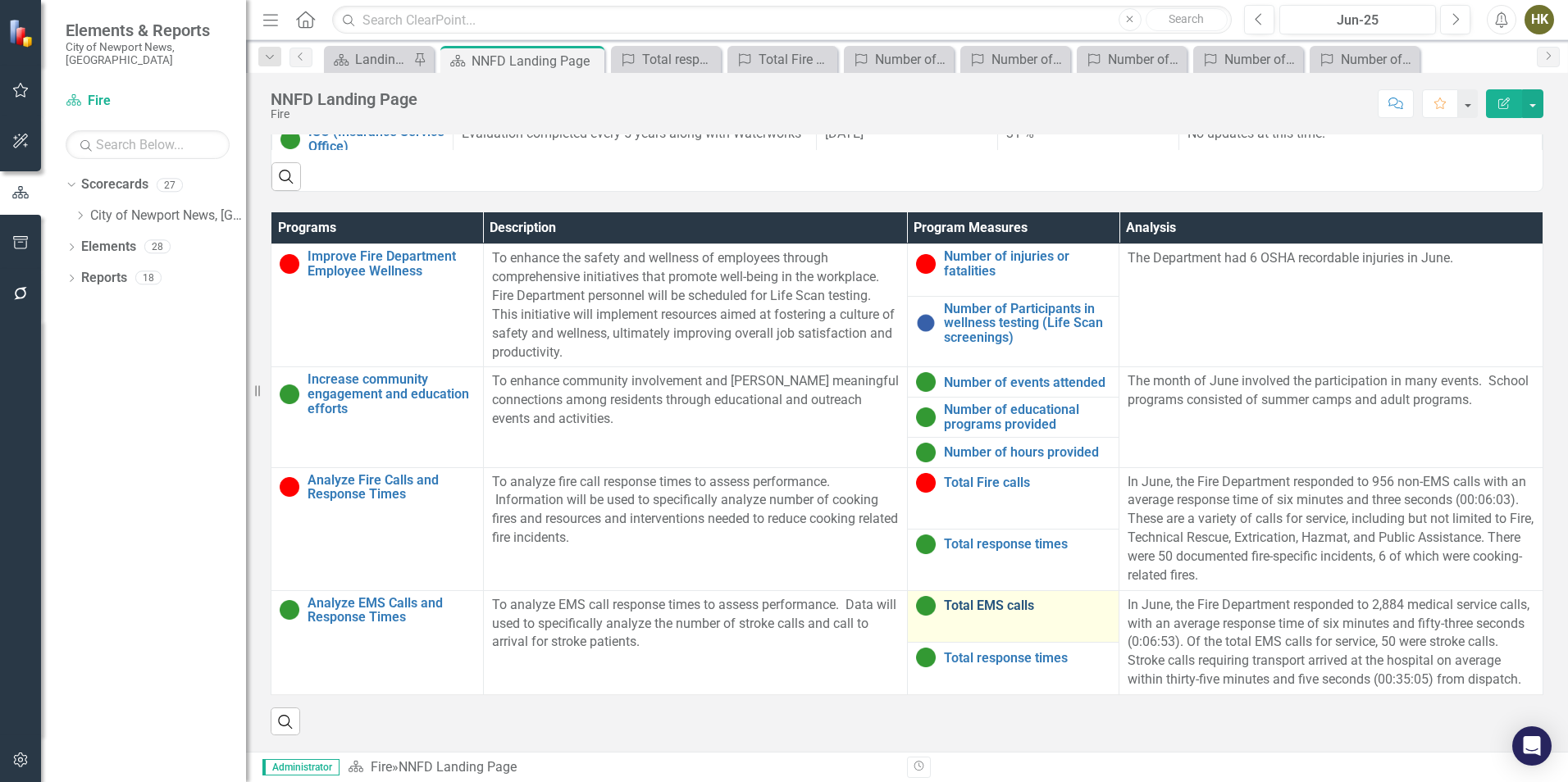 click on "Total EMS calls" at bounding box center [1028, 606] 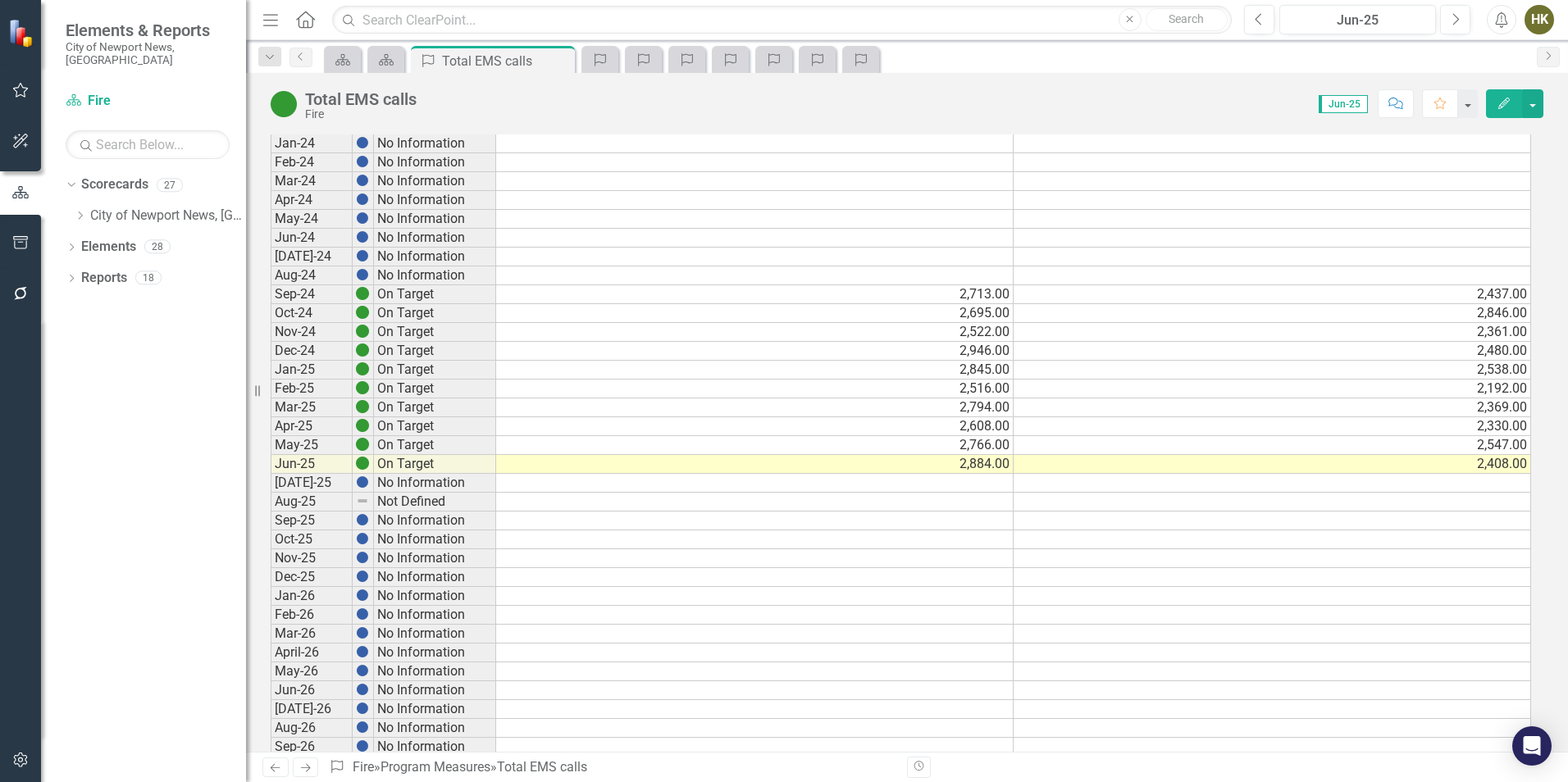 scroll, scrollTop: 246, scrollLeft: 0, axis: vertical 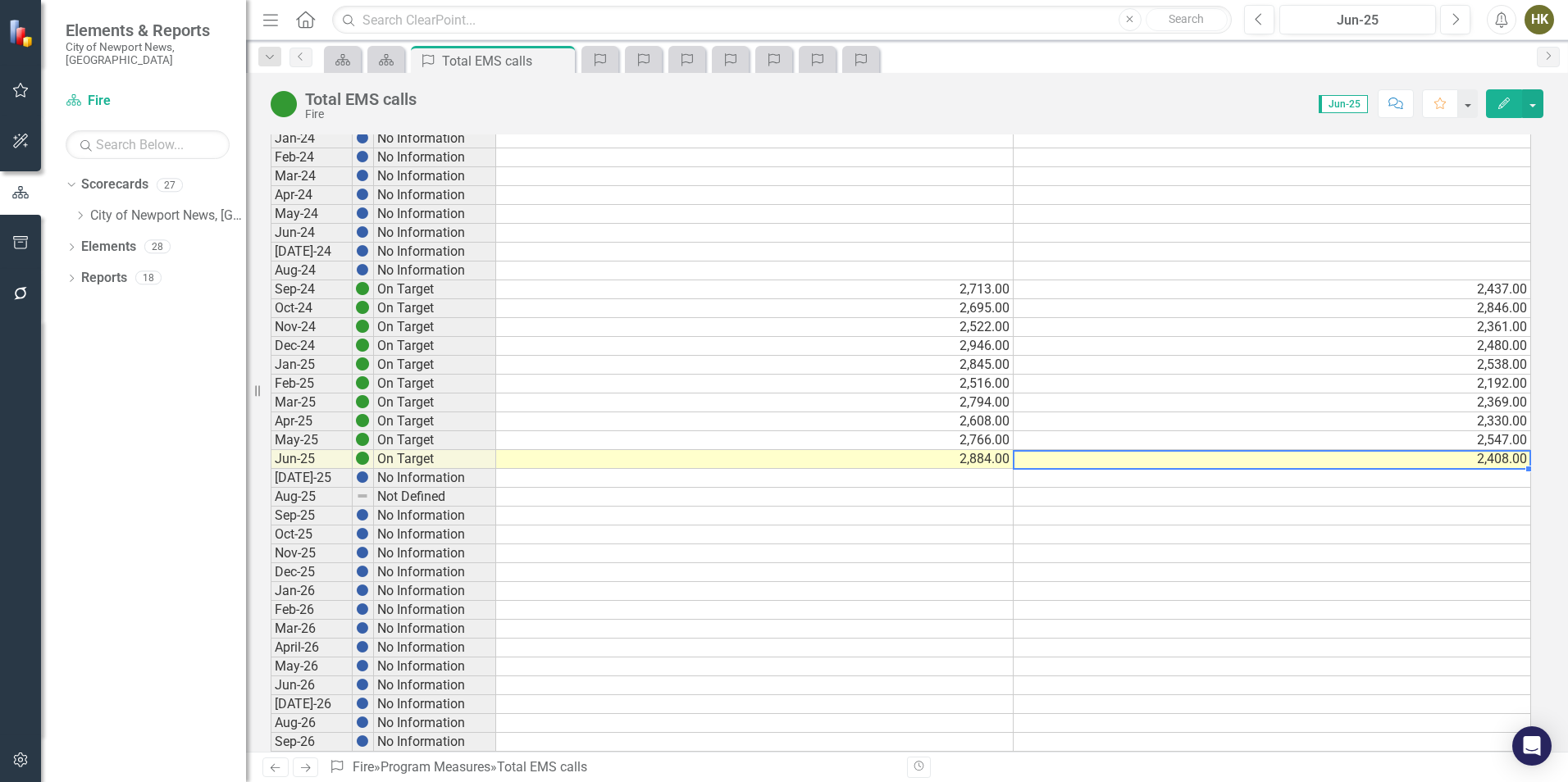 click on "2,408.00" at bounding box center [1272, 459] 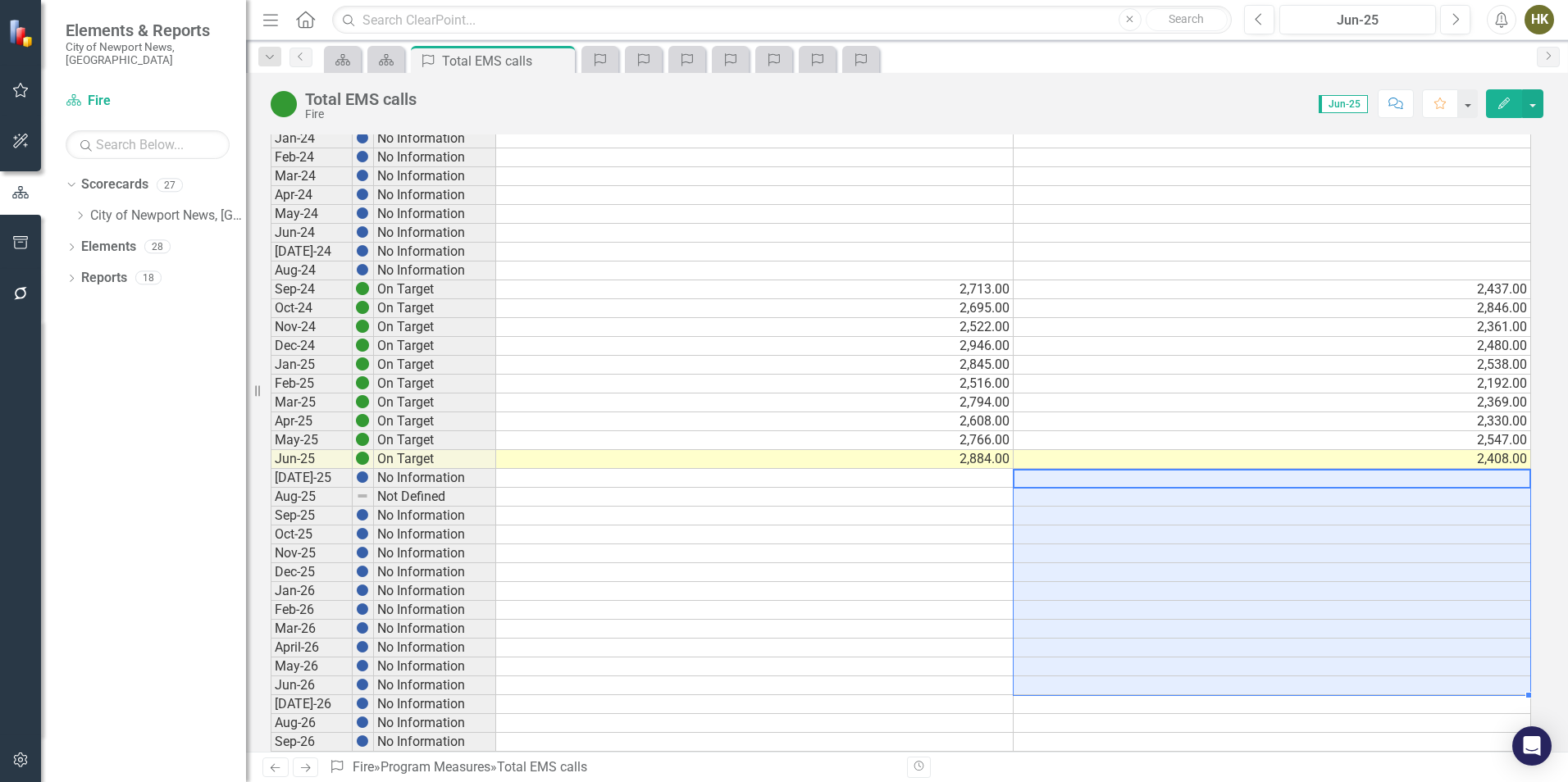 drag, startPoint x: 1118, startPoint y: 480, endPoint x: 1021, endPoint y: 679, distance: 221.38202 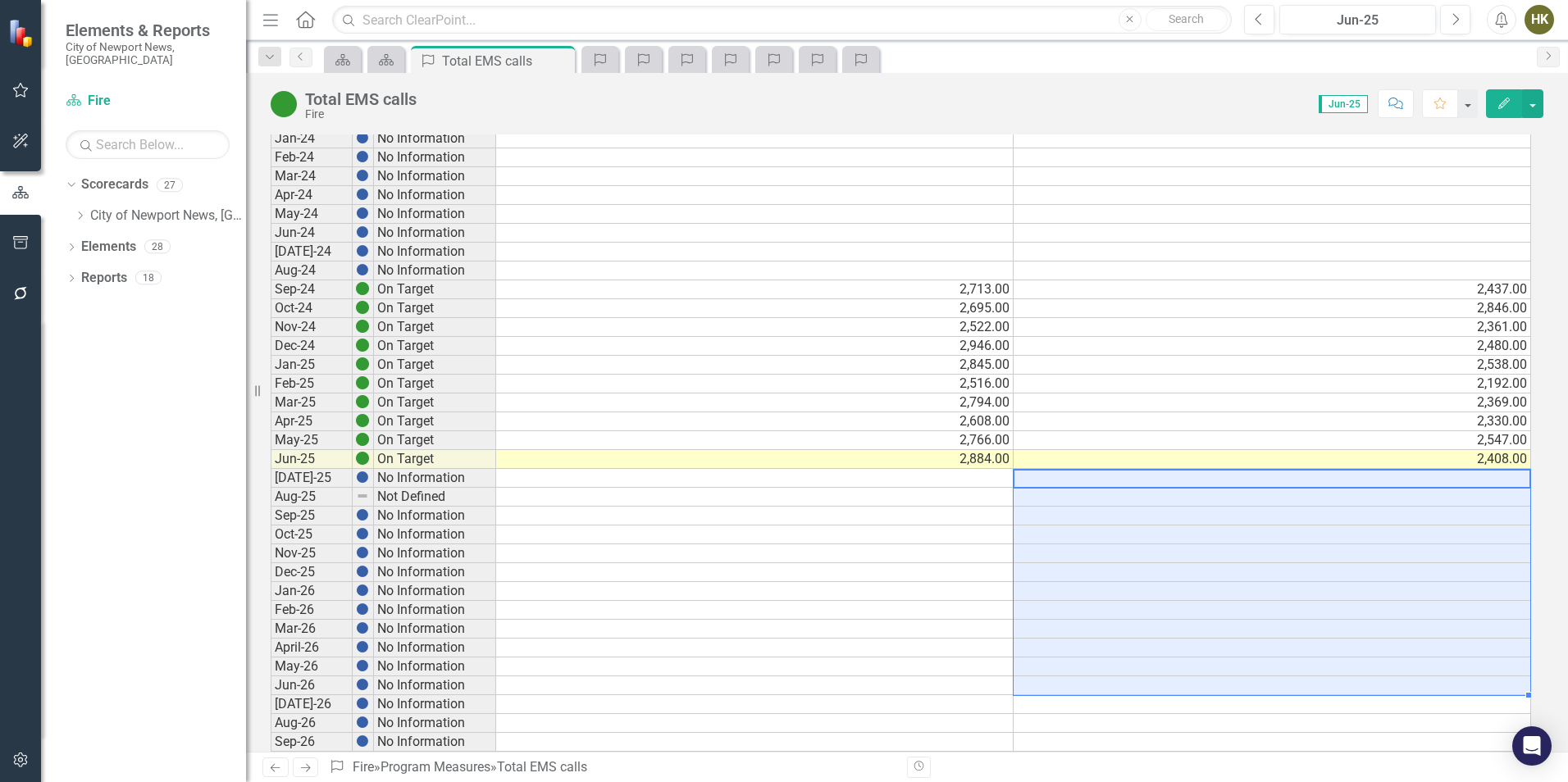 click on "[DATE]-23 No Information Aug-23 No Information Sep-23 No Information Oct-23 No Information Nov-23 No Information Dec-23 No Information Jan-24 No Information Feb-24 No Information Mar-24 No Information Apr-24 No Information May-24 No Information Jun-24 No Information [DATE]-24 No Information Aug-24 No Information Sep-24 On Target 2,713.00 2,437.00 Oct-24 On Target 2,695.00 2,846.00 Nov-24 On Target 2,522.00 2,361.00 Dec-24 On Target 2,946.00 2,480.00 Jan-25 On Target 2,845.00 2,538.00 Feb-25 On Target 2,516.00 2,192.00 Mar-25 On Target 2,794.00 2,369.00 Apr-25 On Target 2,608.00 2,330.00 May-25 On Target 2,766.00 2,547.00 Jun-25 On Target 2,884.00 2,408.00 [DATE]-25 No Information Aug-25 Not Defined Sep-25 No Information Oct-25 No Information Nov-25 No Information Dec-25 No Information Jan-26 No Information Feb-26 No Information Mar-26 No Information April-26 No Information May-26 No Information Jun-26 No Information [DATE]-26 No Information Aug-26 No Information Sep-26 No Information Oct-26 No Information Nov-26 Dec-26" at bounding box center (900, 525) 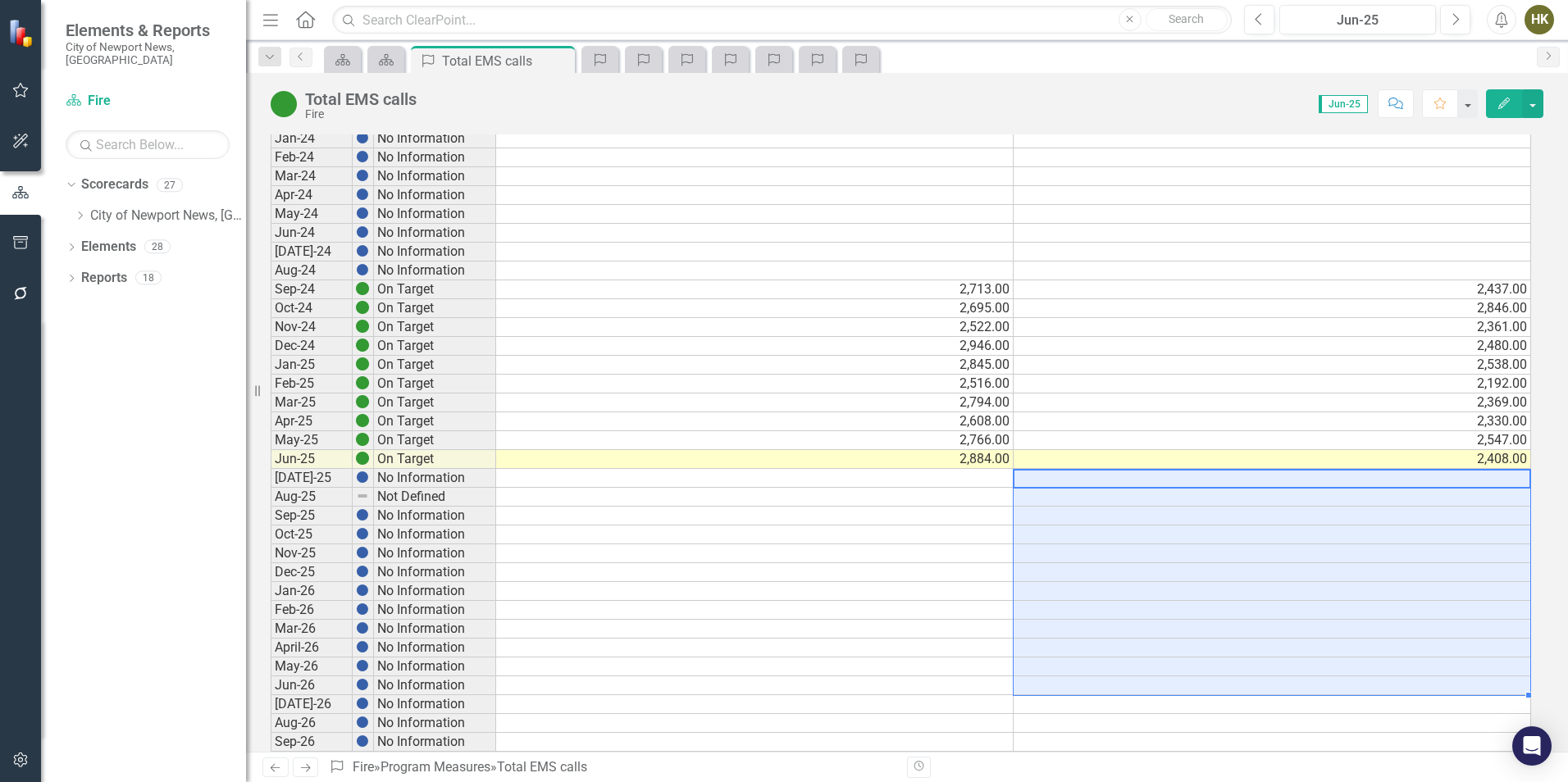 type on "2408" 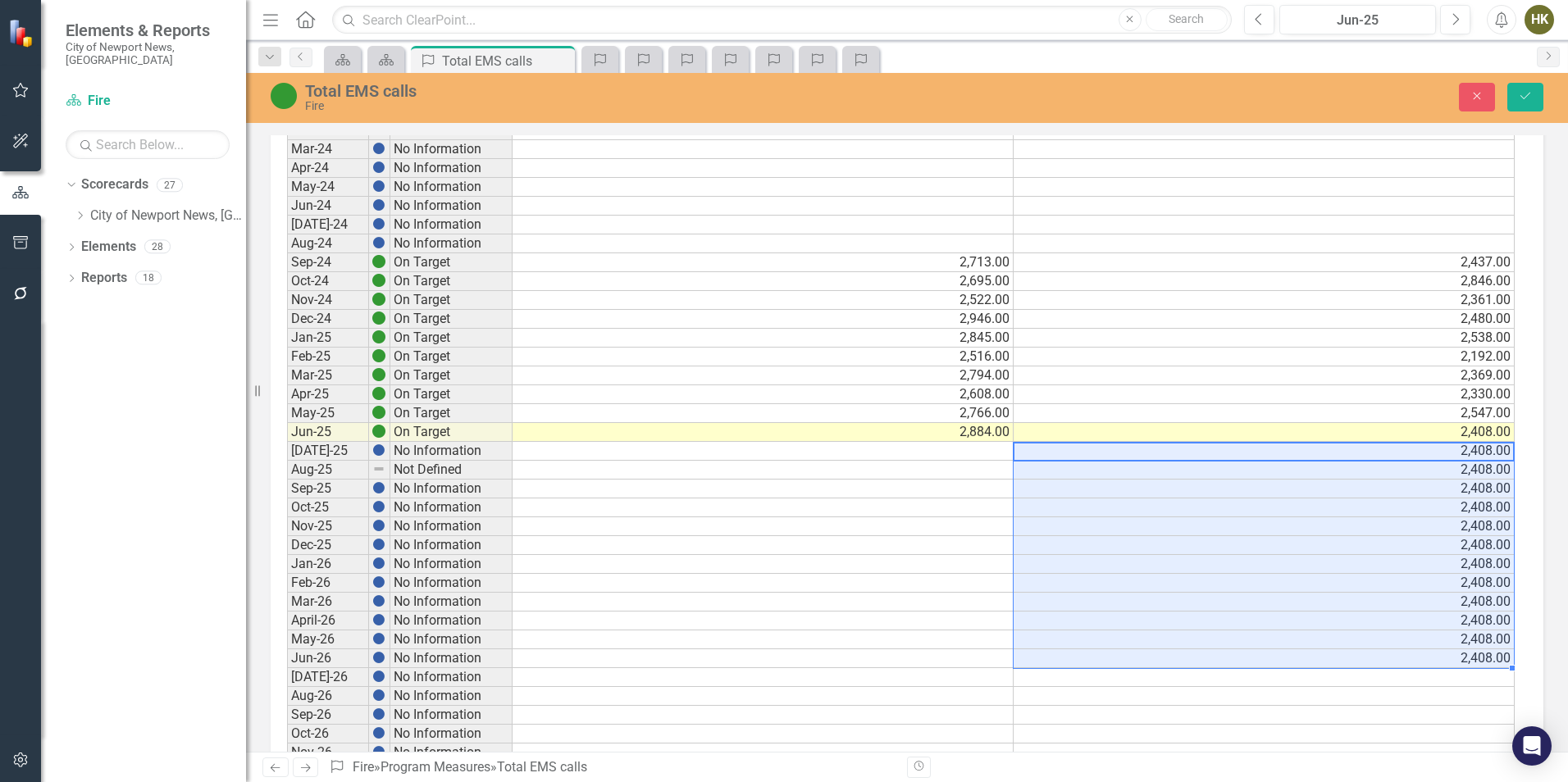 scroll, scrollTop: 492, scrollLeft: 0, axis: vertical 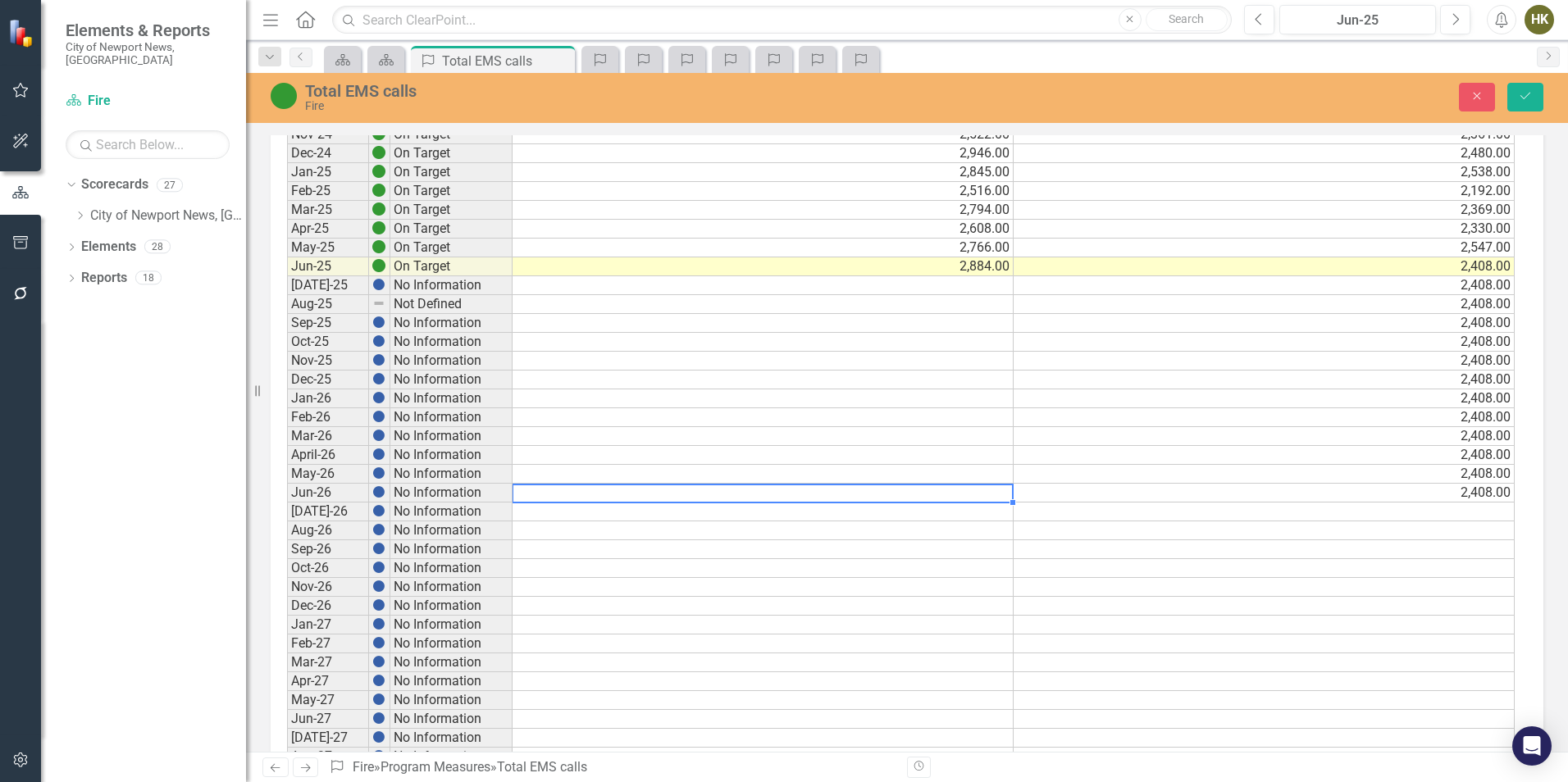 click at bounding box center (763, 493) 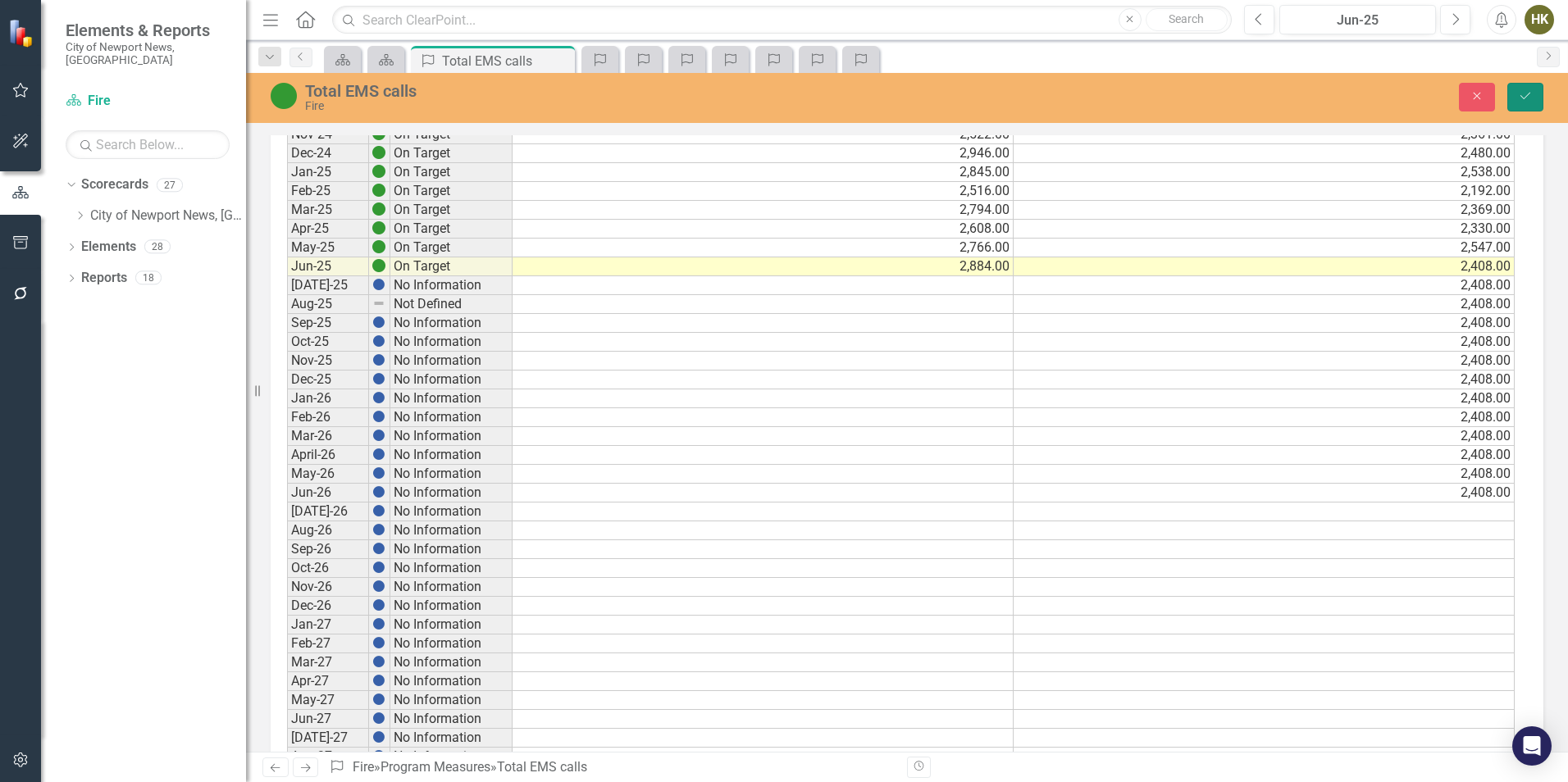 click on "Save" 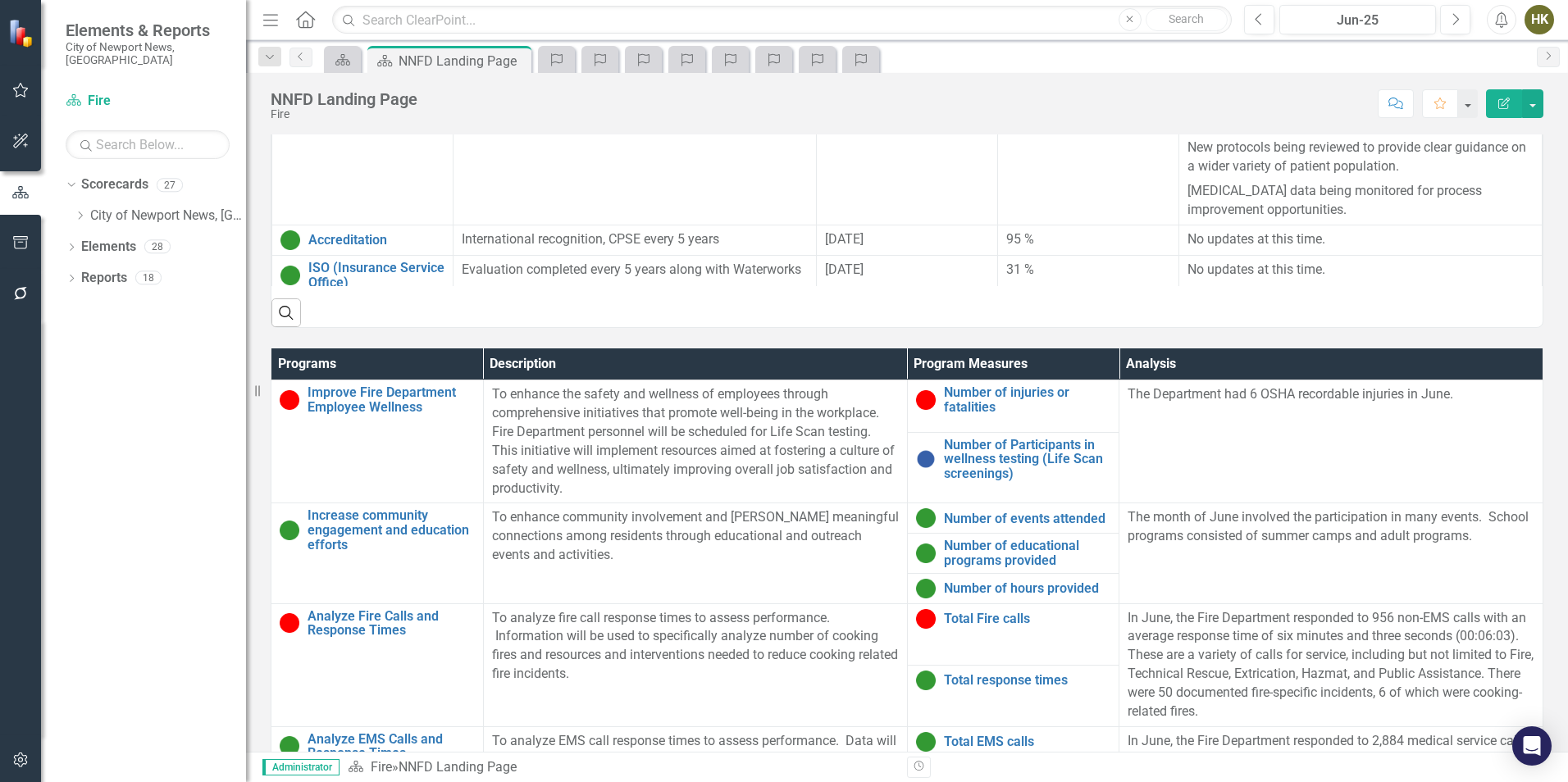 scroll, scrollTop: 1027, scrollLeft: 0, axis: vertical 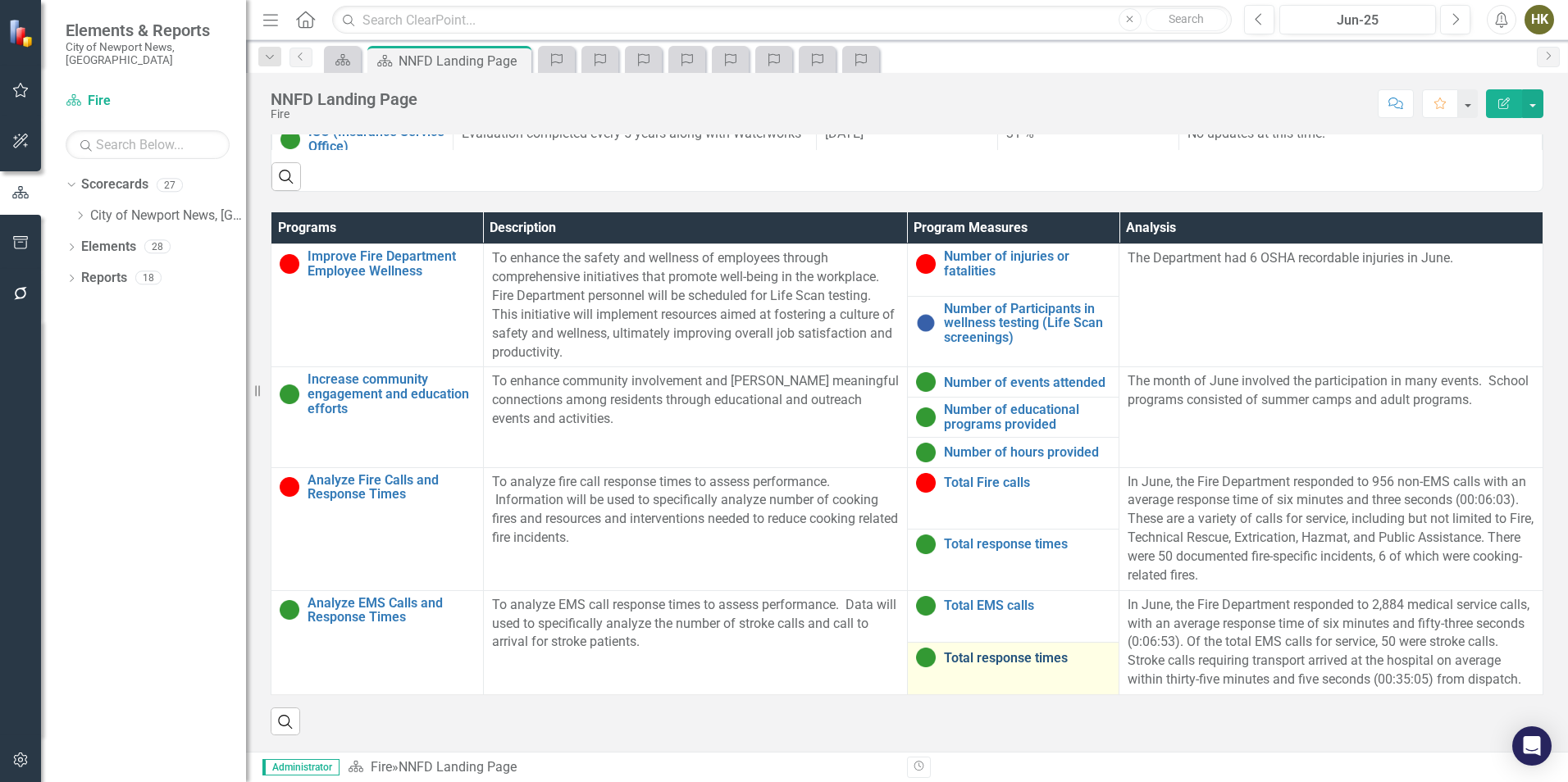 click on "Total response times" at bounding box center (1028, 658) 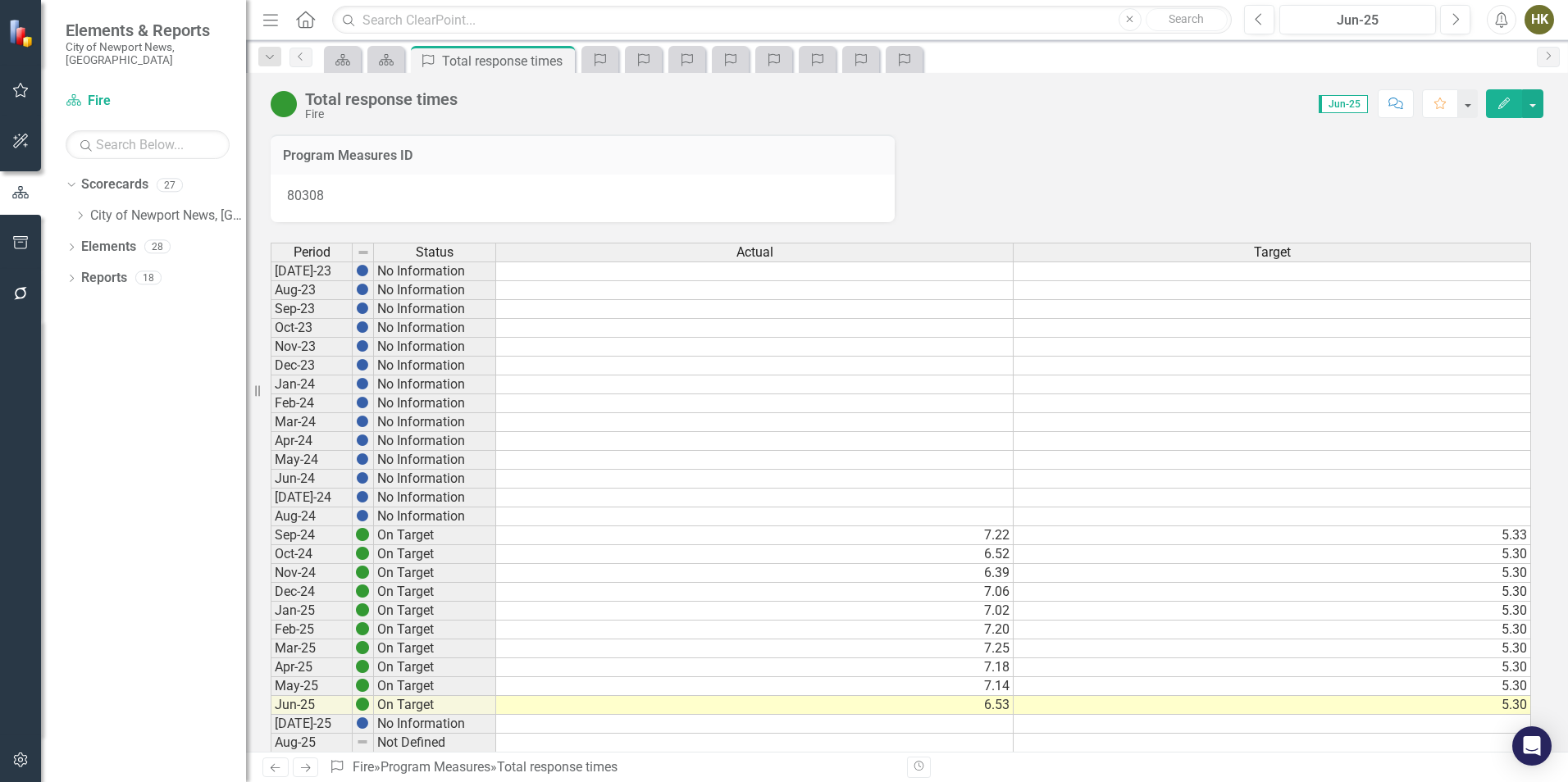 scroll, scrollTop: 328, scrollLeft: 0, axis: vertical 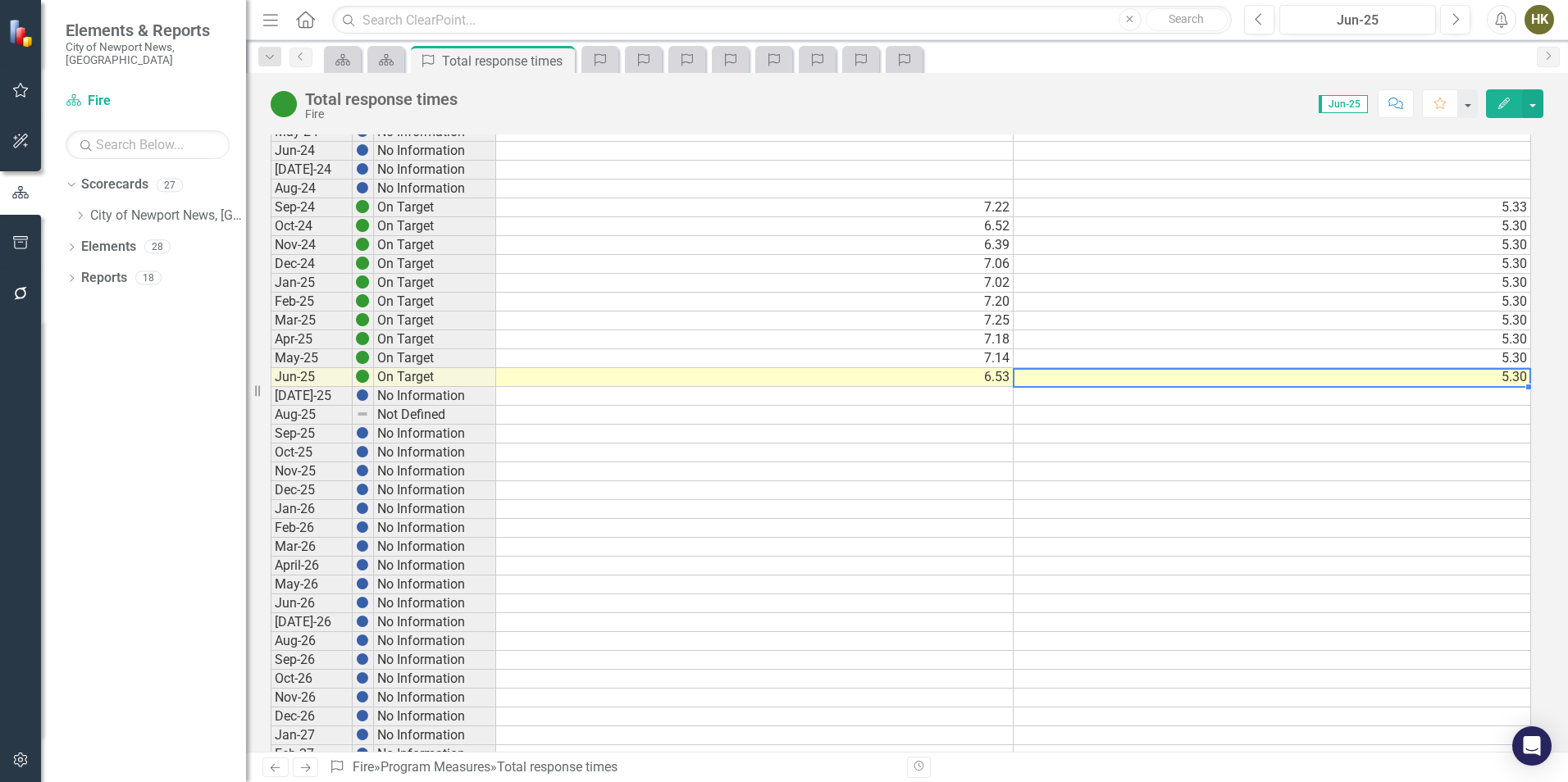 click on "5.30" at bounding box center (1272, 377) 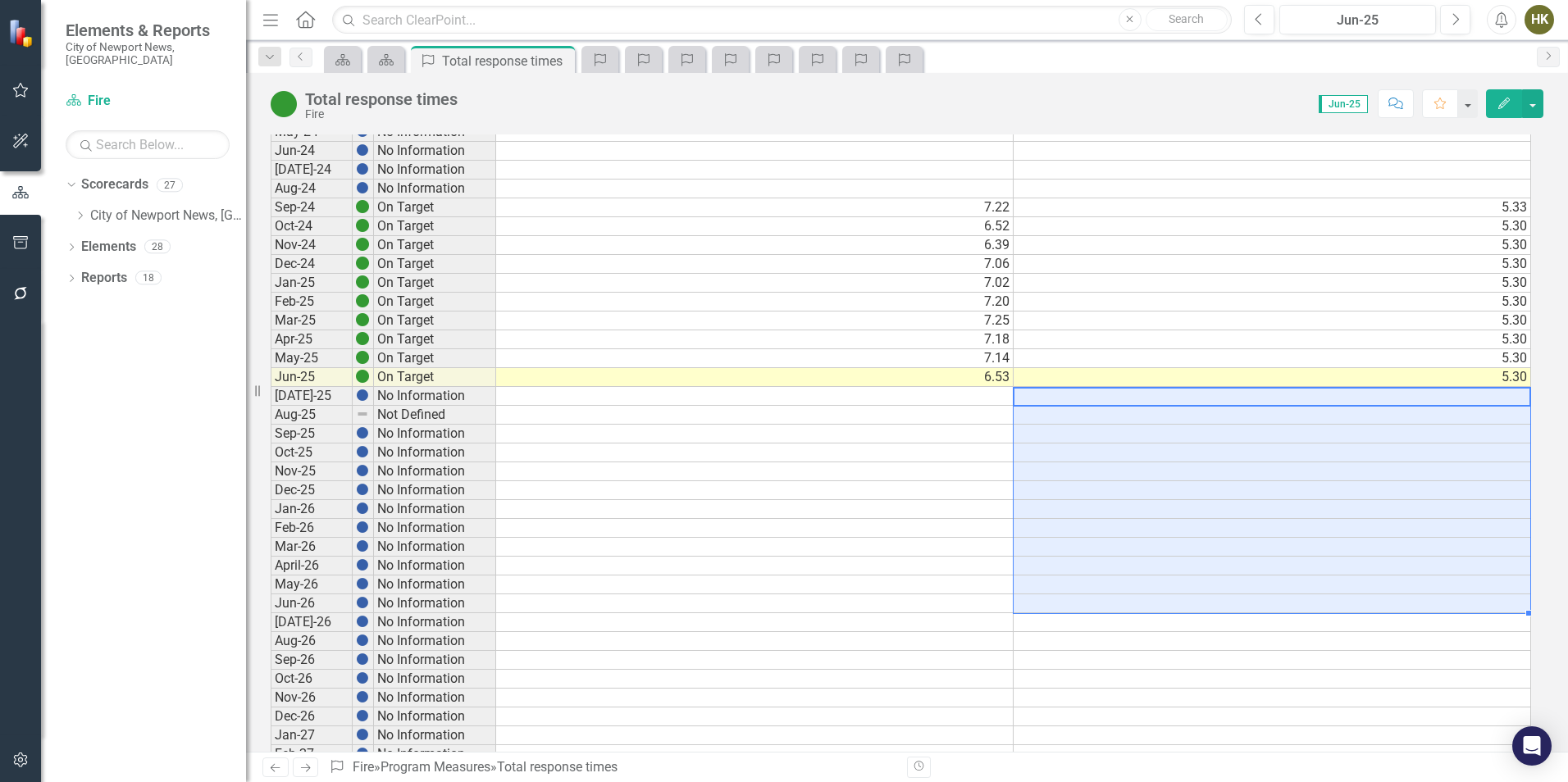 drag, startPoint x: 1127, startPoint y: 399, endPoint x: 1056, endPoint y: 607, distance: 219.78398 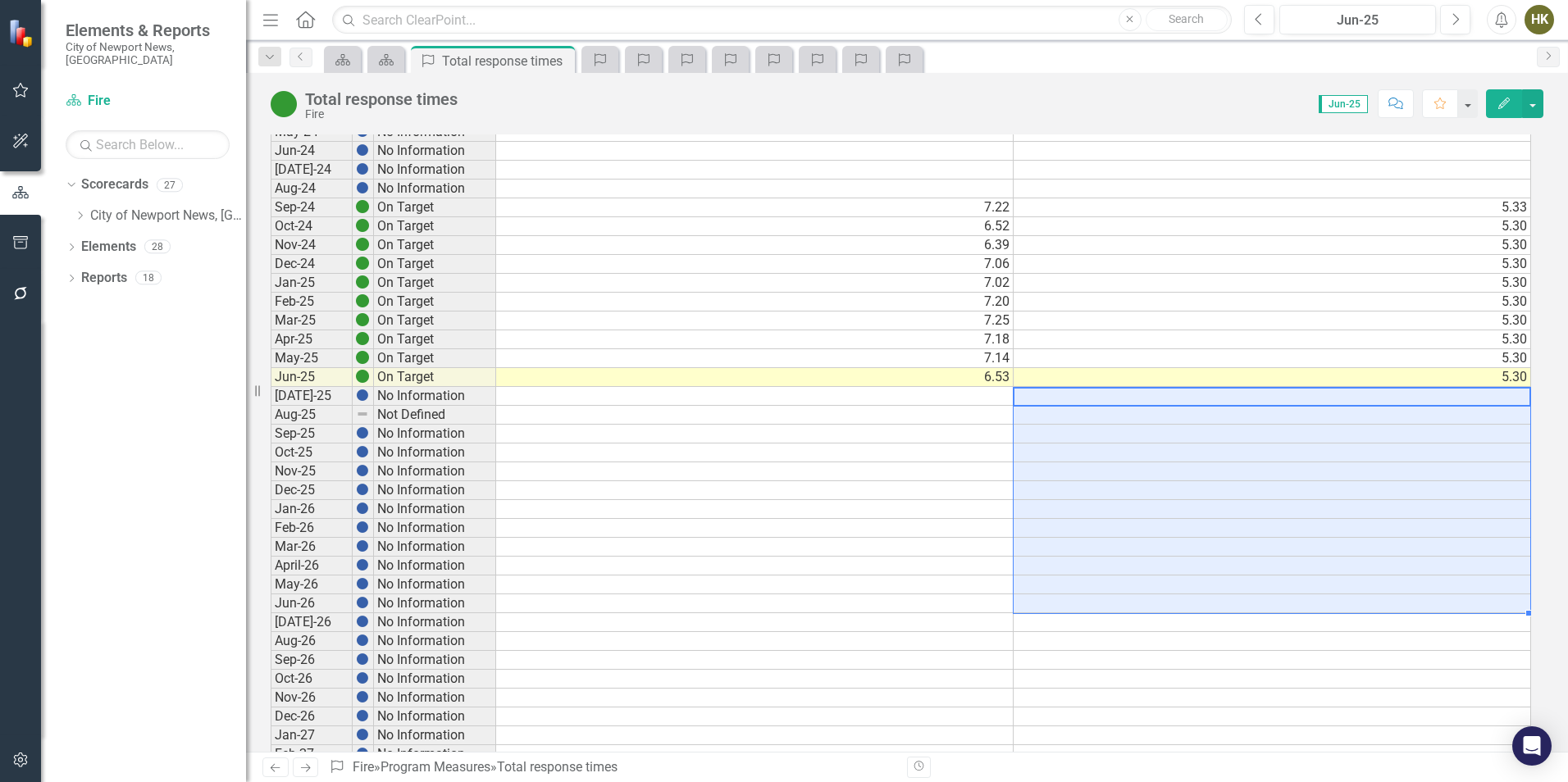 click on "Jul-23 No Information Aug-23 No Information Sep-23 No Information Oct-23 No Information Nov-23 No Information Dec-23 No Information Jan-24 No Information Feb-24 No Information Mar-24 No Information Apr-24 No Information May-24 No Information Jun-24 No Information Jul-24 No Information Aug-24 No Information Sep-24 On Target 7.22 5.33 Oct-24 On Target 6.52 5.30 Nov-24 On Target 6.39 5.30 Dec-24 On Target 7.06 5.30 Jan-25 On Target 7.02 5.30 Feb-25 On Target 7.20 5.30 Mar-25 On Target 7.25 5.30 Apr-25 On Target 7.18 5.30 May-25 On Target 7.14 5.30 Jun-25 On Target 6.53 5.30 Jul-25 No Information Aug-25 Not Defined Sep-25 No Information Oct-25 No Information Nov-25 No Information Dec-25 No Information Jan-26 No Information Feb-26 No Information Mar-26 No Information April-26 No Information May-26 No Information Jun-26 No Information Jul-26 No Information Aug-26 No Information Sep-26 No Information Oct-26 No Information Nov-26 No Information Dec-26 No Information Jan-27 No Information Feb-27 No Information Mar-27" at bounding box center [900, 443] 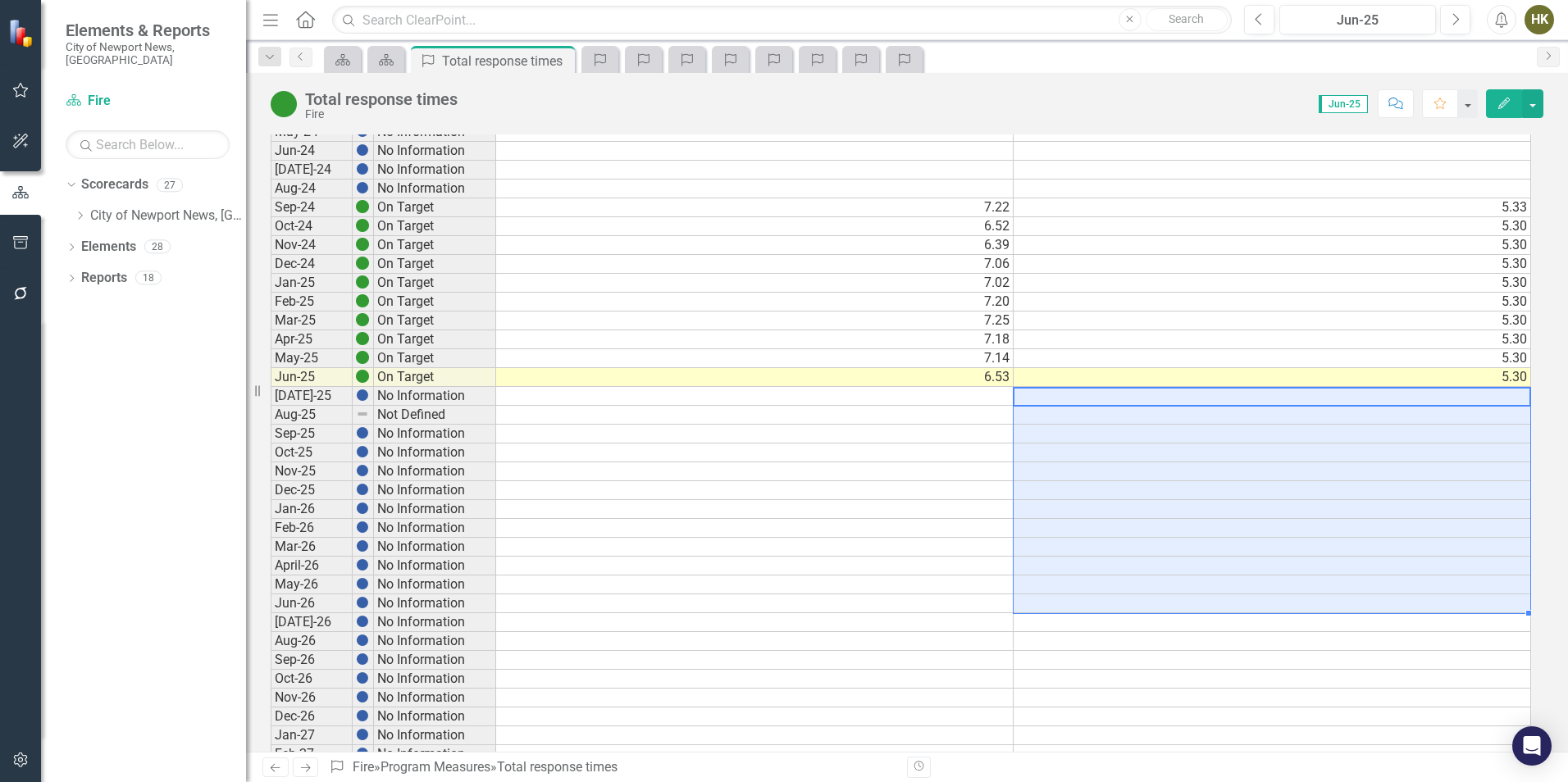 type on "5.3" 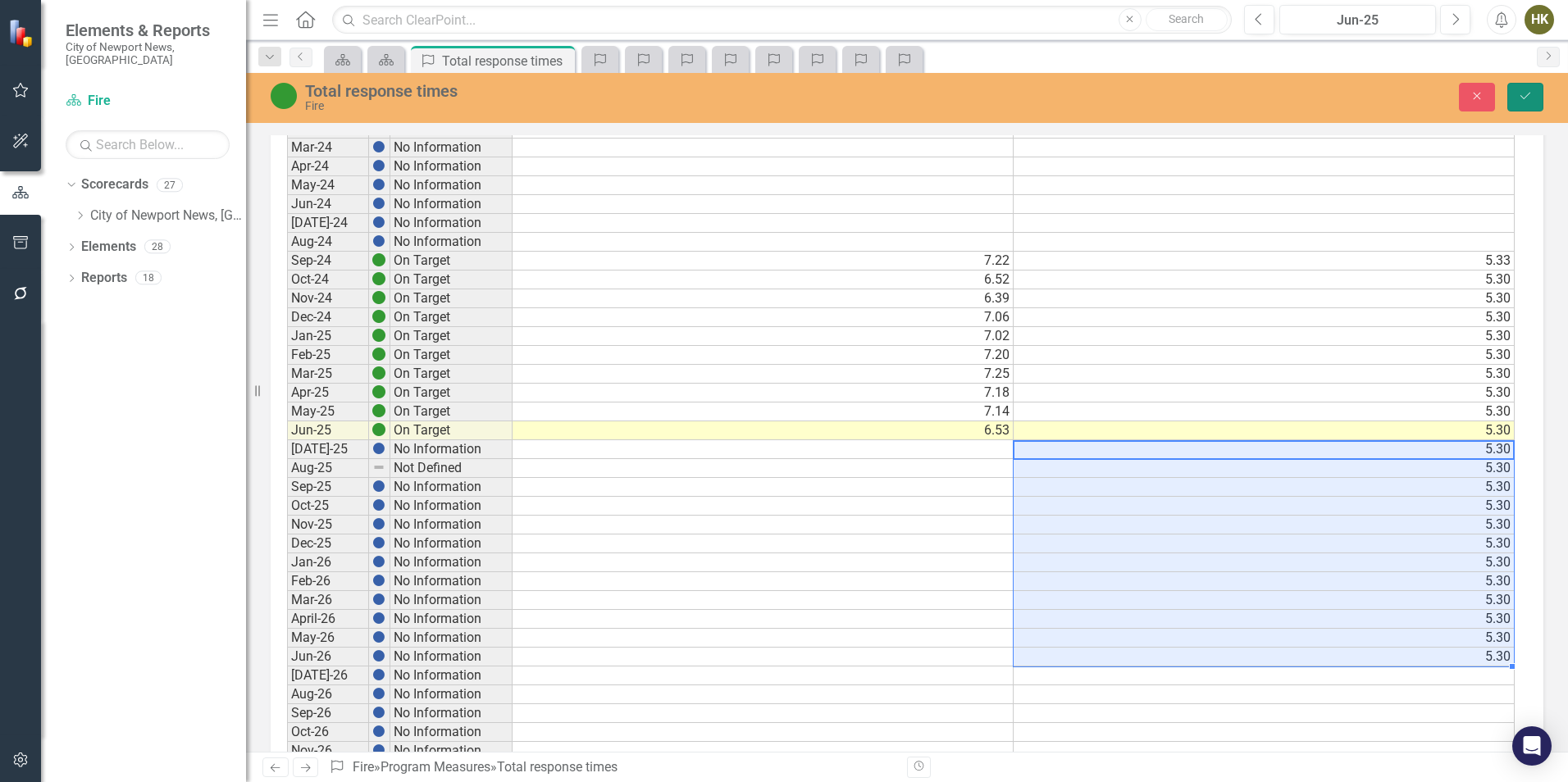 click on "Save" 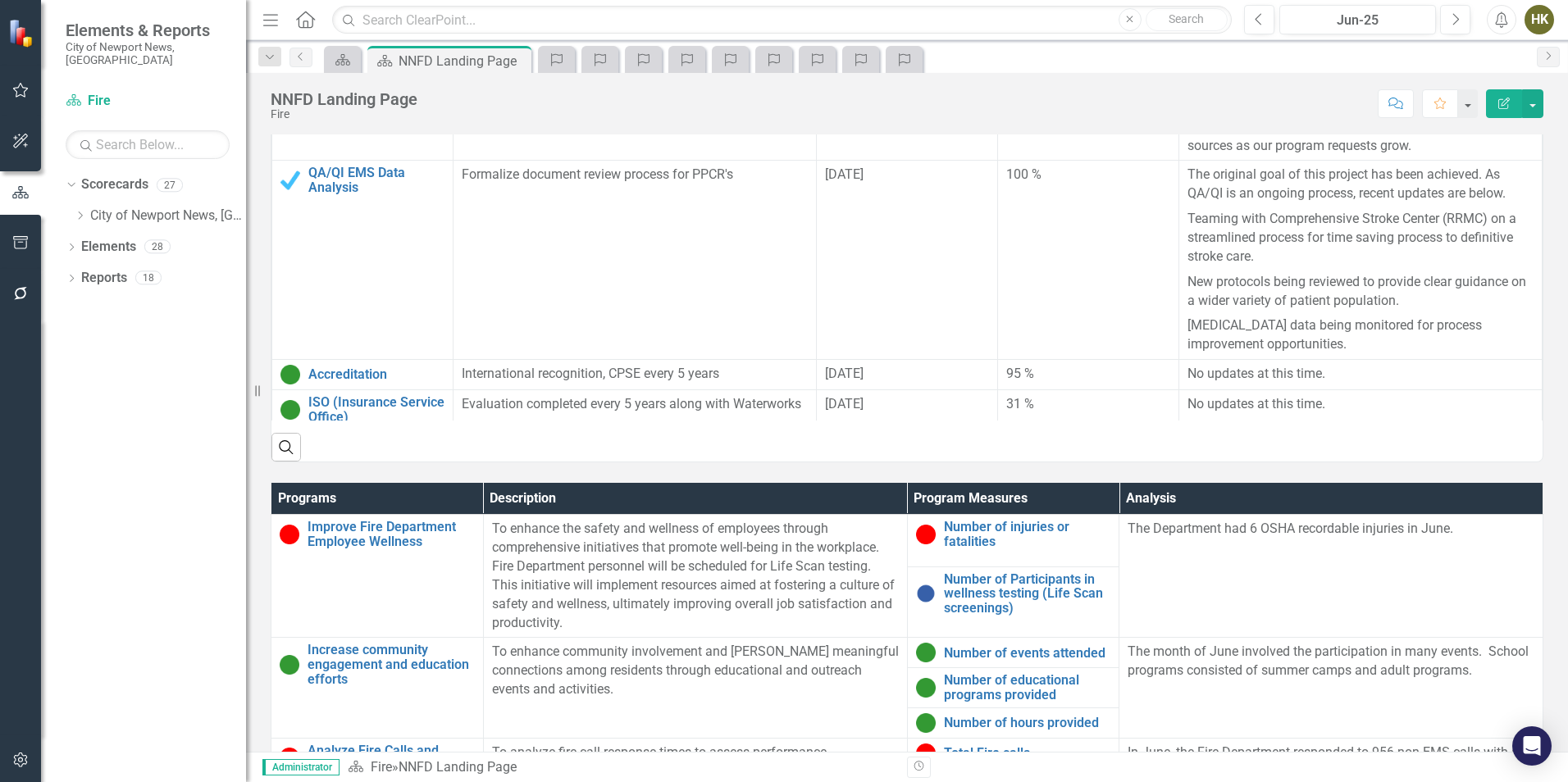 scroll, scrollTop: 1027, scrollLeft: 0, axis: vertical 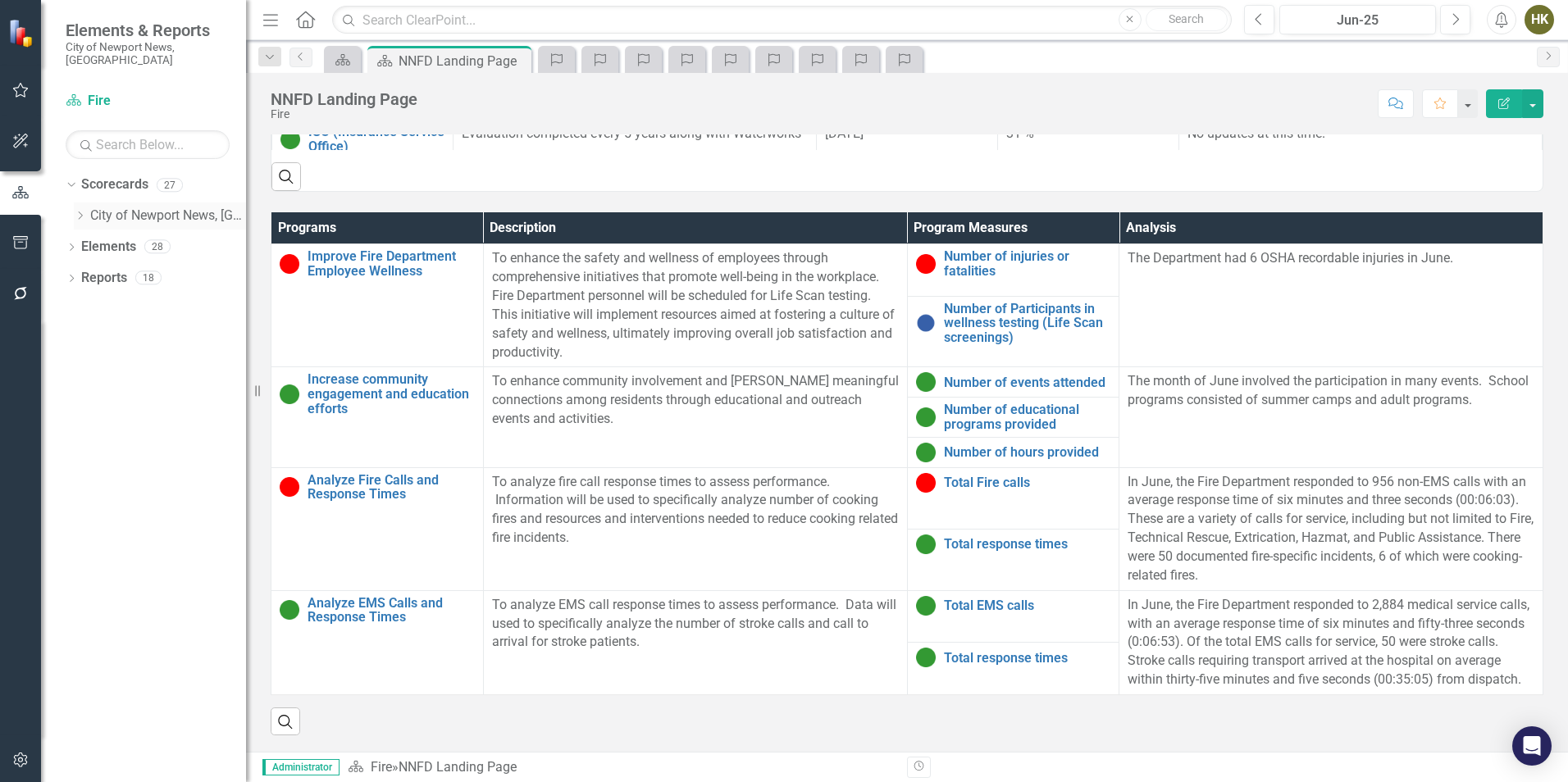 click on "Dropdown" 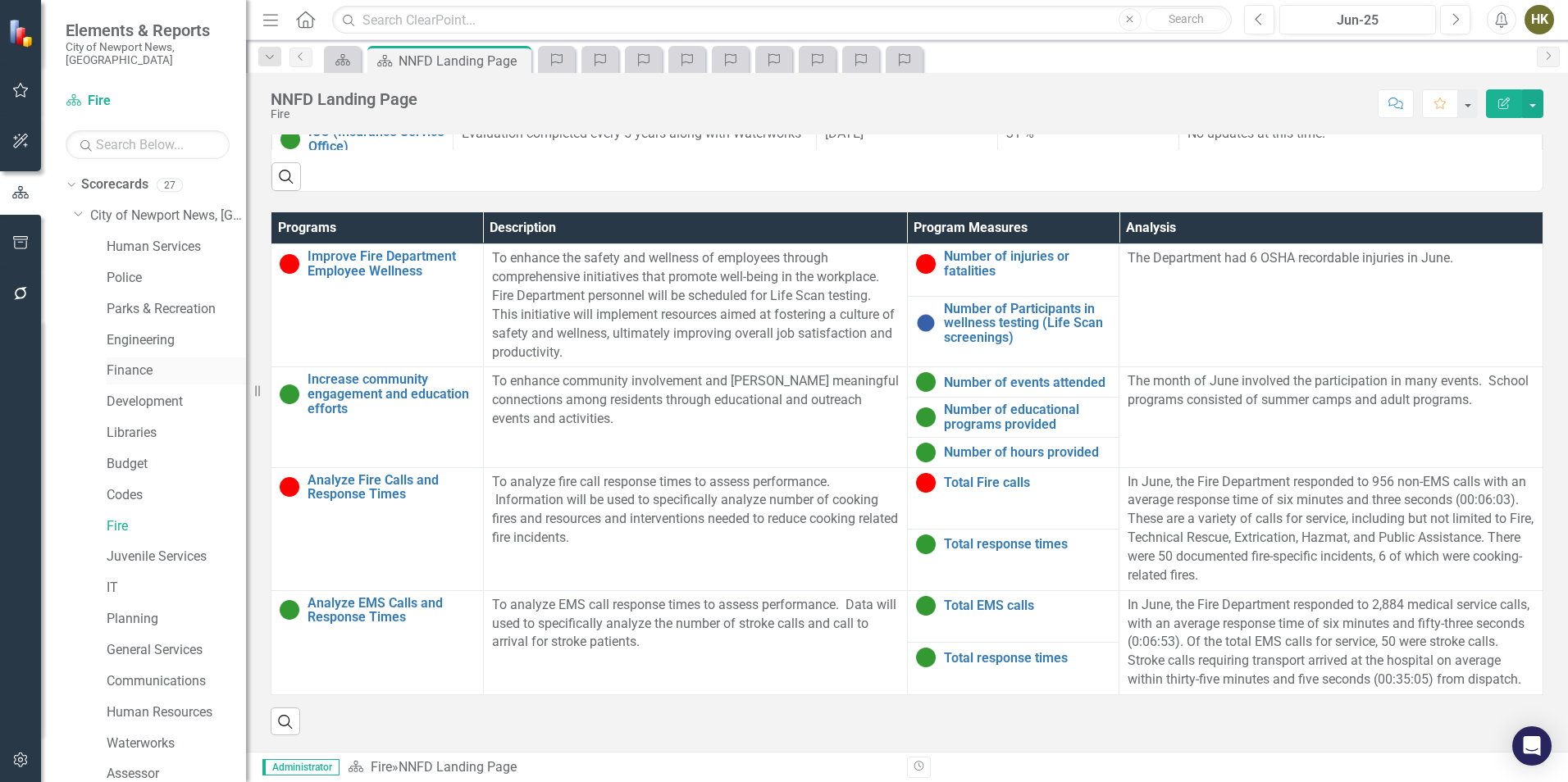 scroll, scrollTop: 246, scrollLeft: 0, axis: vertical 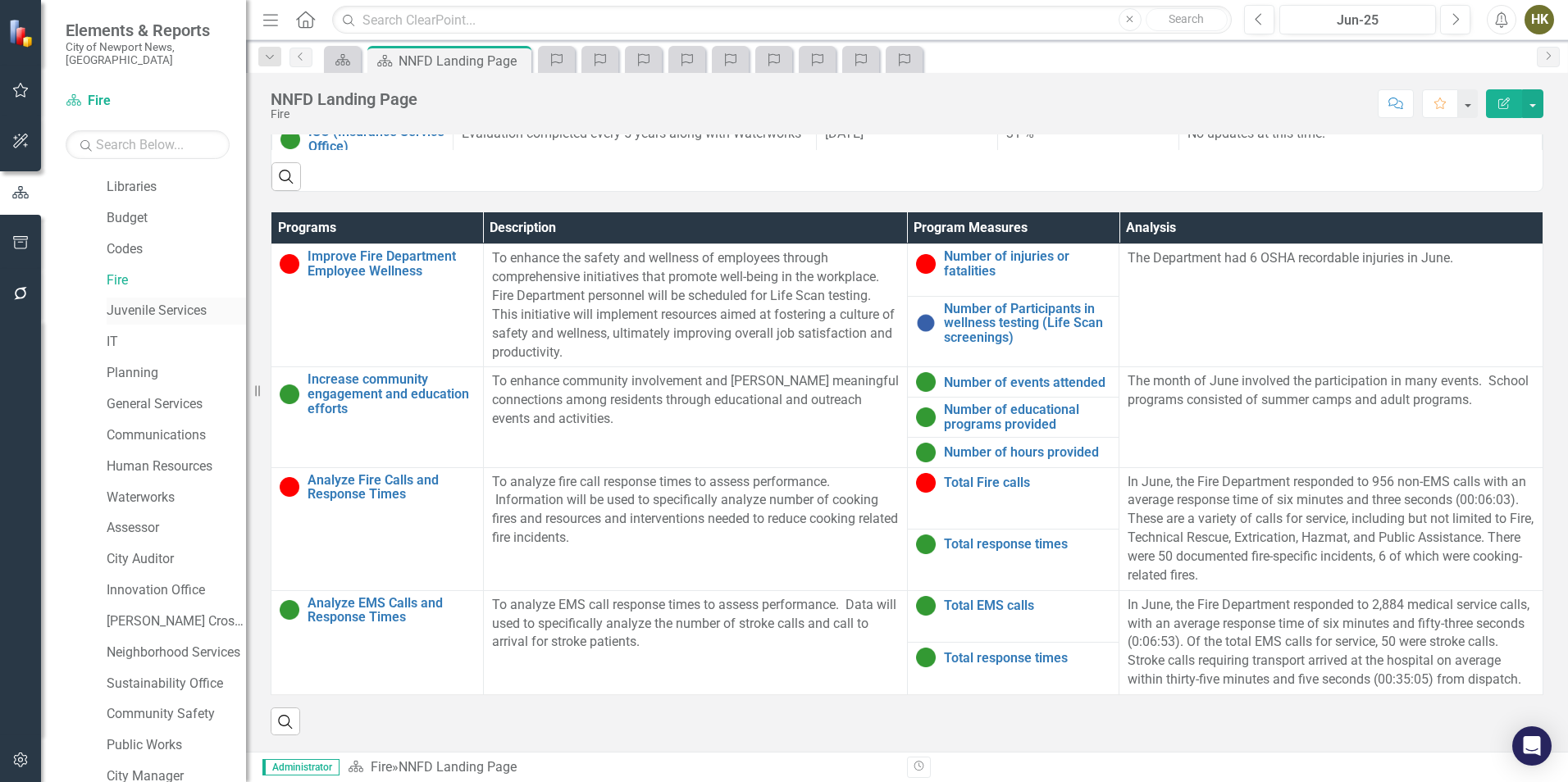 click on "Juvenile Services" at bounding box center (176, 311) 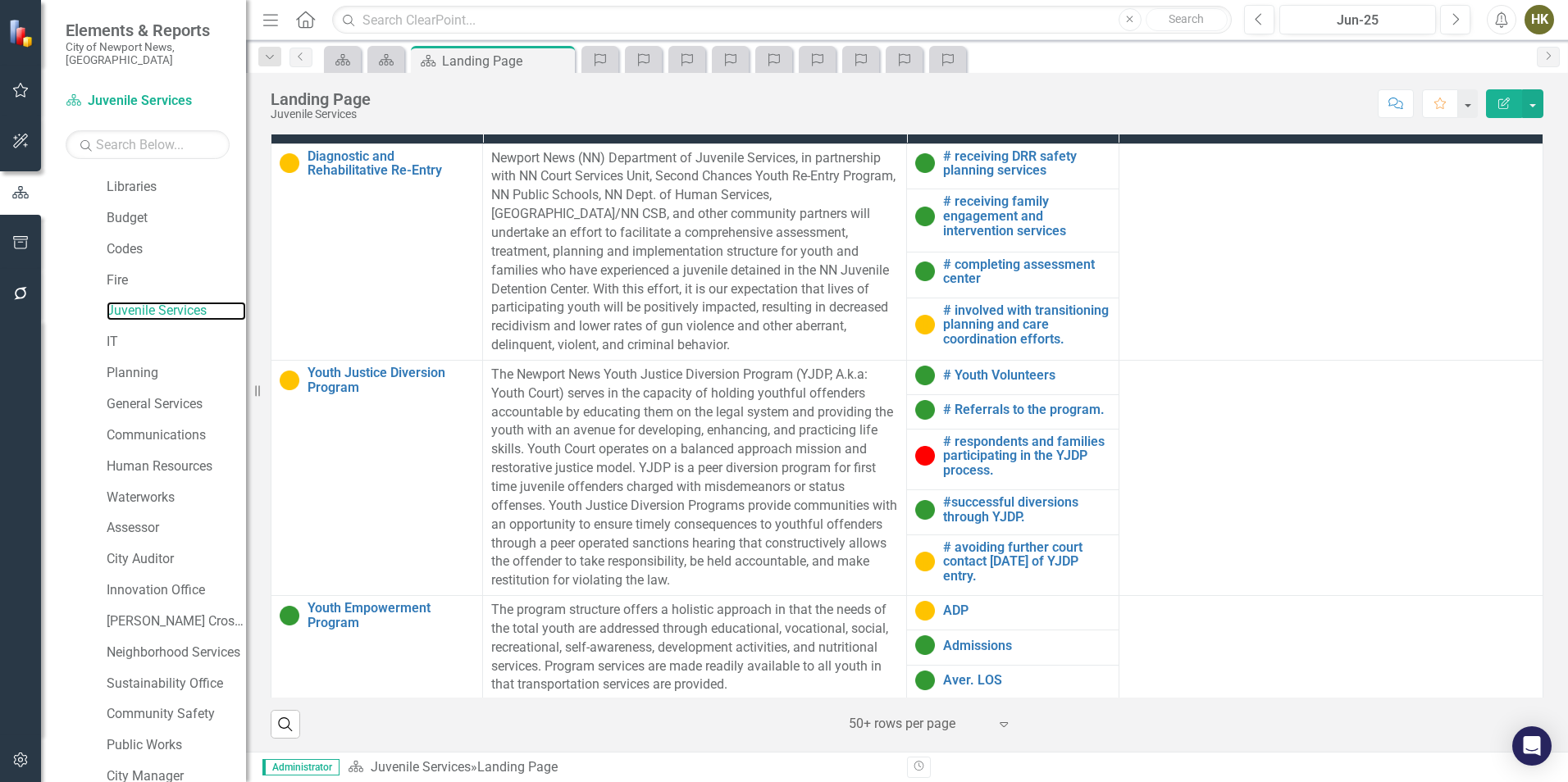 scroll, scrollTop: 531, scrollLeft: 0, axis: vertical 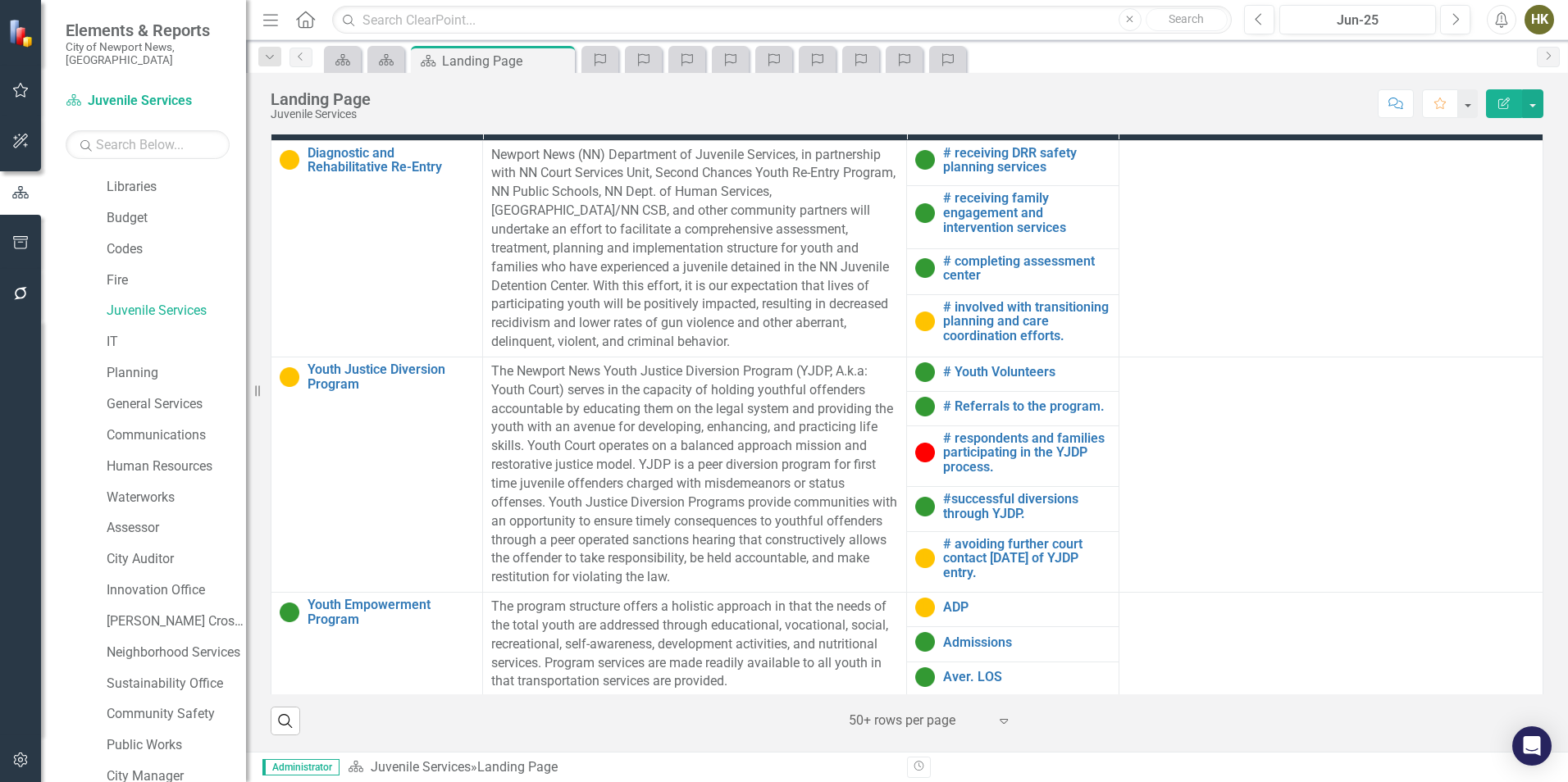 click on "IT" at bounding box center [168, 344] 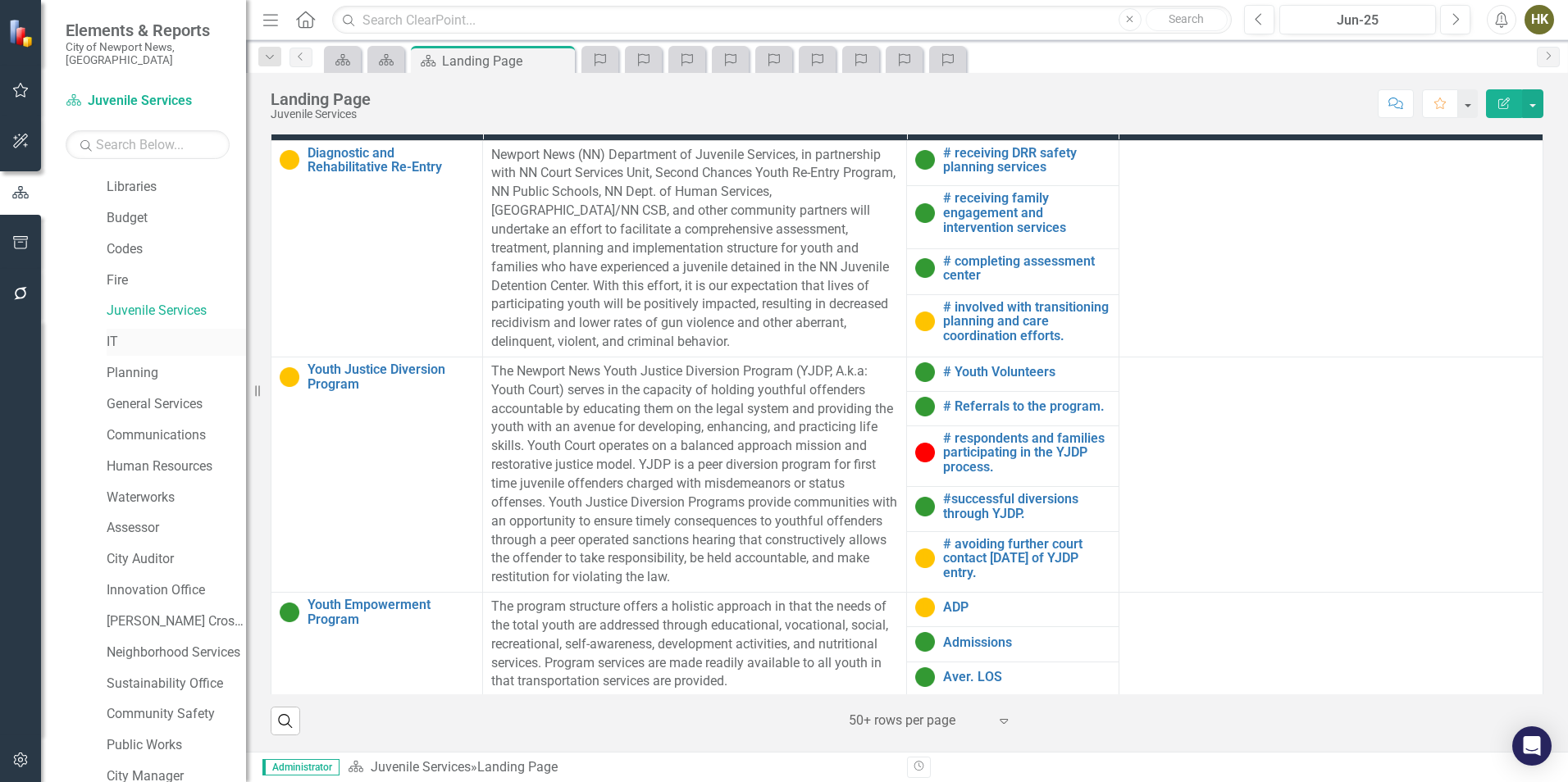 click on "IT" at bounding box center (176, 342) 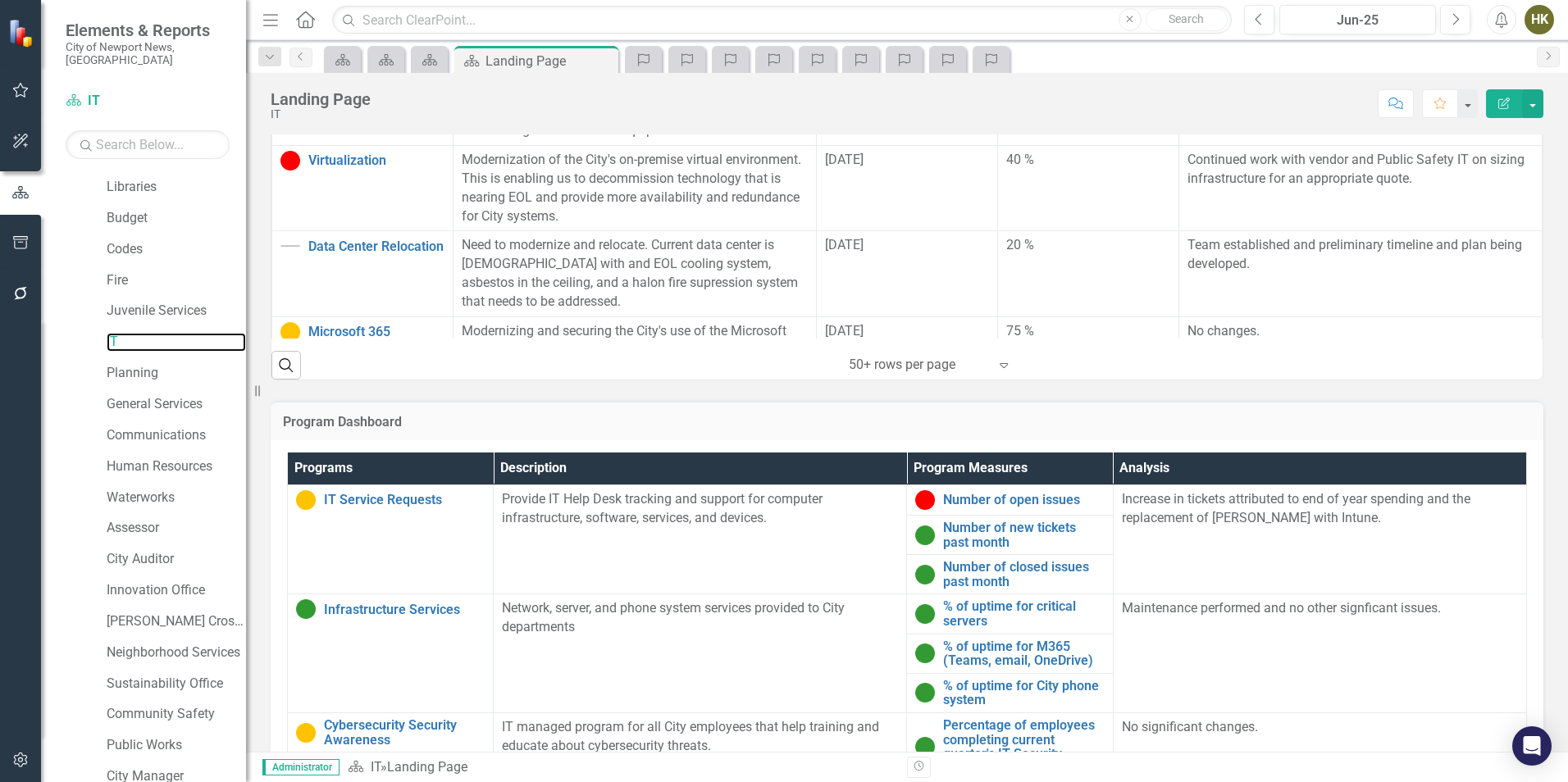 scroll, scrollTop: 1180, scrollLeft: 0, axis: vertical 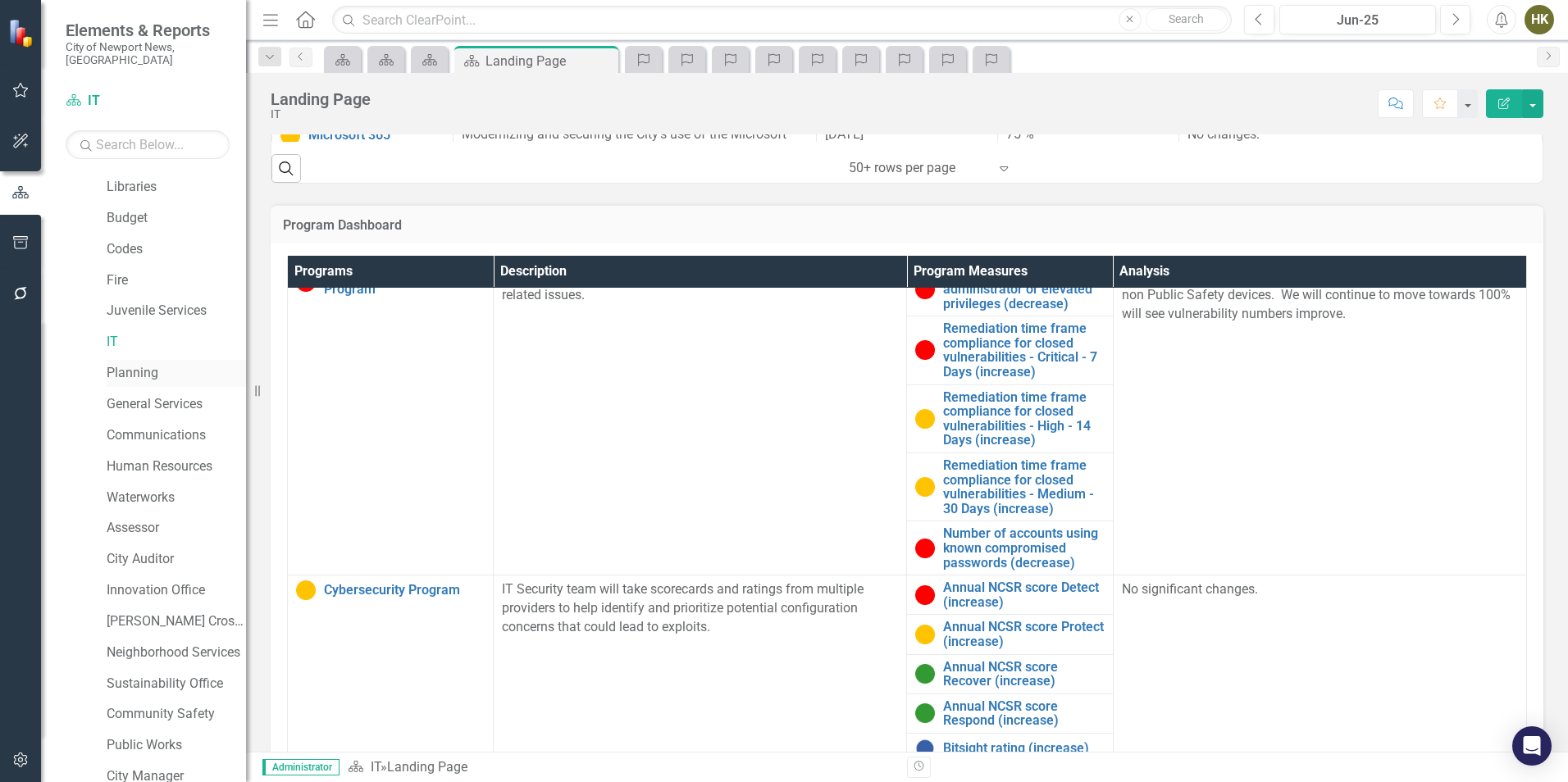 click on "Planning" at bounding box center [176, 373] 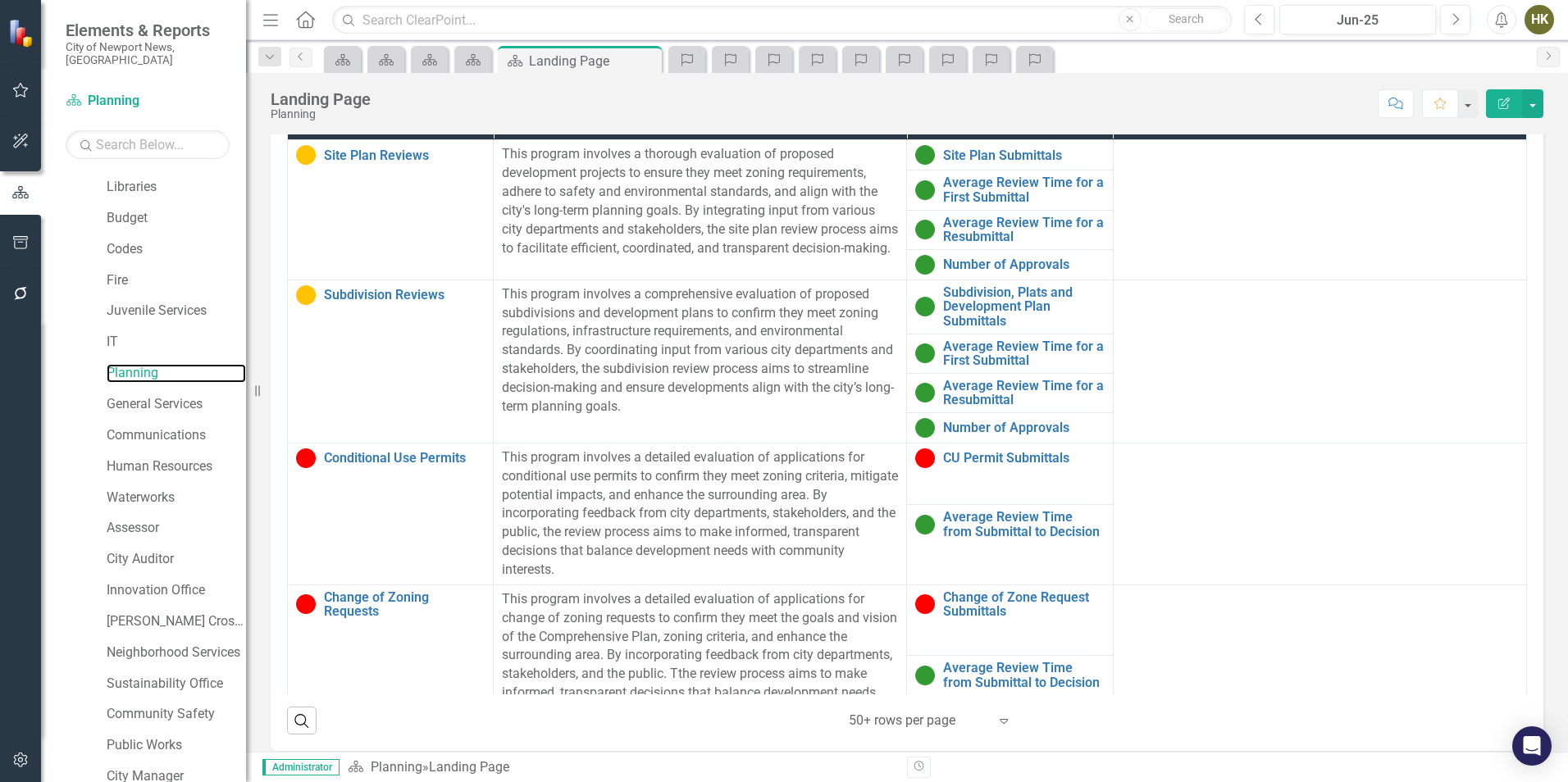 scroll, scrollTop: 1186, scrollLeft: 0, axis: vertical 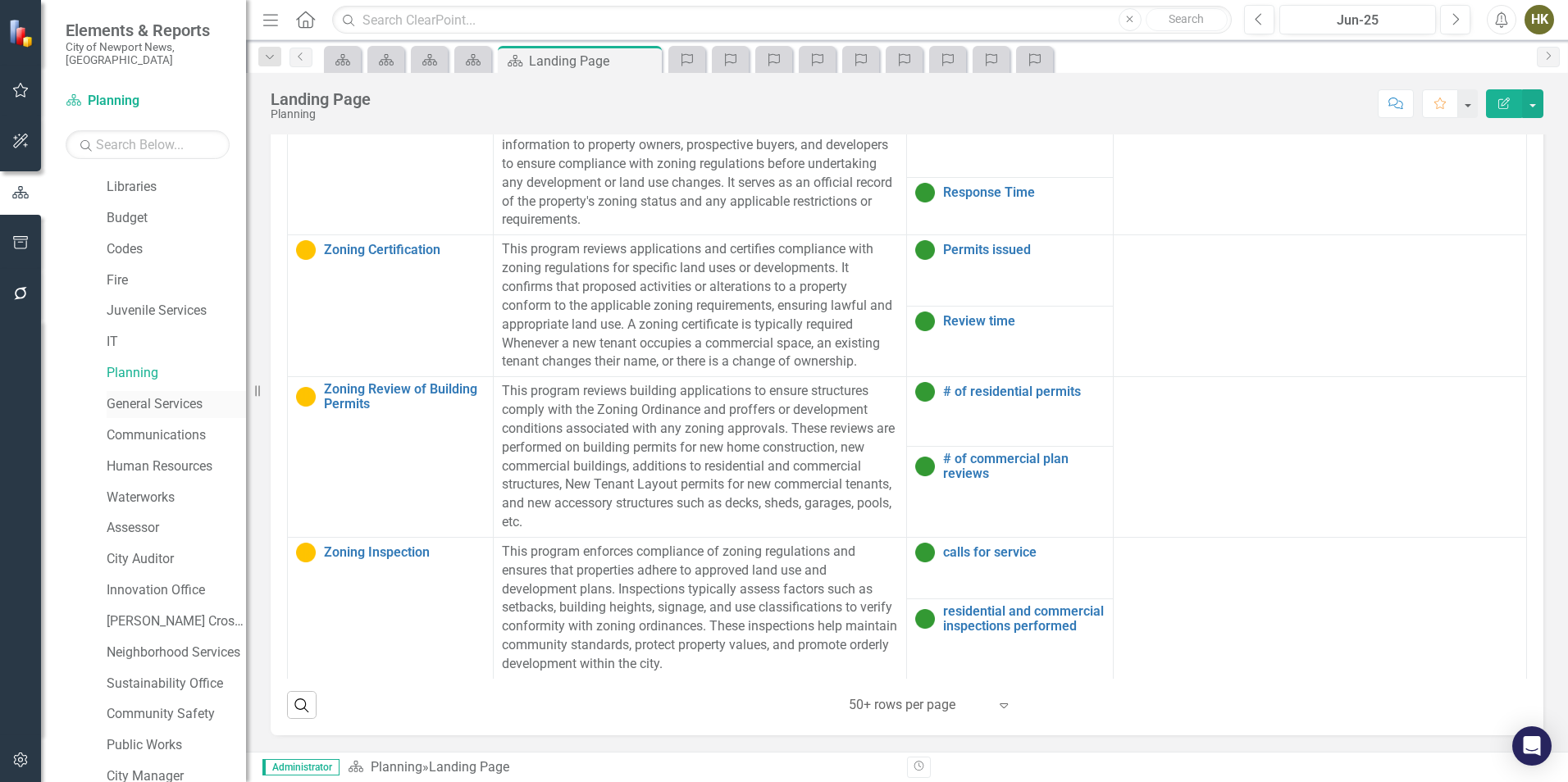 click on "General Services" at bounding box center [176, 404] 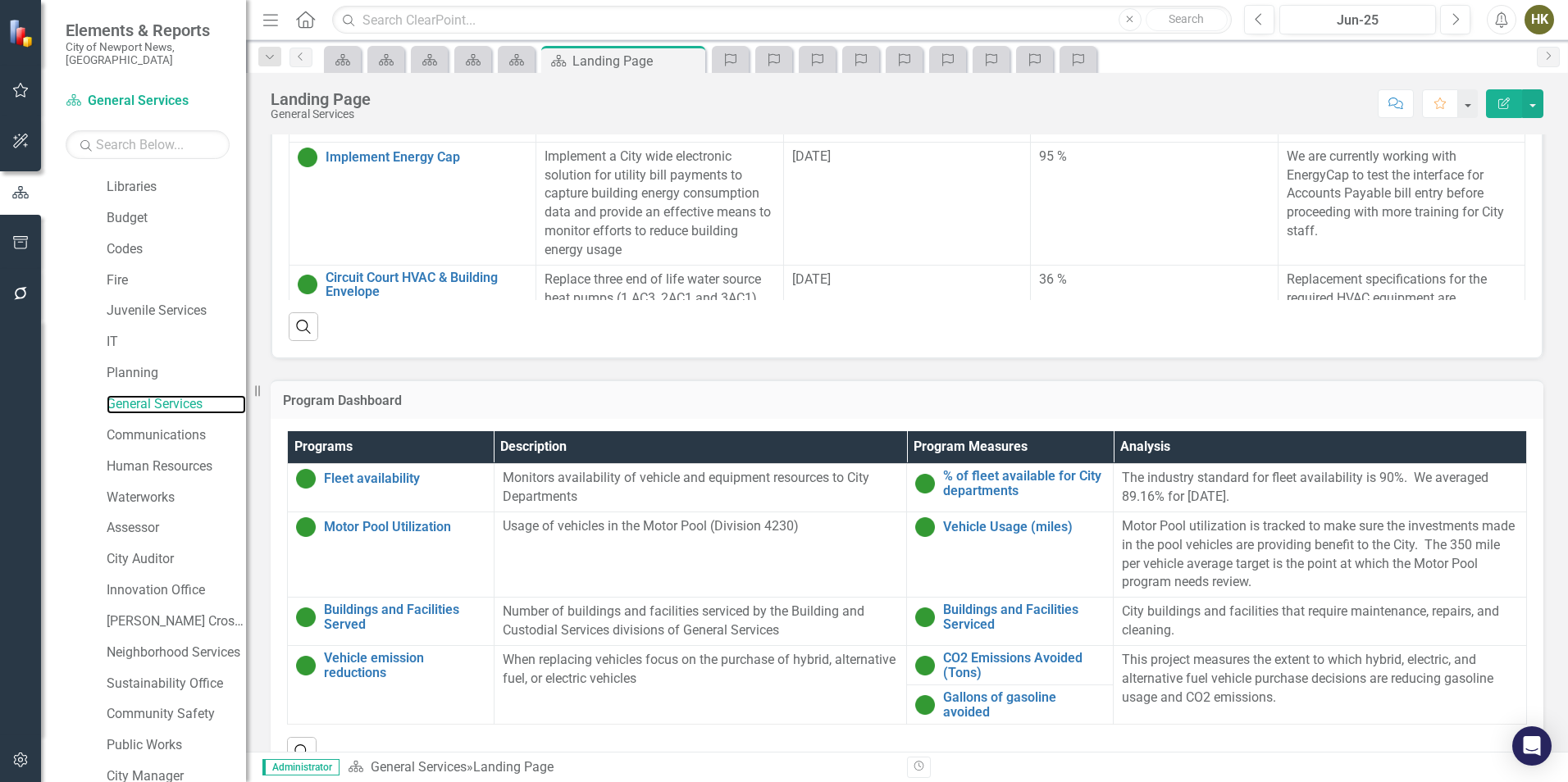 scroll, scrollTop: 948, scrollLeft: 0, axis: vertical 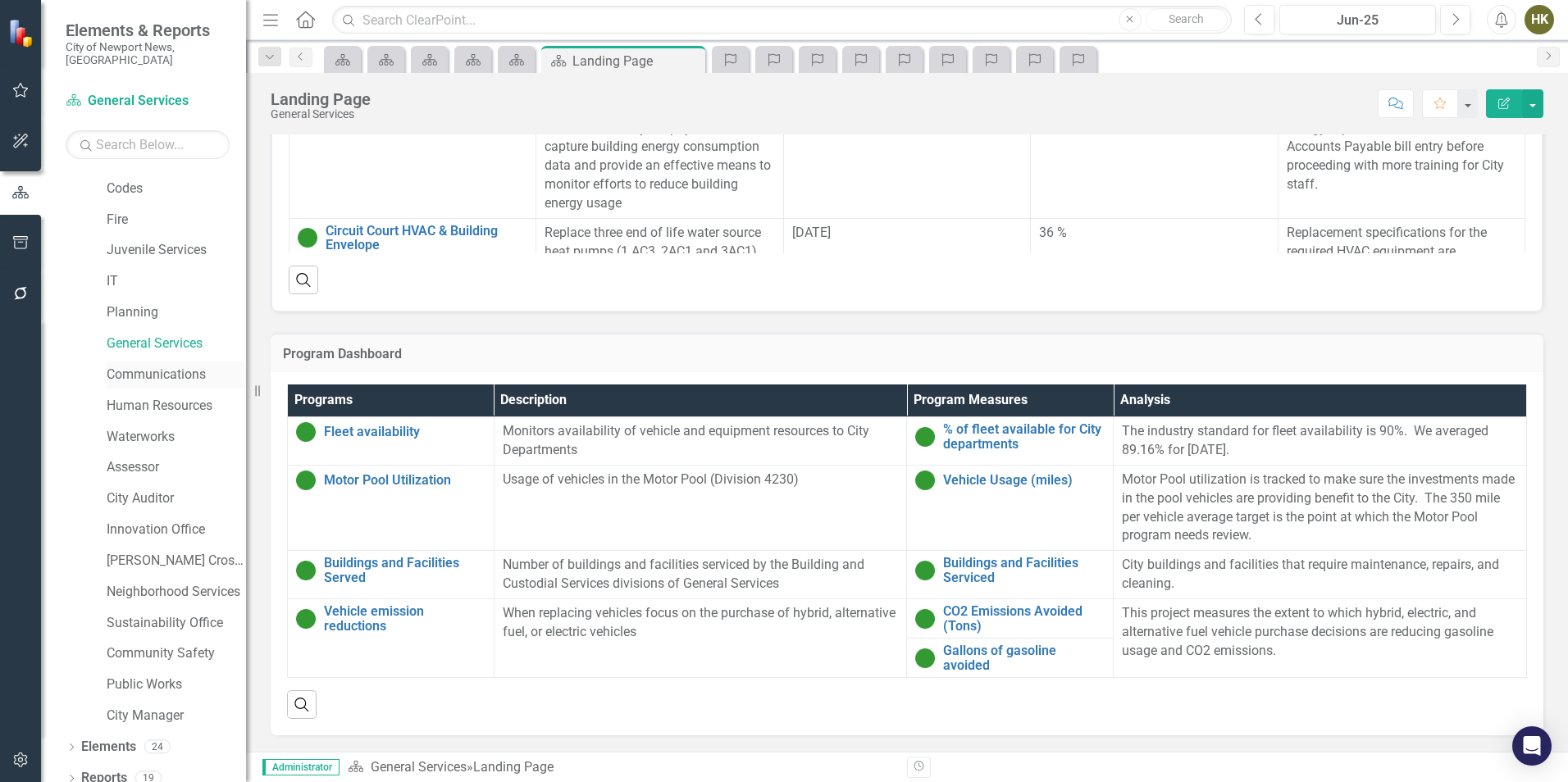 click on "Communications" at bounding box center [176, 375] 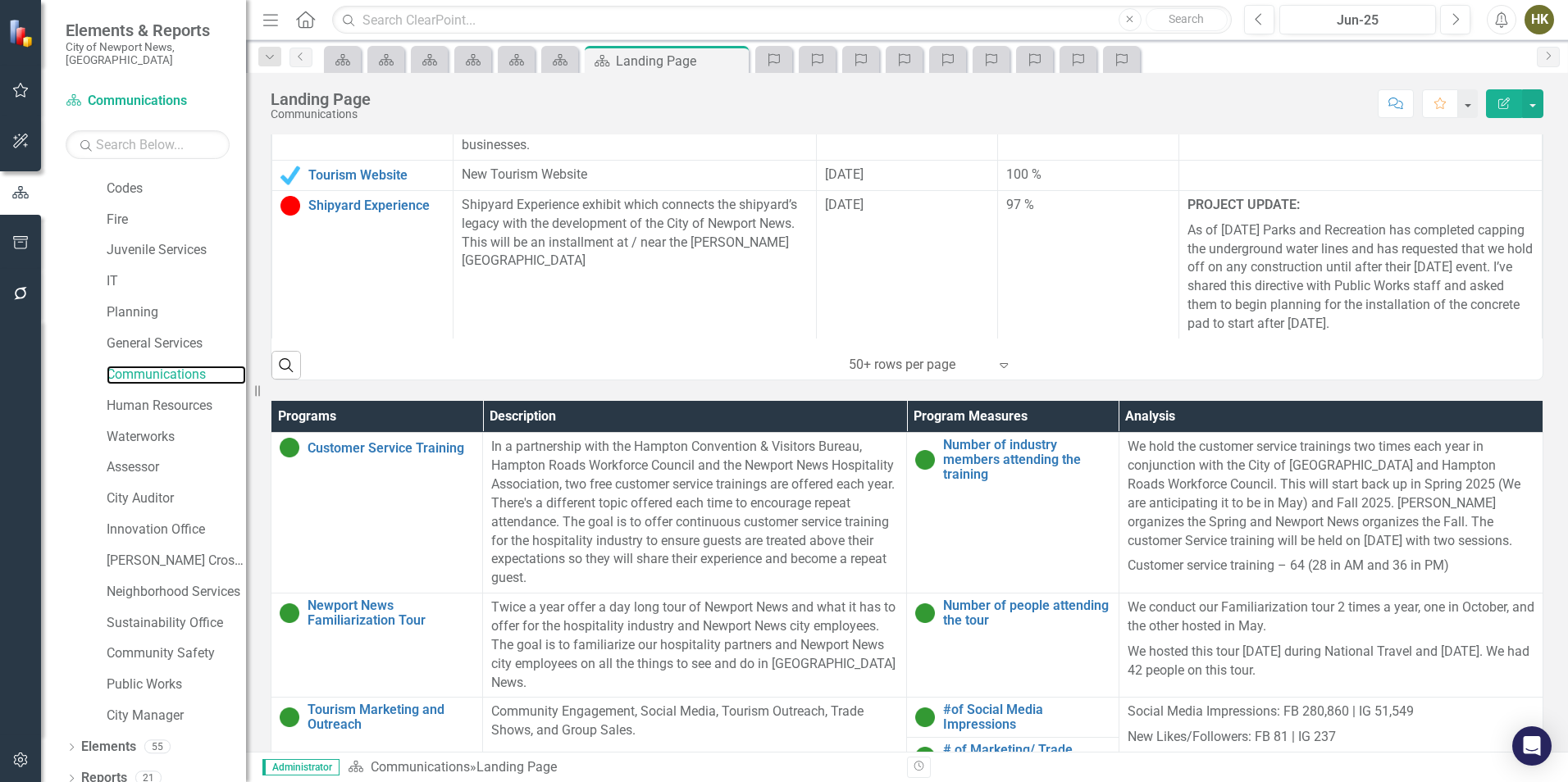 scroll, scrollTop: 1112, scrollLeft: 0, axis: vertical 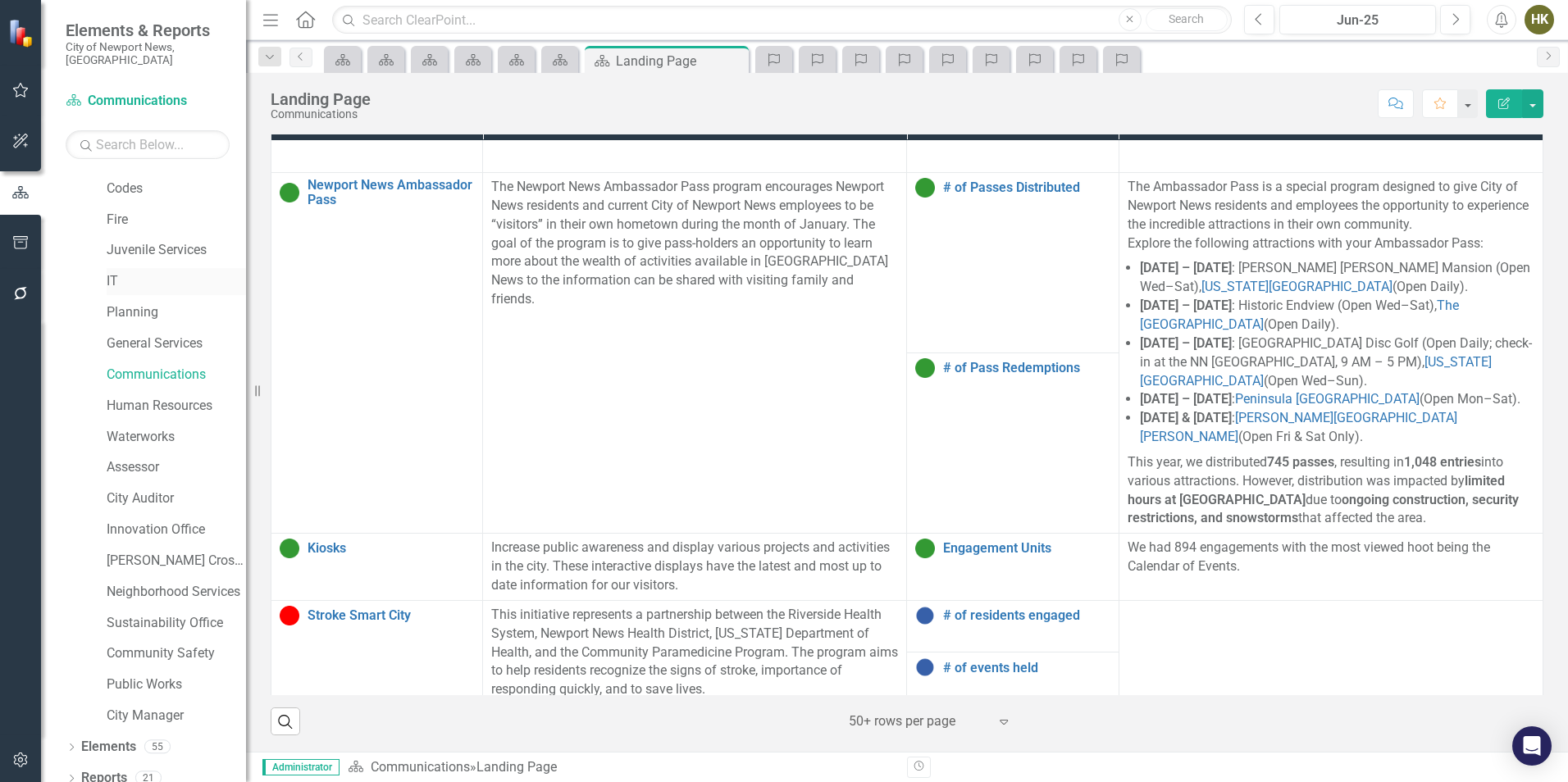 click on "IT" at bounding box center [176, 281] 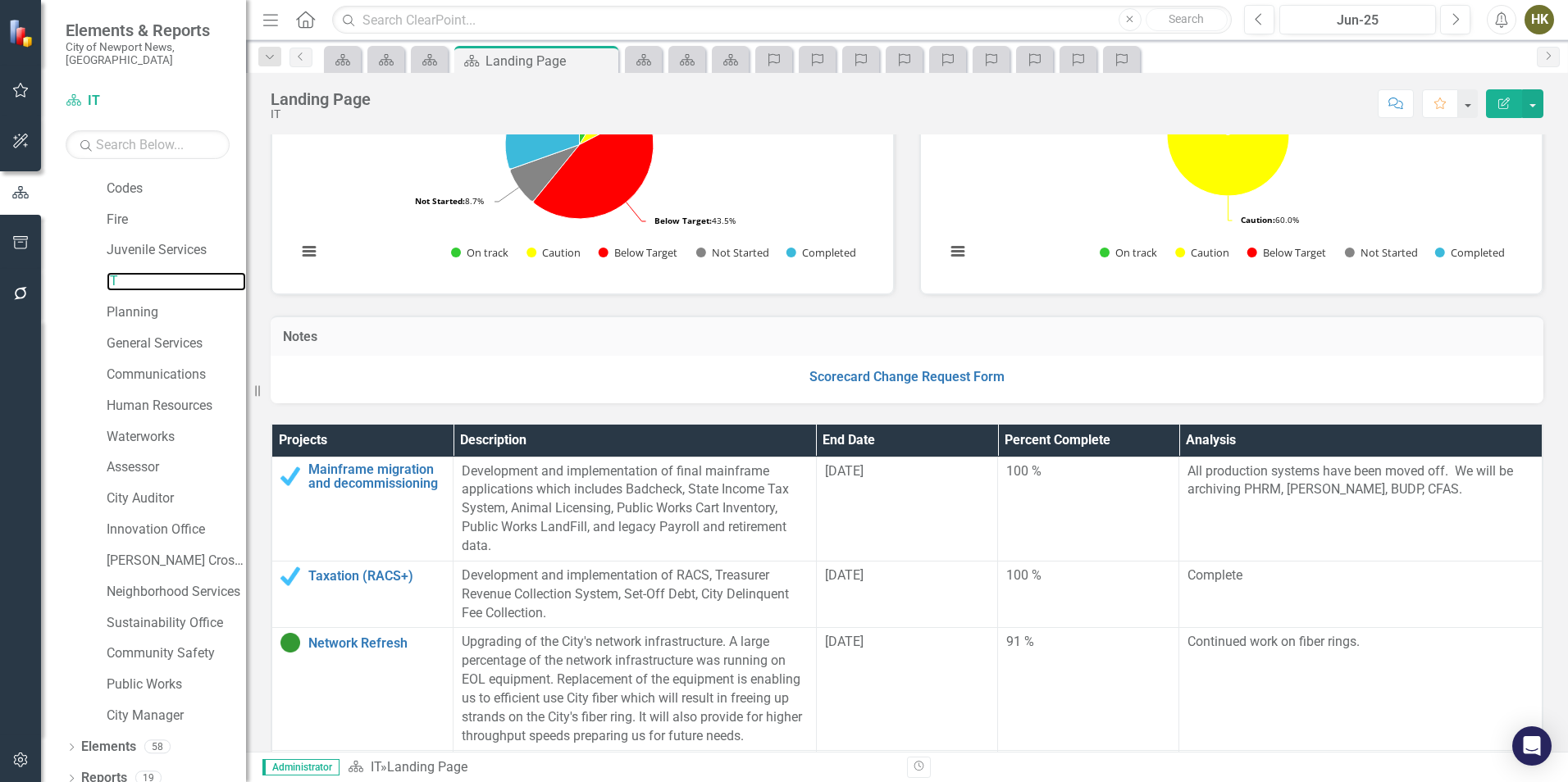 scroll, scrollTop: 164, scrollLeft: 0, axis: vertical 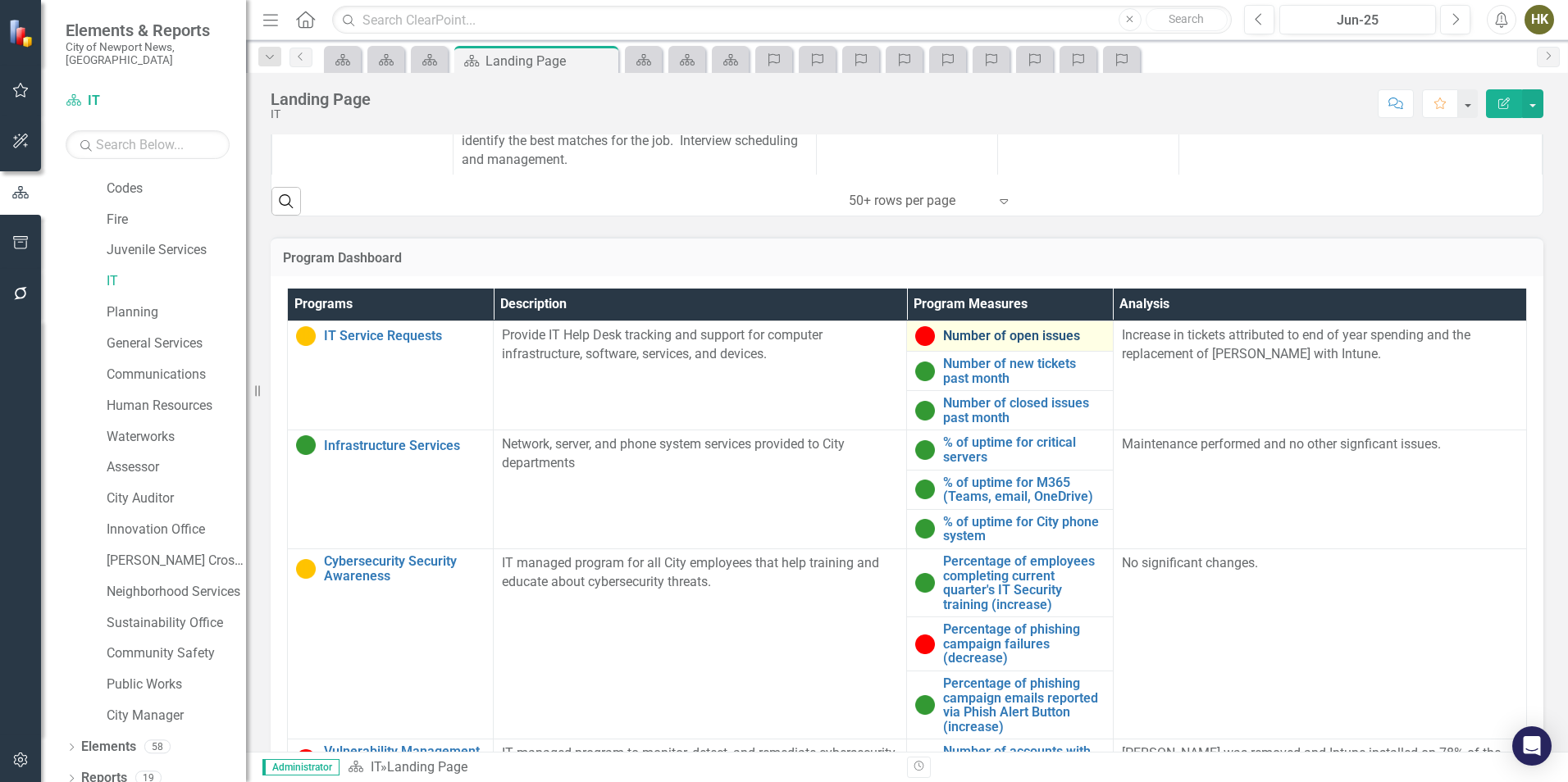 click on "Number of open issues" at bounding box center [1023, 336] 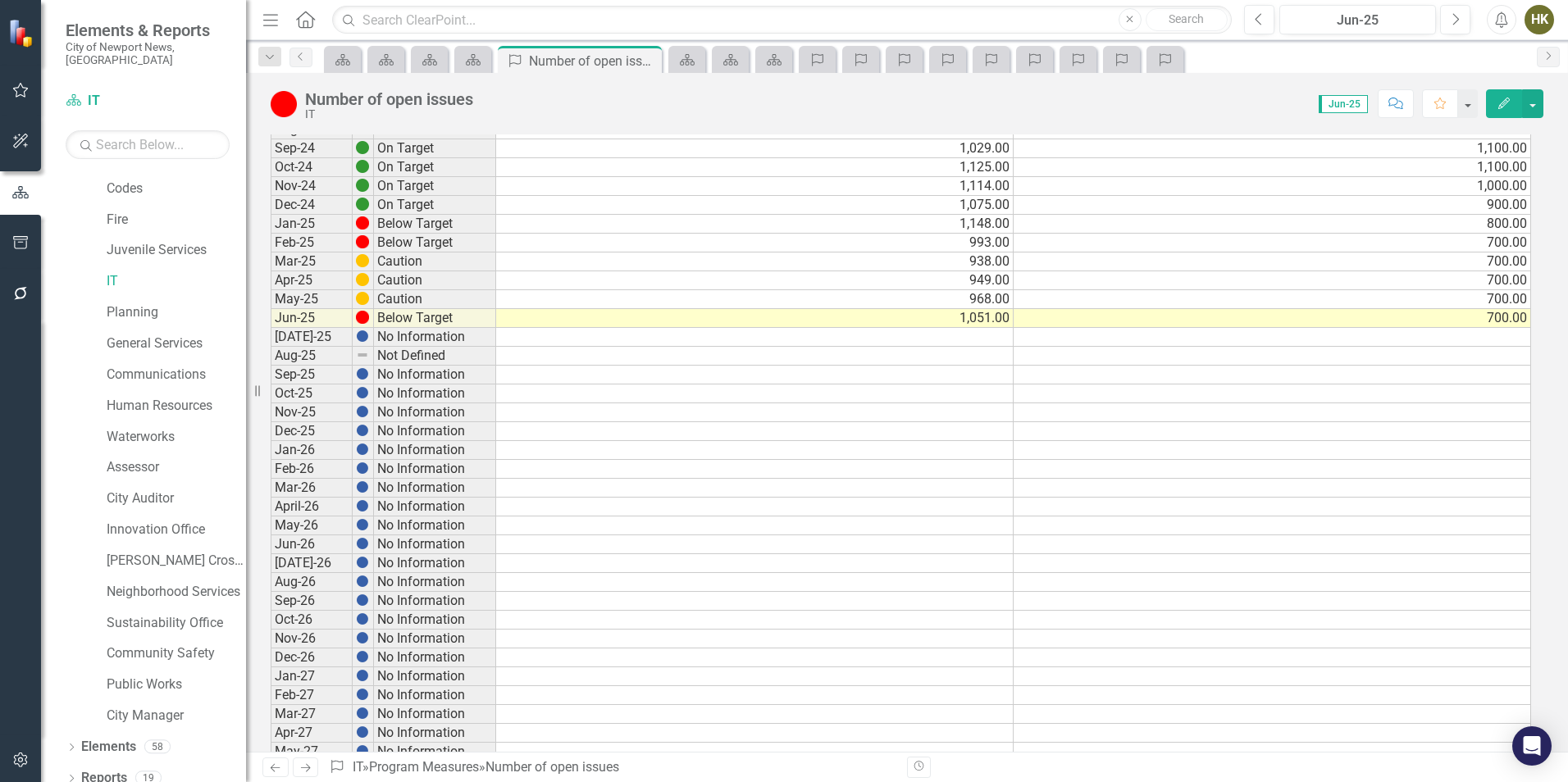 scroll, scrollTop: 164, scrollLeft: 0, axis: vertical 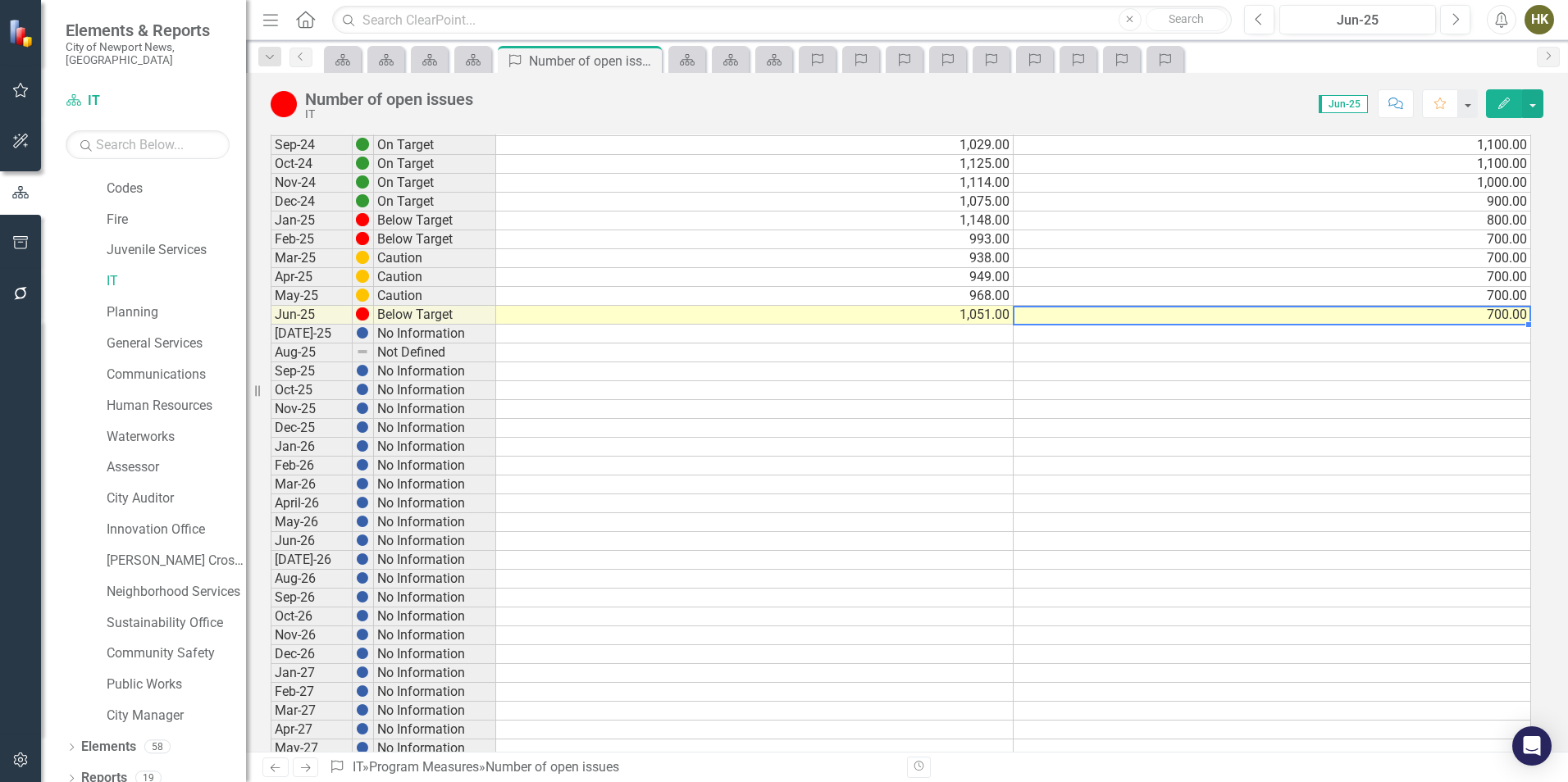 click on "700.00" at bounding box center [1272, 315] 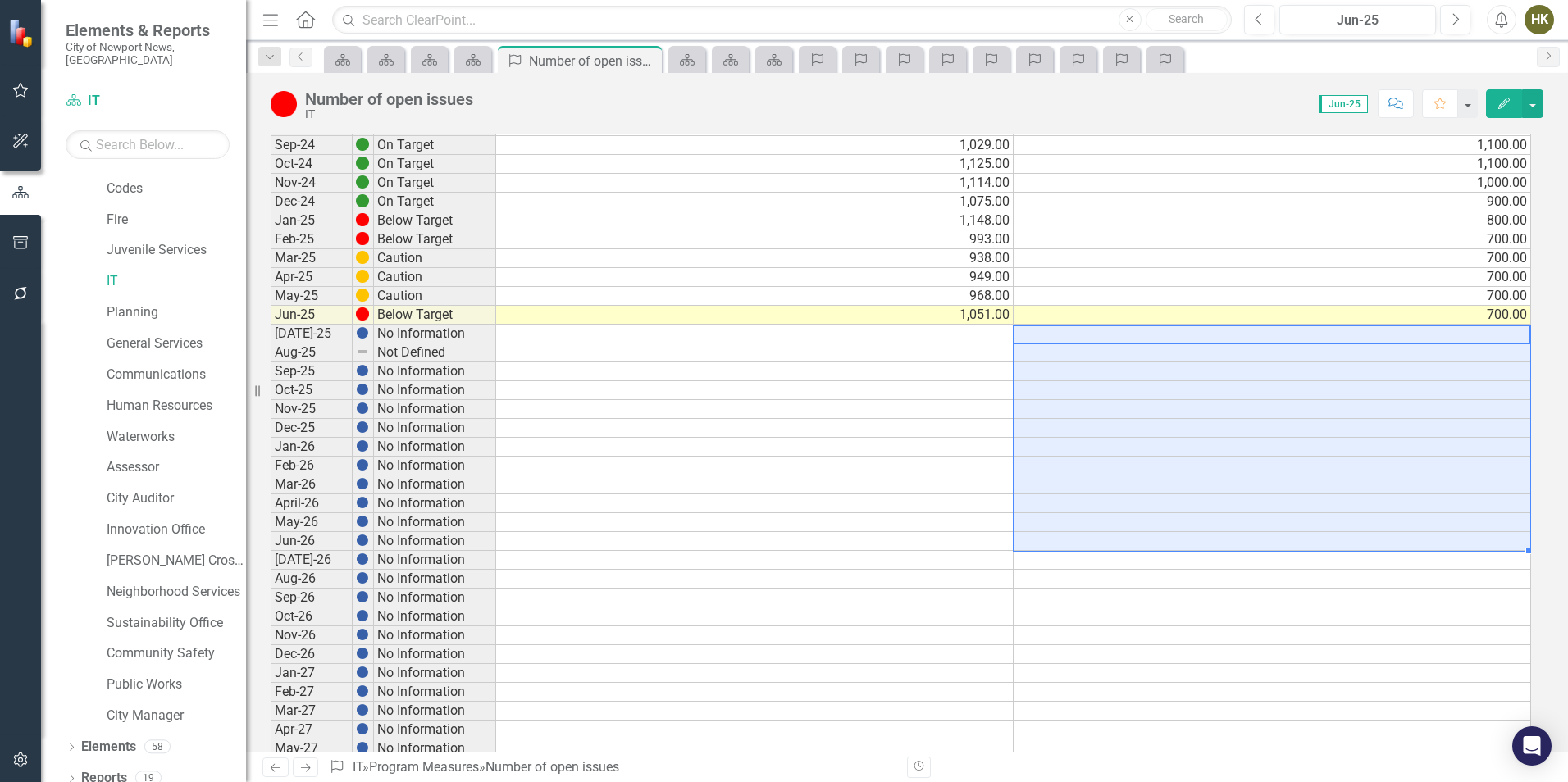 drag, startPoint x: 1187, startPoint y: 332, endPoint x: 1069, endPoint y: 548, distance: 246.13005 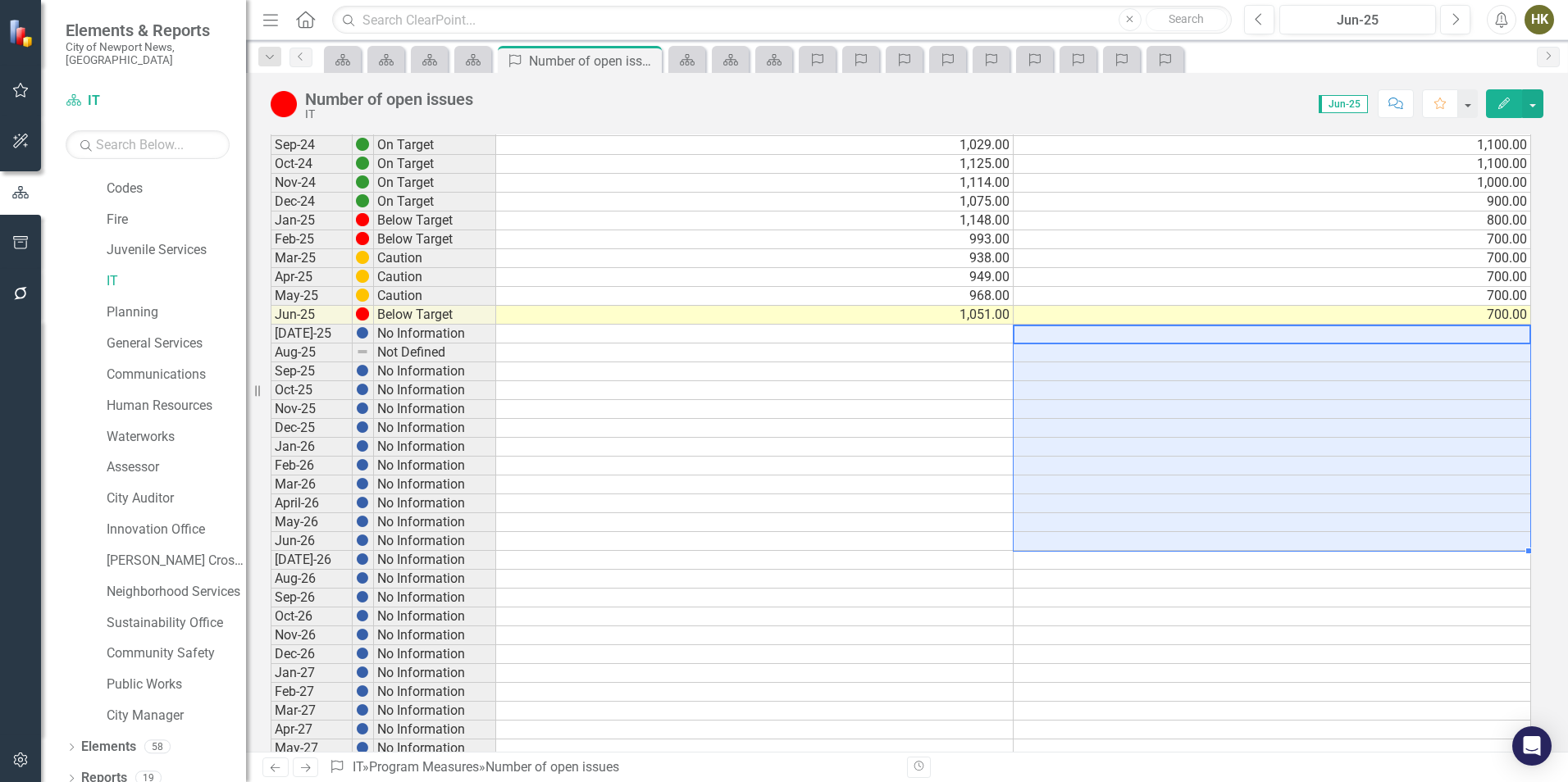 click on "Jul-24 No Information Aug-24 No Information Sep-24 On Target 1,029.00 1,100.00 Oct-24 On Target 1,125.00 1,100.00 Nov-24 On Target 1,114.00 1,000.00 Dec-24 On Target 1,075.00 900.00 Jan-25 Below Target 1,148.00 800.00 Feb-25 Below Target 993.00 700.00 Mar-25 Caution 938.00 700.00 Apr-25 Caution 949.00 700.00 May-25 Caution 968.00 700.00 Jun-25 Below Target 1,051.00 700.00 Jul-25 No Information Aug-25 Not Defined Sep-25 No Information Oct-25 No Information Nov-25 No Information Dec-25 No Information Jan-26 No Information Feb-26 No Information Mar-26 No Information April-26 No Information May-26 No Information Jun-26 No Information Jul-26 No Information Aug-26 No Information Sep-26 No Information Oct-26 No Information Nov-26 No Information Dec-26 No Information Jan-27 No Information Feb-27 No Information Mar-27 No Information Apr-27 No Information May-27 No Information Jun-27 No Information Jul-27 No Information Aug-27 No Information Sep-27 No Information Oct-27 No Information Nov-27 No Information Dec-27" at bounding box center [900, 493] 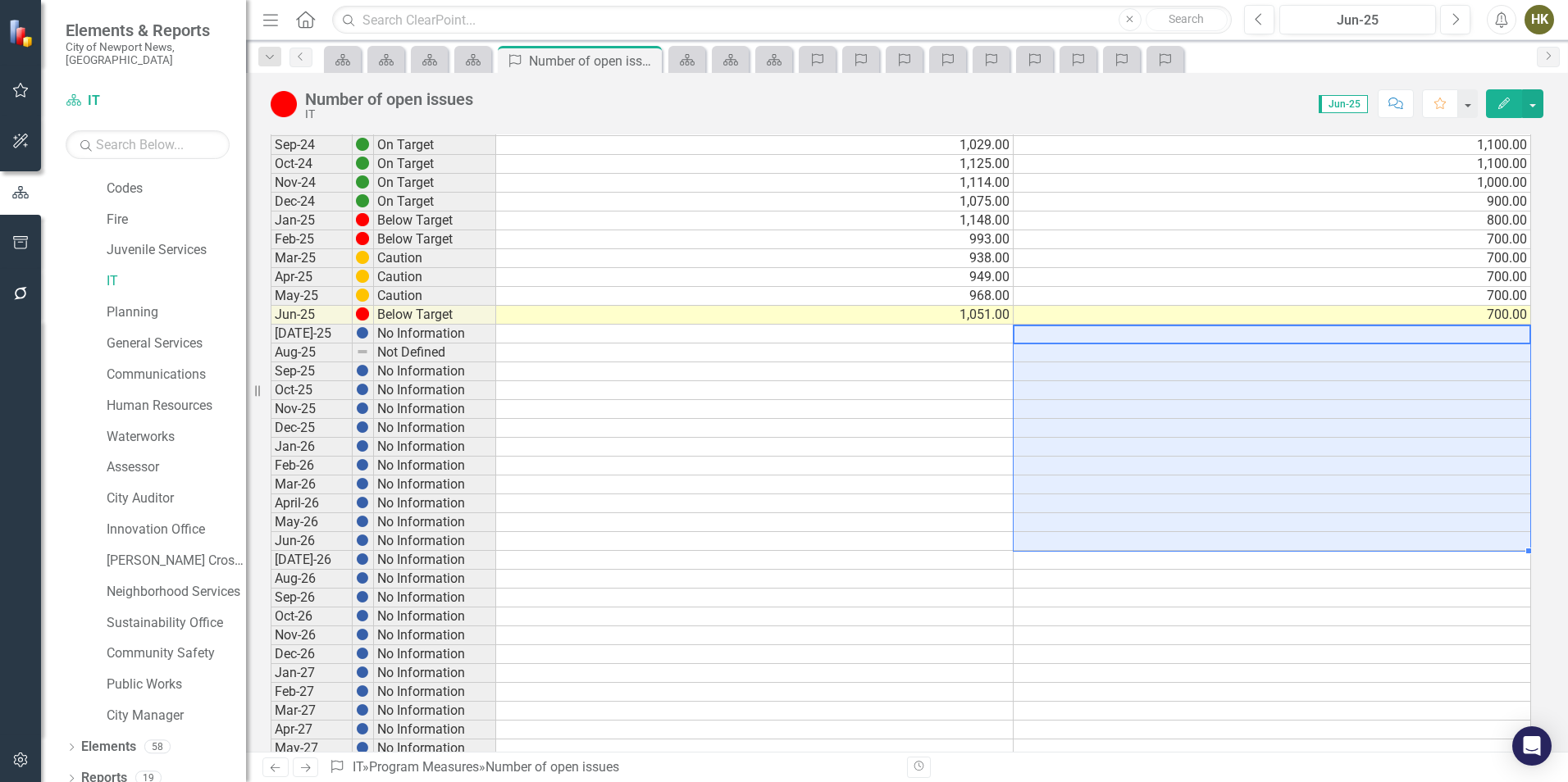 type on "700" 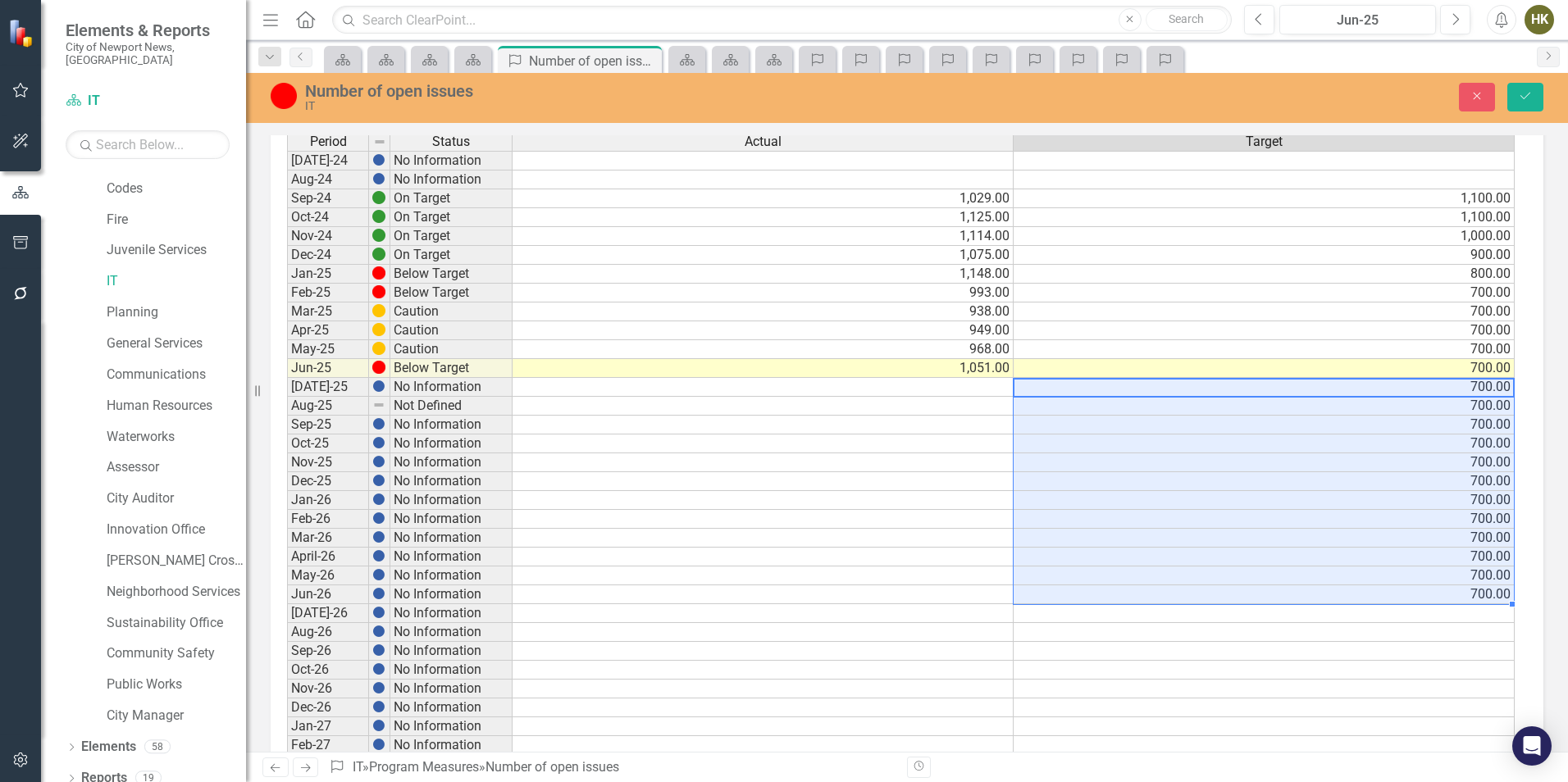 click at bounding box center (763, 594) 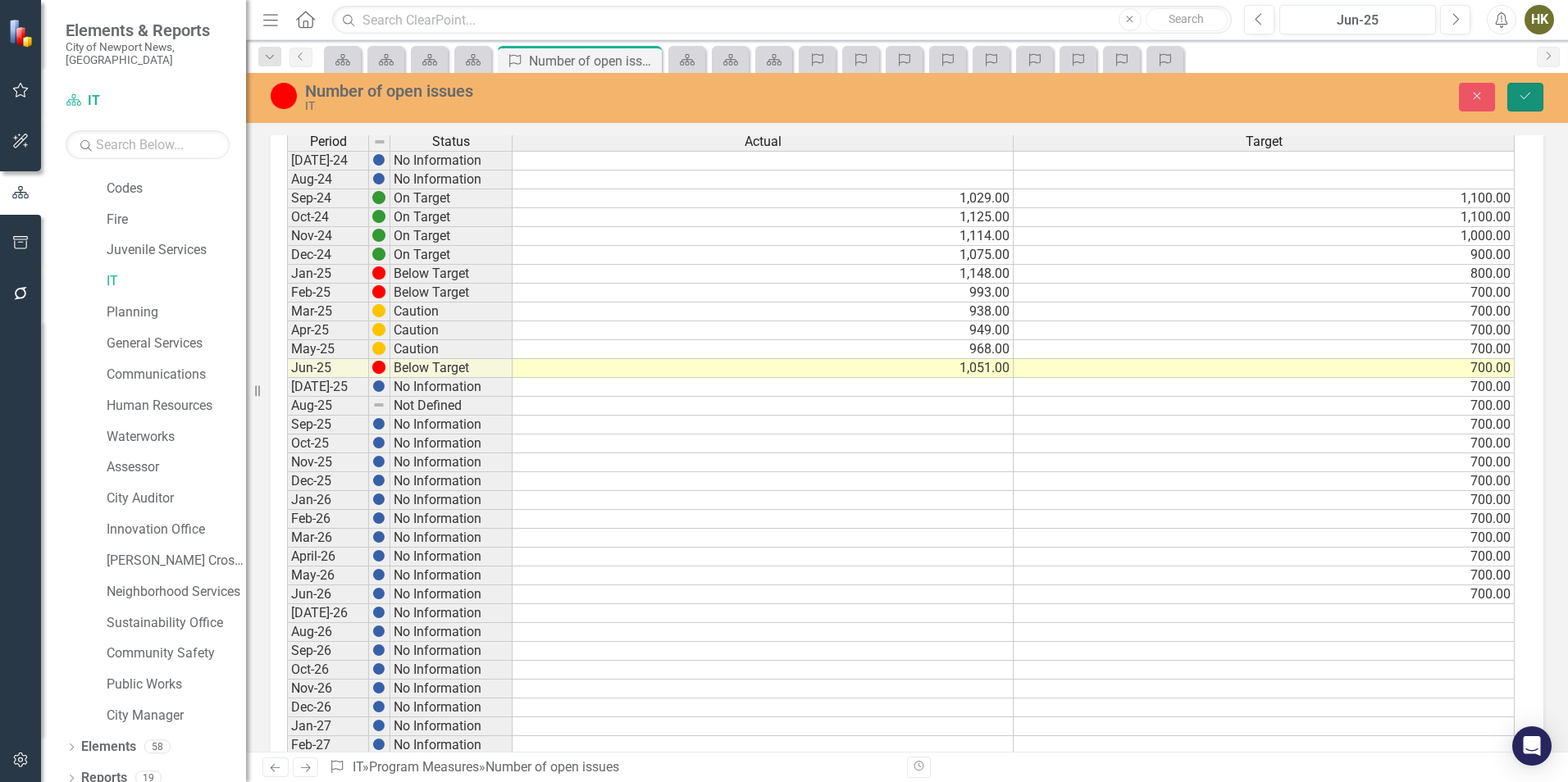 click on "Save" 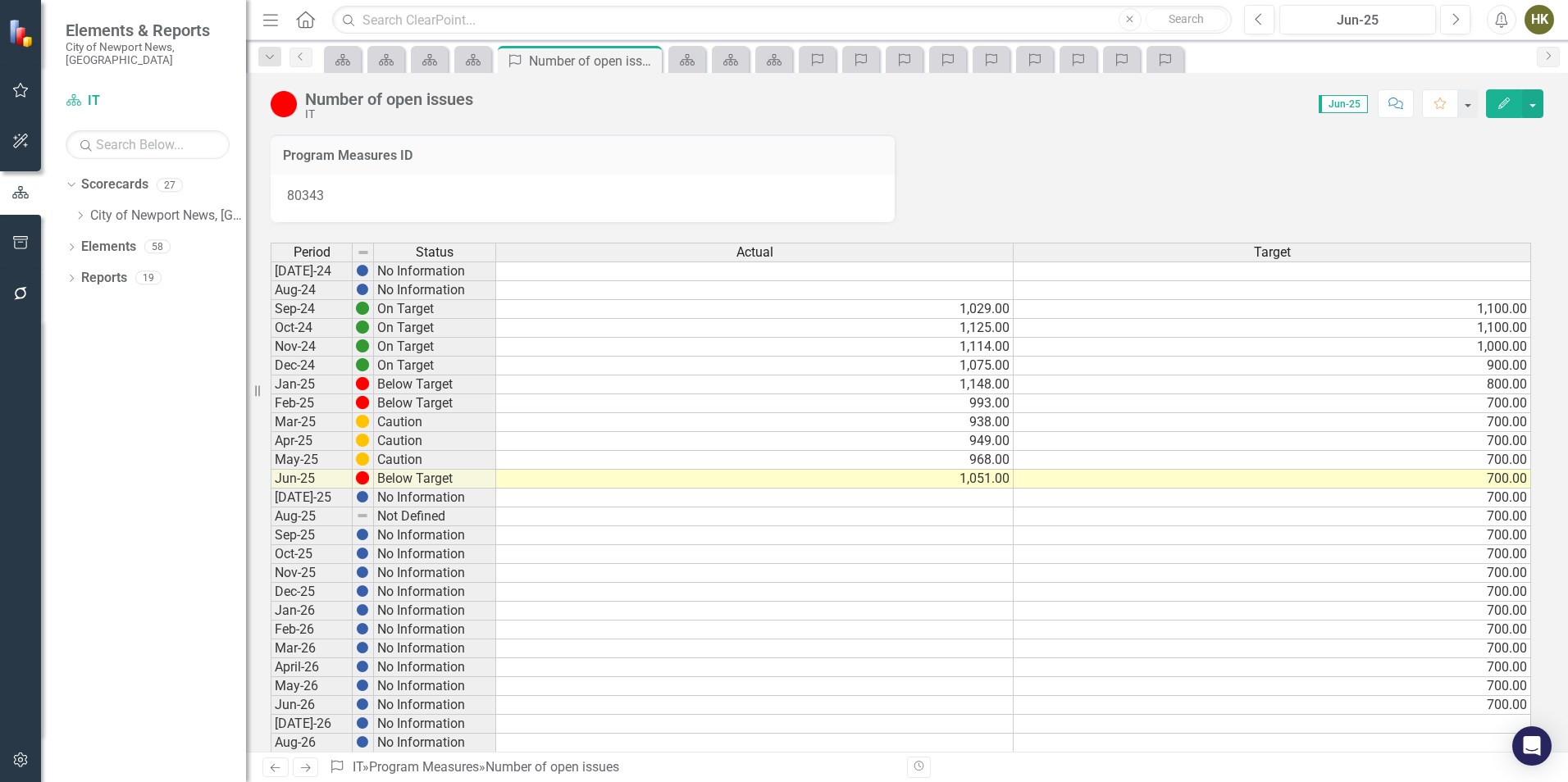 scroll, scrollTop: 0, scrollLeft: 0, axis: both 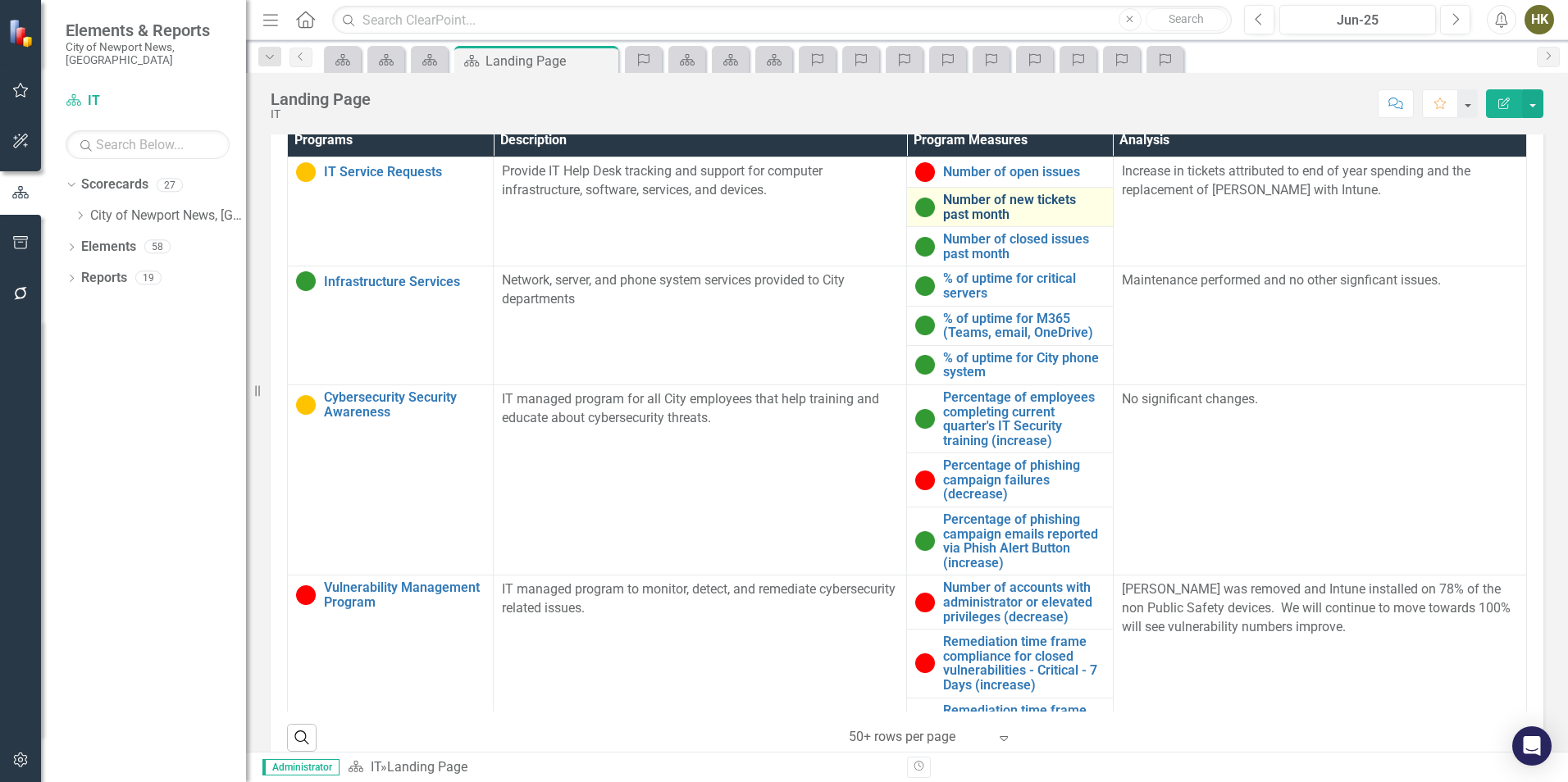 click on "Number of new tickets past month" at bounding box center (1023, 207) 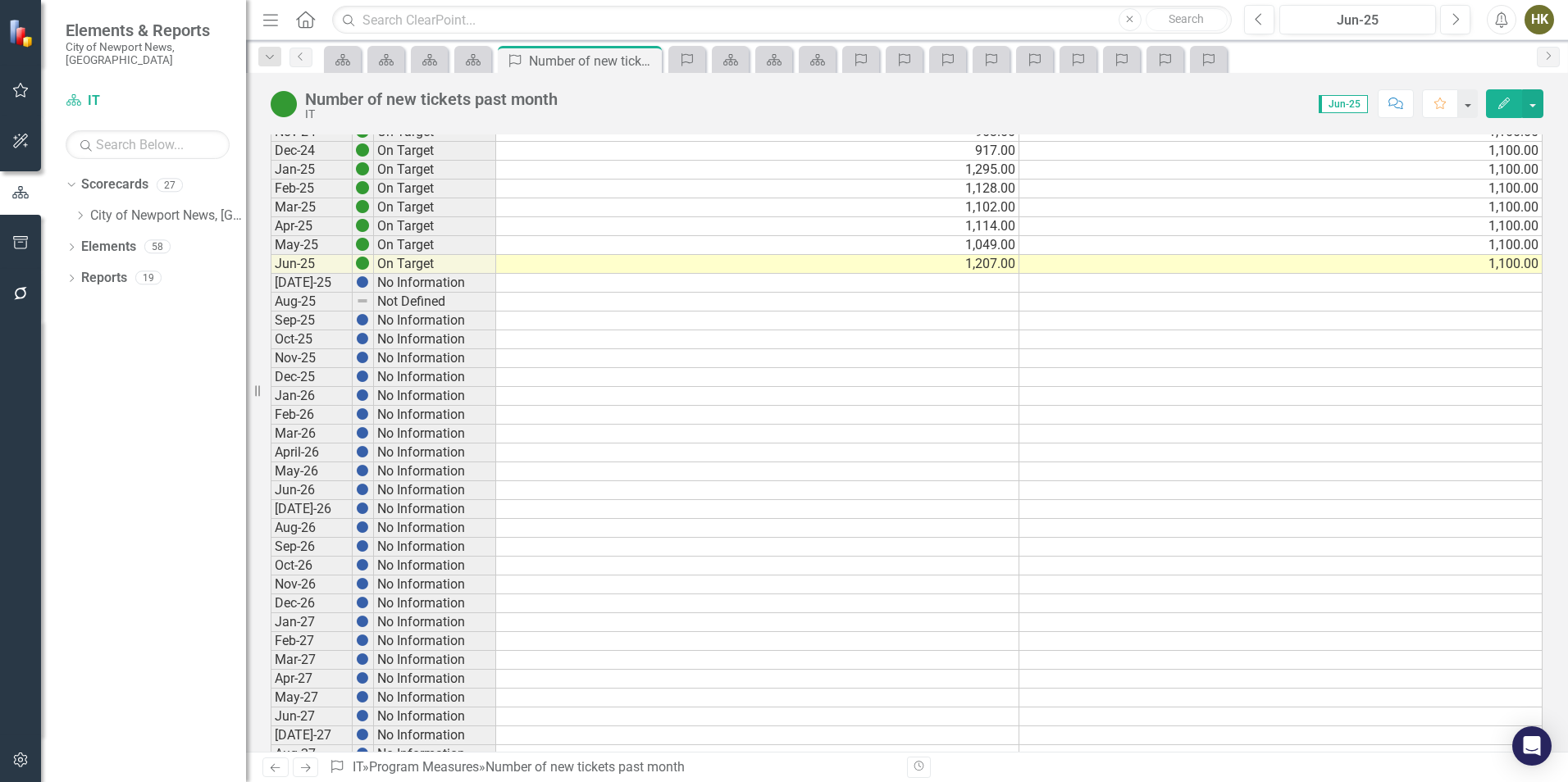 scroll, scrollTop: 246, scrollLeft: 0, axis: vertical 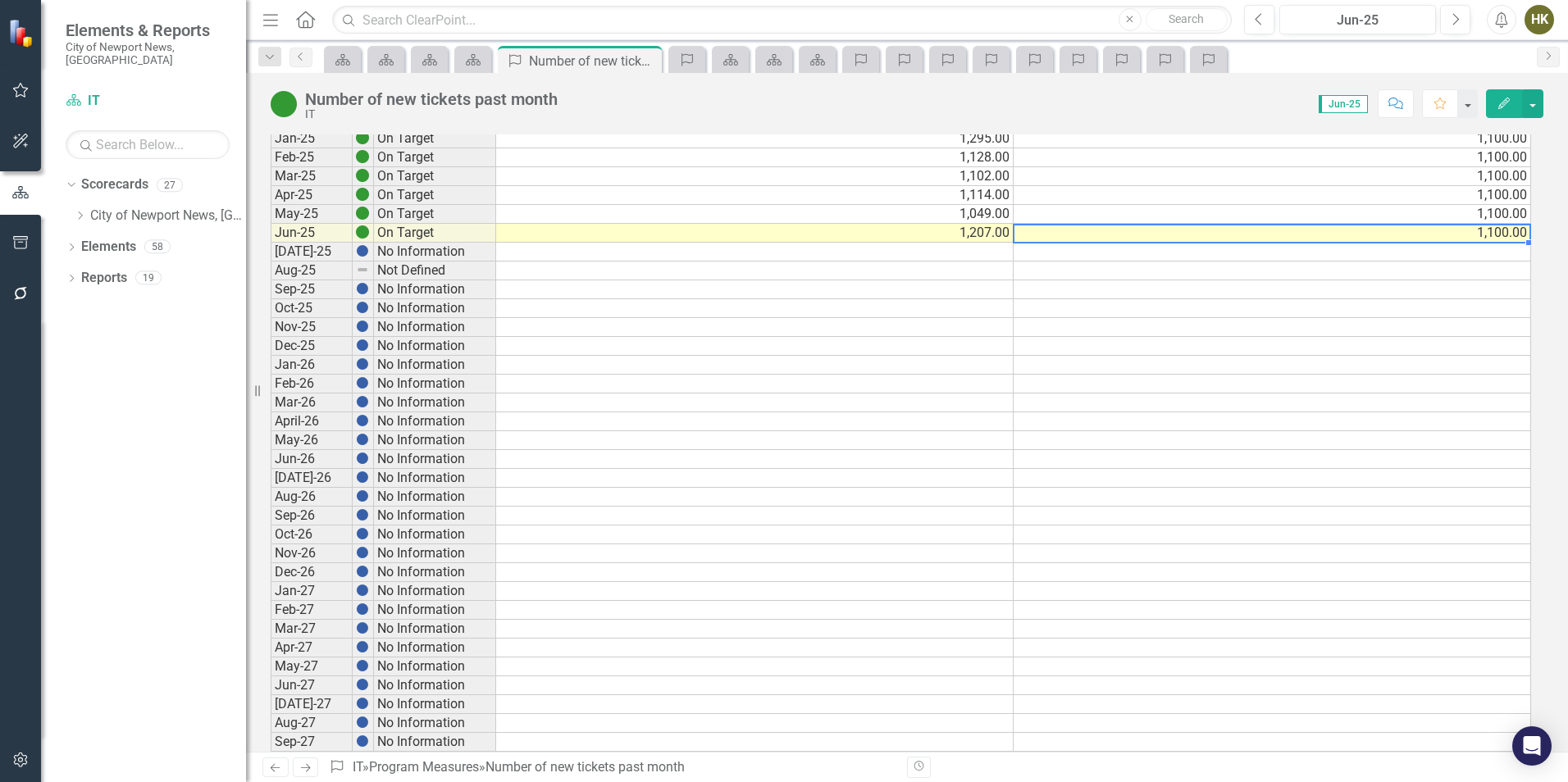 click on "1,100.00" at bounding box center (1272, 233) 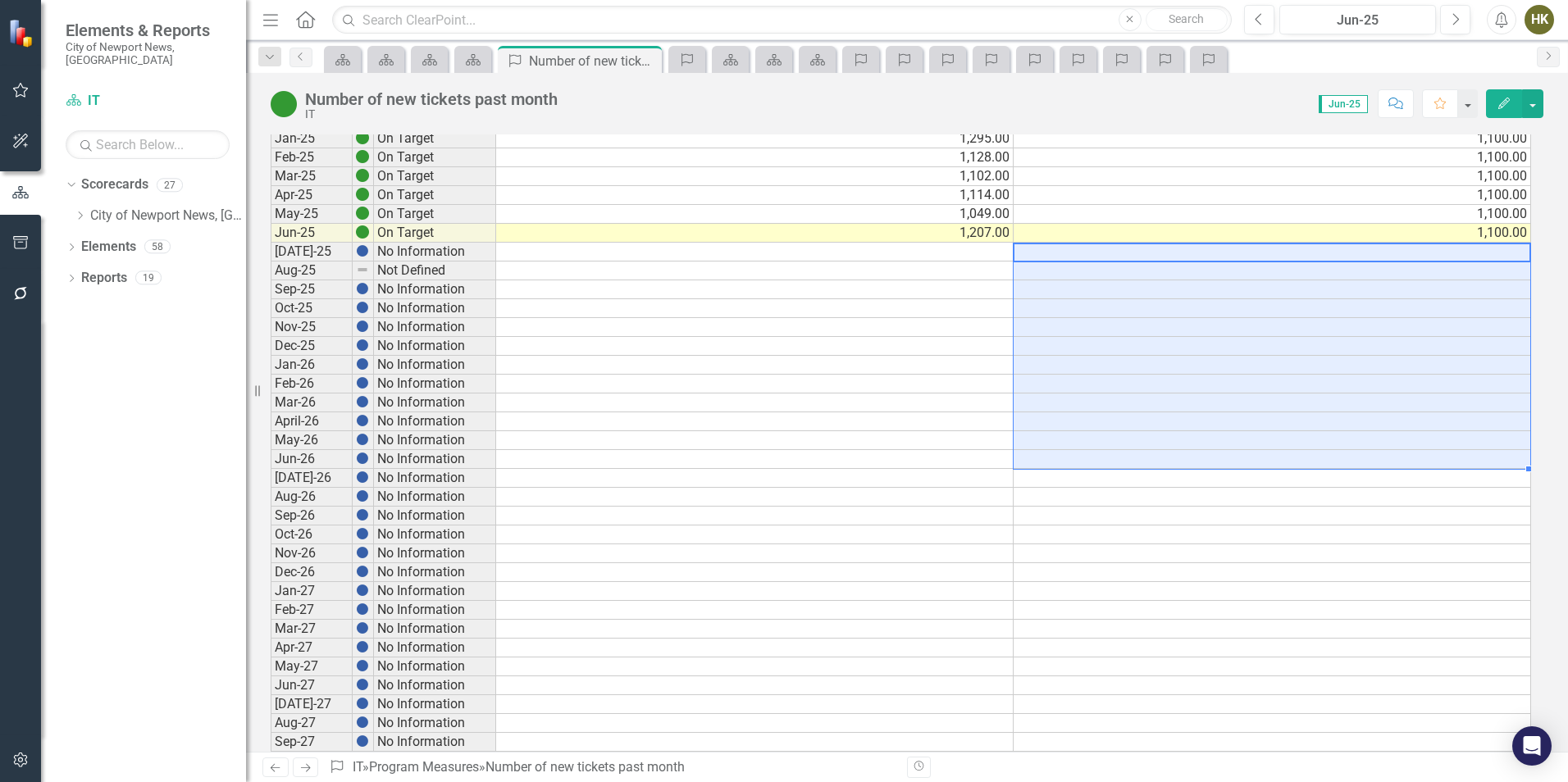 drag, startPoint x: 1341, startPoint y: 255, endPoint x: 1065, endPoint y: 465, distance: 346.8083 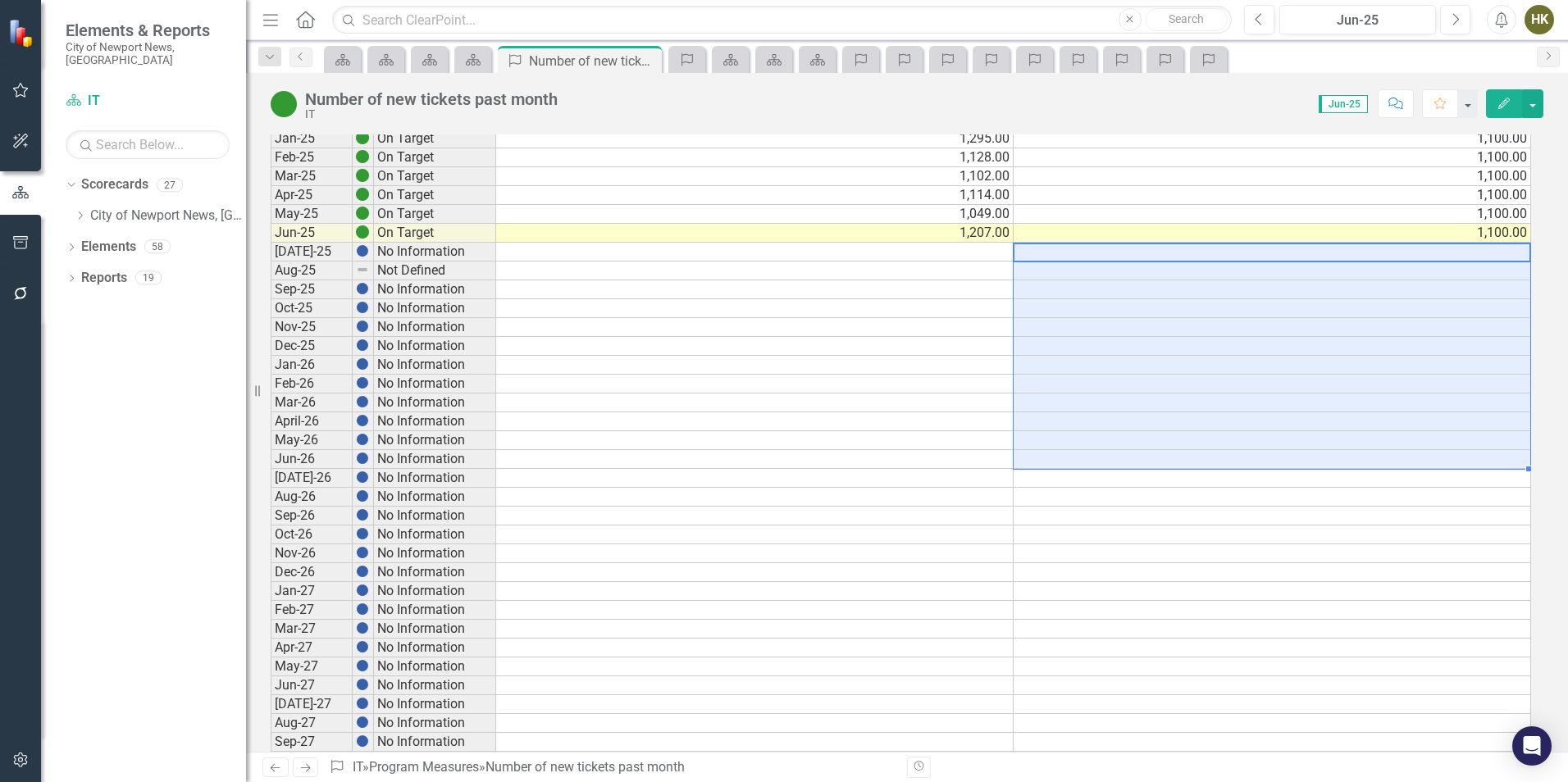 click on "Jul-24 No Information Aug-24 No Information Sep-24 On Target 1,014.00 1,100.00 Oct-24 On Target 1,133.00 1,100.00 Nov-24 On Target 903.00 1,100.00 Dec-24 On Target 917.00 1,100.00 Jan-25 On Target 1,295.00 1,100.00 Feb-25 On Target 1,128.00 1,100.00 Mar-25 On Target 1,102.00 1,100.00 Apr-25 On Target 1,114.00 1,100.00 May-25 On Target 1,049.00 1,100.00 Jun-25 On Target 1,207.00 1,100.00 Jul-25 No Information Aug-25 Not Defined Sep-25 No Information Oct-25 No Information Nov-25 No Information Dec-25 No Information Jan-26 No Information Feb-26 No Information Mar-26 No Information April-26 No Information May-26 No Information Jun-26 No Information Jul-26 No Information Aug-26 No Information Sep-26 No Information Oct-26 No Information Nov-26 No Information Dec-26 No Information Jan-27 No Information Feb-27 No Information Mar-27 No Information Apr-27 No Information May-27 No Information Jun-27 No Information Jul-27 No Information Aug-27 No Information Sep-27 No Information Oct-27 No Information Nov-27 Dec-27" at bounding box center (900, 411) 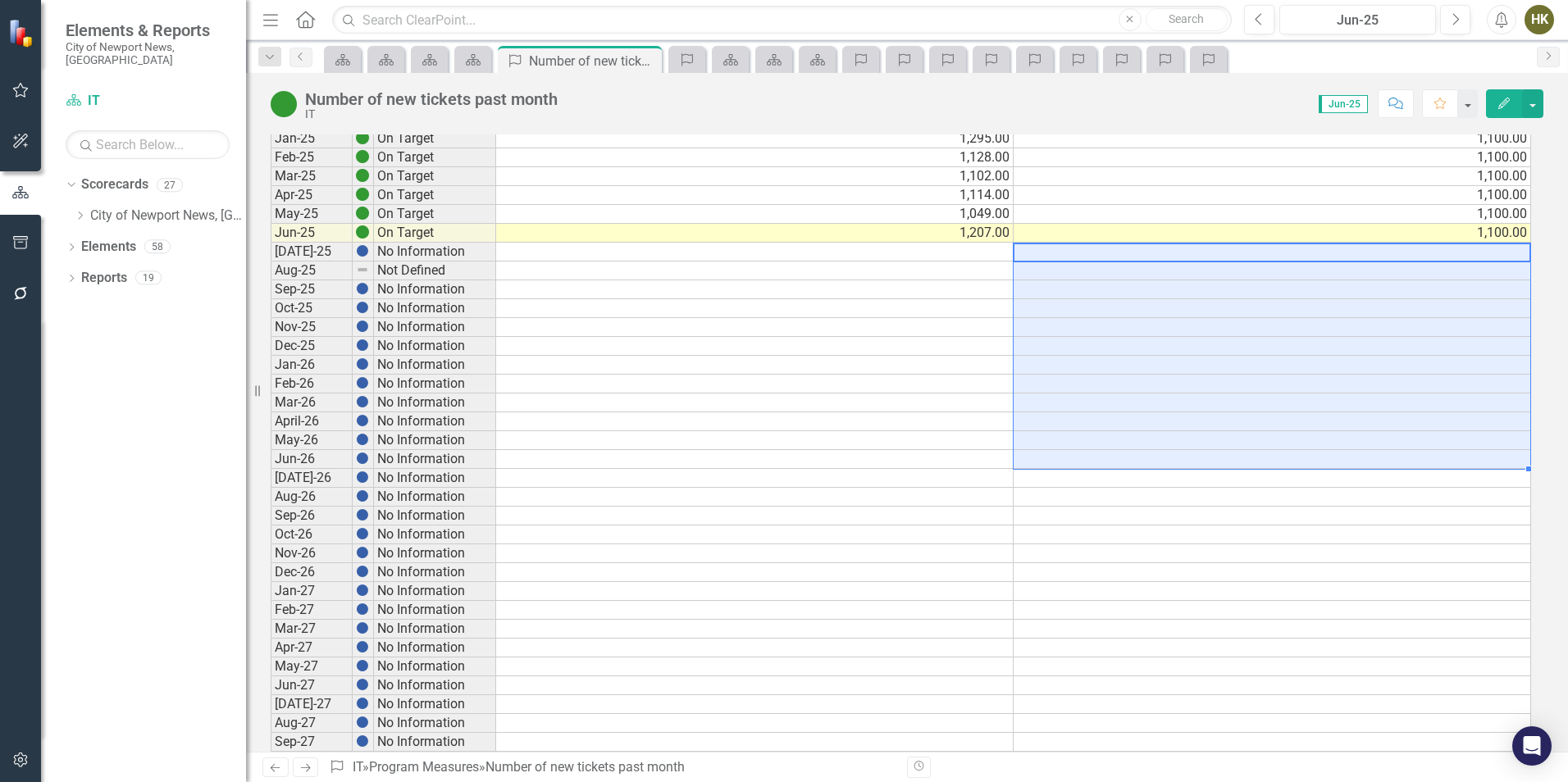type on "1100" 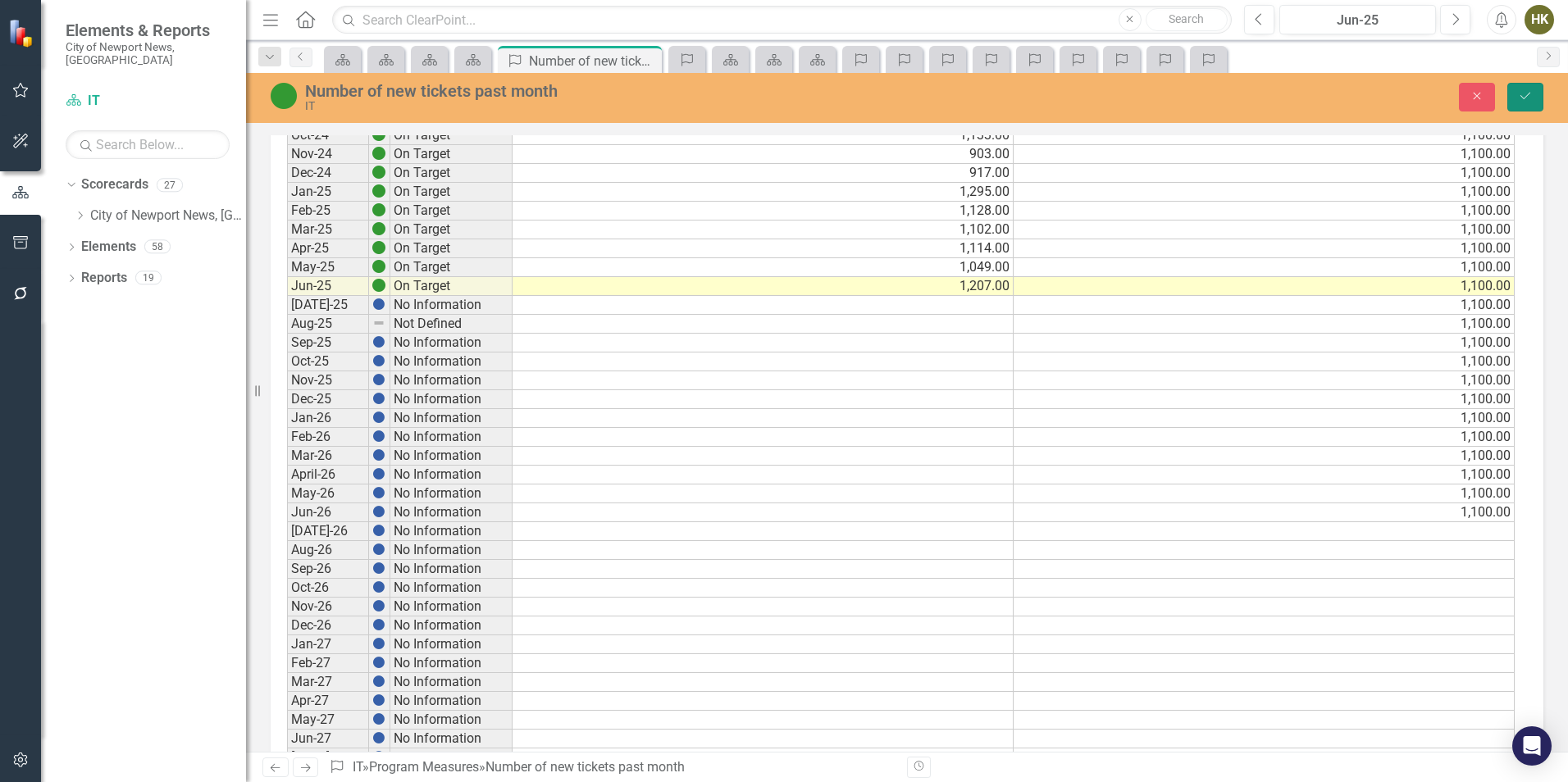 click on "Save" 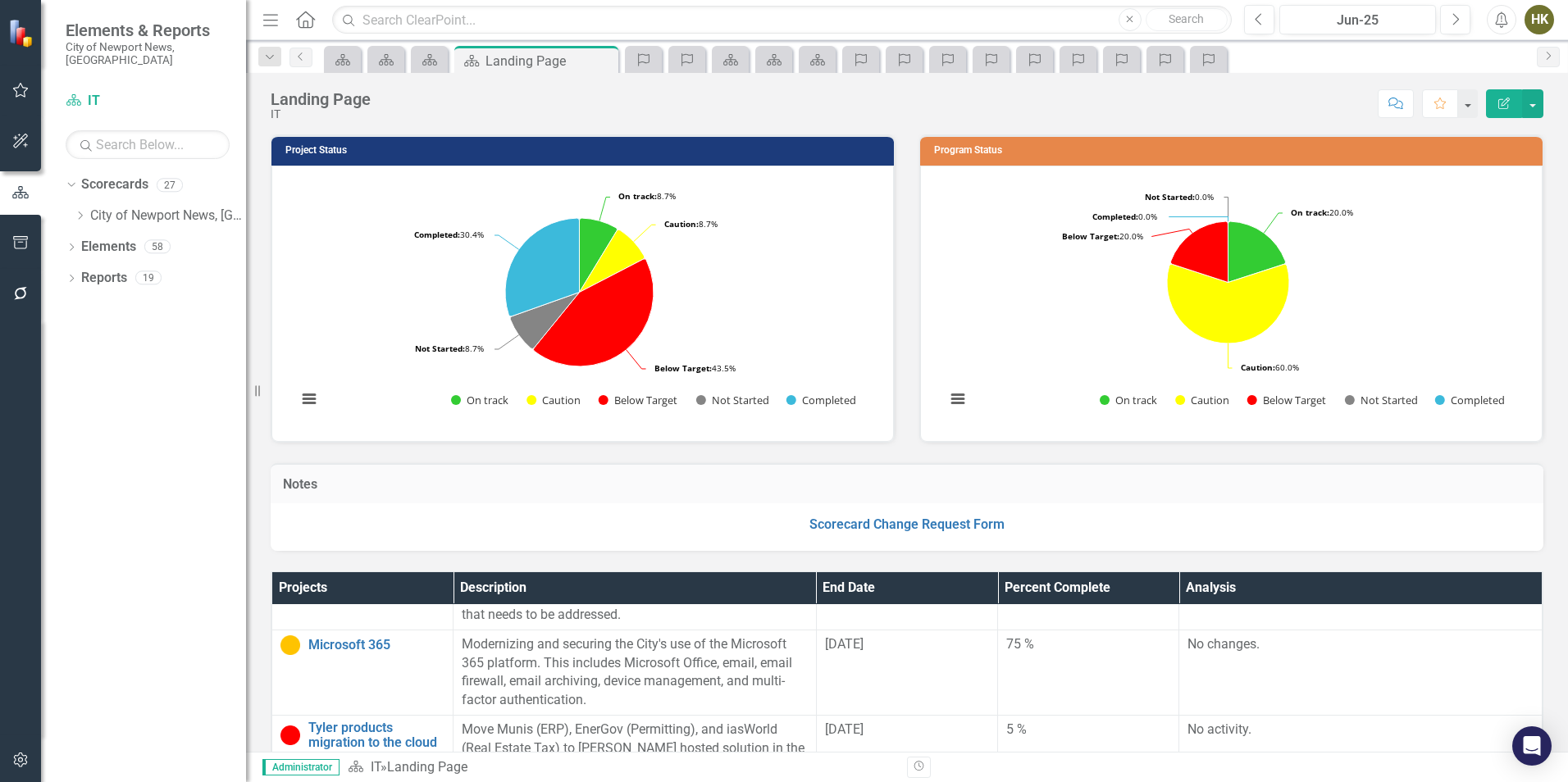 scroll, scrollTop: 800, scrollLeft: 0, axis: vertical 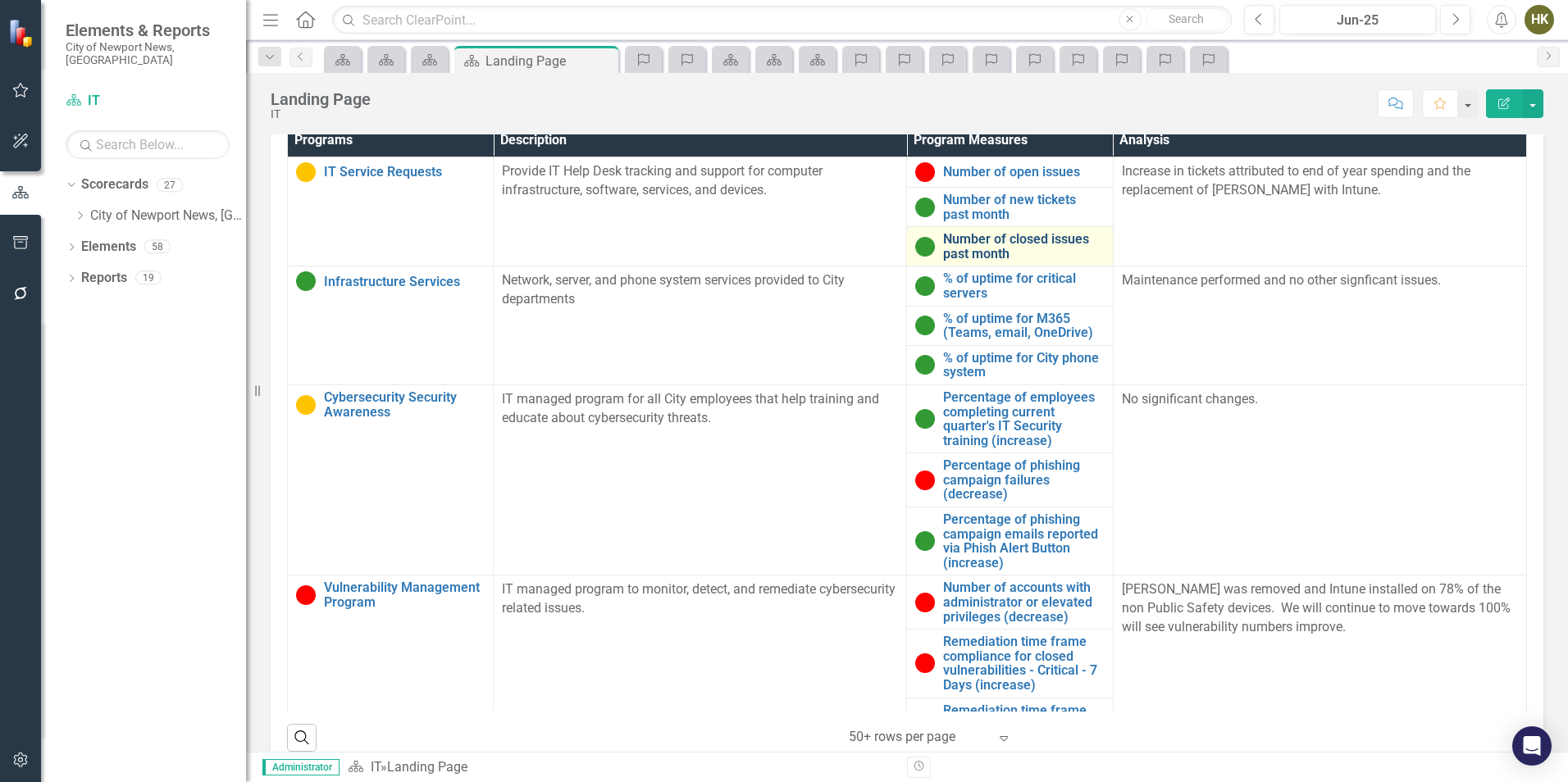 click on "Number of closed issues past month" at bounding box center [1023, 246] 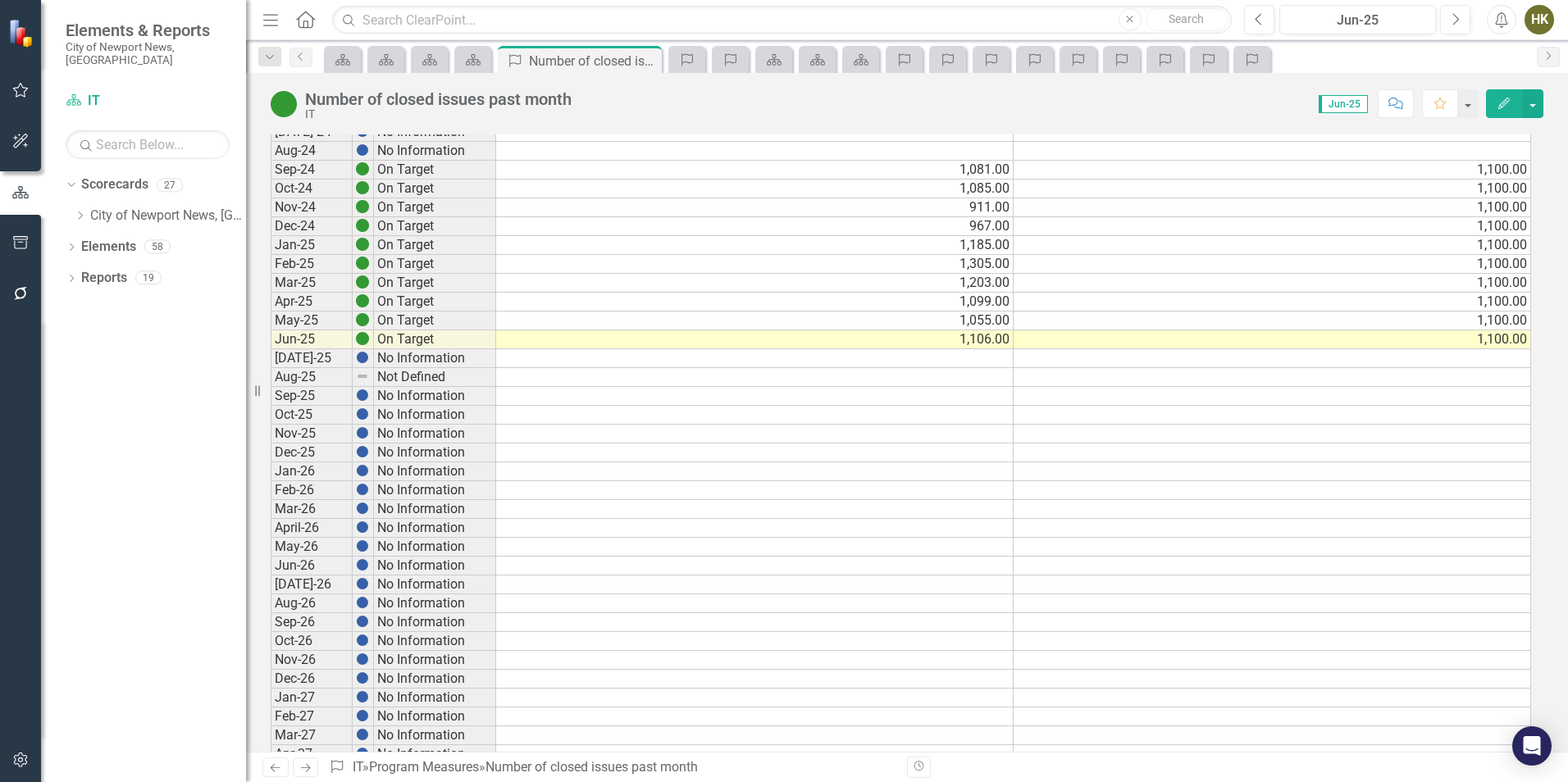 scroll, scrollTop: 164, scrollLeft: 0, axis: vertical 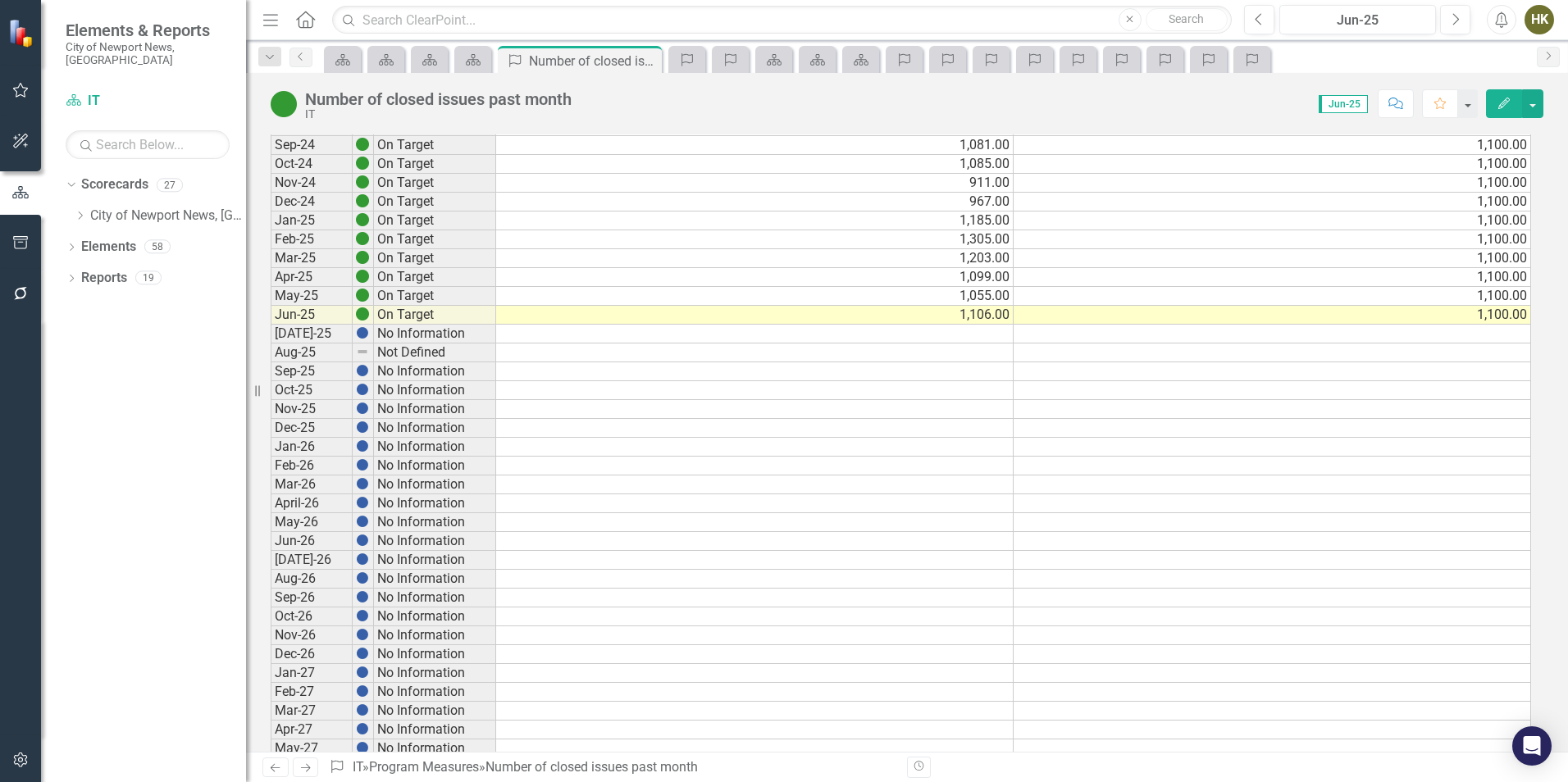 click on "1,100.00" at bounding box center (1272, 315) 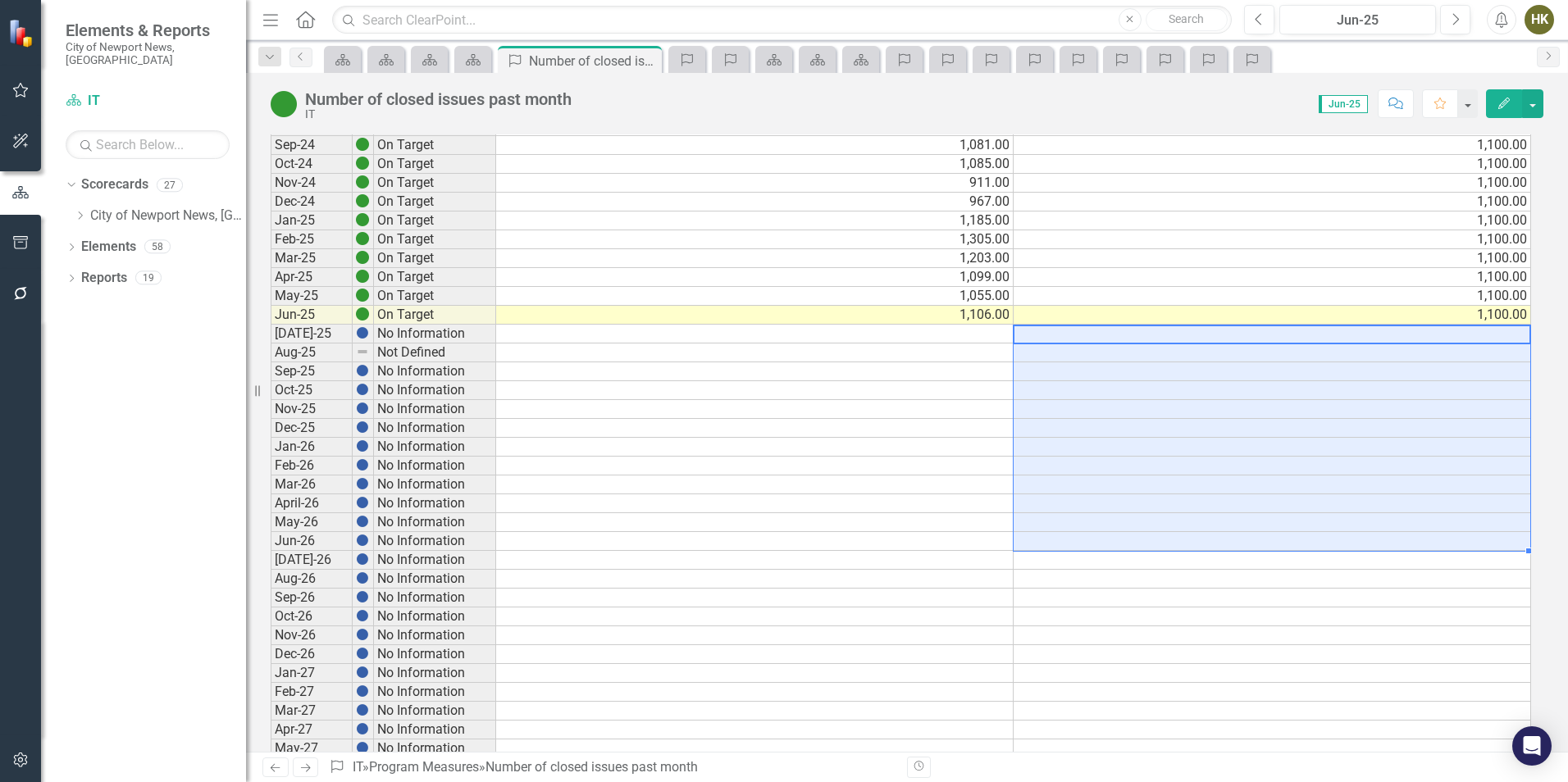 drag, startPoint x: 1227, startPoint y: 339, endPoint x: 1046, endPoint y: 539, distance: 269.74247 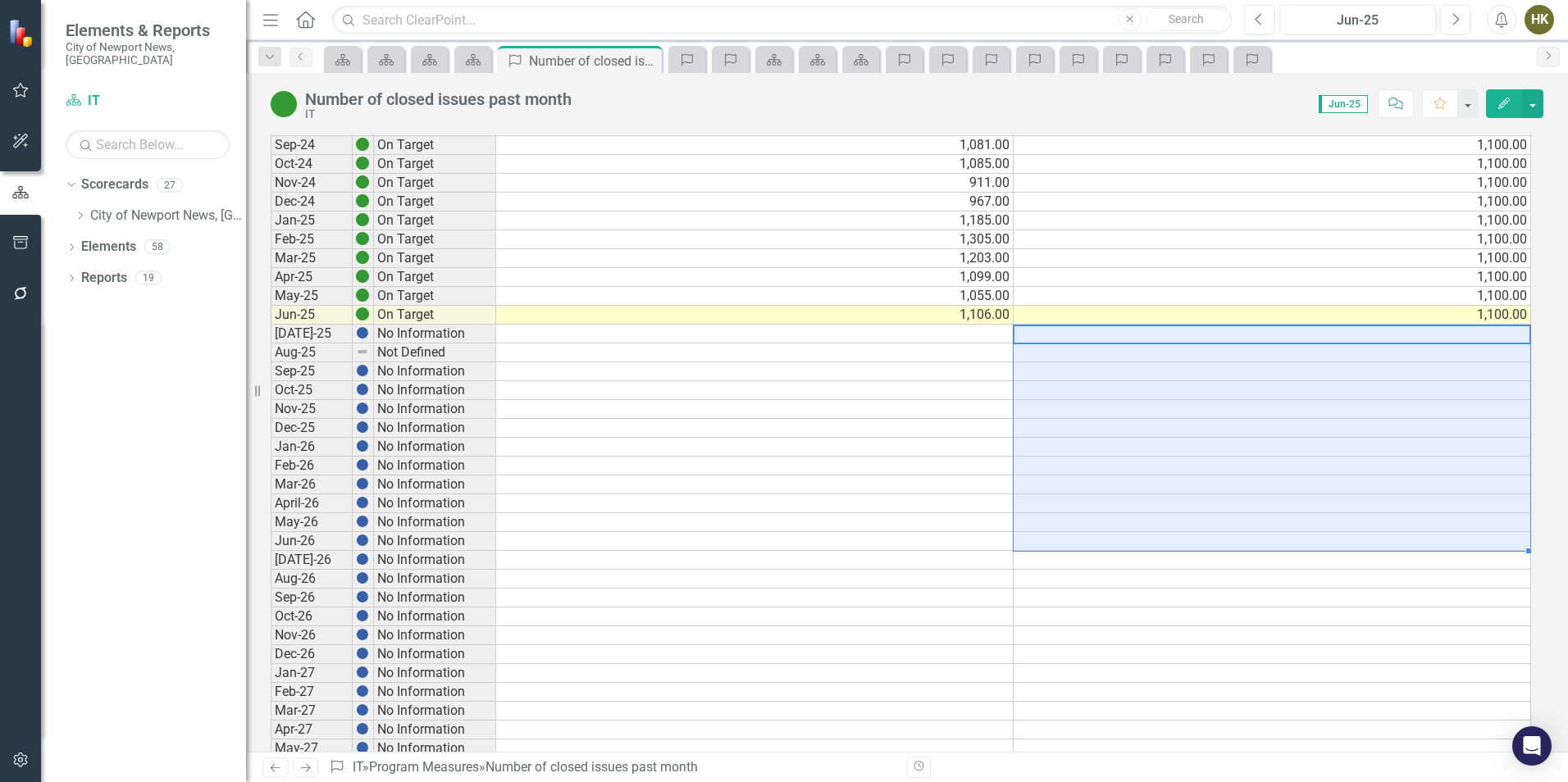 click on "Jul-24 No Information Aug-24 No Information Sep-24 On Target 1,081.00 1,100.00 Oct-24 On Target 1,085.00 1,100.00 Nov-24 On Target 911.00 1,100.00 Dec-24 On Target 967.00 1,100.00 Jan-25 On Target 1,185.00 1,100.00 Feb-25 On Target 1,305.00 1,100.00 Mar-25 On Target 1,203.00 1,100.00 Apr-25 On Target 1,099.00 1,100.00 May-25 On Target 1,055.00 1,100.00 Jun-25 On Target 1,106.00 1,100.00 Jul-25 No Information Aug-25 Not Defined Sep-25 No Information Oct-25 No Information Nov-25 No Information Dec-25 No Information Jan-26 No Information Feb-26 No Information Mar-26 No Information April-26 No Information May-26 No Information Jun-26 No Information Jul-26 No Information Aug-26 No Information Sep-26 No Information Oct-26 No Information Nov-26 No Information Dec-26 No Information Jan-27 No Information Feb-27 No Information Mar-27 No Information Apr-27 No Information May-27 No Information Jun-27 No Information Jul-27 No Information Aug-27 No Information Sep-27 No Information Oct-27 No Information Nov-27 Dec-27" at bounding box center [900, 493] 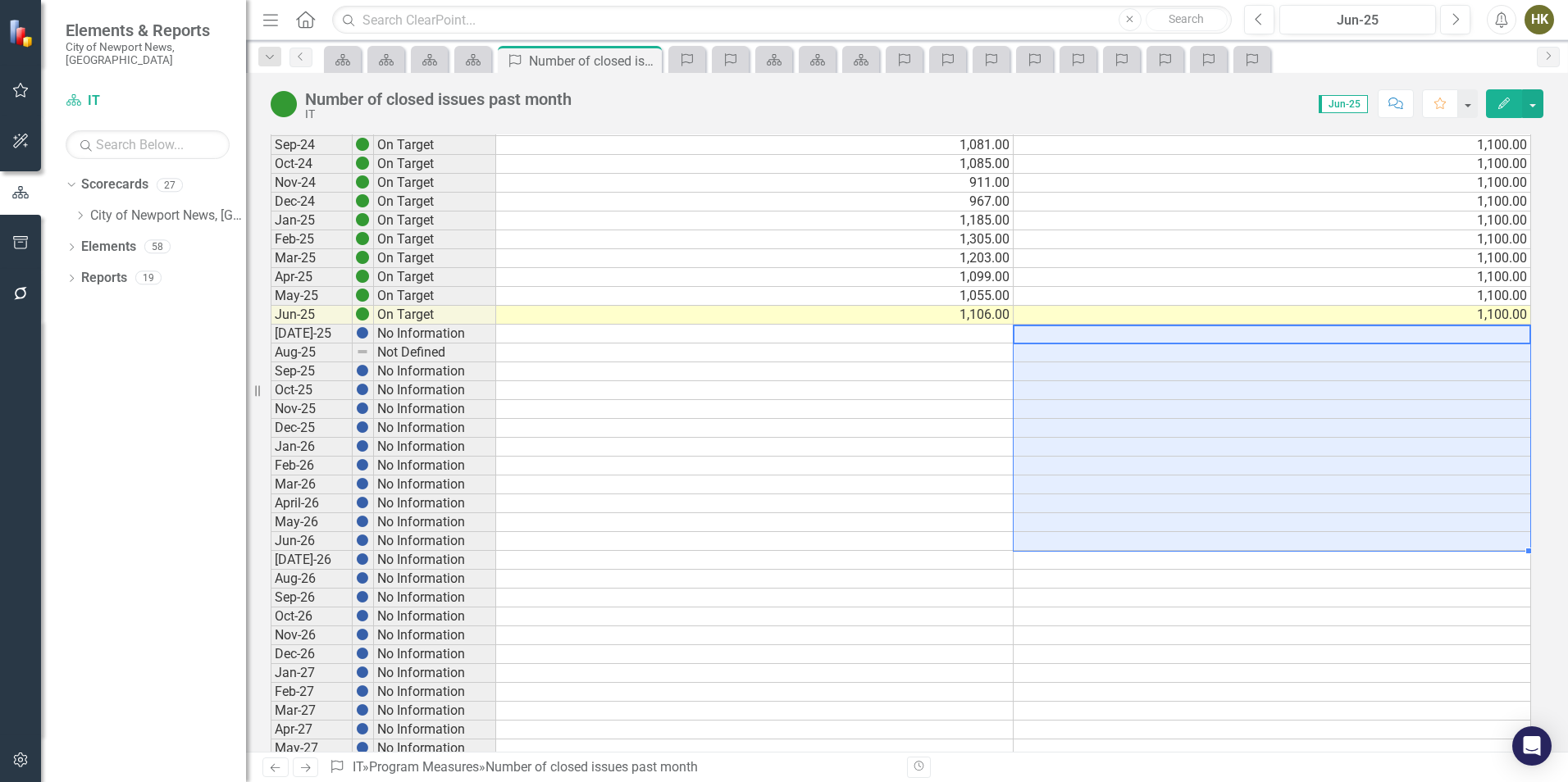 type on "1100" 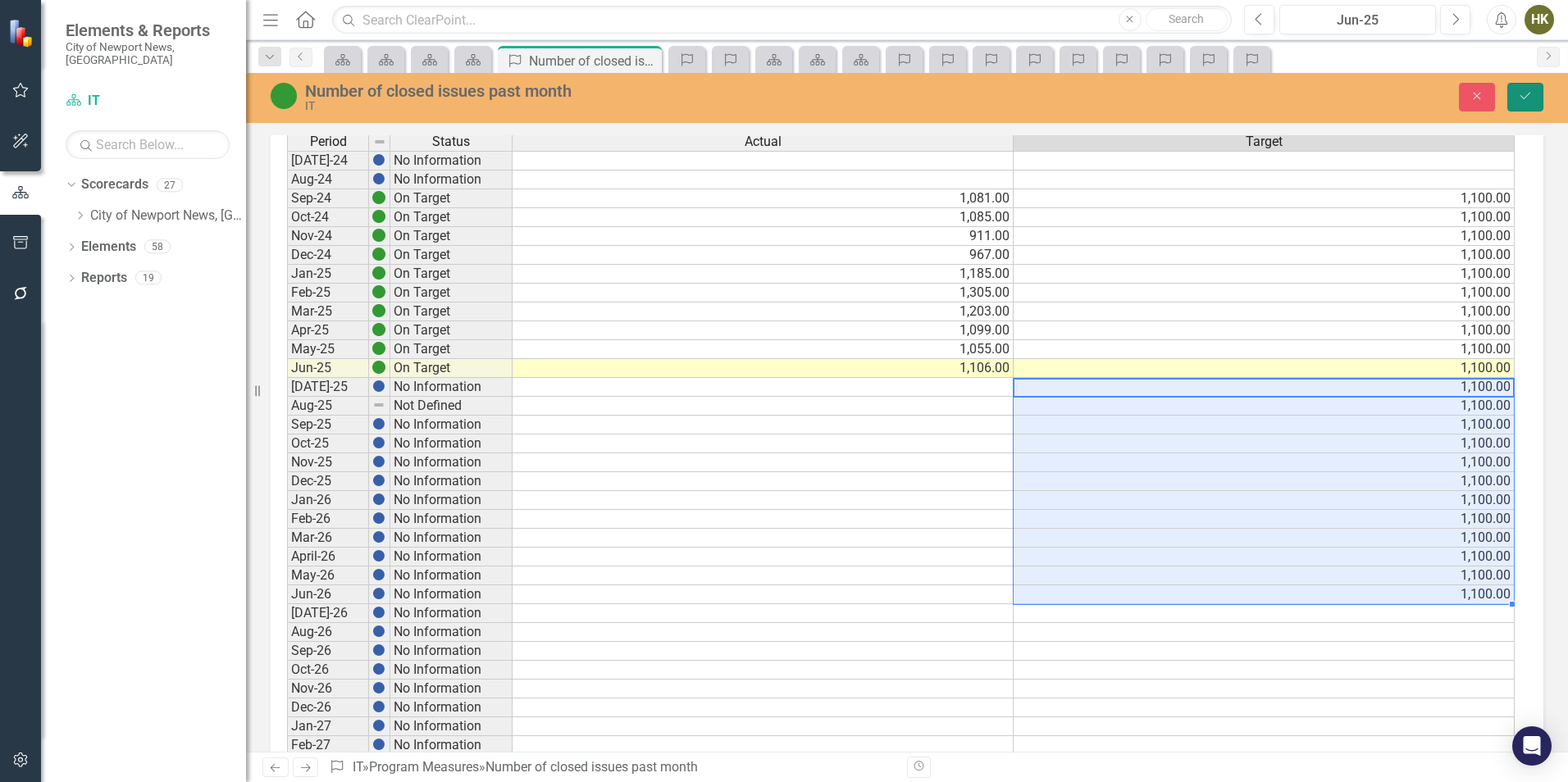 click on "Save" at bounding box center (1525, 97) 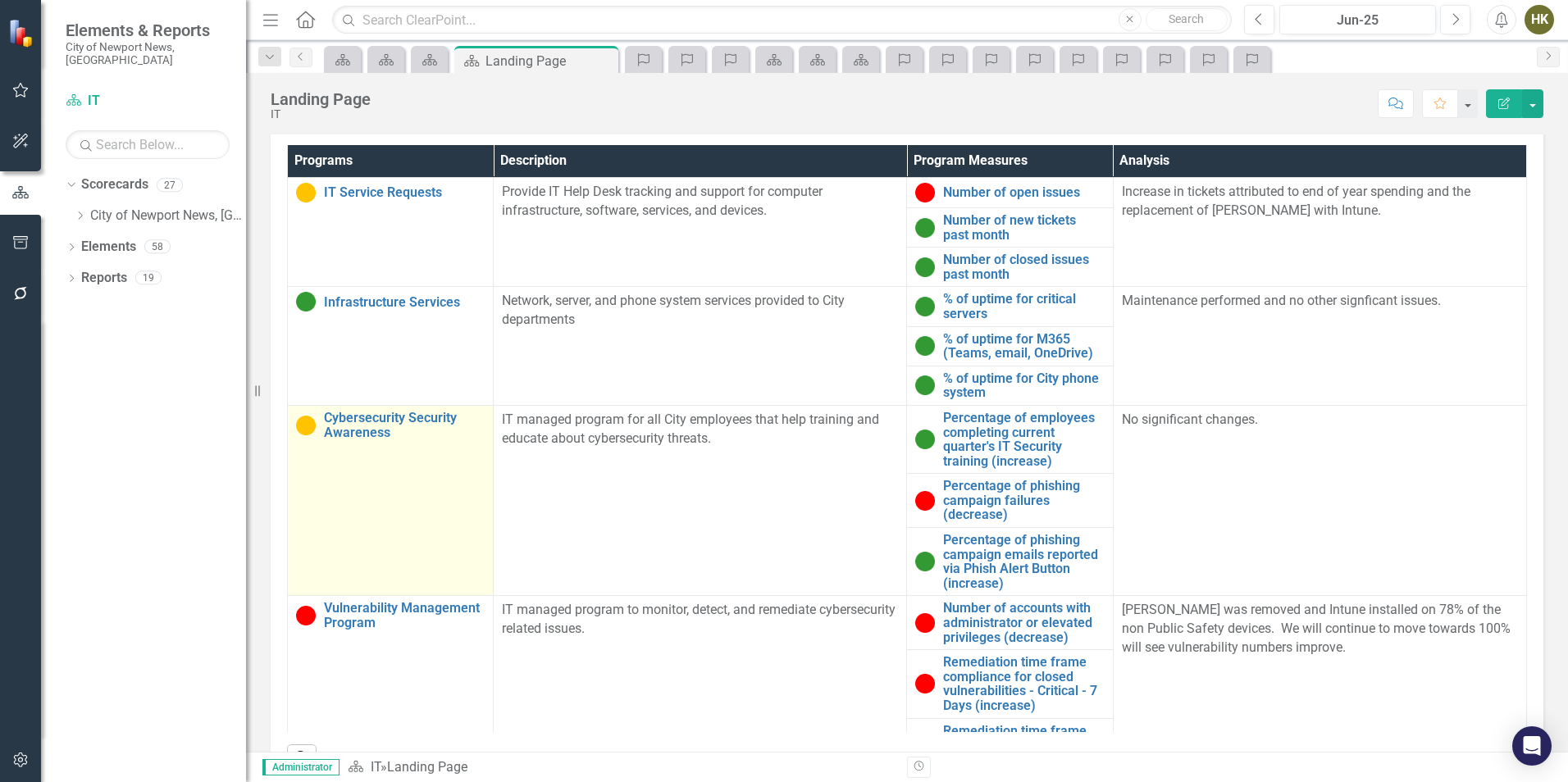 scroll, scrollTop: 1098, scrollLeft: 0, axis: vertical 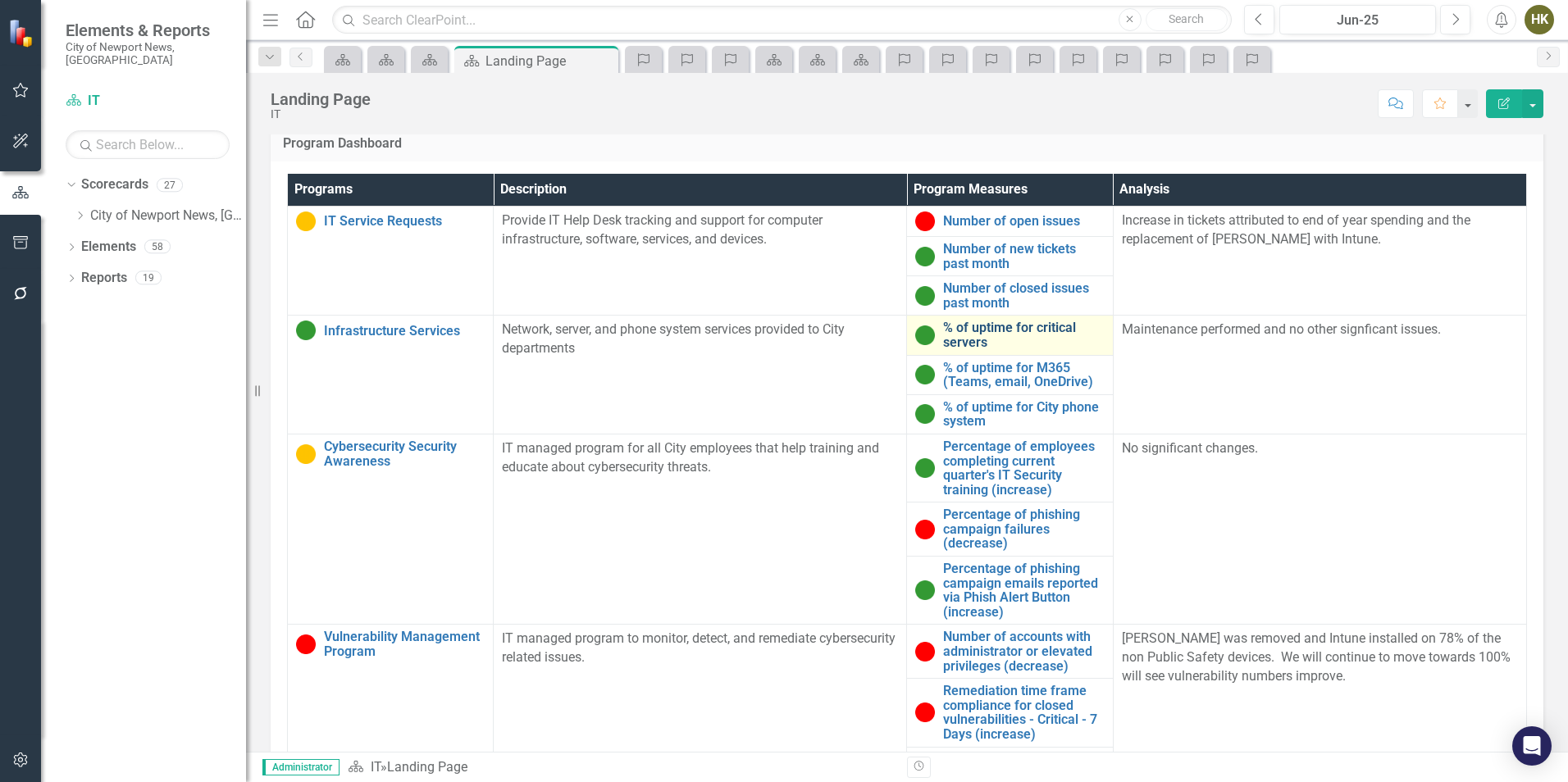 click on "% of uptime for critical servers" at bounding box center [1023, 334] 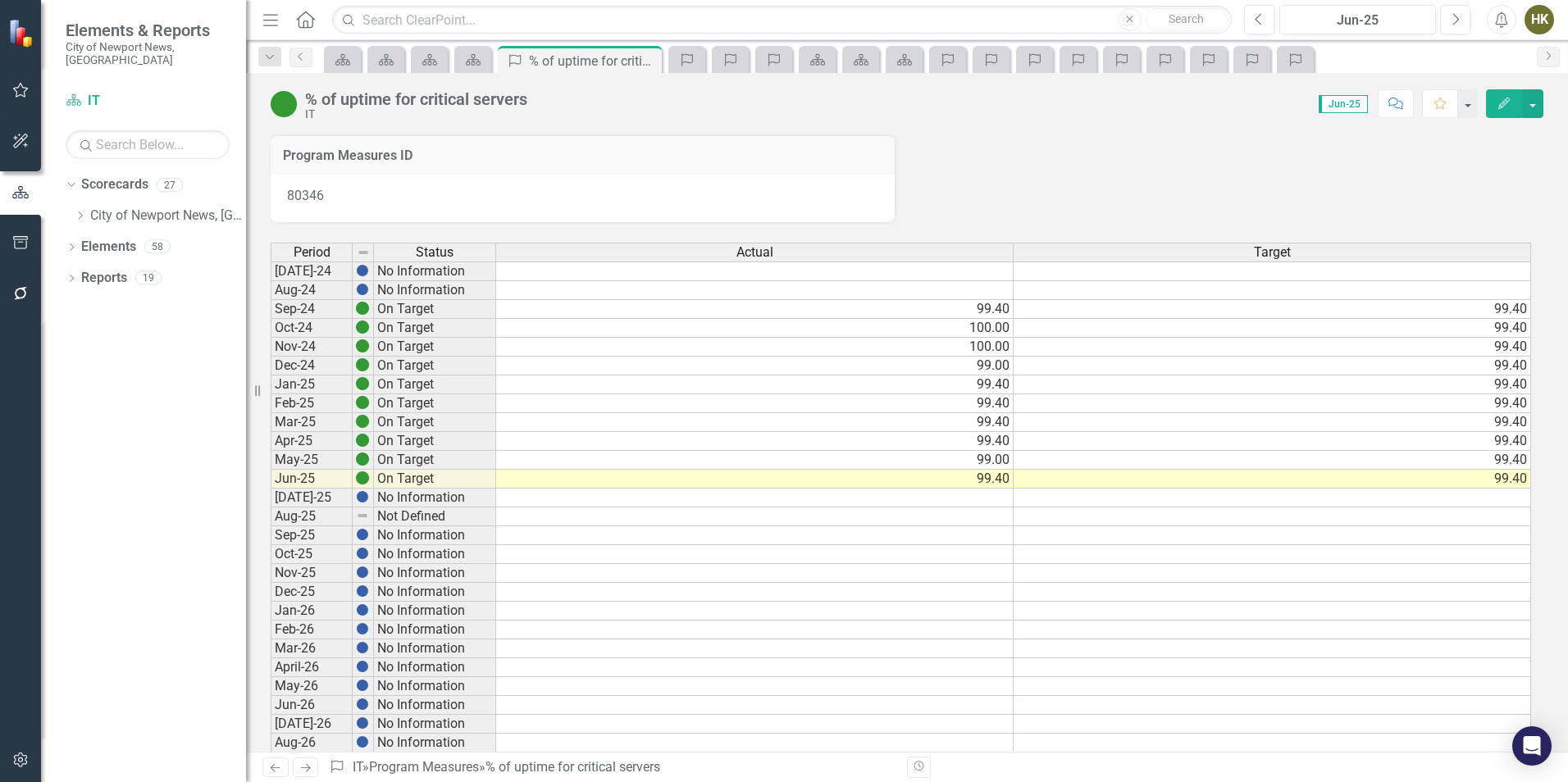 scroll, scrollTop: 164, scrollLeft: 0, axis: vertical 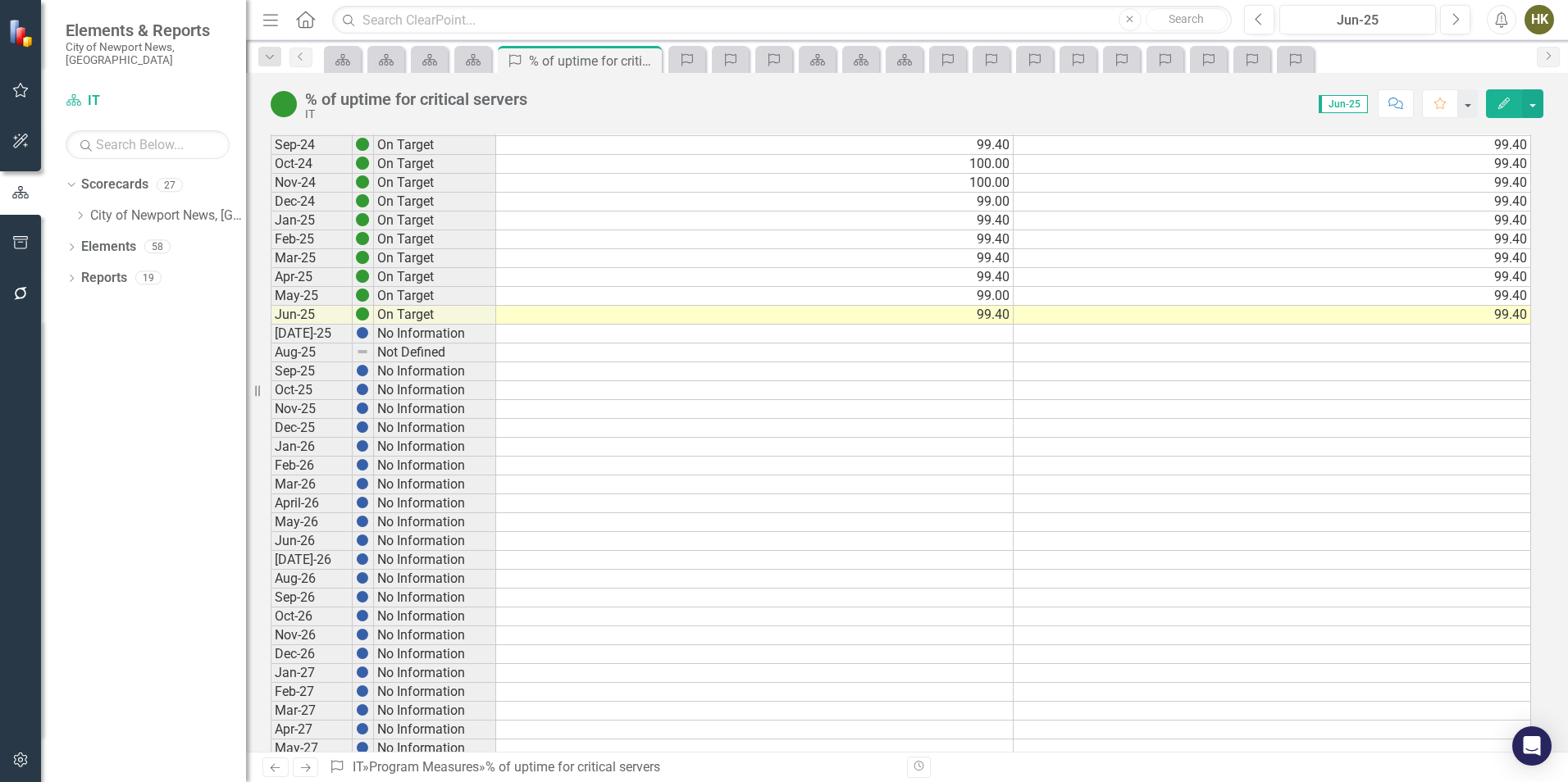 click on "99.40" at bounding box center (1272, 315) 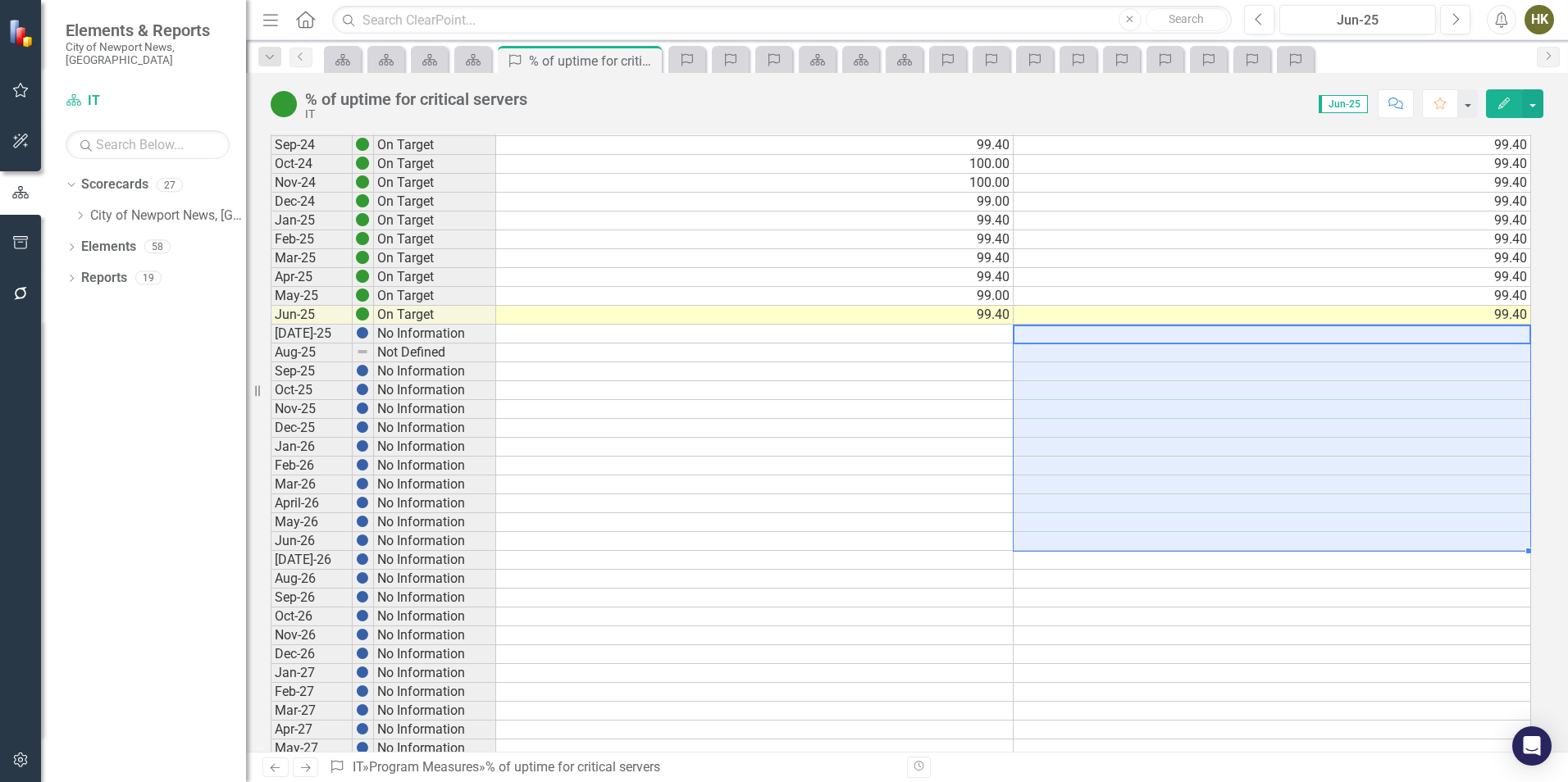 drag, startPoint x: 1078, startPoint y: 336, endPoint x: 1028, endPoint y: 548, distance: 217.81644 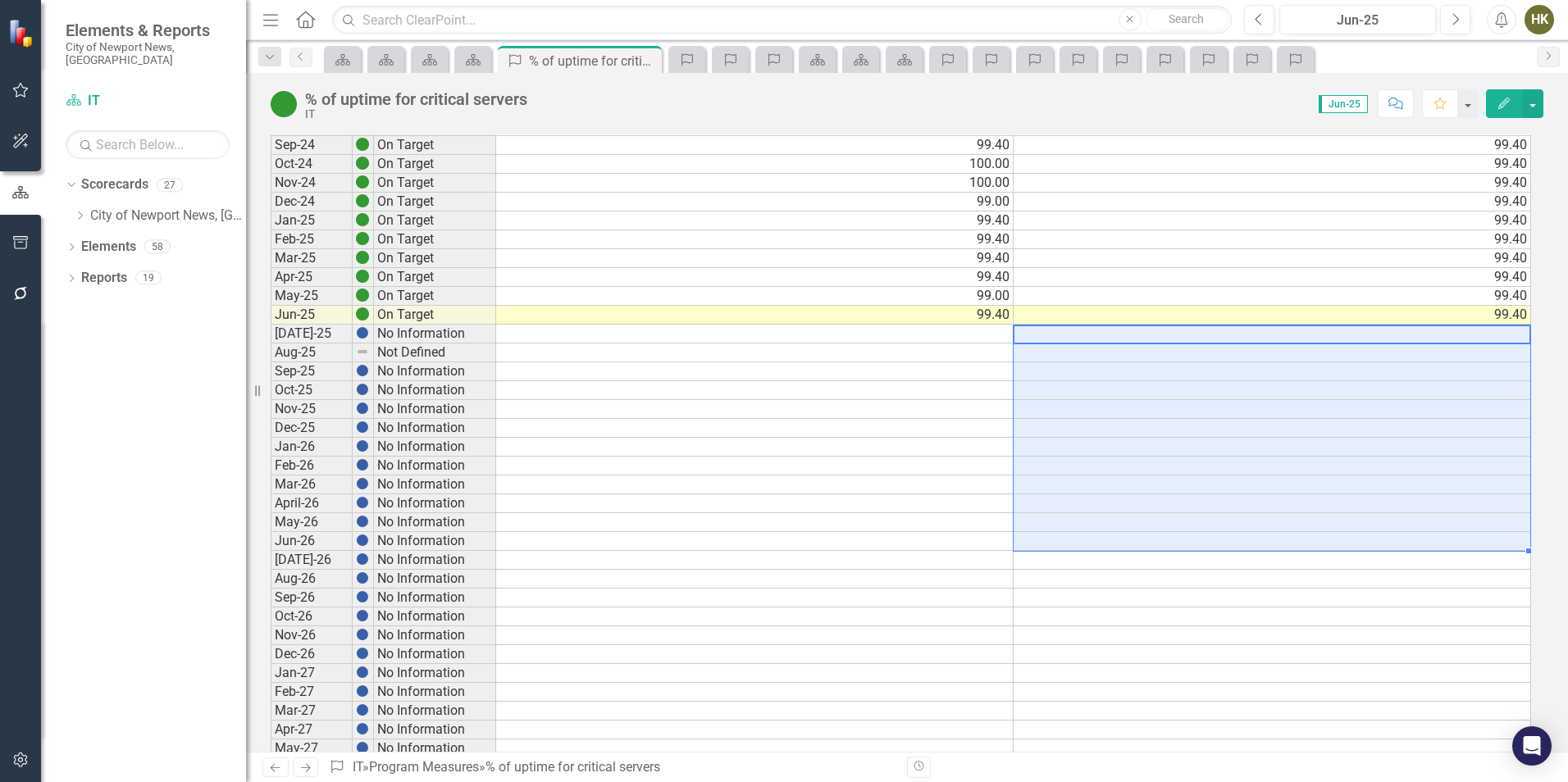 click on "Jul-24 No Information Aug-24 No Information Sep-24 On Target 99.40 99.40 Oct-24 On Target 100.00 99.40 Nov-24 On Target 100.00 99.40 Dec-24 On Target 99.00 99.40 Jan-25 On Target 99.40 99.40 Feb-25 On Target 99.40 99.40 Mar-25 On Target 99.40 99.40 Apr-25 On Target 99.40 99.40 May-25 On Target 99.00 99.40 Jun-25 On Target 99.40 99.40 Jul-25 No Information Aug-25 Not Defined Sep-25 No Information Oct-25 No Information Nov-25 No Information Dec-25 No Information Jan-26 No Information Feb-26 No Information Mar-26 No Information April-26 No Information May-26 No Information Jun-26 No Information Jul-26 No Information Aug-26 No Information Sep-26 No Information Oct-26 No Information Nov-26 No Information Dec-26 No Information Jan-27 No Information Feb-27 No Information Mar-27 No Information Apr-27 No Information May-27 No Information Jun-27 No Information Jul-27 No Information Aug-27 No Information Sep-27 No Information Oct-27 No Information Nov-27 No Information Dec-27 No Information" at bounding box center (900, 493) 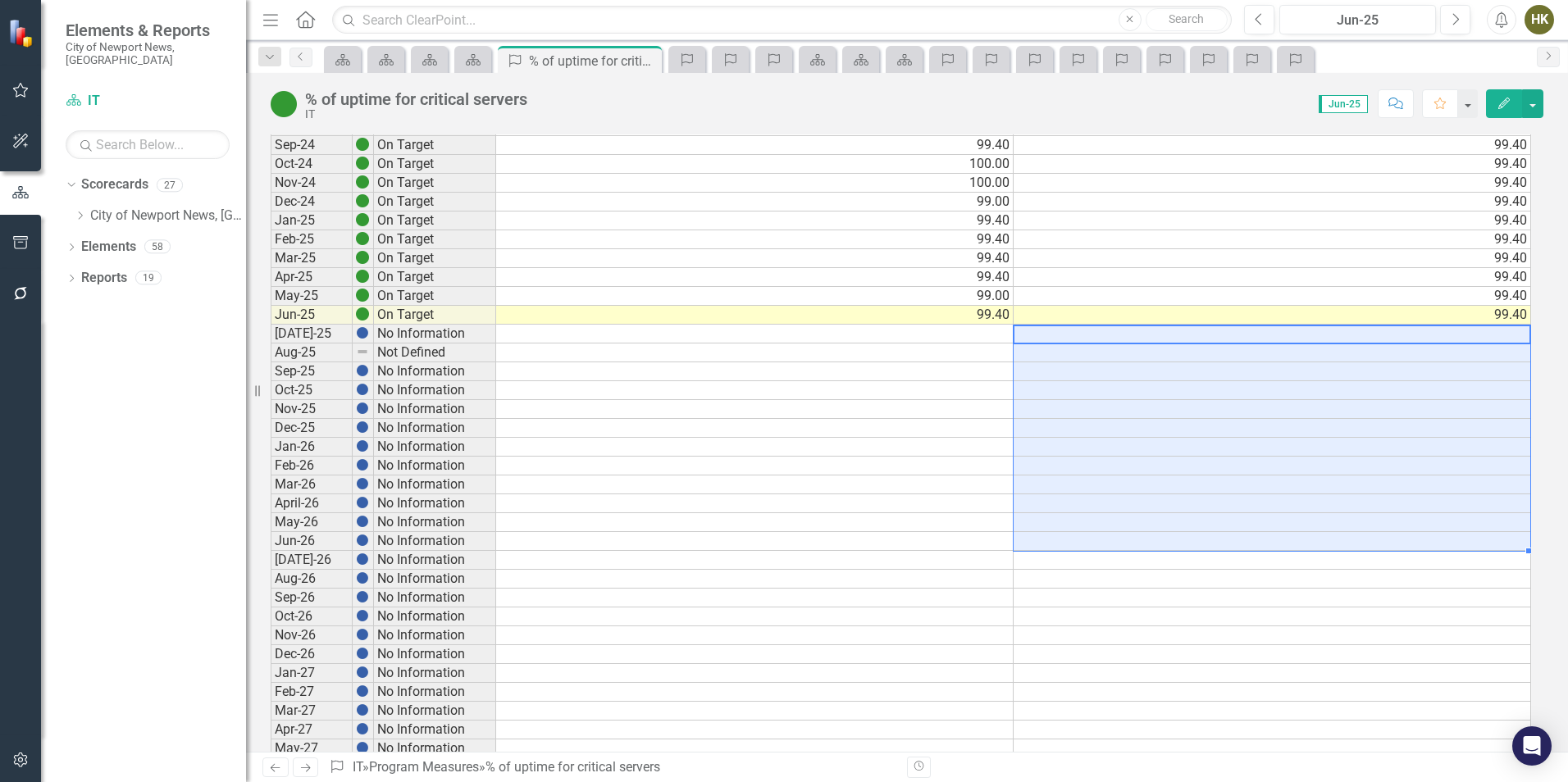 type on "99.4" 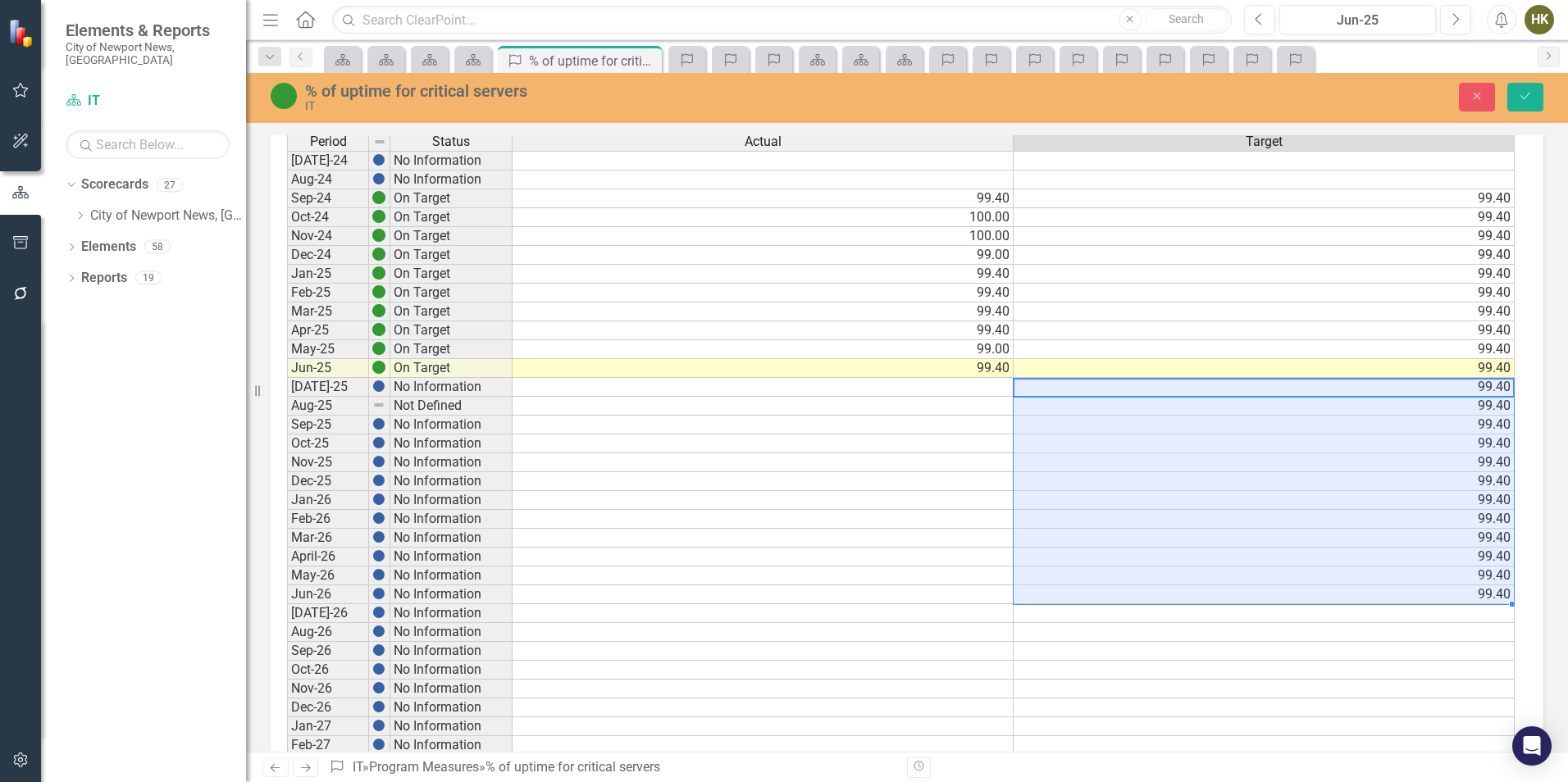 click at bounding box center [763, 594] 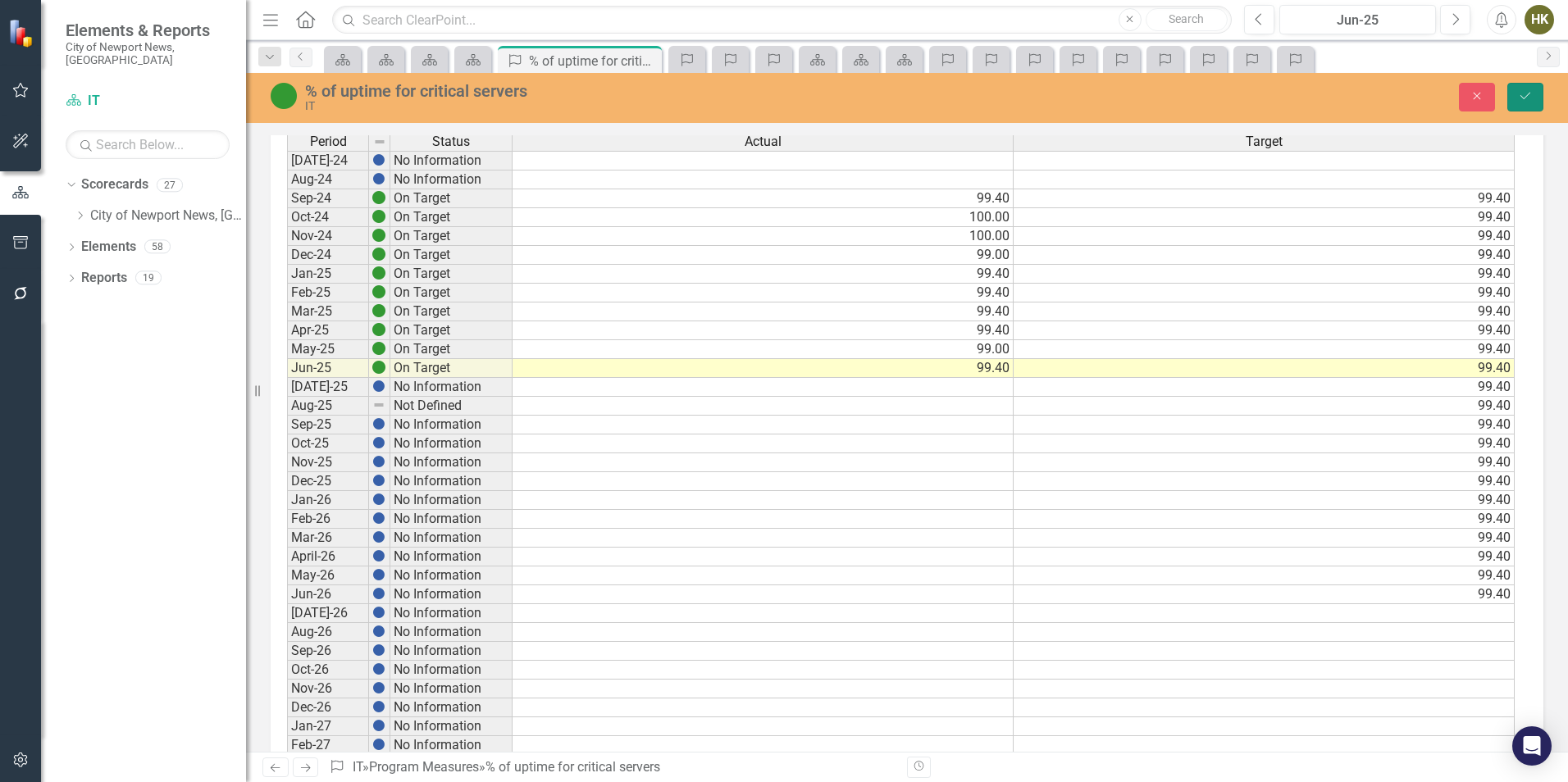 click on "Save" 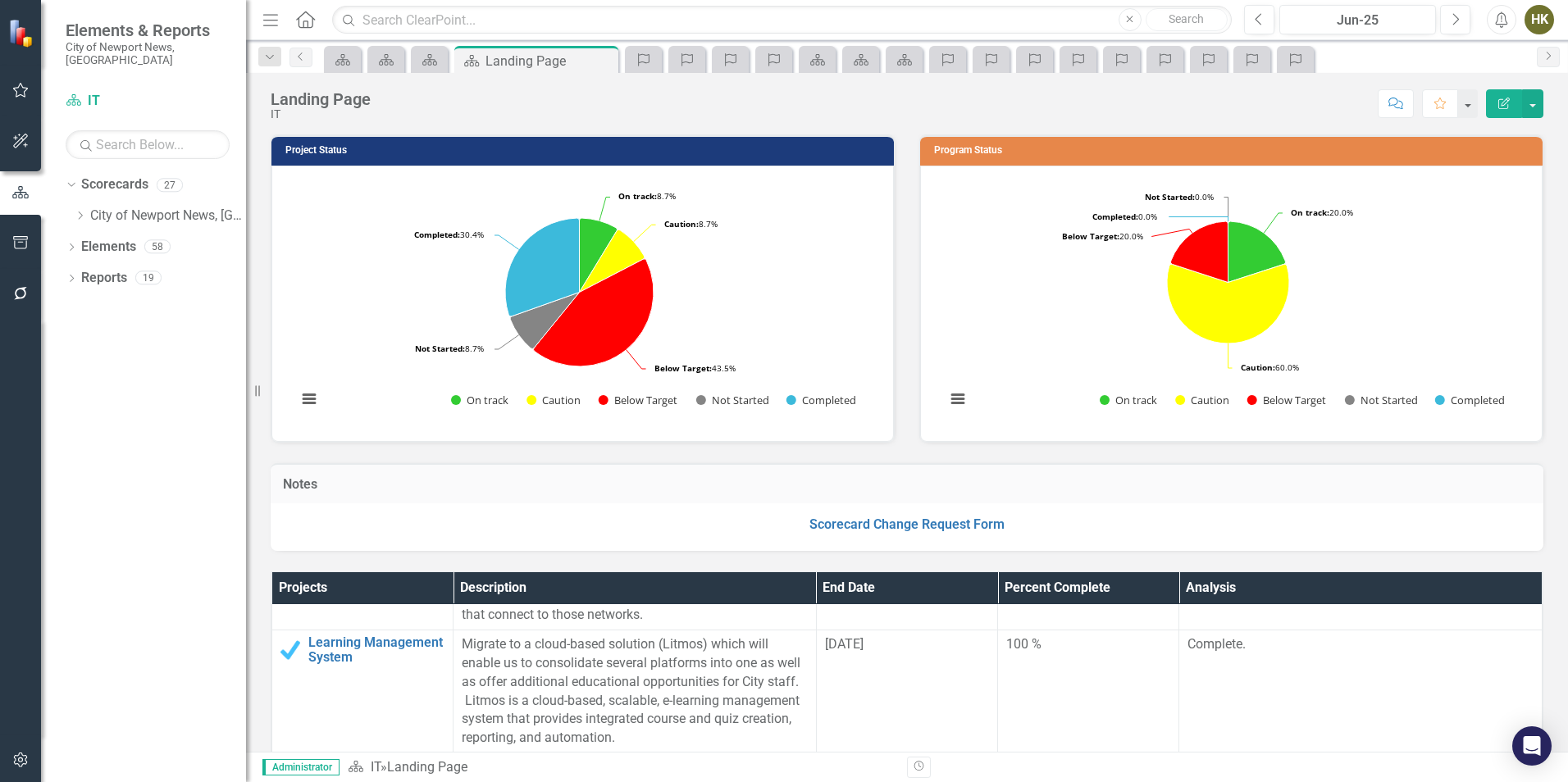 scroll, scrollTop: 1066, scrollLeft: 0, axis: vertical 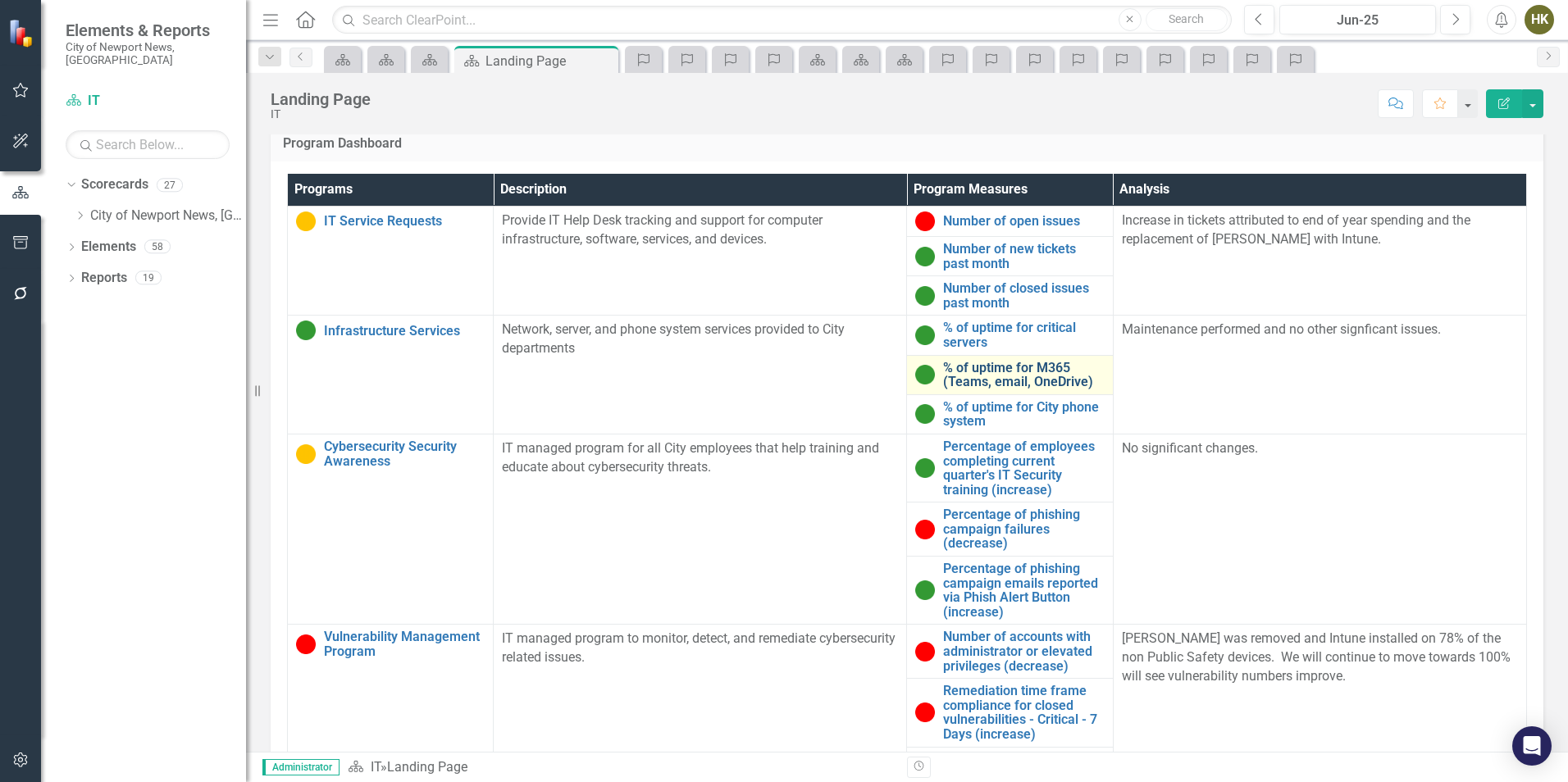 click on "% of uptime for M365 (Teams, email, OneDrive)" at bounding box center [1023, 375] 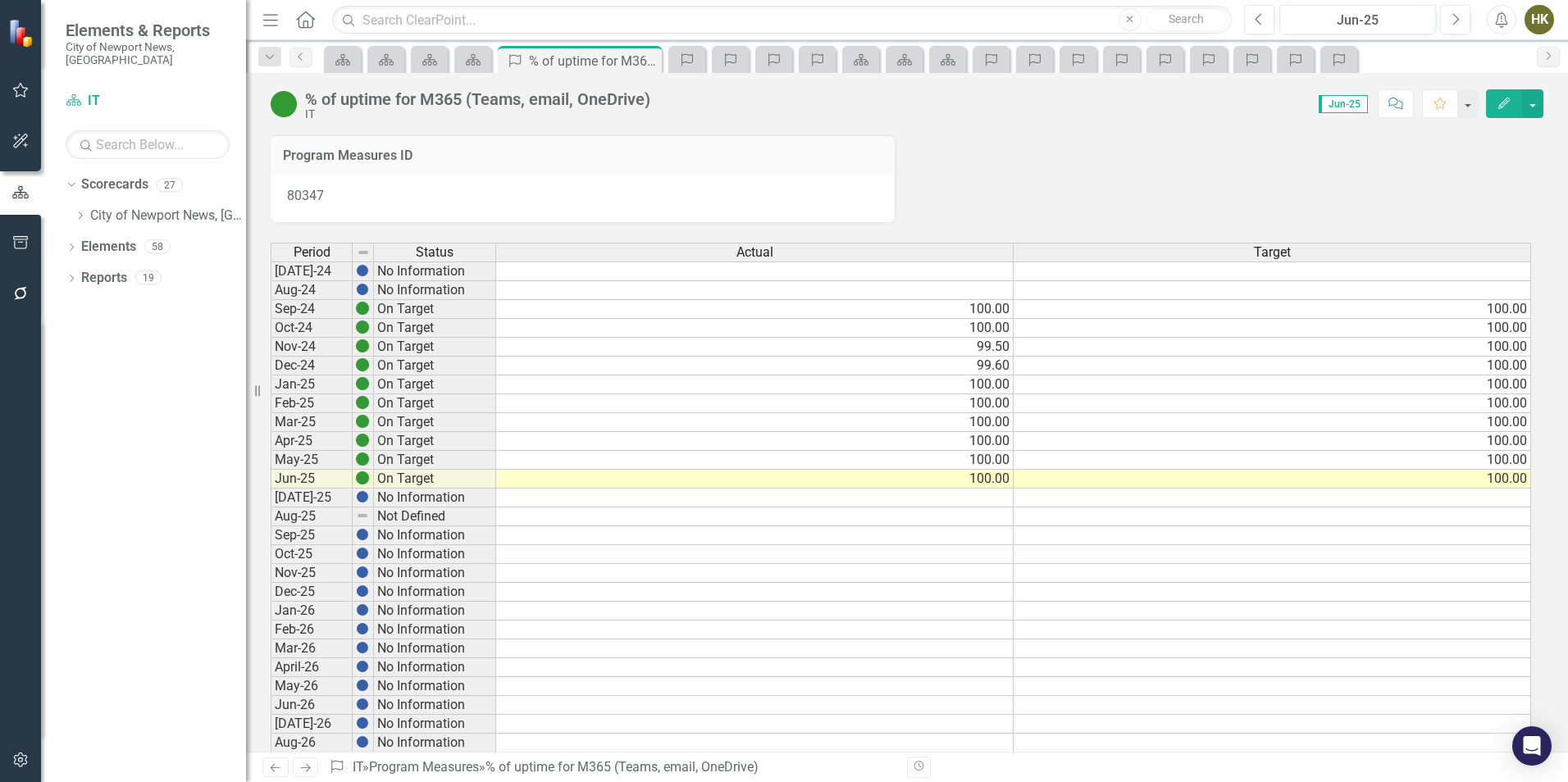 click on "100.00" at bounding box center [1272, 479] 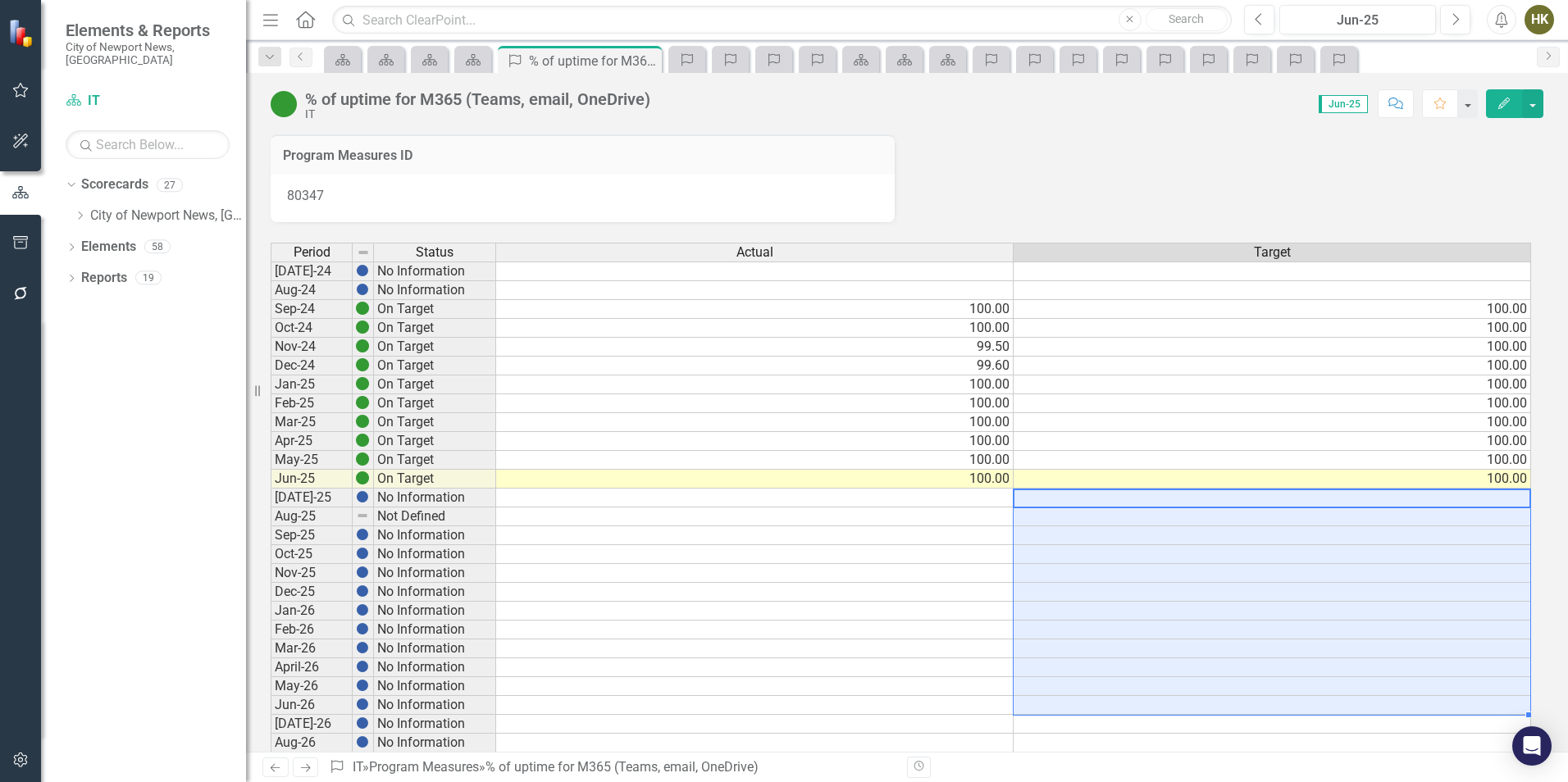 drag, startPoint x: 1120, startPoint y: 499, endPoint x: 1025, endPoint y: 709, distance: 230.48861 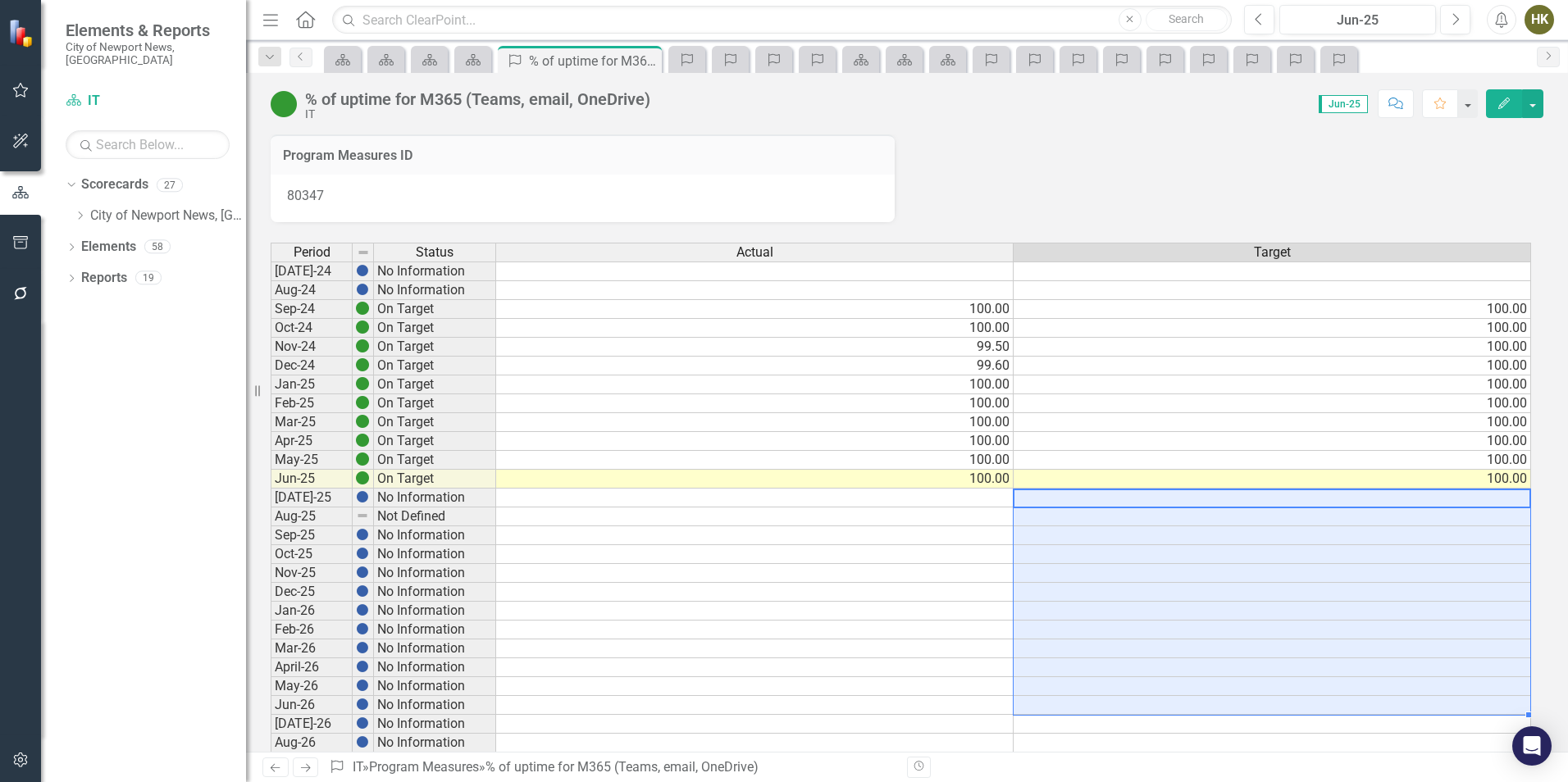 click on "Jul-24 No Information Aug-24 No Information Sep-24 On Target 100.00 100.00 Oct-24 On Target 100.00 100.00 Nov-24 On Target 99.50 100.00 Dec-24 On Target 99.60 100.00 Jan-25 On Target 100.00 100.00 Feb-25 On Target 100.00 100.00 Mar-25 On Target 100.00 100.00 Apr-25 On Target 100.00 100.00 May-25 On Target 100.00 100.00 Jun-25 On Target 100.00 100.00 Jul-25 No Information Aug-25 Not Defined Sep-25 No Information Oct-25 No Information Nov-25 No Information Dec-25 No Information Jan-26 No Information Feb-26 No Information Mar-26 No Information April-26 No Information May-26 No Information Jun-26 No Information Jul-26 No Information Aug-26 No Information Sep-26 No Information Oct-26 No Information Nov-26 No Information Dec-26 No Information Jan-27 No Information Feb-27 No Information Mar-27 No Information Apr-27 No Information May-27 No Information Jun-27 No Information Jul-27 No Information Aug-27 No Information Sep-27 No Information Oct-27 No Information Nov-27 No Information Dec-27 No Information" at bounding box center (900, 657) 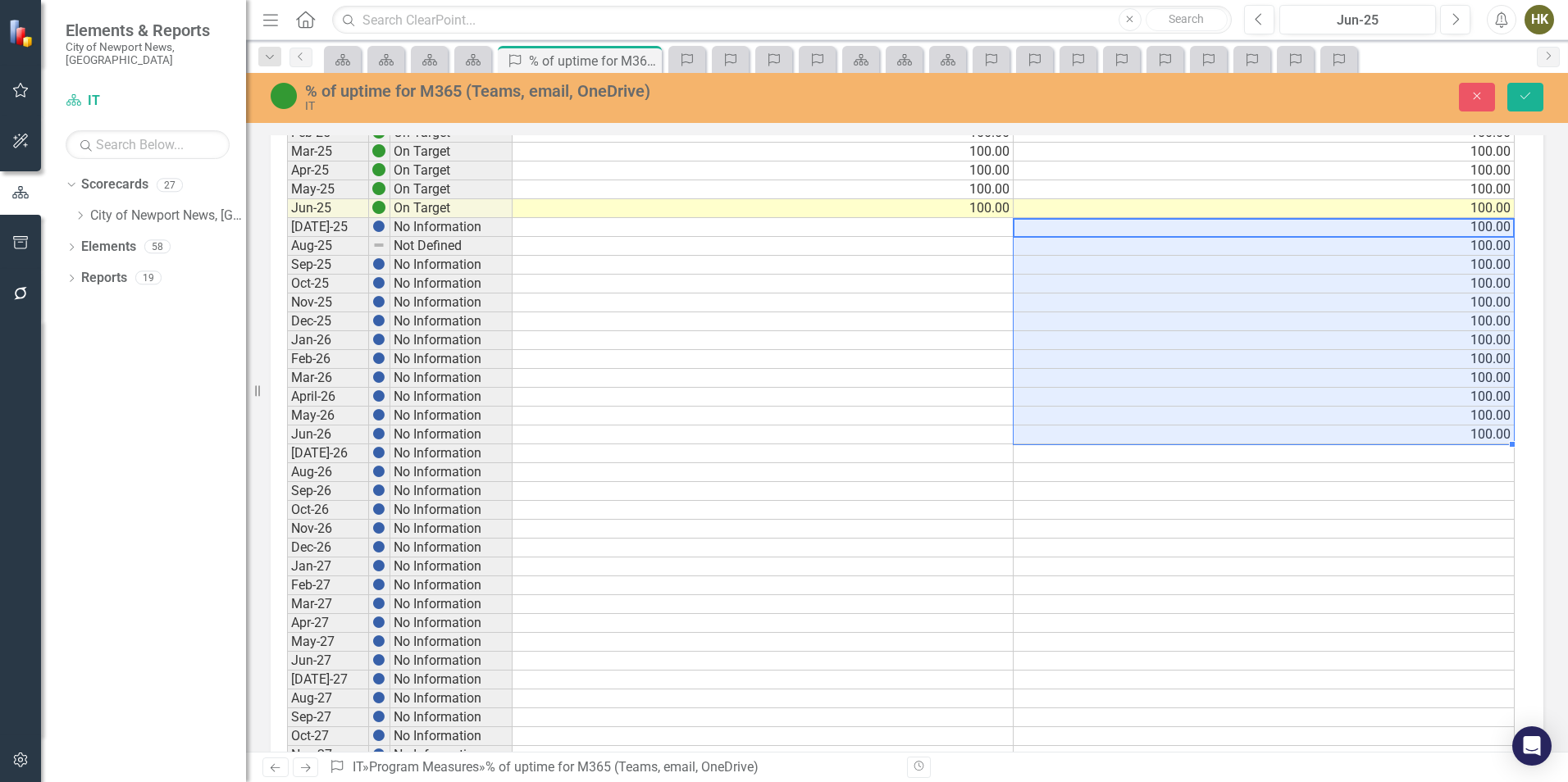 scroll, scrollTop: 328, scrollLeft: 0, axis: vertical 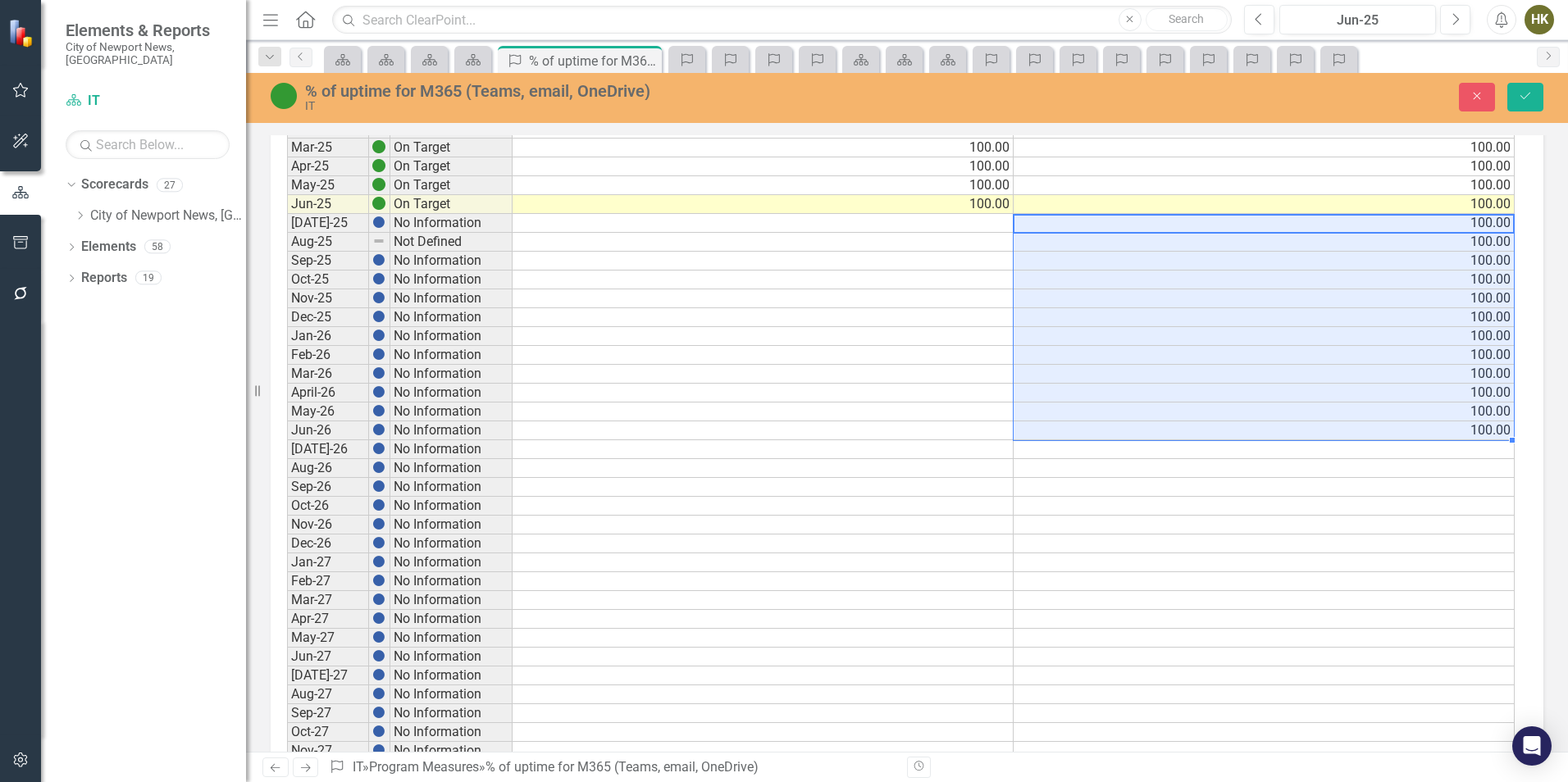 click at bounding box center (763, 430) 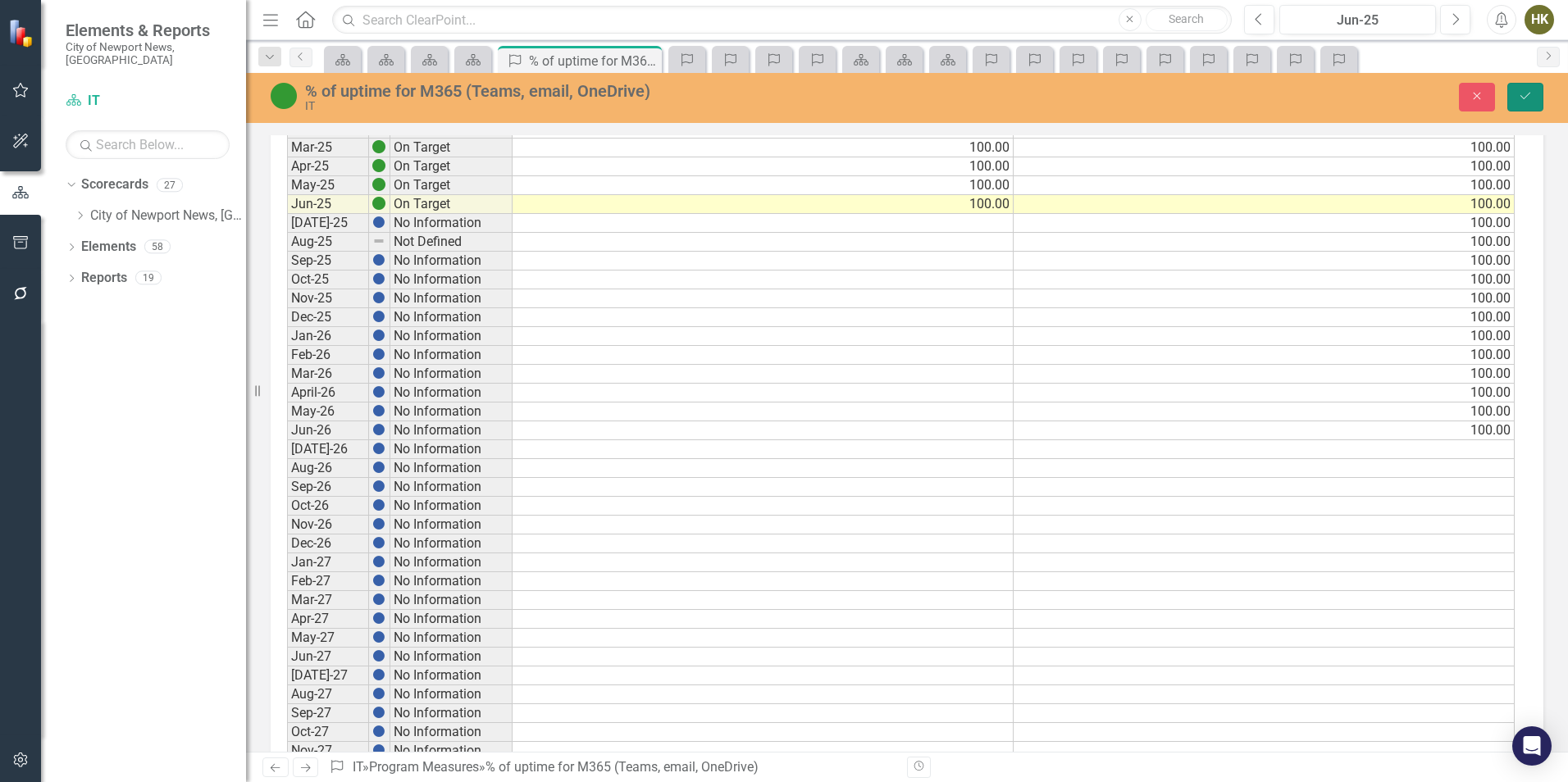 click on "Save" at bounding box center [1525, 97] 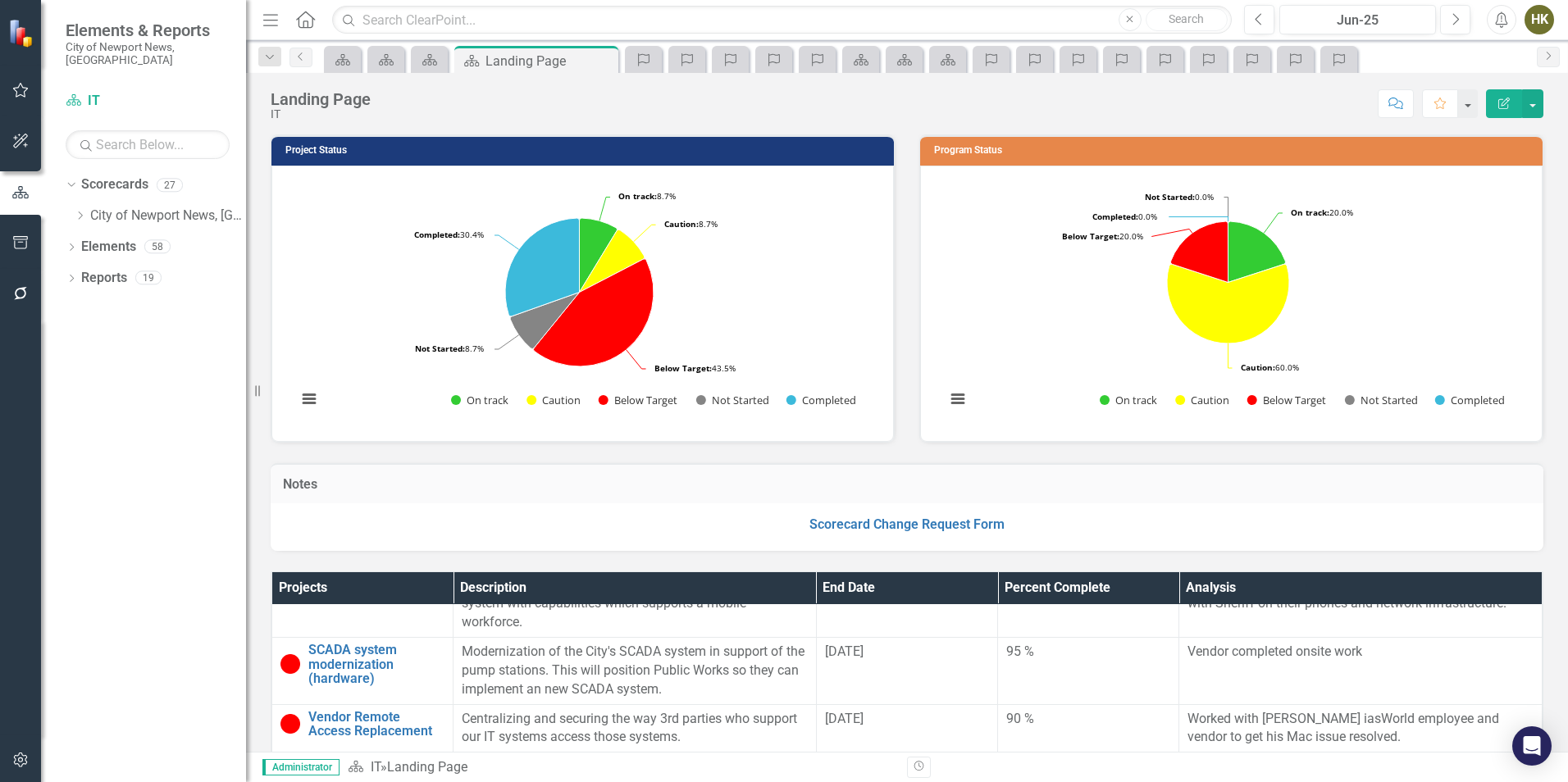 scroll, scrollTop: 738, scrollLeft: 0, axis: vertical 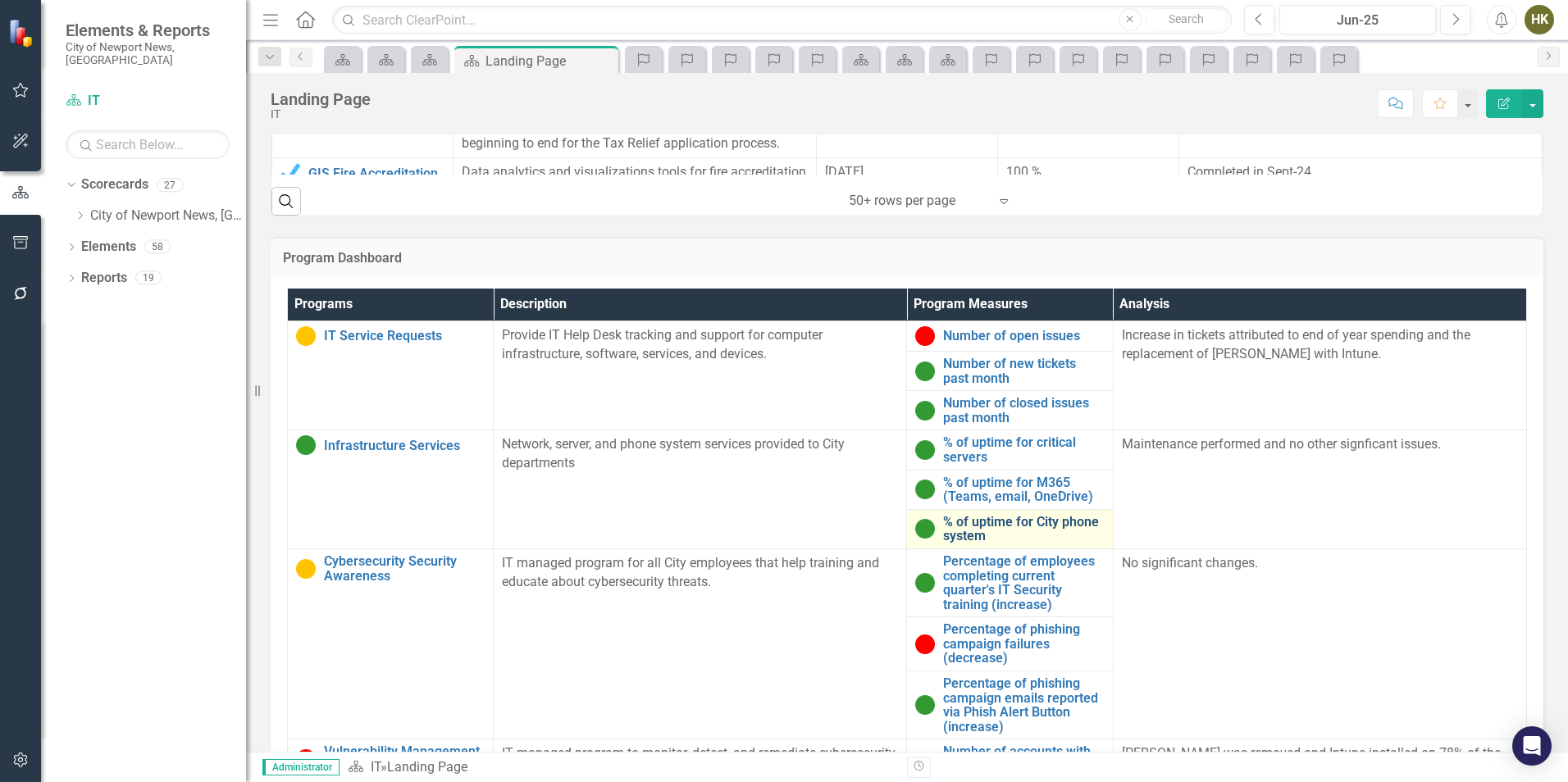 click on "% of uptime for City phone system" at bounding box center [1023, 529] 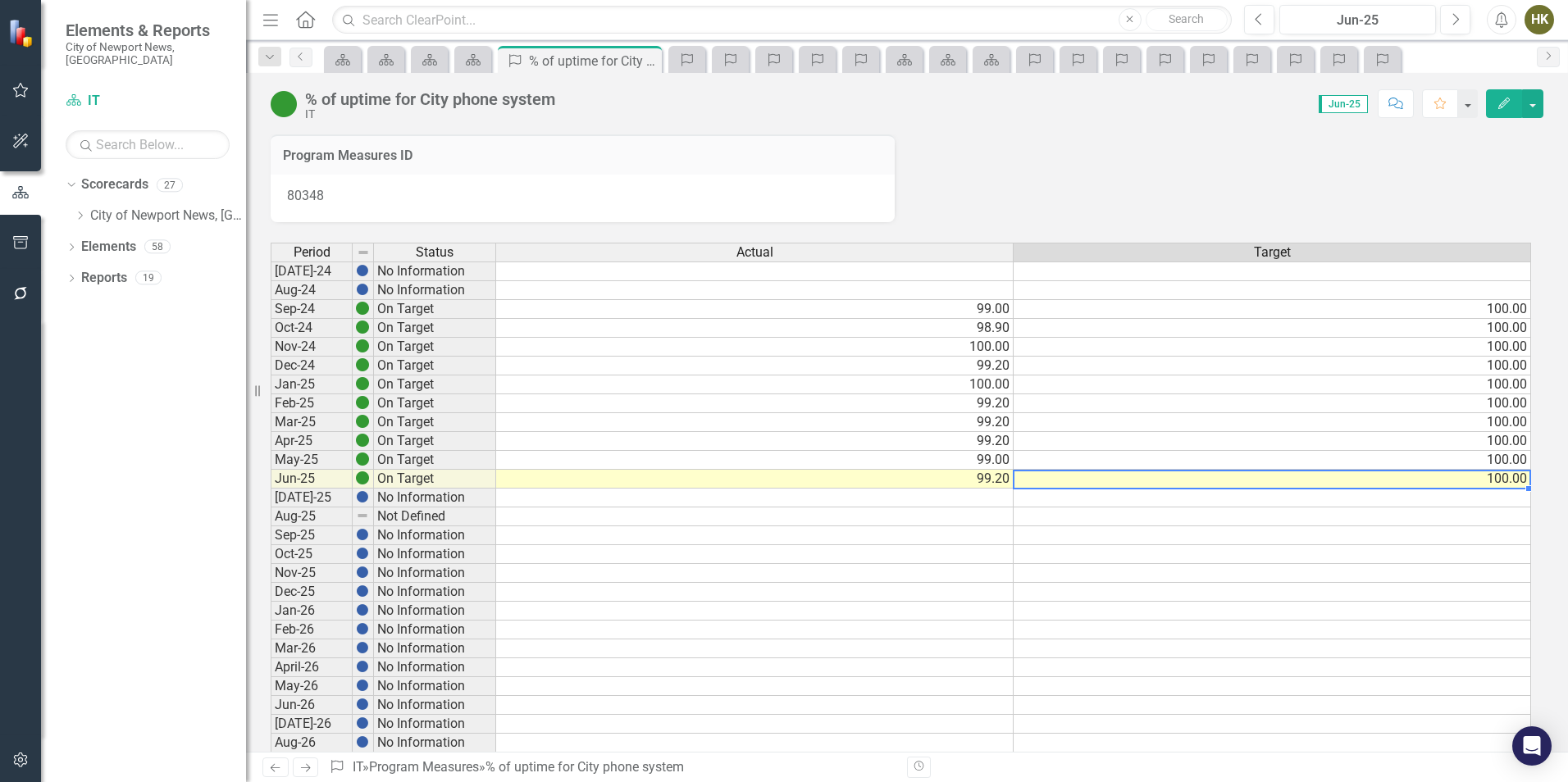 click on "100.00" at bounding box center [1272, 479] 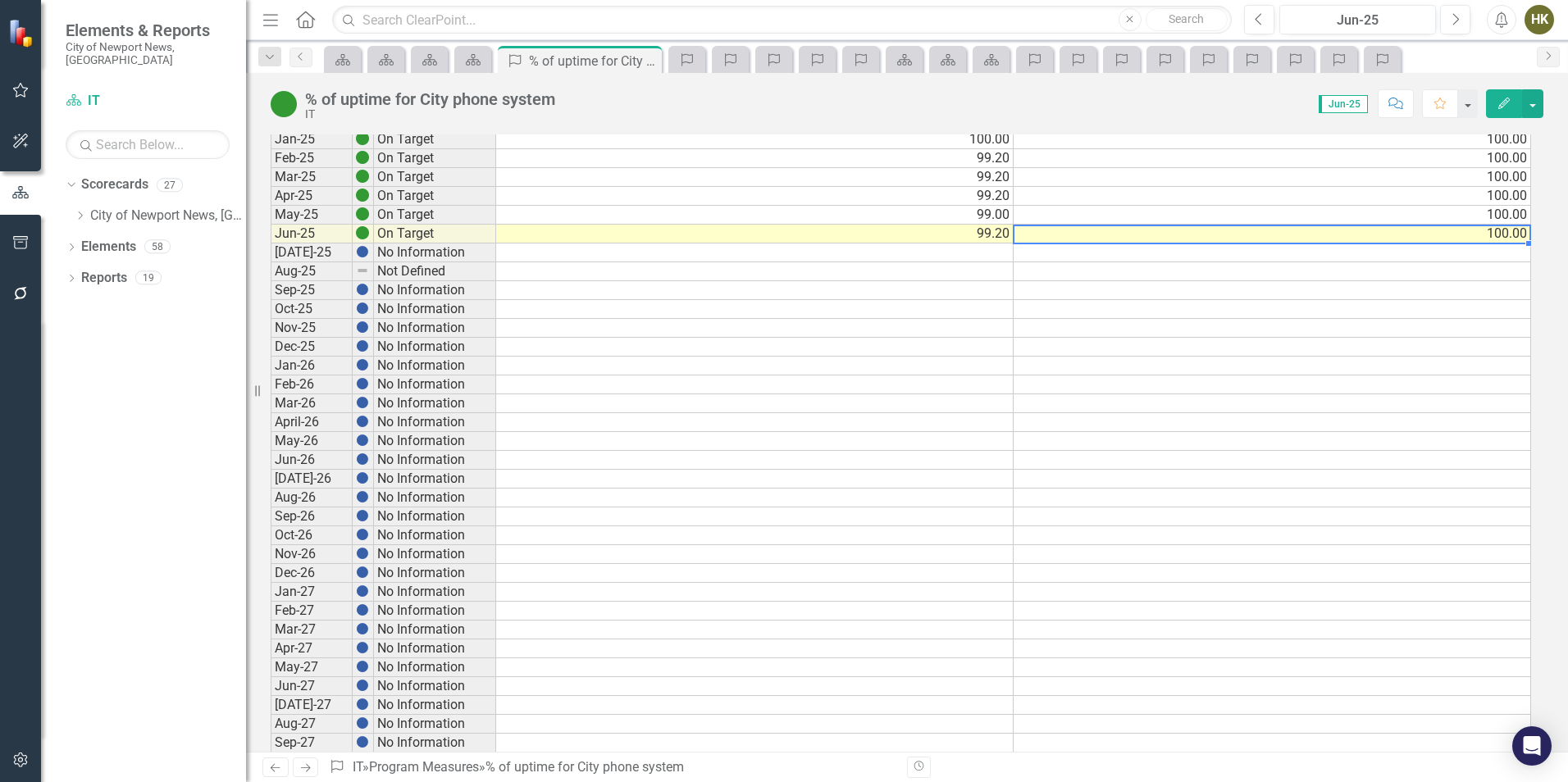 scroll, scrollTop: 246, scrollLeft: 0, axis: vertical 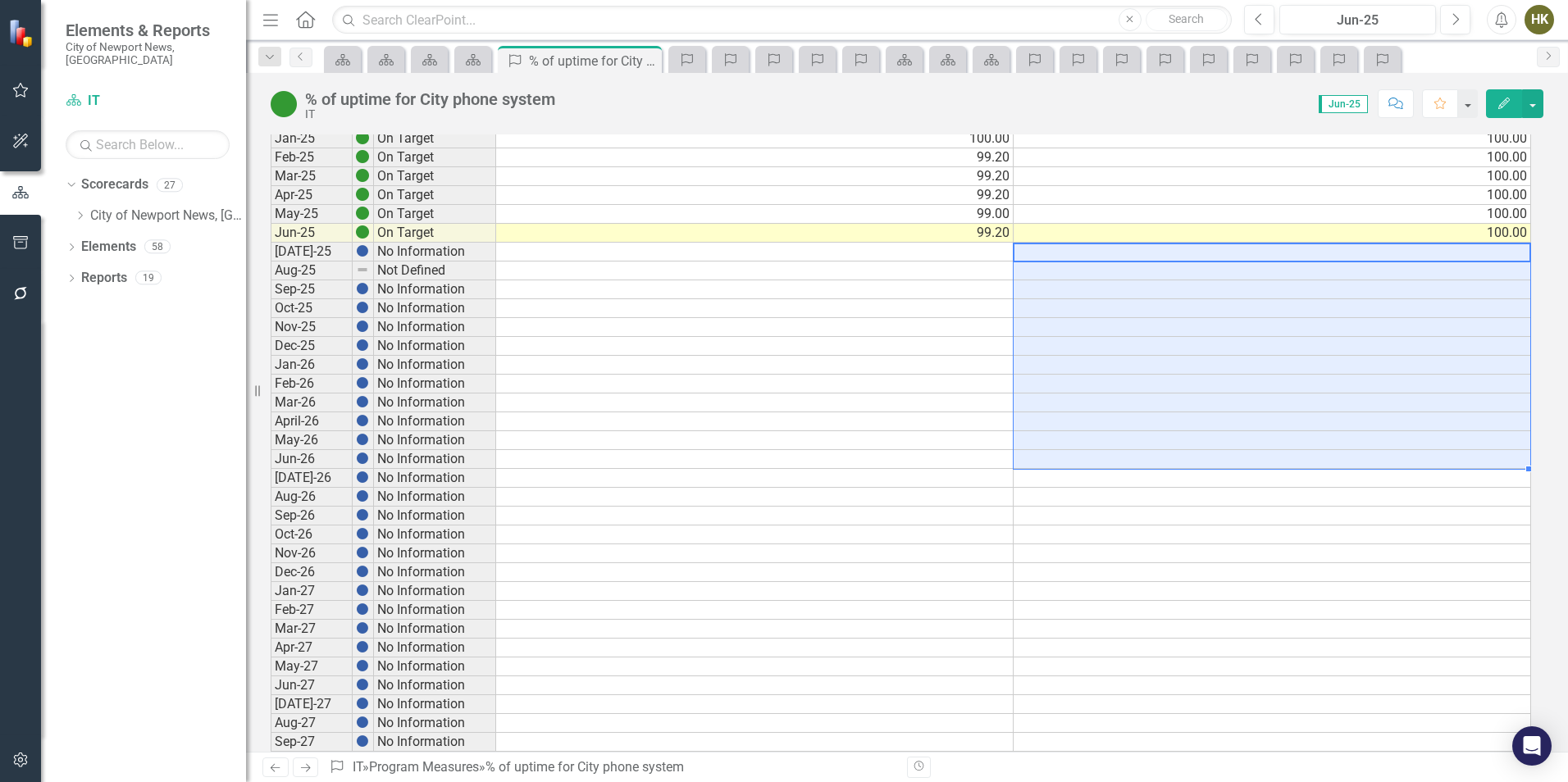 drag, startPoint x: 1211, startPoint y: 249, endPoint x: 1014, endPoint y: 456, distance: 286 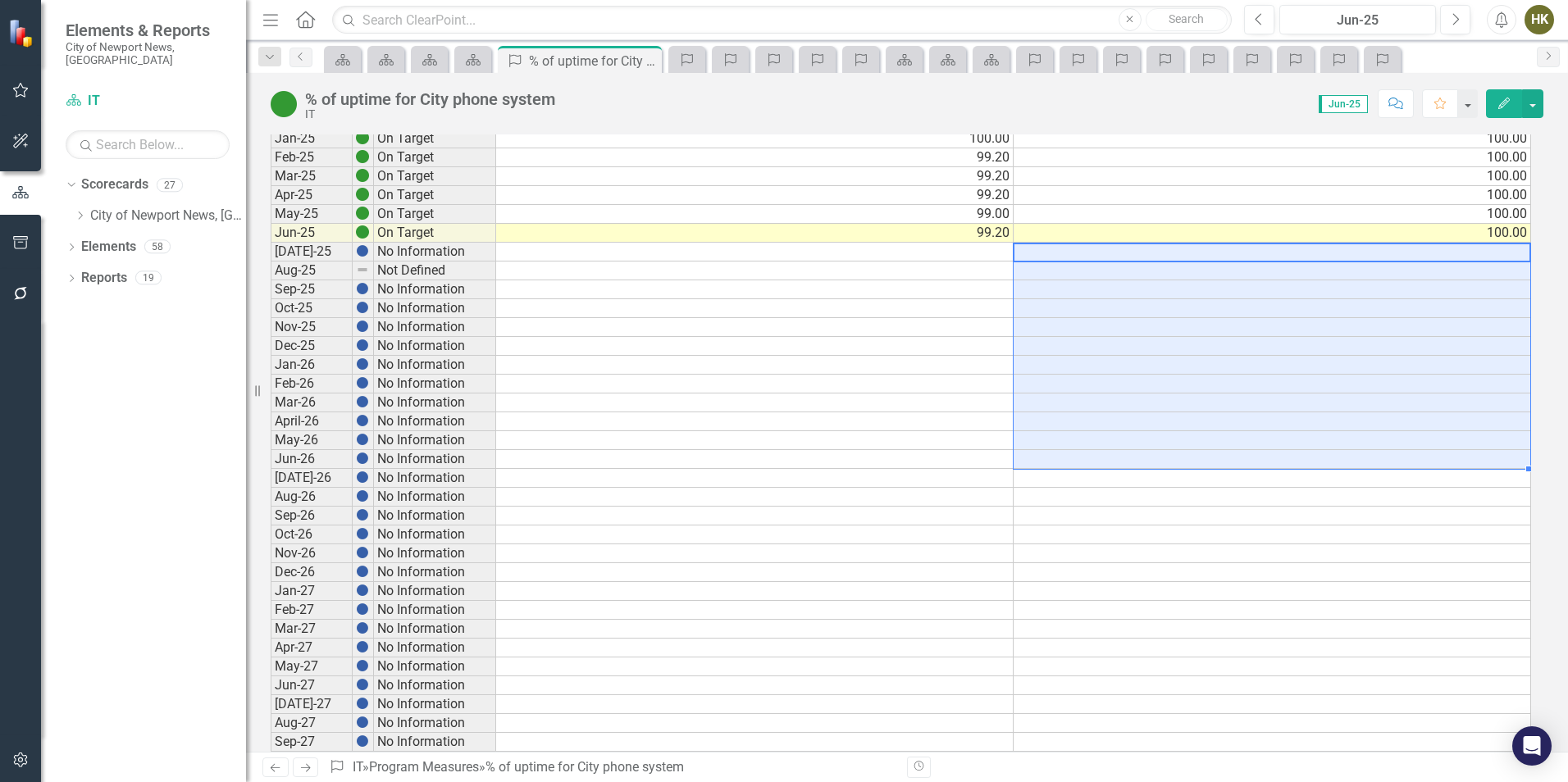 click on "Jul-24 No Information Aug-24 No Information Sep-24 On Target 99.00 100.00 Oct-24 On Target 98.90 100.00 Nov-24 On Target 100.00 100.00 Dec-24 On Target 99.20 100.00 Jan-25 On Target 100.00 100.00 Feb-25 On Target 99.20 100.00 Mar-25 On Target 99.20 100.00 Apr-25 On Target 99.20 100.00 May-25 On Target 99.00 100.00 Jun-25 On Target 99.20 100.00 Jul-25 No Information Aug-25 Not Defined Sep-25 No Information Oct-25 No Information Nov-25 No Information Dec-25 No Information Jan-26 No Information Feb-26 No Information Mar-26 No Information April-26 No Information May-26 No Information Jun-26 No Information Jul-26 No Information Aug-26 No Information Sep-26 No Information Oct-26 No Information Nov-26 No Information Dec-26 No Information Jan-27 No Information Feb-27 No Information Mar-27 No Information Apr-27 No Information May-27 No Information Jun-27 No Information Jul-27 No Information Aug-27 No Information Sep-27 No Information Oct-27 No Information Nov-27 No Information Dec-27 No Information" at bounding box center [900, 411] 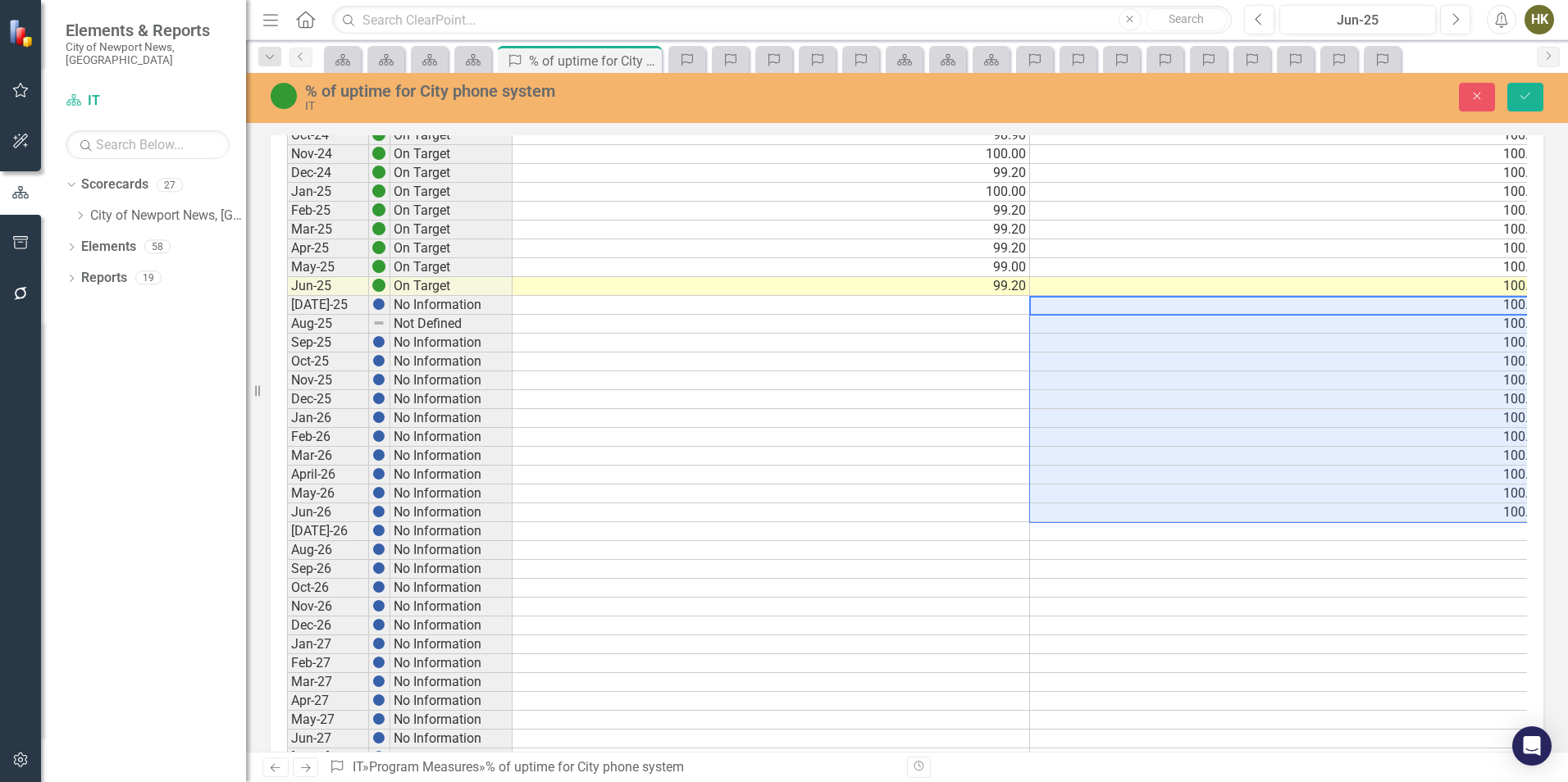 type on "100" 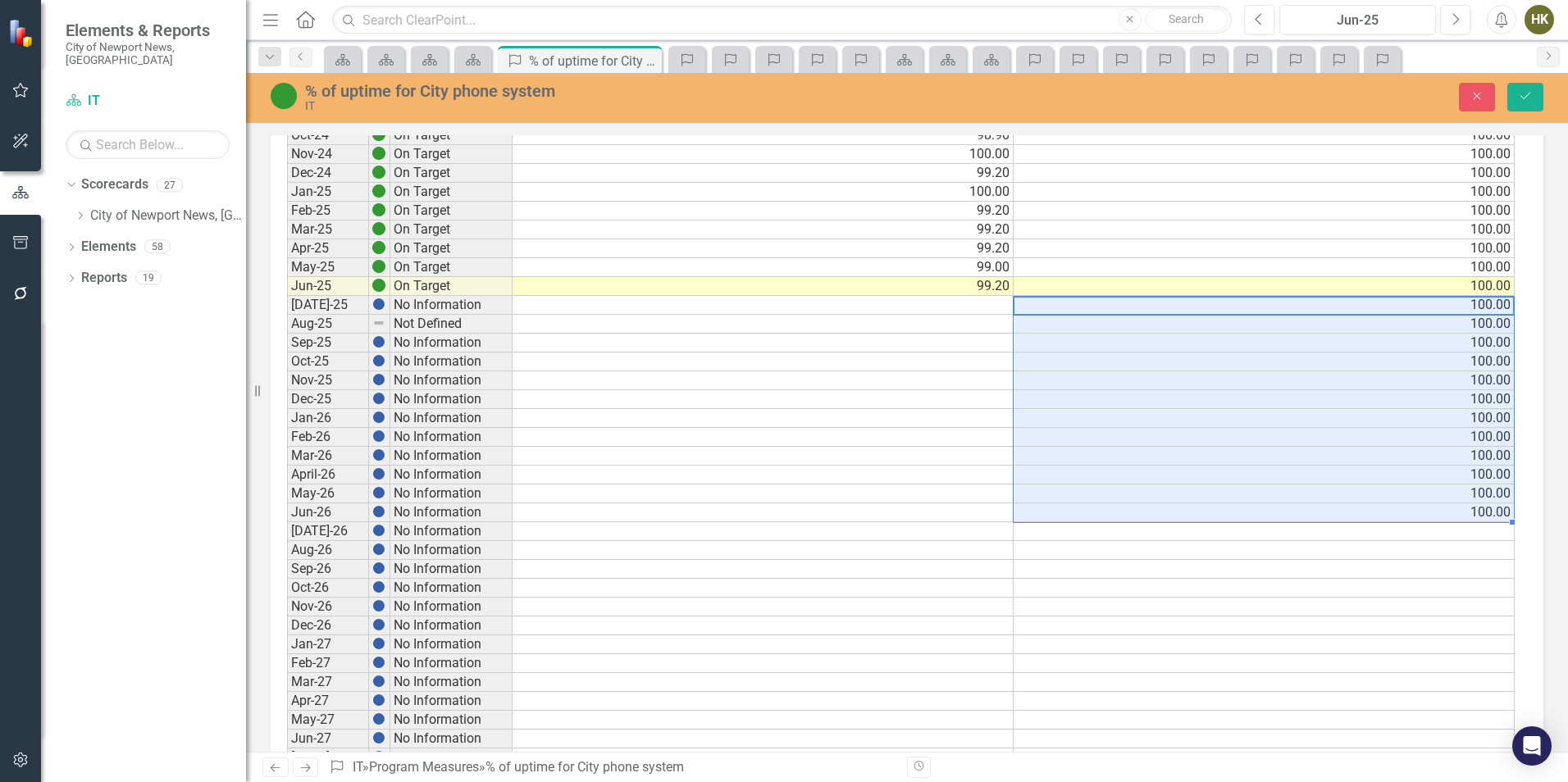 click on "Close Save" at bounding box center [1292, 97] 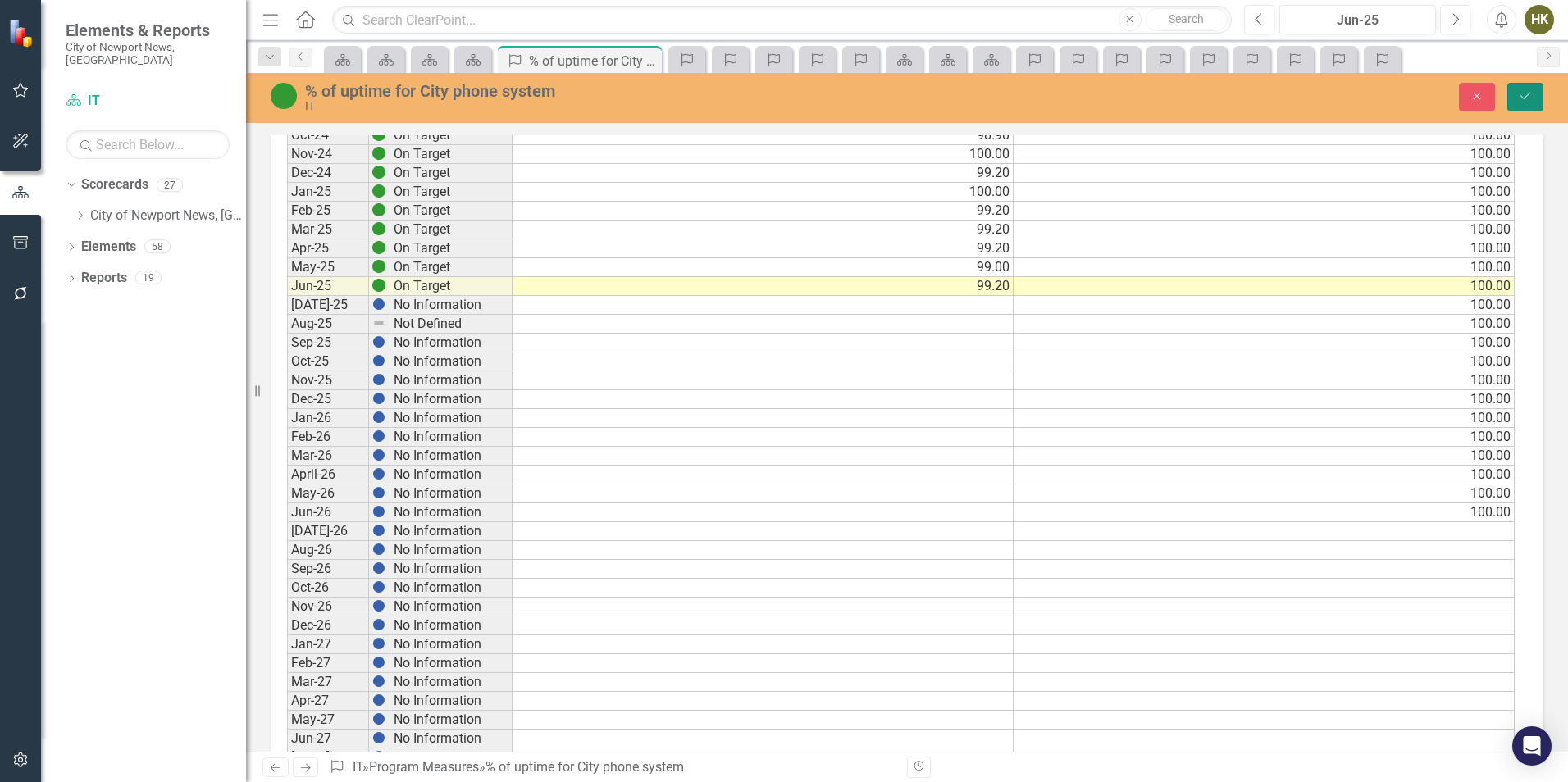 click on "Save" 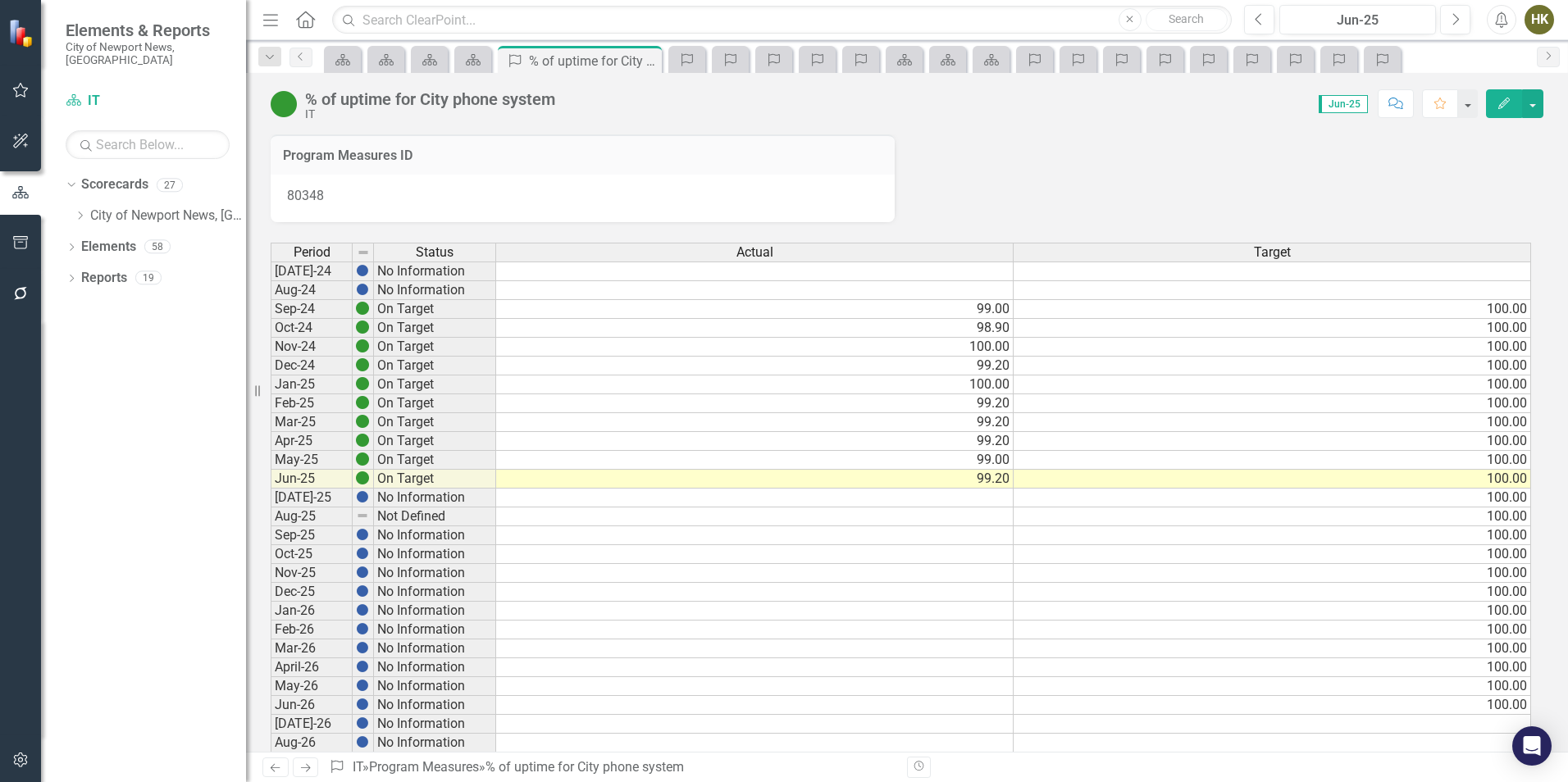 scroll, scrollTop: 246, scrollLeft: 0, axis: vertical 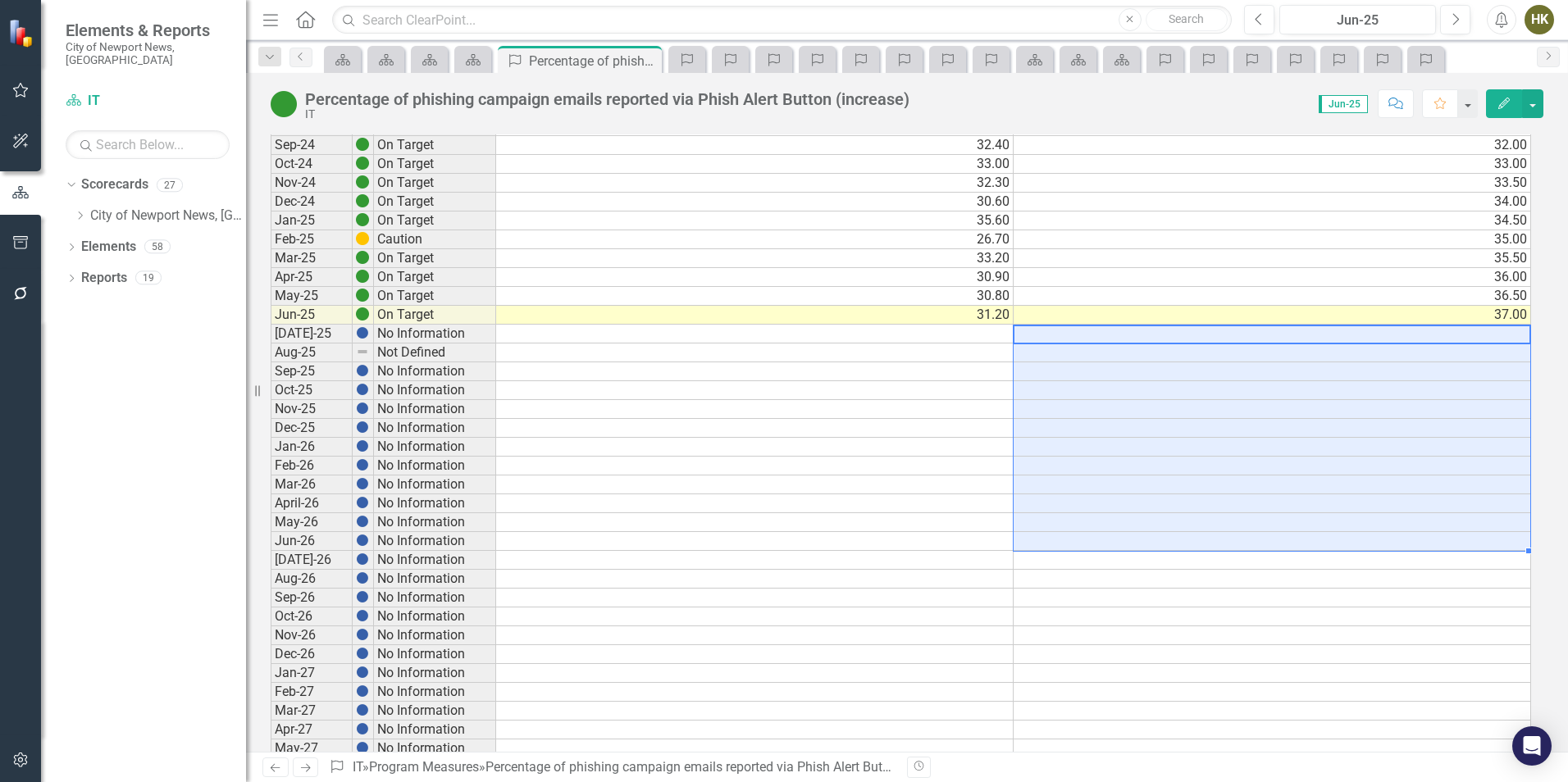 click on "Jul-24 On Target 30.40 30.00 Aug-24 On Target 32.00 31.00 Sep-24 On Target 32.40 32.00 Oct-24 On Target 33.00 33.00 Nov-24 On Target 32.30 33.50 Dec-24 On Target 30.60 34.00 Jan-25 On Target 35.60 34.50 Feb-25 Caution 26.70 35.00 Mar-25 On Target 33.20 35.50 Apr-25 On Target 30.90 36.00 May-25 On Target 30.80 36.50 Jun-25 On Target 31.20 37.00 Jul-25 No Information Aug-25 Not Defined Sep-25 No Information Oct-25 No Information Nov-25 No Information Dec-25 No Information Jan-26 No Information Feb-26 No Information Mar-26 No Information April-26 No Information May-26 No Information Jun-26 No Information Jul-26 No Information Aug-26 No Information Sep-26 No Information Oct-26 No Information Nov-26 No Information Dec-26 No Information Jan-27 No Information Feb-27 No Information Mar-27 No Information Apr-27 No Information May-27 No Information Jun-27 No Information Jul-27 No Information Aug-27 No Information Sep-27 No Information Oct-27 No Information Nov-27 No Information Dec-27 No Information" at bounding box center [900, 493] 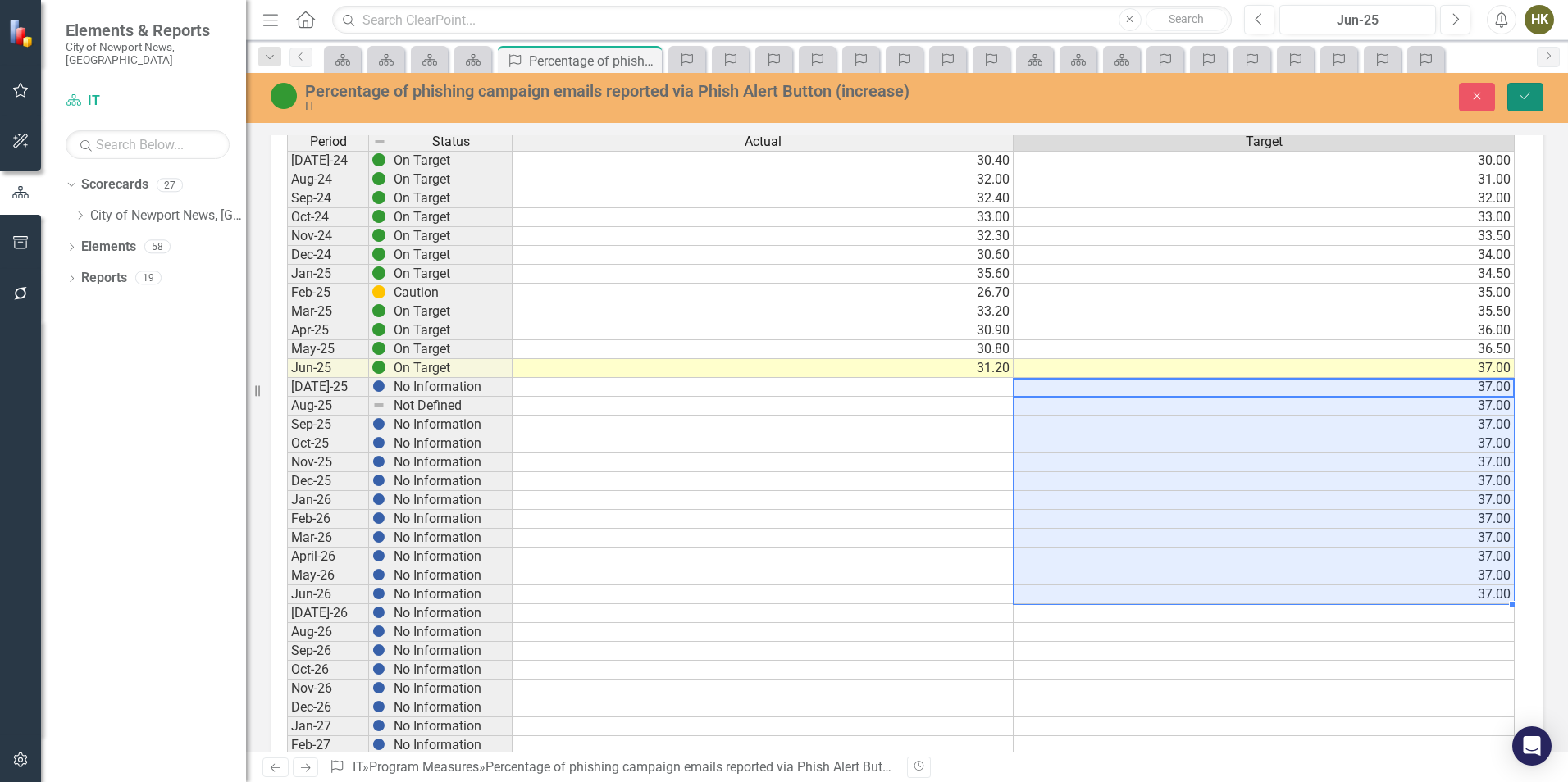 click on "Save" at bounding box center [1525, 97] 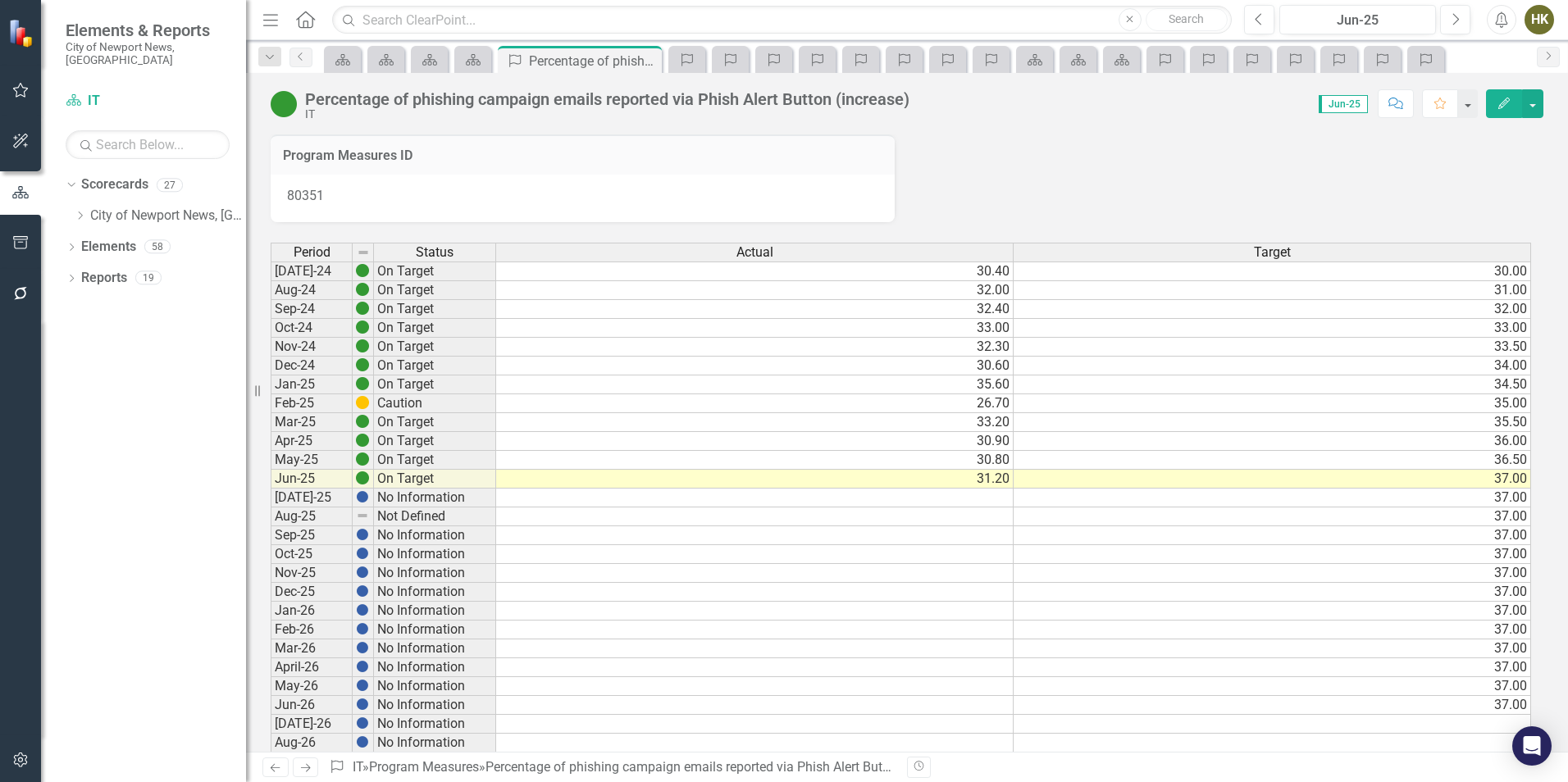 scroll, scrollTop: 246, scrollLeft: 0, axis: vertical 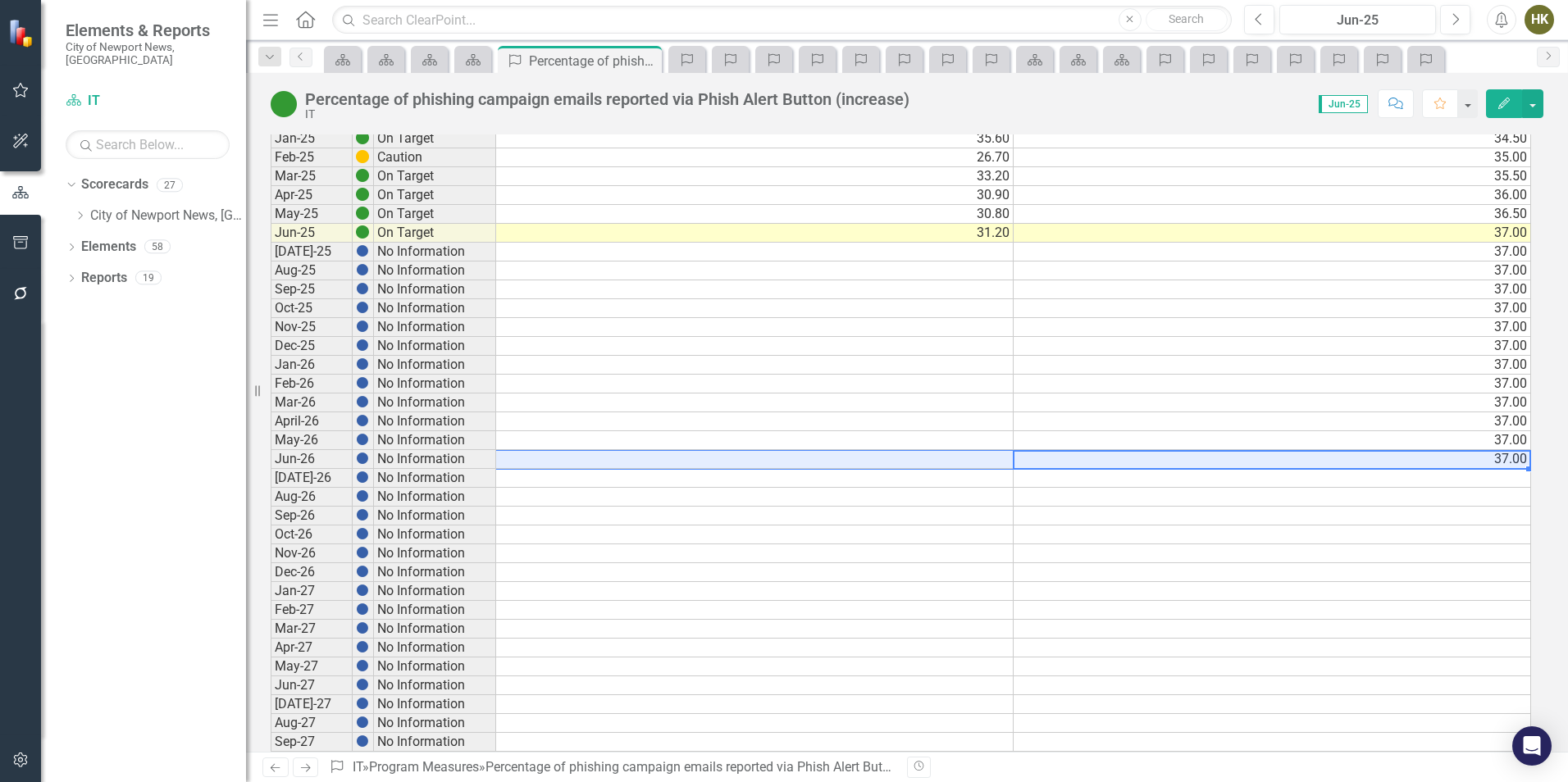 drag, startPoint x: 1096, startPoint y: 461, endPoint x: 877, endPoint y: 456, distance: 219.05707 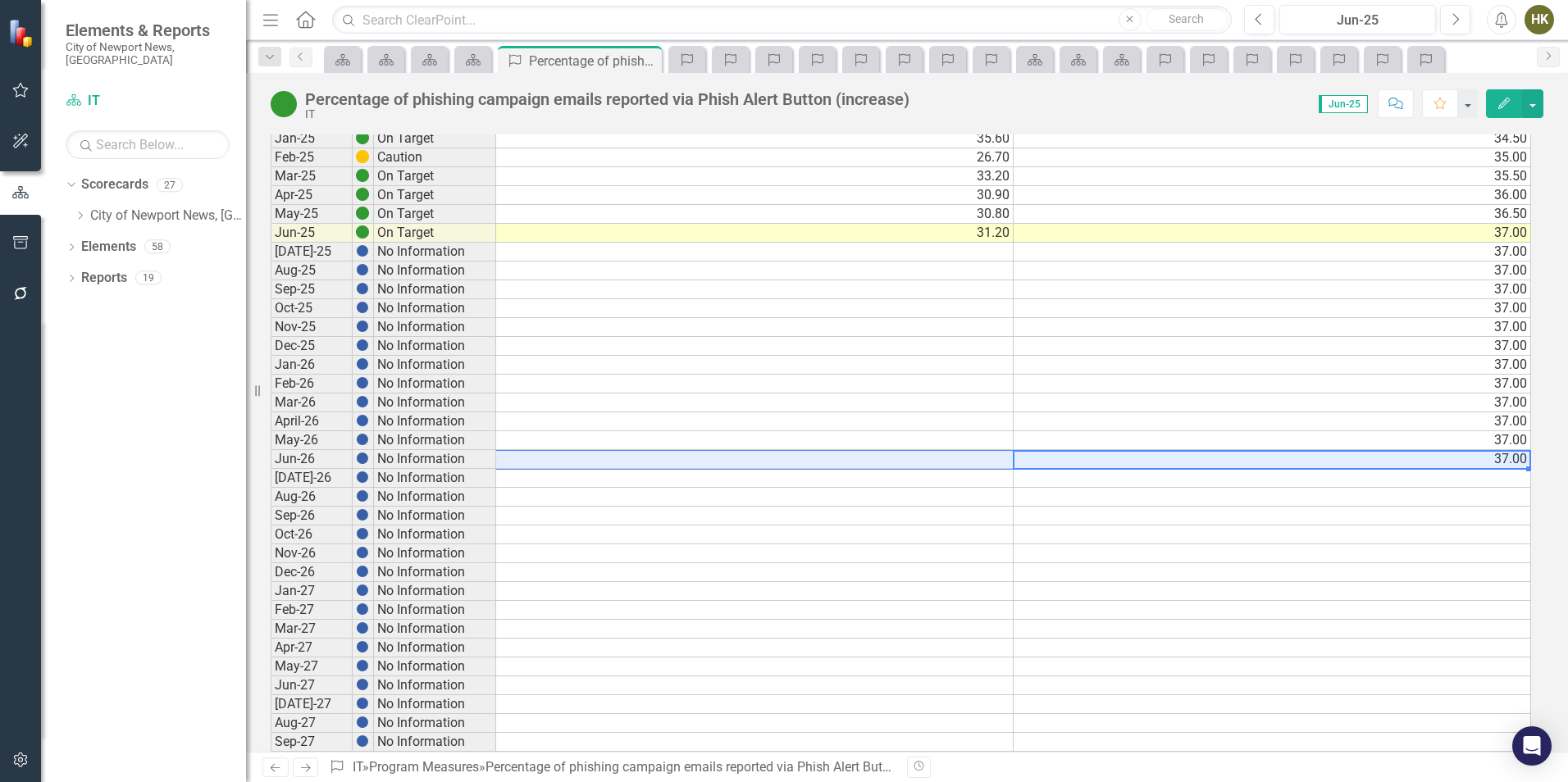 click on "Jun-26 No Information 37.00" at bounding box center [900, 459] 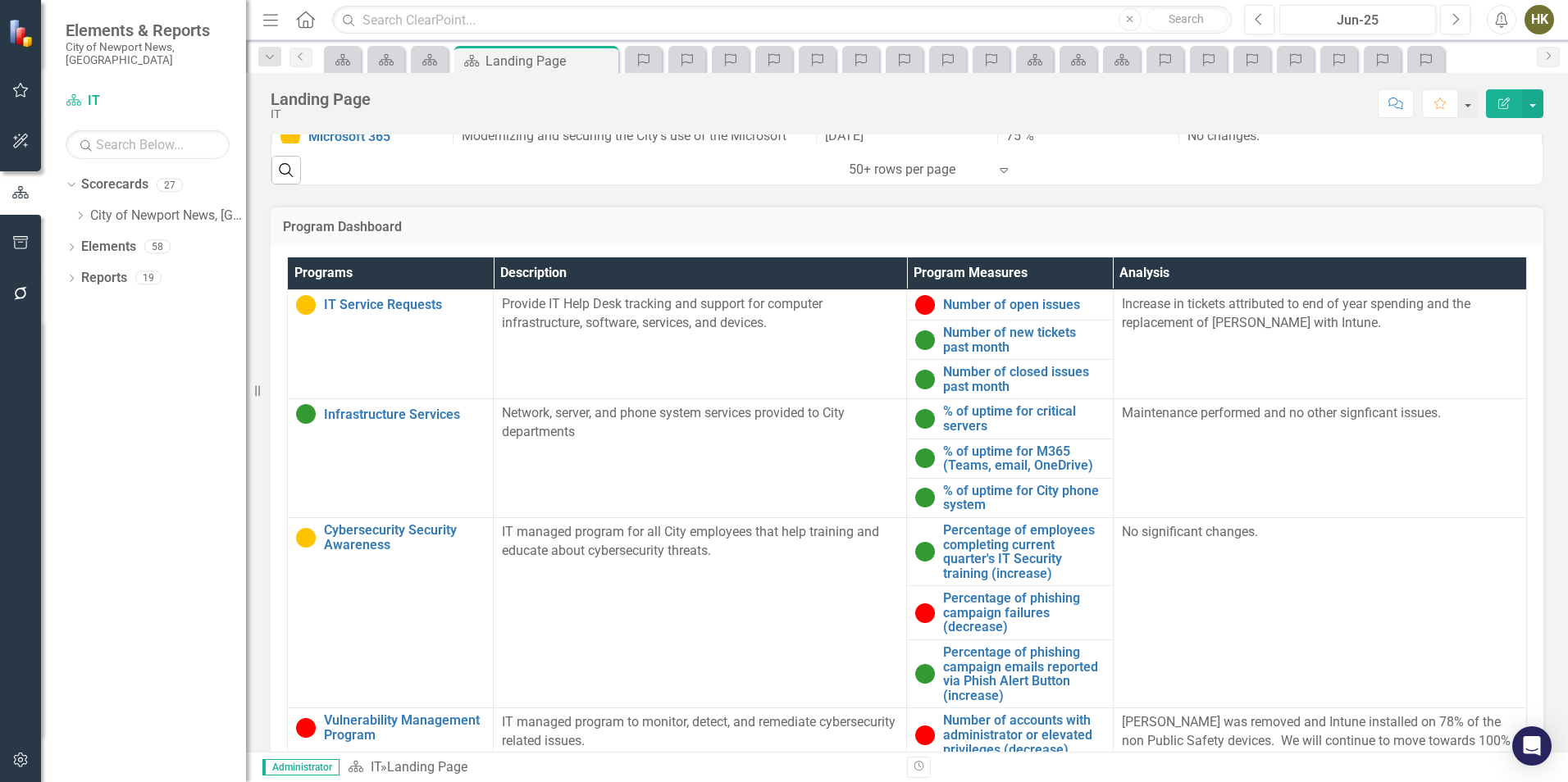scroll, scrollTop: 1180, scrollLeft: 0, axis: vertical 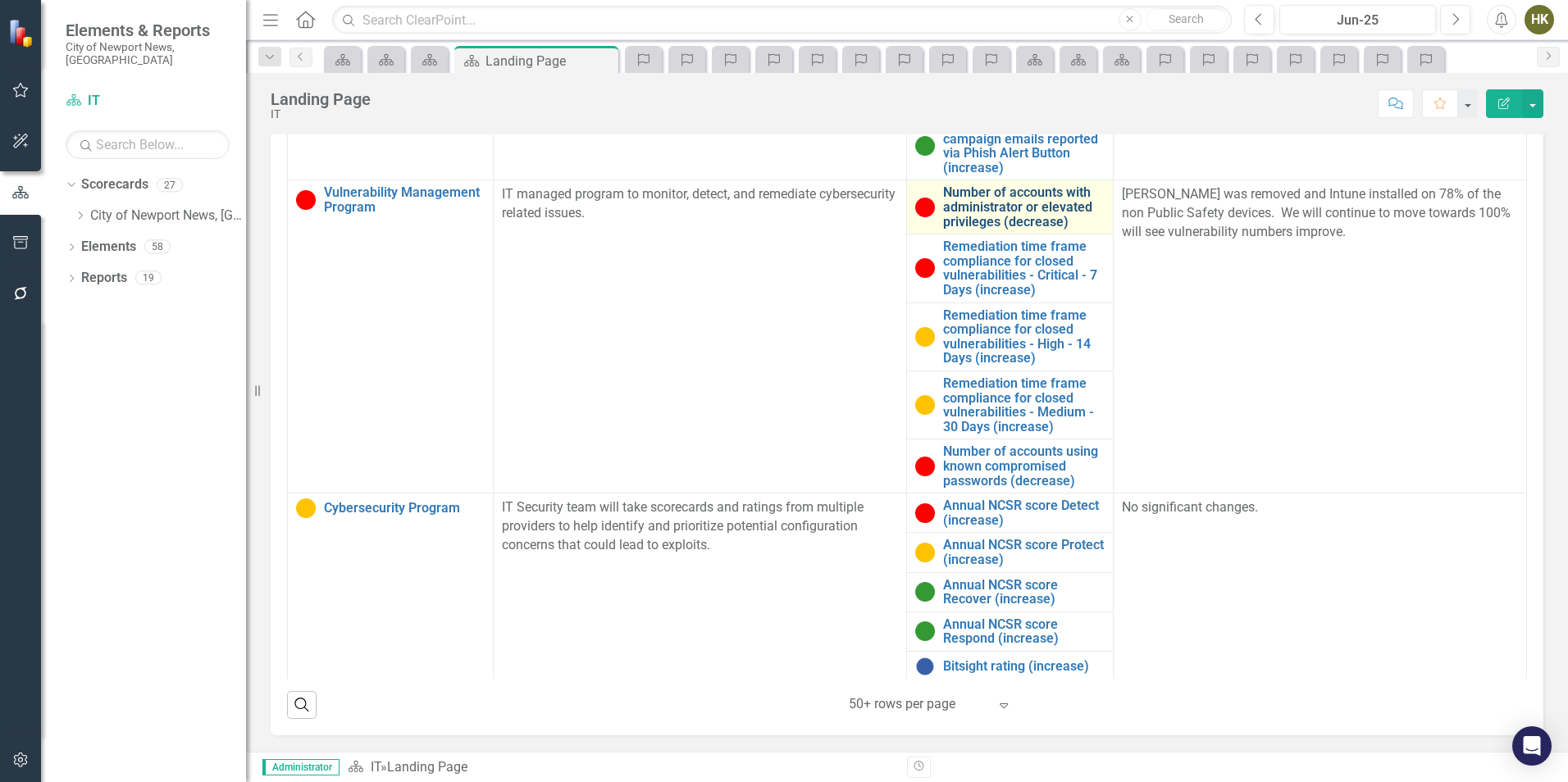 click on "Number of accounts with administrator or elevated privileges (decrease)" at bounding box center (1023, 207) 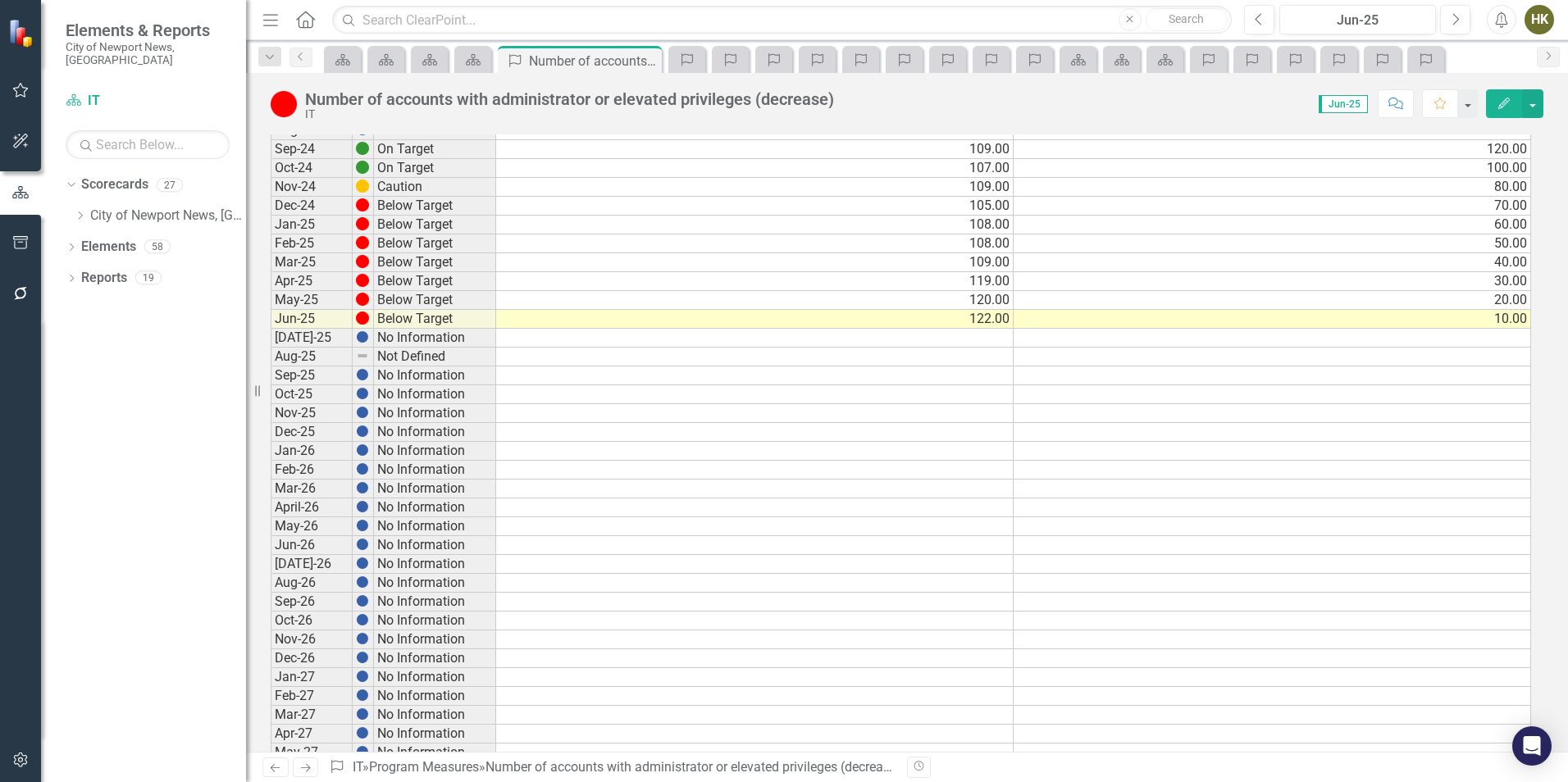 scroll, scrollTop: 164, scrollLeft: 0, axis: vertical 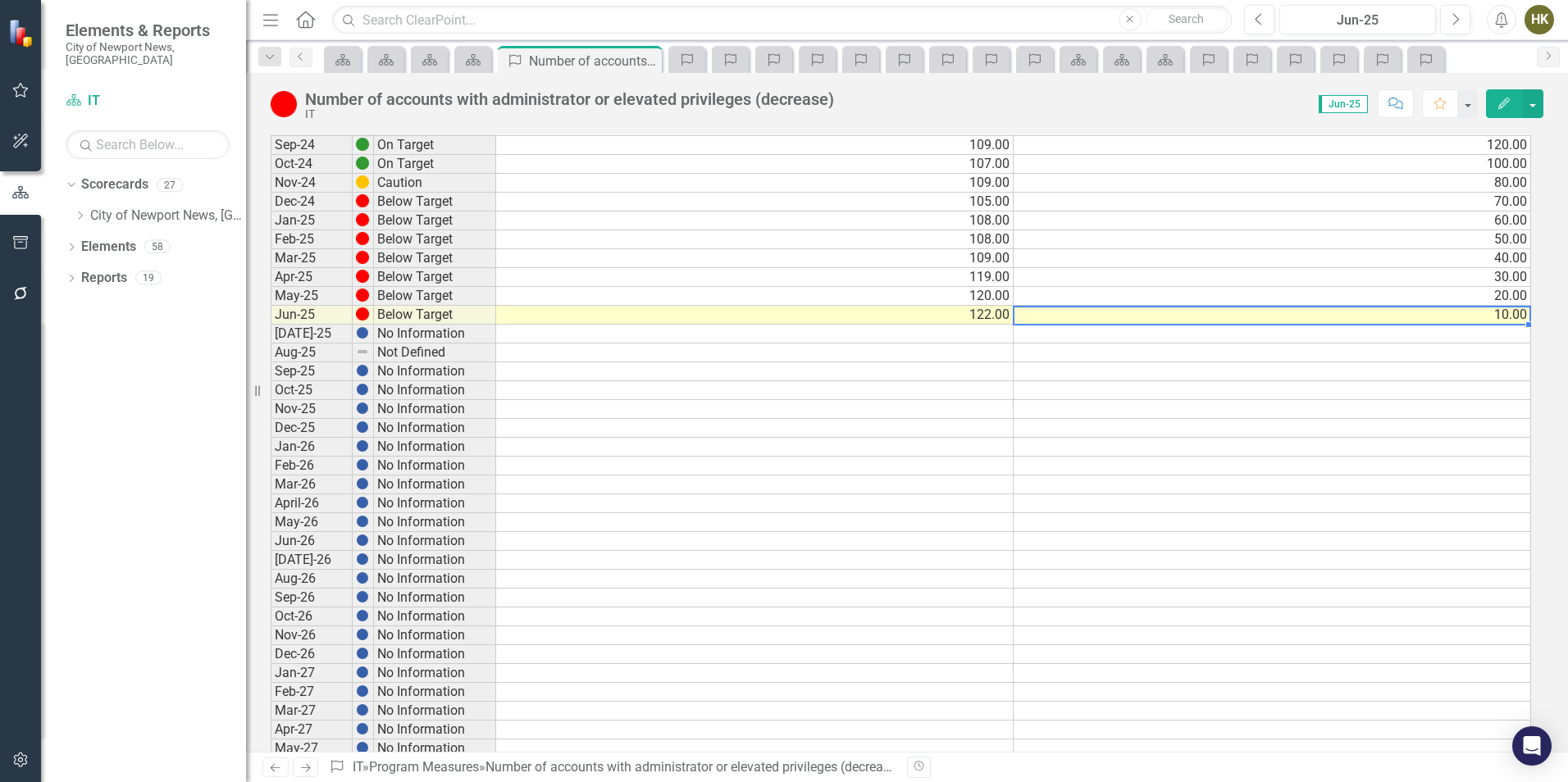 click on "10.00" at bounding box center [1272, 315] 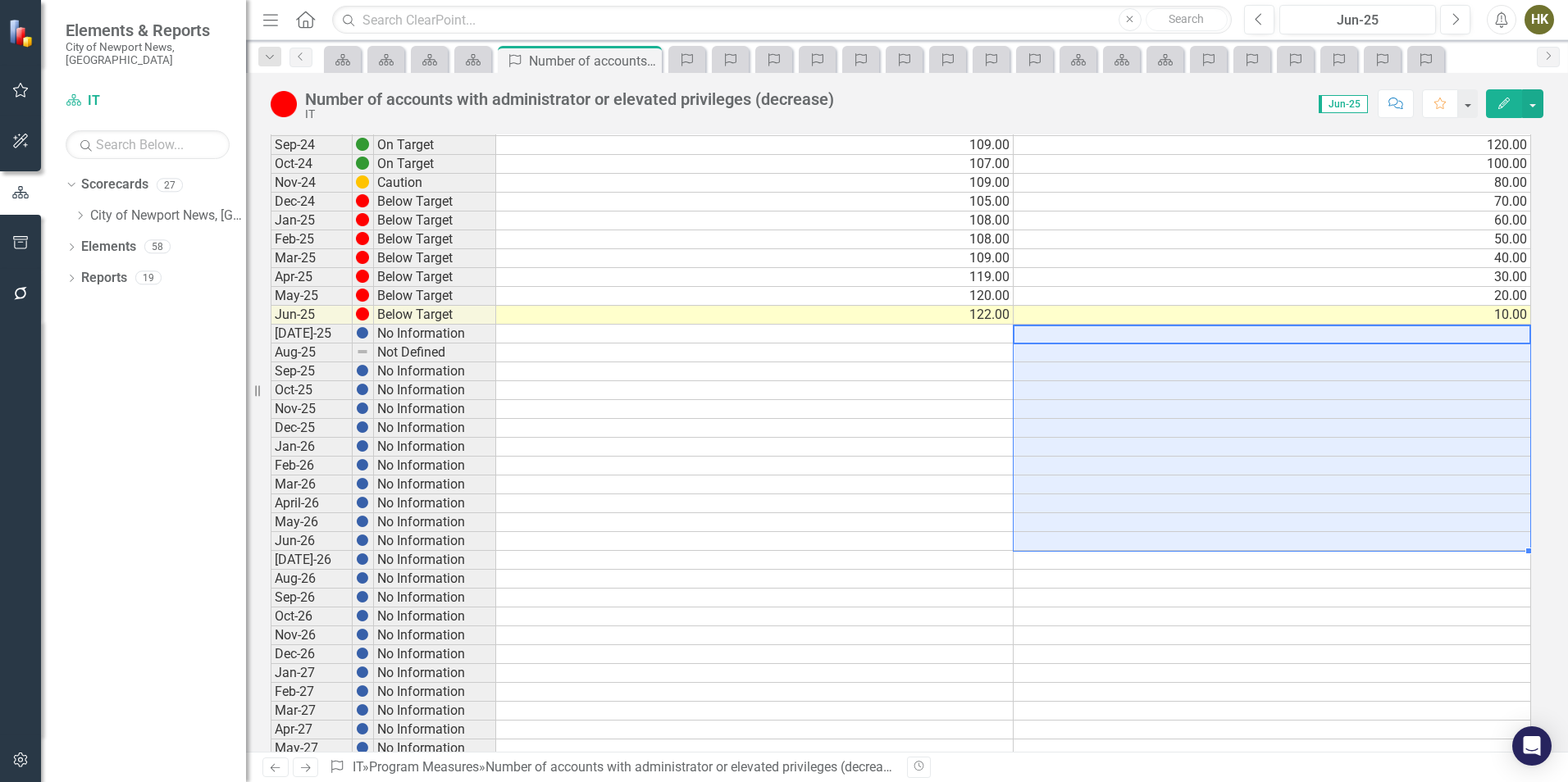 drag, startPoint x: 1103, startPoint y: 337, endPoint x: 1033, endPoint y: 545, distance: 219.463 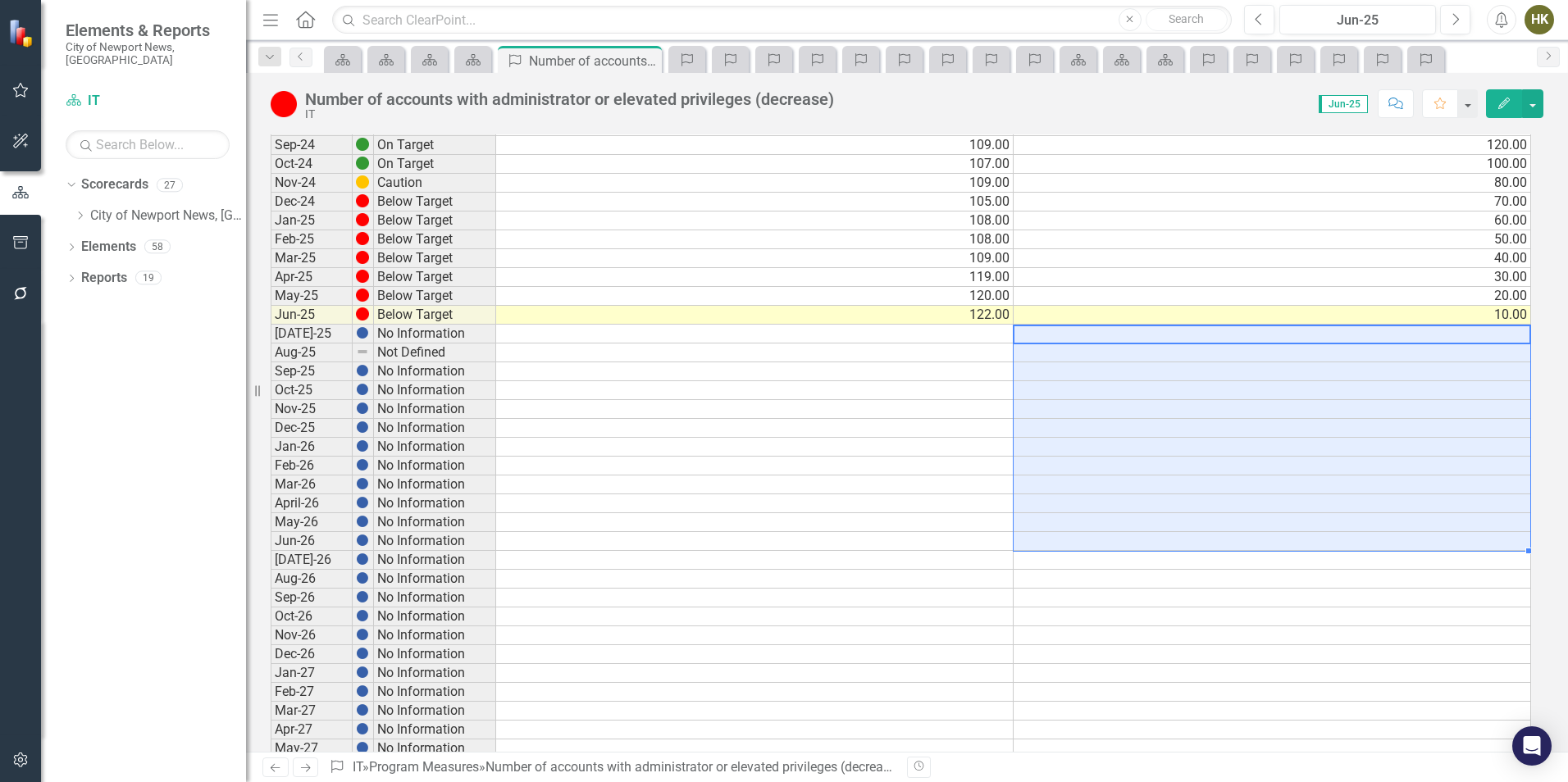 click on "Jul-24 No Information Aug-24 No Information Sep-24 On Target 109.00 120.00 Oct-24 On Target 107.00 100.00 Nov-24 Caution 109.00 80.00 Dec-24 Below Target 105.00 70.00 Jan-25 Below Target 108.00 60.00 Feb-25 Below Target 108.00 50.00 Mar-25 Below Target 109.00 40.00 Apr-25 Below Target 119.00 30.00 May-25 Below Target 120.00 20.00 Jun-25 Below Target 122.00 10.00 Jul-25 No Information Aug-25 Not Defined Sep-25 No Information Oct-25 No Information Nov-25 No Information Dec-25 No Information Jan-26 No Information Feb-26 No Information Mar-26 No Information April-26 No Information May-26 No Information Jun-26 No Information Jul-26 No Information Aug-26 No Information Sep-26 No Information Oct-26 No Information Nov-26 No Information Dec-26 No Information Jan-27 No Information Feb-27 No Information Mar-27 No Information Apr-27 No Information May-27 No Information Jun-27 No Information Jul-27 No Information Aug-27 No Information Sep-27 No Information Oct-27 No Information Nov-27 No Information Dec-27 No Information" at bounding box center (900, 493) 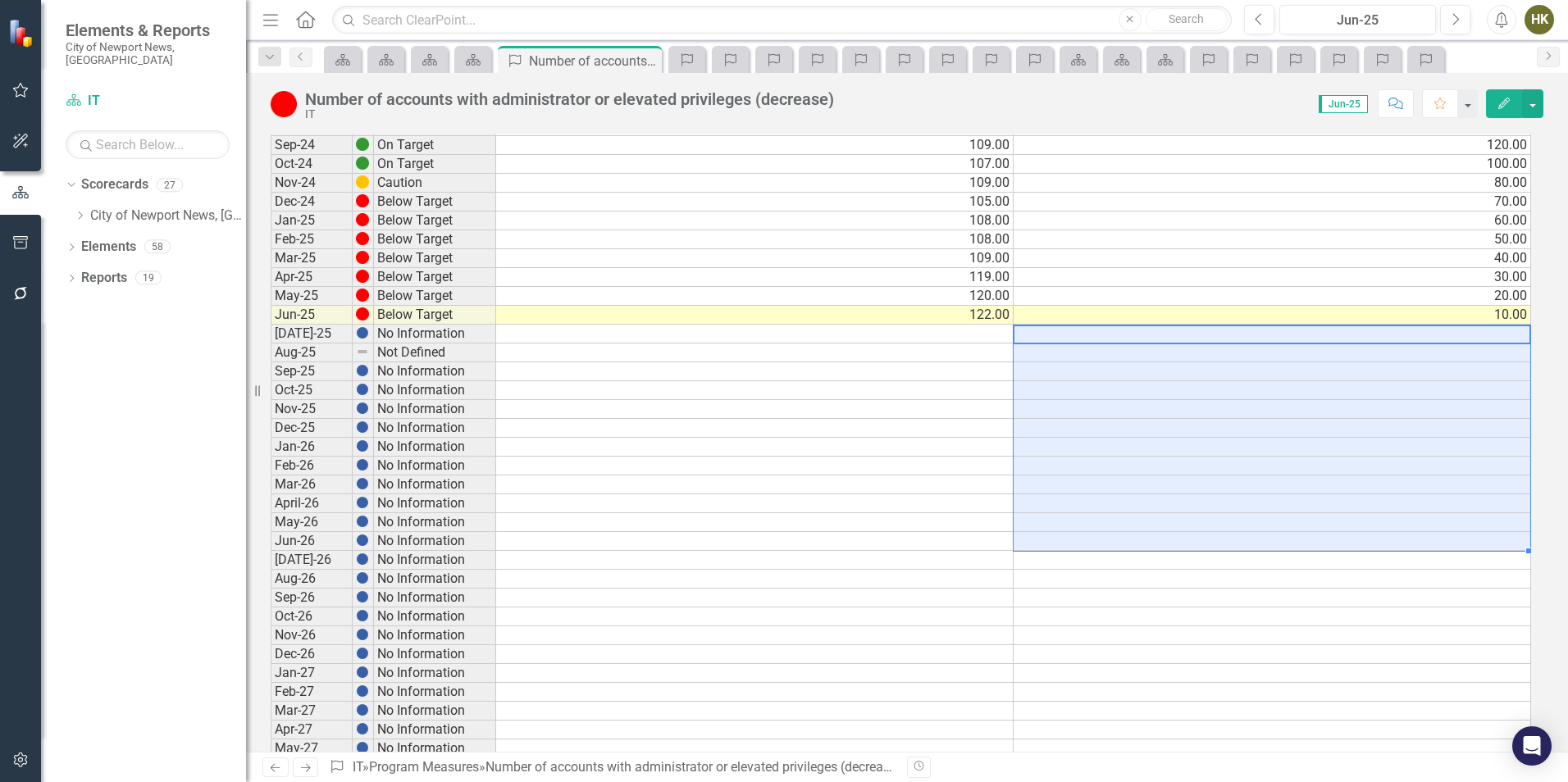type on "10" 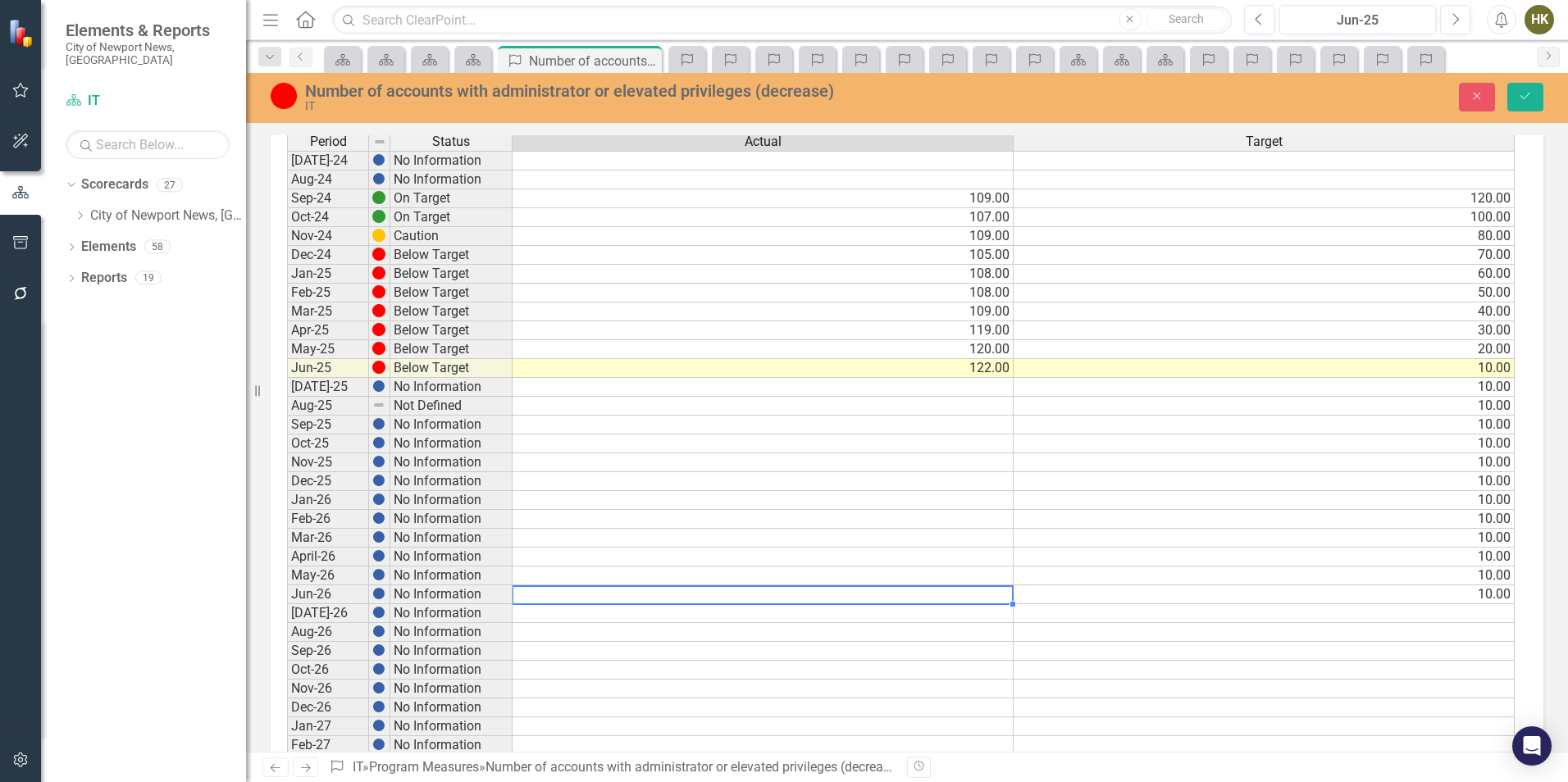 click at bounding box center (763, 594) 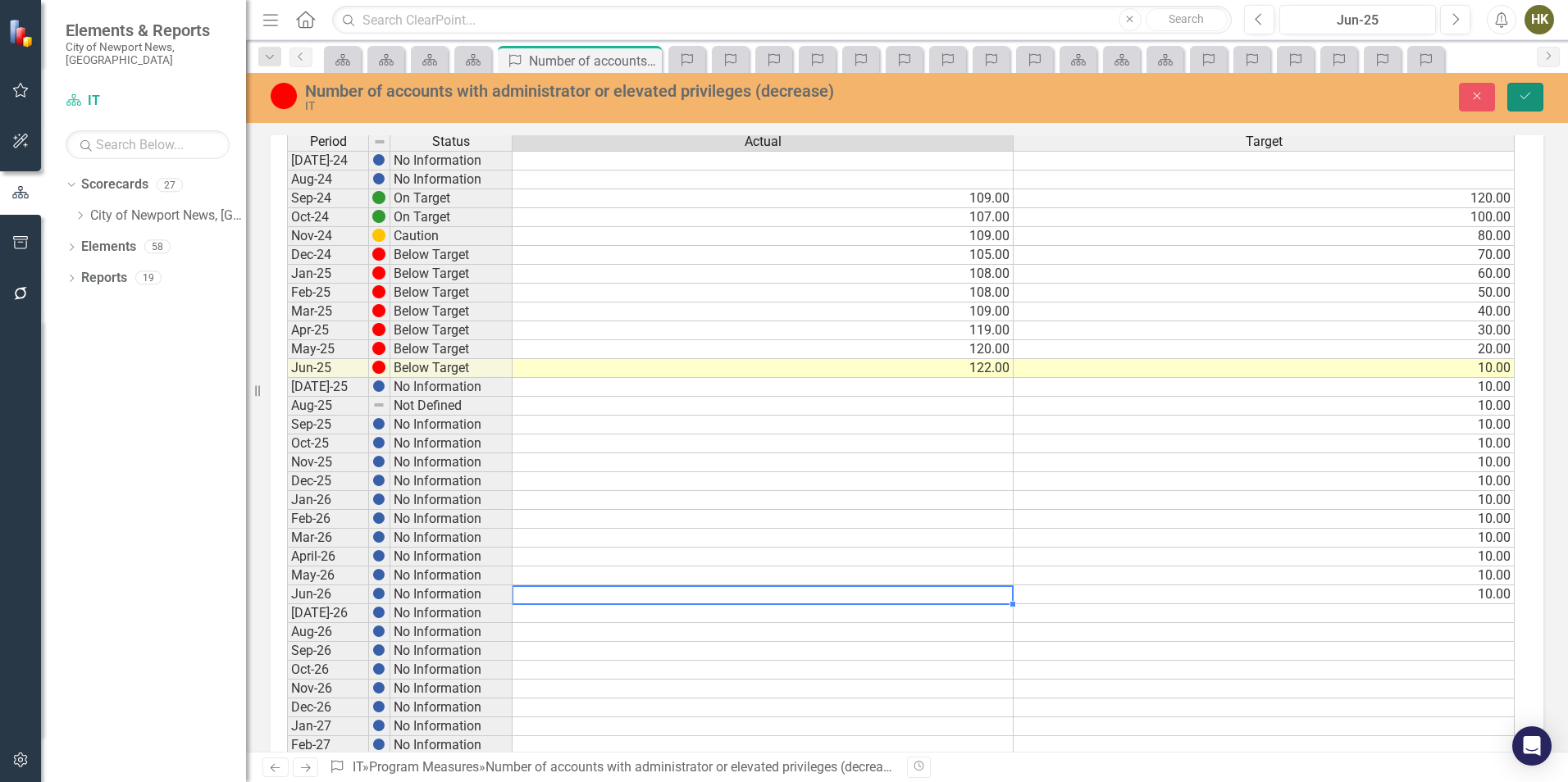 click on "Save" at bounding box center [1525, 97] 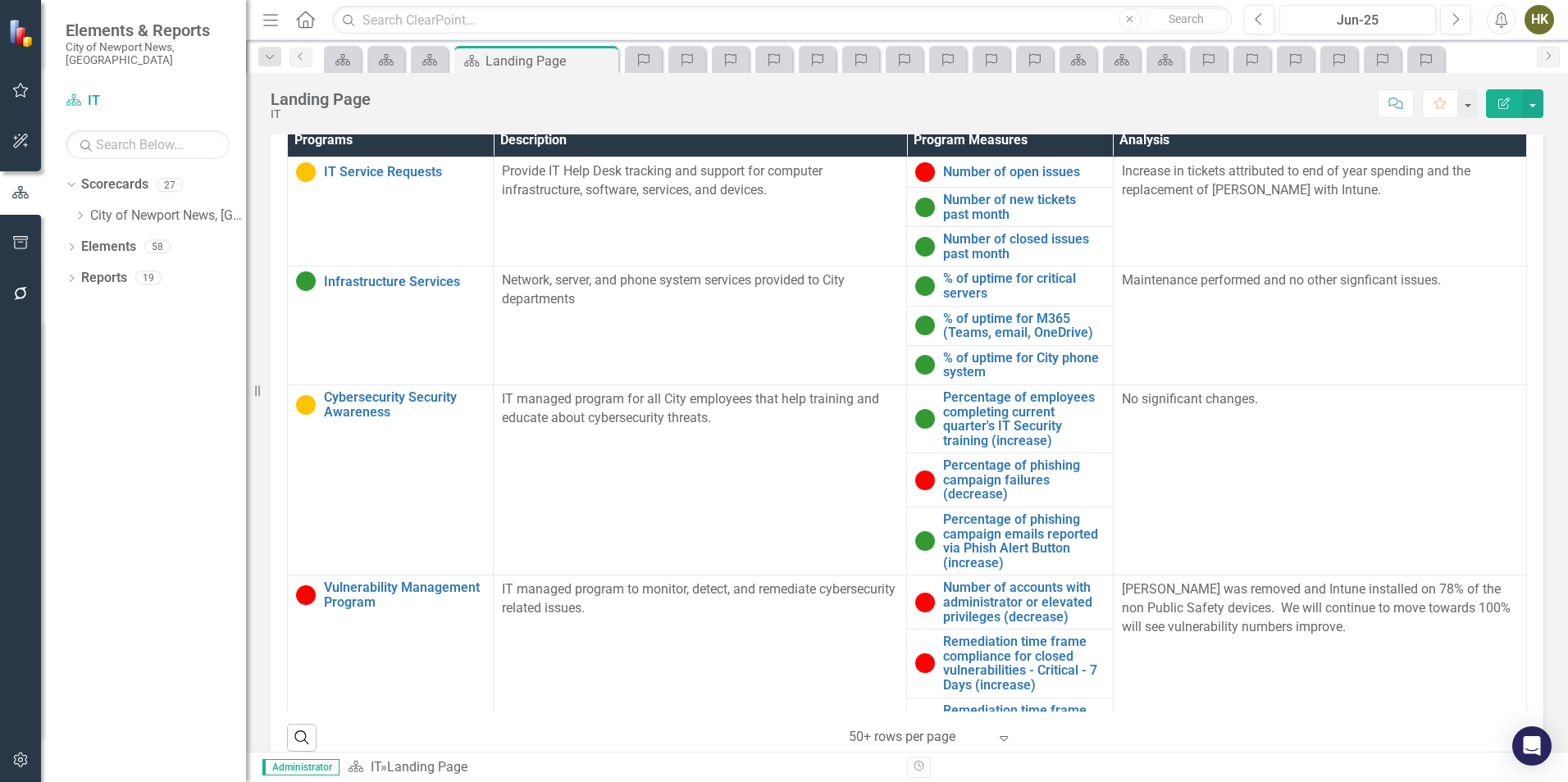 scroll, scrollTop: 1180, scrollLeft: 0, axis: vertical 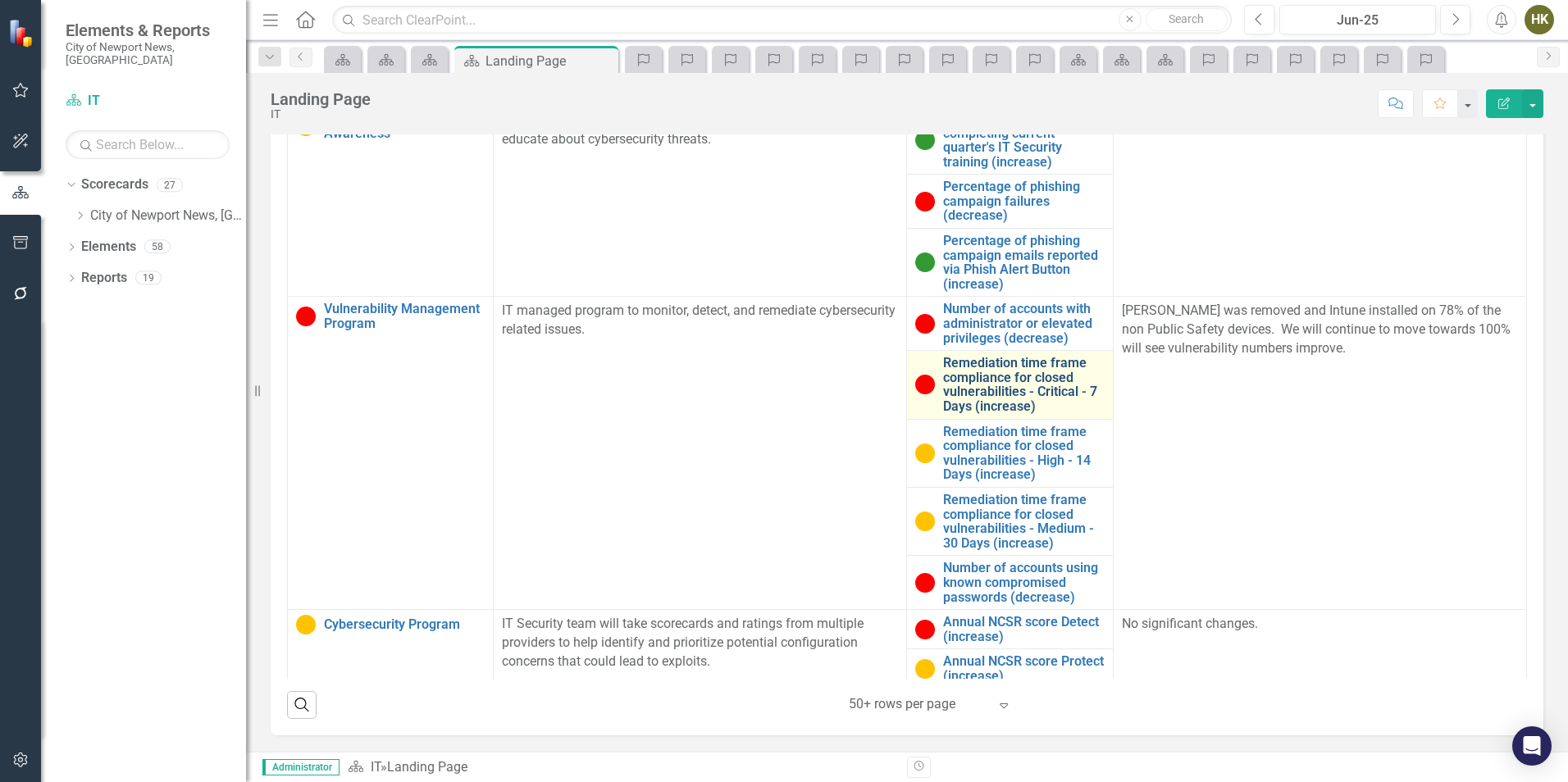 click on "Remediation time frame compliance for closed vulnerabilities - Critical - 7 Days (increase)" at bounding box center (1023, 384) 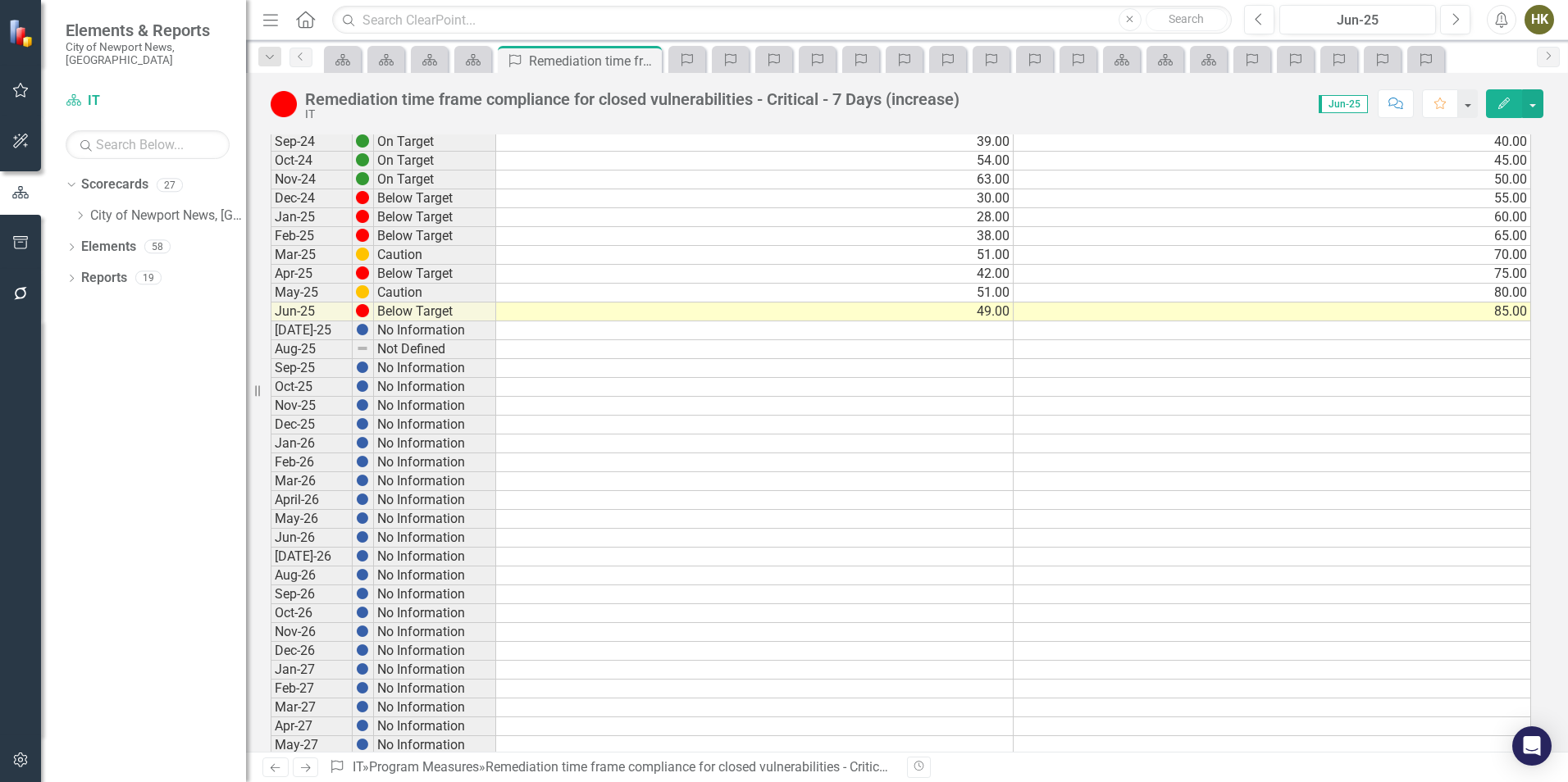 scroll, scrollTop: 163, scrollLeft: 0, axis: vertical 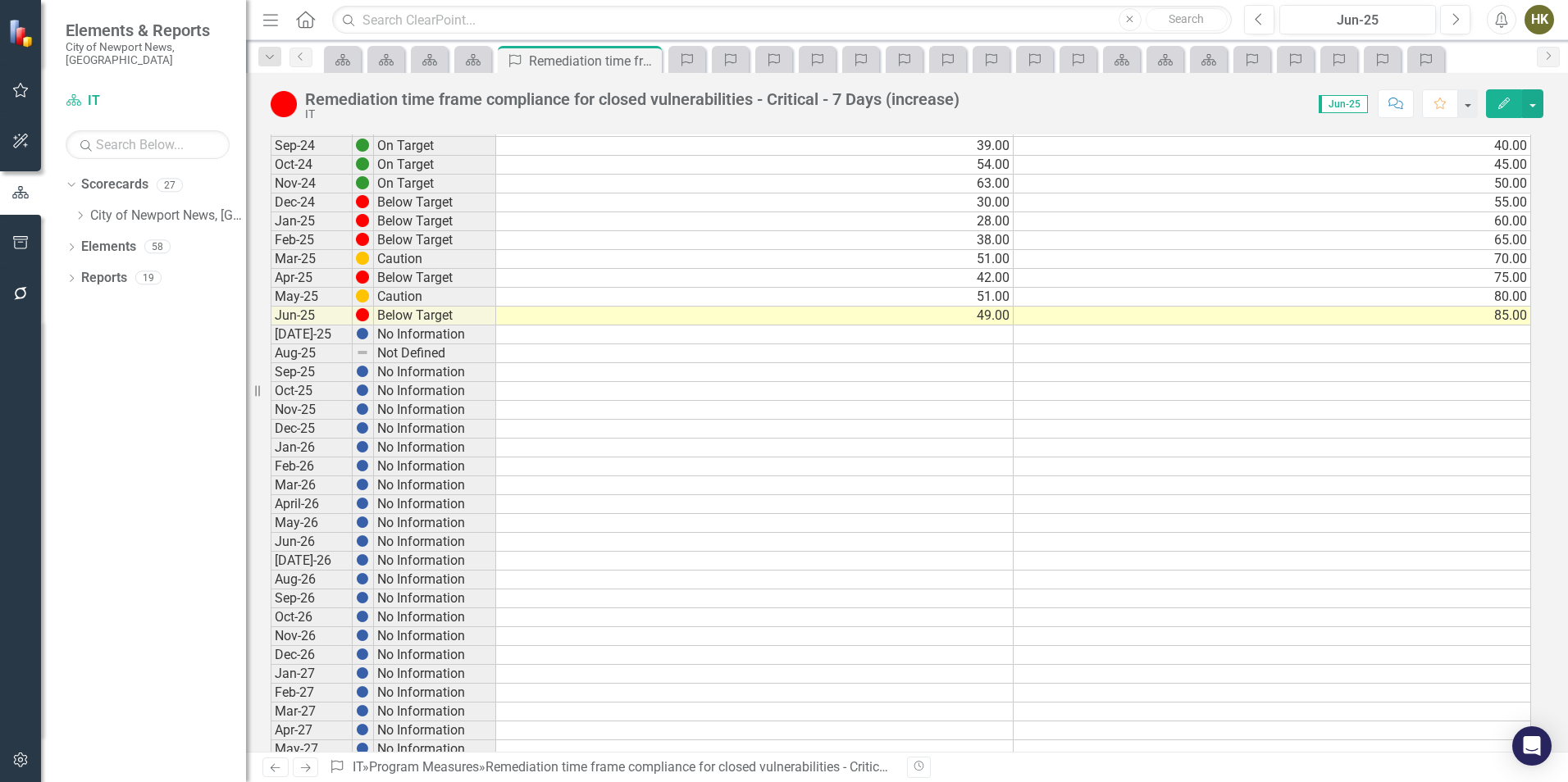 click on "85.00" at bounding box center (1272, 316) 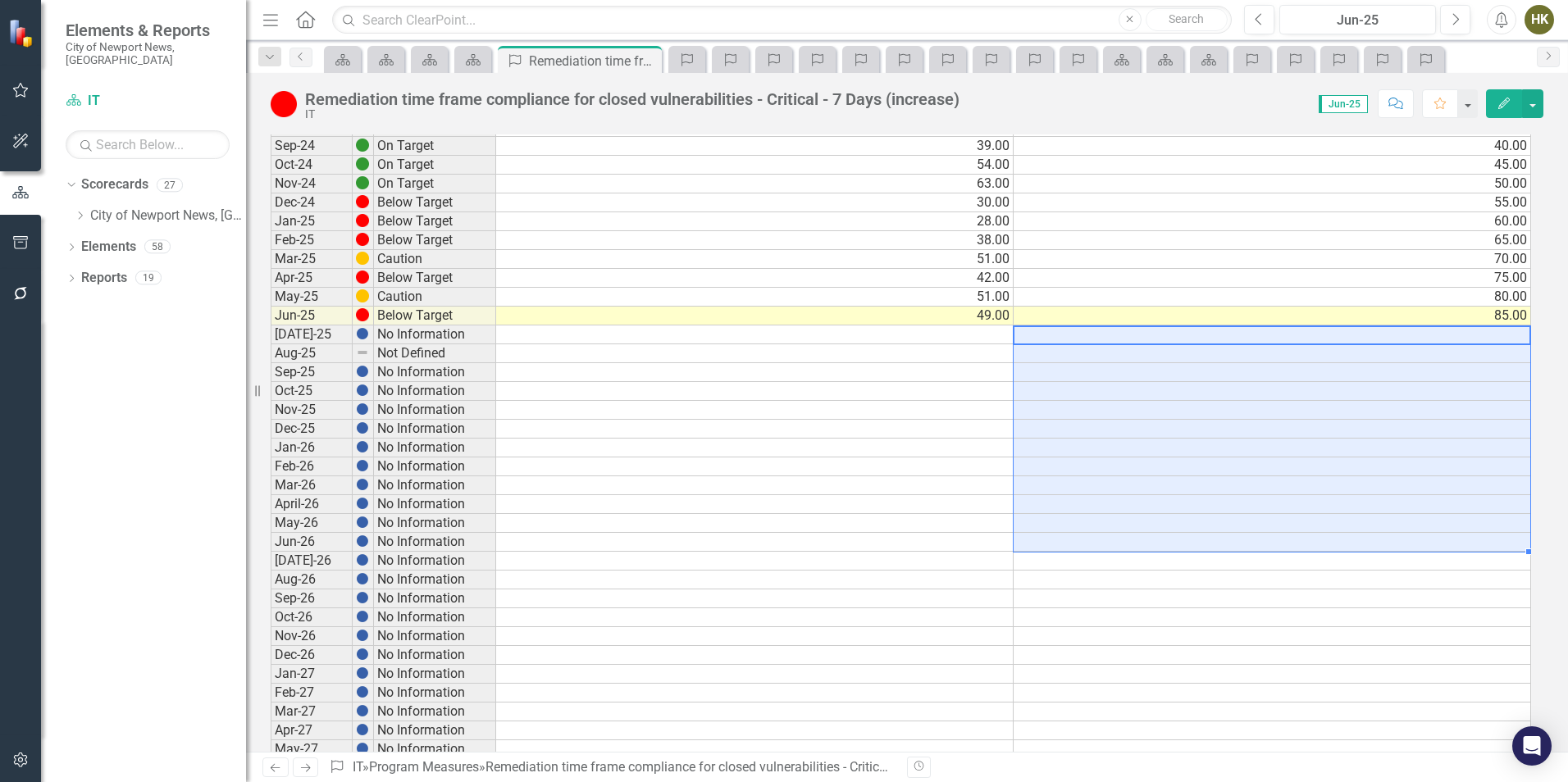 drag, startPoint x: 1068, startPoint y: 339, endPoint x: 1037, endPoint y: 545, distance: 208.31947 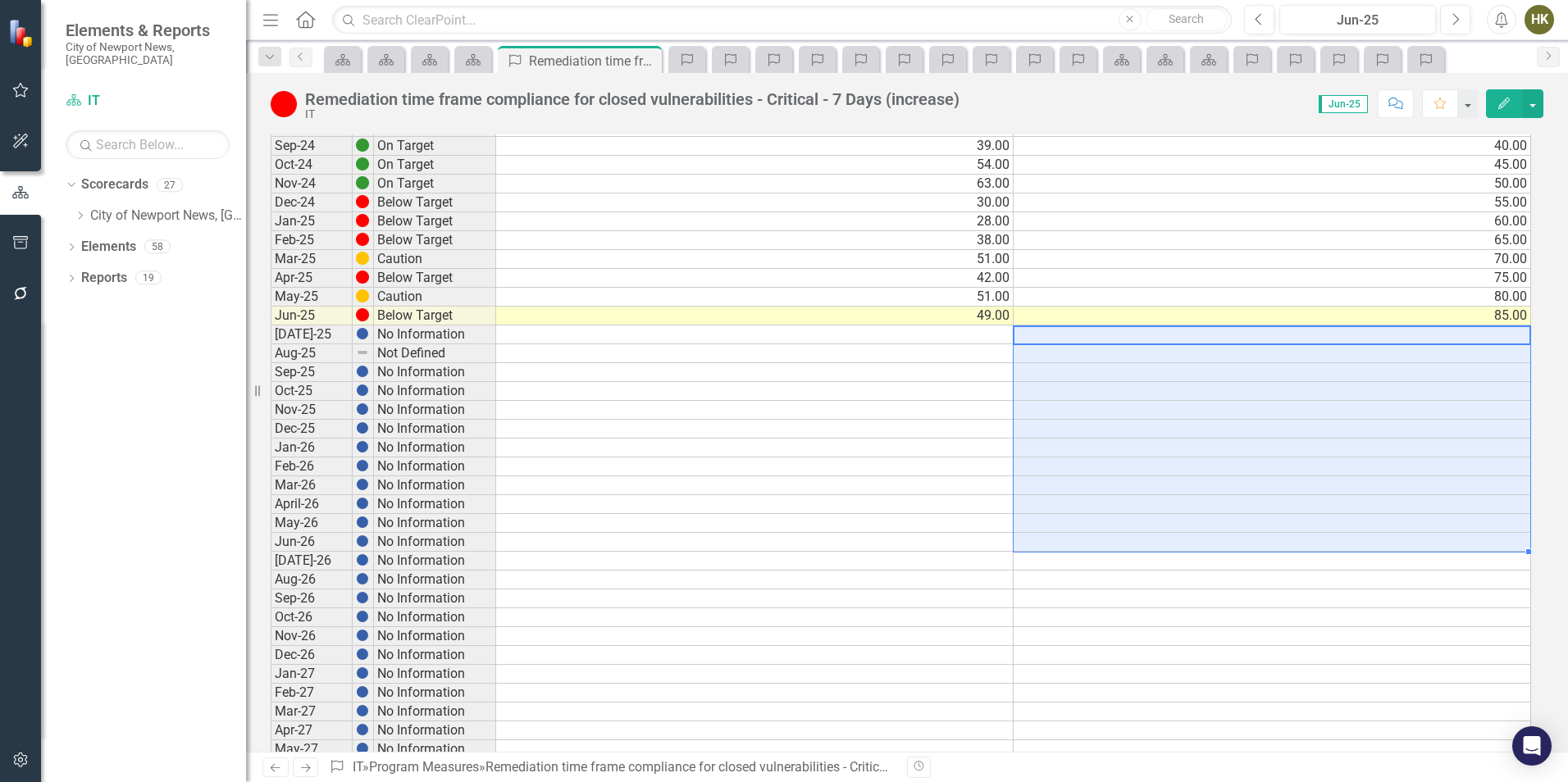 click on "Jul-24 No Information Aug-24 No Information Sep-24 On Target 39.00 40.00 Oct-24 On Target 54.00 45.00 Nov-24 On Target 63.00 50.00 Dec-24 Below Target 30.00 55.00 Jan-25 Below Target 28.00 60.00 Feb-25 Below Target 38.00 65.00 Mar-25 Caution 51.00 70.00 Apr-25 Below Target 42.00 75.00 May-25 Caution 51.00 80.00 Jun-25 Below Target 49.00 85.00 Jul-25 No Information Aug-25 Not Defined Sep-25 No Information Oct-25 No Information Nov-25 No Information Dec-25 No Information Jan-26 No Information Feb-26 No Information Mar-26 No Information April-26 No Information May-26 No Information Jun-26 No Information Jul-26 No Information Aug-26 No Information Sep-26 No Information Oct-26 No Information Nov-26 No Information Dec-26 No Information Jan-27 No Information Feb-27 No Information Mar-27 No Information Apr-27 No Information May-27 No Information Jun-27 No Information Jul-27 No Information Aug-27 No Information Sep-27 No Information Oct-27 No Information Nov-27 No Information Dec-27 No Information" at bounding box center (900, 494) 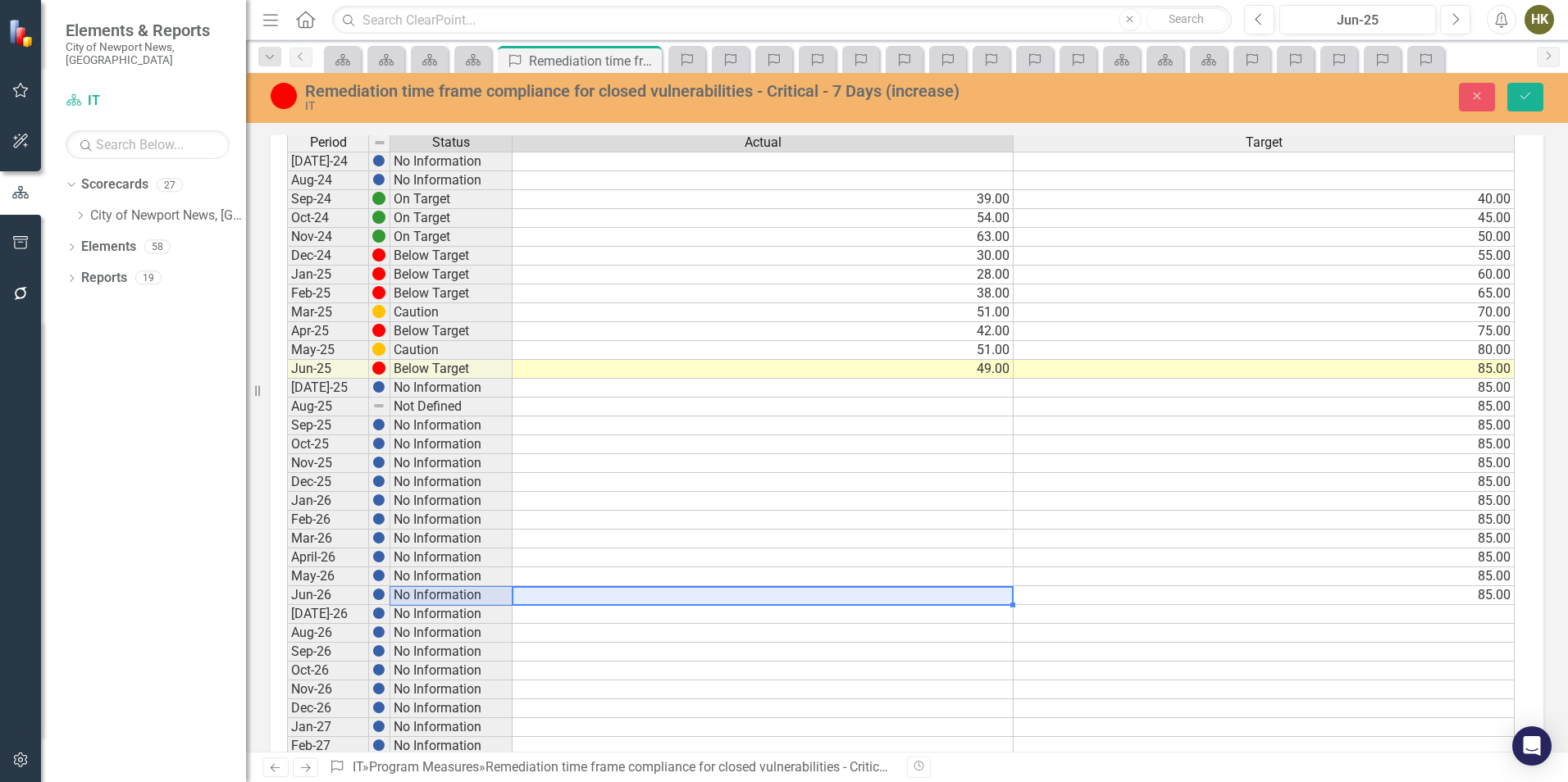 drag, startPoint x: 866, startPoint y: 599, endPoint x: 403, endPoint y: 589, distance: 463.108 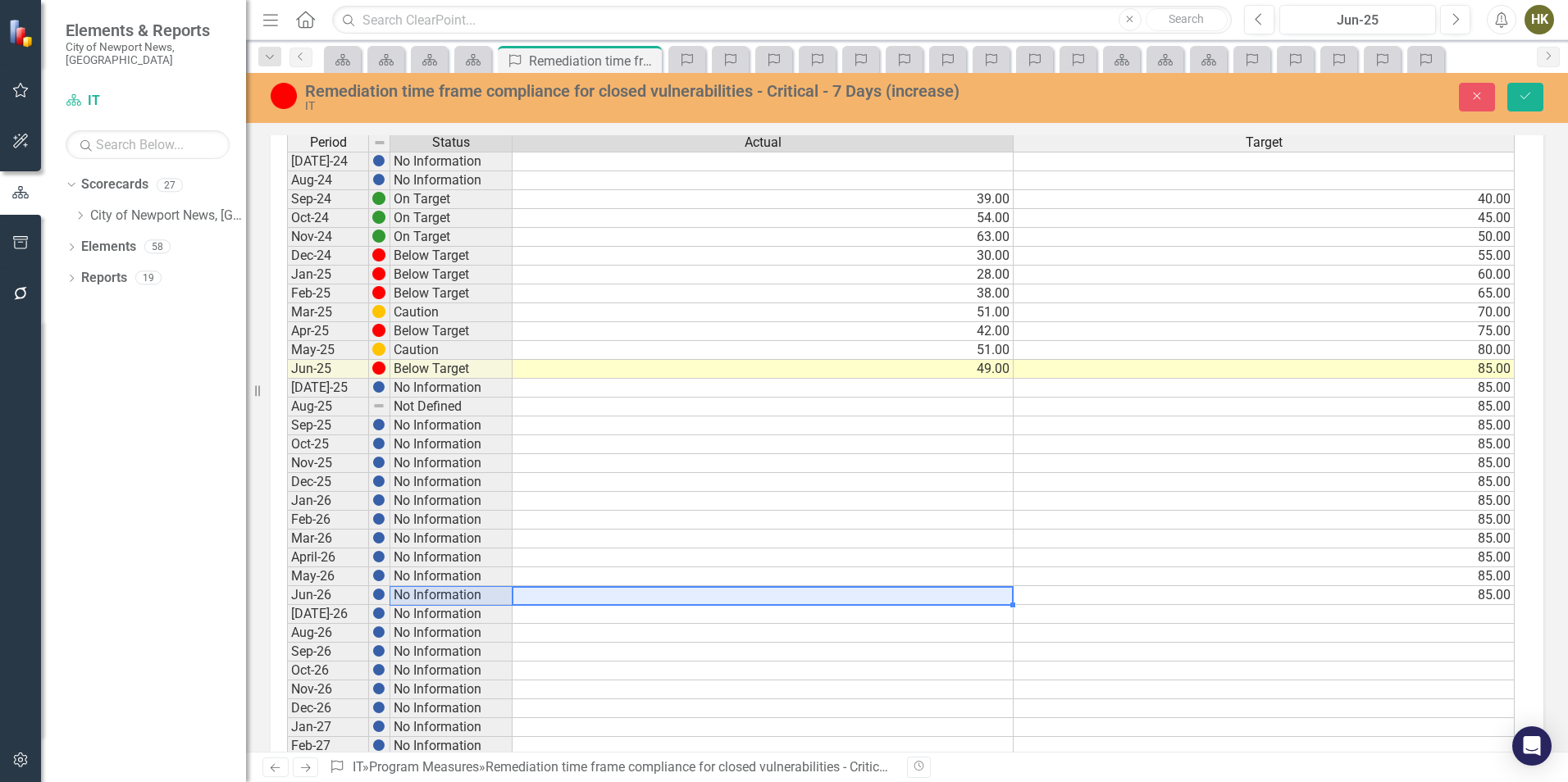 click on "Period Status Actual Target Jul-24 No Information Aug-24 No Information Sep-24 On Target 39.00 40.00 Oct-24 On Target 54.00 45.00 Nov-24 On Target 63.00 50.00 Dec-24 Below Target 30.00 55.00 Jan-25 Below Target 28.00 60.00 Feb-25 Below Target 38.00 65.00 Mar-25 Caution 51.00 70.00 Apr-25 Below Target 42.00 75.00 May-25 Caution 51.00 80.00 Jun-25 Below Target 49.00 85.00 Jul-25 No Information 85.00 Aug-25 Not Defined 85.00 Sep-25 No Information 85.00 Oct-25 No Information 85.00 Nov-25 No Information 85.00 Dec-25 No Information 85.00 Jan-26 No Information 85.00 Feb-26 No Information 85.00 Mar-26 No Information 85.00 April-26 No Information 85.00 May-26 No Information 85.00 Jun-26 No Information 85.00 Jul-26 No Information Aug-26 No Information Sep-26 No Information Oct-26 No Information Nov-26 No Information Dec-26 No Information Jan-27 No Information Feb-27 No Information Mar-27 No Information Apr-27 No Information May-27 No Information Jun-27 No Information Jul-27 No Information Aug-27 No Information Sep-27" at bounding box center (900, 539) 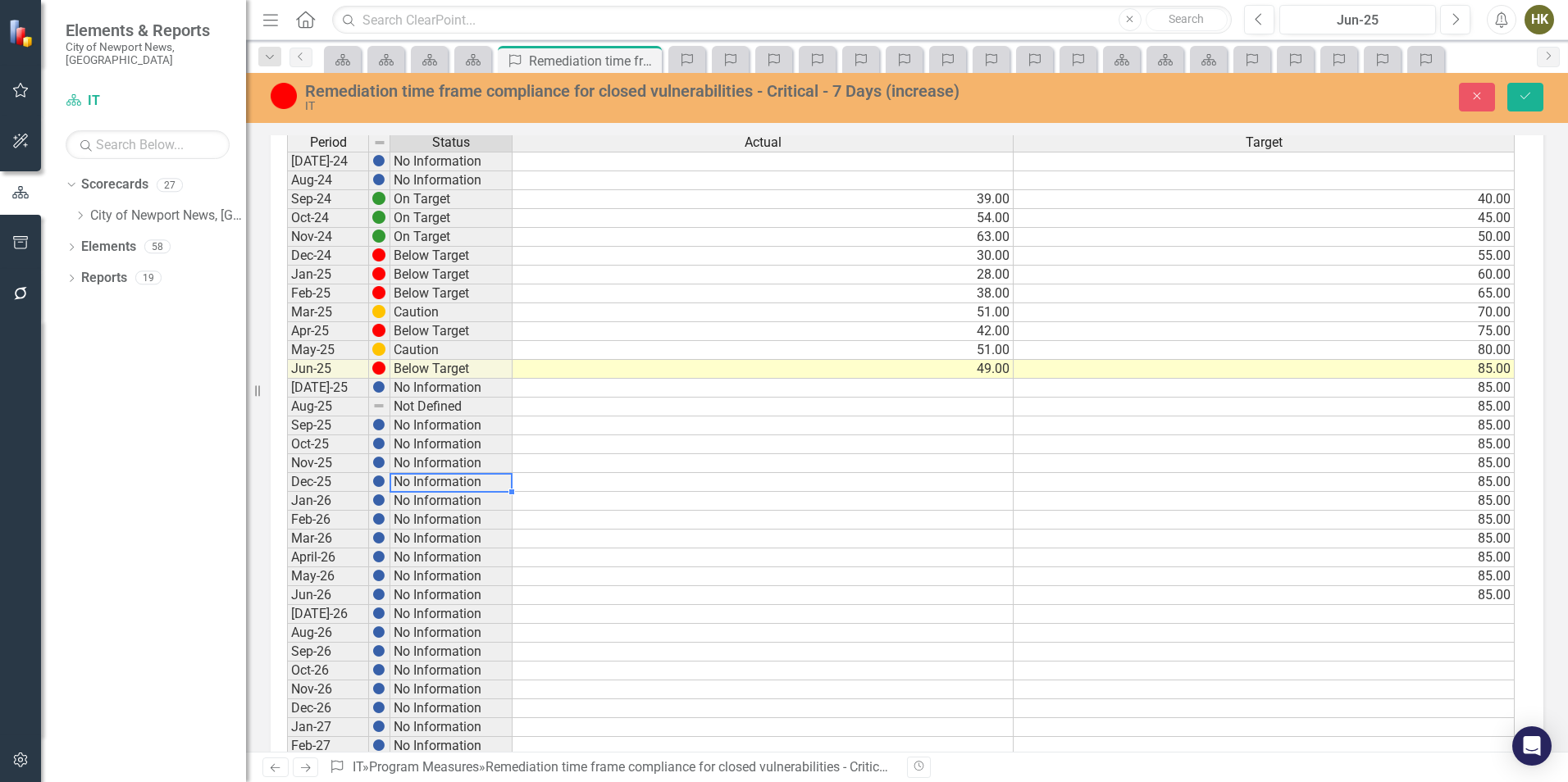 click on "Period Status Jul-24 No Information Aug-24 No Information Sep-24 On Target Oct-24 On Target Nov-24 On Target Dec-24 Below Target Jan-25 Below Target Feb-25 Below Target Mar-25 Caution Apr-25 Below Target May-25 Caution Jun-25 Below Target Jul-25 No Information Aug-25 Not Defined Sep-25 No Information Oct-25 No Information Nov-25 No Information Dec-25 No Information Jan-26 No Information Feb-26 No Information Mar-26 No Information April-26 No Information May-26 No Information Jun-26 No Information Jul-26 No Information Aug-26 No Information Sep-26 No Information Oct-26 No Information Nov-26 No Information Dec-26 No Information Jan-27 No Information Feb-27 No Information Mar-27 No Information Apr-27 No Information May-27 No Information Jun-27 No Information Jul-27 No Information Aug-27 No Information Sep-27 No Information Oct-27 No Information Nov-27 No Information Dec-27 No Information" at bounding box center (287, 539) 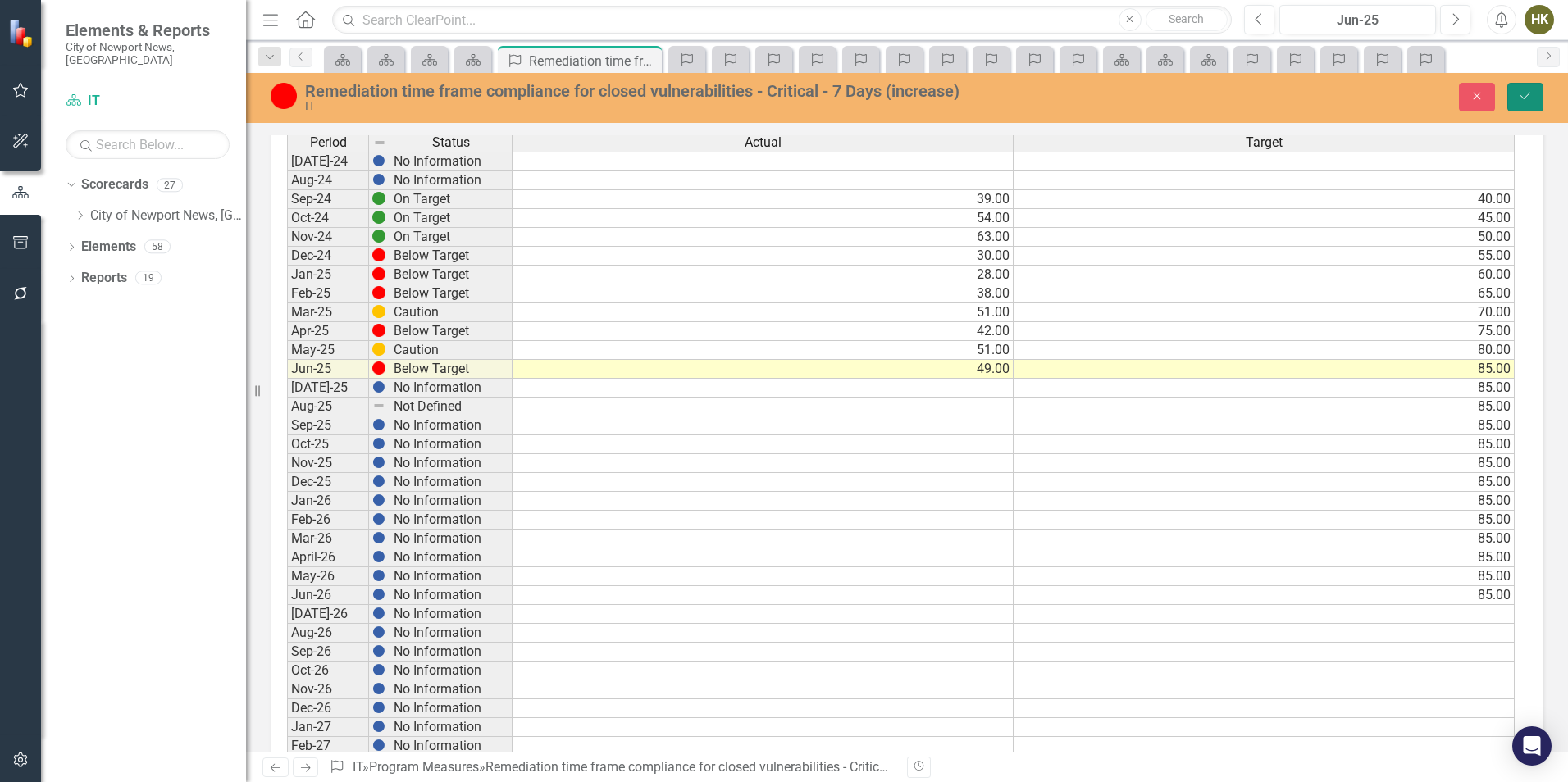 click on "Save" at bounding box center [1525, 97] 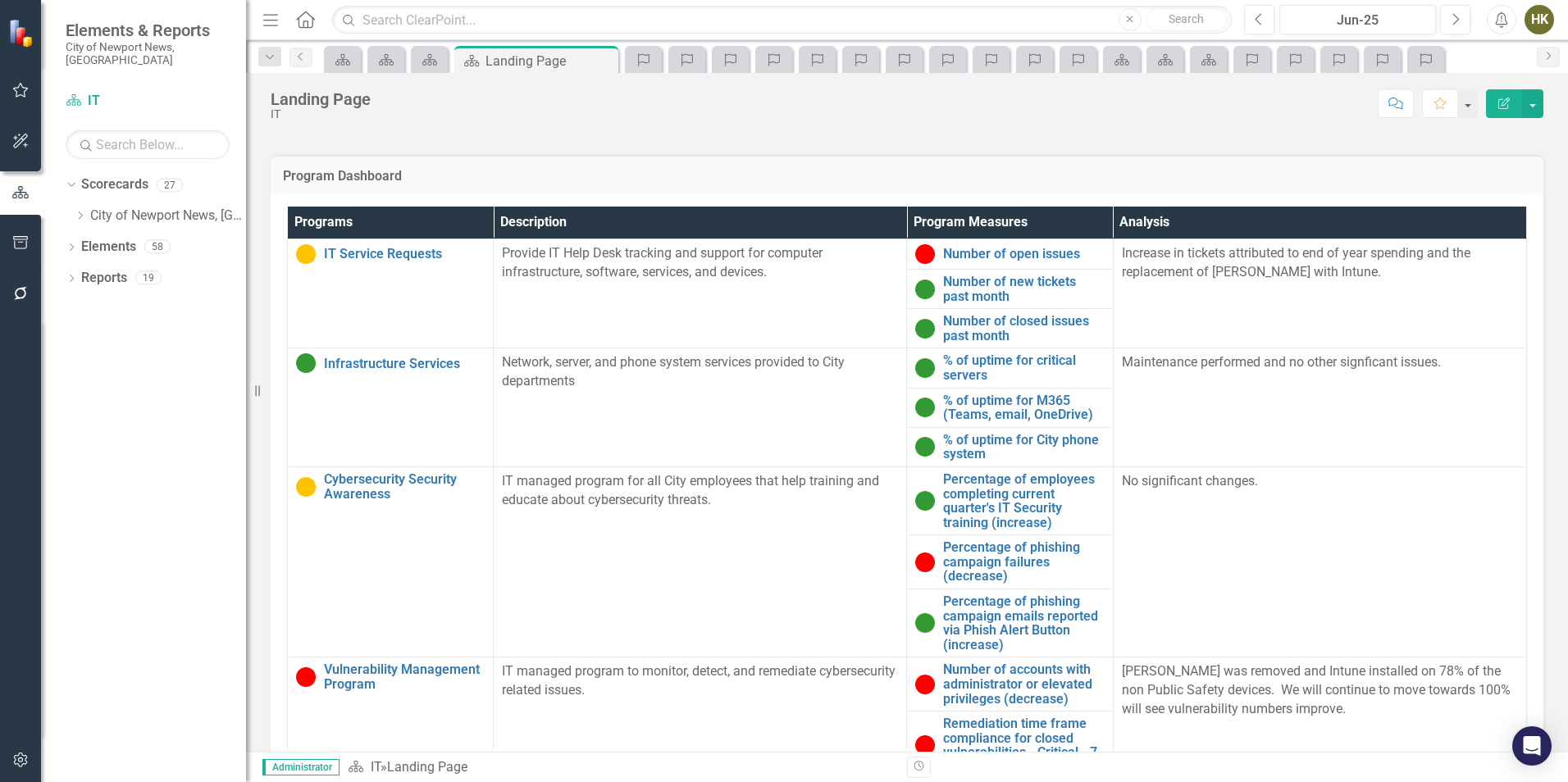 scroll, scrollTop: 1180, scrollLeft: 0, axis: vertical 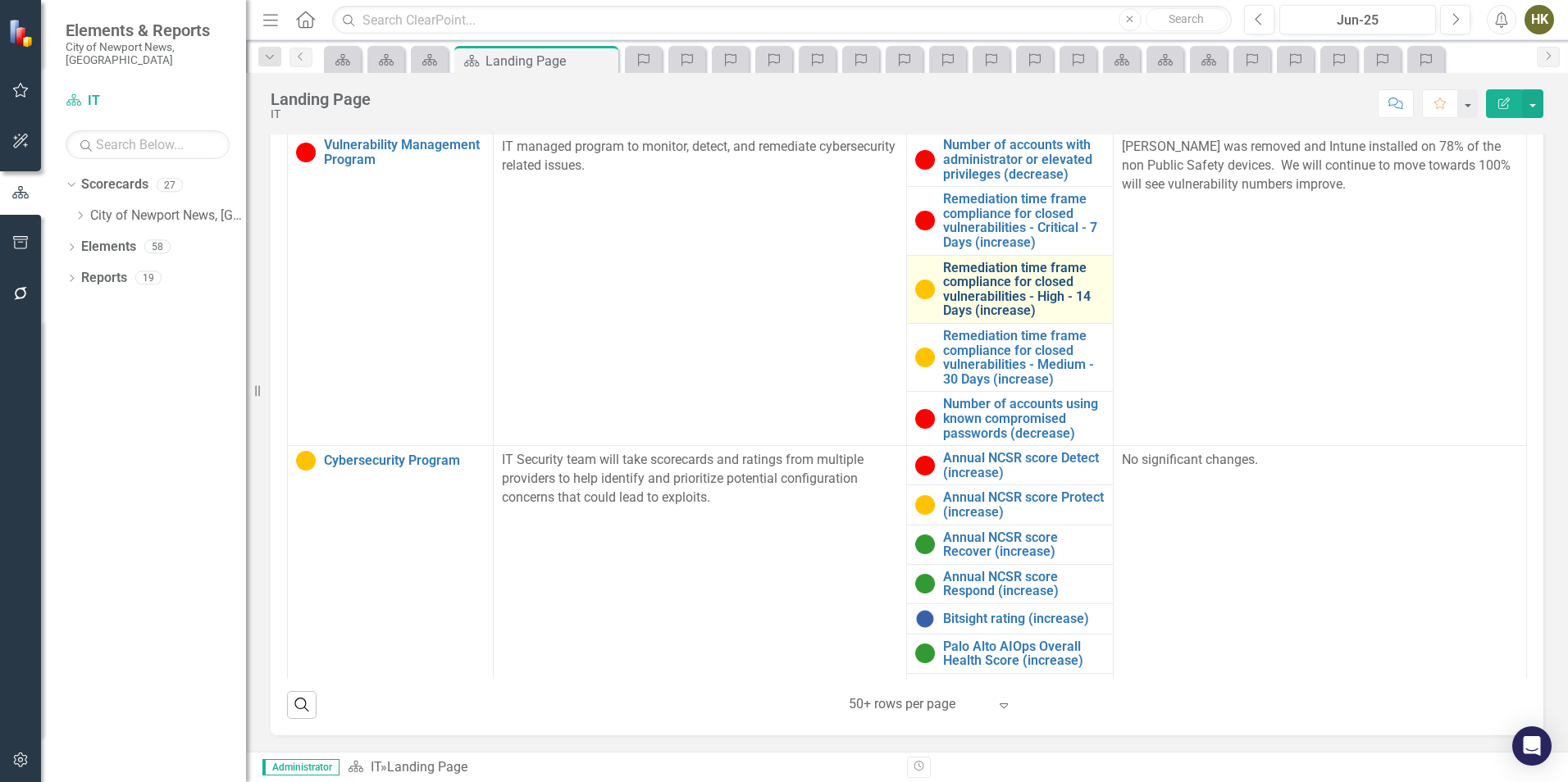 click on "Remediation time frame compliance for closed vulnerabilities - High - 14 Days (increase)" at bounding box center [1023, 289] 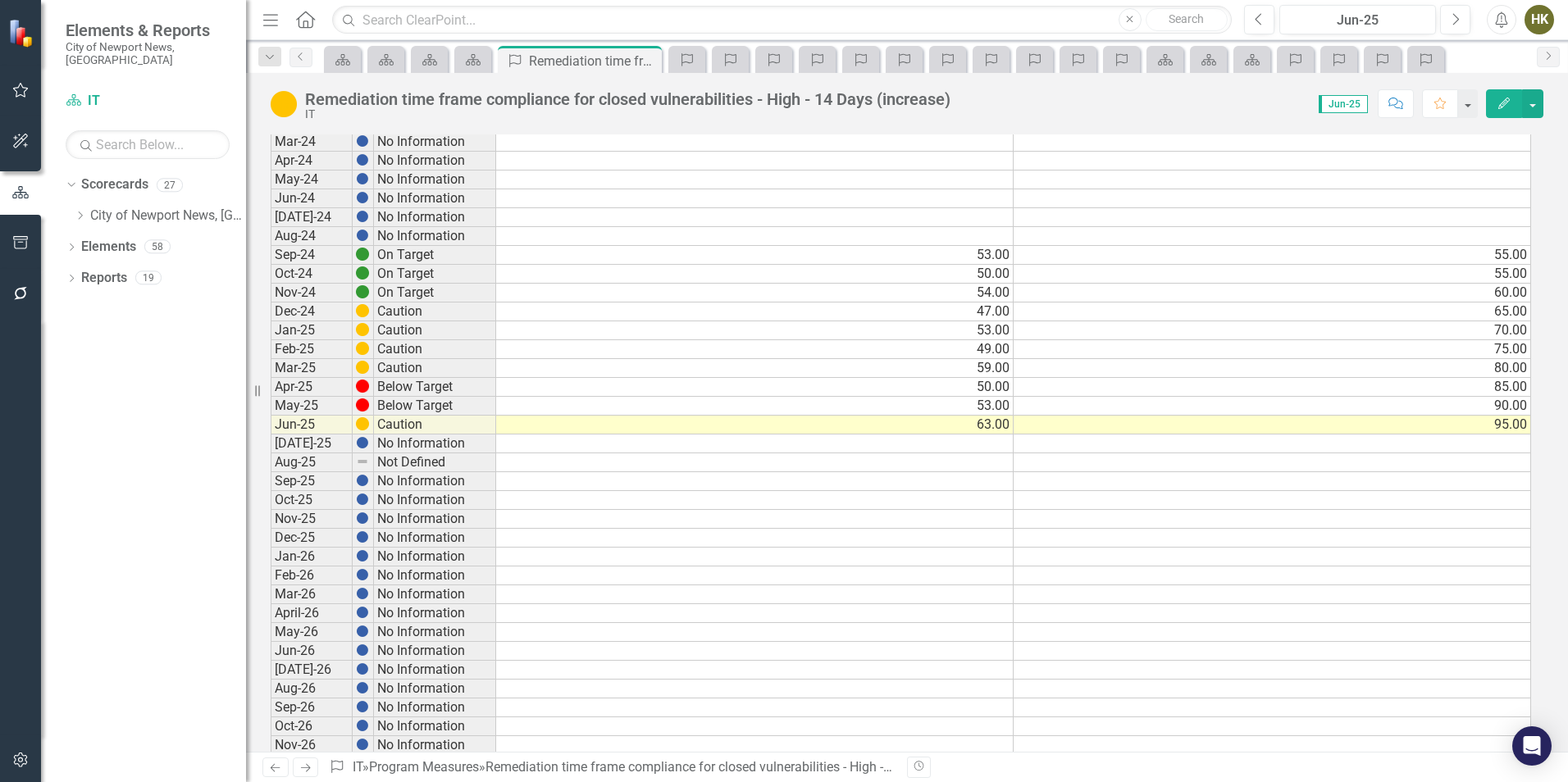 scroll, scrollTop: 1230, scrollLeft: 0, axis: vertical 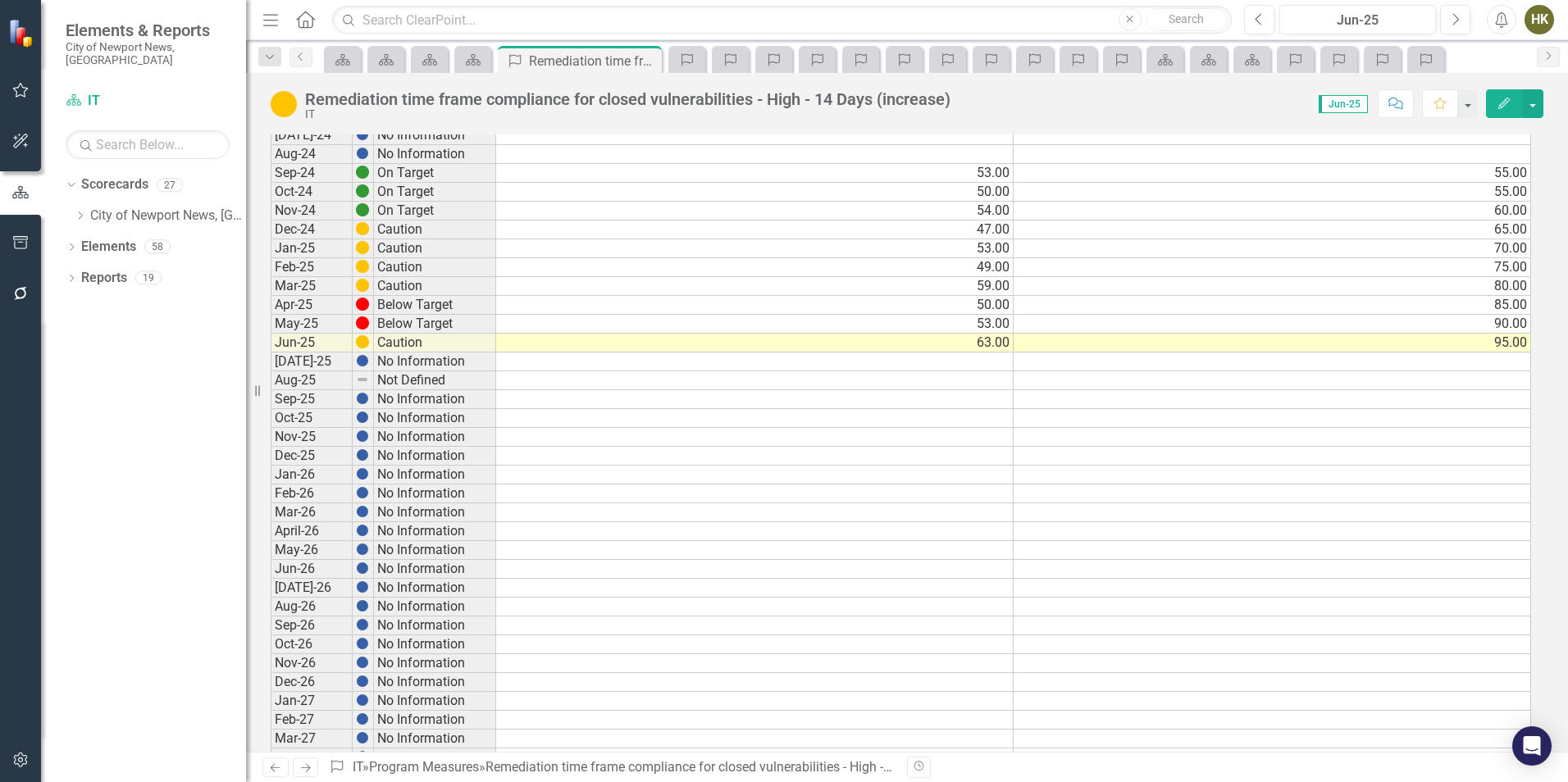 click on "95.00" at bounding box center [1272, 343] 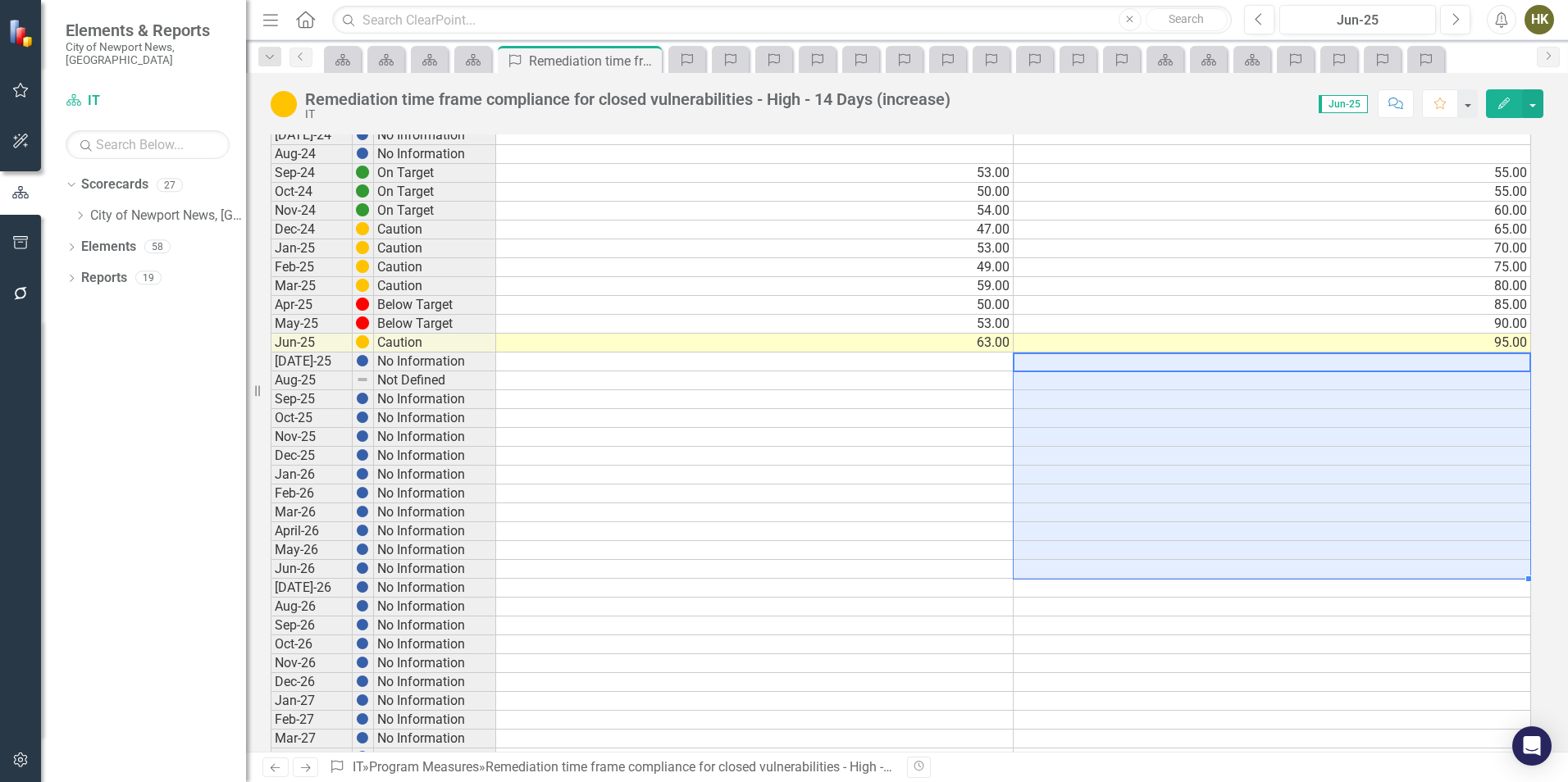 drag, startPoint x: 1083, startPoint y: 361, endPoint x: 1040, endPoint y: 568, distance: 211.41902 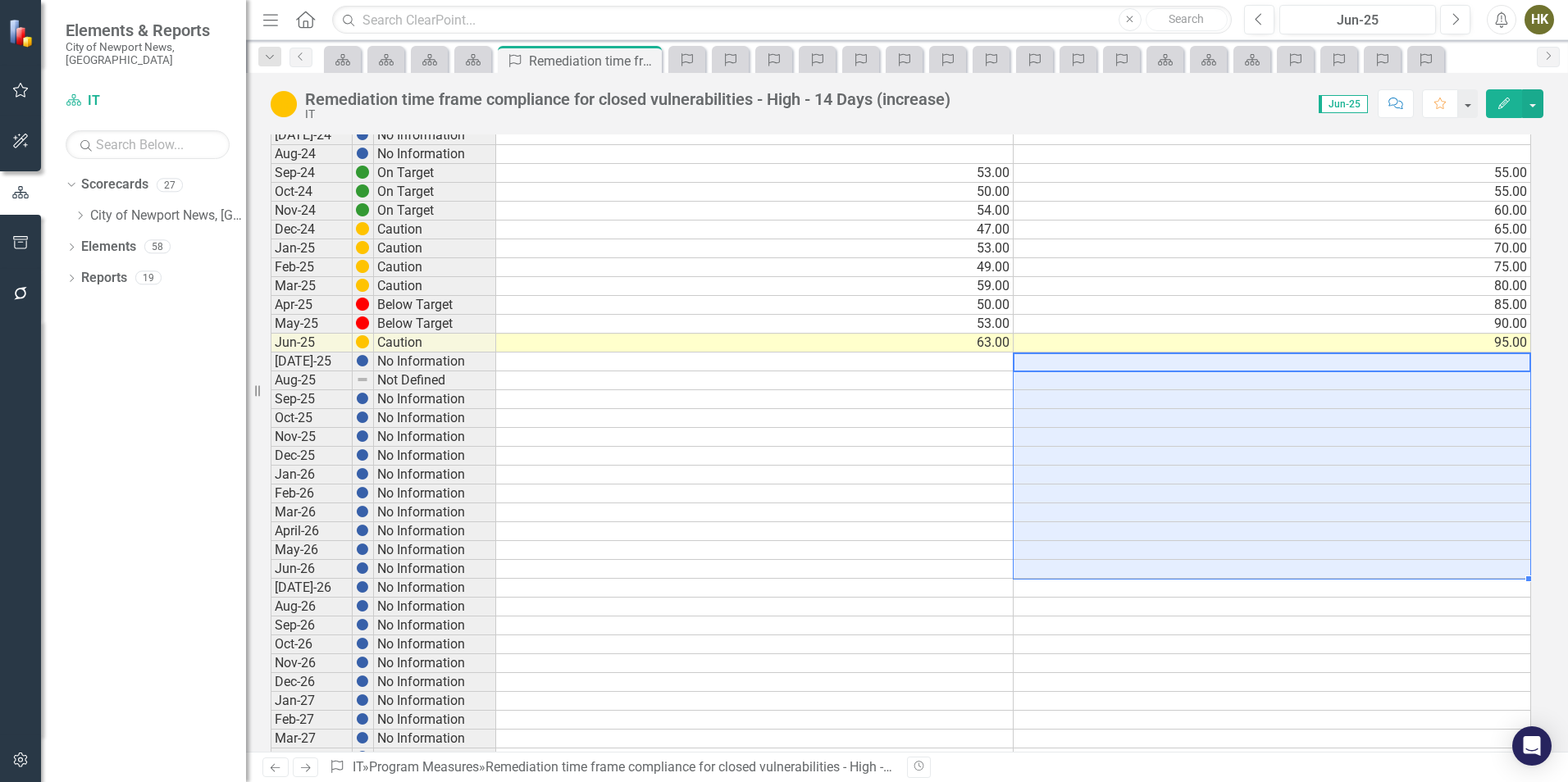click on "Sept-19 No Information Oct-19 No Information Nov-19 No Information Dec-19 No Information Jan-20 No Information Feb-20 No Information Mar-20 No Information Apr-20 No Information May-20 No Information Jun-20 No Information Jul-20 No Information Aug-20 No Information Sept-20 No Information Oct-20 No Information Nov-20 No Information Dec-20 No Information Jan-21 No Information Feb-21 No Information Mar-21 No Information Apr-21 No Information May-21 No Information Jun-21 No Information Jul-21 No Information Aug-21 No Information Sep-21 No Information Oct-21 No Information Nov-21 No Information Dec-21 No Information Jan-22 No Information Feb-22 No Information Mar-22 No Information Apr-22 No Information May-22 No Information Jun-22 No Information Jul-22 No Information Aug-22 No Information Sep-22 No Information Oct-22 No Information Nov-22 No Information Dec-22 No Information Jan-23 No Information Feb-23 No Information Mar-23 No Information Apr-23 No Information May-23 No Information Jun-23 No Information Jul-23" at bounding box center [900, -25] 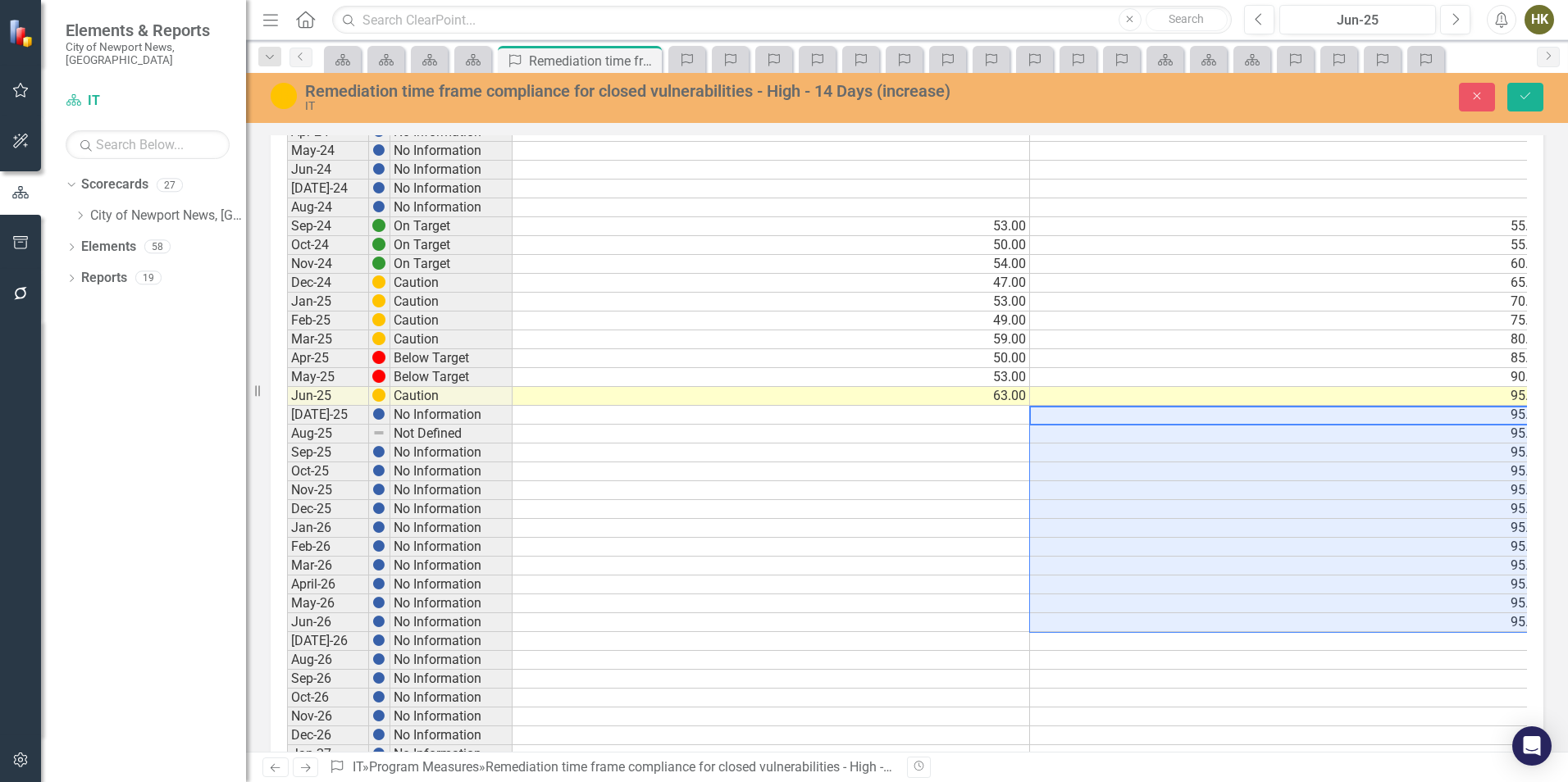 type on "95" 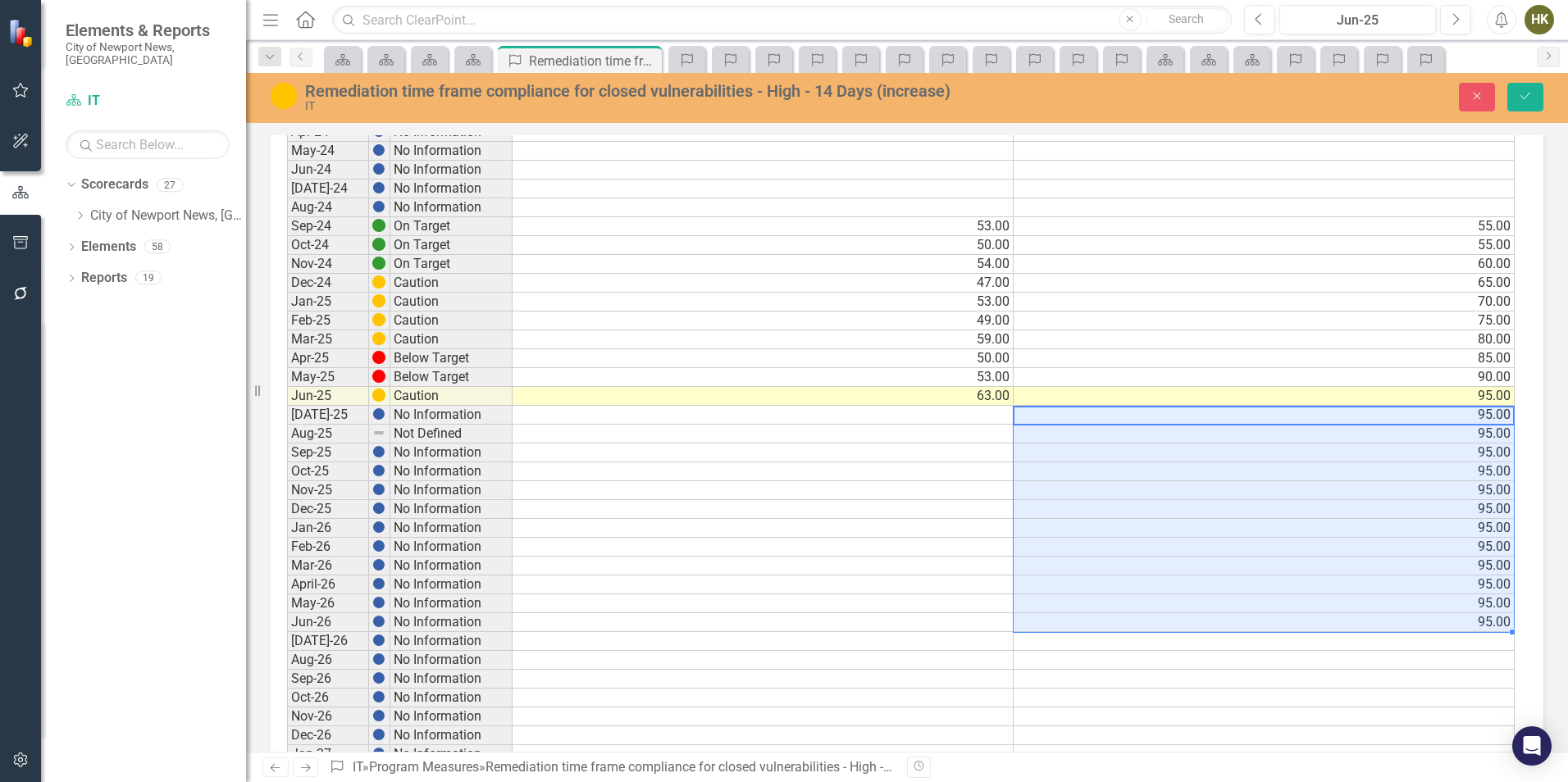 click on "Remediation time frame compliance for closed vulnerabilities - High - 14 Days (increase) IT Close Save" at bounding box center (907, 97) 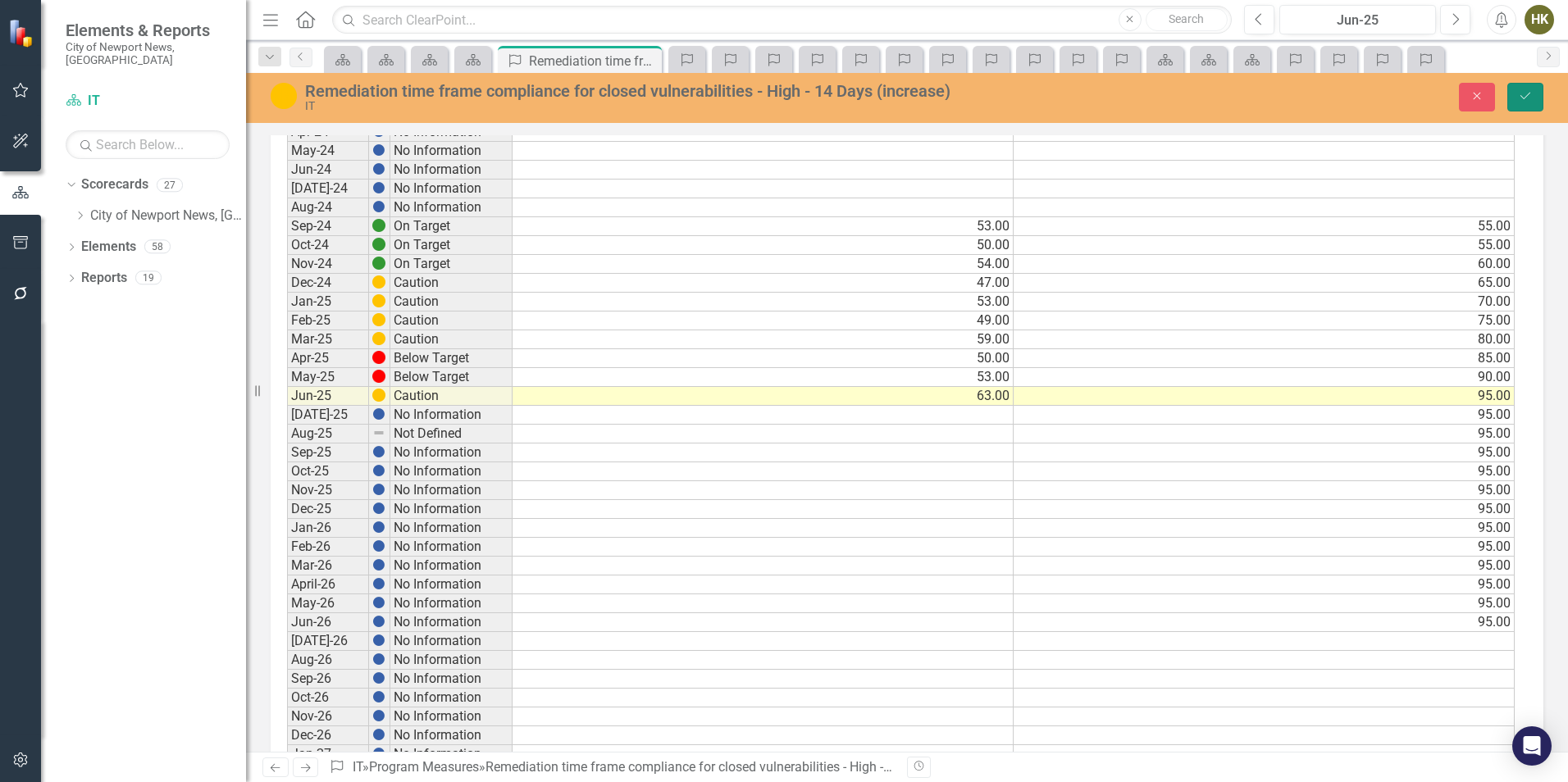 click on "Save" at bounding box center [1525, 97] 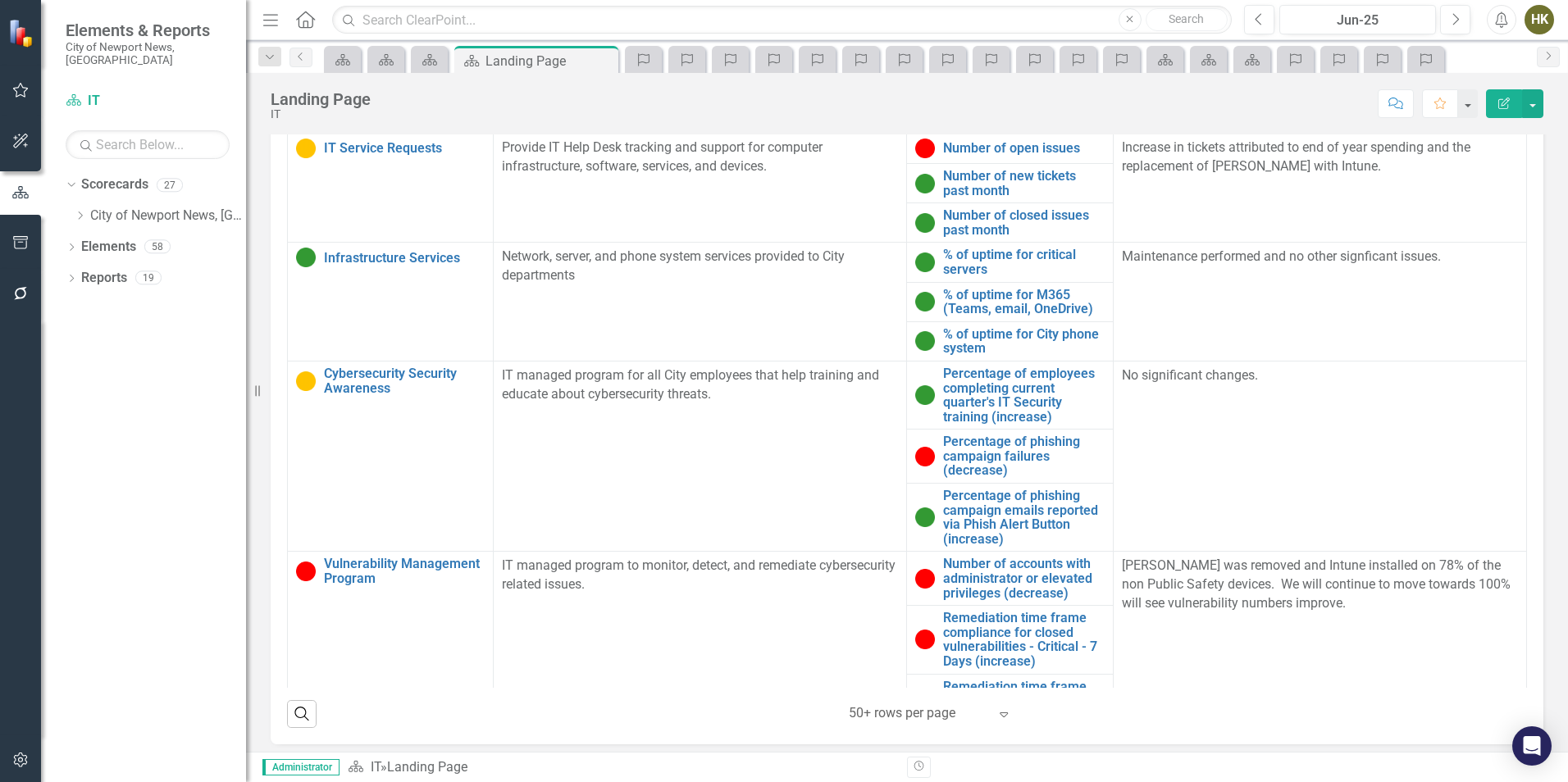scroll, scrollTop: 1180, scrollLeft: 0, axis: vertical 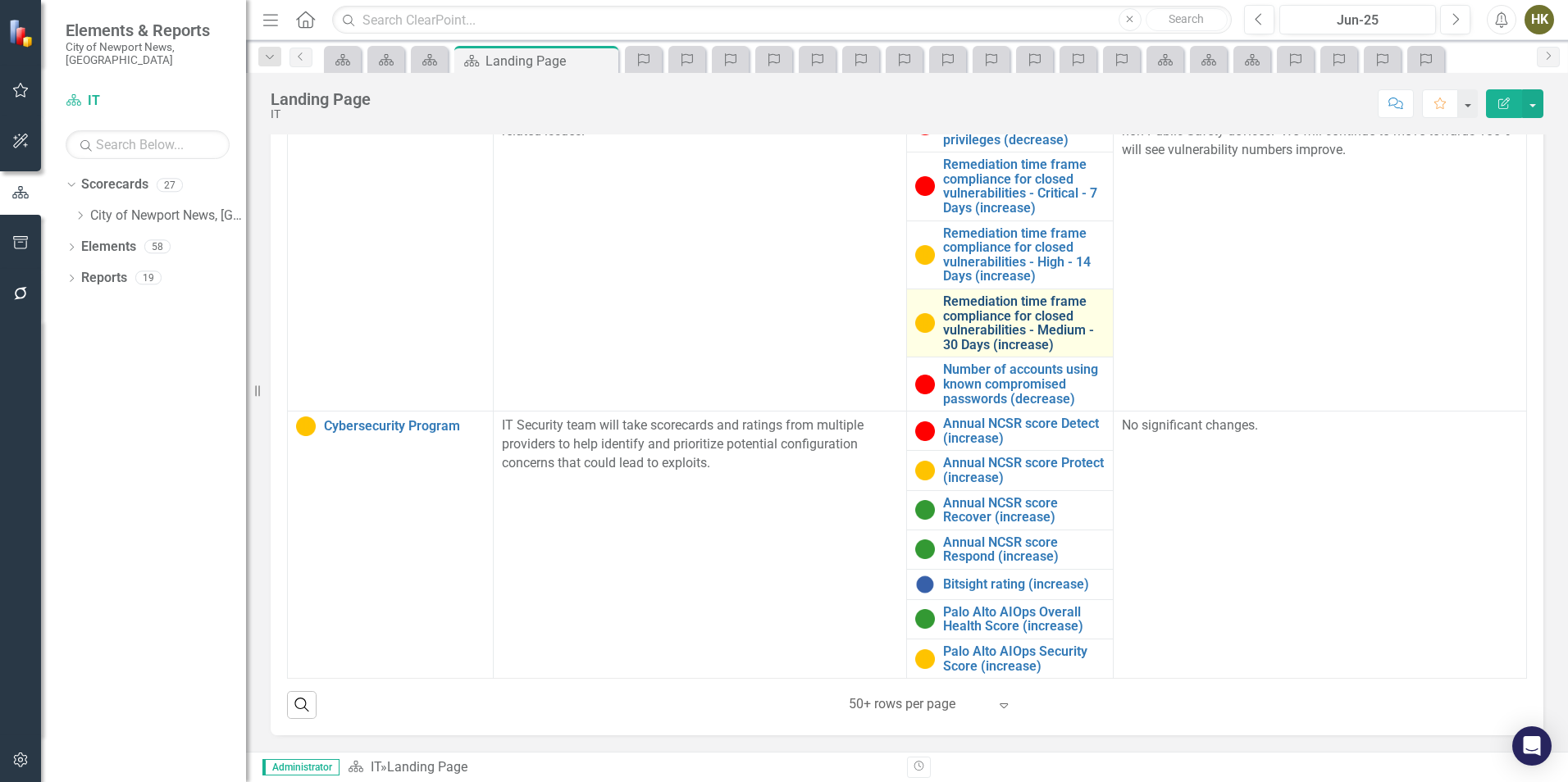 click on "Remediation time frame compliance for closed vulnerabilities - Medium - 30 Days (increase)" at bounding box center (1023, 323) 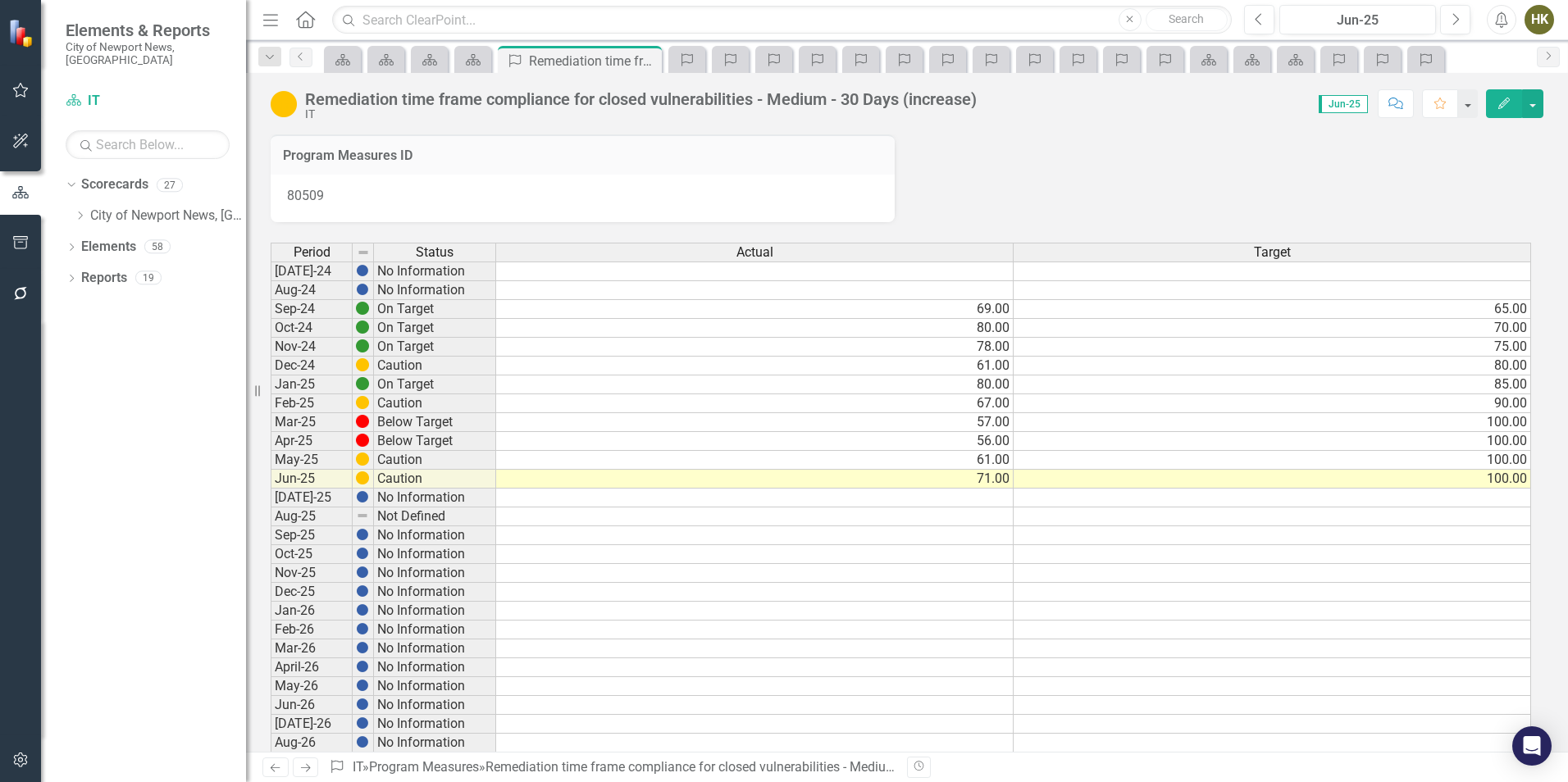click on "100.00" at bounding box center [1272, 479] 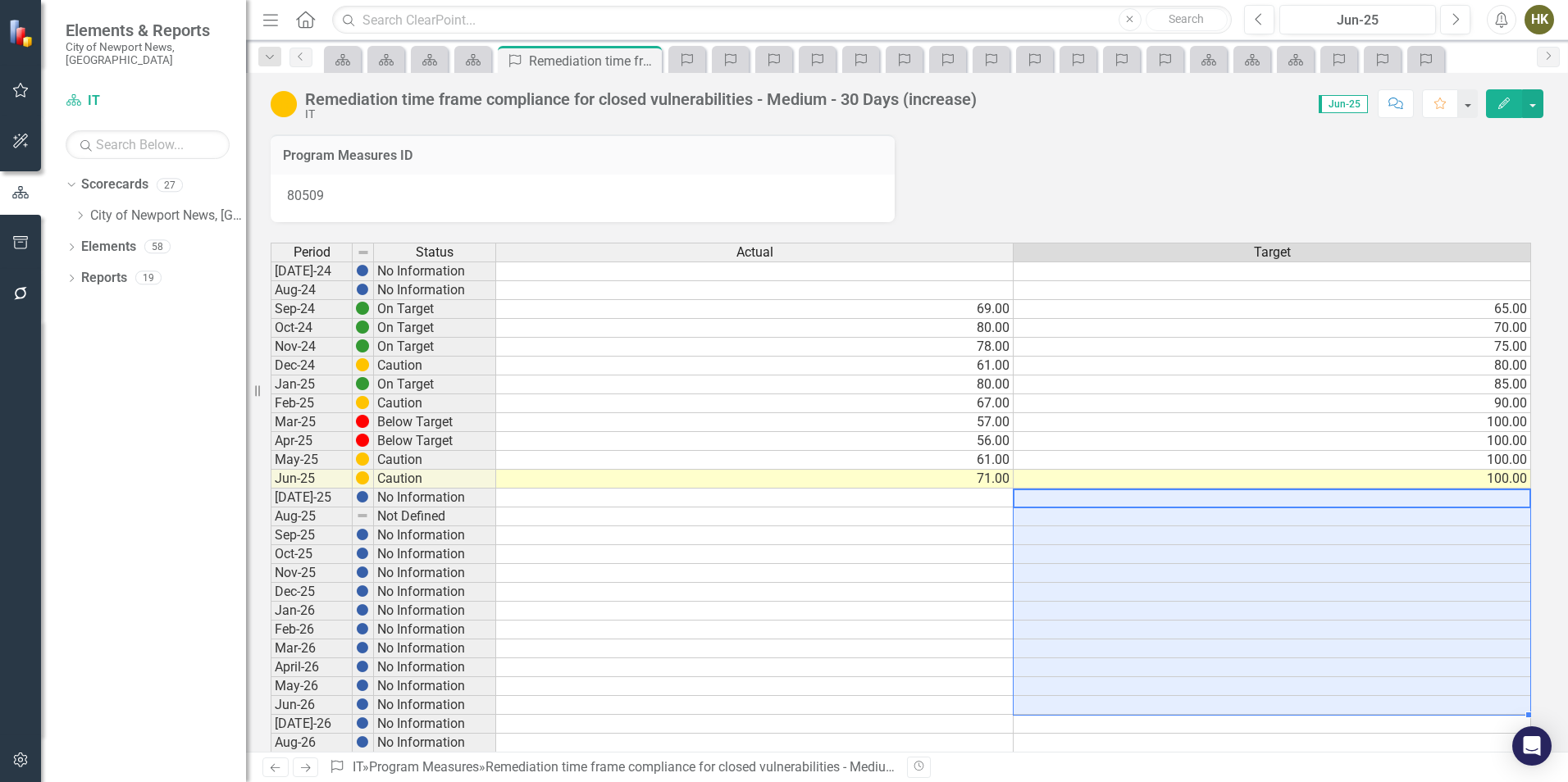 drag, startPoint x: 1055, startPoint y: 502, endPoint x: 1032, endPoint y: 700, distance: 199.33138 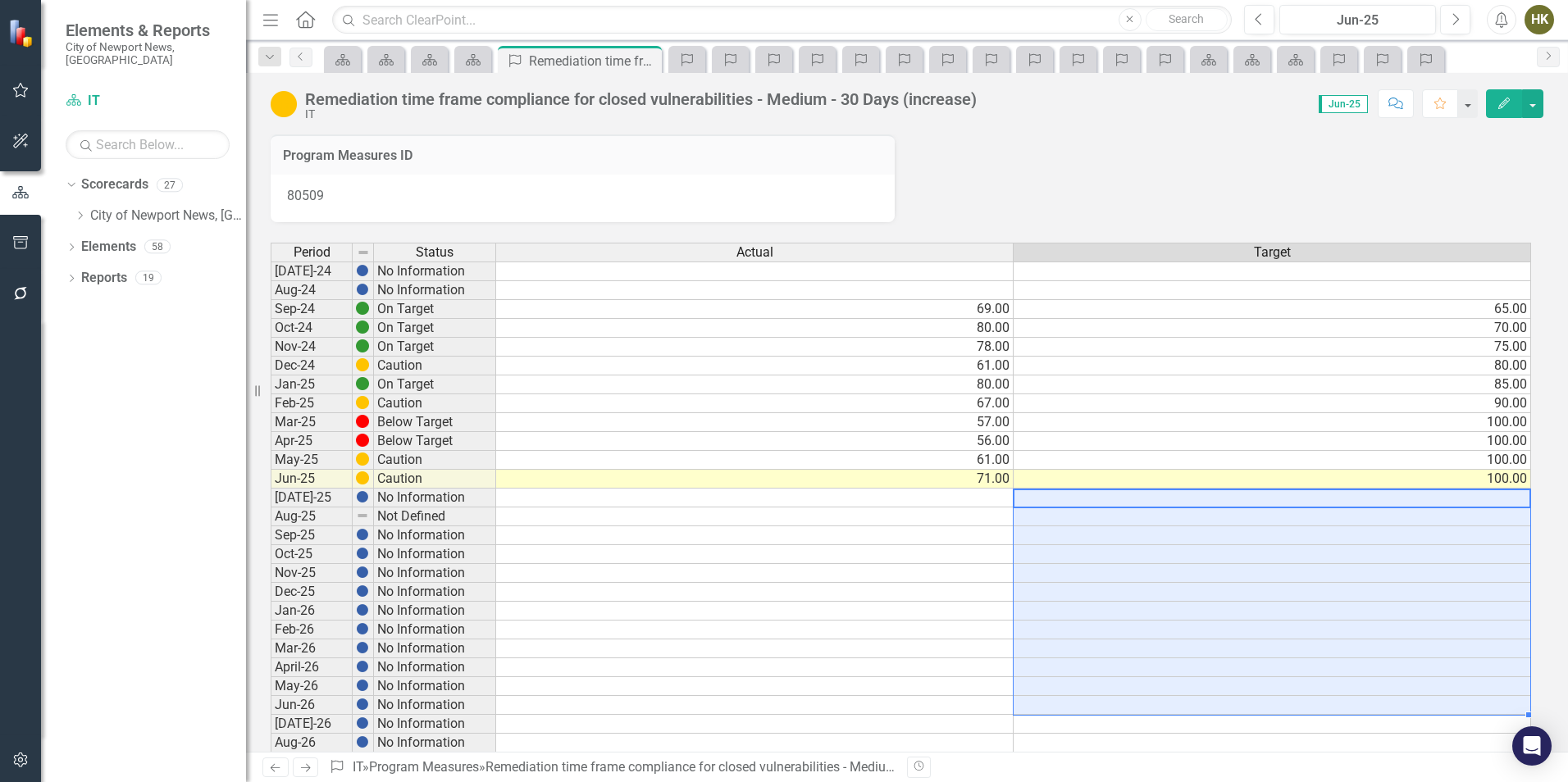 click on "Jul-24 No Information Aug-24 No Information Sep-24 On Target 69.00 65.00 Oct-24 On Target 80.00 70.00 Nov-24 On Target 78.00 75.00 Dec-24 Caution 61.00 80.00 Jan-25 On Target 80.00 85.00 Feb-25 Caution 67.00 90.00 Mar-25 Below Target 57.00 100.00 Apr-25 Below Target 56.00 100.00 May-25 Caution 61.00 100.00 Jun-25 Caution 71.00 100.00 Jul-25 No Information Aug-25 Not Defined Sep-25 No Information Oct-25 No Information Nov-25 No Information Dec-25 No Information Jan-26 No Information Feb-26 No Information Mar-26 No Information April-26 No Information May-26 No Information Jun-26 No Information Jul-26 No Information Aug-26 No Information Sep-26 No Information Oct-26 No Information Nov-26 No Information Dec-26 No Information Jan-27 No Information Feb-27 No Information Mar-27 No Information Apr-27 No Information May-27 No Information Jun-27 No Information Jul-27 No Information Aug-27 No Information Sep-27 No Information Oct-27 No Information Nov-27 No Information Dec-27 No Information" at bounding box center [900, 657] 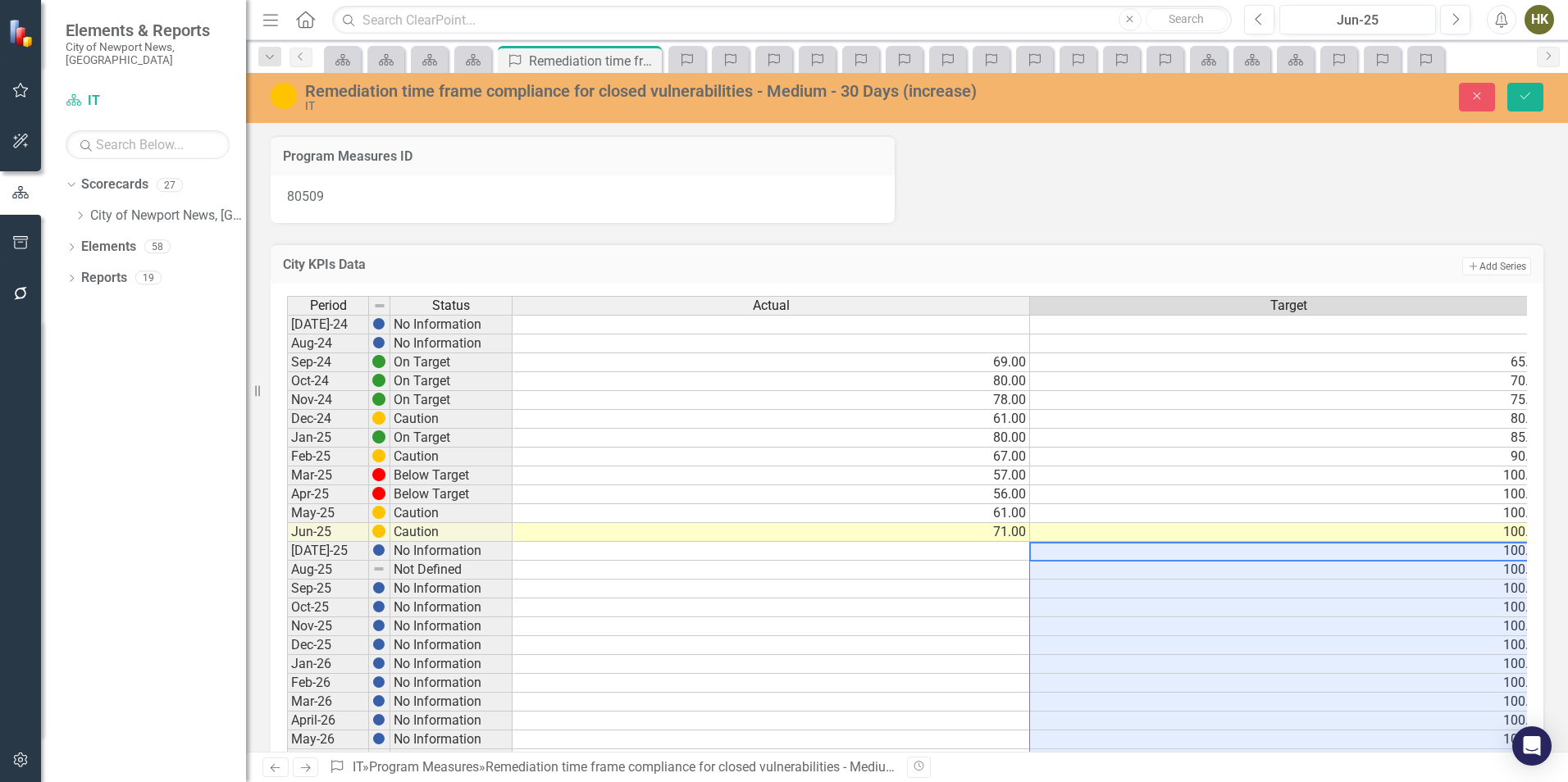 type on "100" 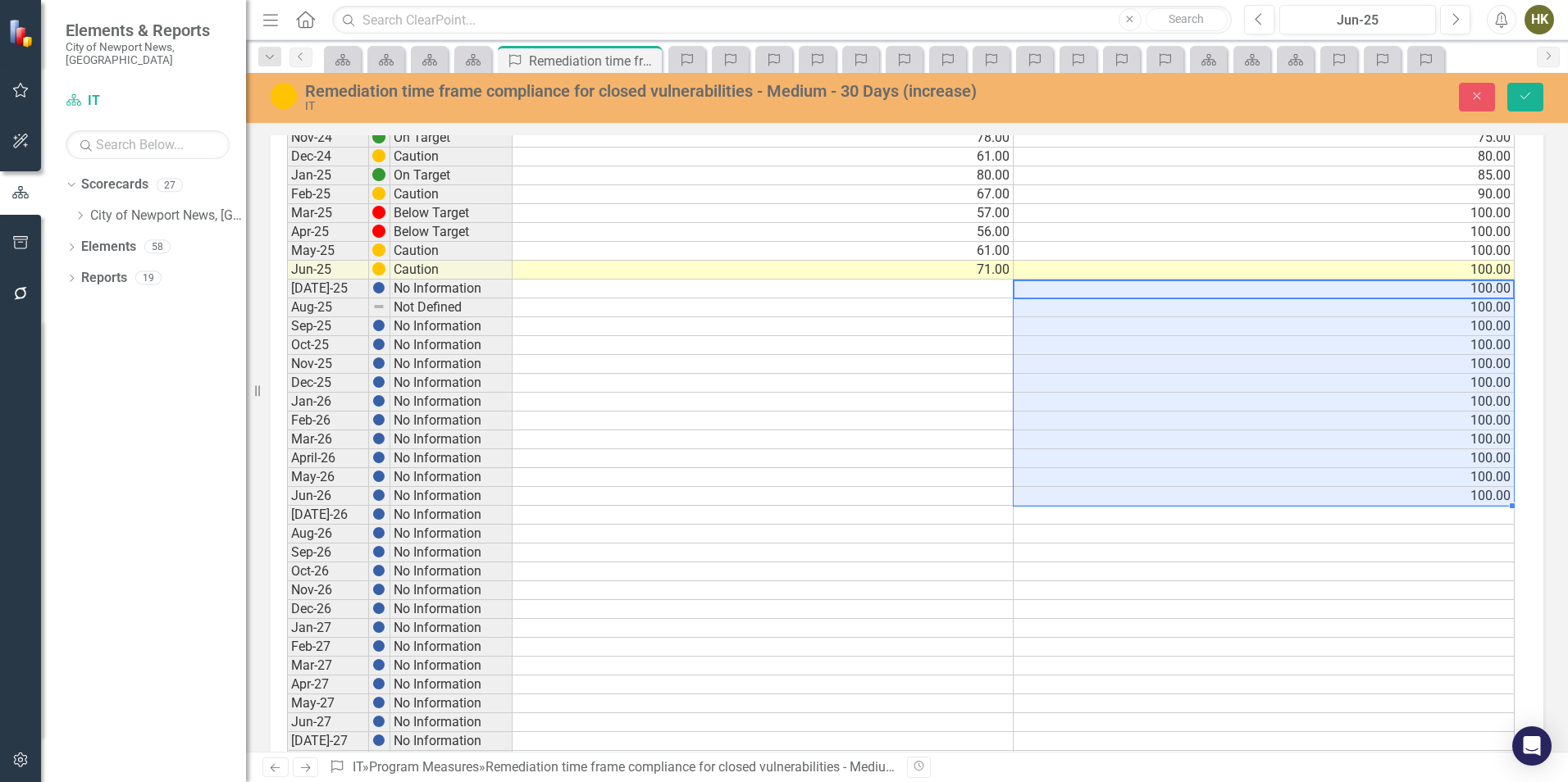 scroll, scrollTop: 328, scrollLeft: 0, axis: vertical 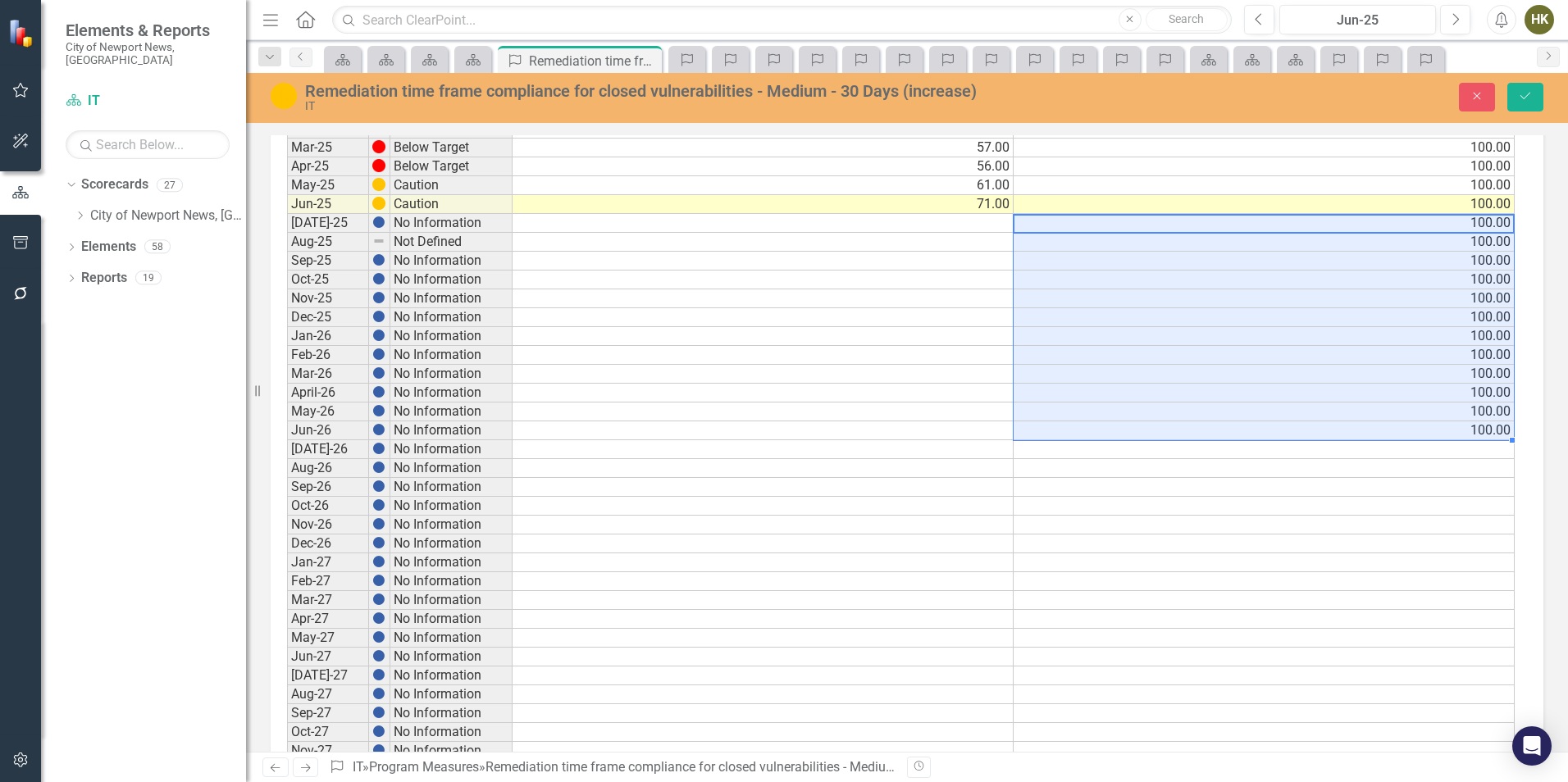 click at bounding box center (763, 430) 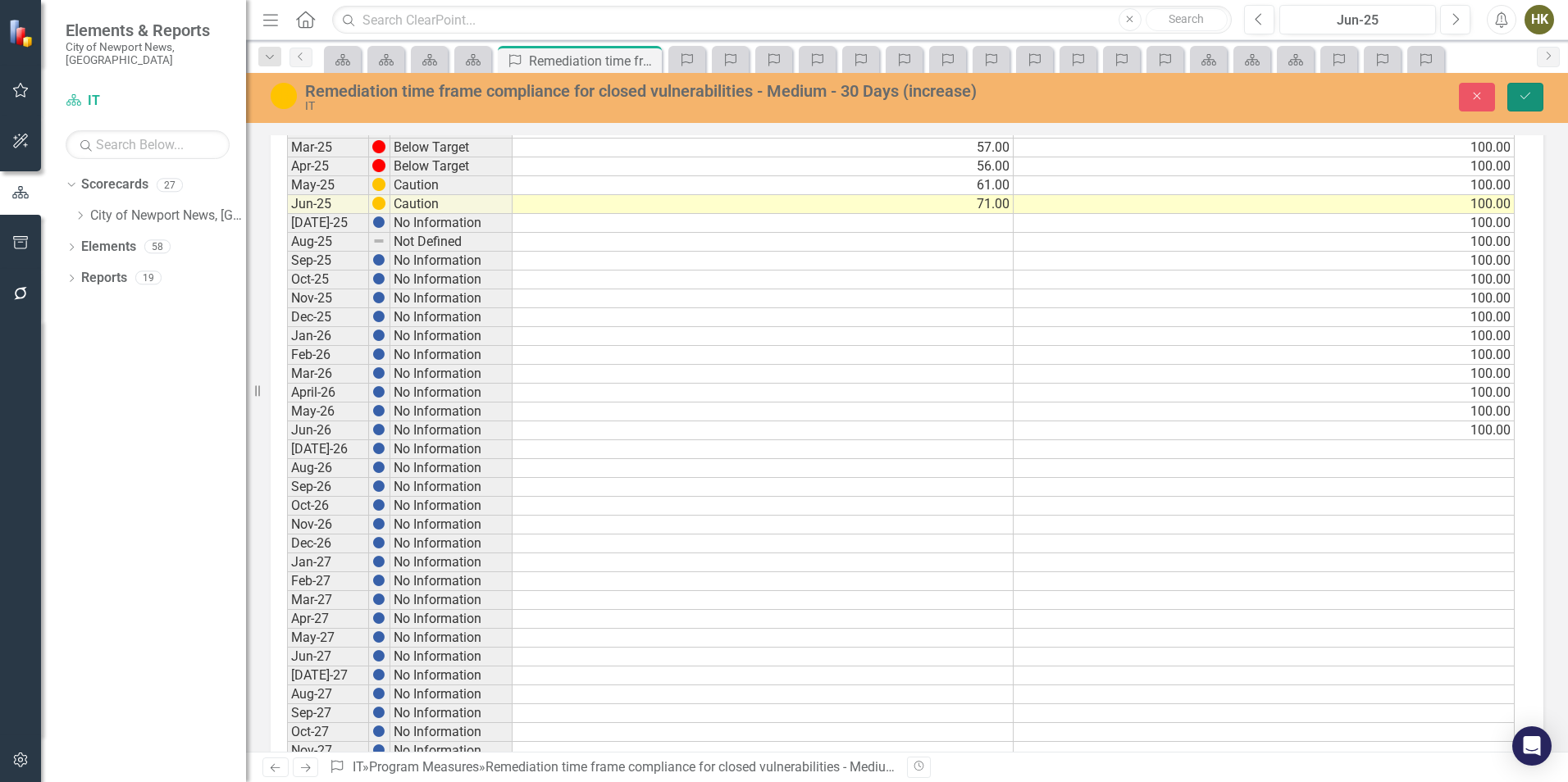 click on "Save" 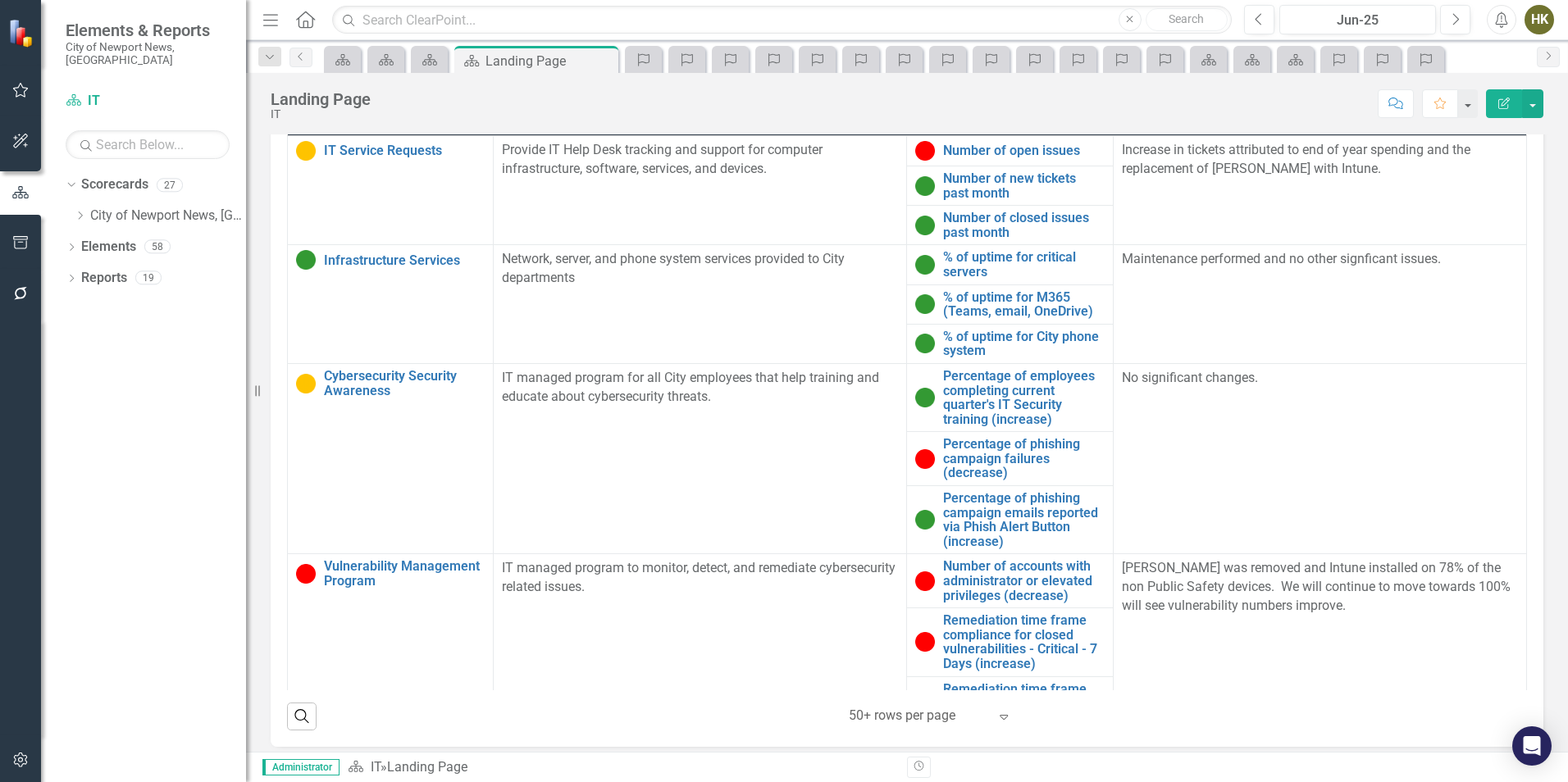scroll, scrollTop: 1180, scrollLeft: 0, axis: vertical 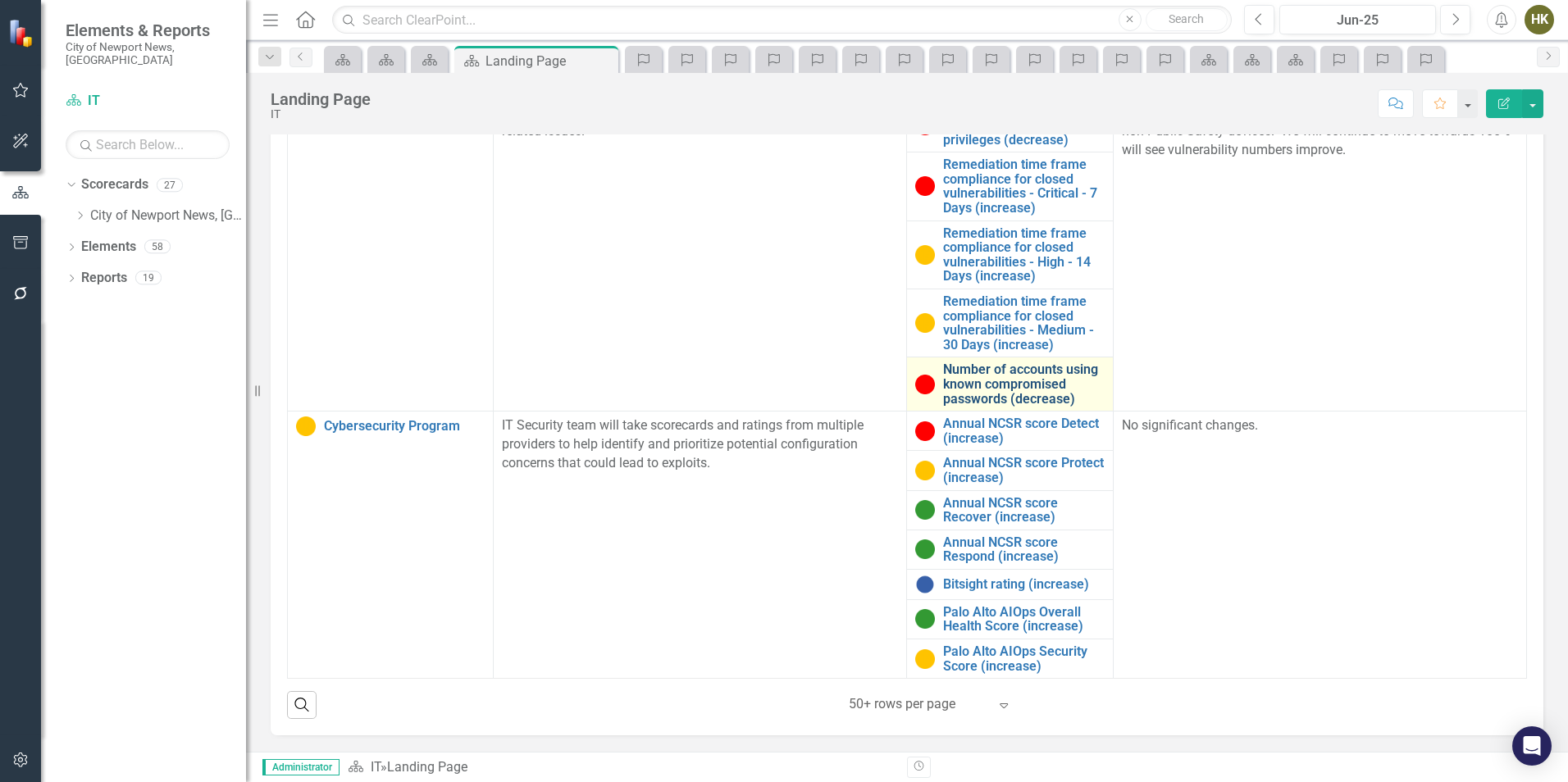 click on "Number of accounts using known compromised passwords (decrease)" at bounding box center [1023, 384] 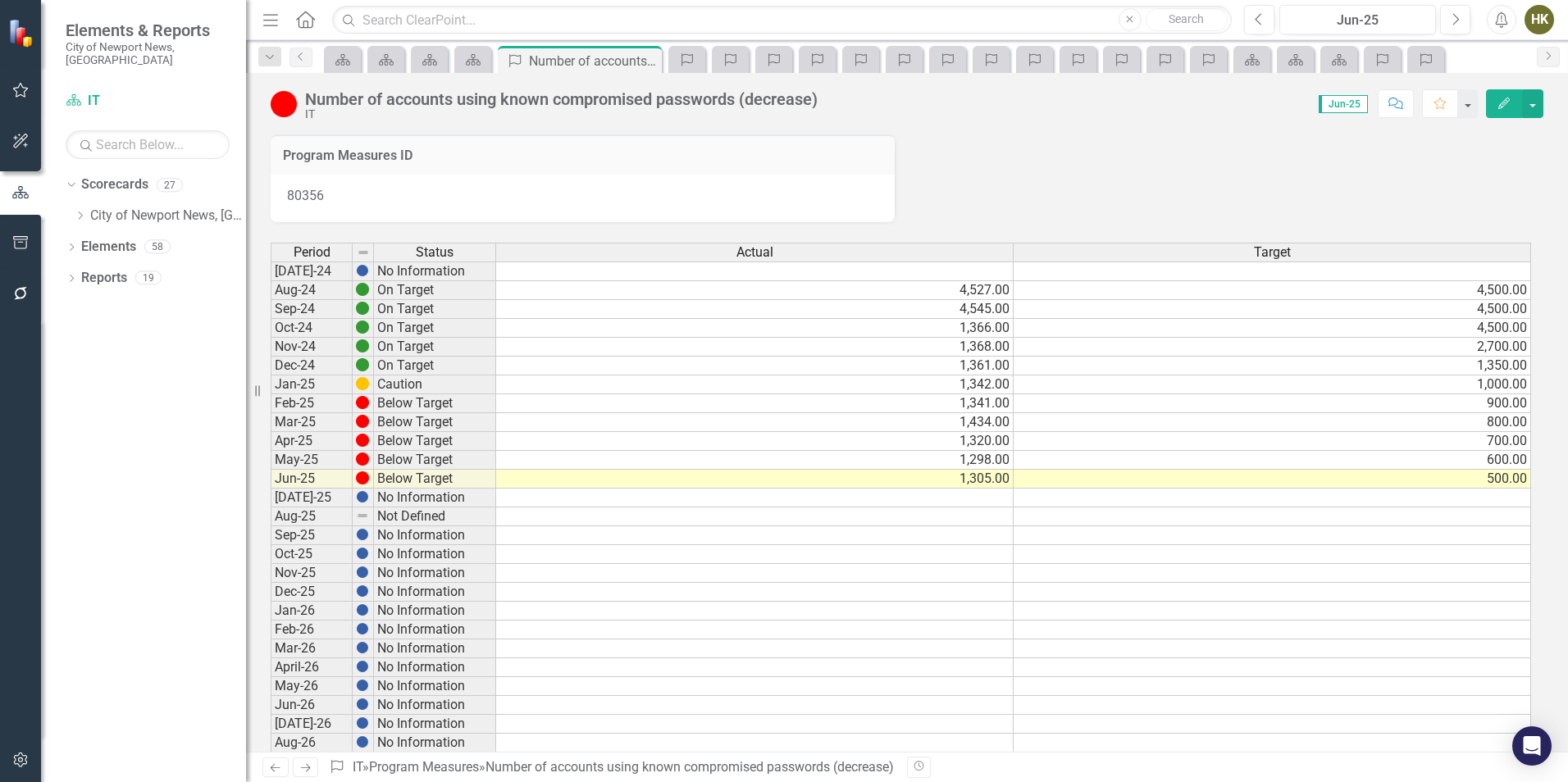 scroll, scrollTop: 164, scrollLeft: 0, axis: vertical 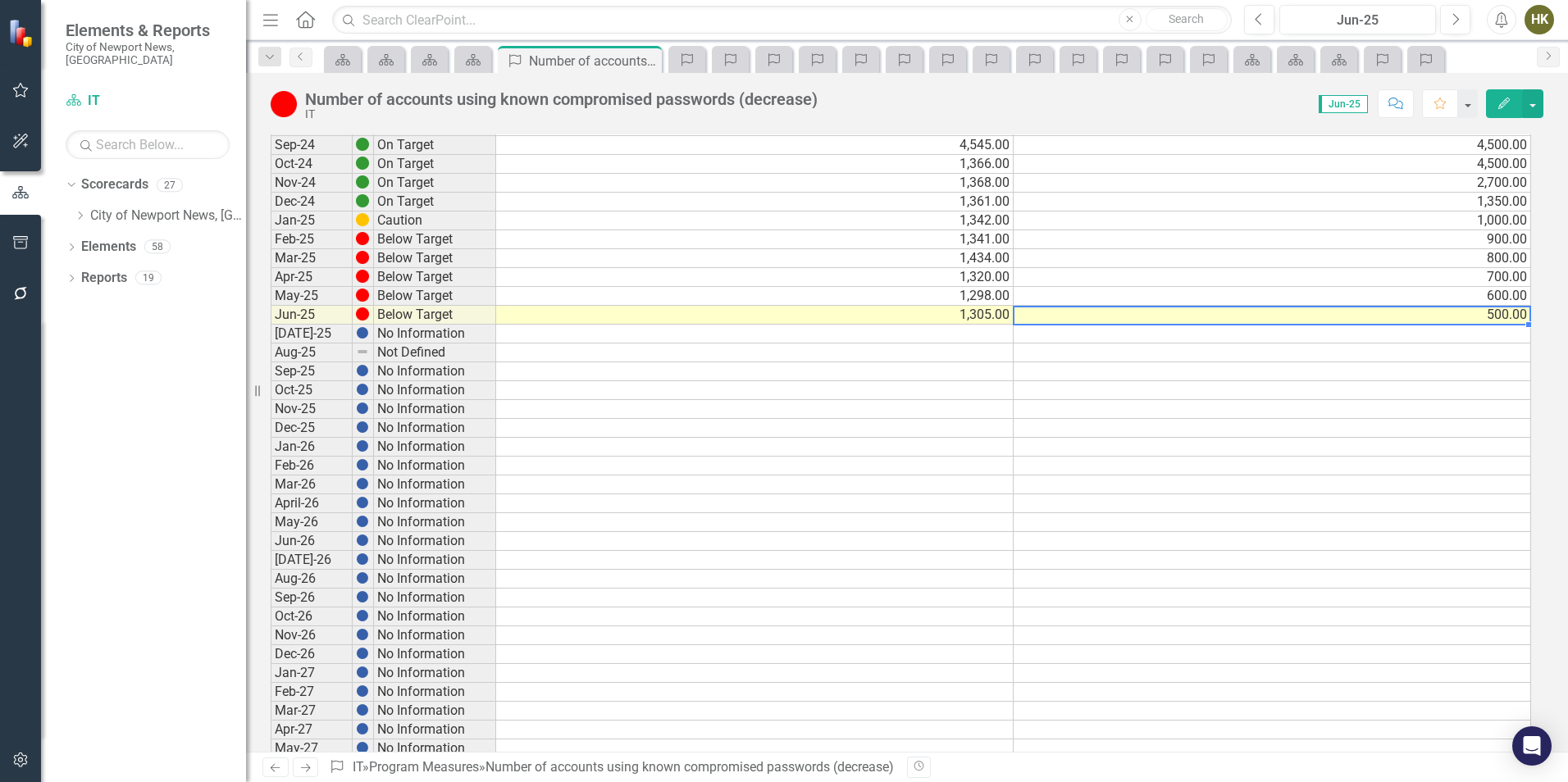 click on "500.00" at bounding box center (1272, 315) 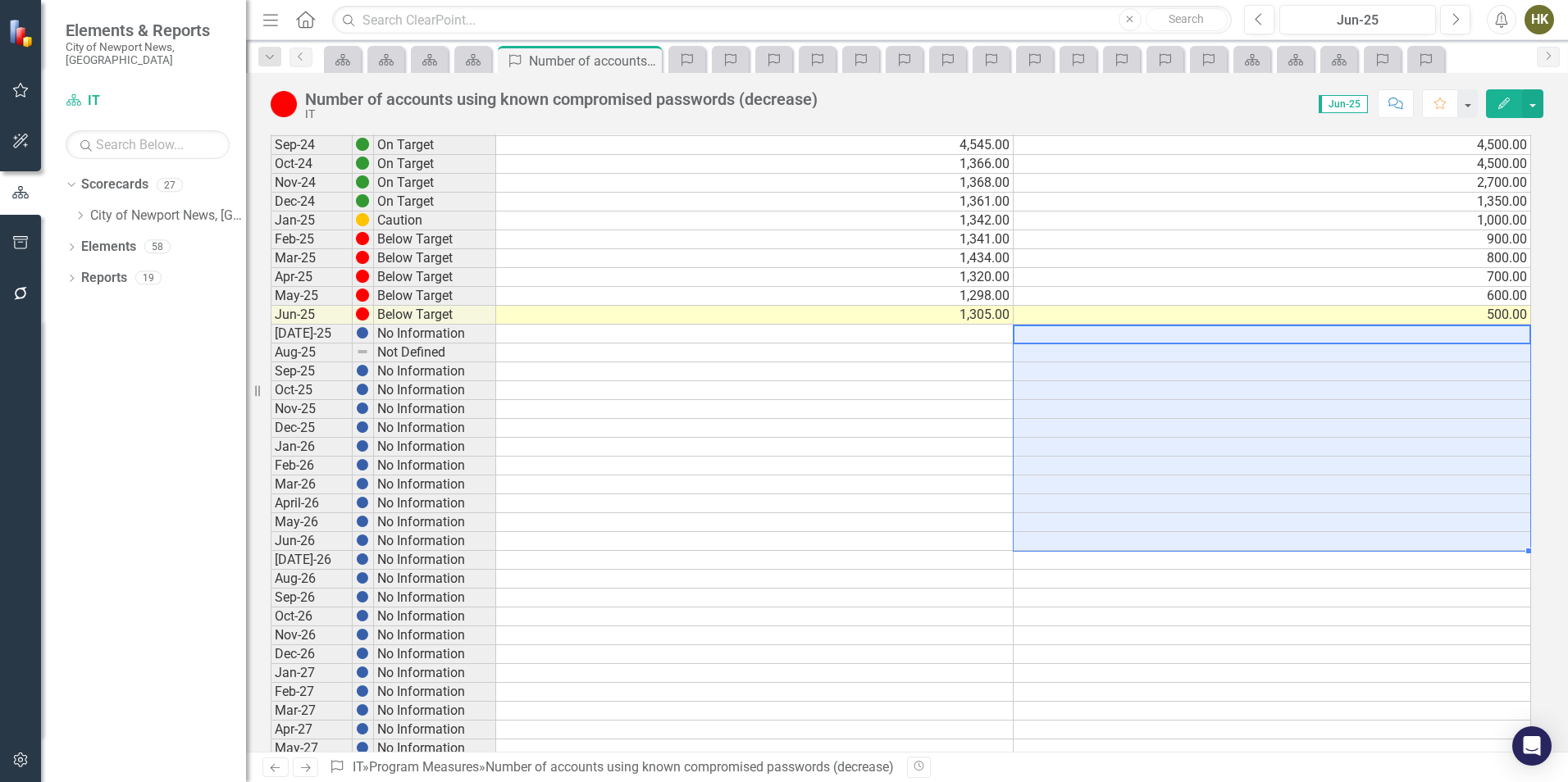 drag, startPoint x: 1119, startPoint y: 337, endPoint x: 1027, endPoint y: 540, distance: 222.8744 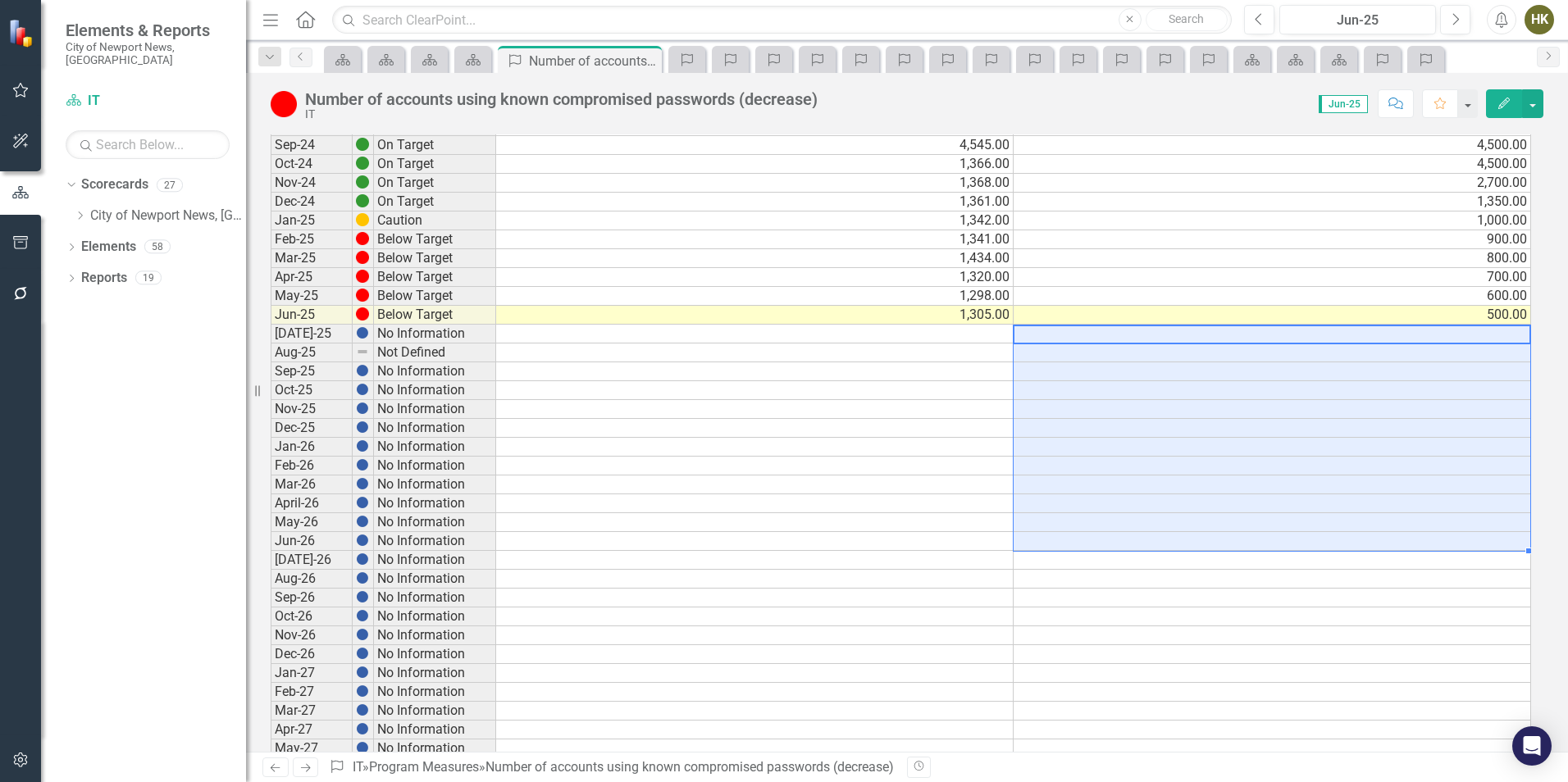 click on "Jul-24 No Information Aug-24 On Target 4,527.00 4,500.00 Sep-24 On Target 4,545.00 4,500.00 Oct-24 On Target 1,366.00 4,500.00 Nov-24 On Target 1,368.00 2,700.00 Dec-24 On Target 1,361.00 1,350.00 Jan-25 Caution 1,342.00 1,000.00 Feb-25 Below Target 1,341.00 900.00 Mar-25 Below Target 1,434.00 800.00 Apr-25 Below Target 1,320.00 700.00 May-25 Below Target 1,298.00 600.00 Jun-25 Below Target 1,305.00 500.00 Jul-25 No Information Aug-25 Not Defined Sep-25 No Information Oct-25 No Information Nov-25 No Information Dec-25 No Information Jan-26 No Information Feb-26 No Information Mar-26 No Information April-26 No Information May-26 No Information Jun-26 No Information Jul-26 No Information Aug-26 No Information Sep-26 No Information Oct-26 No Information Nov-26 No Information Dec-26 No Information Jan-27 No Information Feb-27 No Information Mar-27 No Information Apr-27 No Information May-27 No Information Jun-27 No Information Jul-27 No Information Aug-27 No Information Sep-27 No Information Oct-27 No Information" at bounding box center (900, 493) 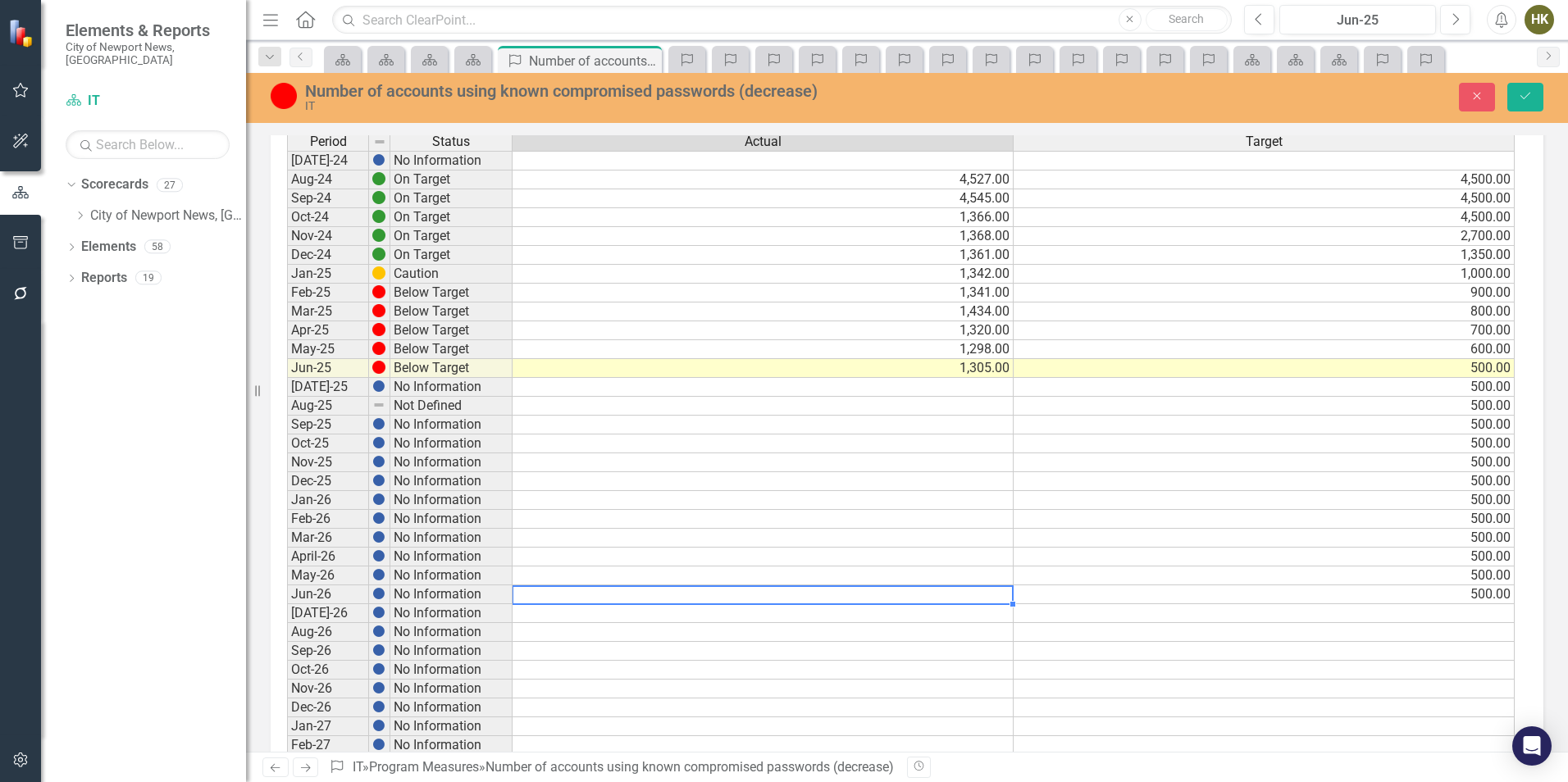 click at bounding box center (763, 594) 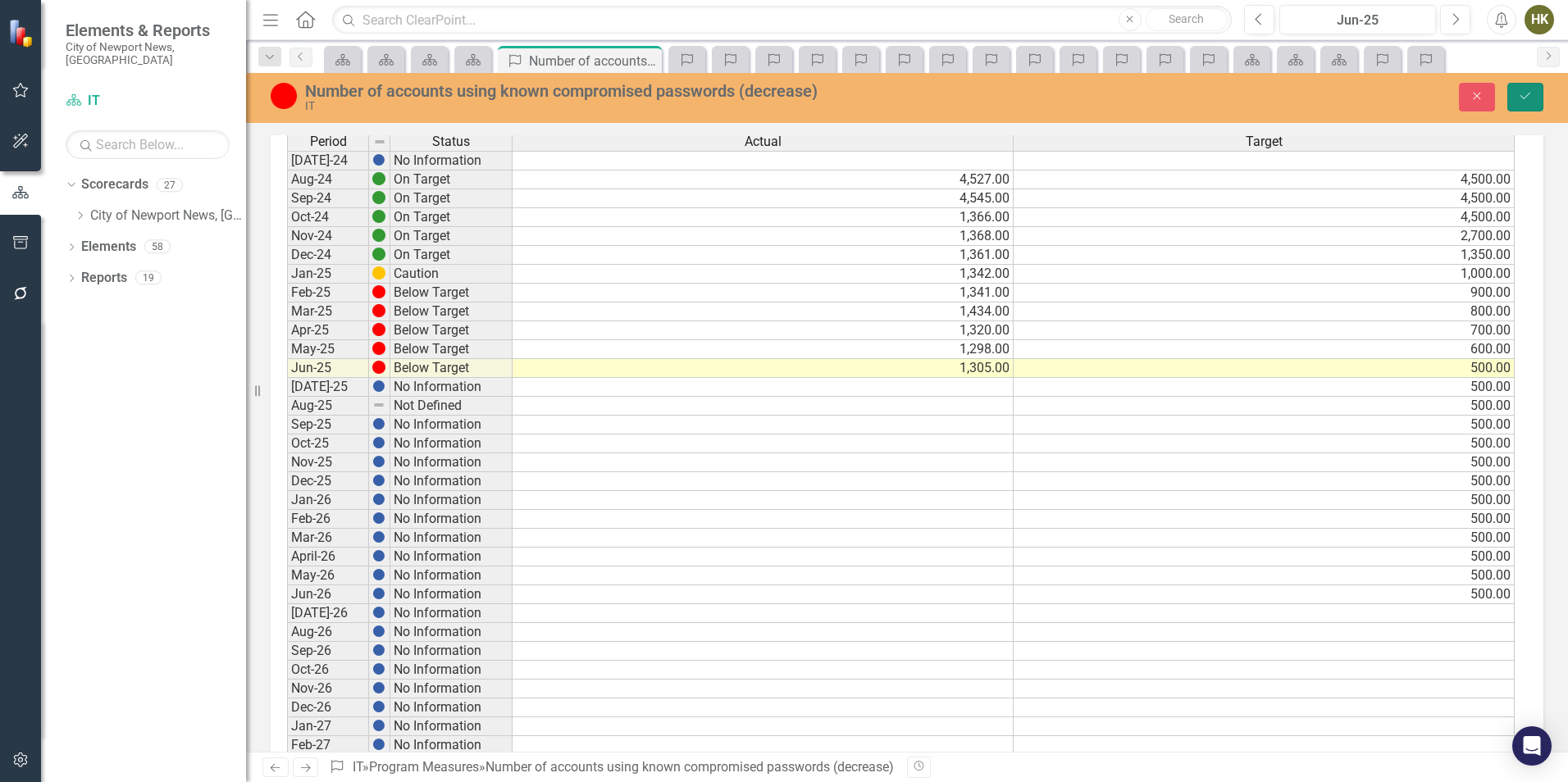 click on "Save" at bounding box center (1525, 97) 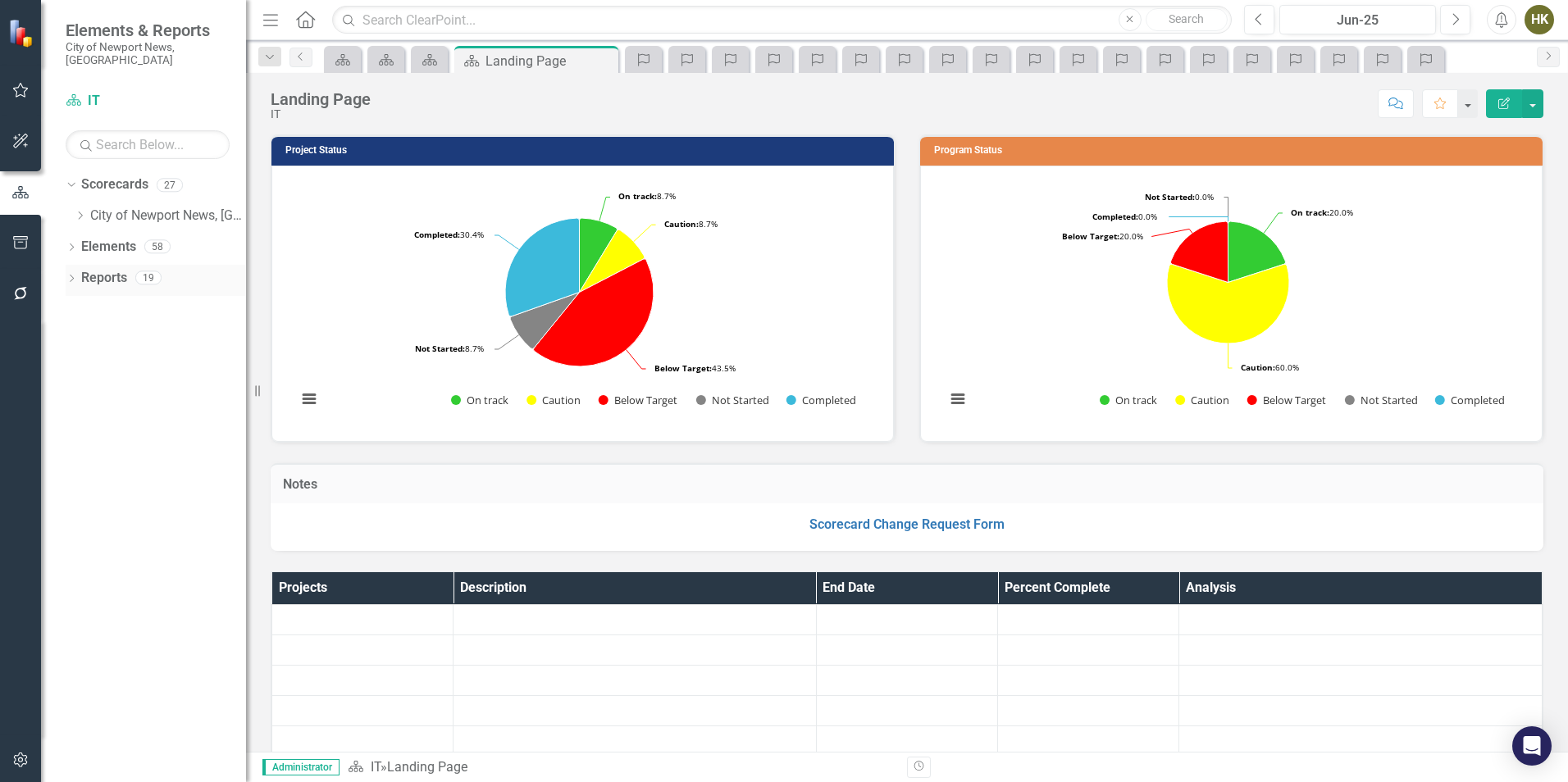 scroll, scrollTop: 0, scrollLeft: 0, axis: both 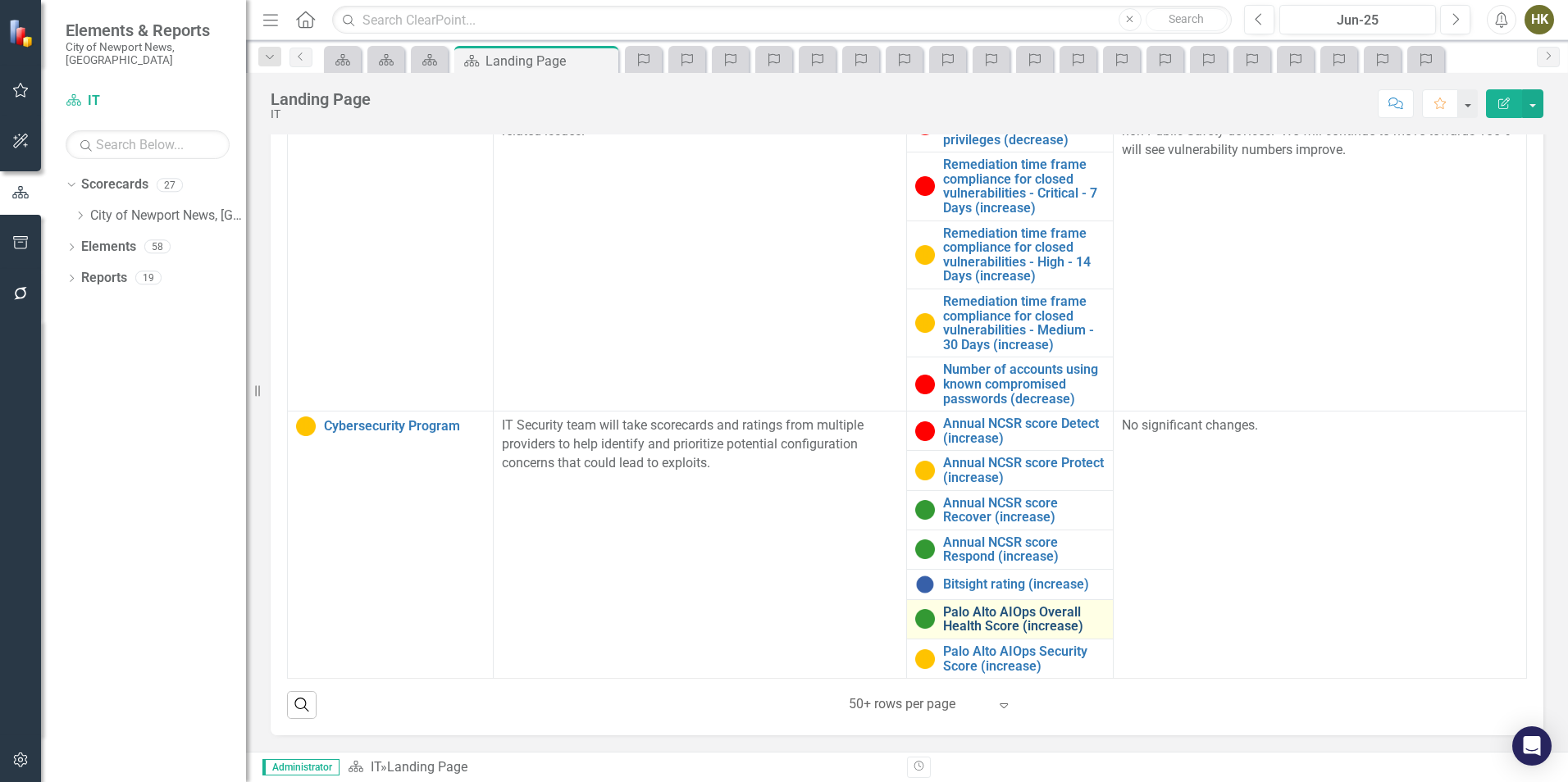 click on "Palo Alto AIOps Overall Health Score (increase)" at bounding box center [1023, 619] 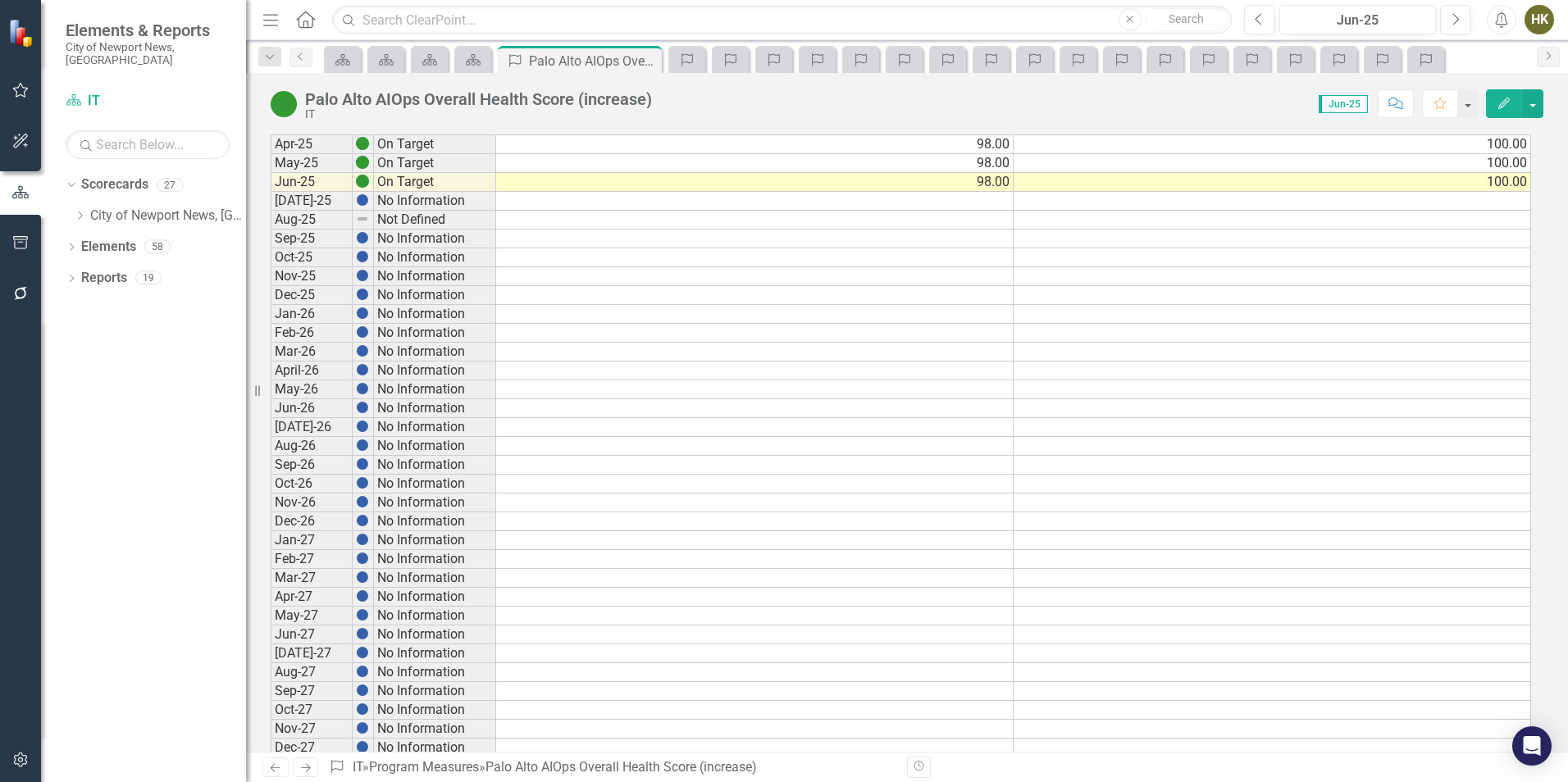 scroll, scrollTop: 1394, scrollLeft: 0, axis: vertical 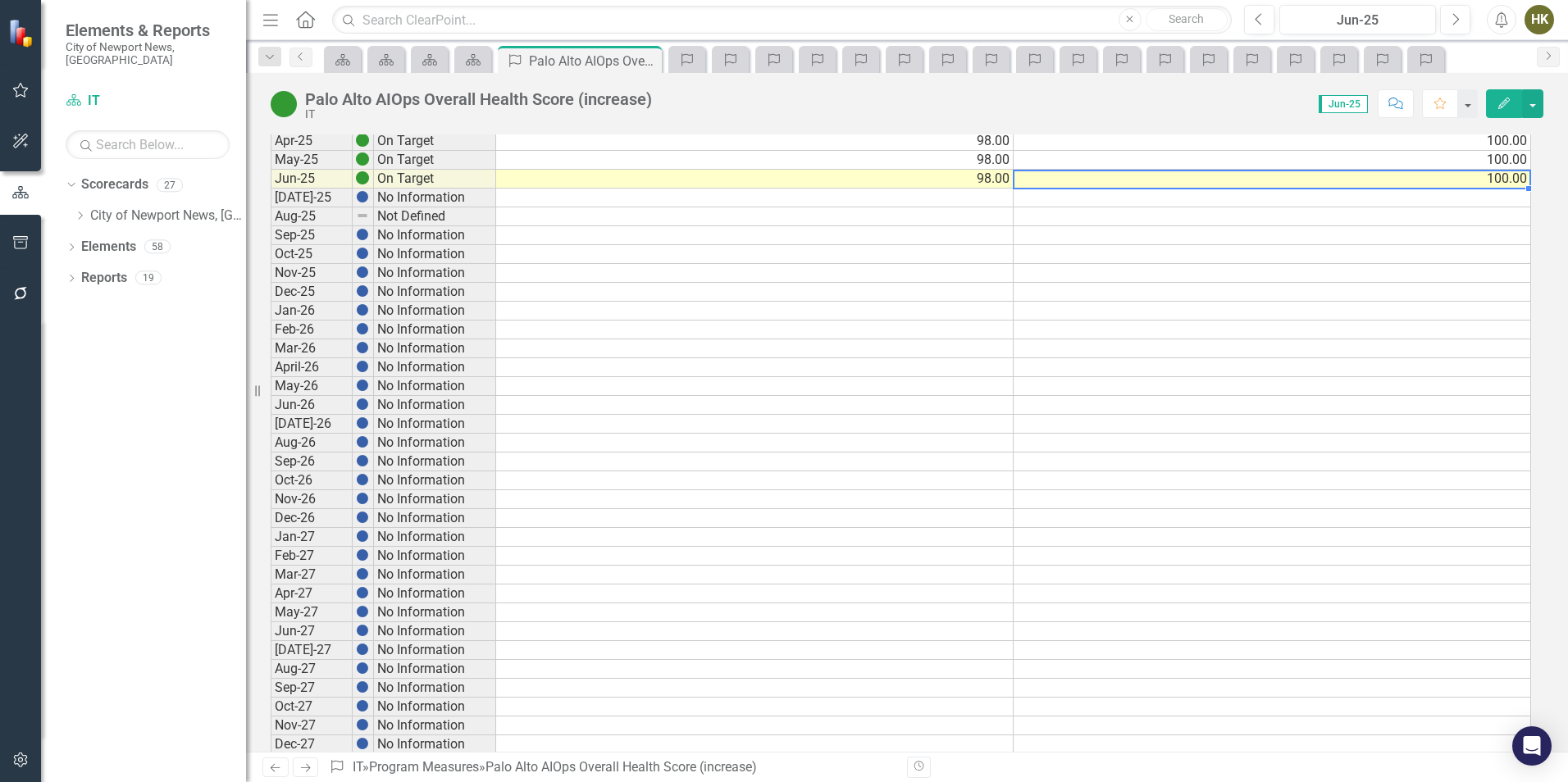 click on "100.00" at bounding box center [1272, 179] 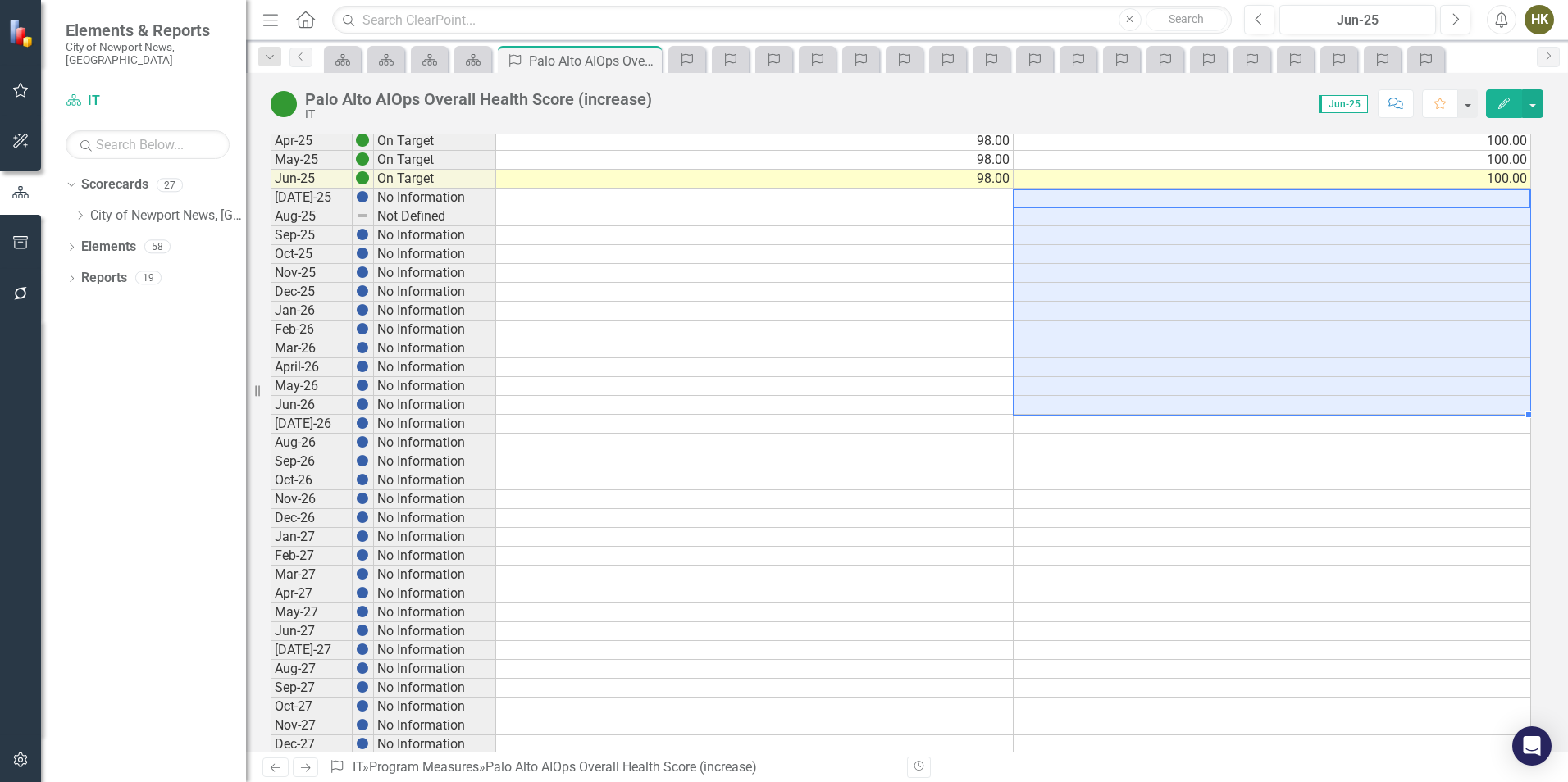 drag, startPoint x: 1199, startPoint y: 195, endPoint x: 1021, endPoint y: 403, distance: 273.76632 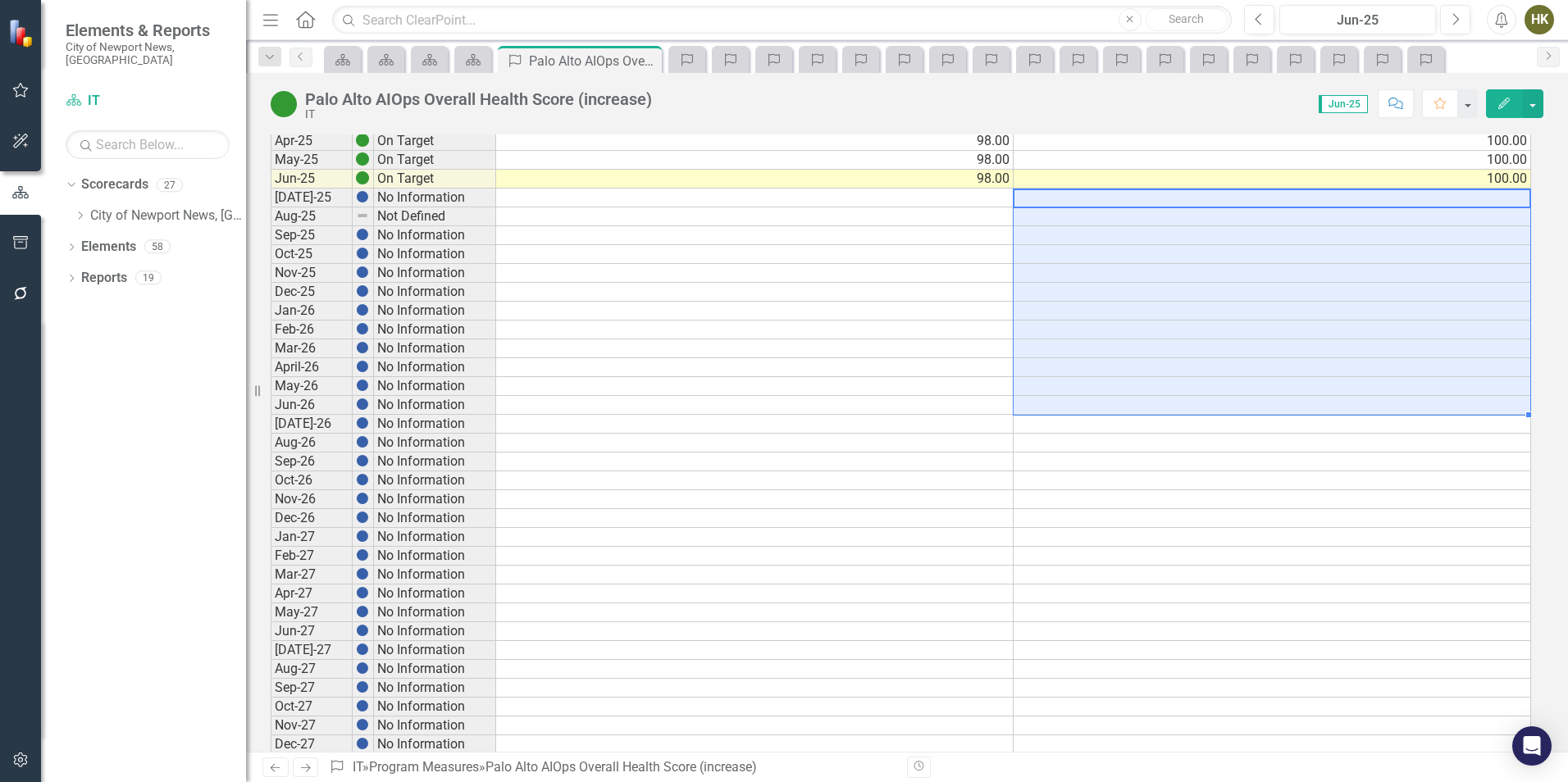 click on "Sept-19 No Information Oct-19 No Information Nov-19 No Information Dec-19 No Information Jan-20 No Information Feb-20 No Information Mar-20 No Information Apr-20 No Information May-20 No Information Jun-20 No Information [DATE]-20 No Information Aug-20 No Information Sept-20 No Information Oct-20 No Information Nov-20 No Information Dec-20 No Information Jan-21 No Information Feb-21 No Information Mar-21 No Information Apr-21 No Information May-21 No Information Jun-21 No Information [DATE]-21 No Information Aug-21 No Information Sep-21 No Information Oct-21 No Information Nov-21 No Information Dec-21 No Information Jan-22 No Information Feb-22 No Information Mar-22 No Information Apr-22 No Information May-22 No Information Jun-22 No Information [DATE]-22 No Information Aug-22 No Information Sep-22 No Information Oct-22 No Information Nov-22 No Information Dec-22 No Information Jan-23 No Information Feb-23 No Information Mar-23 No Information Apr-23 No Information May-23 No Information Jun-23 No Information [DATE]-23" at bounding box center (900, -189) 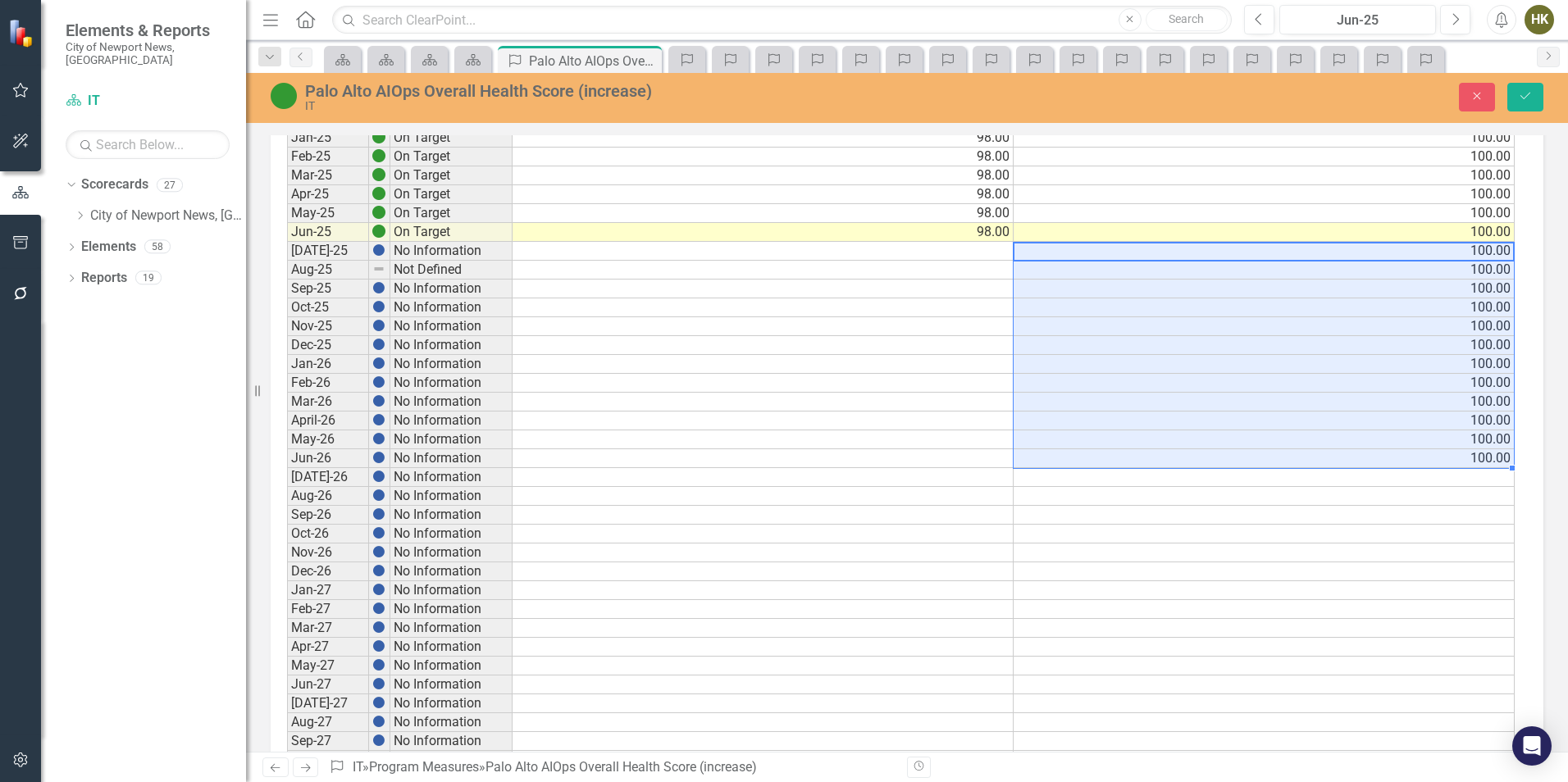 click on "Period Status Actual Target Sept-19 No Information Oct-19 No Information Nov-19 No Information Dec-19 No Information Jan-20 No Information Feb-20 No Information Mar-20 No Information Apr-20 No Information May-20 No Information Jun-20 No Information [DATE]-20 No Information Aug-20 No Information Sept-20 No Information Oct-20 No Information Nov-20 No Information Dec-20 No Information Jan-21 No Information Feb-21 No Information Mar-21 No Information Apr-21 No Information May-21 No Information Jun-21 No Information [DATE]-21 No Information Aug-21 No Information Sep-21 No Information Oct-21 No Information Nov-21 No Information Dec-21 No Information Jan-22 No Information Feb-22 No Information Mar-22 No Information Apr-22 No Information May-22 No Information Jun-22 No Information [DATE]-22 No Information Aug-22 No Information Sep-22 No Information Oct-22 No Information Nov-22 No Information Dec-22 No Information Jan-23 No Information Feb-23 No Information Mar-23 No Information Apr-23 No Information May-23 No Information" at bounding box center (287, -145) 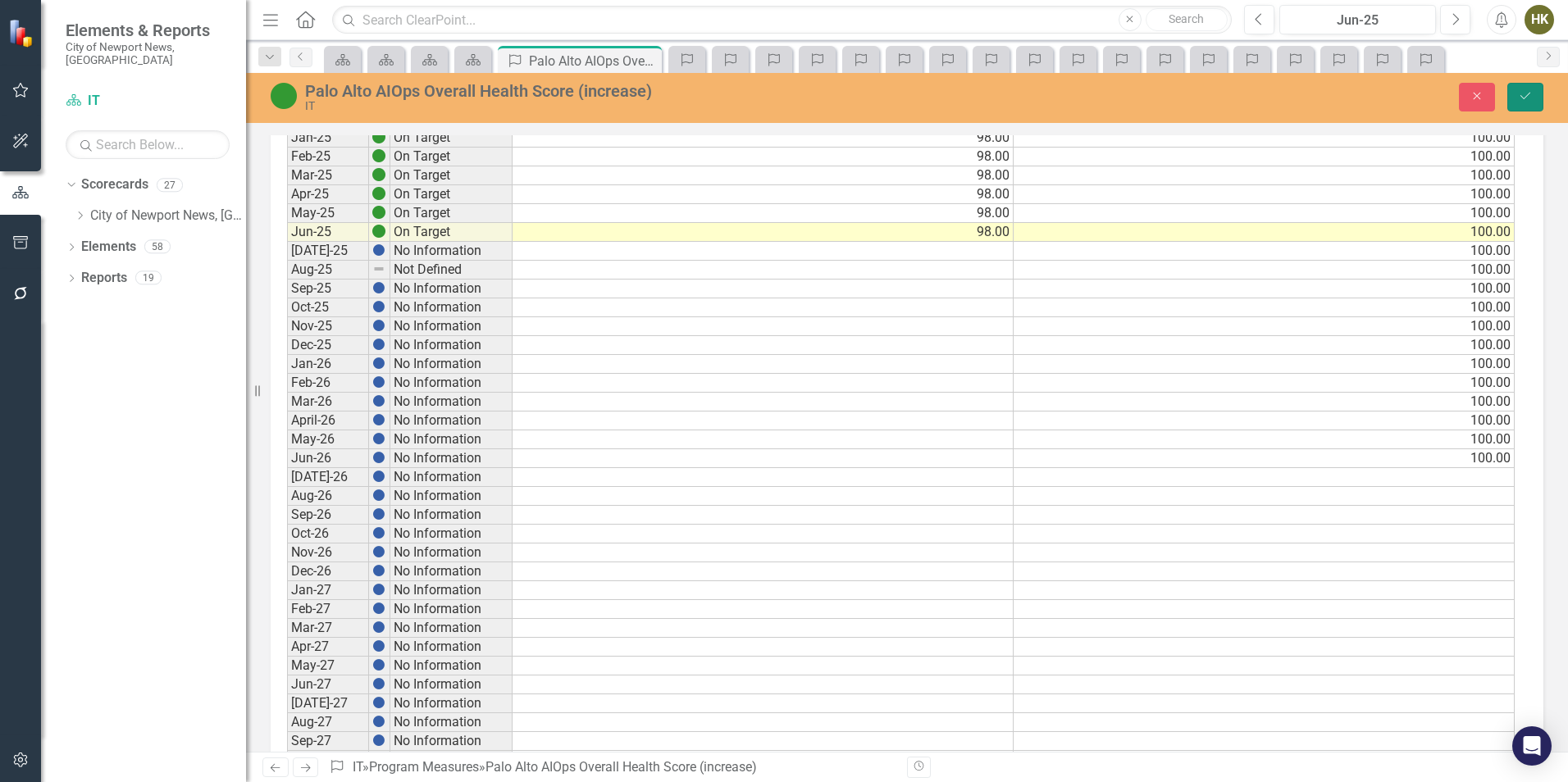 click on "Save" at bounding box center (1525, 97) 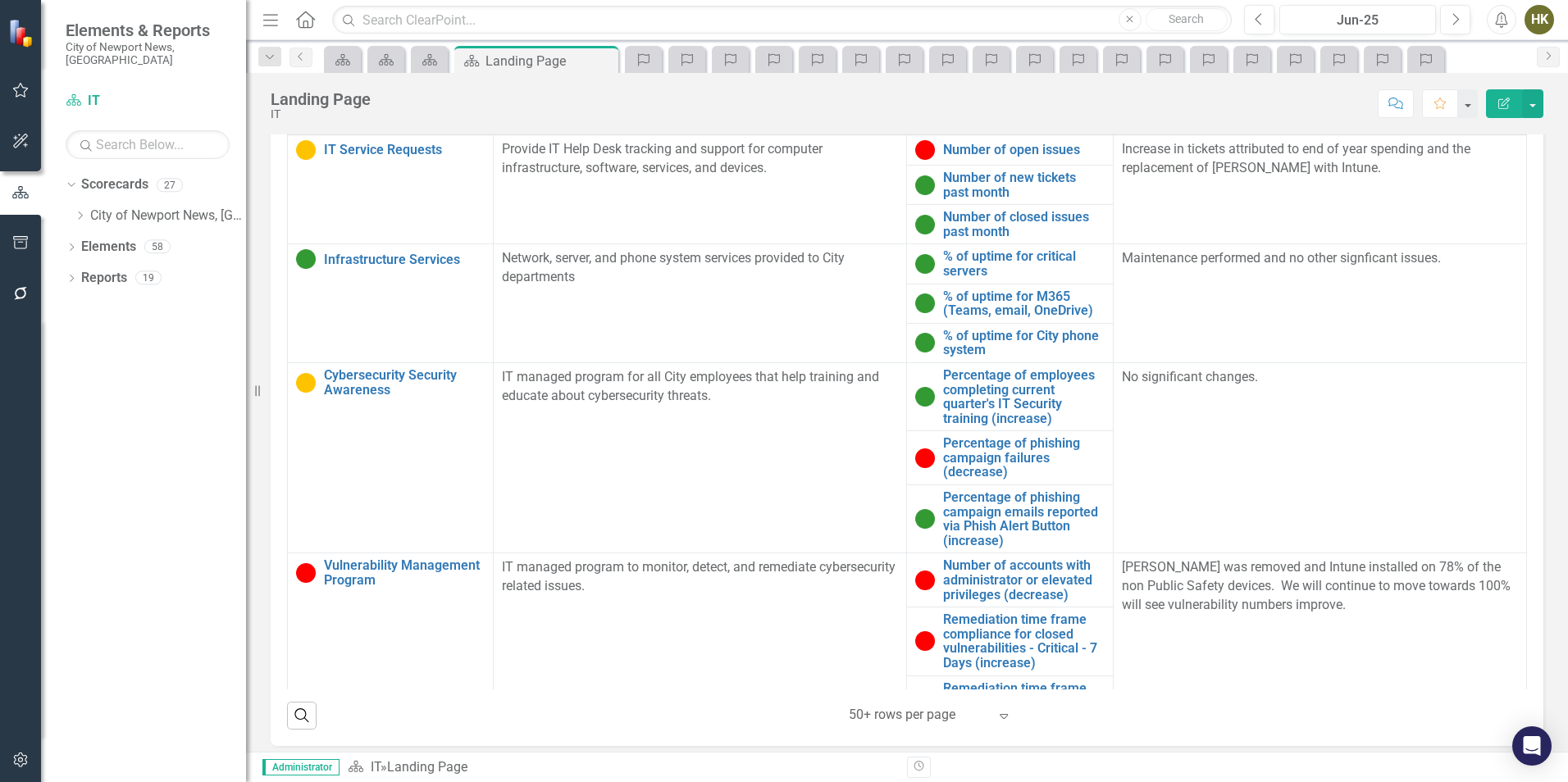 scroll, scrollTop: 1180, scrollLeft: 0, axis: vertical 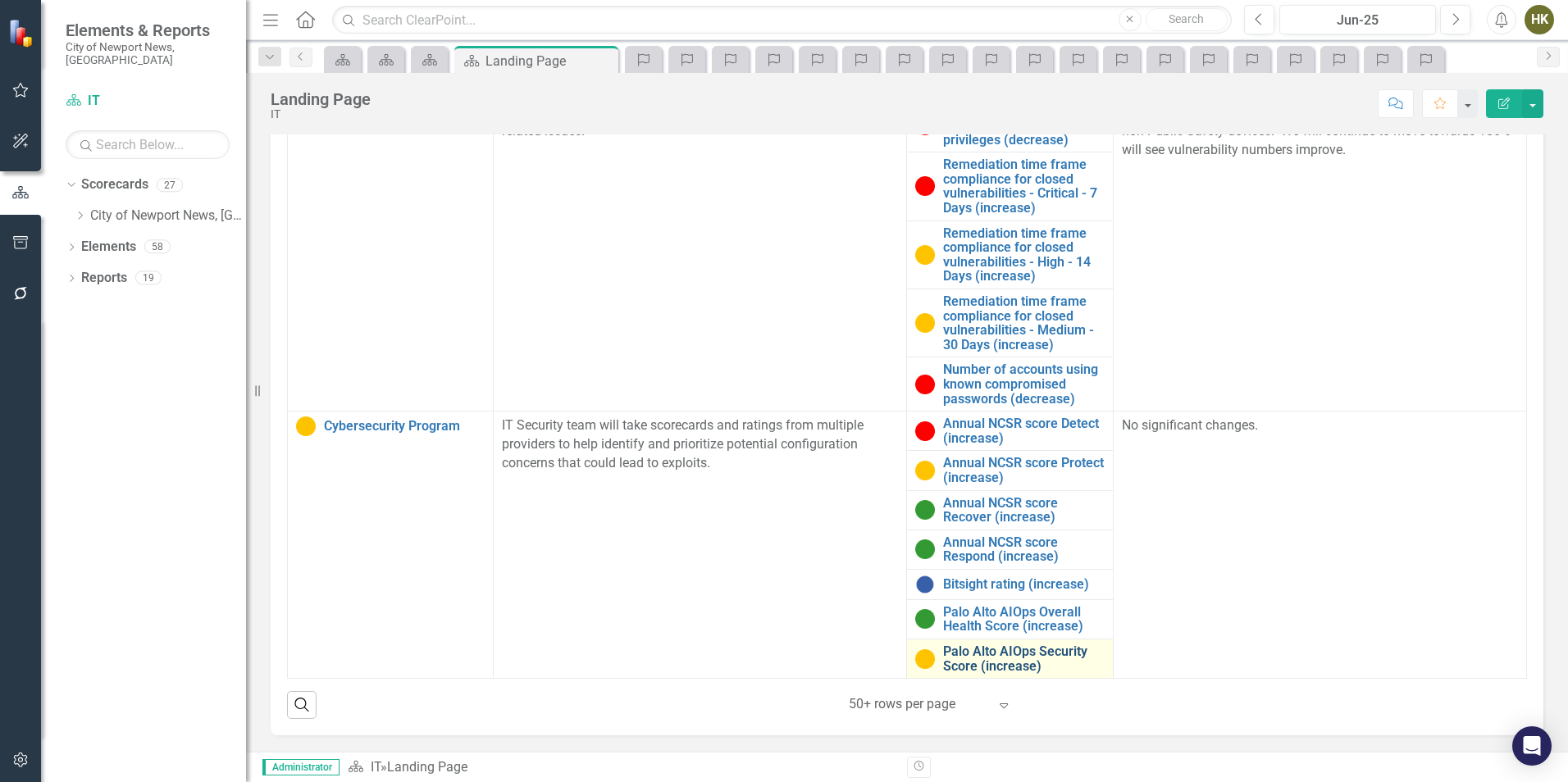 click on "Palo Alto AIOps Security Score (increase)" at bounding box center [1023, 658] 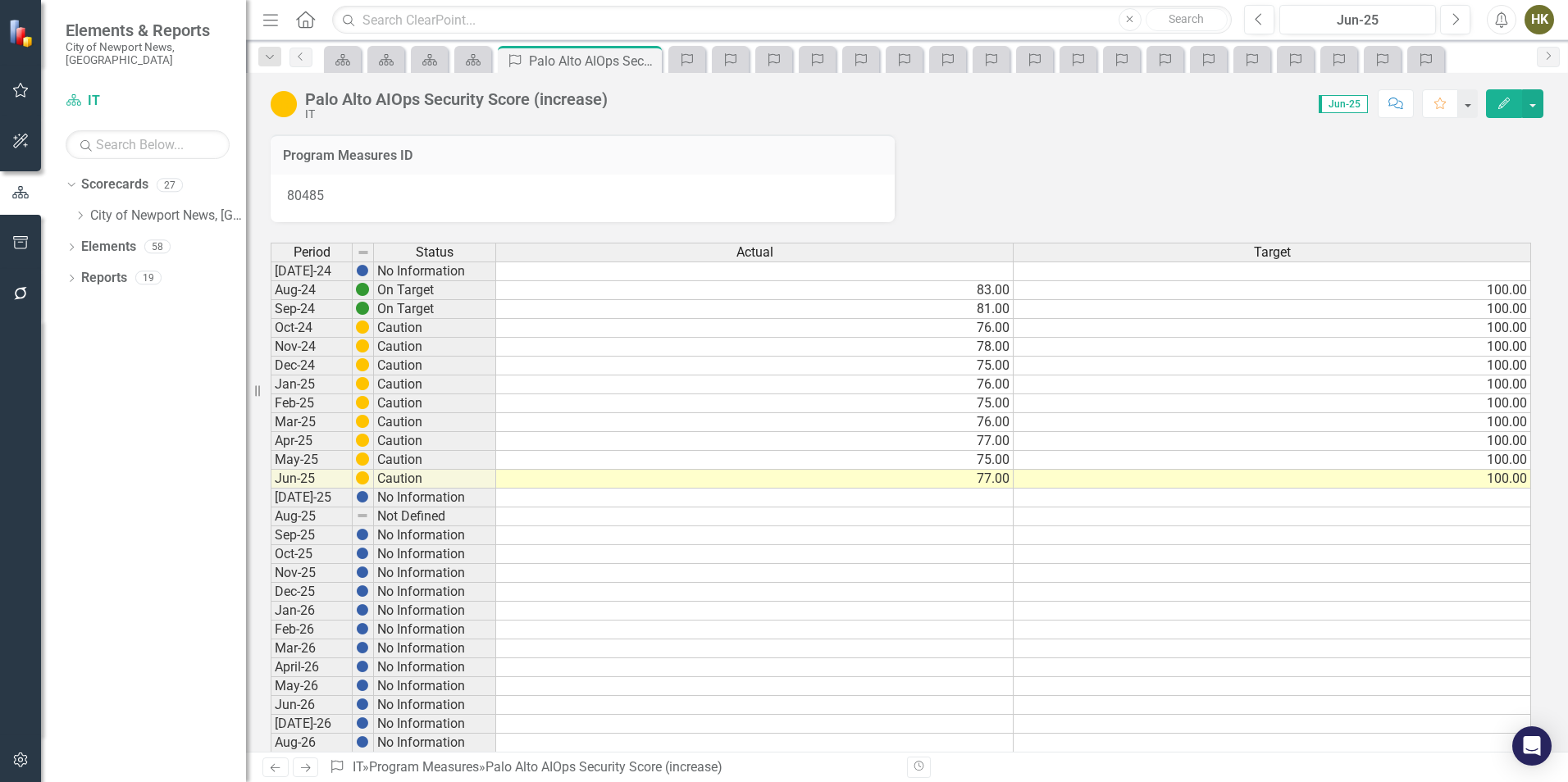 scroll, scrollTop: 246, scrollLeft: 0, axis: vertical 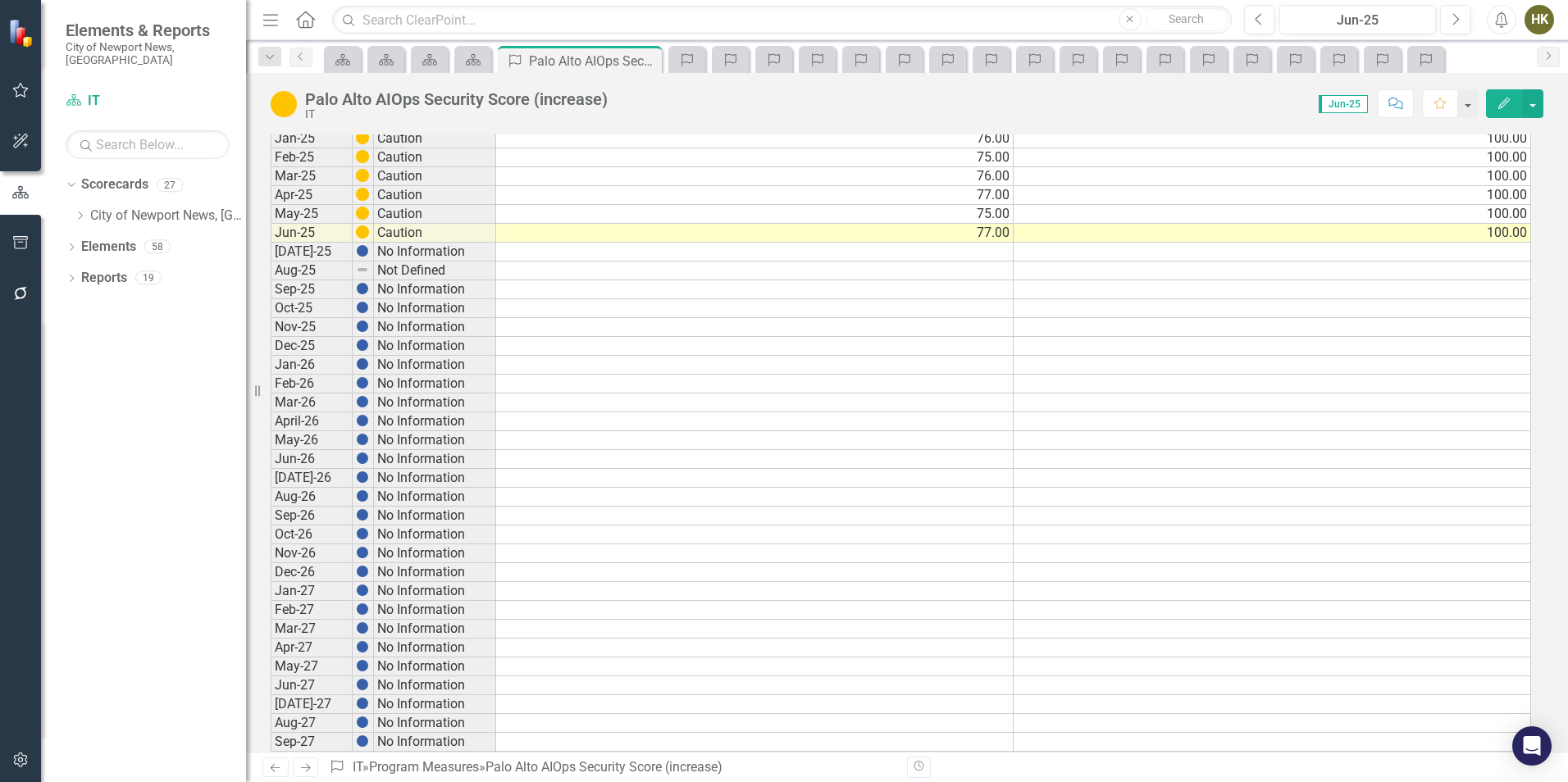 click on "100.00" at bounding box center [1272, 233] 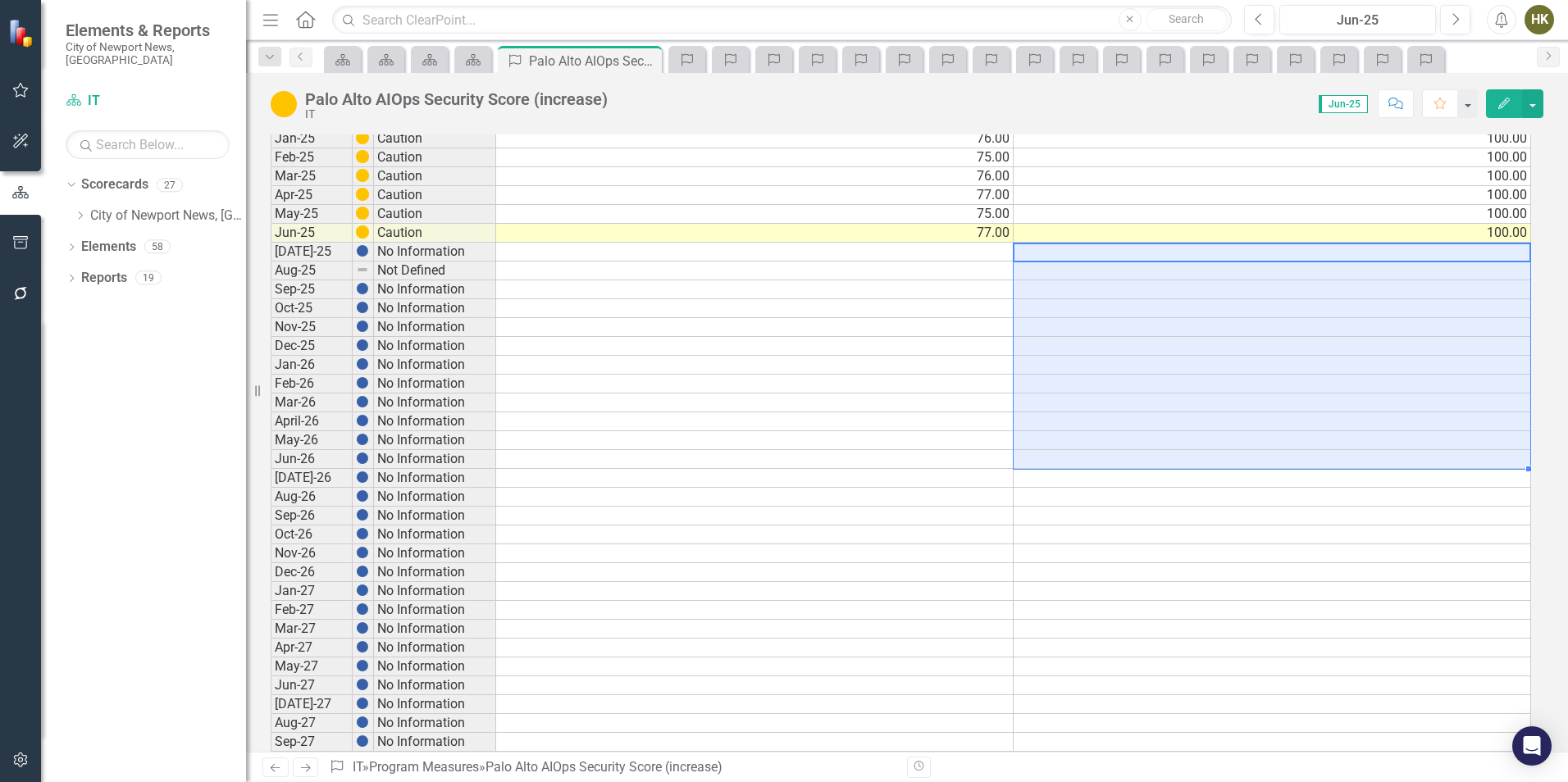 drag, startPoint x: 1192, startPoint y: 250, endPoint x: 1028, endPoint y: 463, distance: 268.8215 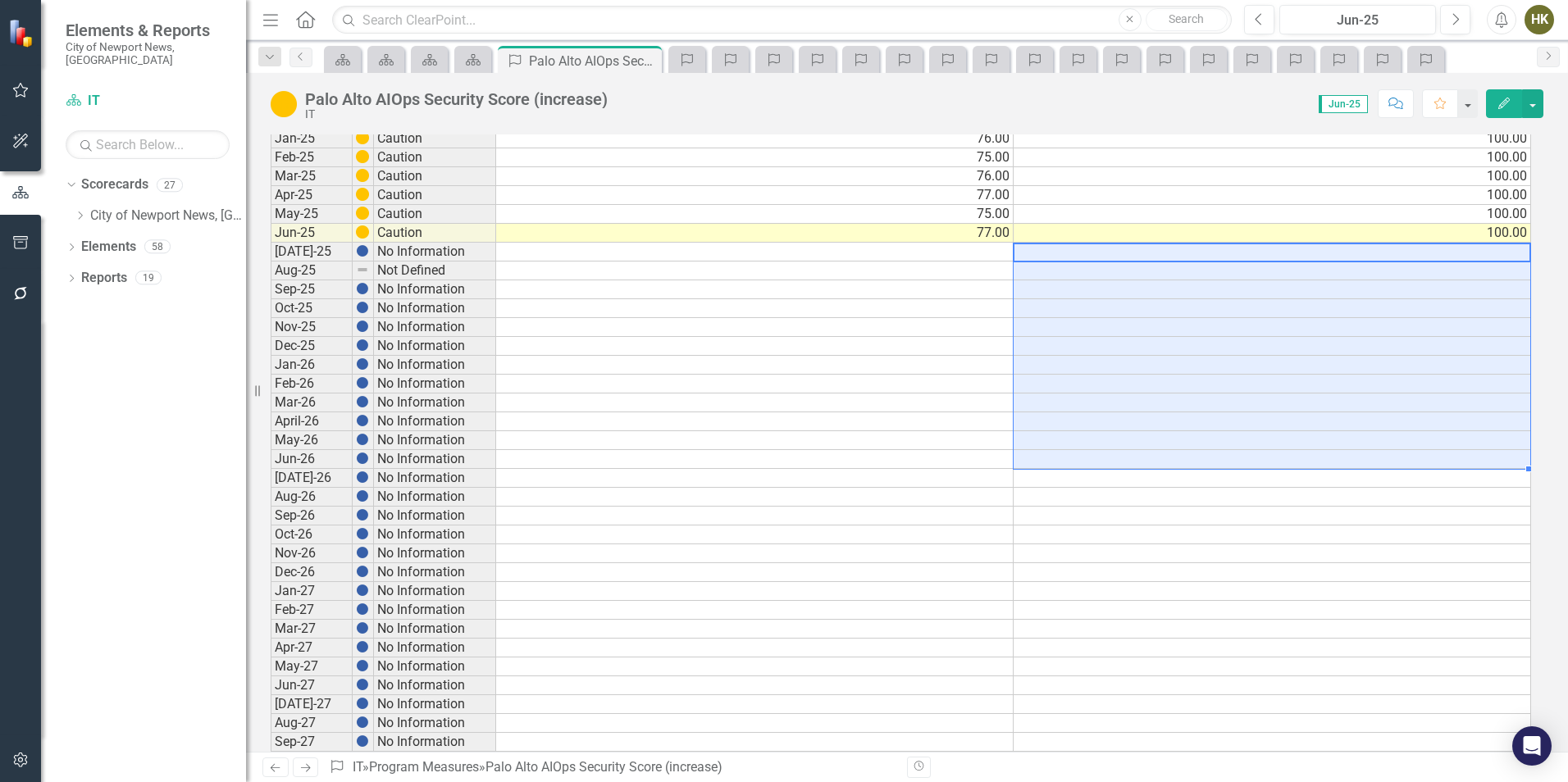 click on "Jul-24 No Information Aug-24 On Target 83.00 100.00 Sep-24 On Target 81.00 100.00 Oct-24 Caution 76.00 100.00 Nov-24 Caution 78.00 100.00 Dec-24 Caution 75.00 100.00 Jan-25 Caution 76.00 100.00 Feb-25 Caution 75.00 100.00 Mar-25 Caution 76.00 100.00 Apr-25 Caution 77.00 100.00 May-25 Caution 75.00 100.00 Jun-25 Caution 77.00 100.00 Jul-25 No Information Aug-25 Not Defined Sep-25 No Information Oct-25 No Information Nov-25 No Information Dec-25 No Information Jan-26 No Information Feb-26 No Information Mar-26 No Information April-26 No Information May-26 No Information Jun-26 No Information Jul-26 No Information Aug-26 No Information Sep-26 No Information Oct-26 No Information Nov-26 No Information Dec-26 No Information Jan-27 No Information Feb-27 No Information Mar-27 No Information Apr-27 No Information May-27 No Information Jun-27 No Information Jul-27 No Information Aug-27 No Information Sep-27 No Information Oct-27 No Information Nov-27 No Information Dec-27 No Information" at bounding box center [900, 411] 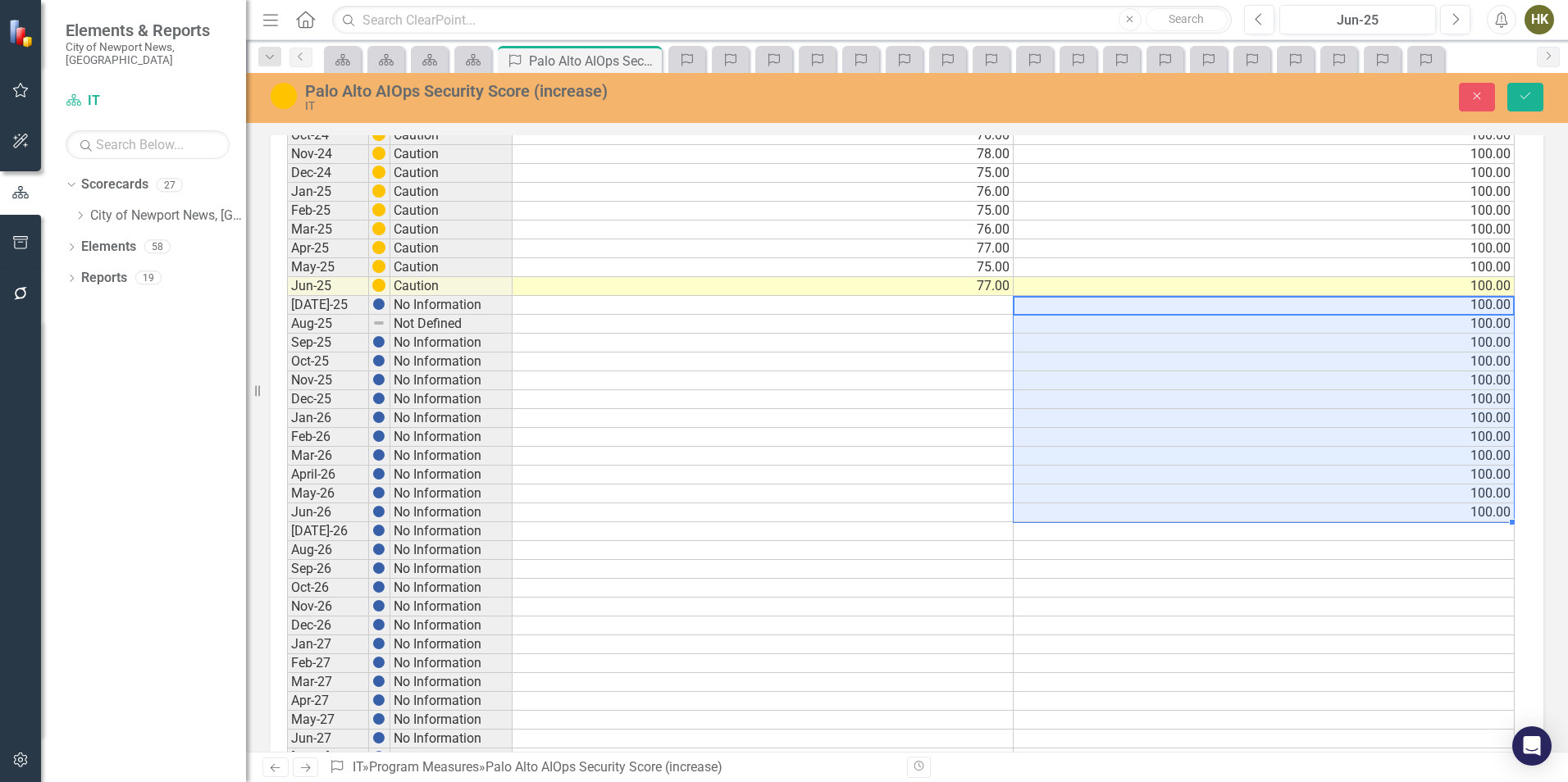 click at bounding box center [763, 512] 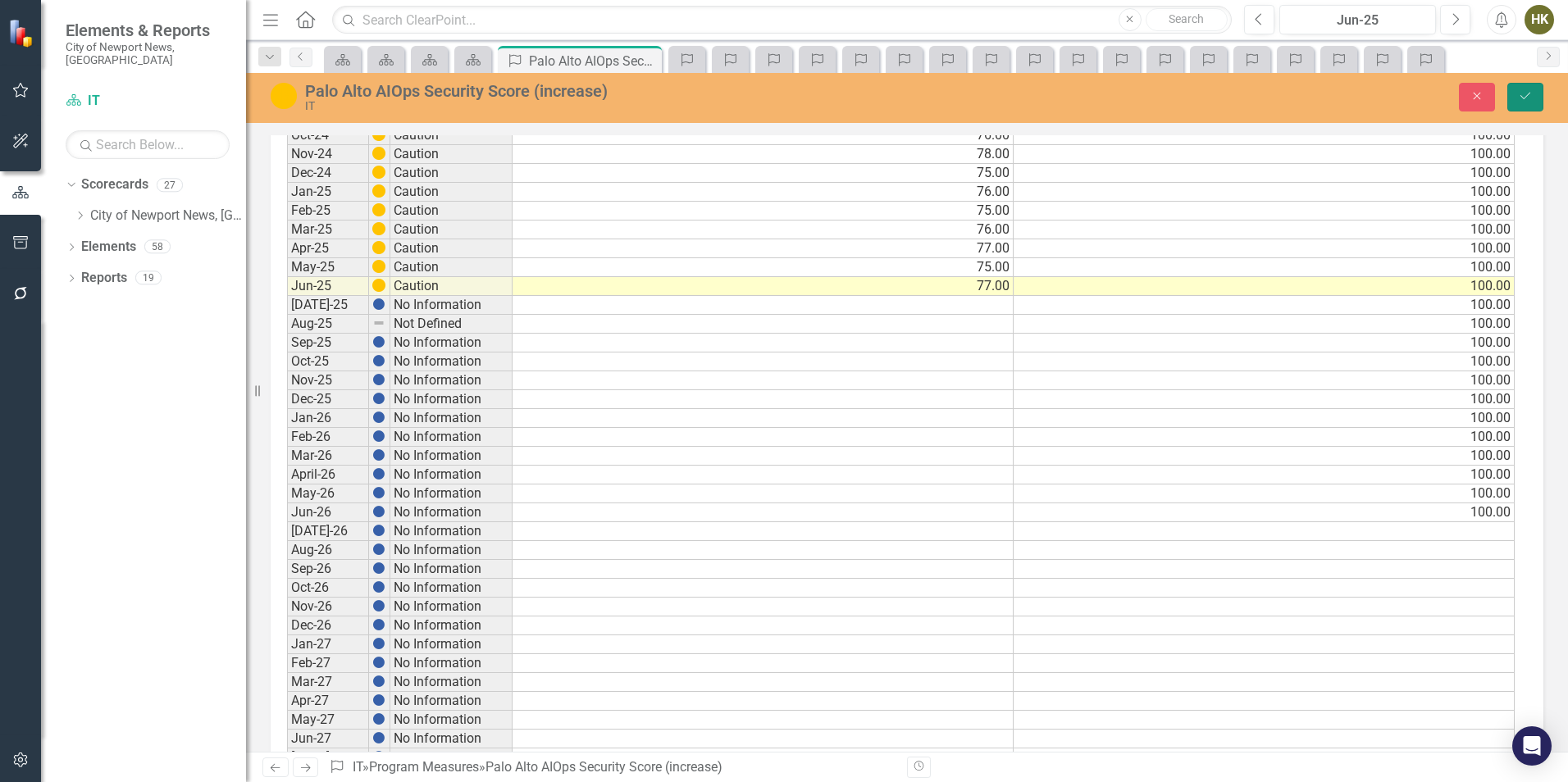 click on "Save" at bounding box center (1525, 97) 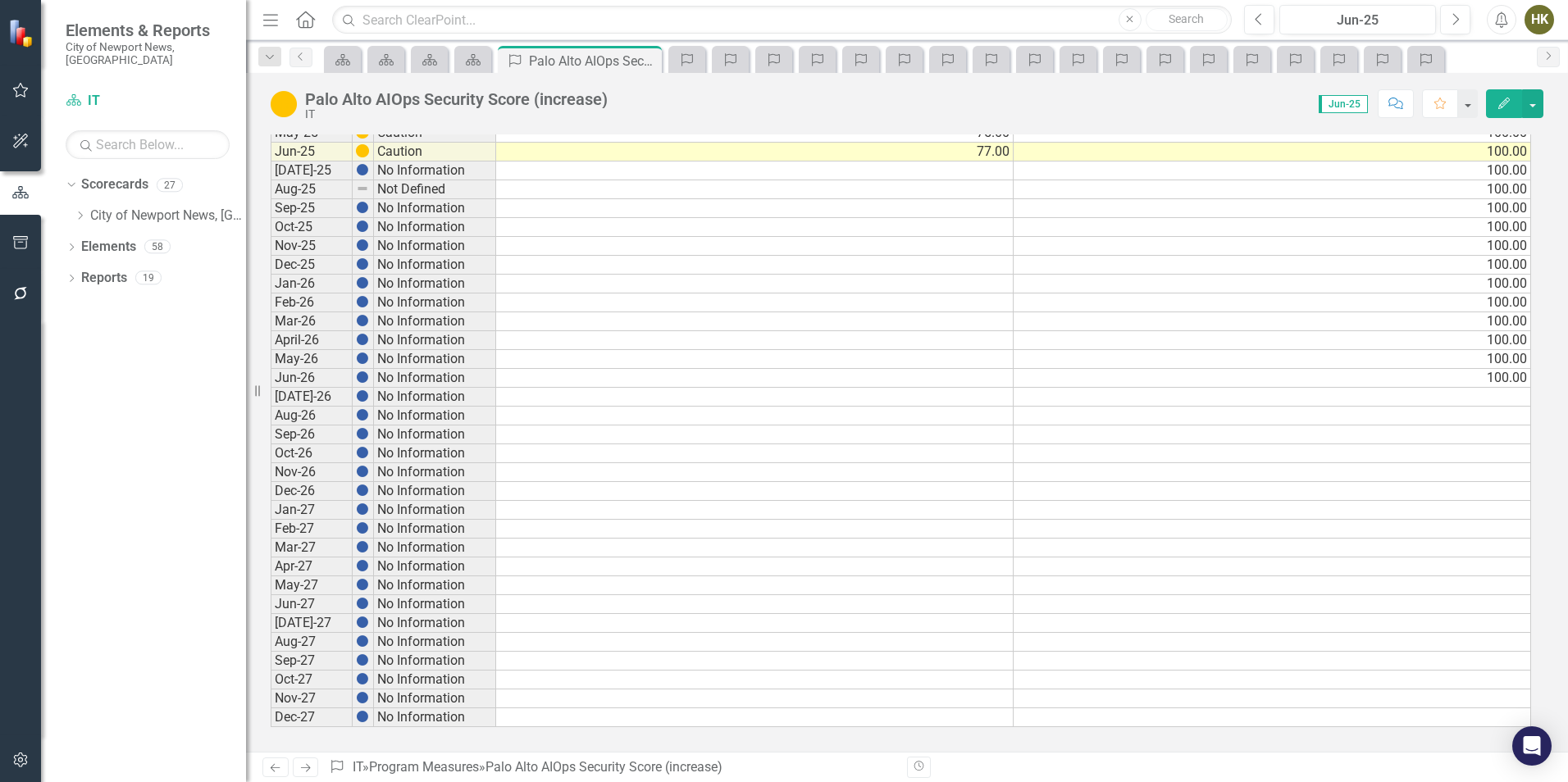 scroll, scrollTop: 0, scrollLeft: 0, axis: both 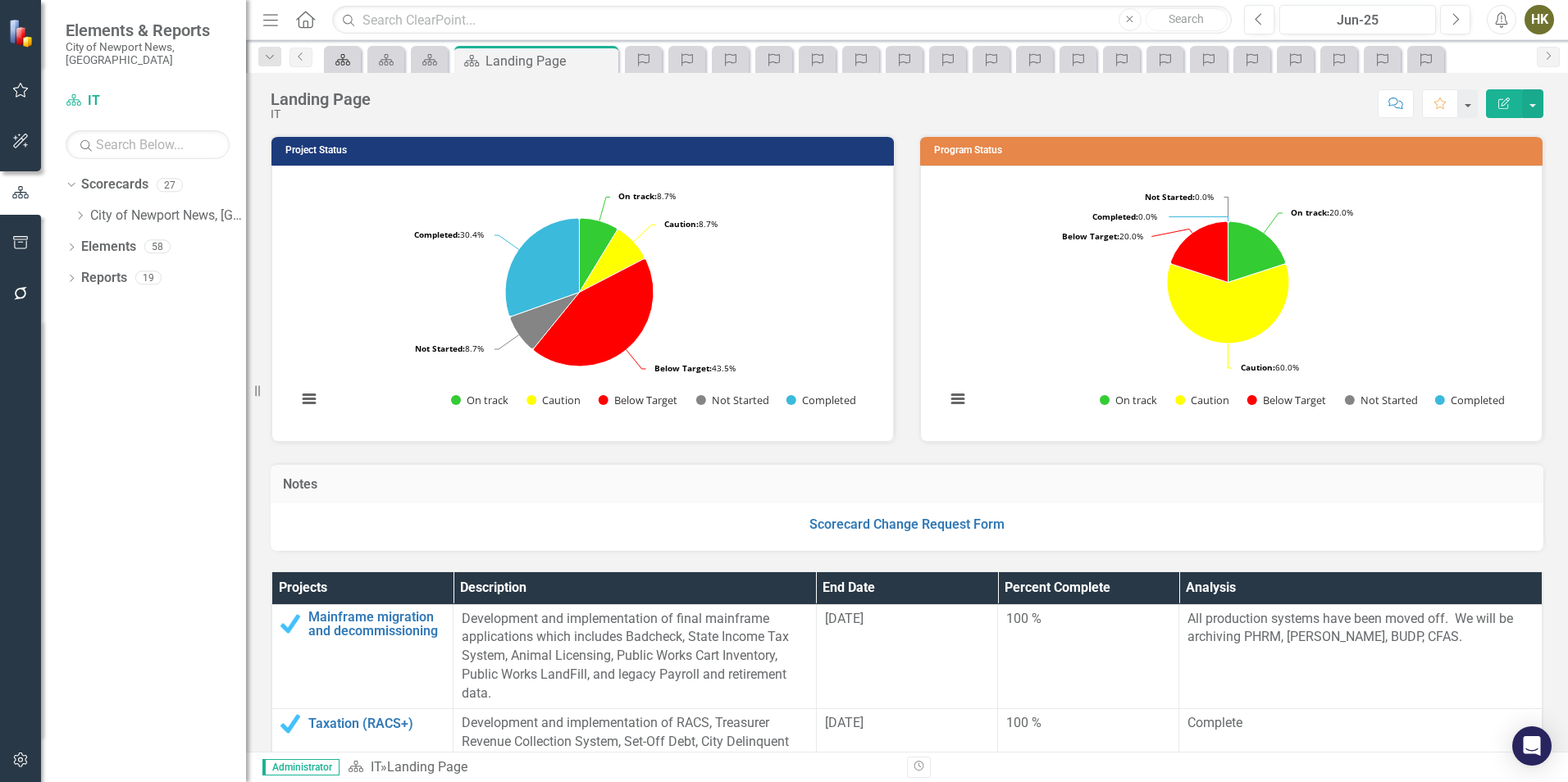 click on "Scorecard" at bounding box center (342, 59) 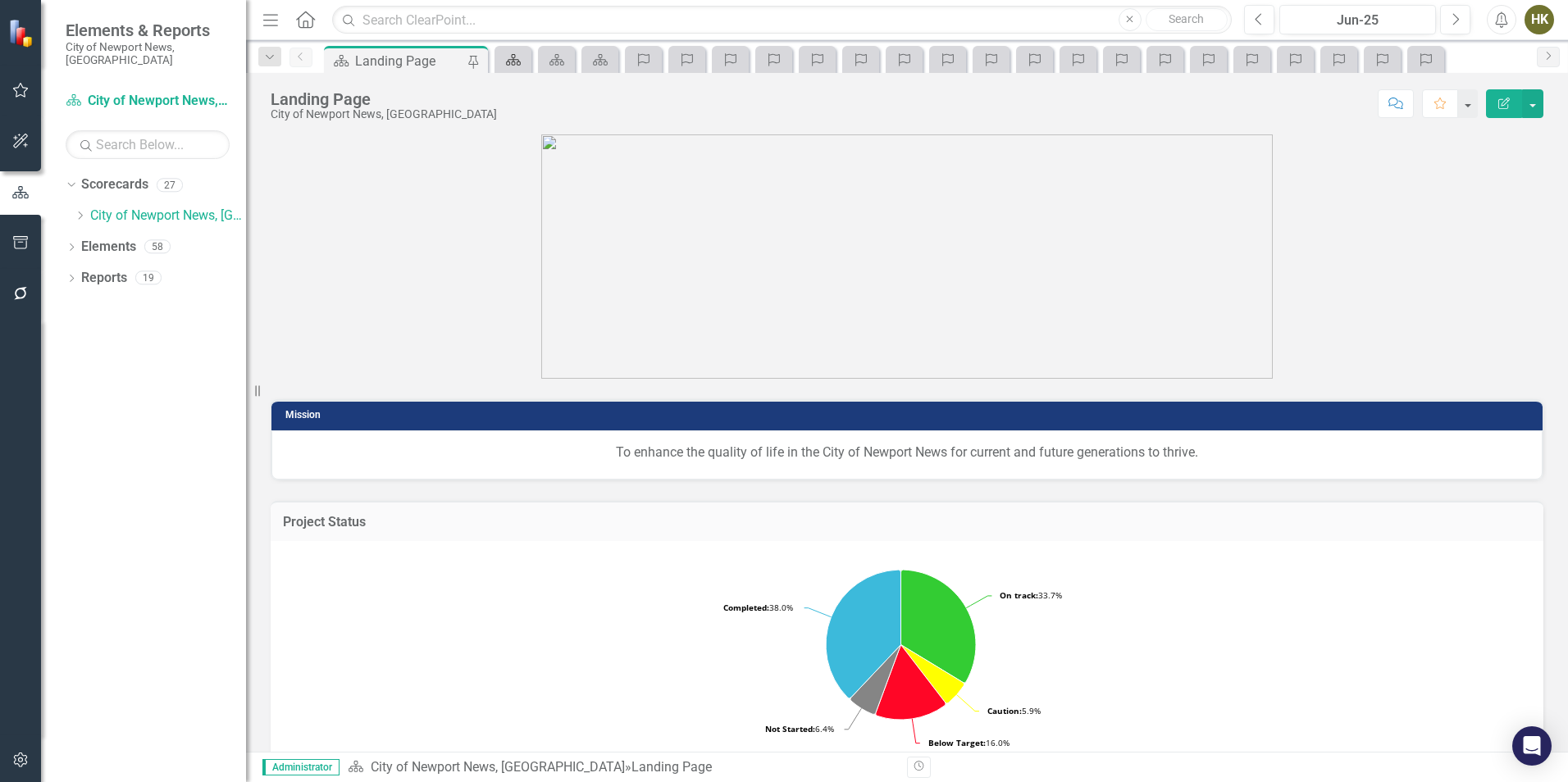 click on "Scorecard" 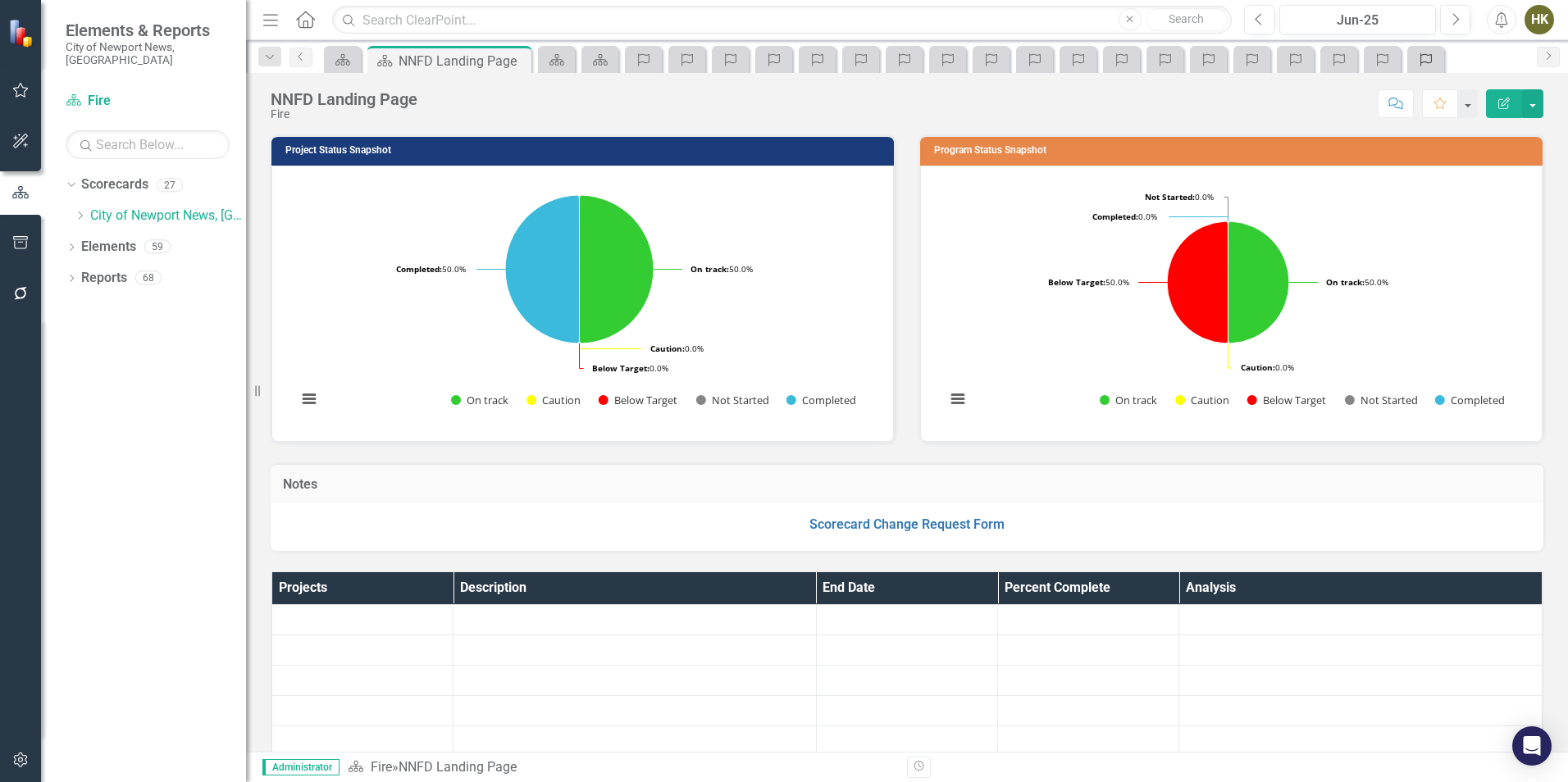 click on "Program Measures" 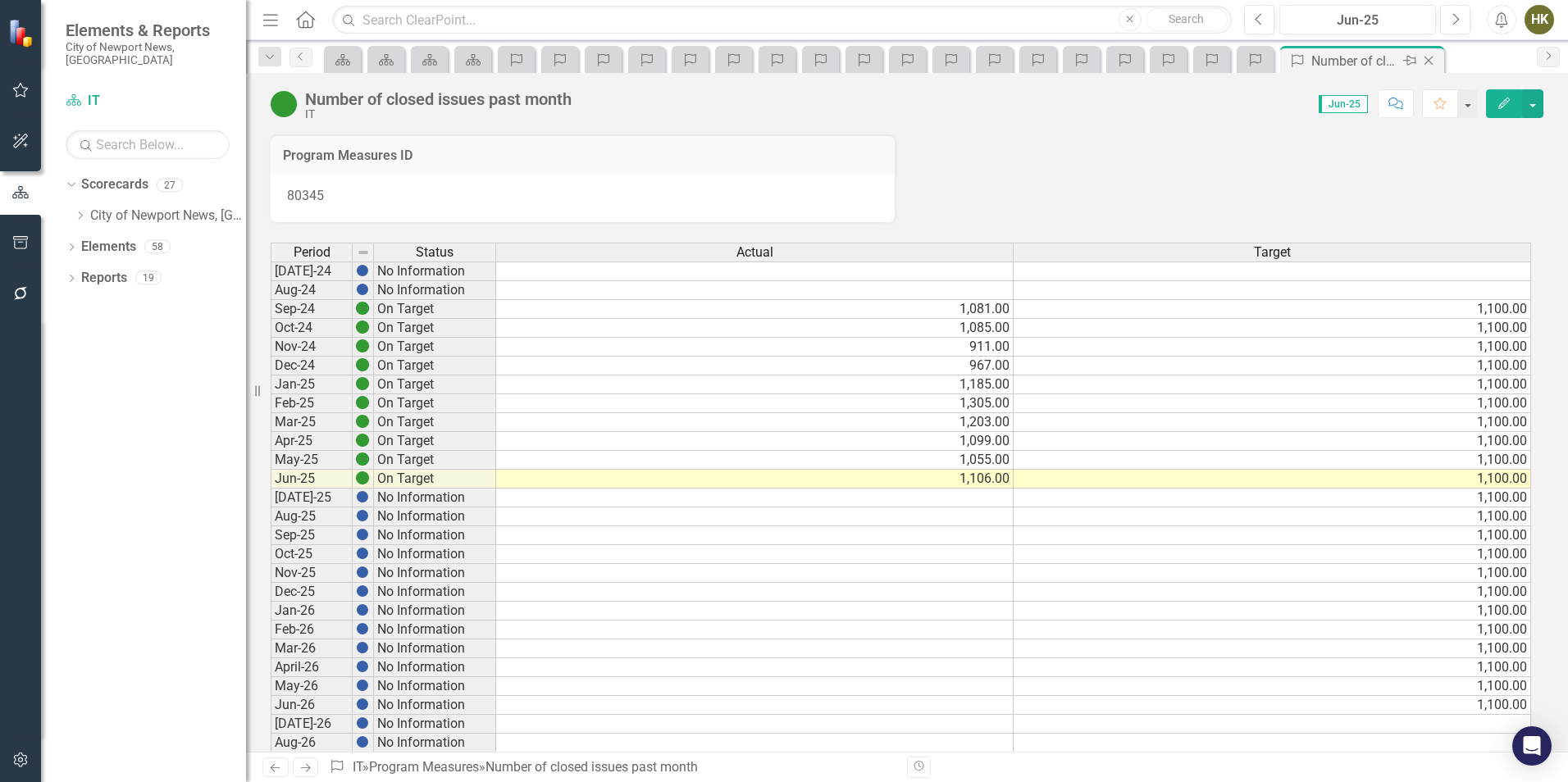 click on "Close" 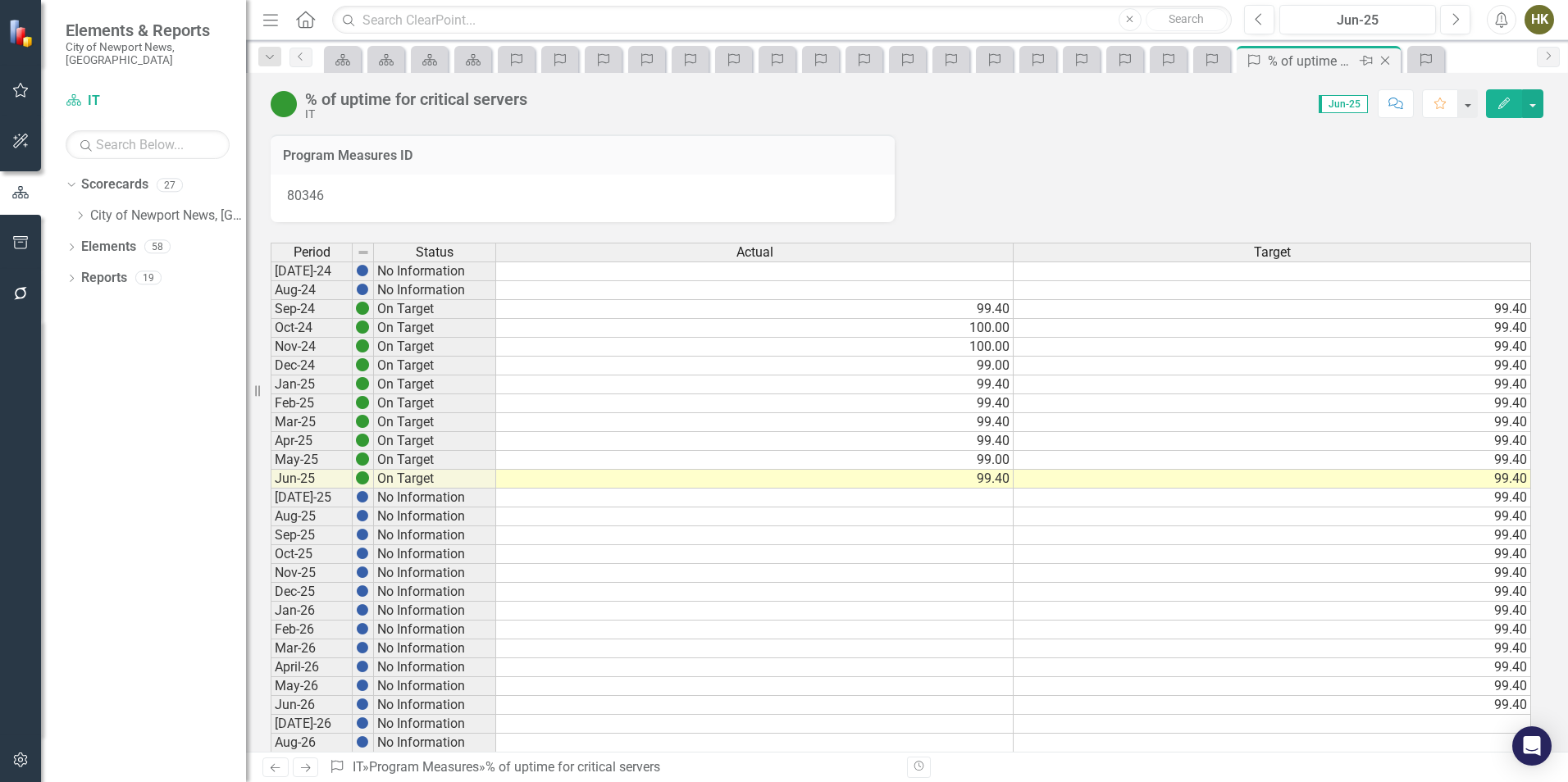 click on "Close" 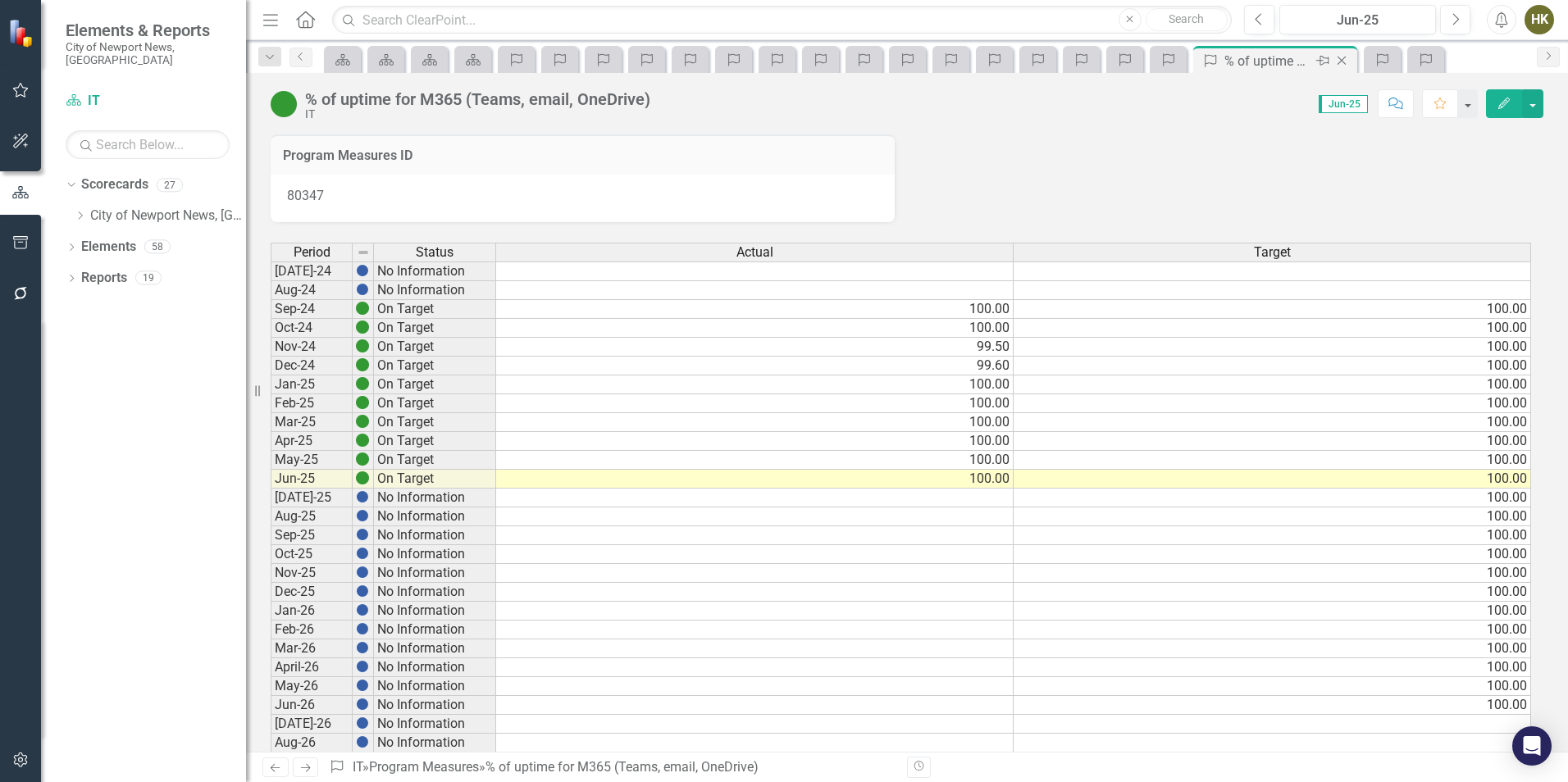 click on "Close" 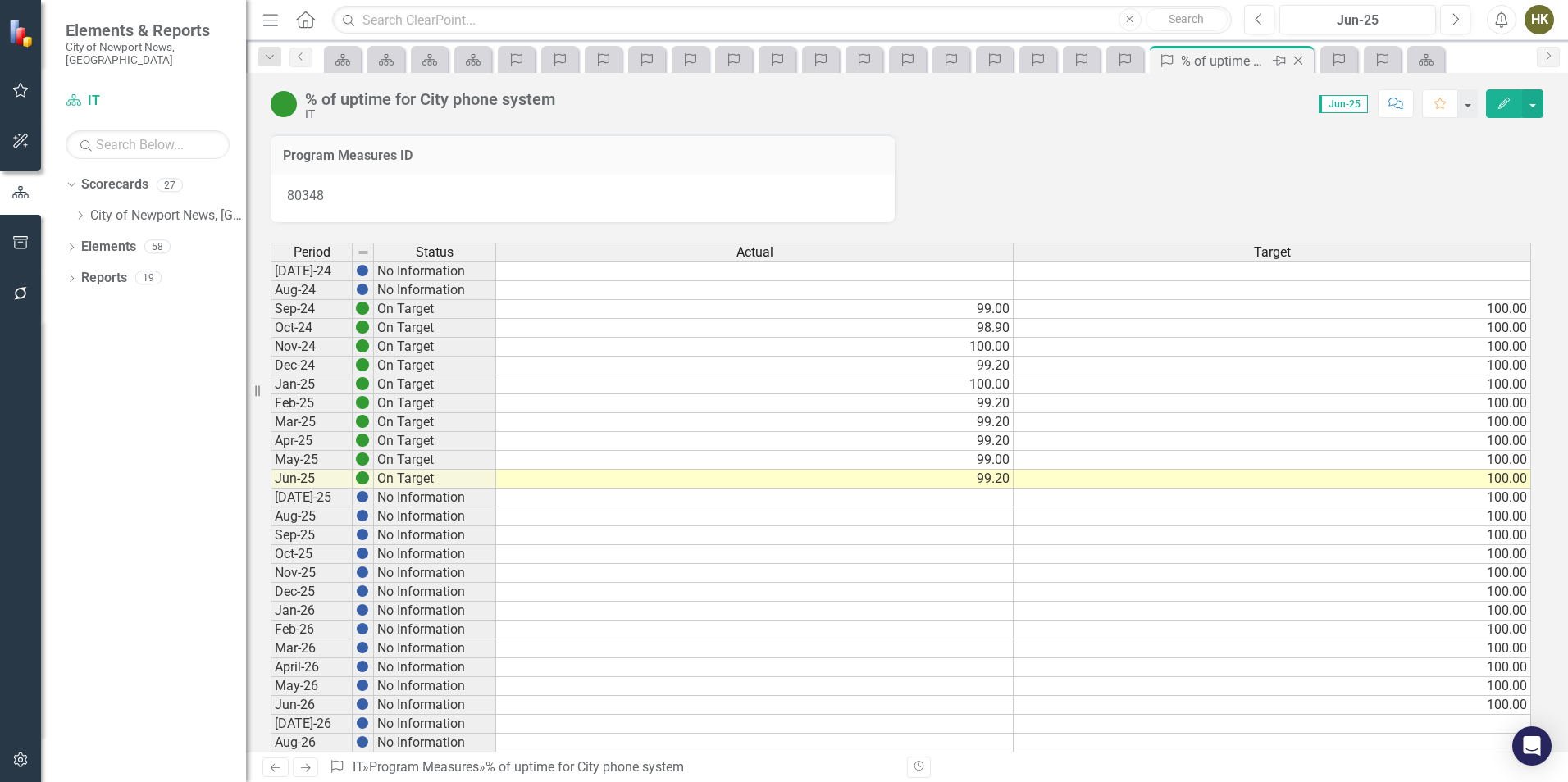 click on "Close" 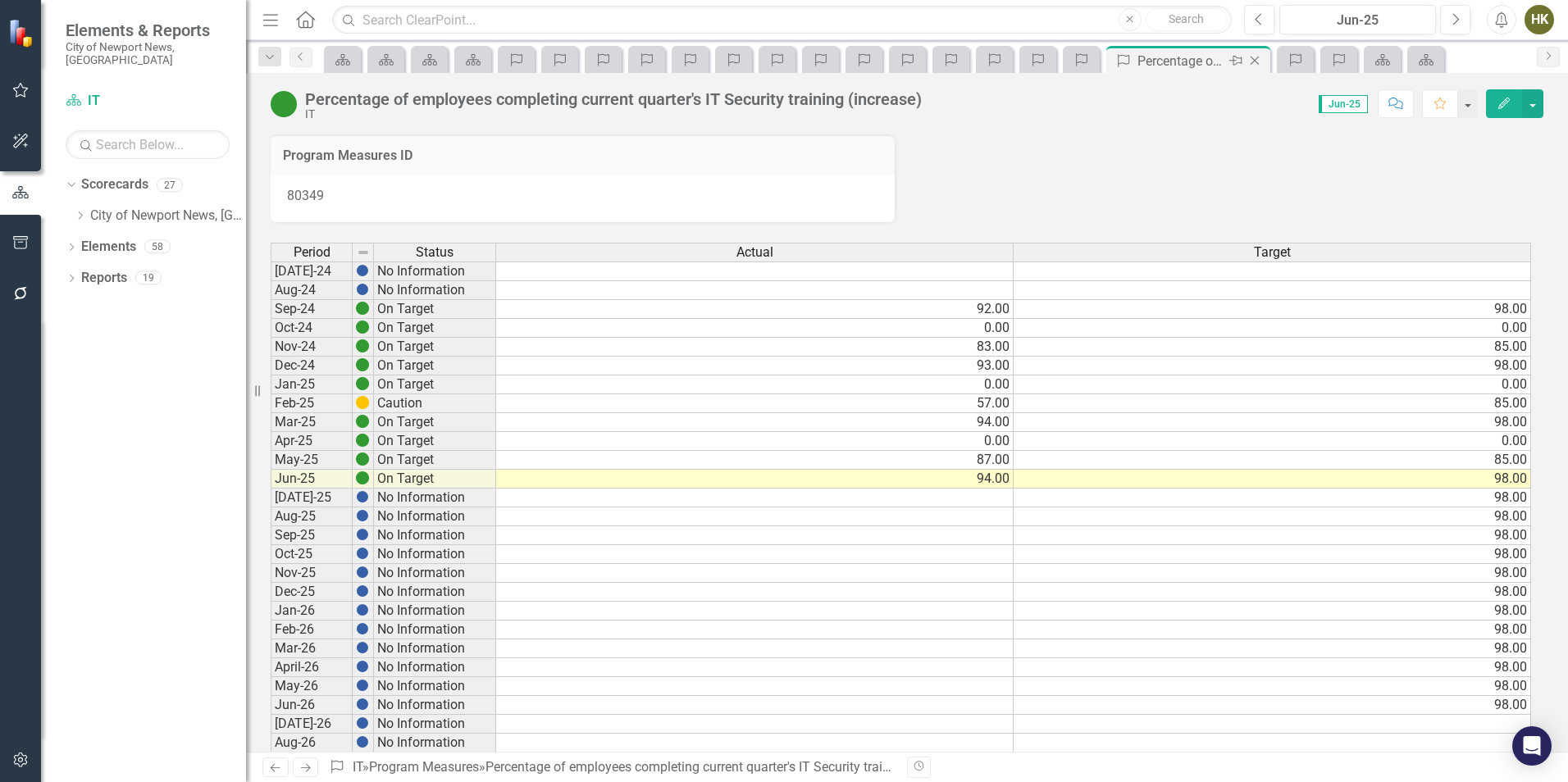 click on "Close" 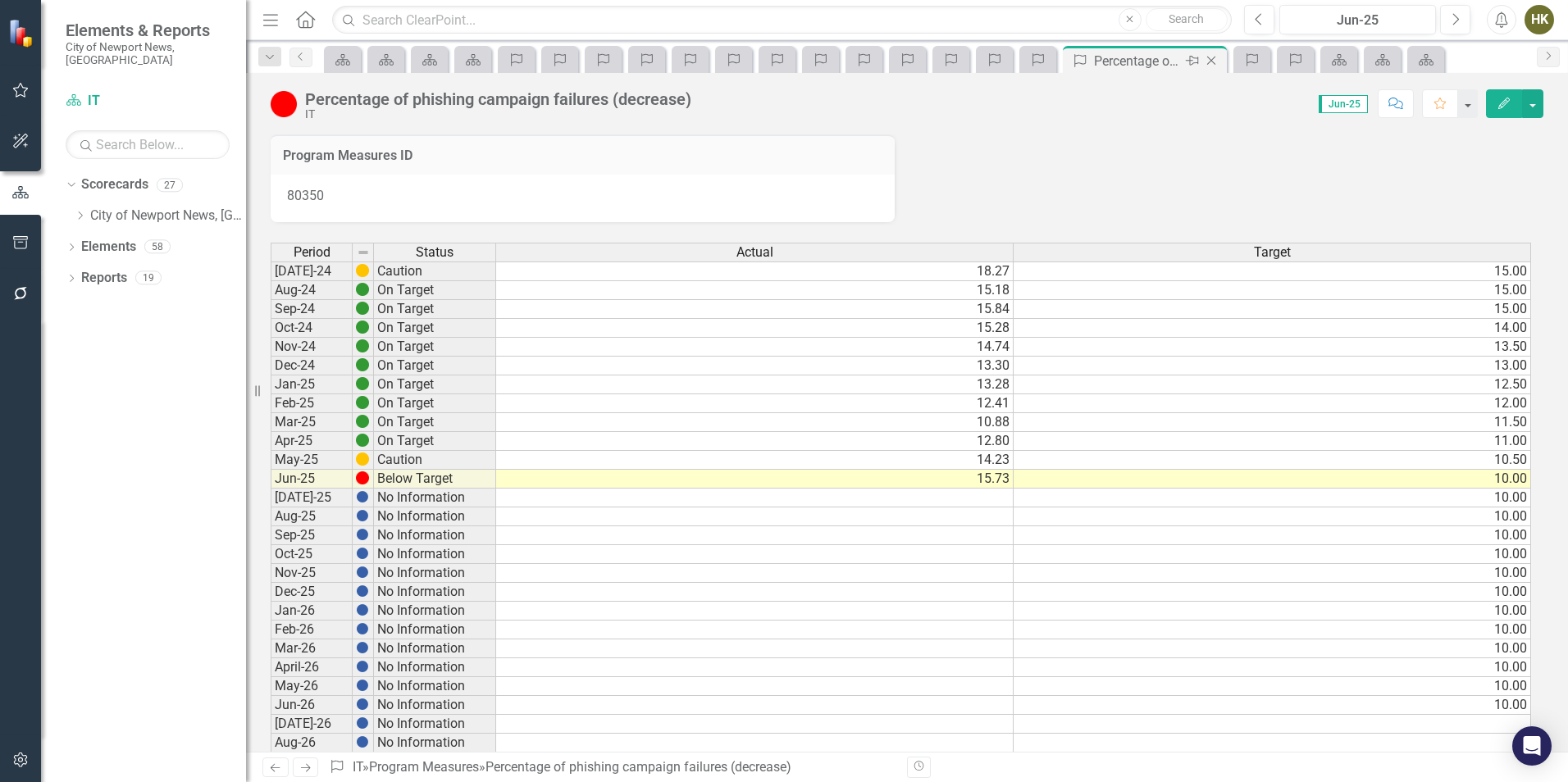 click on "Close" 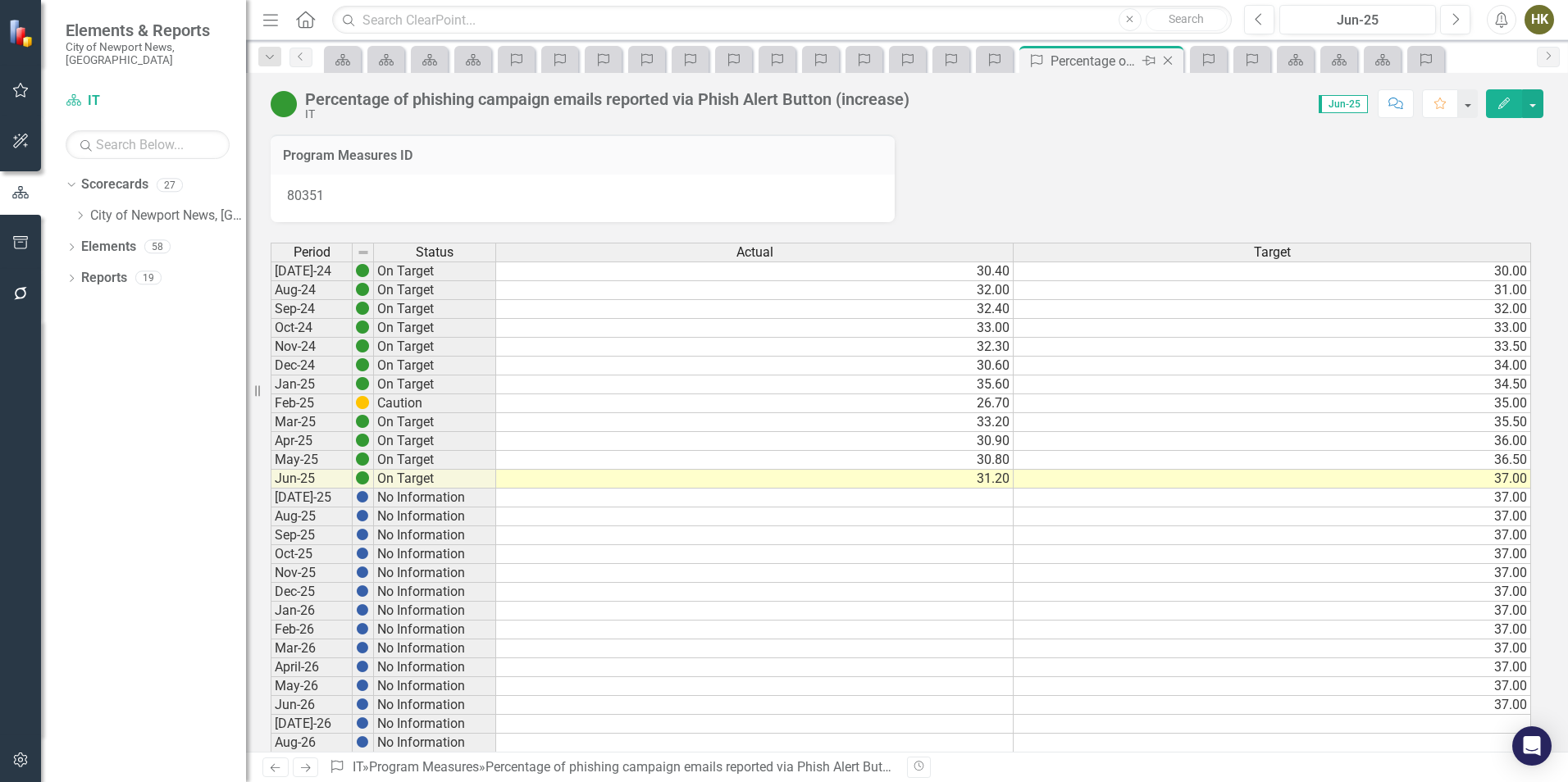 click on "Close" at bounding box center (1169, 61) 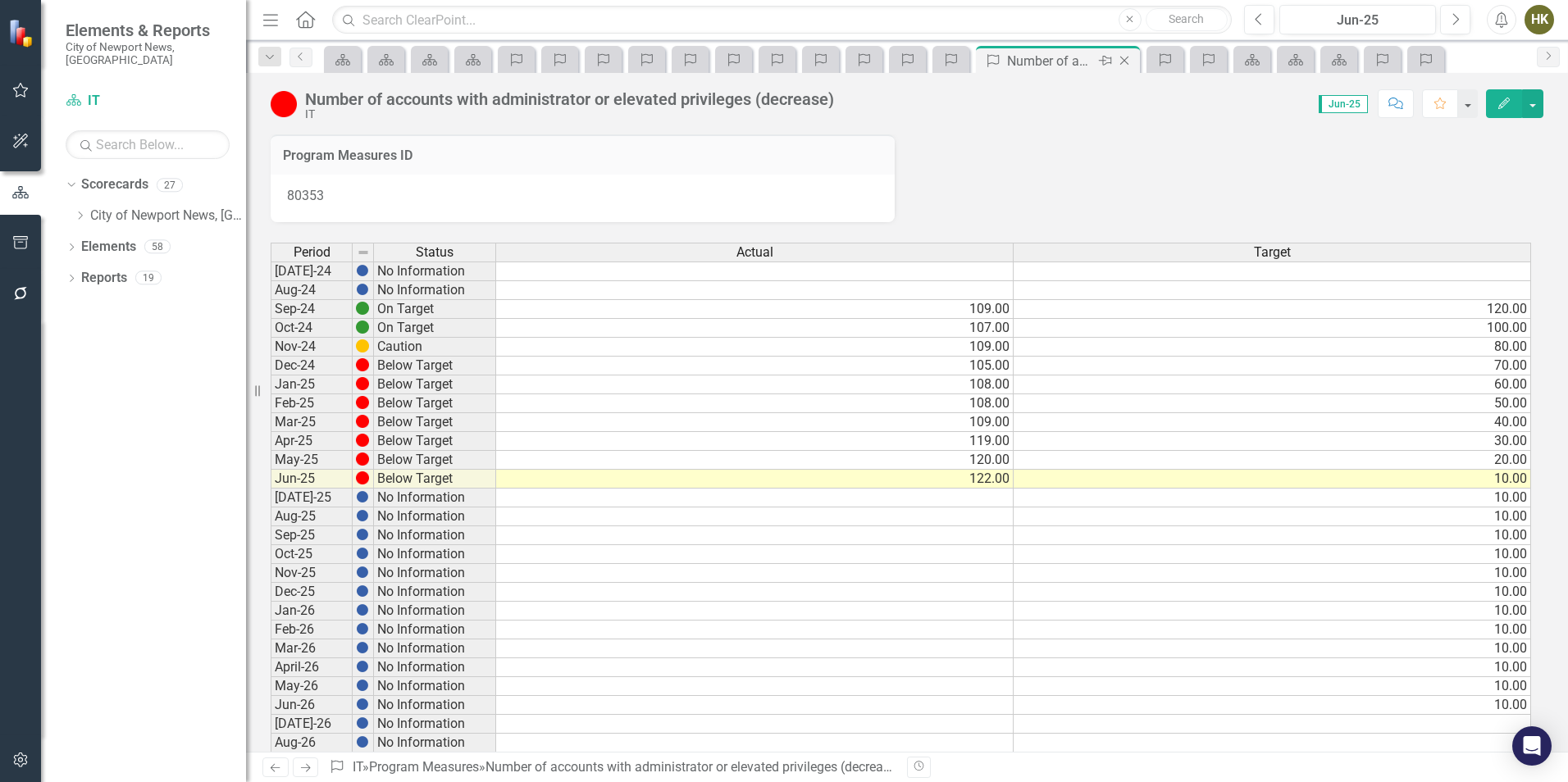 click on "Close" 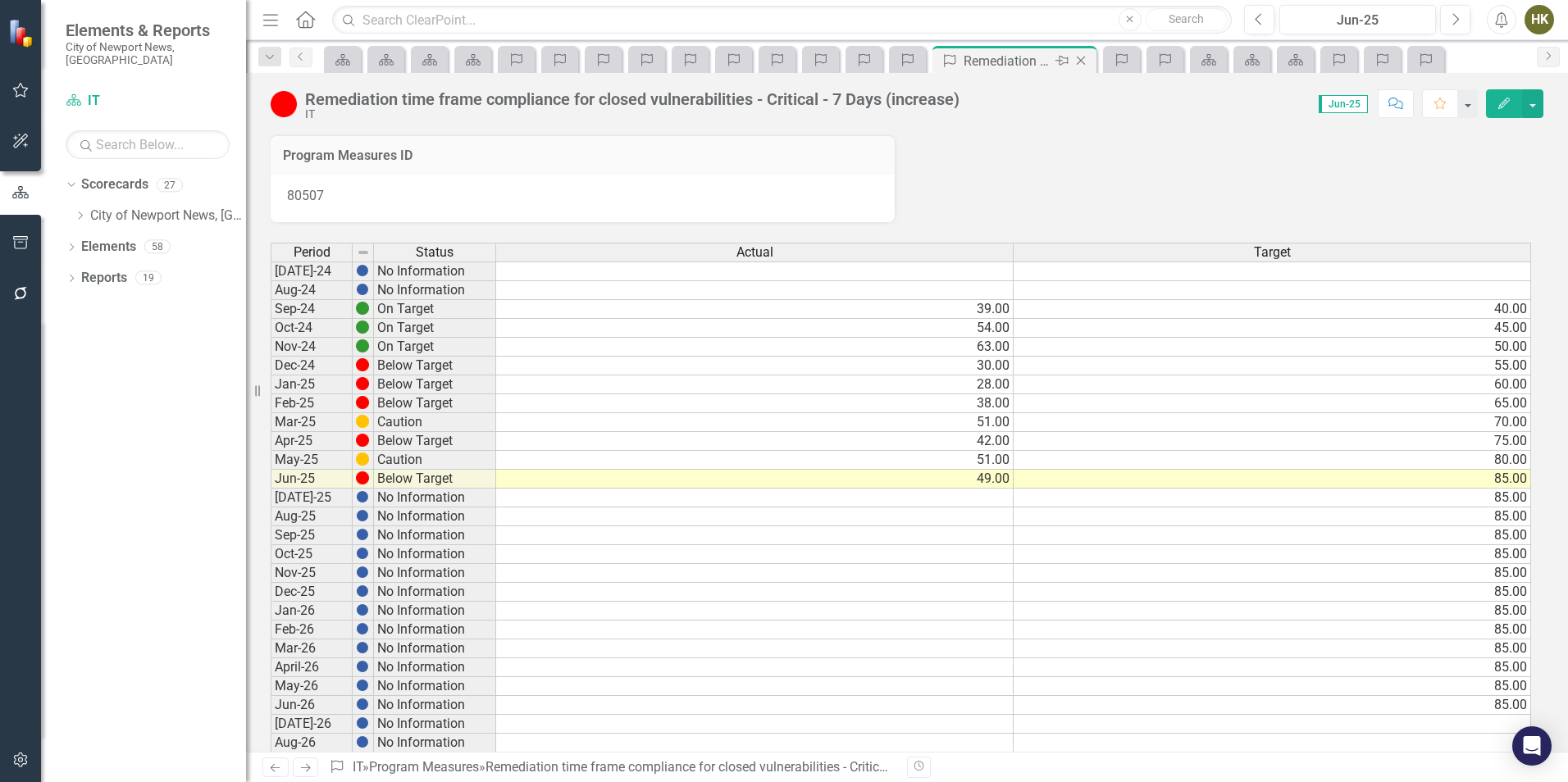 click on "Close" 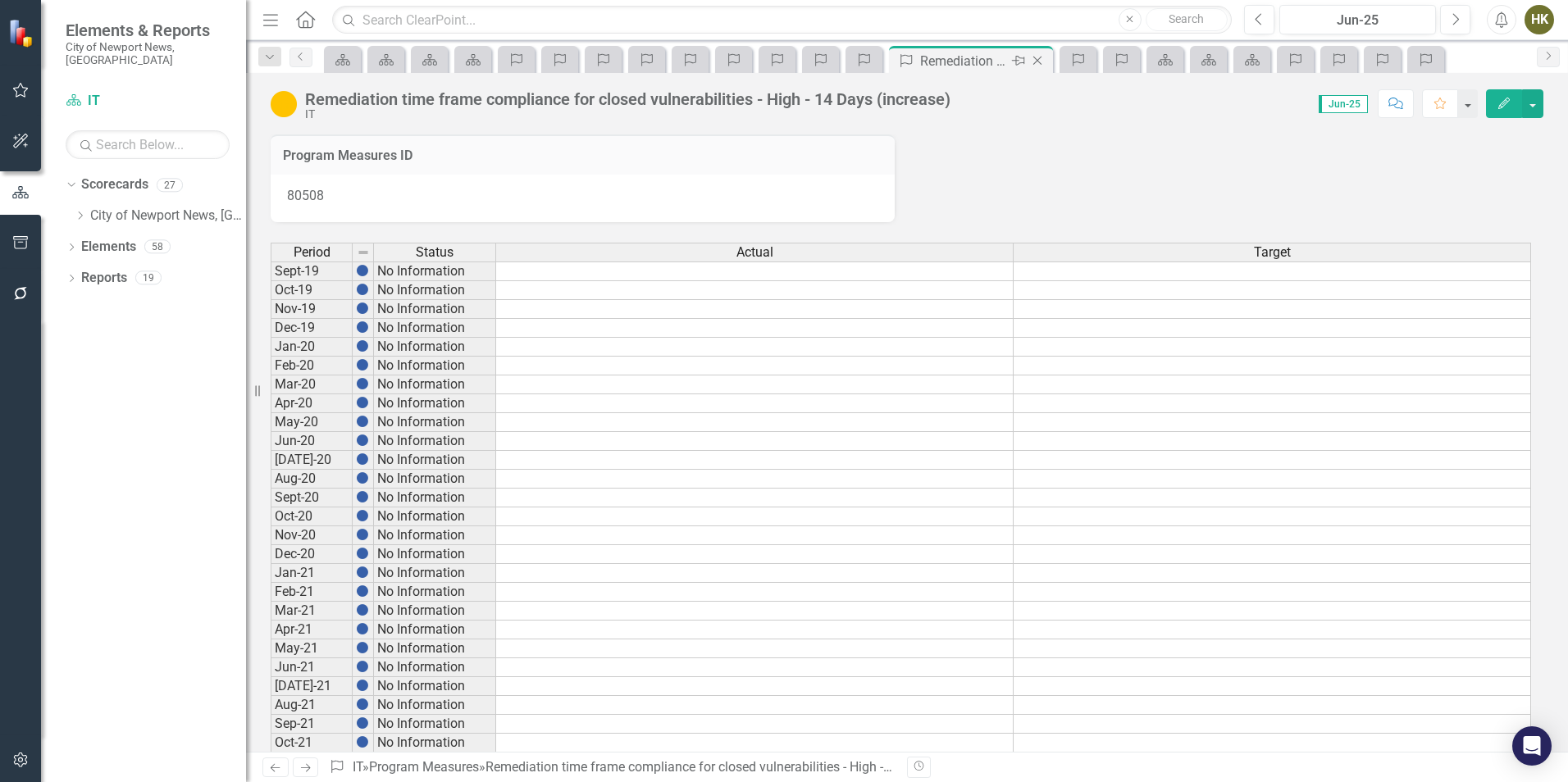 click on "Close" 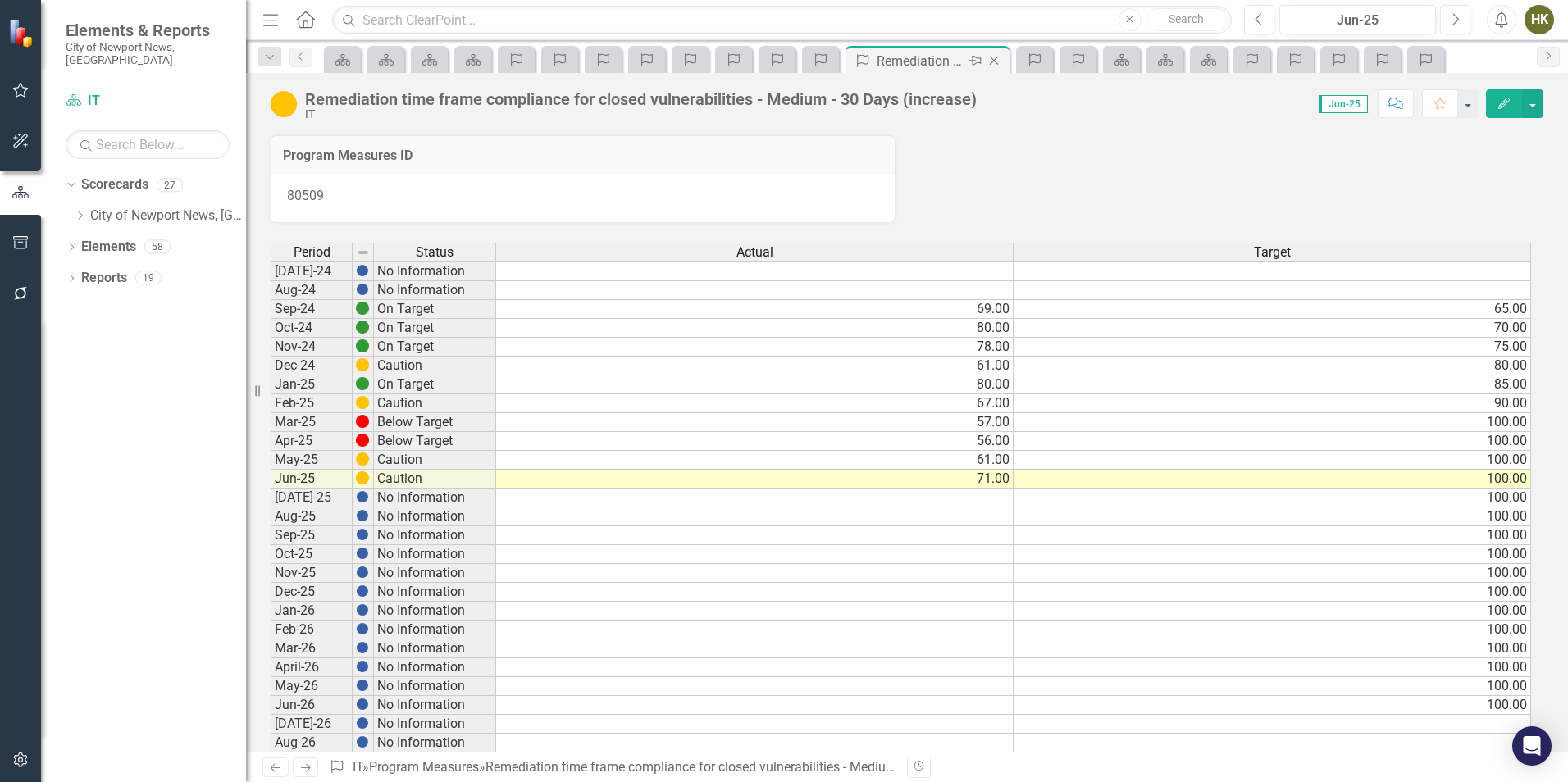 click on "Close" 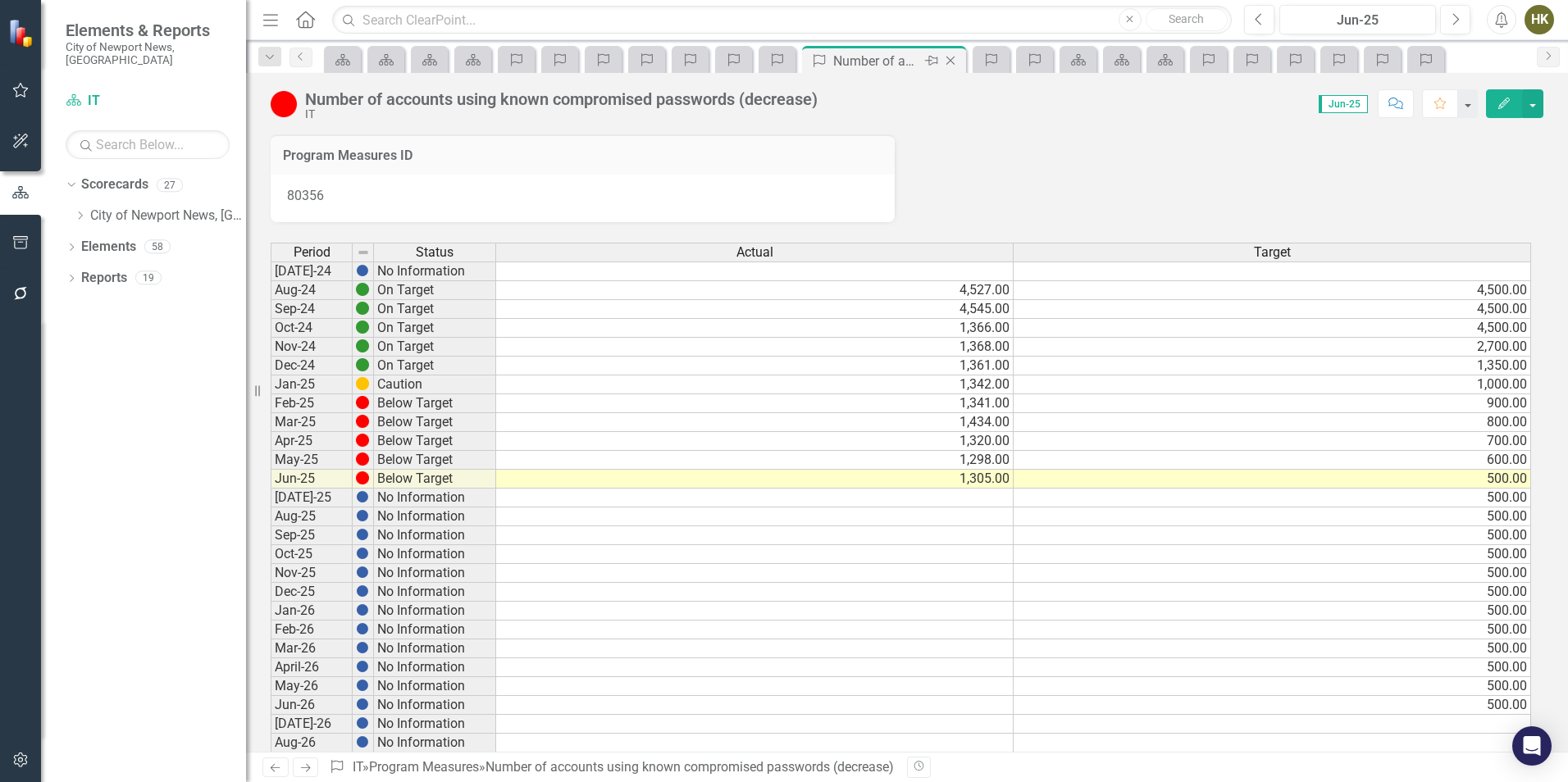click on "Close" 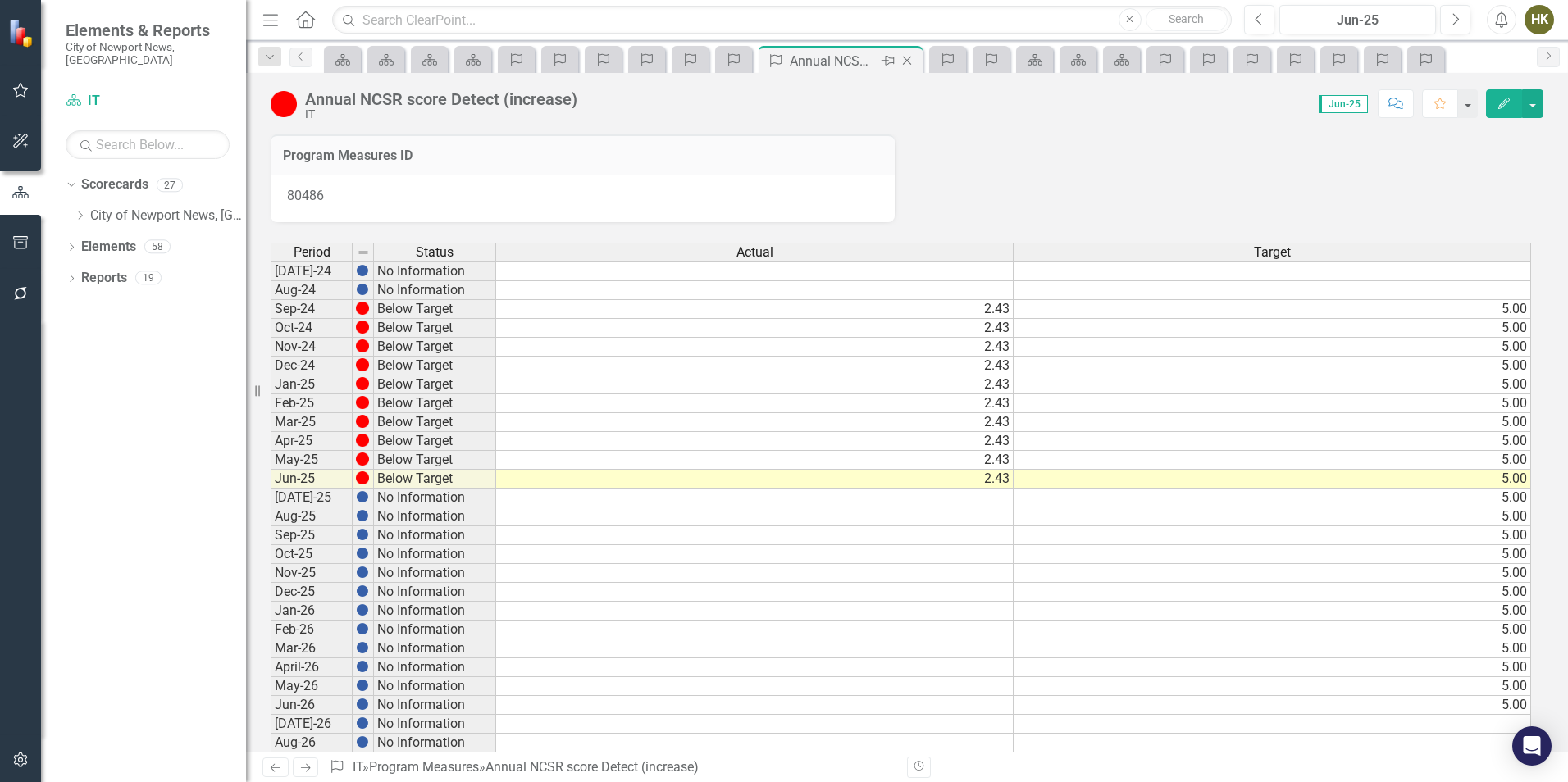 click on "Close" 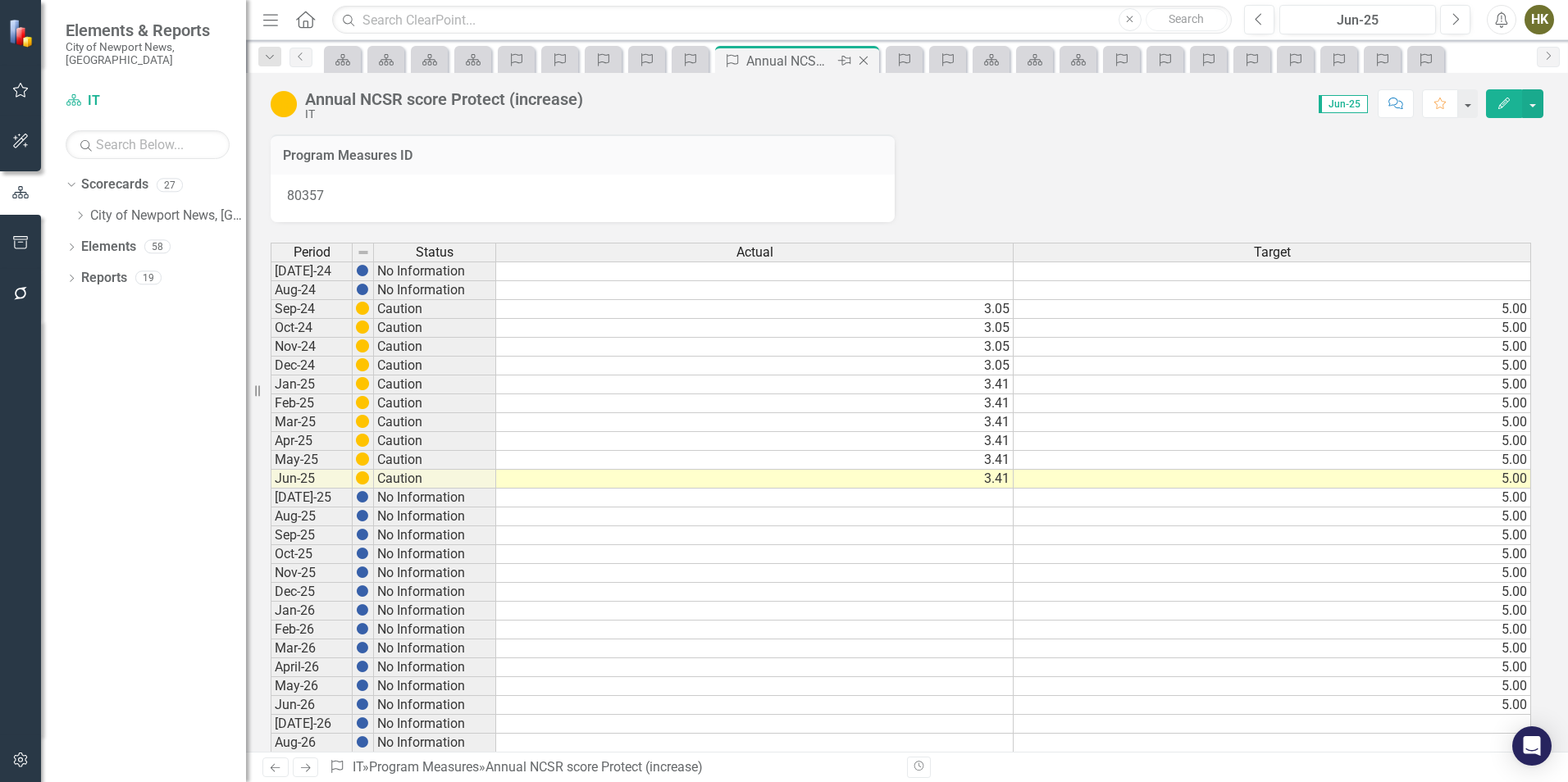 click on "Close" 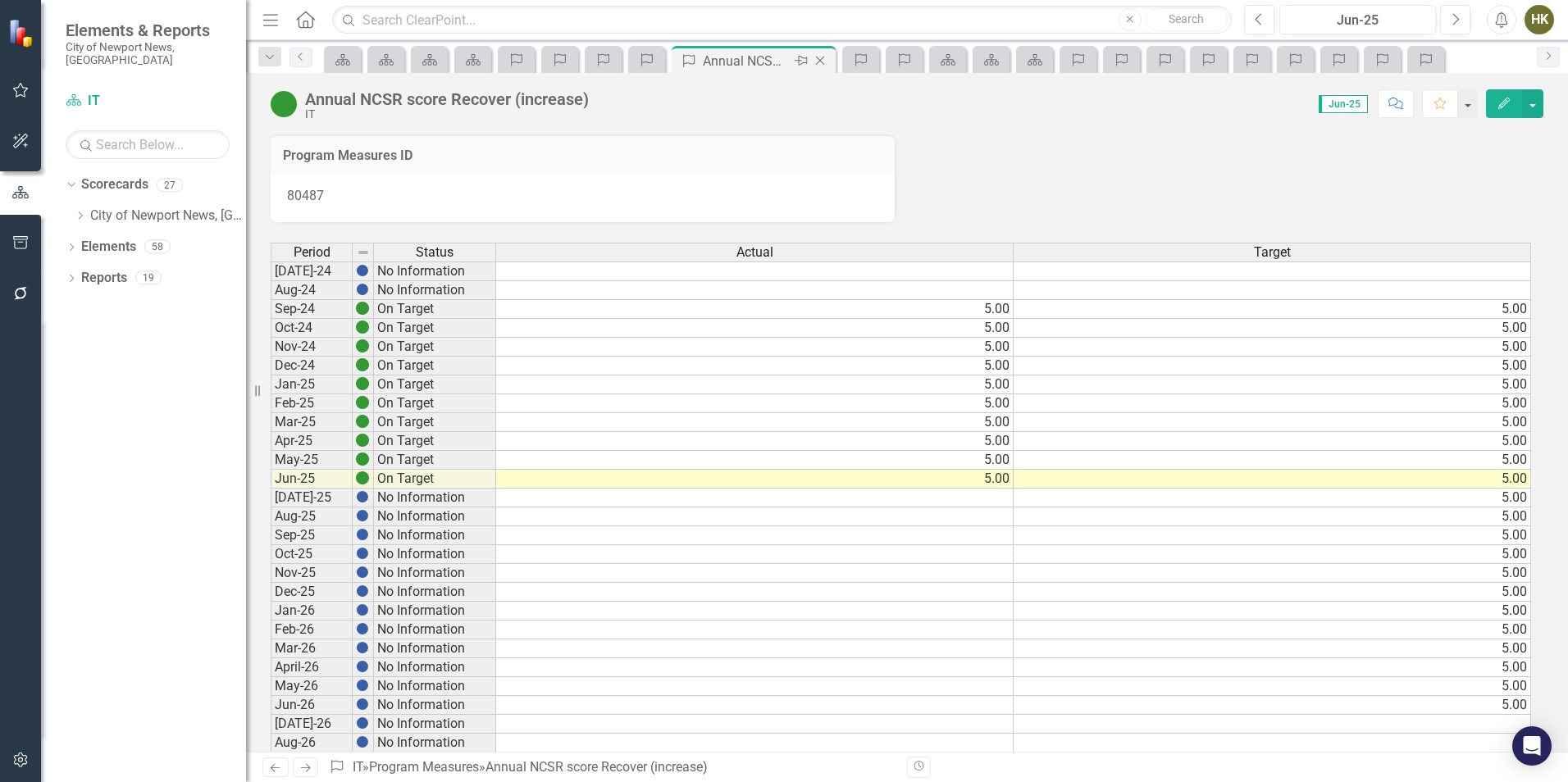 click on "Close" 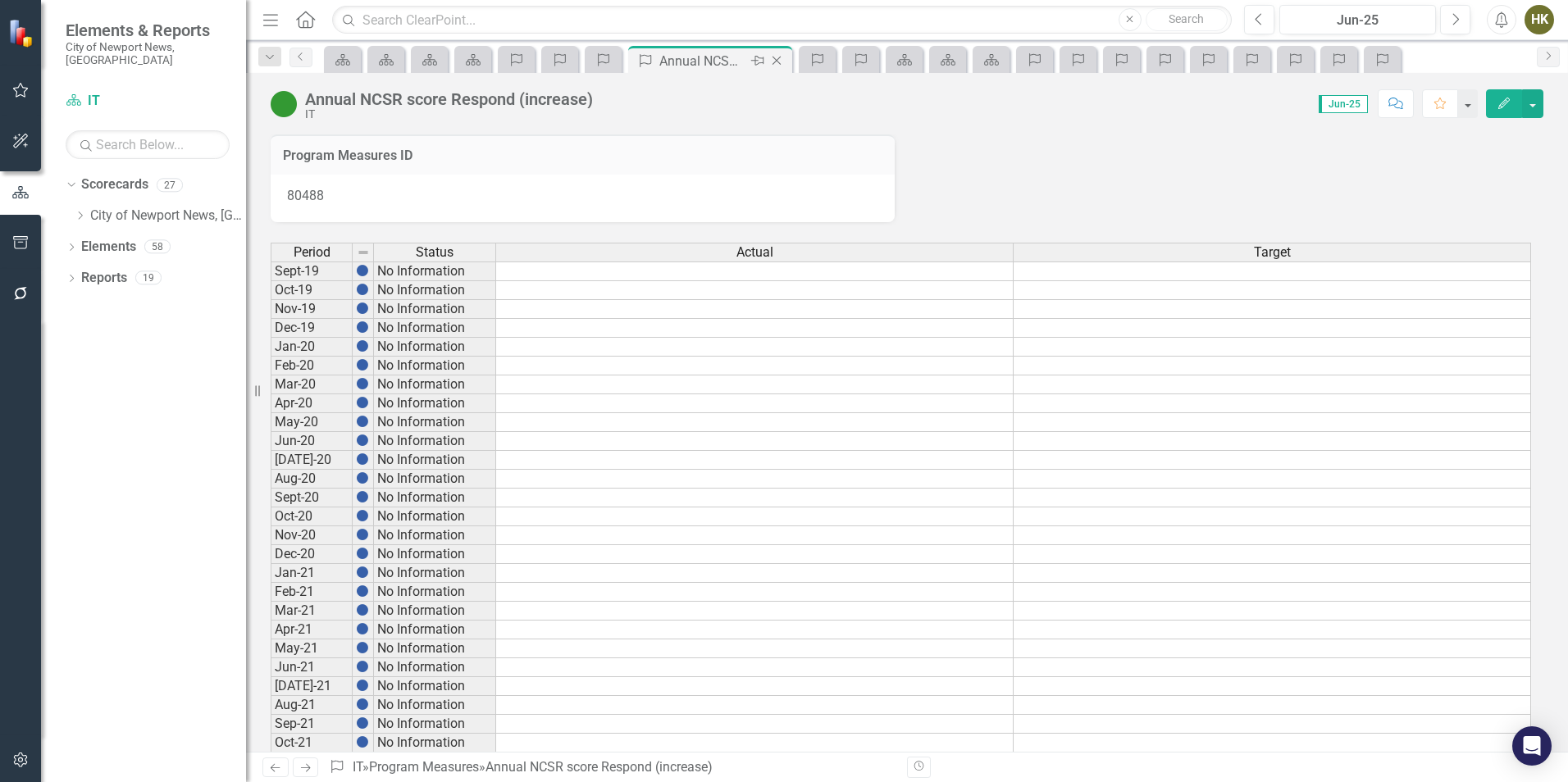 click 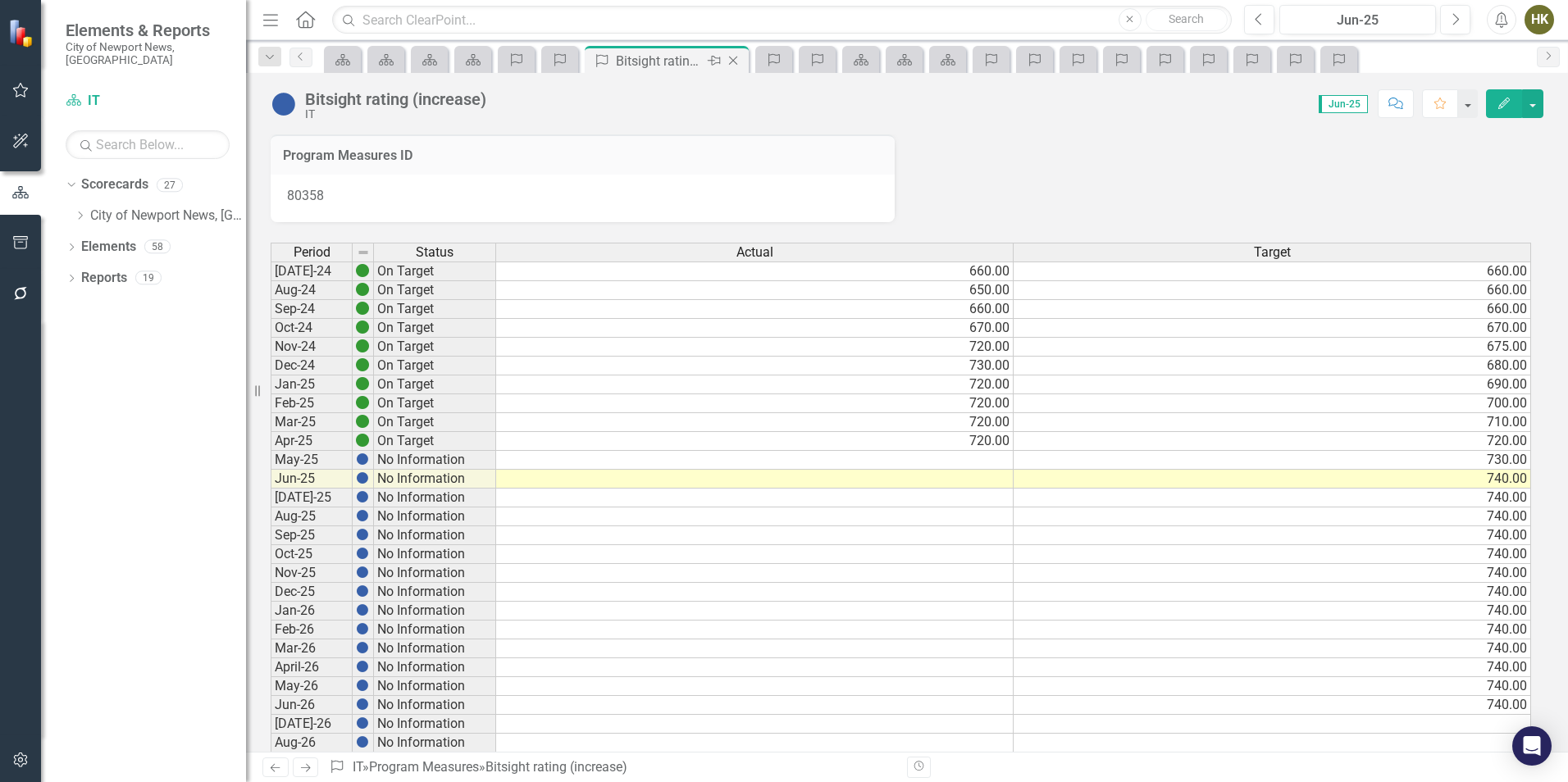 click on "Close" at bounding box center [734, 61] 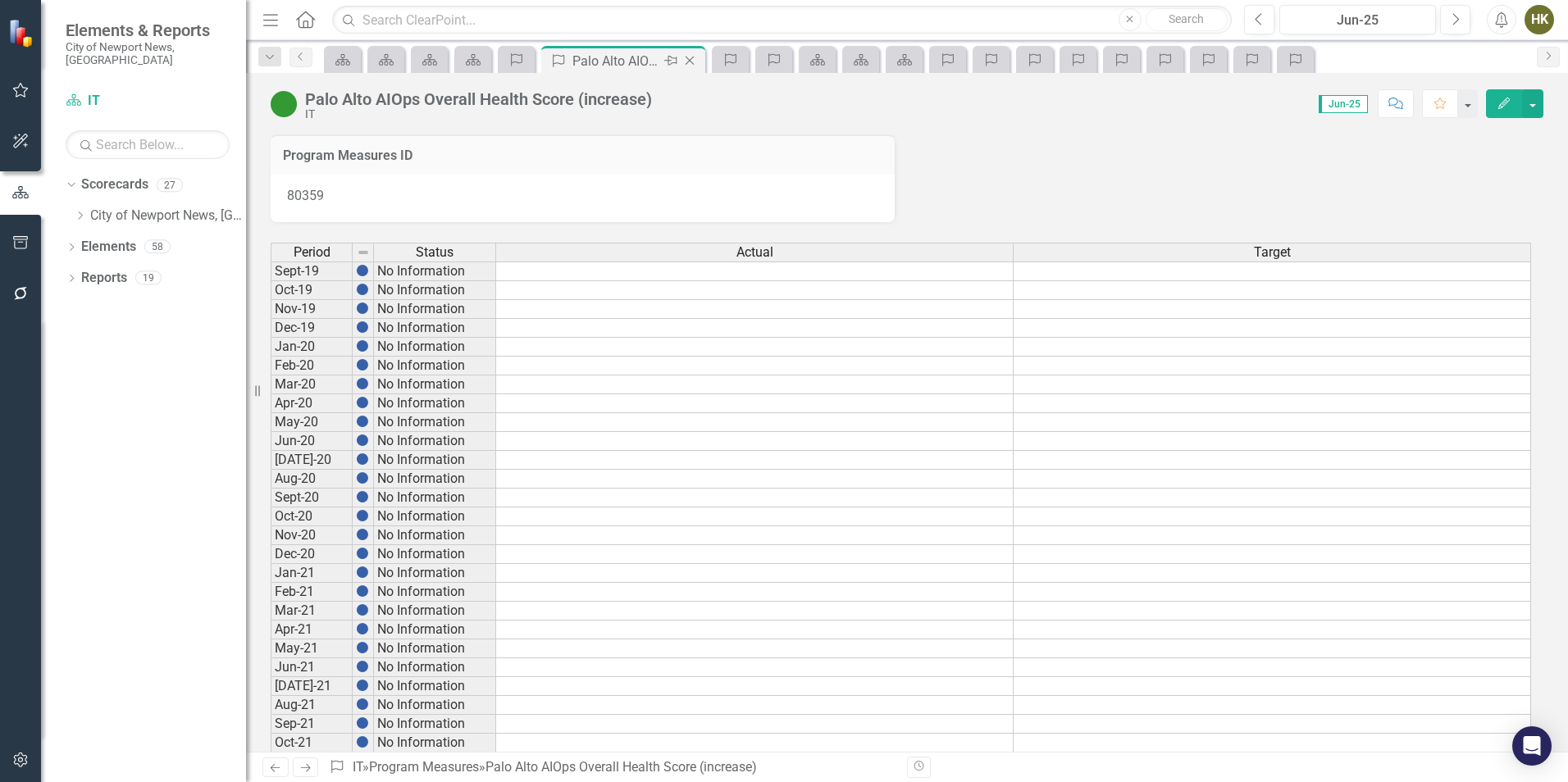 click on "Close" 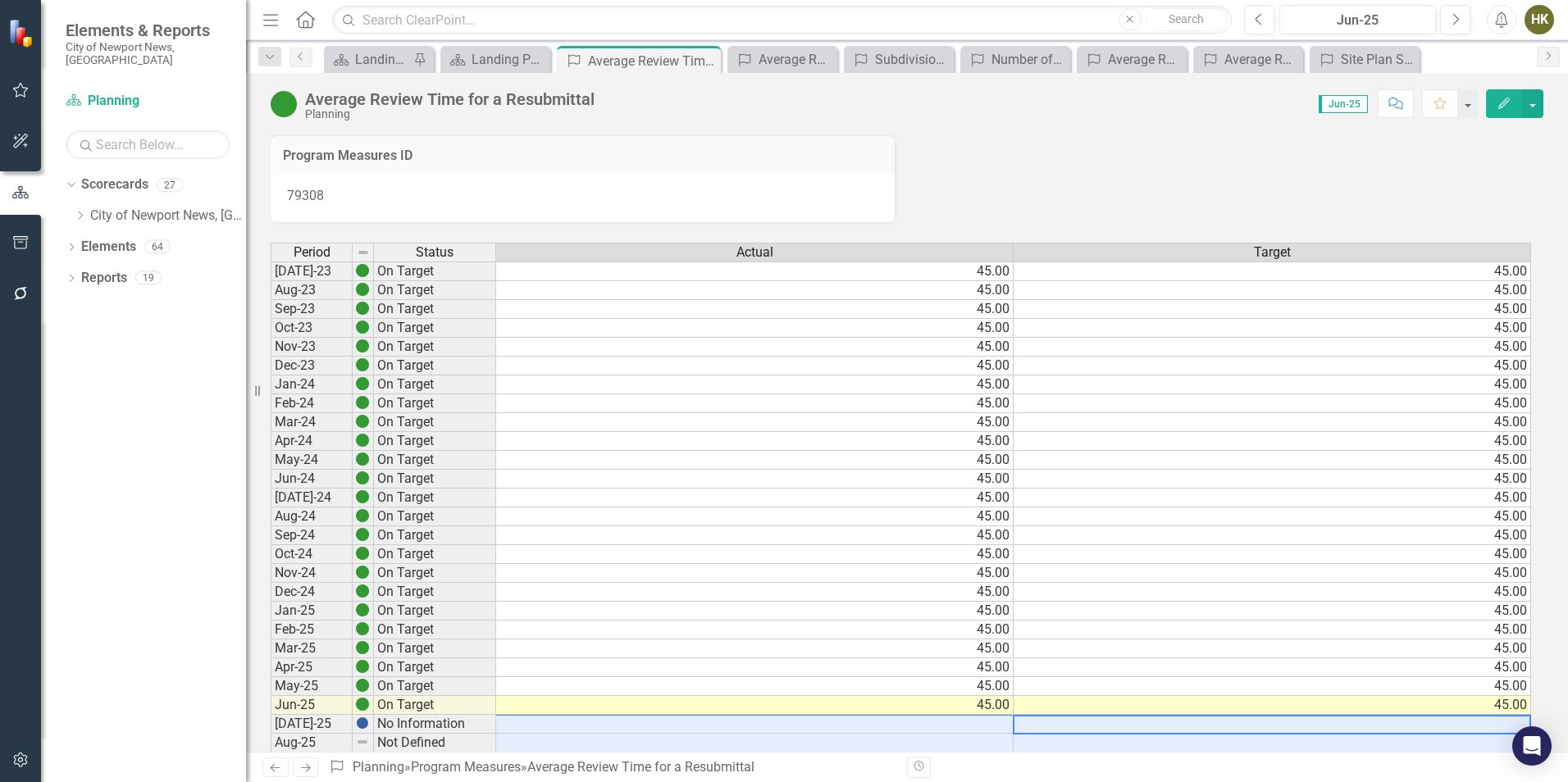 scroll, scrollTop: 0, scrollLeft: 0, axis: both 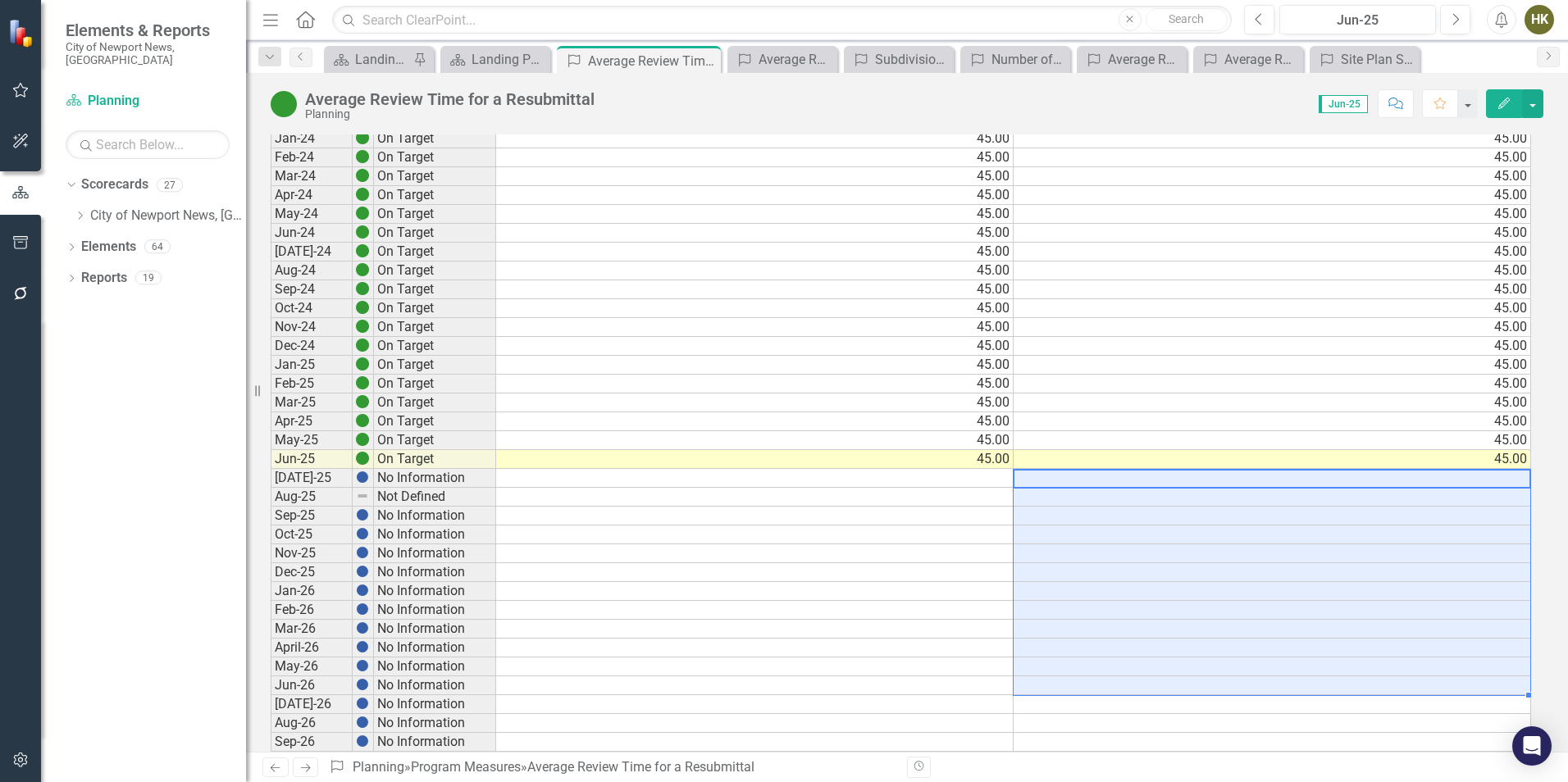 click on "[DATE]-23 On Target 45.00 45.00 Aug-23 On Target 45.00 45.00 Sep-23 On Target 45.00 45.00 Oct-23 On Target 45.00 45.00 Nov-23 On Target 45.00 45.00 Dec-23 On Target 45.00 45.00 Jan-24 On Target 45.00 45.00 Feb-24 On Target 45.00 45.00 Mar-24 On Target 45.00 45.00 Apr-24 On Target 45.00 45.00 May-24 On Target 45.00 45.00 Jun-24 On Target 45.00 45.00 [DATE]-24 On Target 45.00 45.00 Aug-24 On Target 45.00 45.00 Sep-24 On Target 45.00 45.00 Oct-24 On Target 45.00 45.00 Nov-24 On Target 45.00 45.00 Dec-24 On Target 45.00 45.00 Jan-25 On Target 45.00 45.00 Feb-25 On Target 45.00 45.00 Mar-25 On Target 45.00 45.00 Apr-25 On Target 45.00 45.00 May-25 On Target 45.00 45.00 Jun-25 On Target 45.00 45.00 [DATE]-25 No Information Aug-25 Not Defined Sep-25 No Information Oct-25 No Information Nov-25 No Information Dec-25 No Information Jan-26 No Information Feb-26 No Information Mar-26 No Information April-26 No Information May-26 No Information Jun-26 No Information [DATE]-26 No Information Aug-26 No Information Sep-26 No Information" at bounding box center [900, 525] 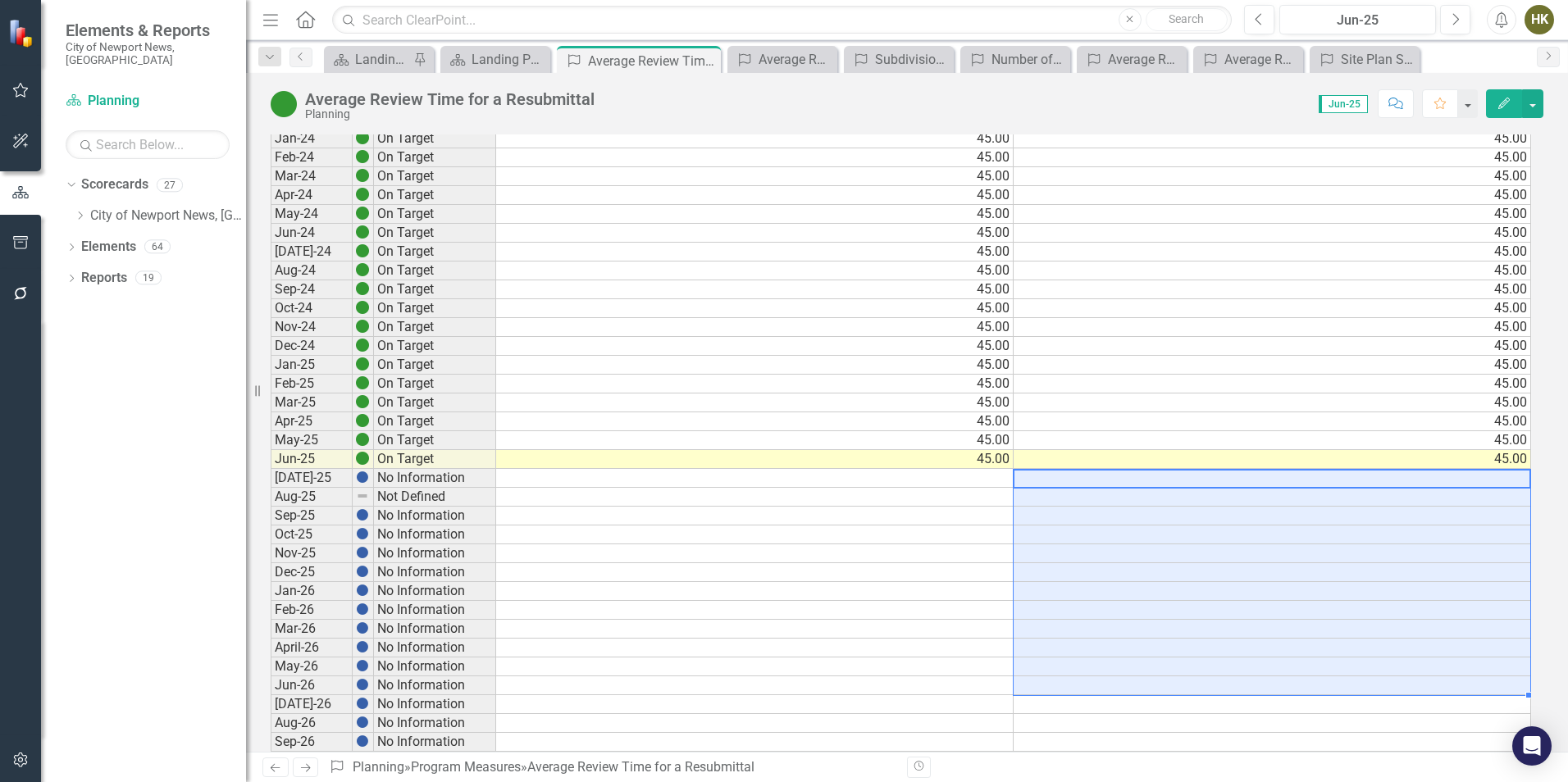 type on "45" 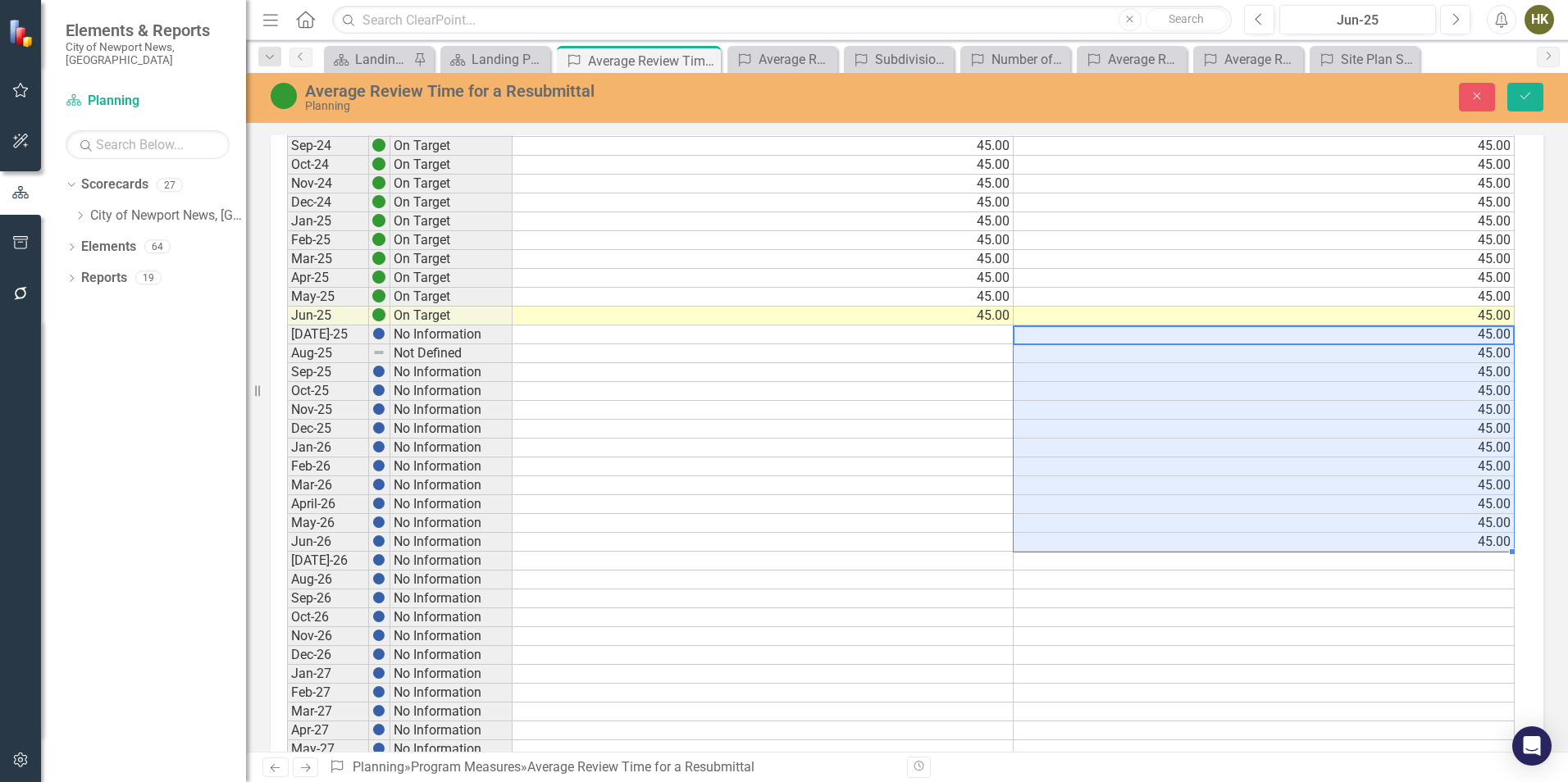 scroll, scrollTop: 492, scrollLeft: 0, axis: vertical 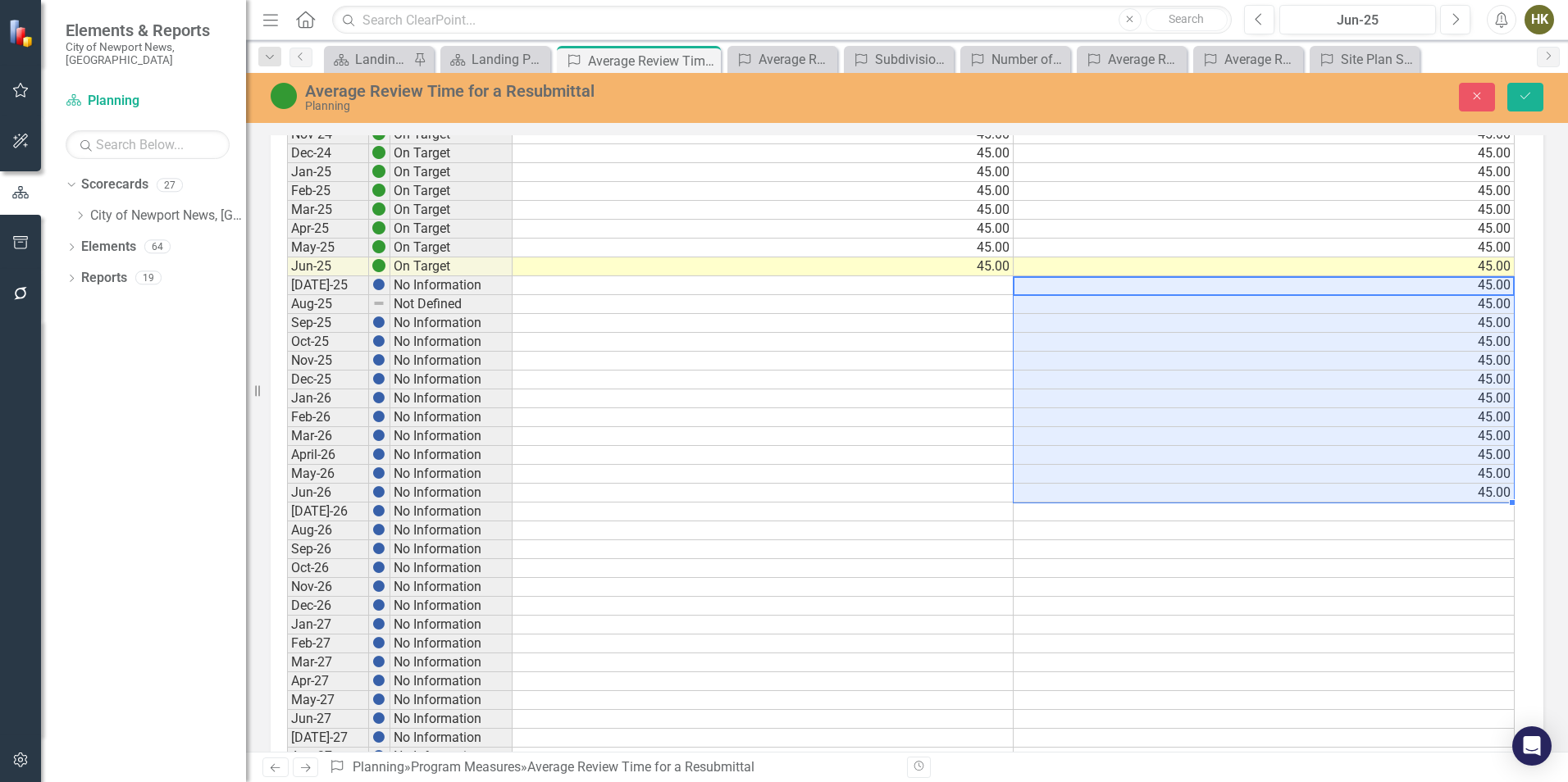 click at bounding box center [763, 493] 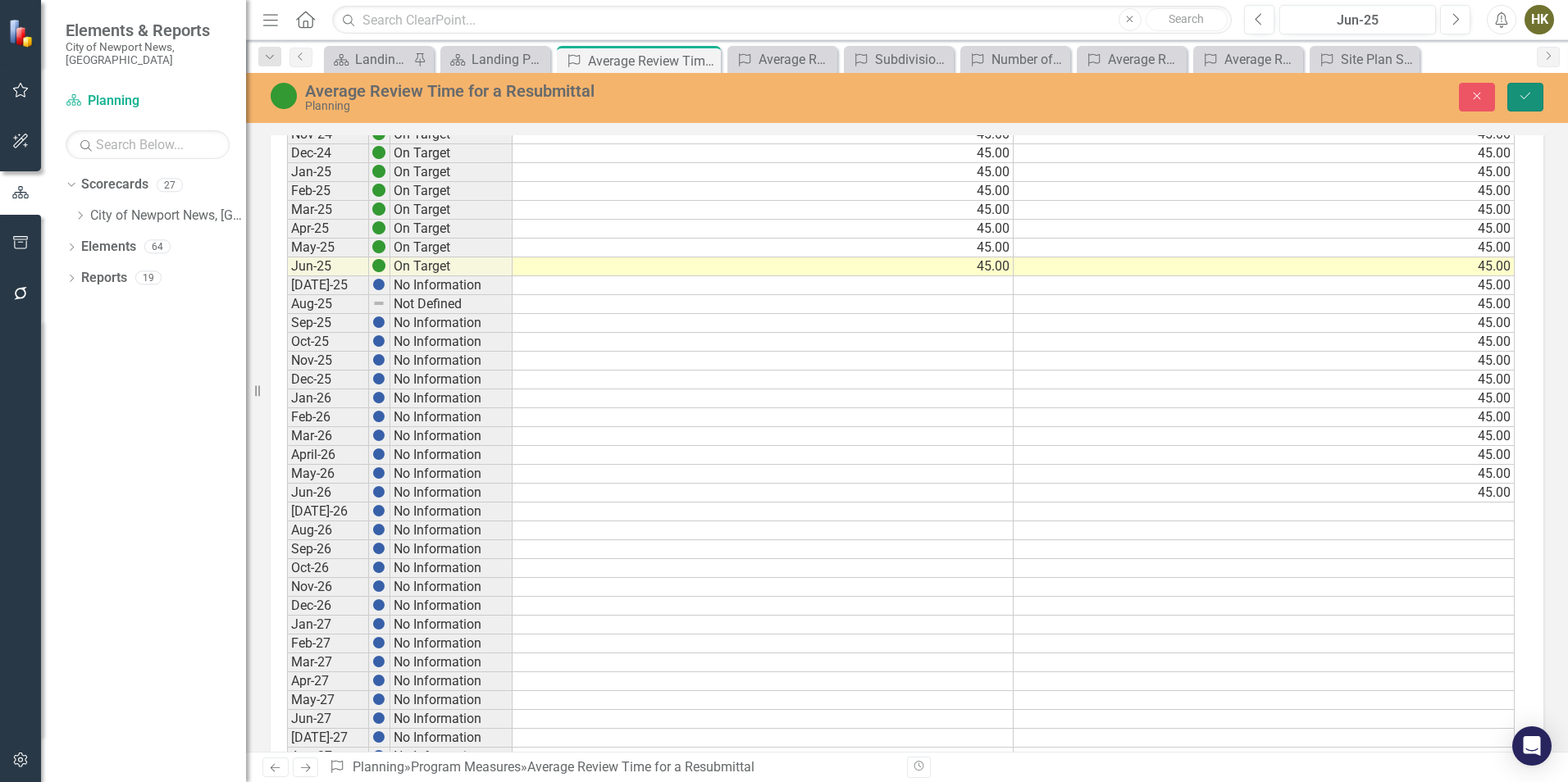 click on "Save" at bounding box center [1525, 97] 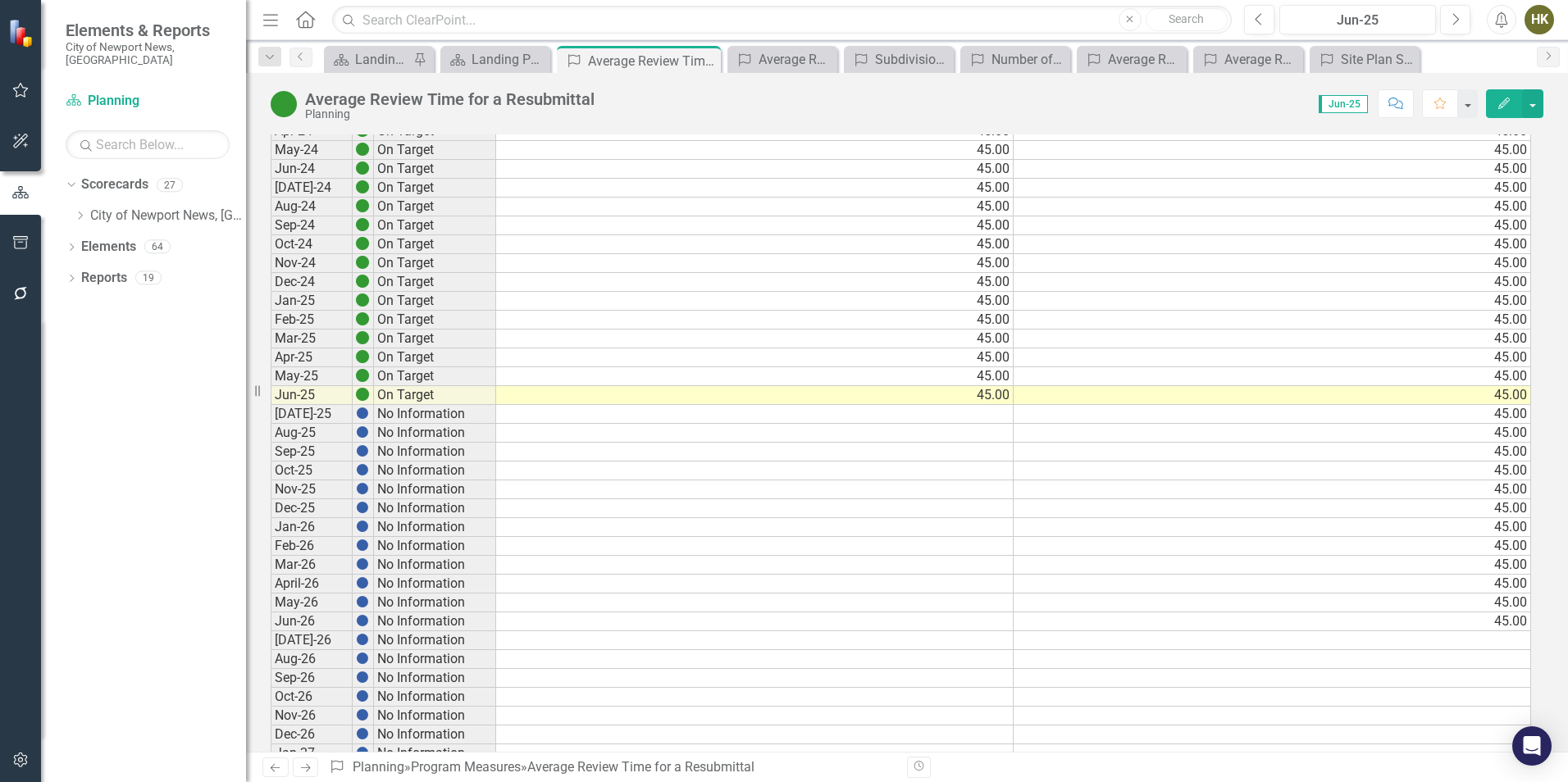 scroll, scrollTop: 307, scrollLeft: 0, axis: vertical 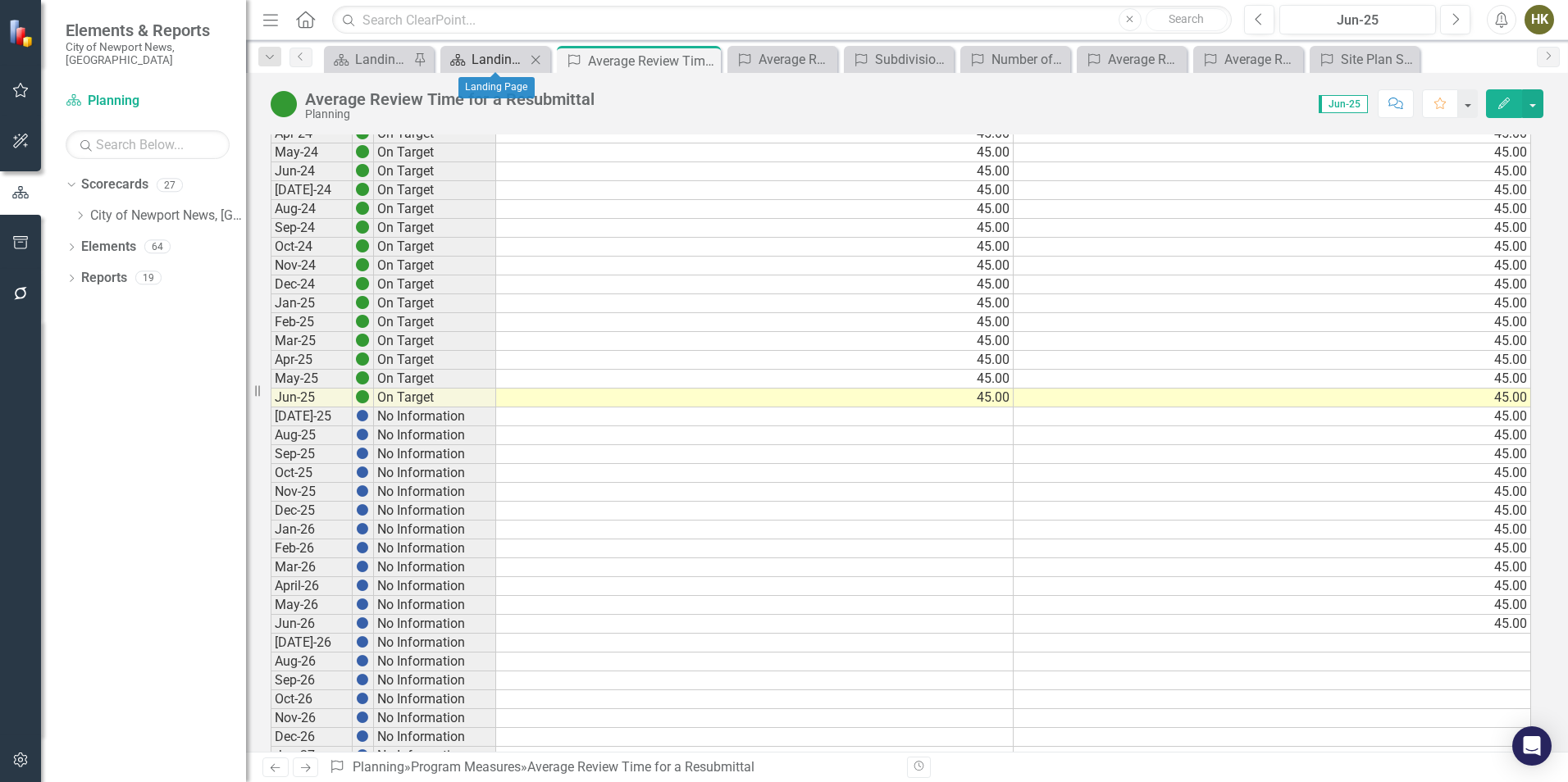 click on "Landing Page" at bounding box center [499, 59] 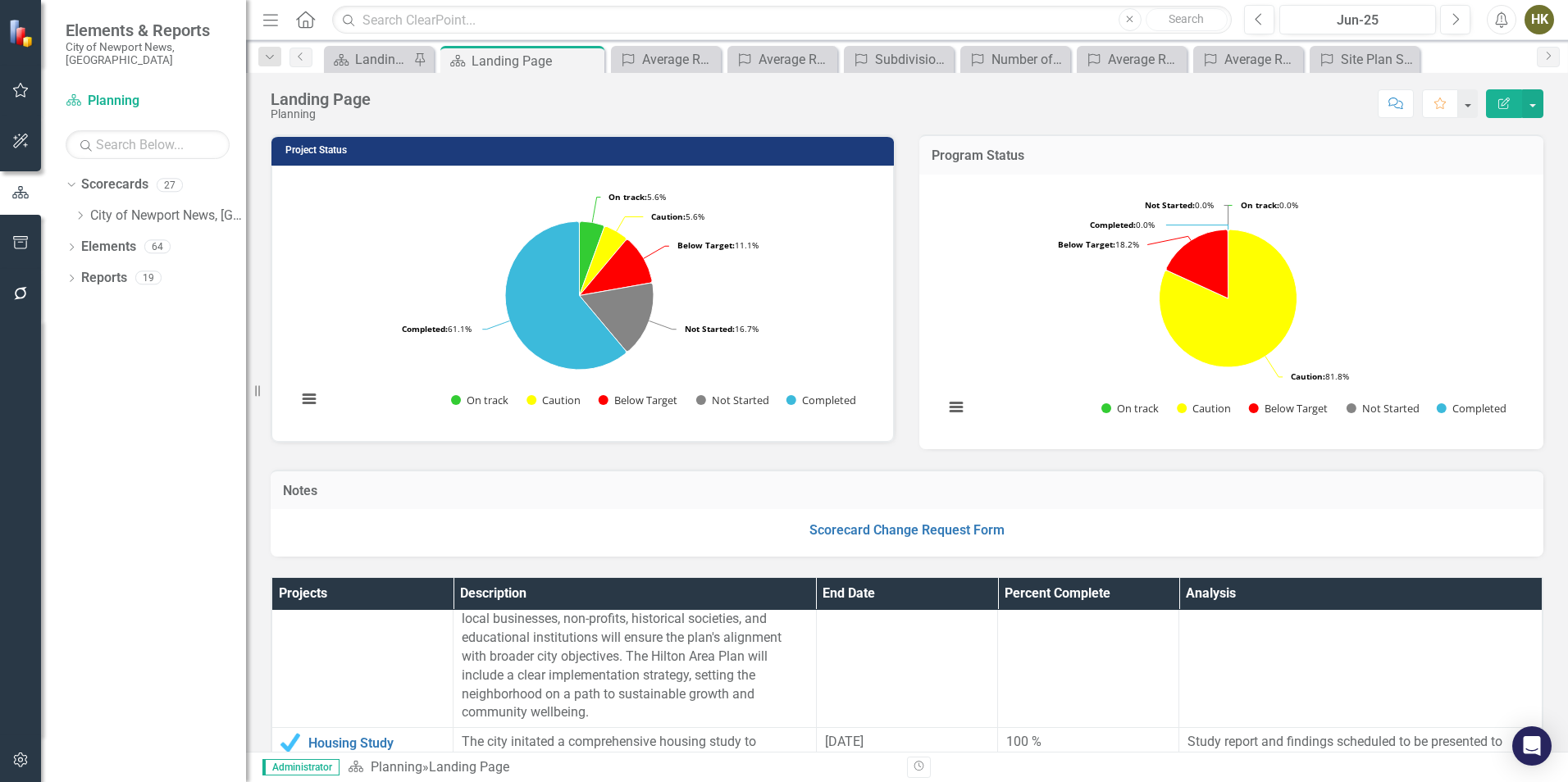 scroll, scrollTop: 738, scrollLeft: 0, axis: vertical 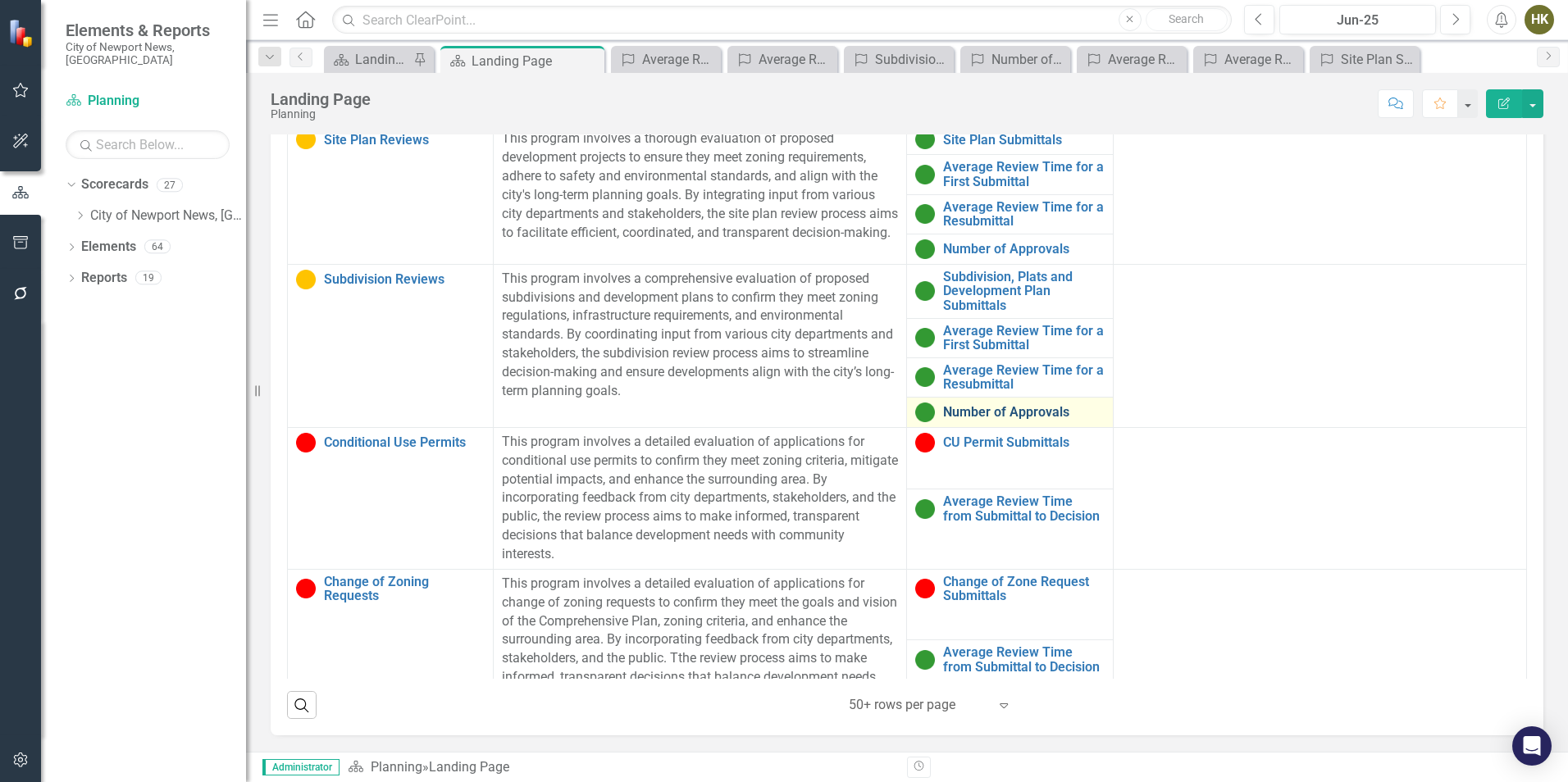 click on "Number of Approvals" at bounding box center [1023, 412] 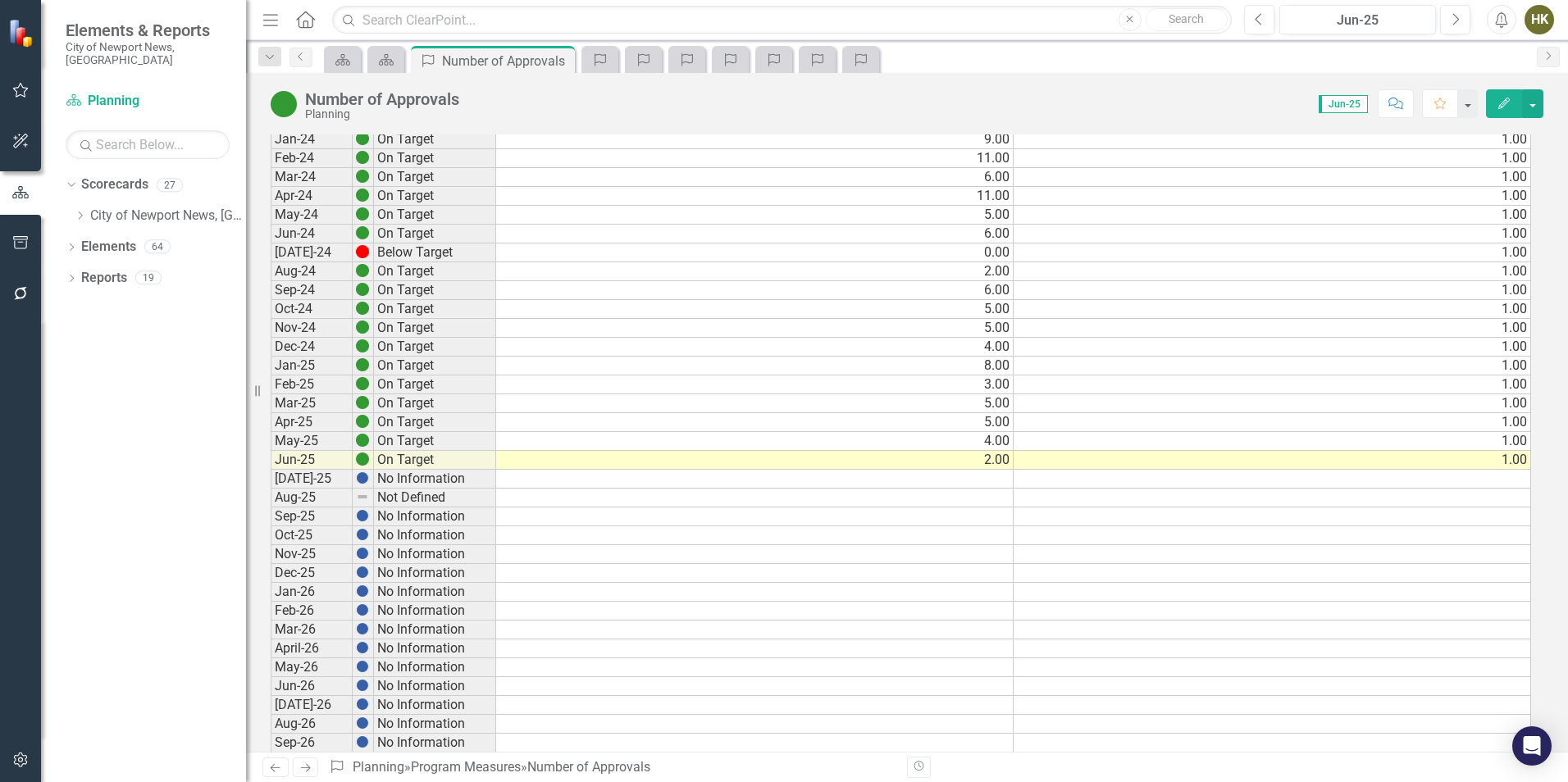 scroll, scrollTop: 246, scrollLeft: 0, axis: vertical 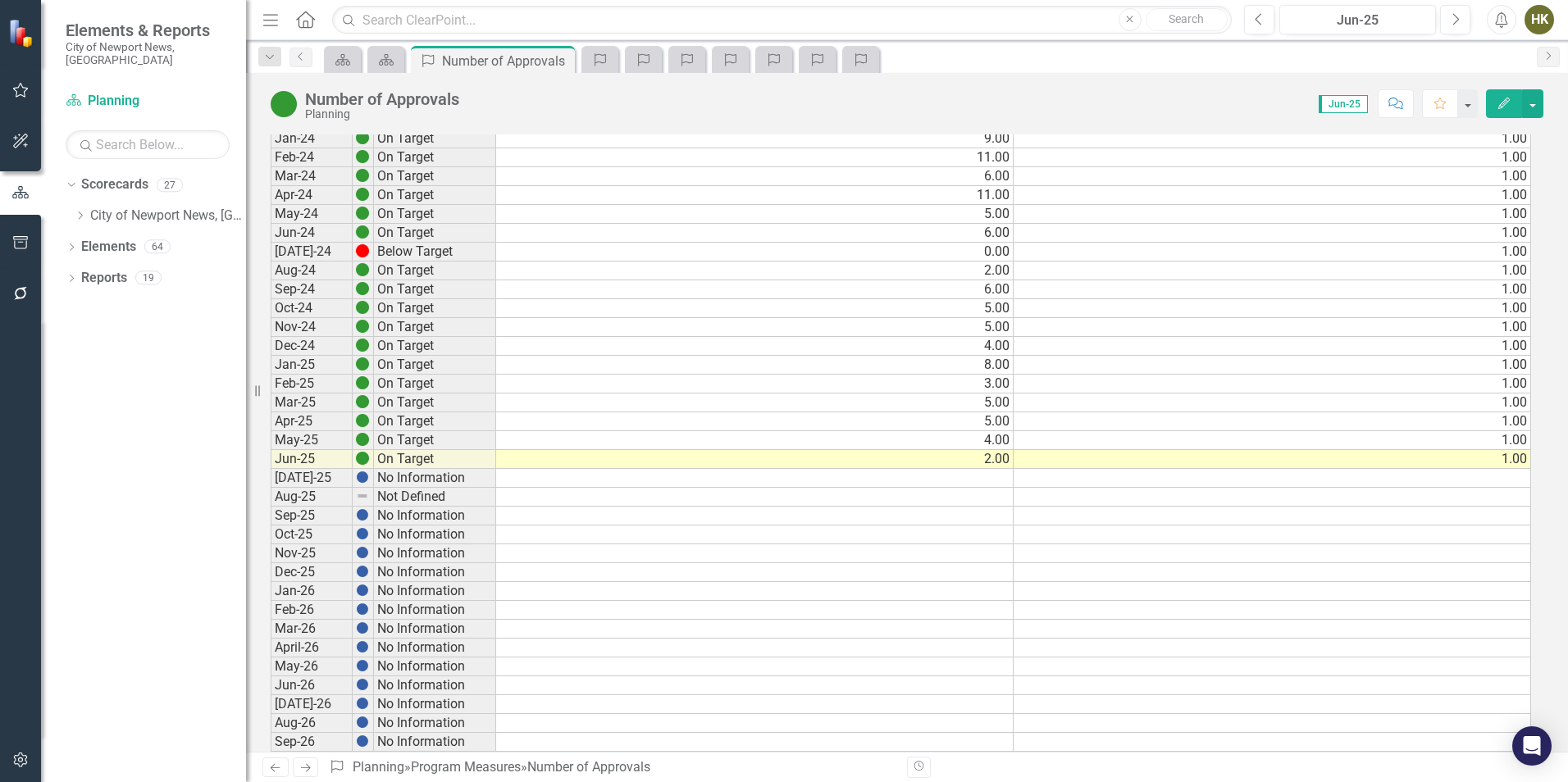 click on "1.00" at bounding box center (1272, 459) 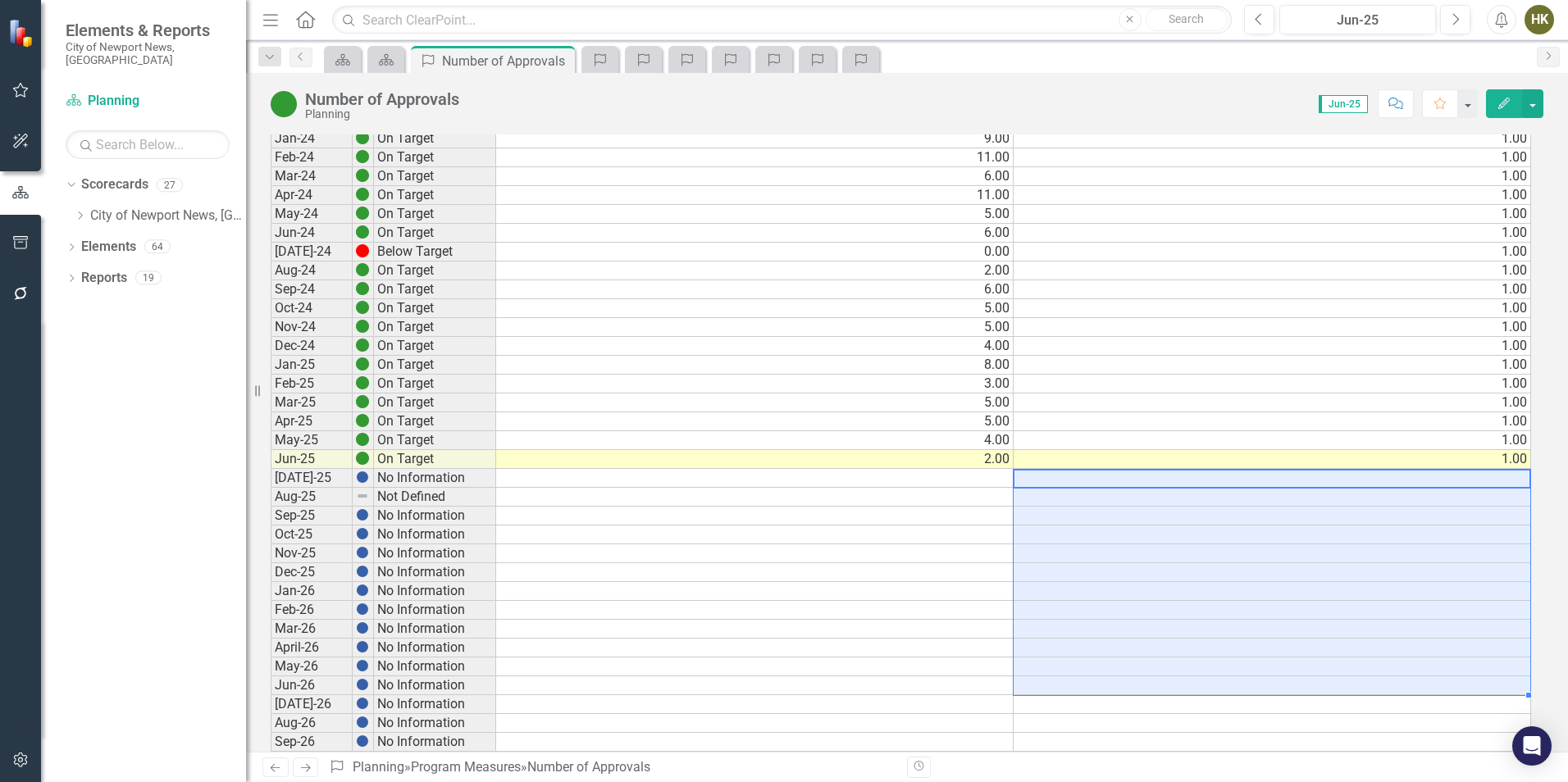 drag, startPoint x: 1150, startPoint y: 475, endPoint x: 1023, endPoint y: 680, distance: 241.1514 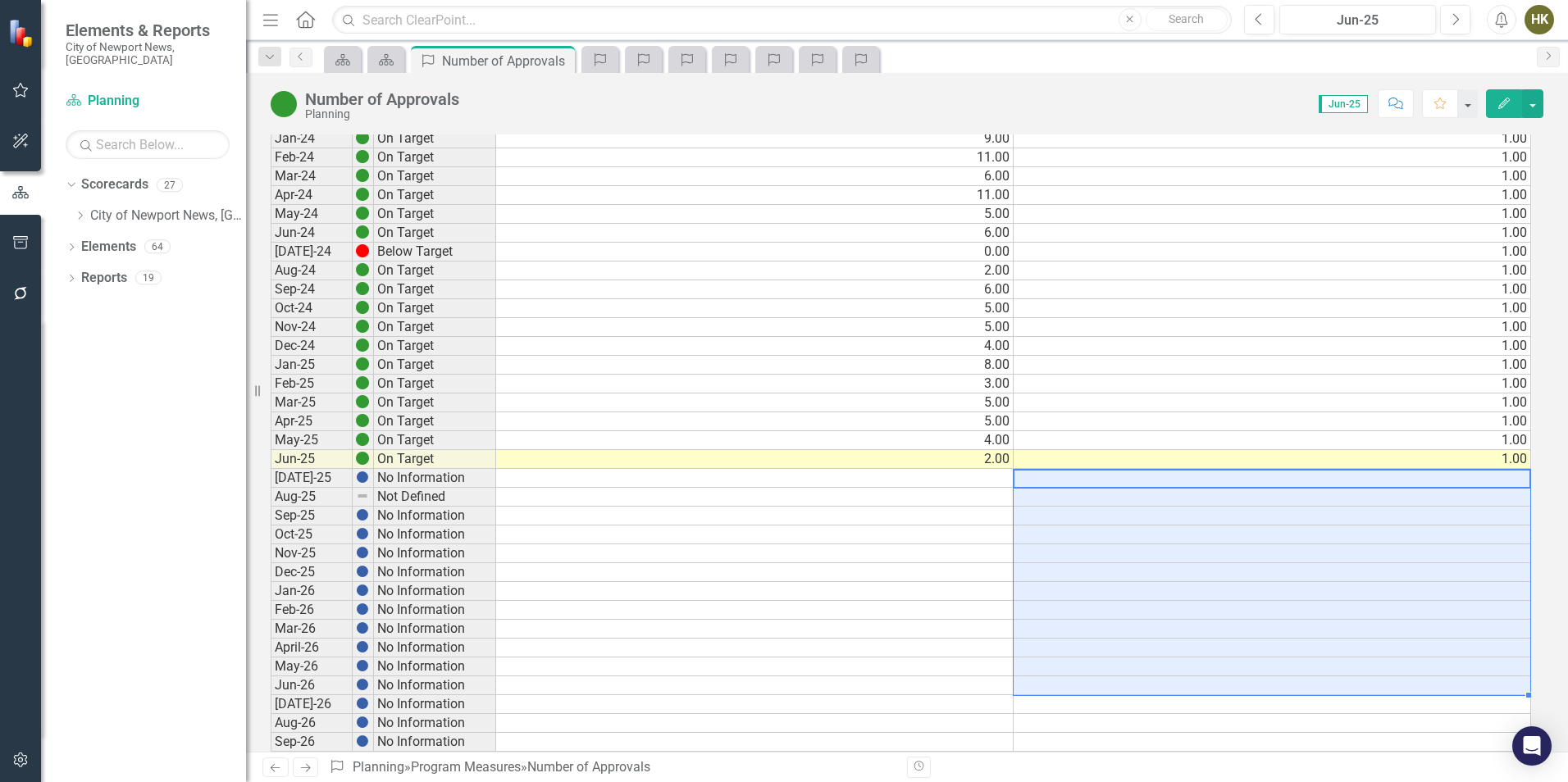 click on "[DATE]-23 On Target 5.00 1.00 Aug-23 On Target 10.00 1.00 Sep-23 On Target 9.00 1.00 Oct-23 On Target 2.00 1.00 Nov-23 On Target 6.00 1.00 Dec-23 On Target 2.00 1.00 Jan-24 On Target 9.00 1.00 Feb-24 On Target 11.00 1.00 Mar-24 On Target 6.00 1.00 Apr-24 On Target 11.00 1.00 May-24 On Target 5.00 1.00 Jun-24 On Target 6.00 1.00 [DATE]-24 Below Target 0.00 1.00 Aug-24 On Target 2.00 1.00 Sep-24 On Target 6.00 1.00 Oct-24 On Target 5.00 1.00 Nov-24 On Target 5.00 1.00 Dec-24 On Target 4.00 1.00 Jan-25 On Target 8.00 1.00 Feb-25 On Target 3.00 1.00 Mar-25 On Target 5.00 1.00 Apr-25 On Target 5.00 1.00 May-25 On Target 4.00 1.00 Jun-25 On Target 2.00 1.00 [DATE]-25 No Information Aug-25 Not Defined Sep-25 No Information Oct-25 No Information Nov-25 No Information Dec-25 No Information Jan-26 No Information Feb-26 No Information Mar-26 No Information April-26 No Information May-26 No Information Jun-26 No Information [DATE]-26 No Information Aug-26 No Information Sep-26 No Information Oct-26 No Information Nov-26 Dec-26" at bounding box center [900, 525] 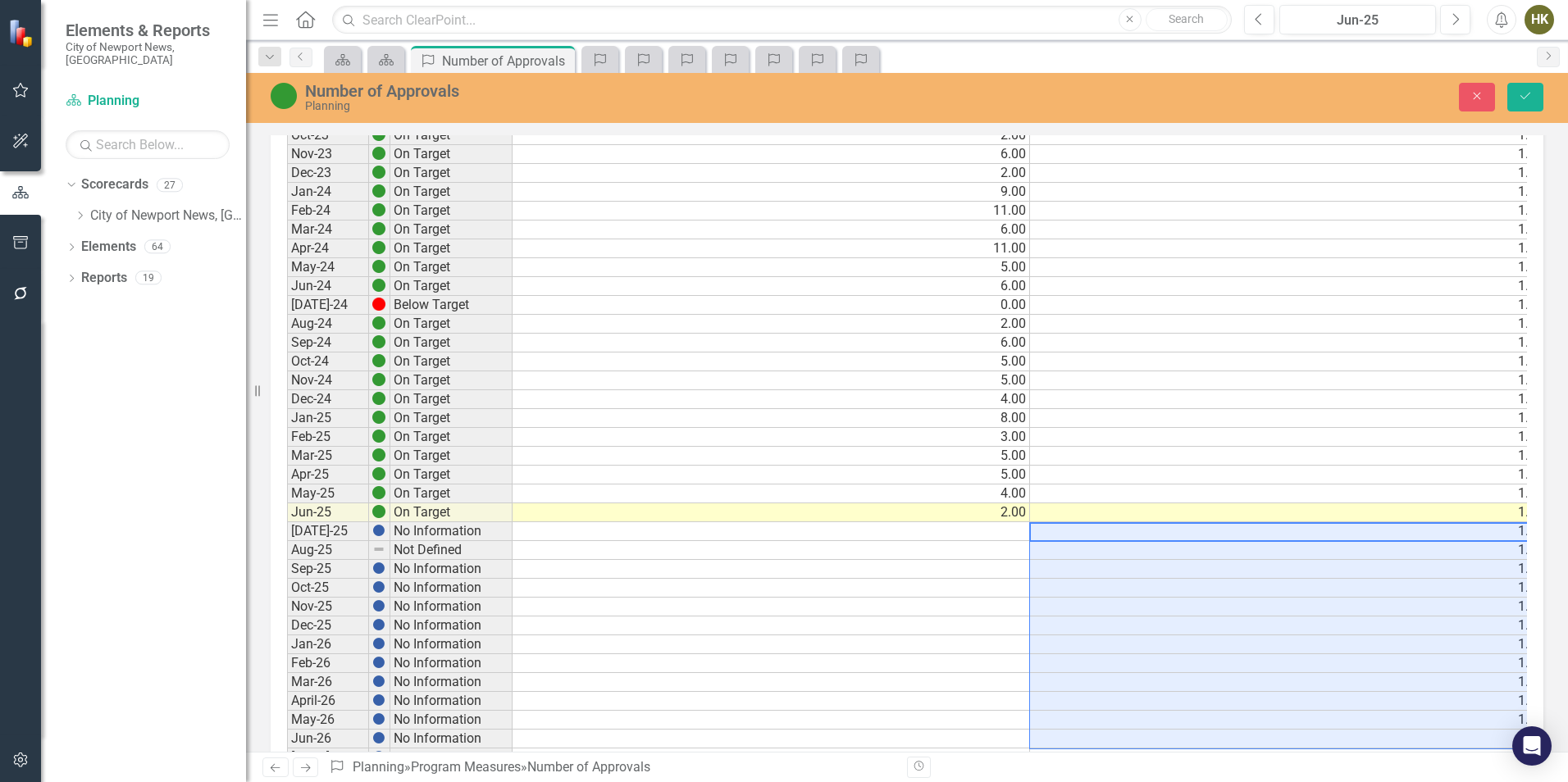 type on "1" 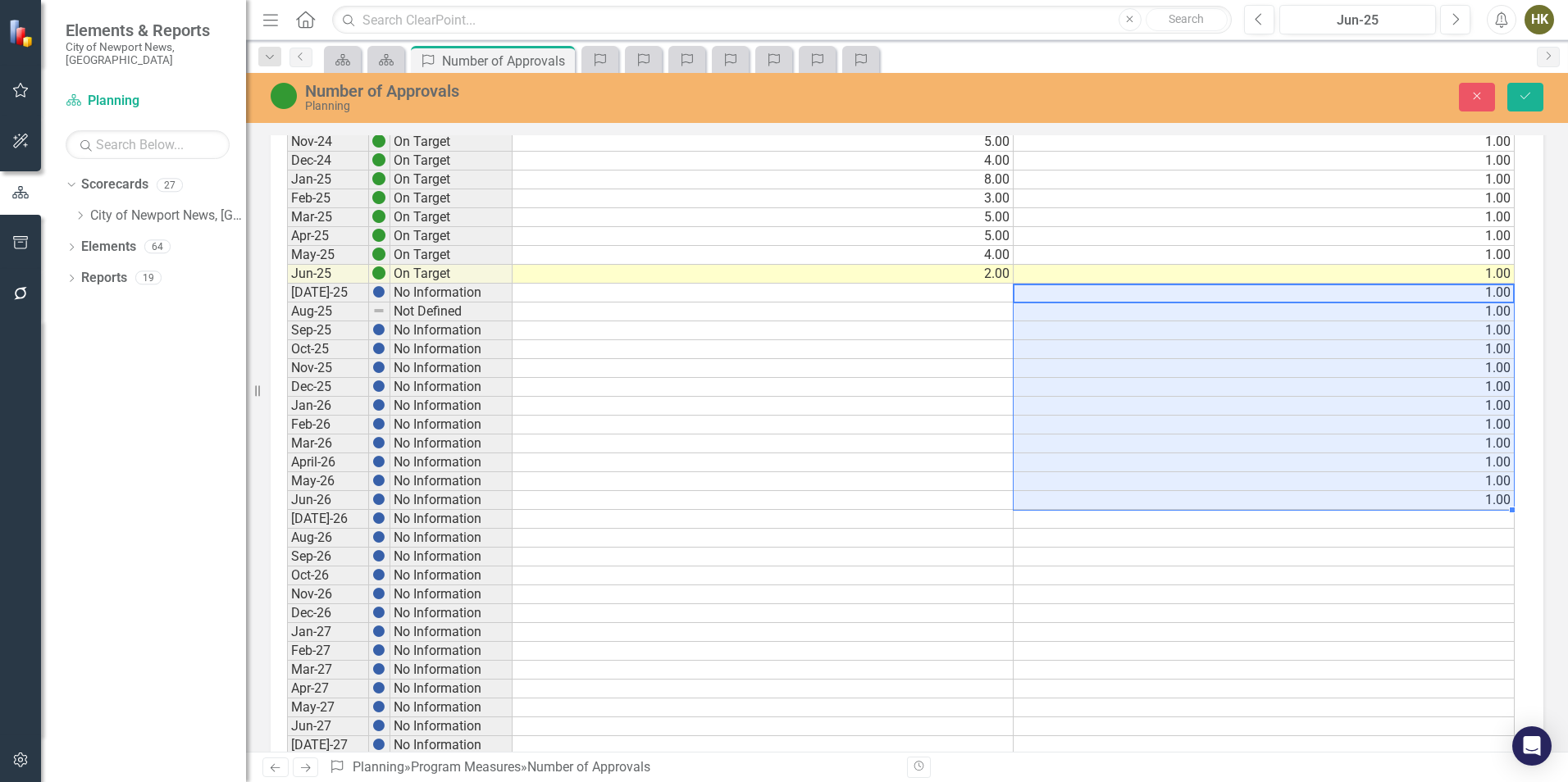 scroll, scrollTop: 492, scrollLeft: 0, axis: vertical 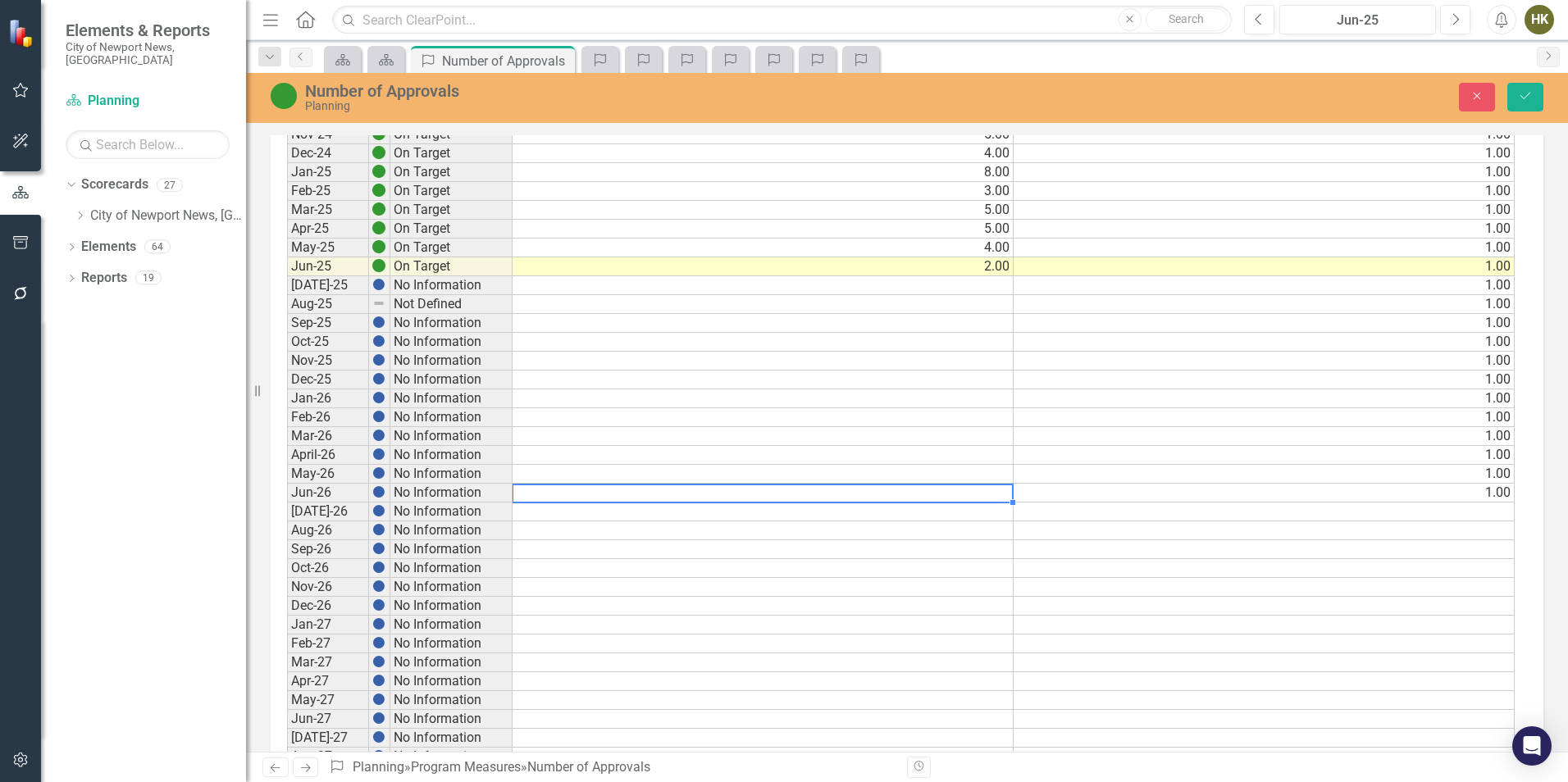 click at bounding box center (763, 493) 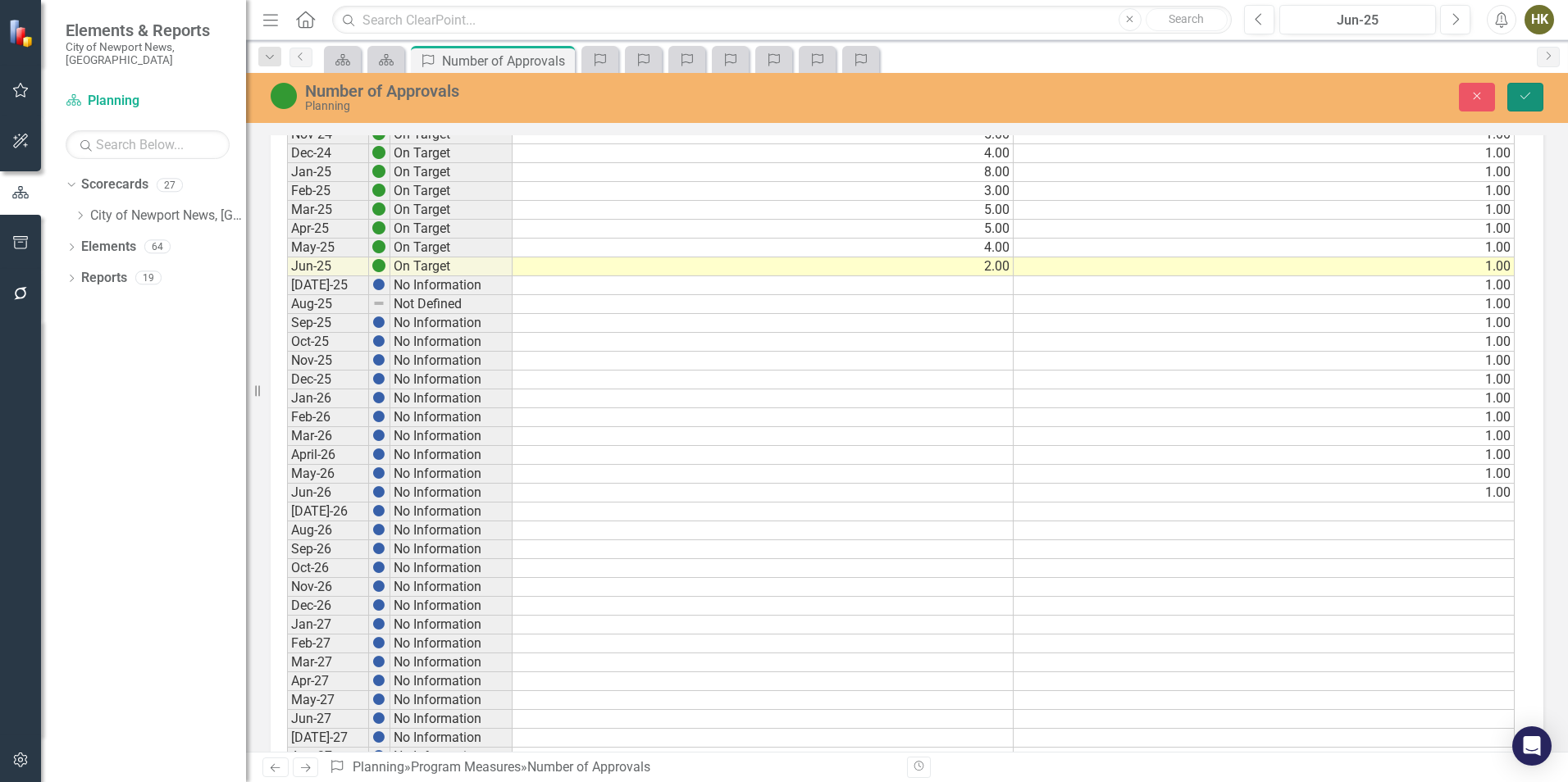 click on "Save" at bounding box center (1525, 97) 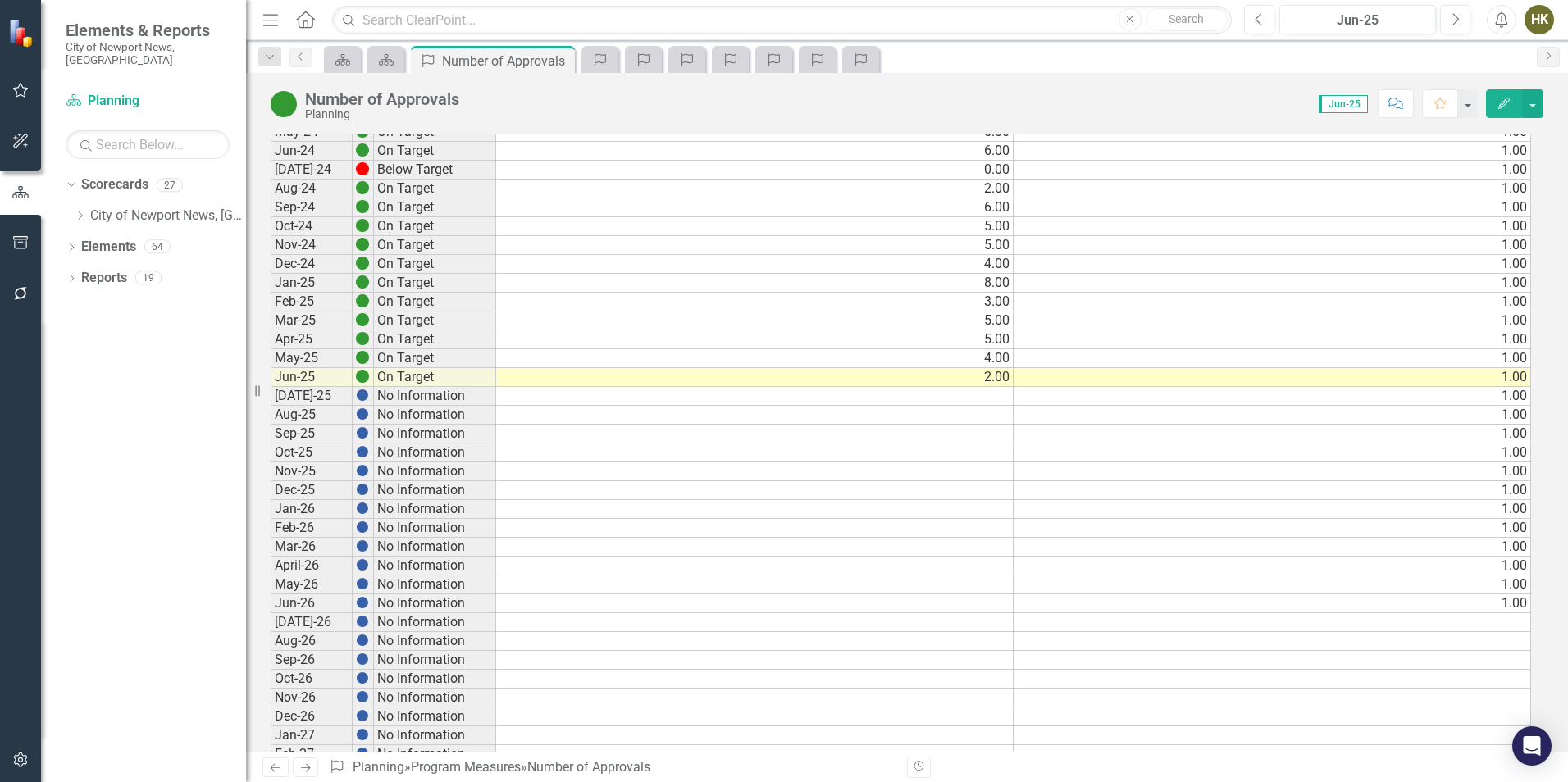 scroll, scrollTop: 492, scrollLeft: 0, axis: vertical 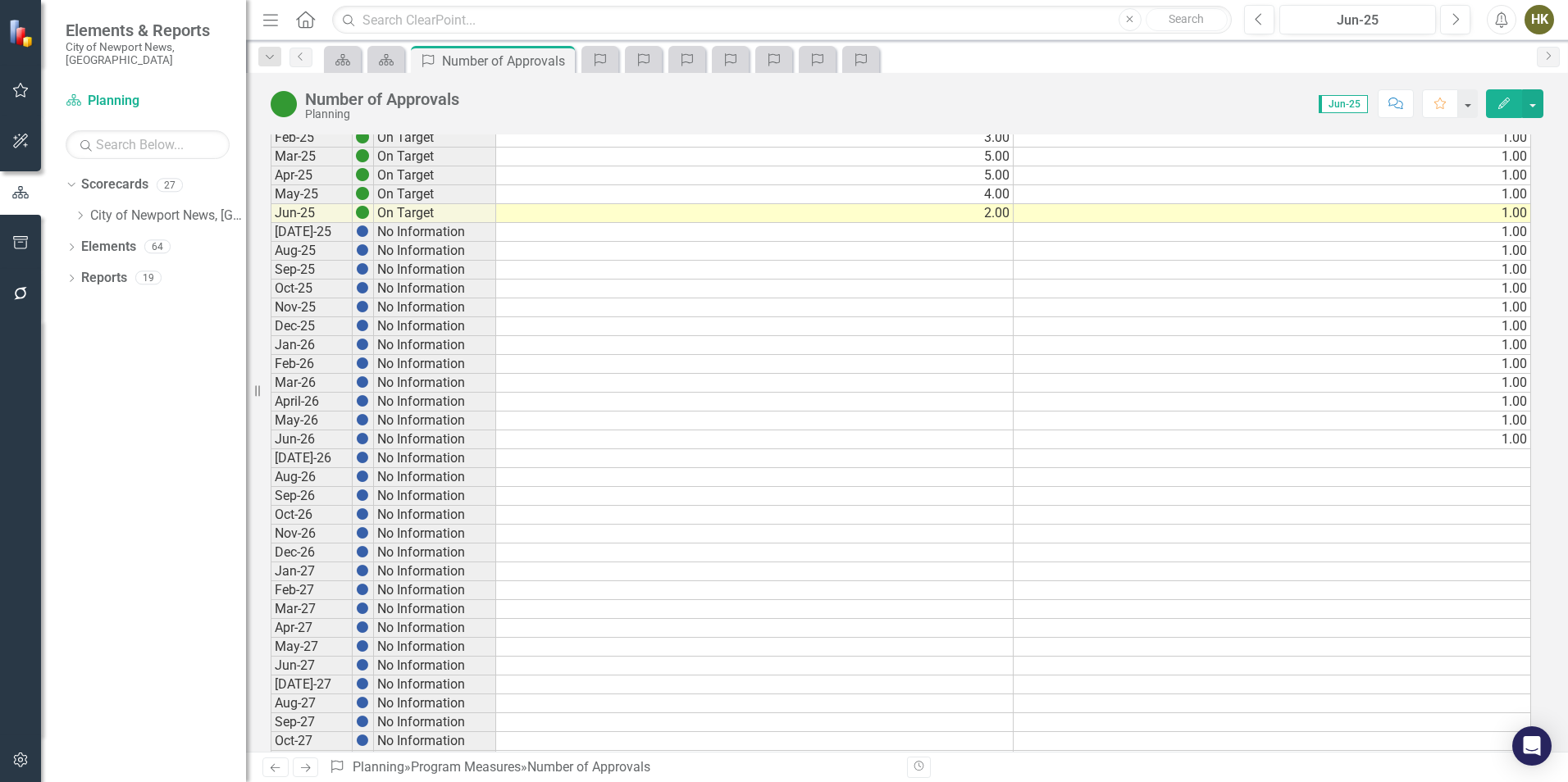 click at bounding box center (754, 421) 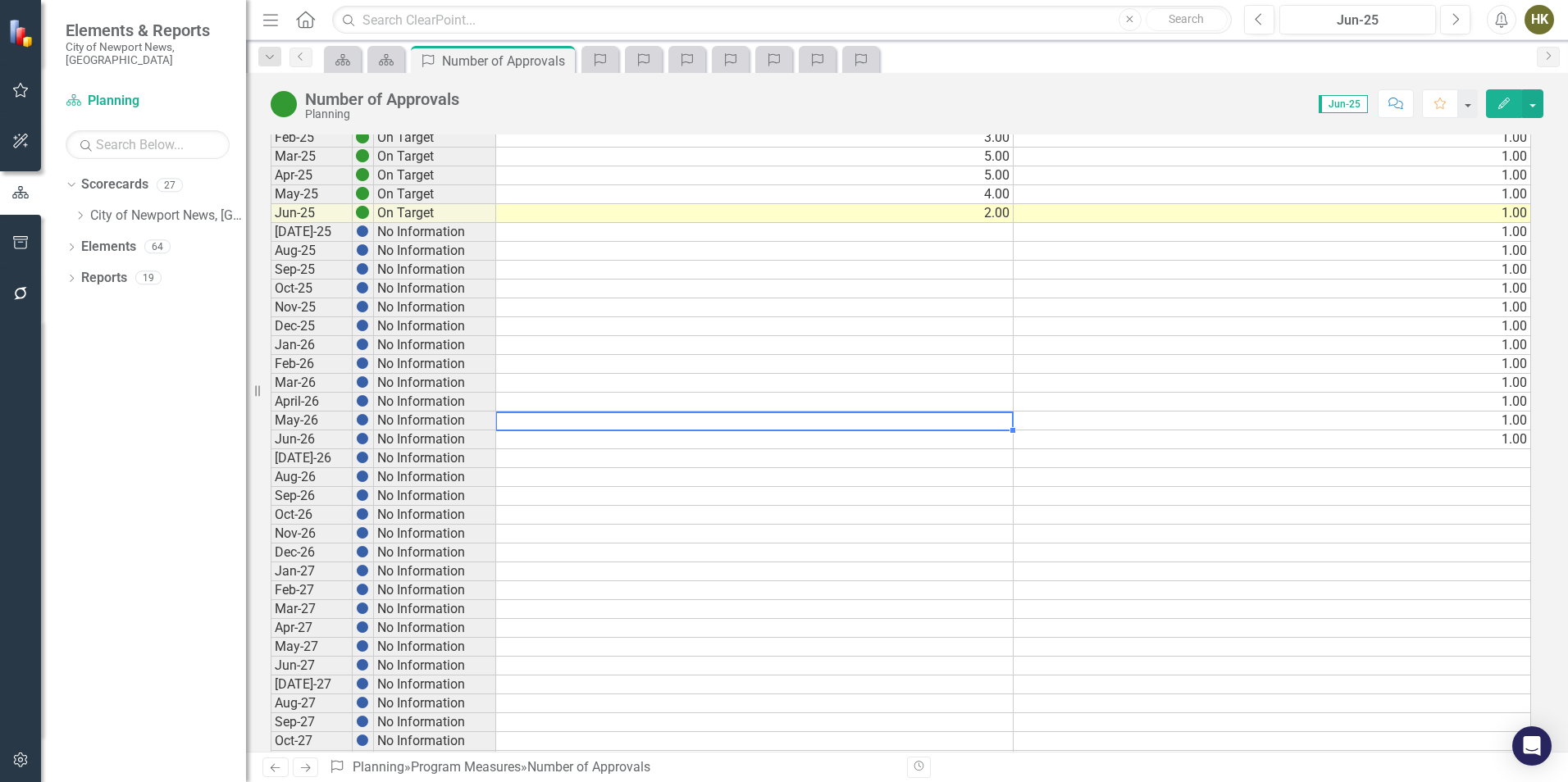 drag, startPoint x: 795, startPoint y: 425, endPoint x: 1007, endPoint y: 424, distance: 212.00236 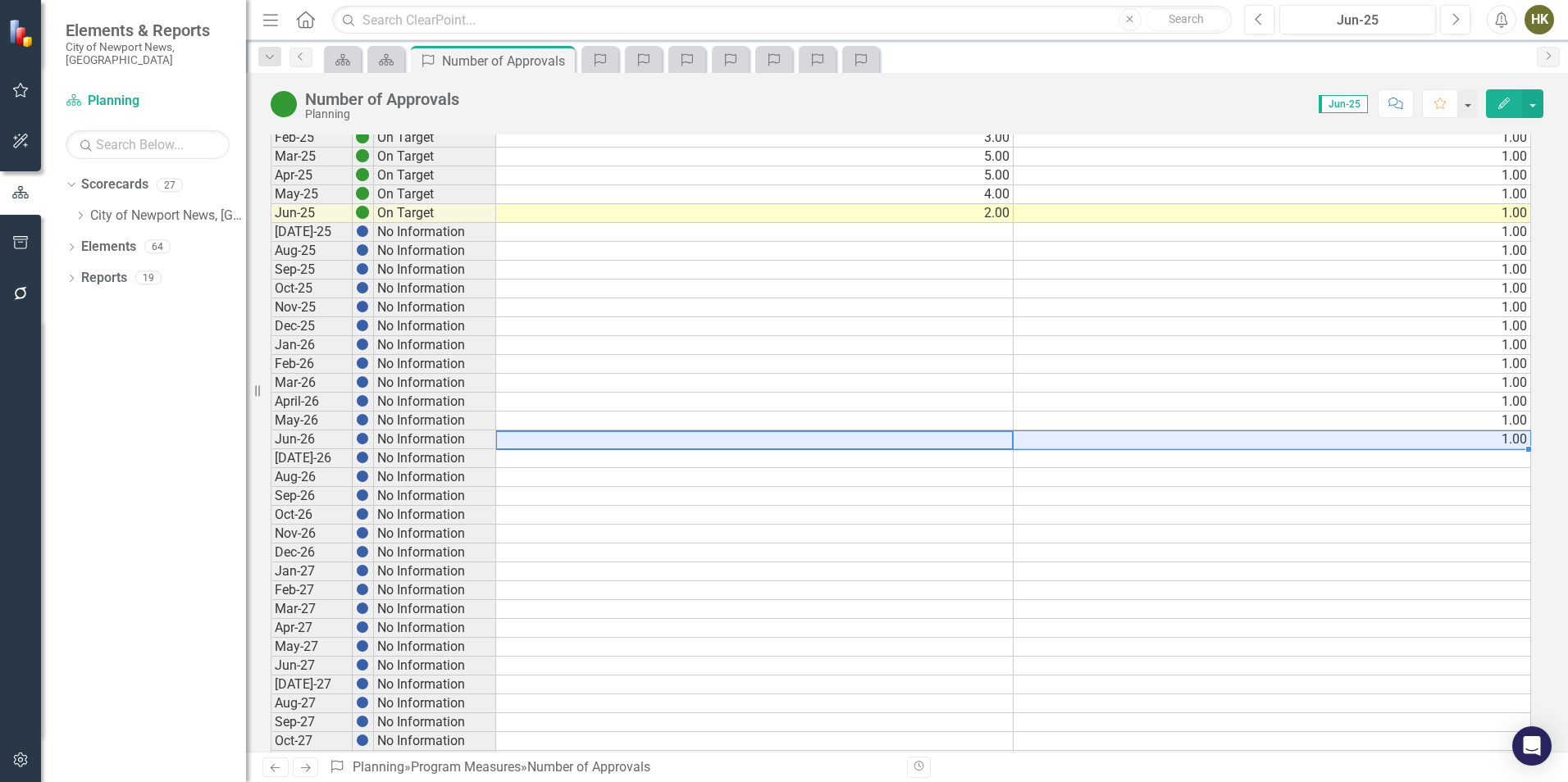 drag, startPoint x: 982, startPoint y: 445, endPoint x: 1037, endPoint y: 440, distance: 55.22681 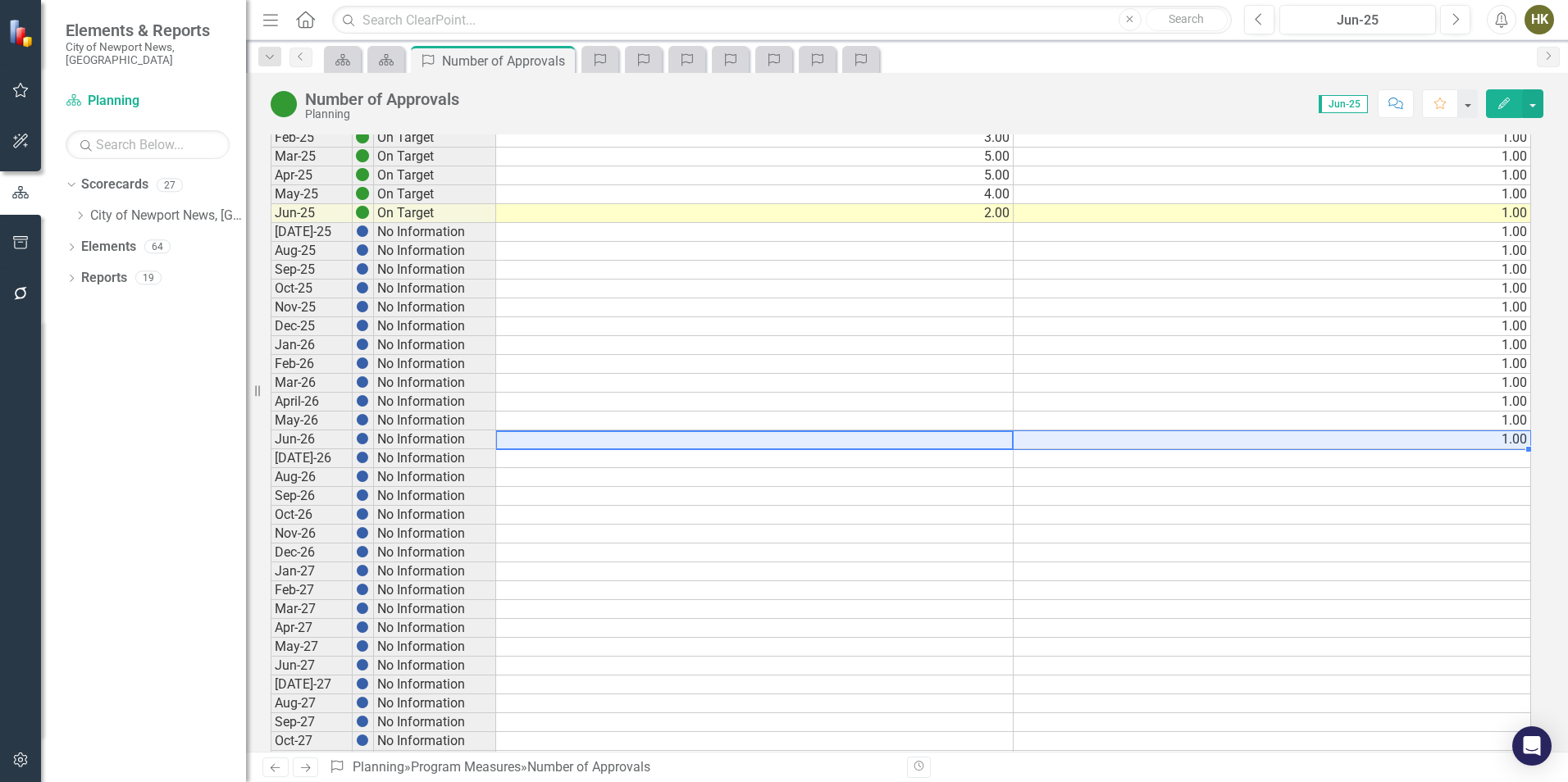 click on "Jun-26 No Information 1.00" at bounding box center [900, 439] 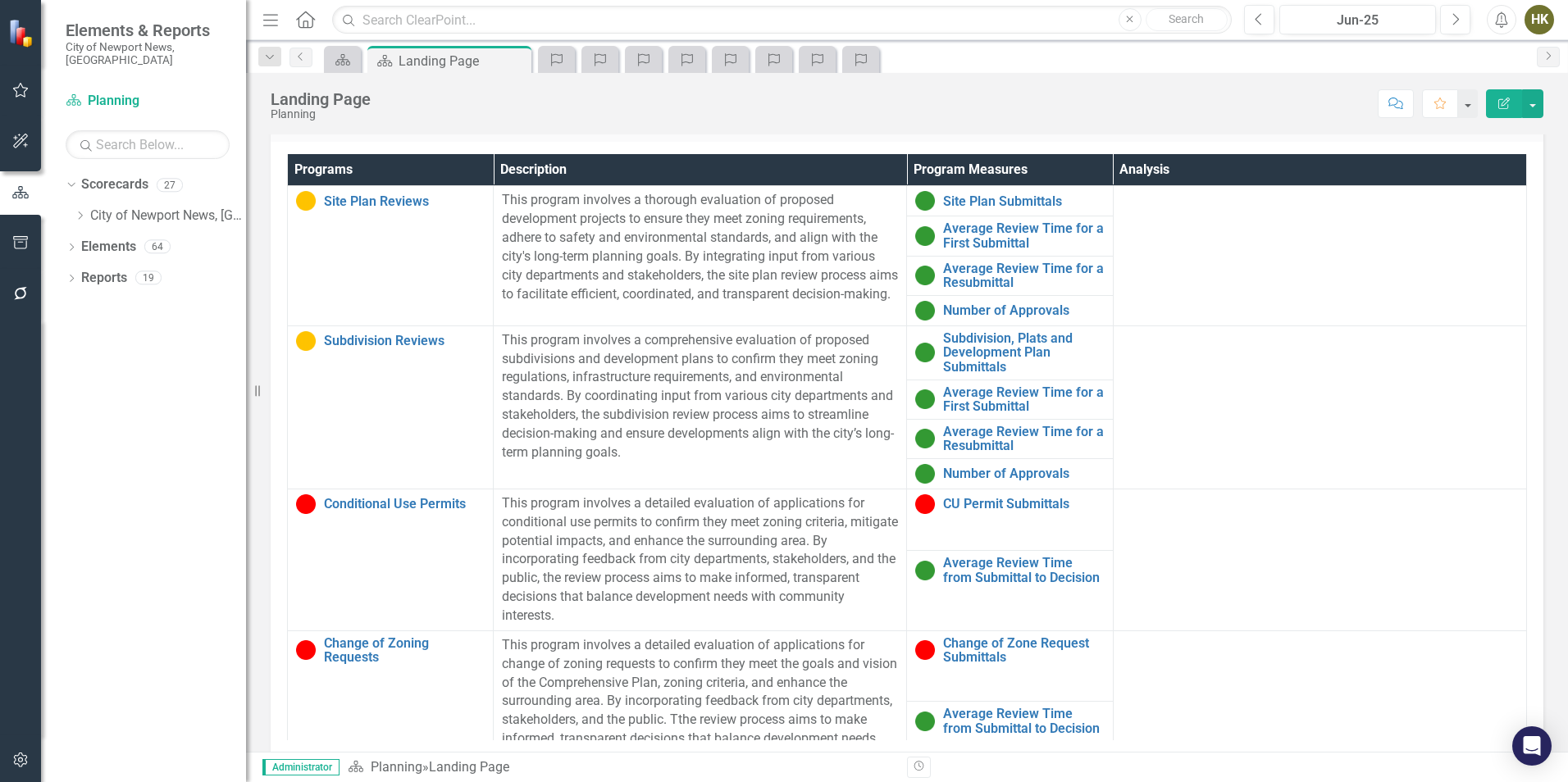 scroll, scrollTop: 1186, scrollLeft: 0, axis: vertical 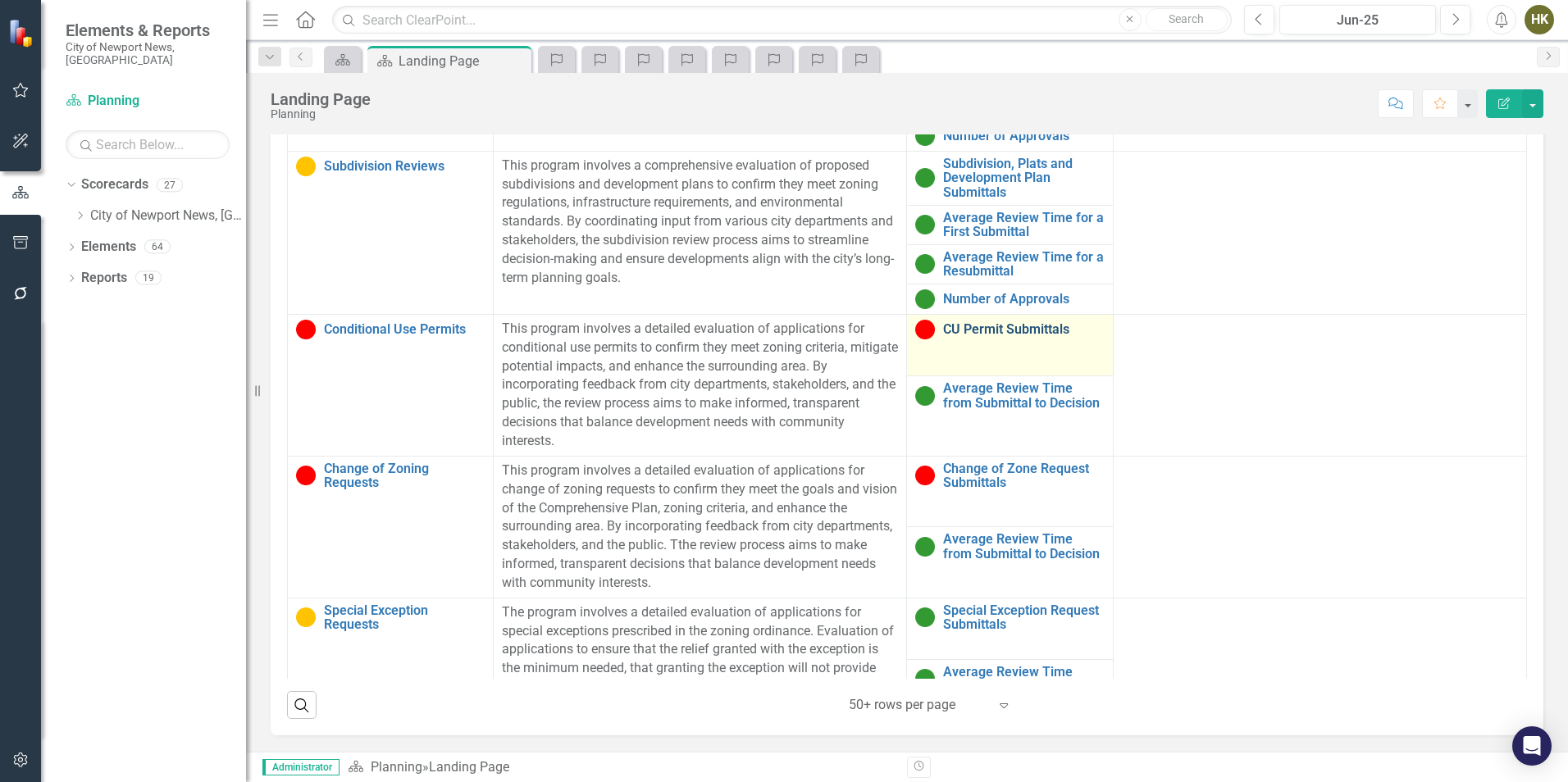 click on "CU Permit Submittals" at bounding box center (1023, 330) 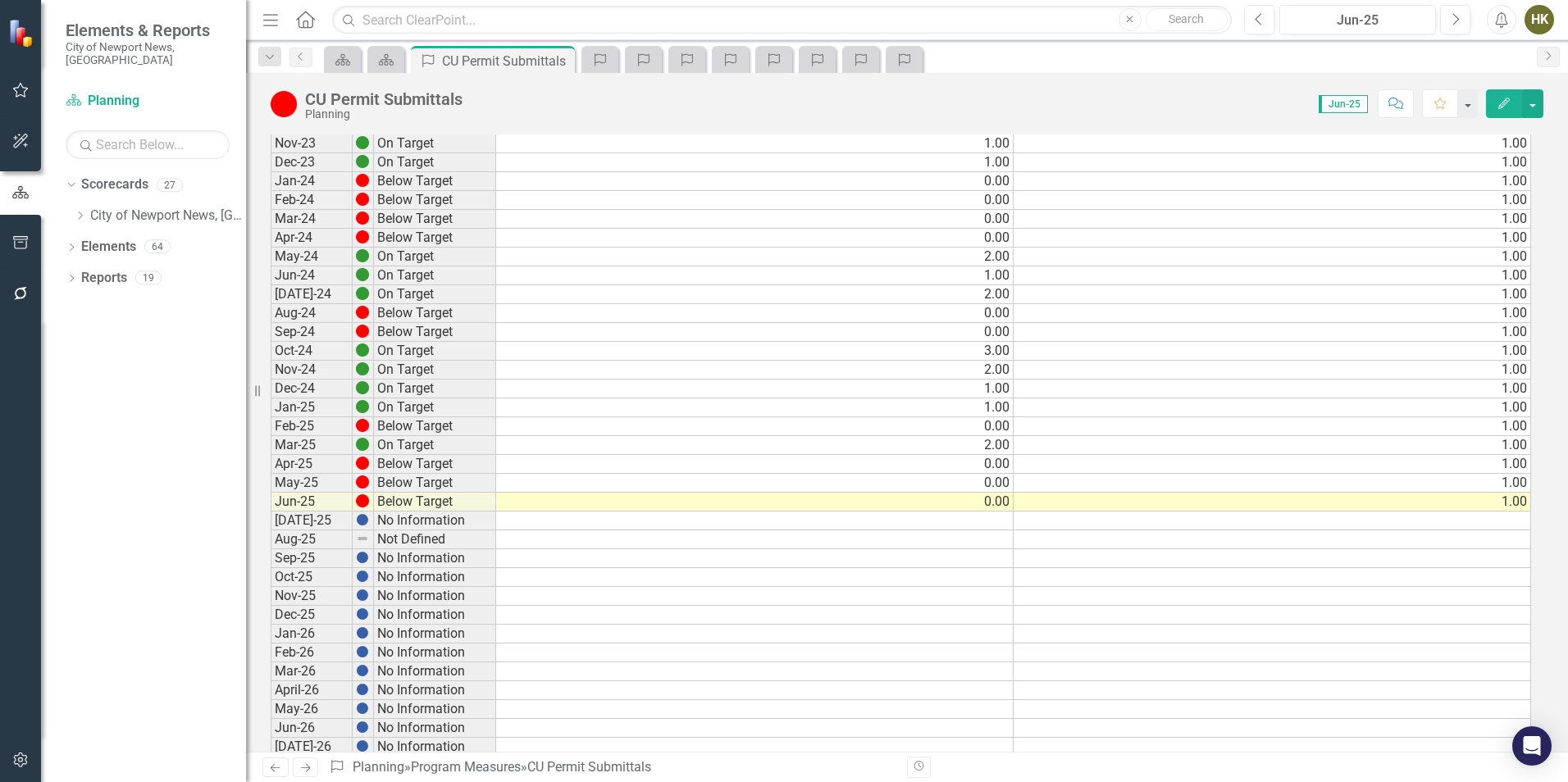 scroll, scrollTop: 246, scrollLeft: 0, axis: vertical 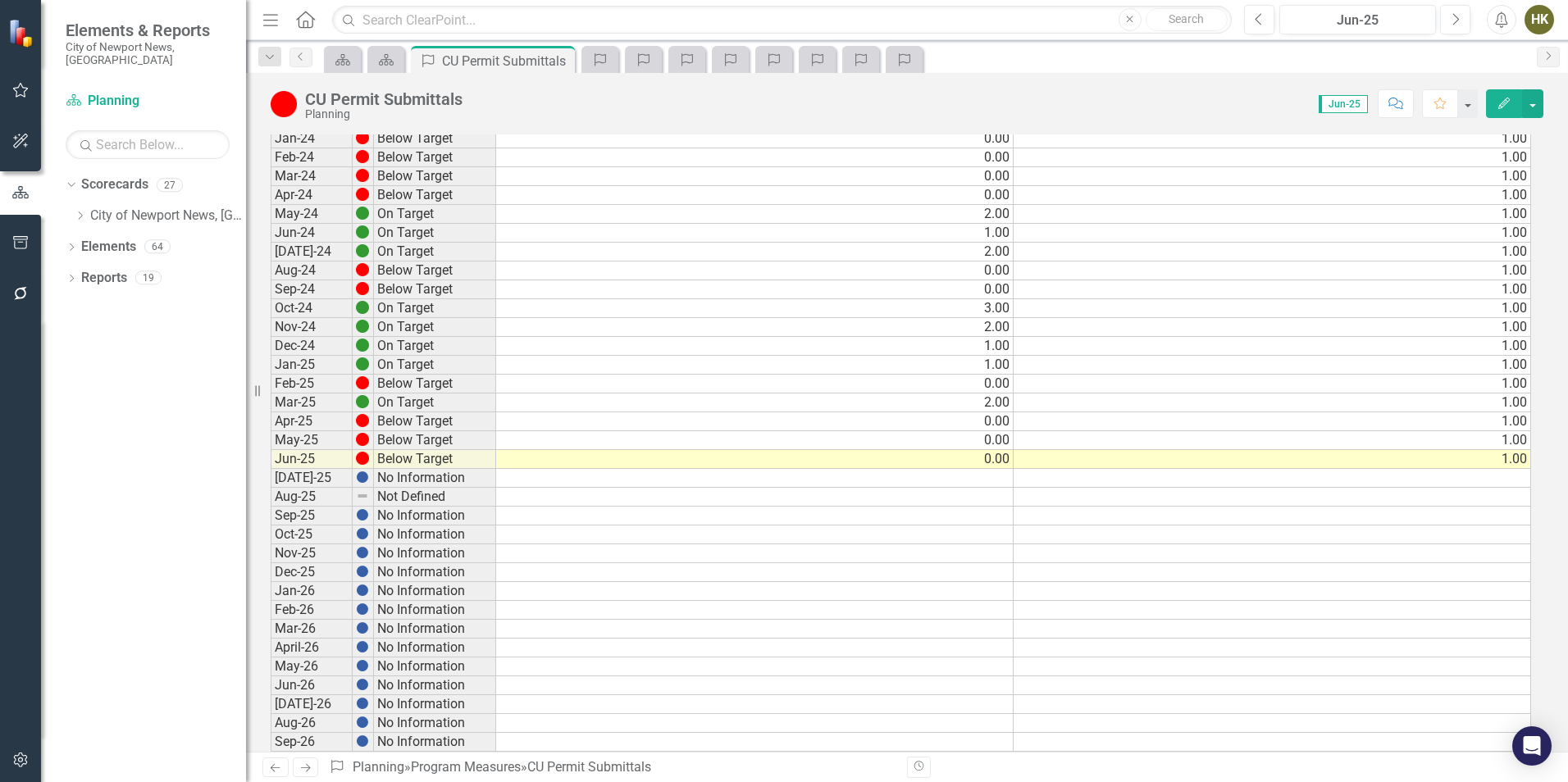 click on "1.00" at bounding box center (1272, 459) 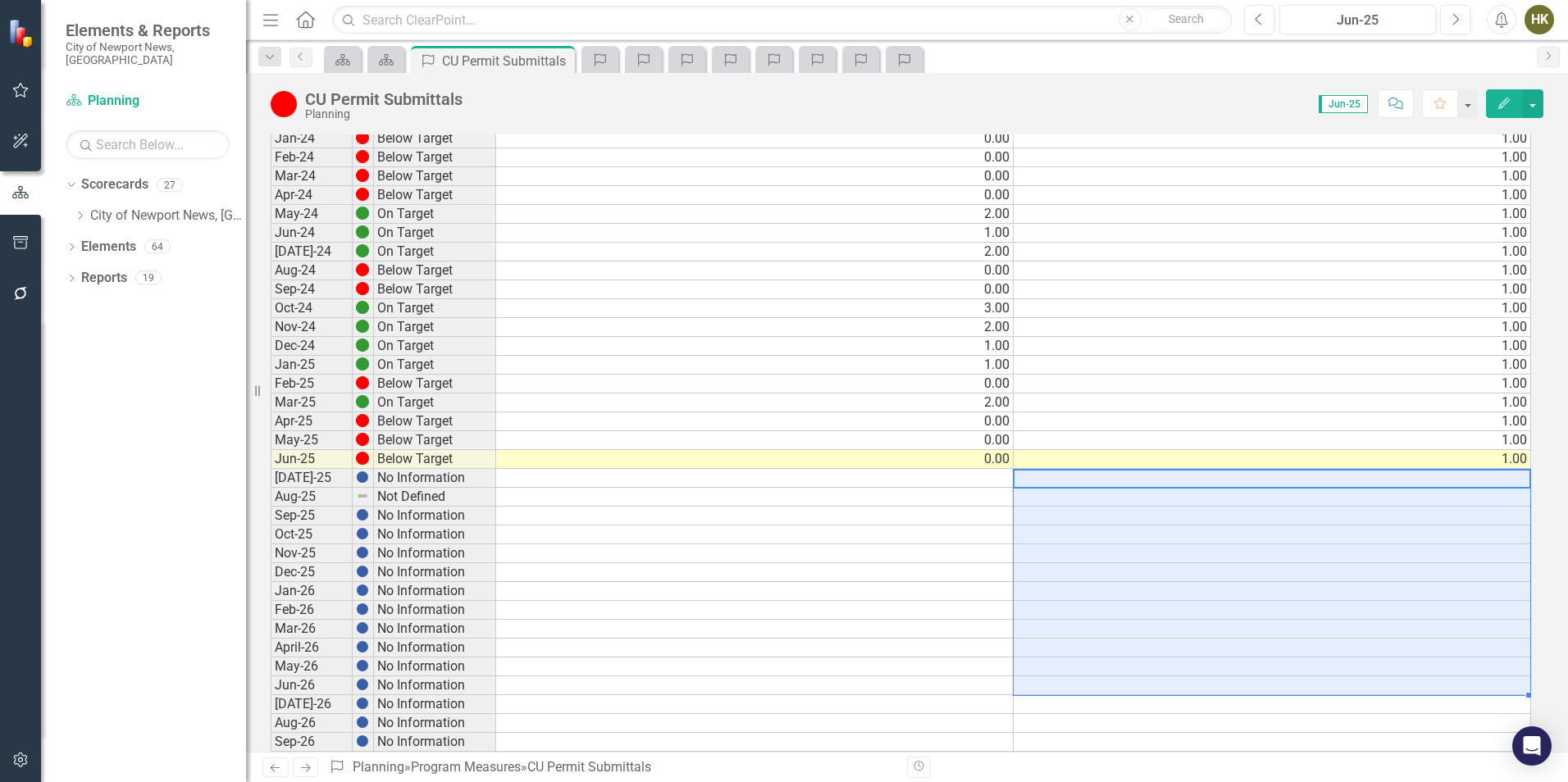 drag, startPoint x: 1089, startPoint y: 475, endPoint x: 1055, endPoint y: 680, distance: 207.80038 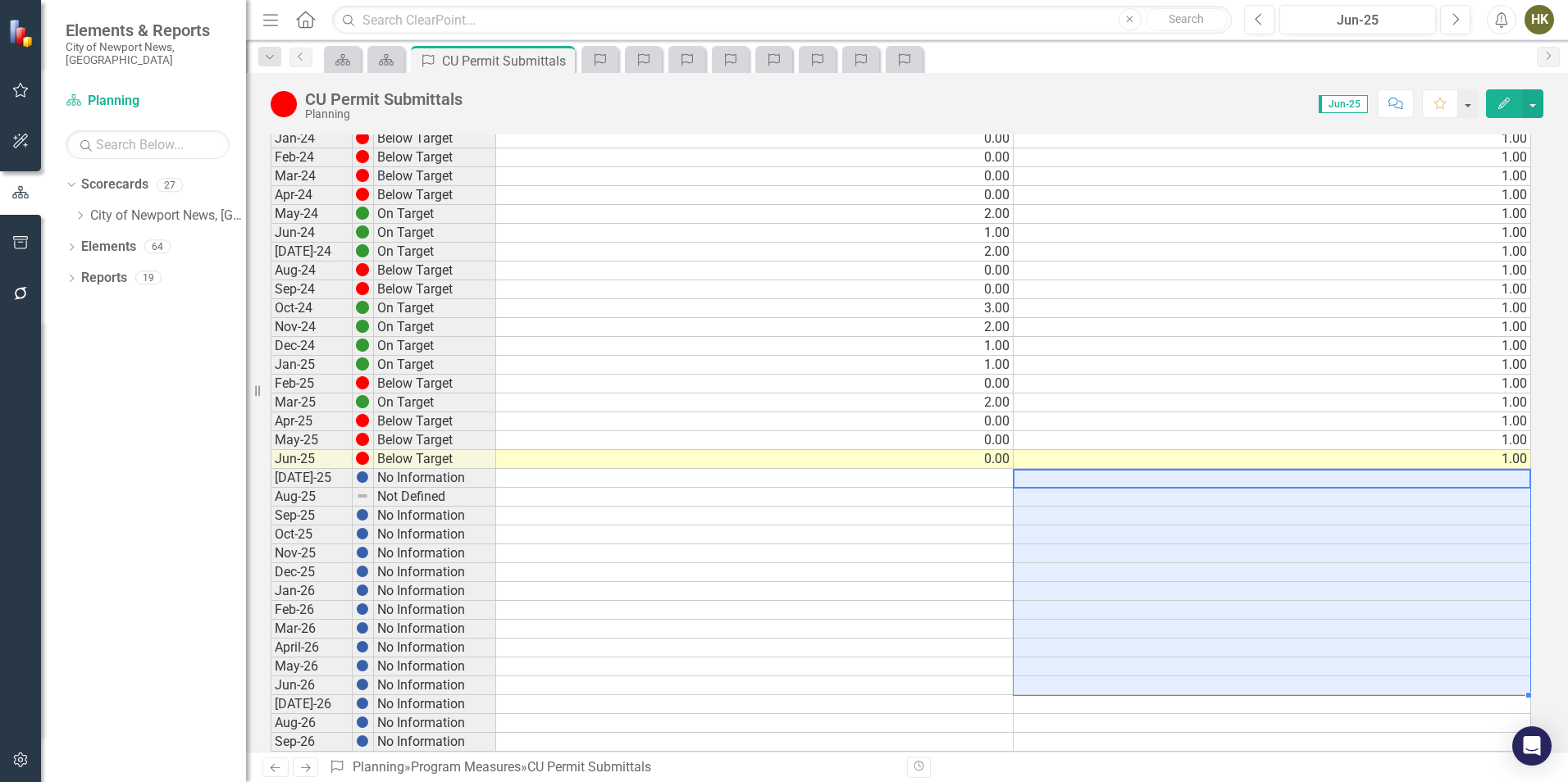click on "[DATE]-23 Below Target 0.00 1.00 Aug-23 Below Target 0.00 1.00 Sep-23 On Target 1.00 1.00 Oct-23 Below Target 0.00 1.00 Nov-23 On Target 1.00 1.00 Dec-23 On Target 1.00 1.00 Jan-24 Below Target 0.00 1.00 Feb-24 Below Target 0.00 1.00 Mar-24 Below Target 0.00 1.00 Apr-24 Below Target 0.00 1.00 May-24 On Target 2.00 1.00 Jun-24 On Target 1.00 1.00 [DATE]-24 On Target 2.00 1.00 Aug-24 Below Target 0.00 1.00 Sep-24 Below Target 0.00 1.00 Oct-24 On Target 3.00 1.00 Nov-24 On Target 2.00 1.00 Dec-24 On Target 1.00 1.00 Jan-25 On Target 1.00 1.00 Feb-25 Below Target 0.00 1.00 Mar-25 On Target 2.00 1.00 Apr-25 Below Target 0.00 1.00 May-25 Below Target 0.00 1.00 Jun-25 Below Target 0.00 1.00 [DATE]-25 No Information Aug-25 Not Defined Sep-25 No Information Oct-25 No Information Nov-25 No Information Dec-25 No Information Jan-26 No Information Feb-26 No Information Mar-26 No Information April-26 No Information May-26 No Information Jun-26 No Information [DATE]-26 No Information Aug-26 No Information Sep-26 No Information Oct-26" at bounding box center [900, 525] 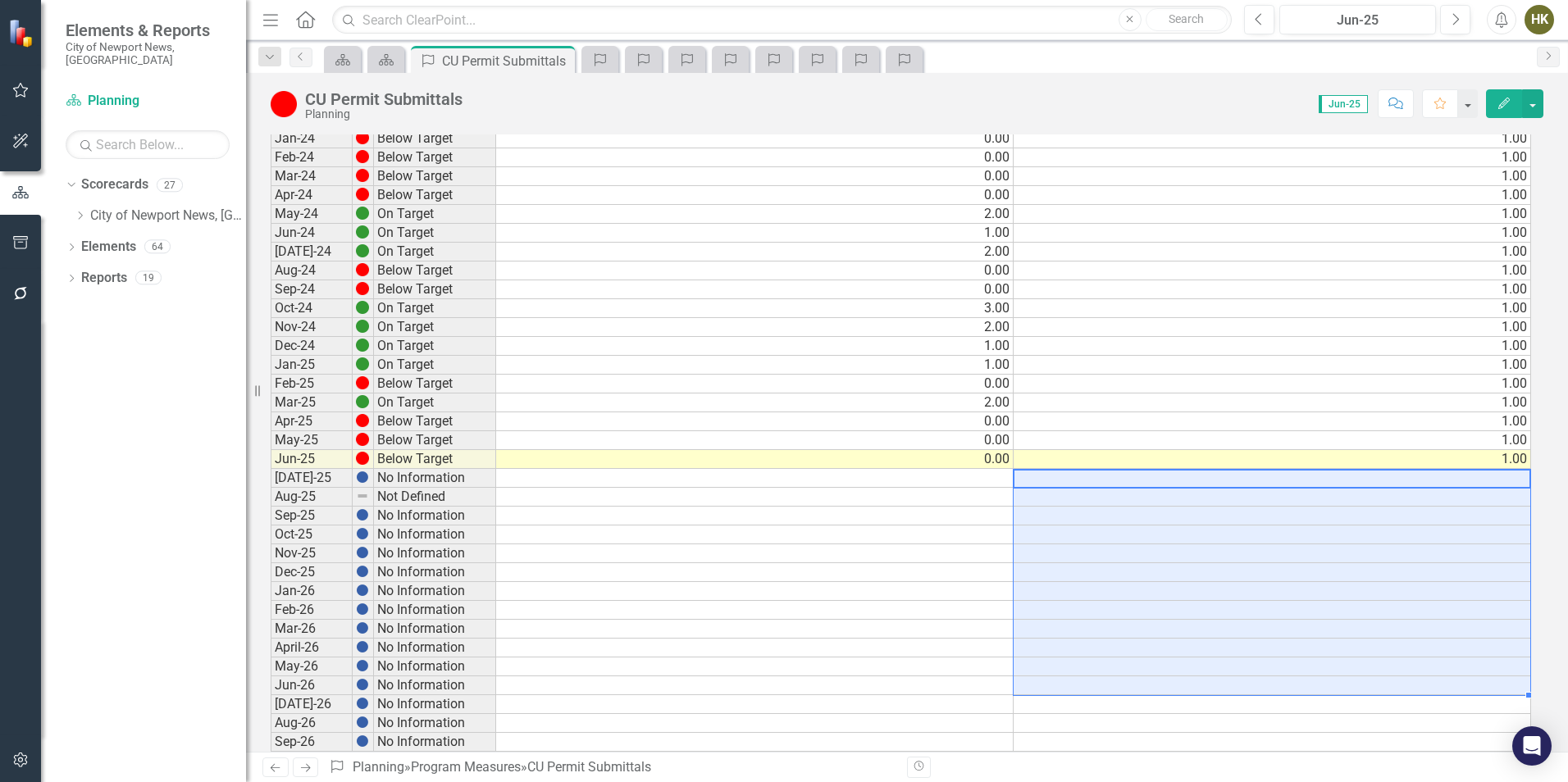 type on "1" 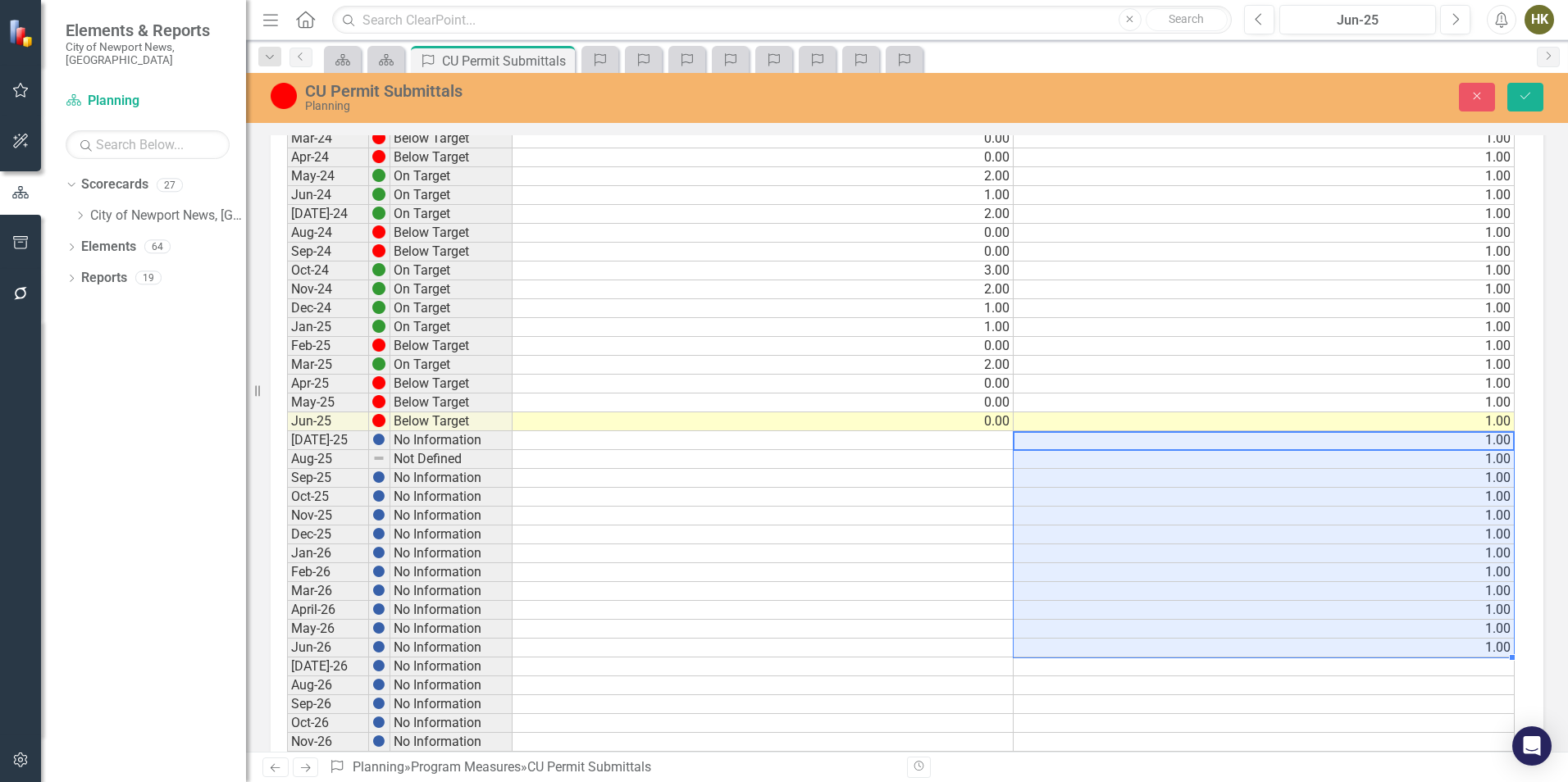 scroll, scrollTop: 492, scrollLeft: 0, axis: vertical 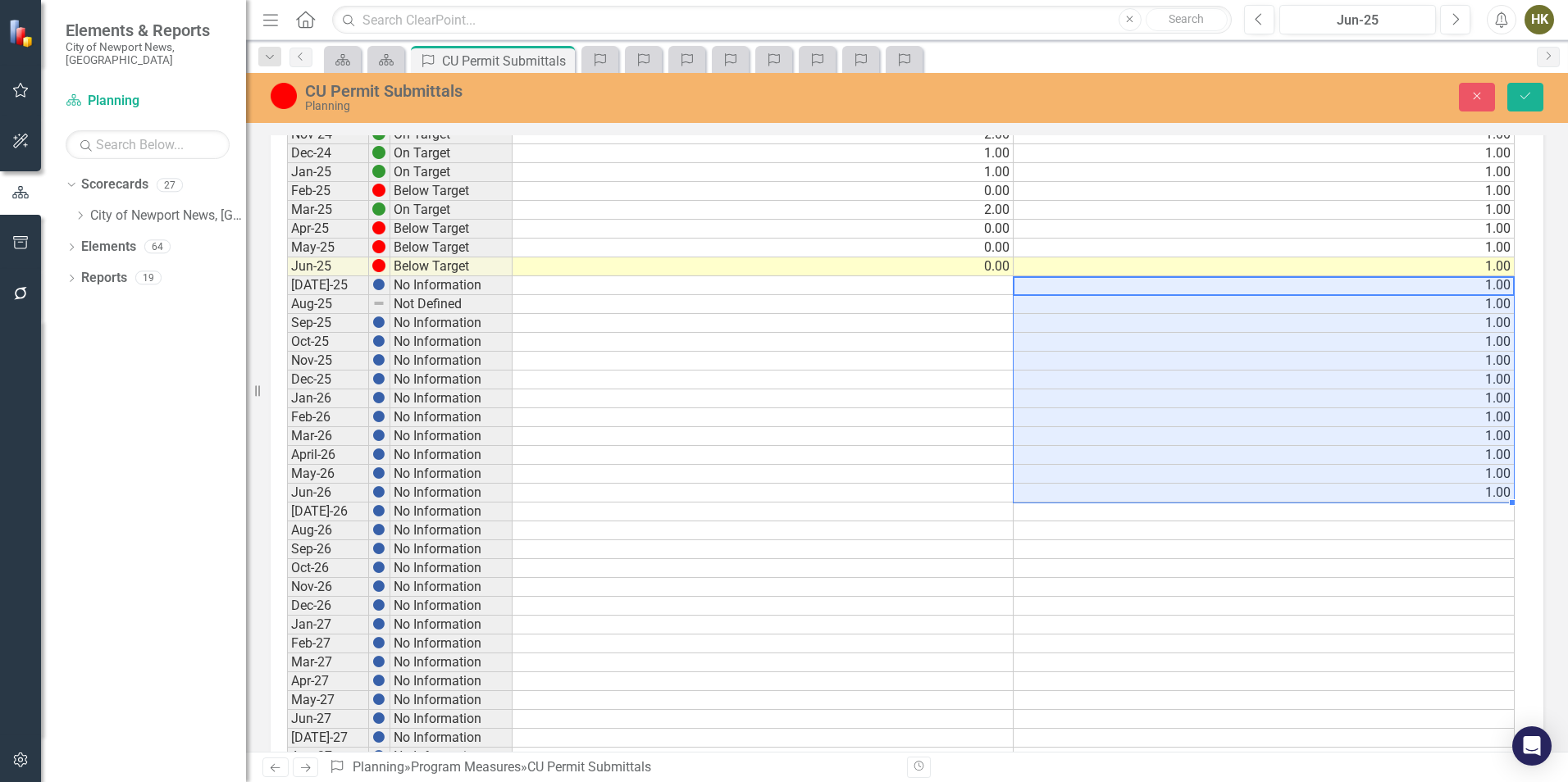 click at bounding box center (763, 493) 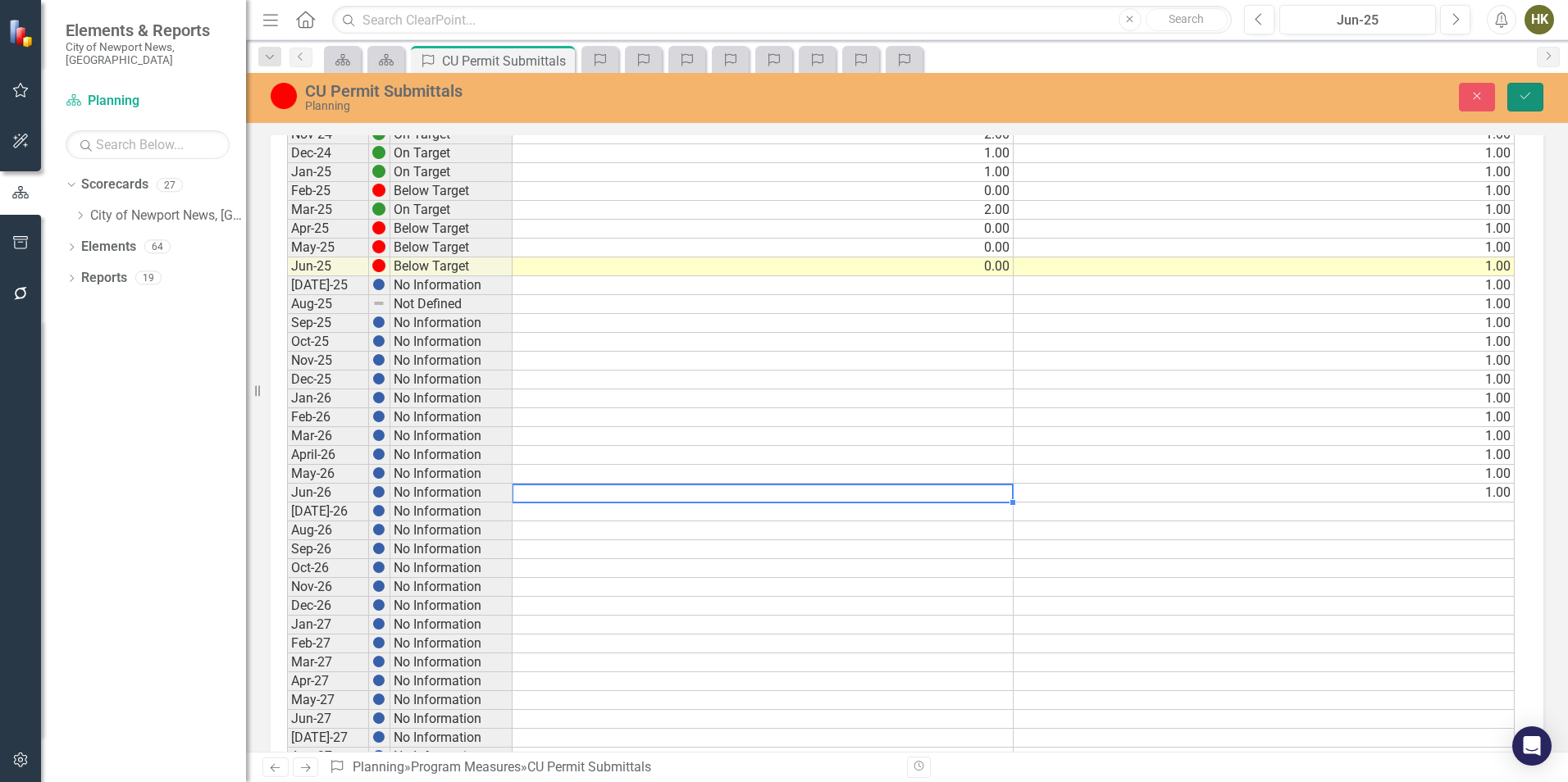 click on "Save" at bounding box center [1525, 97] 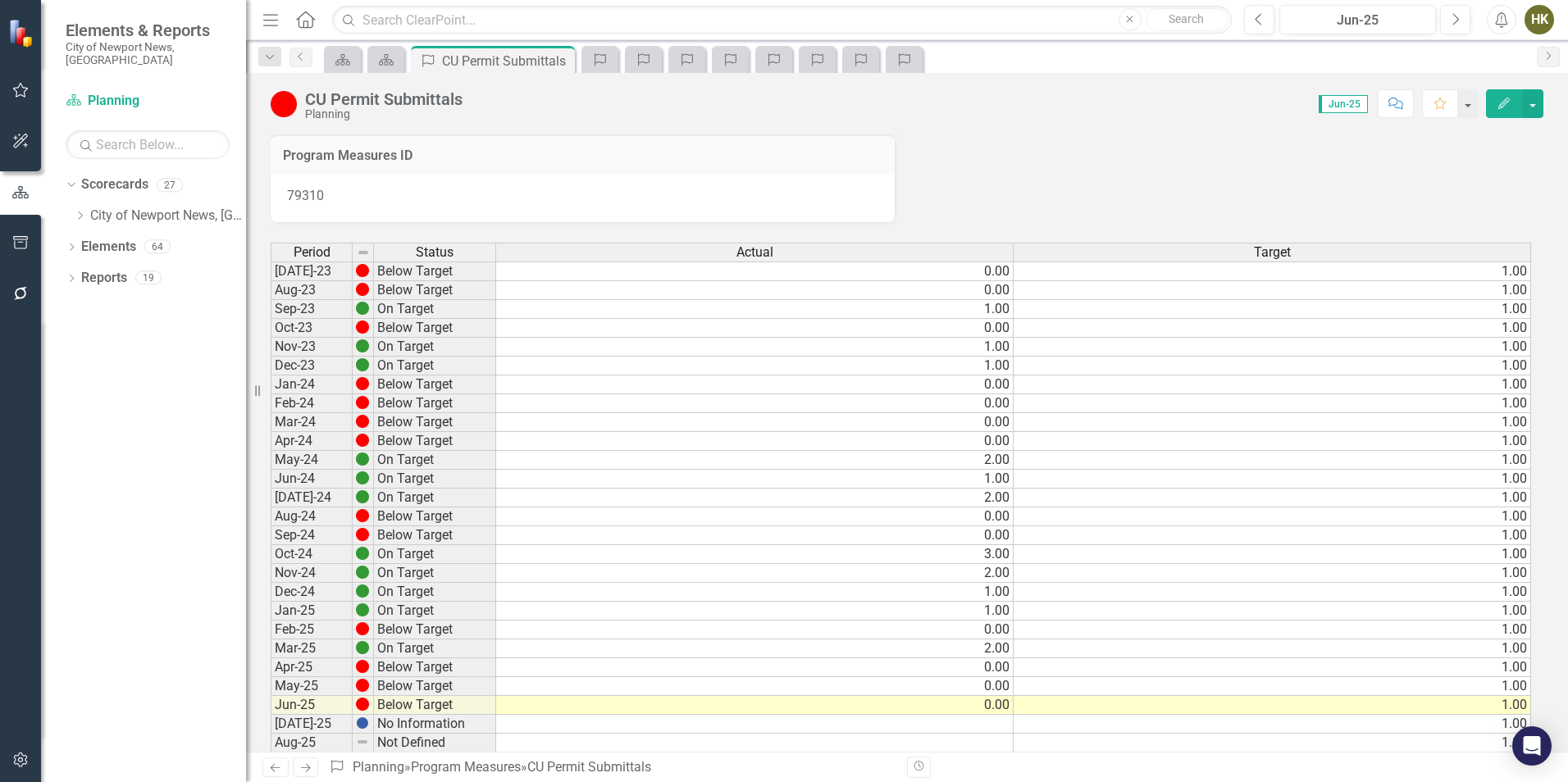 scroll, scrollTop: 328, scrollLeft: 0, axis: vertical 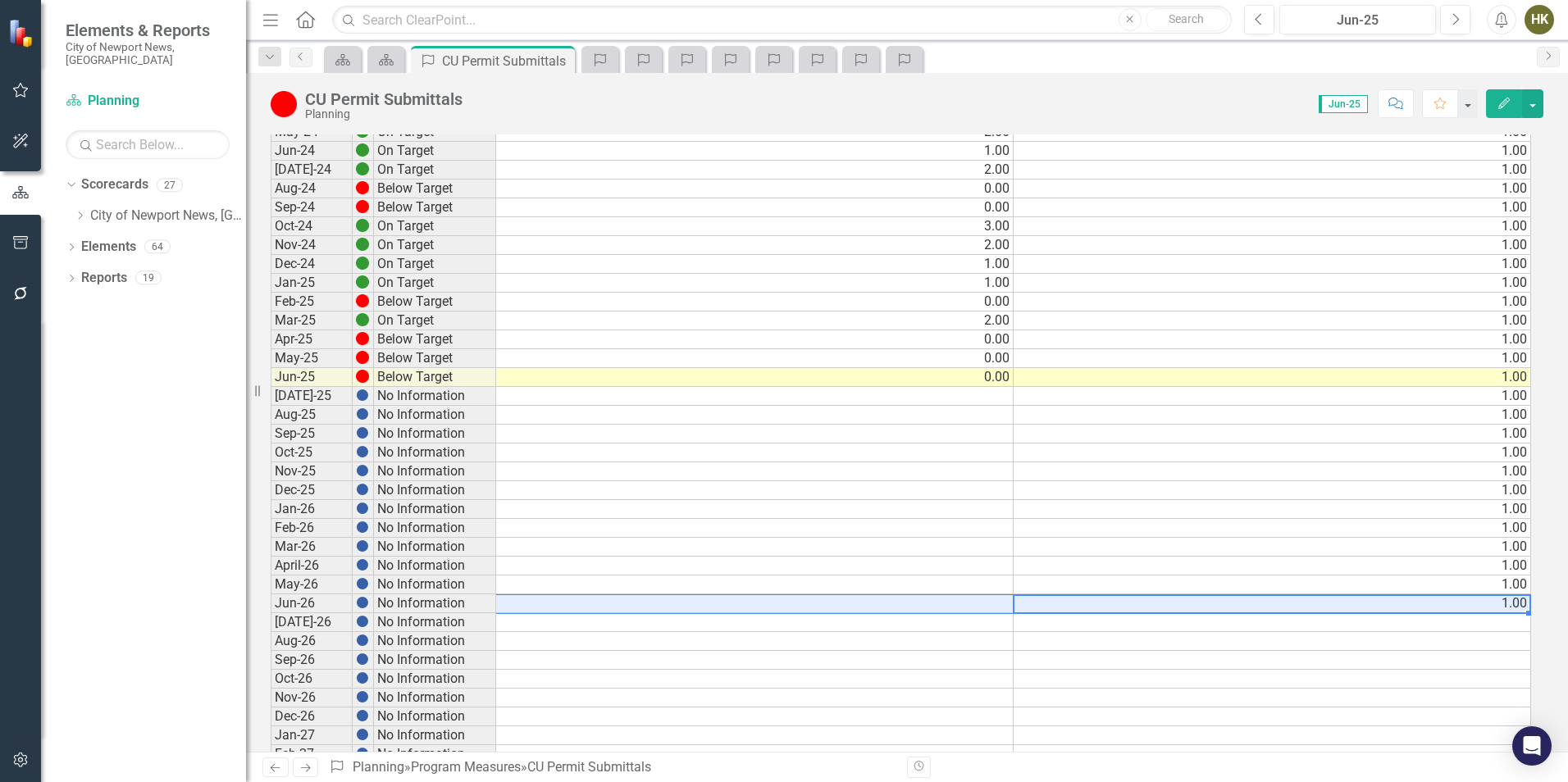 drag, startPoint x: 1196, startPoint y: 602, endPoint x: 954, endPoint y: 599, distance: 242.01859 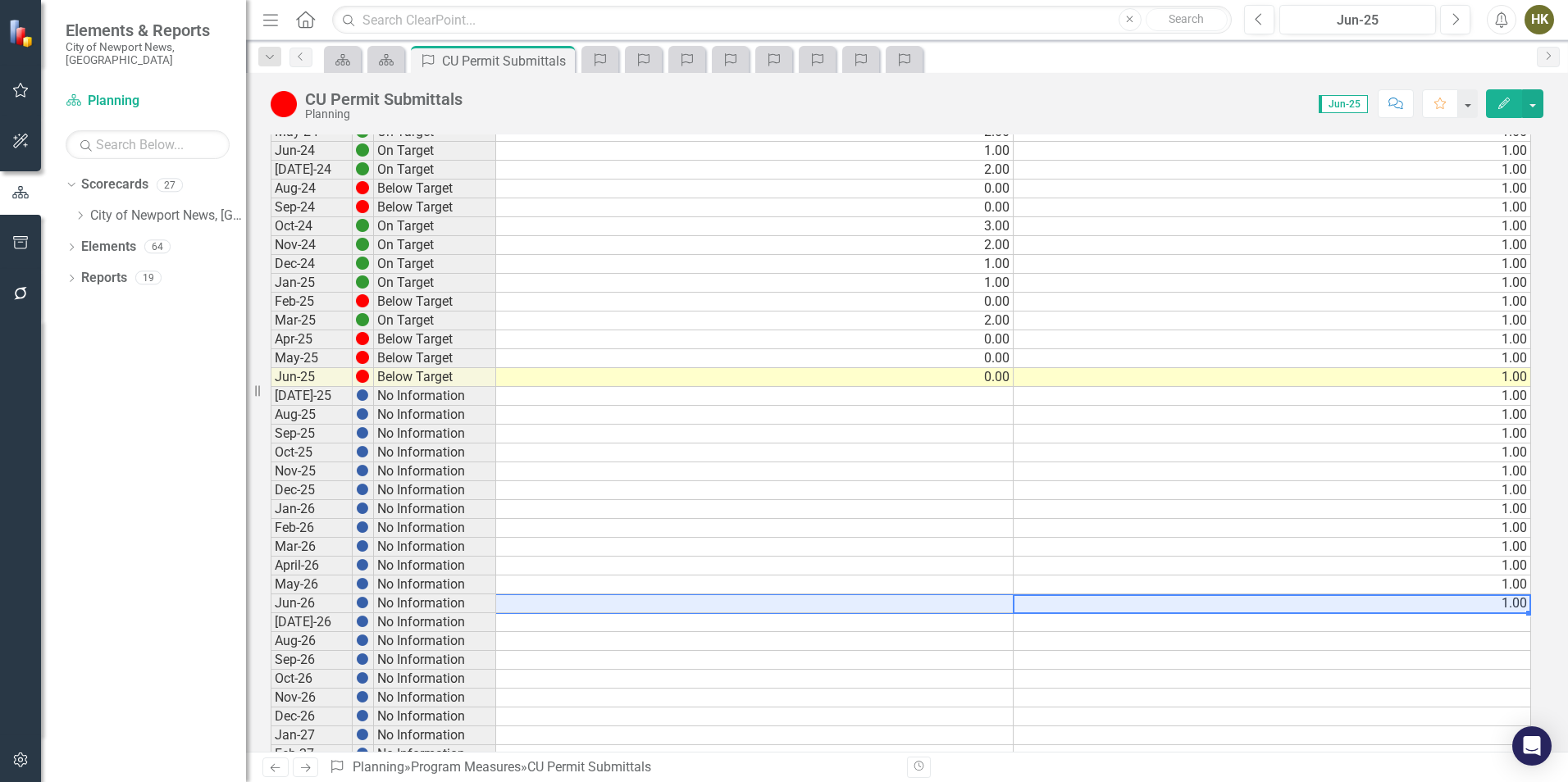 click on "Jun-26 No Information 1.00" at bounding box center (900, 603) 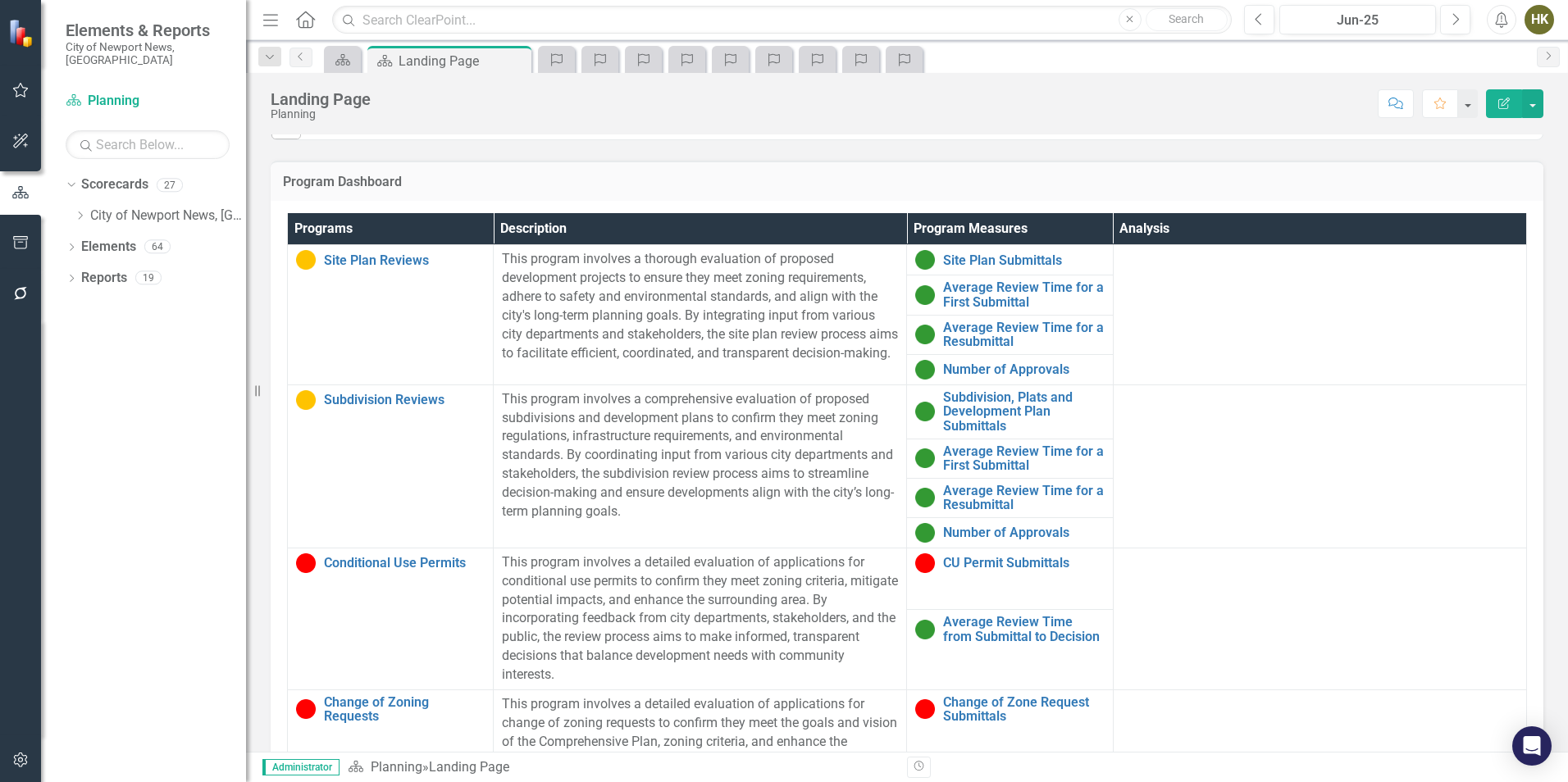 scroll, scrollTop: 1186, scrollLeft: 0, axis: vertical 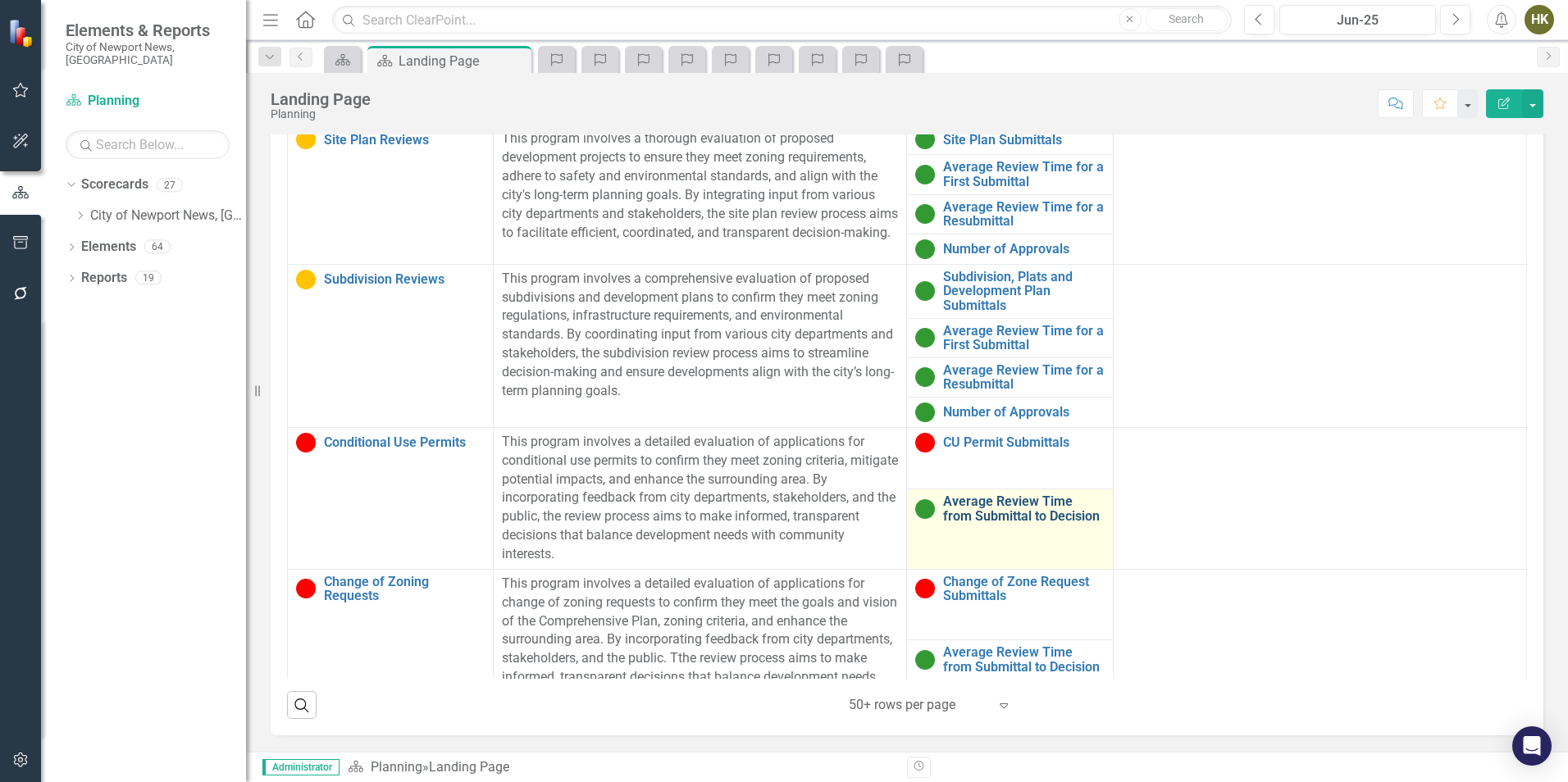click on "Average Review Time from Submittal to Decision" at bounding box center [1023, 508] 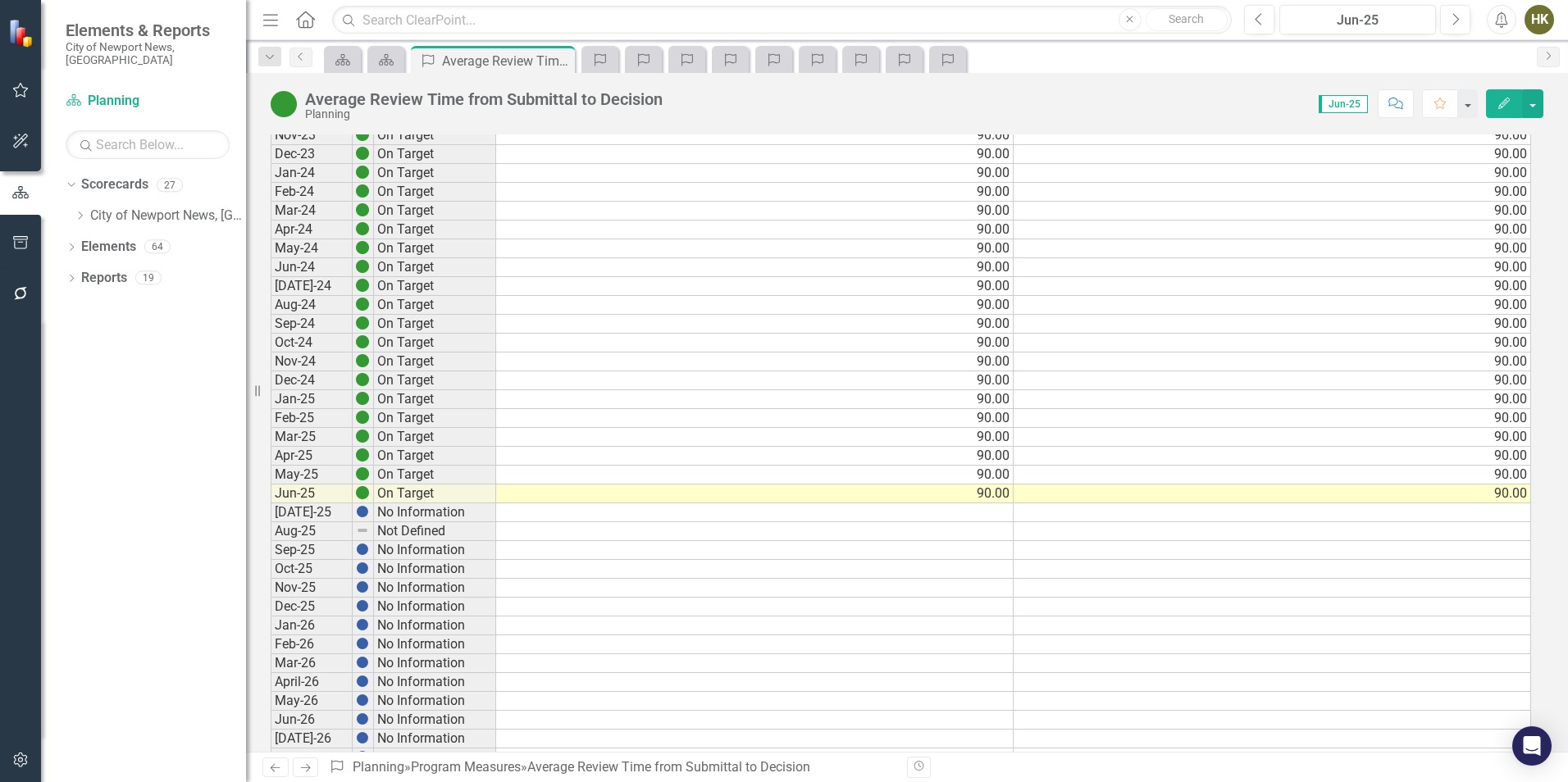 scroll, scrollTop: 246, scrollLeft: 0, axis: vertical 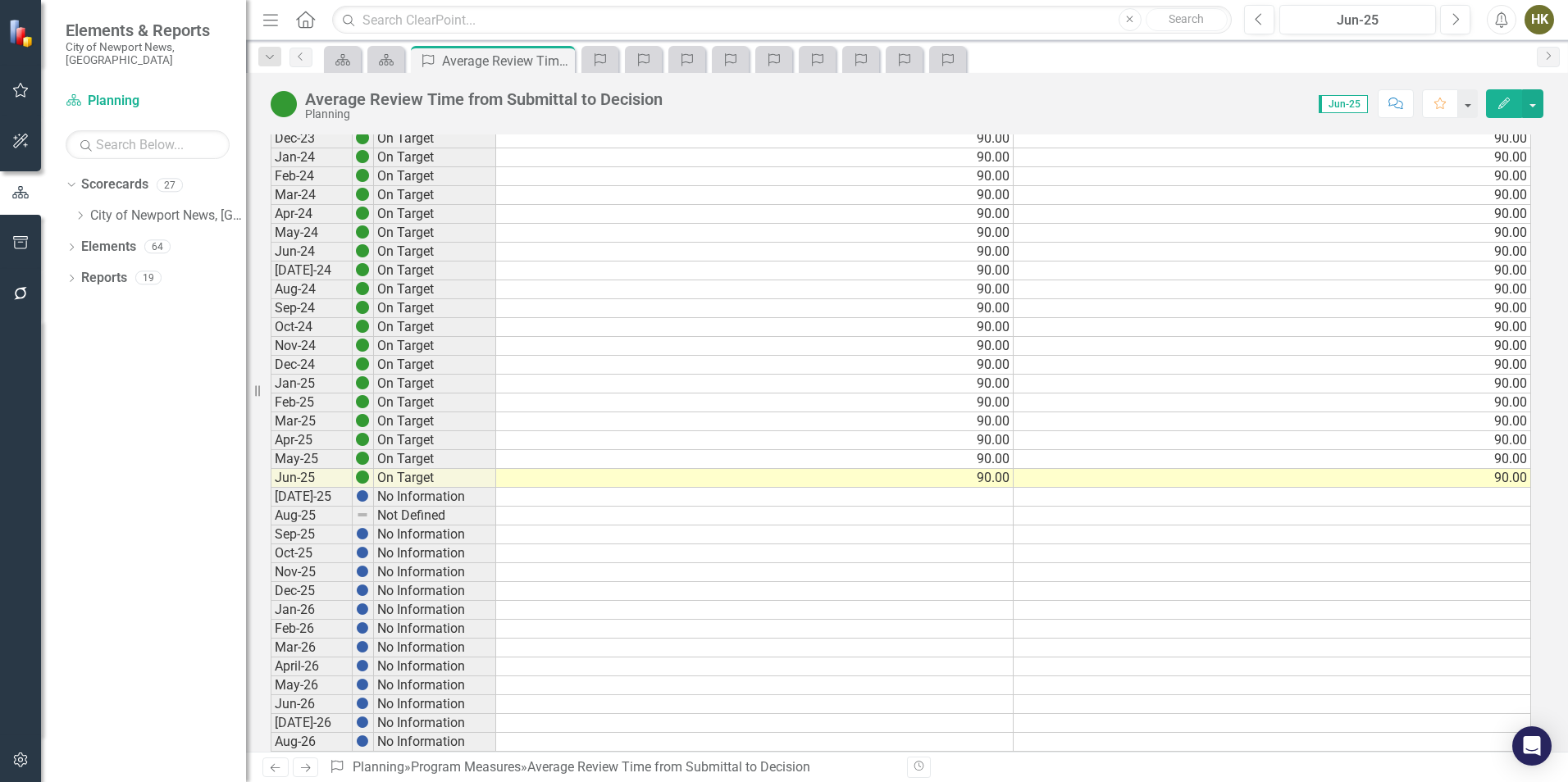 click on "90.00" at bounding box center [1272, 478] 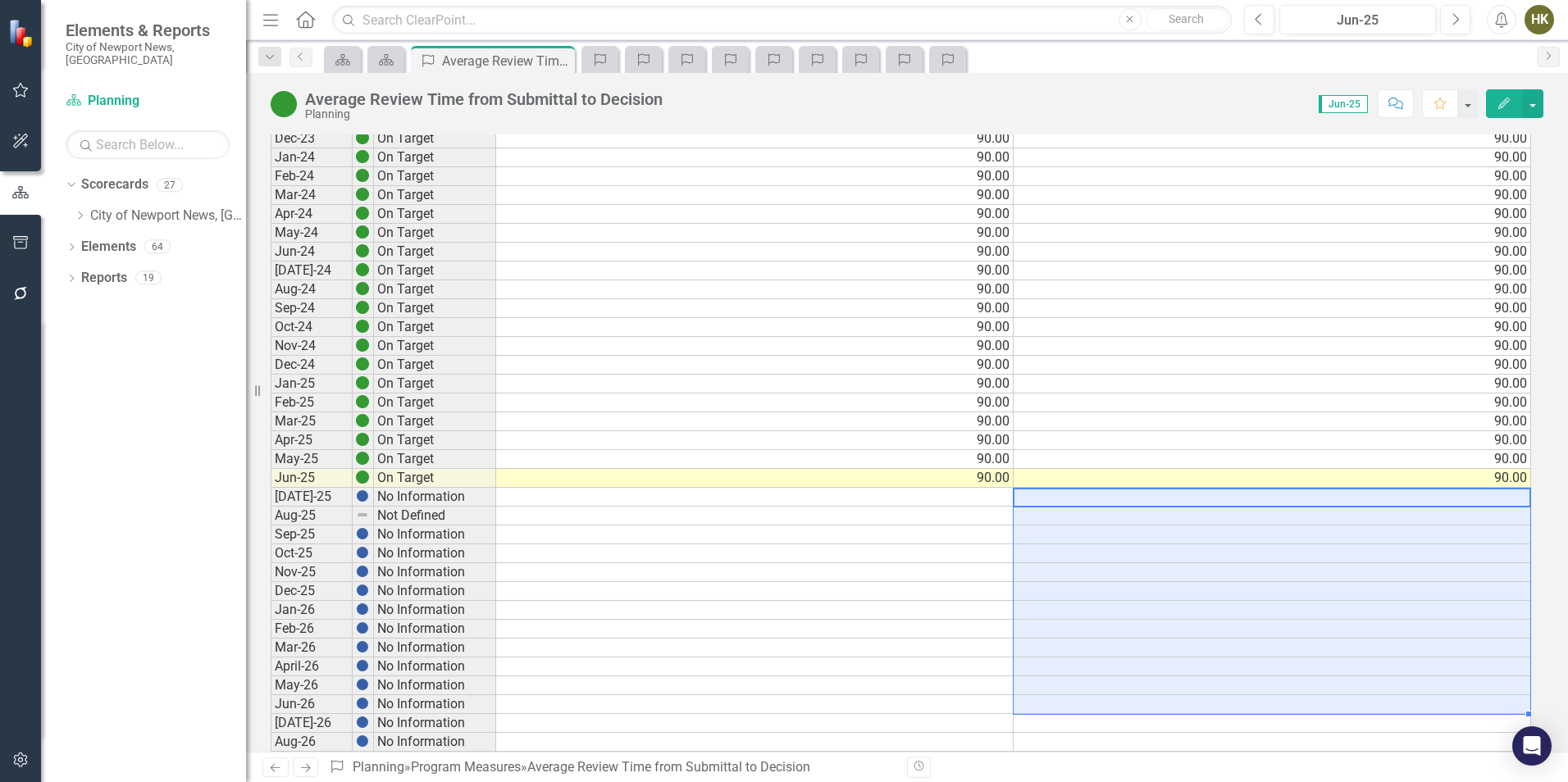 drag, startPoint x: 1105, startPoint y: 501, endPoint x: 1031, endPoint y: 702, distance: 214.18917 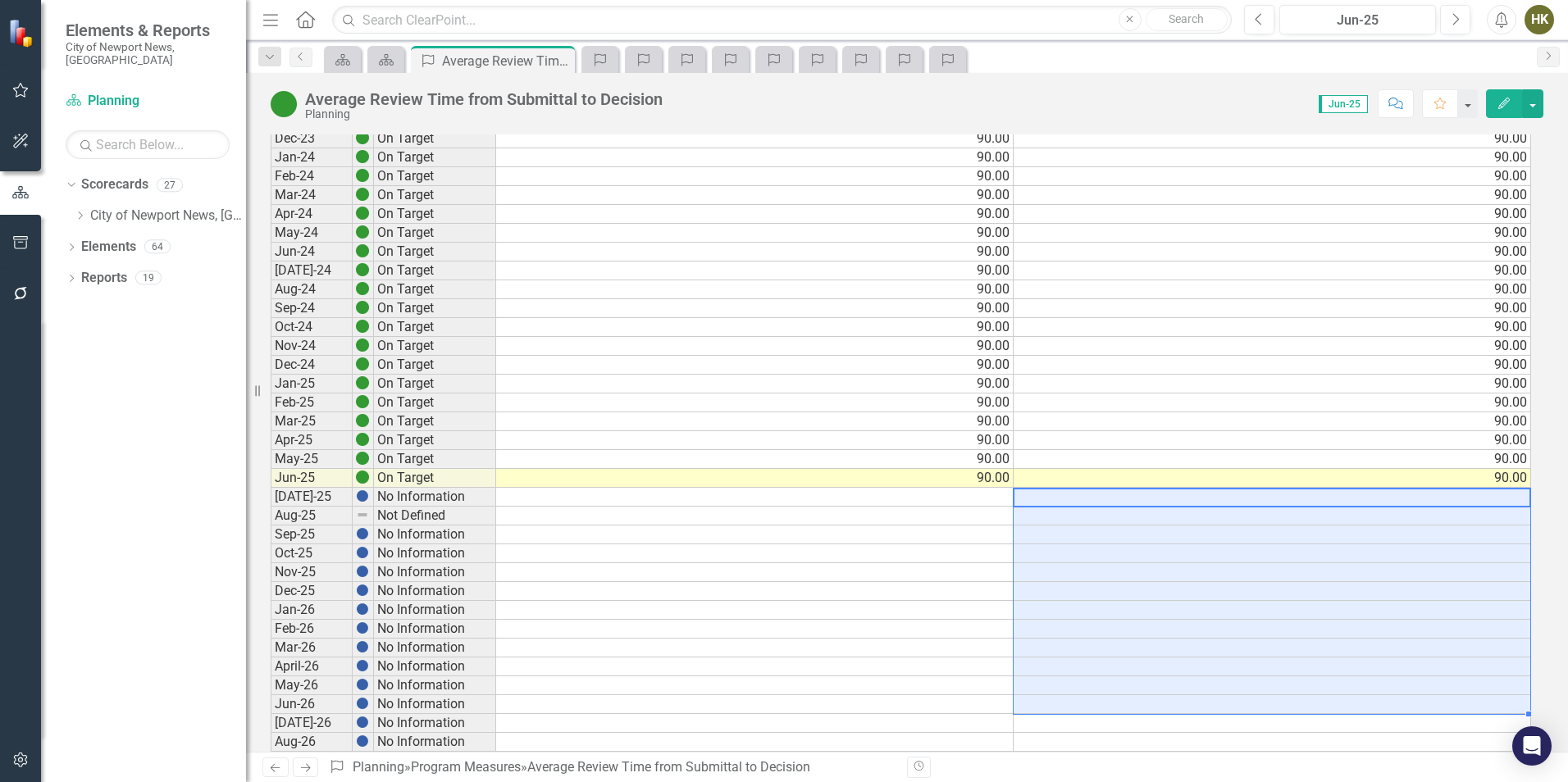 click on "Jun-23 No Information Jul-23 On Target 90.00 90.00 Aug-23 On Target 90.00 90.00 Sep-23 On Target 90.00 90.00 Oct-23 On Target 90.00 90.00 Nov-23 On Target 90.00 90.00 Dec-23 On Target 90.00 90.00 Jan-24 On Target 90.00 90.00 Feb-24 On Target 90.00 90.00 Mar-24 On Target 90.00 90.00 Apr-24 On Target 90.00 90.00 May-24 On Target 90.00 90.00 Jun-24 On Target 90.00 90.00 Jul-24 On Target 90.00 90.00 Aug-24 On Target 90.00 90.00 Sep-24 On Target 90.00 90.00 Oct-24 On Target 90.00 90.00 Nov-24 On Target 90.00 90.00 Dec-24 On Target 90.00 90.00 Jan-25 On Target 90.00 90.00 Feb-25 On Target 90.00 90.00 Mar-25 On Target 90.00 90.00 Apr-25 On Target 90.00 90.00 May-25 On Target 90.00 90.00 Jun-25 On Target 90.00 90.00 Jul-25 No Information Aug-25 Not Defined Sep-25 No Information Oct-25 No Information Nov-25 No Information Dec-25 No Information Jan-26 No Information Feb-26 No Information Mar-26 No Information April-26 No Information May-26 No Information Jun-26 No Information Jul-26 No Information Aug-26 No Information" at bounding box center (900, 534) 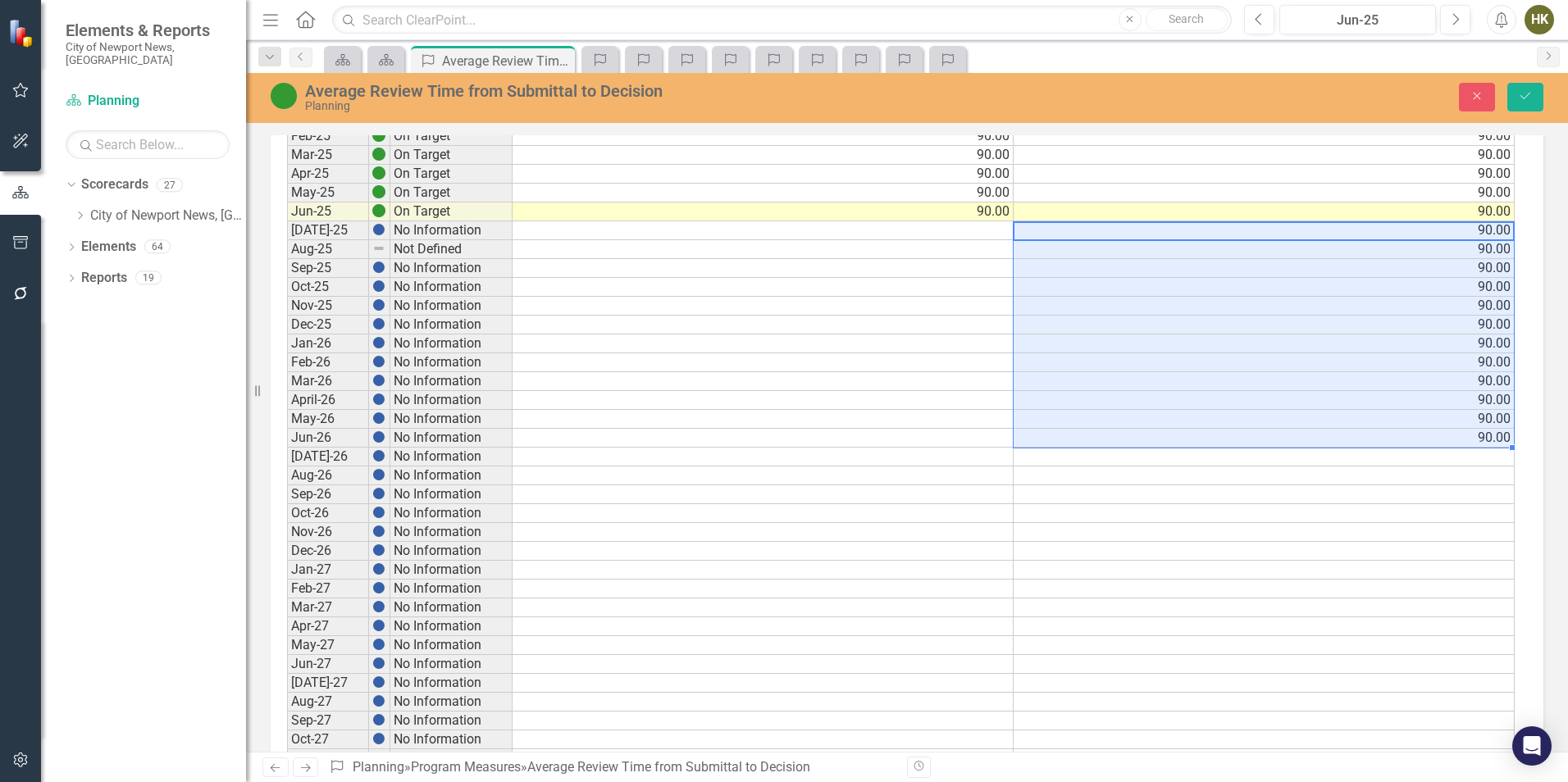 scroll, scrollTop: 574, scrollLeft: 0, axis: vertical 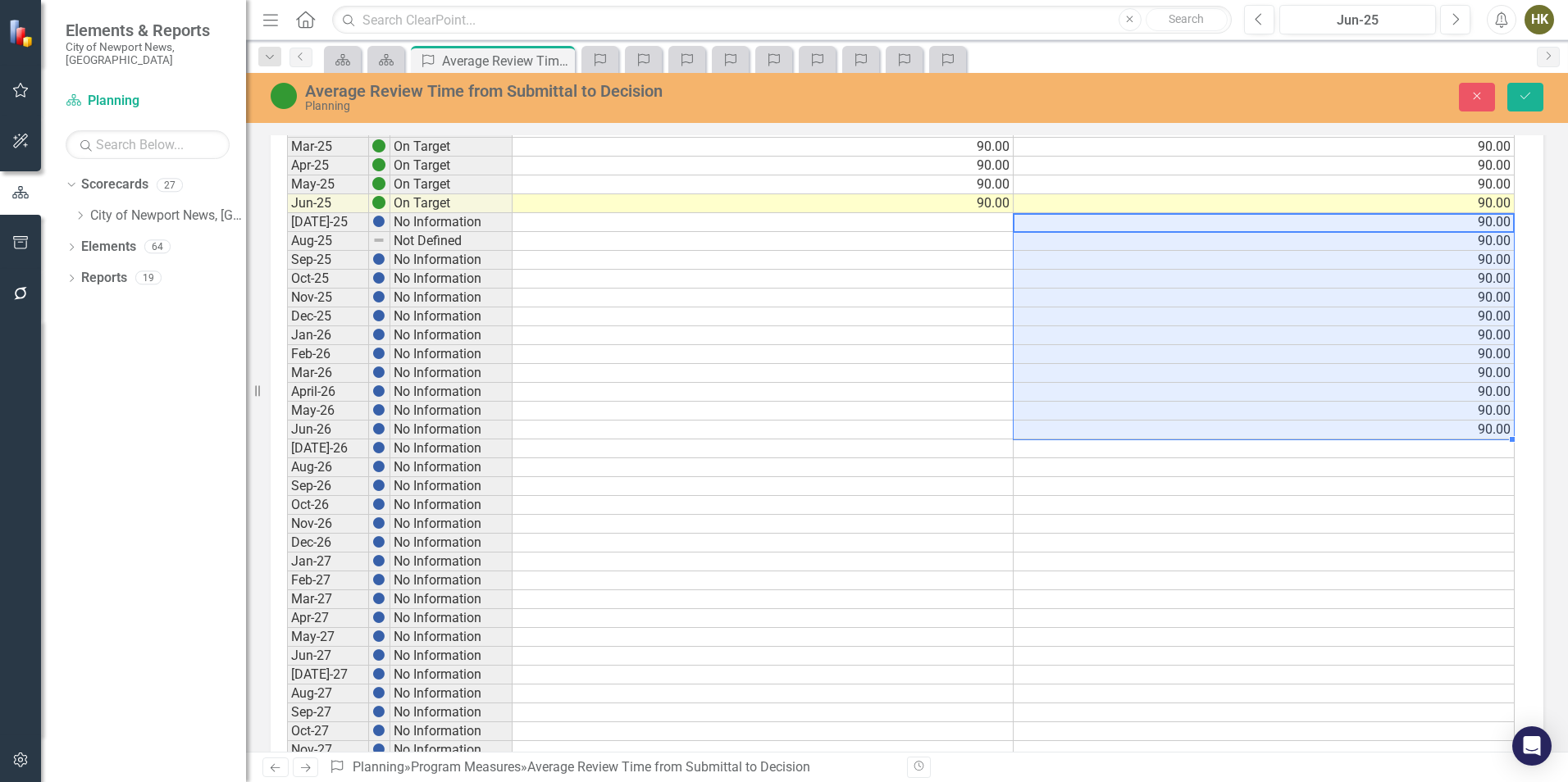 click at bounding box center (763, 430) 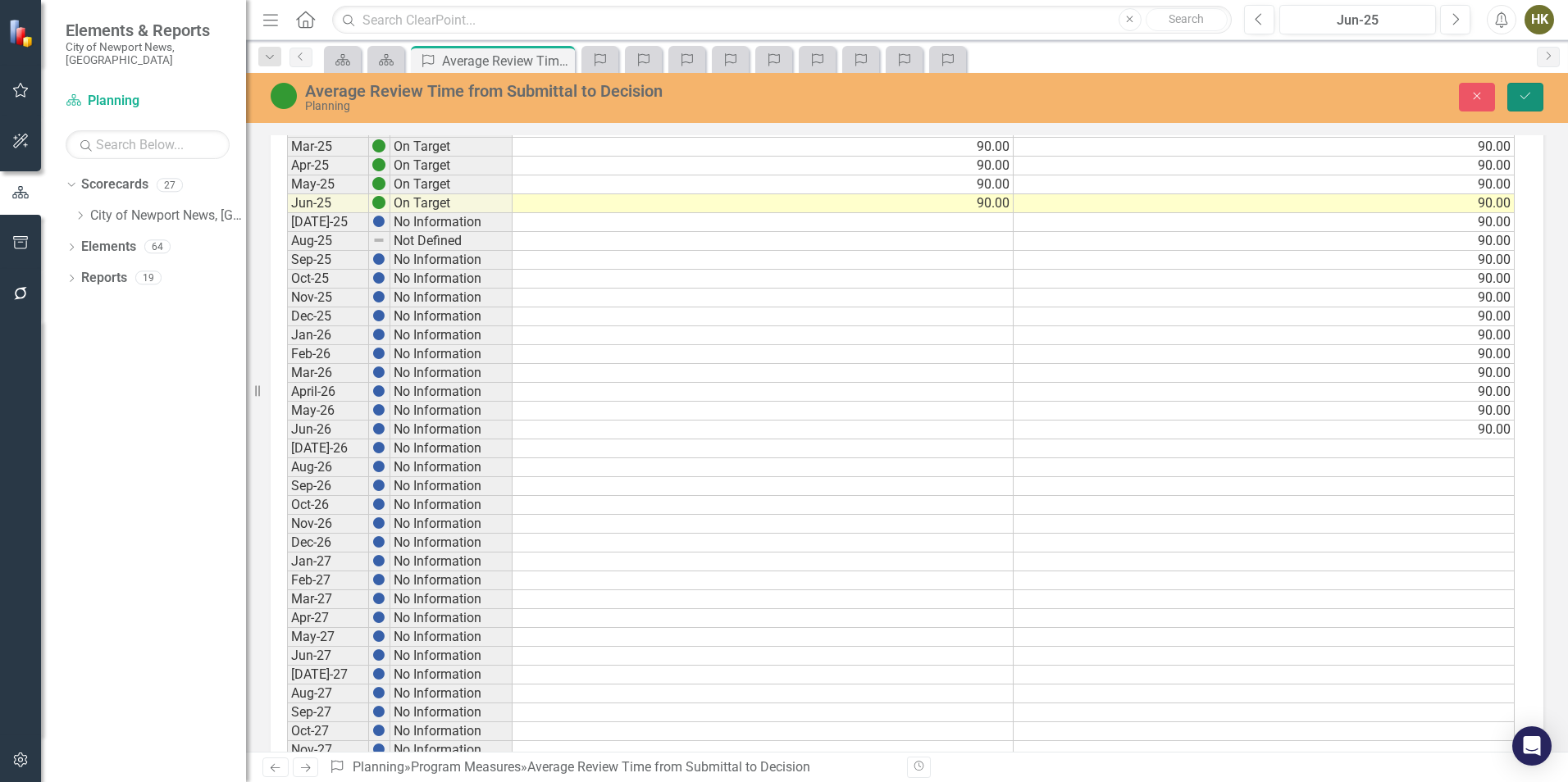 click on "Save" at bounding box center (1525, 97) 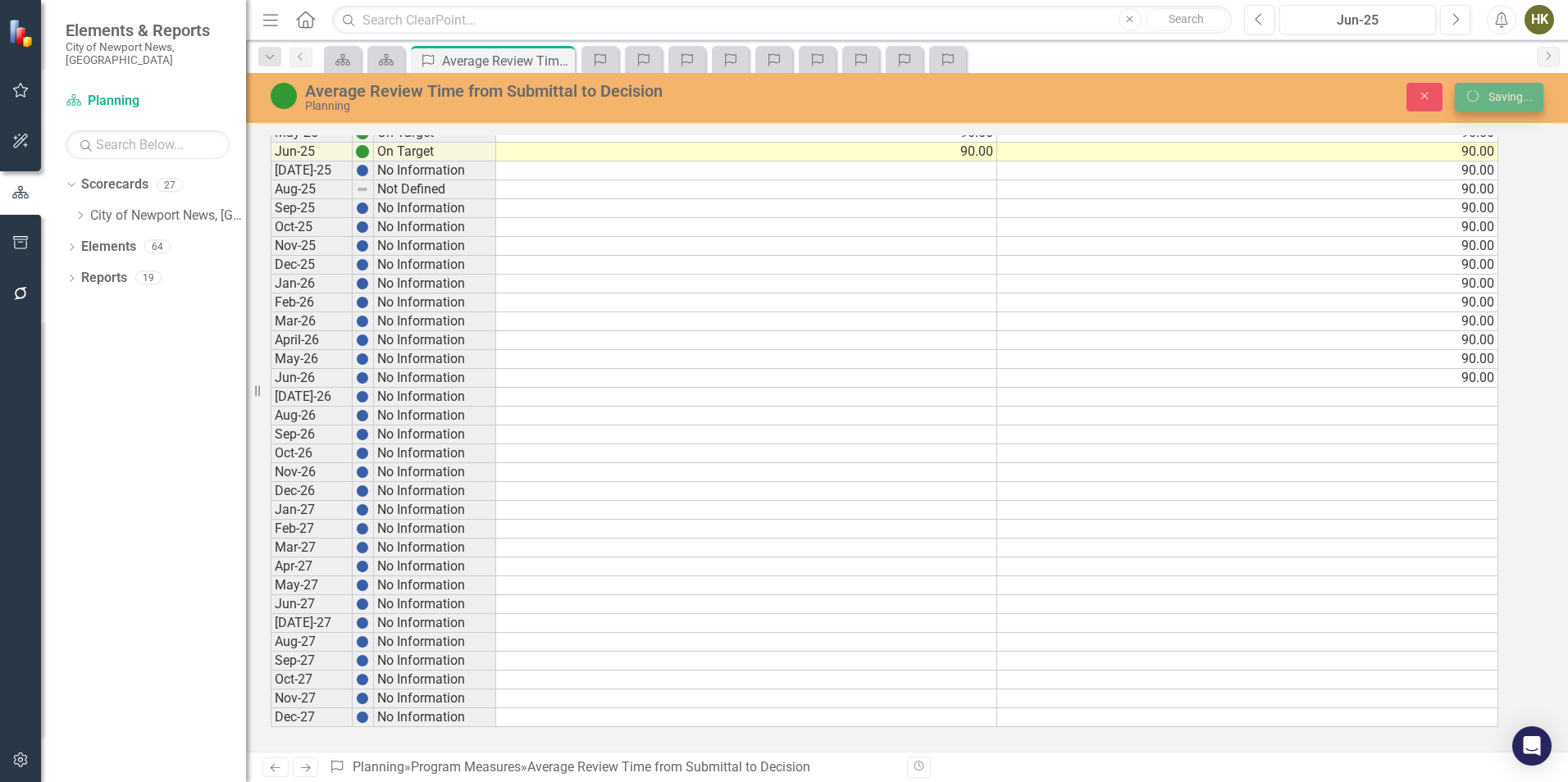 scroll, scrollTop: 573, scrollLeft: 0, axis: vertical 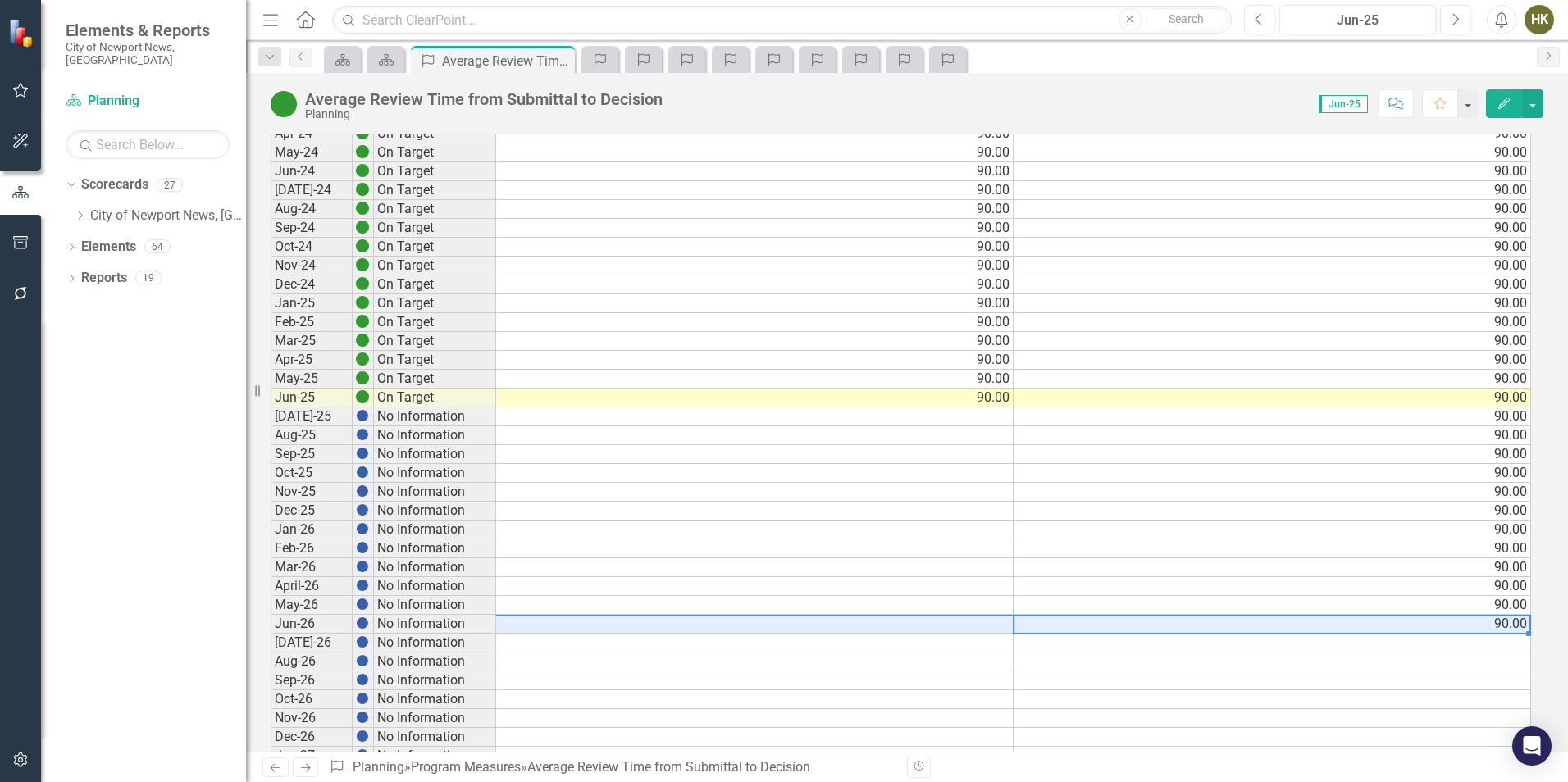 drag, startPoint x: 1043, startPoint y: 625, endPoint x: 923, endPoint y: 617, distance: 120.26637 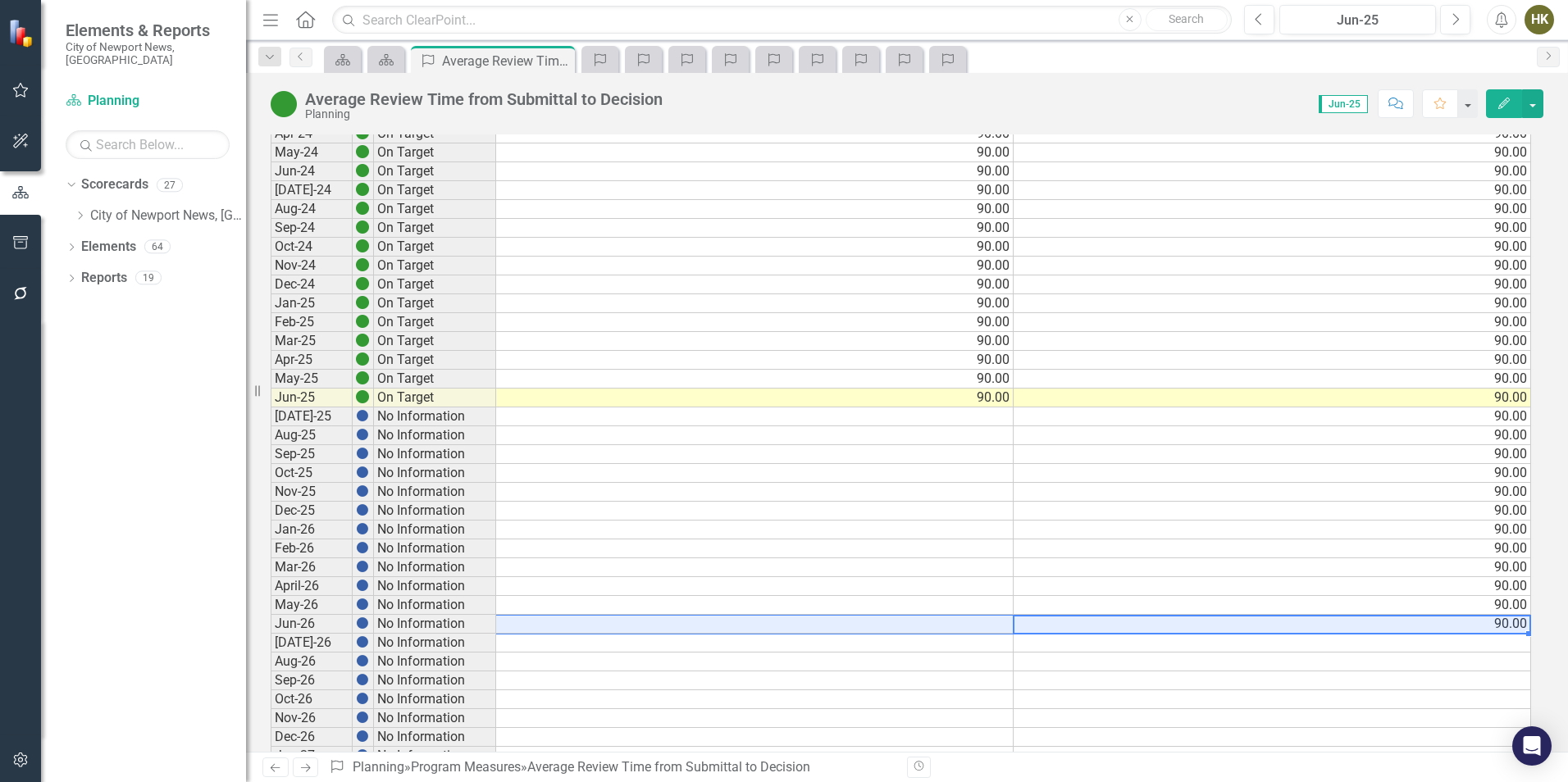 click on "Jun-26 No Information 90.00" at bounding box center [900, 624] 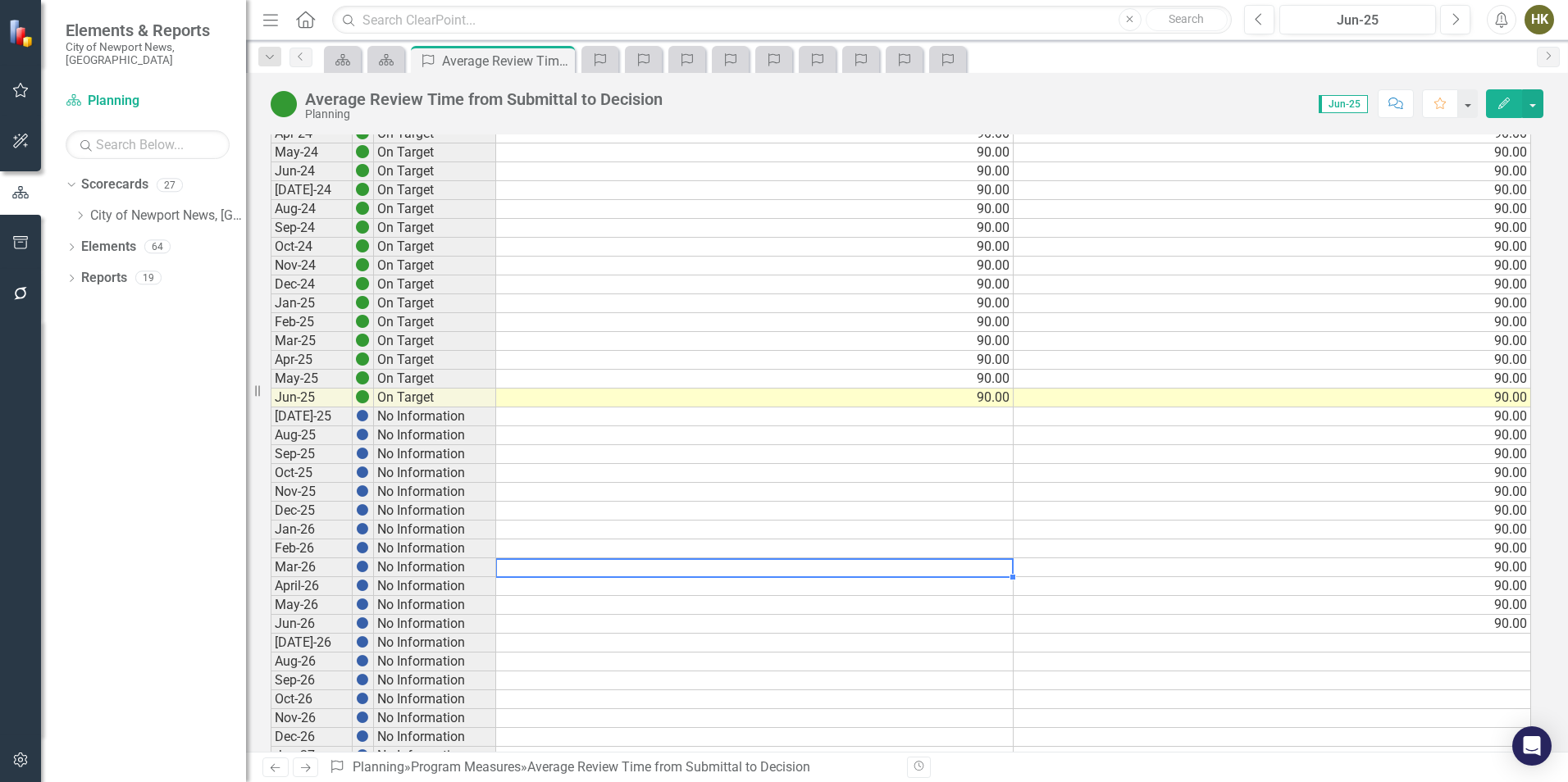 click at bounding box center [754, 567] 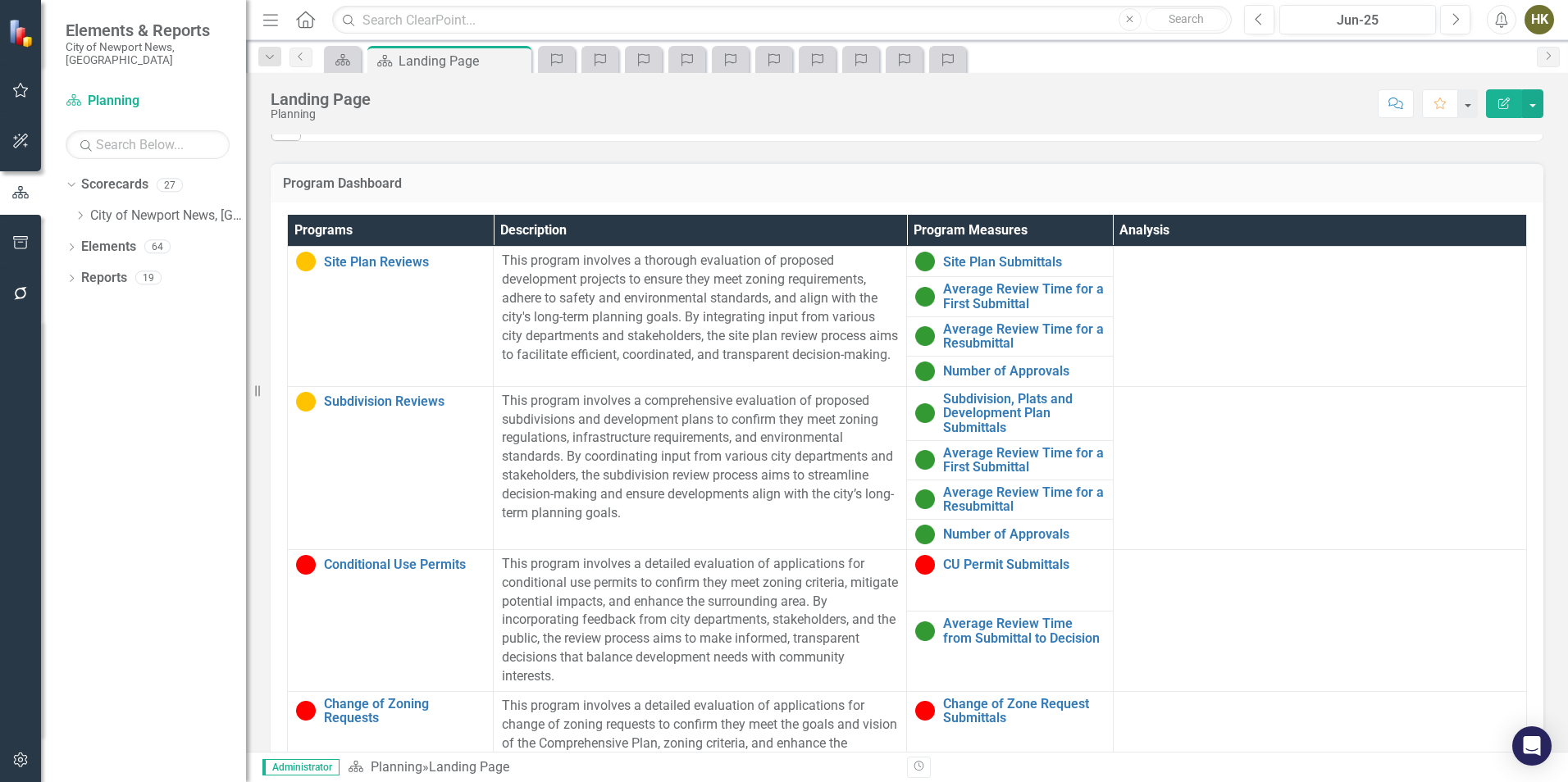 scroll, scrollTop: 1186, scrollLeft: 0, axis: vertical 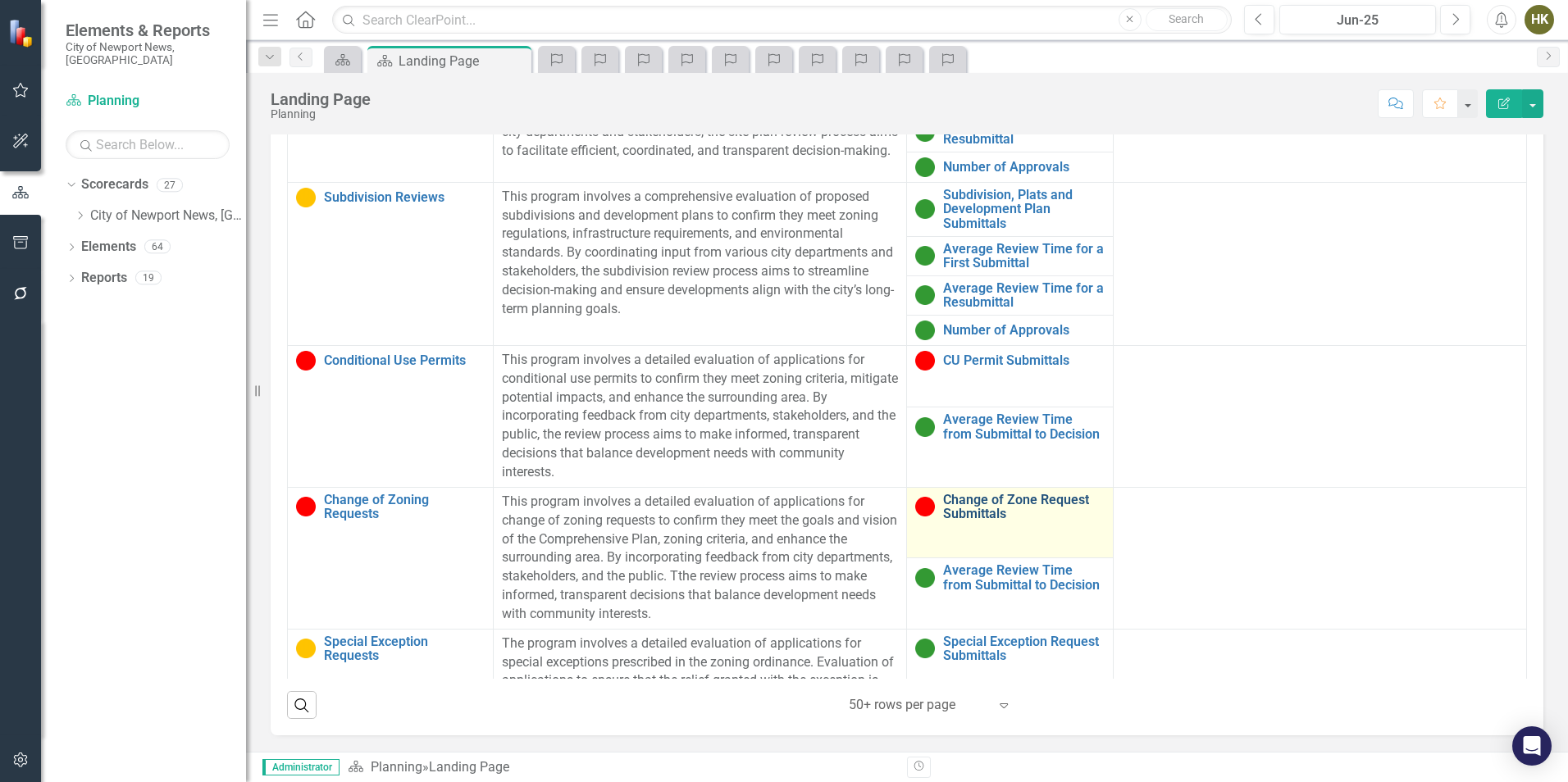 click on "Change of Zone Request Submittals" at bounding box center [1023, 507] 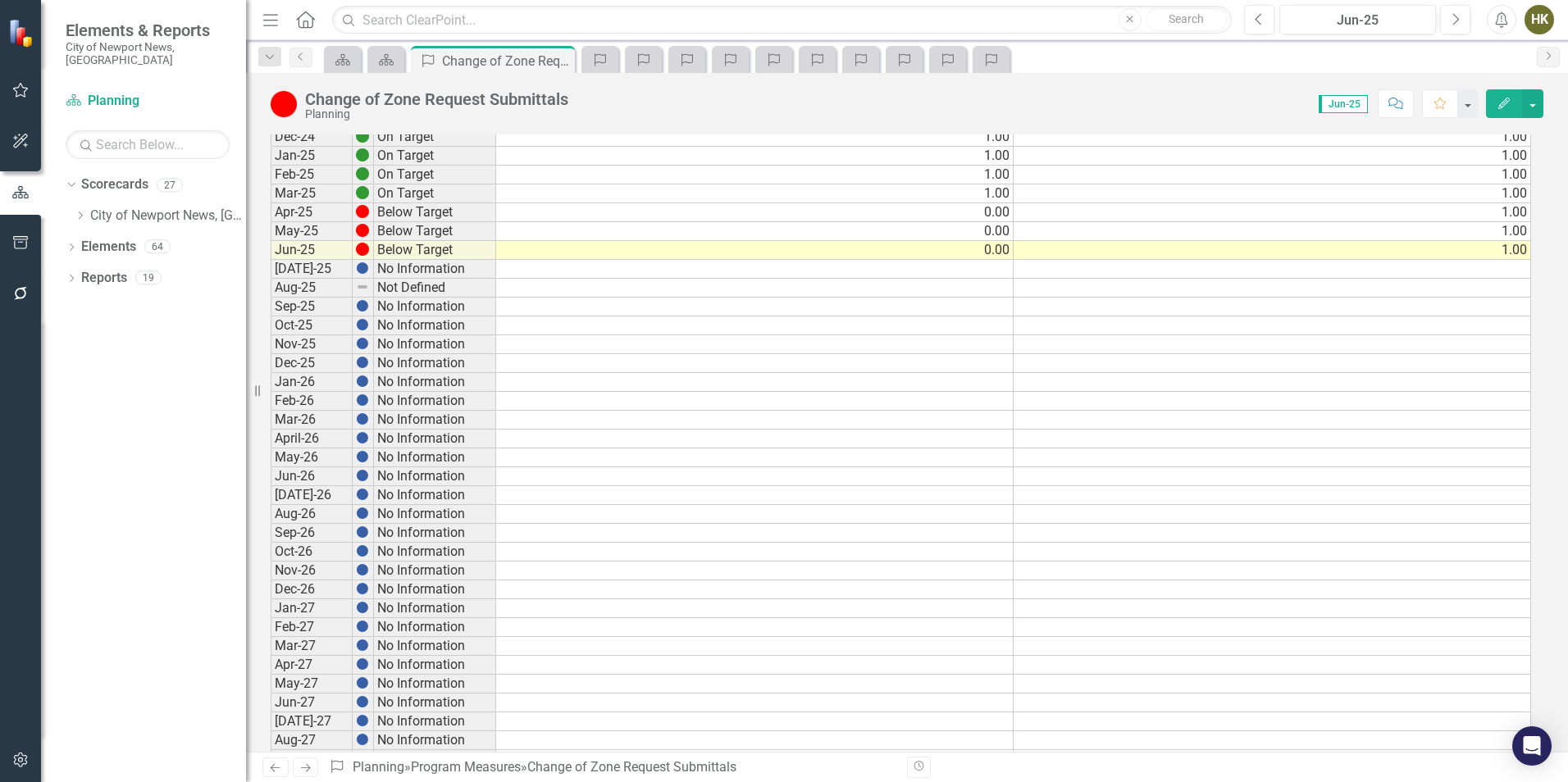 scroll, scrollTop: 553, scrollLeft: 0, axis: vertical 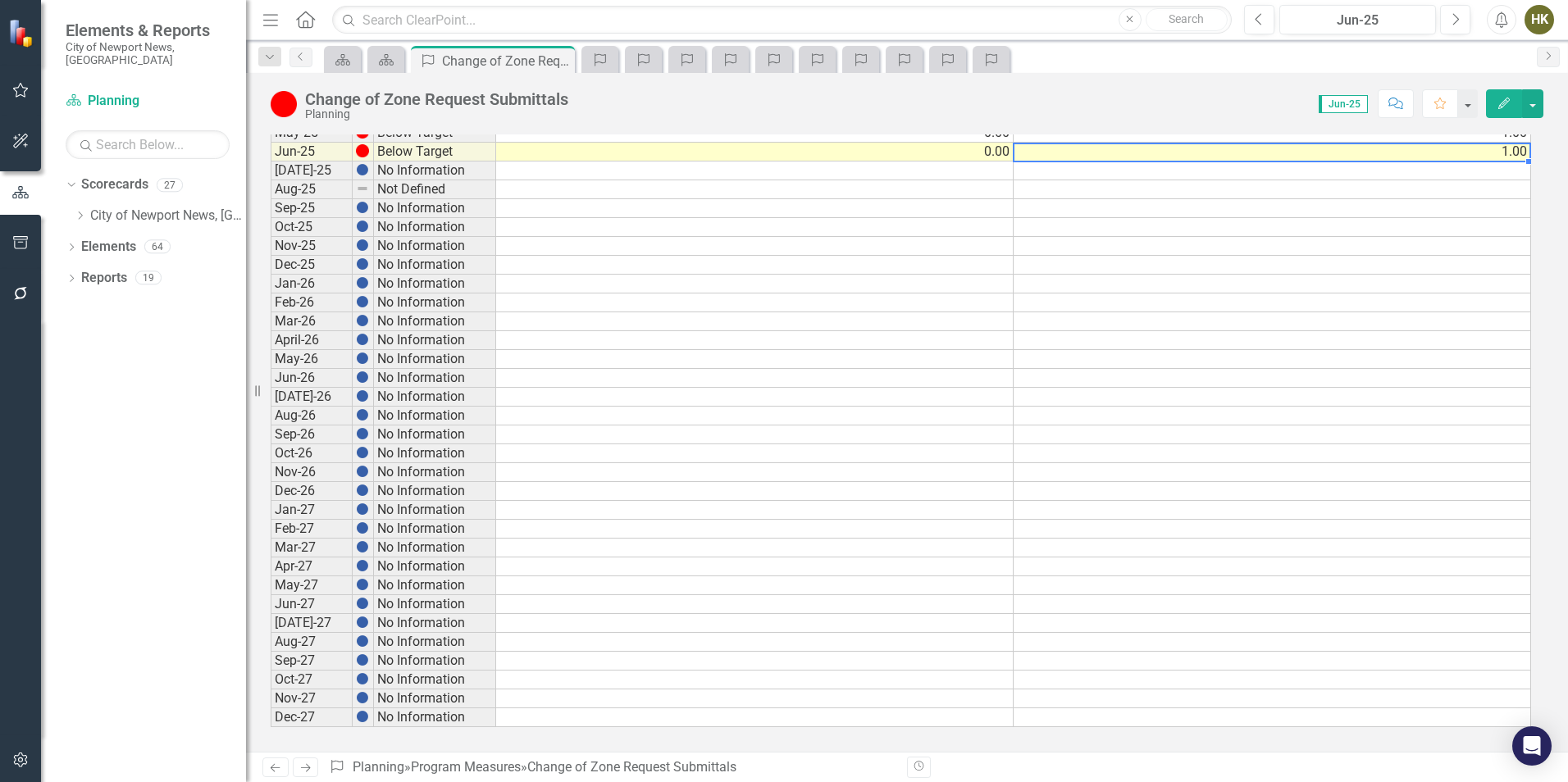 click on "1.00" at bounding box center [1272, 152] 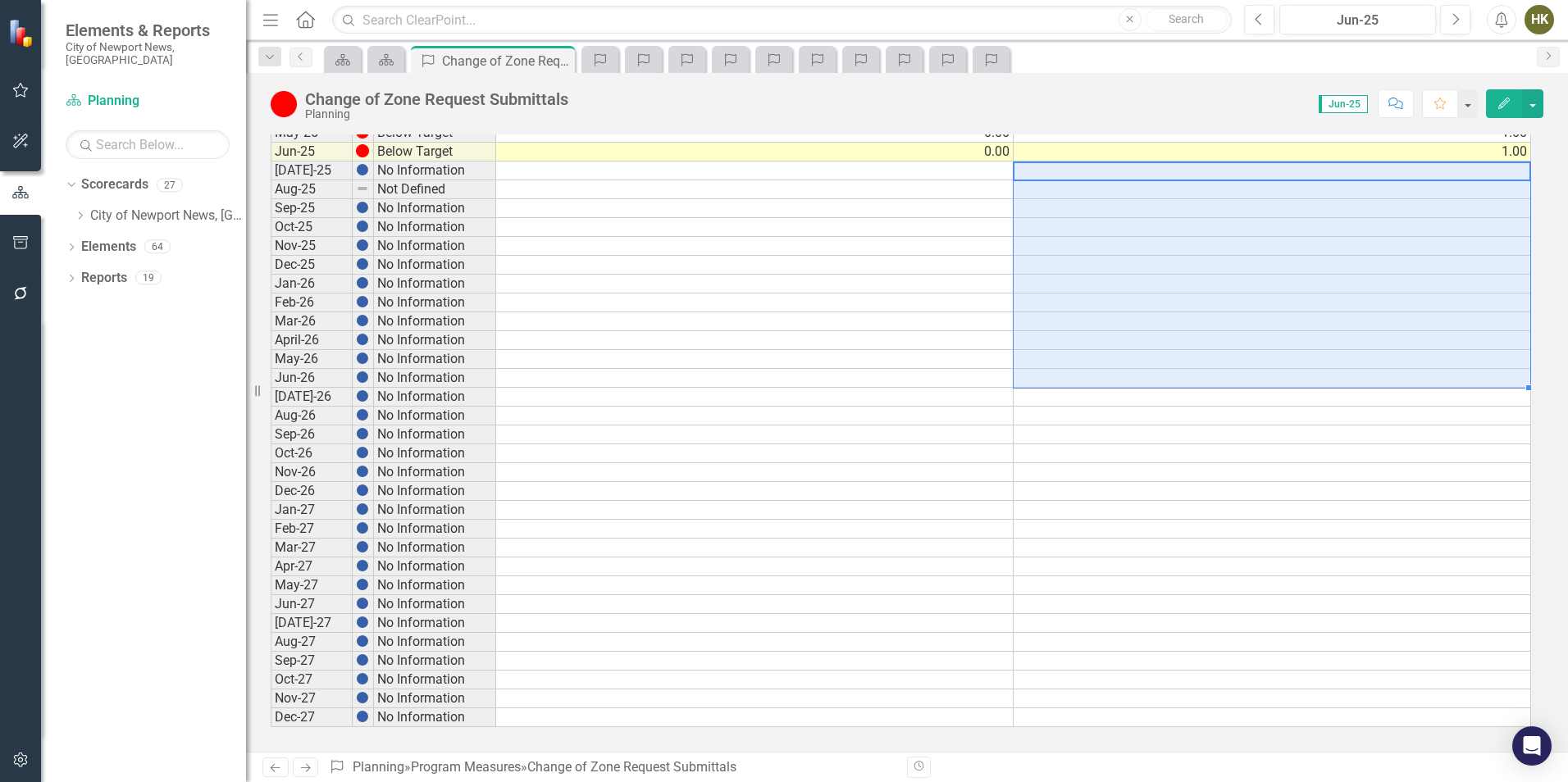 drag, startPoint x: 1170, startPoint y: 172, endPoint x: 1037, endPoint y: 377, distance: 244.36448 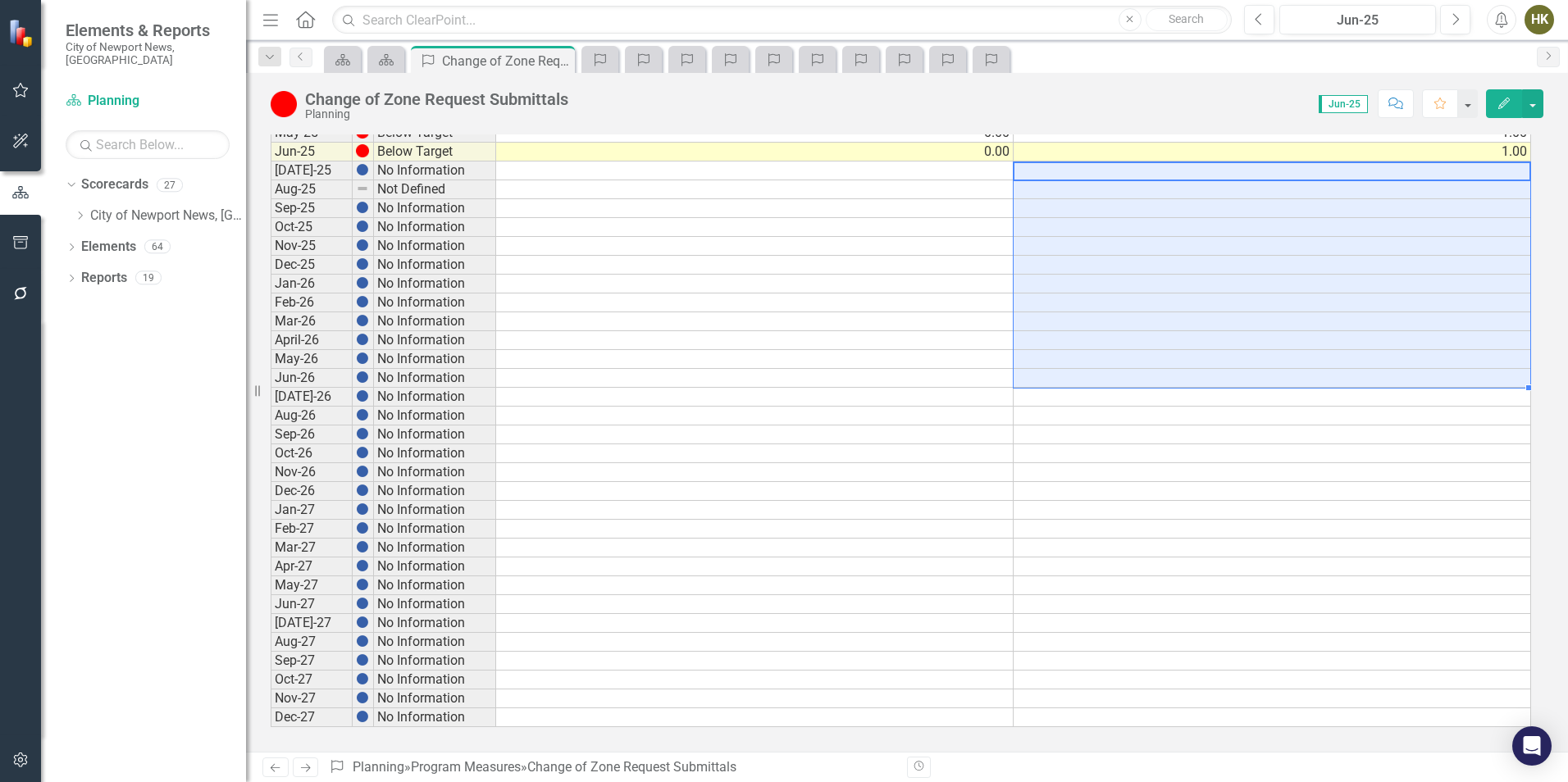 click on "Jul-23 Below Target 0.00 1.00 Aug-23 On Target 1.00 1.00 Sep-23 On Target 1.00 1.00 Oct-23 Below Target 0.00 1.00 Nov-23 Below Target 0.00 1.00 Dec-23 Below Target 0.00 1.00 Jan-24 On Target 1.00 1.00 Feb-24 Below Target 0.00 1.00 Mar-24 Below Target 0.00 1.00 Apr-24 Below Target 0.00 1.00 May-24 Below Target 0.00 1.00 Jun-24 Below Target 0.00 1.00 Jul-24 Below Target 0.00 1.00 Aug-24 Below Target 0.00 1.00 Sep-24 Below Target 0.00 1.00 Oct-24 Below Target 0.00 1.00 Nov-24 Below Target 0.00 1.00 Dec-24 On Target 1.00 1.00 Jan-25 On Target 1.00 1.00 Feb-25 On Target 1.00 1.00 Mar-25 On Target 1.00 1.00 Apr-25 Below Target 0.00 1.00 May-25 Below Target 0.00 1.00 Jun-25 Below Target 0.00 1.00 Jul-25 No Information Aug-25 Not Defined Sep-25 No Information Oct-25 No Information Nov-25 No Information Dec-25 No Information Jan-26 No Information Feb-26 No Information Mar-26 No Information April-26 No Information May-26 No Information Jun-26 No Information Jul-26 No Information Aug-26 No Information Sep-26 Oct-26" at bounding box center (900, 217) 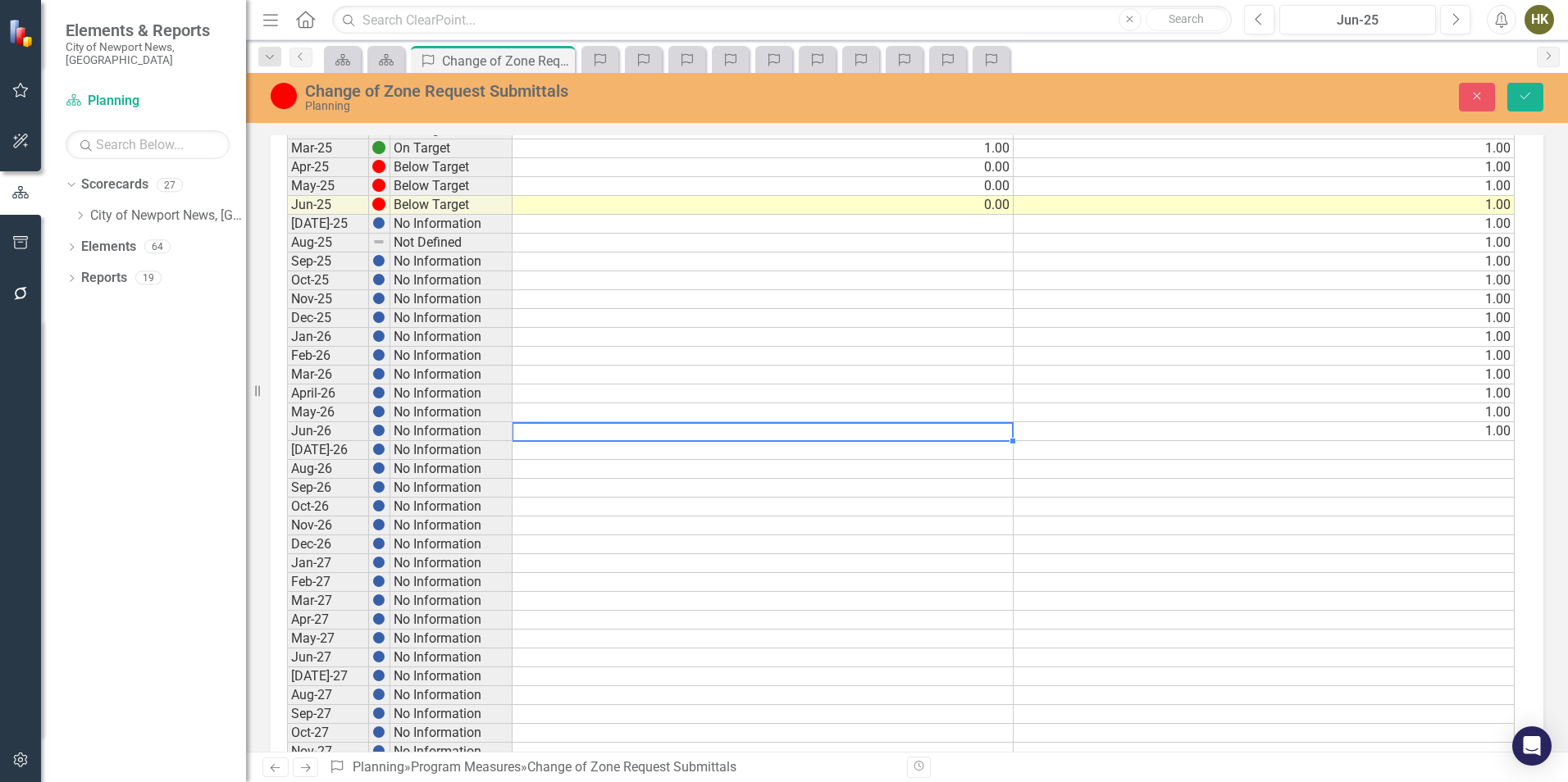 click at bounding box center [763, 431] 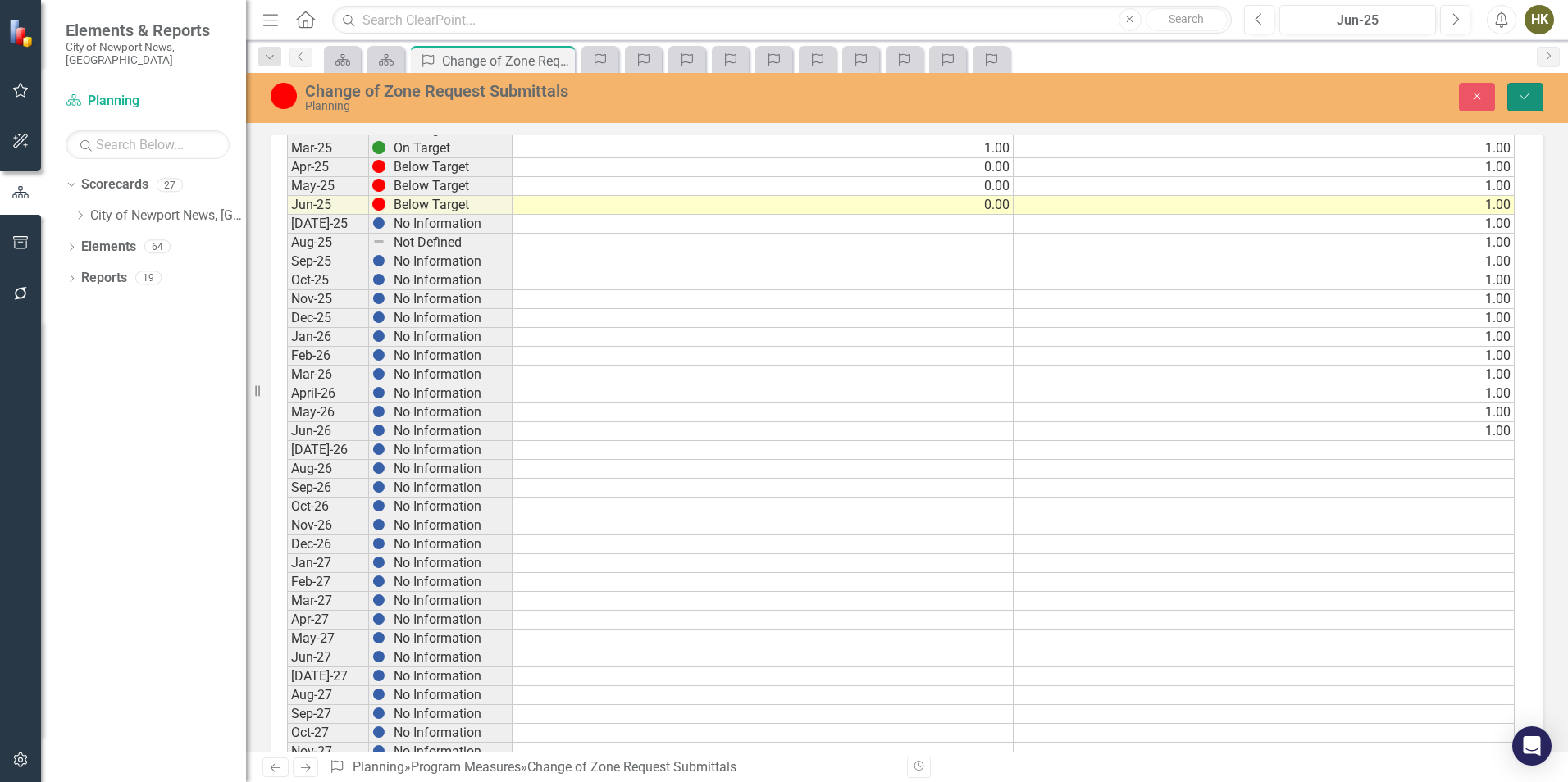click on "Save" at bounding box center (1525, 97) 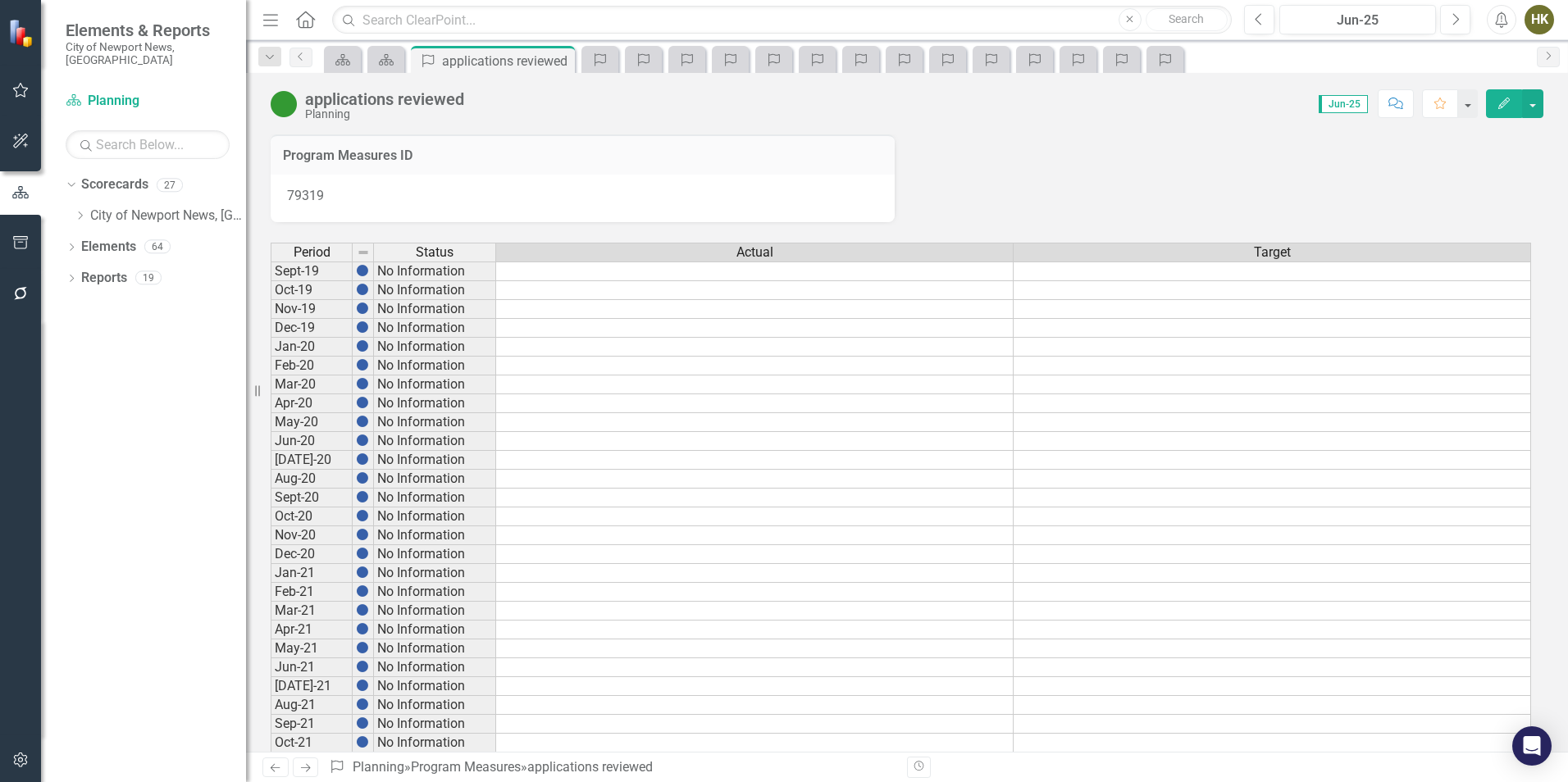 scroll, scrollTop: 0, scrollLeft: 0, axis: both 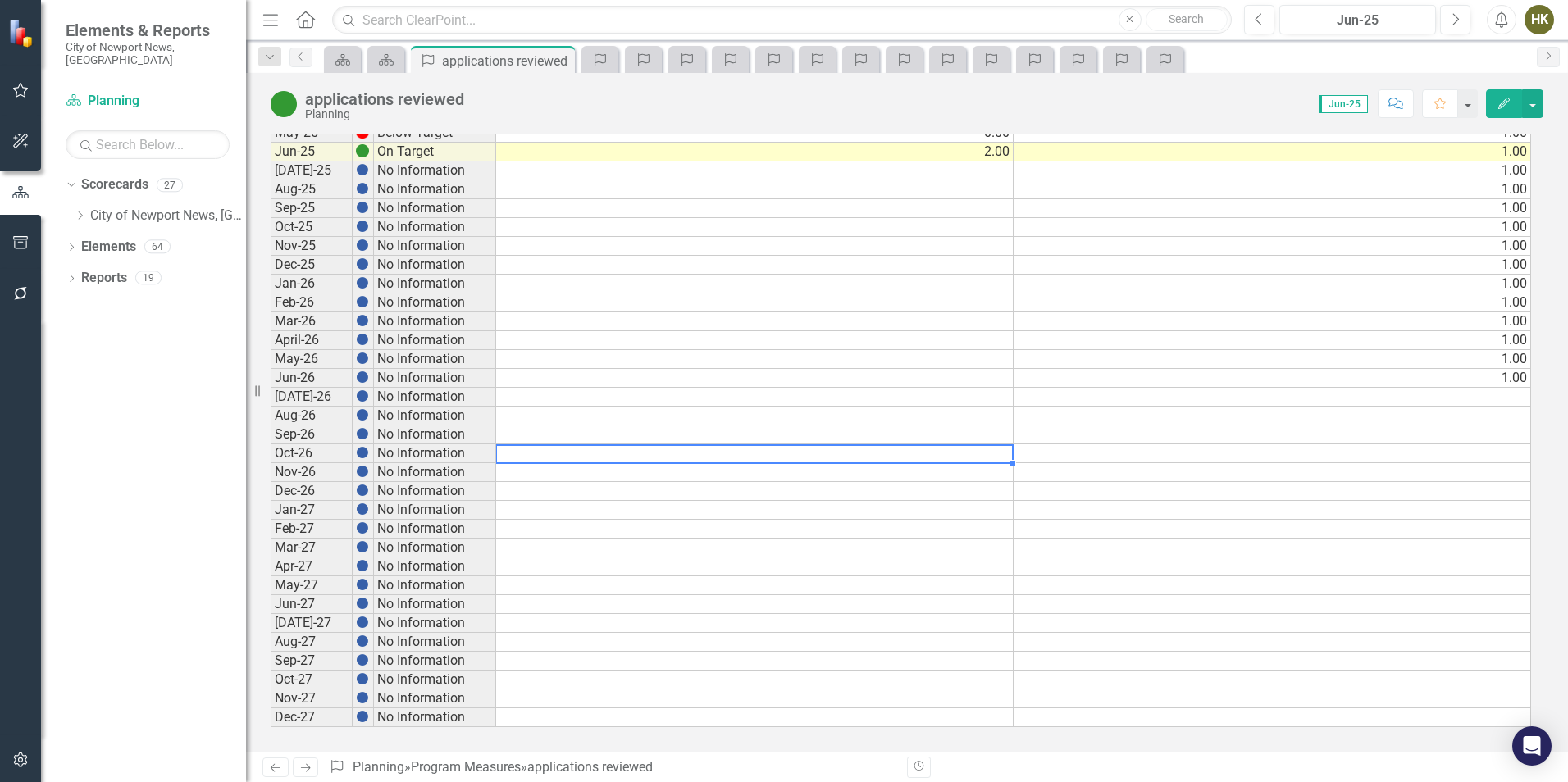 click at bounding box center (754, 453) 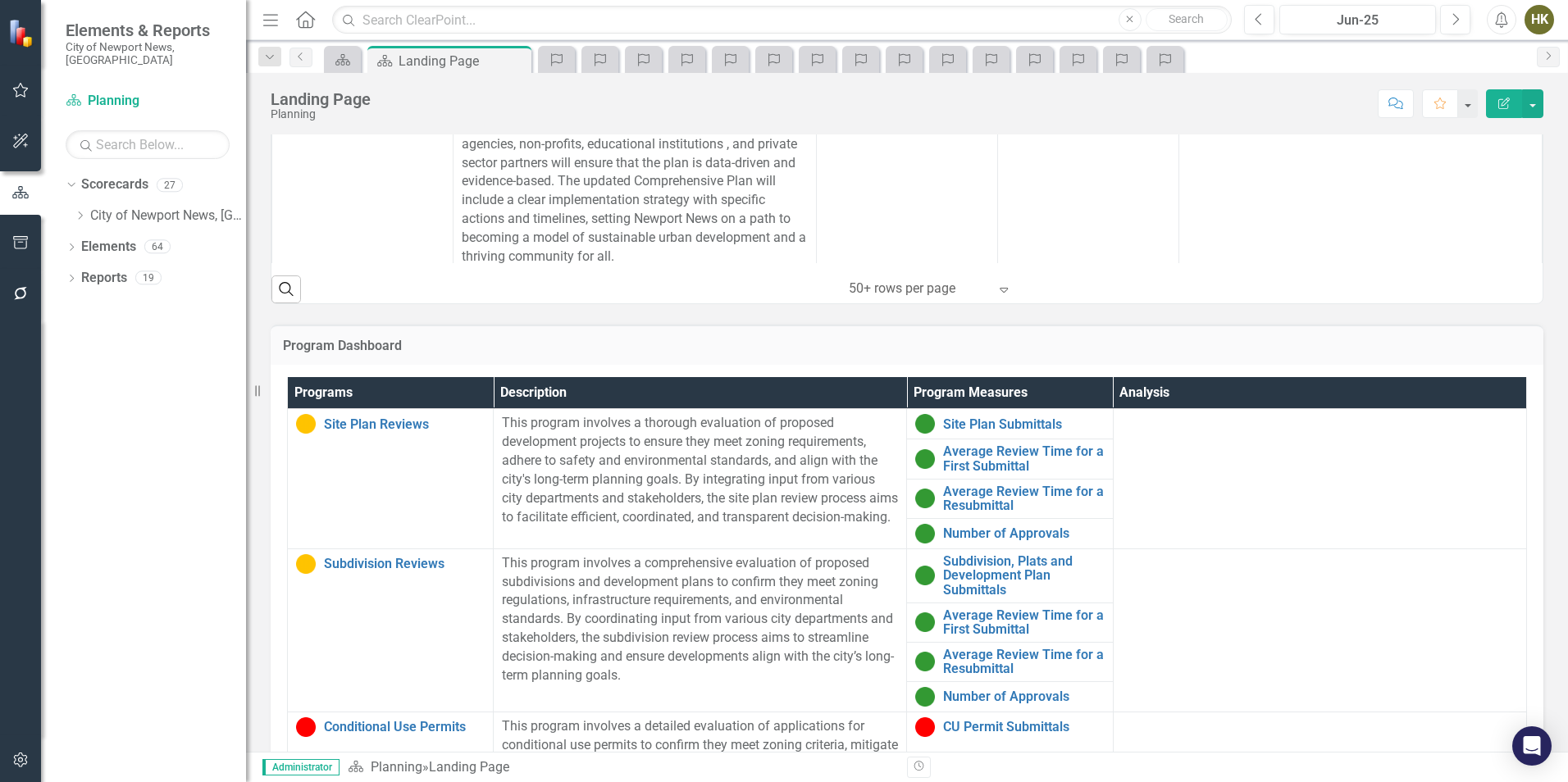 scroll, scrollTop: 1186, scrollLeft: 0, axis: vertical 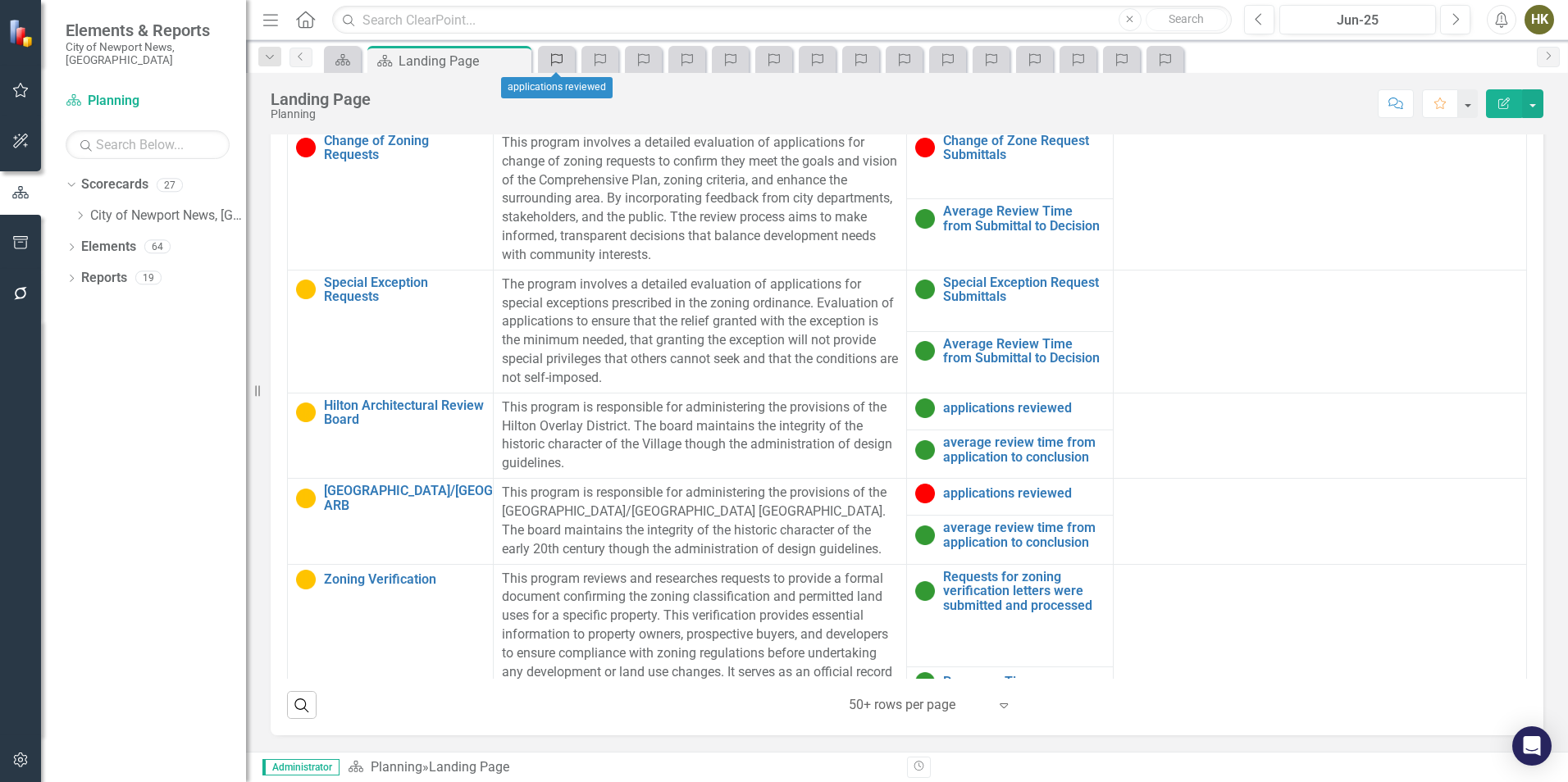 click on "Program Measures" at bounding box center [554, 59] 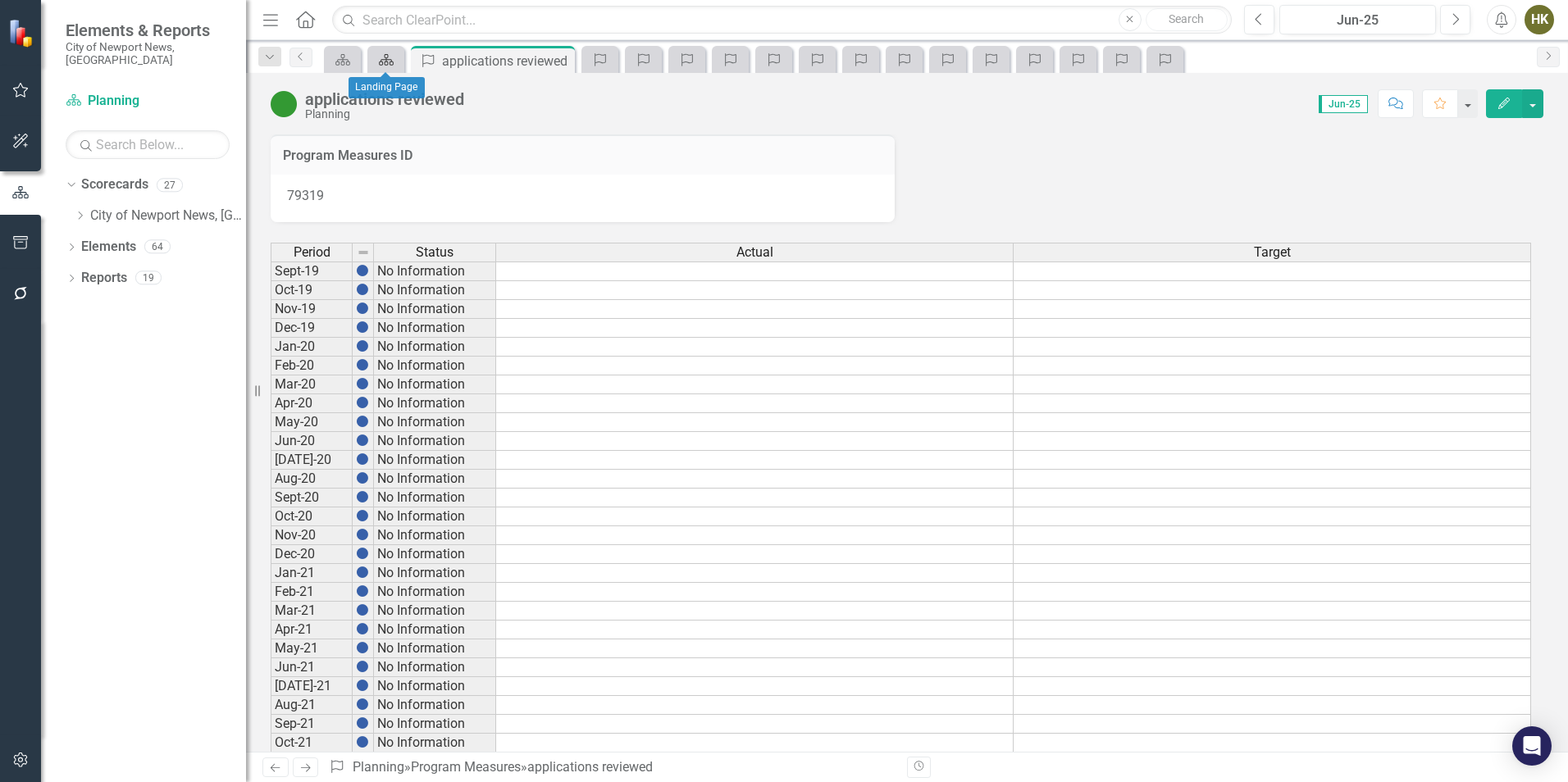 click on "Scorecard" 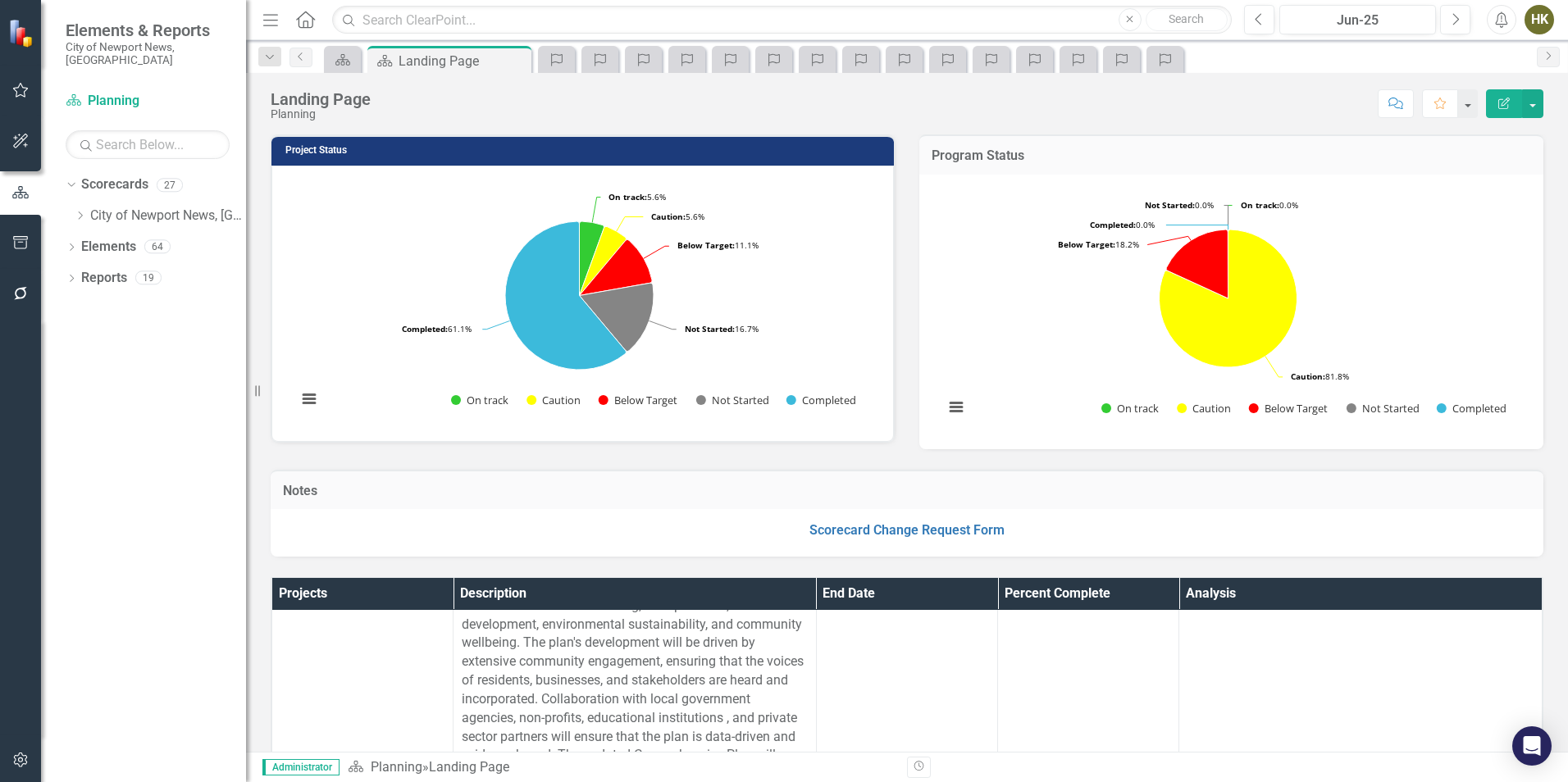 scroll, scrollTop: 574, scrollLeft: 0, axis: vertical 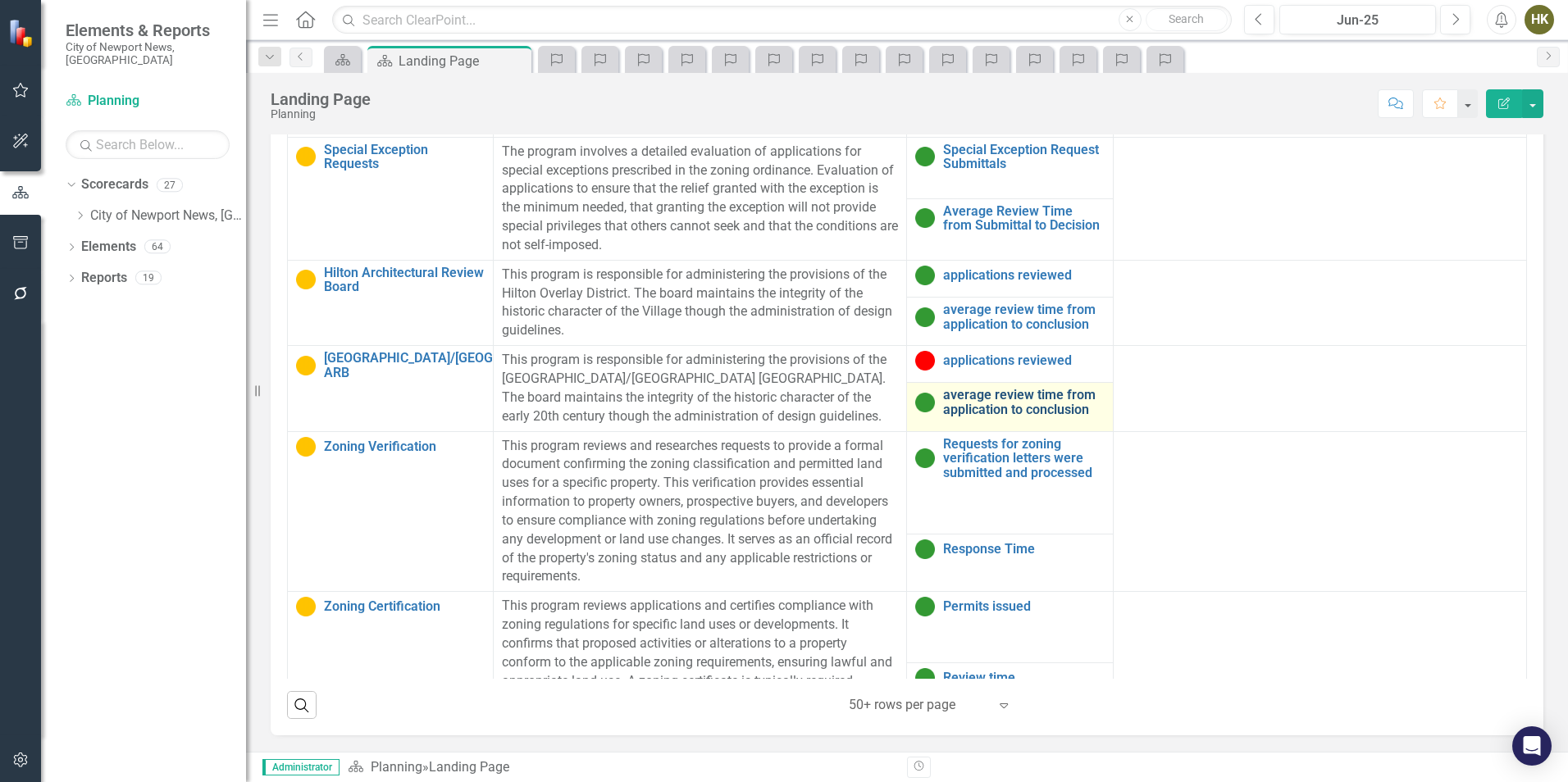 click on "average review time from application to conclusion" at bounding box center [1023, 402] 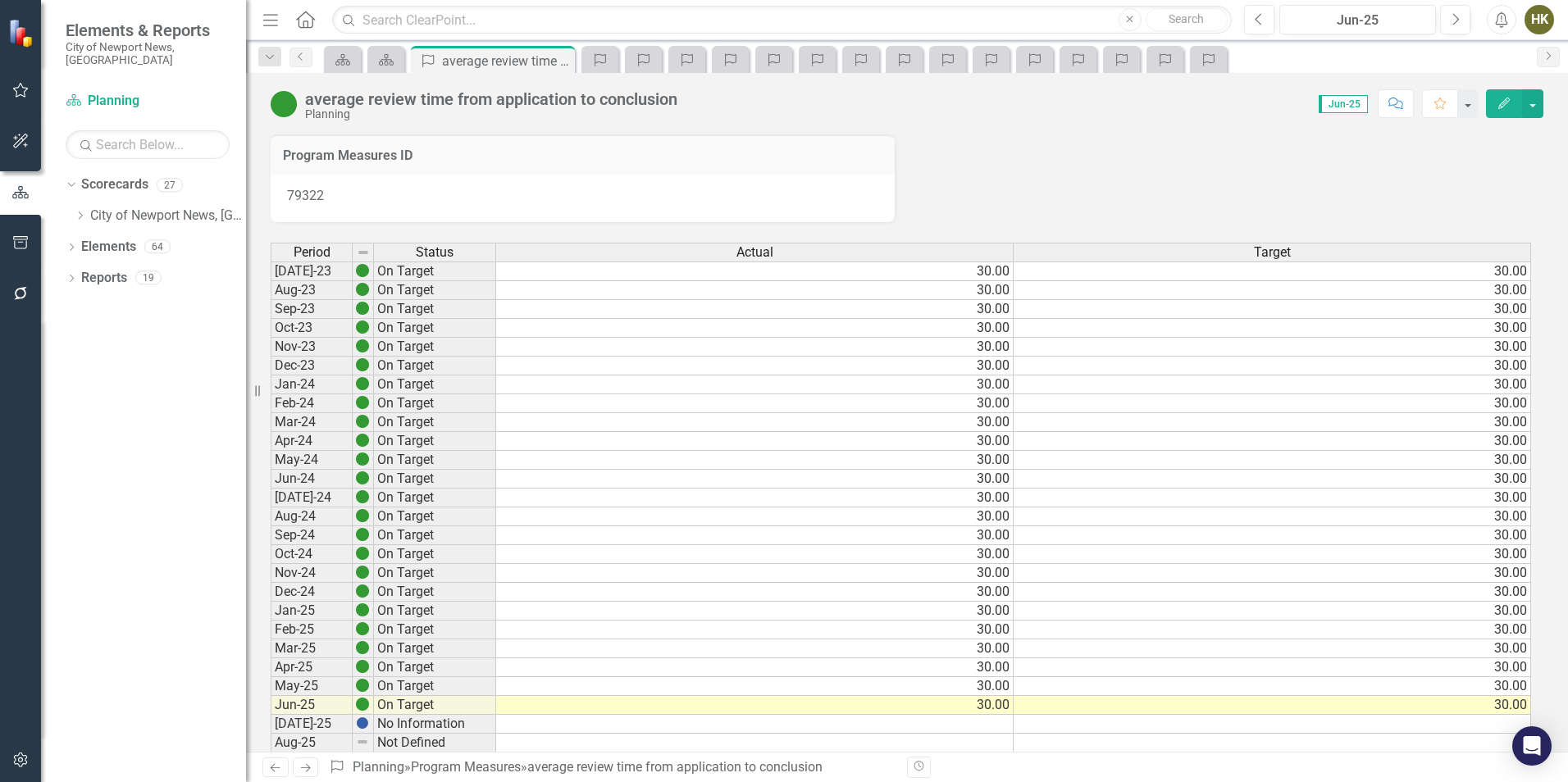 scroll, scrollTop: 246, scrollLeft: 0, axis: vertical 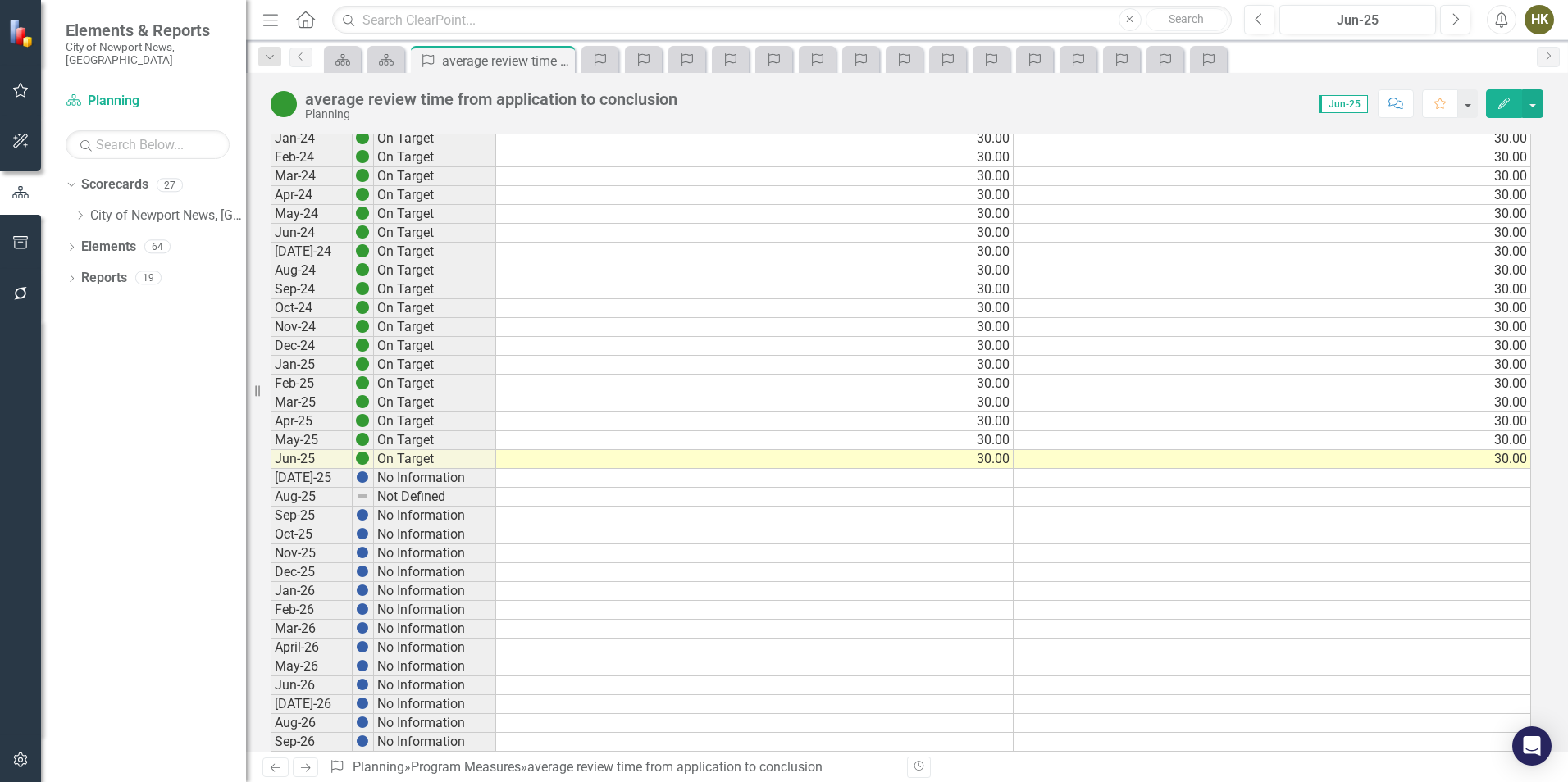 click on "30.00" at bounding box center (1272, 459) 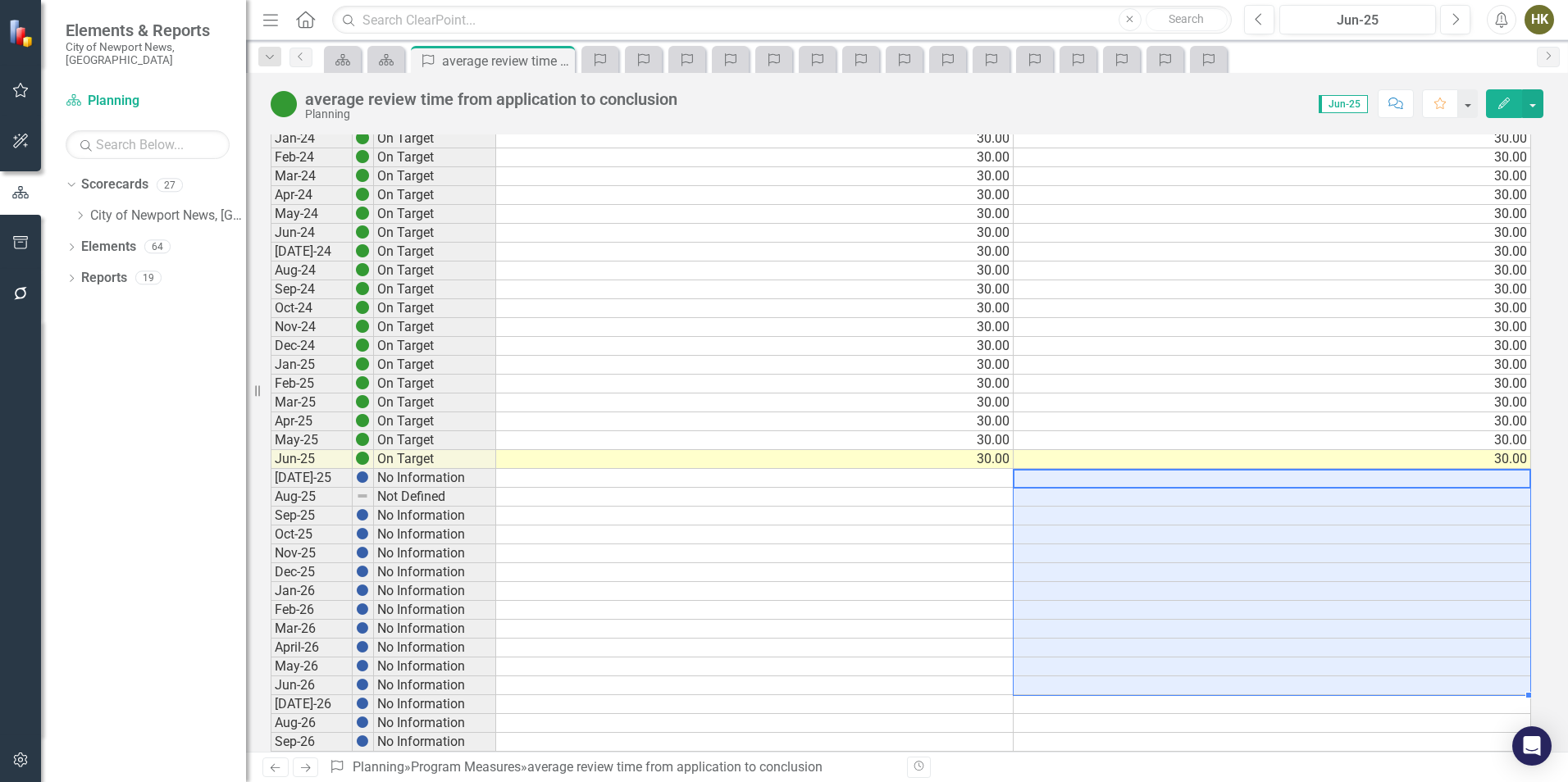 drag, startPoint x: 1193, startPoint y: 478, endPoint x: 1020, endPoint y: 680, distance: 265.95676 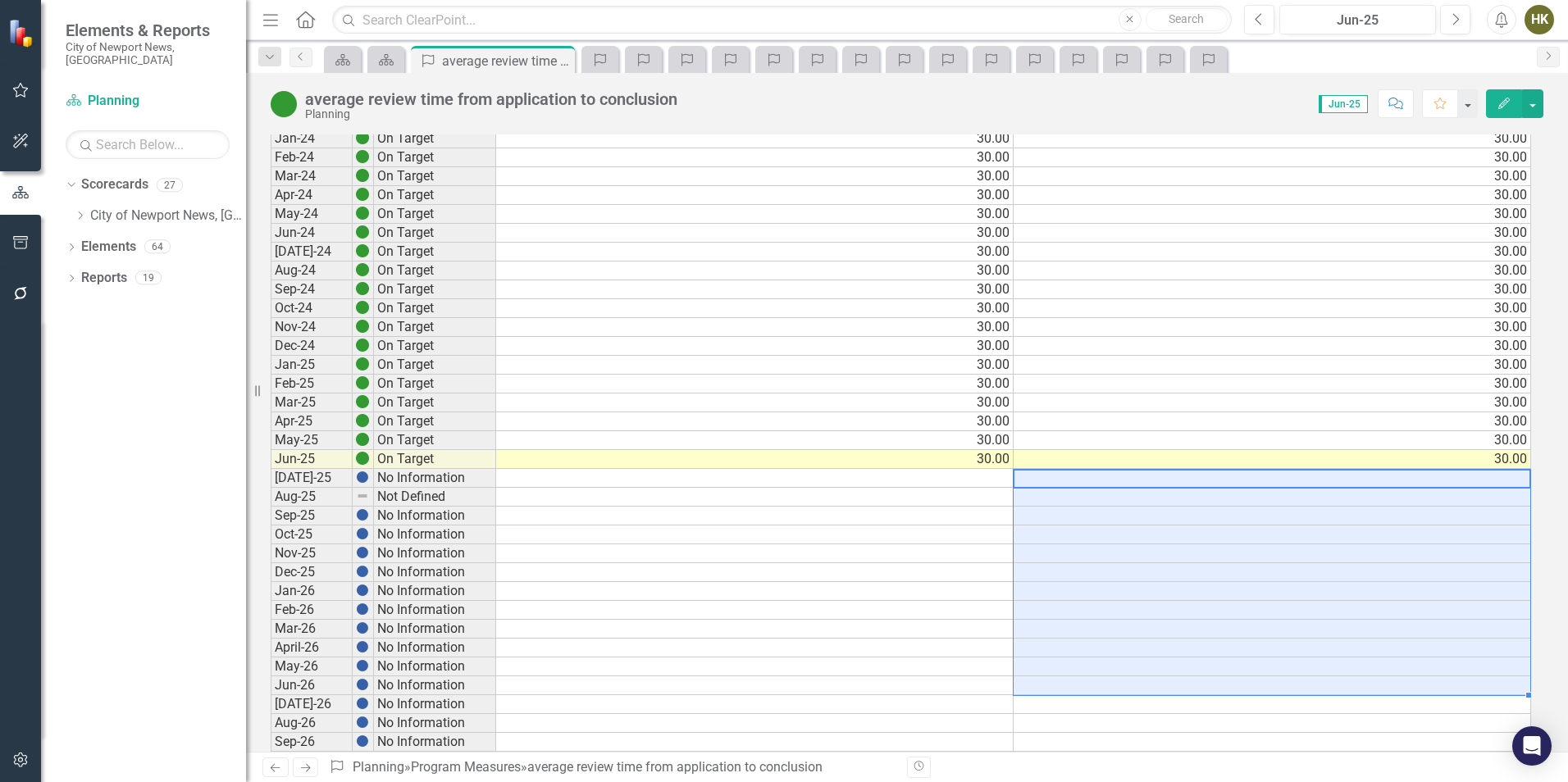 click on "Jul-23 On Target 30.00 30.00 Aug-23 On Target 30.00 30.00 Sep-23 On Target 30.00 30.00 Oct-23 On Target 30.00 30.00 Nov-23 On Target 30.00 30.00 Dec-23 On Target 30.00 30.00 Jan-24 On Target 30.00 30.00 Feb-24 On Target 30.00 30.00 Mar-24 On Target 30.00 30.00 Apr-24 On Target 30.00 30.00 May-24 On Target 30.00 30.00 Jun-24 On Target 30.00 30.00 Jul-24 On Target 30.00 30.00 Aug-24 On Target 30.00 30.00 Sep-24 On Target 30.00 30.00 Oct-24 On Target 30.00 30.00 Nov-24 On Target 30.00 30.00 Dec-24 On Target 30.00 30.00 Jan-25 On Target 30.00 30.00 Feb-25 On Target 30.00 30.00 Mar-25 On Target 30.00 30.00 Apr-25 On Target 30.00 30.00 May-25 On Target 30.00 30.00 Jun-25 On Target 30.00 30.00 Jul-25 No Information Aug-25 Not Defined Sep-25 No Information Oct-25 No Information Nov-25 No Information Dec-25 No Information Jan-26 No Information Feb-26 No Information Mar-26 No Information April-26 No Information May-26 No Information Jun-26 No Information Jul-26 No Information Aug-26 No Information Sep-26 No Information" at bounding box center (900, 525) 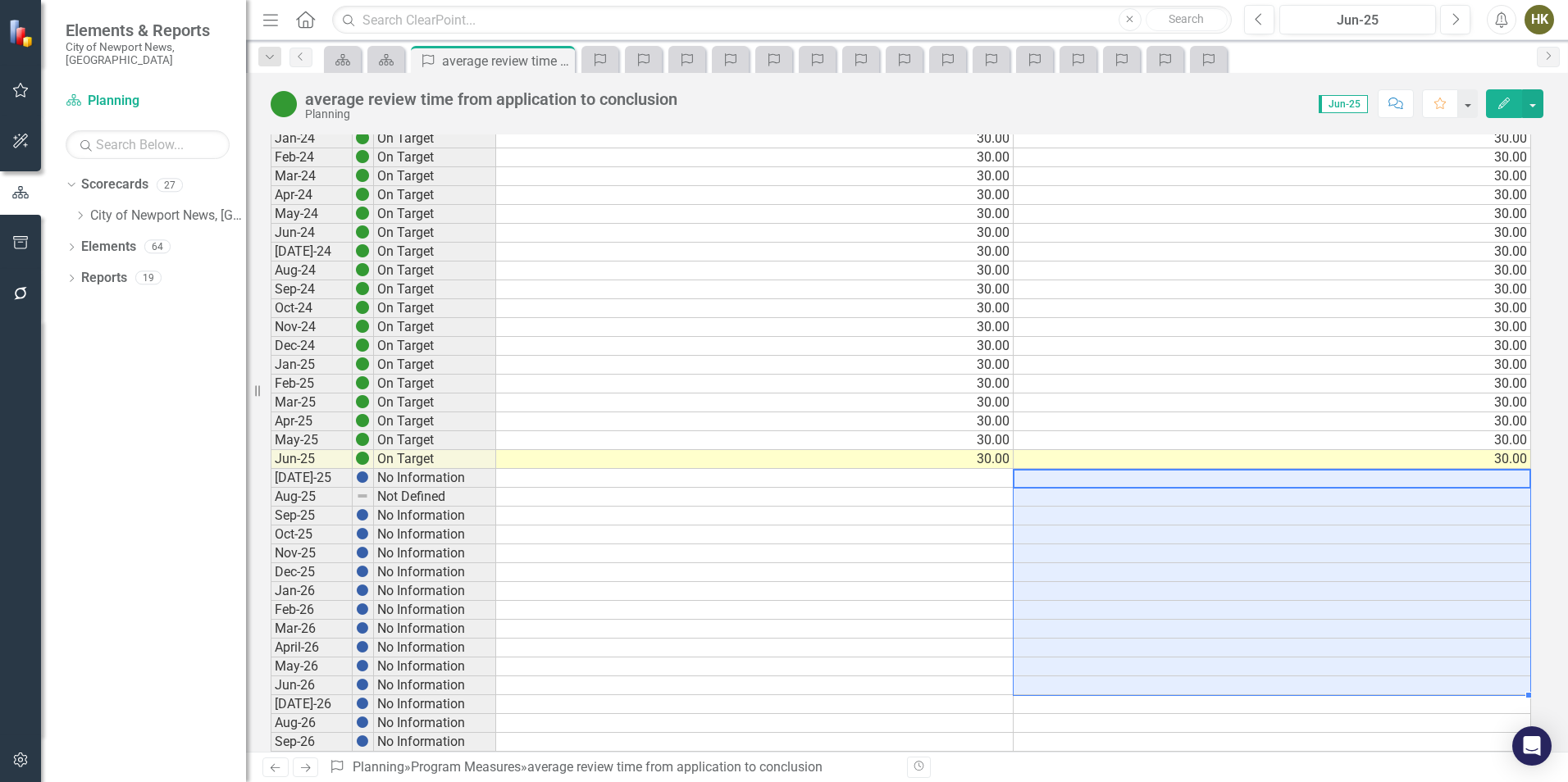 type on "30" 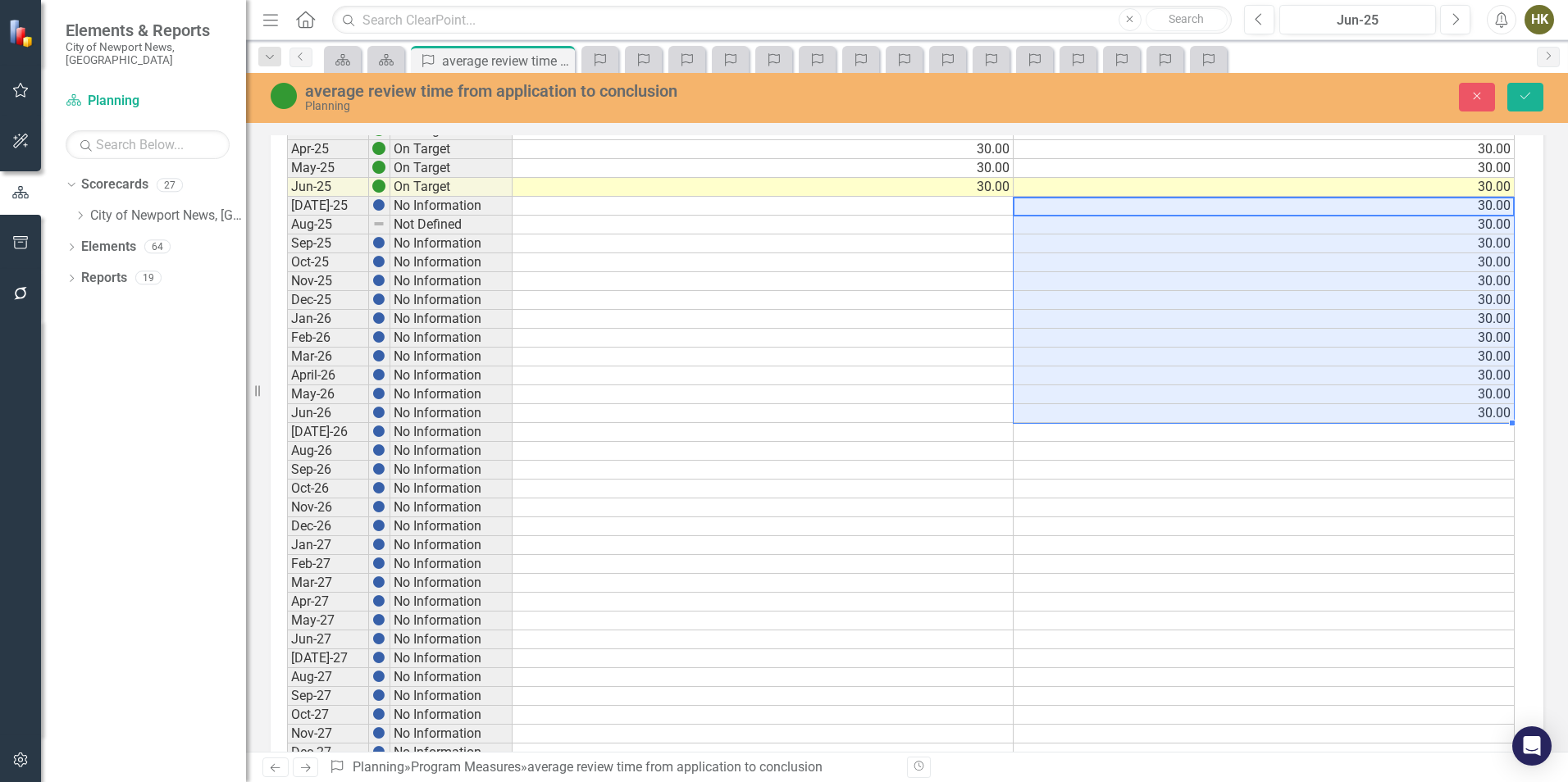 scroll, scrollTop: 574, scrollLeft: 0, axis: vertical 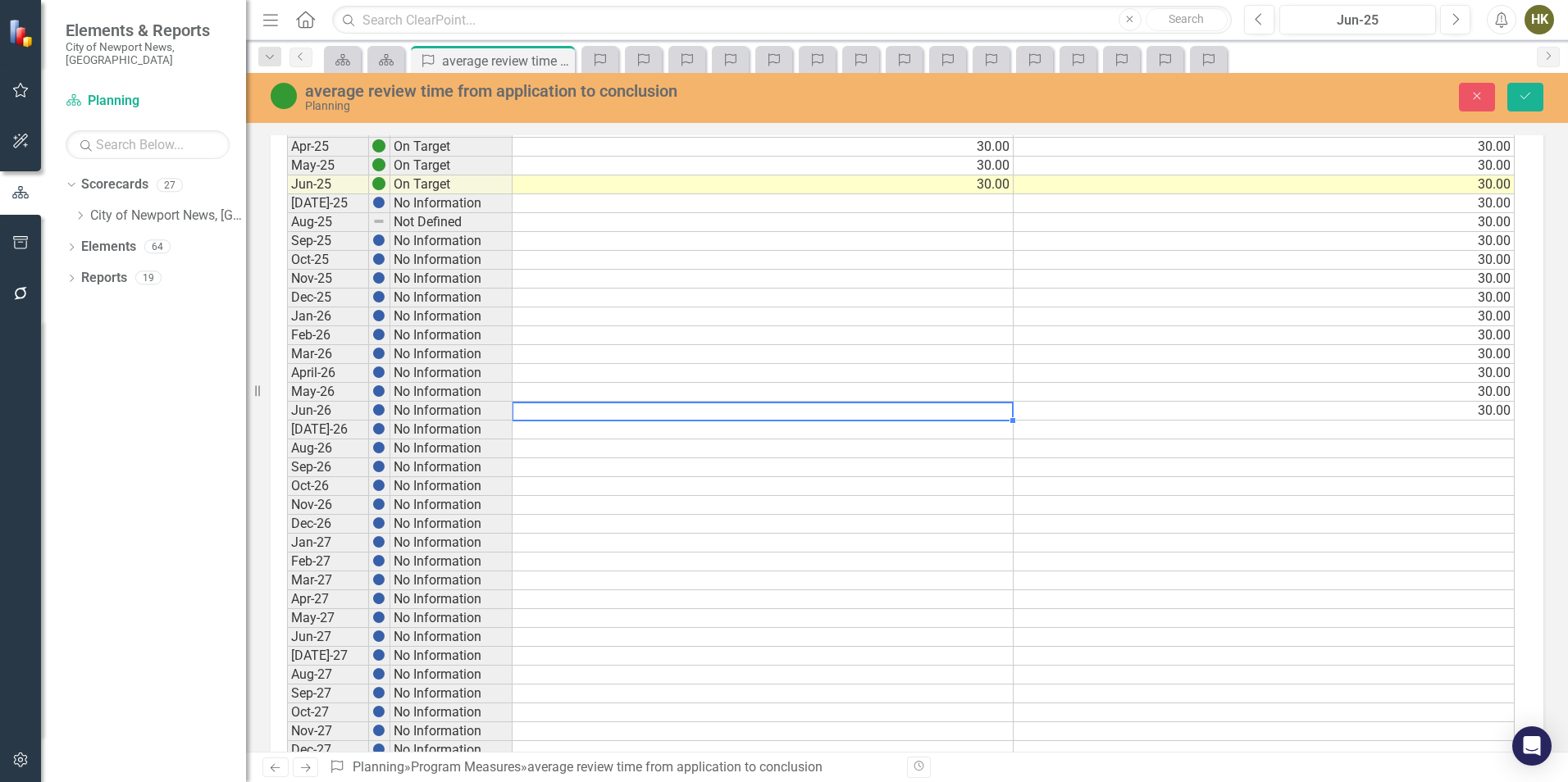click at bounding box center [763, 411] 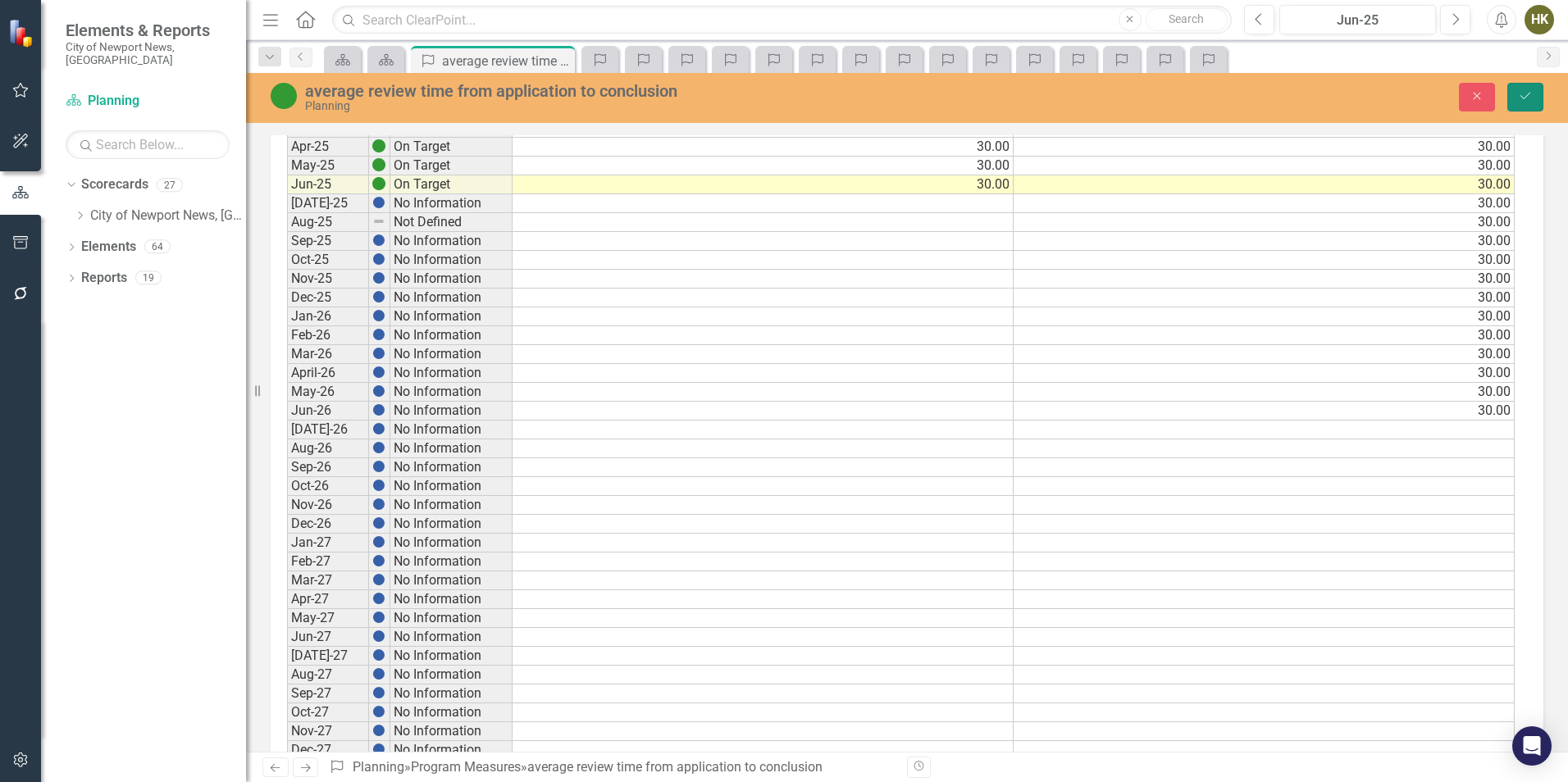 click 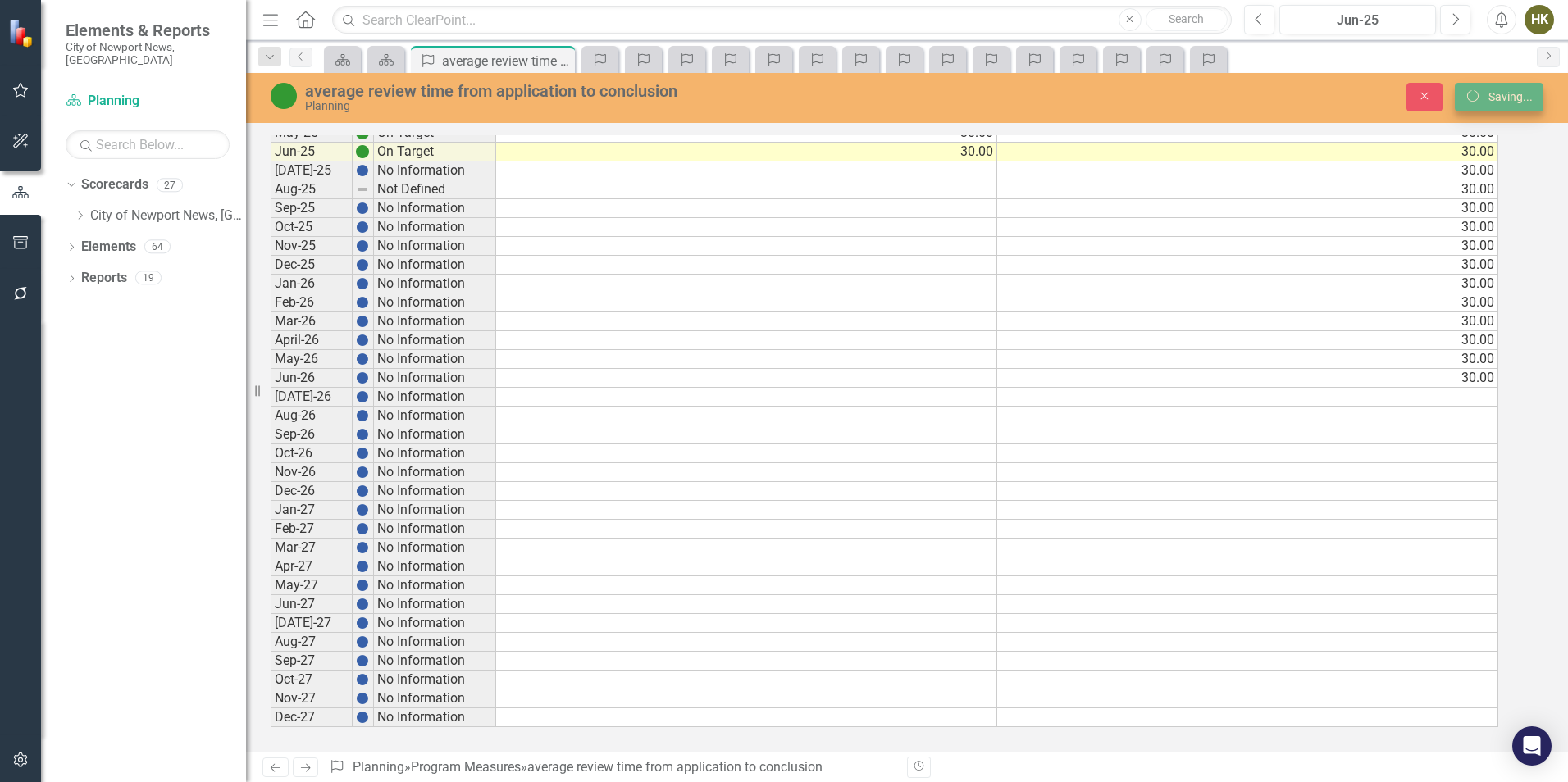 scroll, scrollTop: 554, scrollLeft: 0, axis: vertical 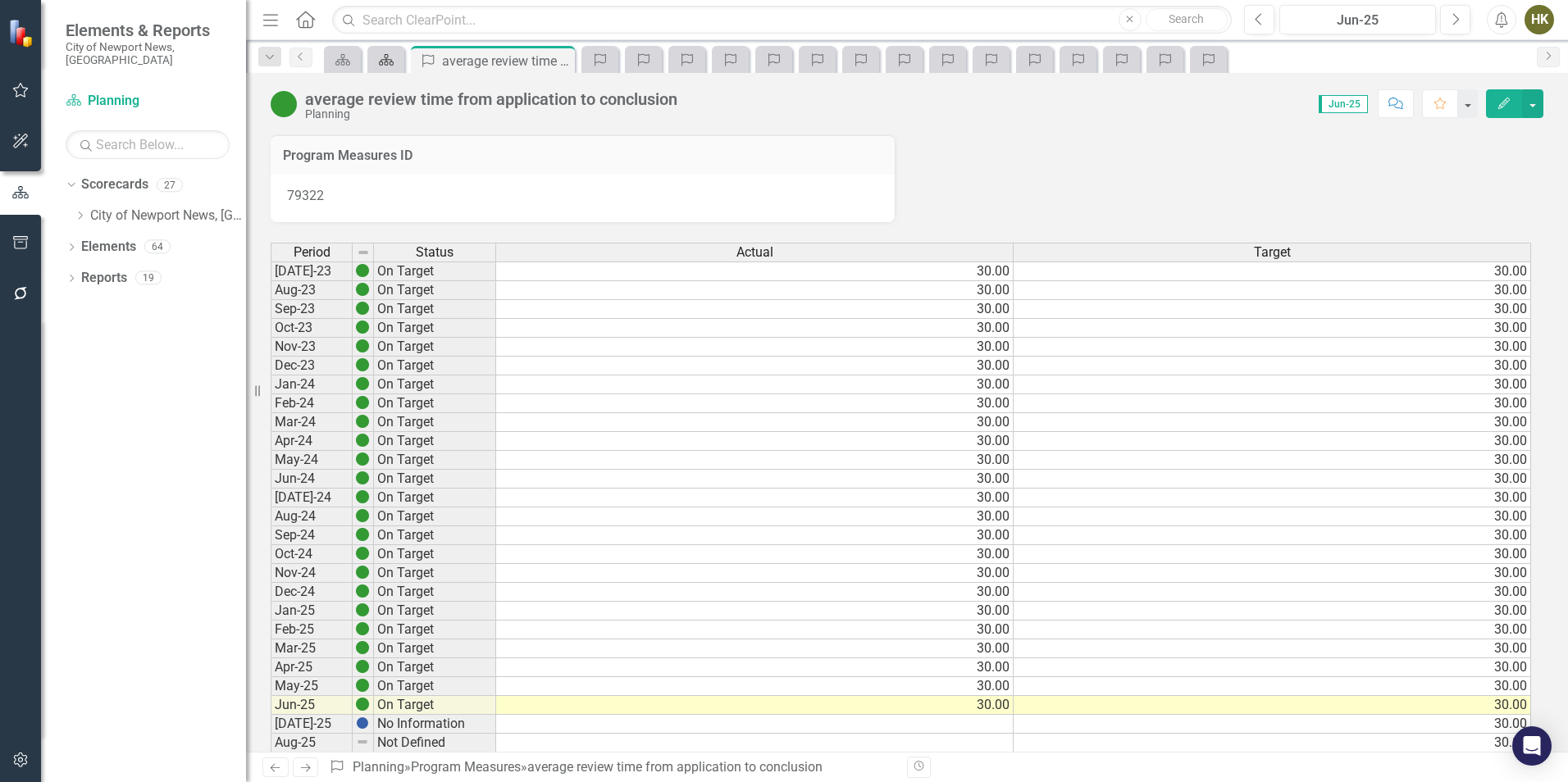 click on "Scorecard" at bounding box center [383, 59] 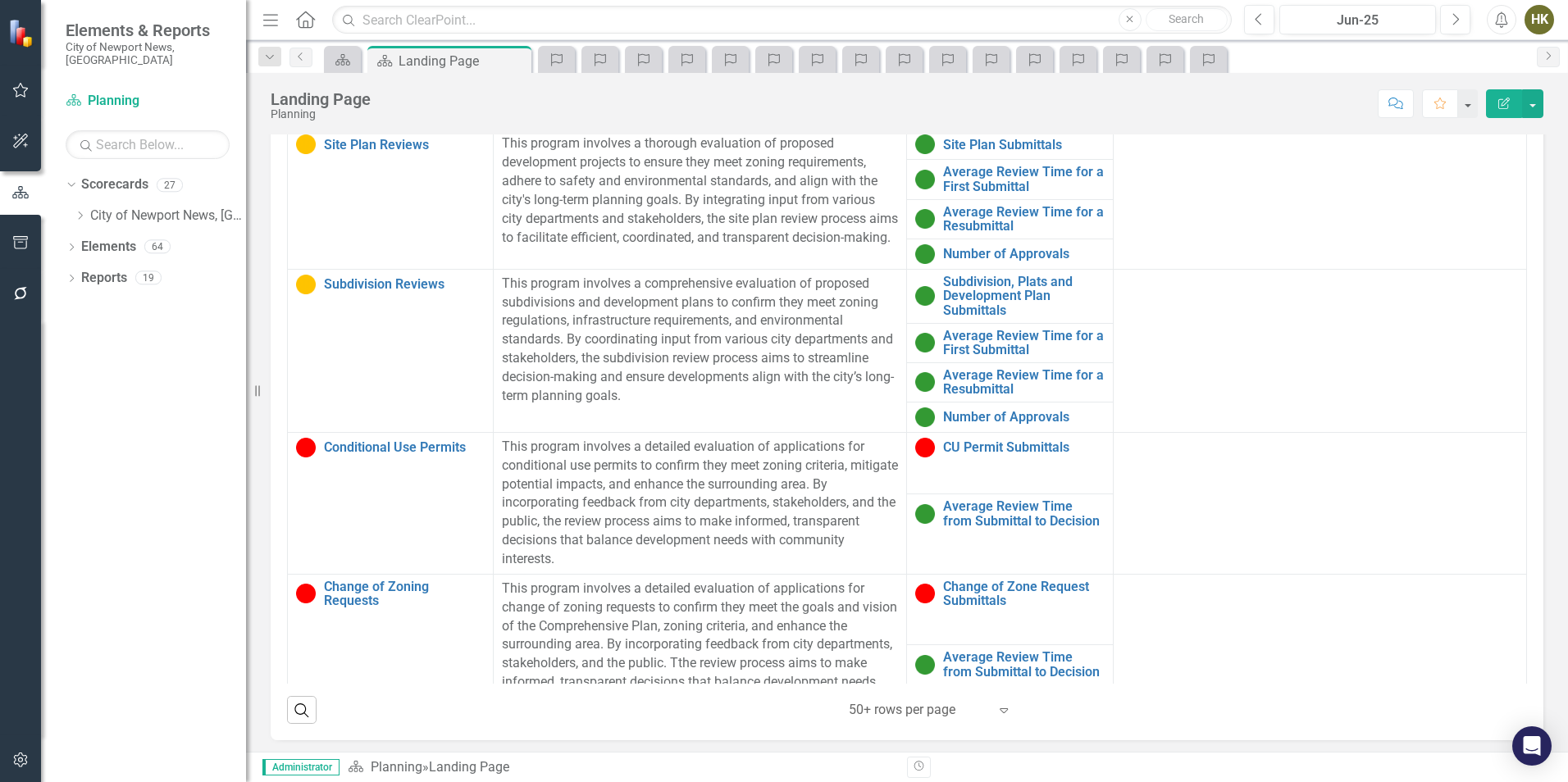 scroll, scrollTop: 1186, scrollLeft: 0, axis: vertical 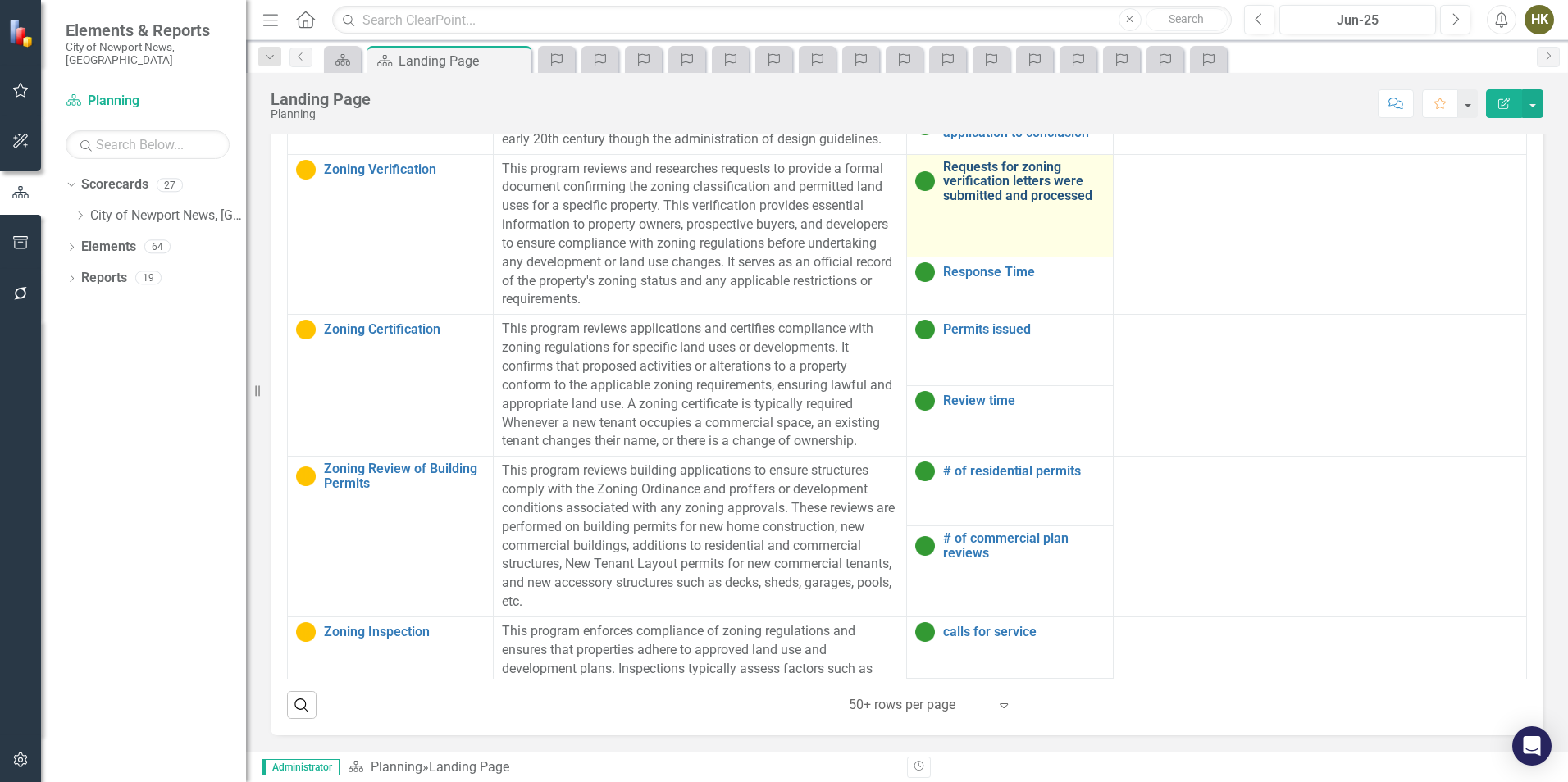 click on "Requests for zoning verification letters were submitted and processed" at bounding box center (1023, 181) 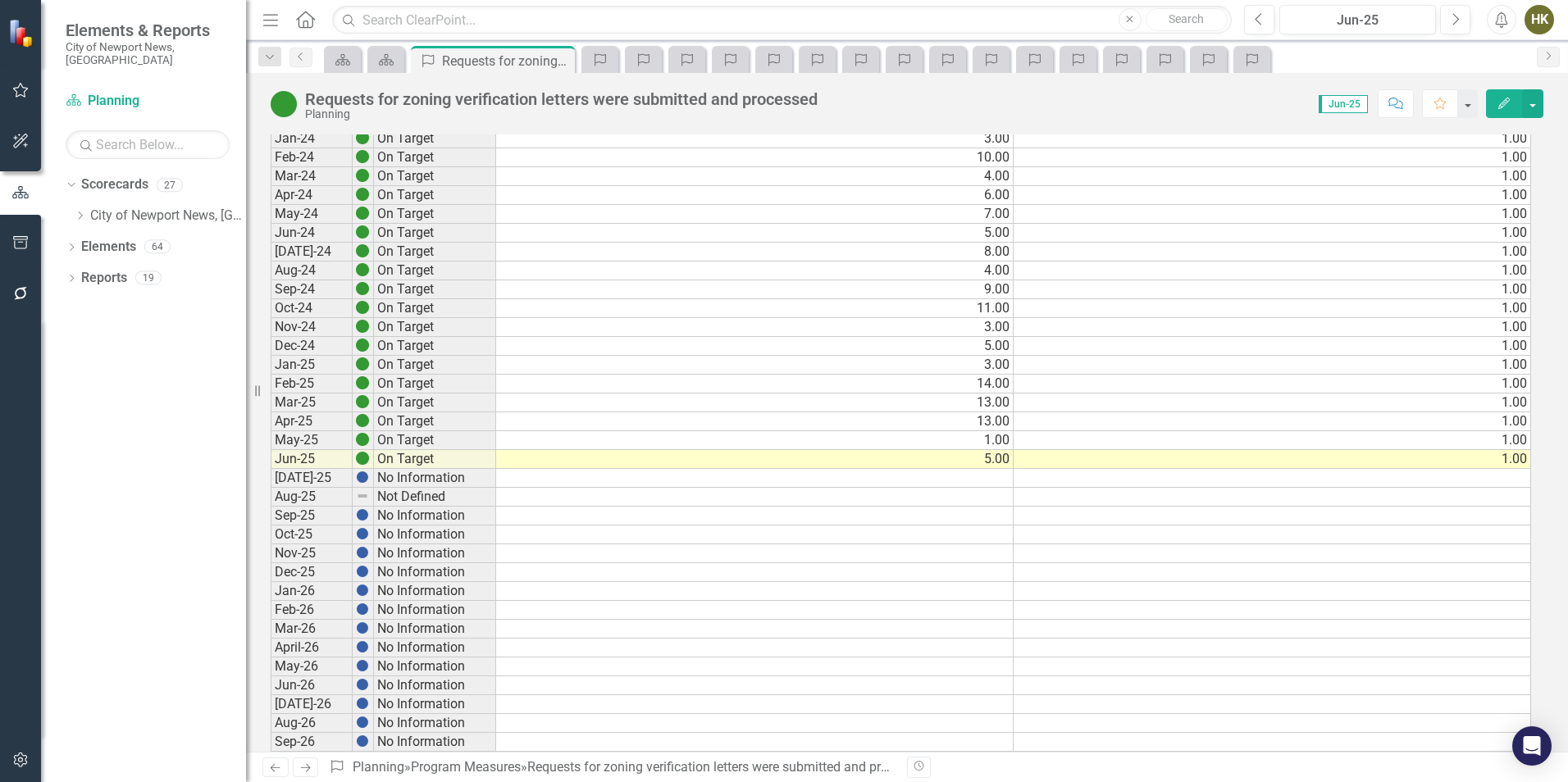 scroll, scrollTop: 328, scrollLeft: 0, axis: vertical 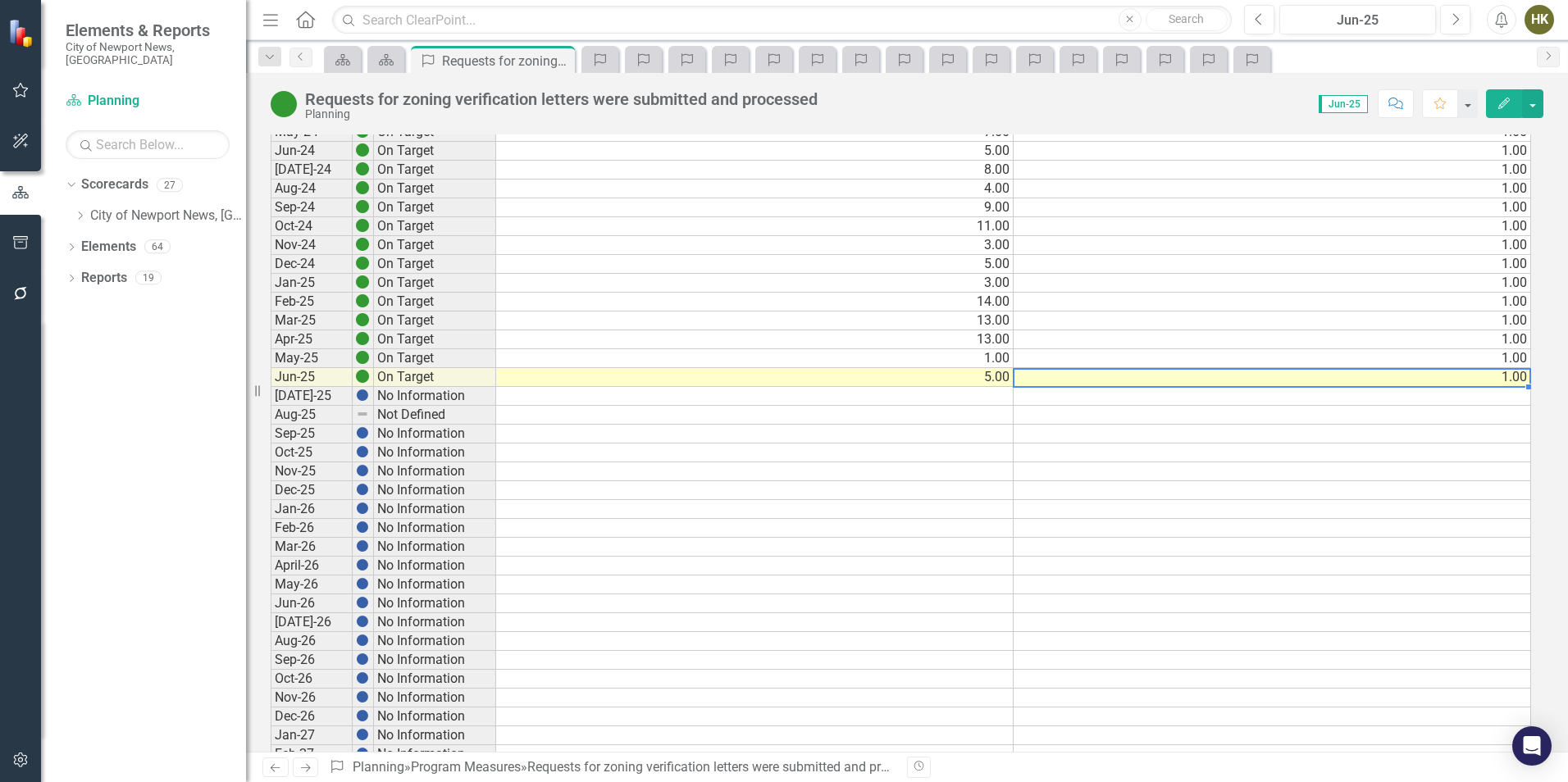 click on "1.00" at bounding box center (1272, 377) 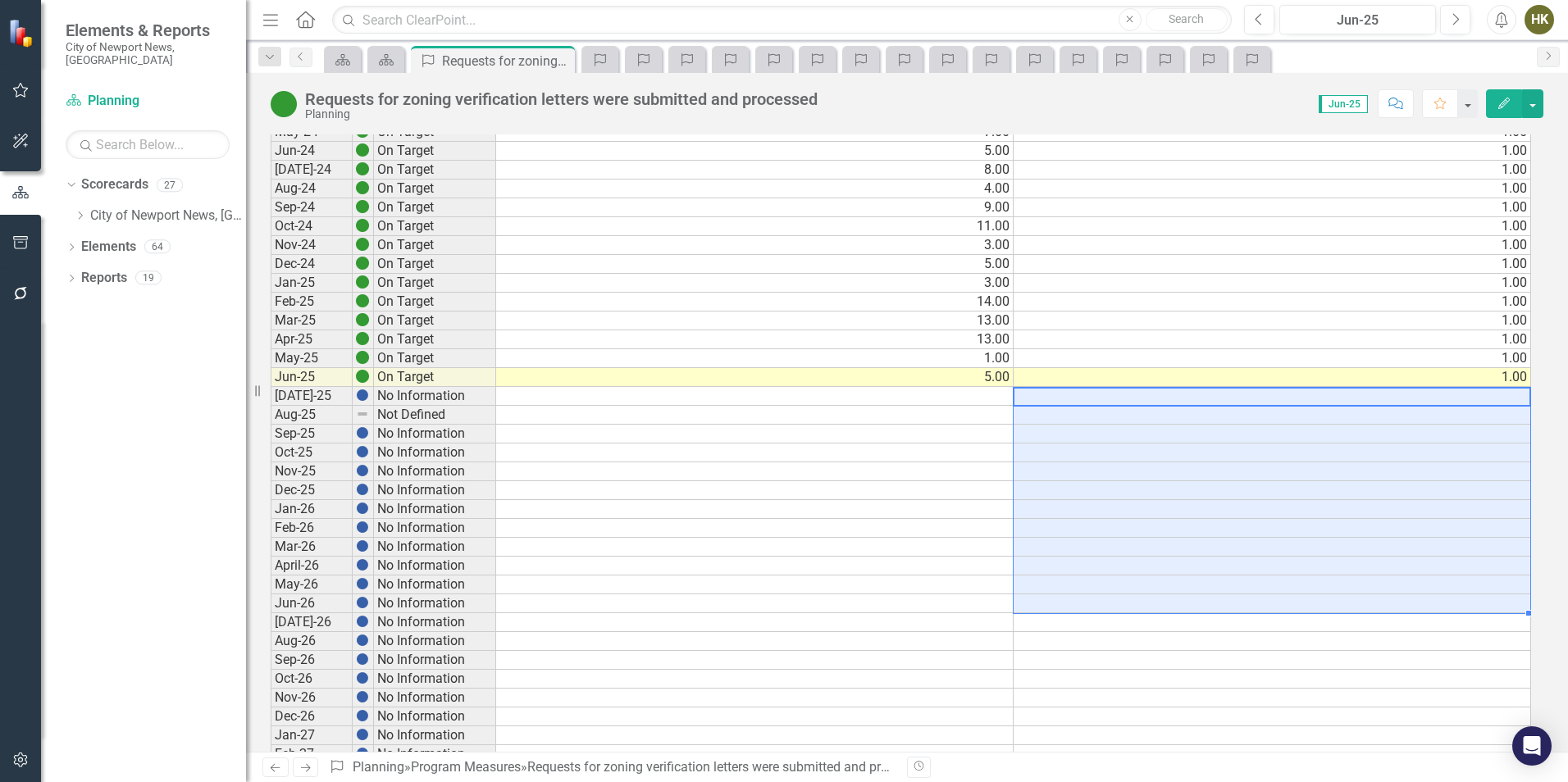 drag, startPoint x: 1113, startPoint y: 398, endPoint x: 1046, endPoint y: 600, distance: 212.82152 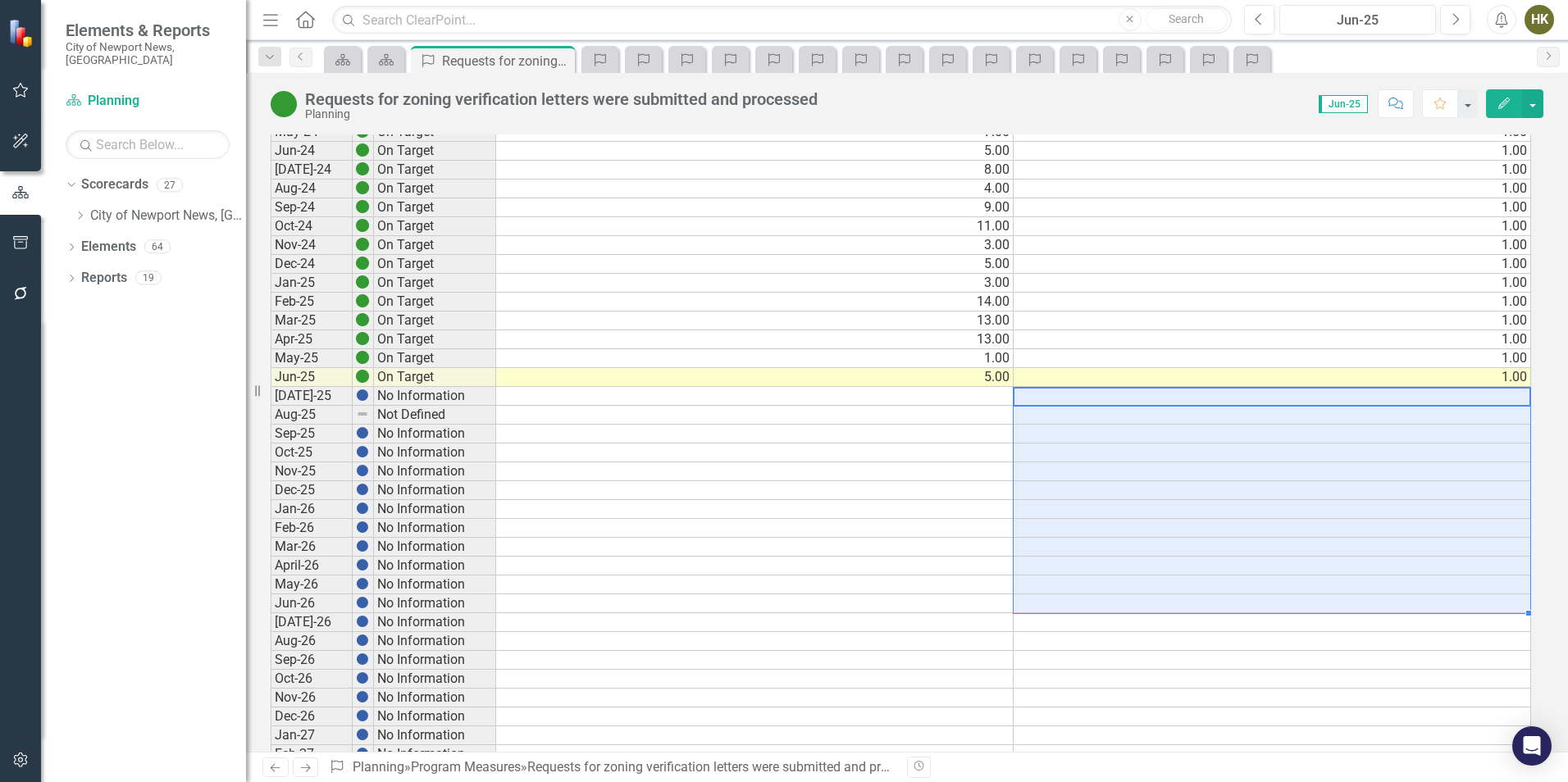 click on "Jul-23 On Target 5.00 1.00 Aug-23 On Target 2.00 1.00 Sep-23 On Target 5.00 1.00 Oct-23 On Target 1.00 1.00 Nov-23 Below Target 0.00 1.00 Dec-23 On Target 11.00 1.00 Jan-24 On Target 3.00 1.00 Feb-24 On Target 10.00 1.00 Mar-24 On Target 4.00 1.00 Apr-24 On Target 6.00 1.00 May-24 On Target 7.00 1.00 Jun-24 On Target 5.00 1.00 Jul-24 On Target 8.00 1.00 Aug-24 On Target 4.00 1.00 Sep-24 On Target 9.00 1.00 Oct-24 On Target 11.00 1.00 Nov-24 On Target 3.00 1.00 Dec-24 On Target 5.00 1.00 Jan-25 On Target 3.00 1.00 Feb-25 On Target 14.00 1.00 Mar-25 On Target 13.00 1.00 Apr-25 On Target 13.00 1.00 May-25 On Target 1.00 1.00 Jun-25 On Target 5.00 1.00 Jul-25 No Information Aug-25 Not Defined Sep-25 No Information Oct-25 No Information Nov-25 No Information Dec-25 No Information Jan-26 No Information Feb-26 No Information Mar-26 No Information April-26 No Information May-26 No Information Jun-26 No Information Jul-26 No Information Aug-26 No Information Sep-26 No Information Oct-26 No Information Nov-26 Dec-26" at bounding box center [900, 443] 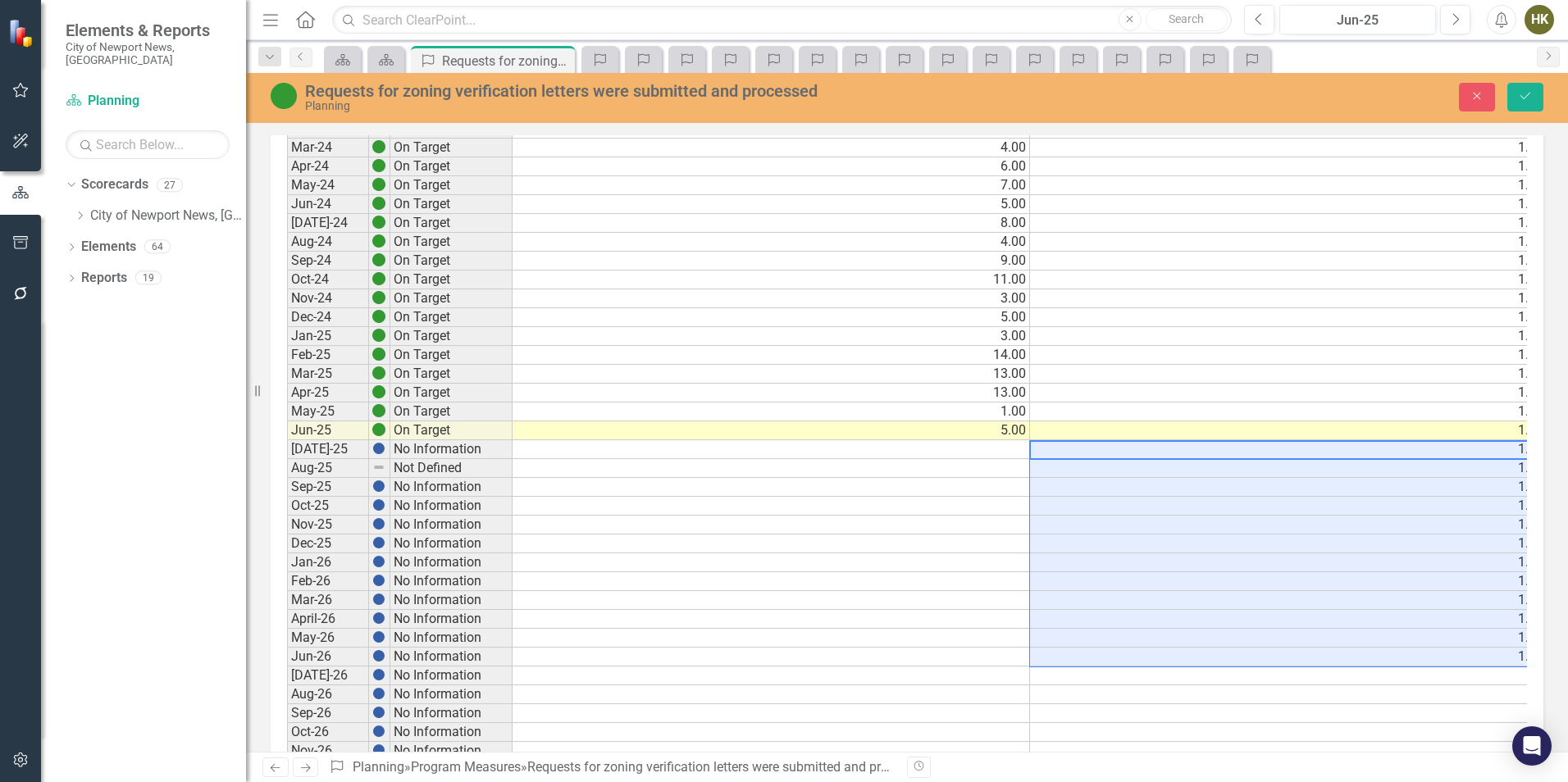 type on "1" 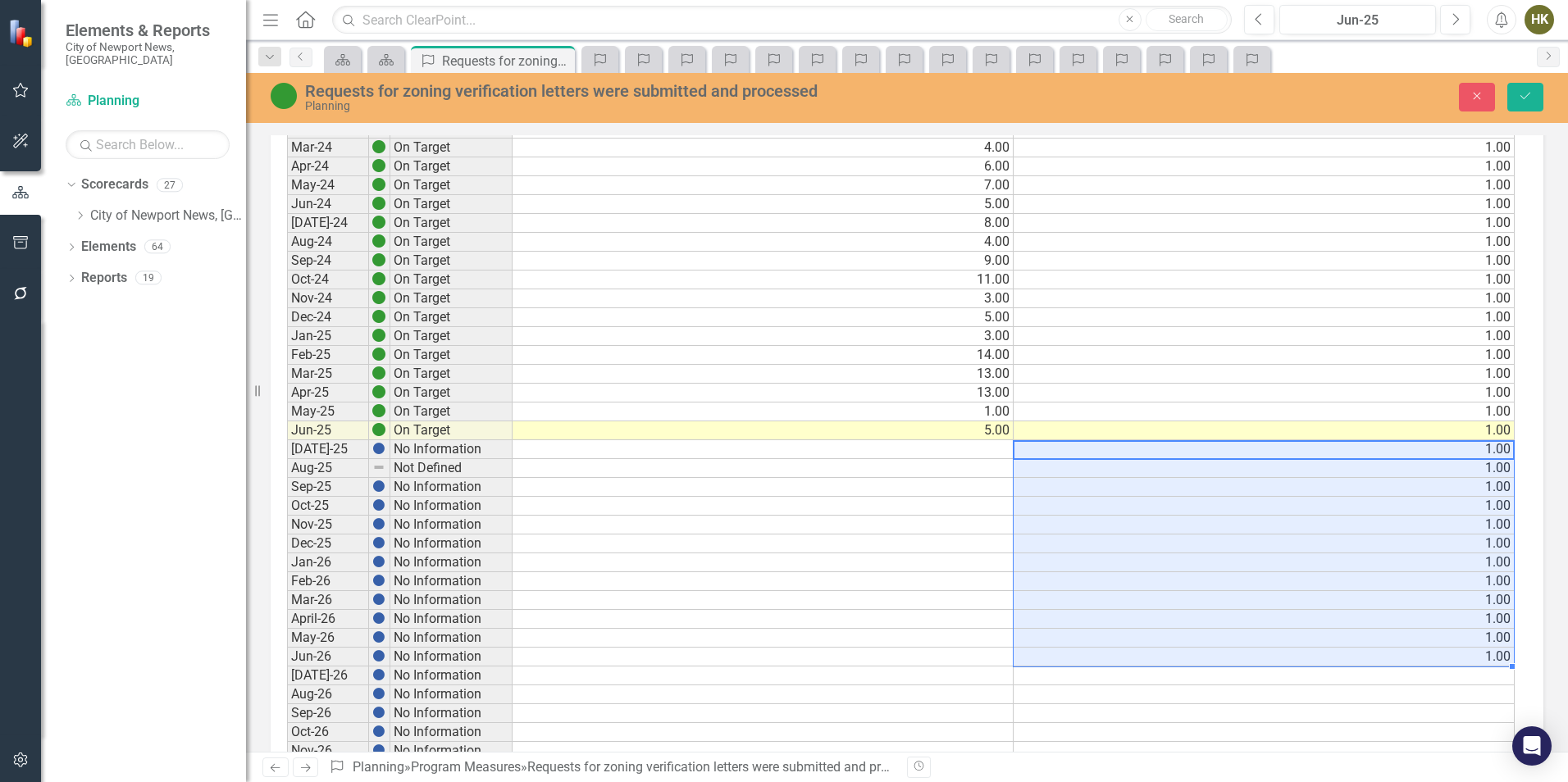 click at bounding box center (763, 657) 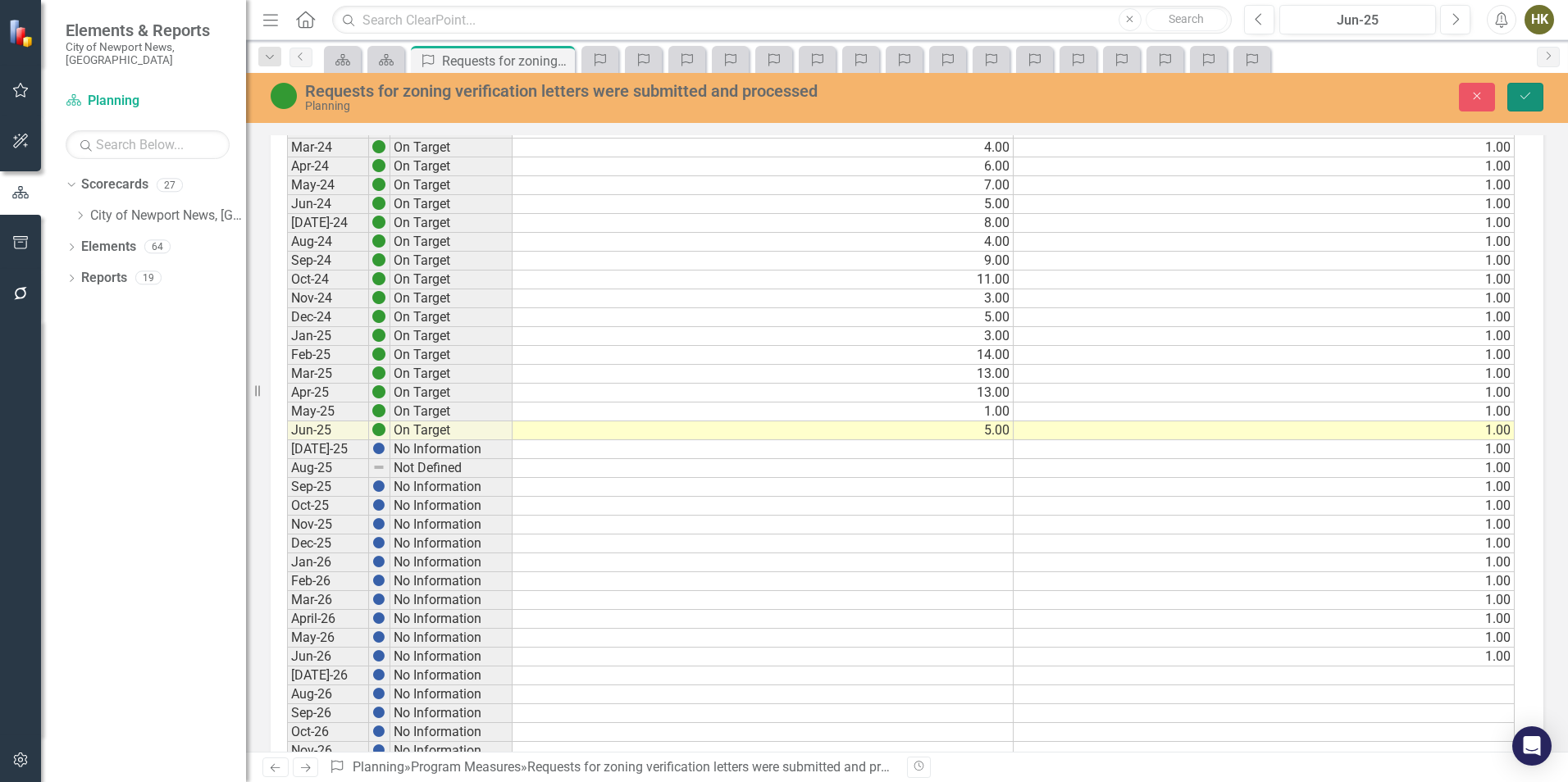 click on "Save" at bounding box center (1525, 97) 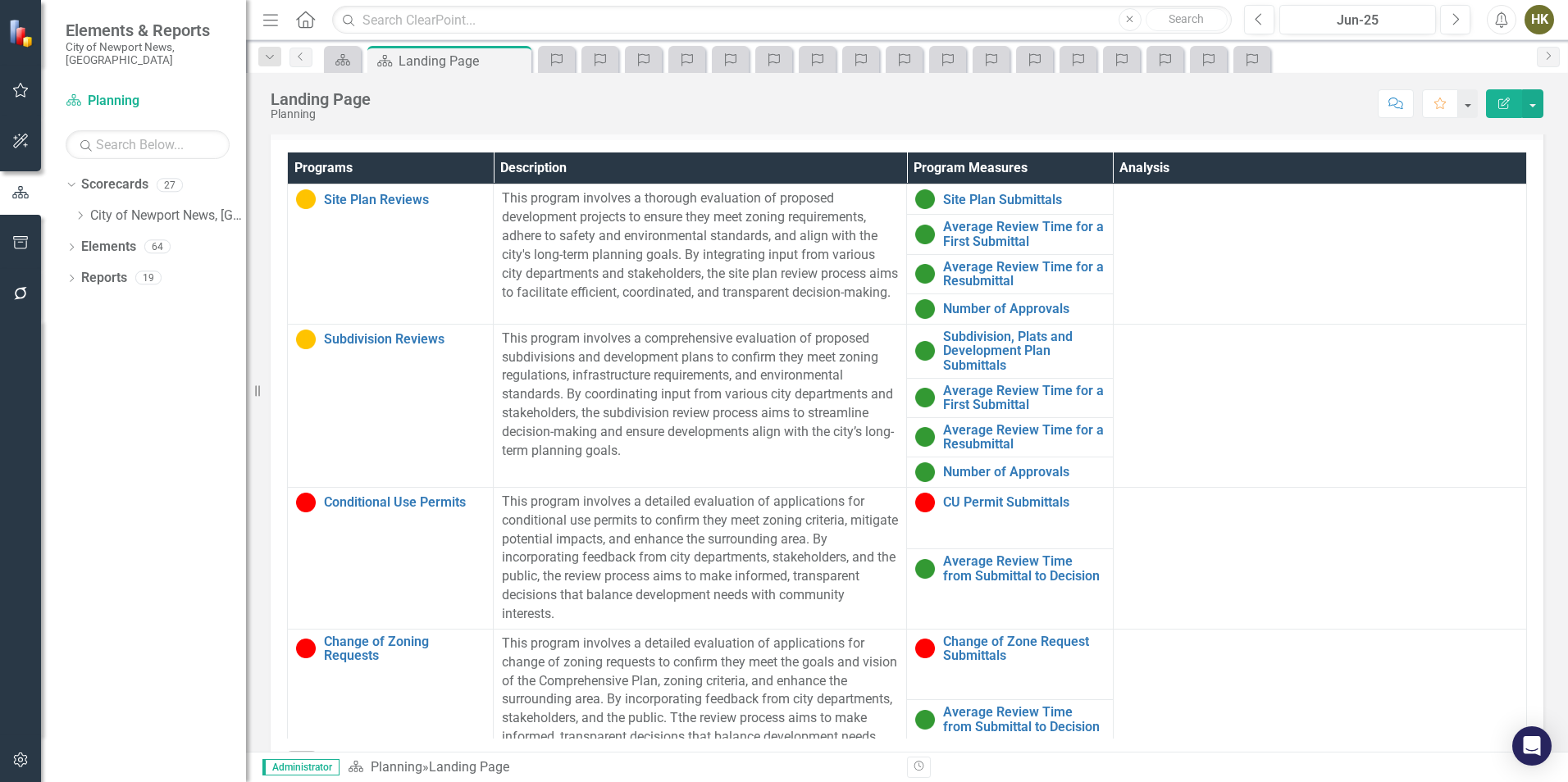 scroll, scrollTop: 1186, scrollLeft: 0, axis: vertical 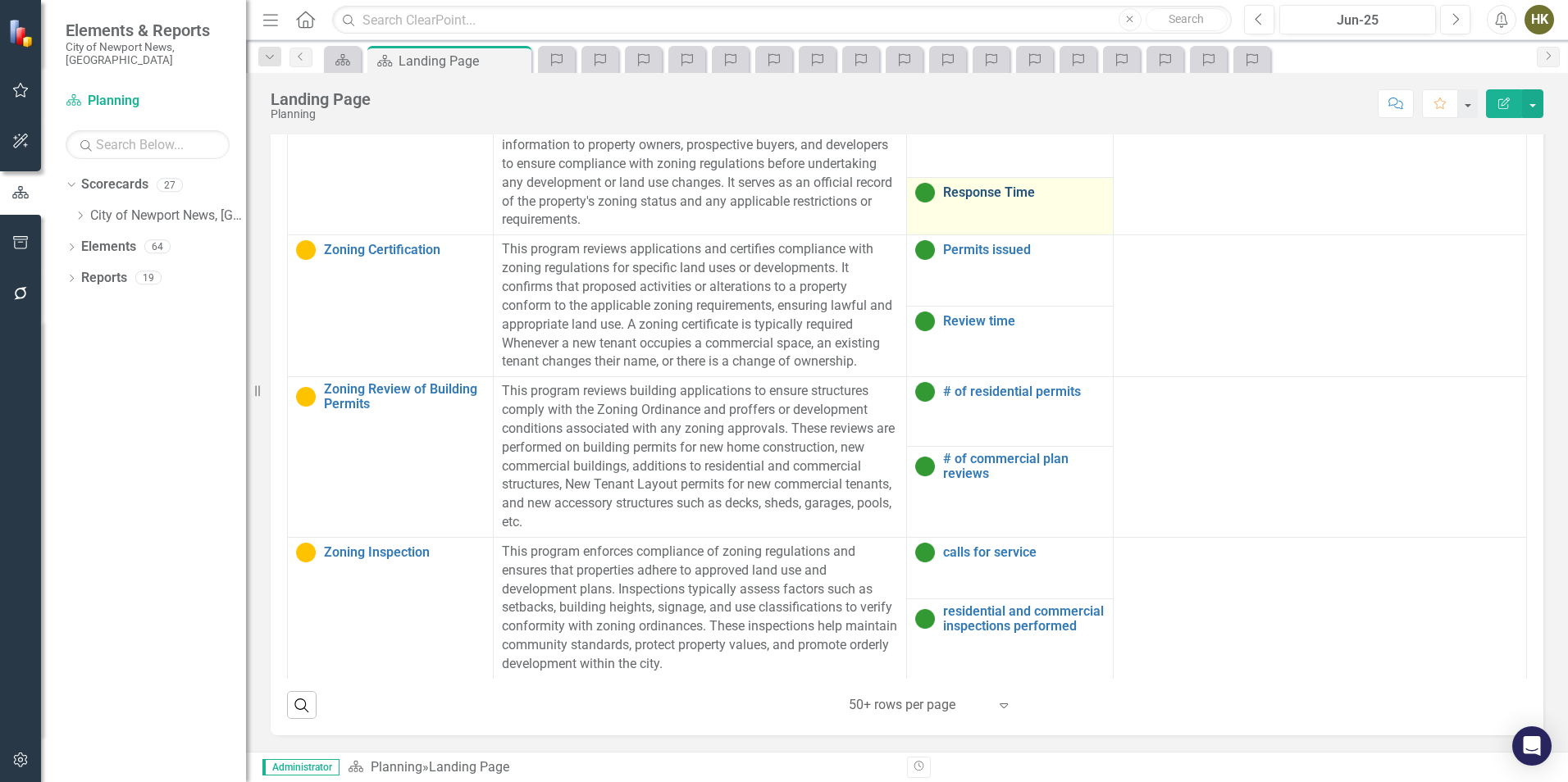 click on "Response Time" at bounding box center [1023, 193] 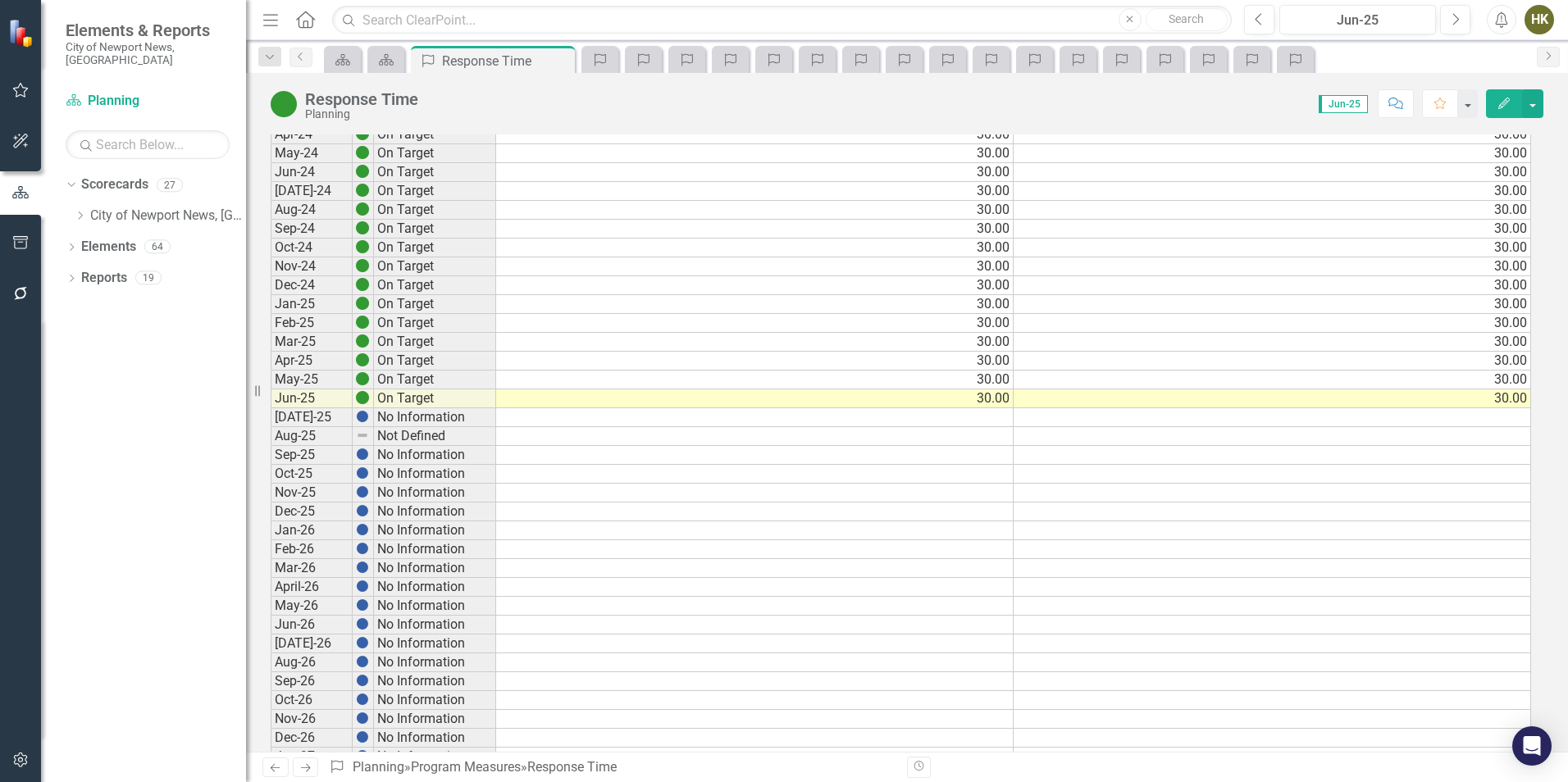 scroll, scrollTop: 328, scrollLeft: 0, axis: vertical 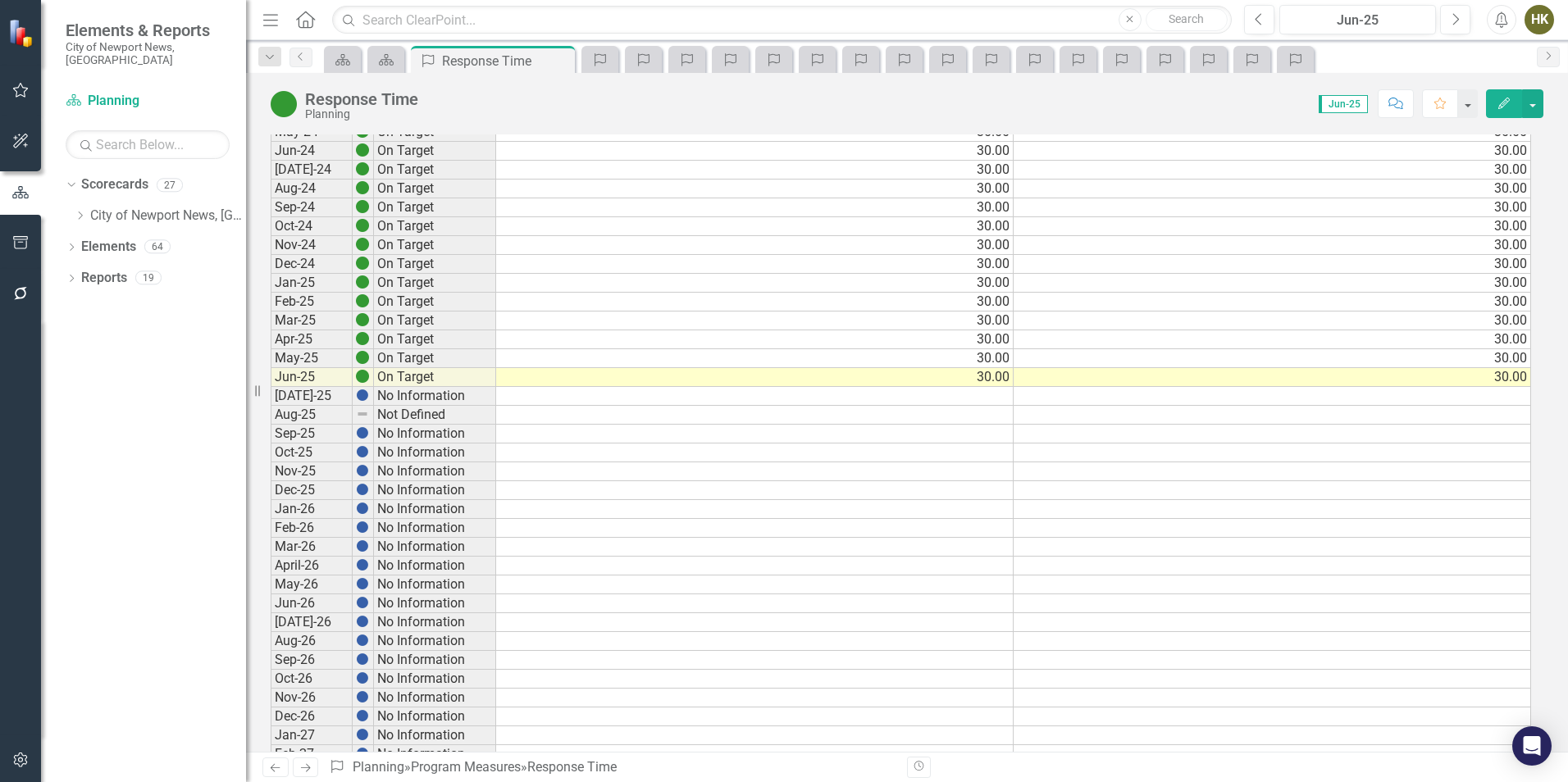 click on "30.00" at bounding box center (1272, 377) 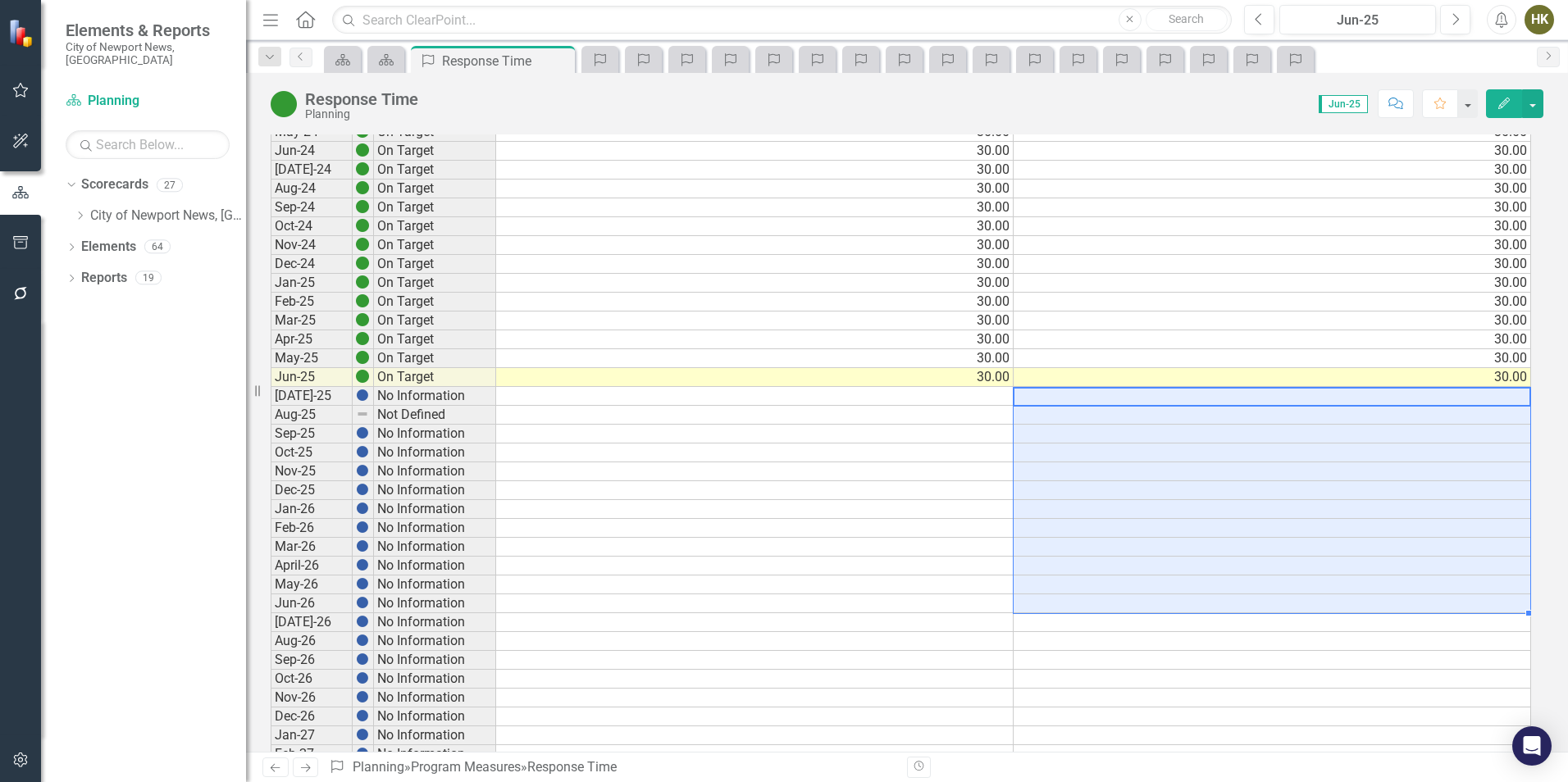 drag, startPoint x: 1236, startPoint y: 394, endPoint x: 1039, endPoint y: 604, distance: 287.9392 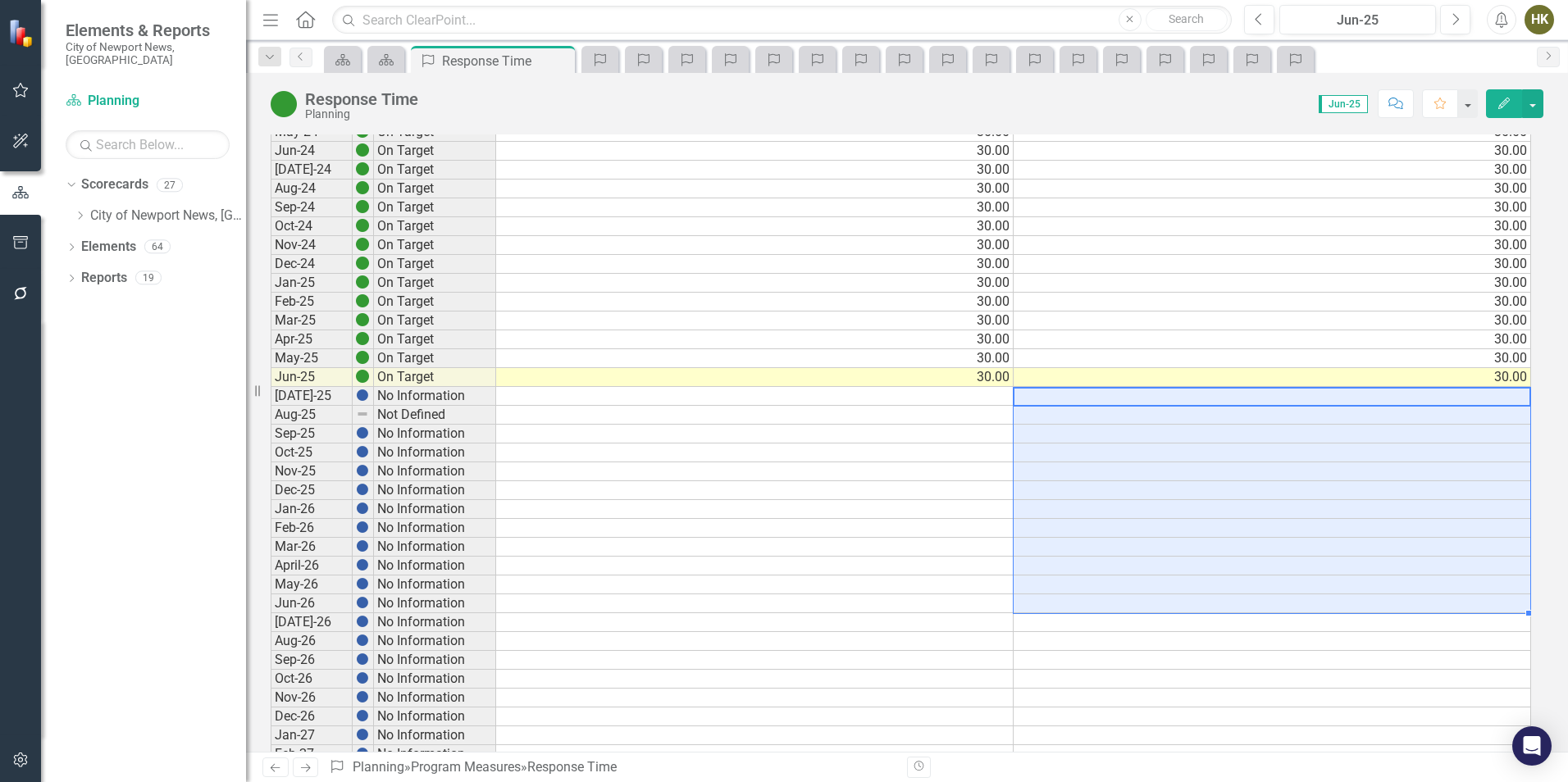 click on "Jul-23 On Target 30.00 30.00 Aug-23 On Target 30.00 30.00 Sep-23 On Target 30.00 30.00 Oct-23 On Target 30.00 30.00 Nov-23 On Target 30.00 30.00 Dec-23 On Target 30.00 30.00 Jan-24 On Target 30.00 30.00 Feb-24 On Target 30.00 30.00 Mar-24 On Target 30.00 30.00 Apr-24 On Target 30.00 30.00 May-24 On Target 30.00 30.00 Jun-24 On Target 30.00 30.00 Jul-24 On Target 30.00 30.00 Aug-24 On Target 30.00 30.00 Sep-24 On Target 30.00 30.00 Oct-24 On Target 30.00 30.00 Nov-24 On Target 30.00 30.00 Dec-24 On Target 30.00 30.00 Jan-25 On Target 30.00 30.00 Feb-25 On Target 30.00 30.00 Mar-25 On Target 30.00 30.00 Apr-25 On Target 30.00 30.00 May-25 On Target 30.00 30.00 Jun-25 On Target 30.00 30.00 Jul-25 No Information Aug-25 Not Defined Sep-25 No Information Oct-25 No Information Nov-25 No Information Dec-25 No Information Jan-26 No Information Feb-26 No Information Mar-26 No Information April-26 No Information May-26 No Information Jun-26 No Information Jul-26 No Information Aug-26 No Information Sep-26 No Information" at bounding box center [900, 443] 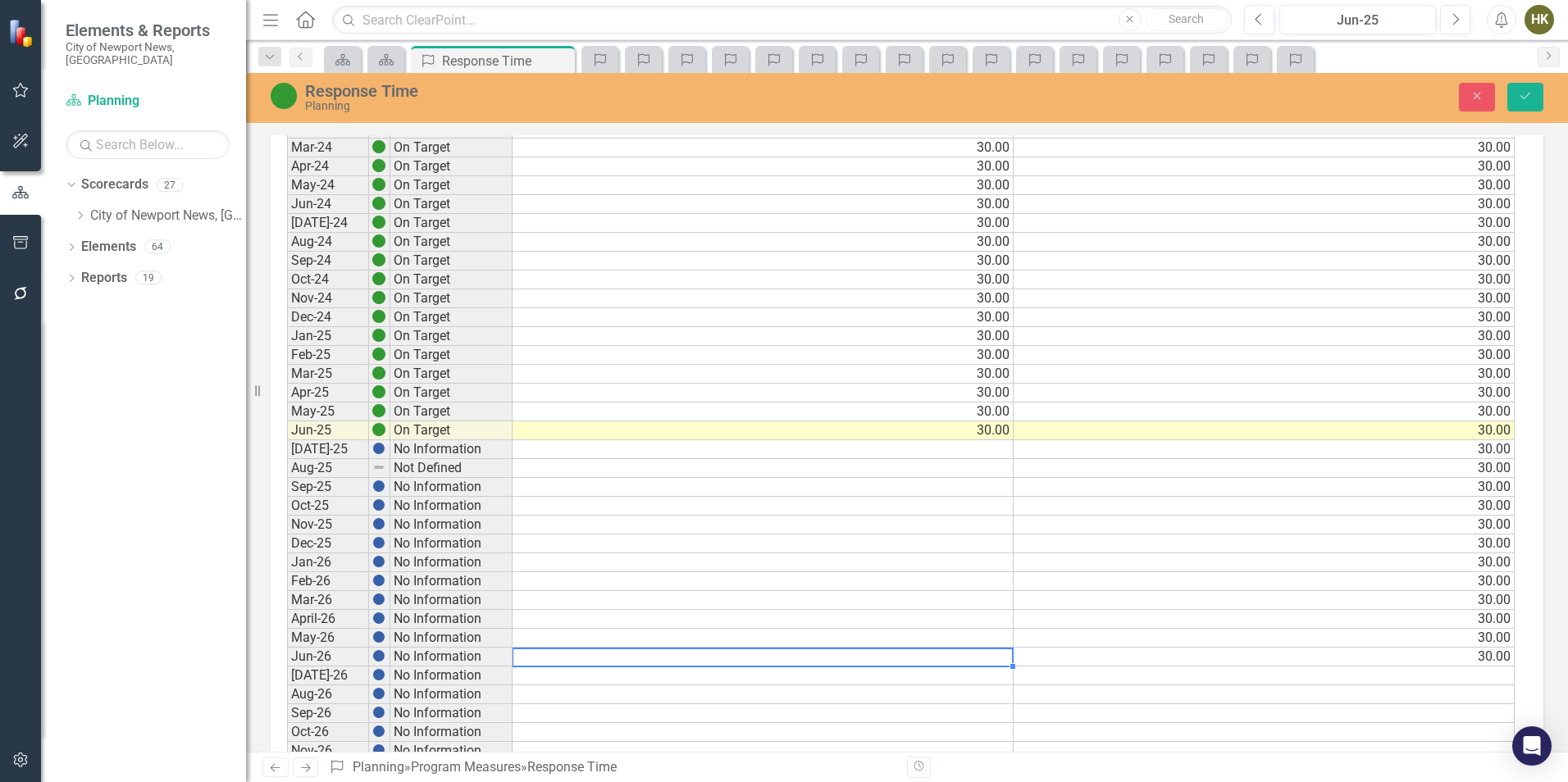 click at bounding box center [763, 657] 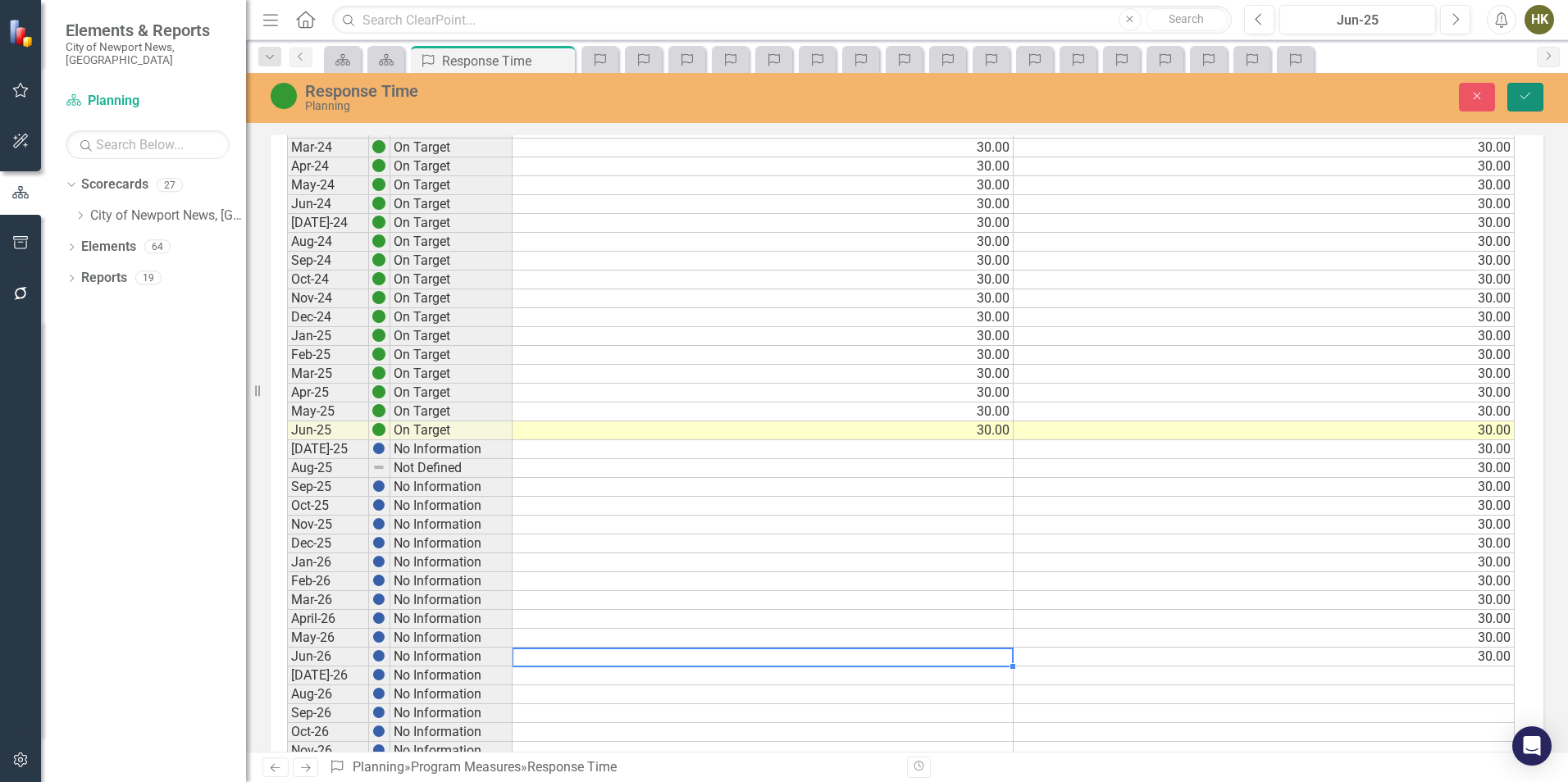 click on "Save" 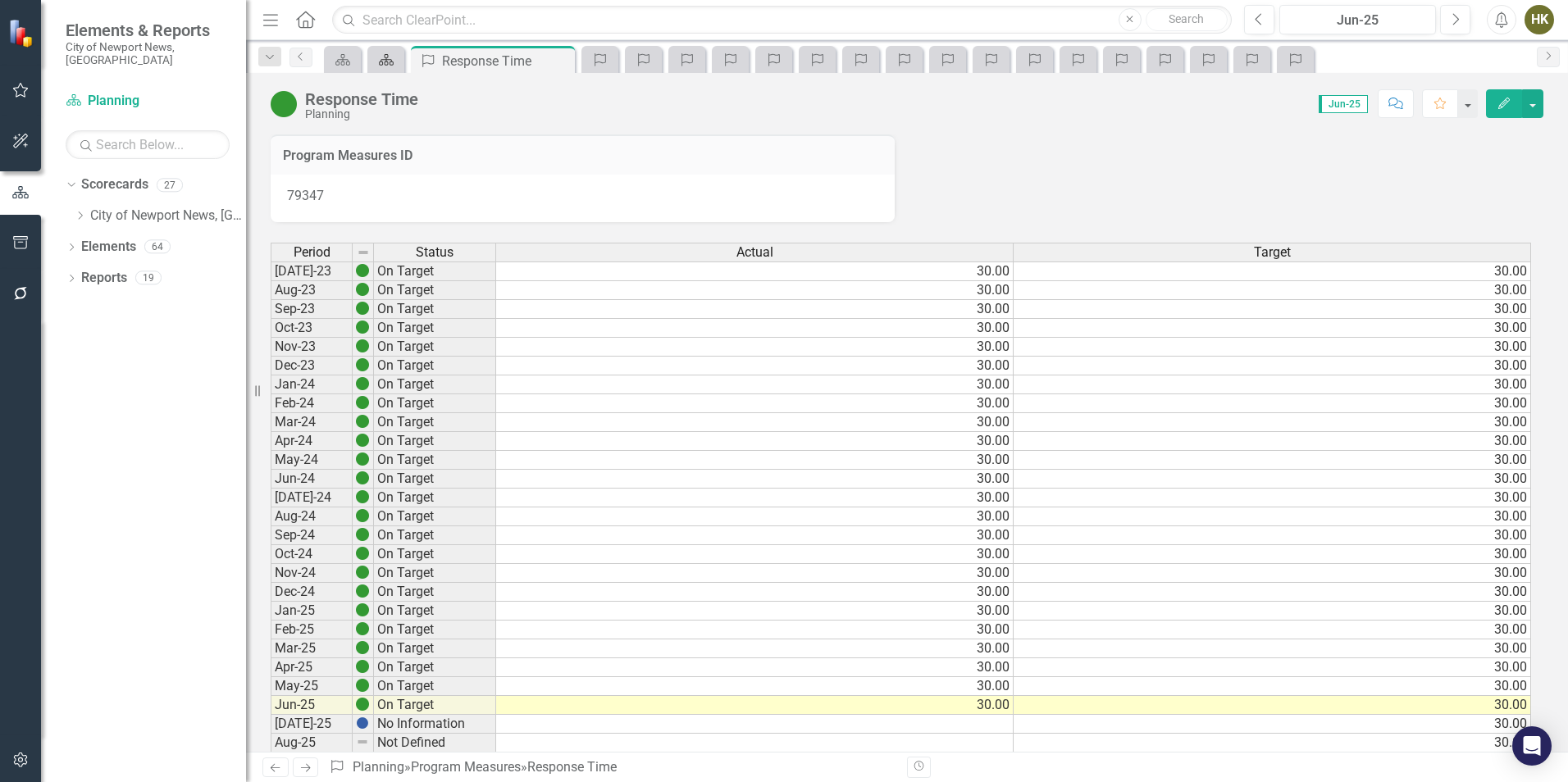 click on "Scorecard" 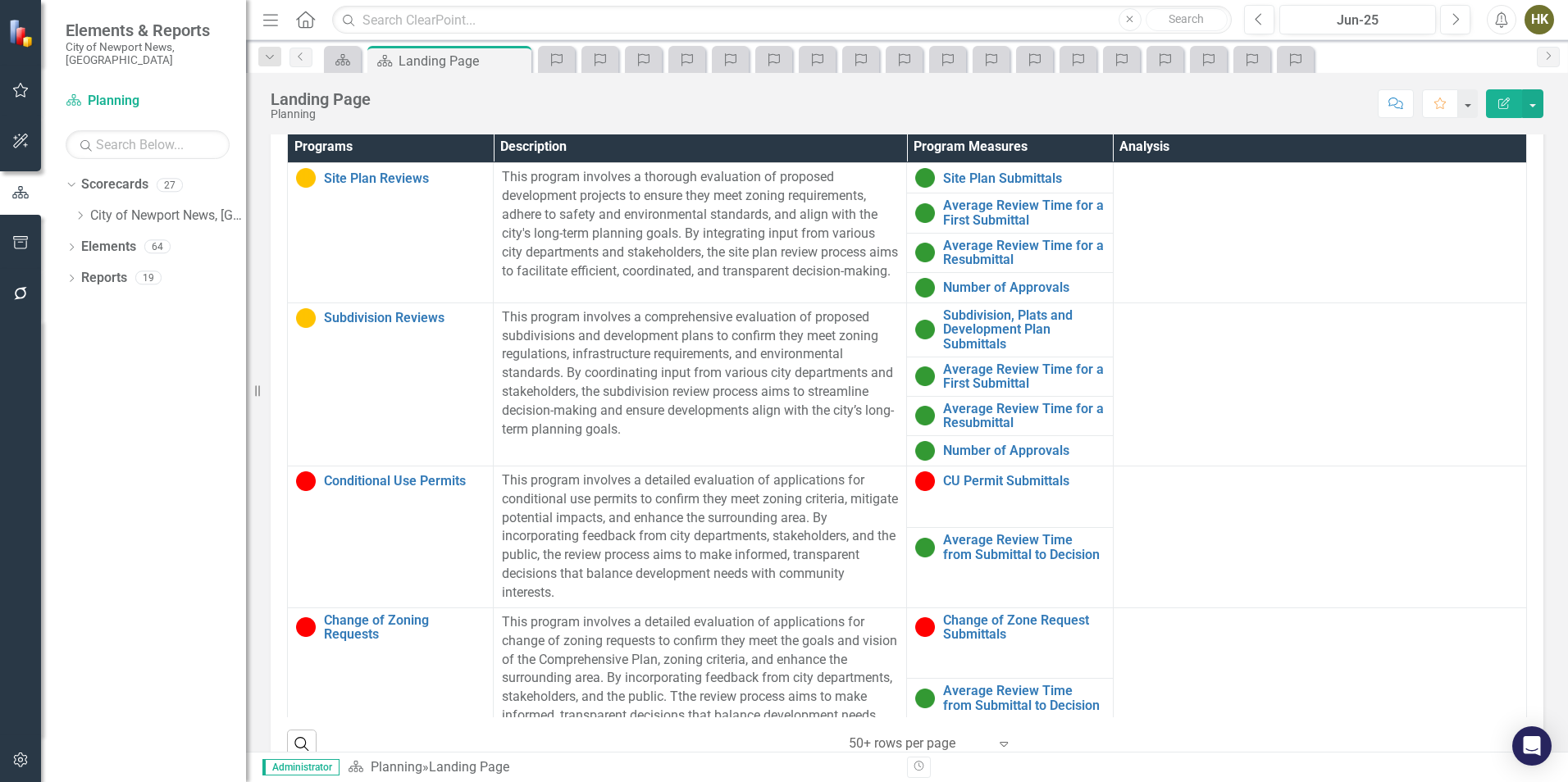 scroll, scrollTop: 1186, scrollLeft: 0, axis: vertical 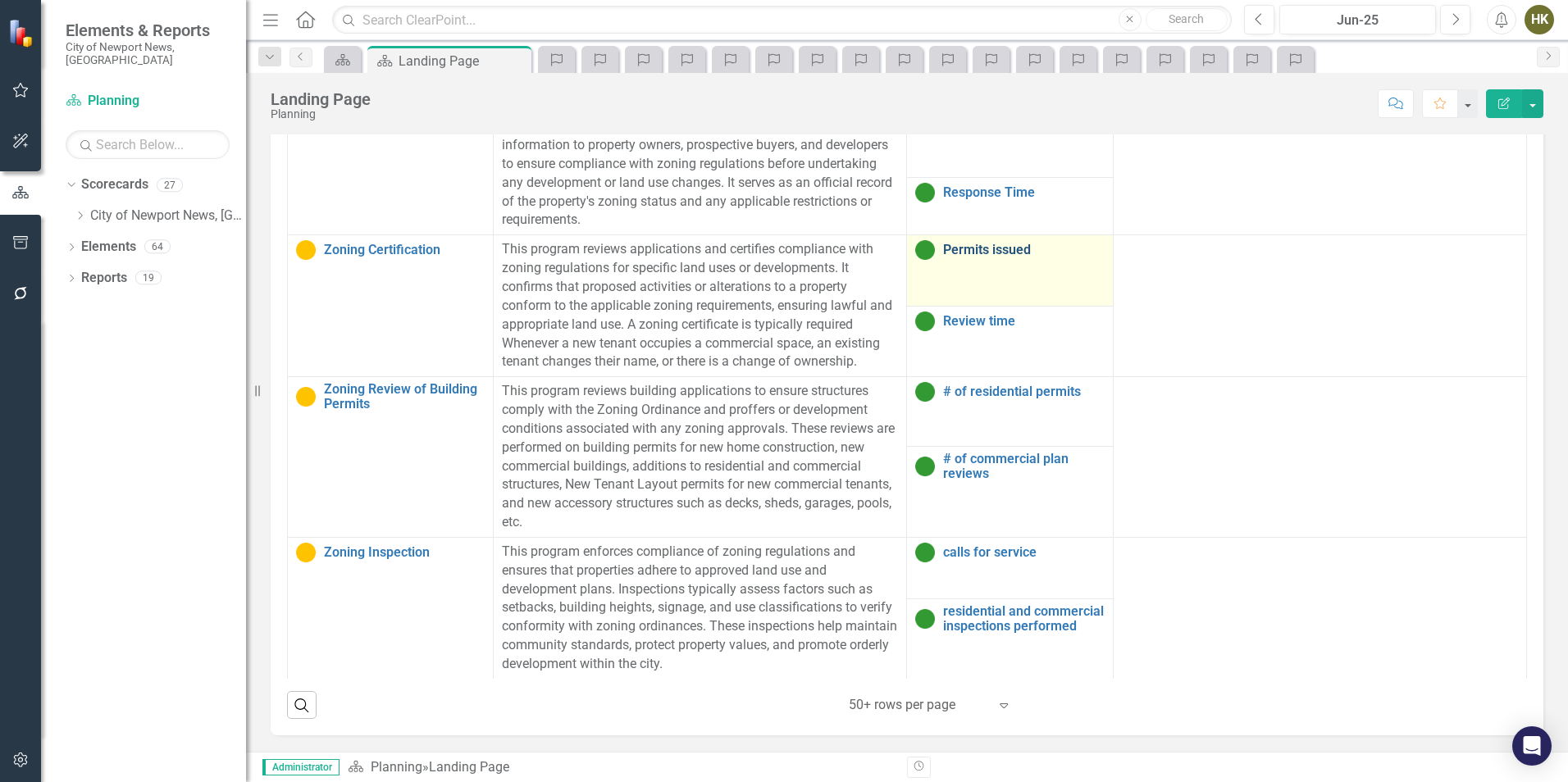 click on "Permits issued" at bounding box center (1023, 250) 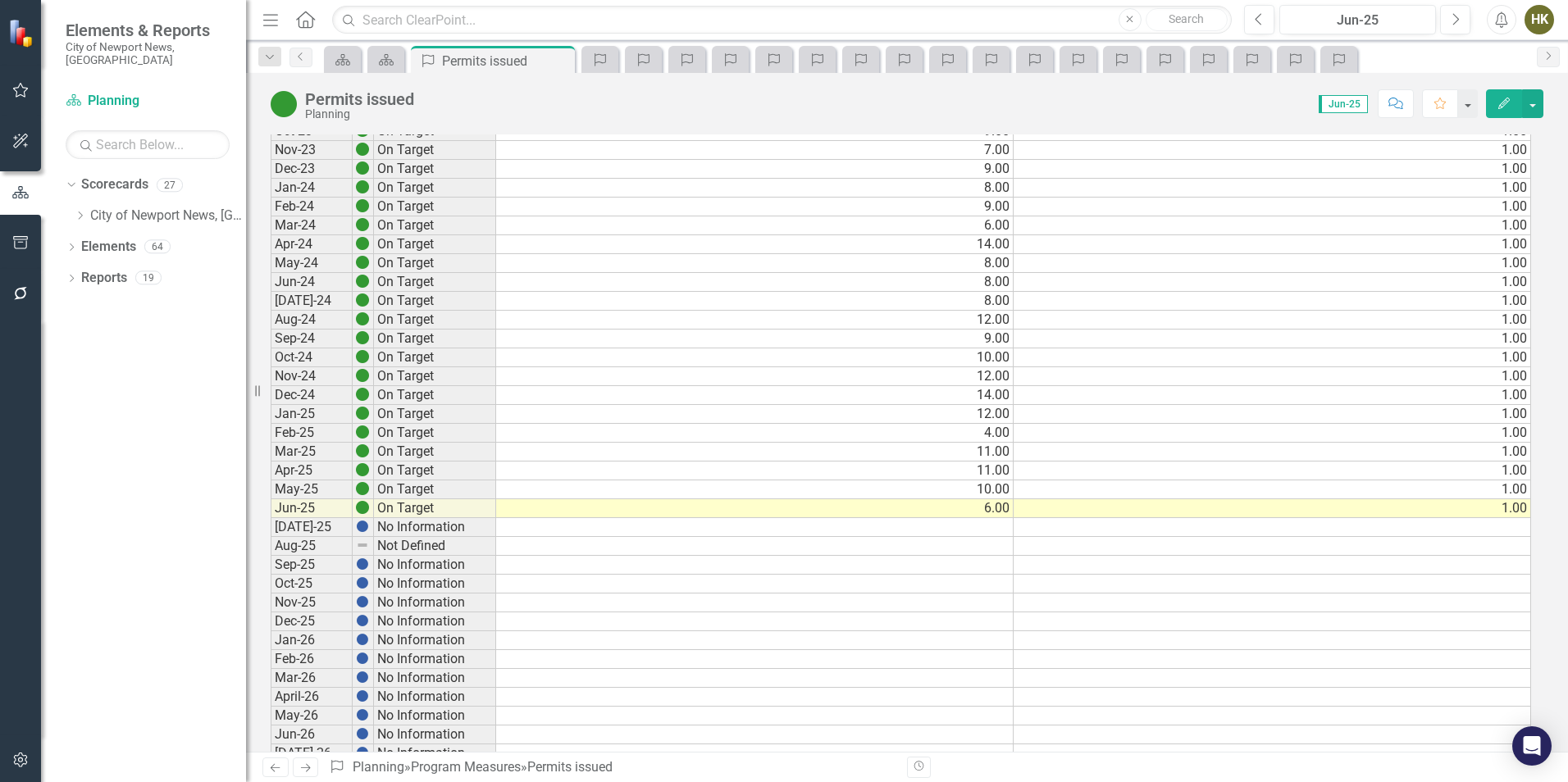 scroll, scrollTop: 246, scrollLeft: 0, axis: vertical 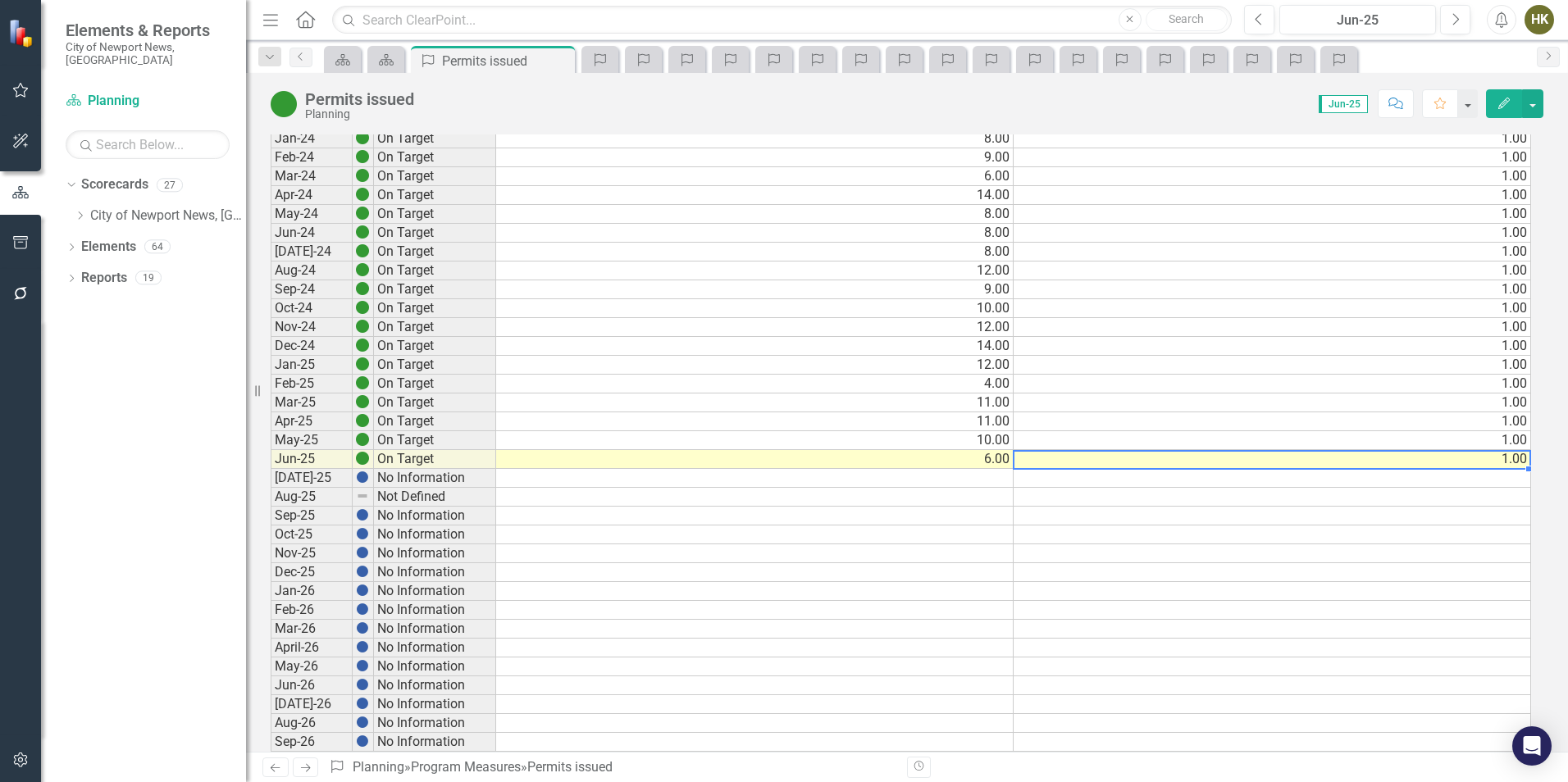 click on "1.00" at bounding box center (1272, 459) 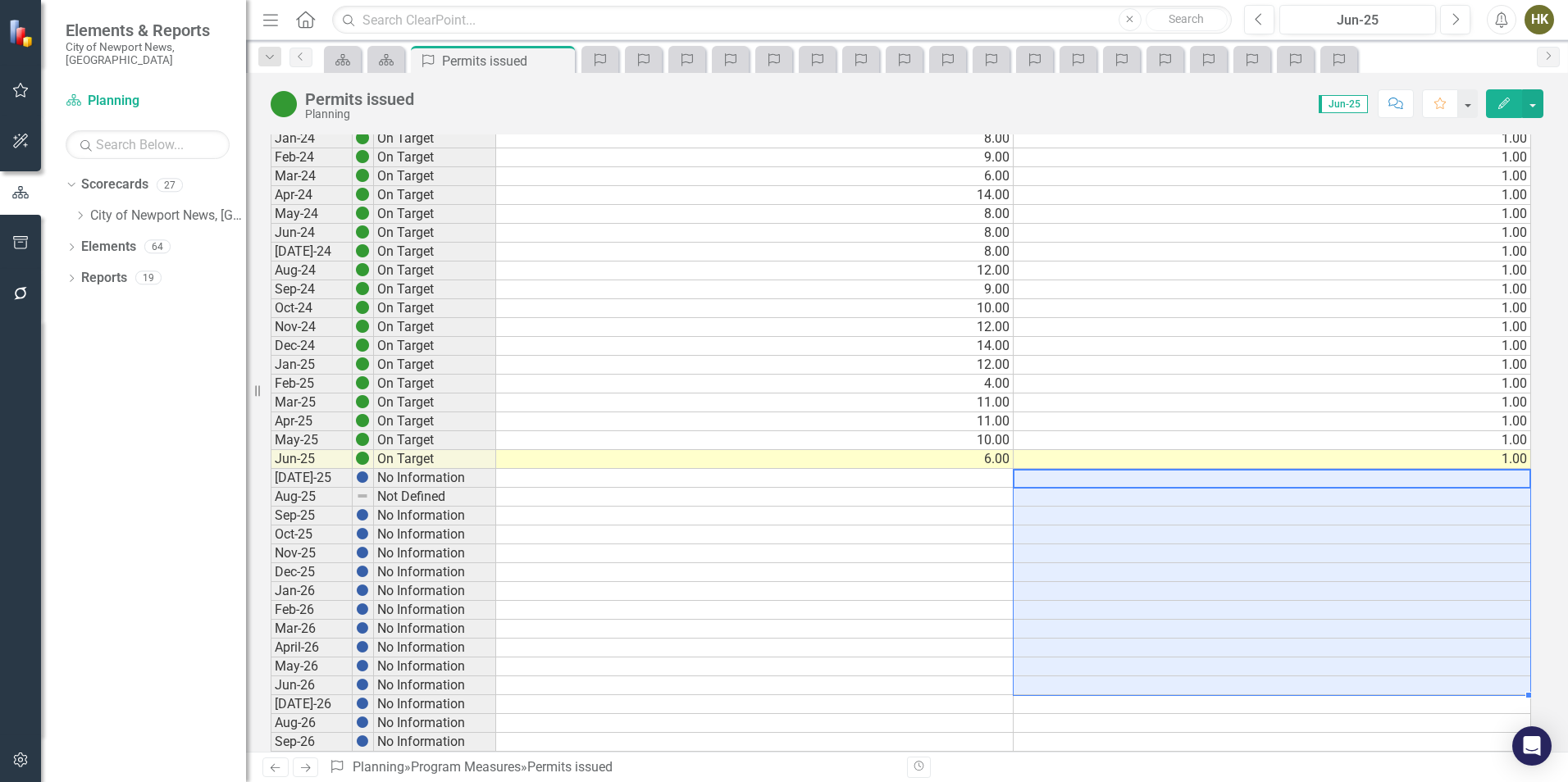 drag, startPoint x: 1143, startPoint y: 478, endPoint x: 1040, endPoint y: 684, distance: 230.315 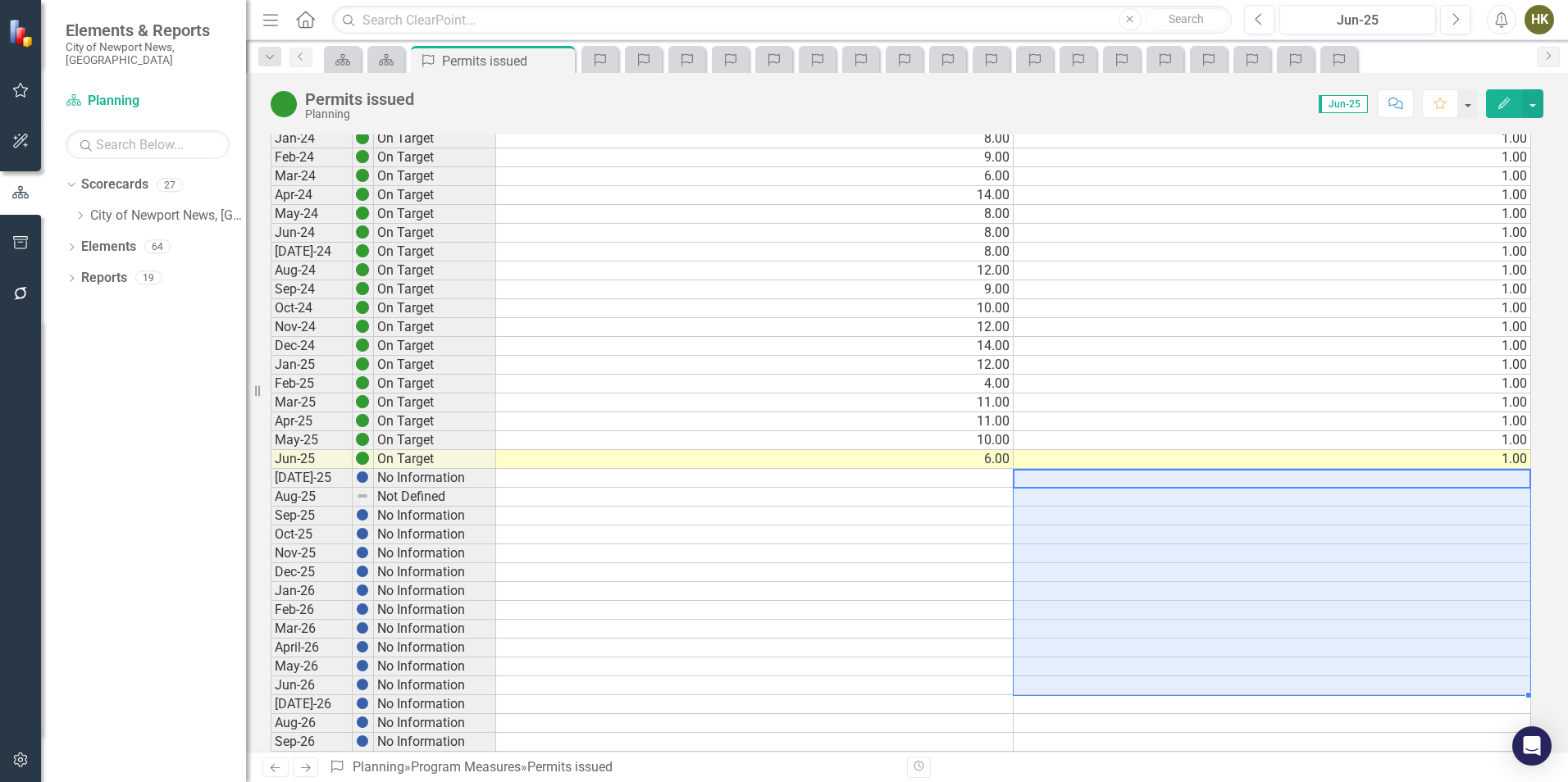 click on "Jul-23 On Target 5.00 1.00 Aug-23 On Target 6.00 1.00 Sep-23 On Target 10.00 1.00 Oct-23 On Target 9.00 1.00 Nov-23 On Target 7.00 1.00 Dec-23 On Target 9.00 1.00 Jan-24 On Target 8.00 1.00 Feb-24 On Target 9.00 1.00 Mar-24 On Target 6.00 1.00 Apr-24 On Target 14.00 1.00 May-24 On Target 8.00 1.00 Jun-24 On Target 8.00 1.00 Jul-24 On Target 8.00 1.00 Aug-24 On Target 12.00 1.00 Sep-24 On Target 9.00 1.00 Oct-24 On Target 10.00 1.00 Nov-24 On Target 12.00 1.00 Dec-24 On Target 14.00 1.00 Jan-25 On Target 12.00 1.00 Feb-25 On Target 4.00 1.00 Mar-25 On Target 11.00 1.00 Apr-25 On Target 11.00 1.00 May-25 On Target 10.00 1.00 Jun-25 On Target 6.00 1.00 Jul-25 No Information Aug-25 Not Defined Sep-25 No Information Oct-25 No Information Nov-25 No Information Dec-25 No Information Jan-26 No Information Feb-26 No Information Mar-26 No Information April-26 No Information May-26 No Information Jun-26 No Information Jul-26 No Information Aug-26 No Information Sep-26 No Information Oct-26 No Information Nov-26 Dec-26" at bounding box center (900, 525) 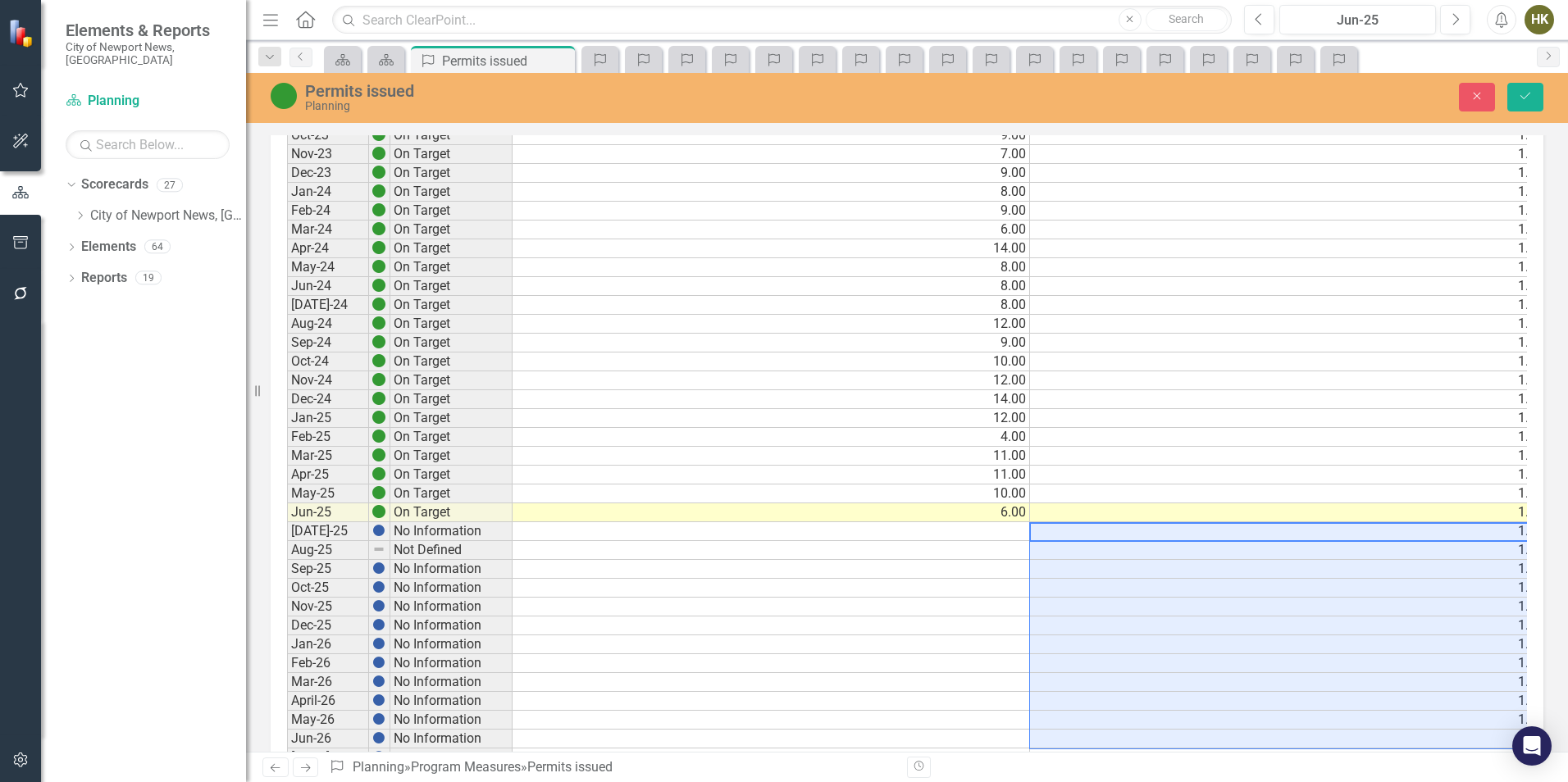type on "1" 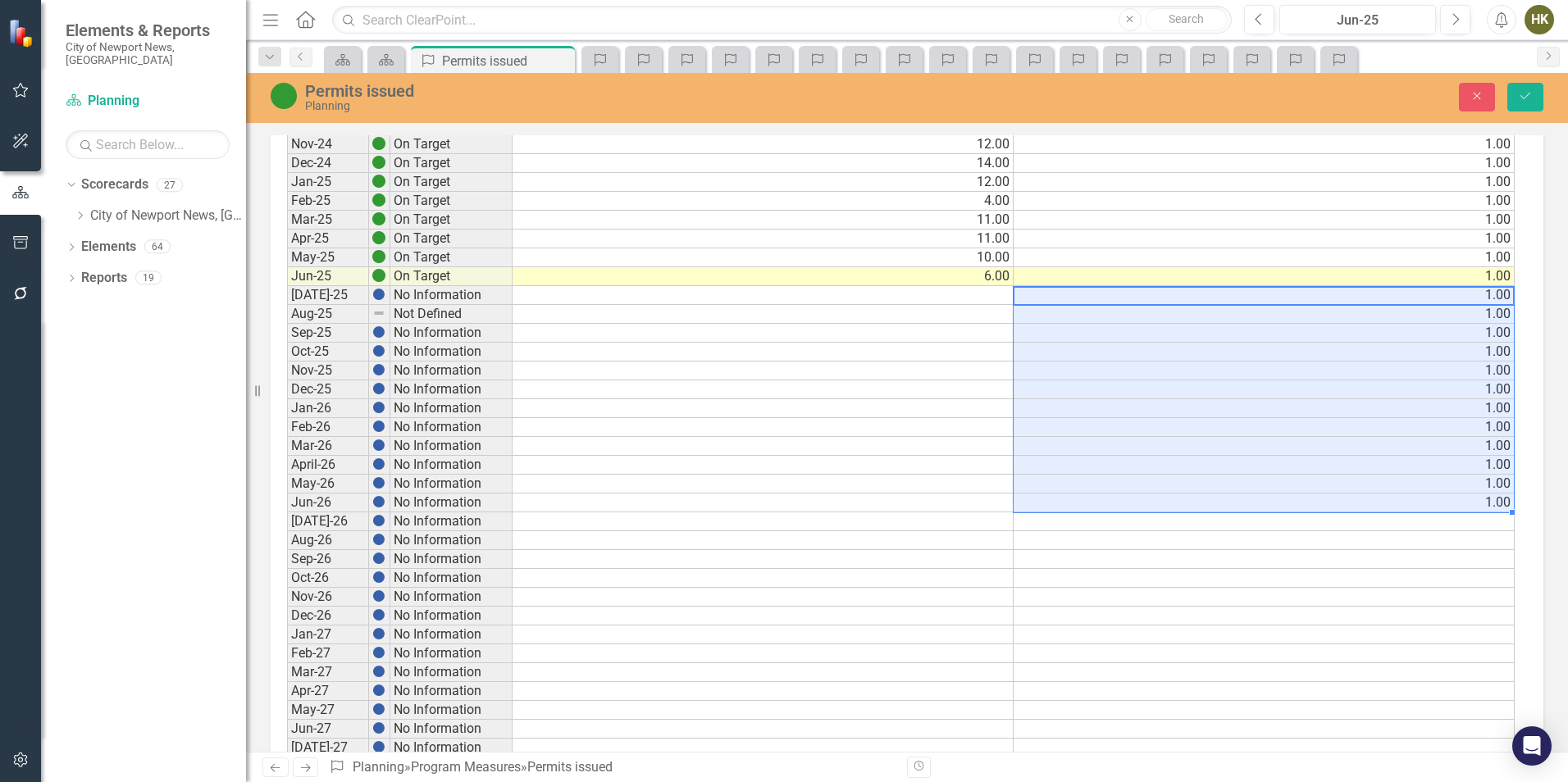 scroll, scrollTop: 574, scrollLeft: 0, axis: vertical 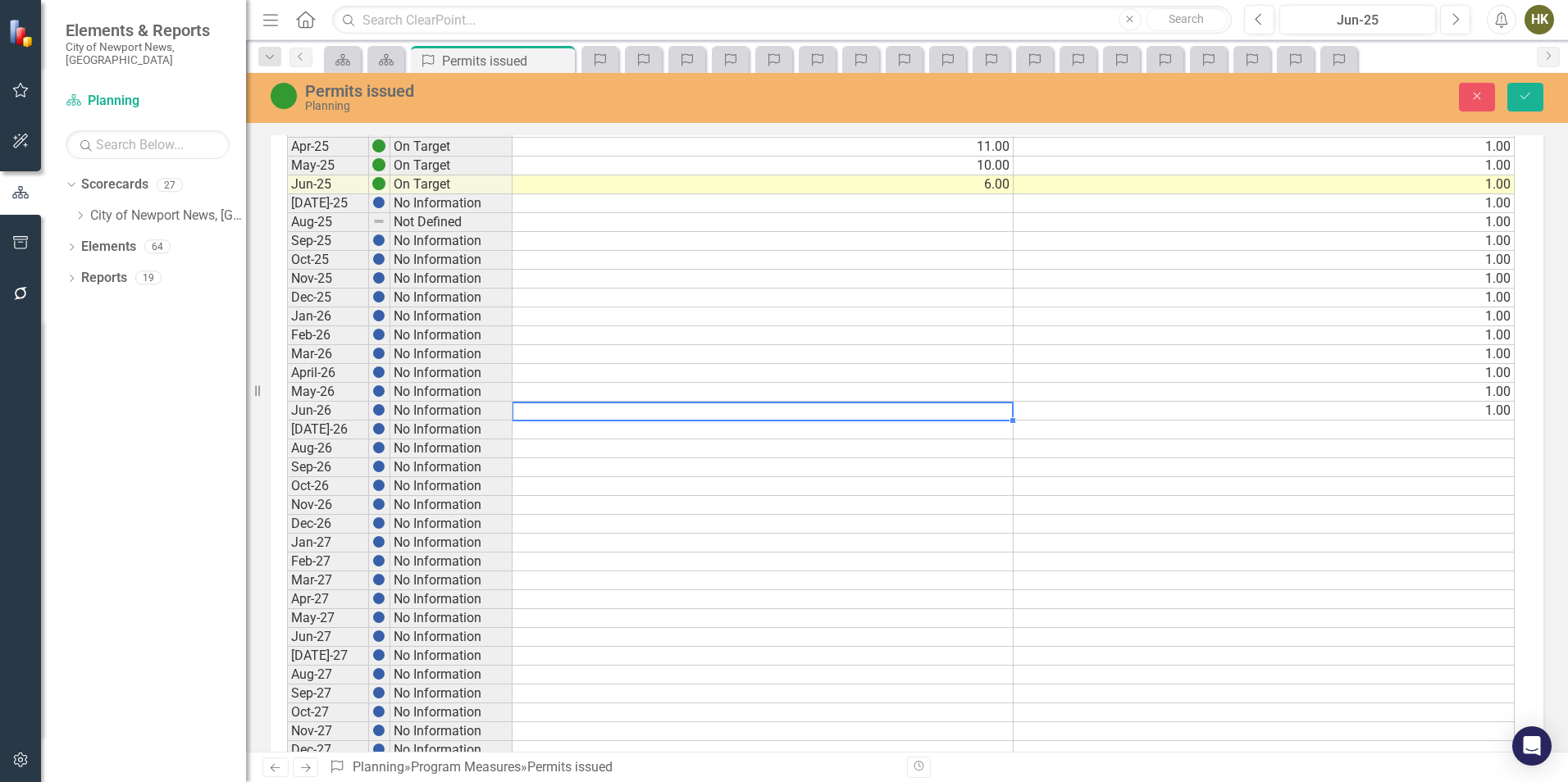 click at bounding box center [763, 411] 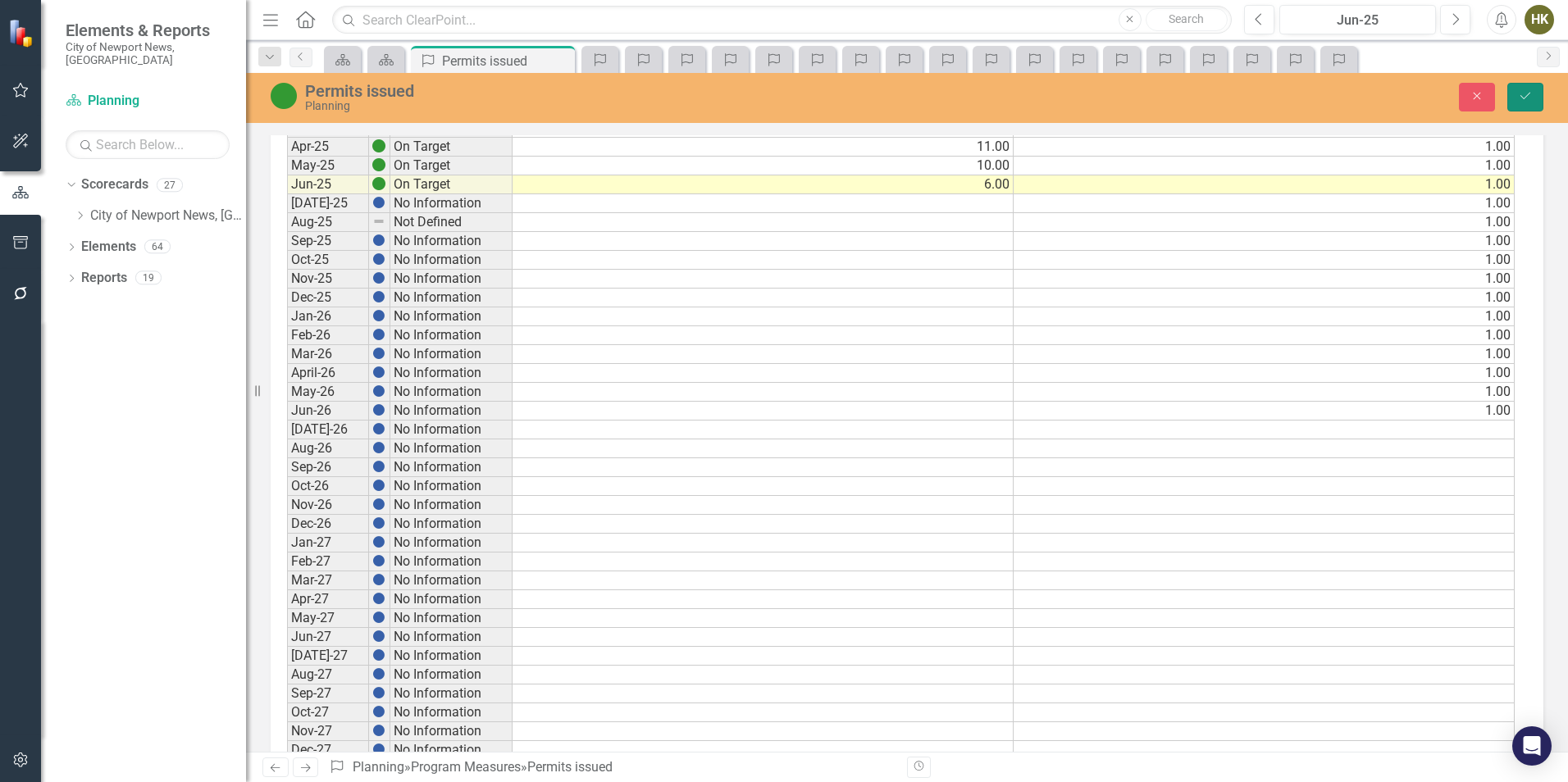 click on "Save" at bounding box center (1525, 97) 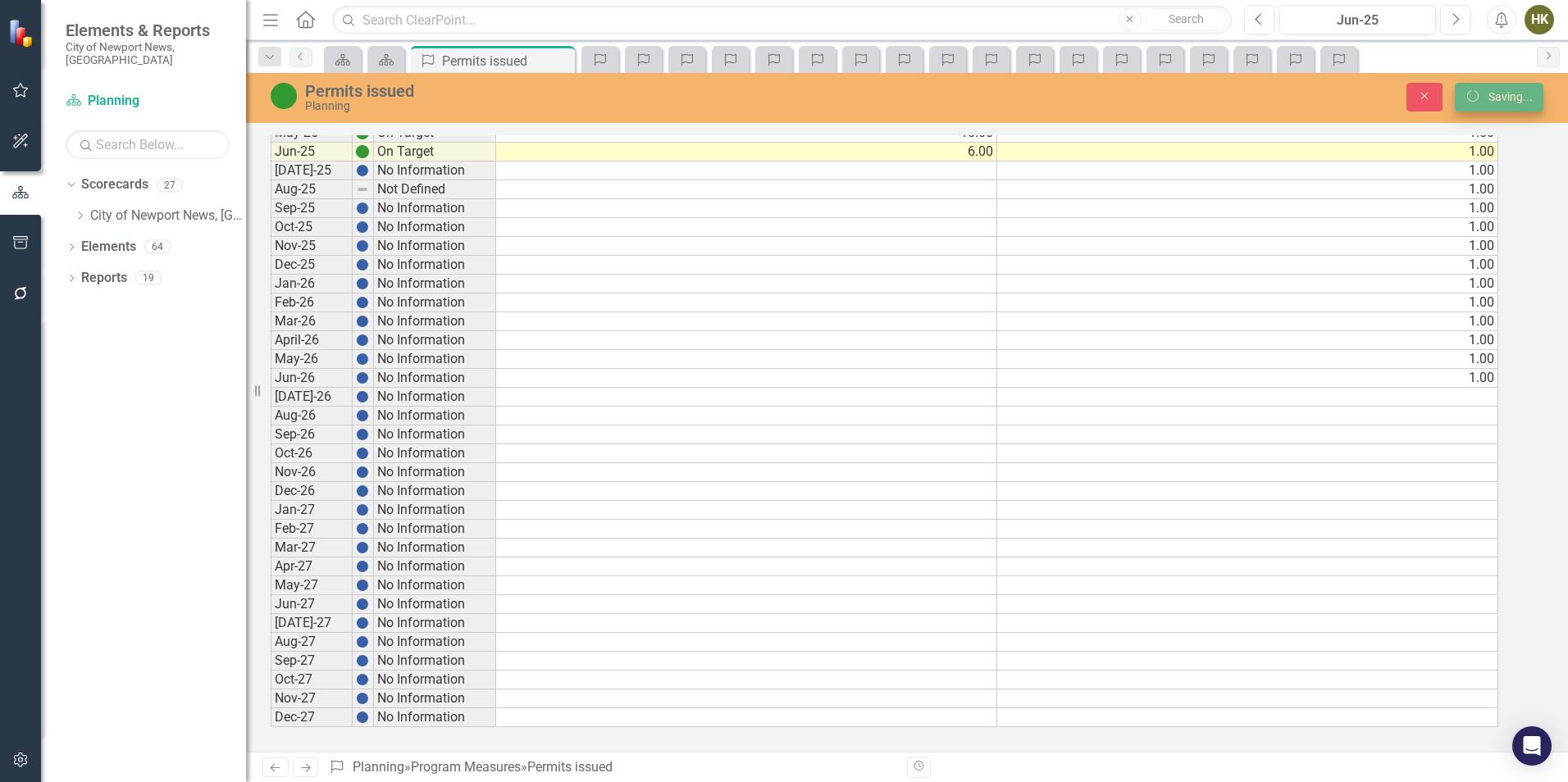 scroll, scrollTop: 554, scrollLeft: 0, axis: vertical 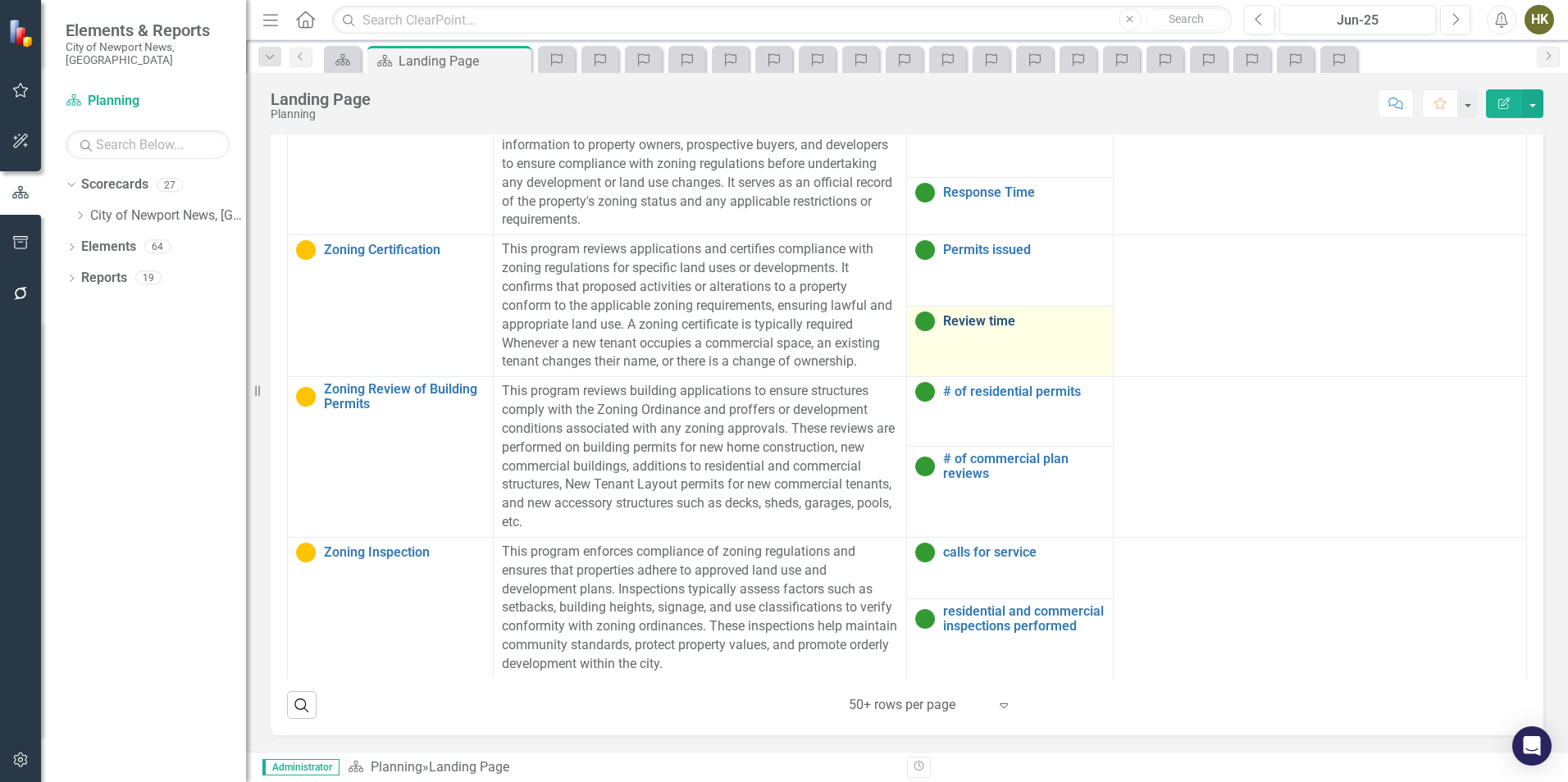 click on "Review time" at bounding box center (1023, 321) 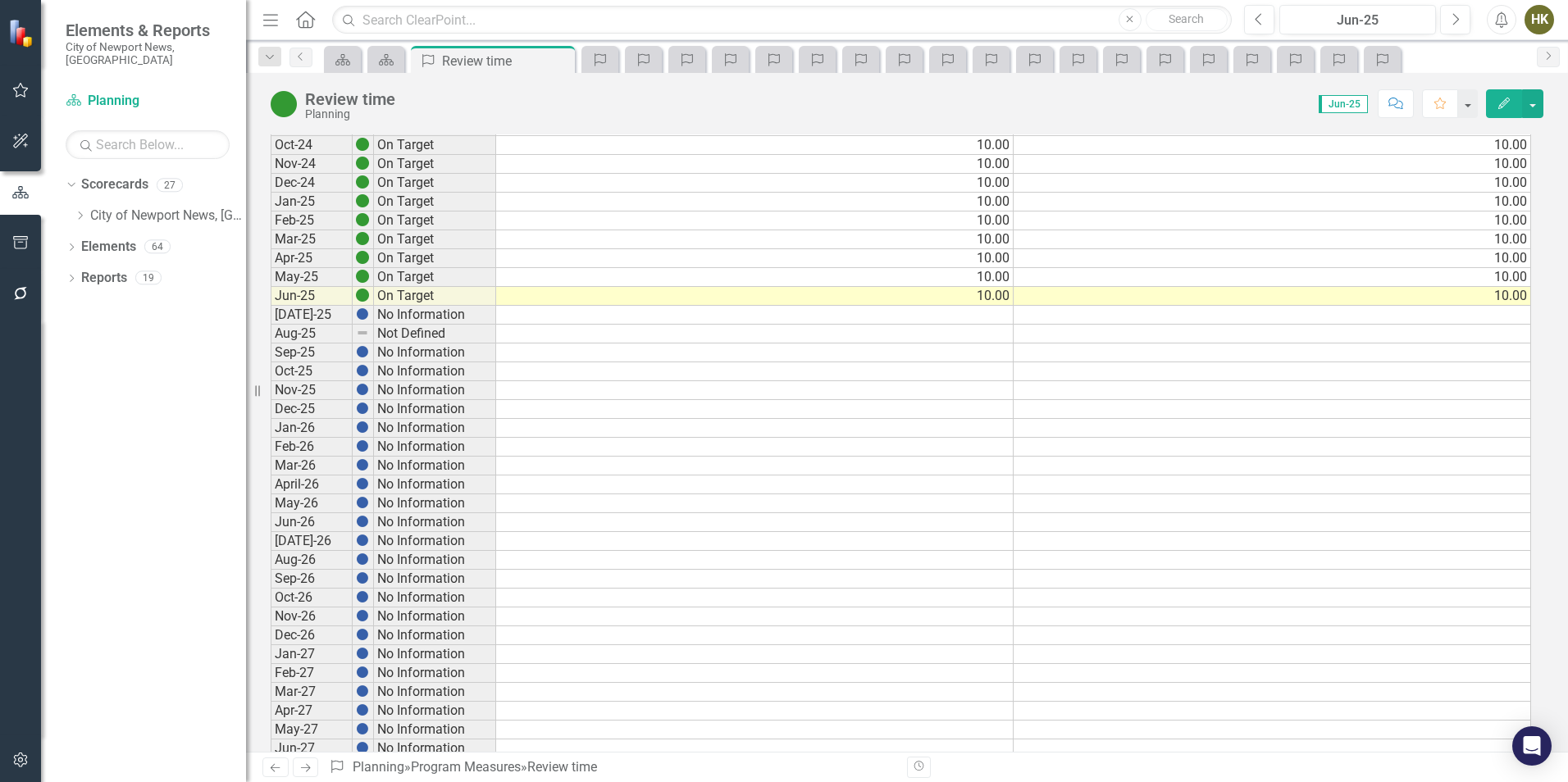 scroll, scrollTop: 410, scrollLeft: 0, axis: vertical 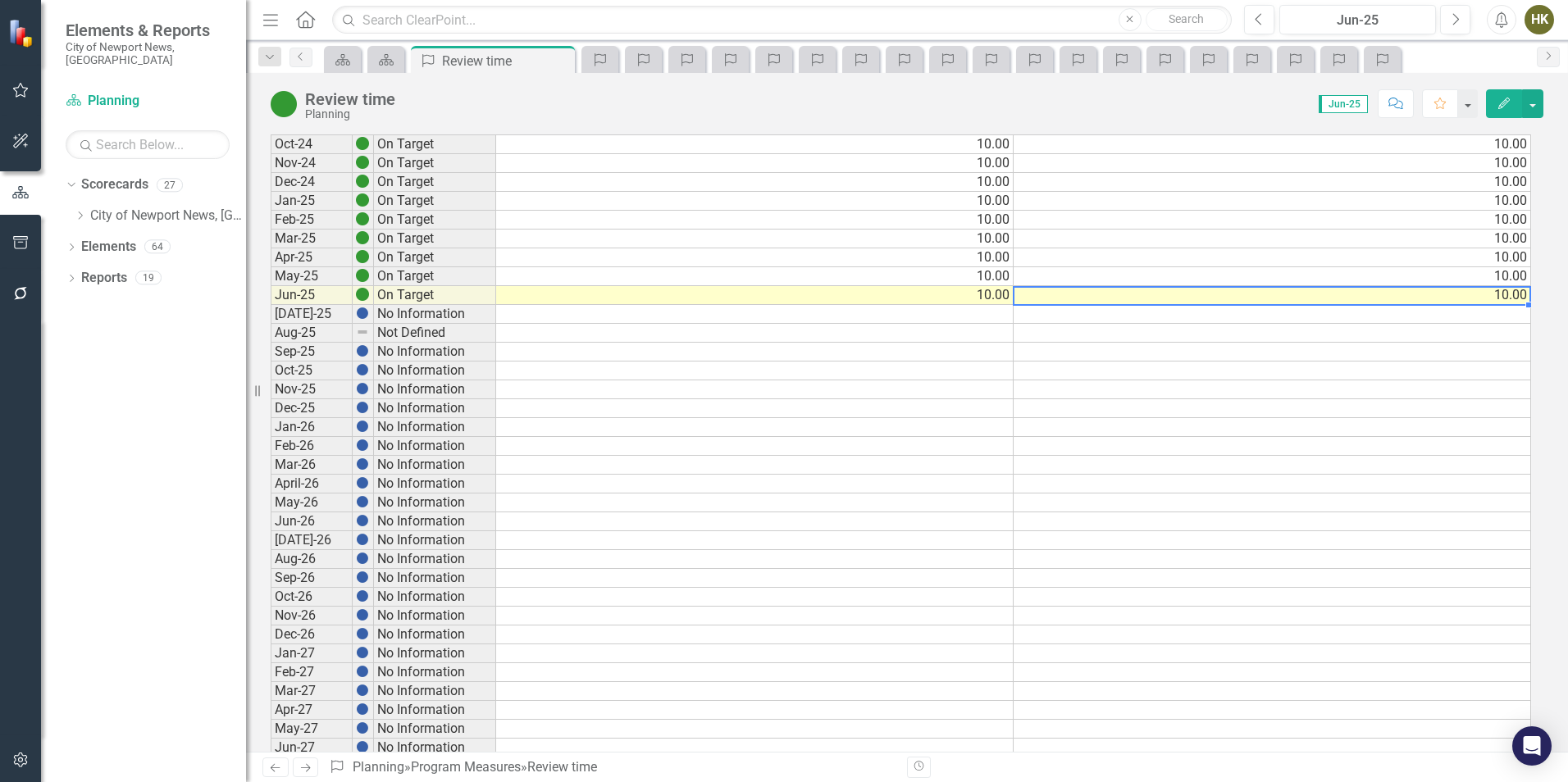 click on "10.00" at bounding box center (1272, 295) 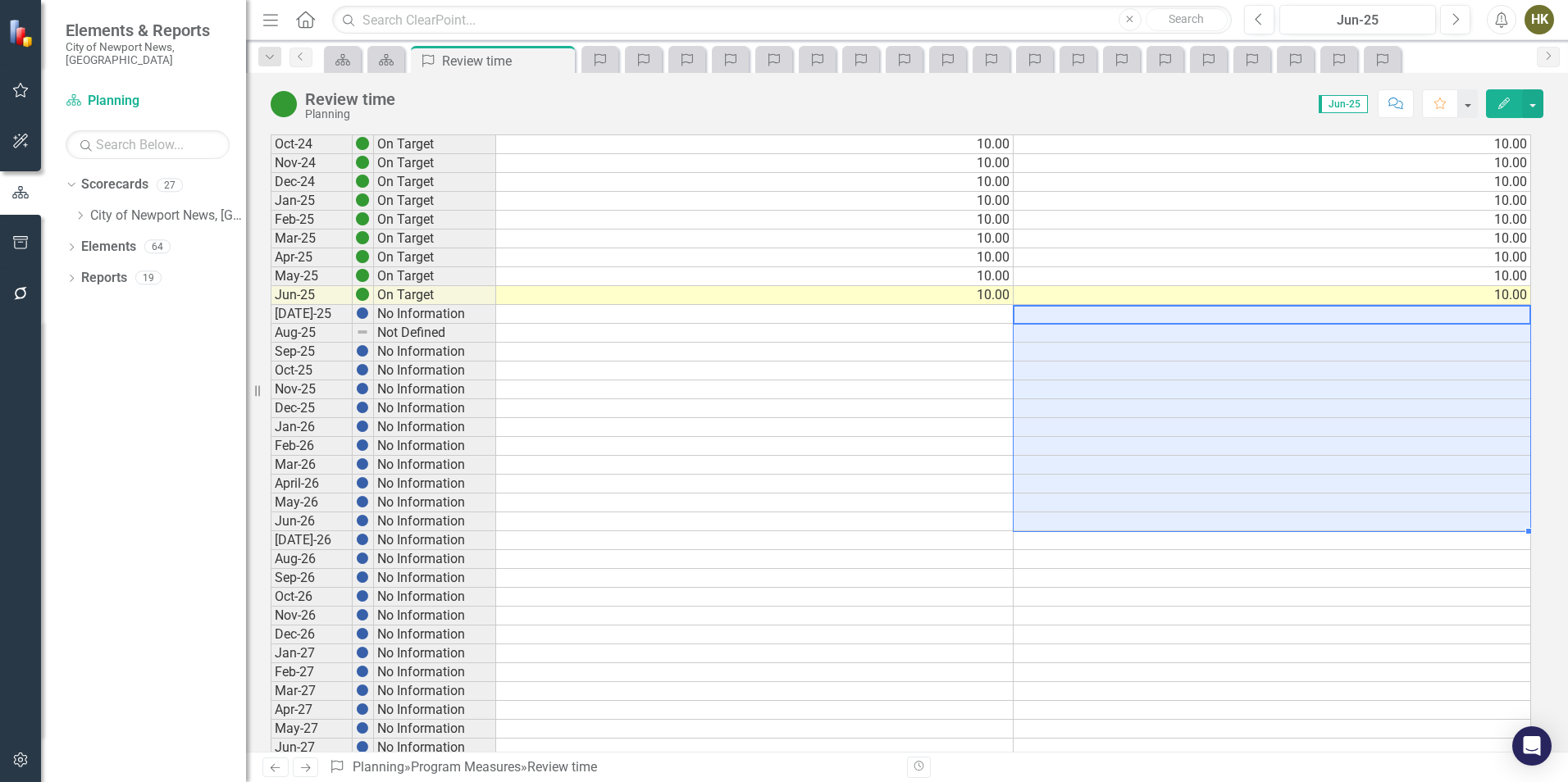 drag, startPoint x: 1225, startPoint y: 316, endPoint x: 1014, endPoint y: 521, distance: 294.187 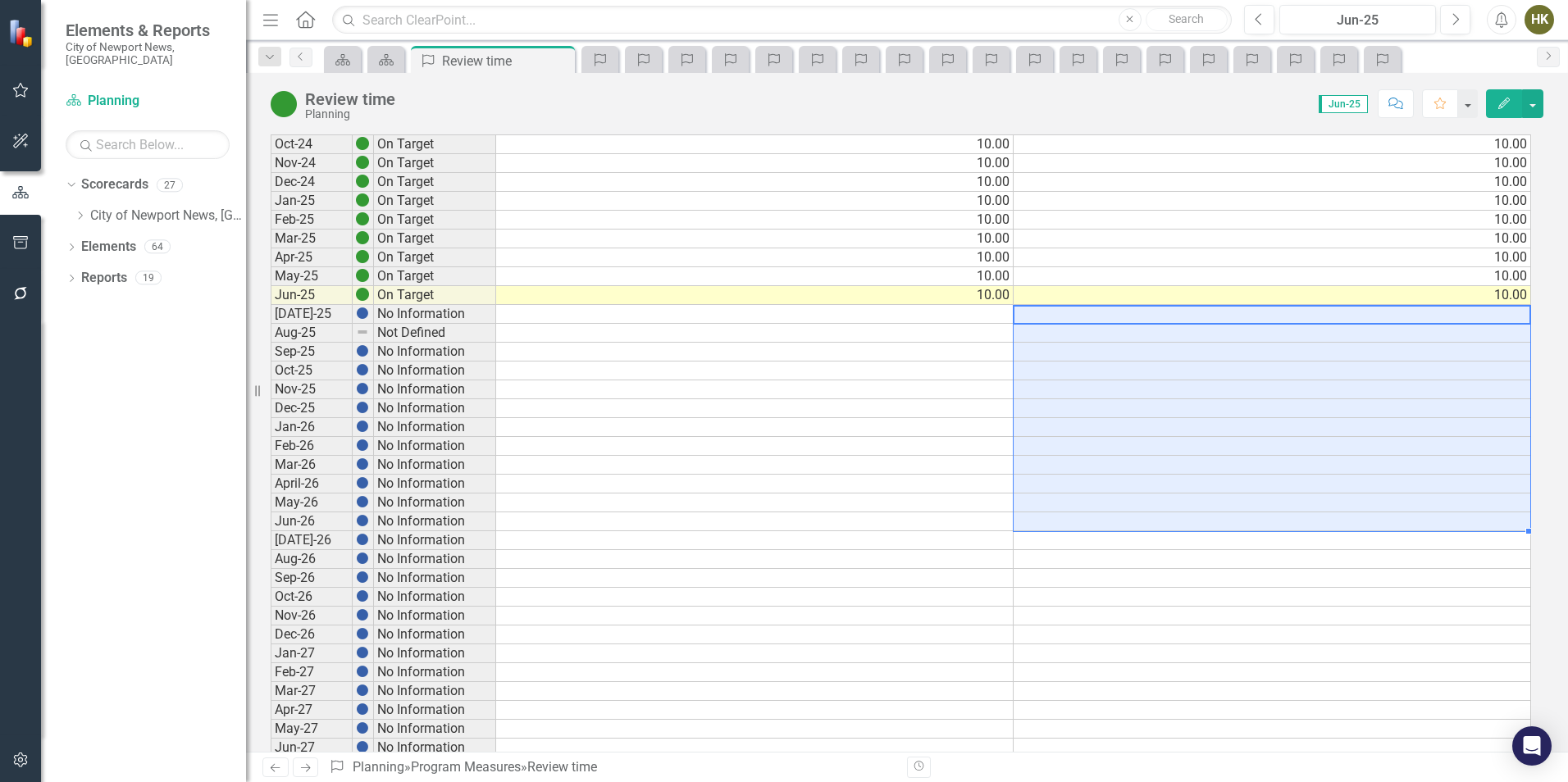 click on "Jul-23 On Target 10.00 10.00 Aug-23 On Target 10.00 10.00 Sep-23 On Target 10.00 10.00 Oct-23 On Target 10.00 10.00 Nov-23 On Target 10.00 10.00 Dec-23 On Target 10.00 10.00 Jan-24 On Target 10.00 10.00 Feb-24 On Target 10.00 10.00 Mar-24 On Target 10.00 10.00 Apr-24 On Target 10.00 10.00 May-24 On Target 10.00 10.00 Jun-24 On Target 10.00 10.00 Jul-24 On Target 10.00 10.00 Aug-24 On Target 10.00 10.00 Sep-24 On Target 10.00 10.00 Oct-24 On Target 10.00 10.00 Nov-24 On Target 10.00 10.00 Dec-24 On Target 10.00 10.00 Jan-25 On Target 10.00 10.00 Feb-25 On Target 10.00 10.00 Mar-25 On Target 10.00 10.00 Apr-25 On Target 10.00 10.00 May-25 On Target 10.00 10.00 Jun-25 On Target 10.00 10.00 Jul-25 No Information Aug-25 Not Defined Sep-25 No Information Oct-25 No Information Nov-25 No Information Dec-25 No Information Jan-26 No Information Feb-26 No Information Mar-26 No Information April-26 No Information May-26 No Information Jun-26 No Information Jul-26 No Information Aug-26 No Information Sep-26 No Information" at bounding box center [900, 361] 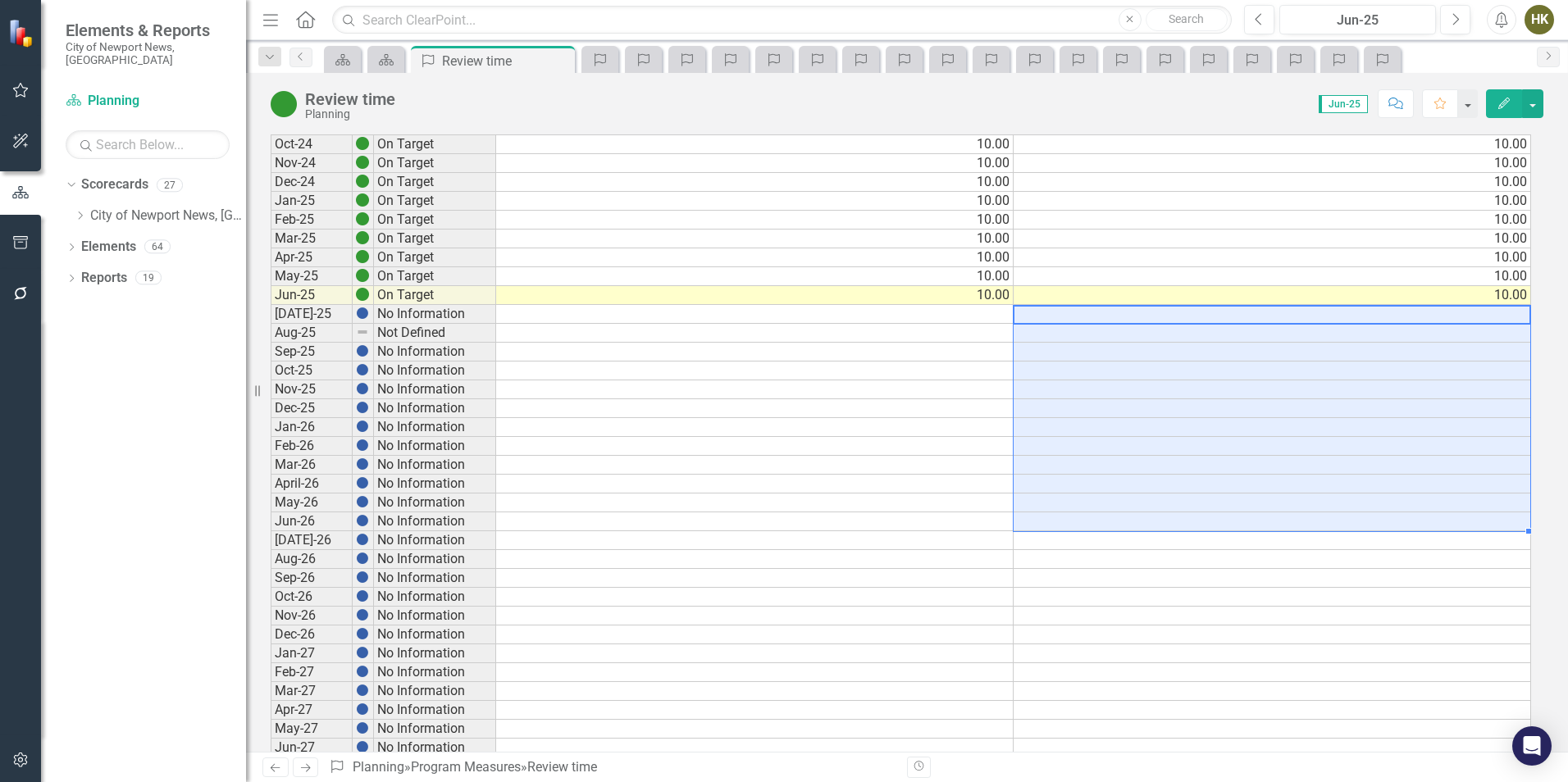type on "10" 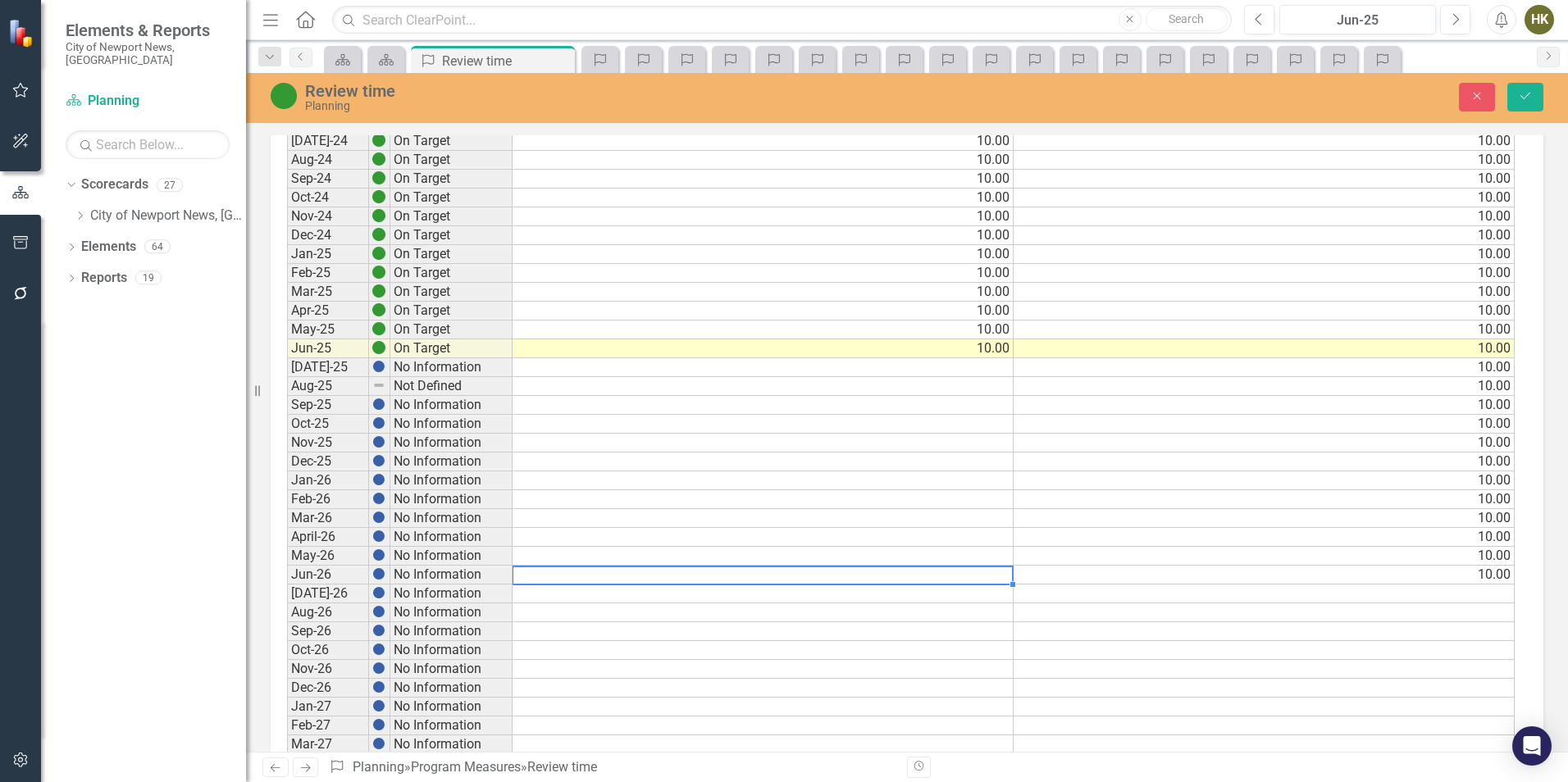 click at bounding box center [763, 575] 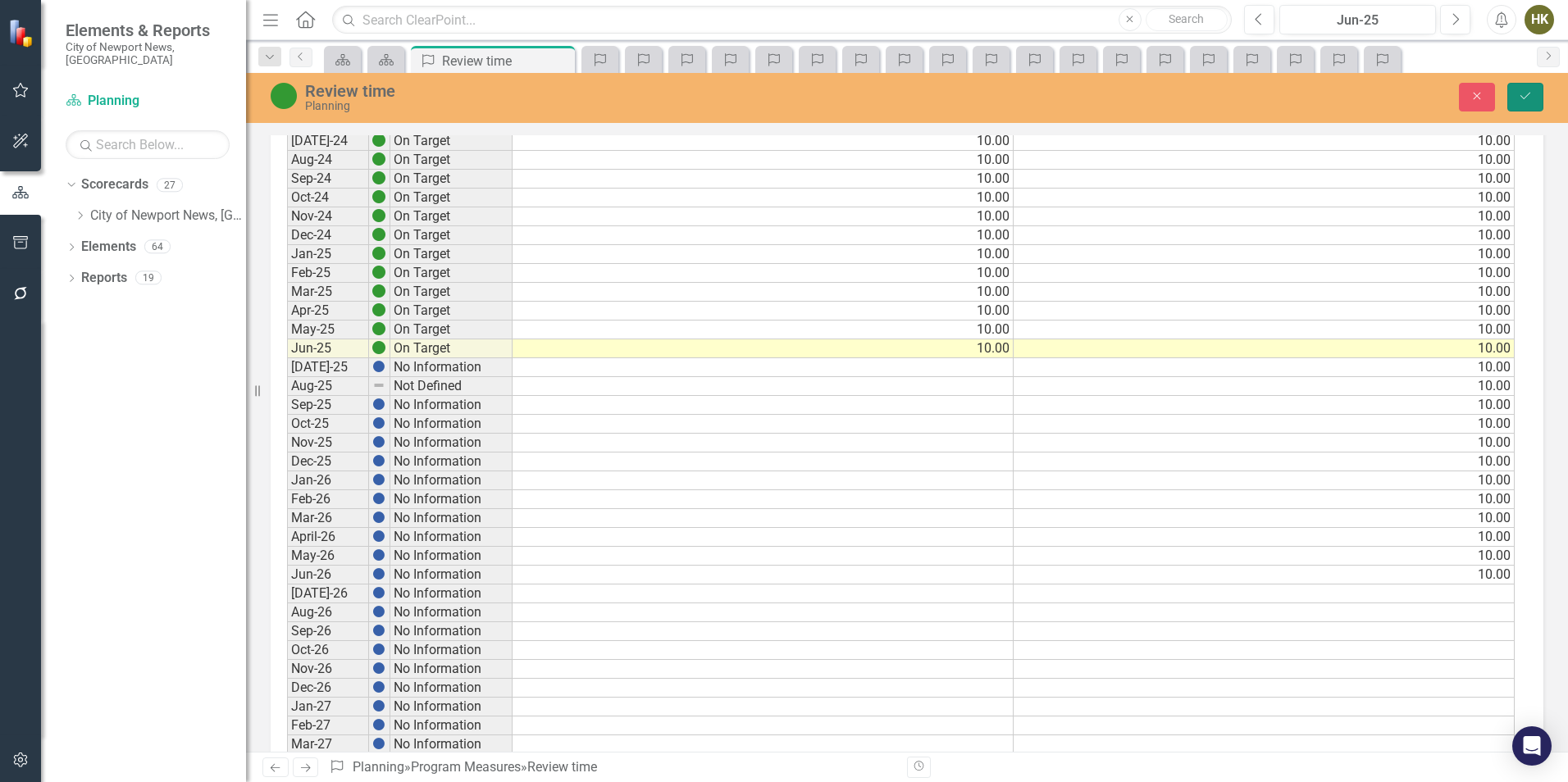 click on "Save" at bounding box center (1525, 97) 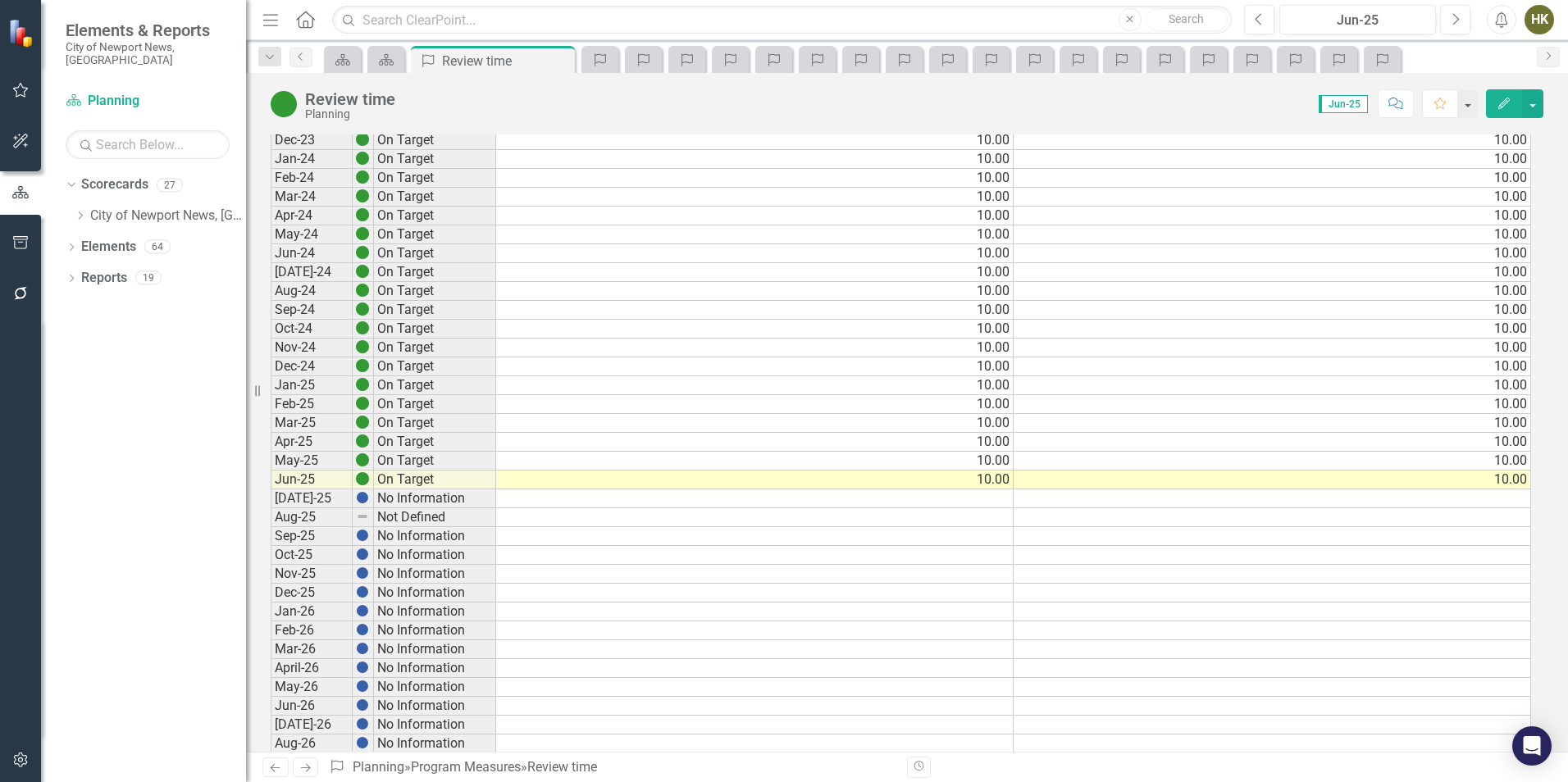scroll, scrollTop: 143, scrollLeft: 0, axis: vertical 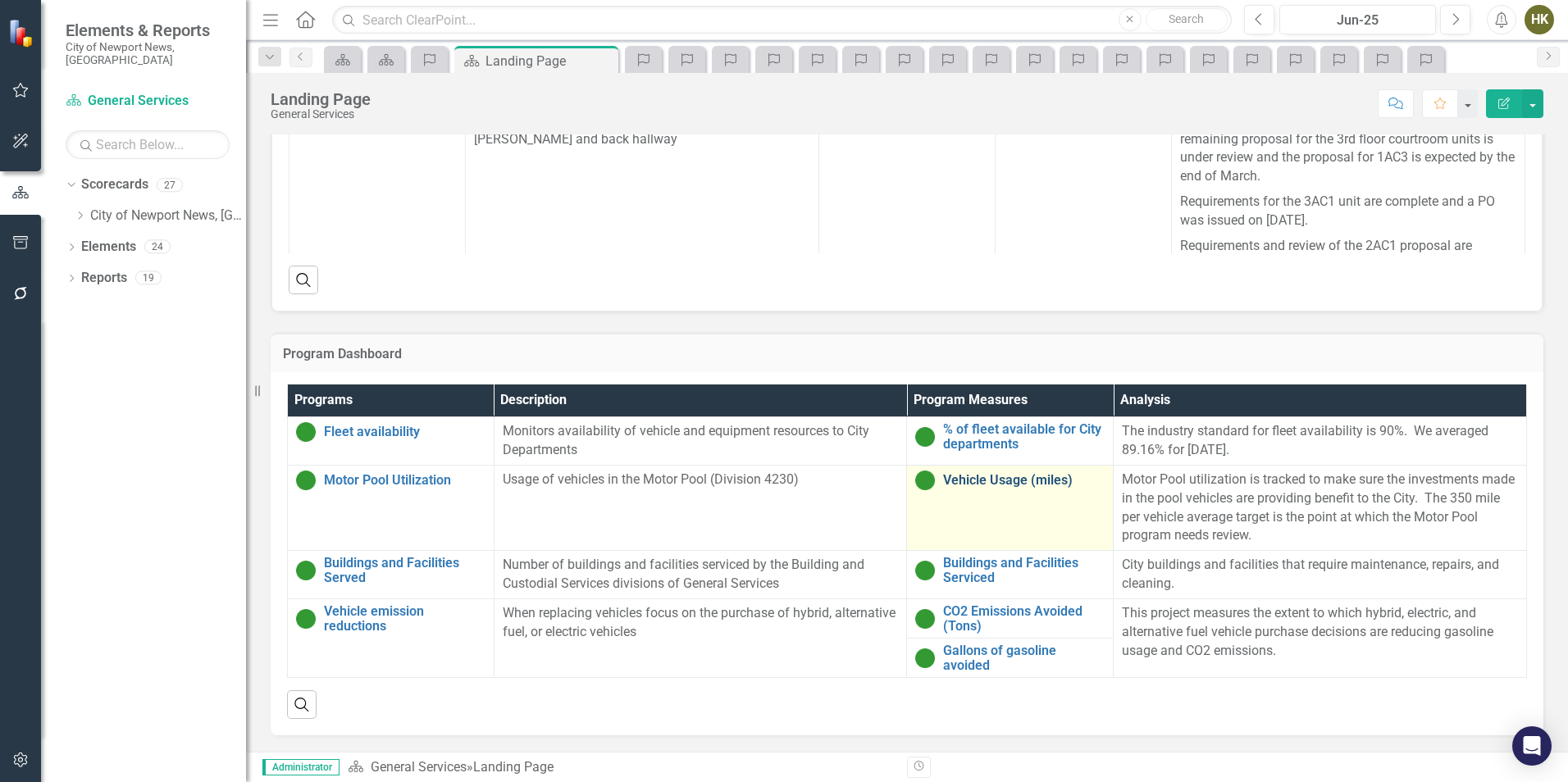 click on "Vehicle Usage (miles)" at bounding box center (1023, 480) 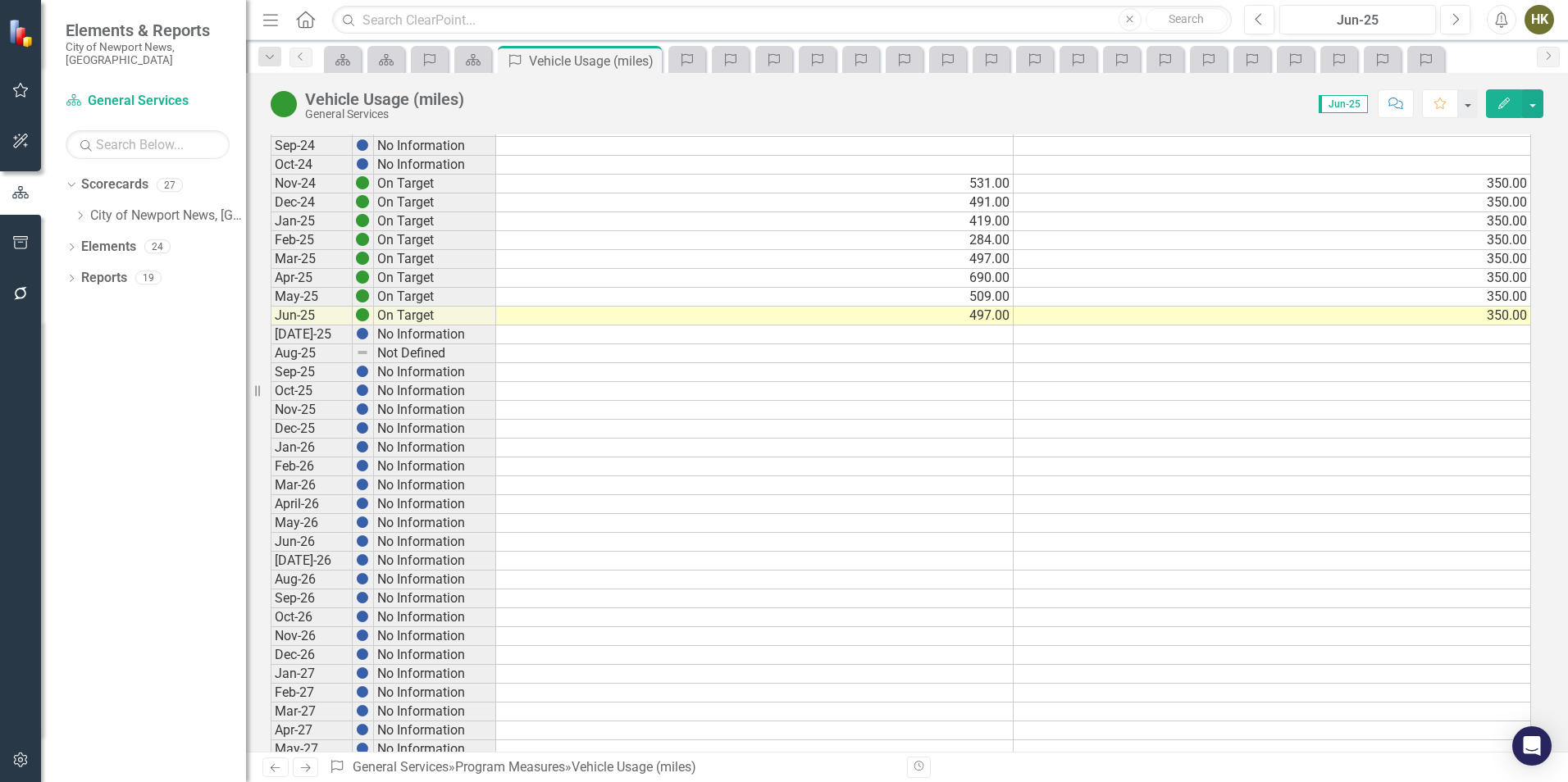 scroll, scrollTop: 164, scrollLeft: 0, axis: vertical 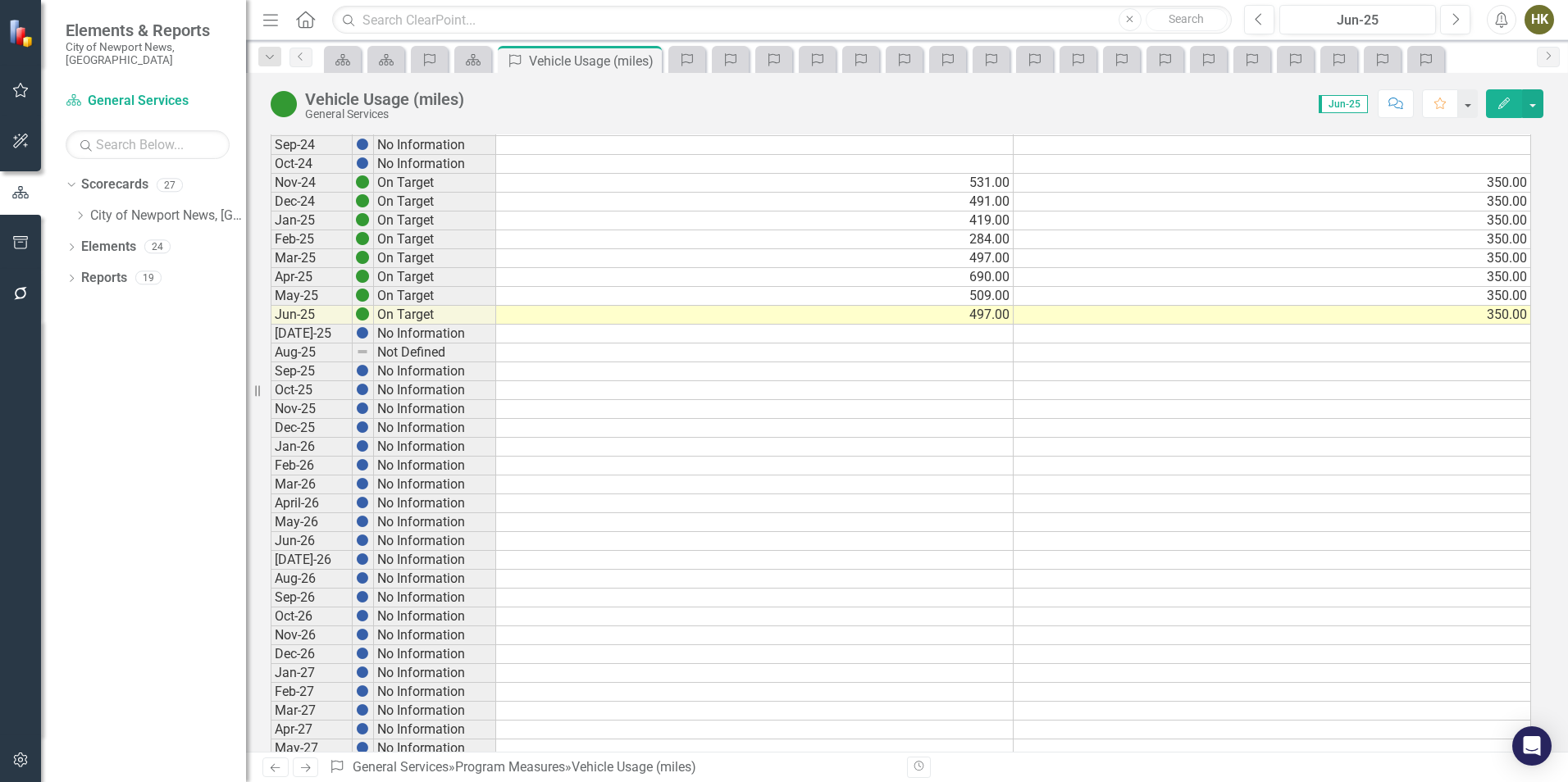 click on "350.00" at bounding box center [1272, 315] 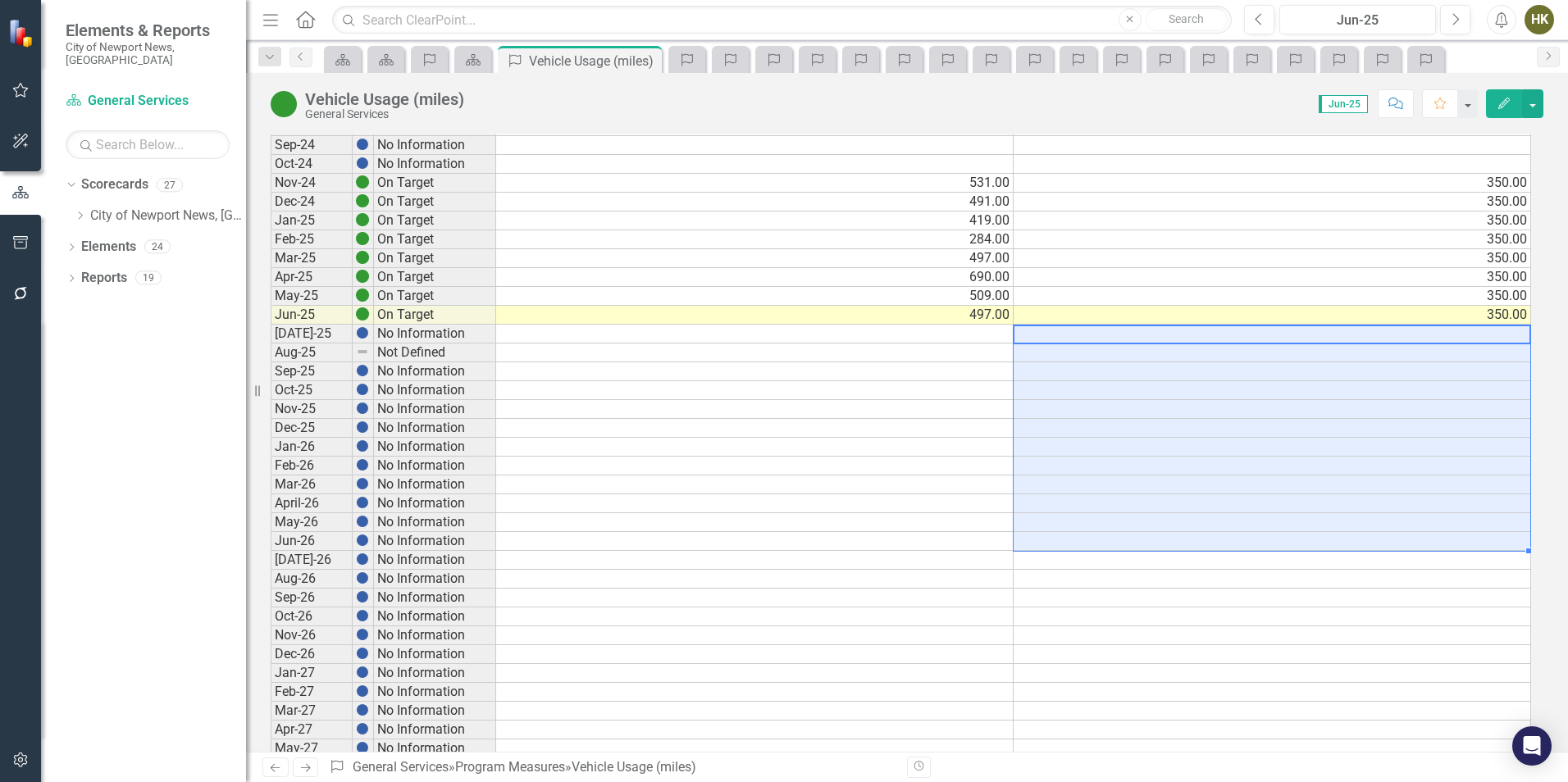 drag, startPoint x: 1052, startPoint y: 337, endPoint x: 1035, endPoint y: 543, distance: 206.70027 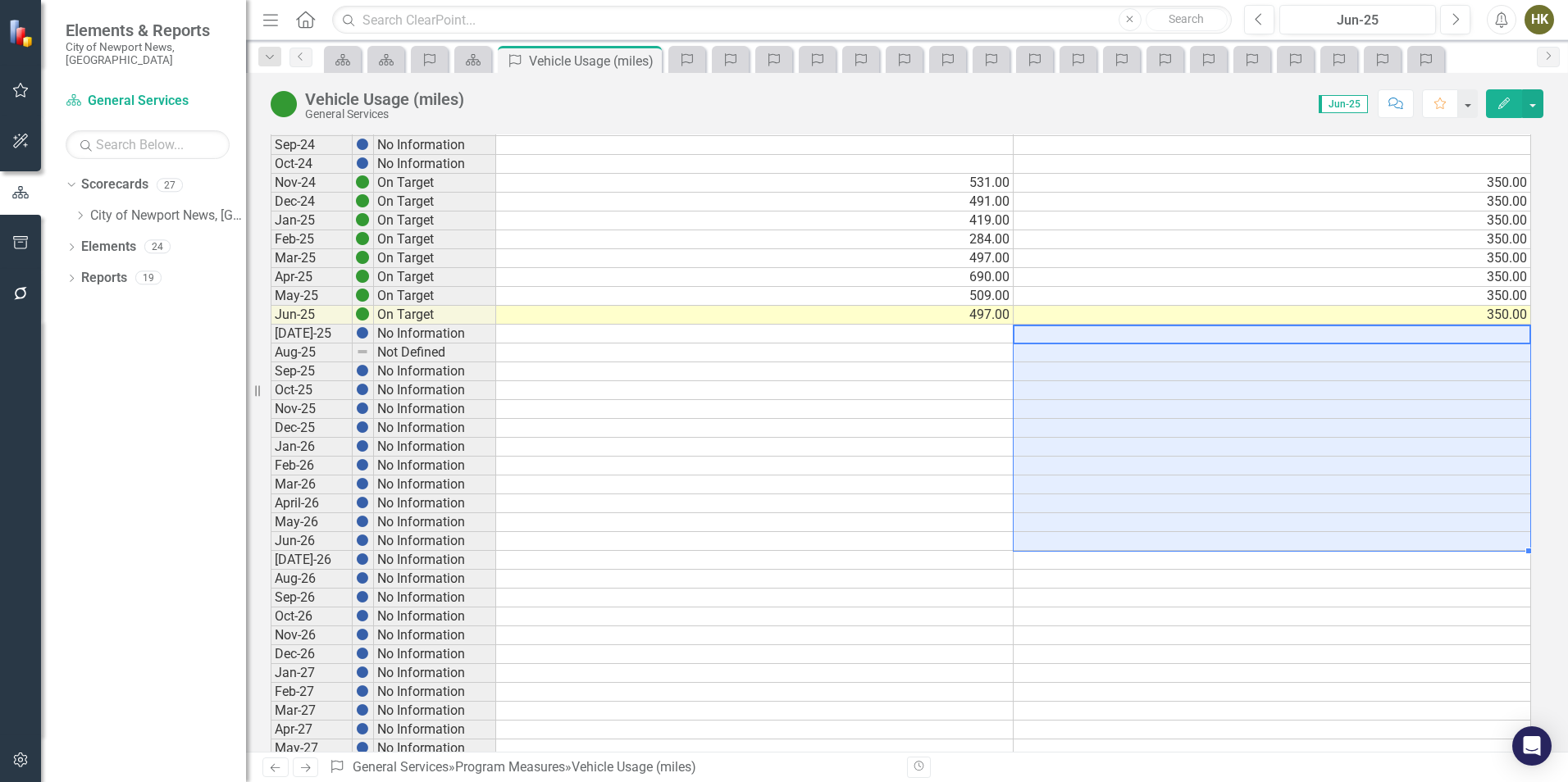 click on "[DATE]-24 No Information Aug-24 No Information Sep-24 No Information Oct-24 No Information Nov-24 On Target 531.00 350.00 Dec-24 On Target 491.00 350.00 Jan-25 On Target 419.00 350.00 Feb-25 On Target 284.00 350.00 Mar-25 On Target 497.00 350.00 Apr-25 On Target 690.00 350.00 May-25 On Target 509.00 350.00 Jun-25 On Target 497.00 350.00 [DATE]-25 No Information Aug-25 Not Defined Sep-25 No Information Oct-25 No Information Nov-25 No Information Dec-25 No Information Jan-26 No Information Feb-26 No Information Mar-26 No Information April-26 No Information May-26 No Information Jun-26 No Information [DATE]-26 No Information Aug-26 No Information Sep-26 No Information Oct-26 No Information Nov-26 No Information Dec-26 No Information Jan-27 No Information Feb-27 No Information Mar-27 No Information Apr-27 No Information May-27 No Information Jun-27 No Information [DATE]-27 No Information Aug-27 No Information Sep-27 No Information Oct-27 No Information Nov-27 No Information Dec-27 No Information" at bounding box center [900, 493] 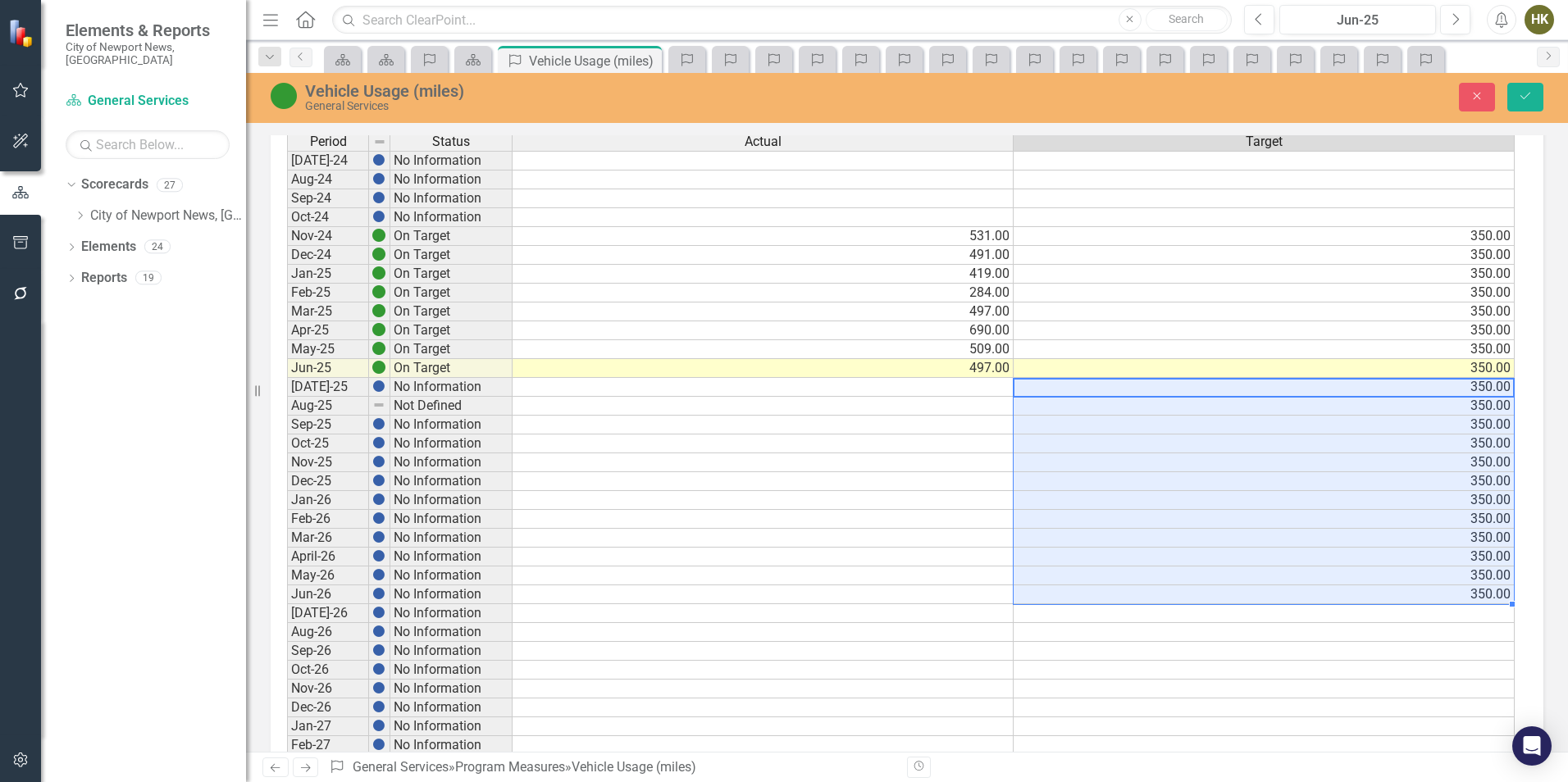 click at bounding box center [763, 594] 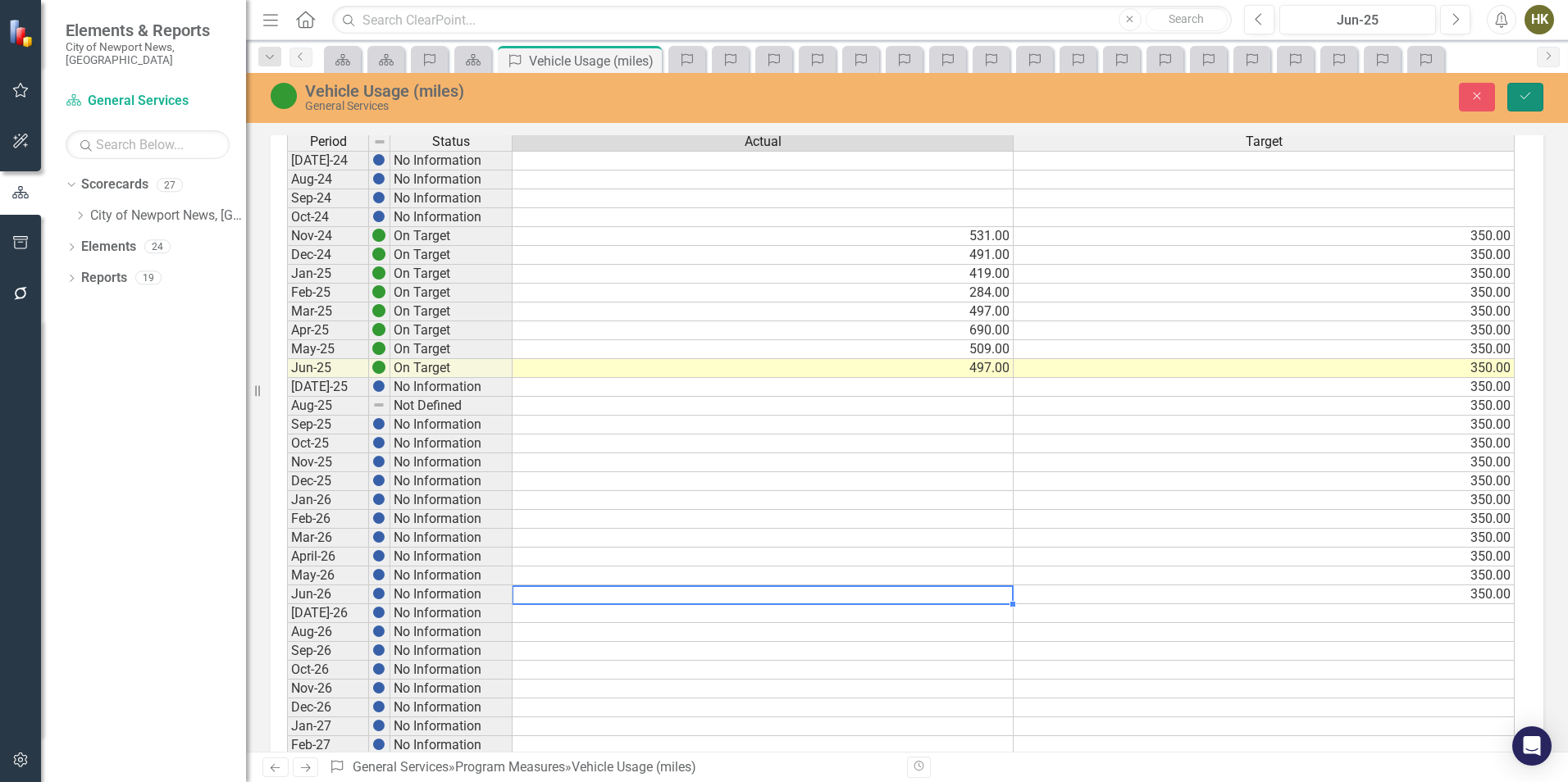click on "Save" 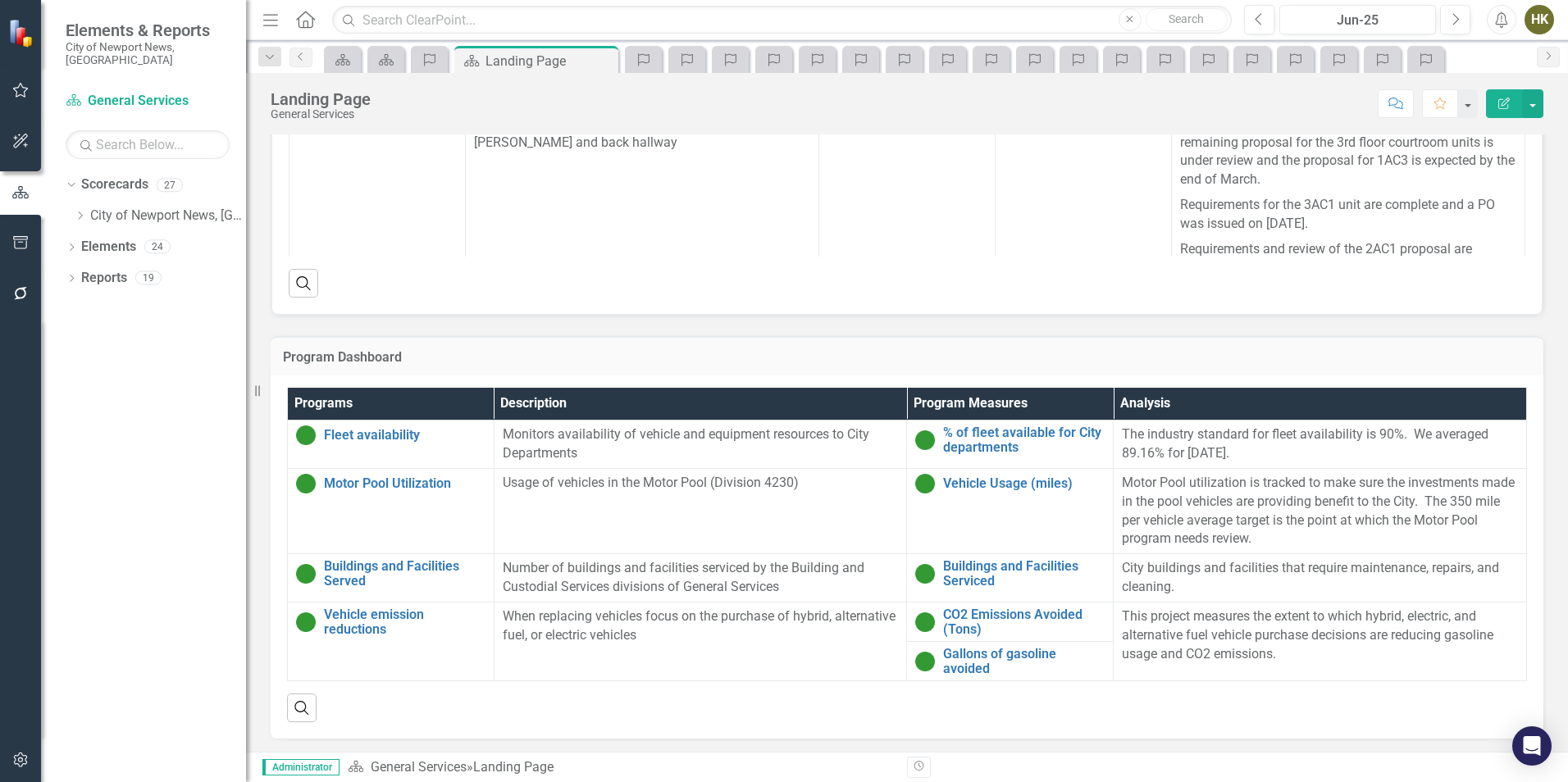 scroll, scrollTop: 948, scrollLeft: 0, axis: vertical 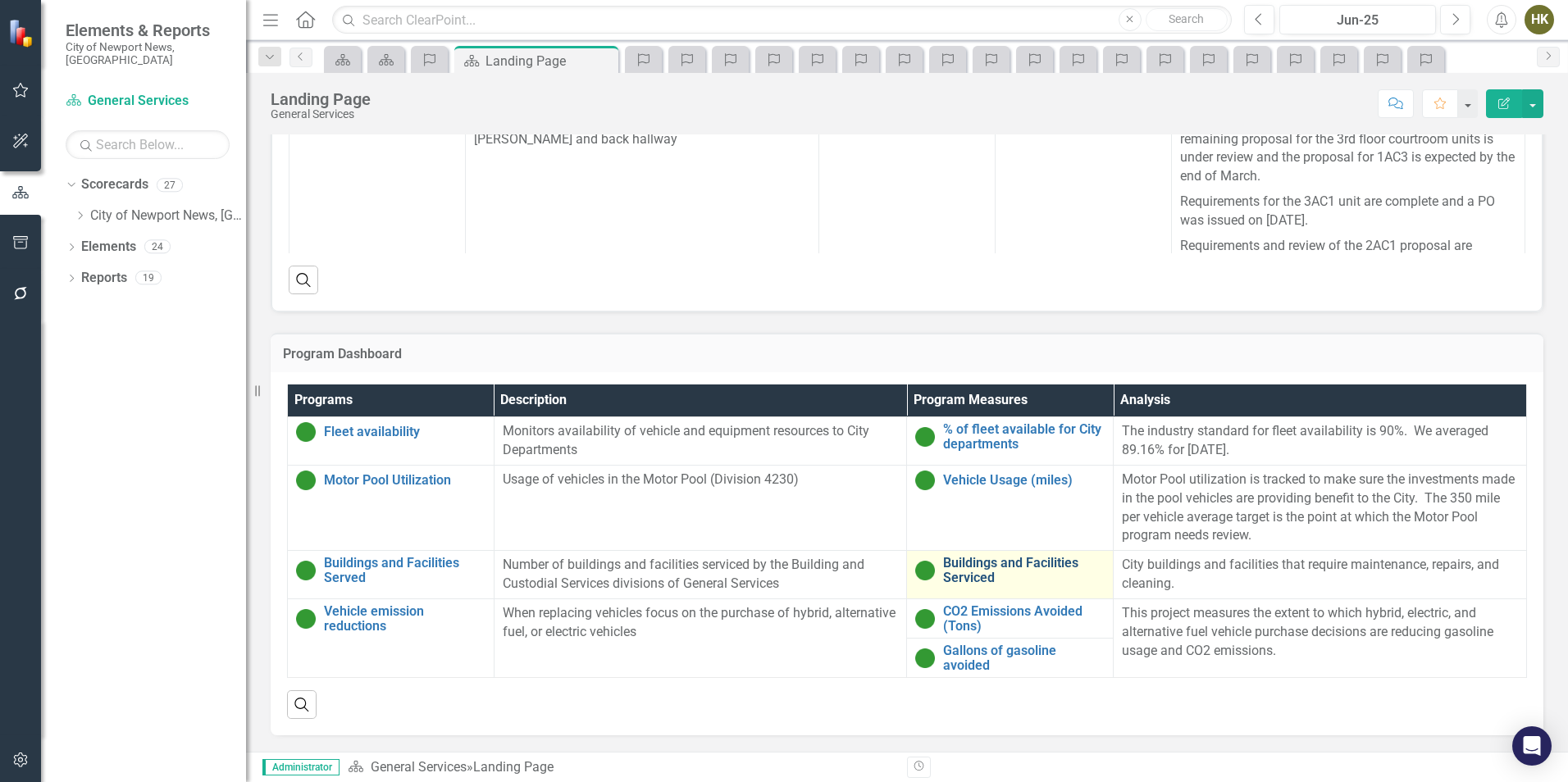 click on "Buildings and Facilities Serviced" at bounding box center (1023, 570) 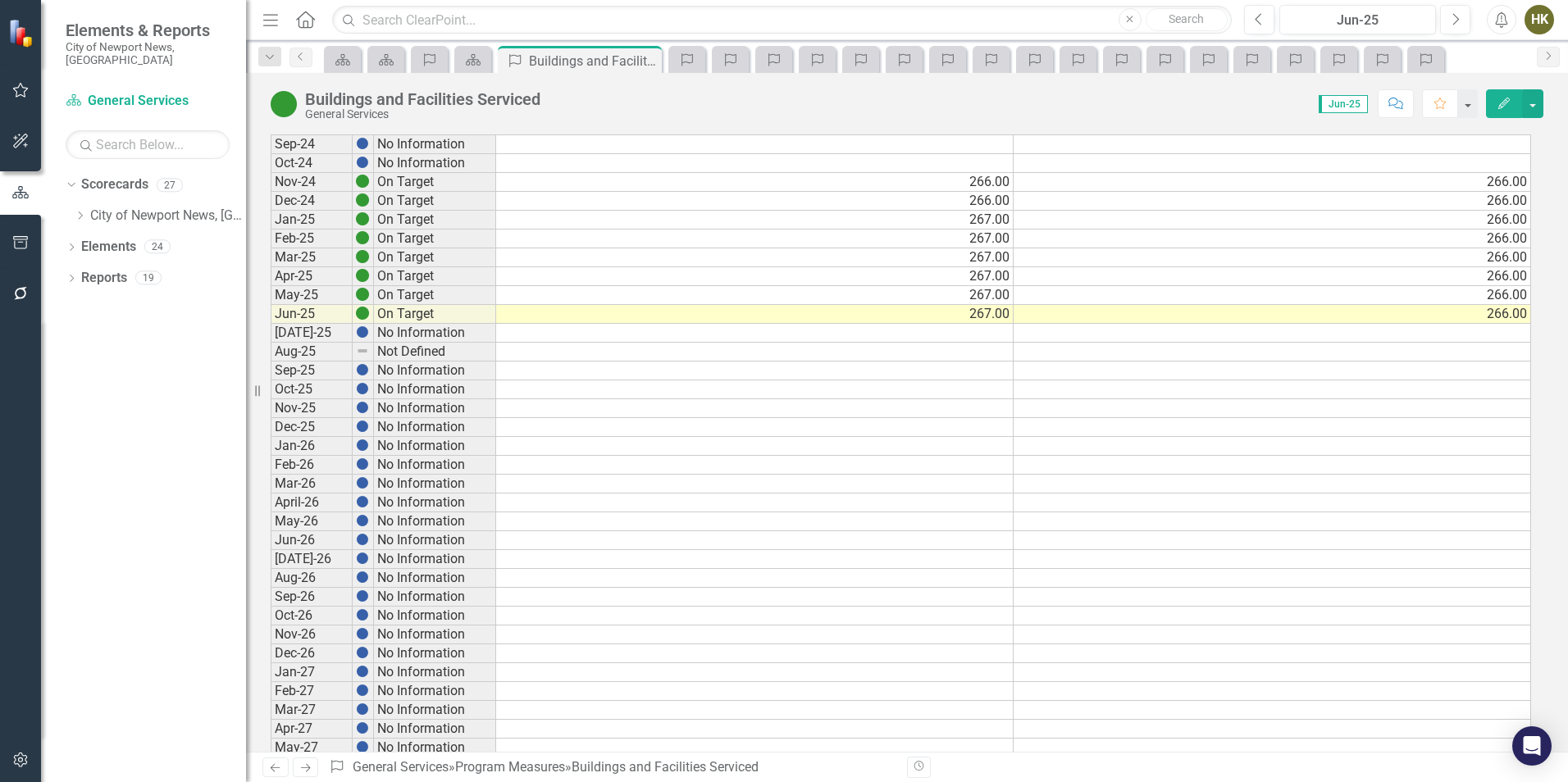 scroll, scrollTop: 163, scrollLeft: 0, axis: vertical 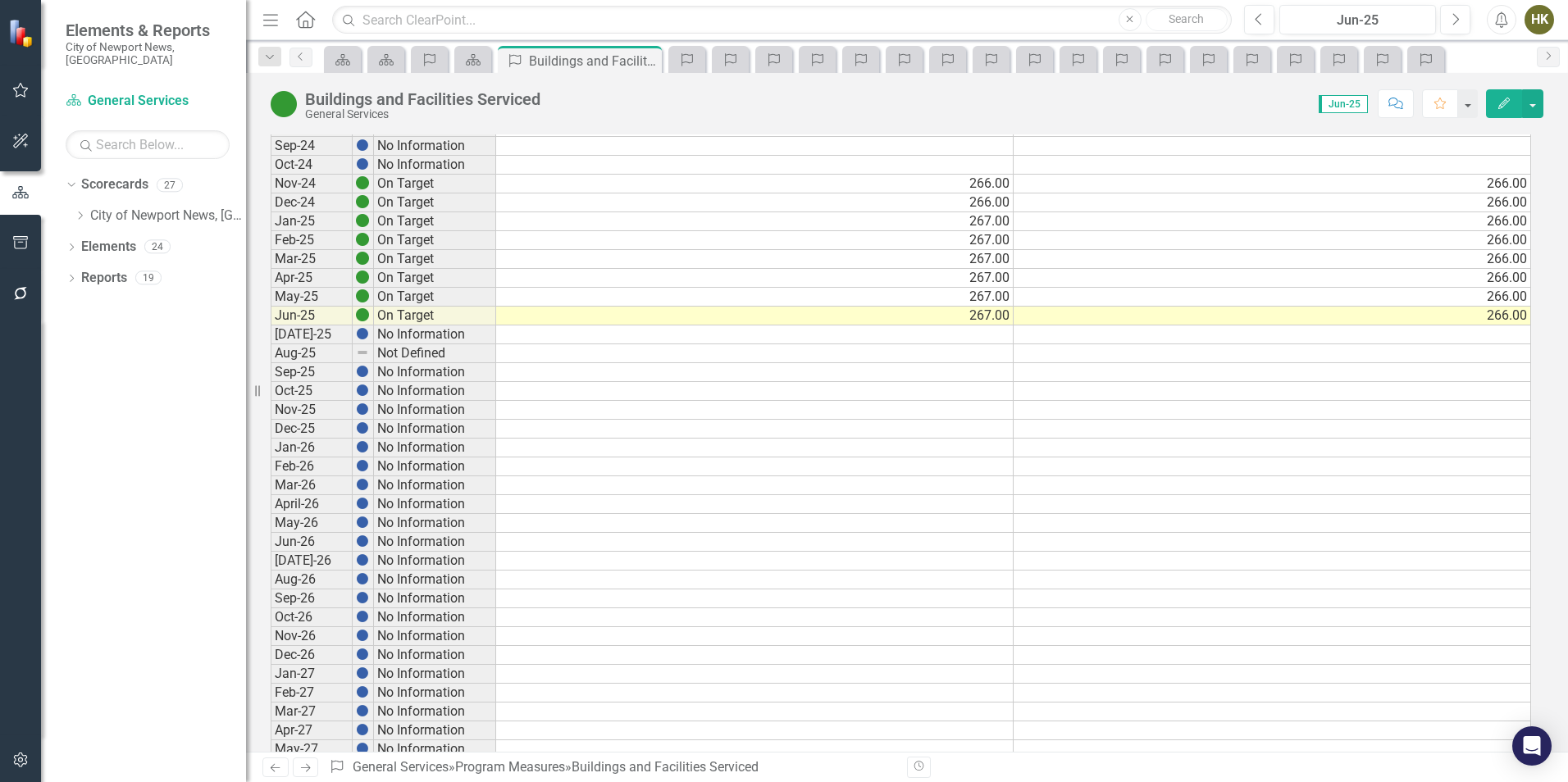 click on "266.00" at bounding box center (1272, 316) 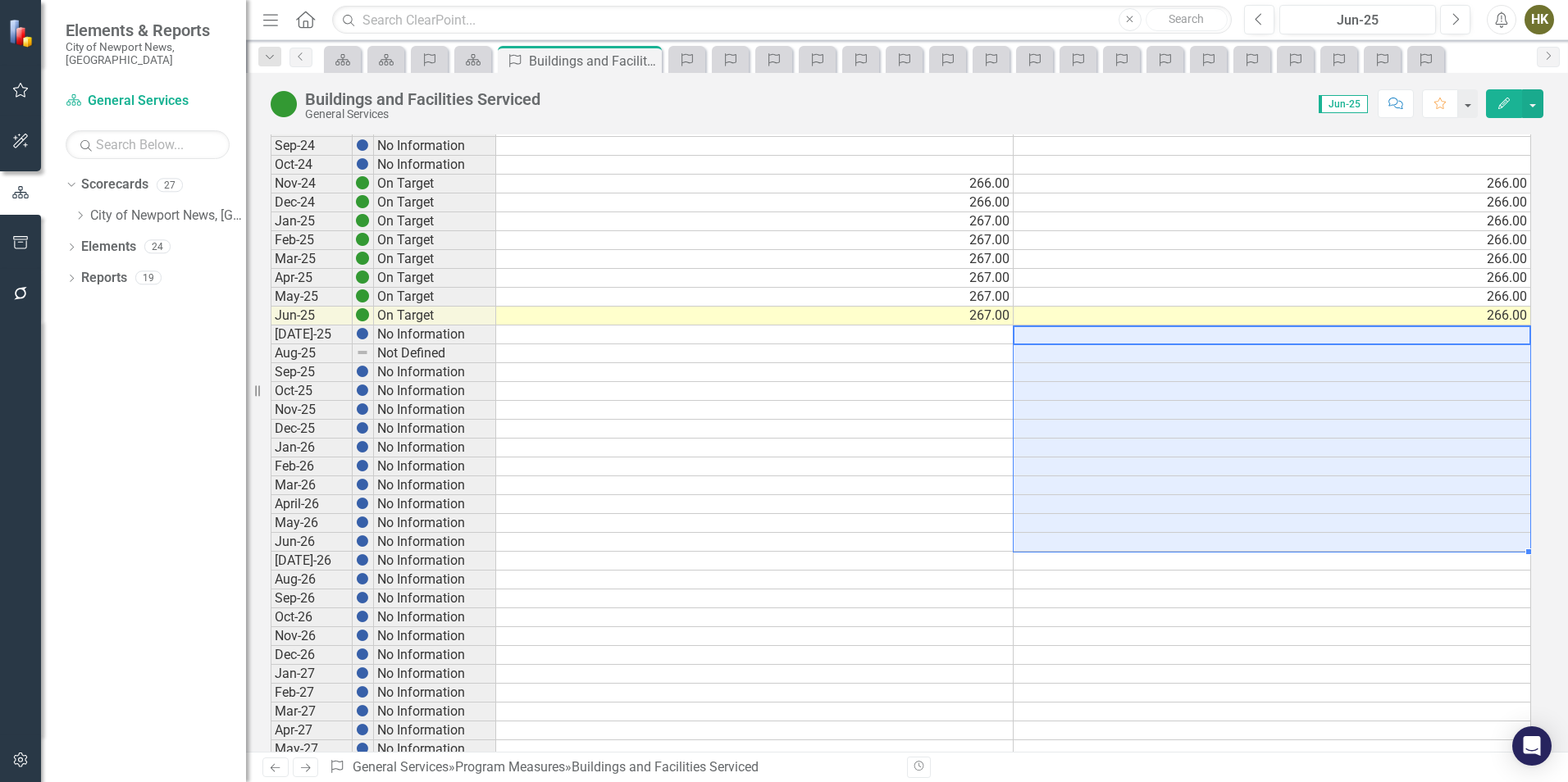 drag, startPoint x: 1137, startPoint y: 334, endPoint x: 1036, endPoint y: 534, distance: 224.0558 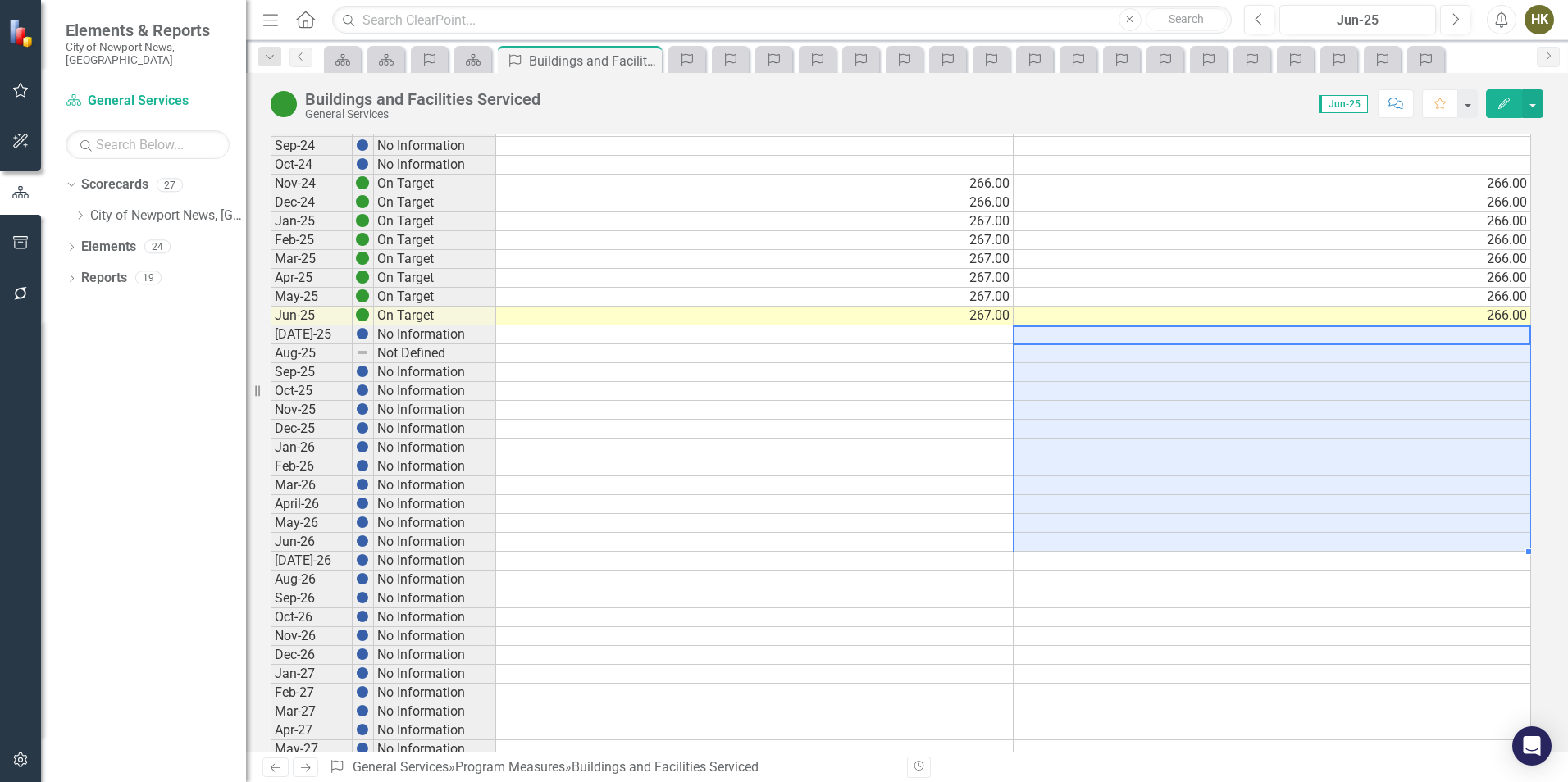 click on "[DATE]-24 No Information Aug-24 No Information Sep-24 No Information Oct-24 No Information Nov-24 On Target 266.00 266.00 Dec-24 On Target 266.00 266.00 Jan-25 On Target 267.00 266.00 Feb-25 On Target 267.00 266.00 Mar-25 On Target 267.00 266.00 Apr-25 On Target 267.00 266.00 May-25 On Target 267.00 266.00 Jun-25 On Target 267.00 266.00 [DATE]-25 No Information Aug-25 Not Defined Sep-25 No Information Oct-25 No Information Nov-25 No Information Dec-25 No Information Jan-26 No Information Feb-26 No Information Mar-26 No Information April-26 No Information May-26 No Information Jun-26 No Information [DATE]-26 No Information Aug-26 No Information Sep-26 No Information Oct-26 No Information Nov-26 No Information Dec-26 No Information Jan-27 No Information Feb-27 No Information Mar-27 No Information Apr-27 No Information May-27 No Information Jun-27 No Information [DATE]-27 No Information Aug-27 No Information Sep-27 No Information Oct-27 No Information Nov-27 No Information Dec-27 No Information" at bounding box center [900, 494] 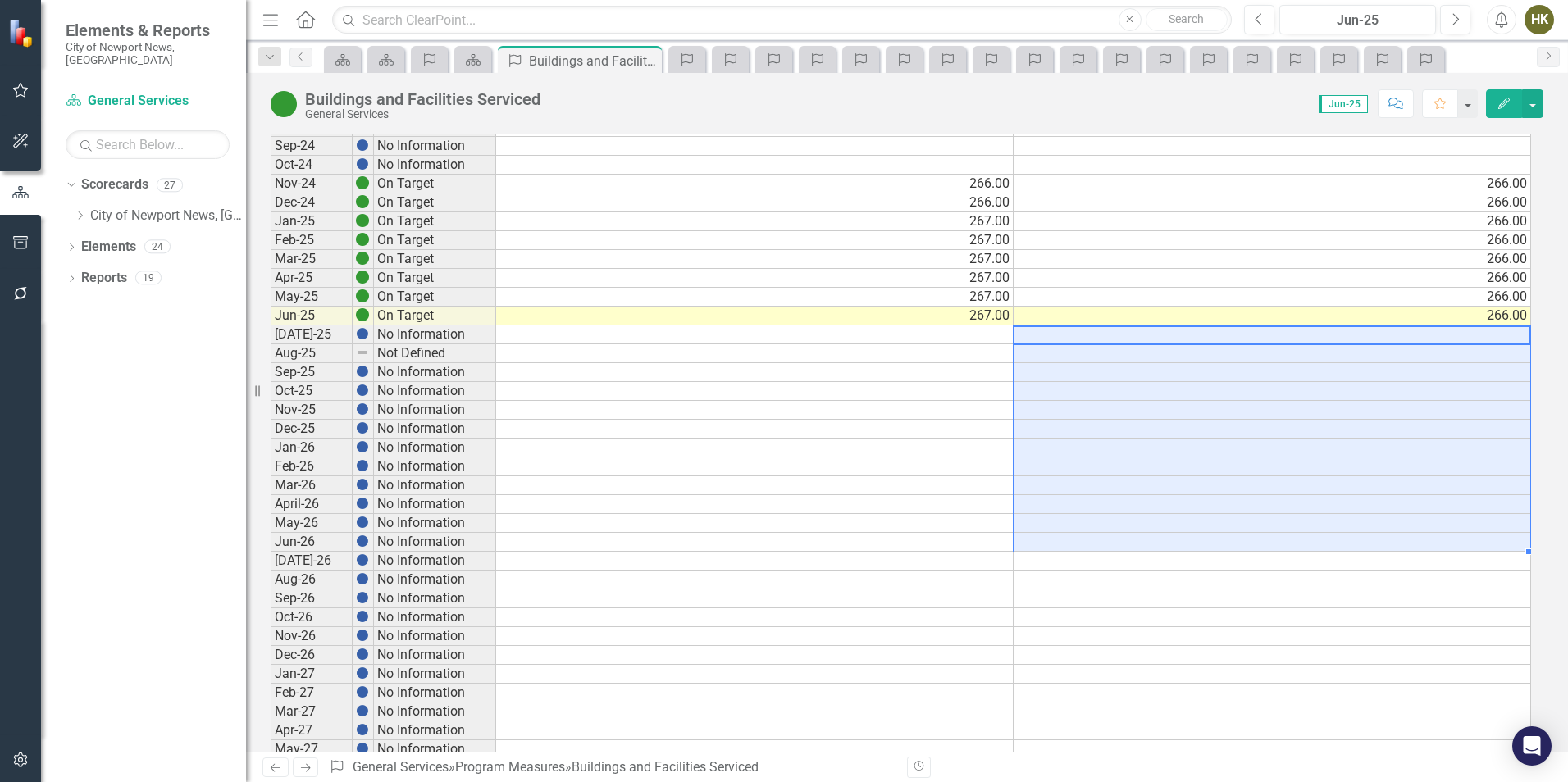 type on "266" 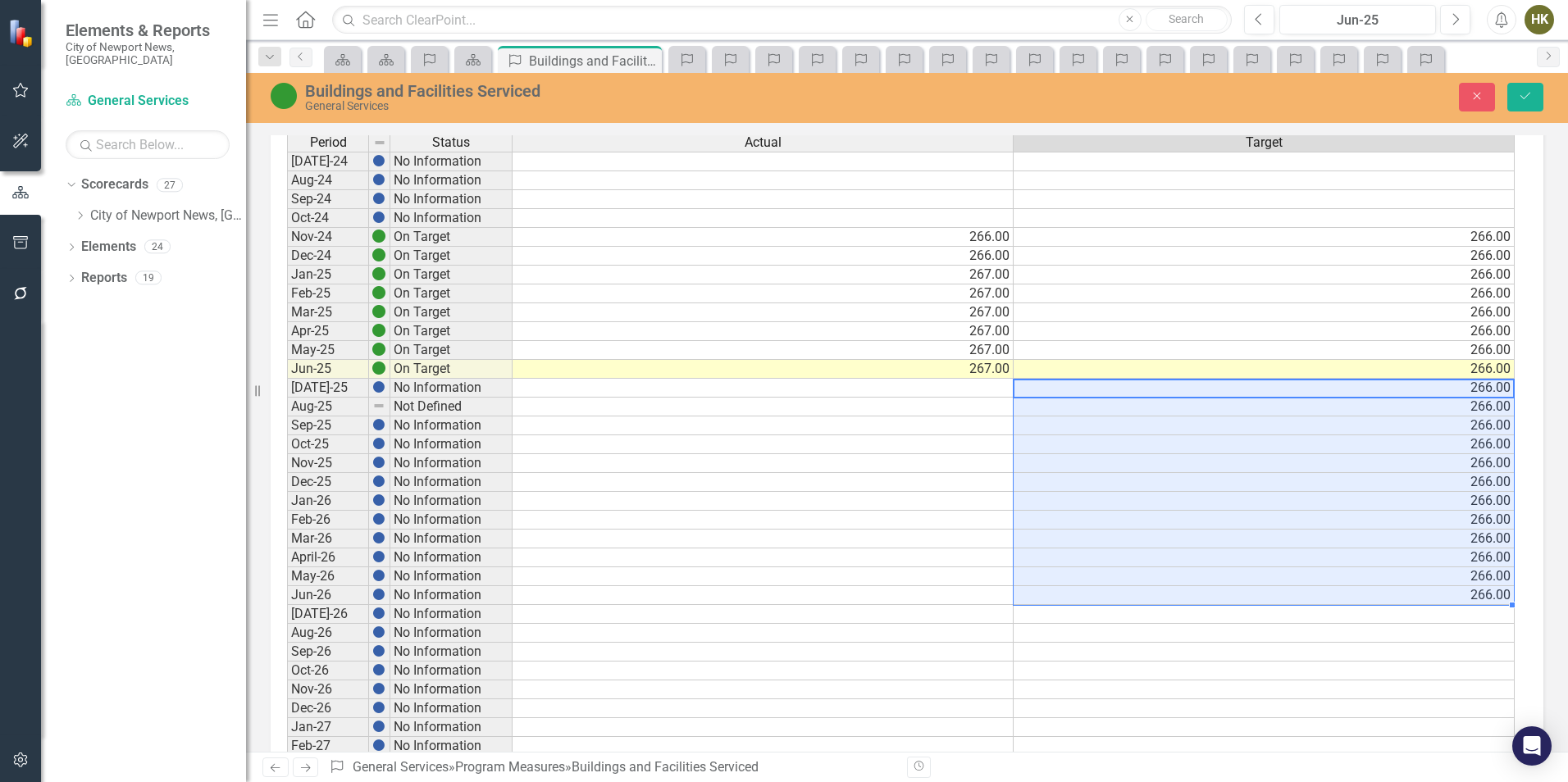 click at bounding box center (763, 595) 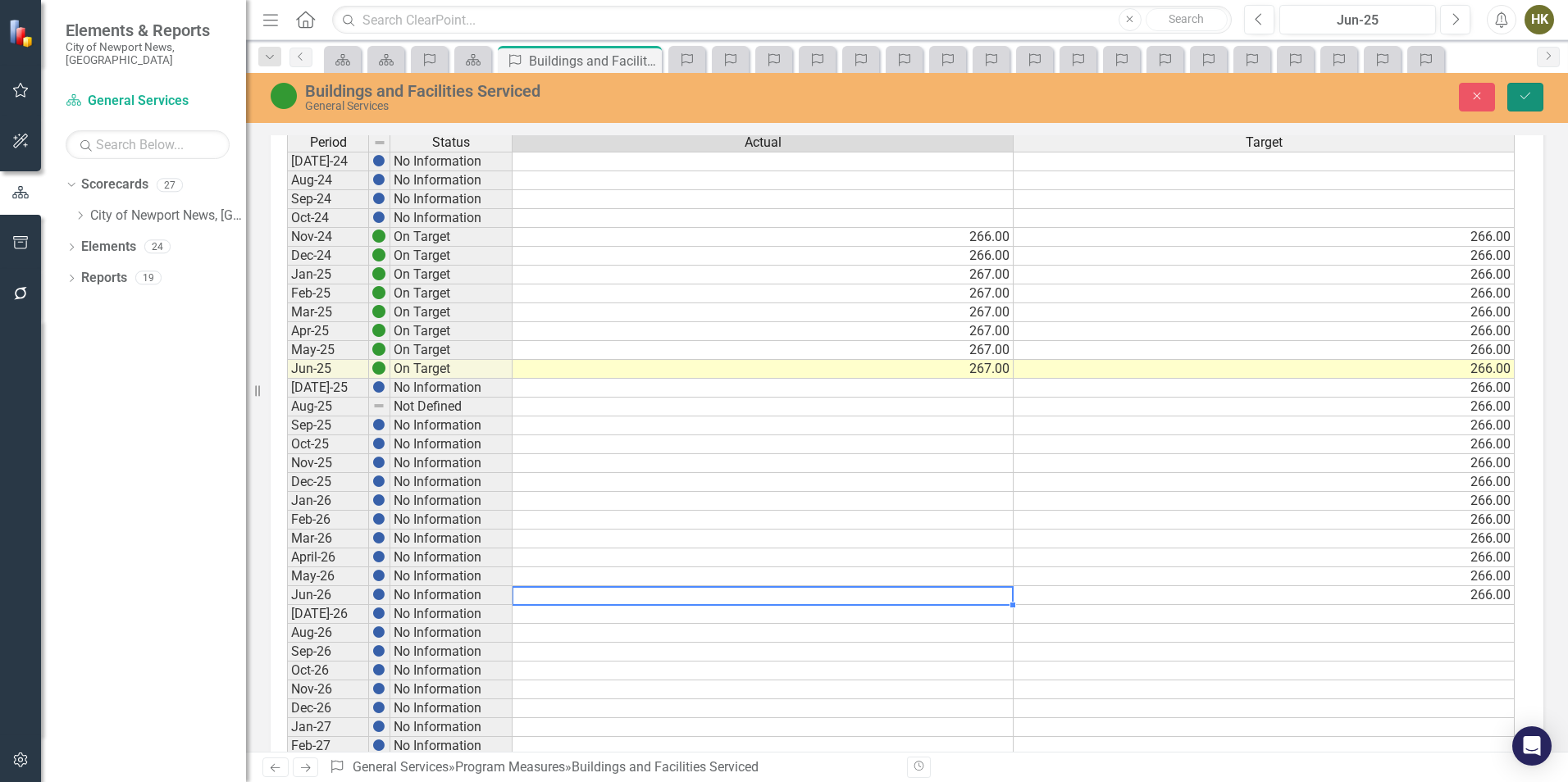 click on "Save" at bounding box center (1525, 97) 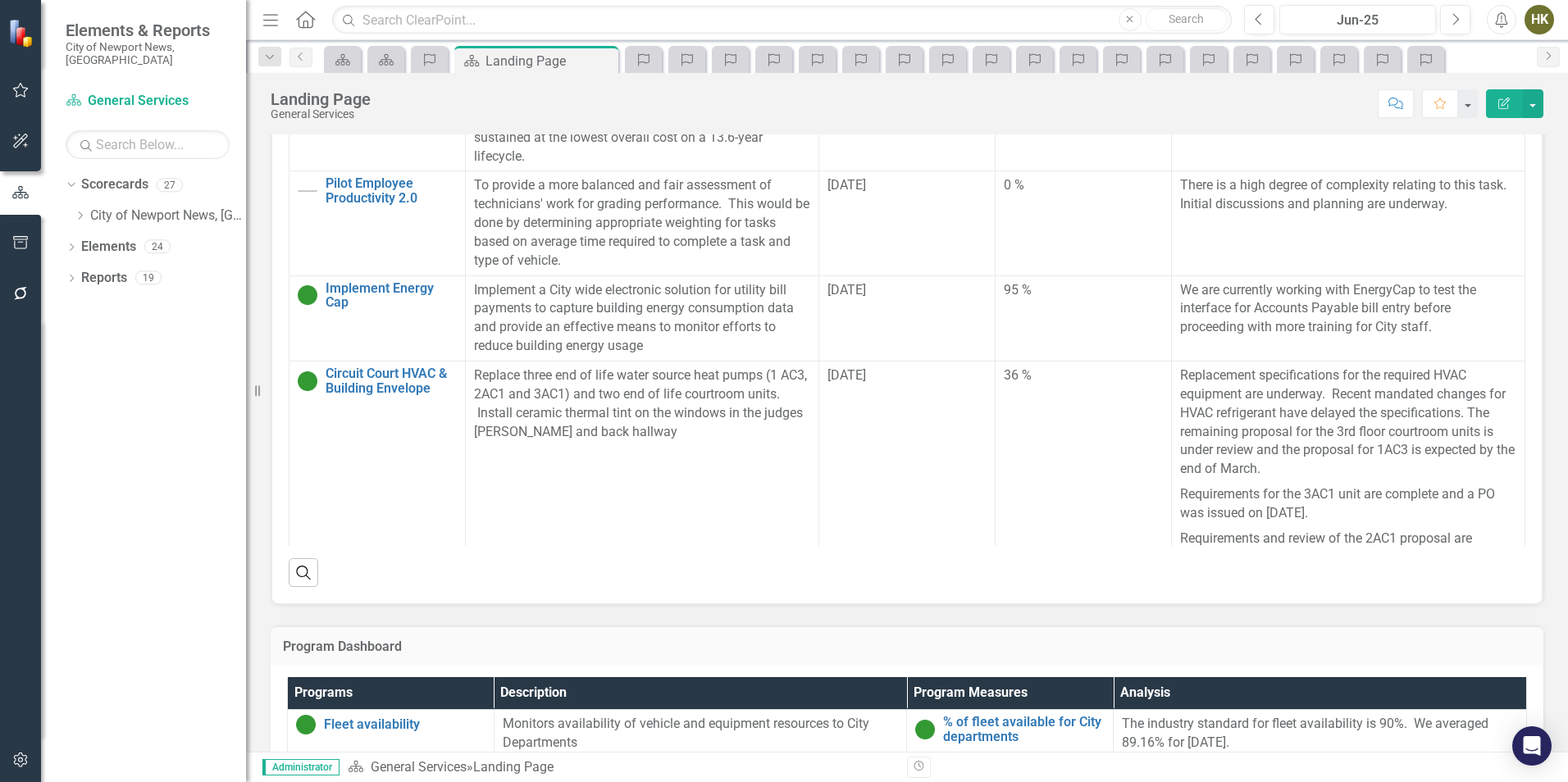 scroll, scrollTop: 948, scrollLeft: 0, axis: vertical 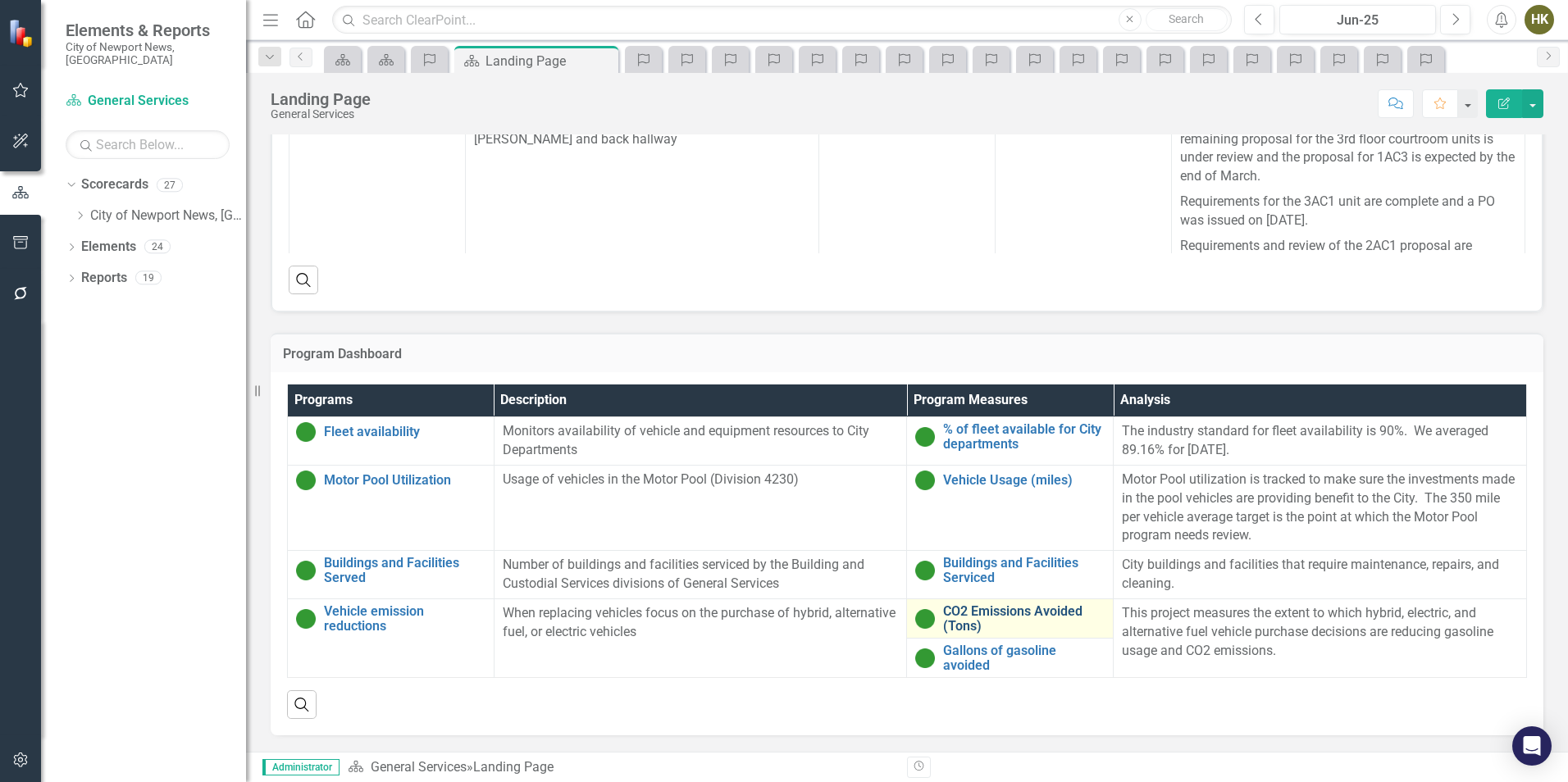 click on "CO2 Emissions Avoided (Tons)" at bounding box center [1023, 618] 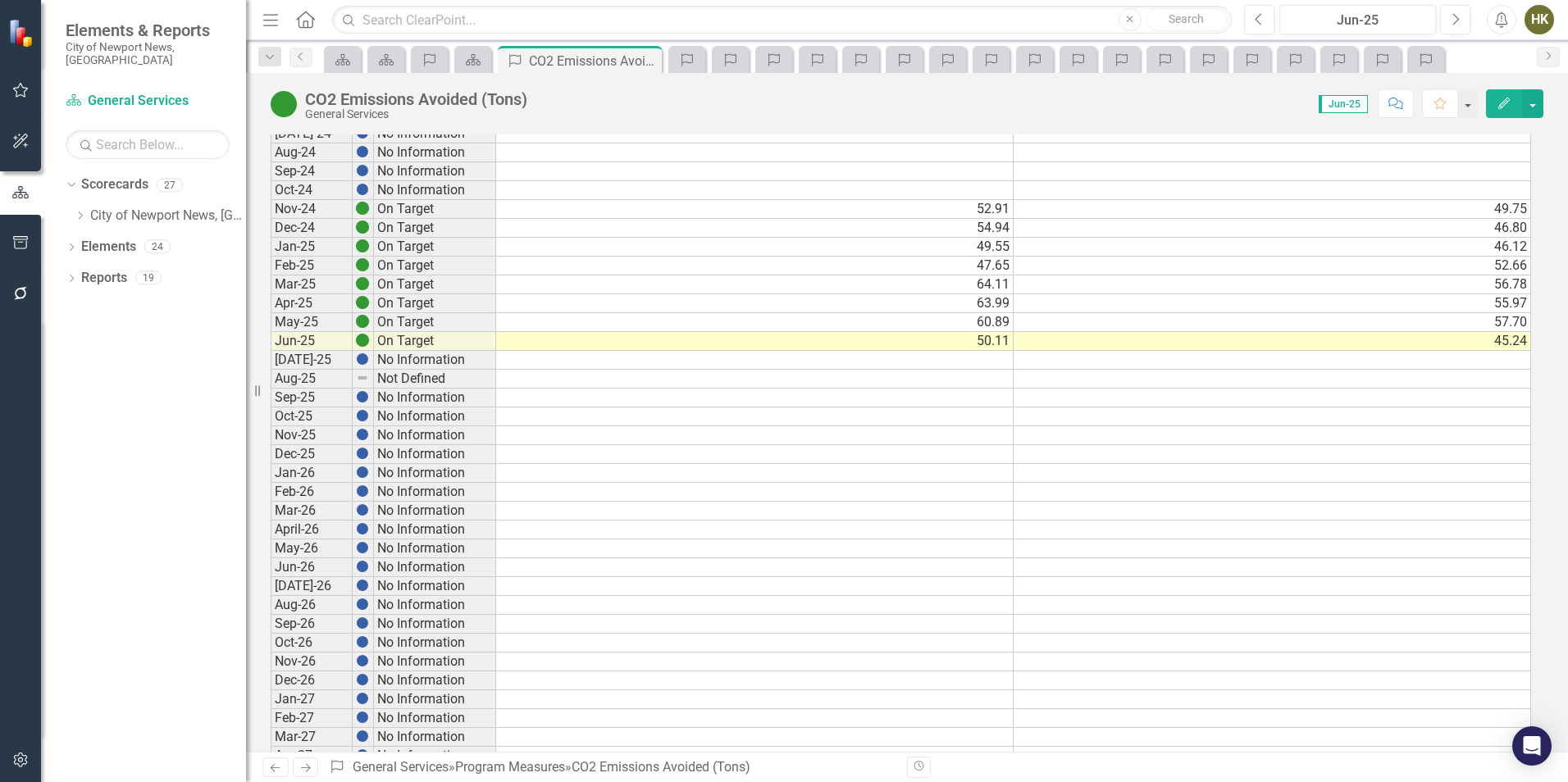 scroll, scrollTop: 164, scrollLeft: 0, axis: vertical 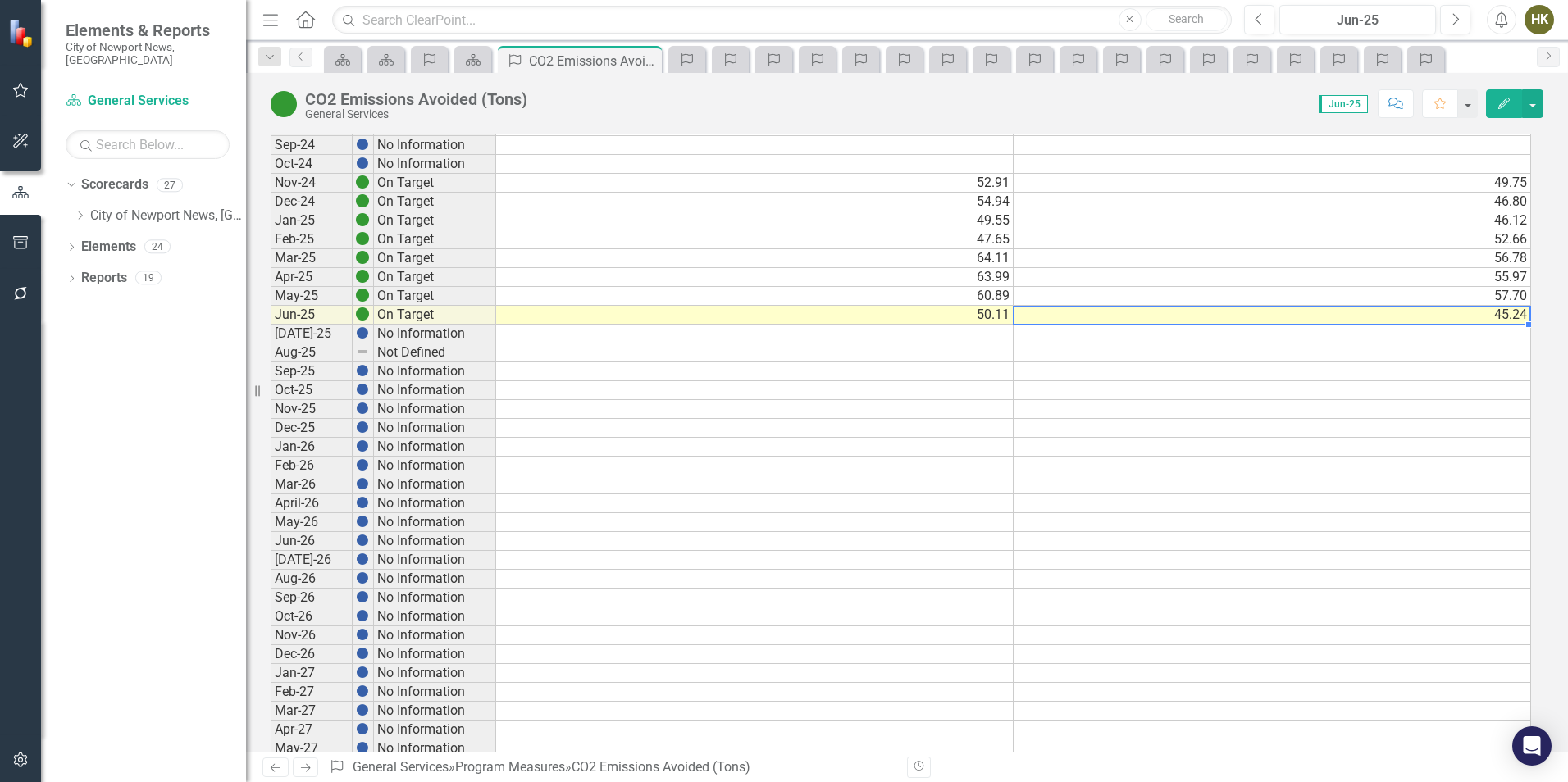 click on "45.24" at bounding box center (1272, 315) 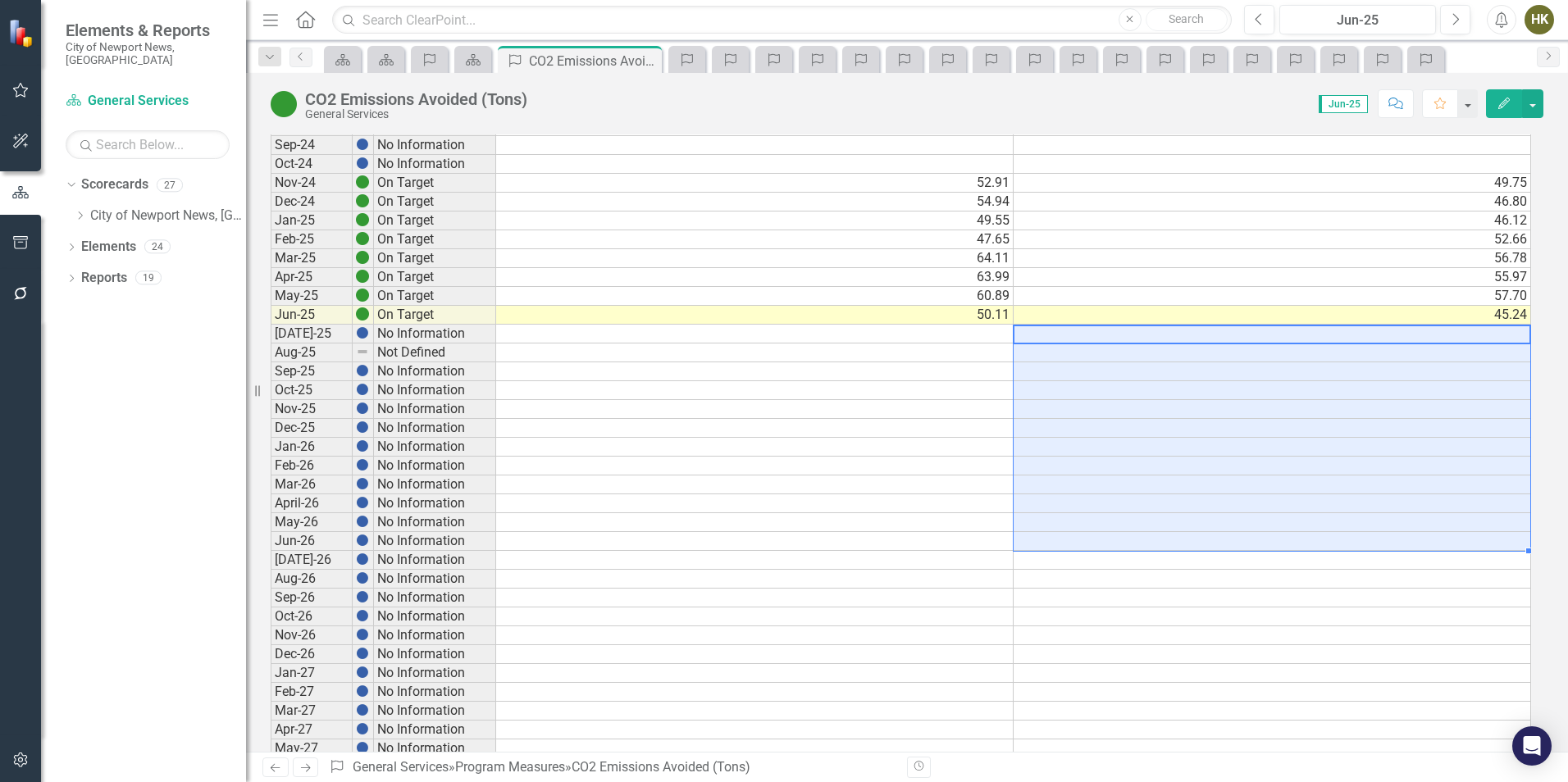 drag, startPoint x: 1037, startPoint y: 334, endPoint x: 1033, endPoint y: 541, distance: 207.03864 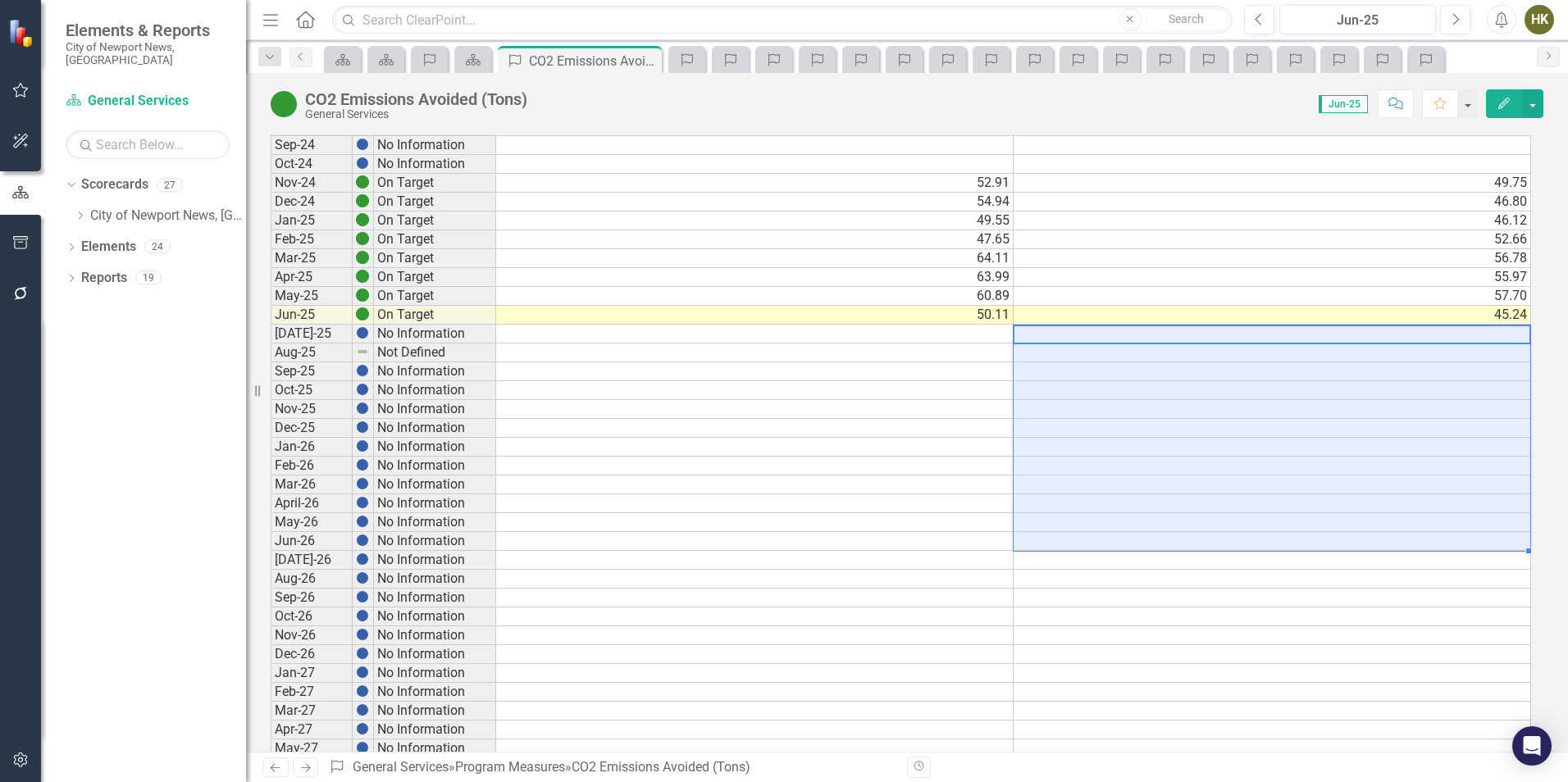 click on "[DATE]-24 No Information Aug-24 No Information Sep-24 No Information Oct-24 No Information Nov-24 On Target 52.91 49.75 Dec-24 On Target 54.94 46.80 Jan-25 On Target 49.55 46.12 Feb-25 On Target 47.65 52.66 Mar-25 On Target 64.11 56.78 Apr-25 On Target 63.99 55.97 May-25 On Target 60.89 57.70 Jun-25 On Target 50.11 45.24 [DATE]-25 No Information Aug-25 Not Defined Sep-25 No Information Oct-25 No Information Nov-25 No Information Dec-25 No Information Jan-26 No Information Feb-26 No Information Mar-26 No Information April-26 No Information May-26 No Information Jun-26 No Information [DATE]-26 No Information Aug-26 No Information Sep-26 No Information Oct-26 No Information Nov-26 No Information Dec-26 No Information Jan-27 No Information Feb-27 No Information Mar-27 No Information Apr-27 No Information May-27 No Information Jun-27 No Information [DATE]-27 No Information Aug-27 No Information Sep-27 No Information Oct-27 No Information Nov-27 No Information Dec-27 No Information" at bounding box center (900, 493) 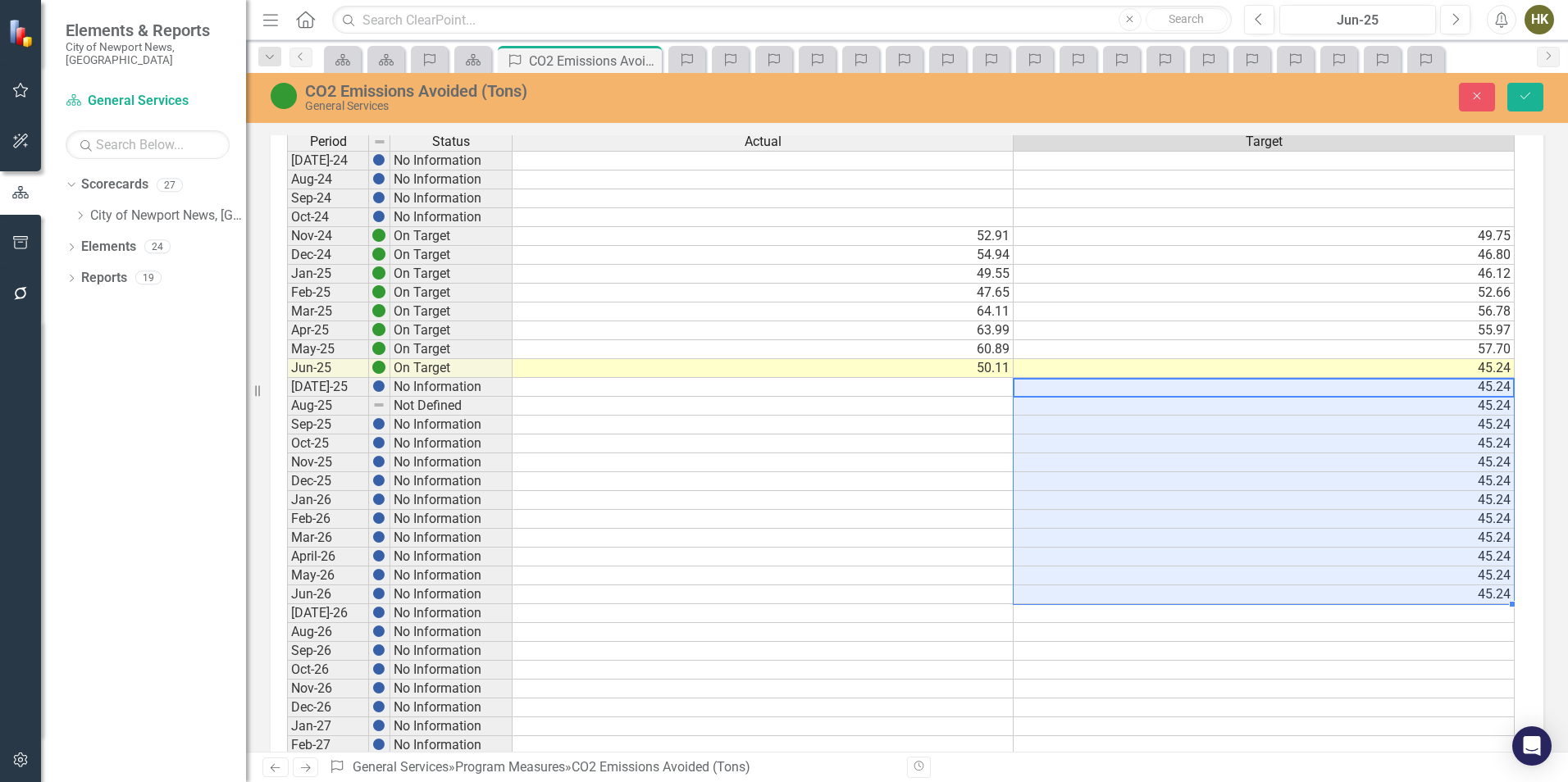 click at bounding box center (763, 594) 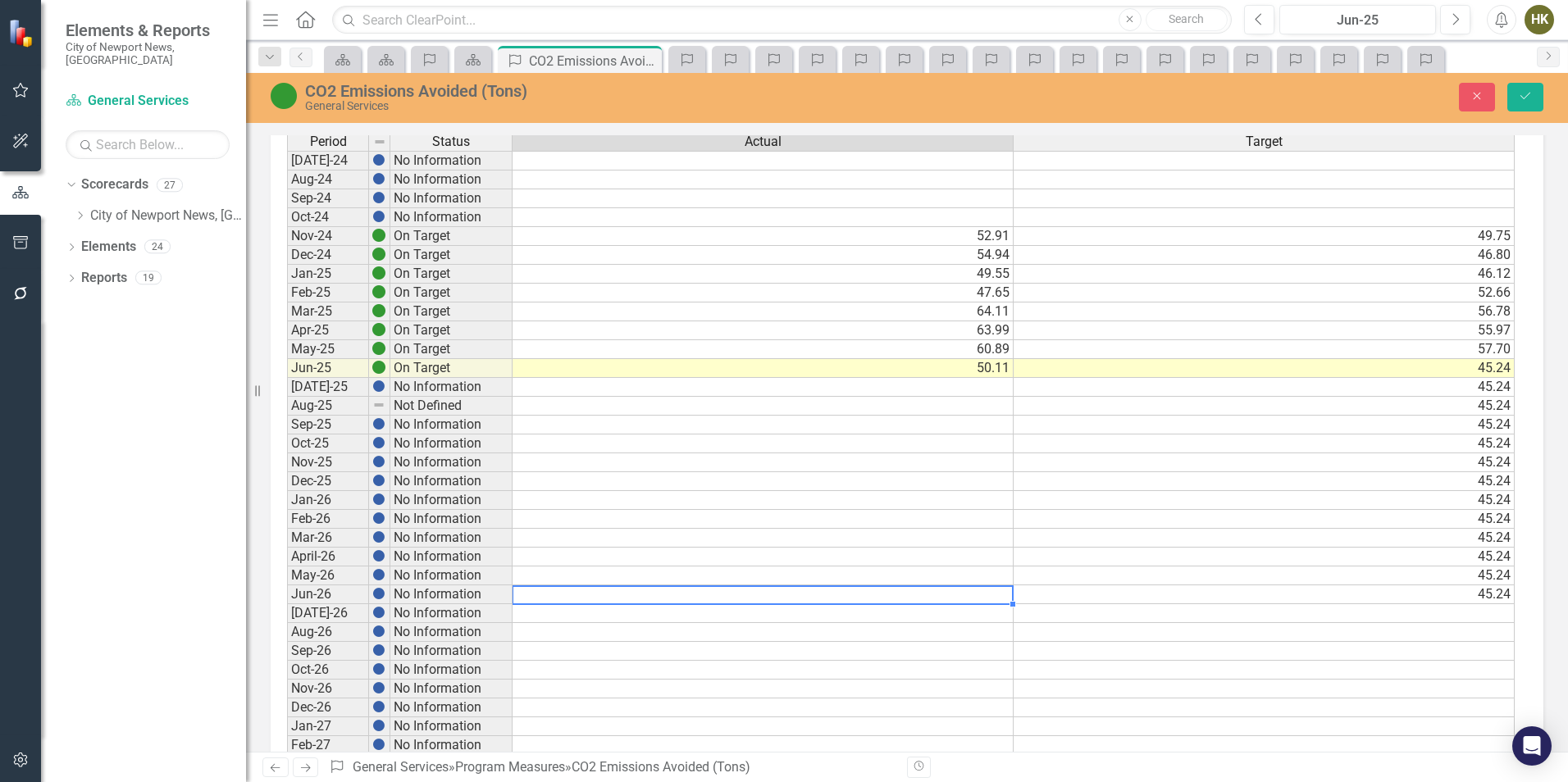click on "45.24" at bounding box center [1264, 368] 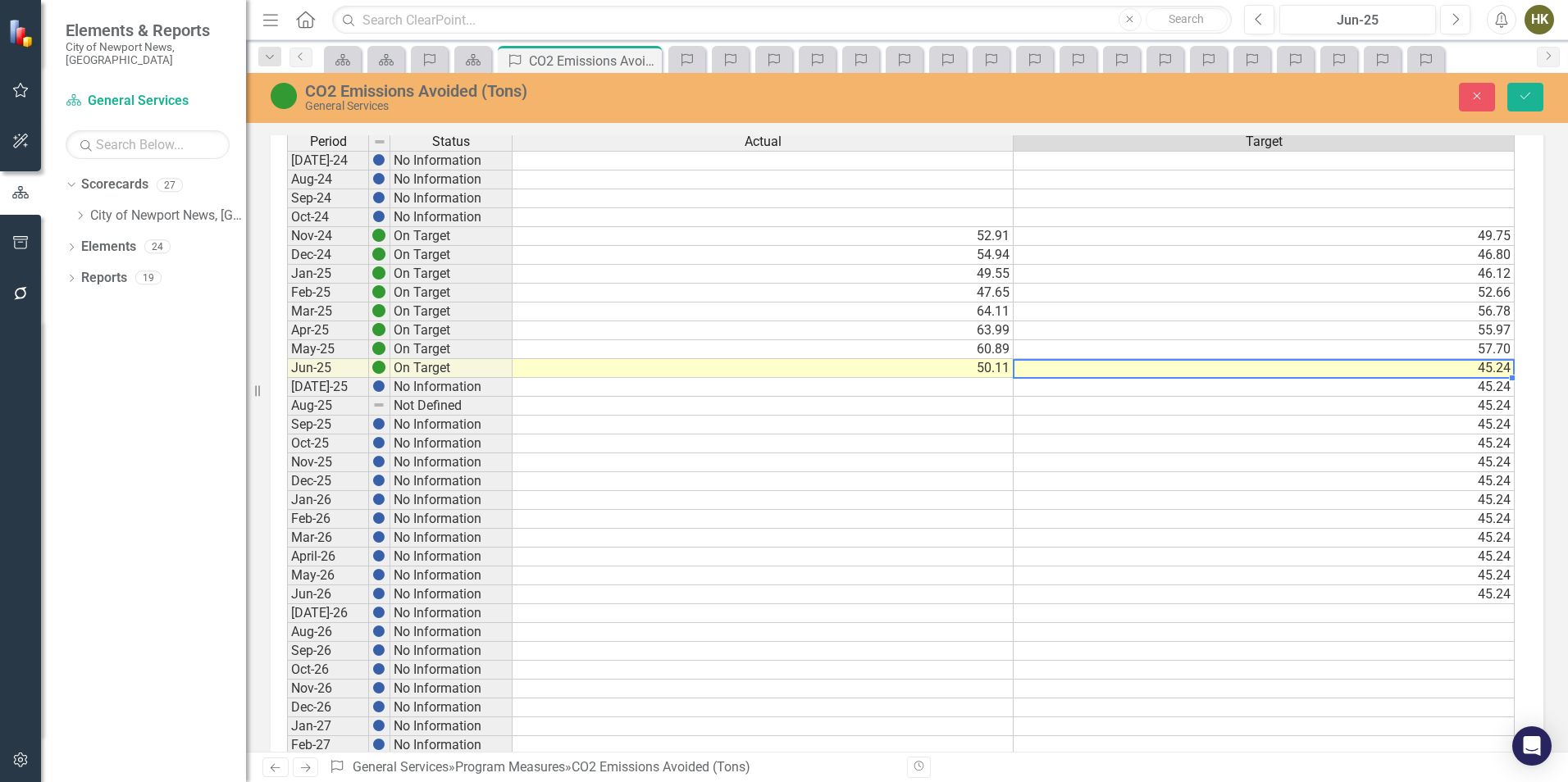 click on "45.24" at bounding box center [1264, 368] 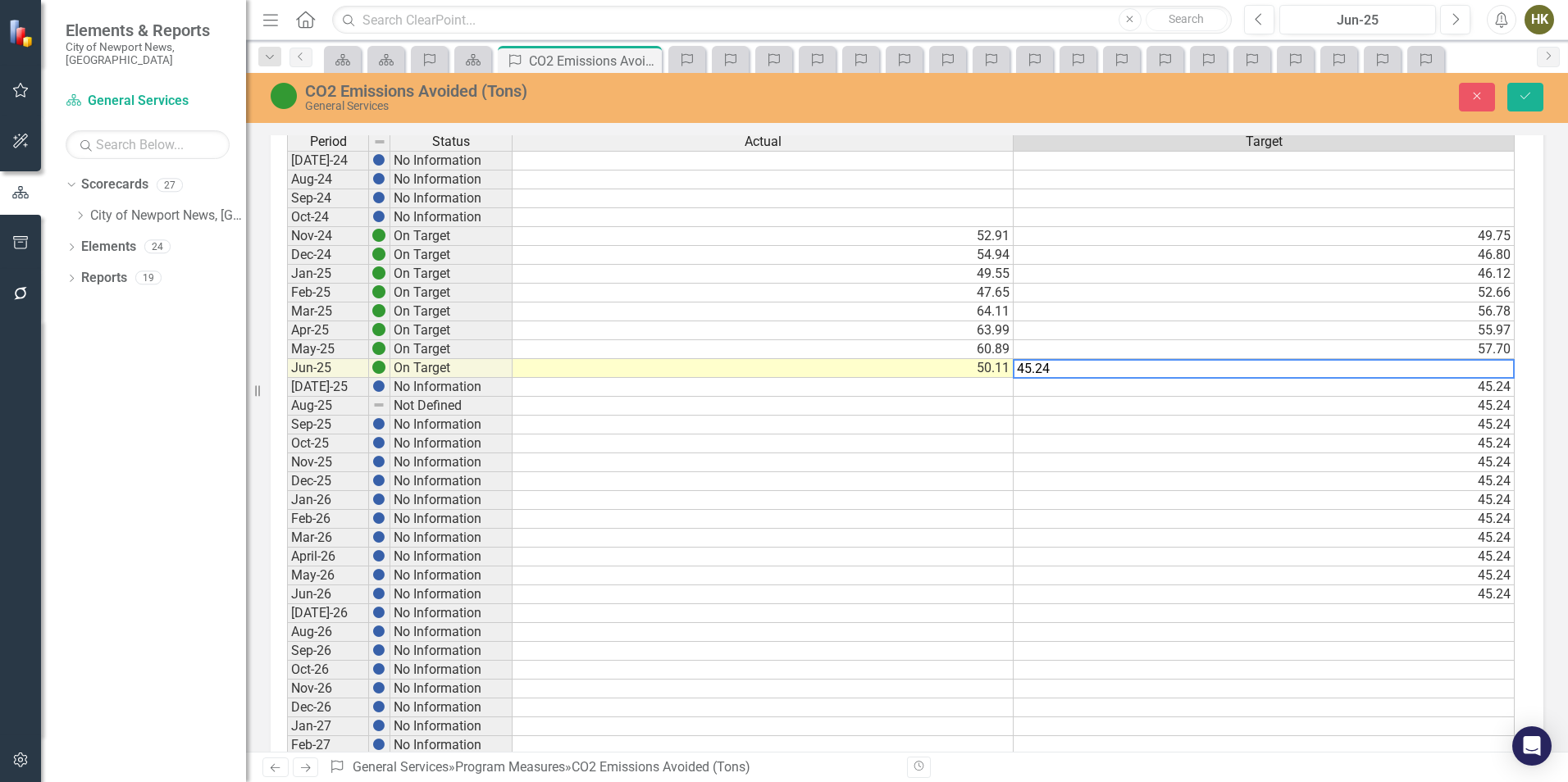 click on "45.24" at bounding box center (1264, 425) 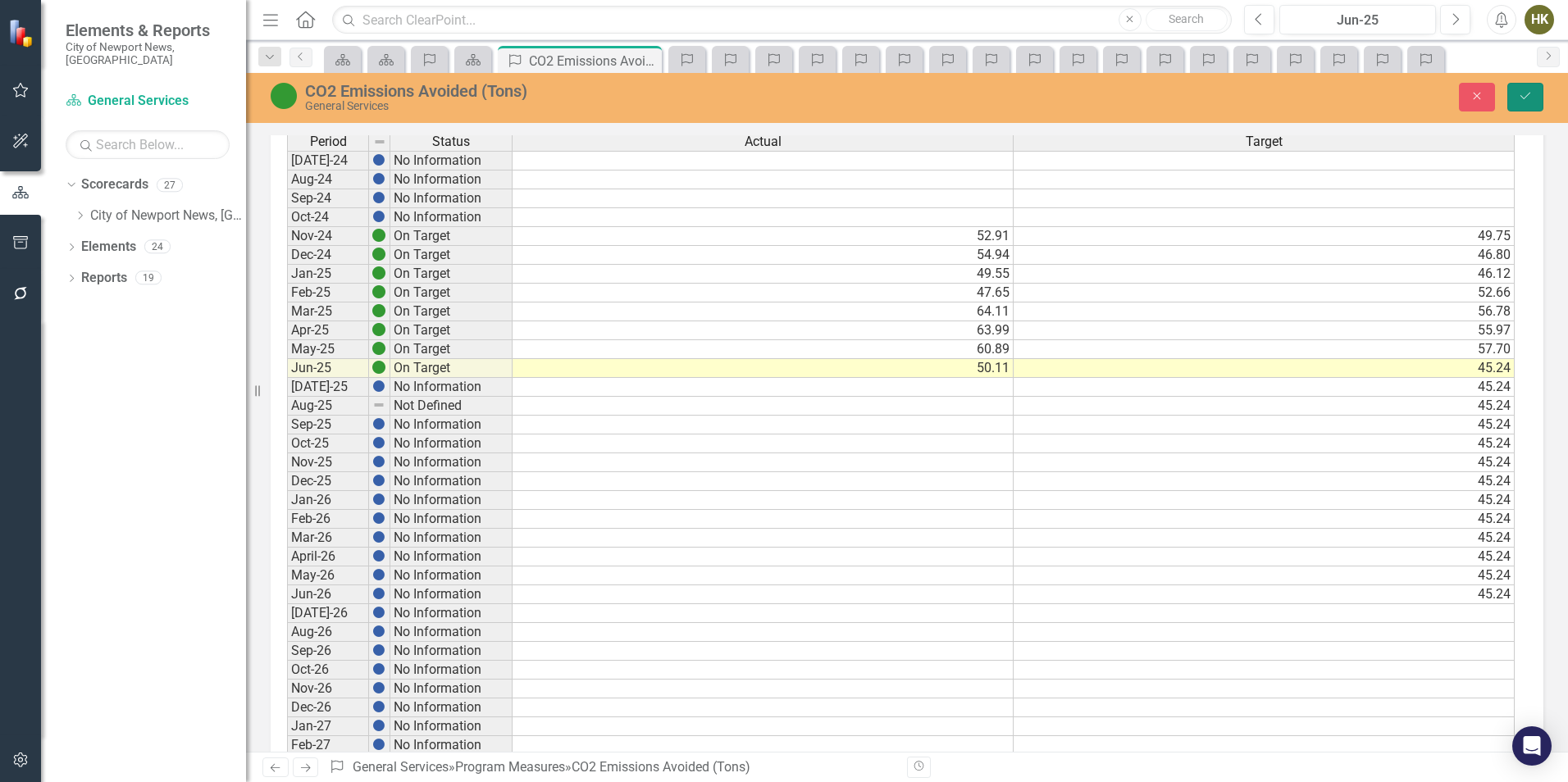click on "Save" at bounding box center (1525, 97) 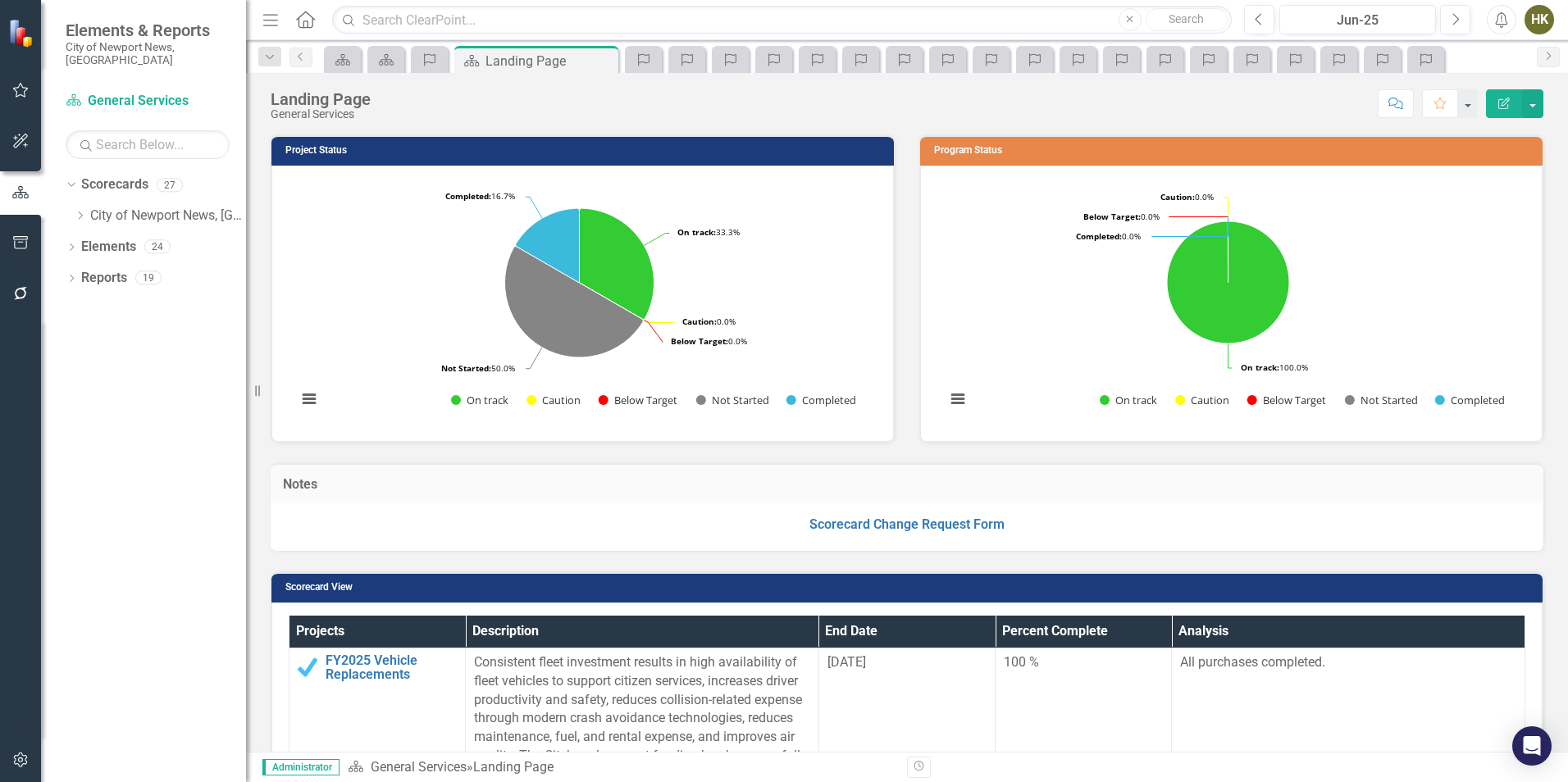 scroll, scrollTop: 410, scrollLeft: 0, axis: vertical 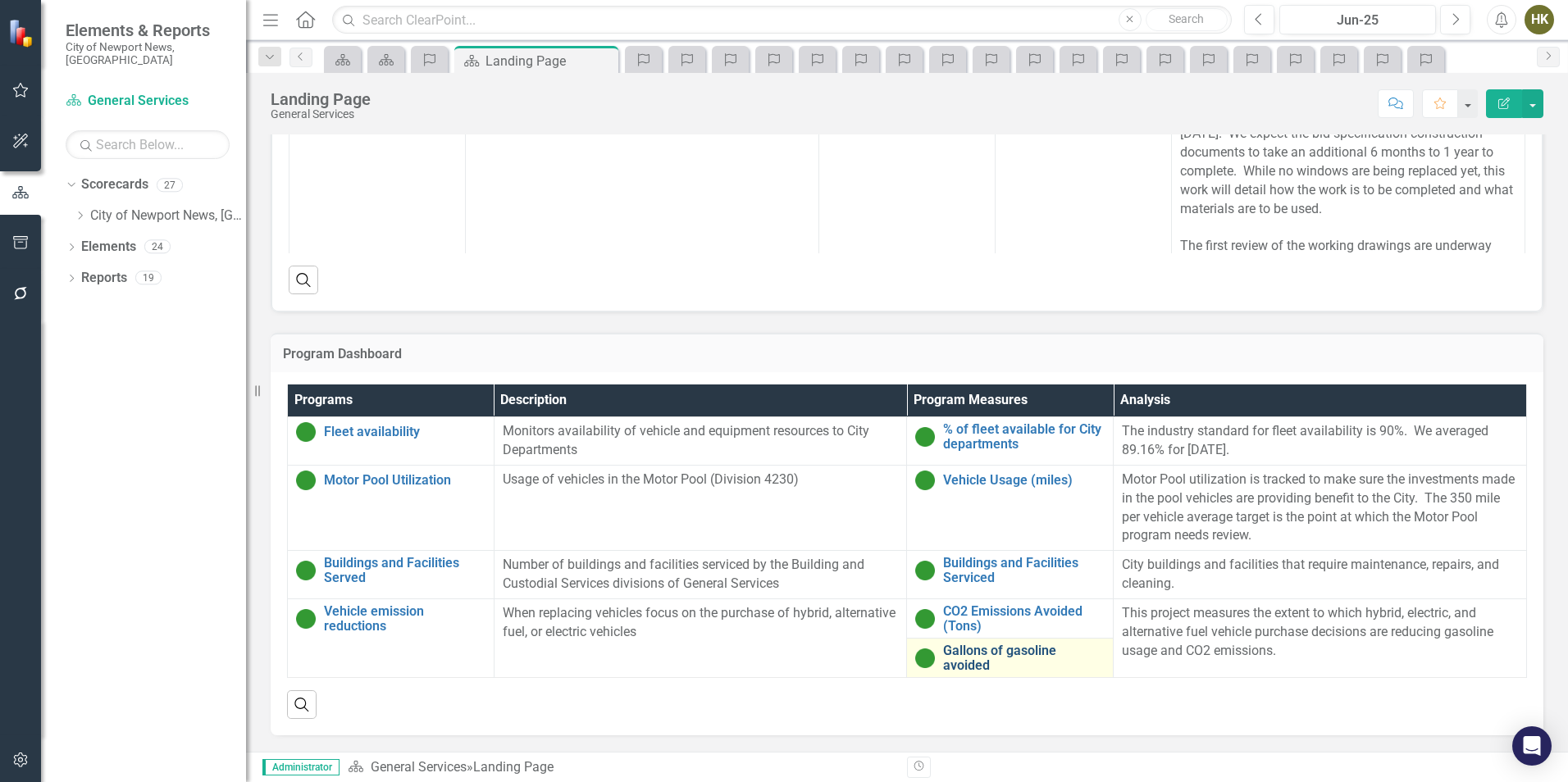 click on "Gallons of gasoline avoided" at bounding box center (1023, 657) 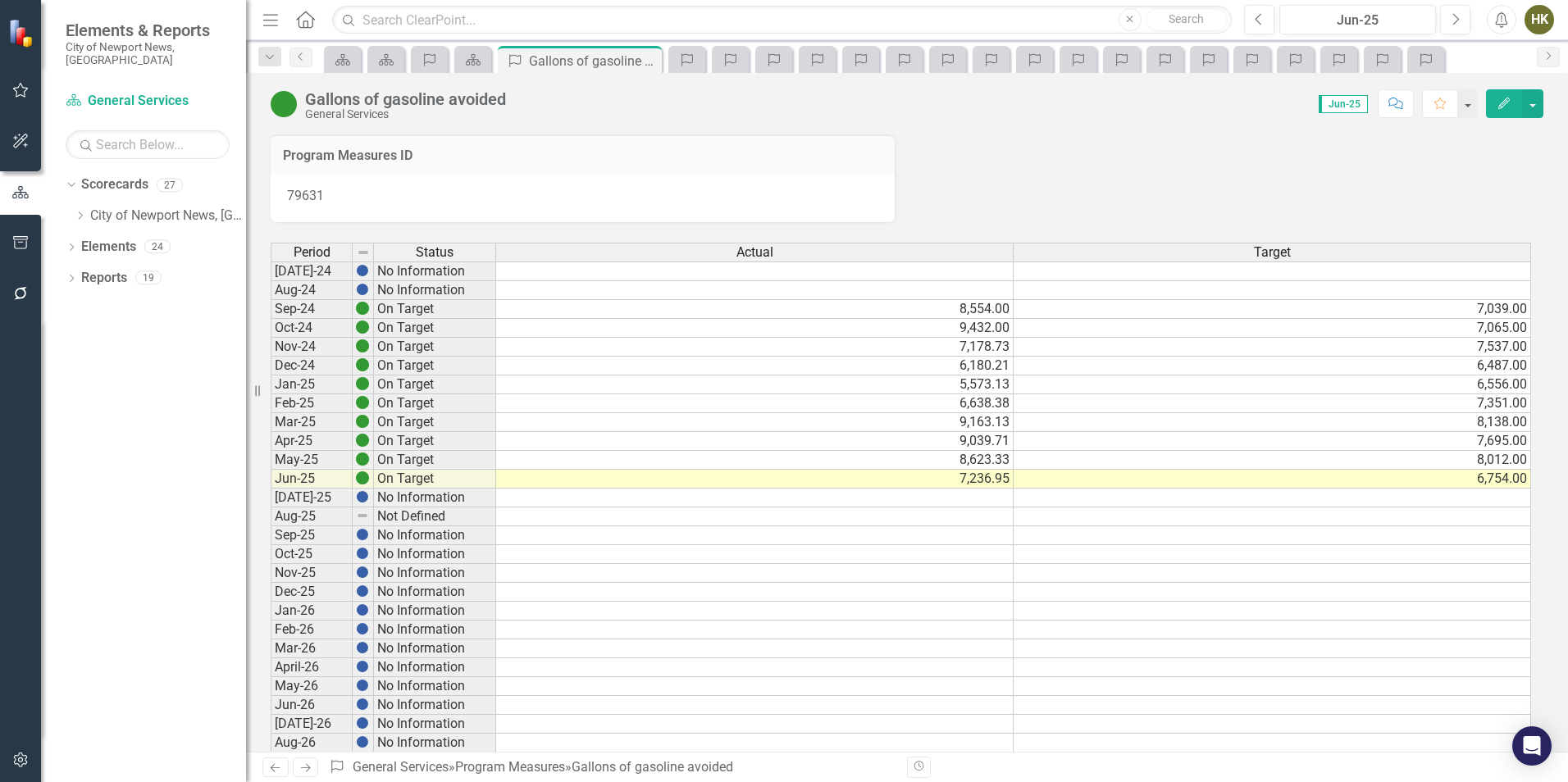 scroll, scrollTop: 82, scrollLeft: 0, axis: vertical 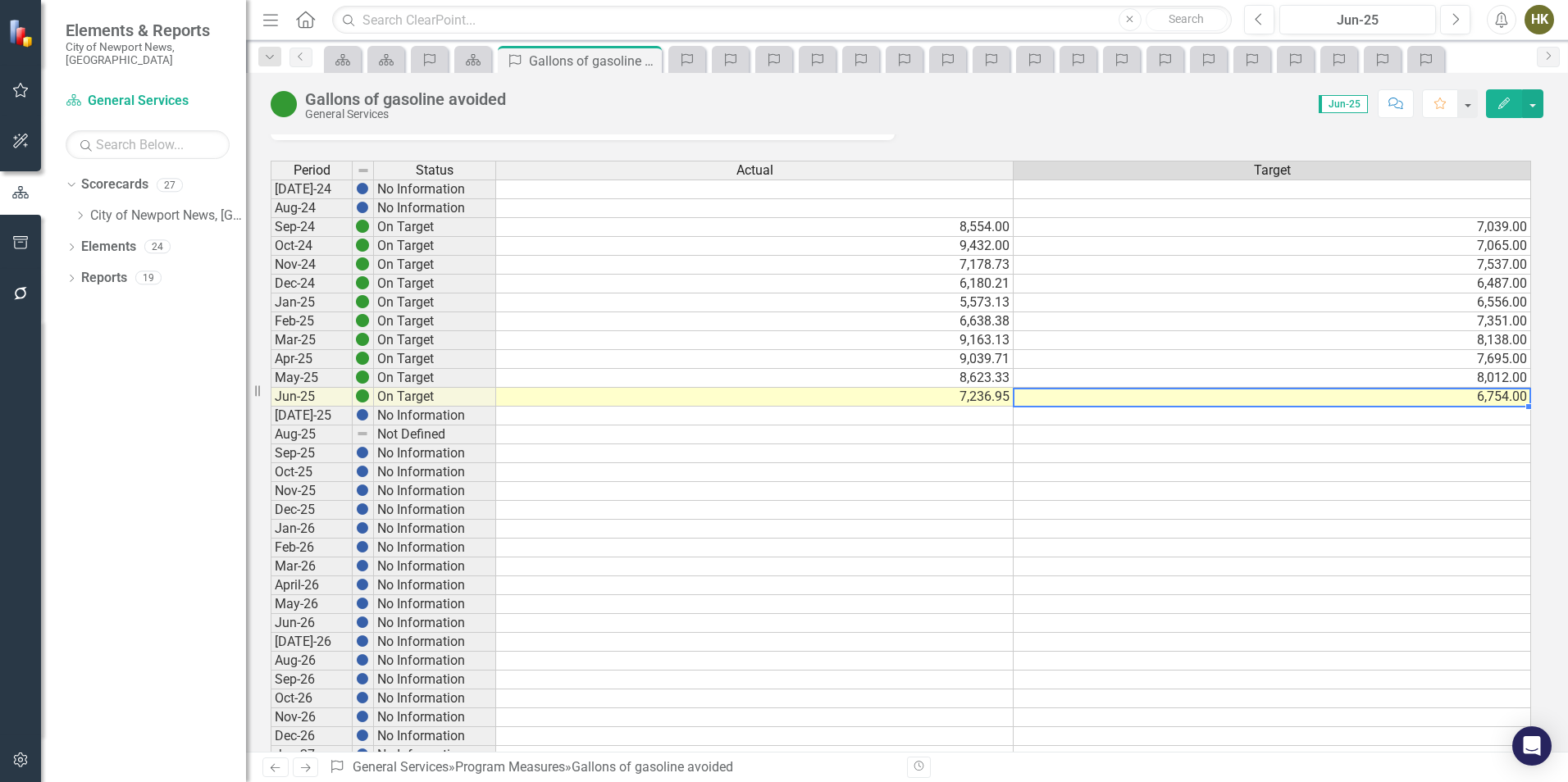 click on "6,754.00" at bounding box center [1272, 397] 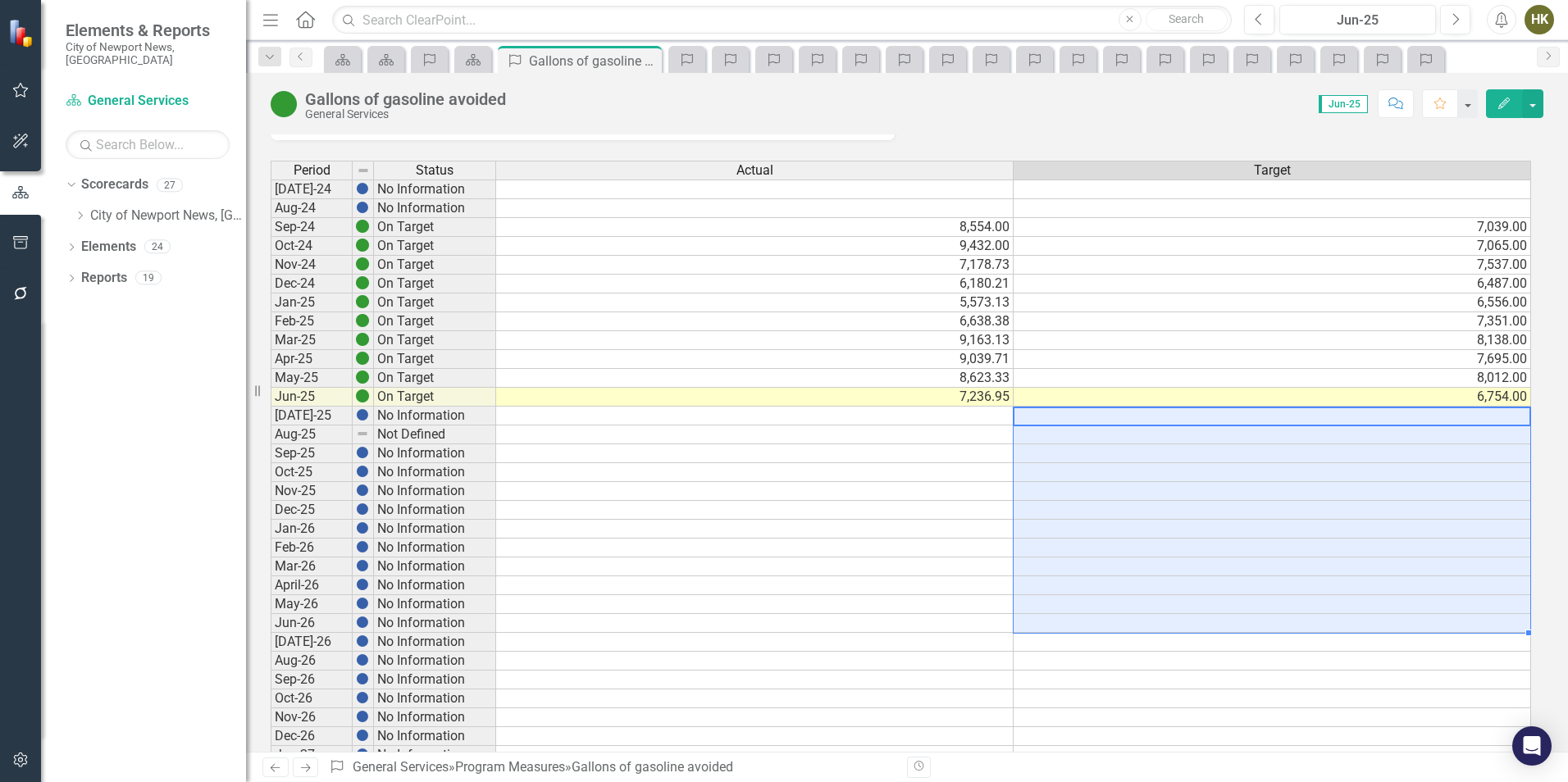 drag, startPoint x: 1225, startPoint y: 417, endPoint x: 1057, endPoint y: 625, distance: 267.3724 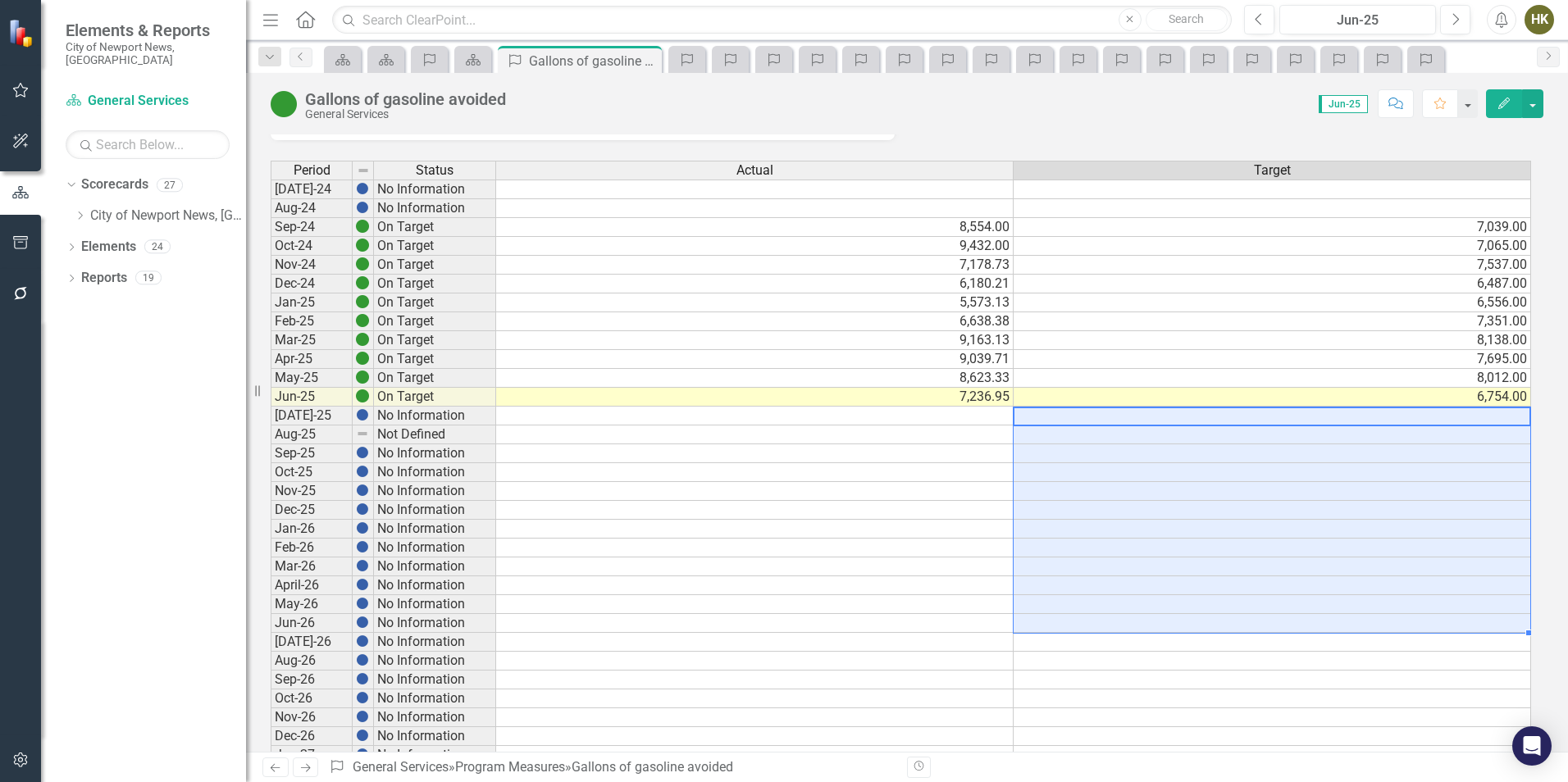 click on "Jul-24 No Information Aug-24 No Information Sep-24 On Target 8,554.00 7,039.00 Oct-24 On Target 9,432.00 7,065.00 Nov-24 On Target 7,178.73 7,537.00 Dec-24 On Target 6,180.21 6,487.00 Jan-25 On Target 5,573.13 6,556.00 Feb-25 On Target 6,638.38 7,351.00 Mar-25 On Target 9,163.13 8,138.00 Apr-25 On Target 9,039.71 7,695.00 May-25 On Target 8,623.33 8,012.00 Jun-25 On Target 7,236.95 6,754.00 Jul-25 No Information Aug-25 Not Defined Sep-25 No Information Oct-25 No Information Nov-25 No Information Dec-25 No Information Jan-26 No Information Feb-26 No Information Mar-26 No Information April-26 No Information May-26 No Information Jun-26 No Information Jul-26 No Information Aug-26 No Information Sep-26 No Information Oct-26 No Information Nov-26 No Information Dec-26 No Information Jan-27 No Information Feb-27 No Information Mar-27 No Information Apr-27 No Information May-27 No Information Jun-27 No Information Jul-27 No Information Aug-27 No Information Sep-27 No Information Oct-27 No Information Nov-27 Dec-27" at bounding box center (900, 575) 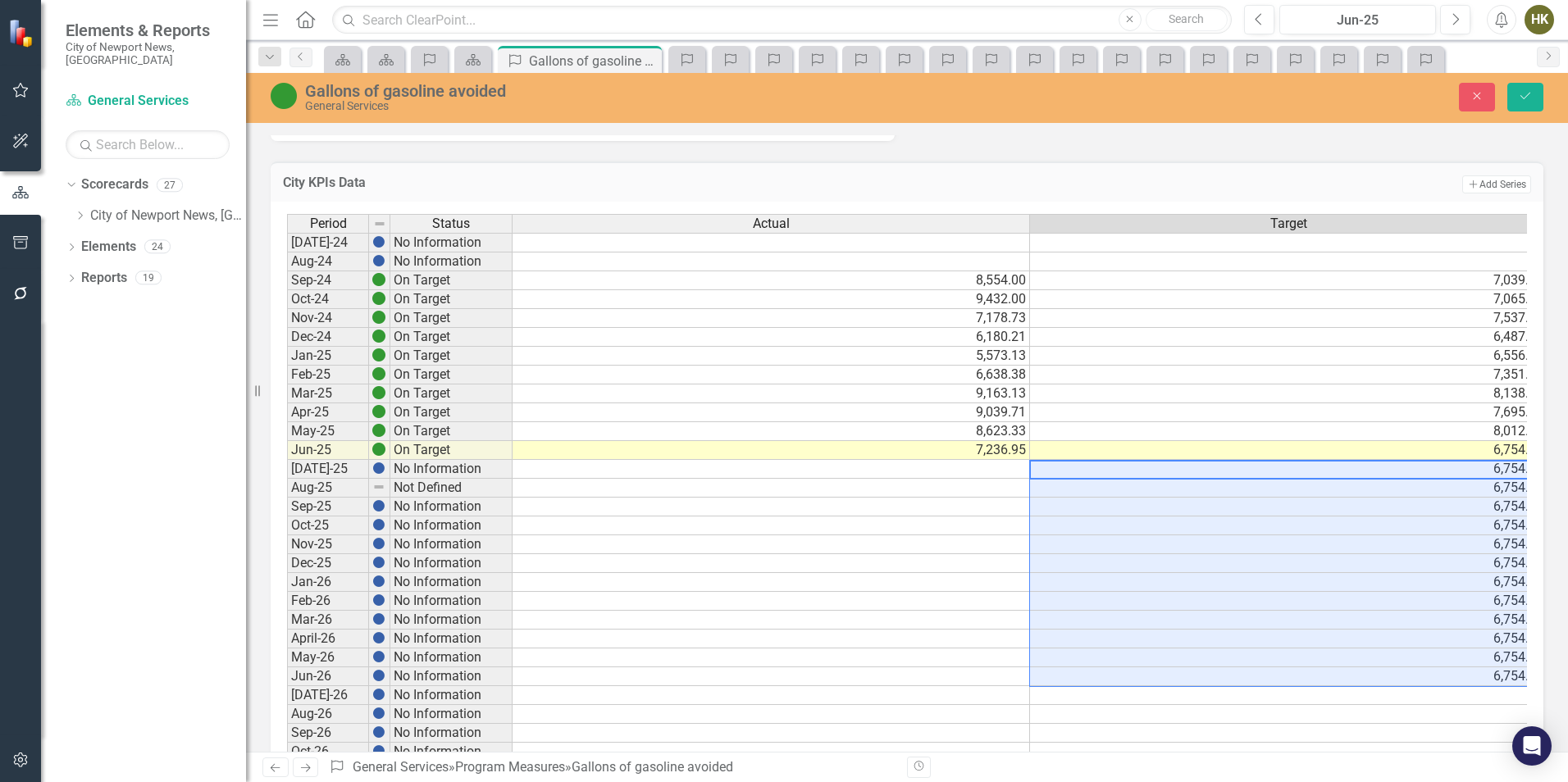 type on "6754" 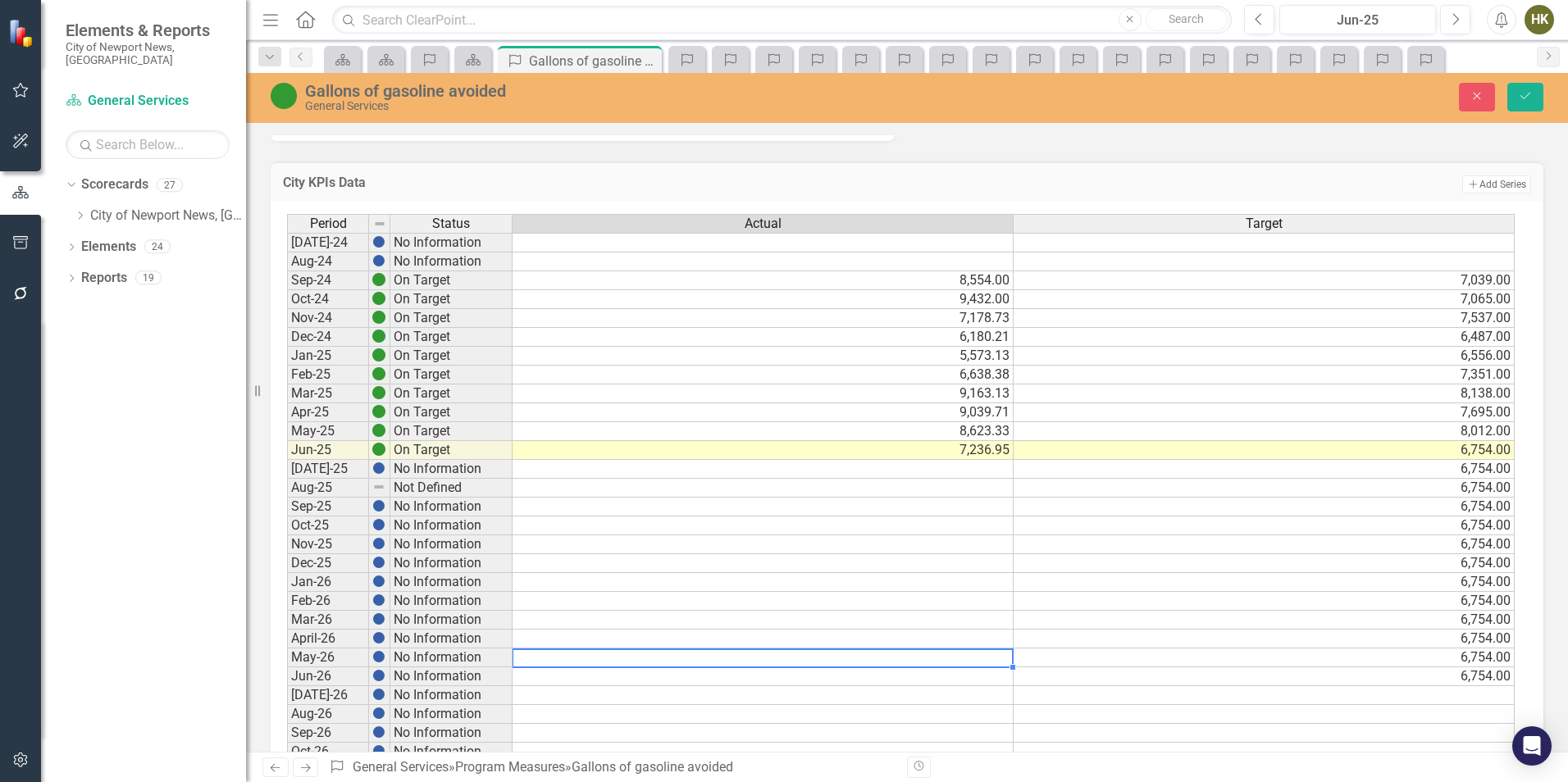 click on "Period Status Actual Target Jul-24 No Information Aug-24 No Information Sep-24 On Target 8,554.00 7,039.00 Oct-24 On Target 9,432.00 7,065.00 Nov-24 On Target 7,178.73 7,537.00 Dec-24 On Target 6,180.21 6,487.00 Jan-25 On Target 5,573.13 6,556.00 Feb-25 On Target 6,638.38 7,351.00 Mar-25 On Target 9,163.13 8,138.00 Apr-25 On Target 9,039.71 7,695.00 May-25 On Target 8,623.33 8,012.00 Jun-25 On Target 7,236.95 6,754.00 Jul-25 No Information 6,754.00 Aug-25 Not Defined 6,754.00 Sep-25 No Information 6,754.00 Oct-25 No Information 6,754.00 Nov-25 No Information 6,754.00 Dec-25 No Information 6,754.00 Jan-26 No Information 6,754.00 Feb-26 No Information 6,754.00 Mar-26 No Information 6,754.00 April-26 No Information 6,754.00 May-26 No Information 6,754.00 Jun-26 No Information 6,754.00 Jul-26 No Information Aug-26 No Information Sep-26 No Information Oct-26 No Information Nov-26 No Information Dec-26 No Information Jan-27 No Information Feb-27 No Information Mar-27 No Information Apr-27 No Information May-27" at bounding box center (287, 620) 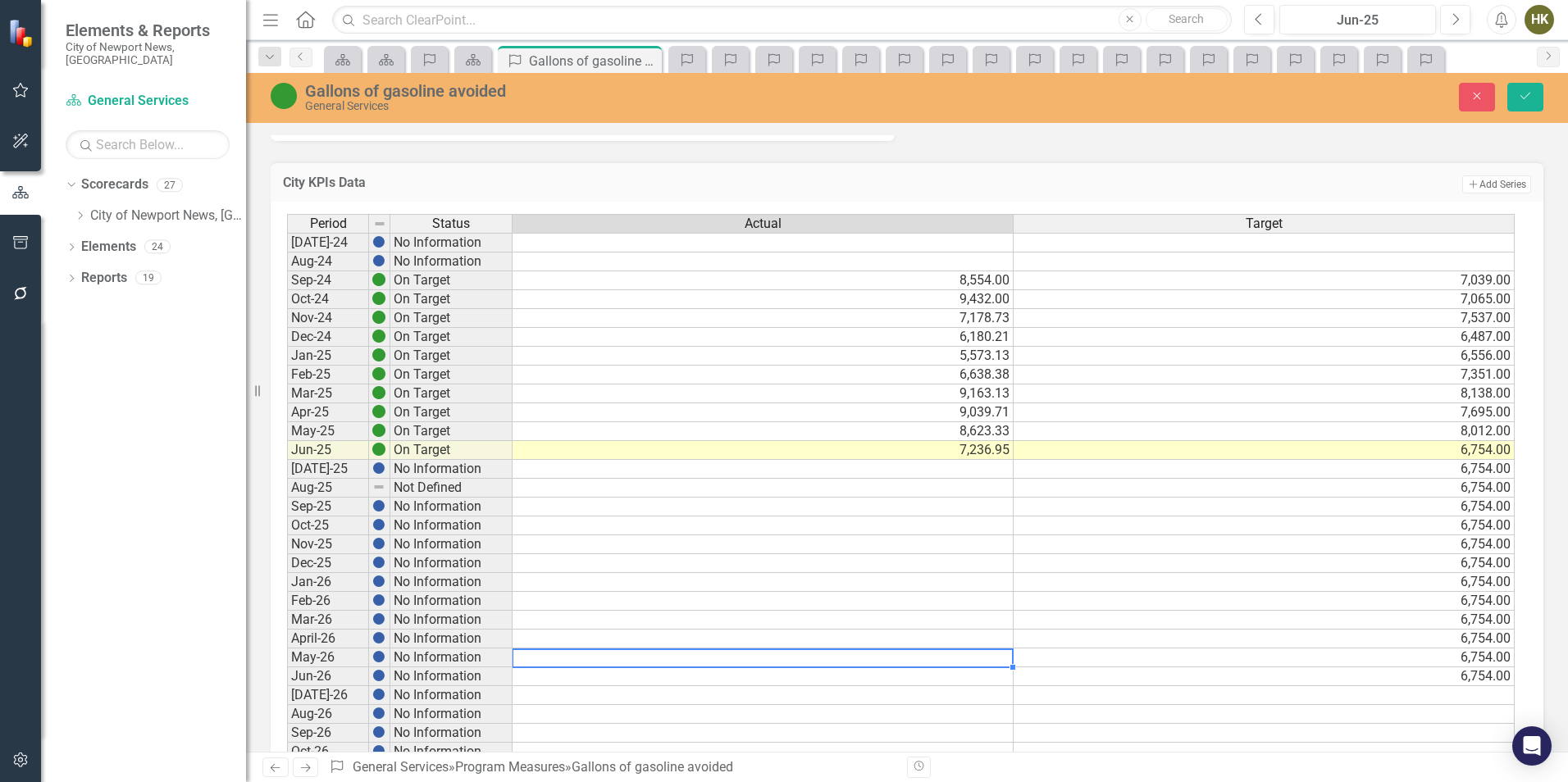 click at bounding box center (763, 676) 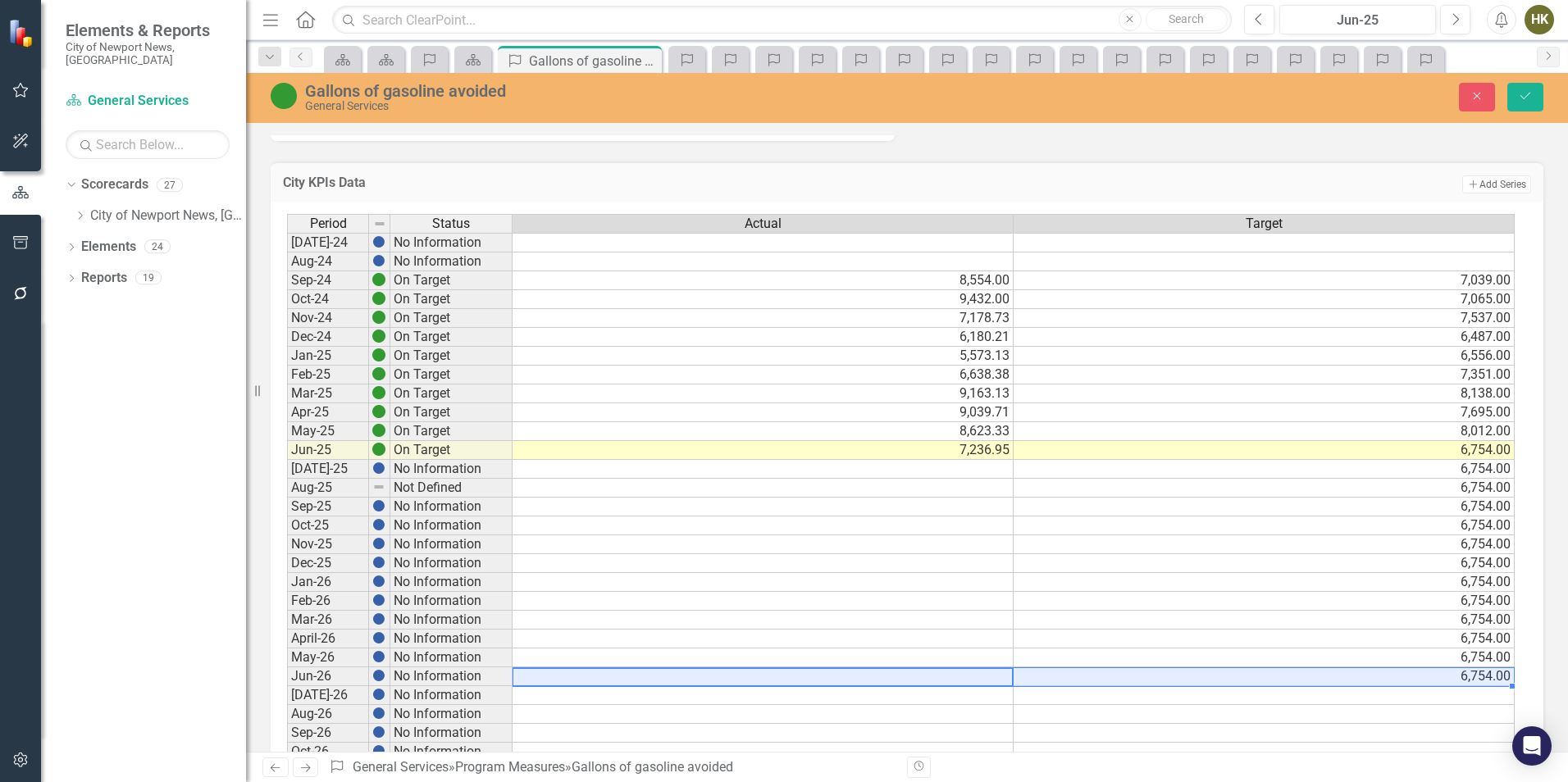 drag, startPoint x: 947, startPoint y: 681, endPoint x: 1027, endPoint y: 677, distance: 80.099938 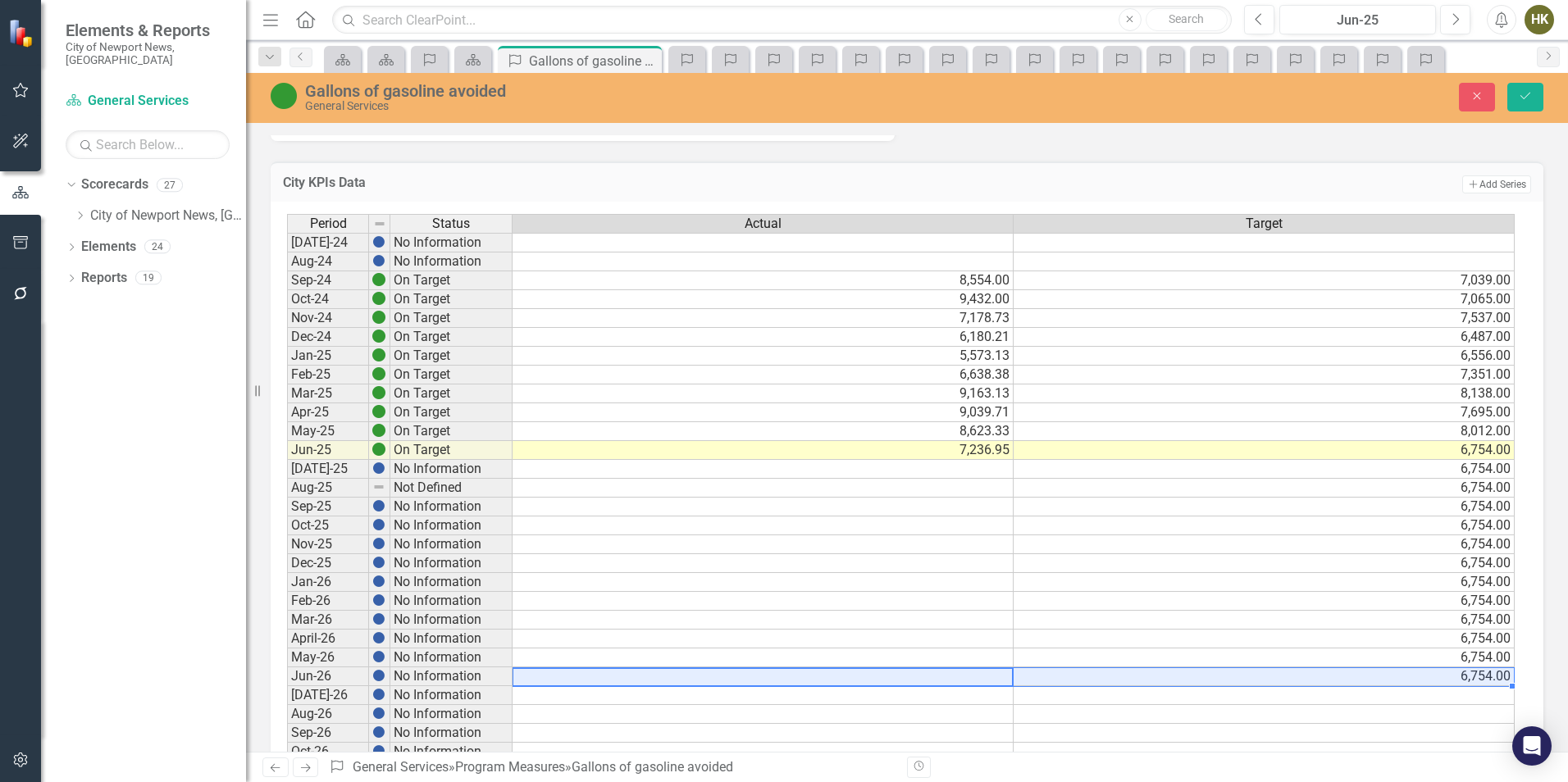 click on "Jun-26 No Information 6,754.00" at bounding box center (900, 676) 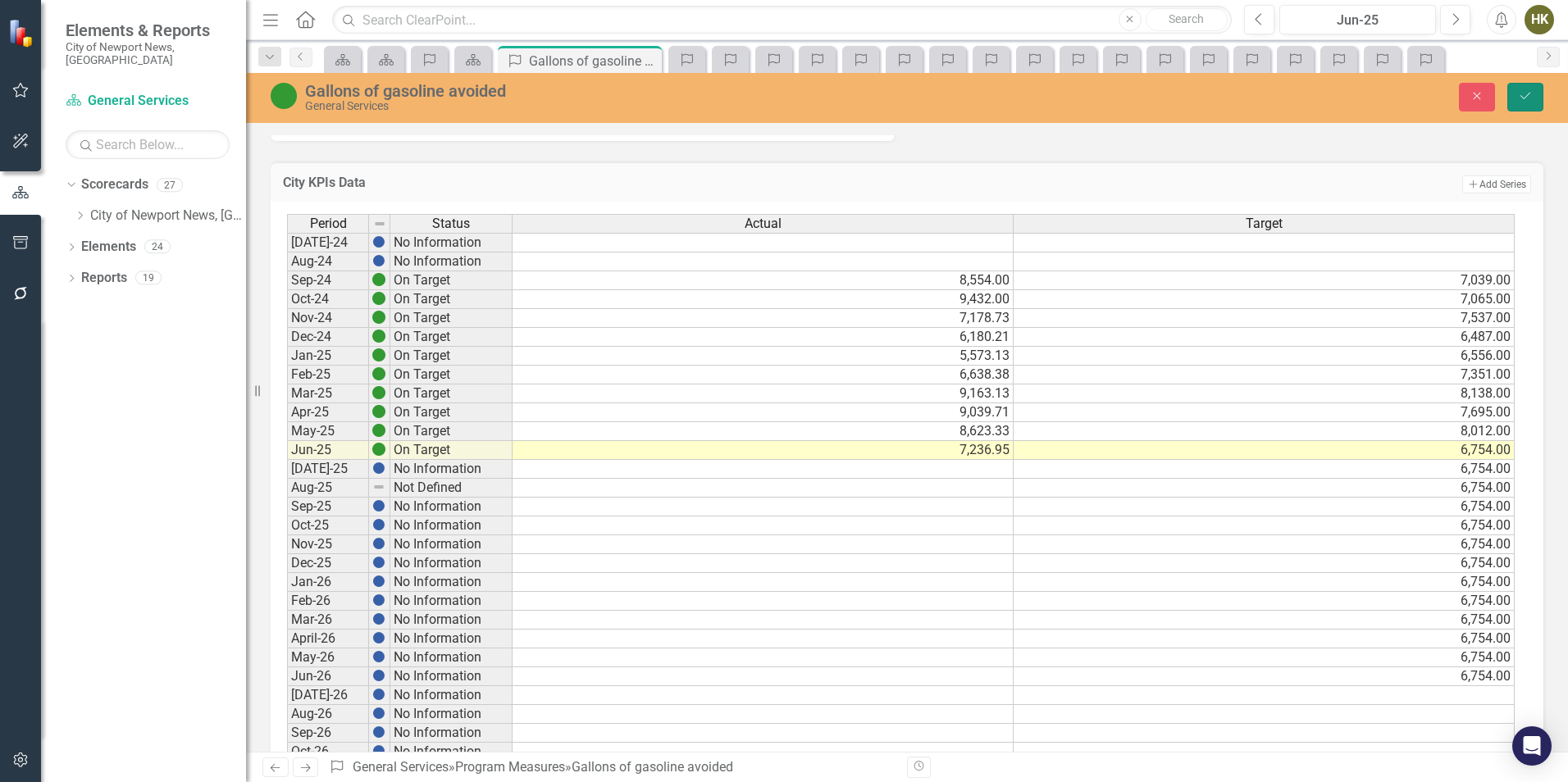 click on "Save" 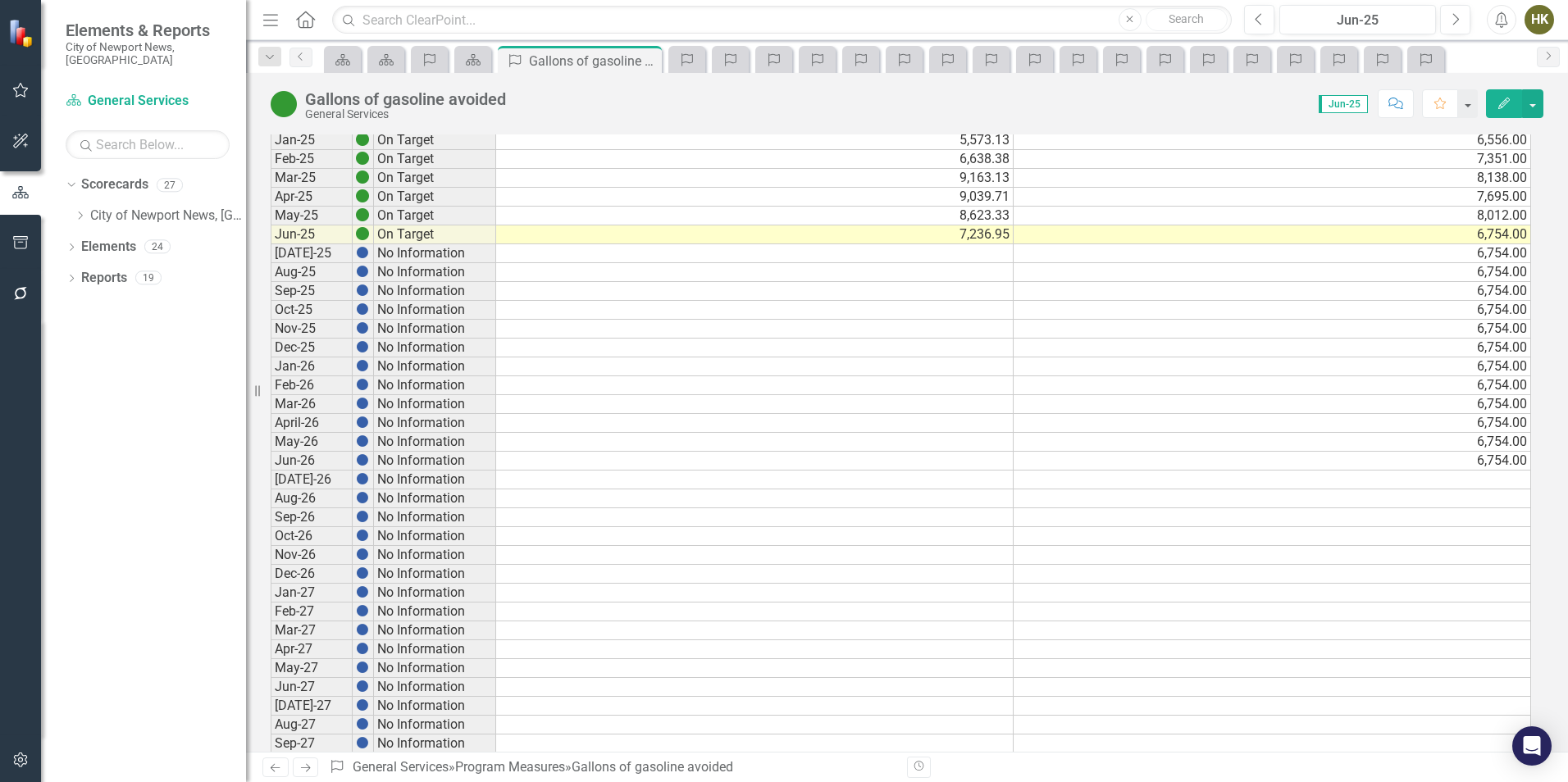 scroll, scrollTop: 246, scrollLeft: 0, axis: vertical 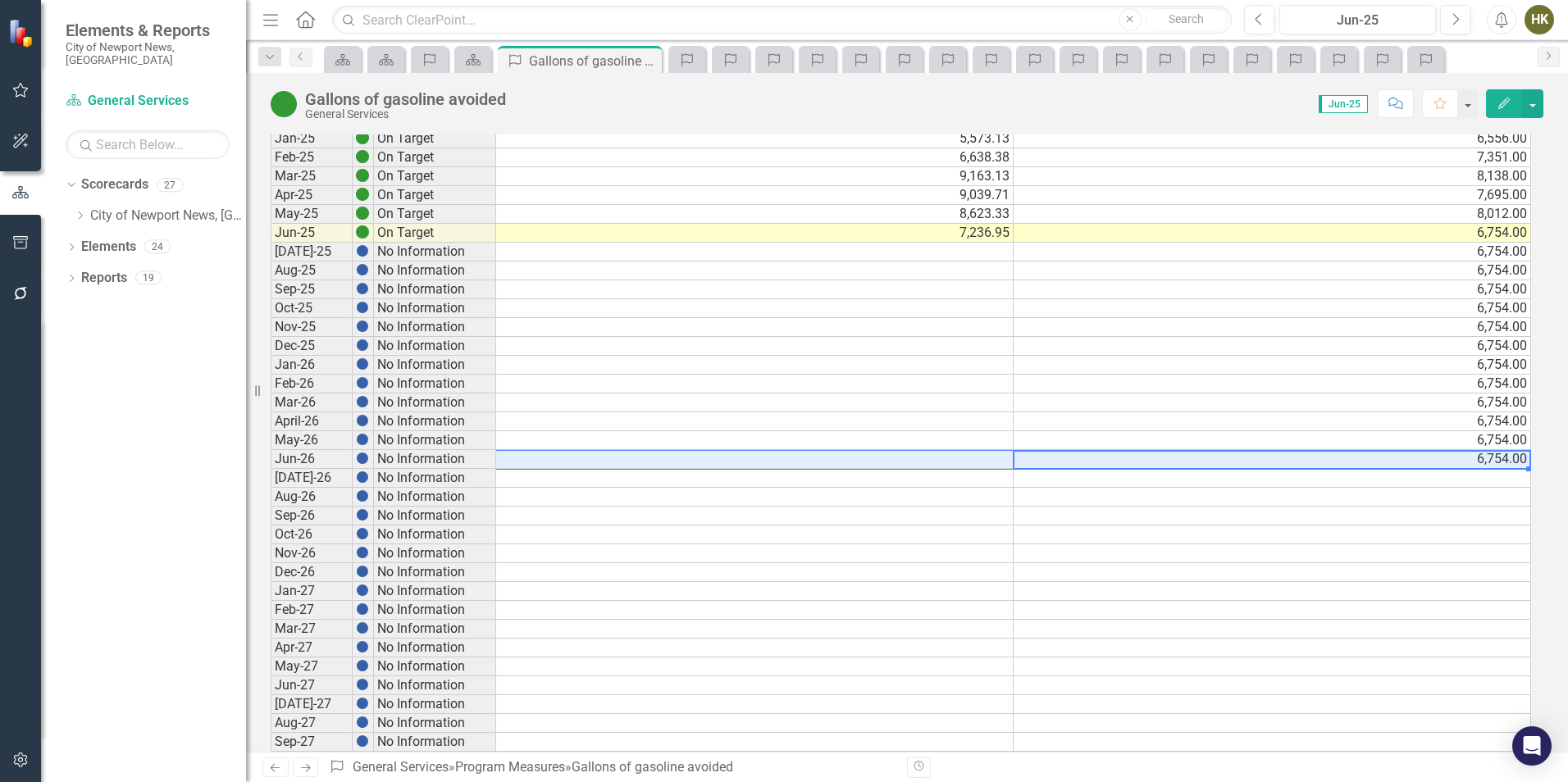drag, startPoint x: 1333, startPoint y: 457, endPoint x: 918, endPoint y: 461, distance: 415.01928 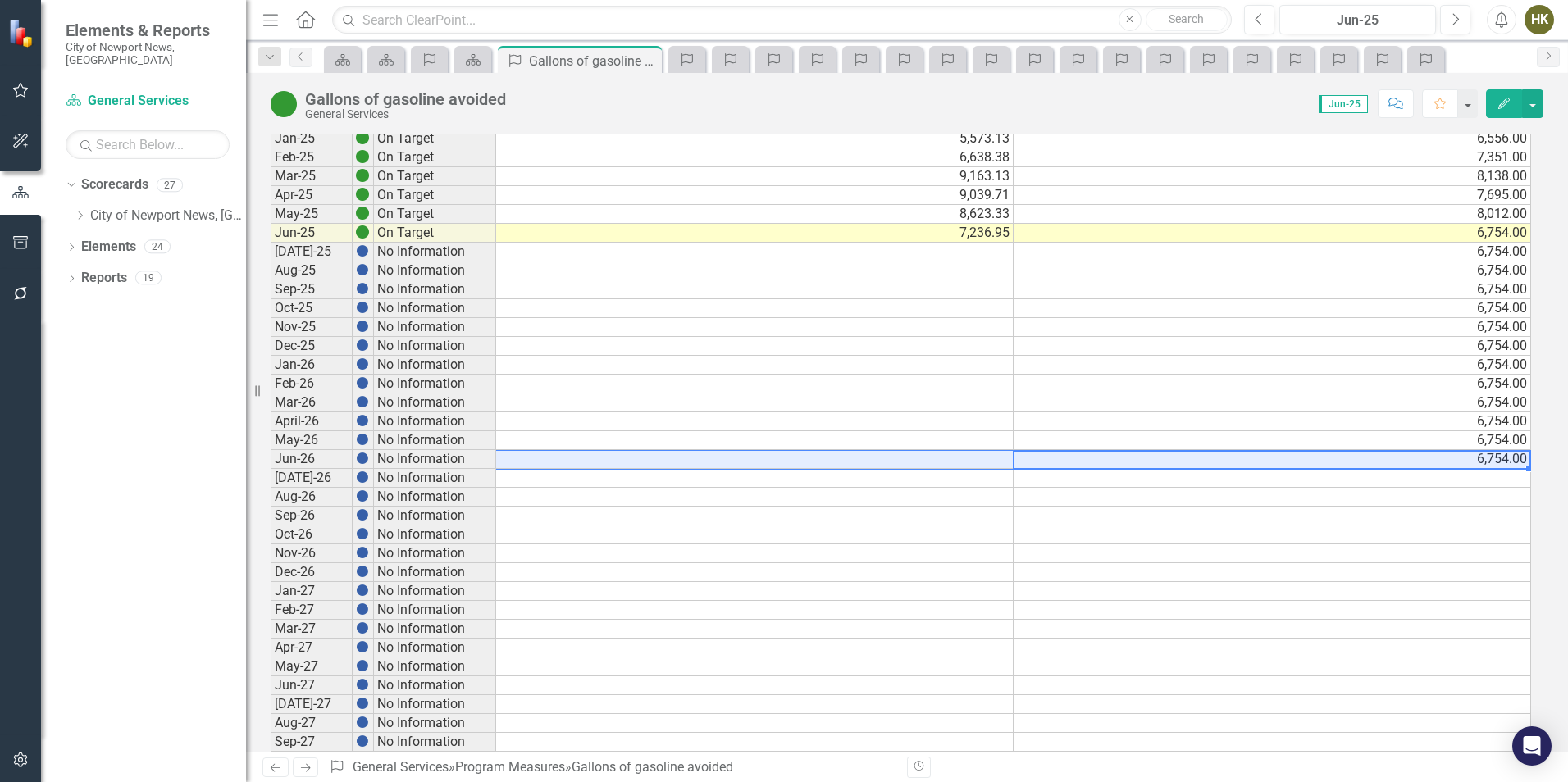 click on "Jun-26 No Information 6,754.00" at bounding box center [900, 459] 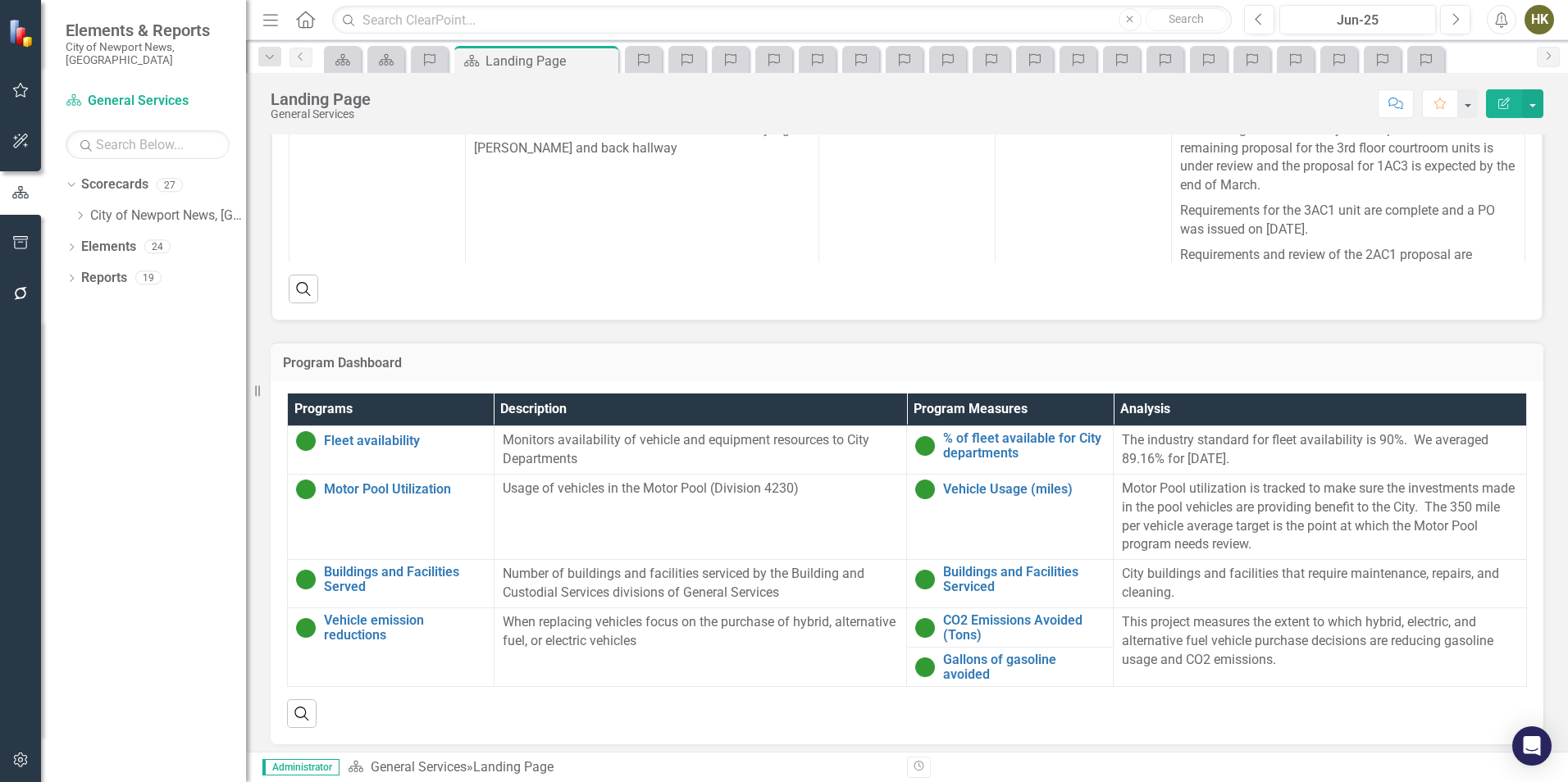 scroll, scrollTop: 948, scrollLeft: 0, axis: vertical 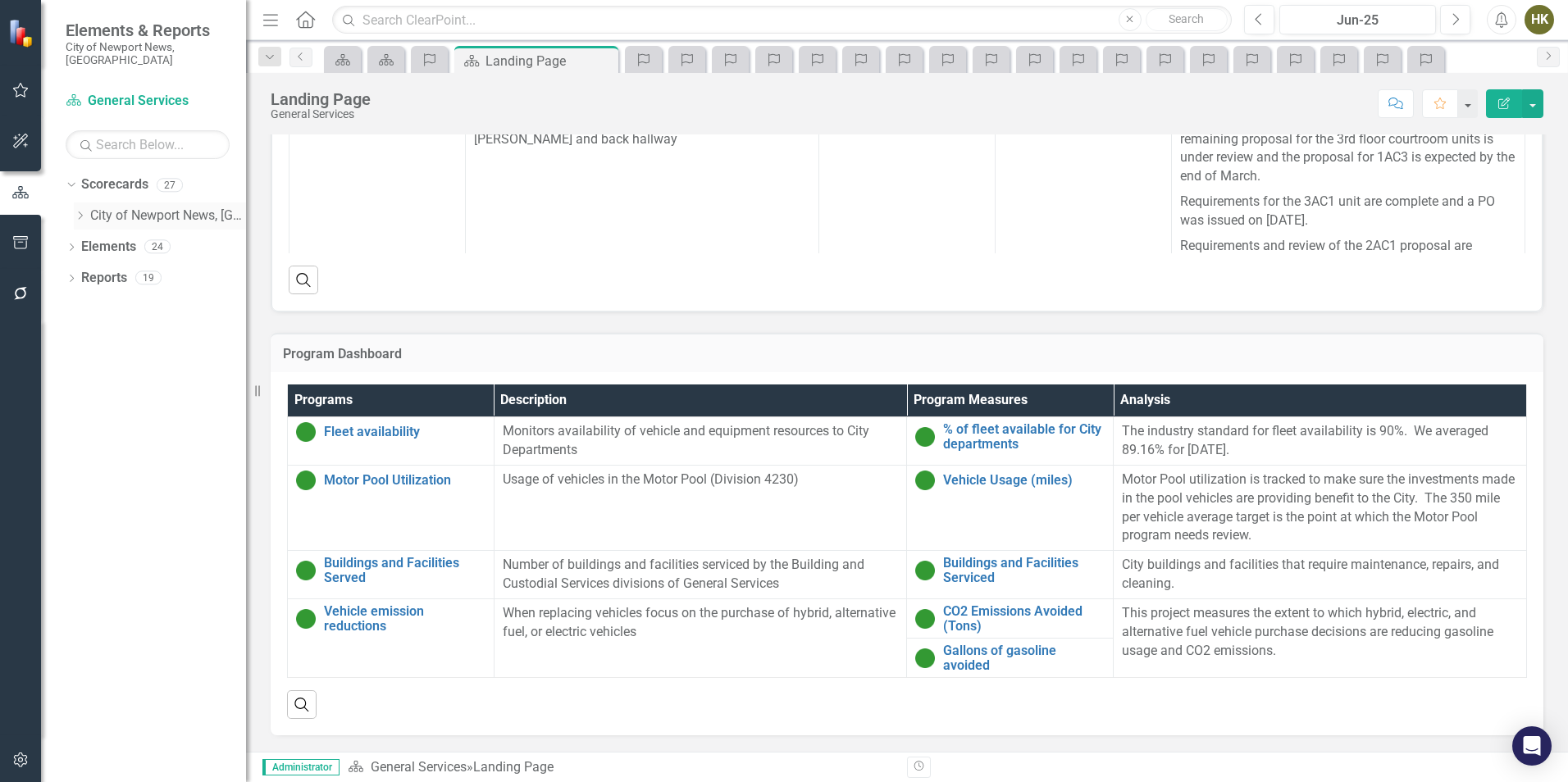 click on "Dropdown" 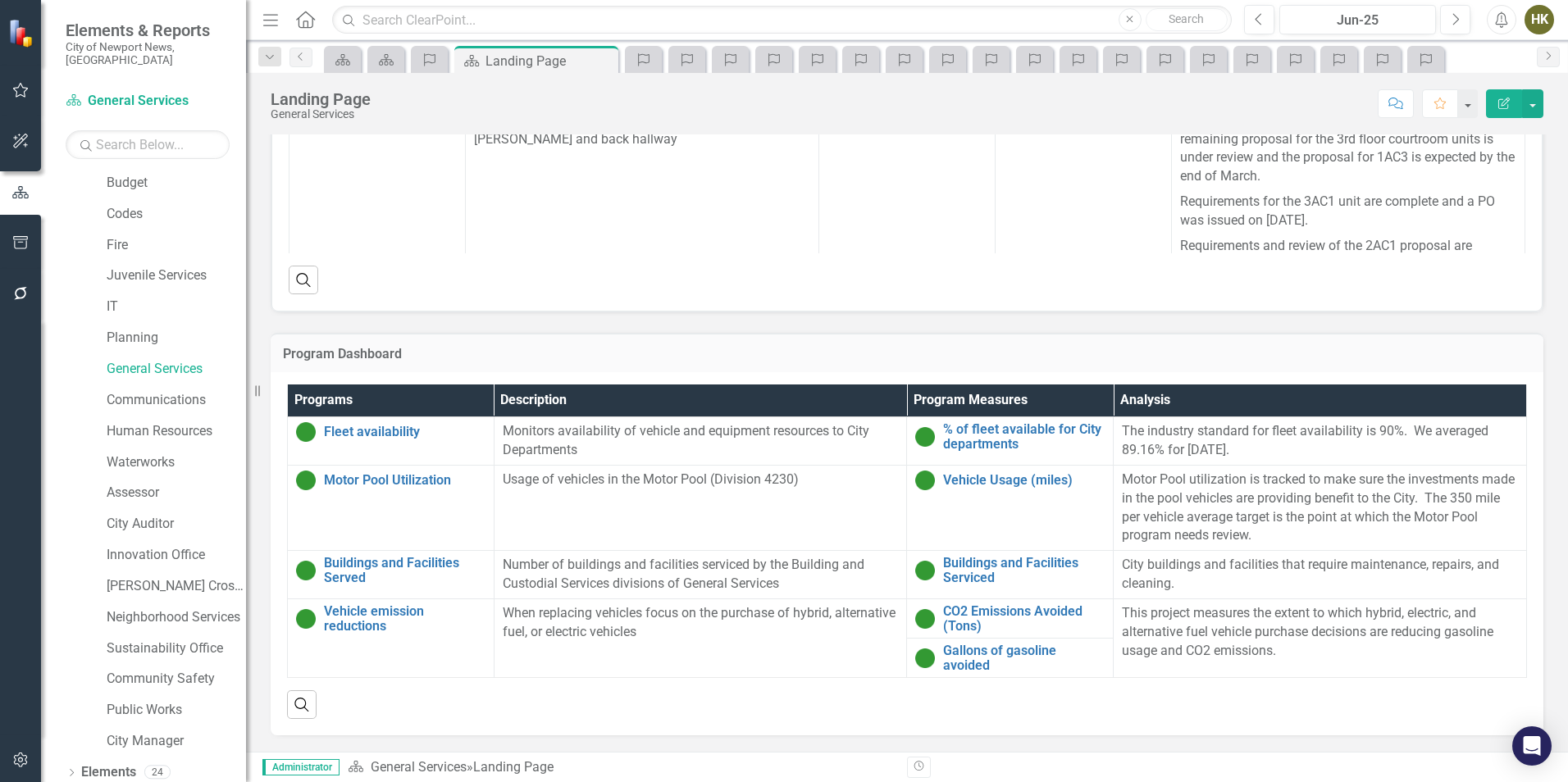 scroll, scrollTop: 307, scrollLeft: 0, axis: vertical 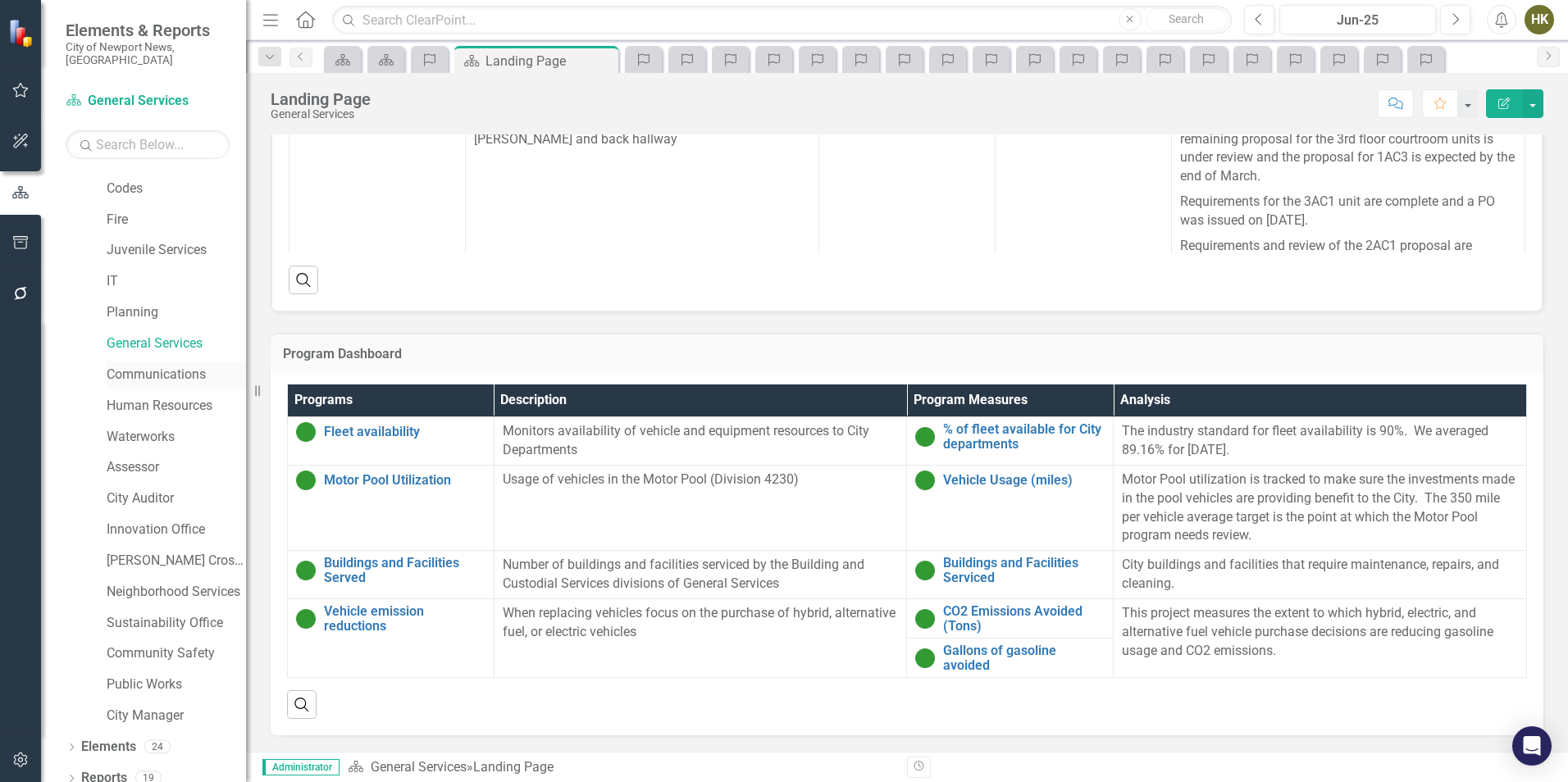 click on "Communications" at bounding box center (176, 375) 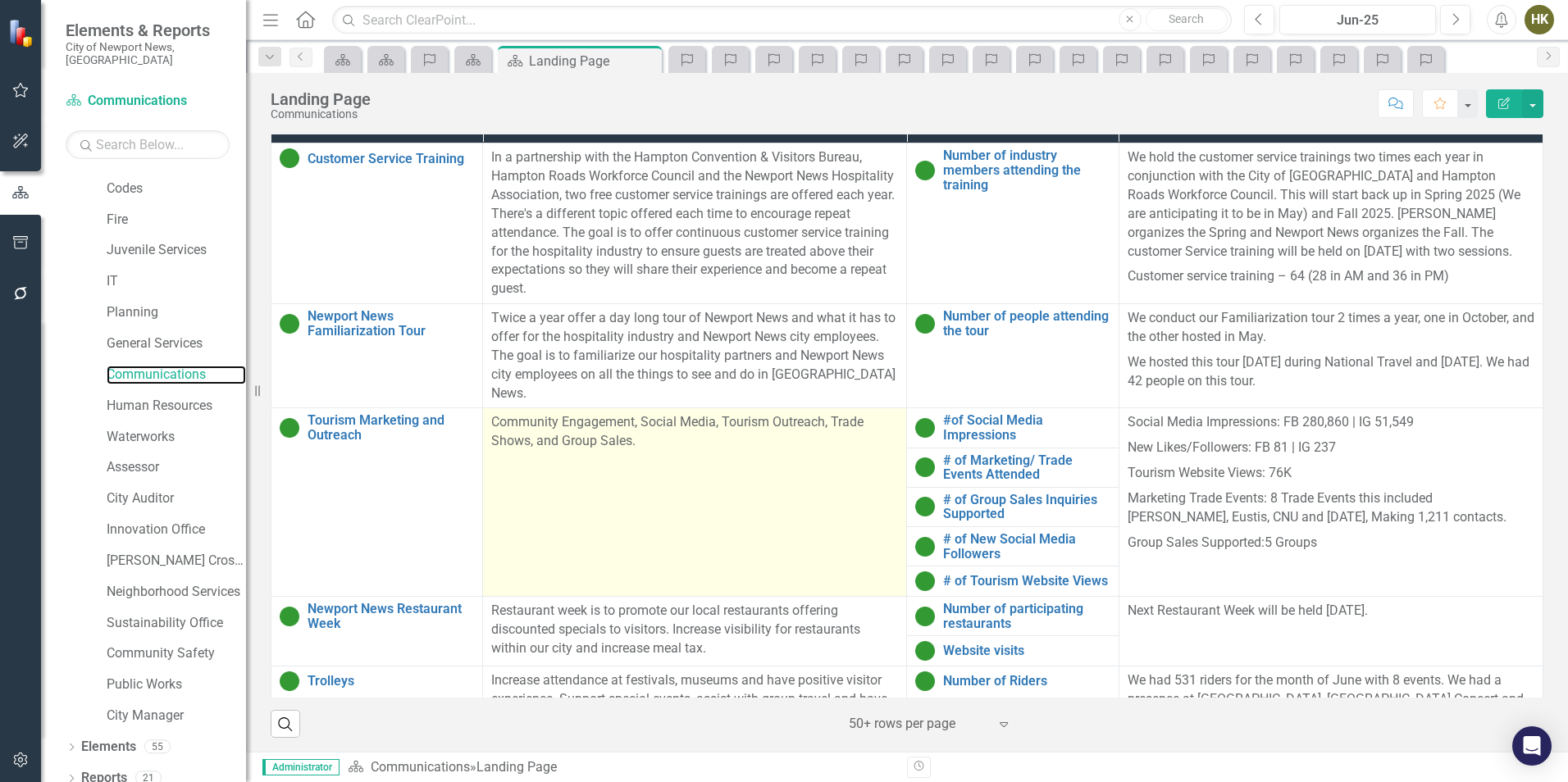 scroll, scrollTop: 1112, scrollLeft: 0, axis: vertical 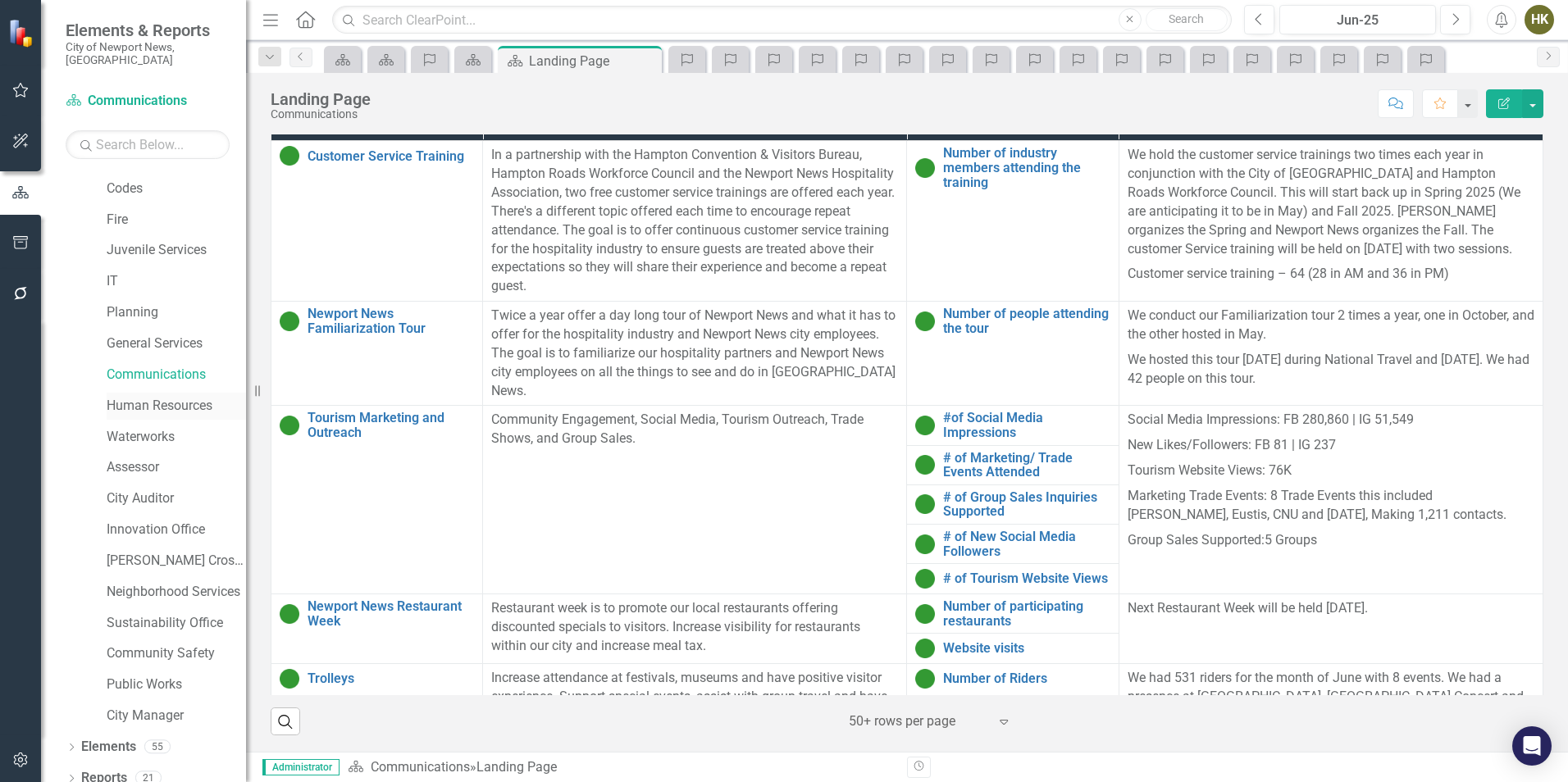 click on "Human Resources" at bounding box center [176, 406] 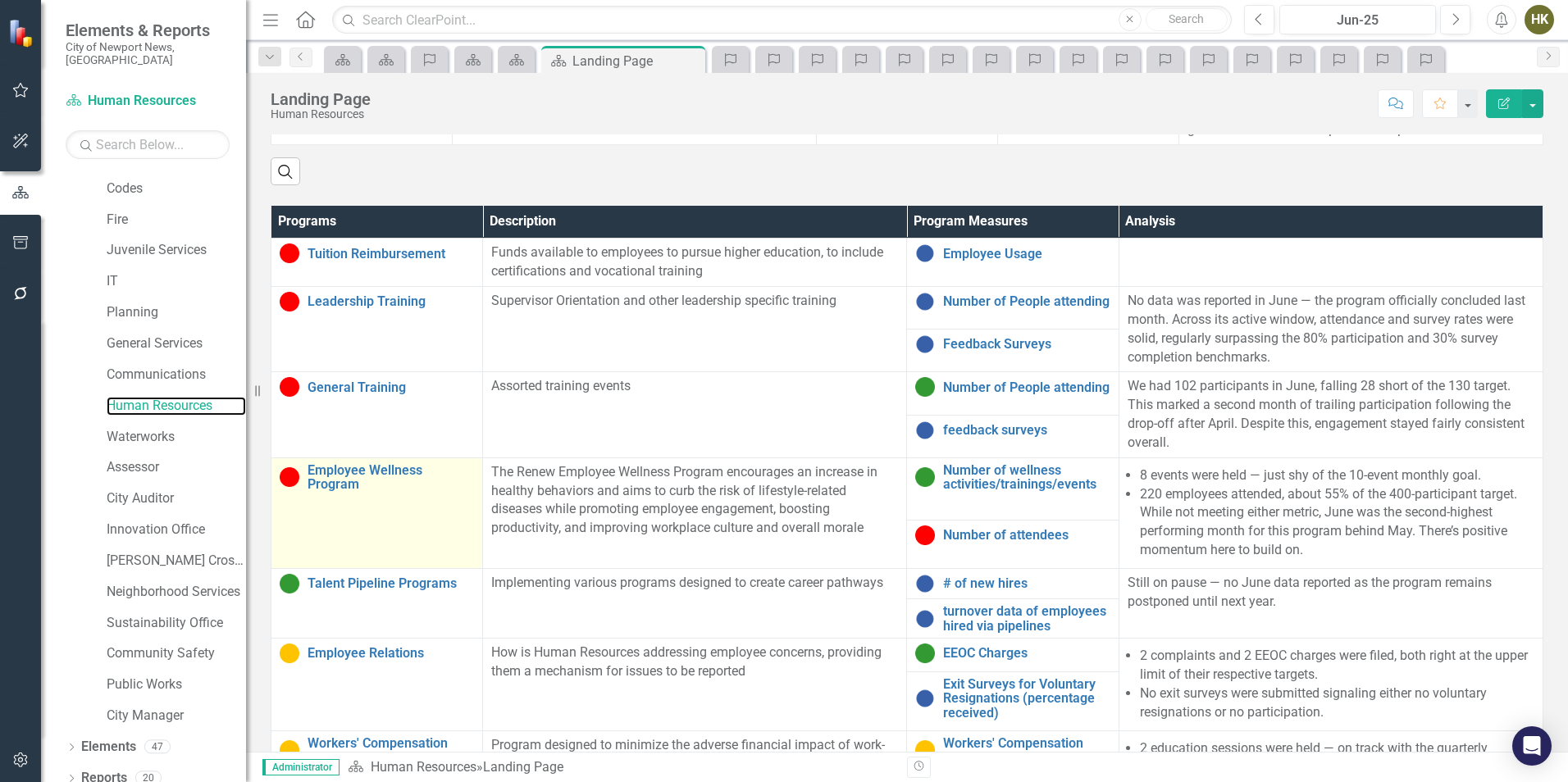 scroll, scrollTop: 984, scrollLeft: 0, axis: vertical 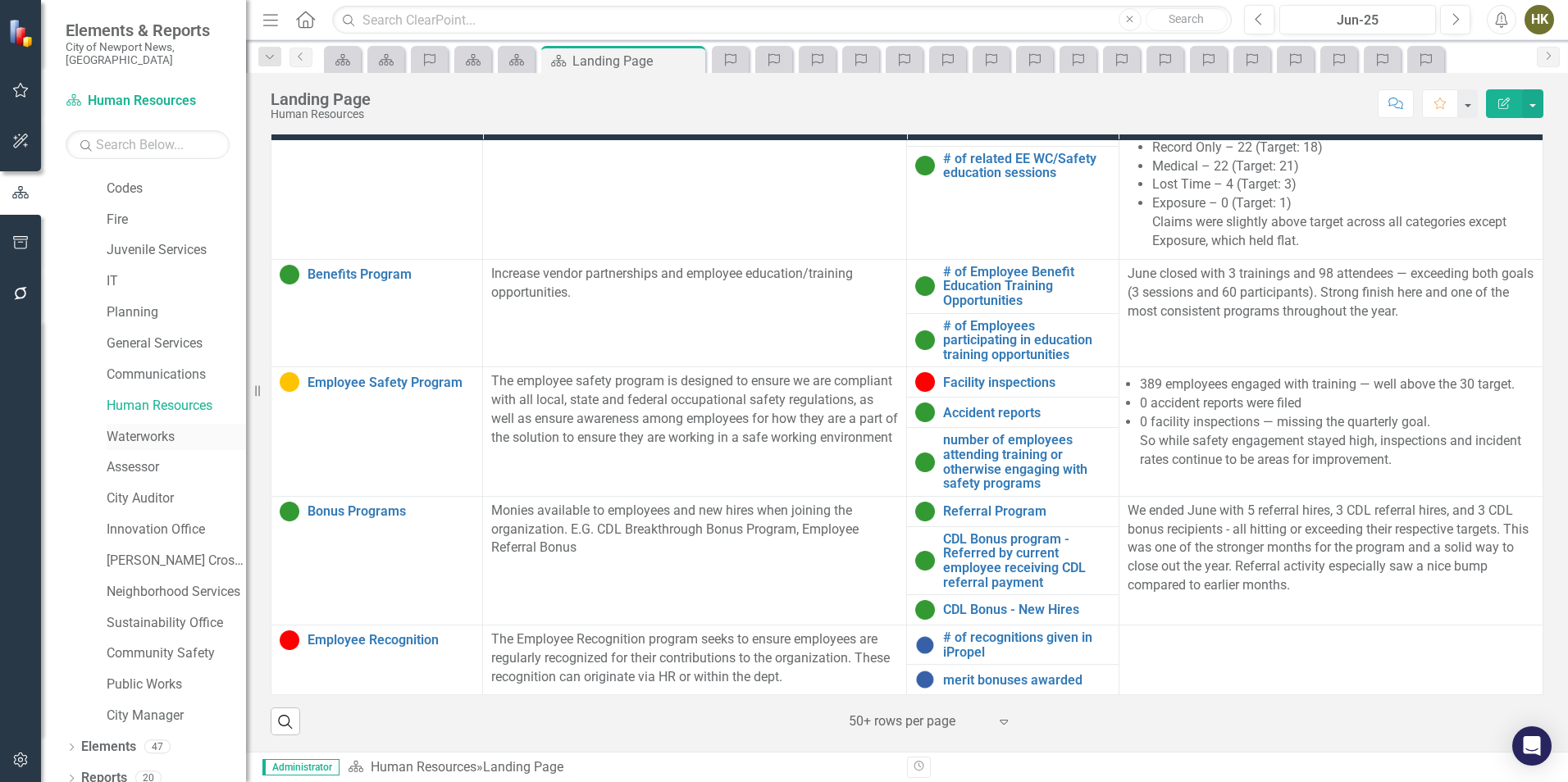 click on "Waterworks" at bounding box center (176, 437) 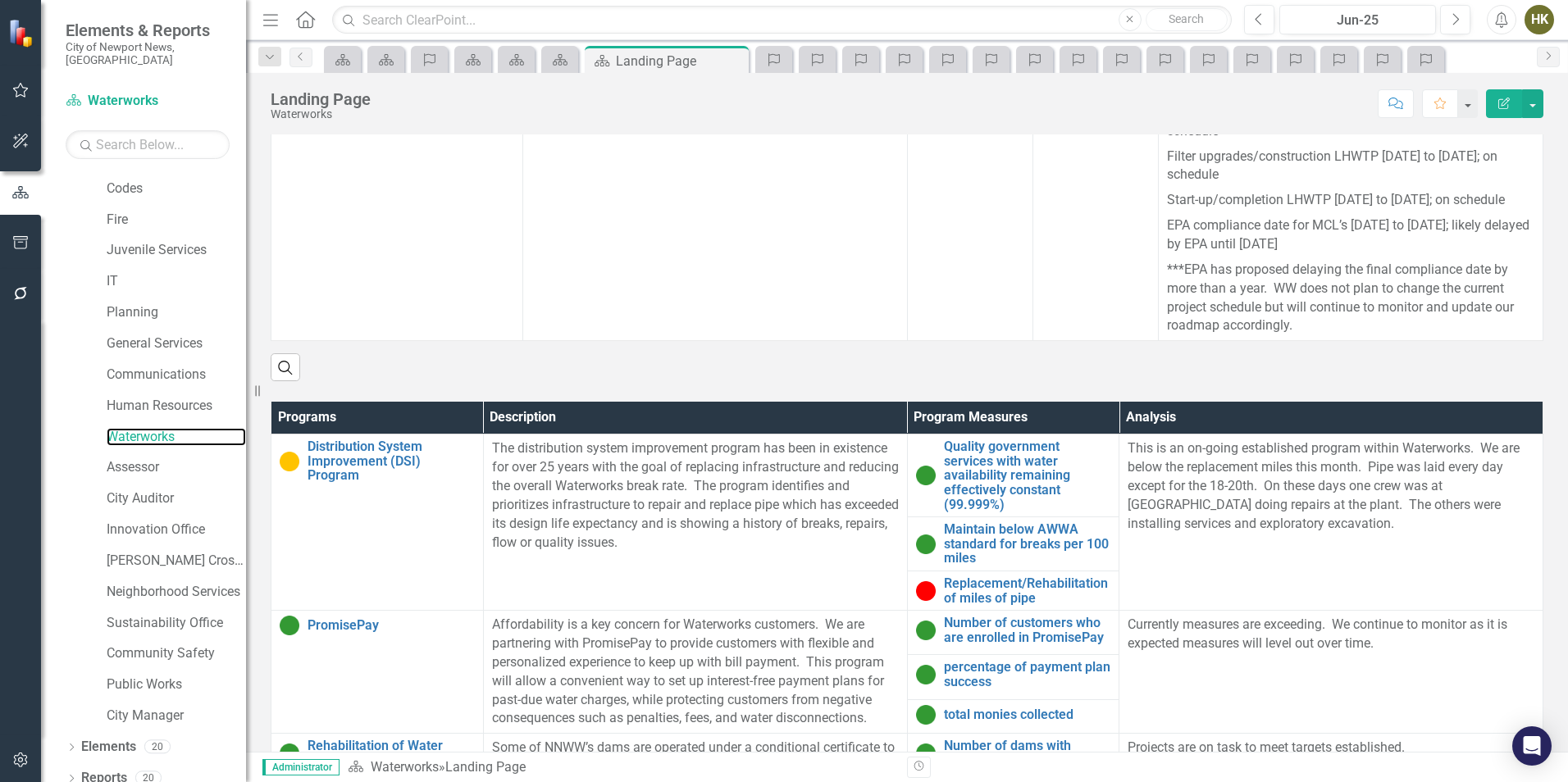 scroll, scrollTop: 901, scrollLeft: 0, axis: vertical 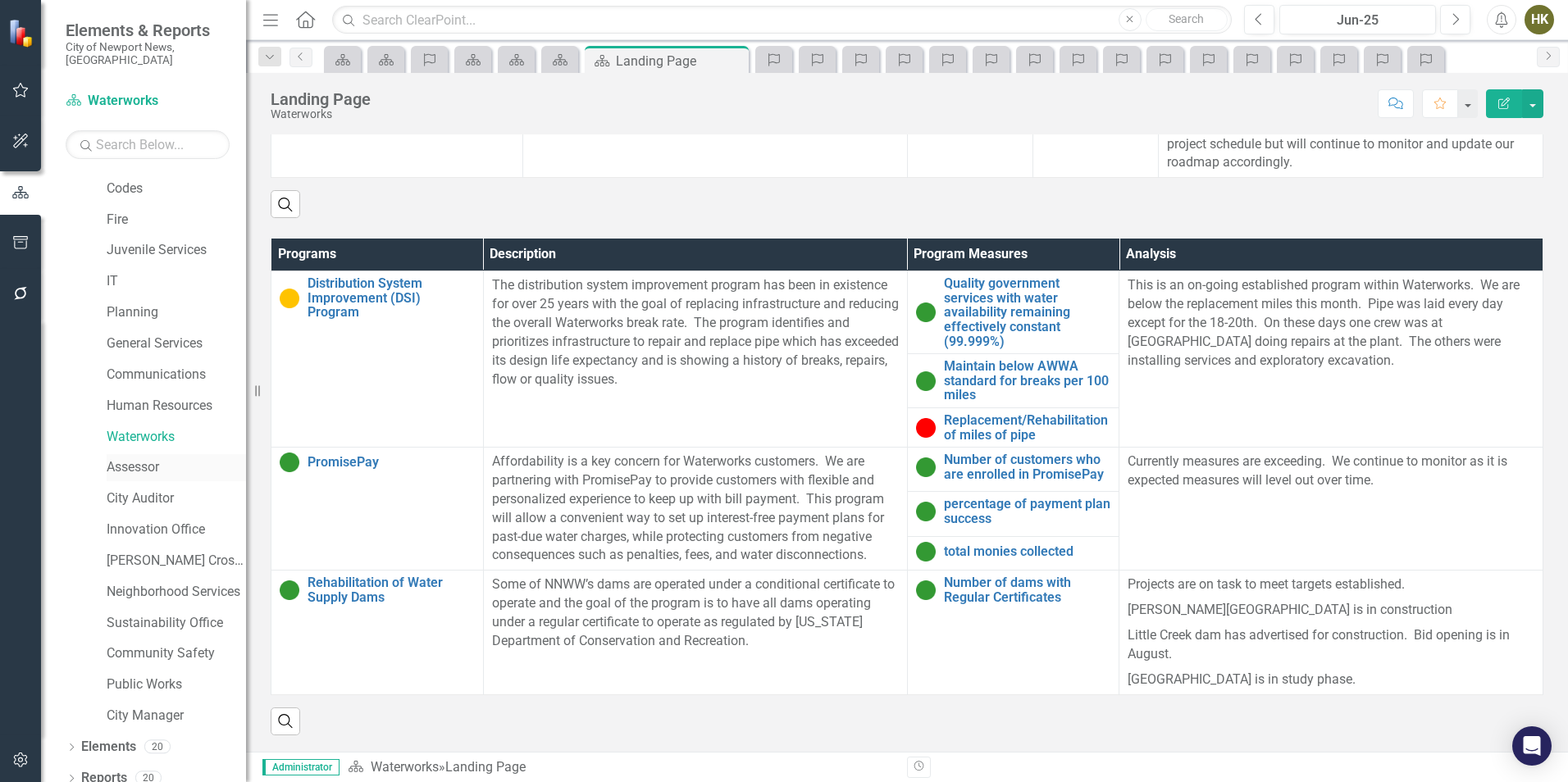 click on "Assessor" at bounding box center (176, 467) 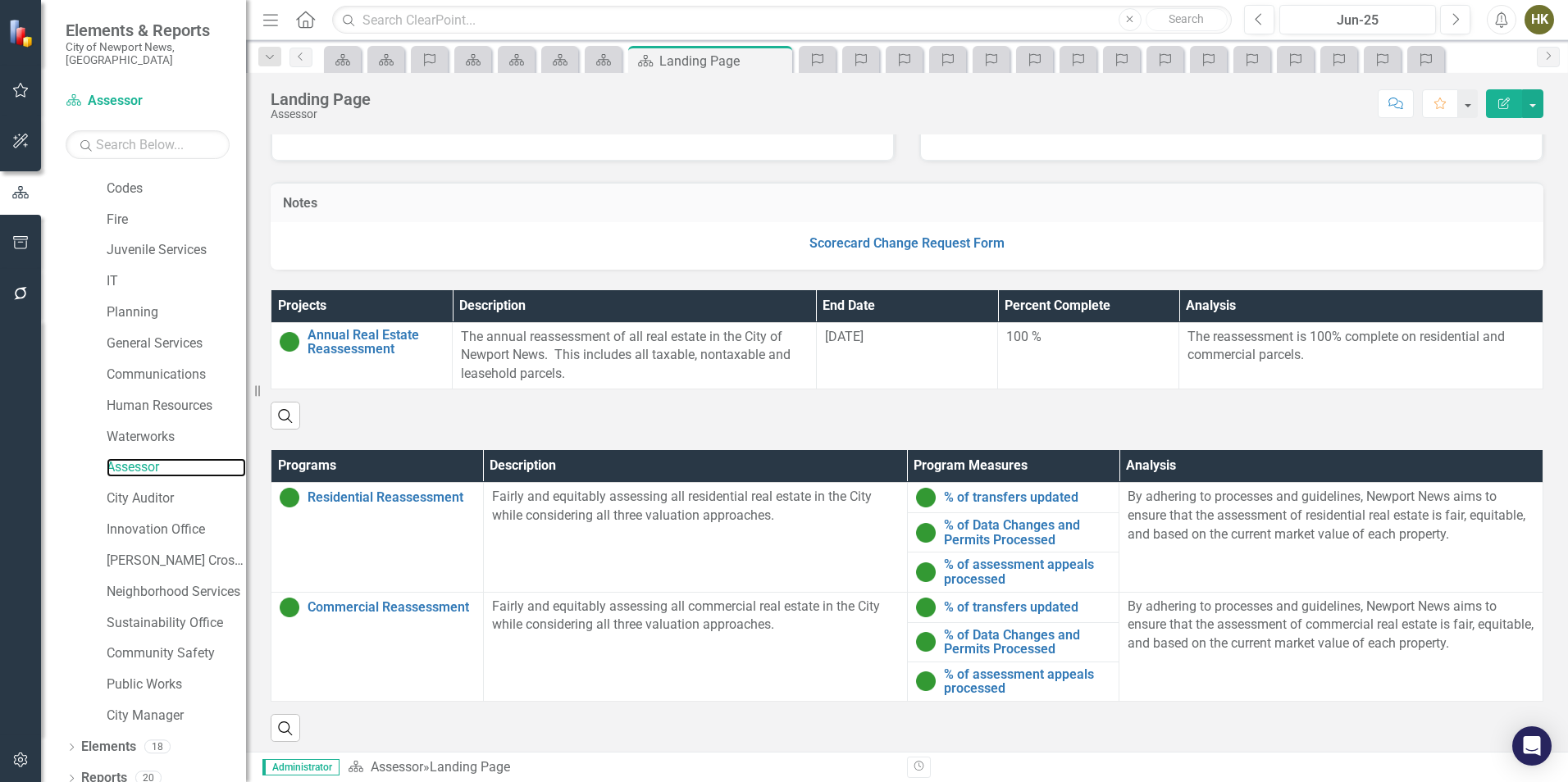 scroll, scrollTop: 288, scrollLeft: 0, axis: vertical 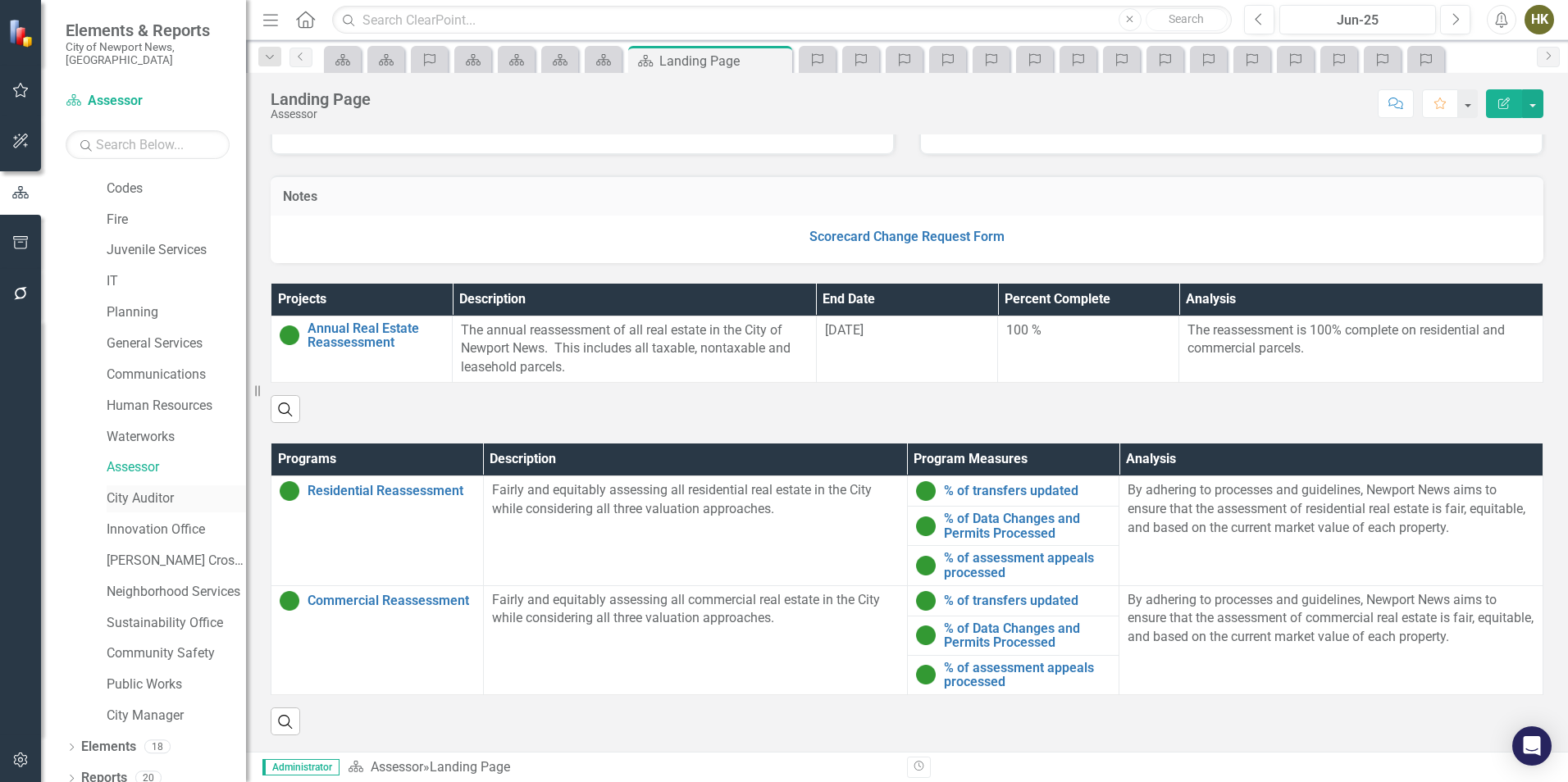 click on "City Auditor" at bounding box center [176, 498] 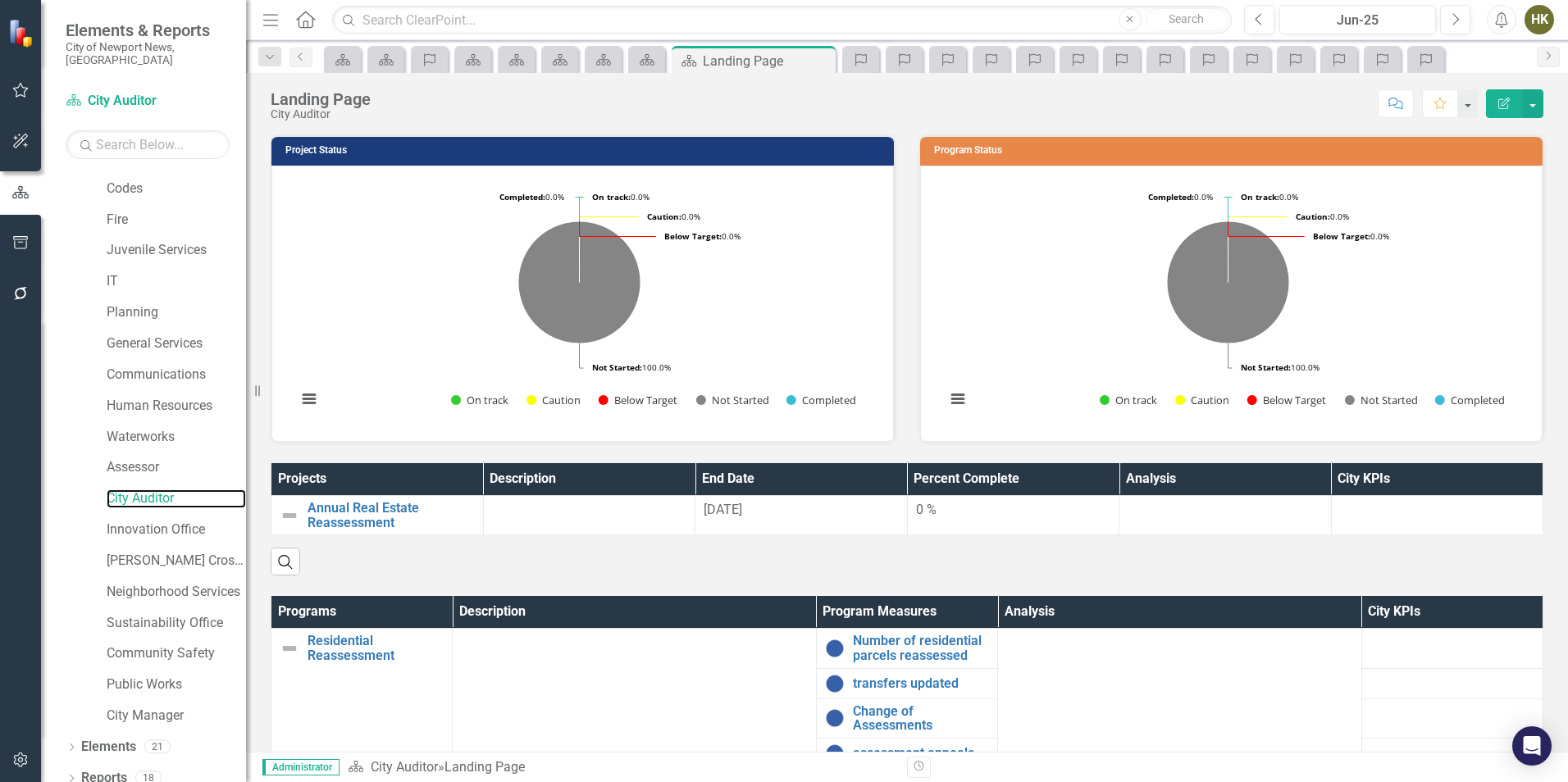 scroll, scrollTop: 247, scrollLeft: 0, axis: vertical 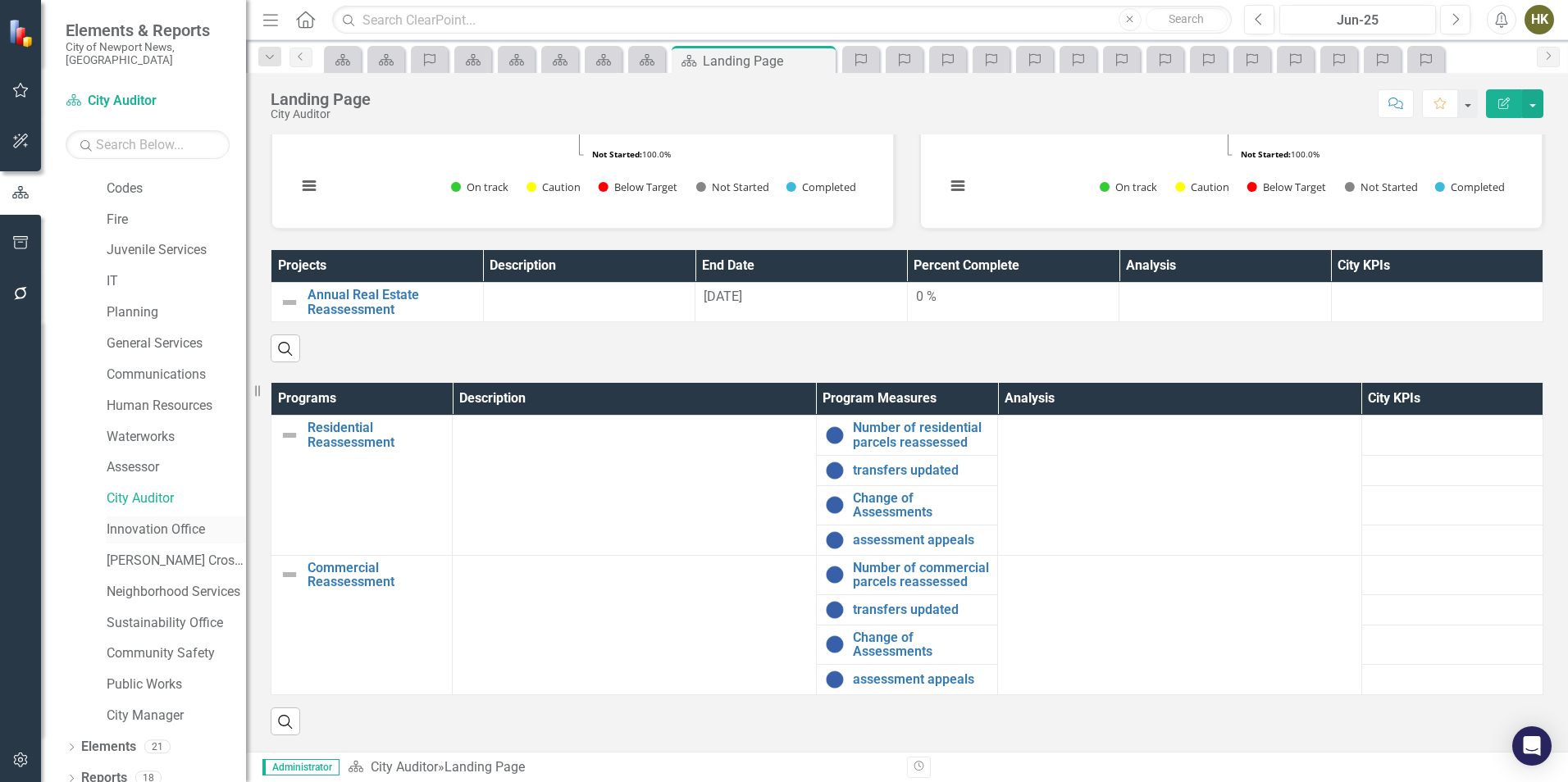 click on "Innovation Office" at bounding box center [176, 530] 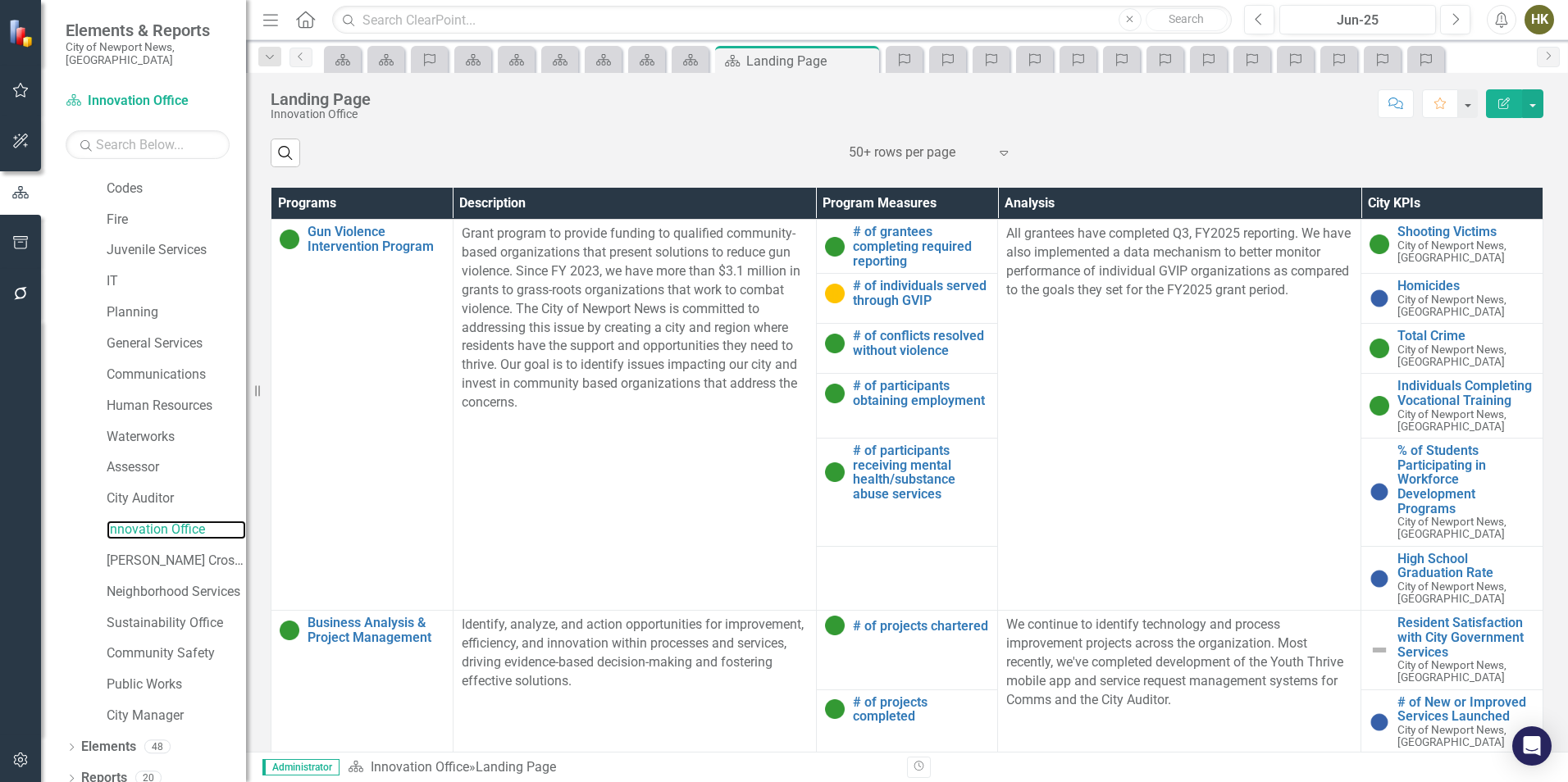 scroll, scrollTop: 1110, scrollLeft: 0, axis: vertical 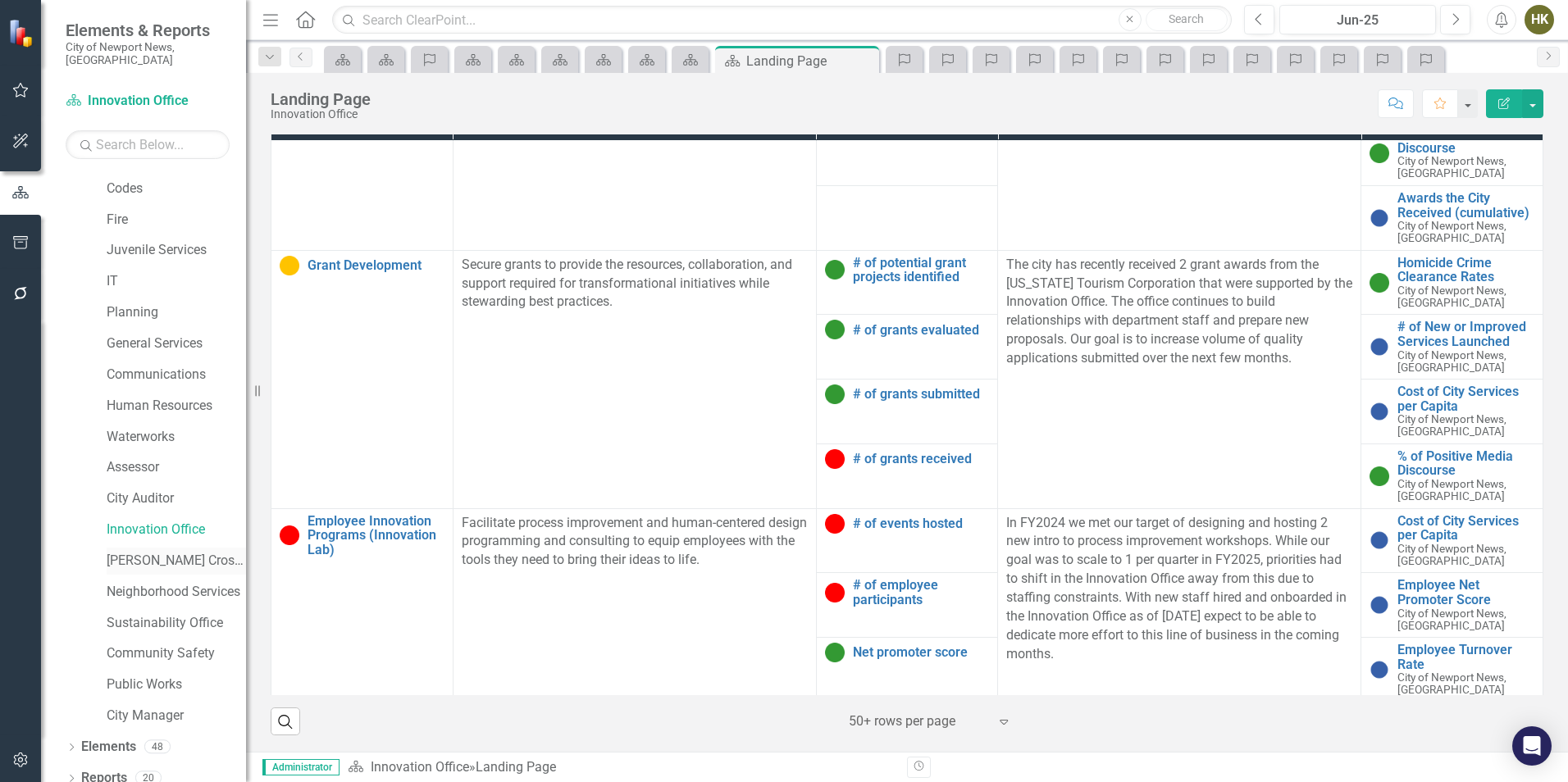 click on "[PERSON_NAME] Crossing" at bounding box center (176, 561) 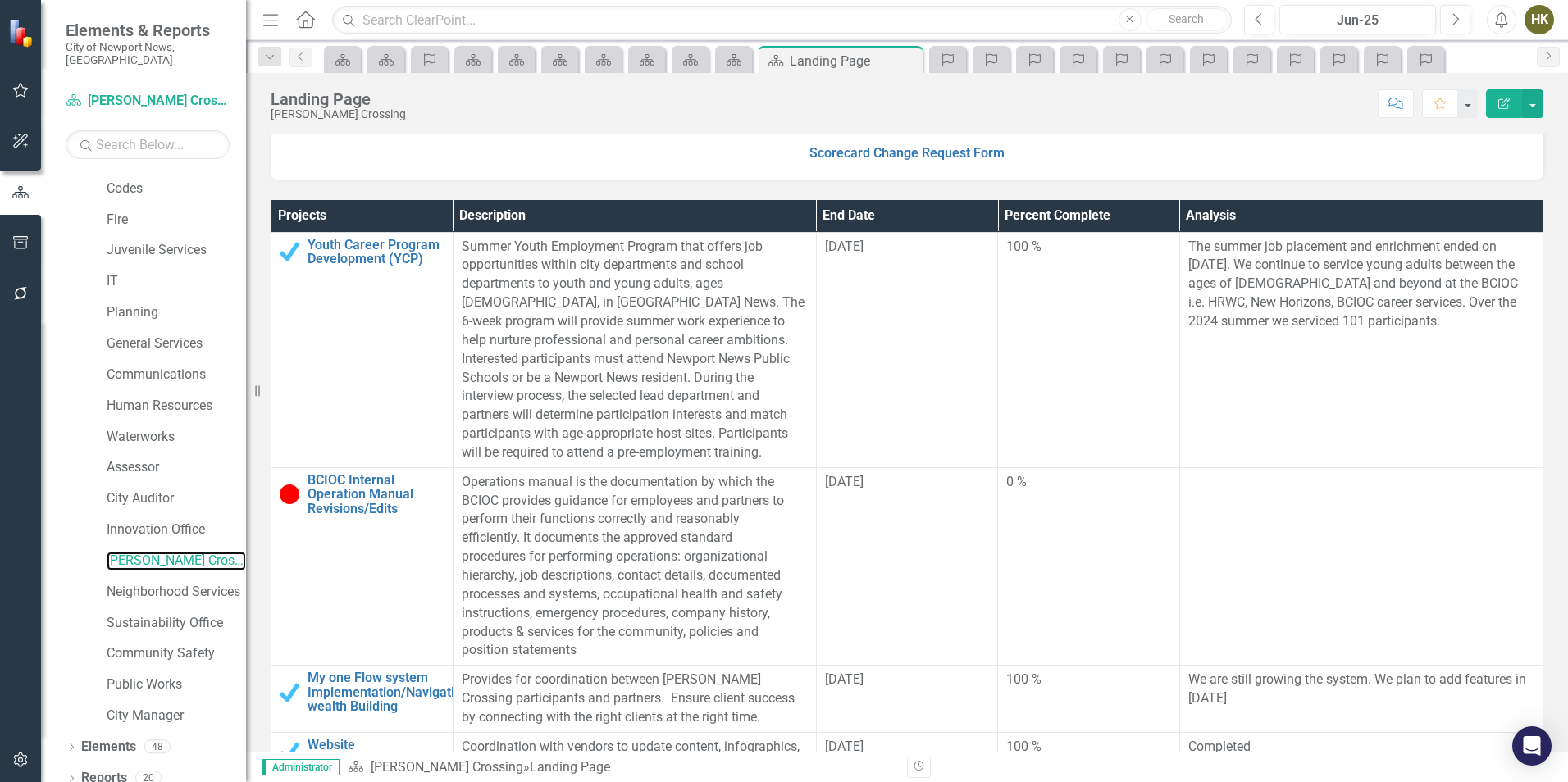 scroll, scrollTop: 410, scrollLeft: 0, axis: vertical 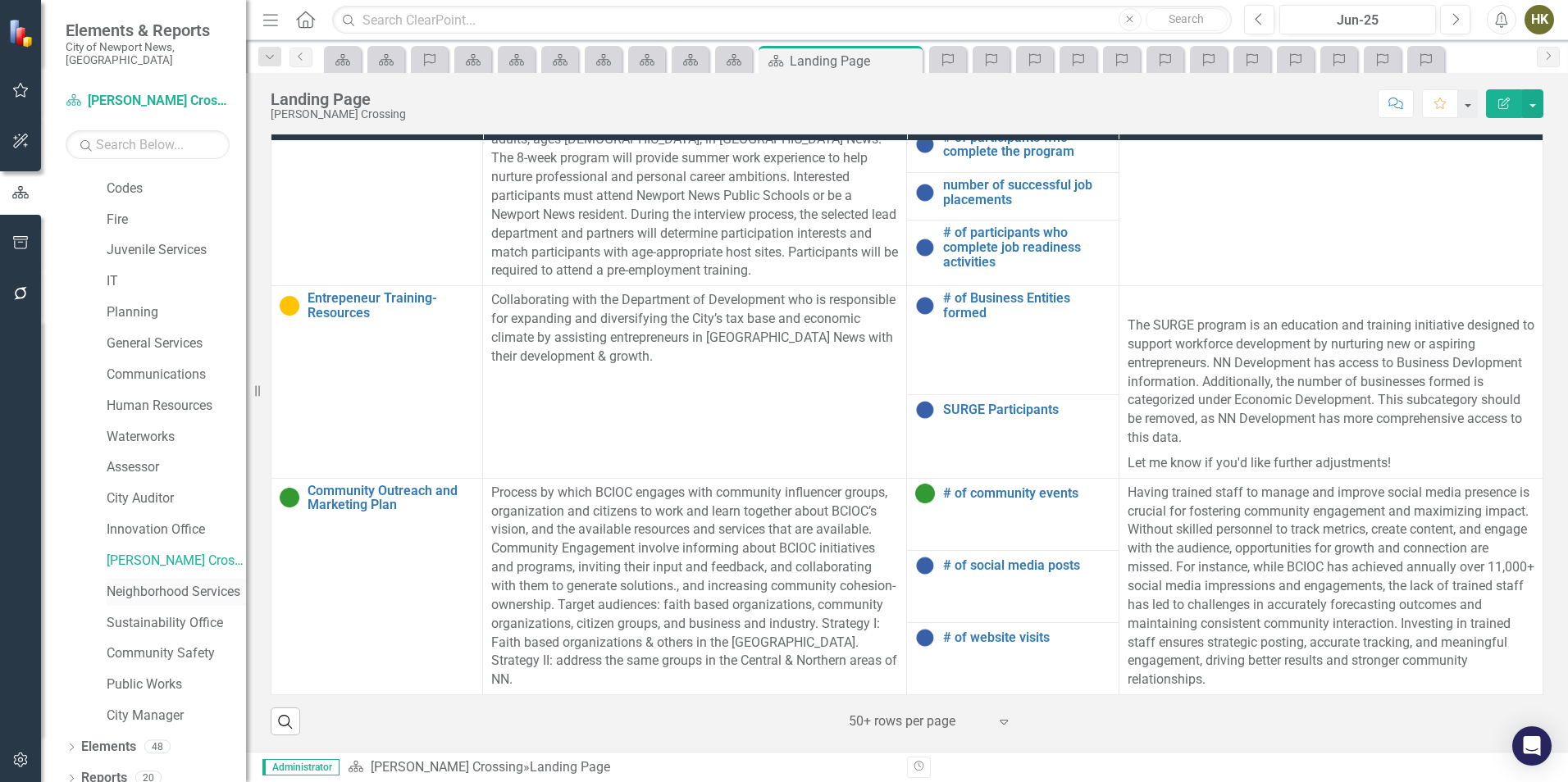 click on "Neighborhood Services" at bounding box center [176, 592] 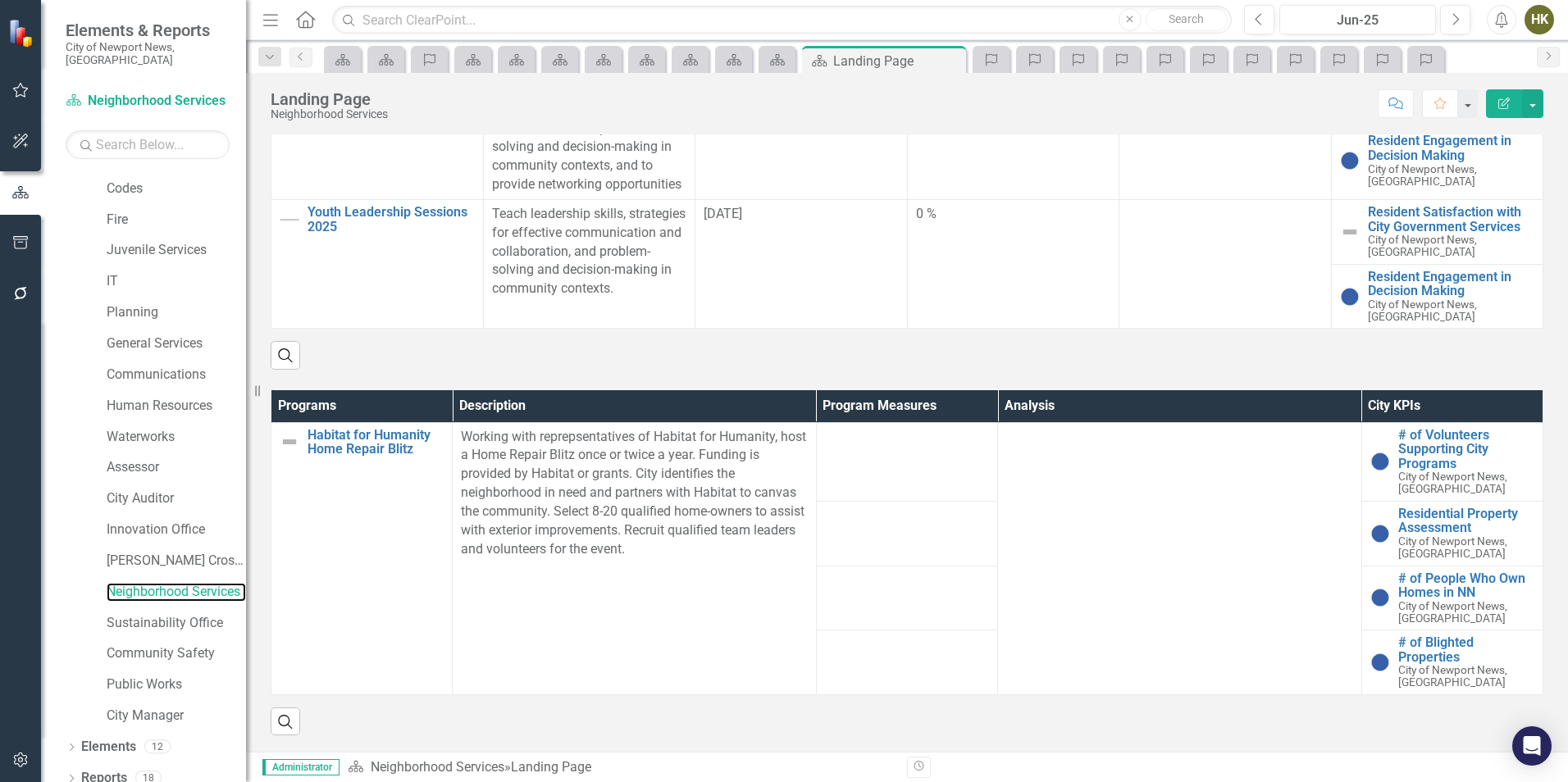 scroll, scrollTop: 595, scrollLeft: 0, axis: vertical 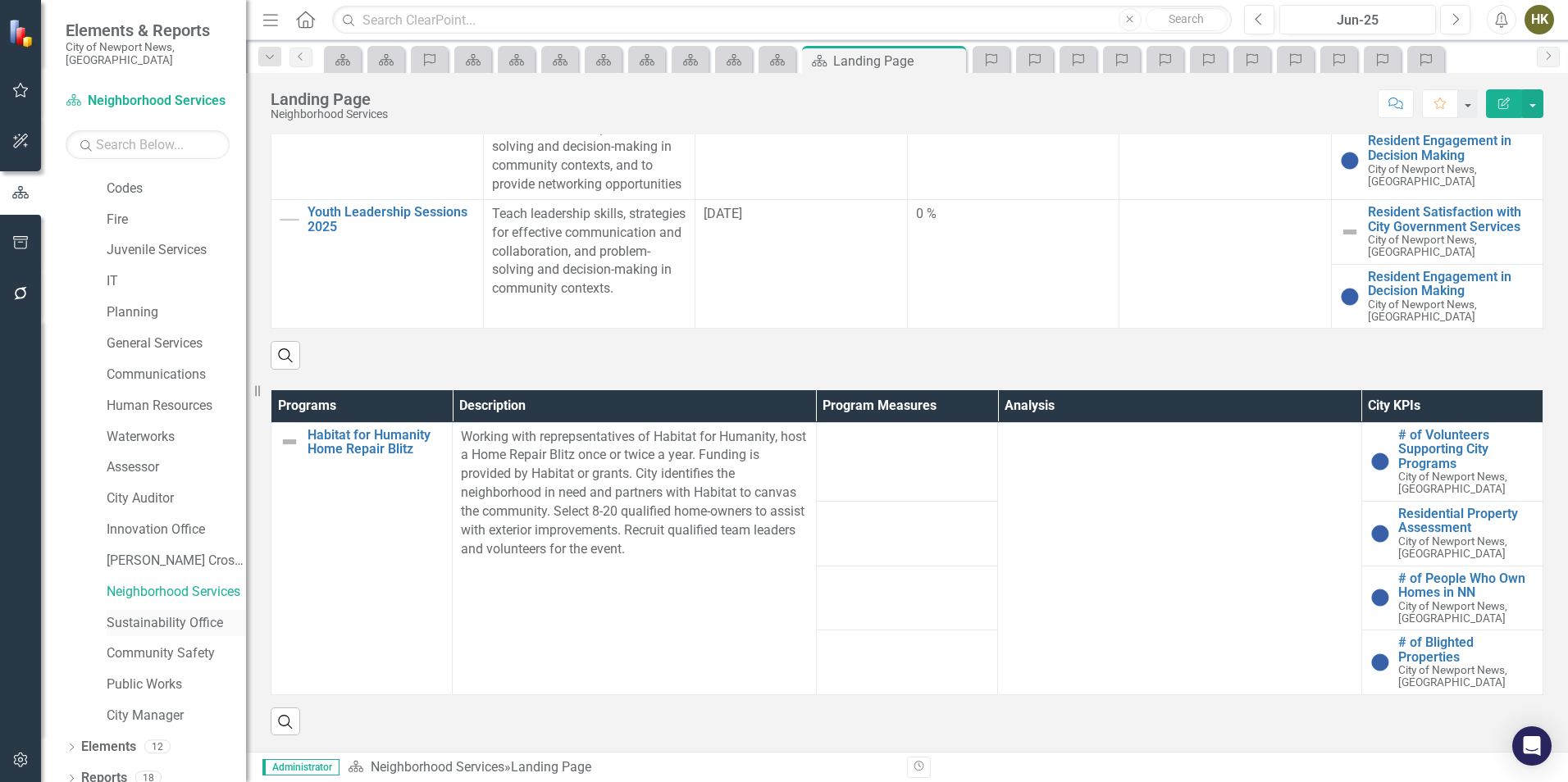 click on "Sustainability Office" at bounding box center (176, 623) 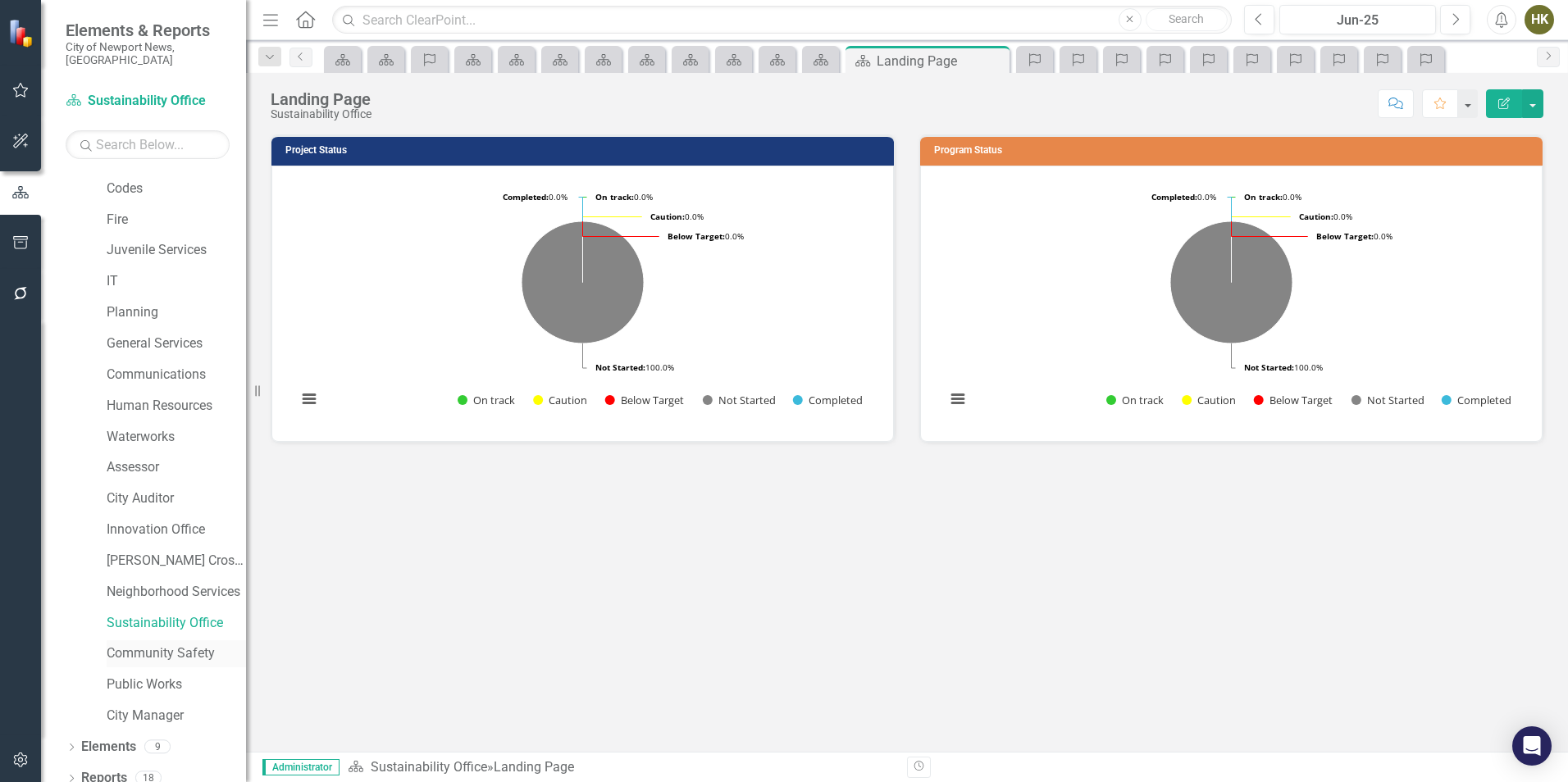 click on "Community Safety" at bounding box center (176, 653) 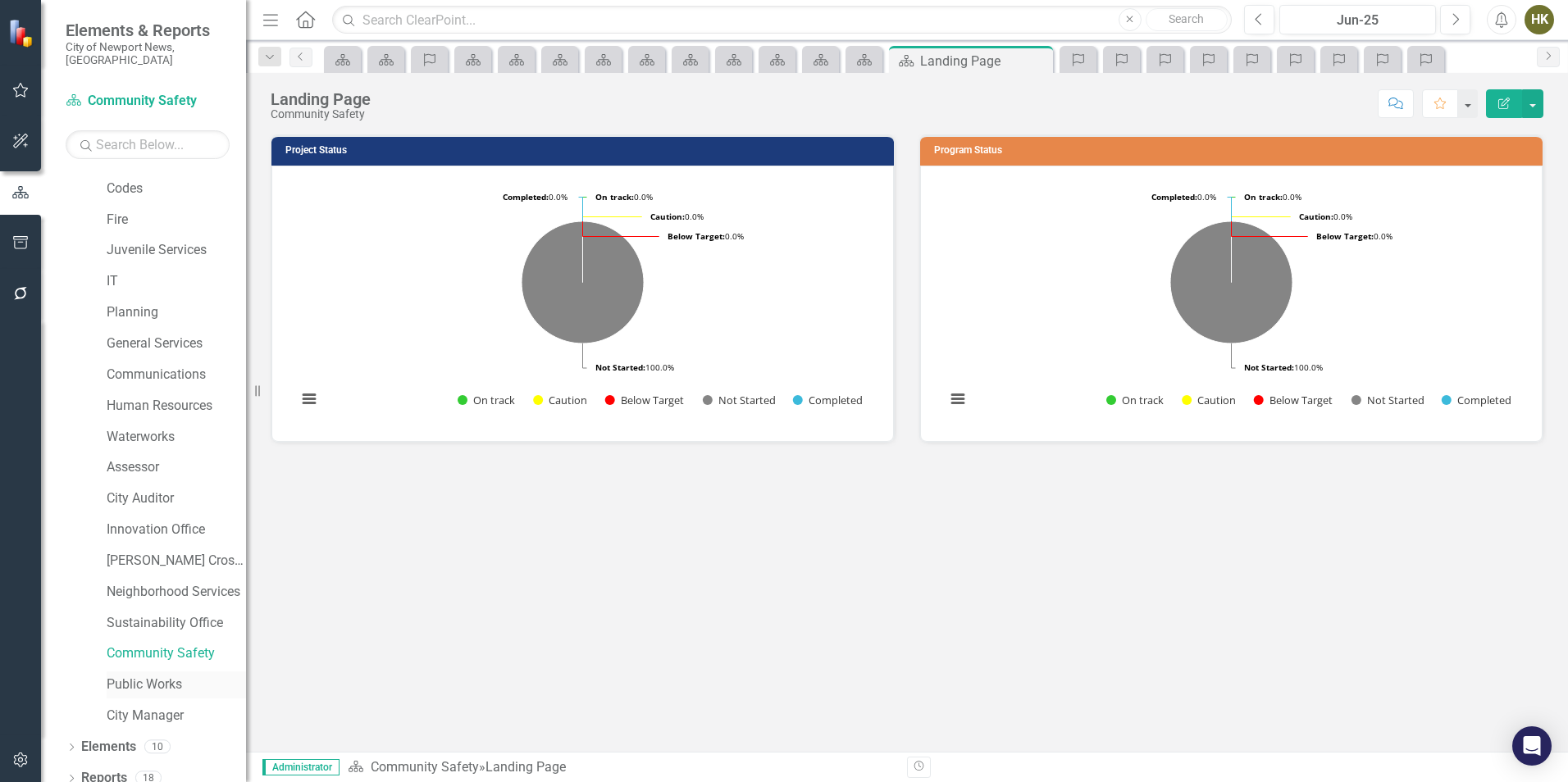 click on "Public Works" at bounding box center [176, 684] 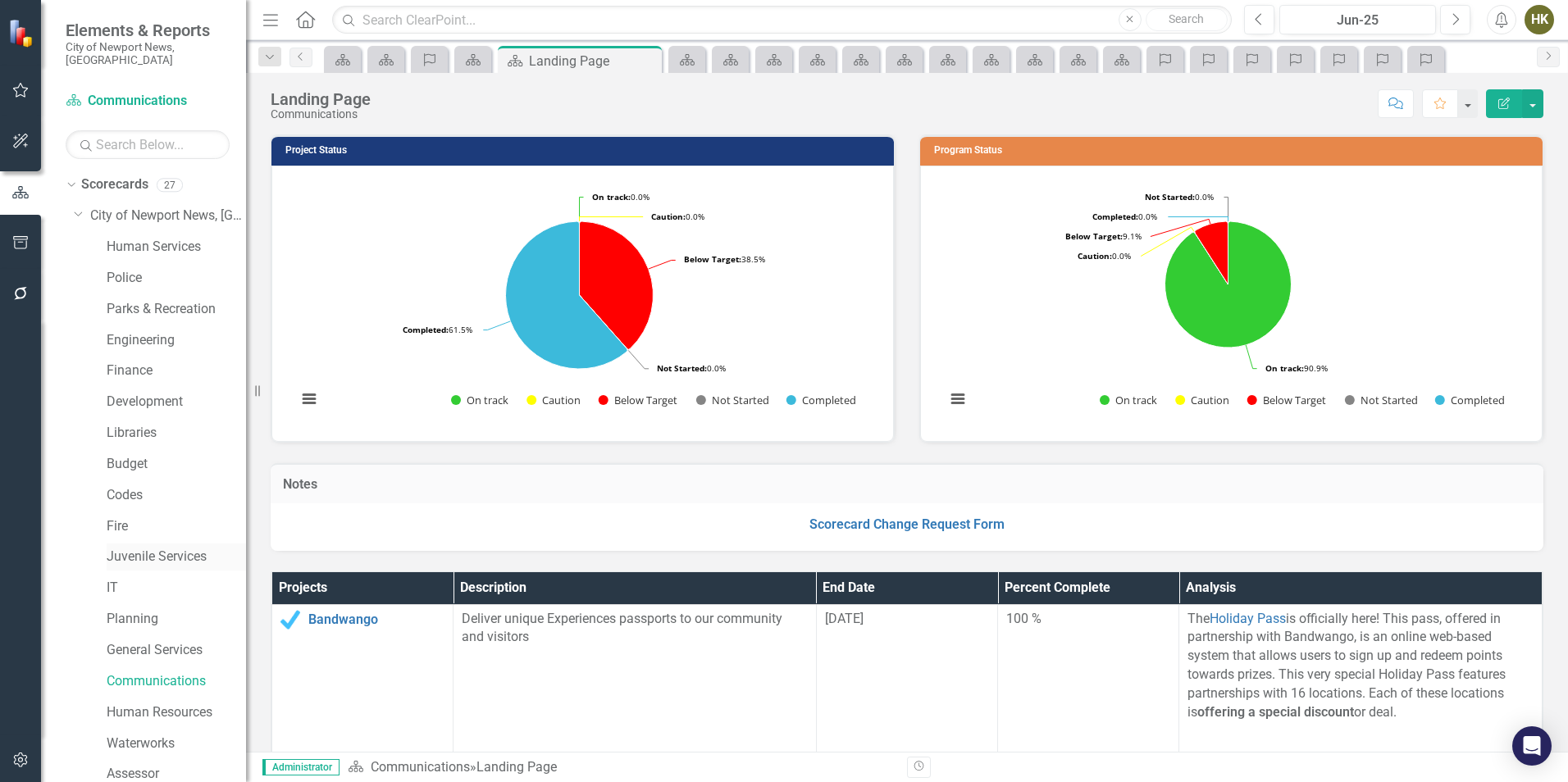 scroll, scrollTop: 0, scrollLeft: 0, axis: both 